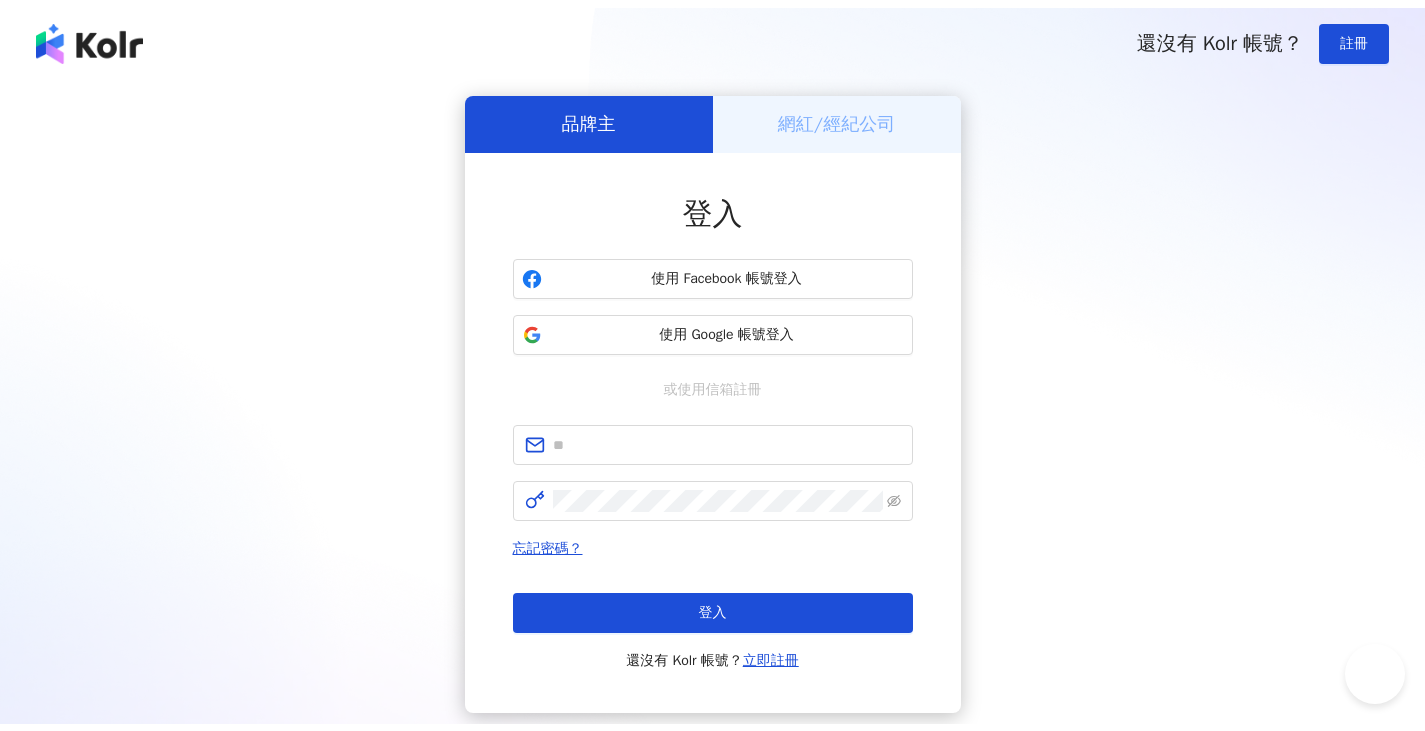 scroll, scrollTop: 0, scrollLeft: 0, axis: both 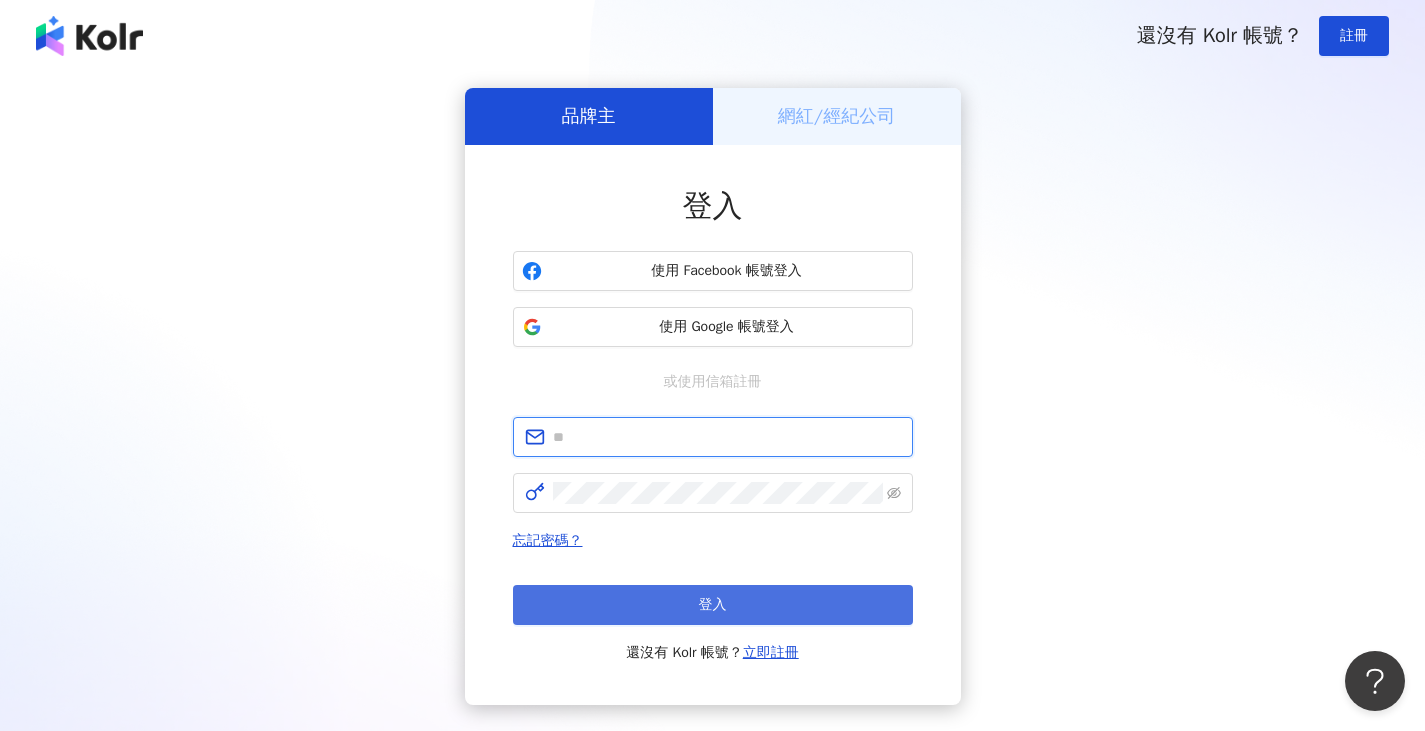 type on "**********" 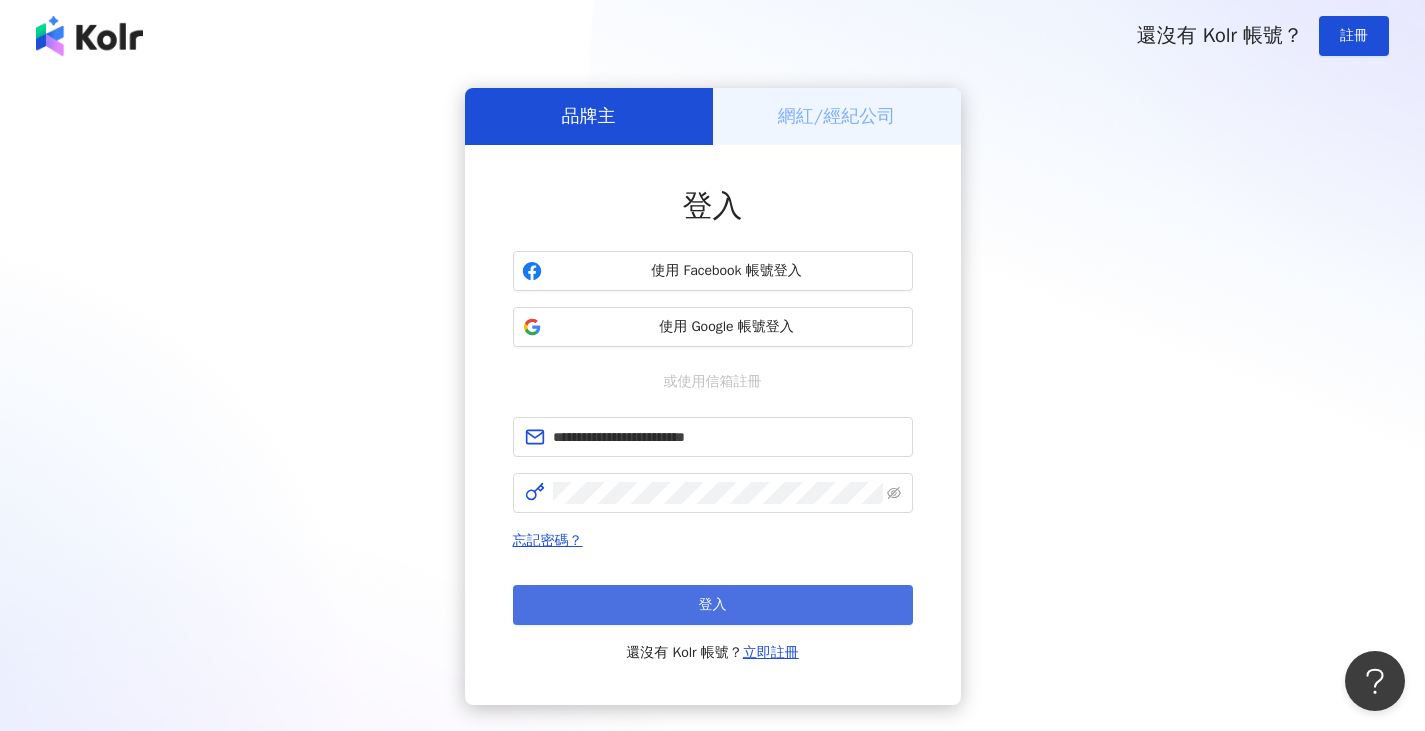 click on "登入" at bounding box center [713, 605] 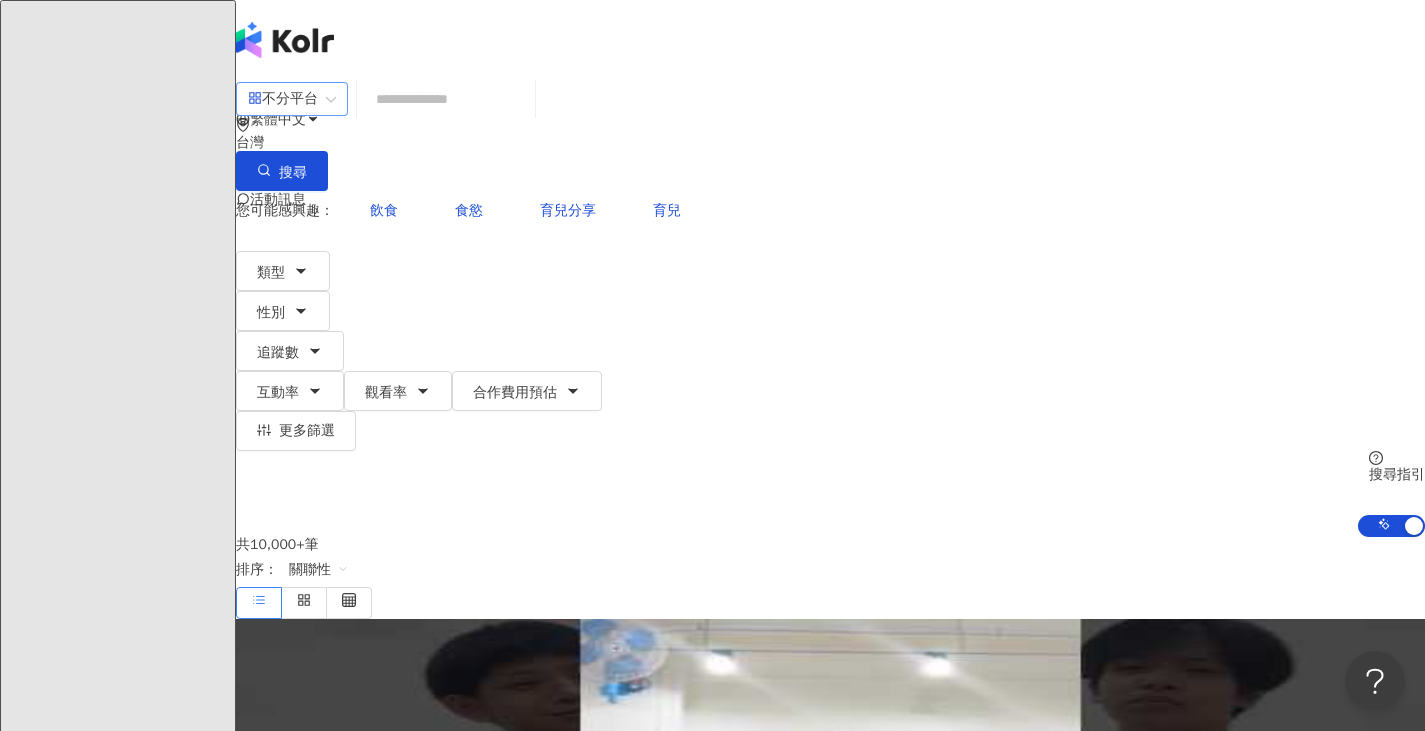click on "不分平台" at bounding box center [283, 99] 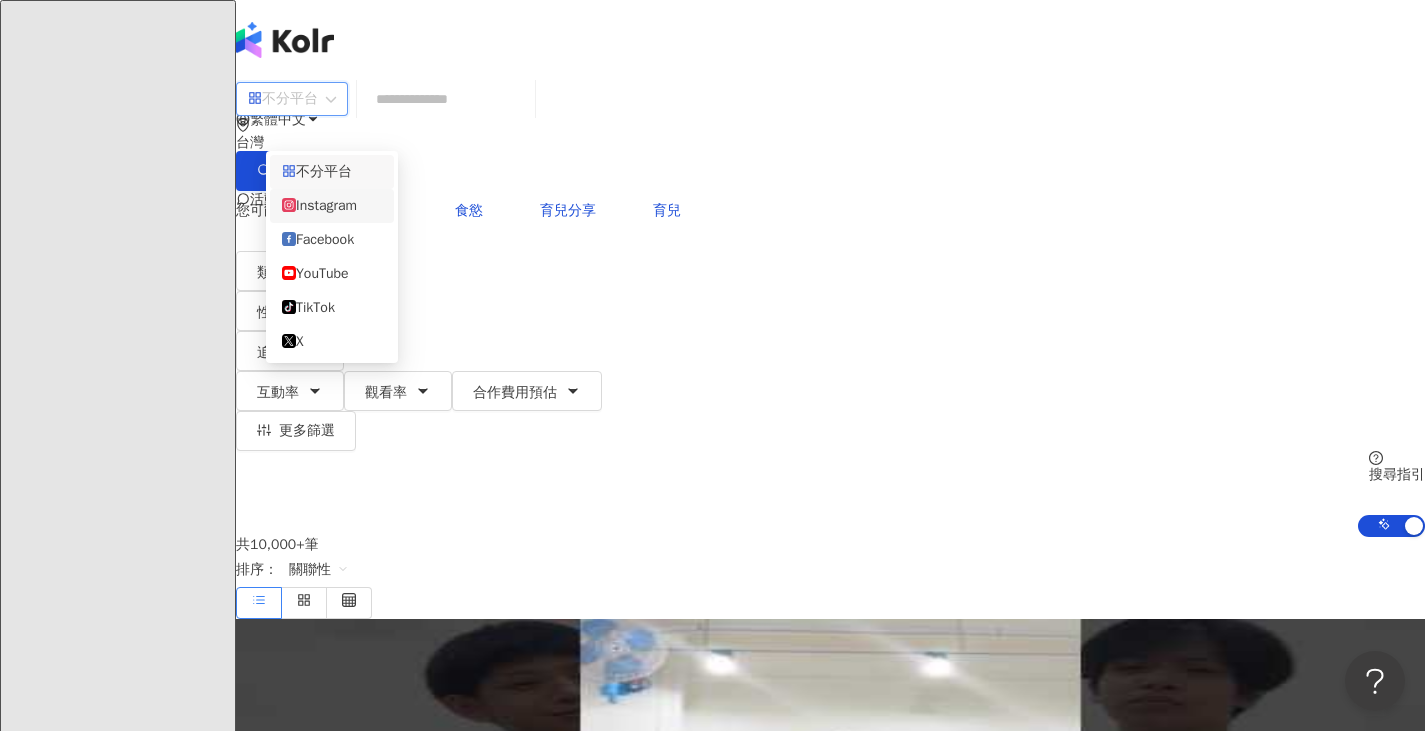 click on "Instagram" at bounding box center [332, 206] 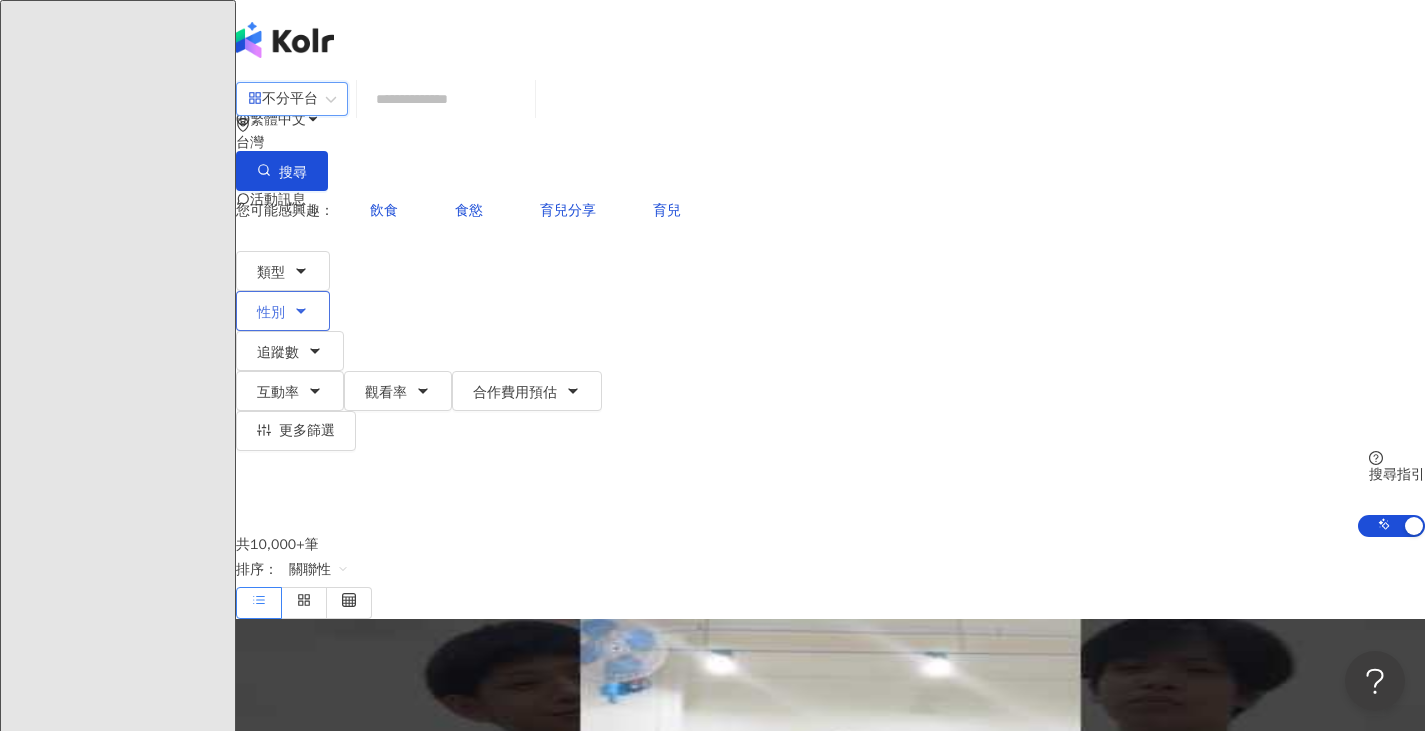 click on "性別" at bounding box center (271, 313) 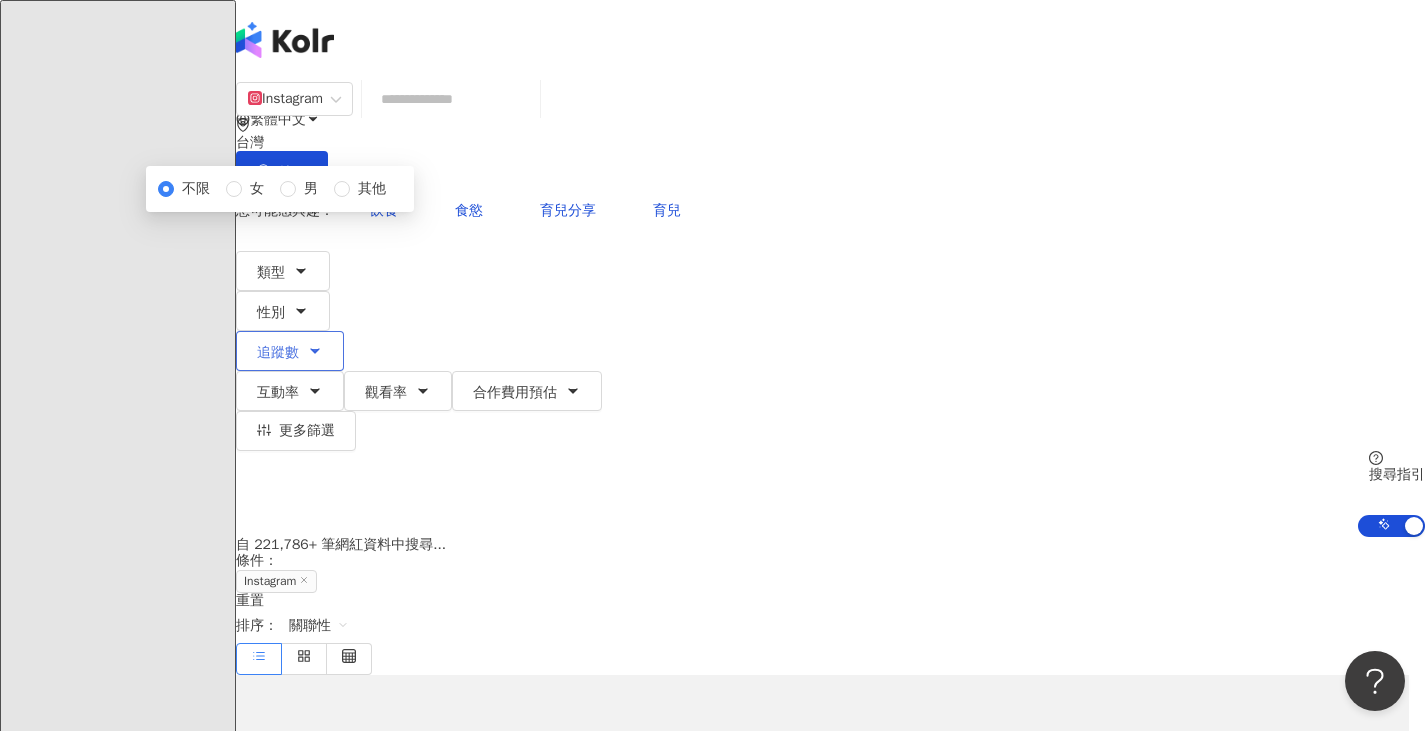 click on "追蹤數" at bounding box center (278, 353) 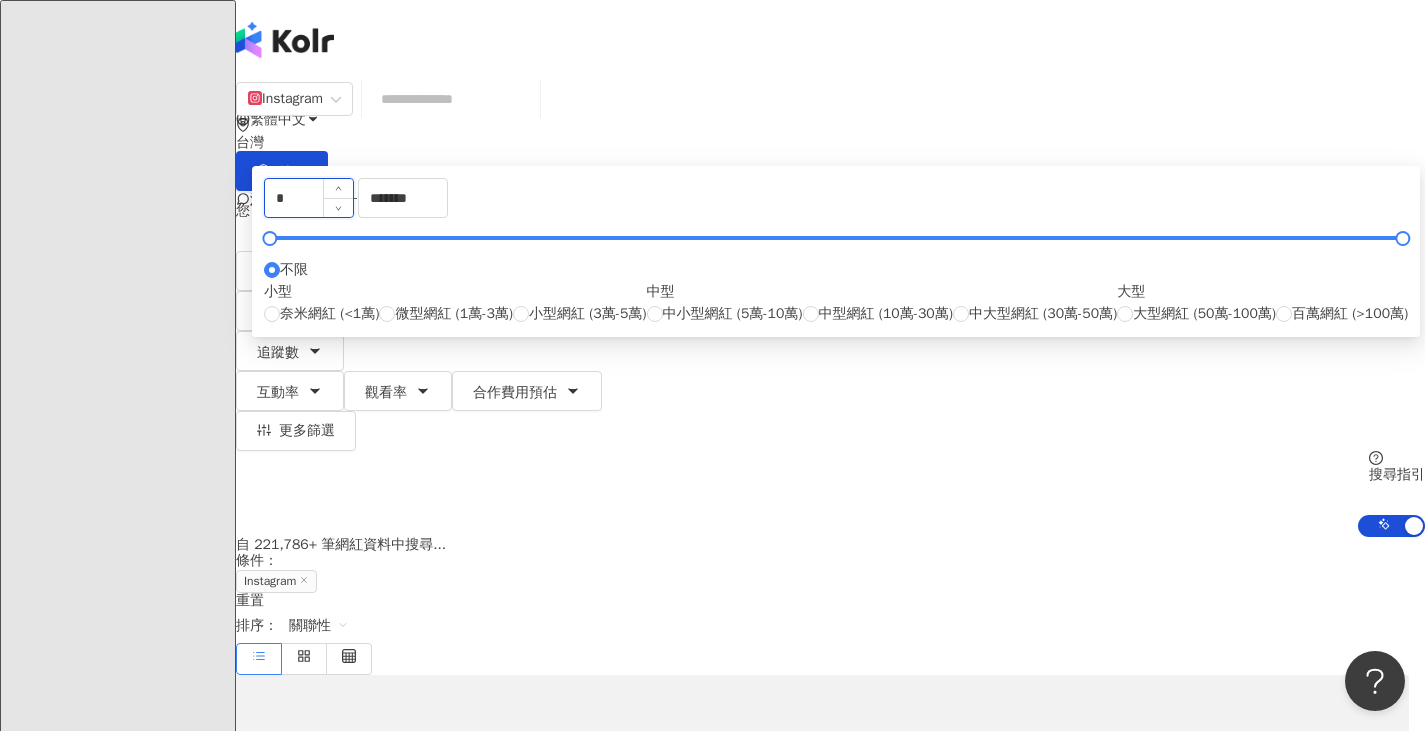 click on "*" at bounding box center (309, 198) 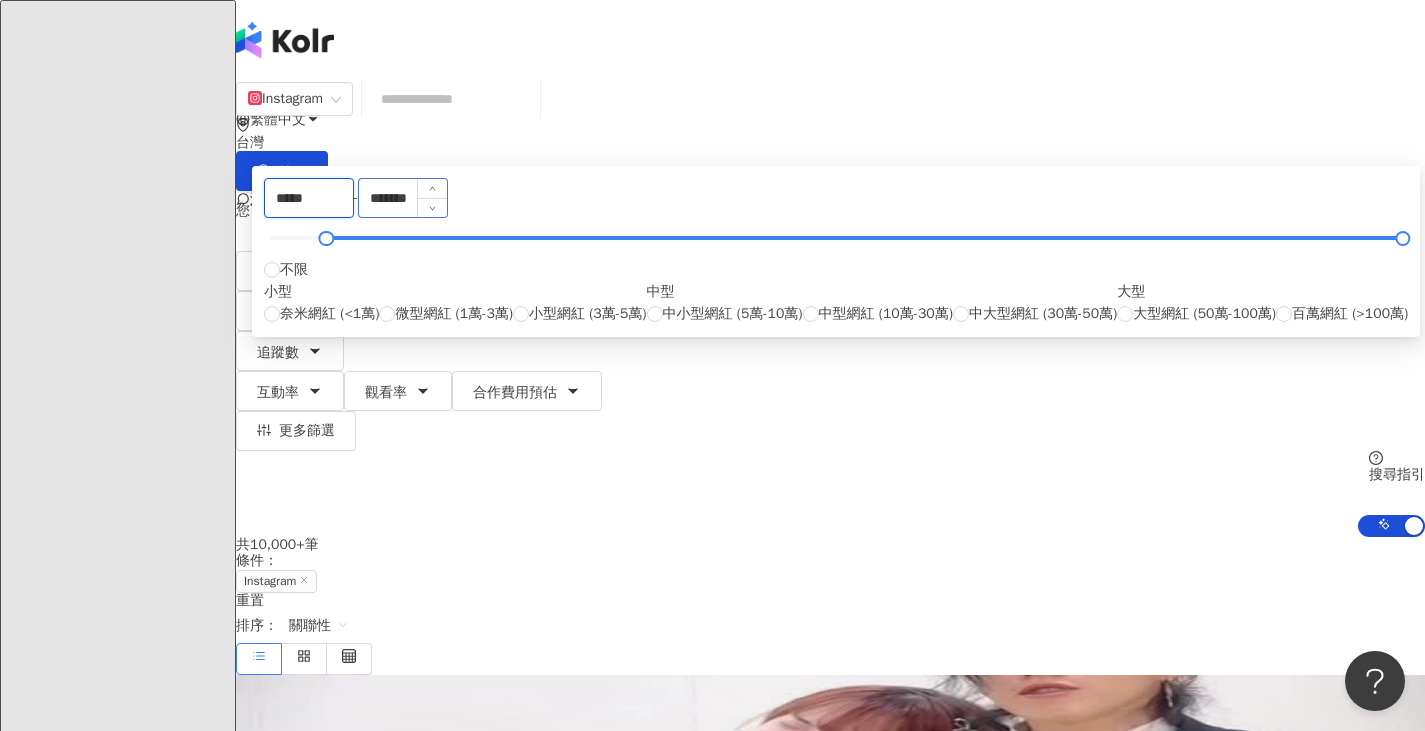 type on "*****" 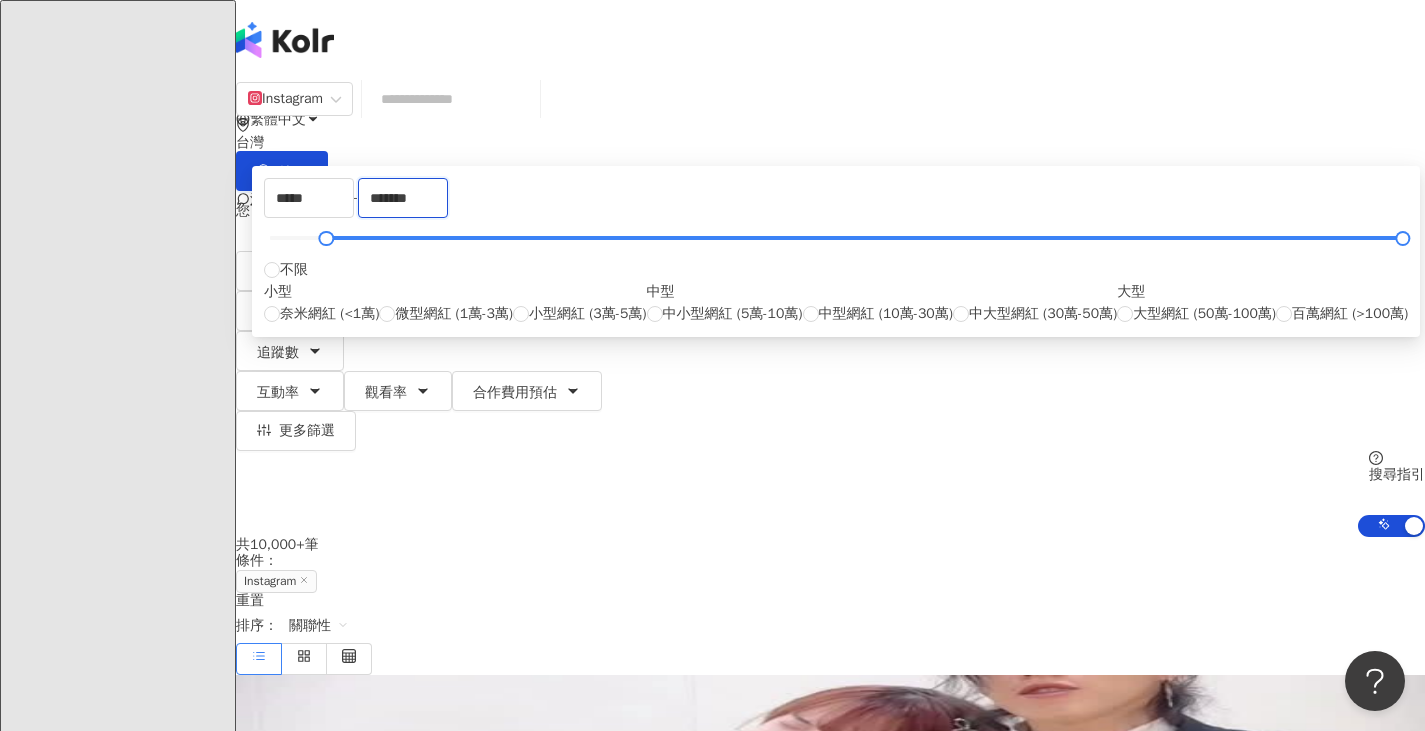 drag, startPoint x: 884, startPoint y: 296, endPoint x: 625, endPoint y: 330, distance: 261.22214 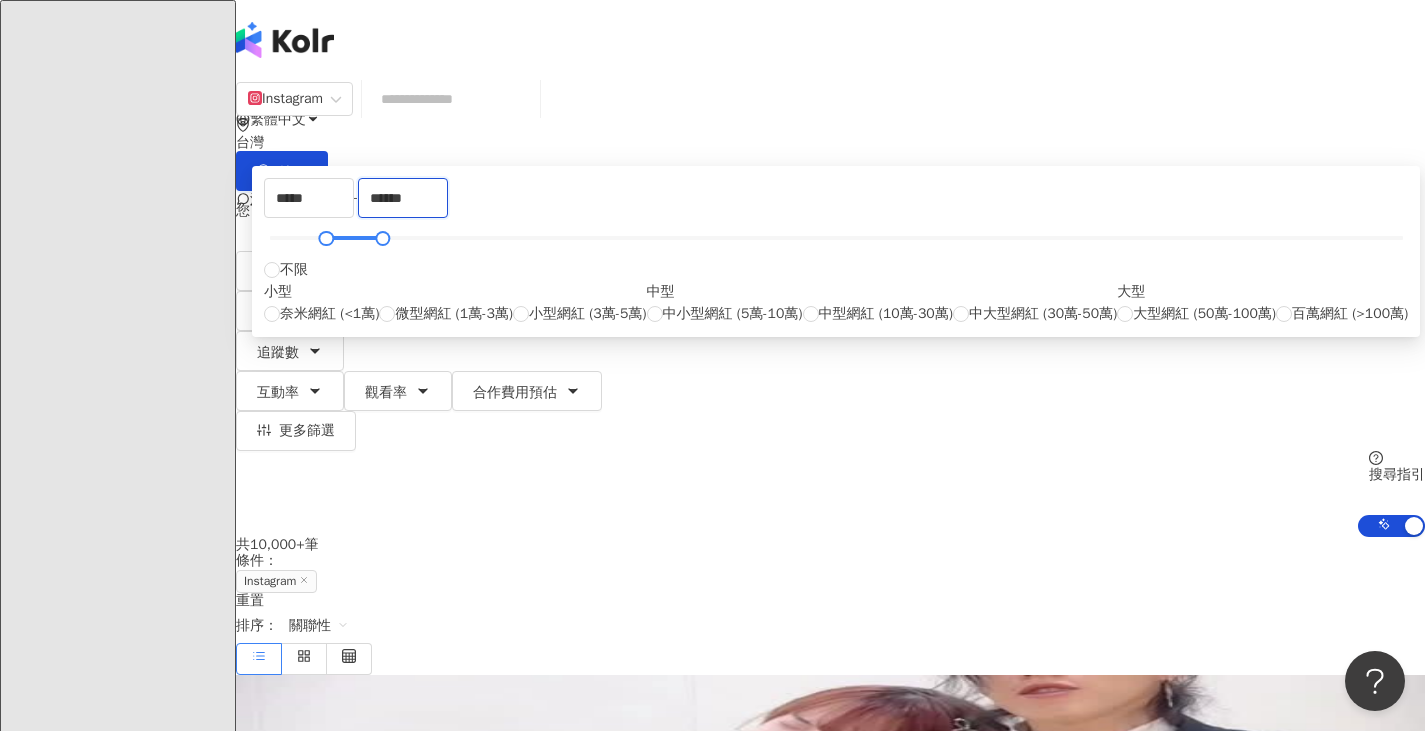 type on "******" 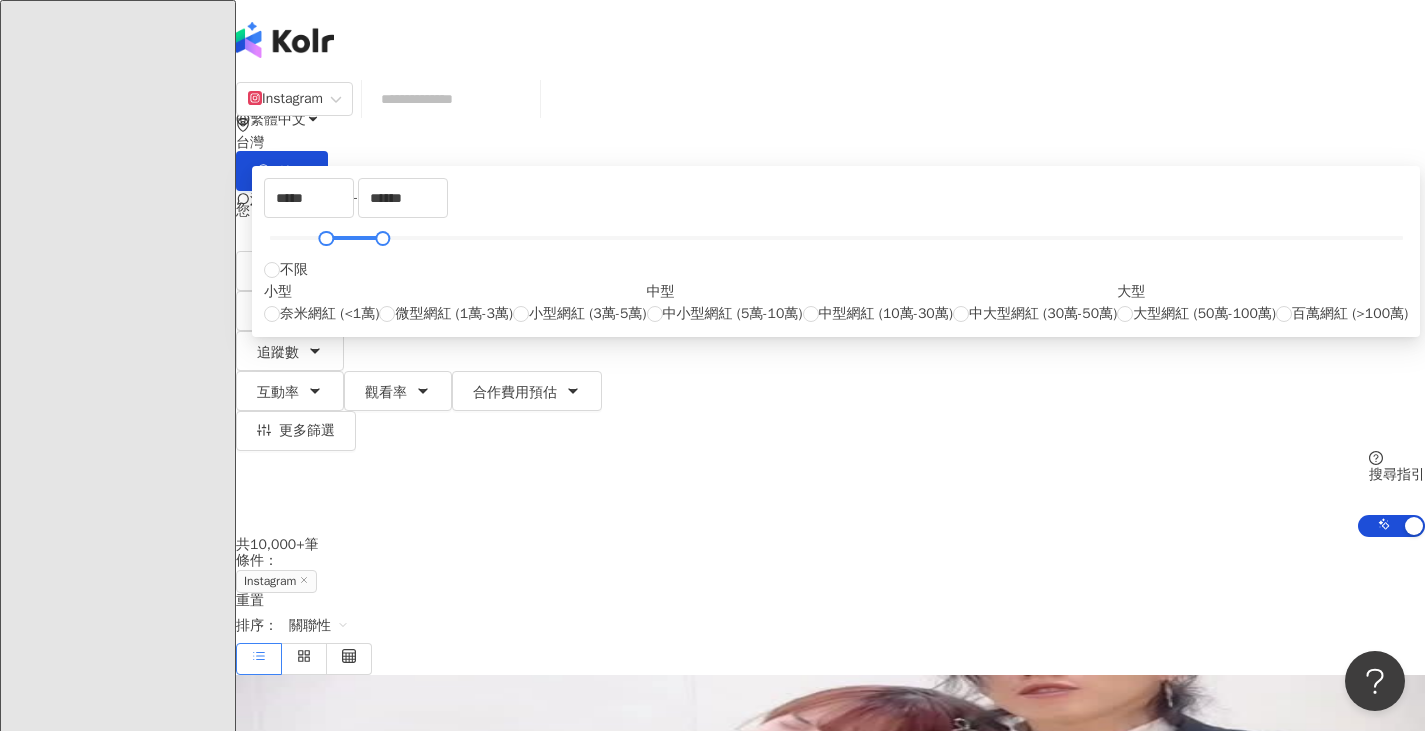 click on "Instagram 台灣 搜尋" at bounding box center [830, 135] 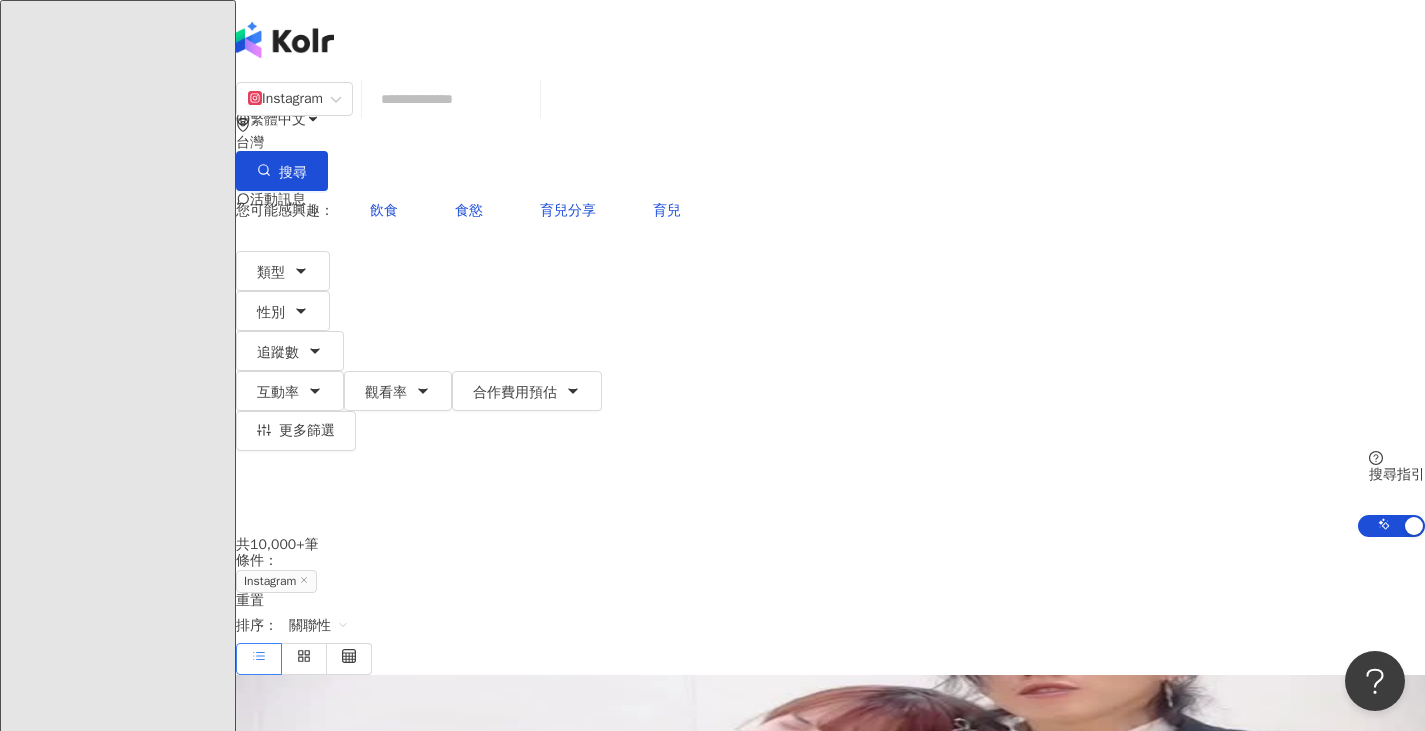click at bounding box center (451, 99) 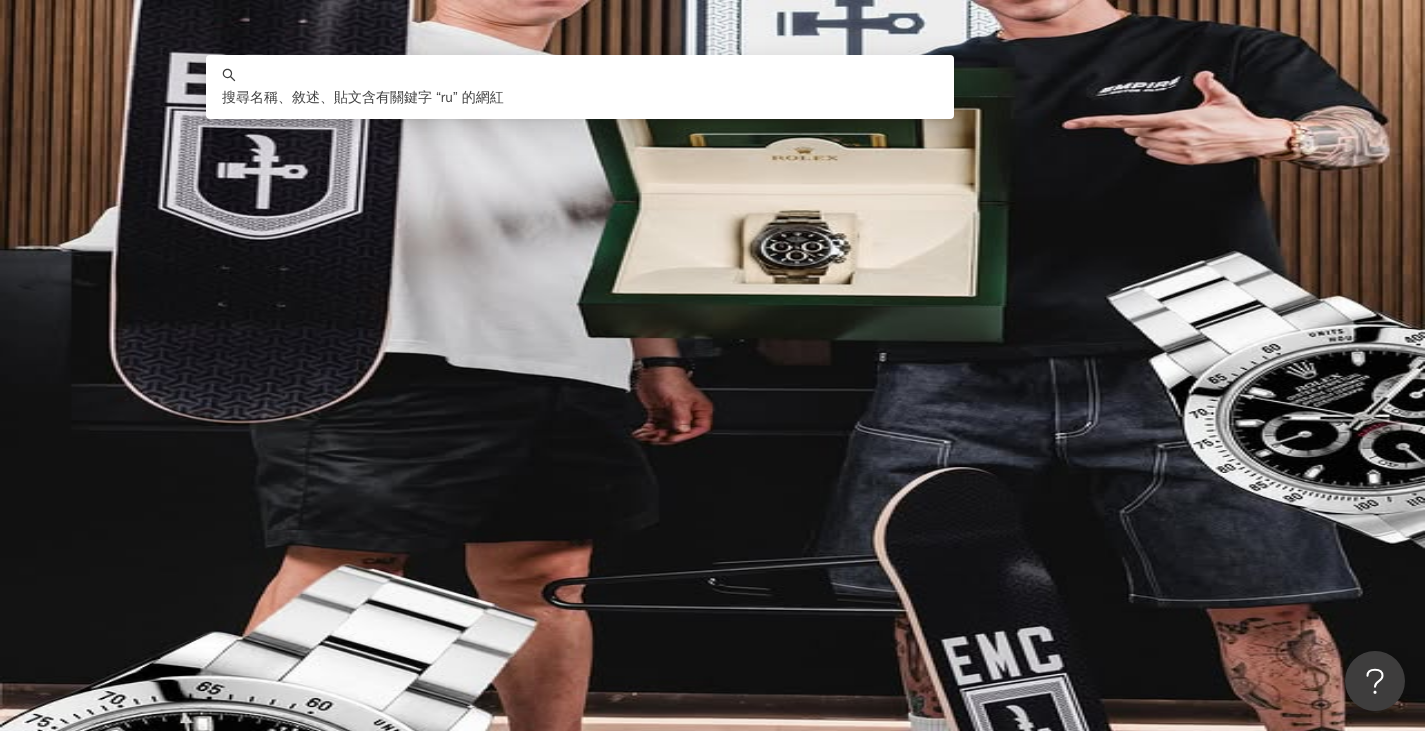type on "*" 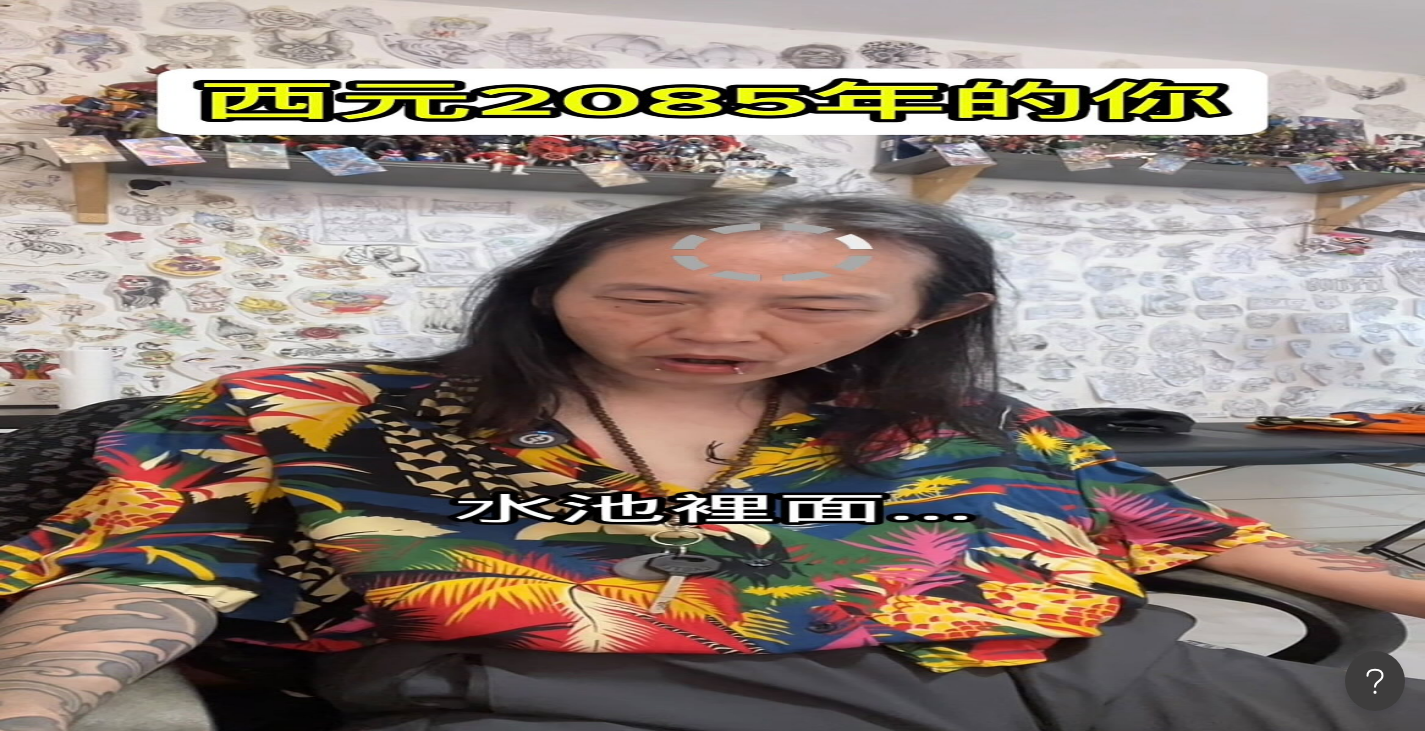 click at bounding box center [451, 99] 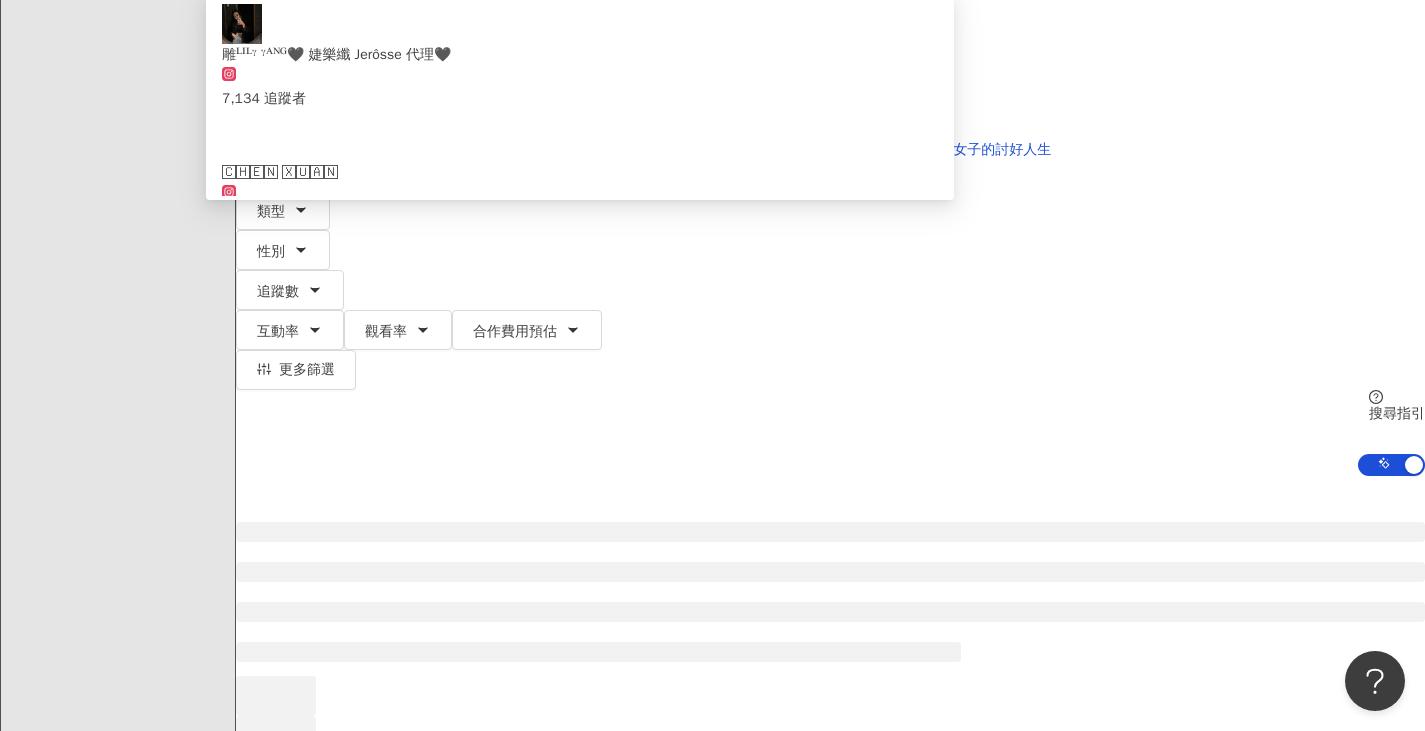 scroll, scrollTop: 100, scrollLeft: 0, axis: vertical 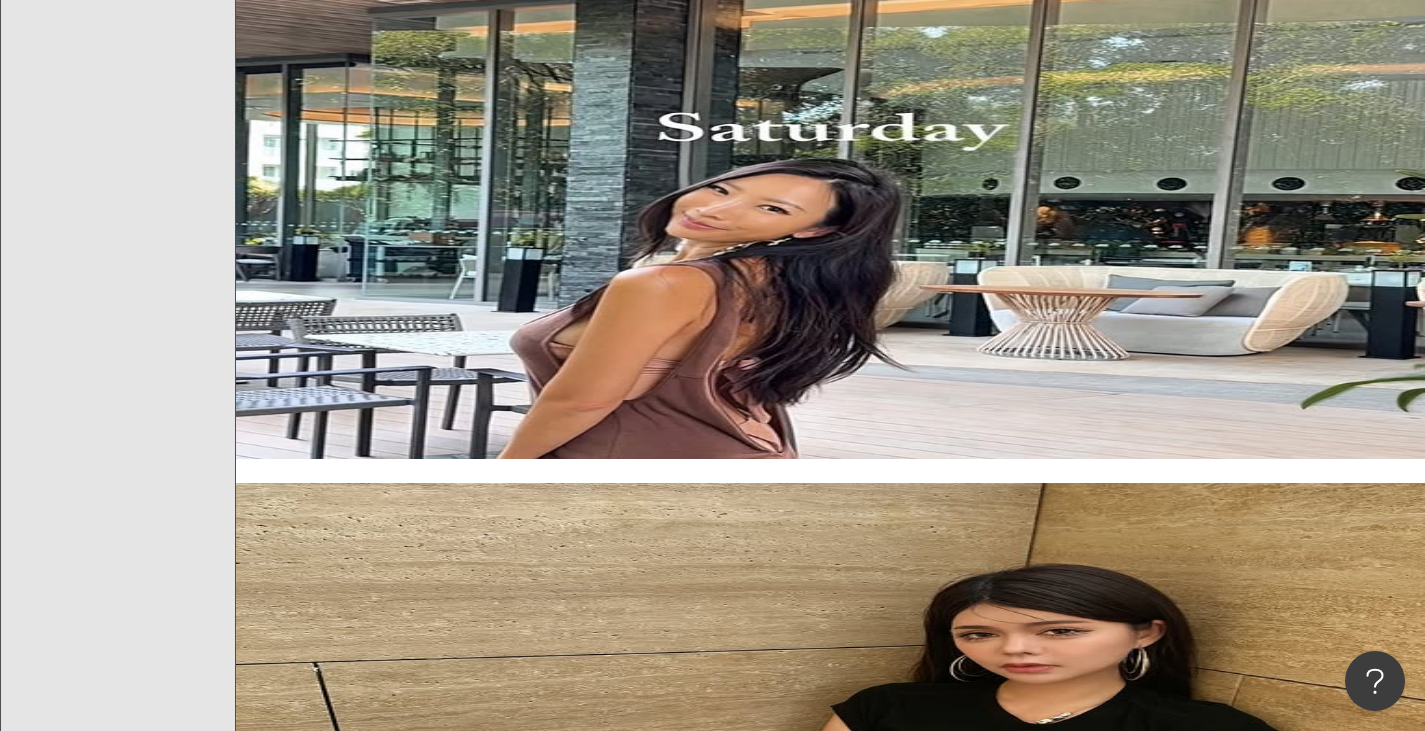 click on "下一頁" at bounding box center [413, 3718] 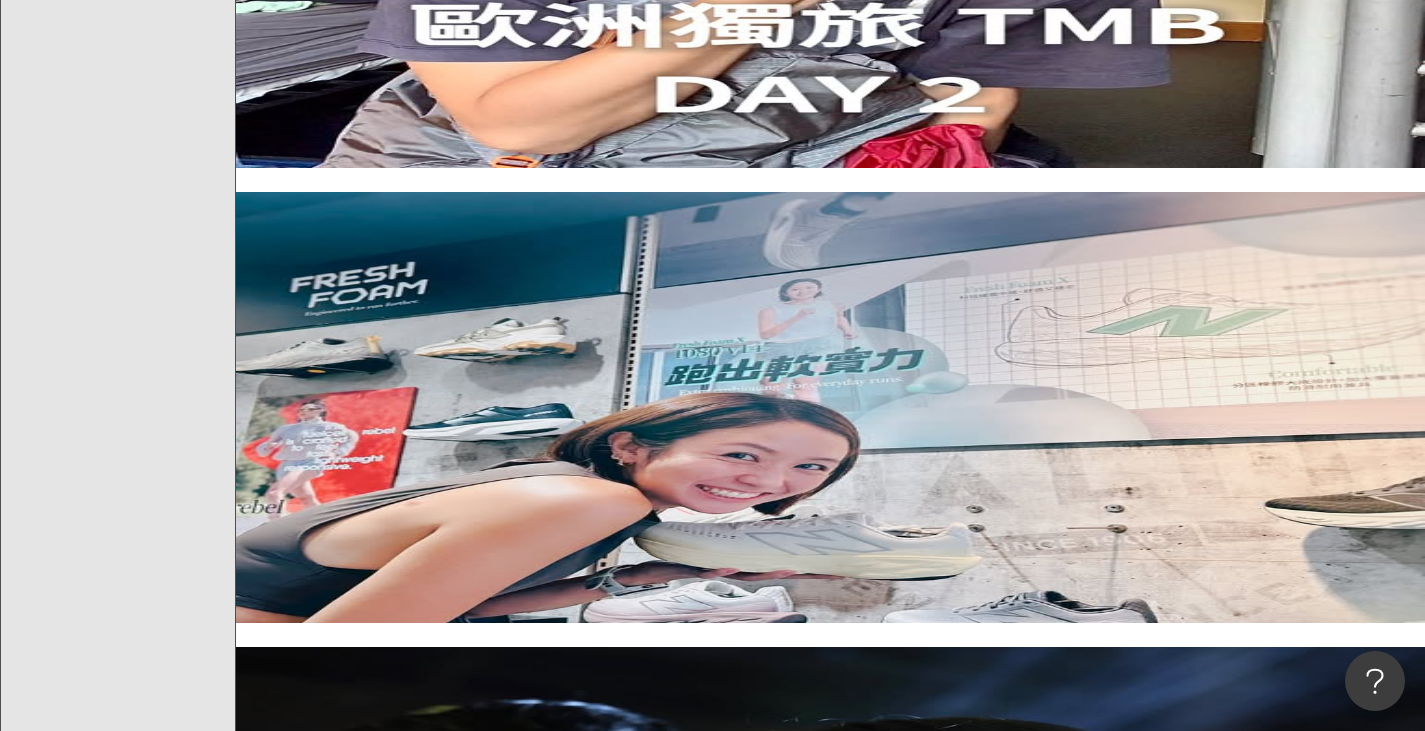 scroll, scrollTop: 3000, scrollLeft: 0, axis: vertical 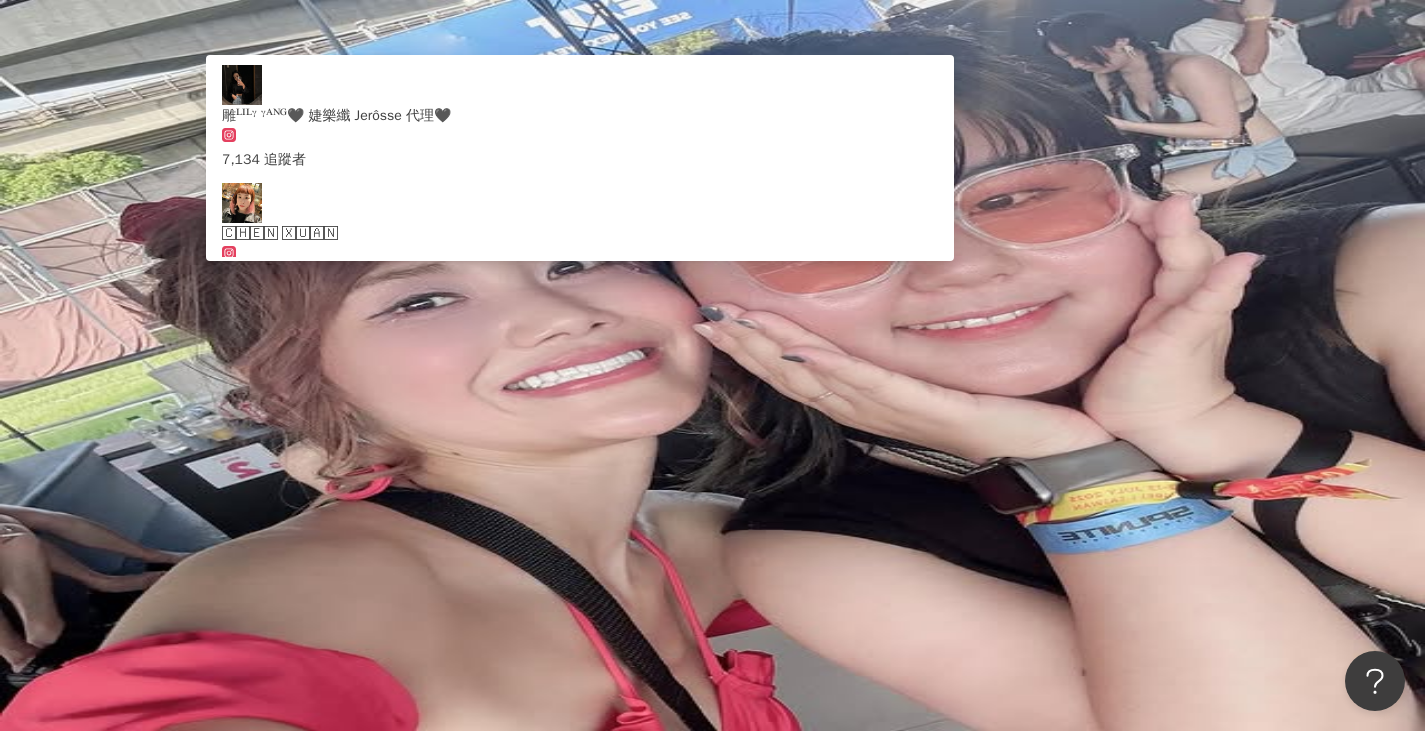 drag, startPoint x: 586, startPoint y: 122, endPoint x: 236, endPoint y: 133, distance: 350.17282 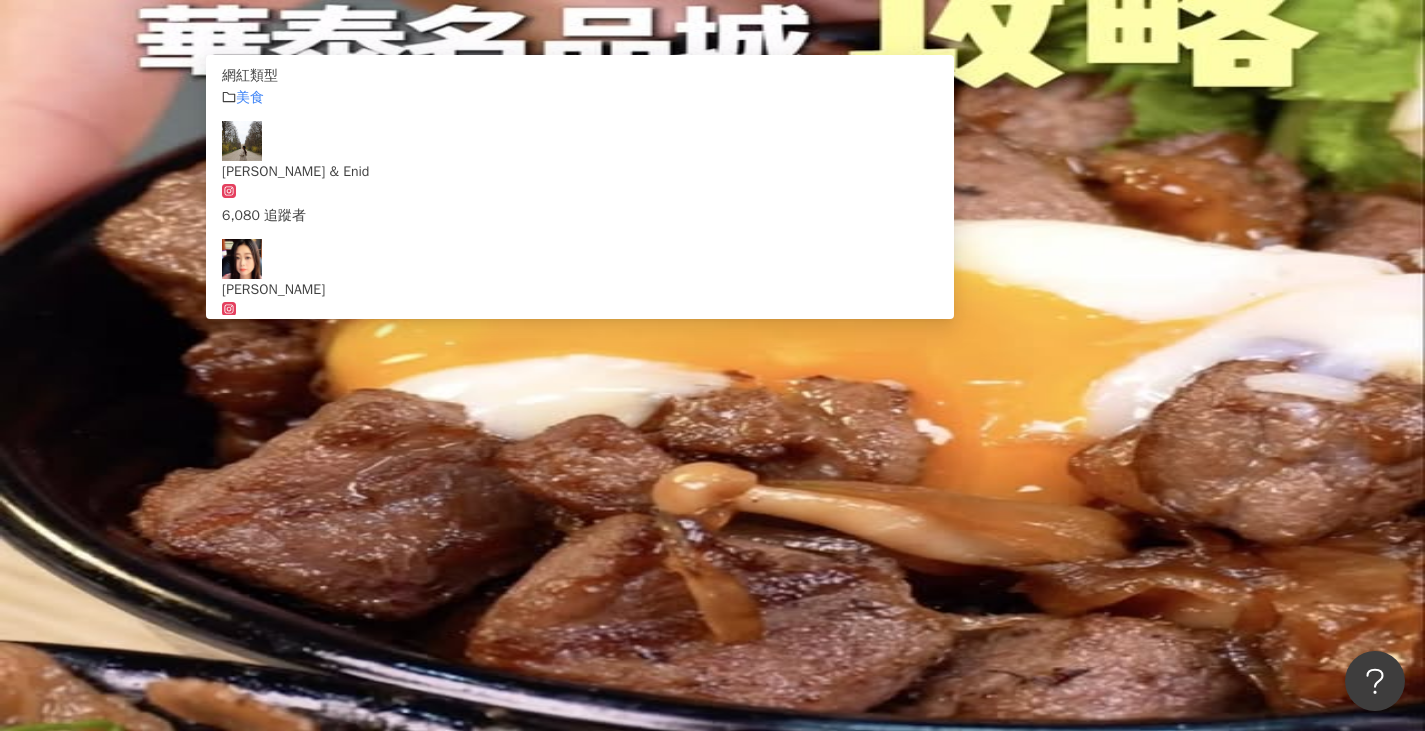 type on "**" 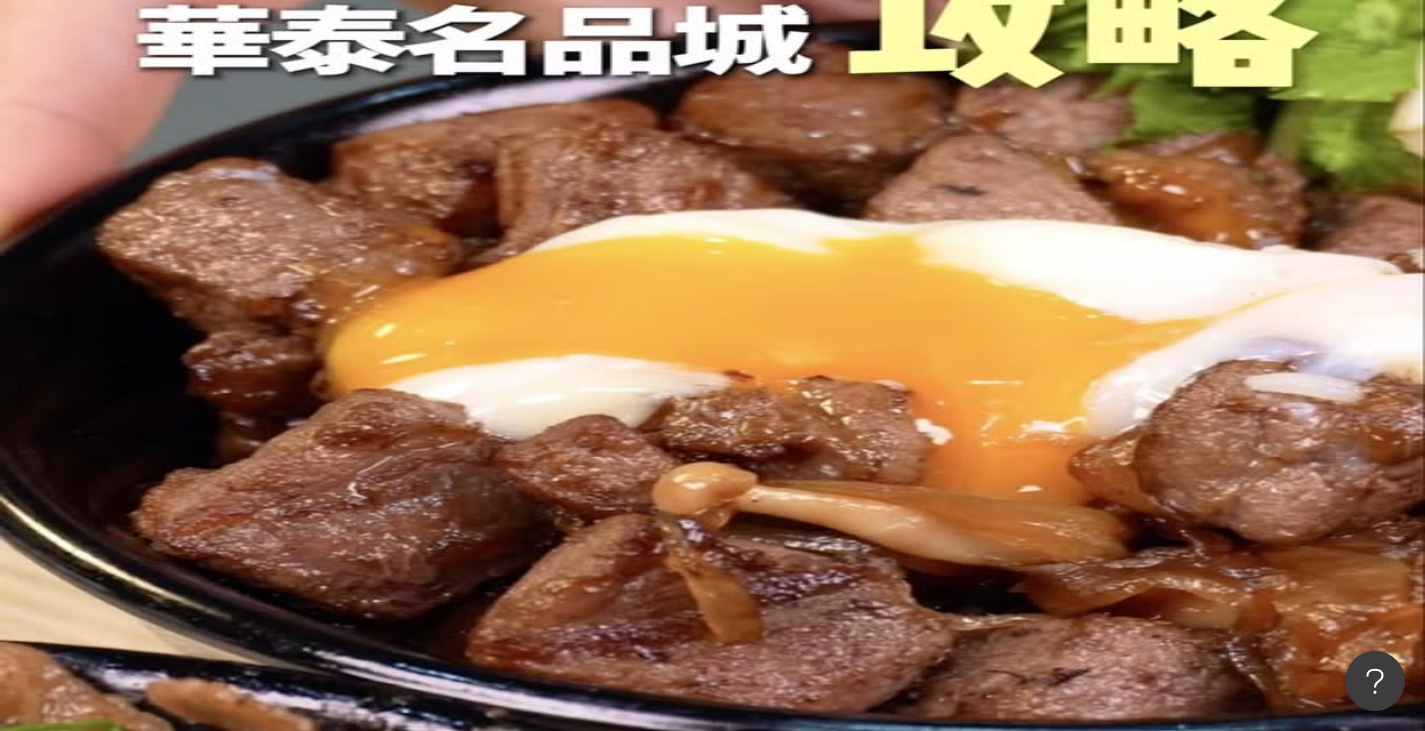 scroll, scrollTop: 0, scrollLeft: 492, axis: horizontal 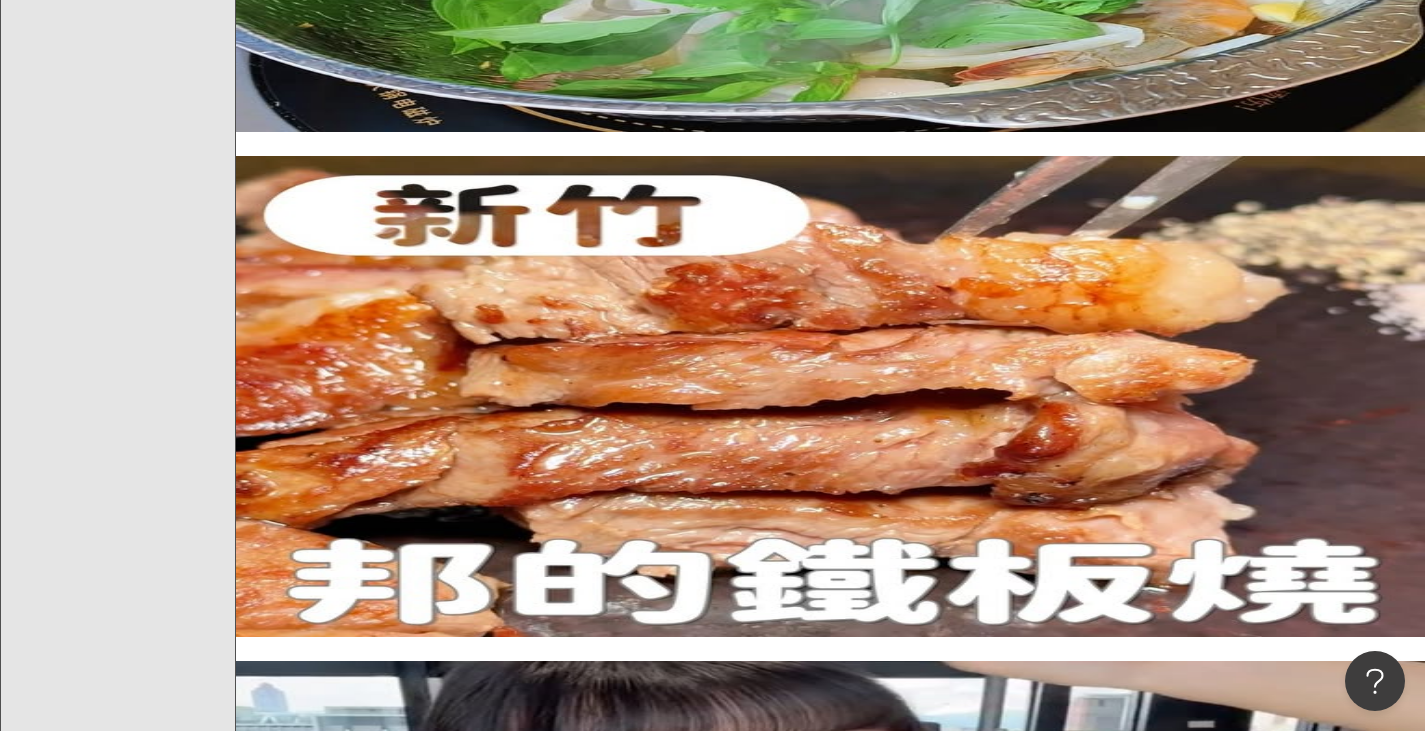 click on "下一頁" at bounding box center (429, 3512) 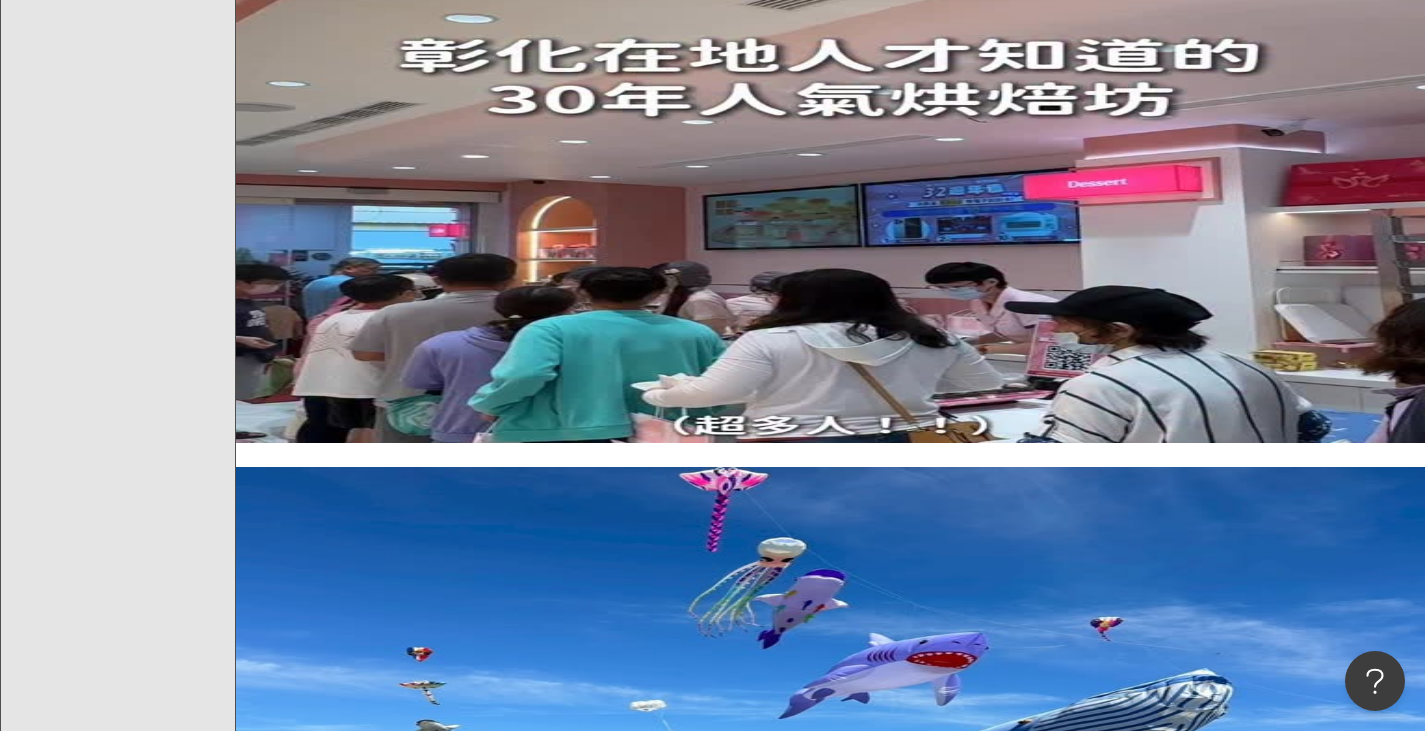 scroll, scrollTop: 3538, scrollLeft: 0, axis: vertical 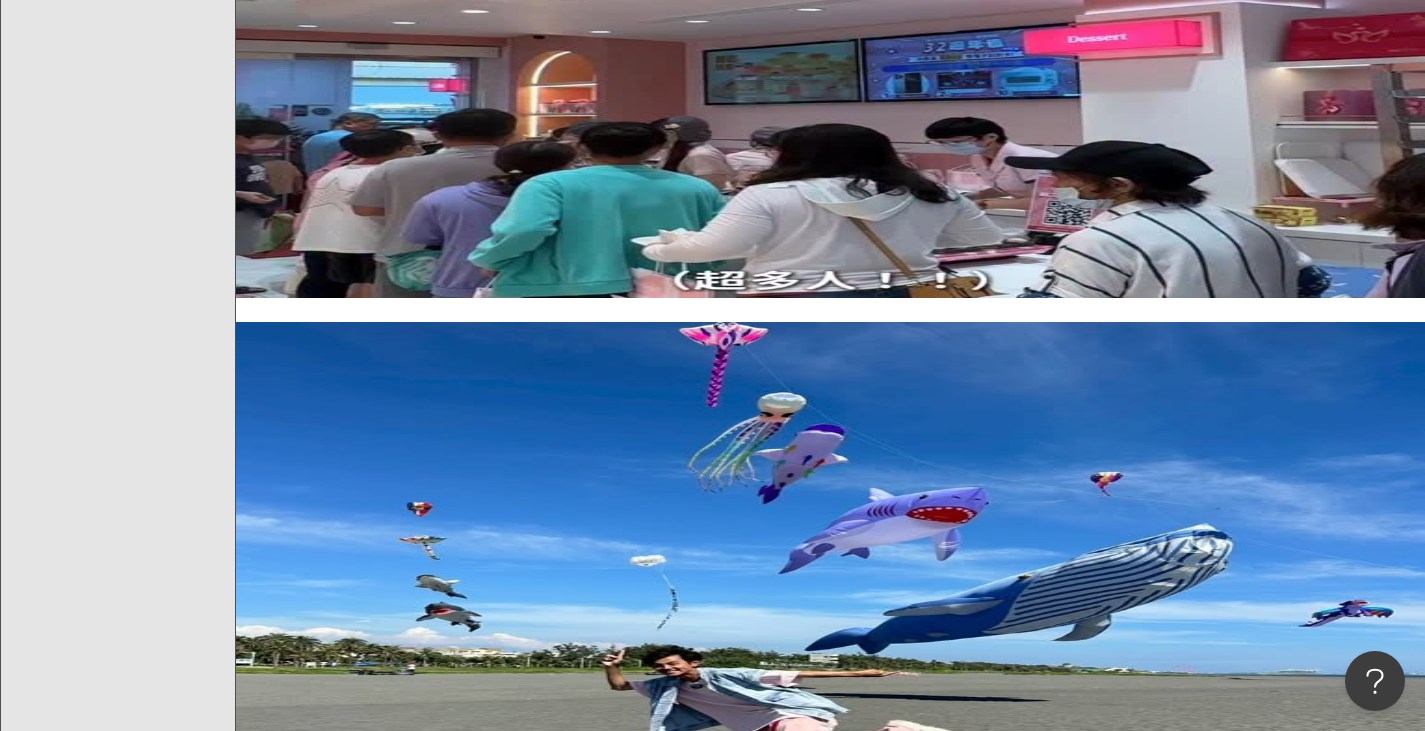 click on "下一頁" at bounding box center [429, 3724] 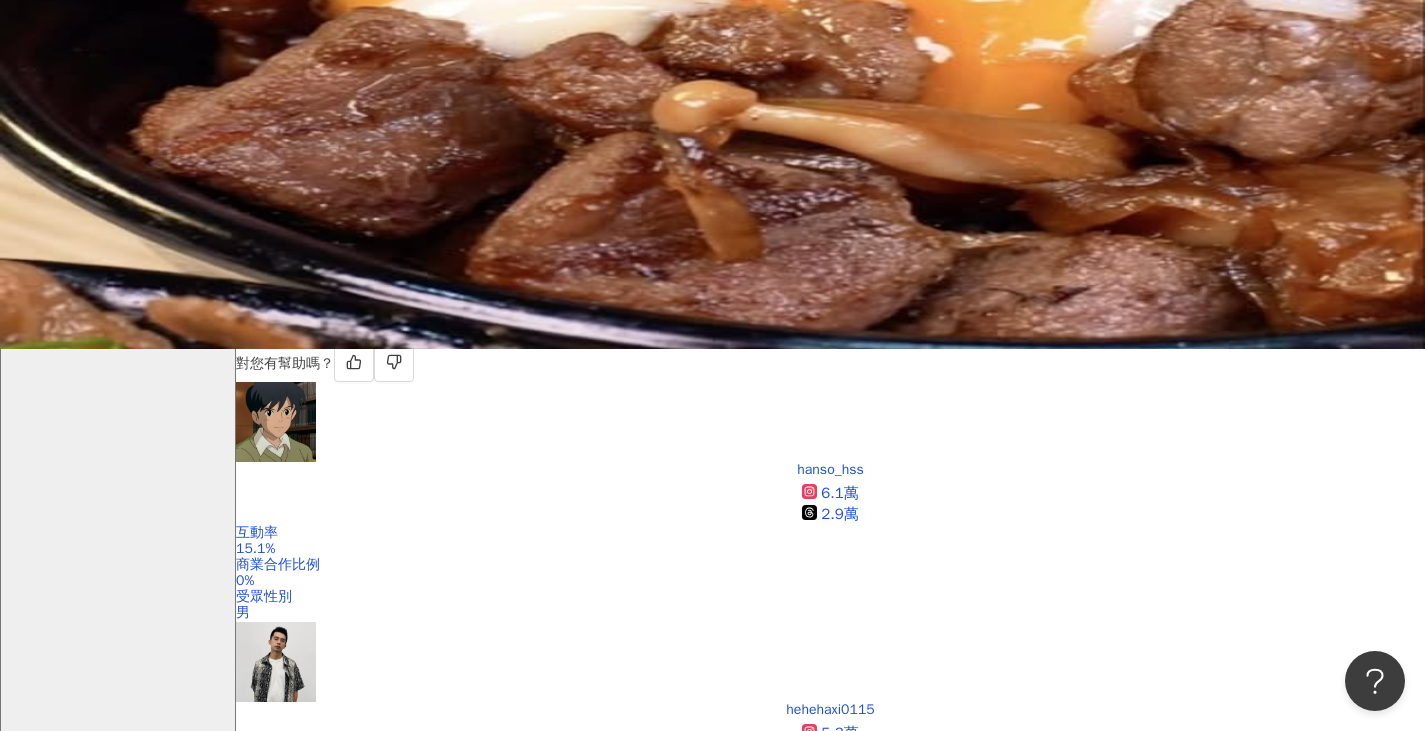 scroll, scrollTop: 0, scrollLeft: 0, axis: both 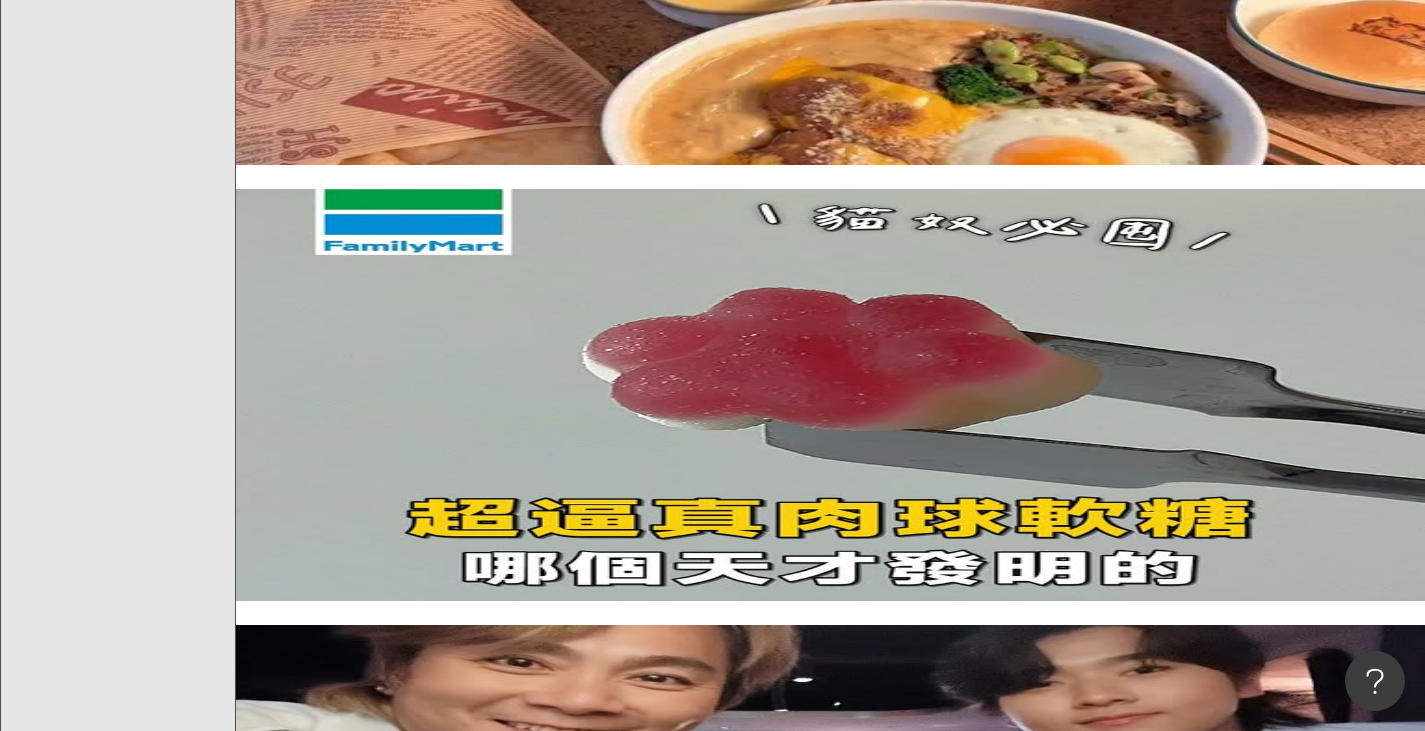 click on "下一頁" at bounding box center (429, 3494) 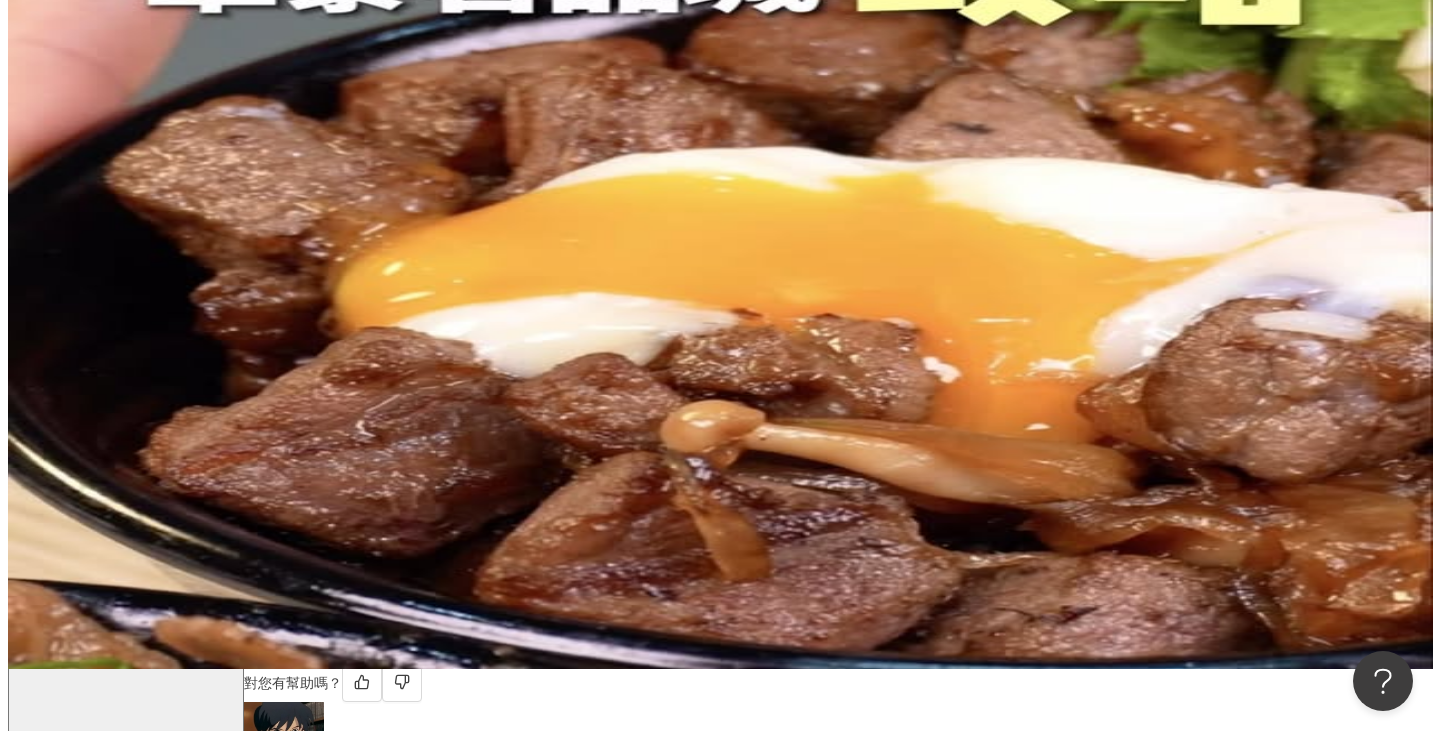 scroll, scrollTop: 0, scrollLeft: 0, axis: both 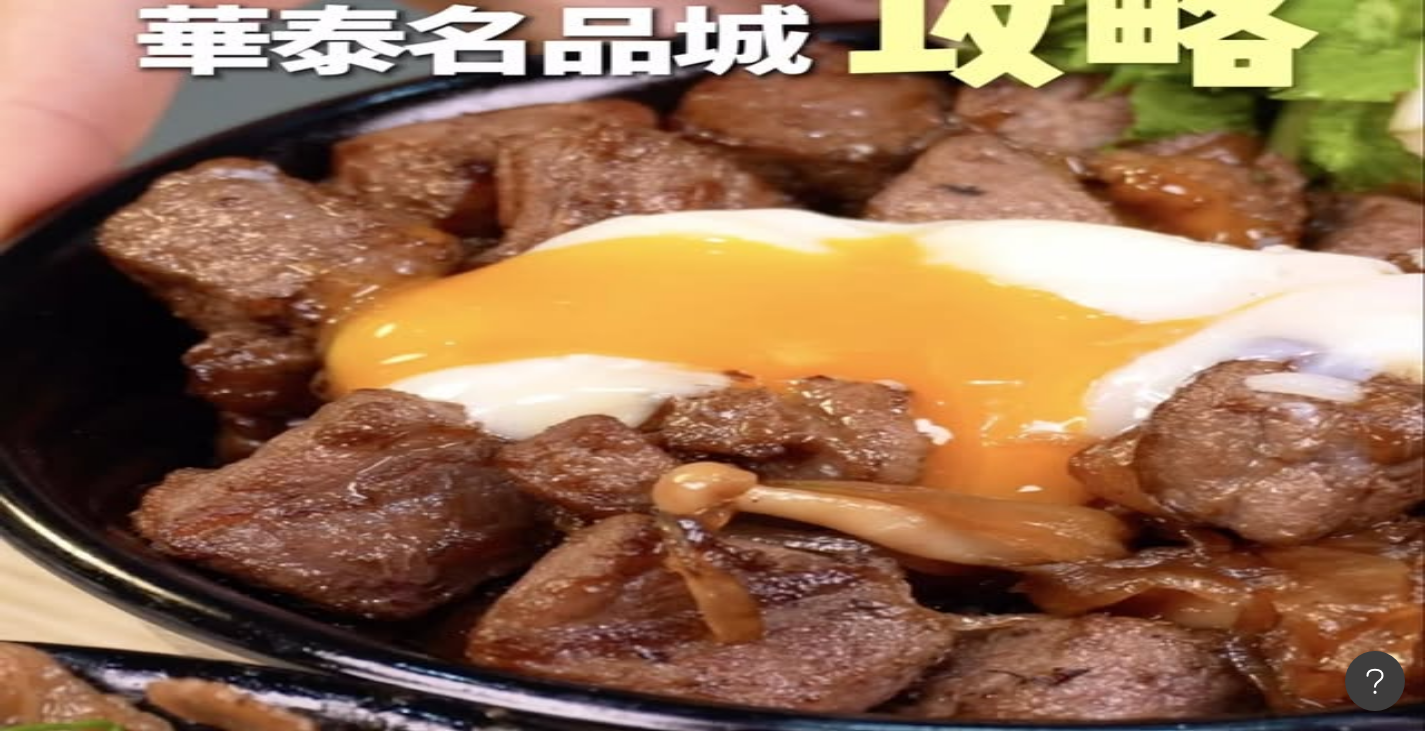 click on "更多篩選" at bounding box center [307, 431] 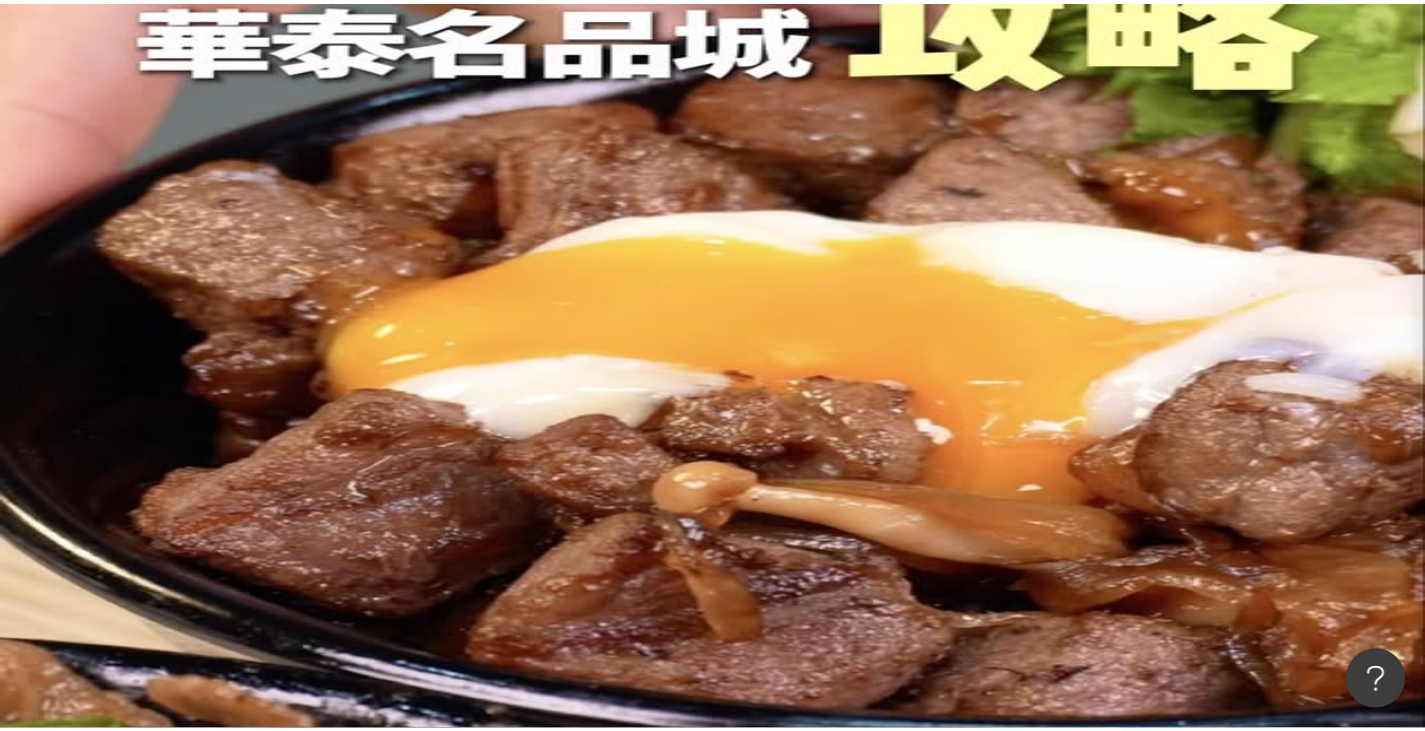scroll, scrollTop: 0, scrollLeft: 491, axis: horizontal 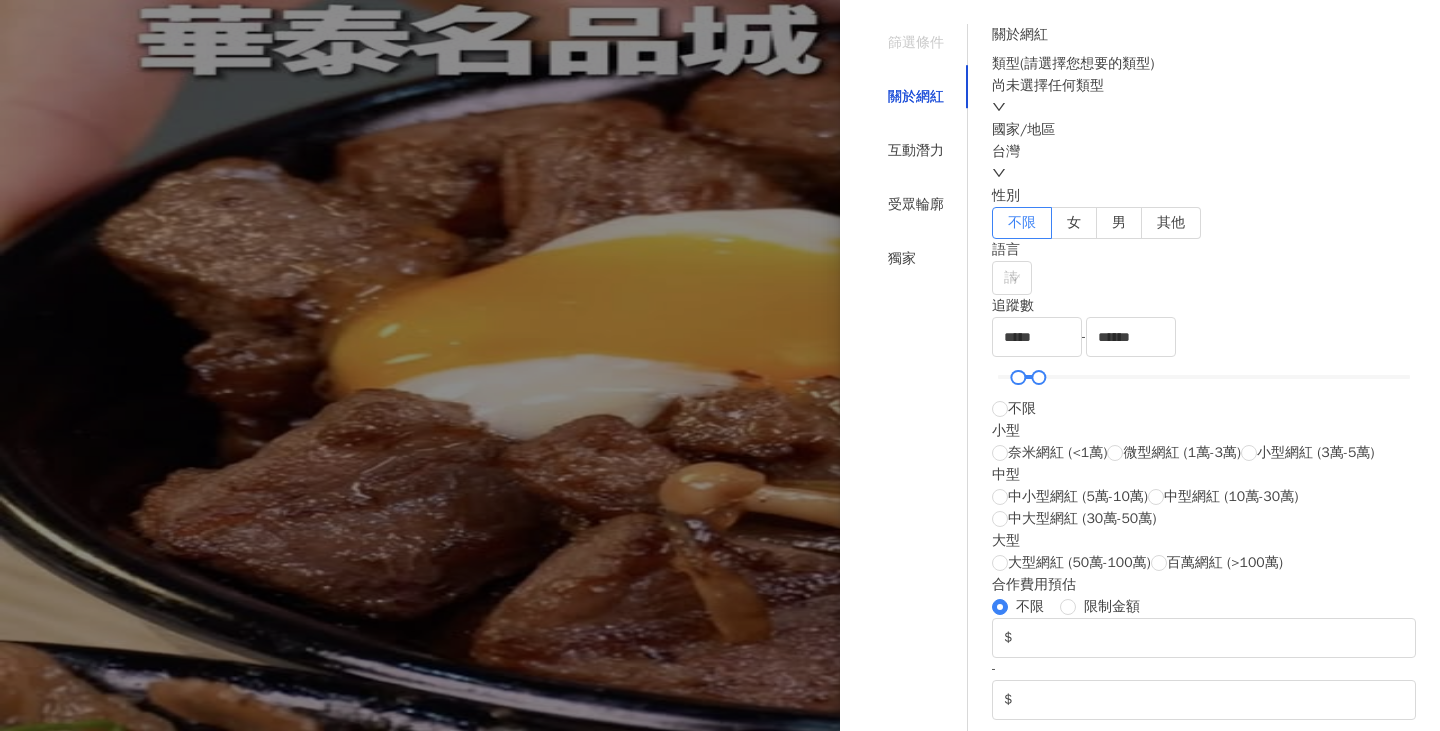 click at bounding box center [720, 365] 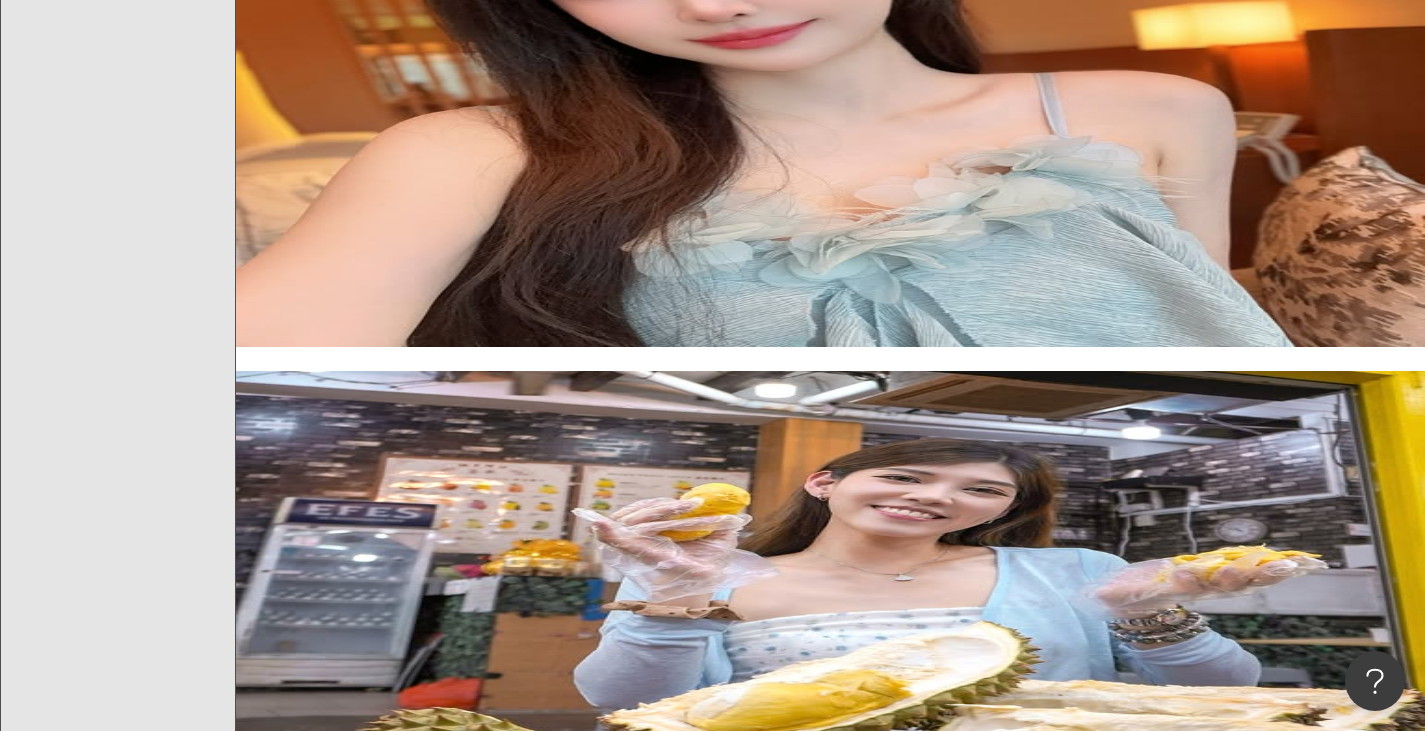 scroll, scrollTop: 3689, scrollLeft: 0, axis: vertical 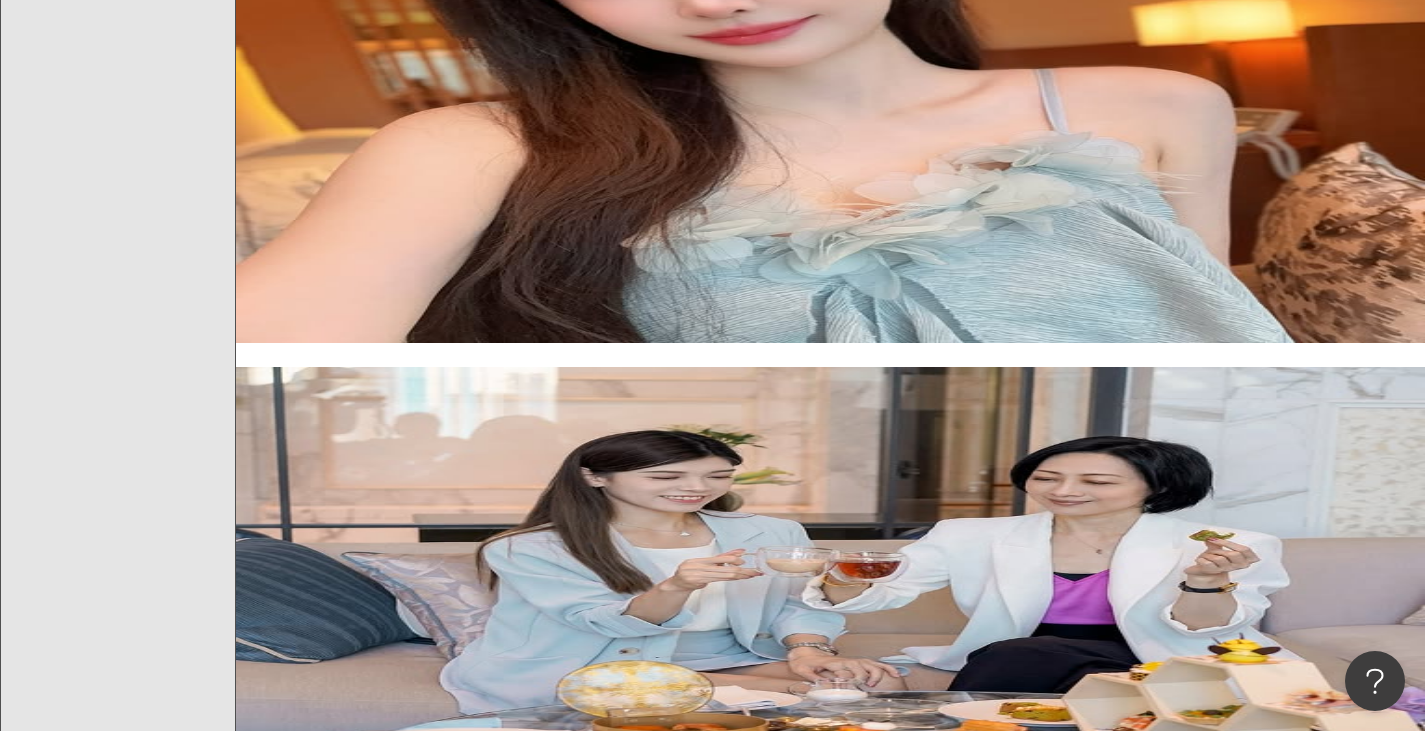 click on "下一頁" at bounding box center [429, 3688] 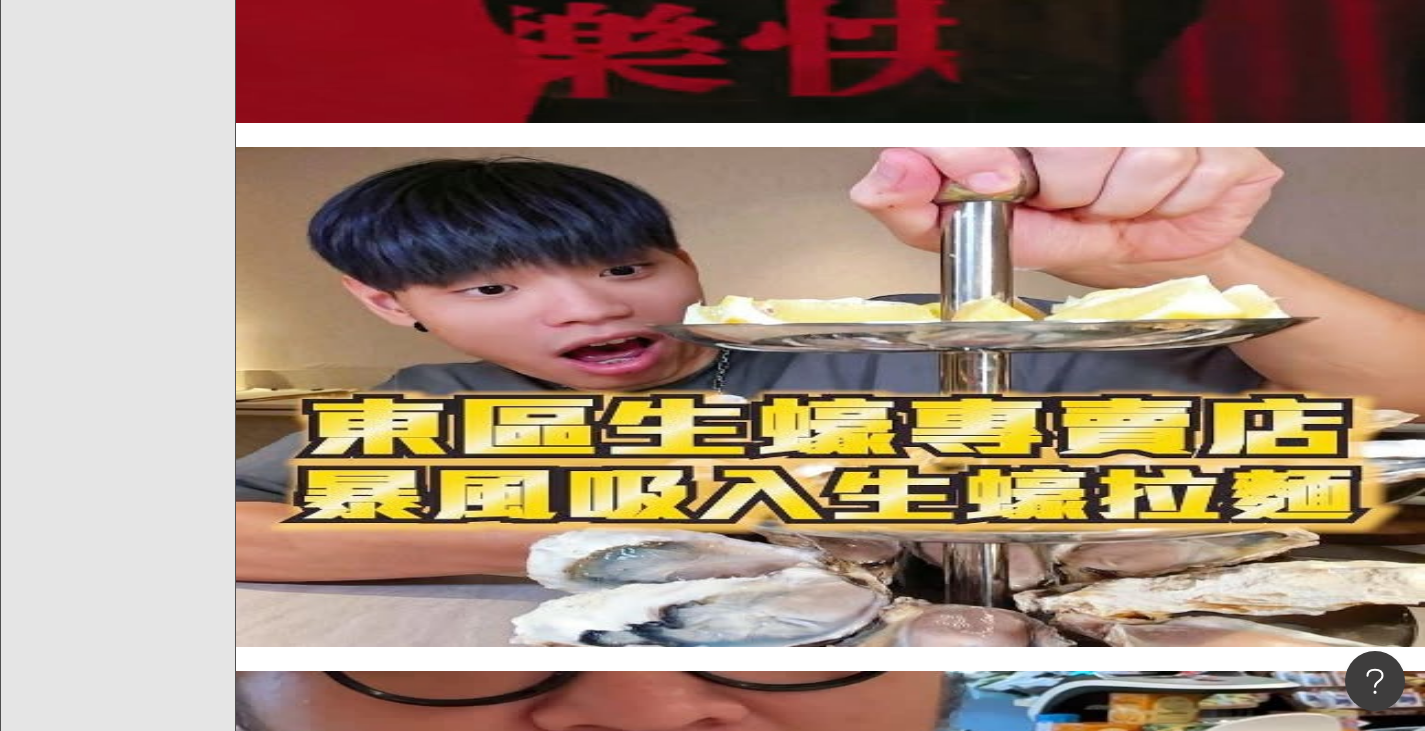 scroll, scrollTop: 0, scrollLeft: 0, axis: both 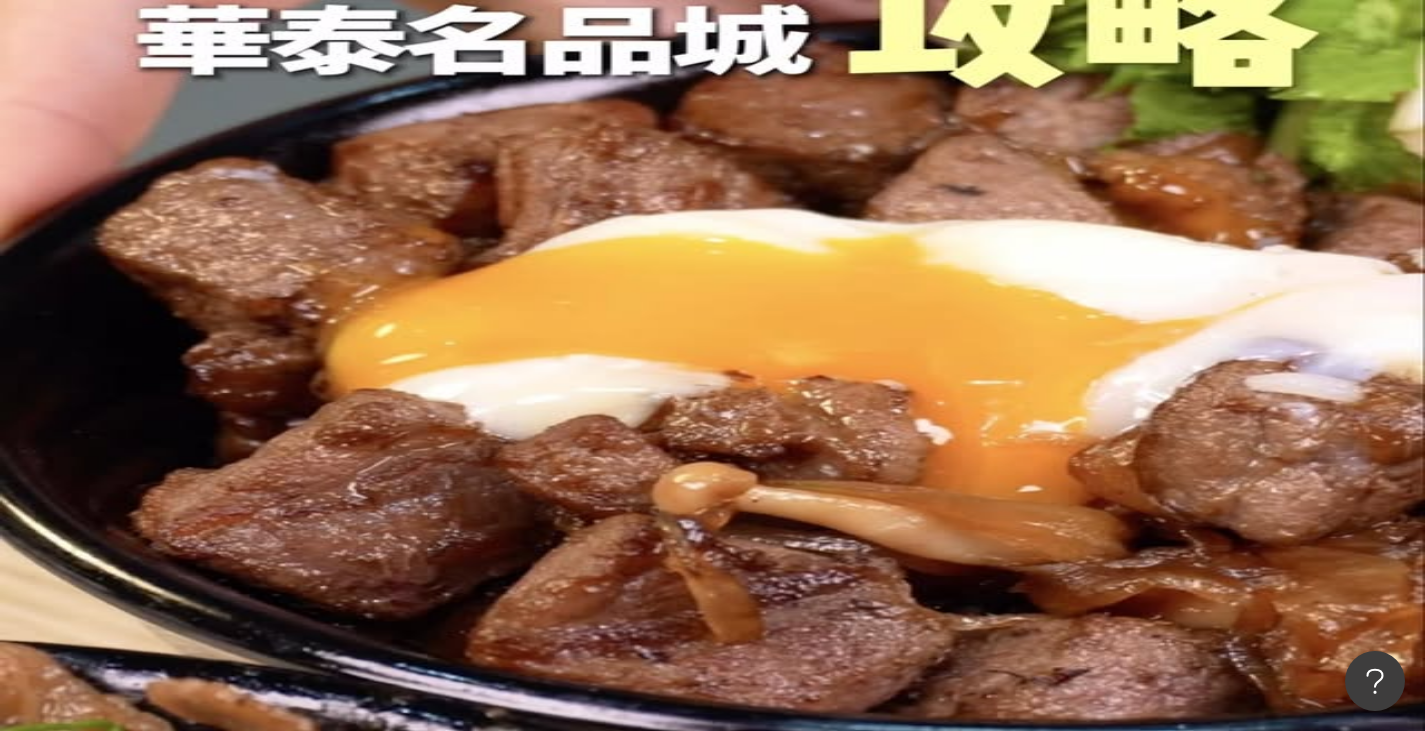 click 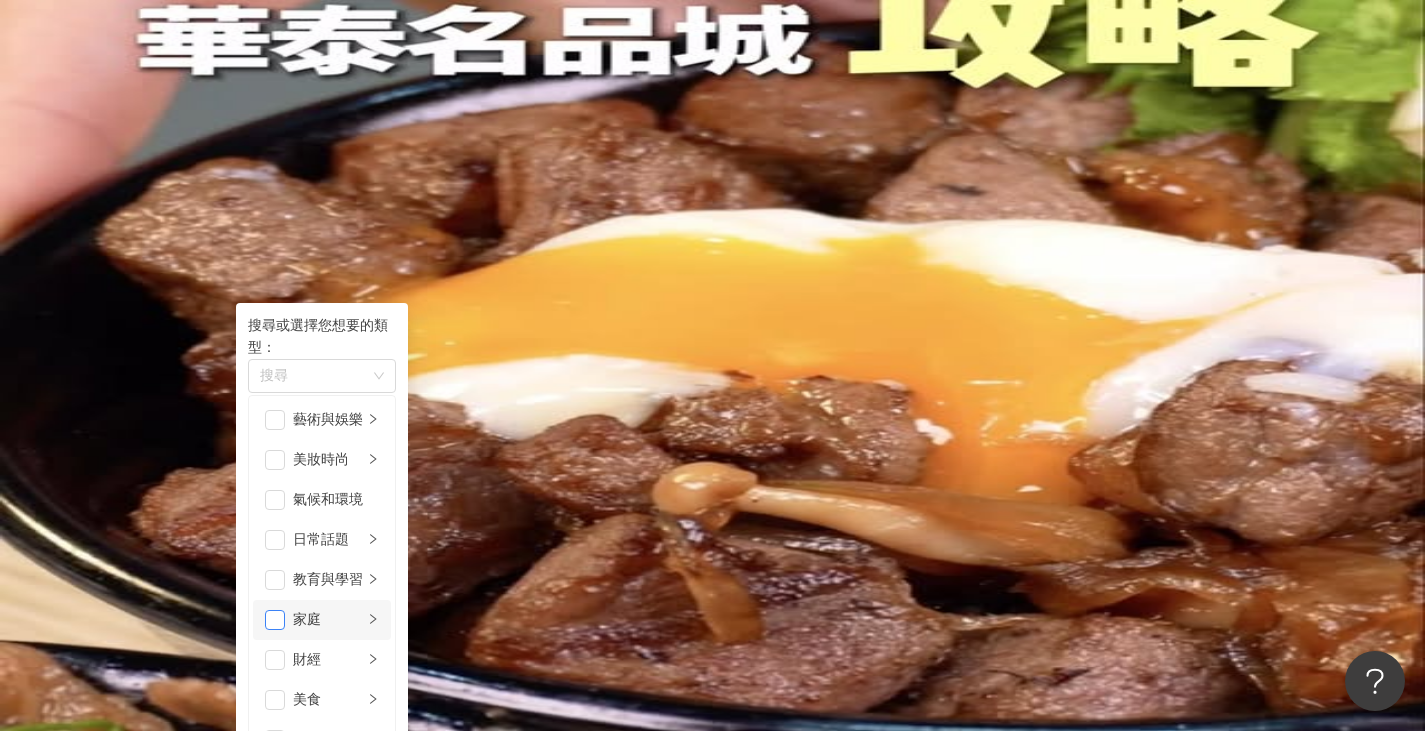 click at bounding box center (275, 620) 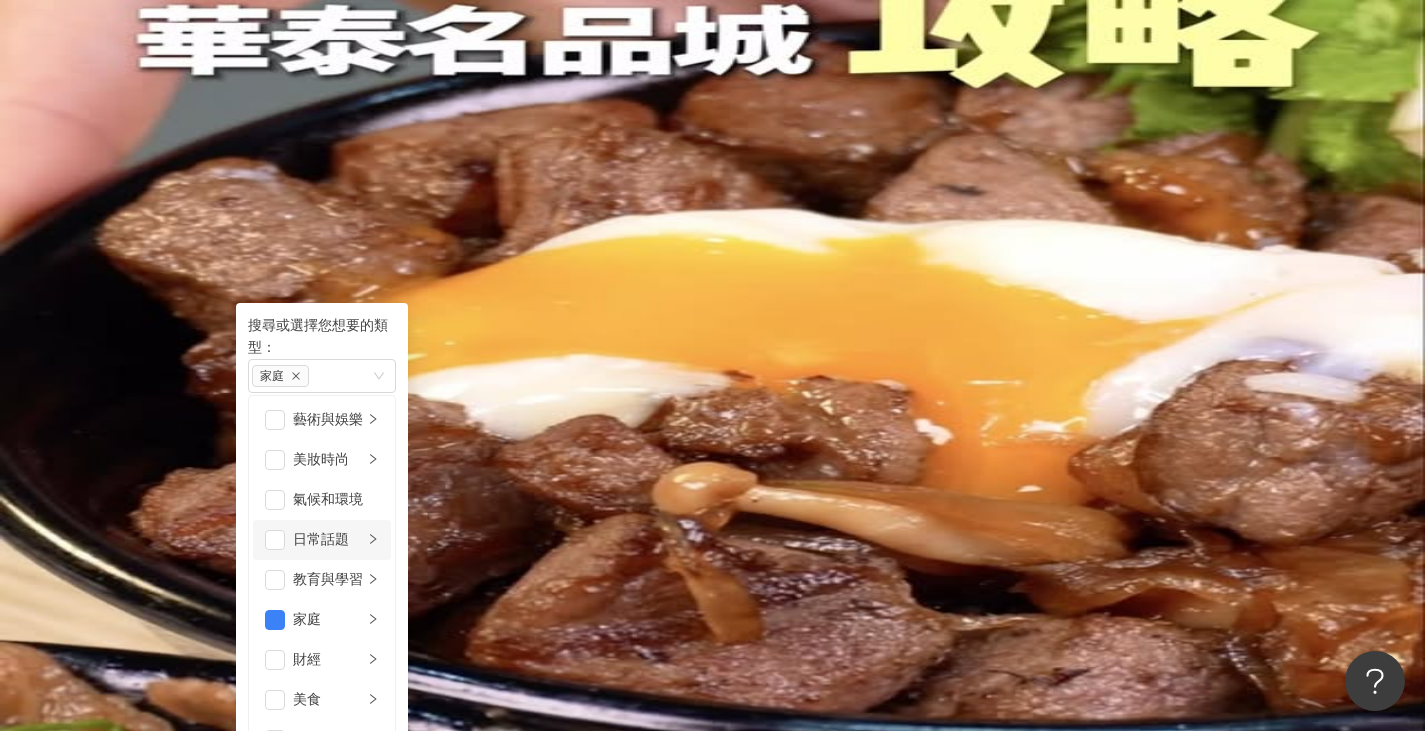 scroll, scrollTop: 200, scrollLeft: 0, axis: vertical 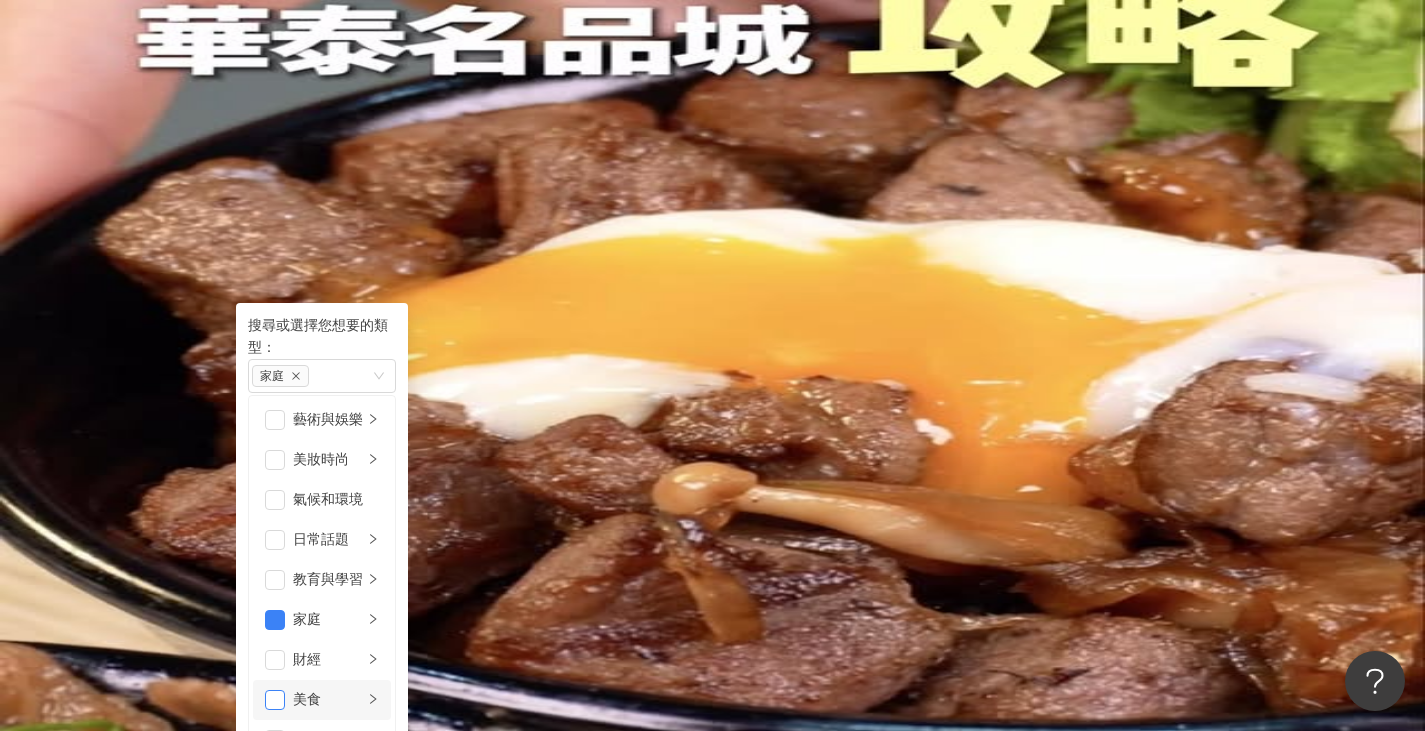 click at bounding box center (275, 700) 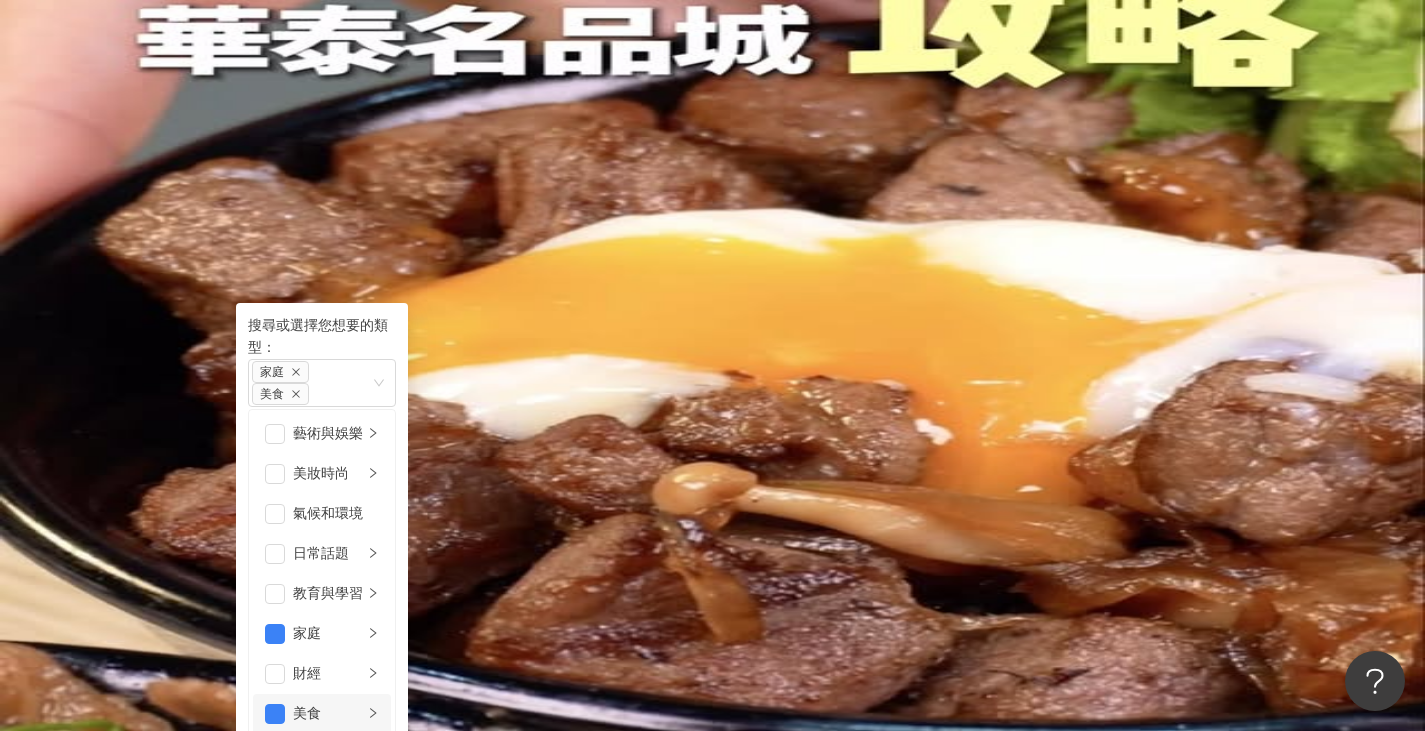 scroll, scrollTop: 600, scrollLeft: 0, axis: vertical 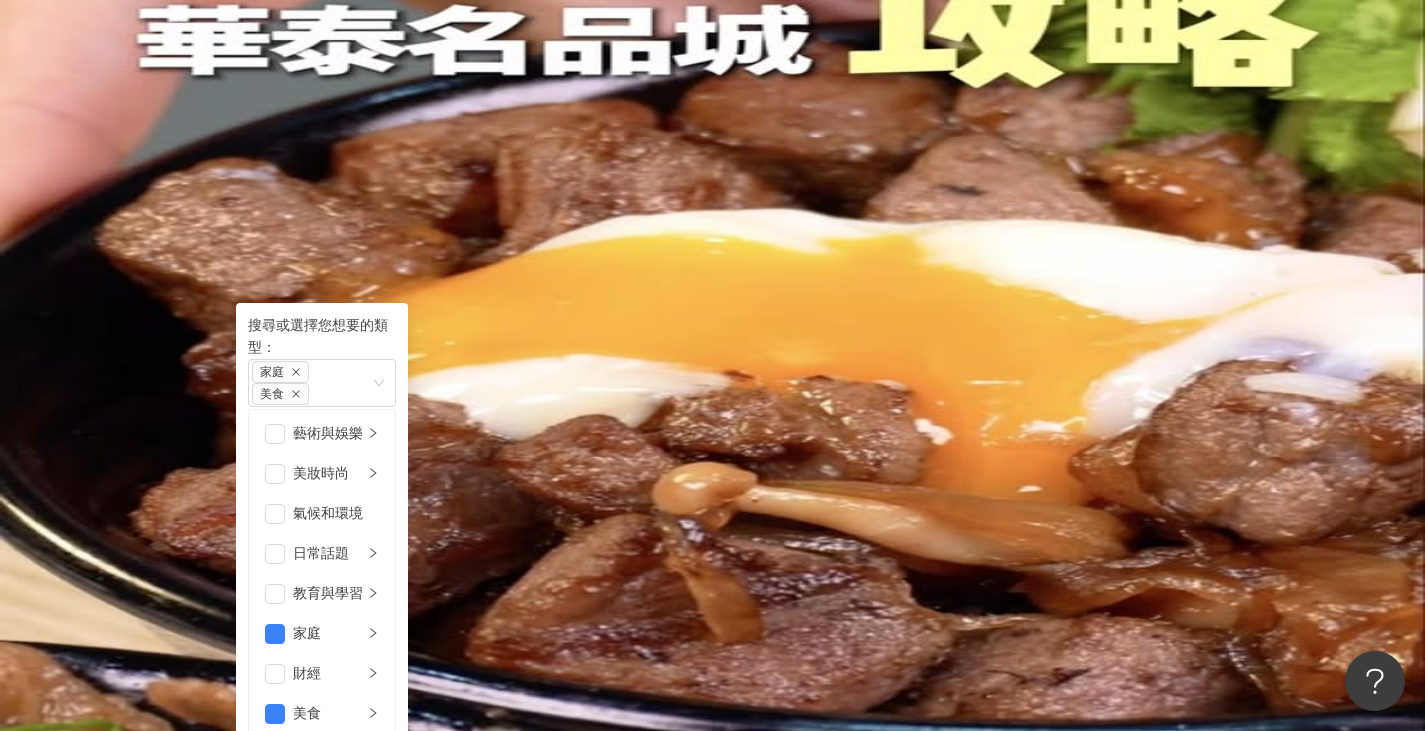 click at bounding box center [275, 1194] 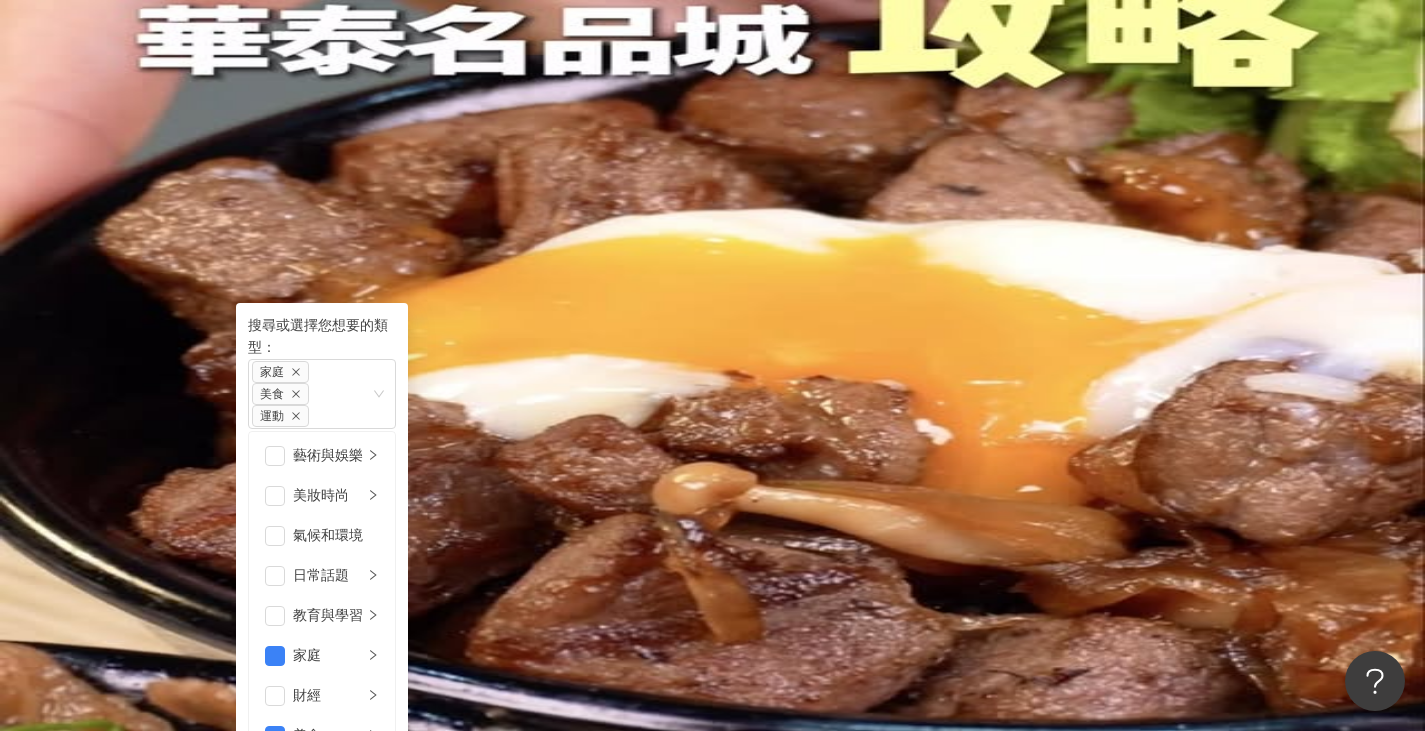 click on "Instagram ** 台灣 搜尋 customizedTag 網紅類型 美食 Sam & Enid   6,080   追蹤者 林靜雨 2,414   追蹤者 林佳 1,646   追蹤者 新竹美食。台北美食。桃園美食。台中美食。🍜 992   追蹤者 您可能感興趣： 吃貨  甜點  美食餐廳  餐廳  銅板美食  類型 搜尋或選擇您想要的類型： 家庭 美食 運動   藝術與娛樂 美妝時尚 氣候和環境 日常話題 教育與學習 家庭 財經 美食 命理占卜 遊戲 法政社會 生活風格 影視娛樂 醫療與健康 寵物 攝影 感情 宗教 促購導購 運動 科技 交通工具 旅遊 成人 性別 追蹤數 互動率 觀看率 合作費用預估  更多篩選 篩選條件 關於網紅 互動潛力 受眾輪廓 獨家 關於網紅 類型  ( 請選擇您想要的類型 ) 尚未選擇任何類型 國家/地區 台灣 性別 不限 女 男 其他 語言     請選擇或搜尋 追蹤數 *****  -  ****** 不限 小型 奈米網紅 (<1萬) 微型網紅 (1萬-3萬) 小型網紅 (3萬-5萬) $ *" at bounding box center [830, 308] 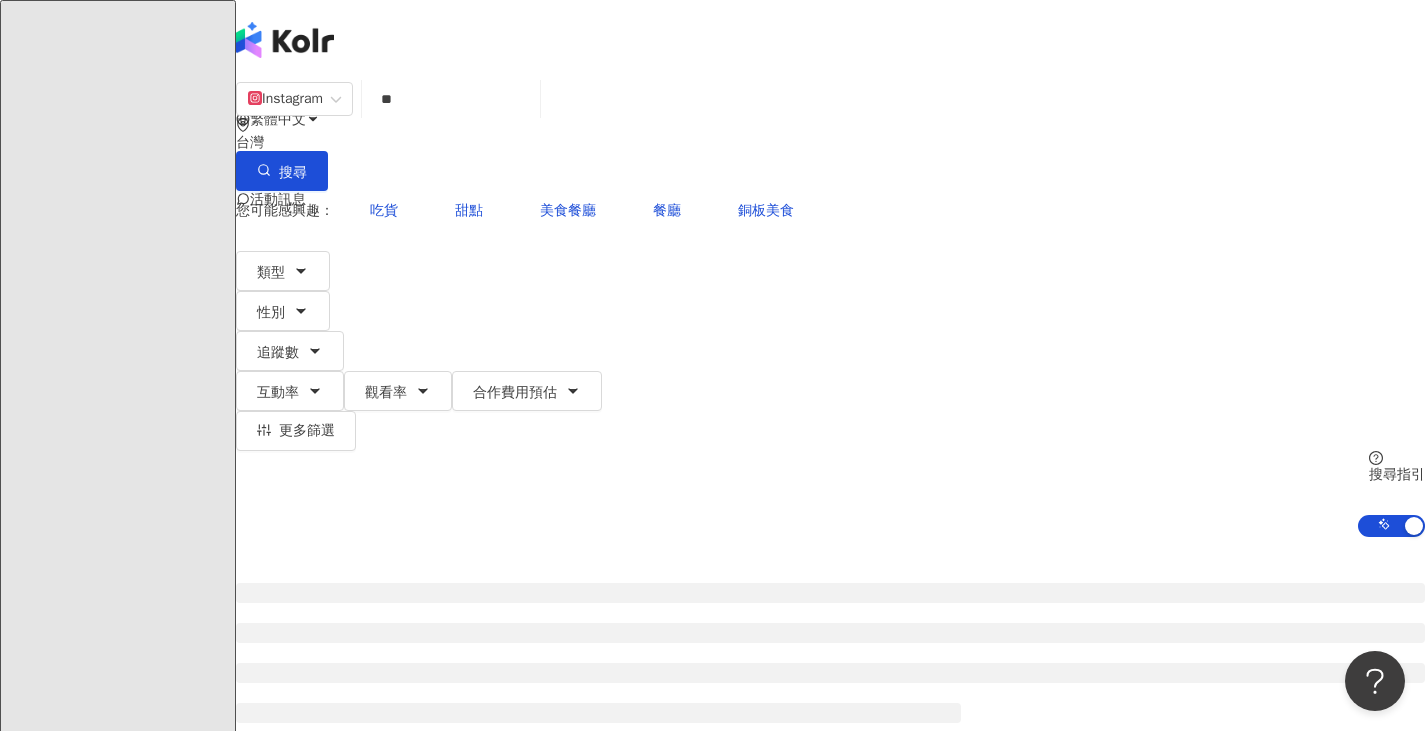 scroll, scrollTop: 0, scrollLeft: 0, axis: both 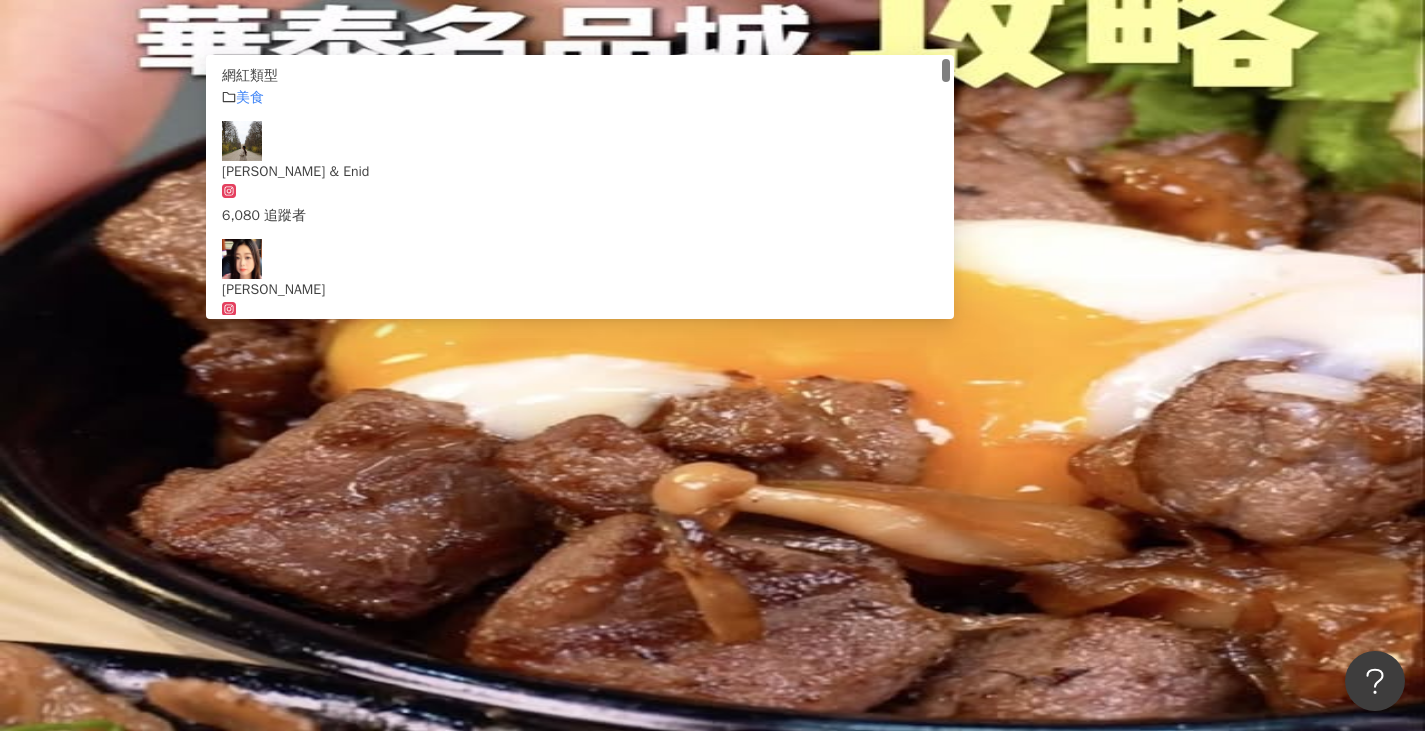 drag, startPoint x: 558, startPoint y: 126, endPoint x: 205, endPoint y: 118, distance: 353.09064 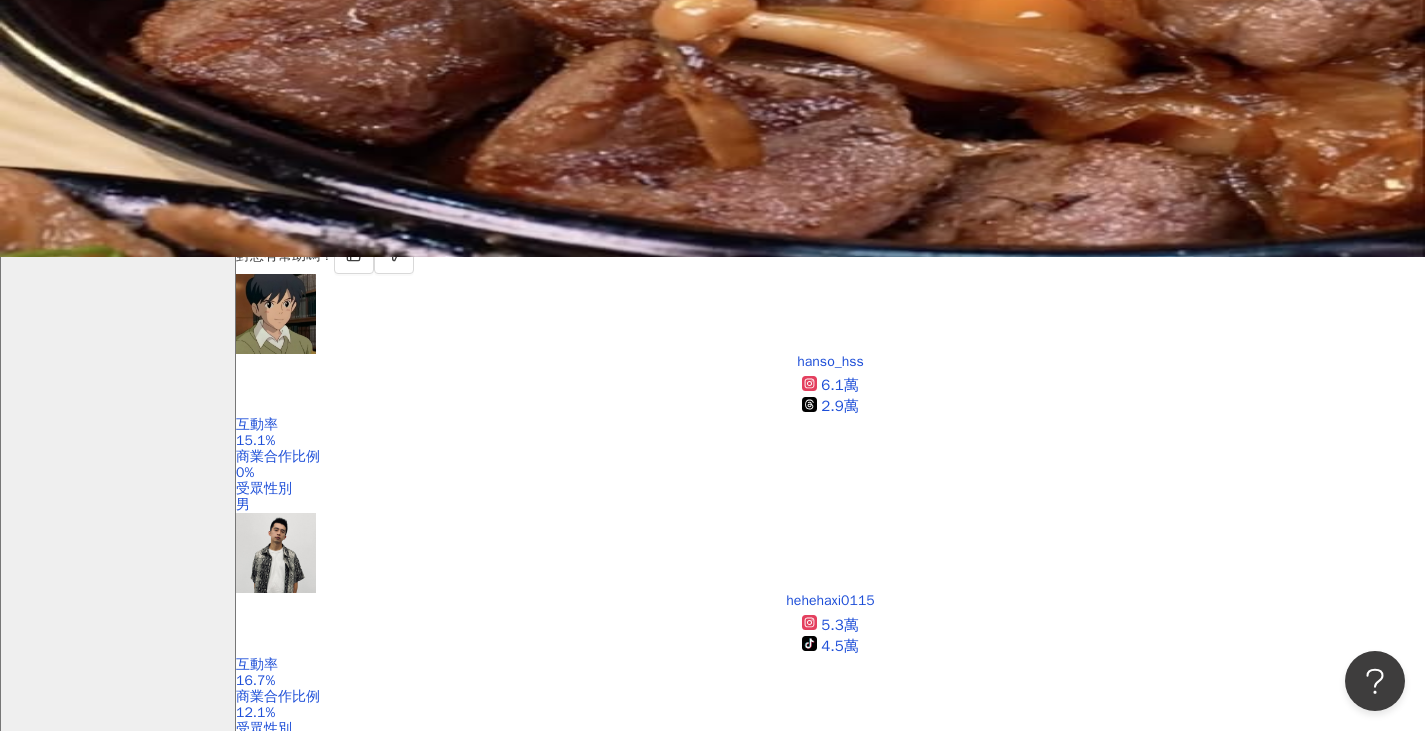 scroll, scrollTop: 400, scrollLeft: 0, axis: vertical 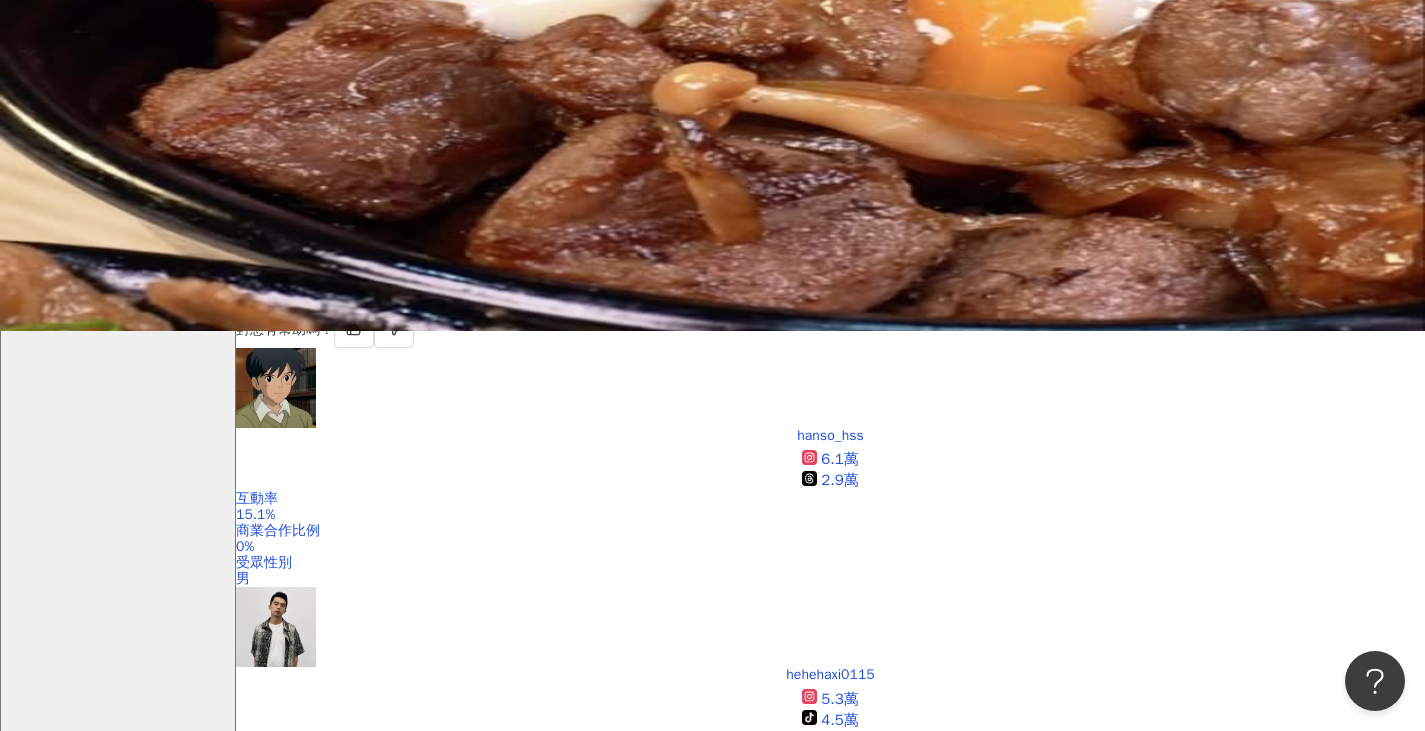 type 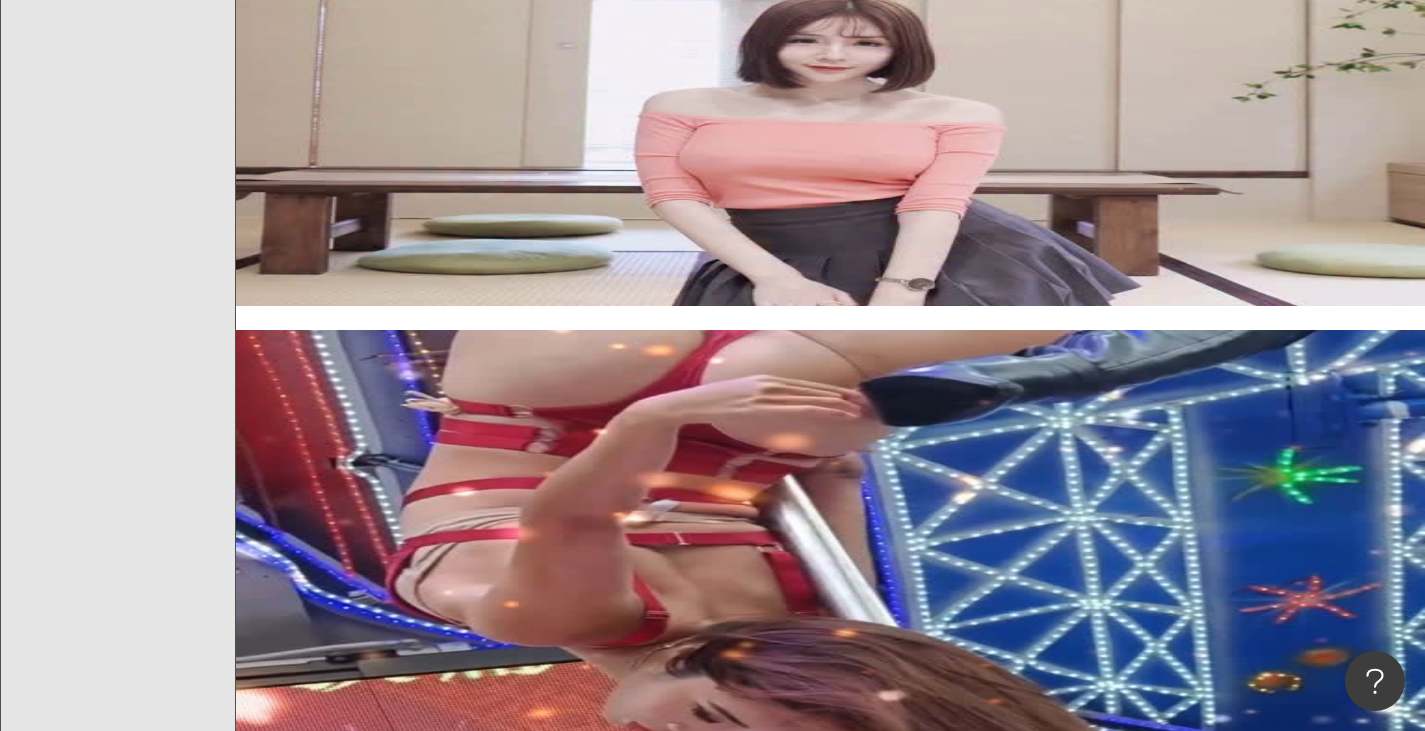 scroll, scrollTop: 3900, scrollLeft: 0, axis: vertical 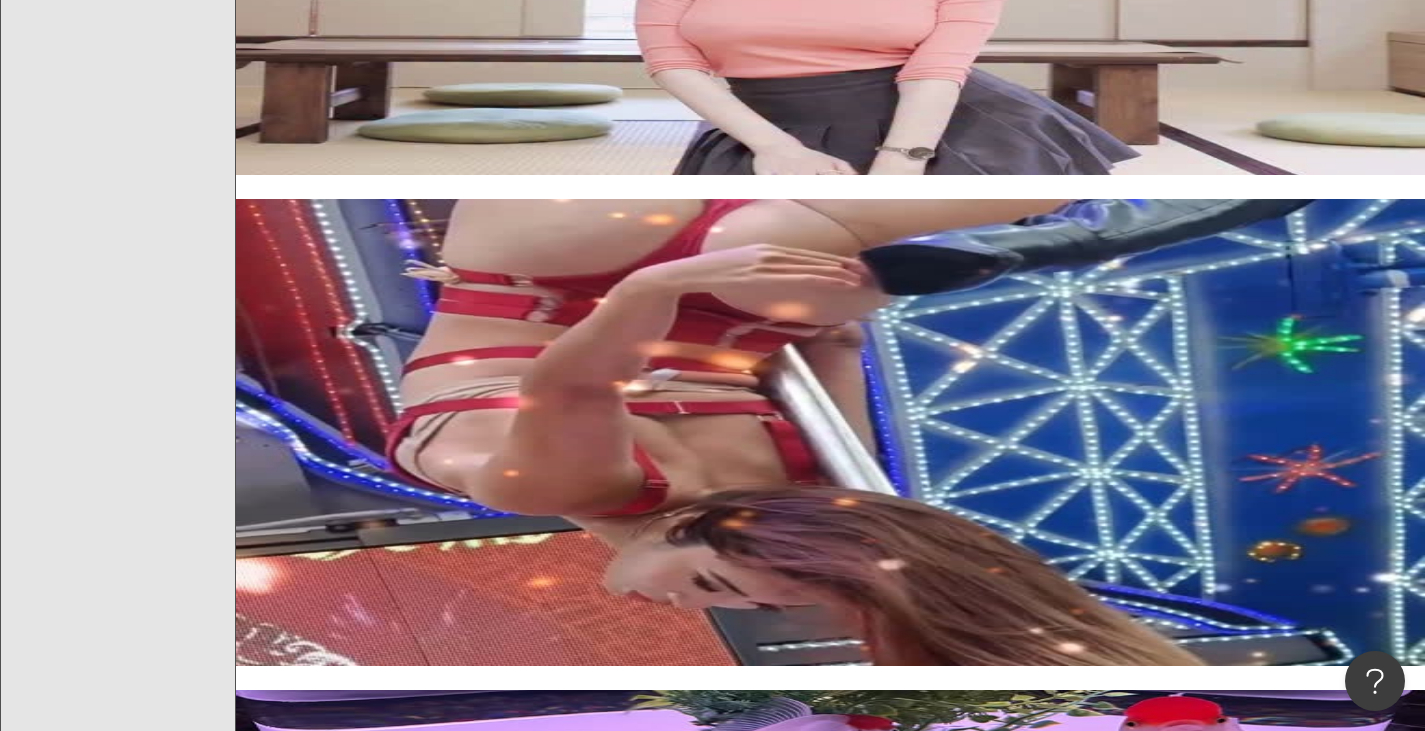click on "下一頁" at bounding box center [429, 5471] 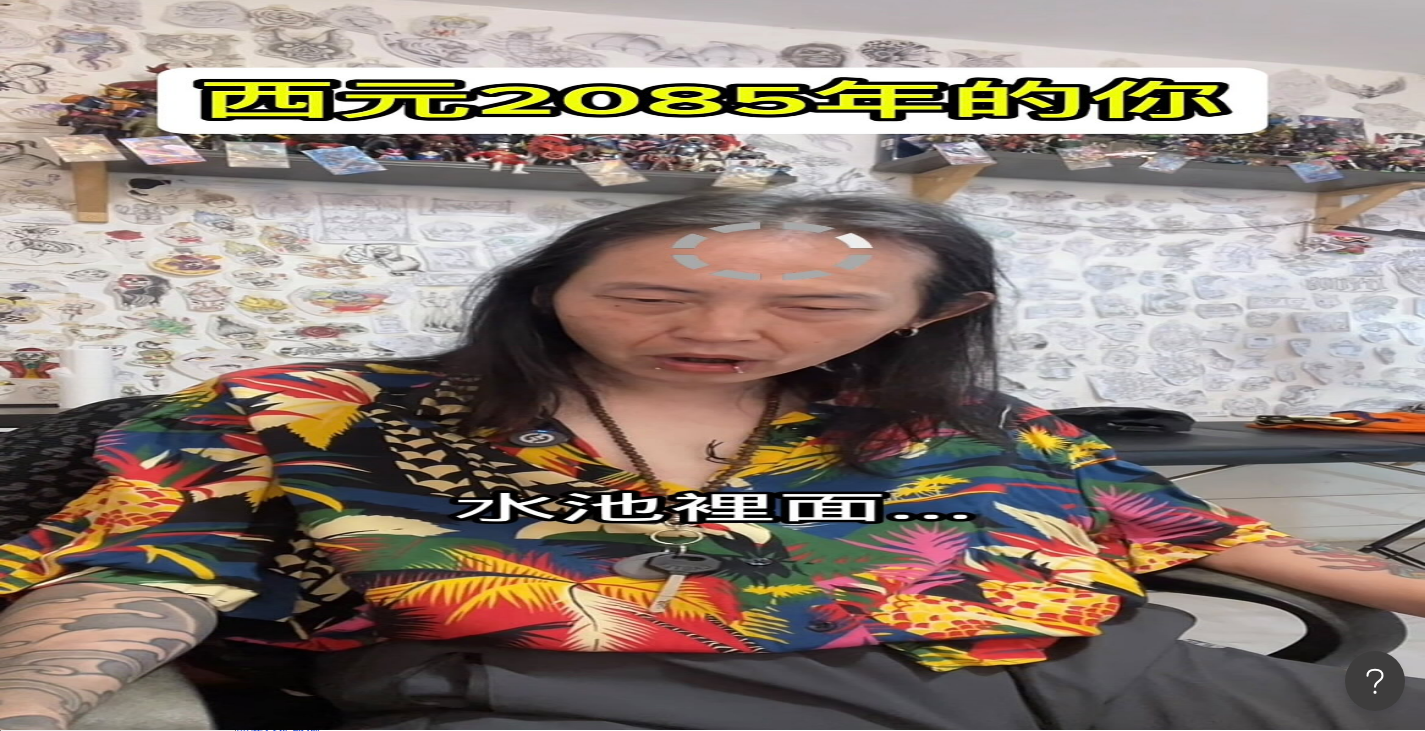 scroll, scrollTop: 0, scrollLeft: 0, axis: both 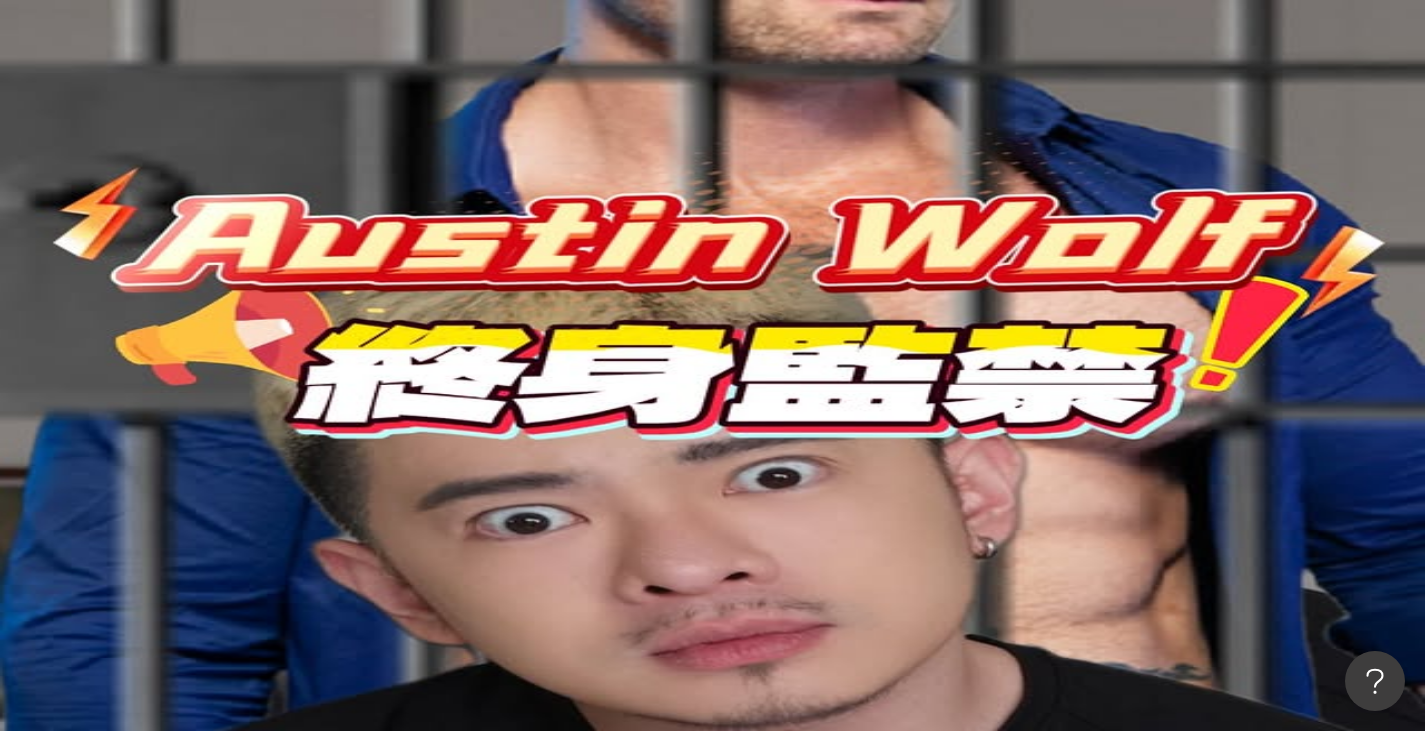 click on "類型" at bounding box center [283, 271] 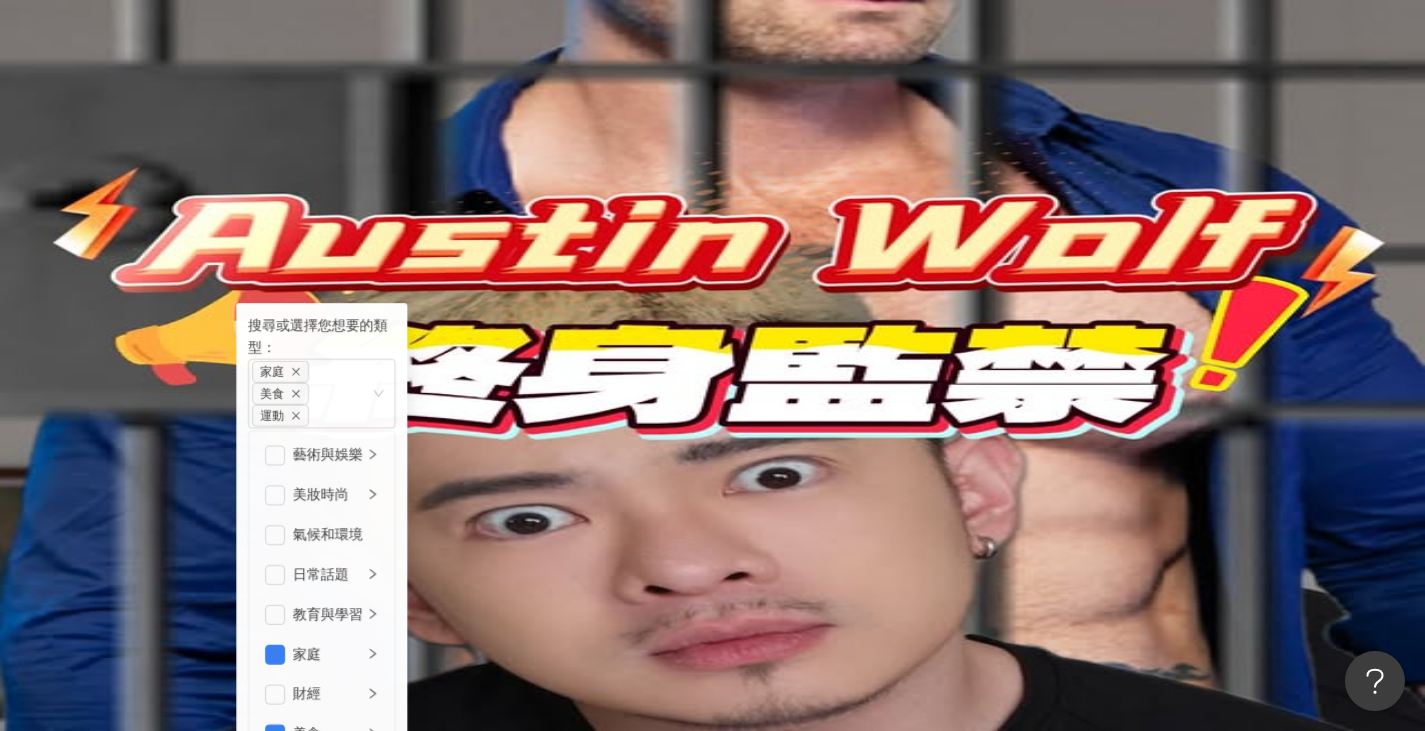 click on "Instagram 台灣 搜尋 customizedTag 網紅類型 美食 Sam & Enid   6,080   追蹤者 林靜雨 2,414   追蹤者 林佳 1,646   追蹤者 新竹美食。台北美食。桃園美食。台中美食。🍜 992   追蹤者 您可能感興趣： 吃貨  甜點  艾爾文的旅遊紀錄  工作生活  類型 搜尋或選擇您想要的類型： 家庭 美食 運動   藝術與娛樂 美妝時尚 氣候和環境 日常話題 教育與學習 家庭 財經 美食 命理占卜 遊戲 法政社會 生活風格 影視娛樂 醫療與健康 寵物 攝影 感情 宗教 促購導購 運動 科技 交通工具 旅遊 成人 性別 追蹤數 互動率 觀看率 合作費用預估  更多篩選 篩選條件 關於網紅 互動潛力 受眾輪廓 獨家 關於網紅 類型  ( 請選擇您想要的類型 ) 家庭 美食 運動 國家/地區 台灣 性別 不限 女 男 其他 語言     請選擇或搜尋 追蹤數 *****  -  ****** 不限 小型 奈米網紅 (<1萬) 微型網紅 (1萬-3萬) 小型網紅 (3萬-5萬) 中型" at bounding box center [830, 308] 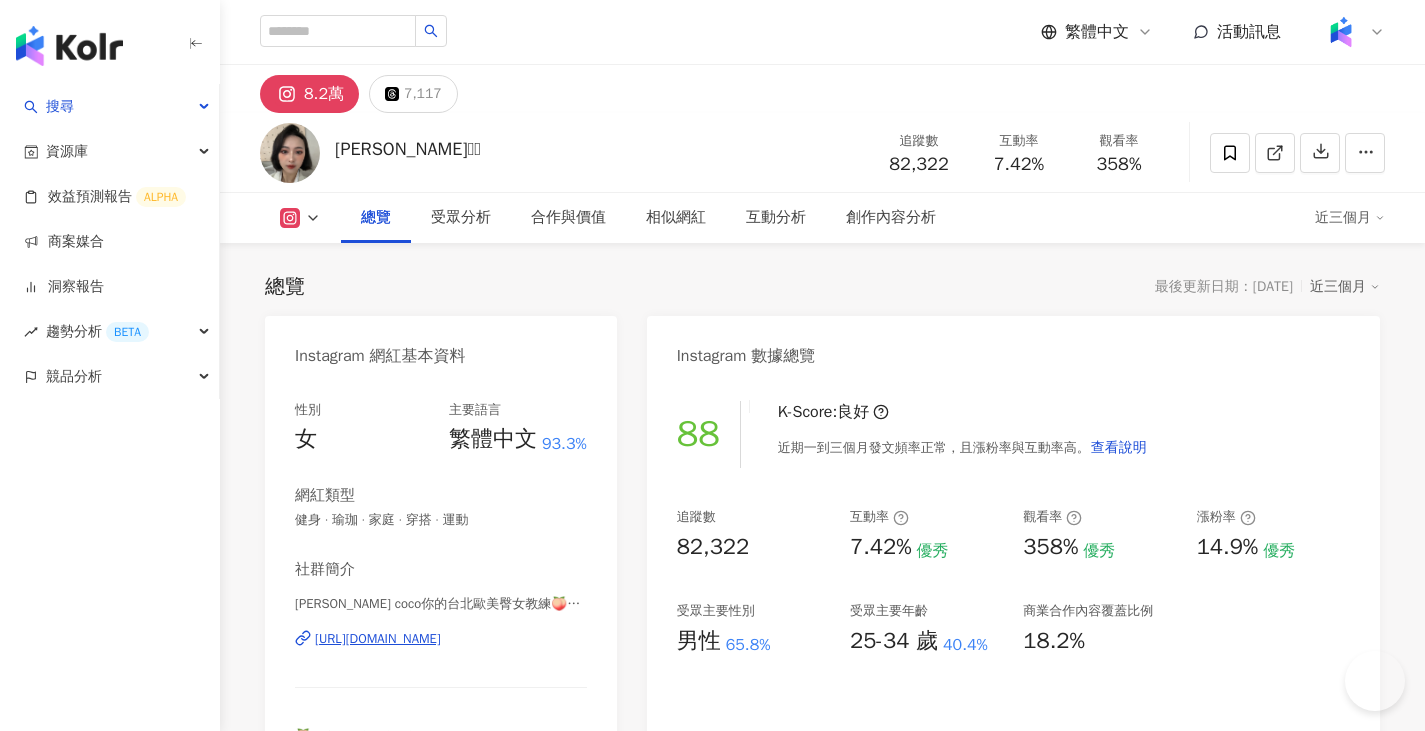 scroll, scrollTop: 0, scrollLeft: 0, axis: both 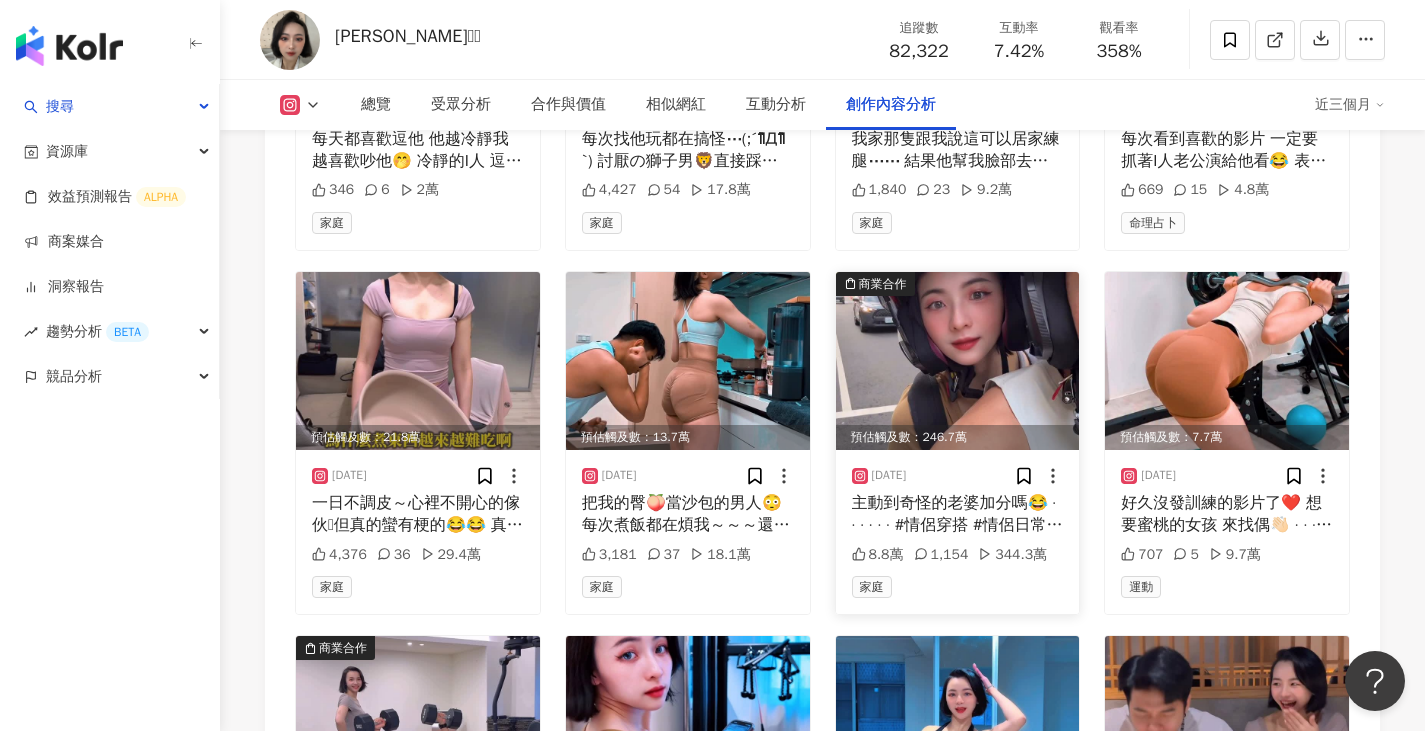 click at bounding box center (958, 361) 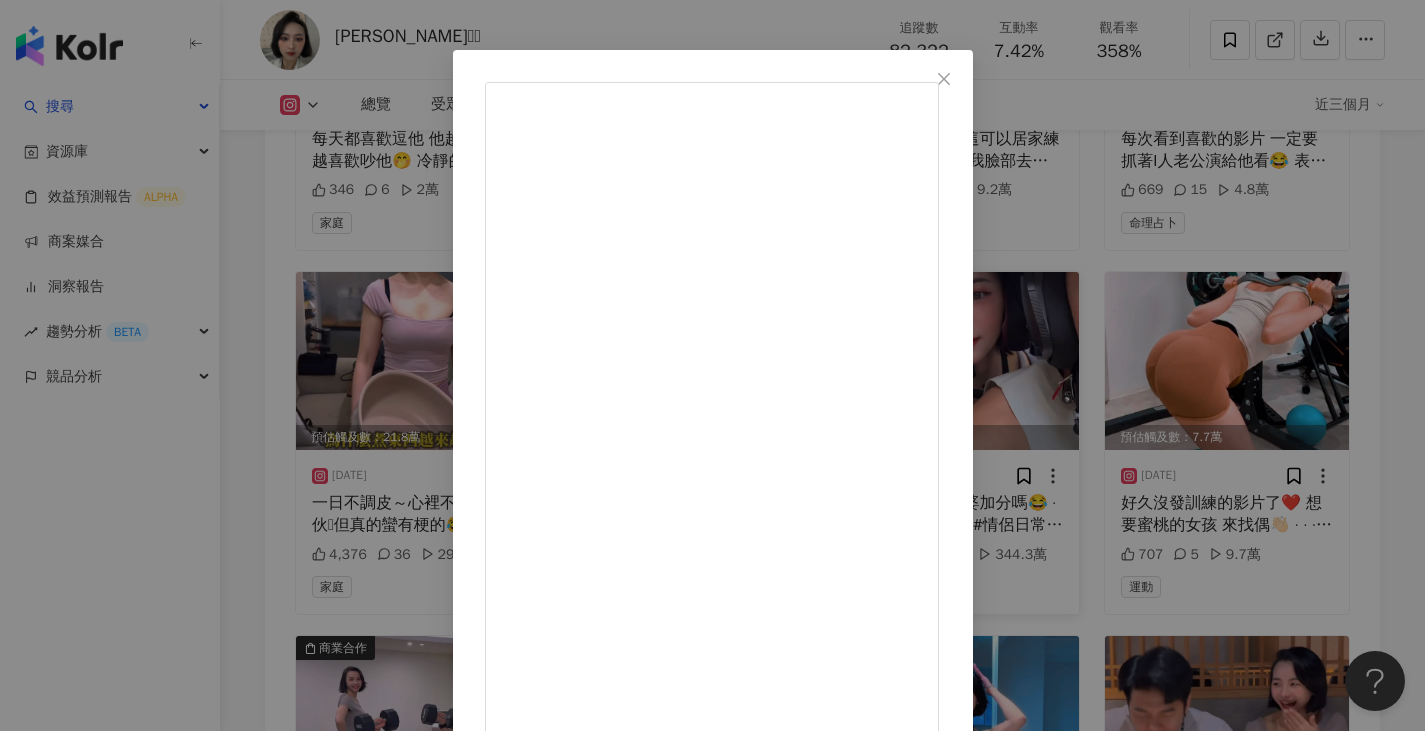 scroll, scrollTop: 100, scrollLeft: 0, axis: vertical 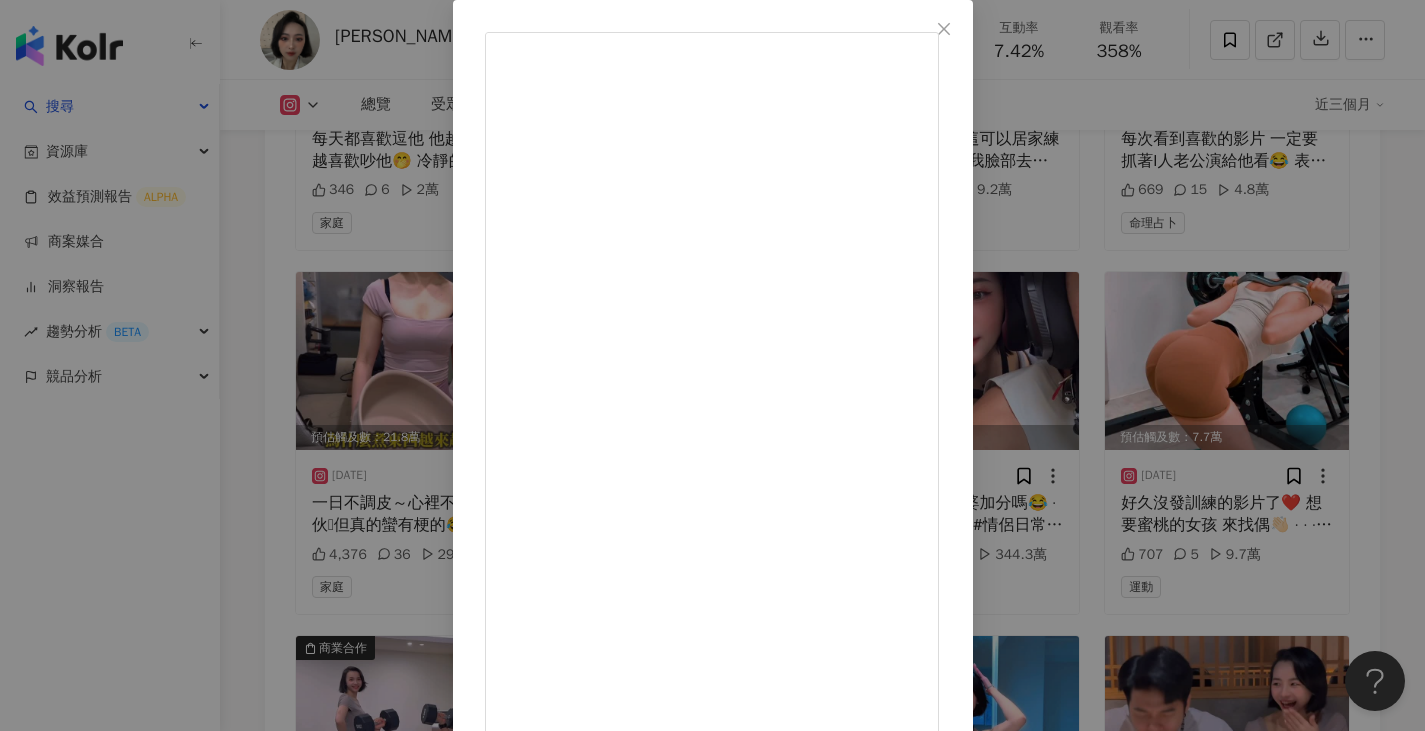 click on "迦婷🫶🏻 2025/6/21 主動到奇怪的老婆加分嗎😂
·
·
·
·
·
·
#情侶穿搭 #情侶日常 #夫妻日常 #夫妻 #夫妻生活
#搞笑日常 #情趣 #搞笑視頻 #搞笑视频 #搞笑短片 8.8萬 1,154 344.3萬 查看原始貼文" at bounding box center [712, 365] 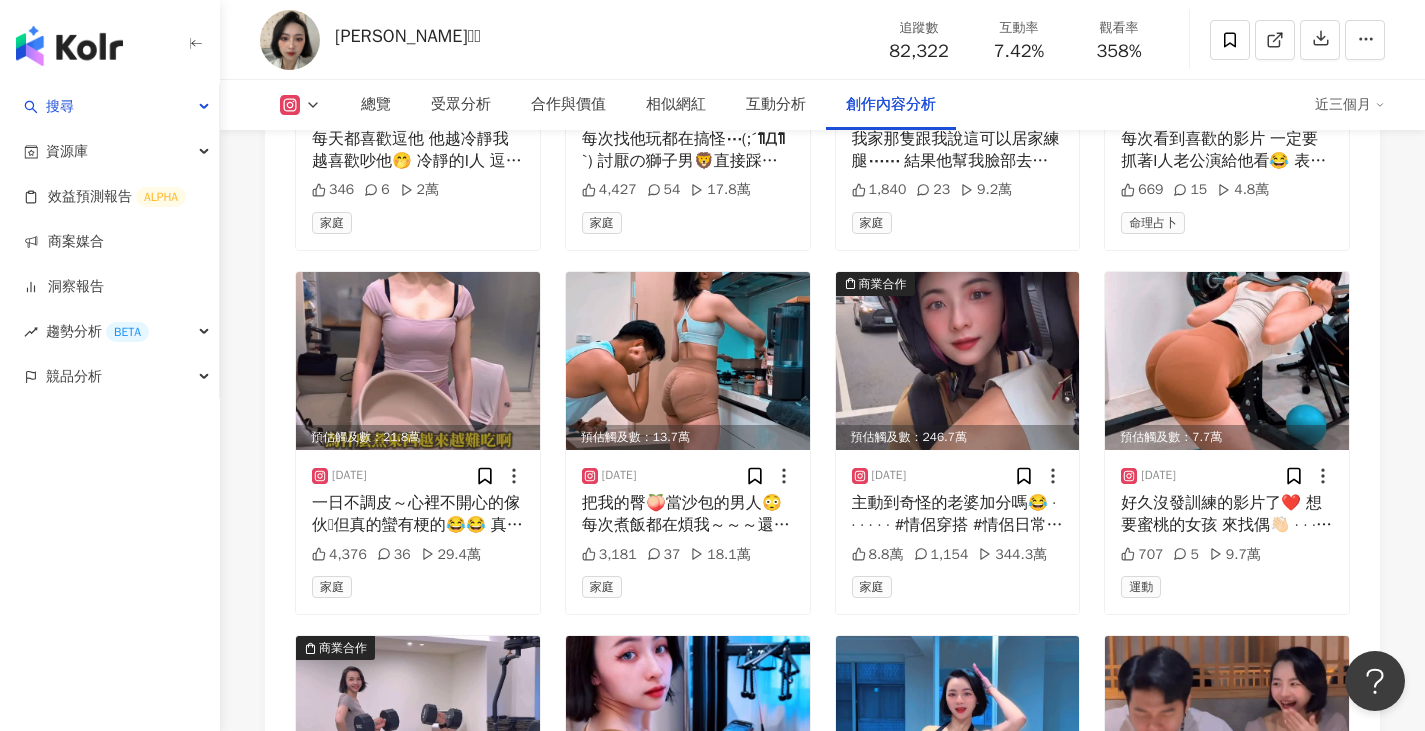 scroll, scrollTop: 6900, scrollLeft: 0, axis: vertical 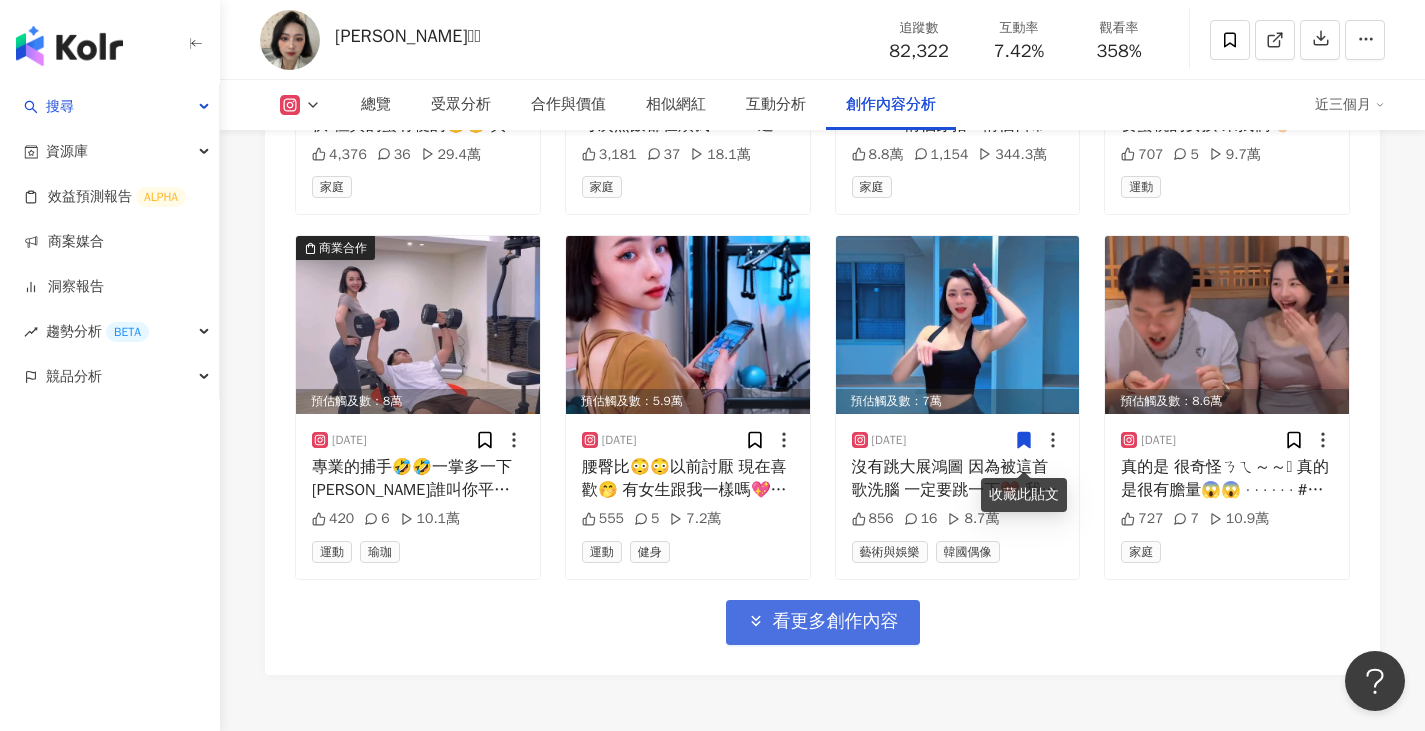 click on "看更多創作內容" at bounding box center [836, 622] 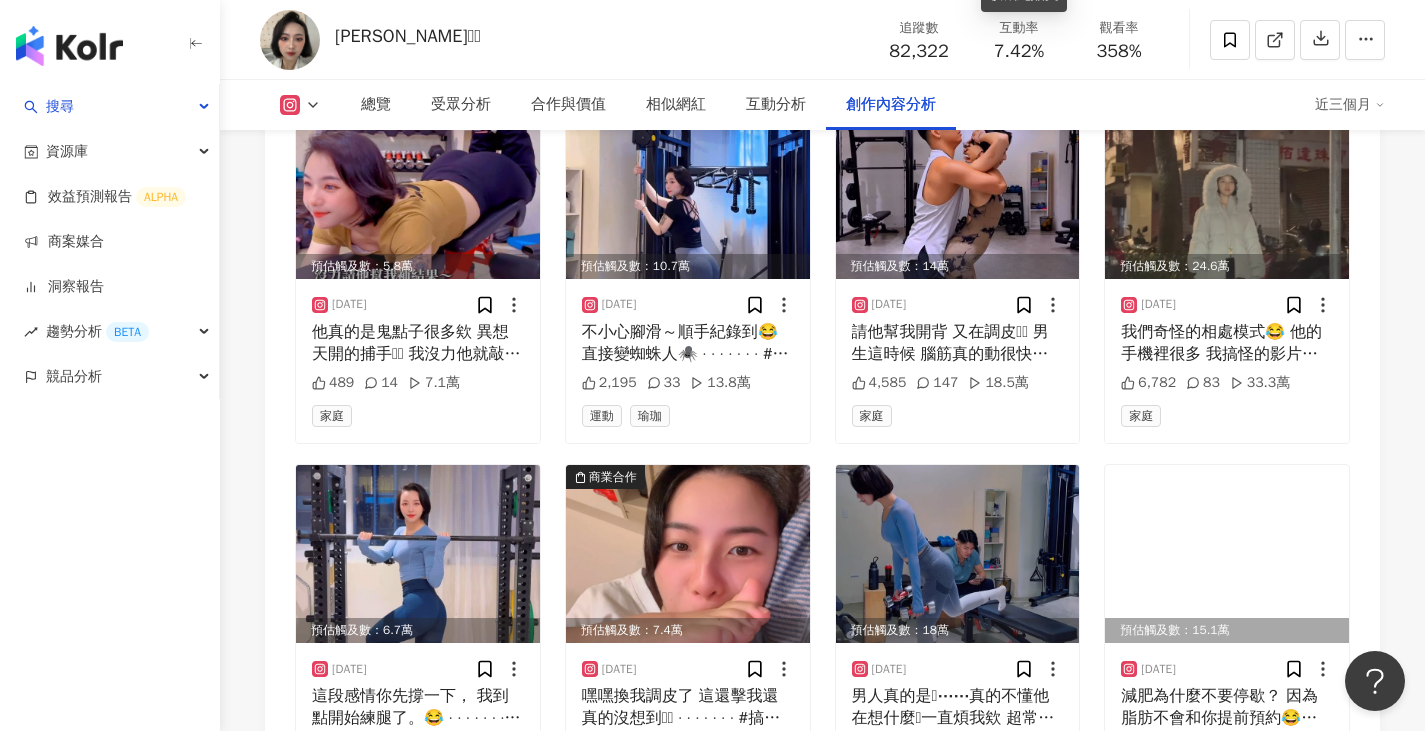 scroll, scrollTop: 7600, scrollLeft: 0, axis: vertical 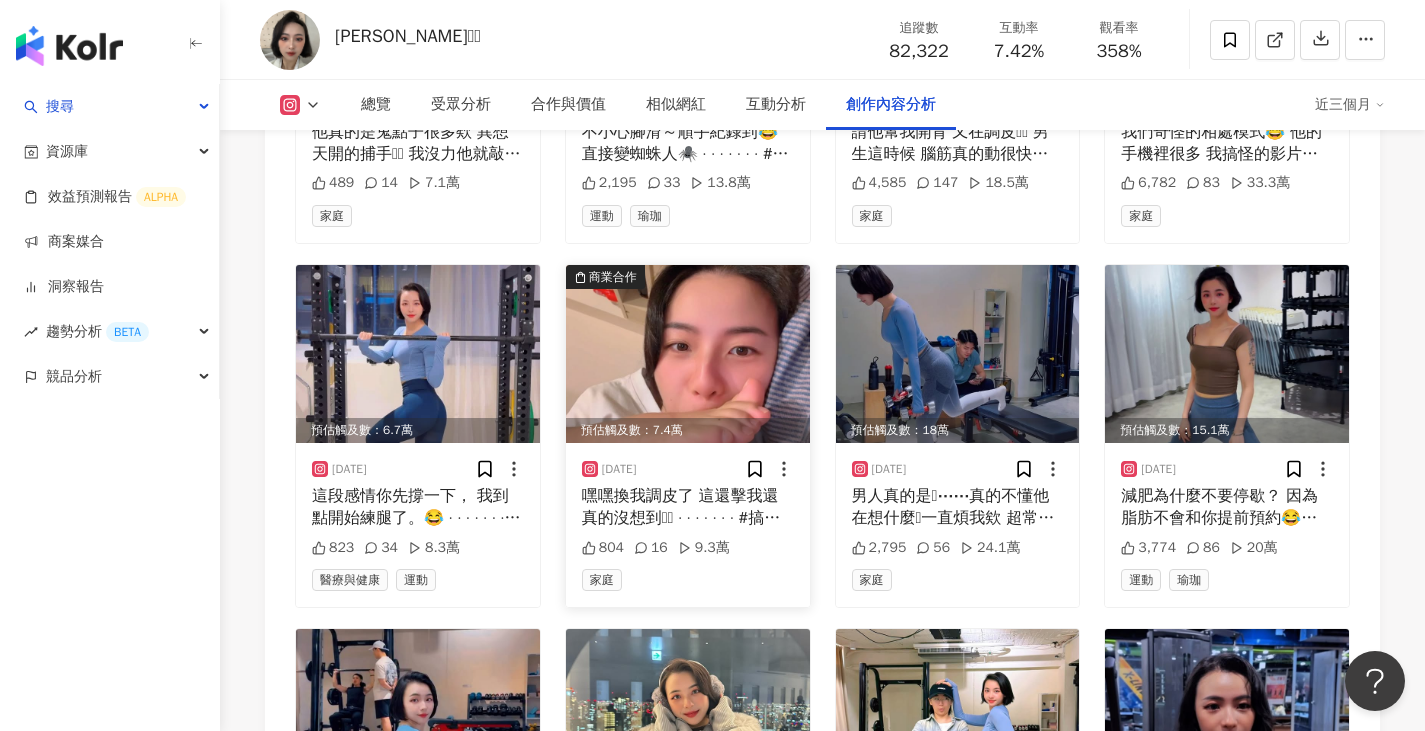 click at bounding box center (688, 354) 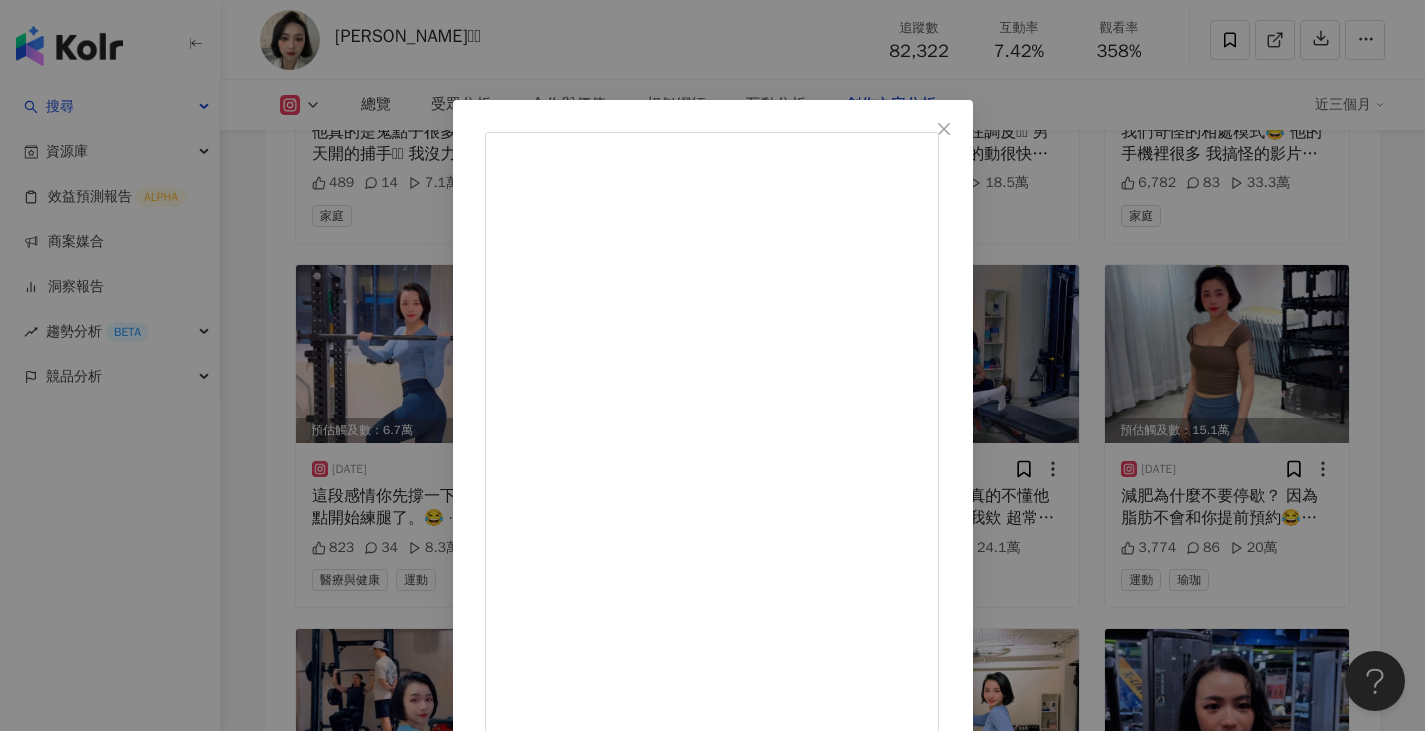 click on "迦婷🫶🏻 2025/5/6 嘿嘿換我調皮了 這還擊我還真的沒想到🥹🥹
·
·
·
·
·
·
·
#搞笑视频 #搞笑圖片 #搞笑視頻 #搞笑影片 #搞笑短片
#搞笑日更 #搞笑迷因 #情侶日常 #情侶生活 #情侶互動 804 16 9.3萬 查看原始貼文" at bounding box center (712, 365) 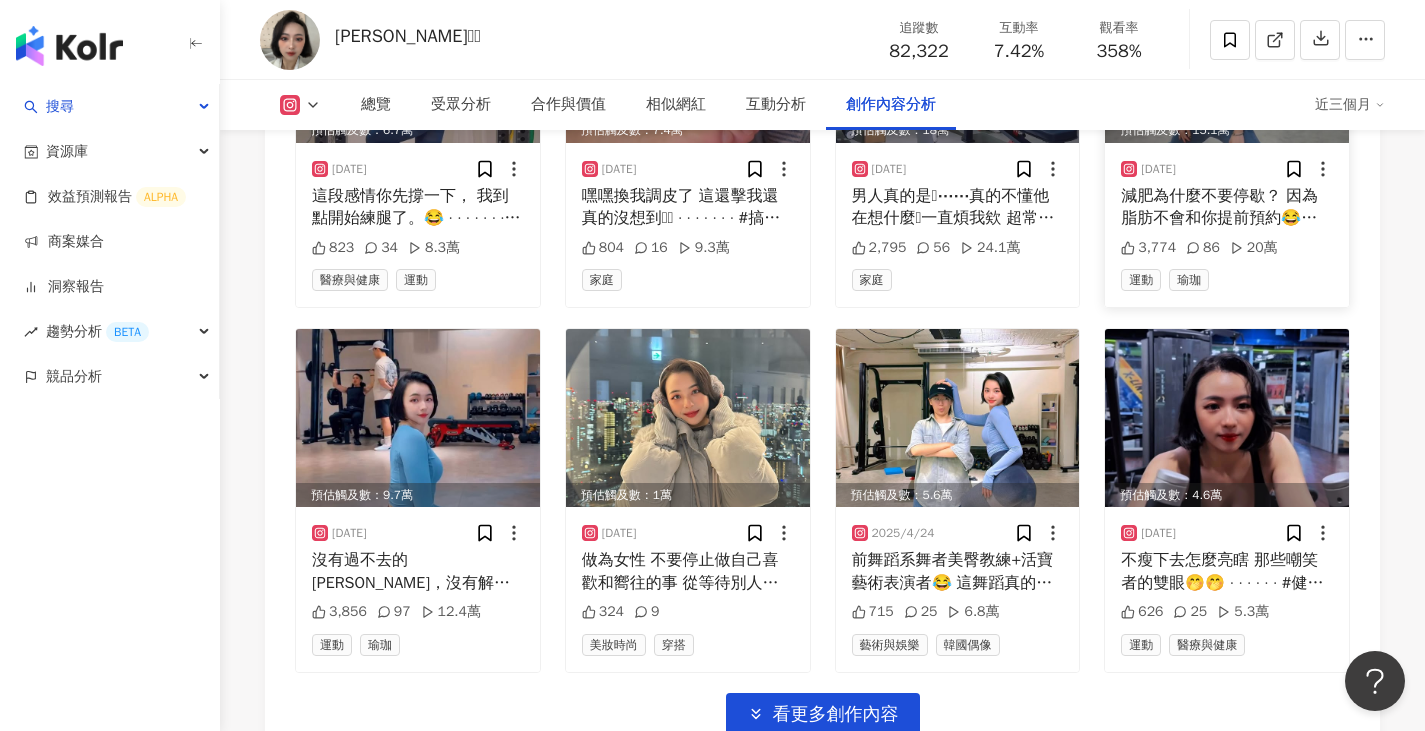 scroll, scrollTop: 8174, scrollLeft: 0, axis: vertical 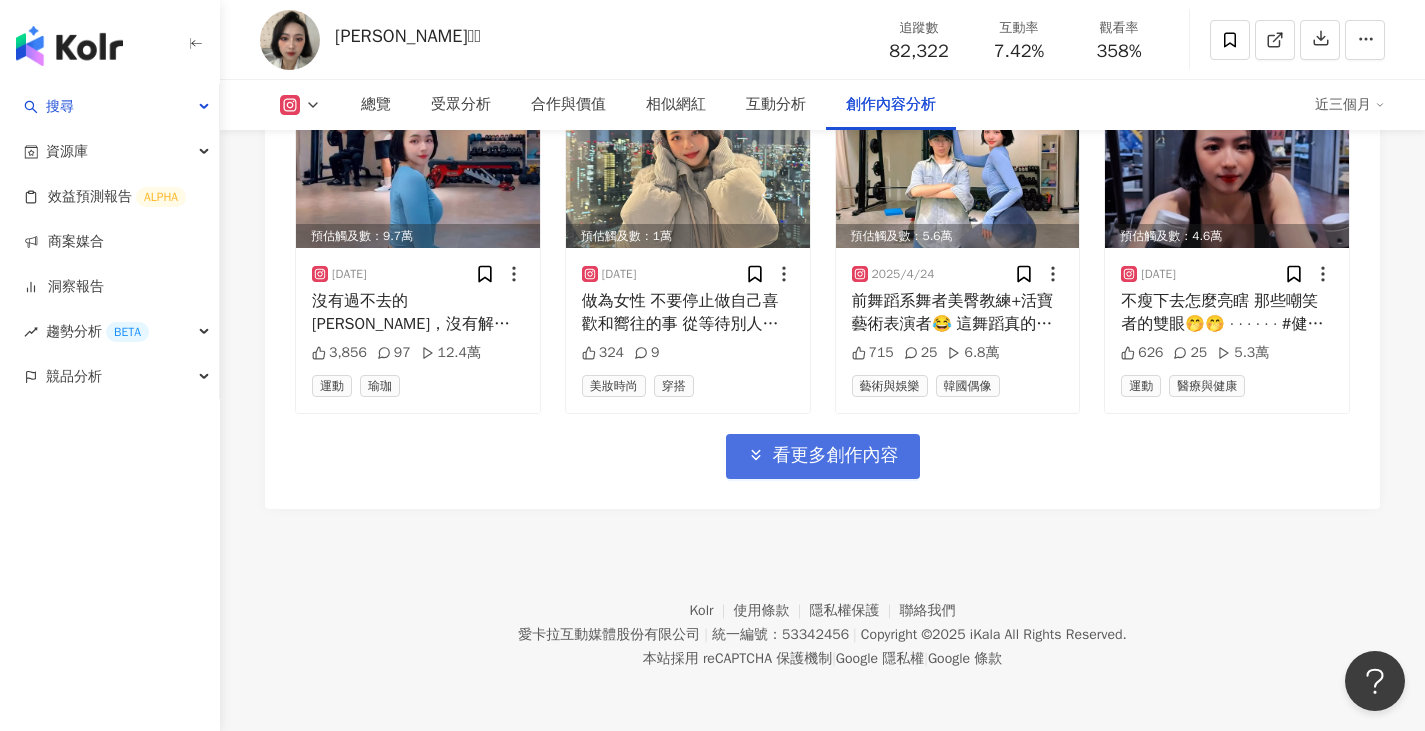 click on "看更多創作內容" at bounding box center [836, 456] 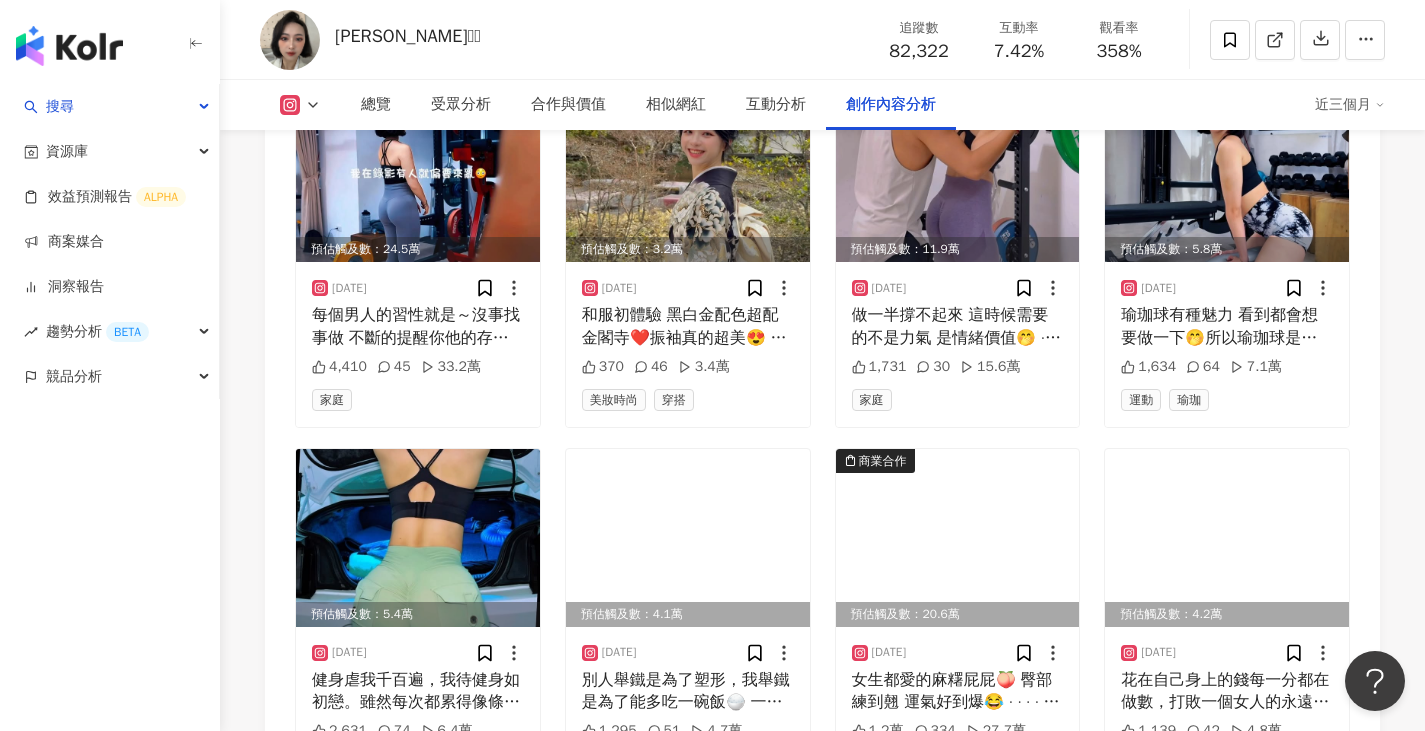 scroll, scrollTop: 9174, scrollLeft: 0, axis: vertical 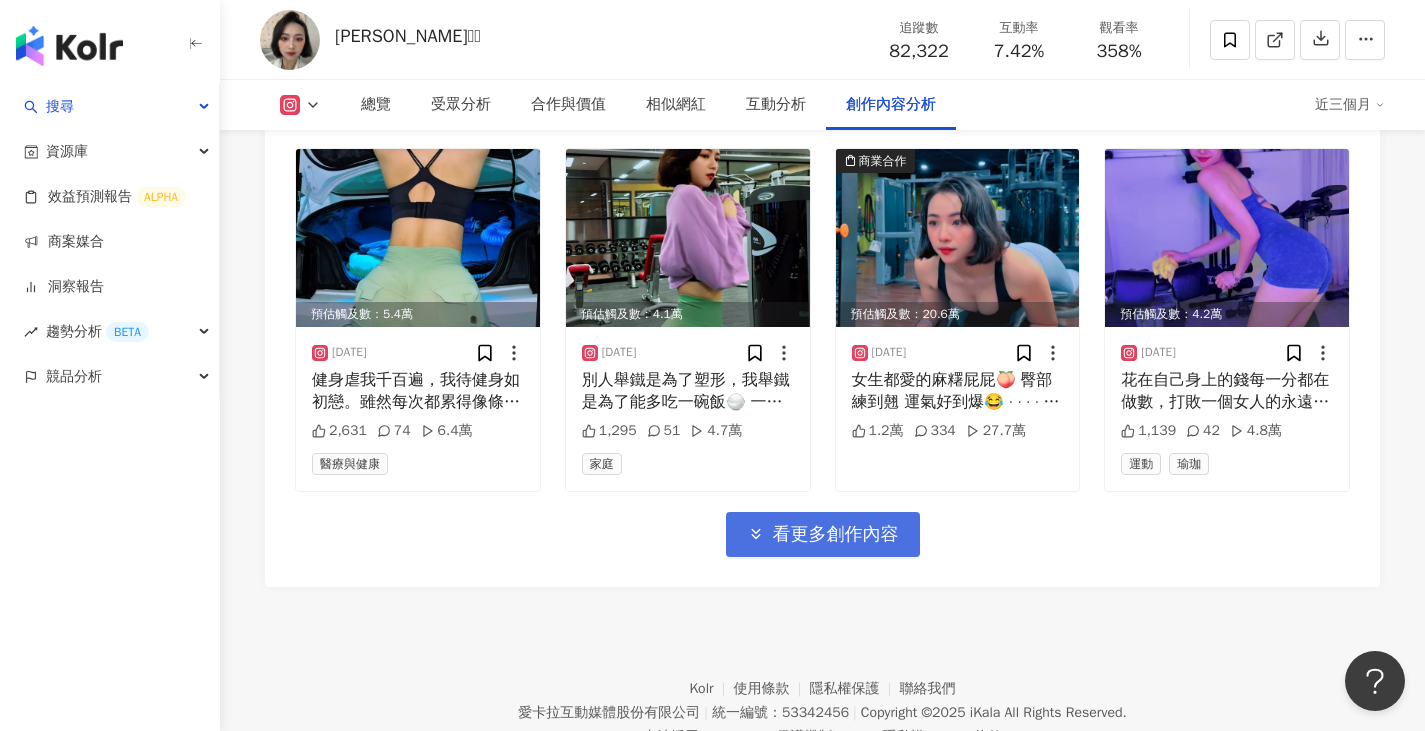 click on "看更多創作內容" at bounding box center (836, 535) 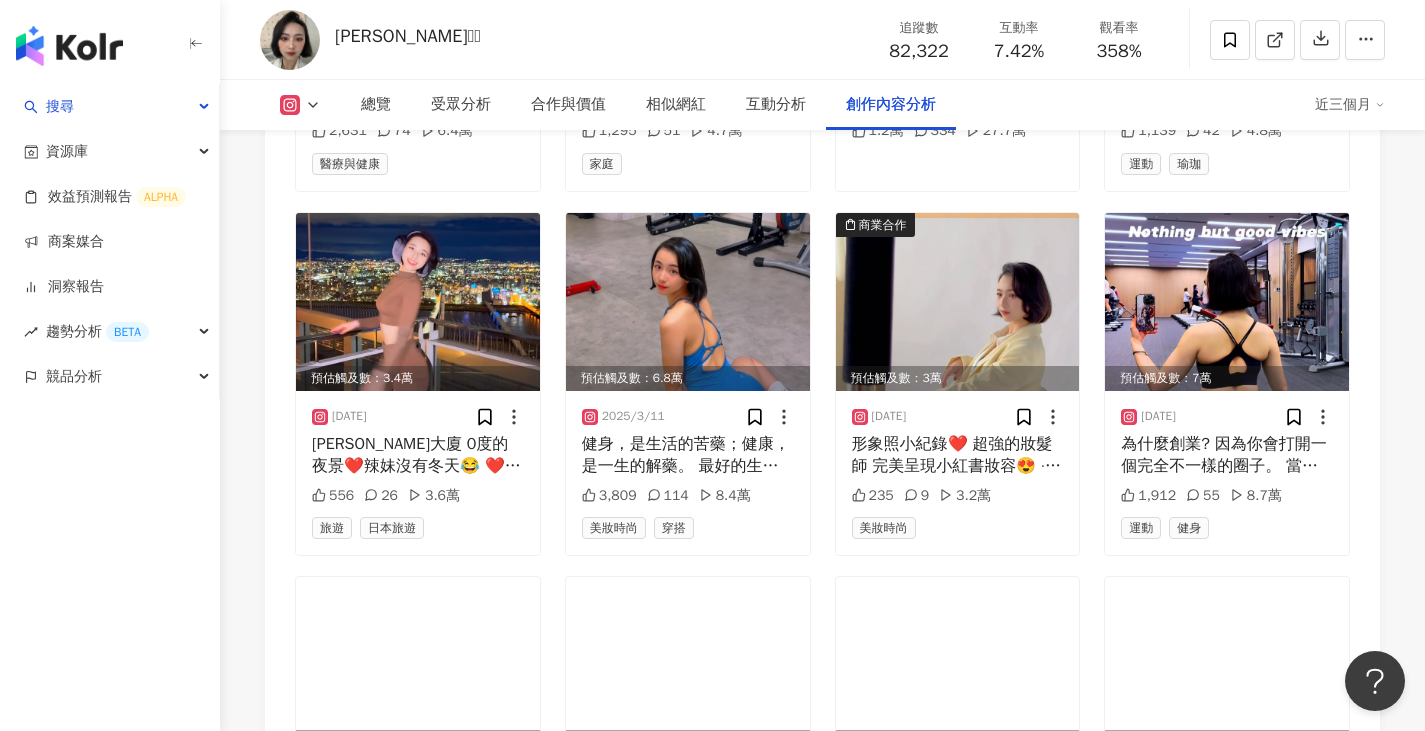 scroll, scrollTop: 9574, scrollLeft: 0, axis: vertical 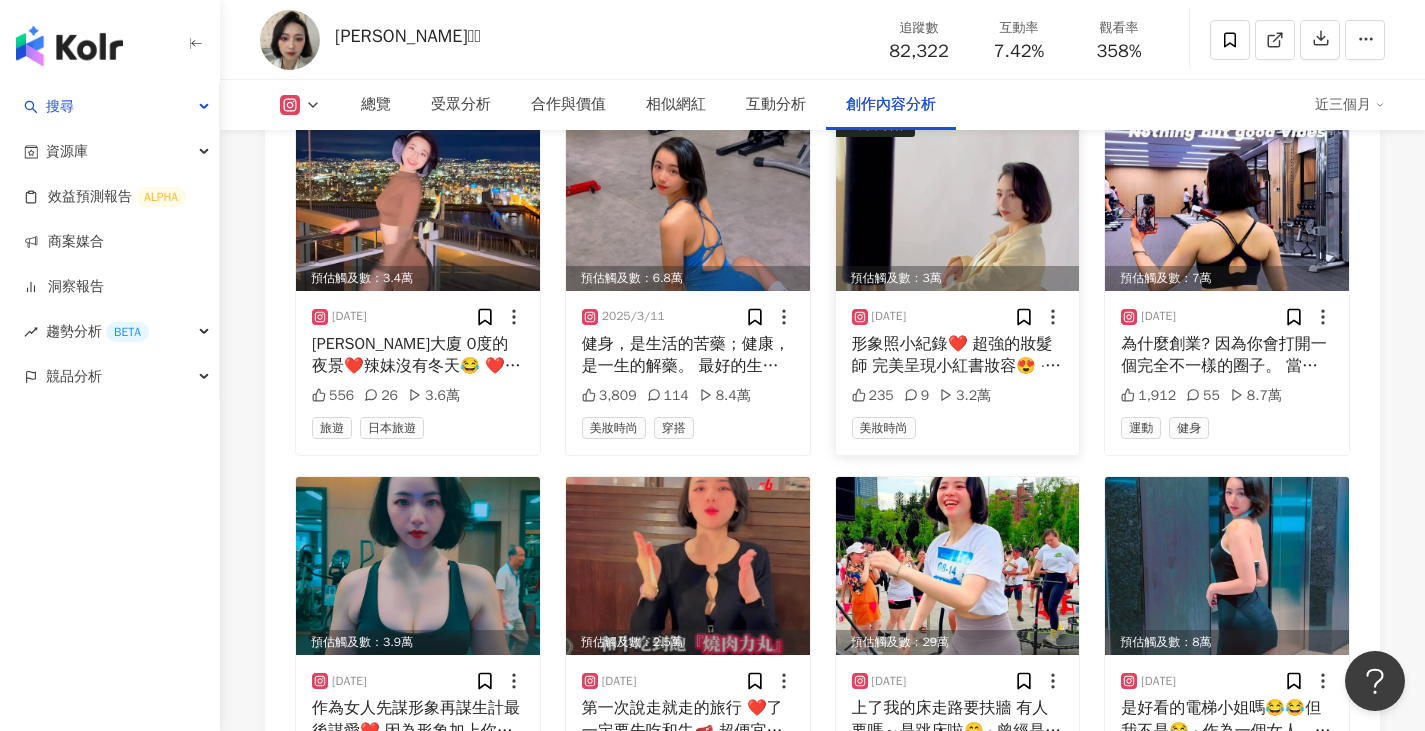 click at bounding box center [958, 202] 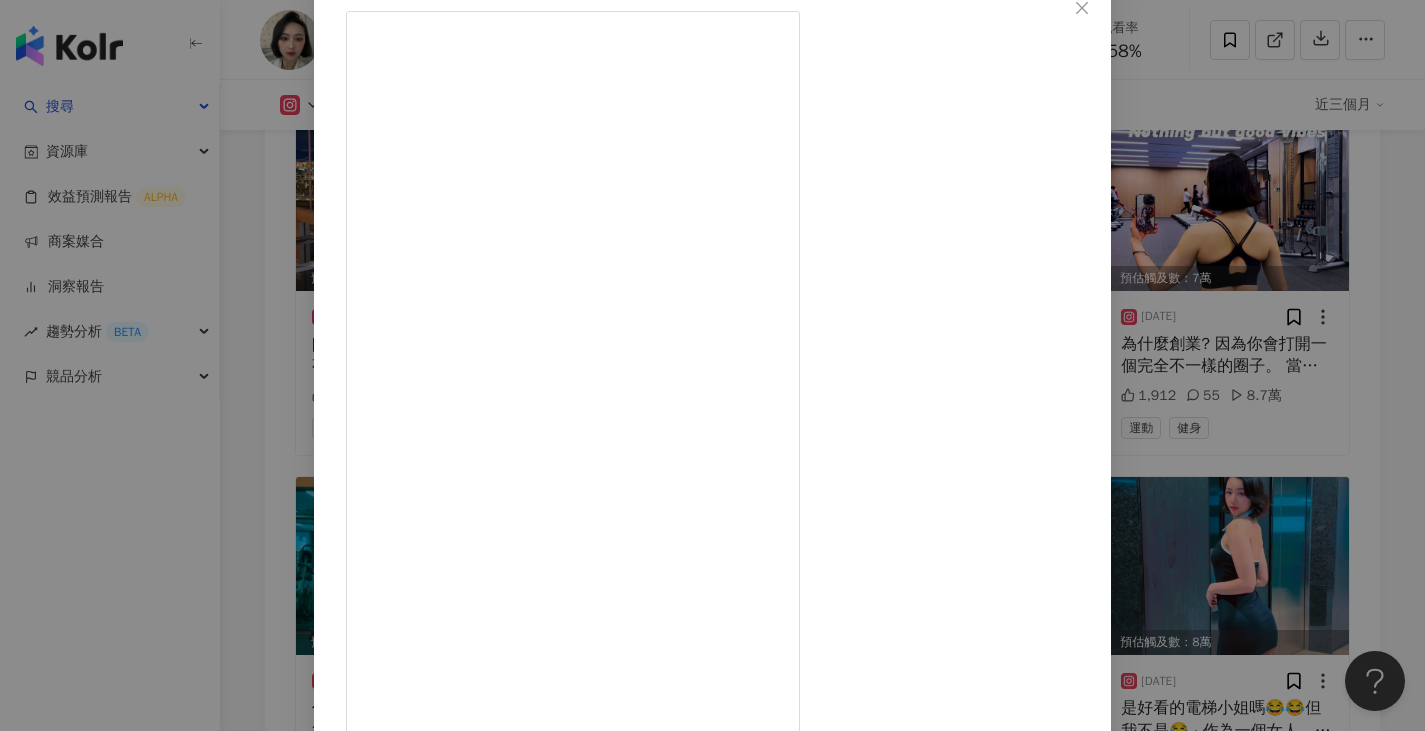 scroll, scrollTop: 166, scrollLeft: 0, axis: vertical 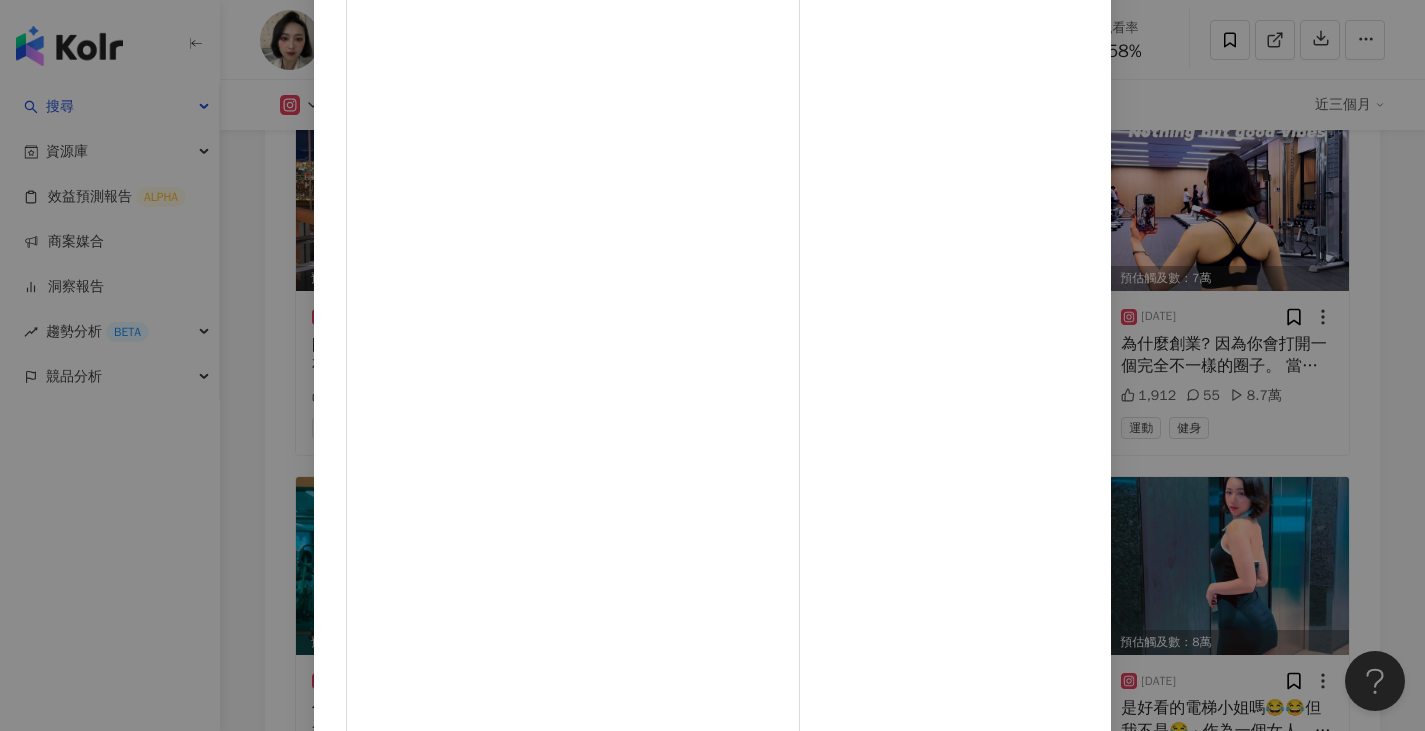 click on "迦婷🫶🏻 2025/3/9 形象照小紀錄❤️ 超強的妝髮師 完美呈現小紅書妝容😍
·
有一種努力，叫靠自己，你才是自己的那座山。
很喜歡《皮囊》里的一段話：
“真正能給你撐腰的，是豐富的知識儲備，足夠的經濟基礎，持續的情緒穩定，可控的生活節奏，和那個打不敗的自己。
·
📷： @ohmostudio
·
·
·
·
·
#形象照 #形象照拍攝 #形象照梳化 #小紅書款 #小紅書熱門款
#小紅書推薦 #小紅書爆款 #小紅書美睫 #小紅書睫毛 #妝髮 235 9 3.2萬 查看原始貼文" at bounding box center (712, 365) 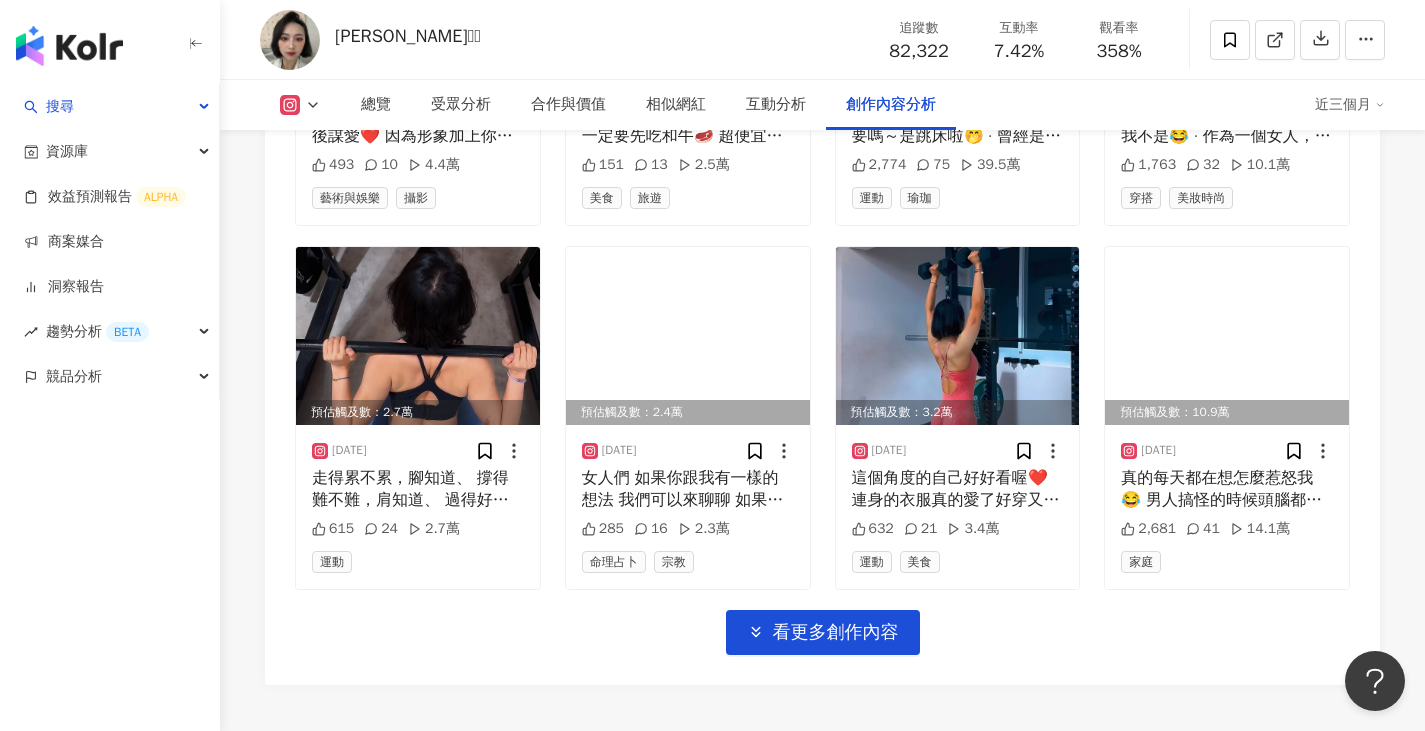 scroll, scrollTop: 10174, scrollLeft: 0, axis: vertical 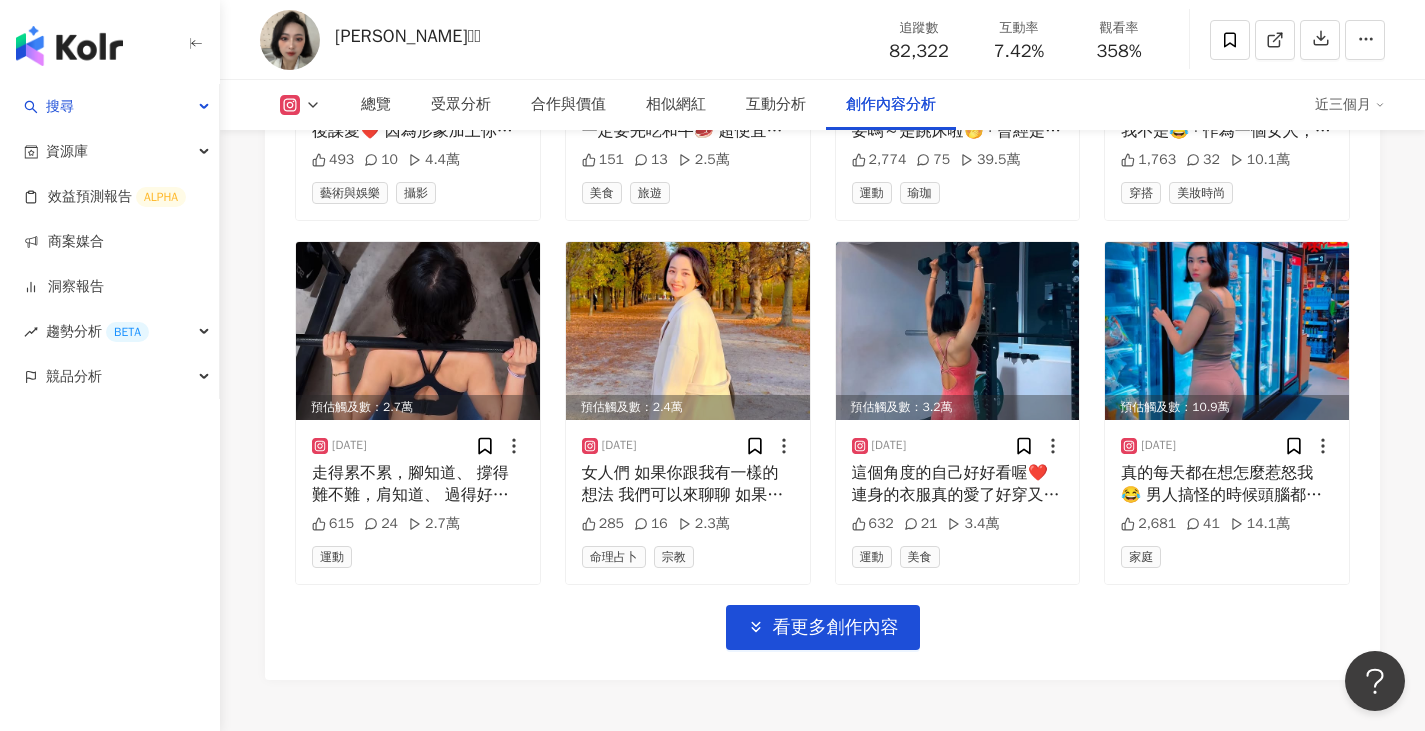click on "預估觸及數：2.2萬 2025/7/21 每天都喜歡逗他 他越冷靜我越喜歡吵他🤭
冷靜的I人 逗起來更好玩❤️
·
·
·
·
·
·
#搞笑影片 #搞笑视频 #搞笑視頻 #情侶日常 #夫妻日常
#健身女孩 #夫妻生活 #夫妻情趣 #情侶穿搭 #情侶攝影 346 6 2萬 家庭 預估觸及數：13.5萬 2025/7/17 每次找他玩都在搞怪⋯(;´༎ຶД༎ຶ`)
討厭の獅子男🦁直接踩我臉🥹
·
·
·
·
·
·
·
#搞笑視頻 #搞笑影片 #搞笑视频 #夫妻日常 #夫妻日常❤️
#夫妻 #情侶穿搭 #惡搞 #搞怪 #互動 #情侶日常 4,427 54 17.8萬 家庭 預估觸及數：7.3萬 2025/7/11 我家那隻跟我說這可以居家練腿⋯⋯
結果他幫我臉部去角質😡😡
·
·
·
·
·
·
#搞笑視頻 #搞笑影片 #搞笑视频 #夫妻日常 #情侶攝影
#搞笑日常 #搞笑短片 #夫妻生活 #搞笑短片 #夫妻 1,840 23 9.2萬 家庭 預估觸及數：4.2萬 2025/7/7 669 15 4.8萬 命理占卜 預估觸及數：21.8萬 2025/6/30 4,376 36" at bounding box center (822, -1558) 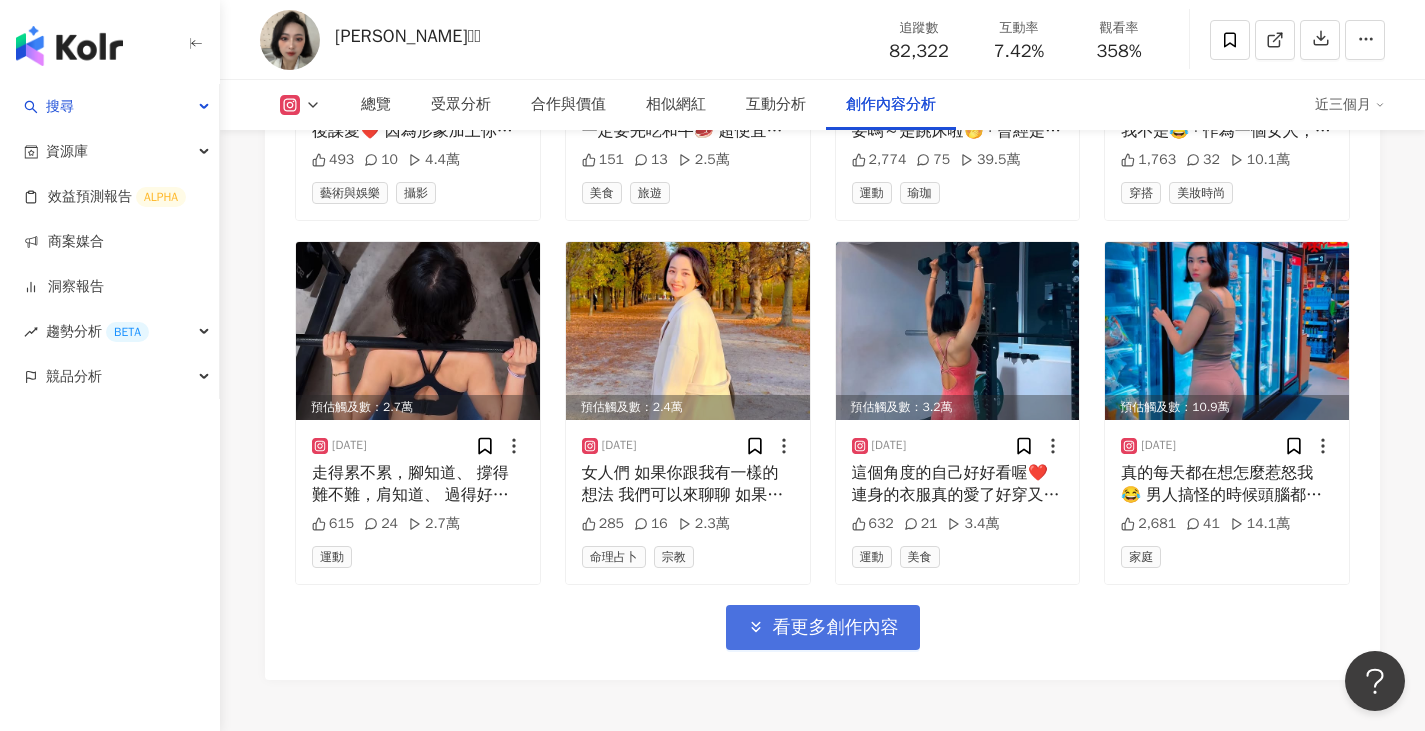 click on "看更多創作內容" at bounding box center (836, 628) 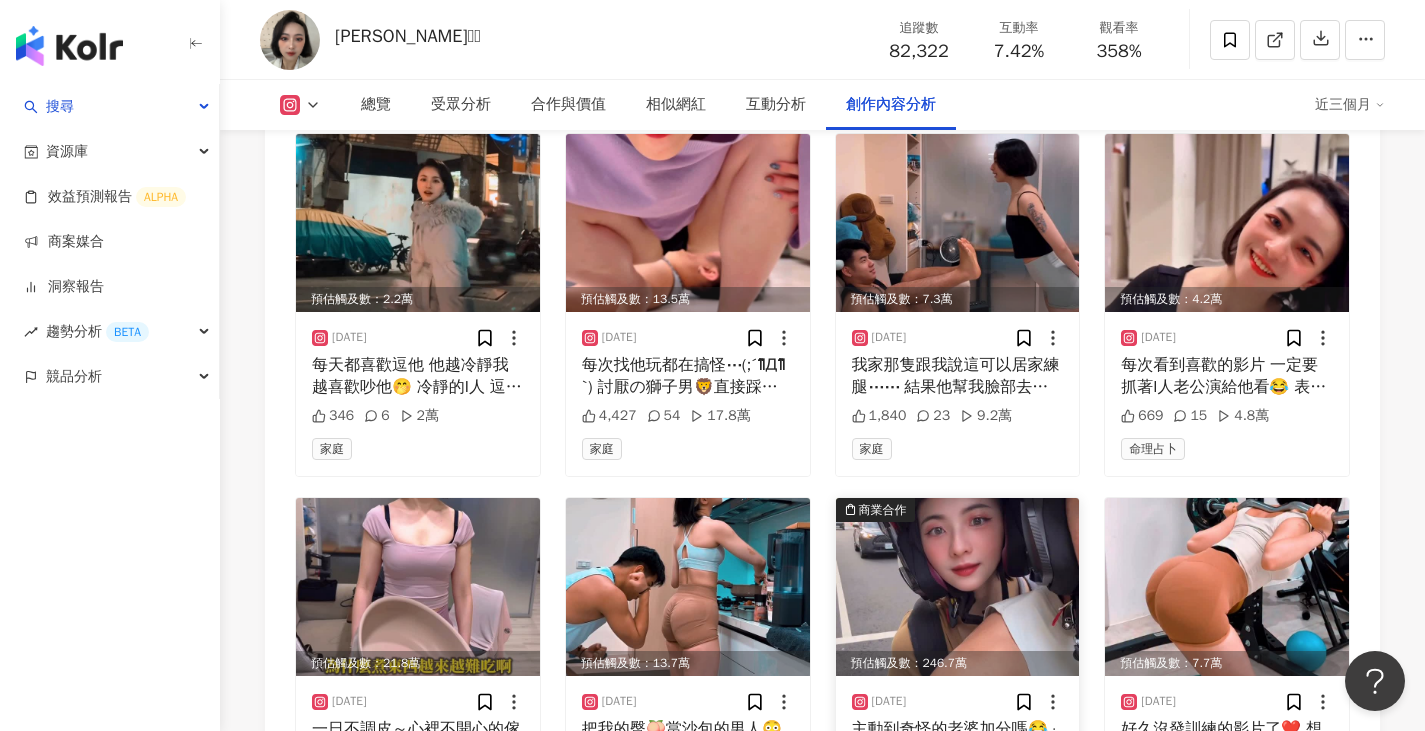 scroll, scrollTop: 5774, scrollLeft: 0, axis: vertical 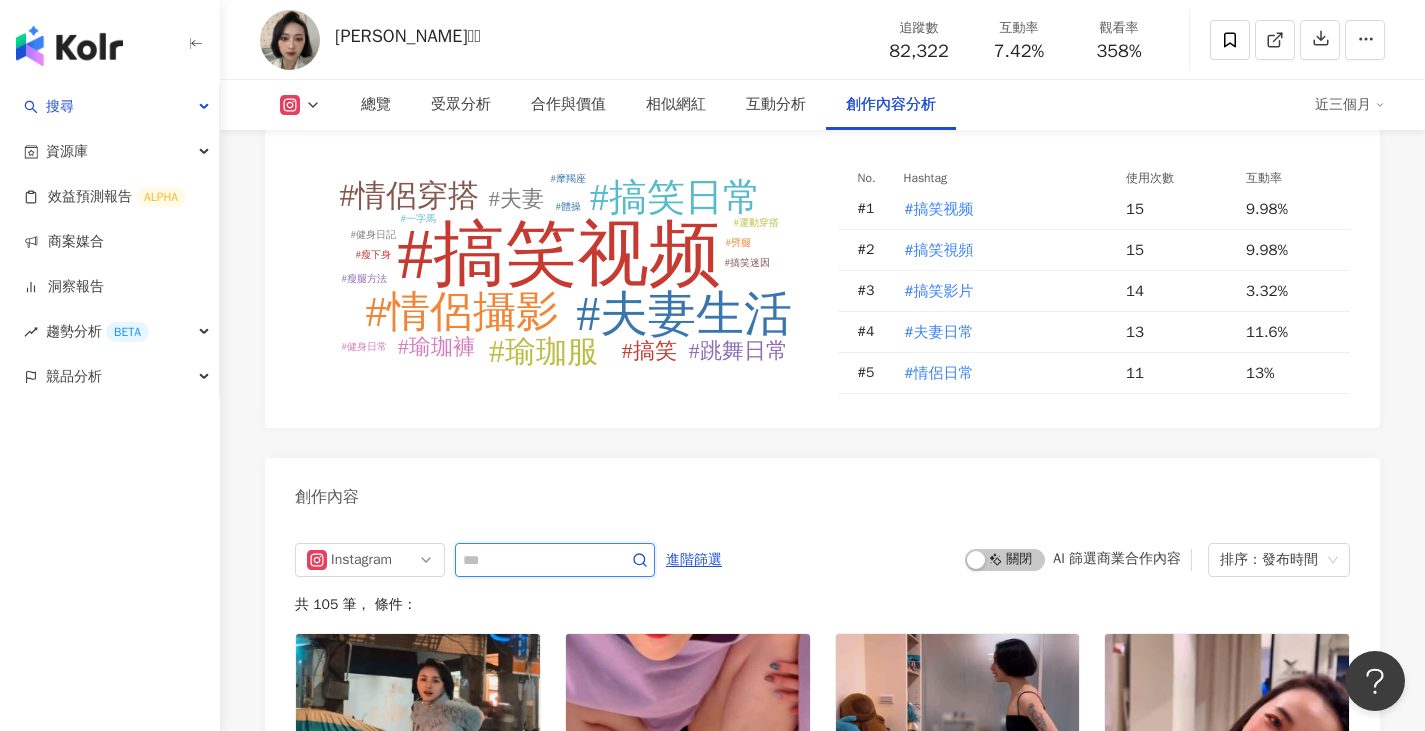 click at bounding box center (533, 560) 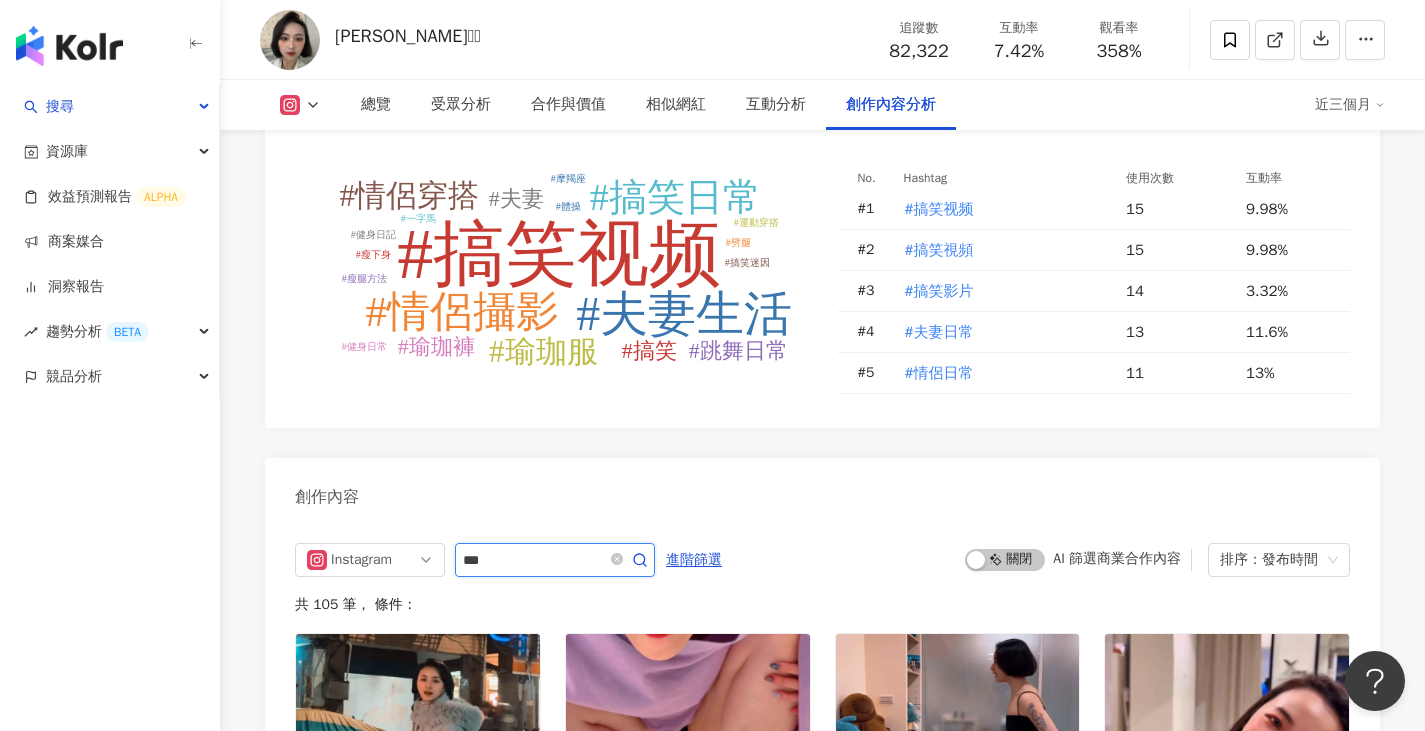 type on "*" 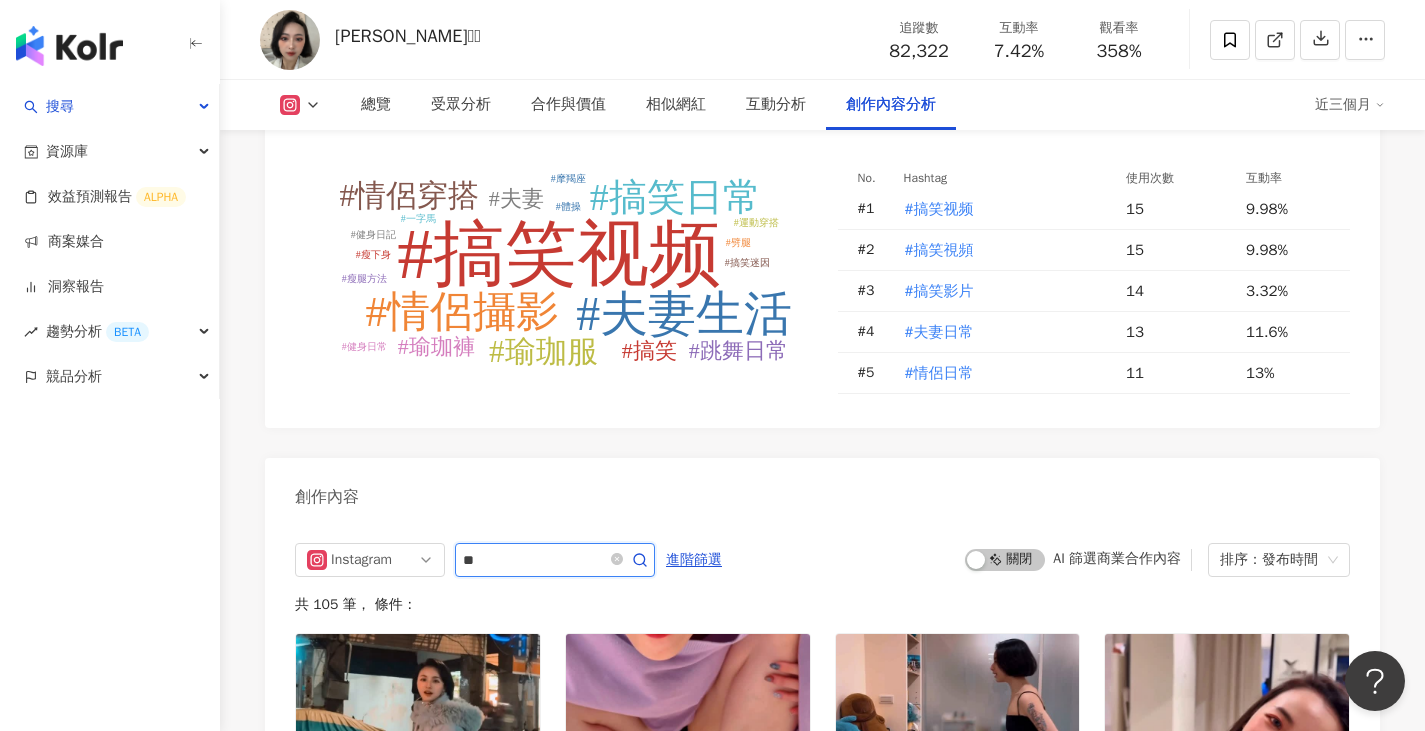 type on "**" 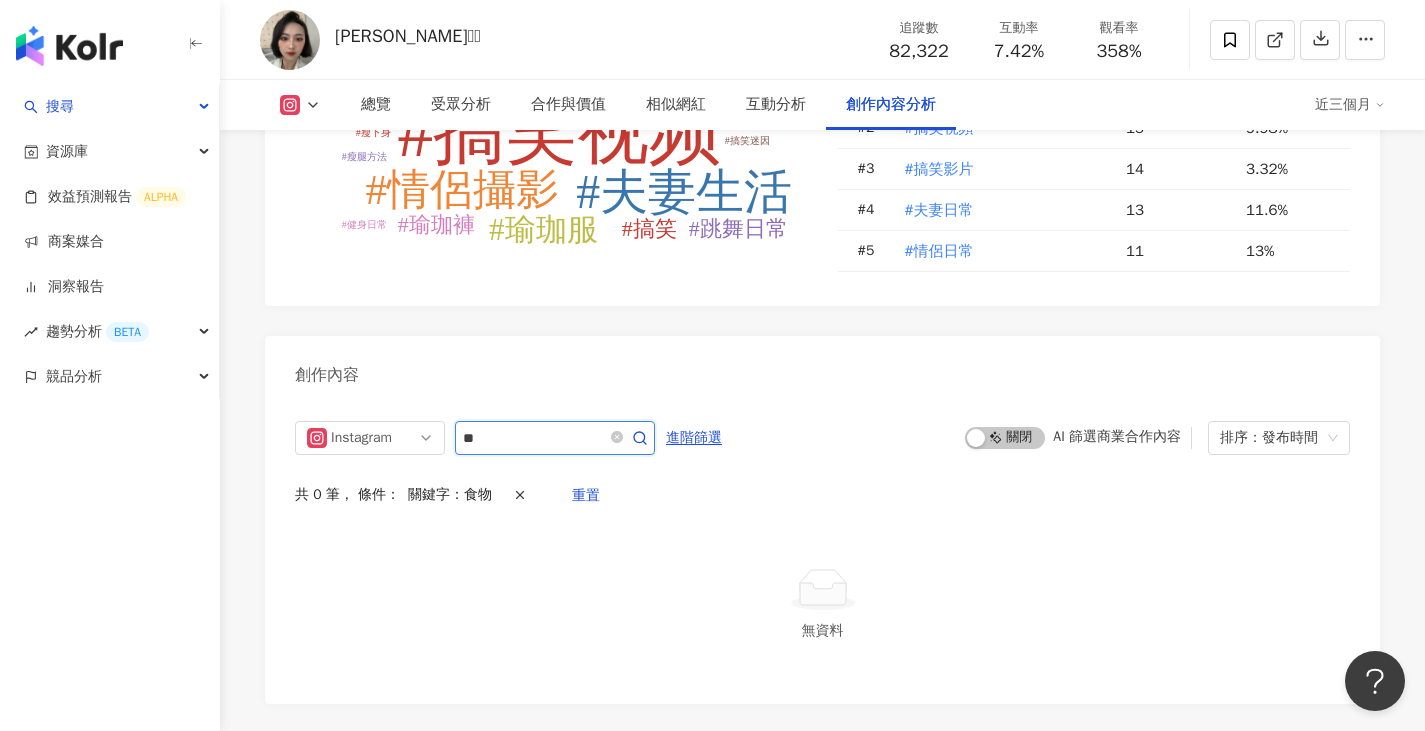 scroll, scrollTop: 5600, scrollLeft: 0, axis: vertical 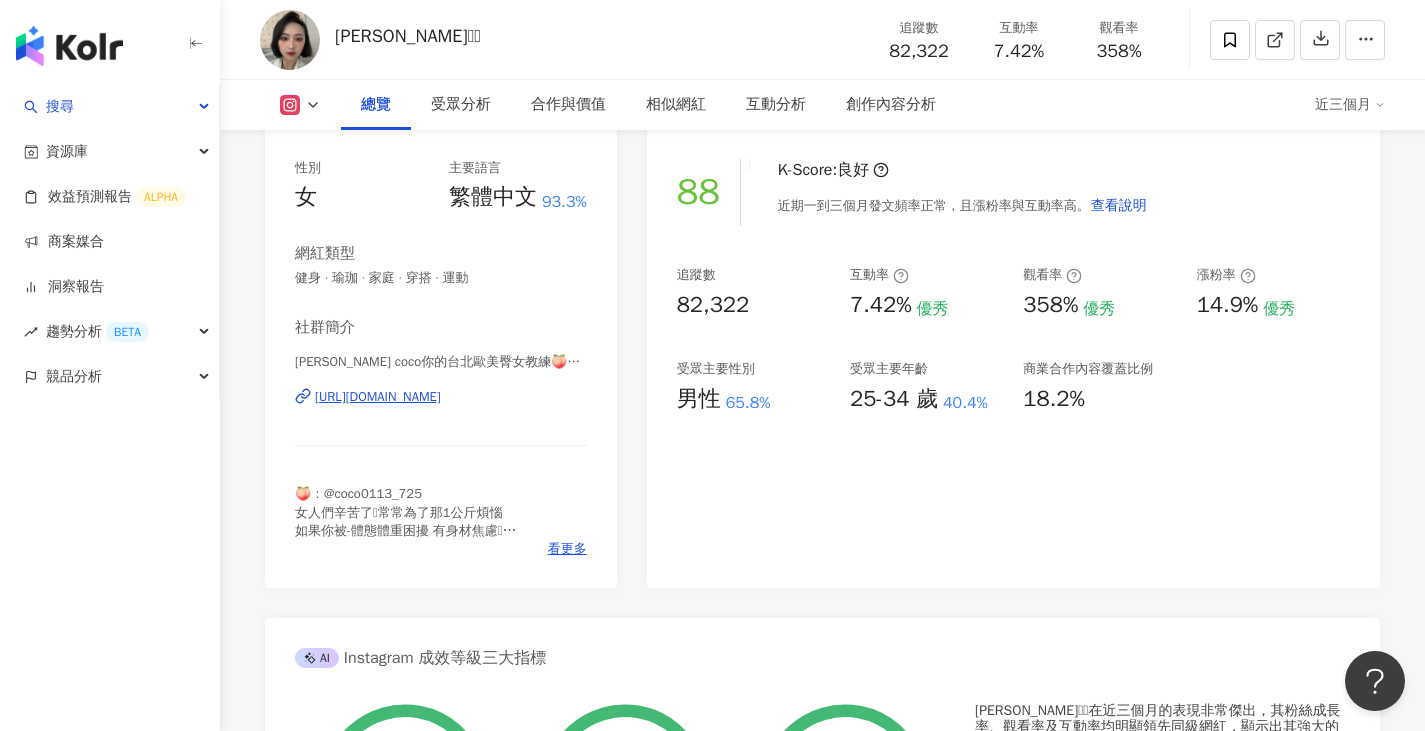 click on "https://www.instagram.com/coco01_13/" at bounding box center [378, 397] 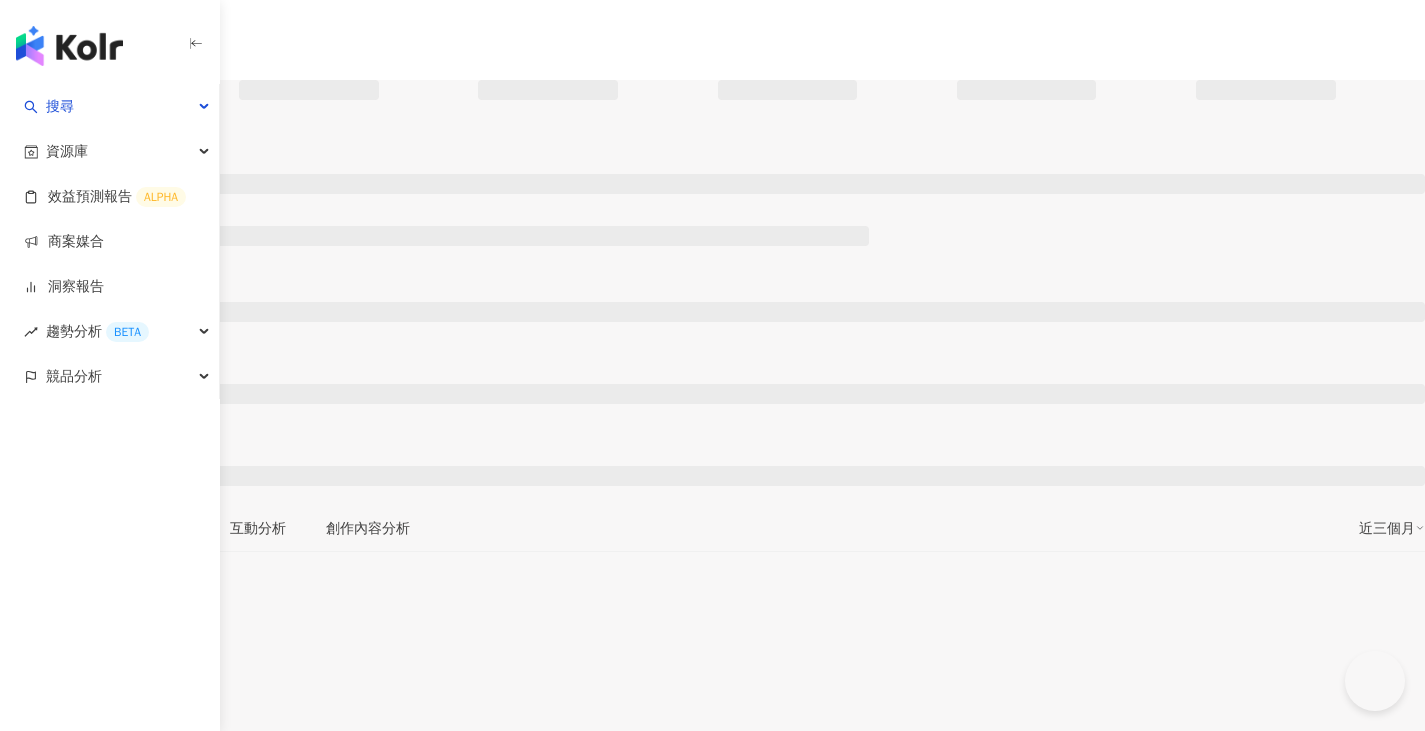 scroll, scrollTop: 0, scrollLeft: 0, axis: both 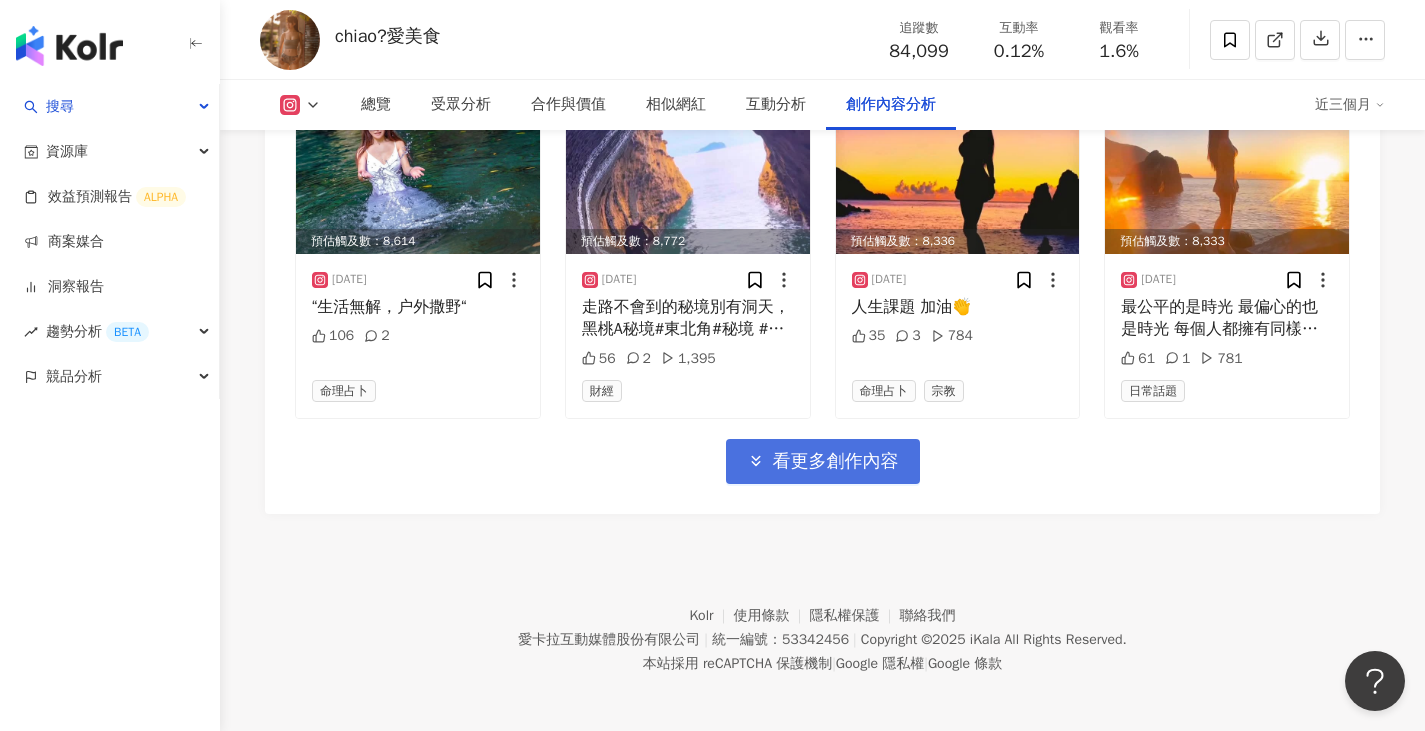 click on "看更多創作內容" at bounding box center (836, 462) 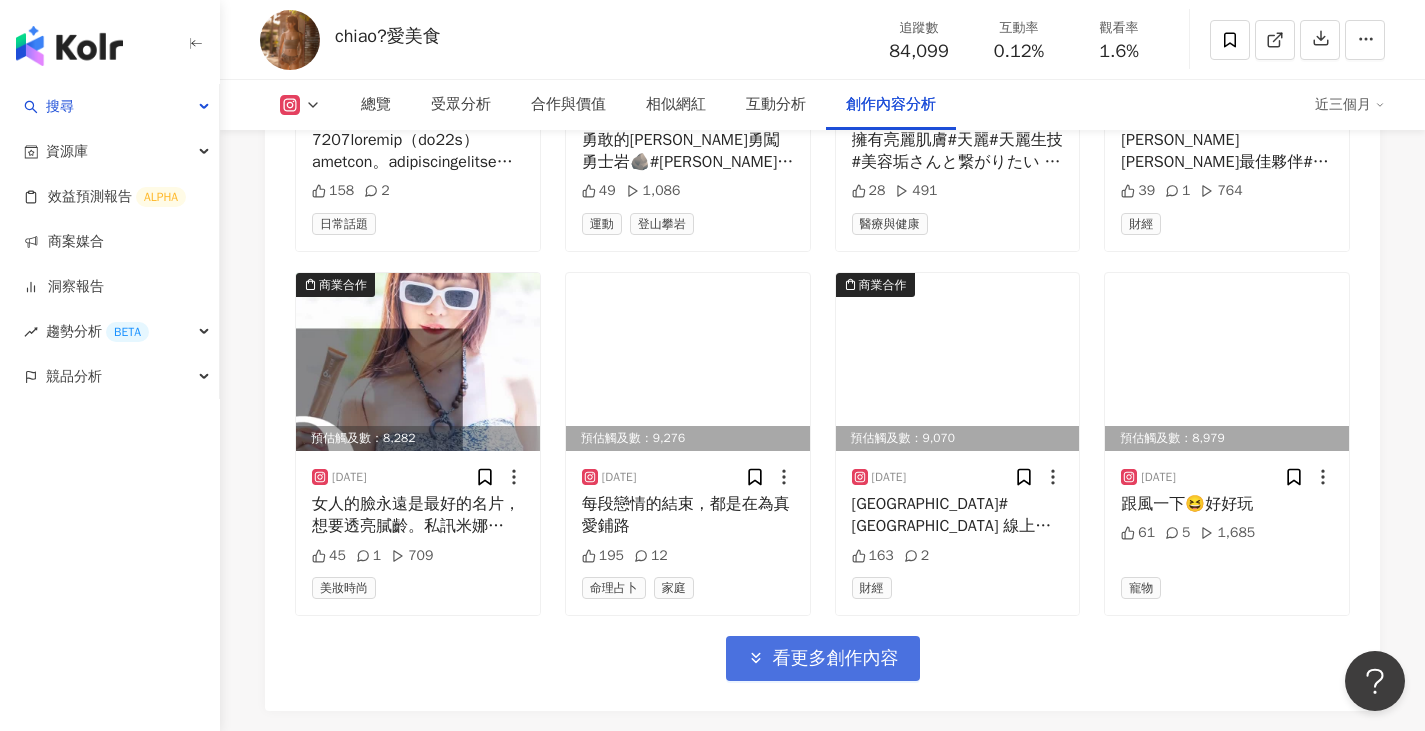 scroll, scrollTop: 8200, scrollLeft: 0, axis: vertical 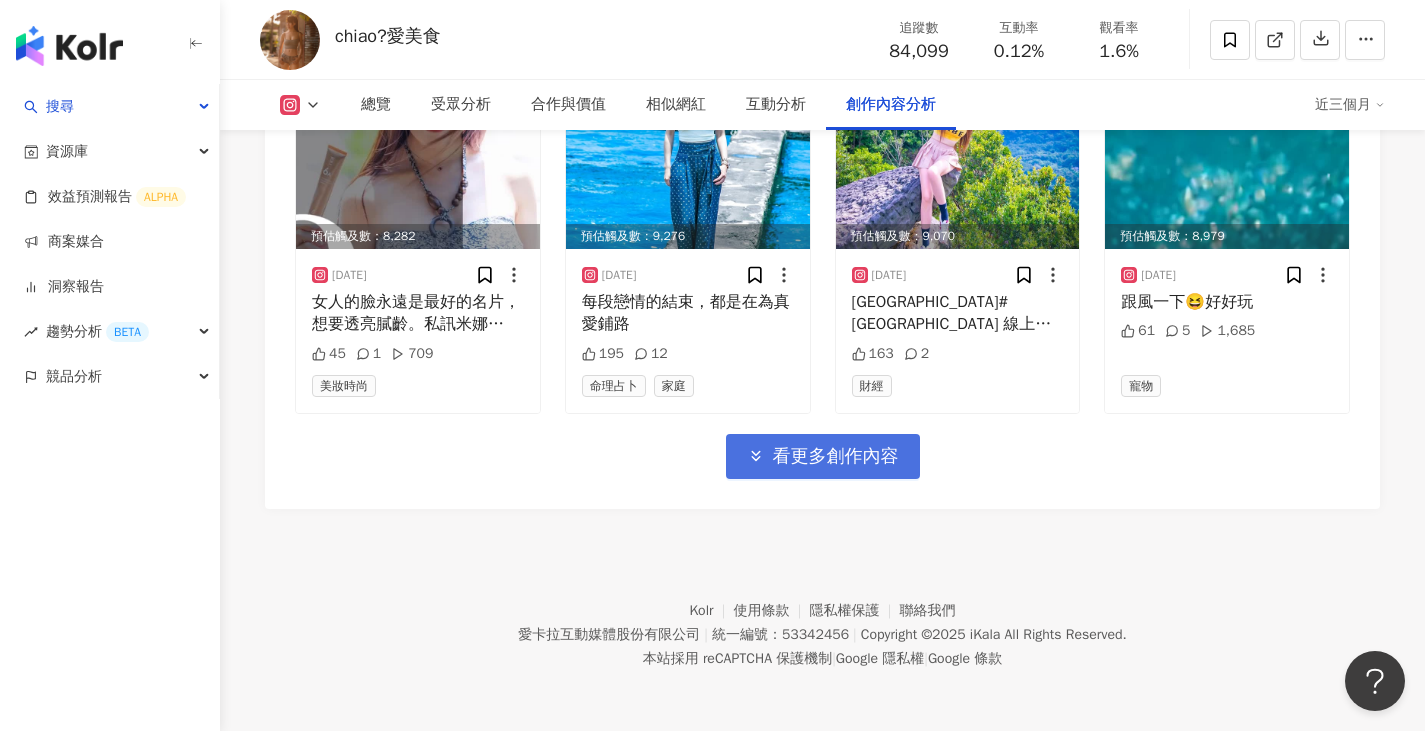 click on "看更多創作內容" at bounding box center (836, 457) 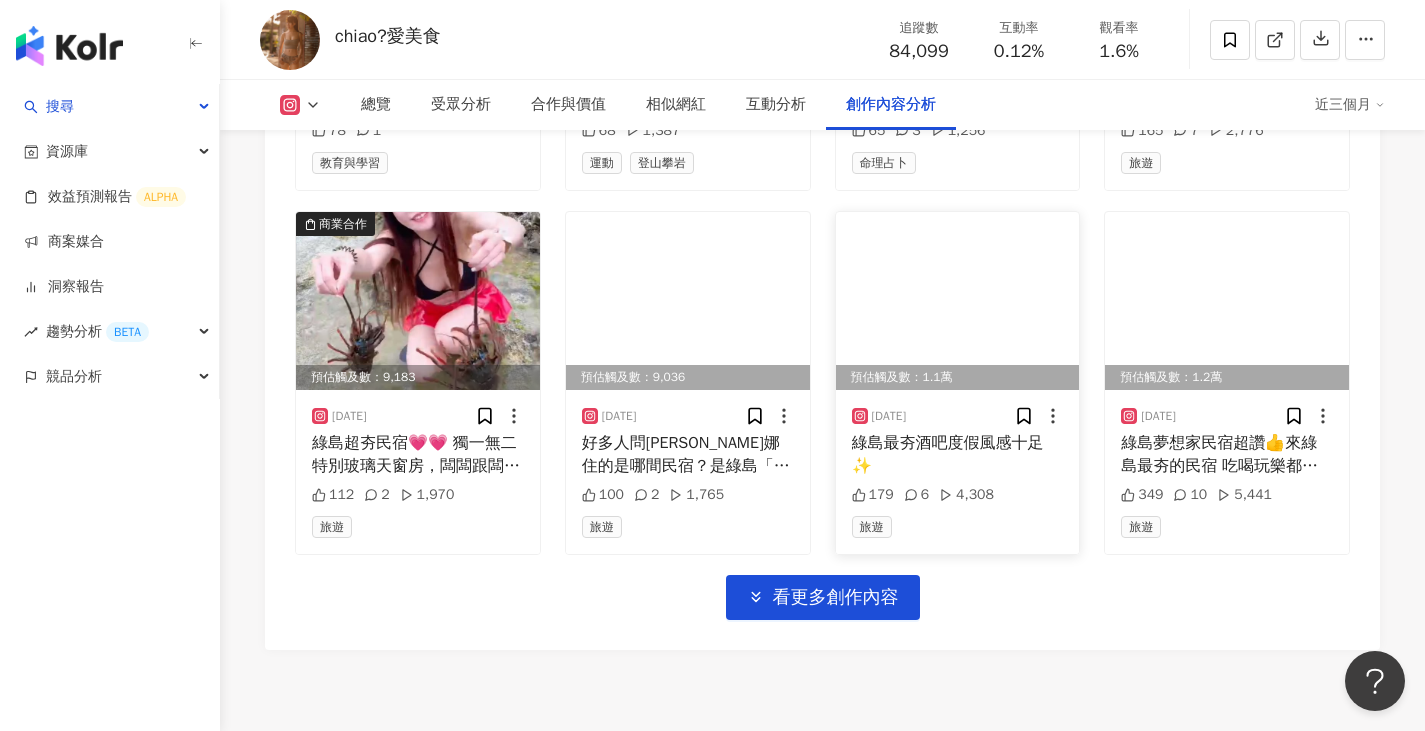 scroll, scrollTop: 9200, scrollLeft: 0, axis: vertical 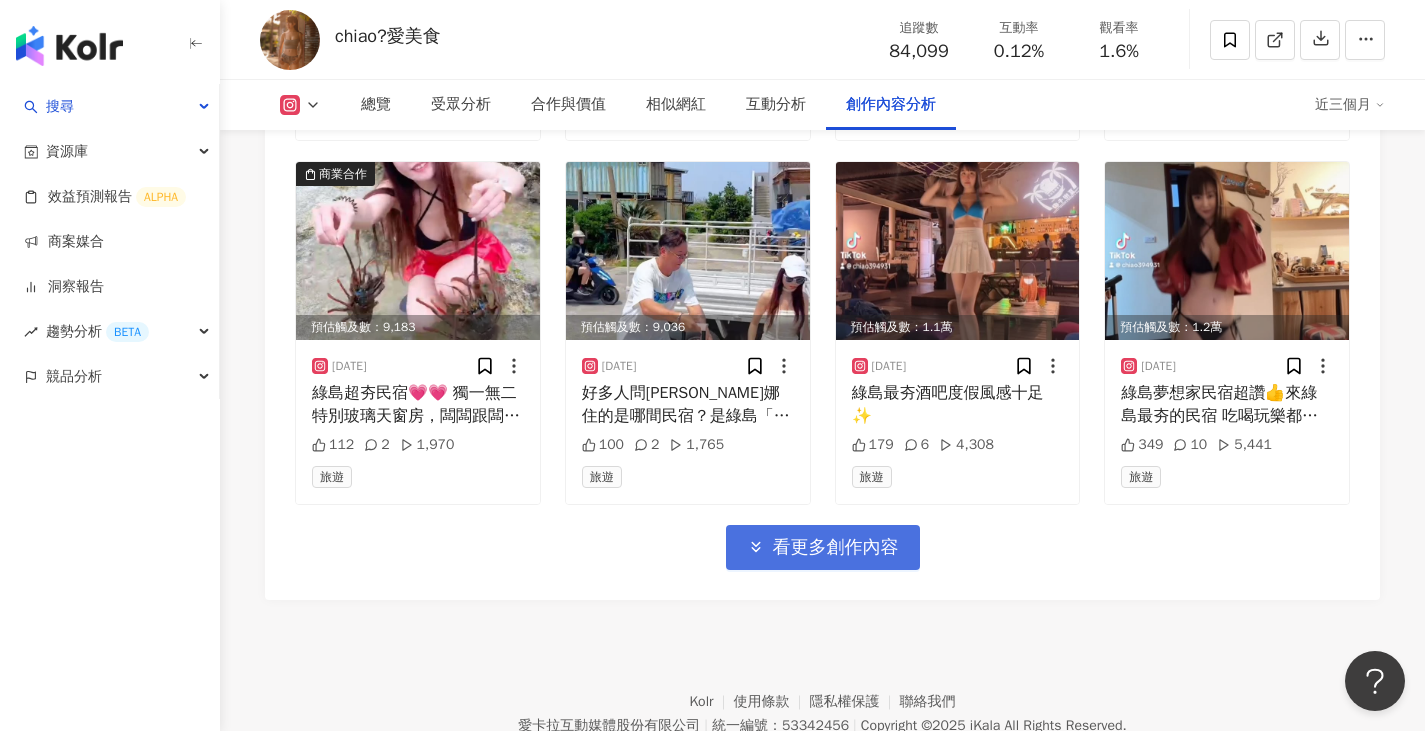 click on "看更多創作內容" at bounding box center (836, 548) 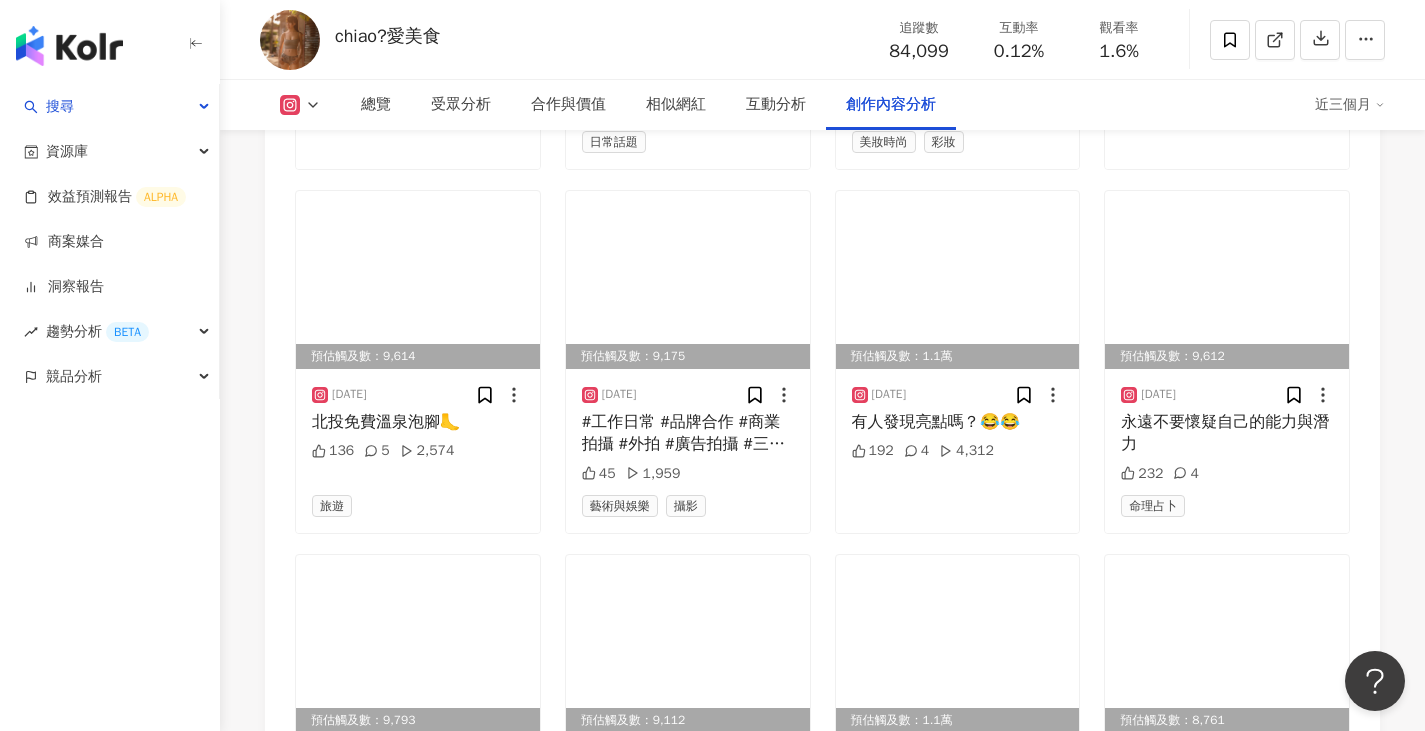 scroll, scrollTop: 10300, scrollLeft: 0, axis: vertical 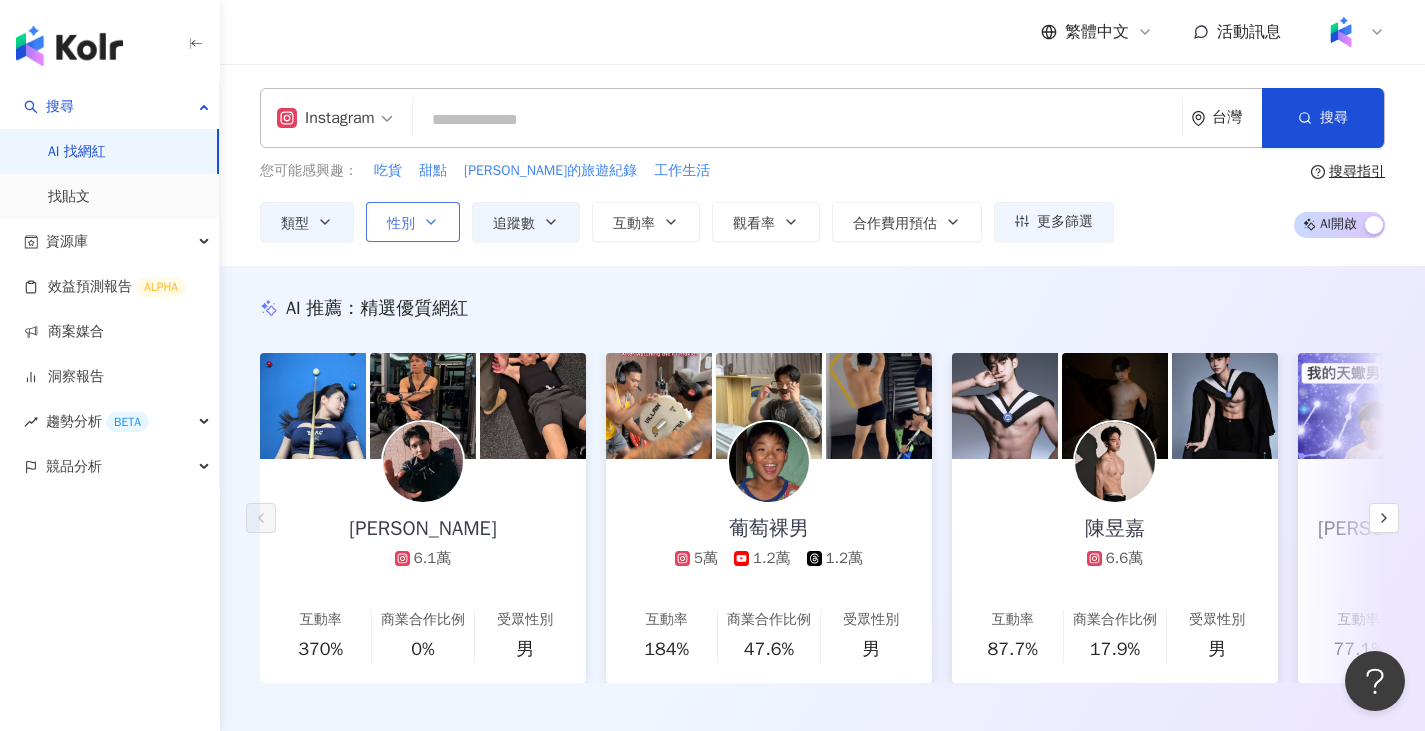 click 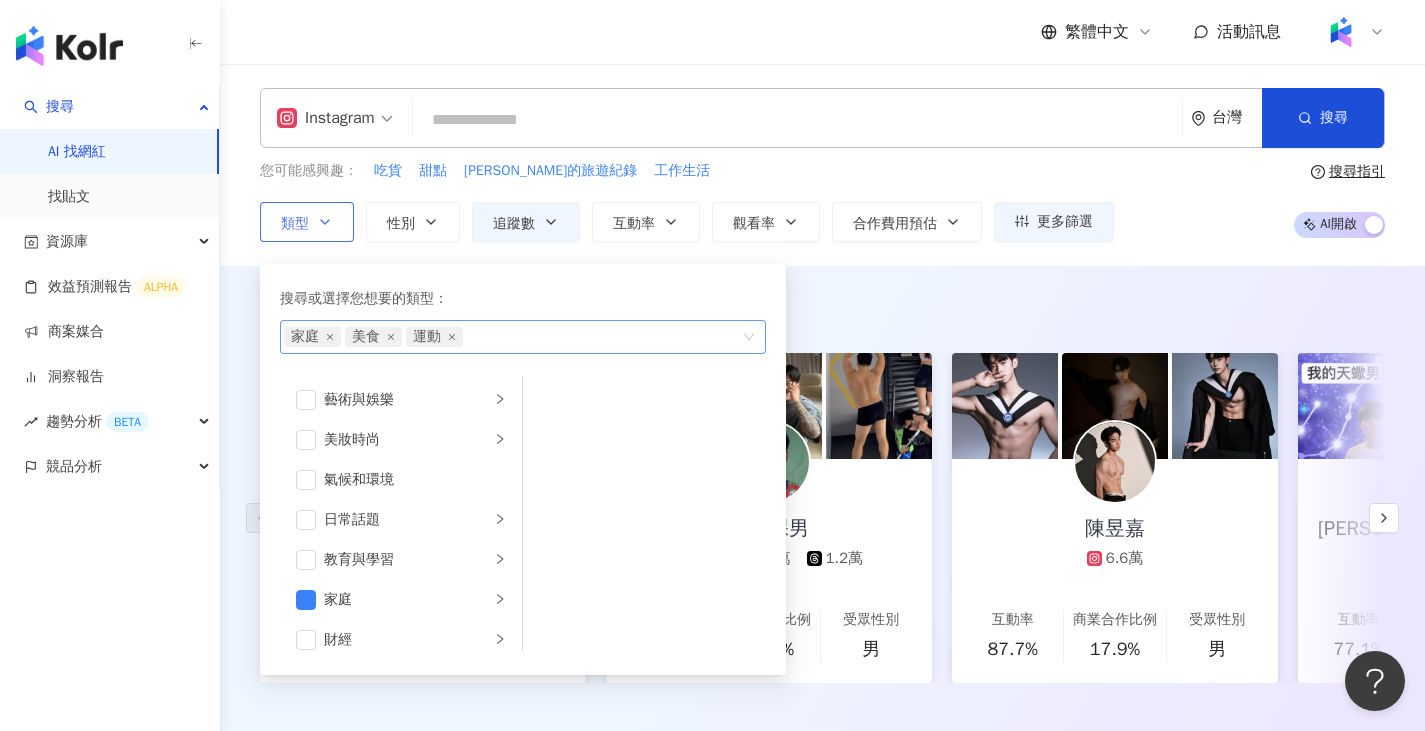 click on "運動" at bounding box center (434, 337) 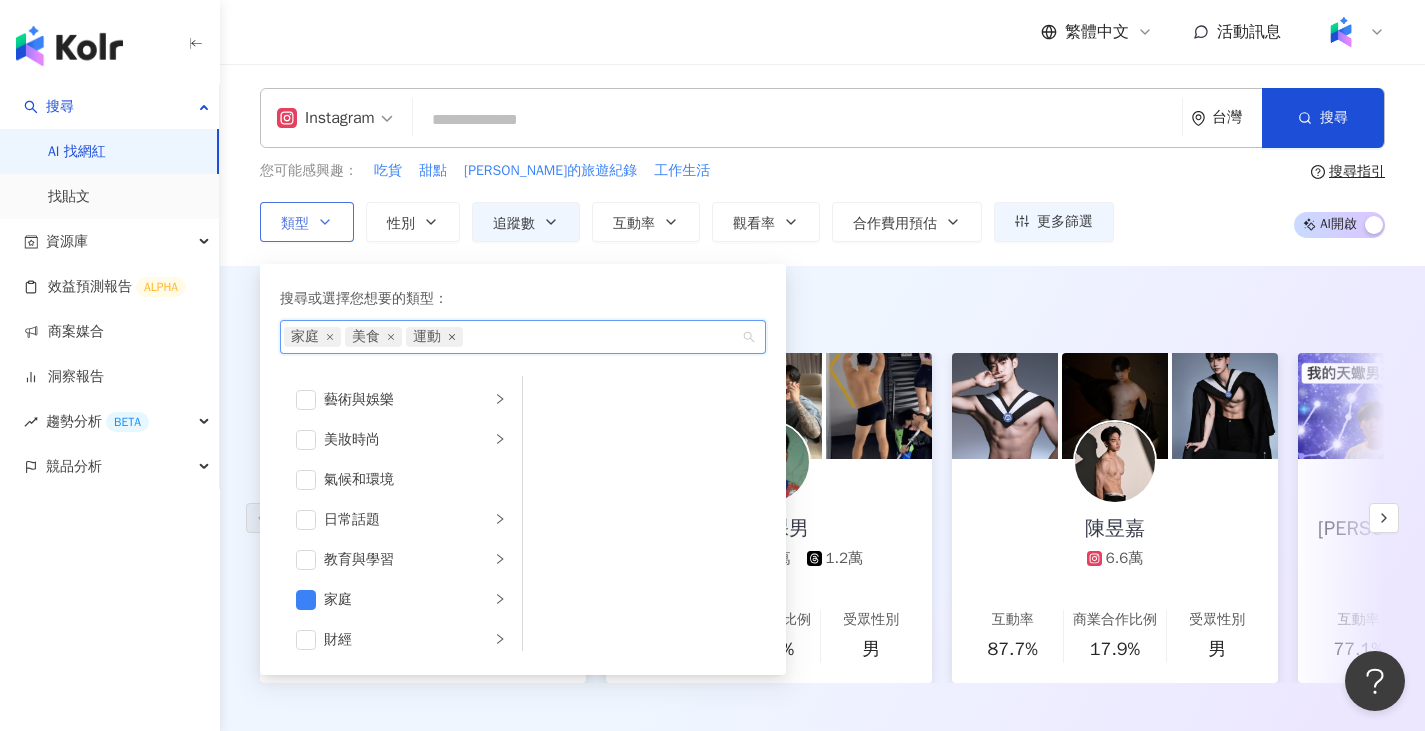 click 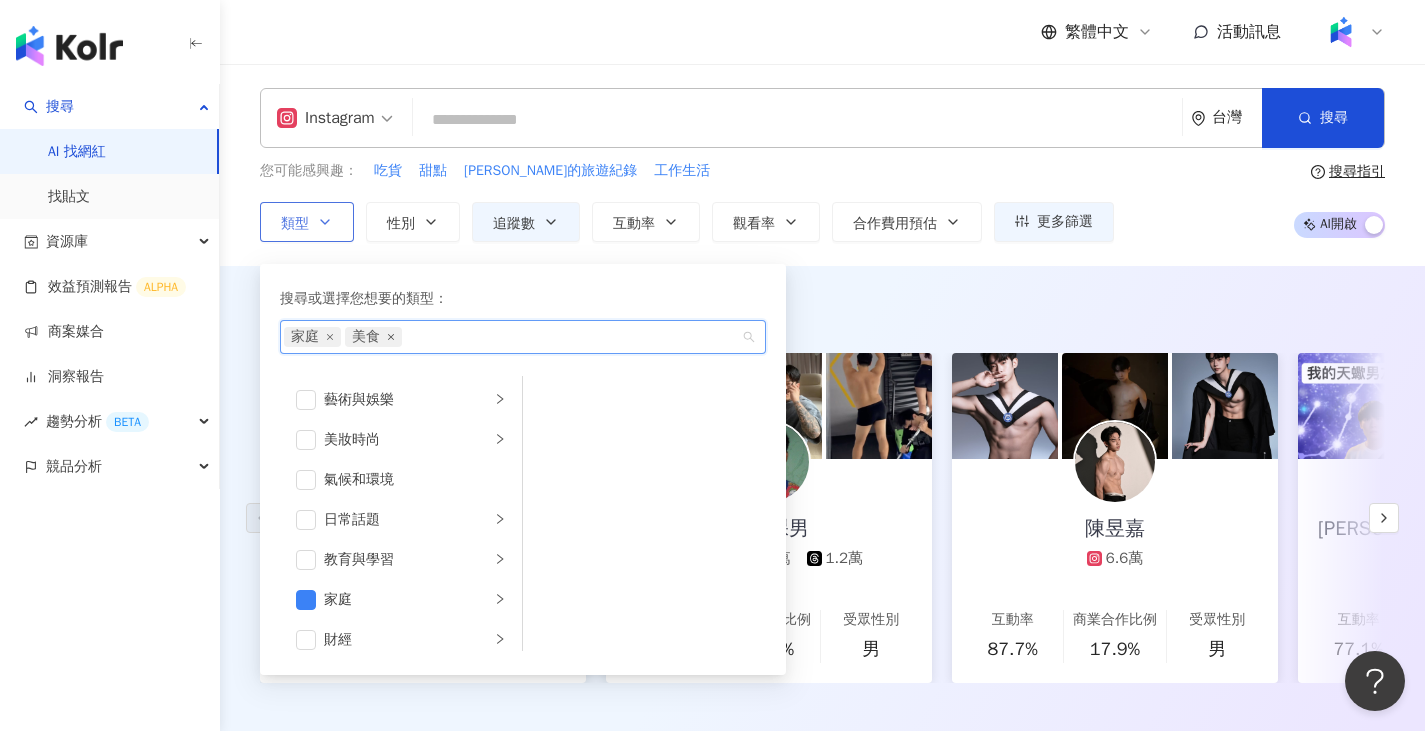 click 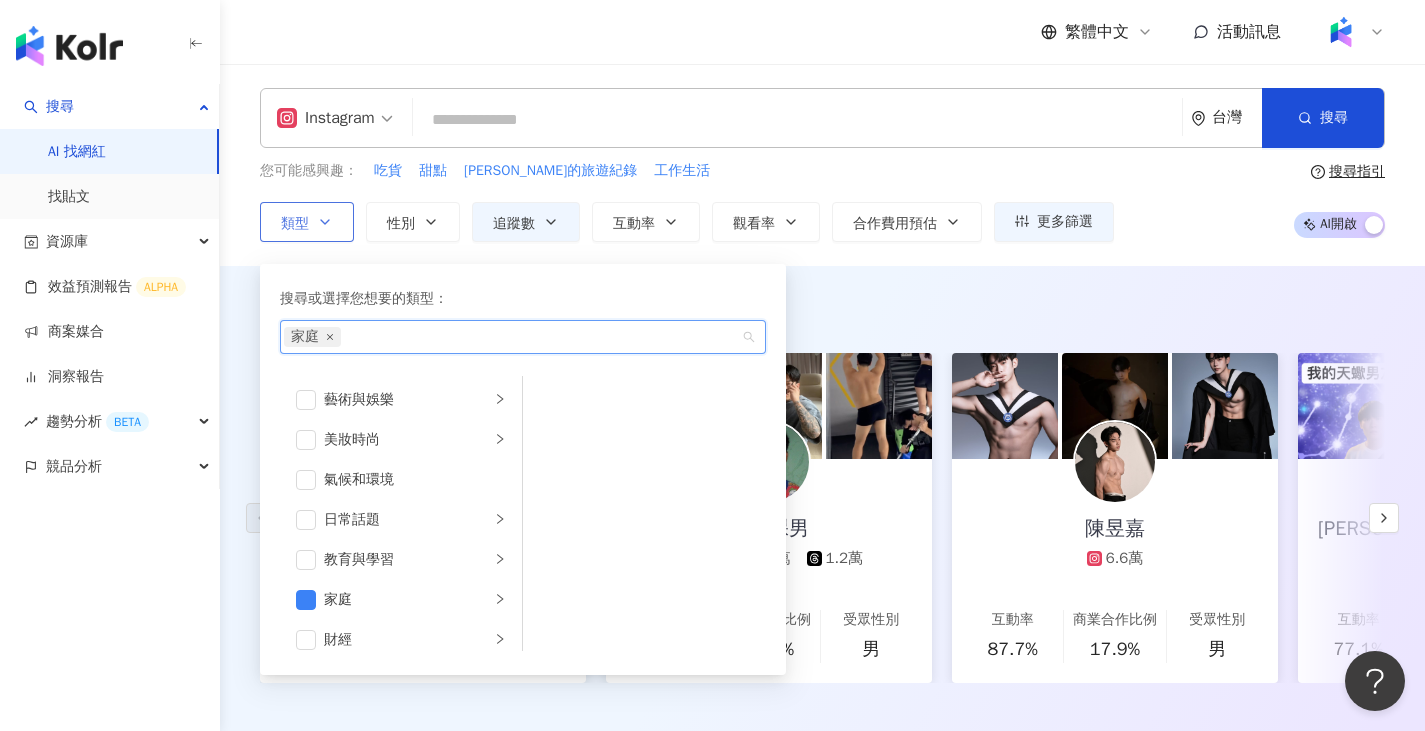click 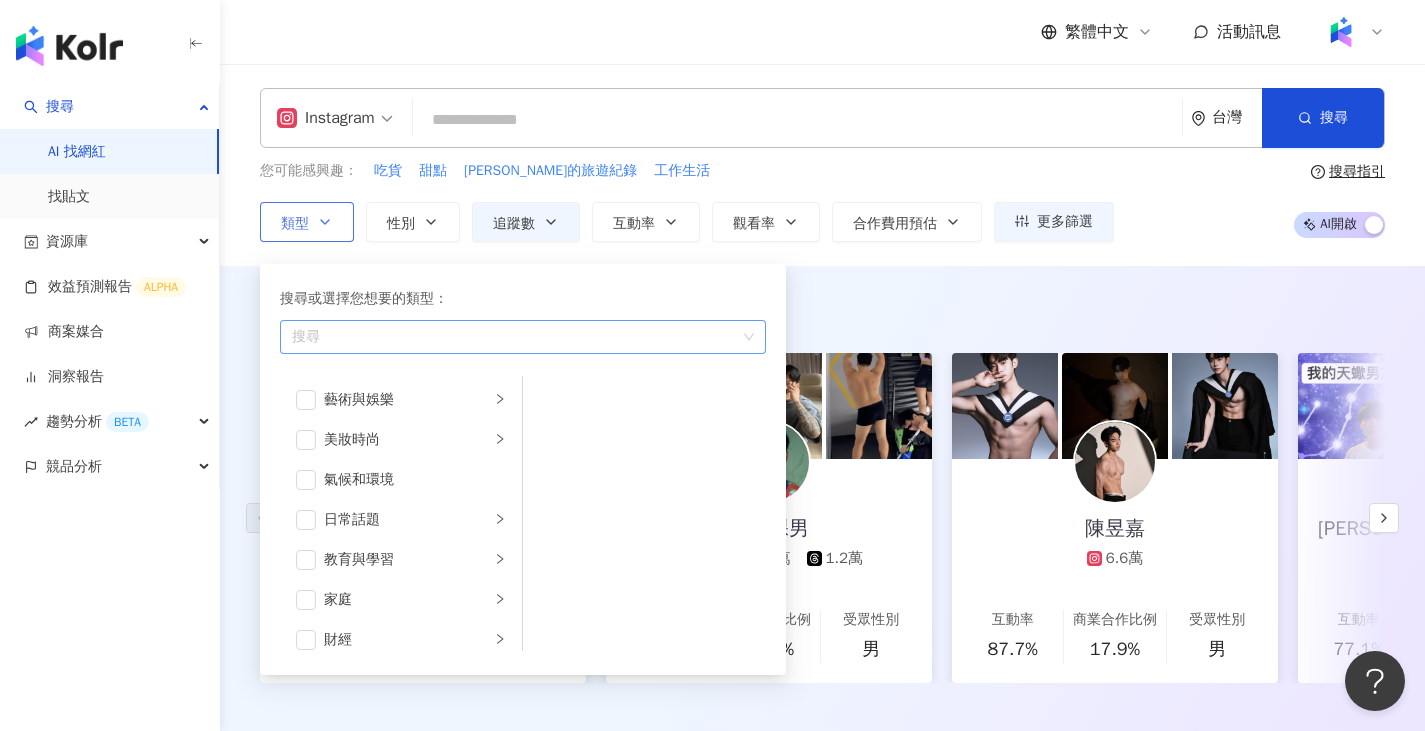 click on "搜尋或選擇您想要的類型：   搜尋 藝術與娛樂 美妝時尚 氣候和環境 日常話題 教育與學習 家庭 財經 美食 命理占卜 遊戲 法政社會 生活風格 影視娛樂 醫療與健康 寵物 攝影 感情 宗教 促購導購 運動 科技 交通工具 旅遊 成人" at bounding box center (515, 464) 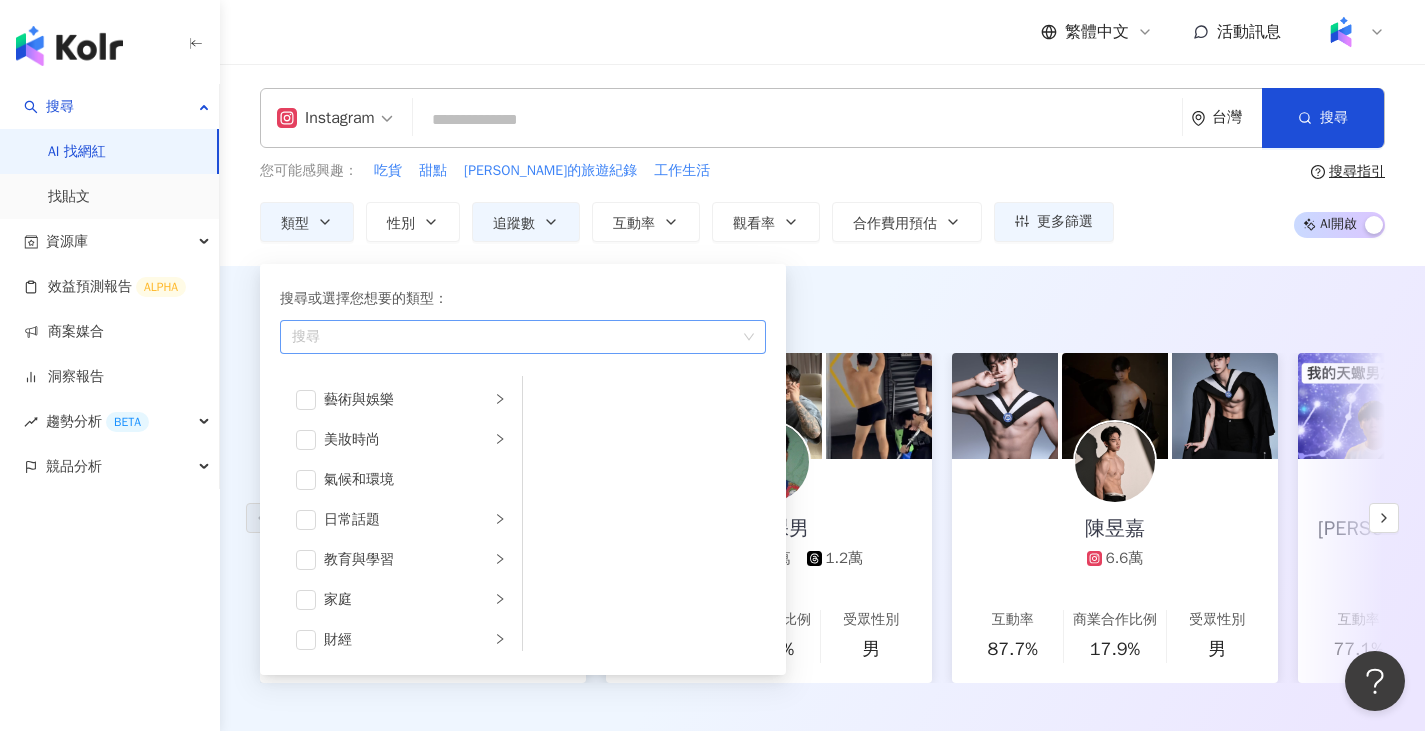 click on "AI 推薦 ： 精選優質網紅 楊峻毅 6.1萬 互動率 370% 商業合作比例 0% 受眾性別 男 葡萄裸男 5萬 1.2萬 1.2萬 互動率 184% 商業合作比例 47.6% 受眾性別 男 陳昱嘉 6.6萬 互動率 87.7% 商業合作比例 17.9% 受眾性別 男 王惟漢Kevin 8.9萬 互動率 77.1% 商業合作比例 0% 受眾性別 男 8fire_shadow 5.3萬 2,584 互動率 77% 商業合作比例 4.17% 受眾性別 女 荒姨 6.5萬 6.4萬 6.4萬 3.2萬 互動率 67.5% 商業合作比例 27.3% 受眾性別 女 水星人🥰 6.2萬 2萬 互動率 57.7% 商業合作比例 10% 受眾性別 女 晚安星球 WAN-AN 5.4萬 互動率 56.9% 商業合作比例 0% 受眾性別 無資料 Bboy Monkeyking 8.2萬 1.4萬 互動率 49.7% 商業合作比例 3.23% 受眾性別 男 FUFU 5.8萬 2.1萬 互動率 46% 商業合作比例 29.4% 受眾性別 男 小陳 9.5萬 互動率 45.7% 商業合作比例 0% 受眾性別 男 漸覺 Lung 5.5萬 25.3萬 8.8萬 1.5萬 互動率 1.14% 商業合作比例 0% 受眾性別 女" at bounding box center (822, 510) 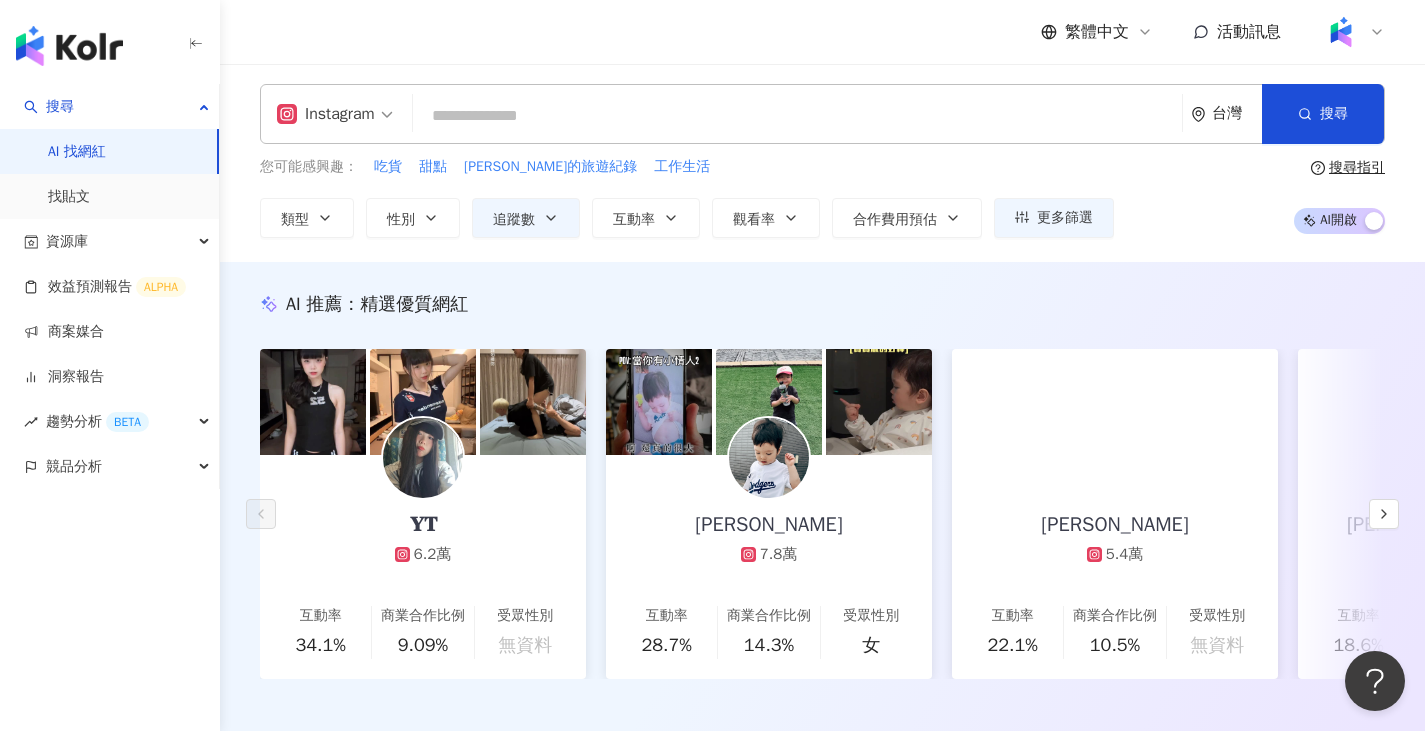 scroll, scrollTop: 0, scrollLeft: 0, axis: both 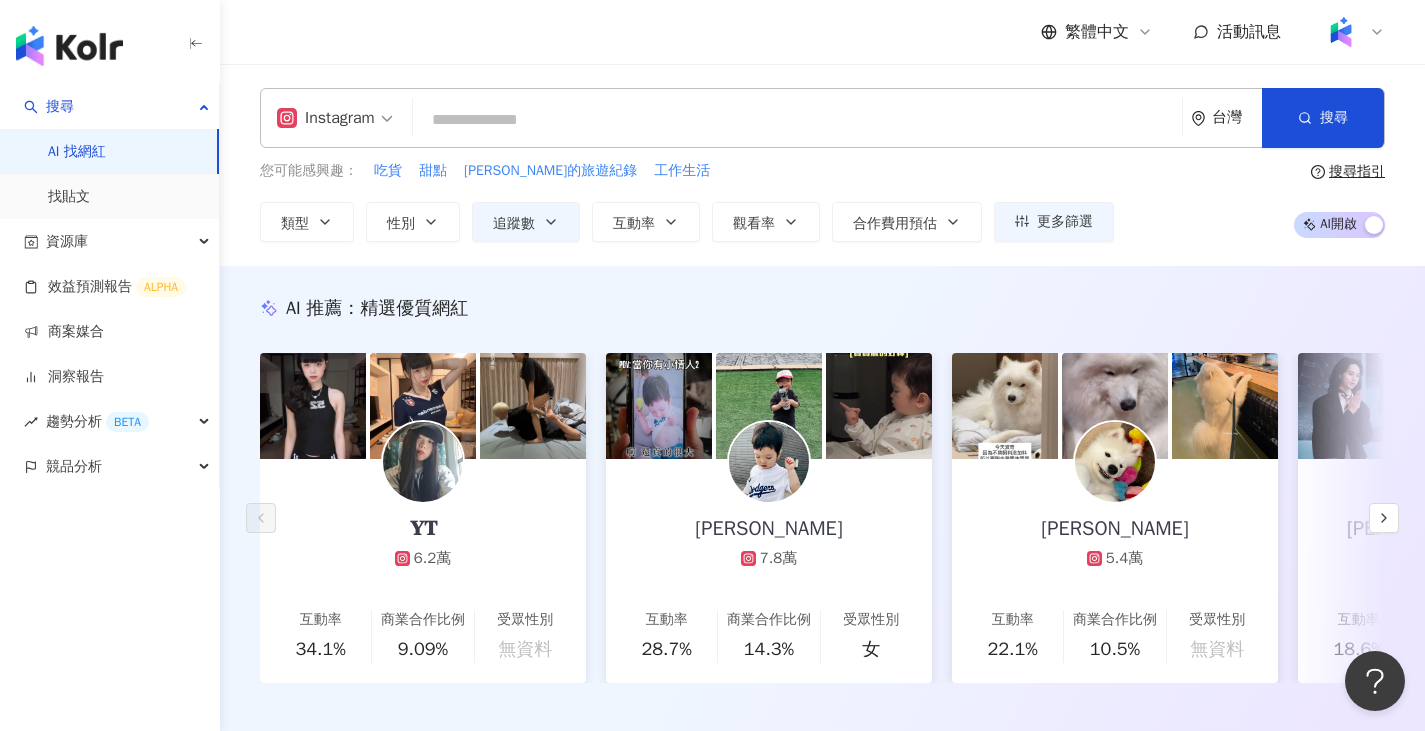 click at bounding box center (797, 120) 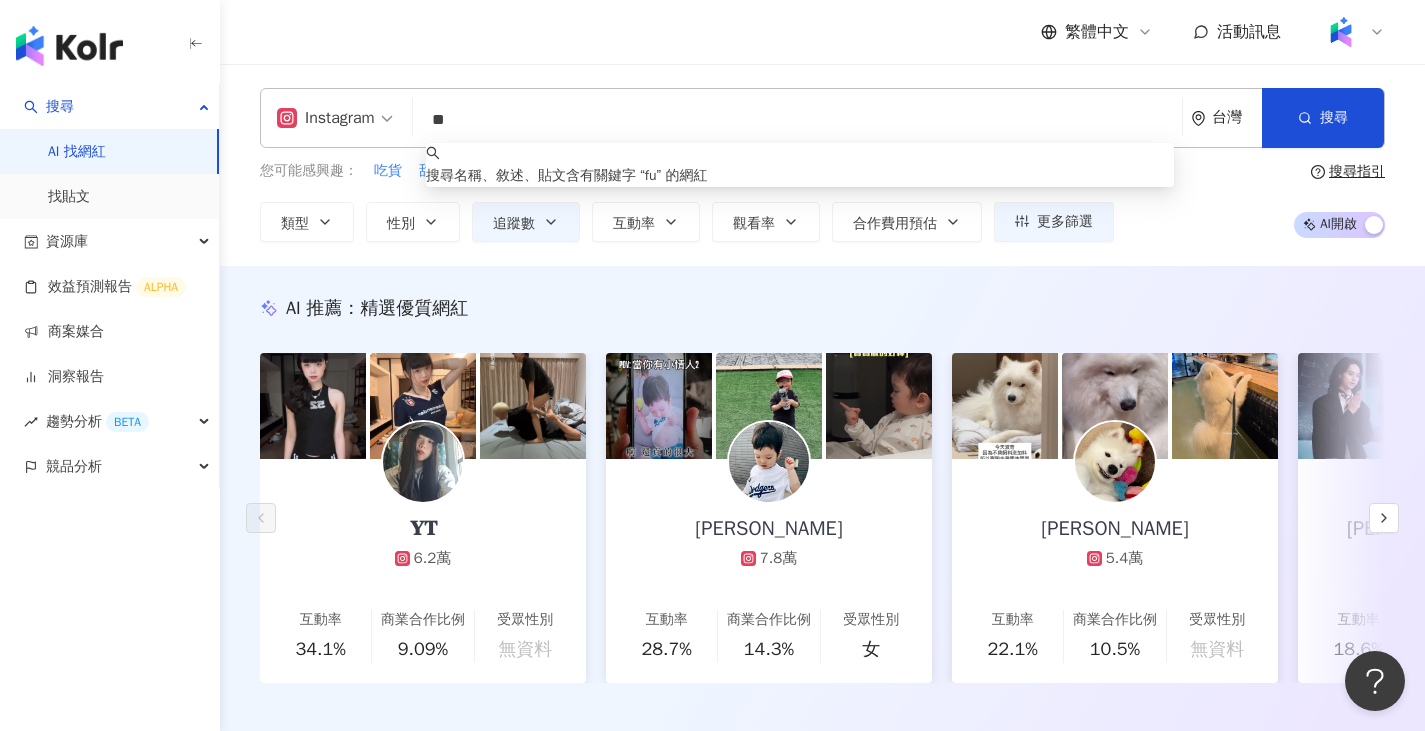 type on "*" 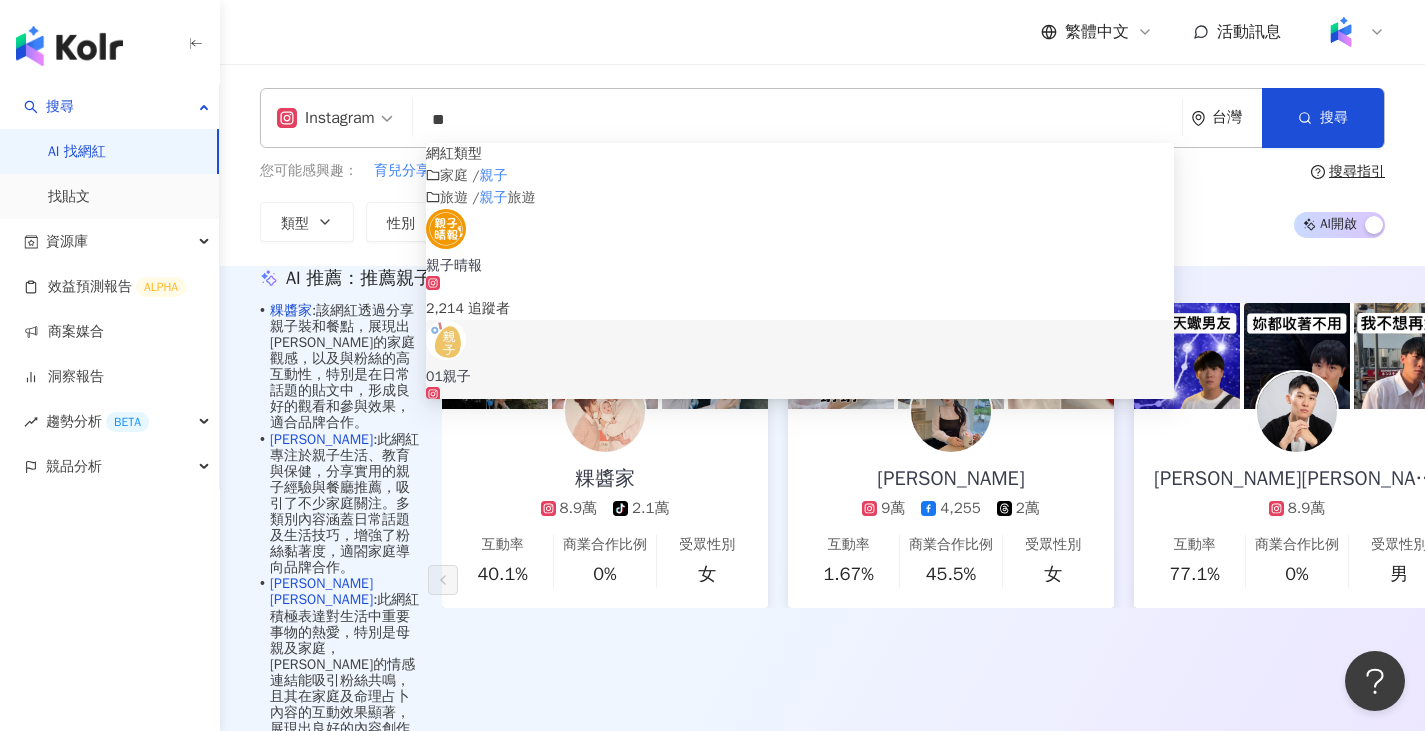click on "AI 推薦 ： 推薦親子的網紅 • 粿醬家  :  該網紅透過分享親子裝和餐點，展現出強烈的家庭觀感，以及與粉絲的高互動性，特別是在日常話題的貼文中，形成良好的觀看和參與效果，適合品牌合作。 • 柯柯  :  此網紅專注於親子生活、教育與保健，分享實用的親子經驗與餐廳推薦，吸引了不少家庭關注。多類別內容涵蓋日常話題及生活技巧，增強了粉絲黏著度，適閤家庭導向品牌合作。 • 王惟漢Kevin  :  此網紅積極表達對生活中重要事物的熱愛，特別是母親及家庭，強烈的情感連結能吸引粉絲共鳴，且其在家庭及命理占卜內容的互動效果顯著，展現出良好的內容創作能力與高參與度，促進粉絲對其內容的信任與關注。 換一組推薦結果 對您有幫助嗎？ 粿醬家 8.9萬 tiktok-icon 2.1萬 互動率 40.1% 商業合作比例 0% 受眾性別 女 柯柯 9萬 4,255 2萬 互動率 1.67% 商業合作比例 女" at bounding box center (822, 594) 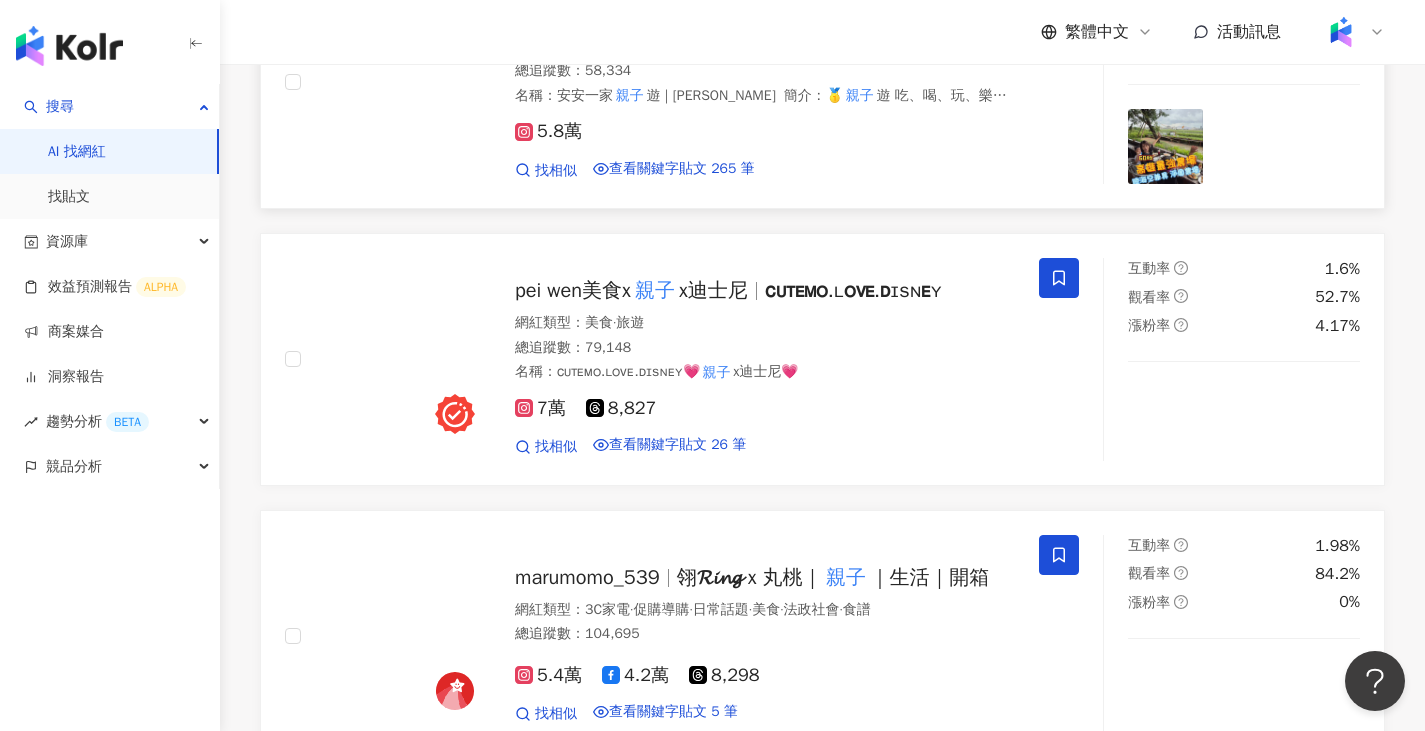 scroll, scrollTop: 600, scrollLeft: 0, axis: vertical 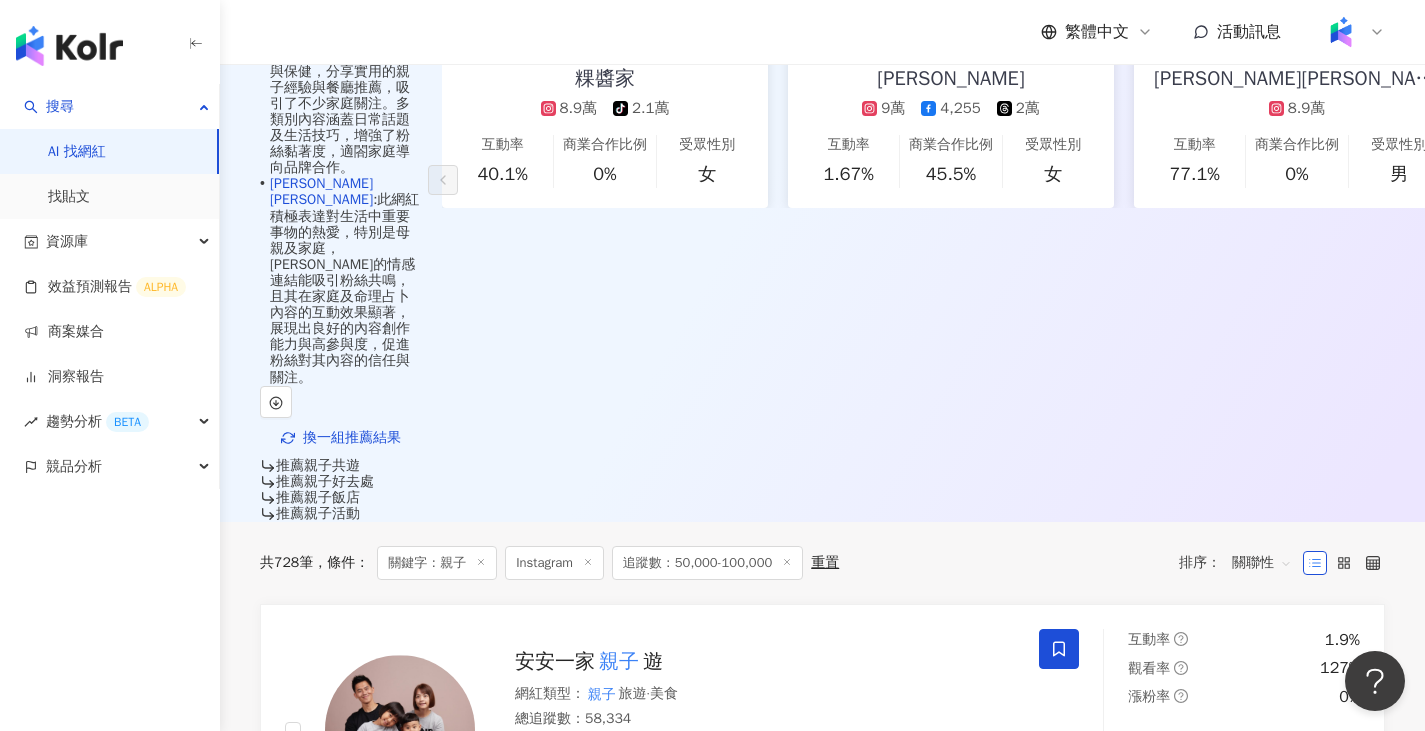 click on "關聯性" at bounding box center (1262, 563) 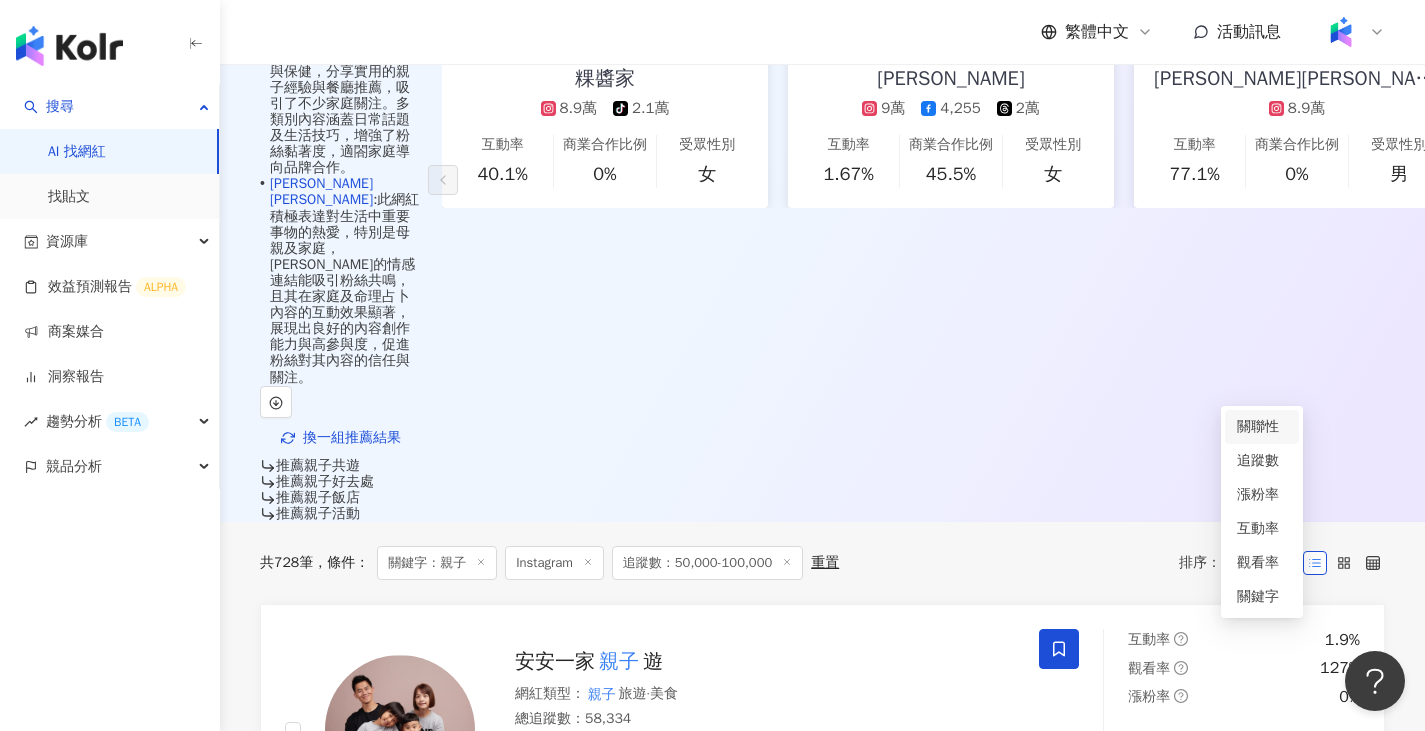 click on "共  728  筆 條件 ： 關鍵字：親子 Instagram 追蹤數：50,000-100,000 重置 排序： 關聯性" at bounding box center (822, 563) 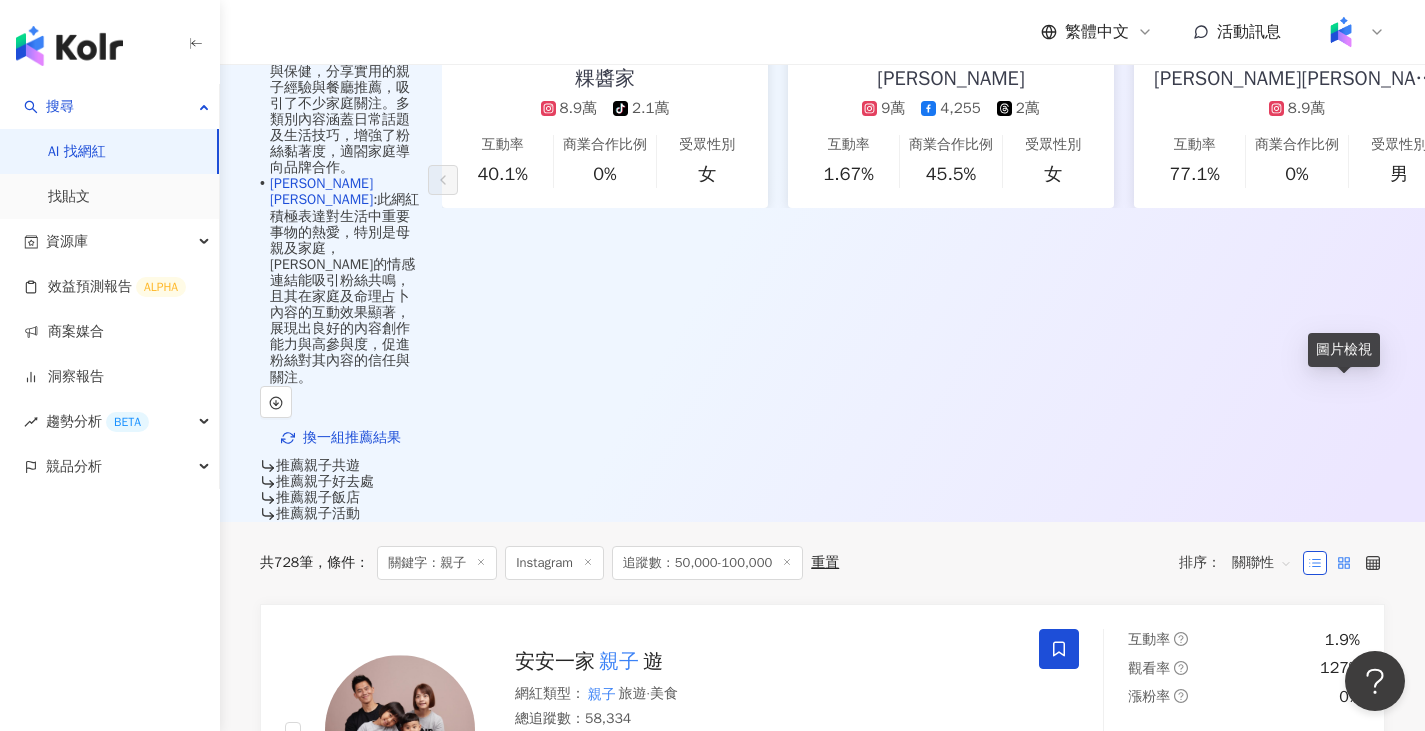 click 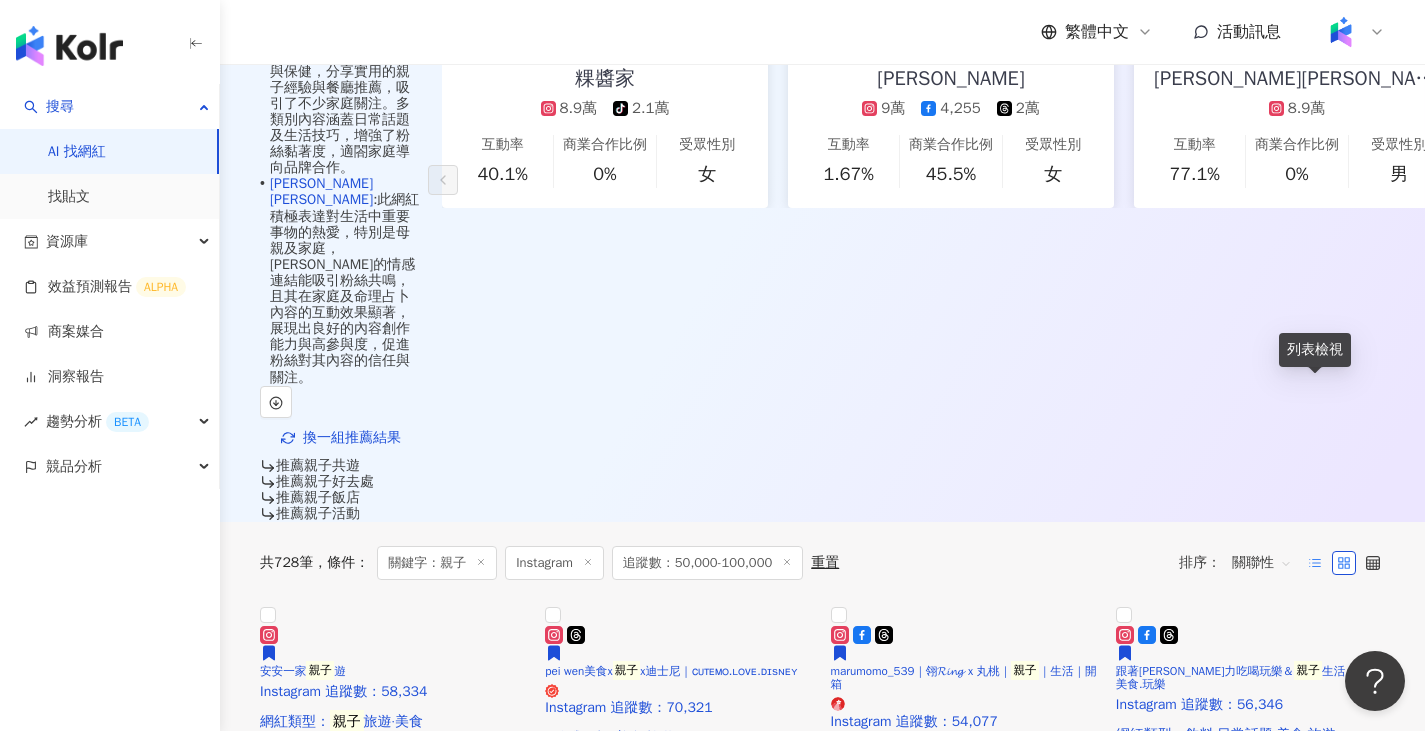 click 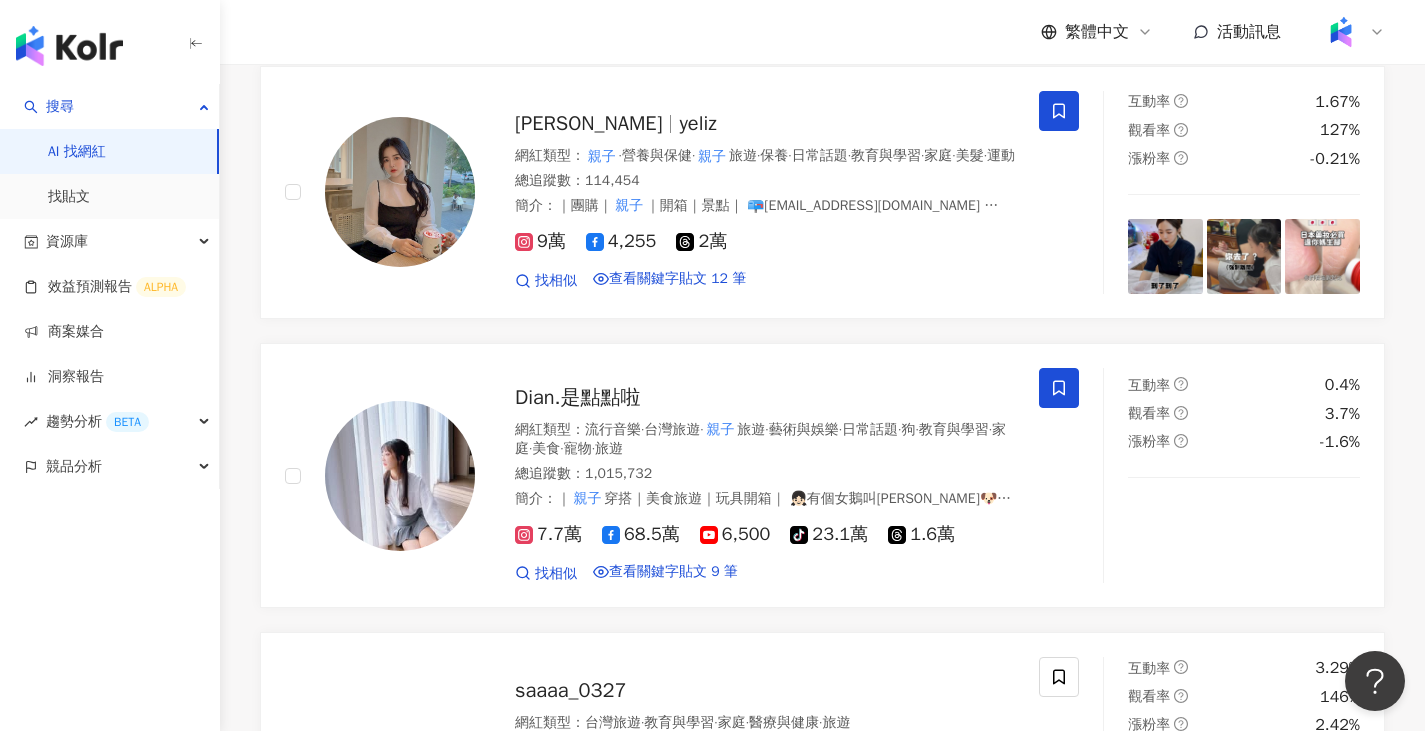 scroll, scrollTop: 2900, scrollLeft: 0, axis: vertical 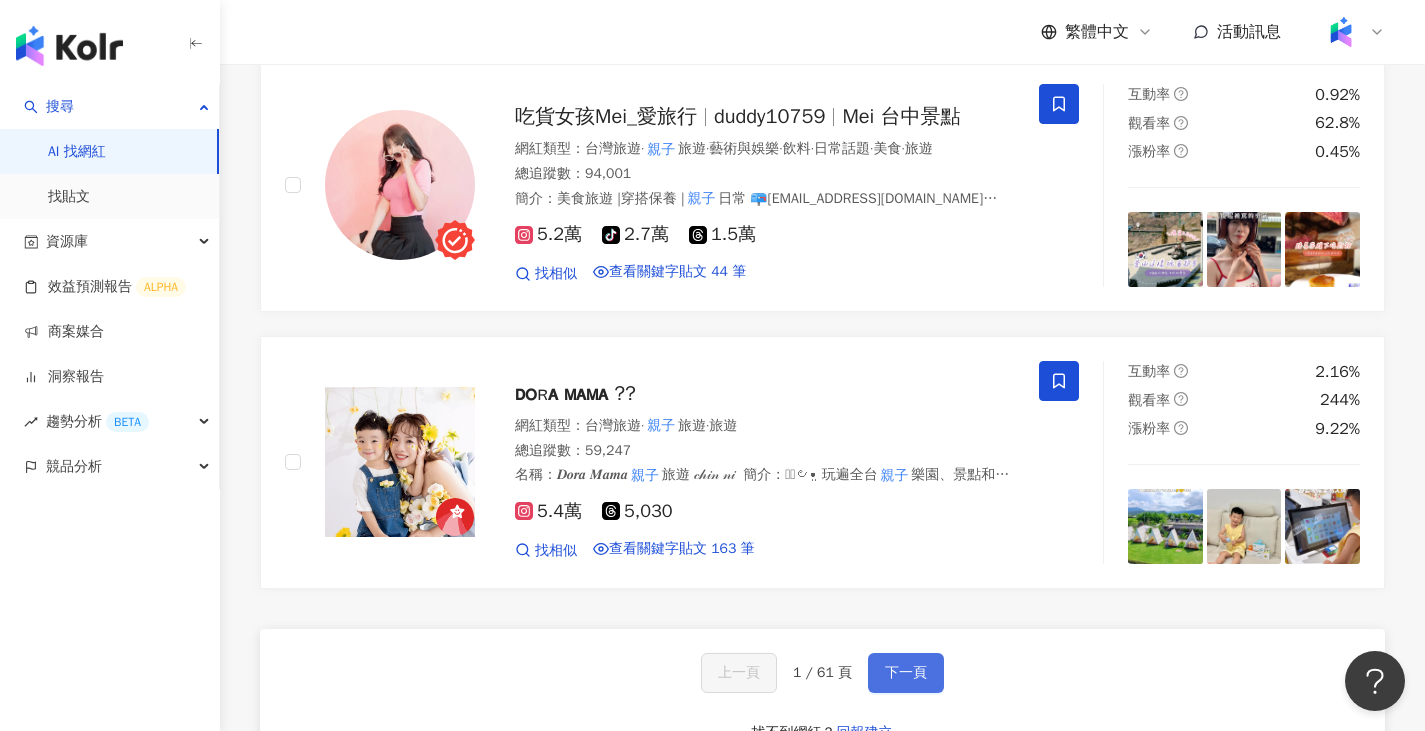 click on "下一頁" at bounding box center [906, 673] 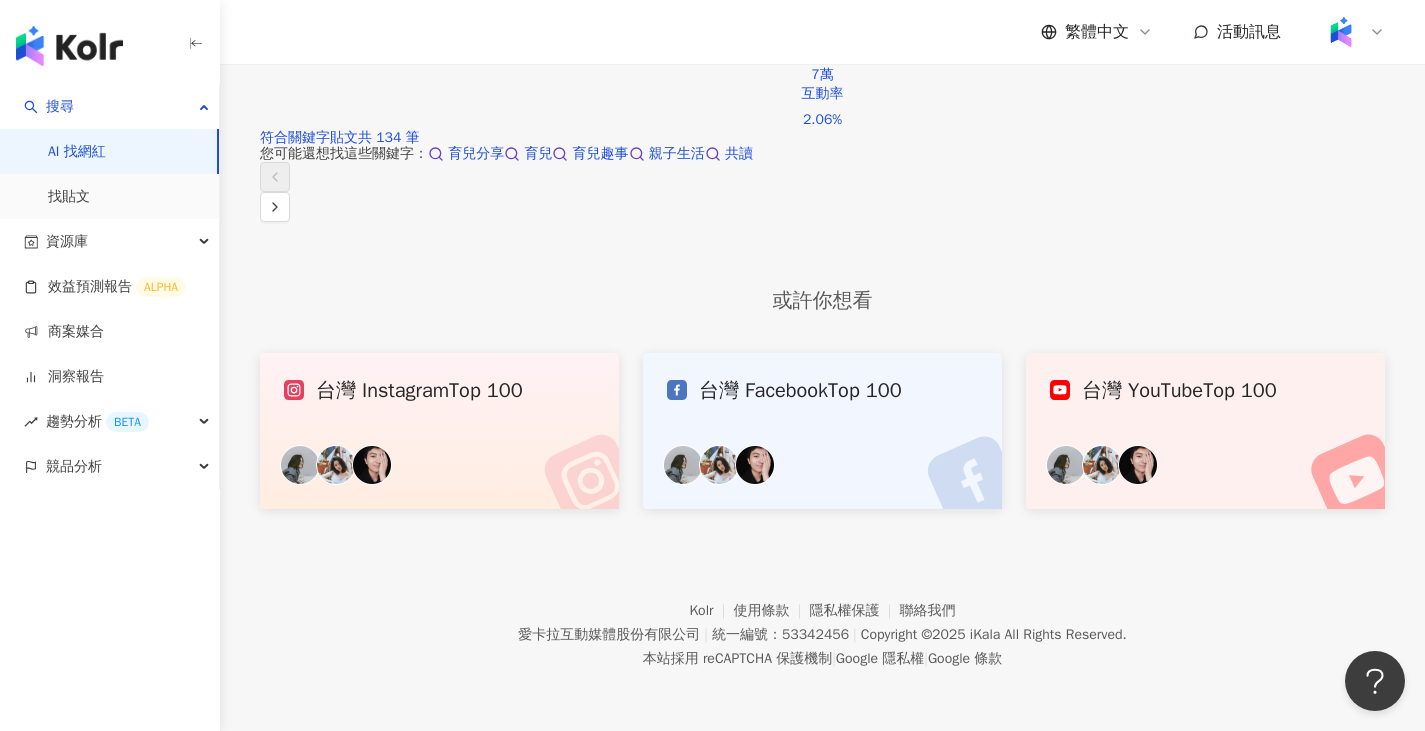 scroll, scrollTop: 1548, scrollLeft: 0, axis: vertical 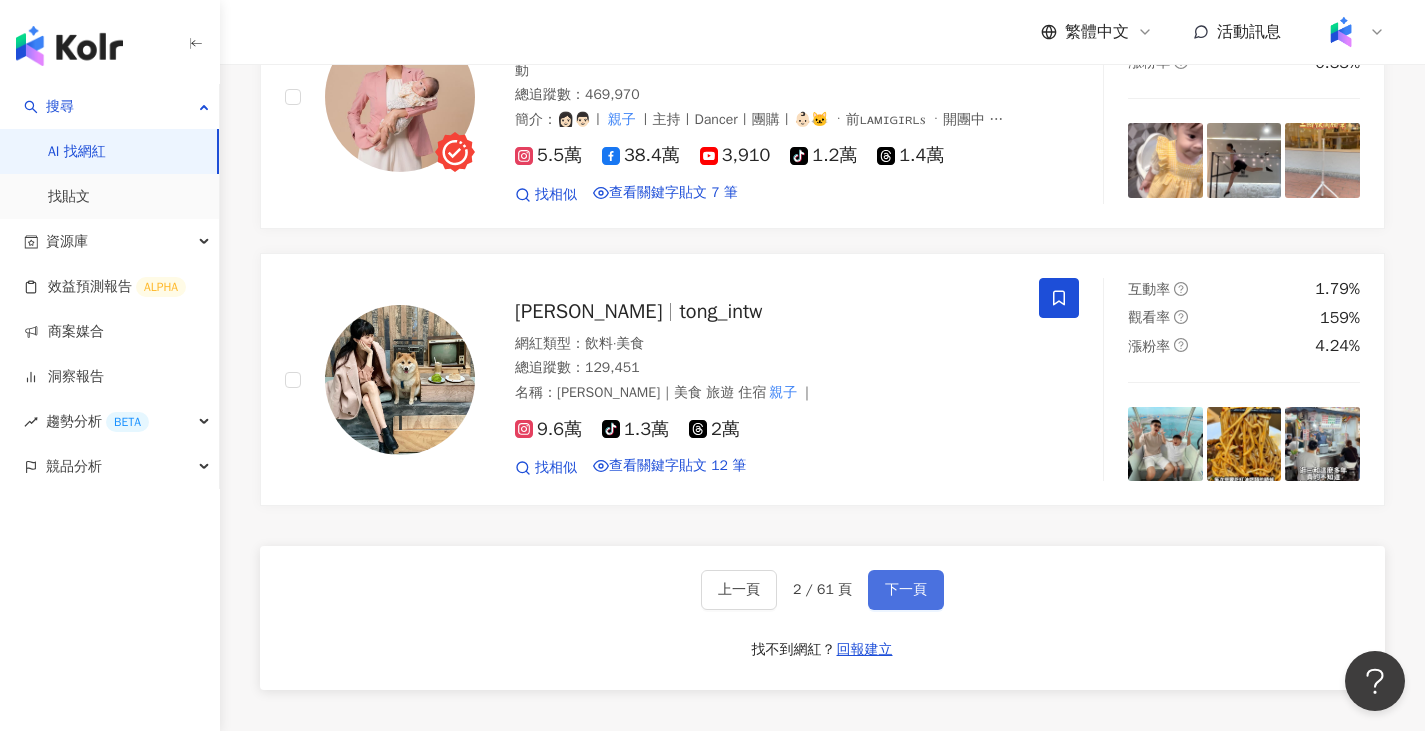 click on "下一頁" at bounding box center [906, 590] 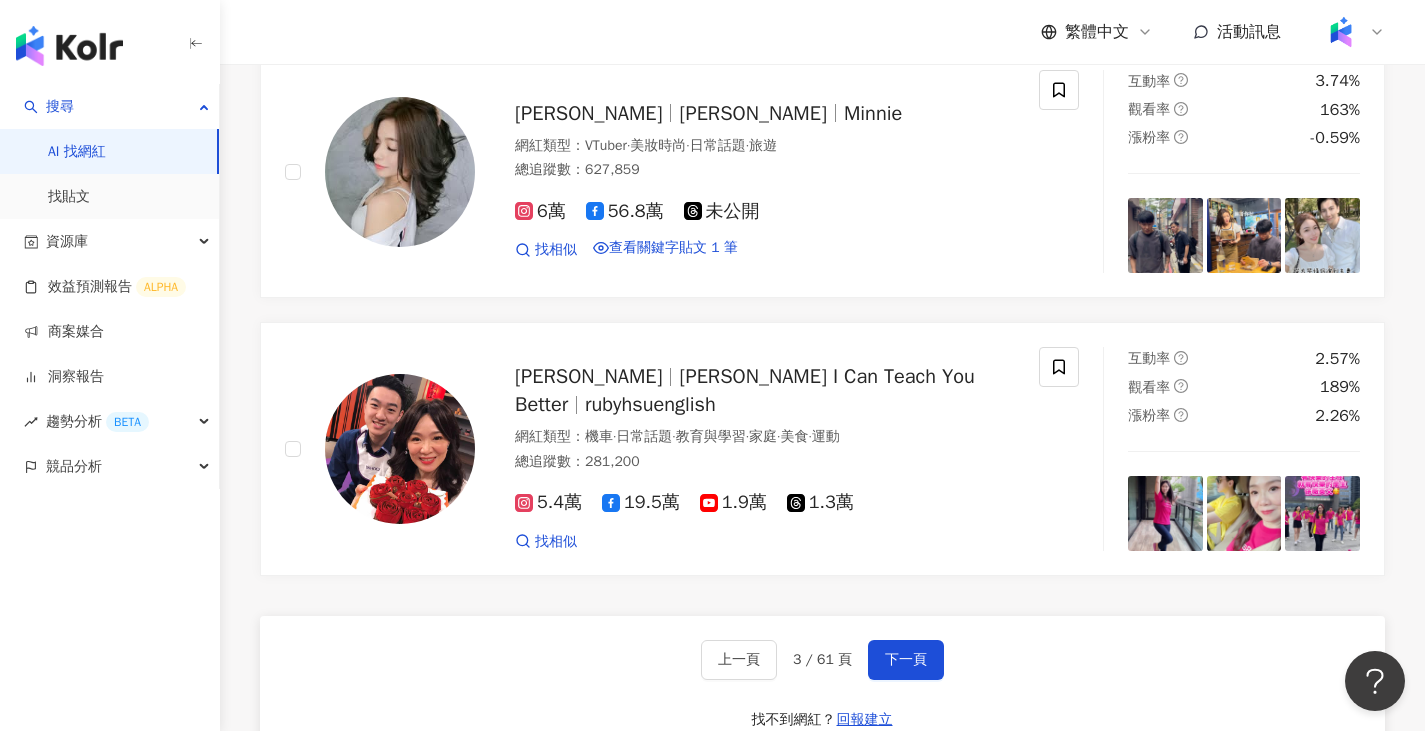 scroll, scrollTop: 3763, scrollLeft: 0, axis: vertical 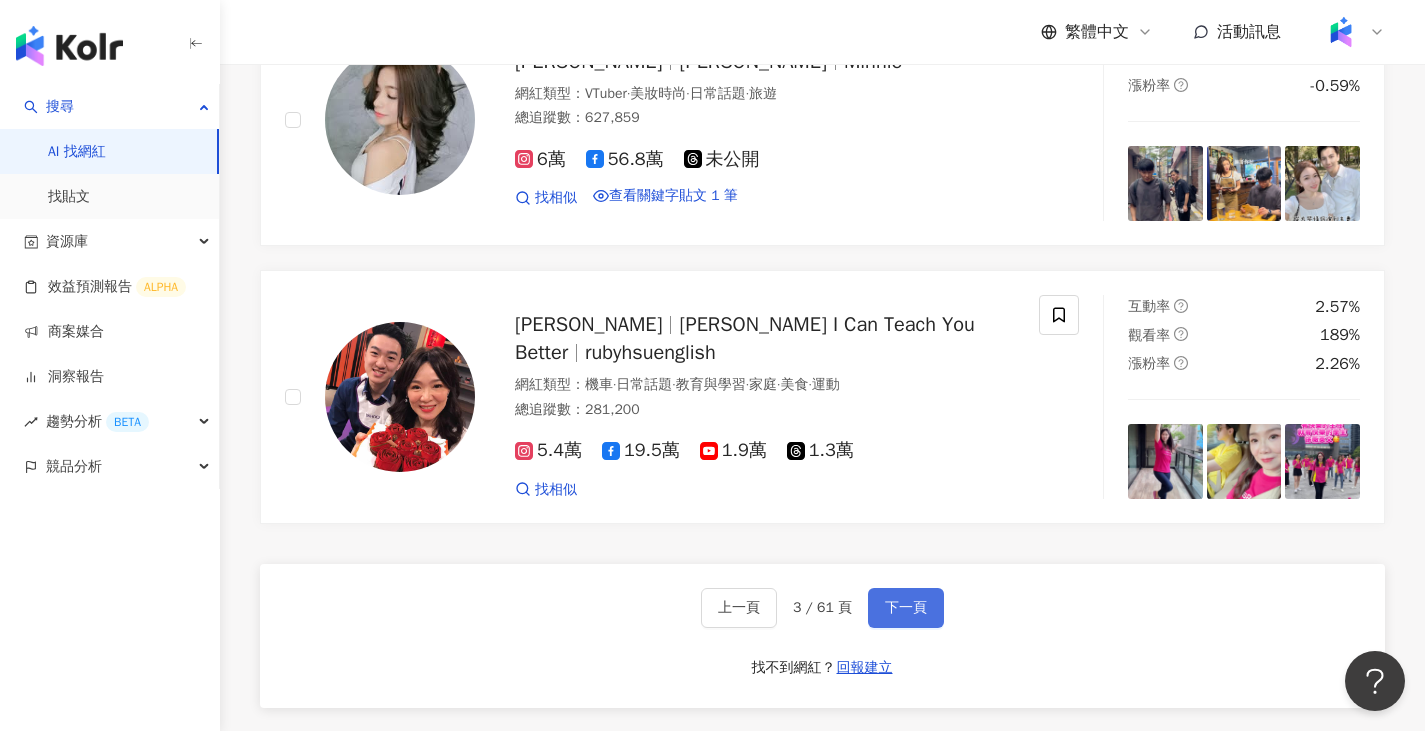 click on "下一頁" at bounding box center (906, 608) 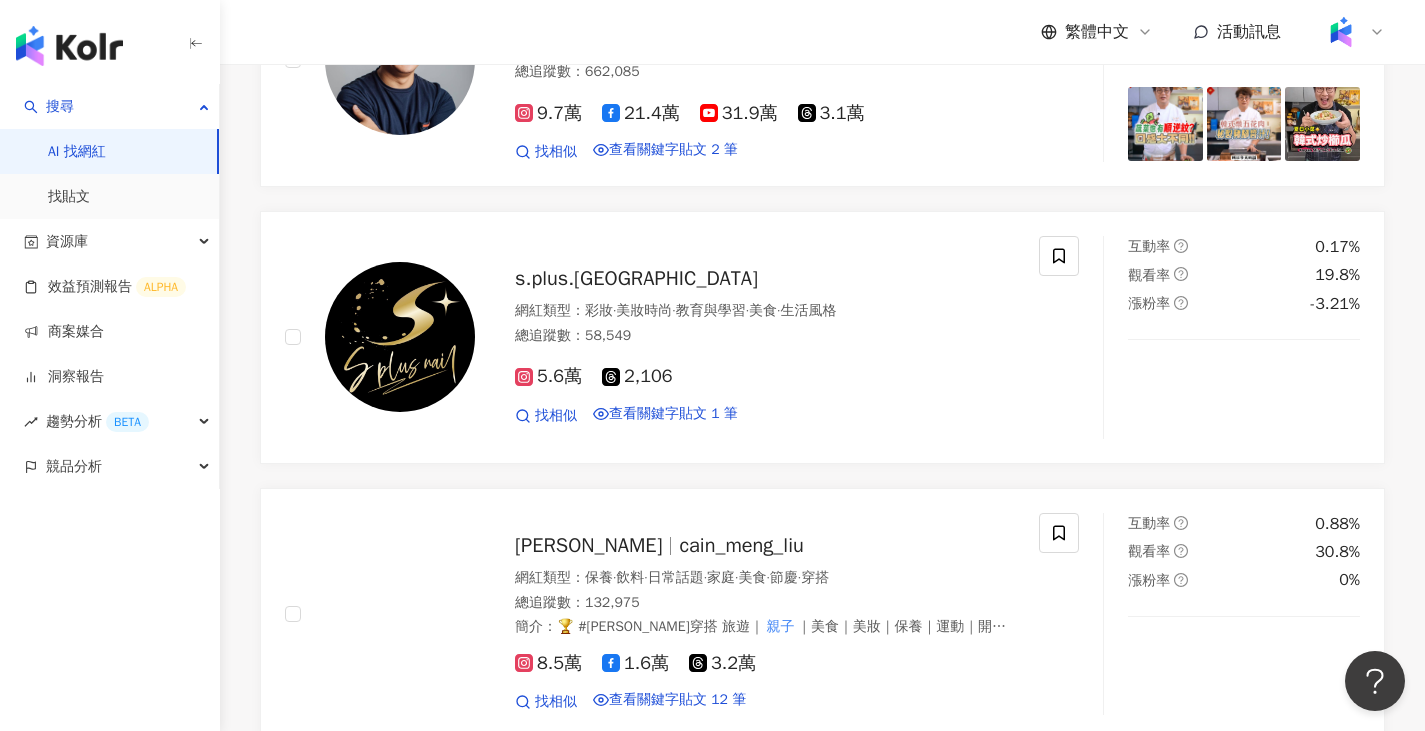 scroll, scrollTop: 3687, scrollLeft: 0, axis: vertical 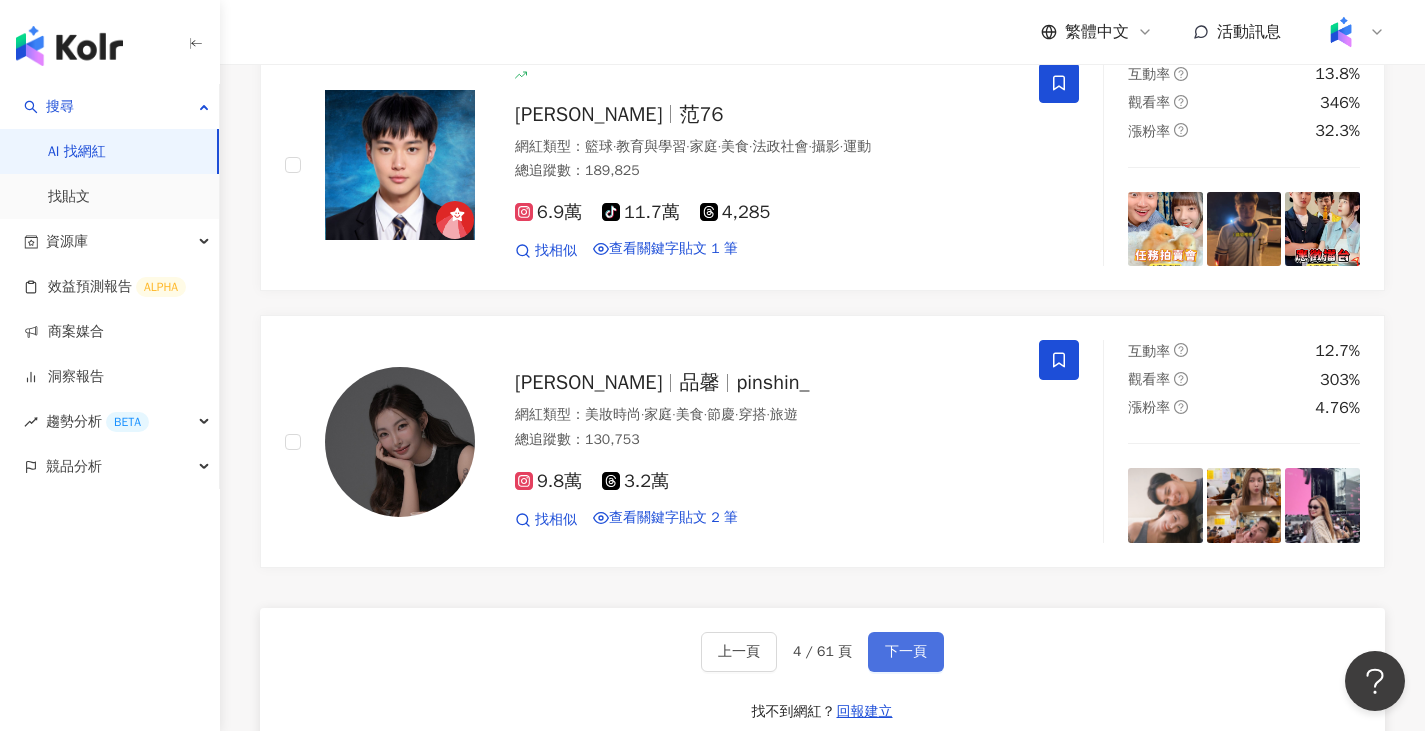 click on "下一頁" at bounding box center (906, 652) 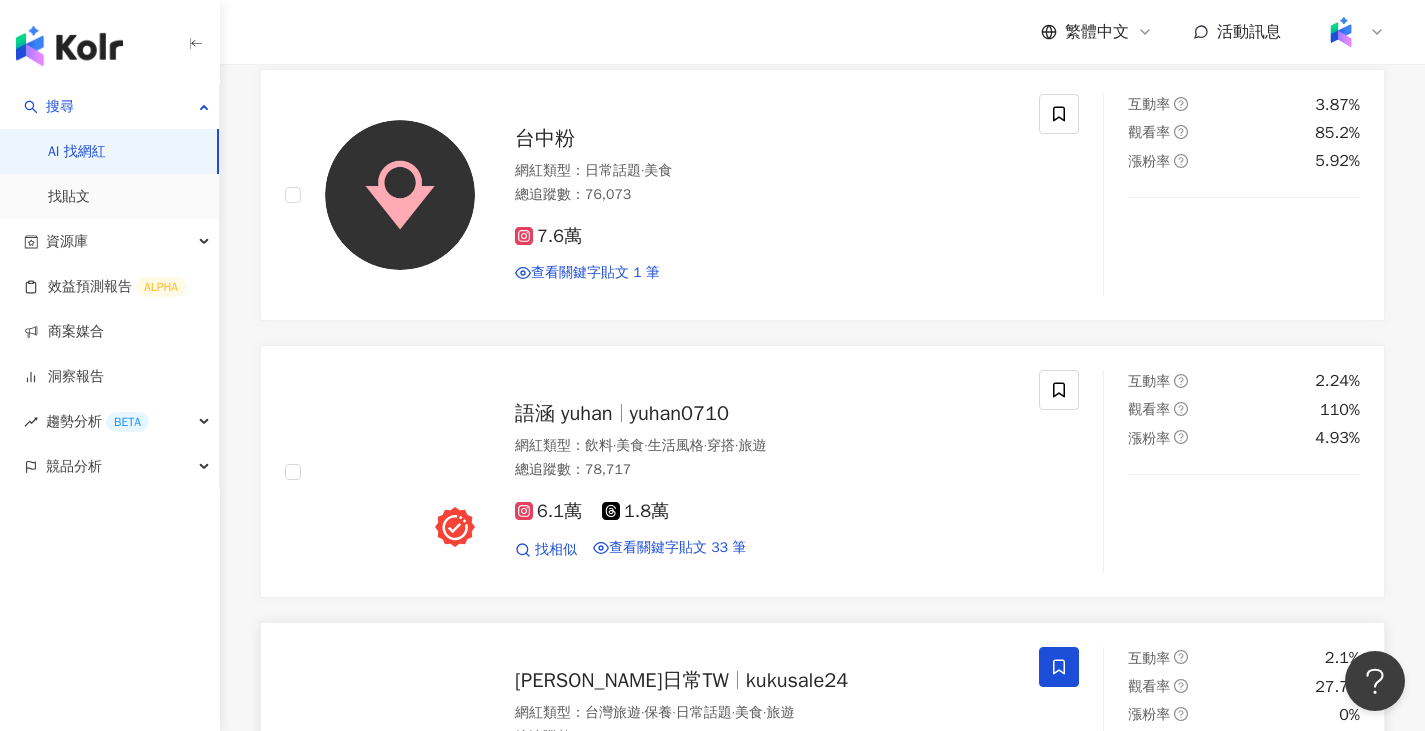 scroll, scrollTop: 3187, scrollLeft: 0, axis: vertical 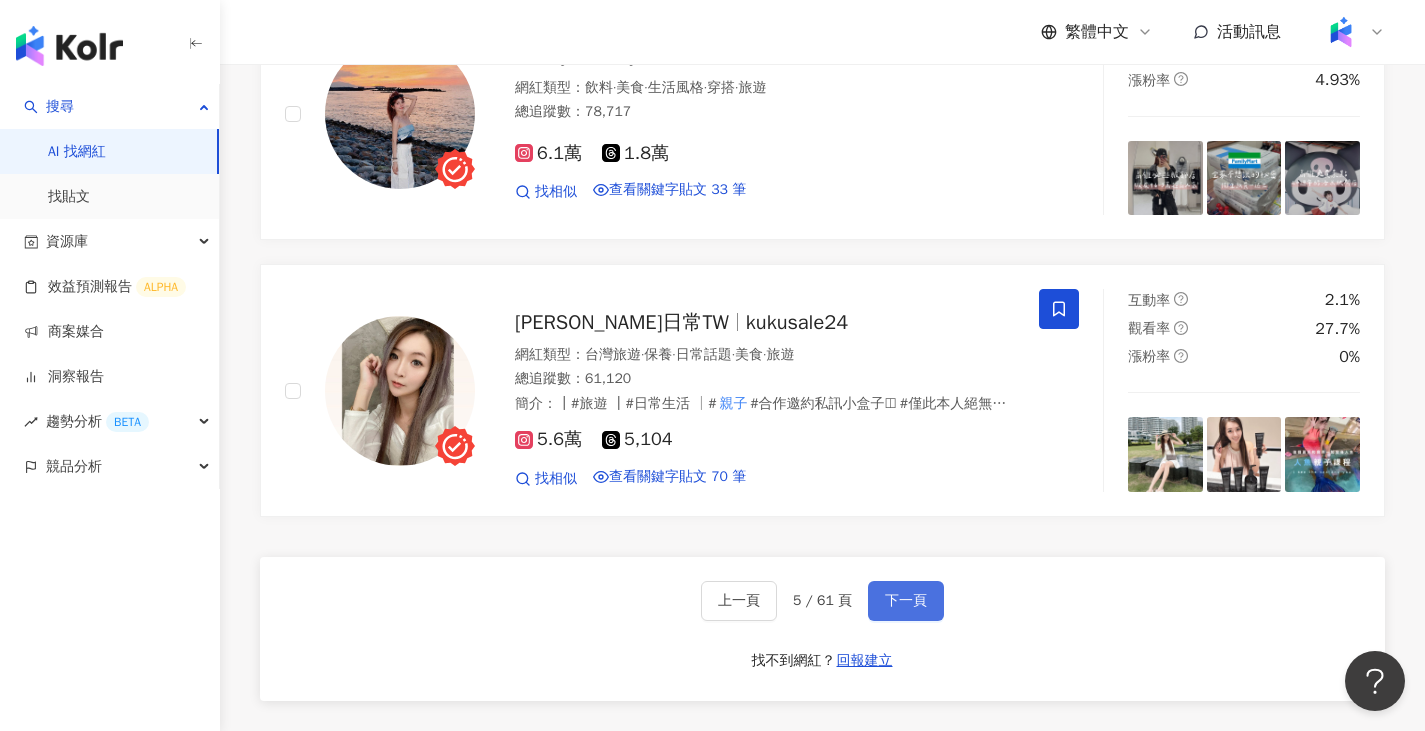 click on "下一頁" at bounding box center (906, 601) 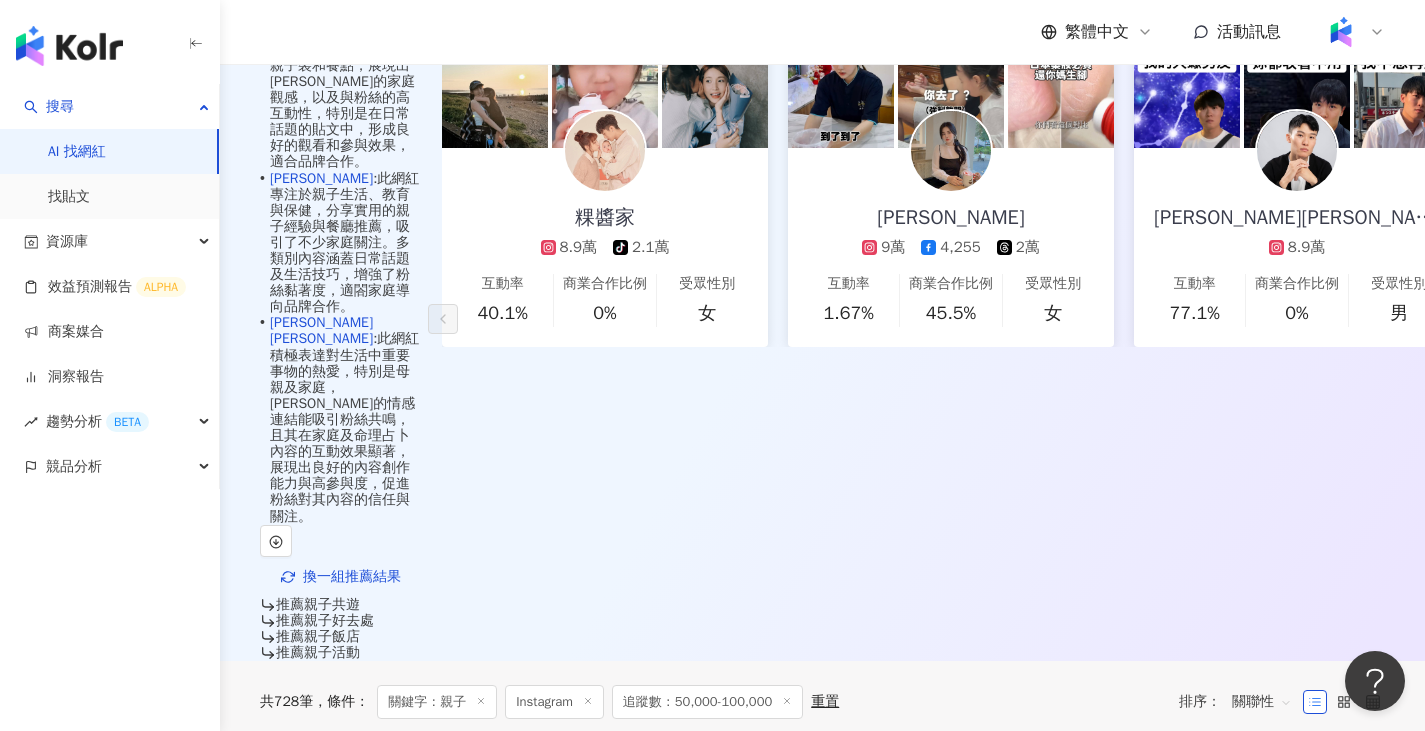 scroll, scrollTop: 257, scrollLeft: 0, axis: vertical 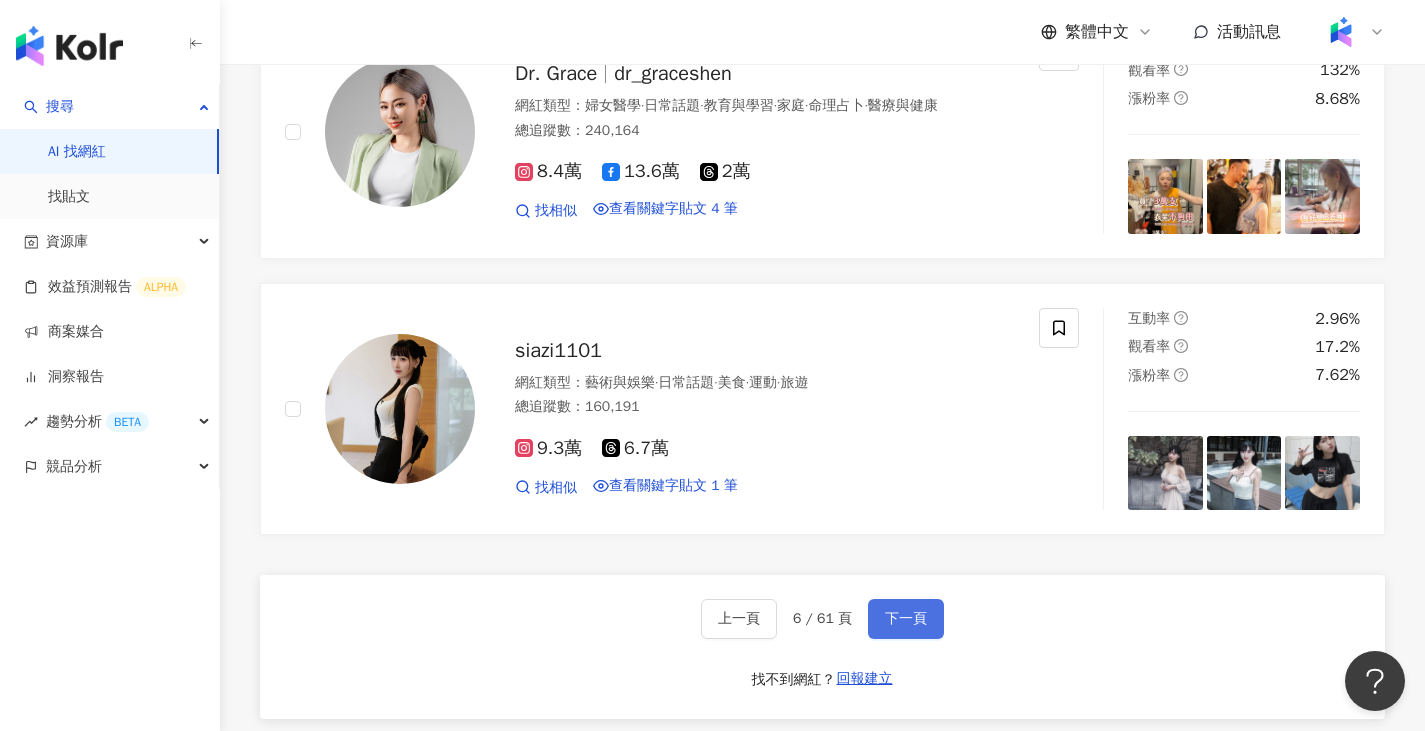 click on "下一頁" at bounding box center (906, 619) 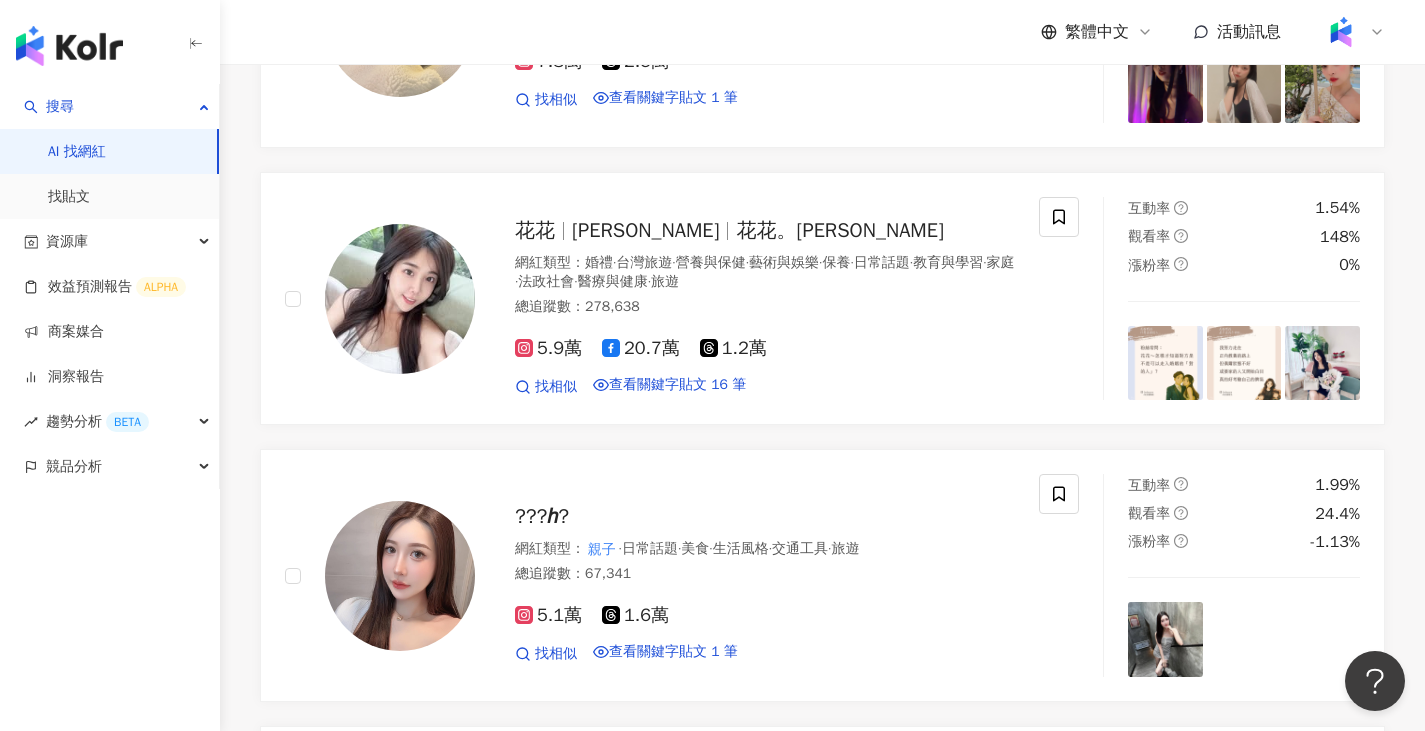 scroll, scrollTop: 3723, scrollLeft: 0, axis: vertical 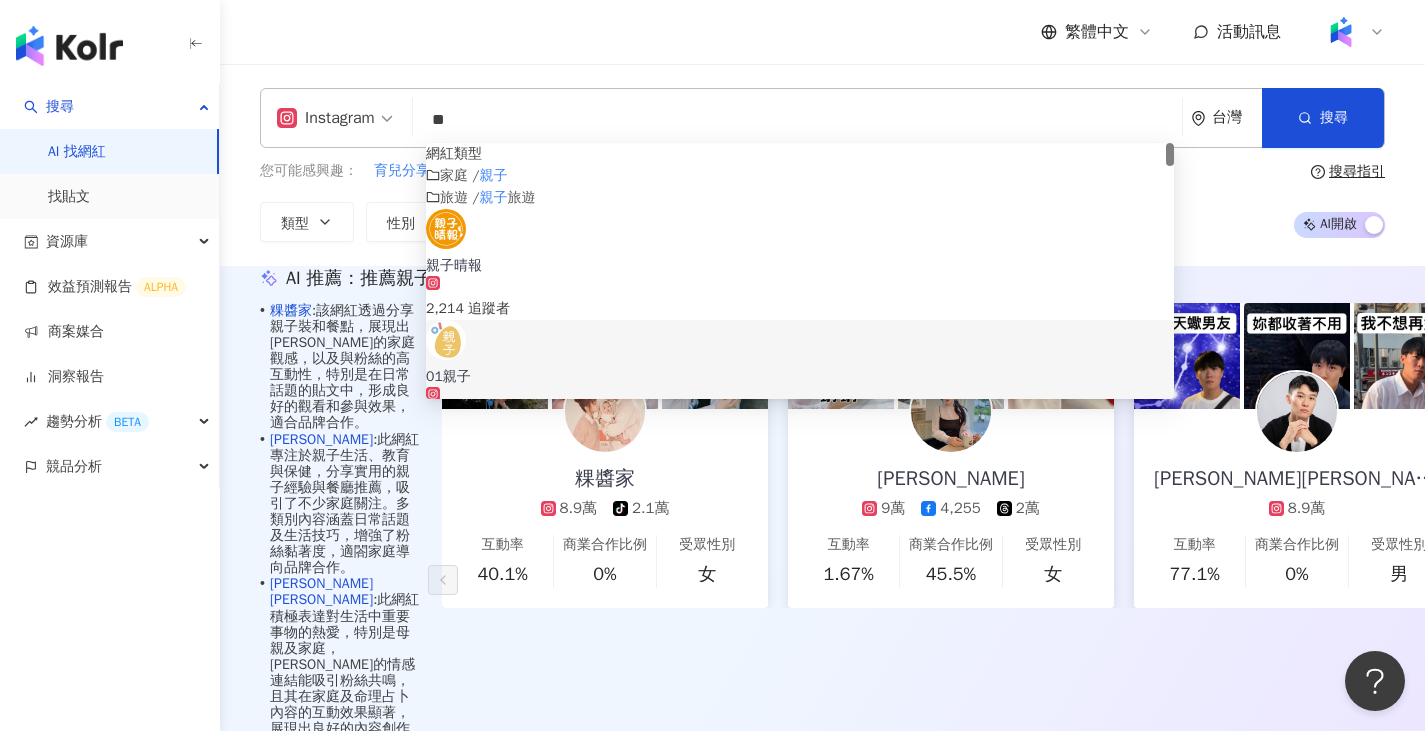 drag, startPoint x: 610, startPoint y: 111, endPoint x: 28, endPoint y: 154, distance: 583.5863 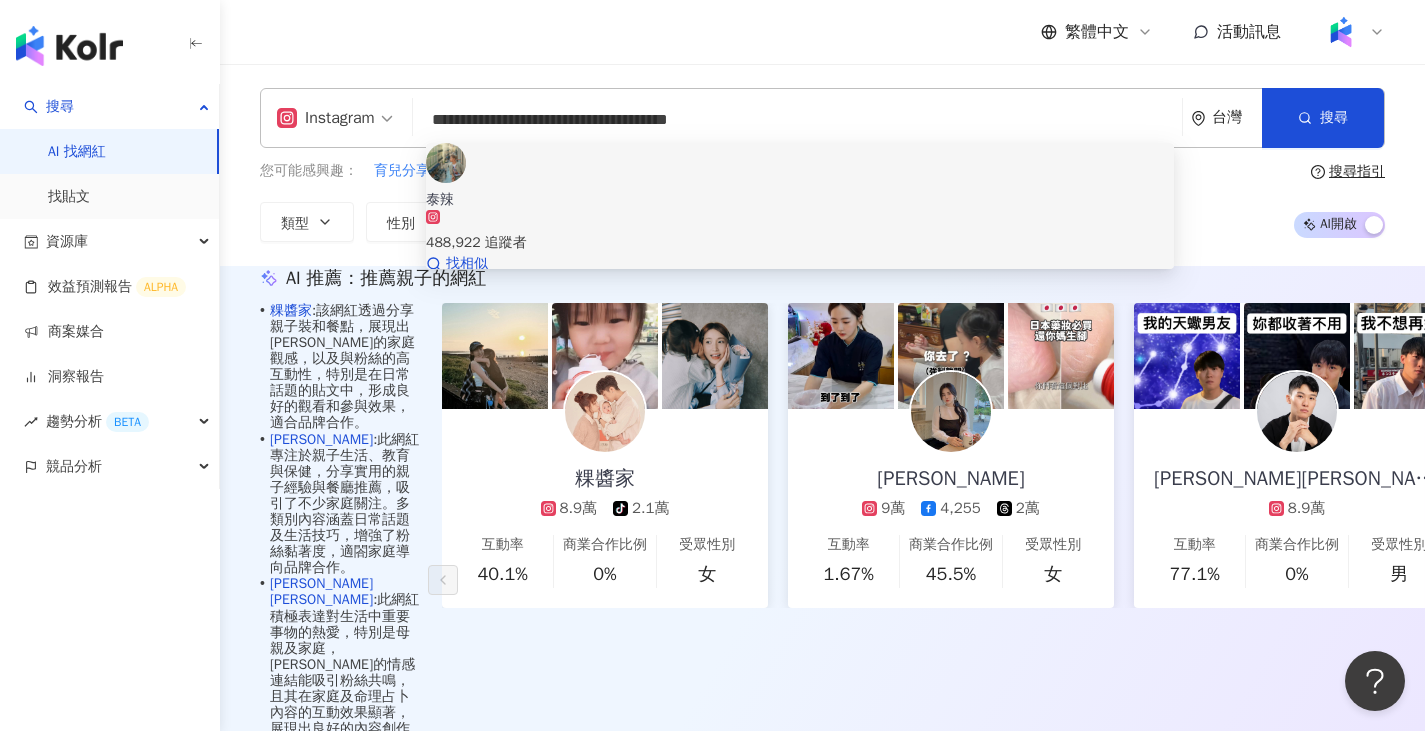 click at bounding box center (446, 163) 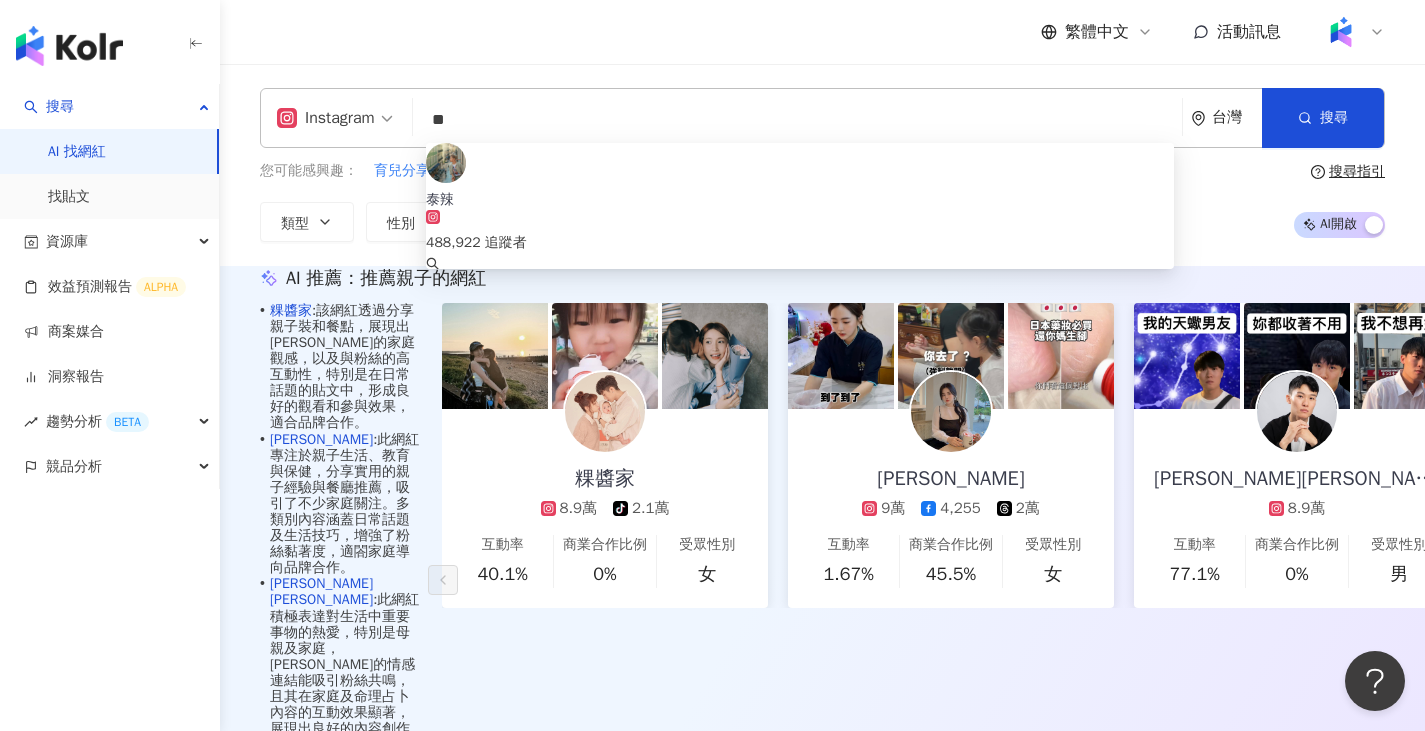 type on "*" 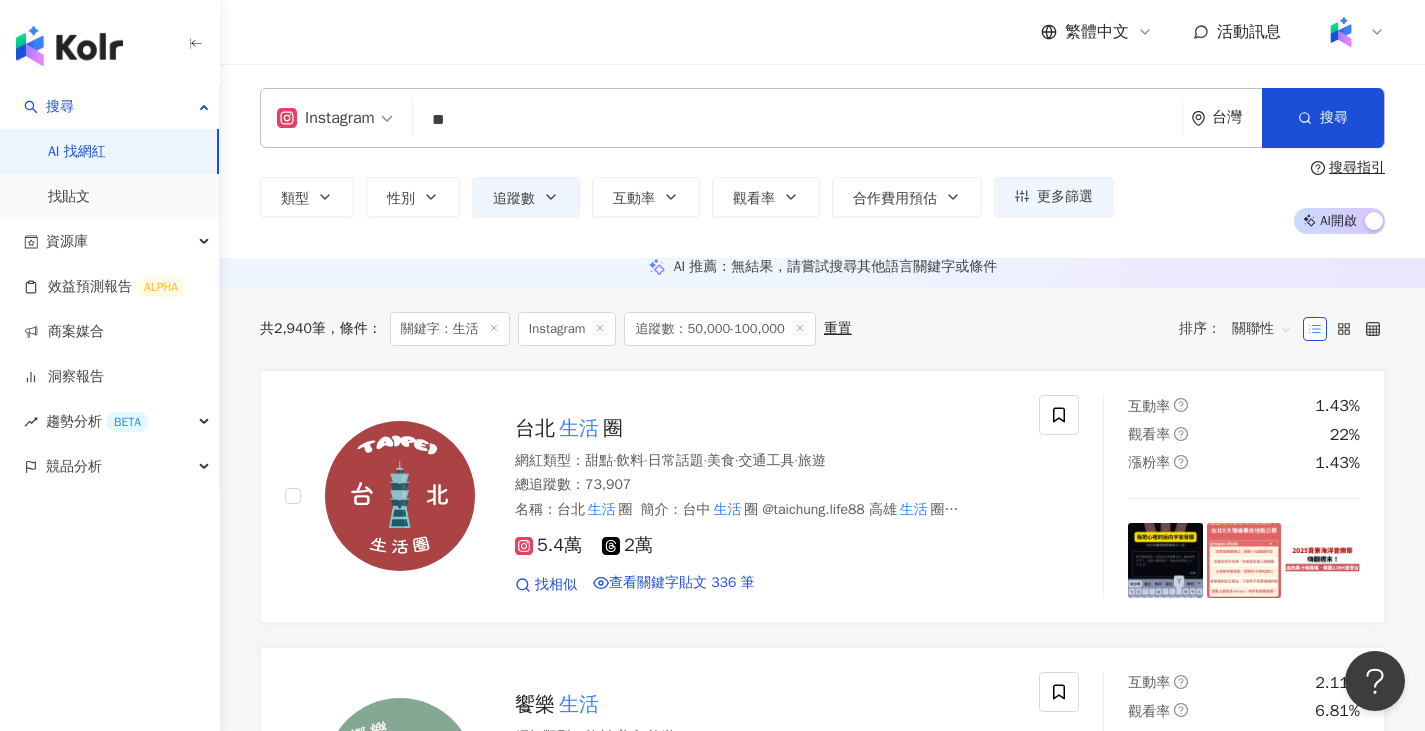 click on "AI 推薦 ： 無結果，請嘗試搜尋其他語言關鍵字或條件" at bounding box center (822, 267) 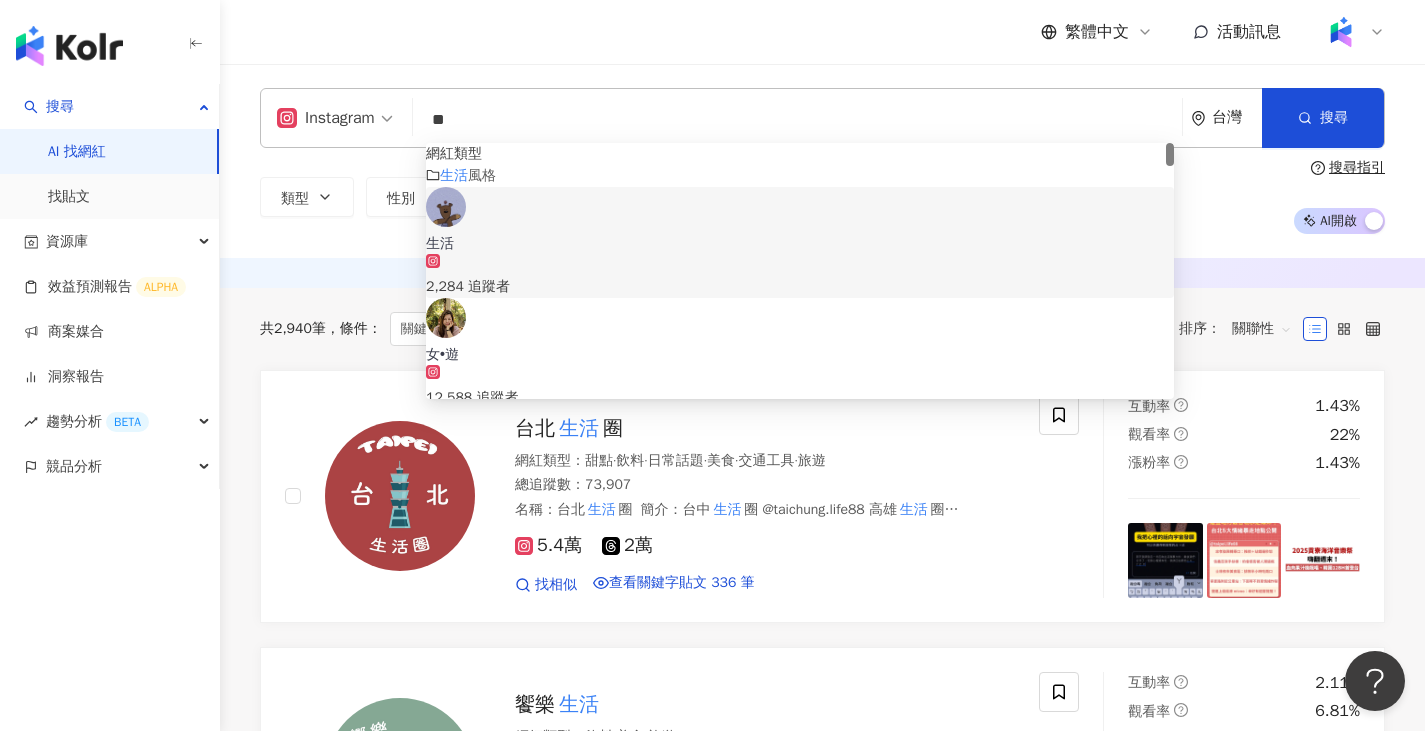 type on "*" 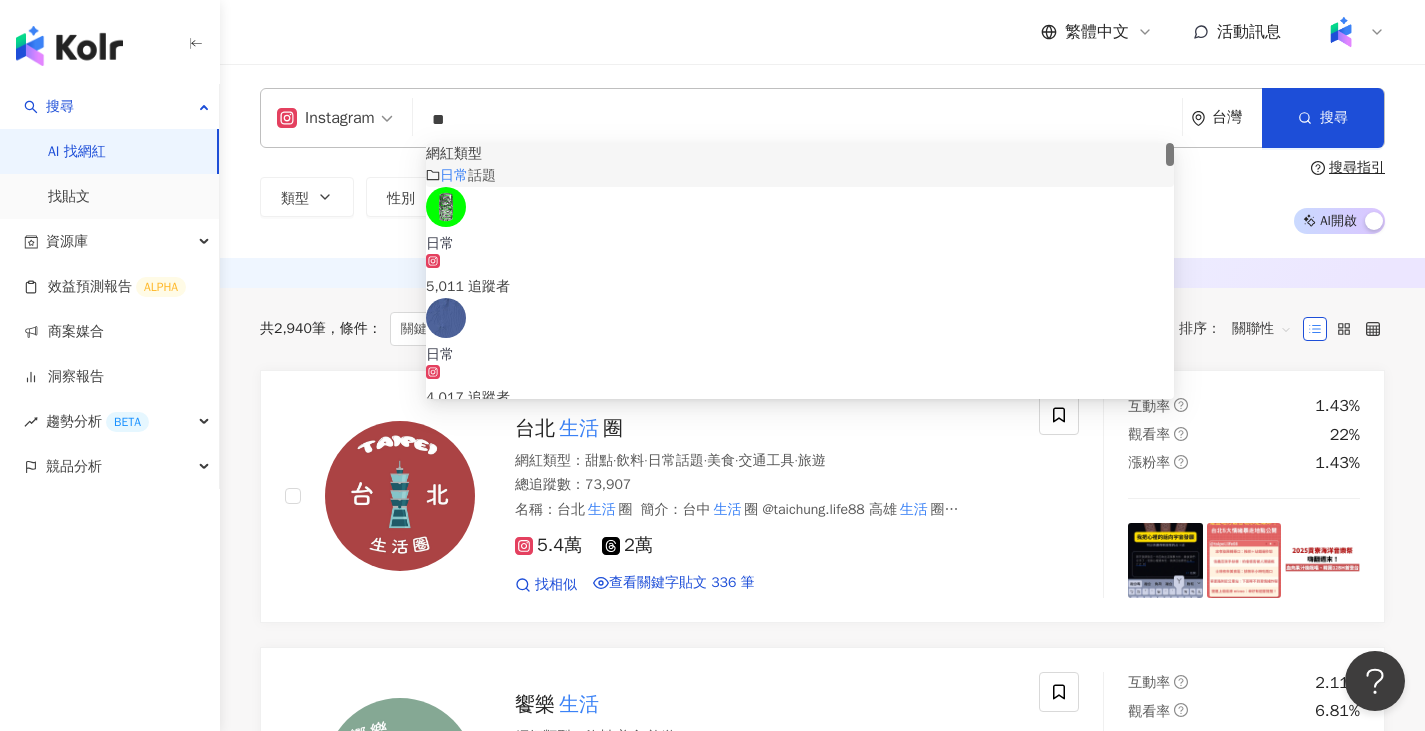 click on "話題" at bounding box center (482, 175) 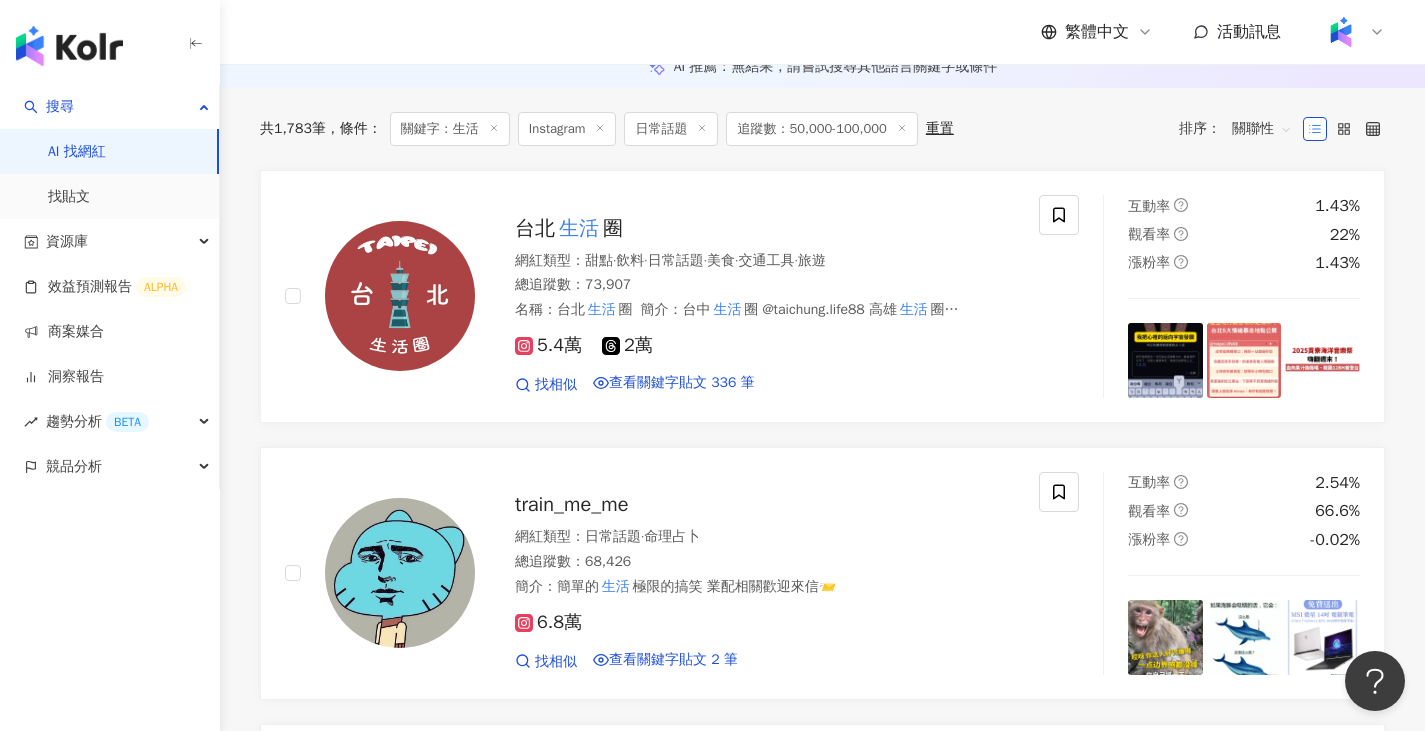scroll, scrollTop: 0, scrollLeft: 0, axis: both 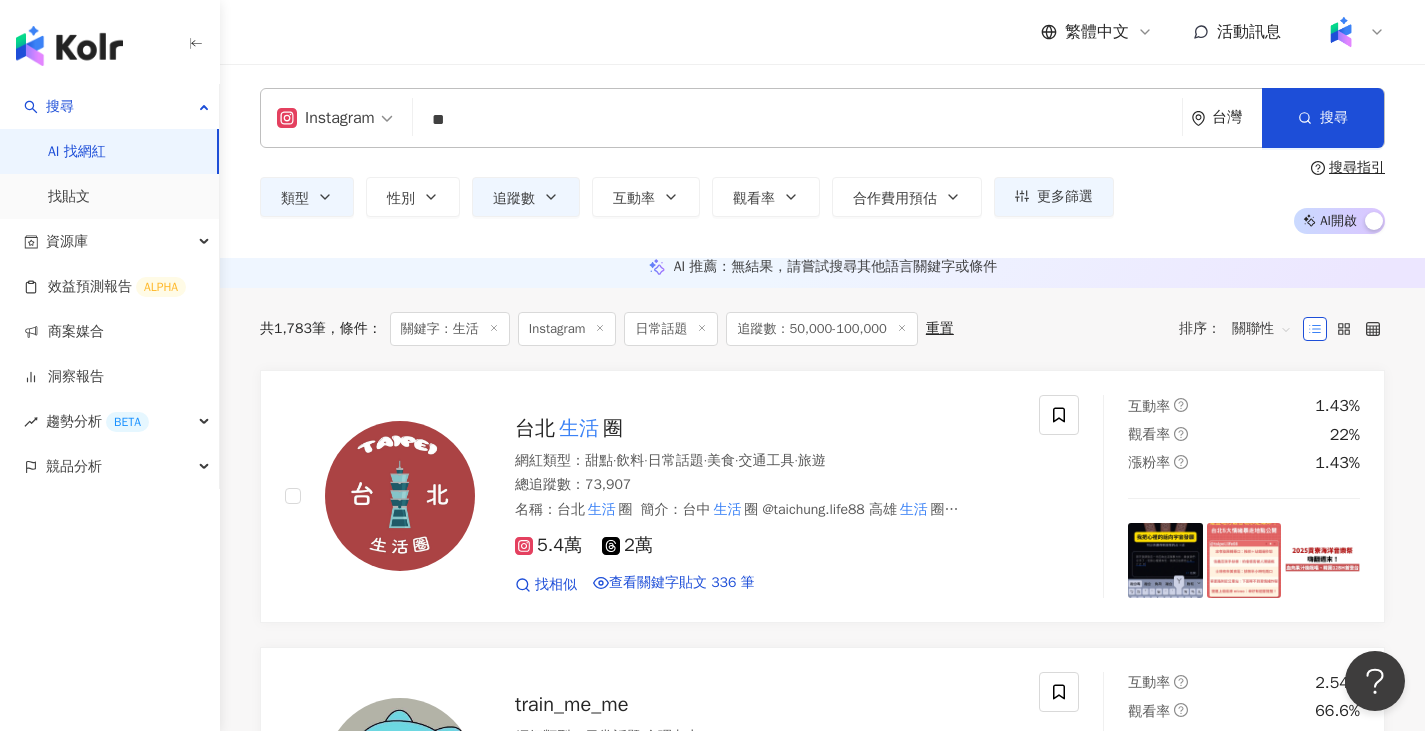 type on "**" 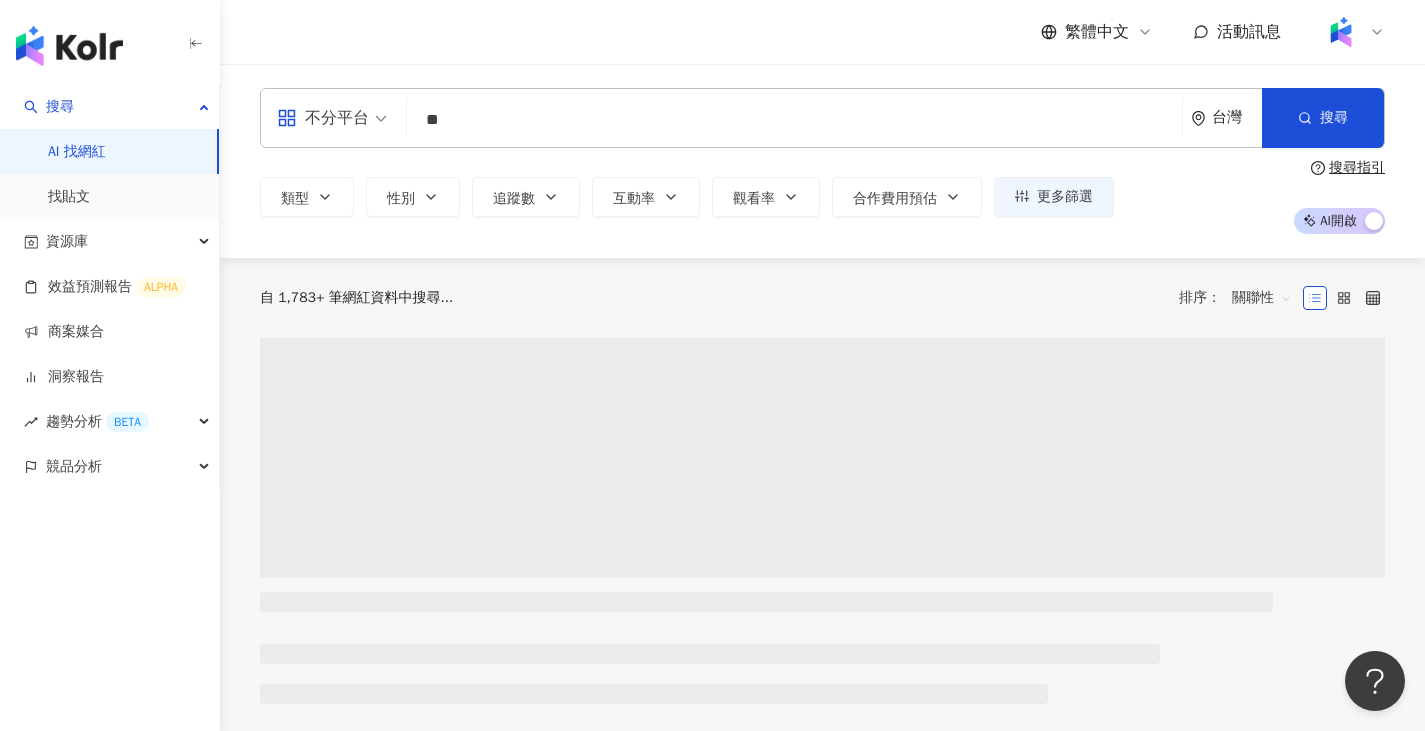 type 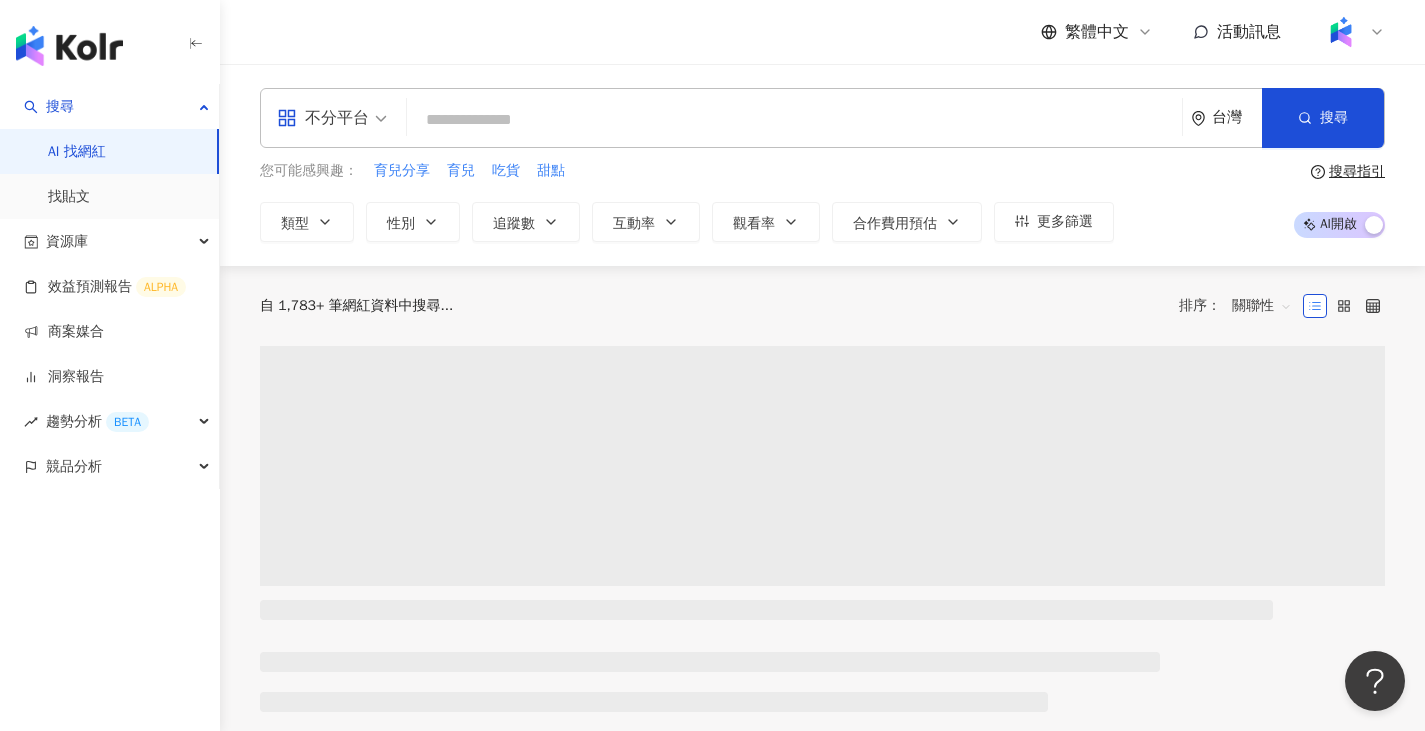 click on "不分平台" at bounding box center (323, 118) 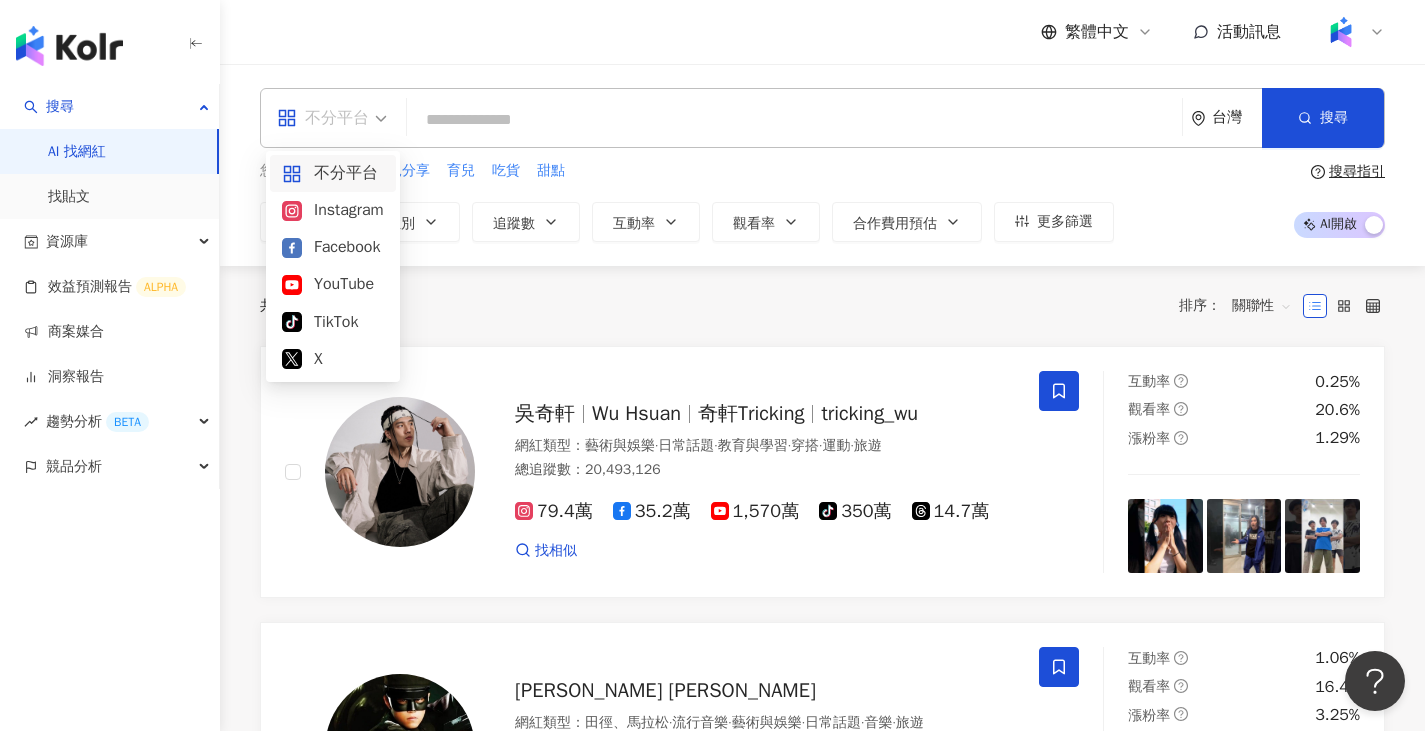 click on "Instagram" at bounding box center [333, 210] 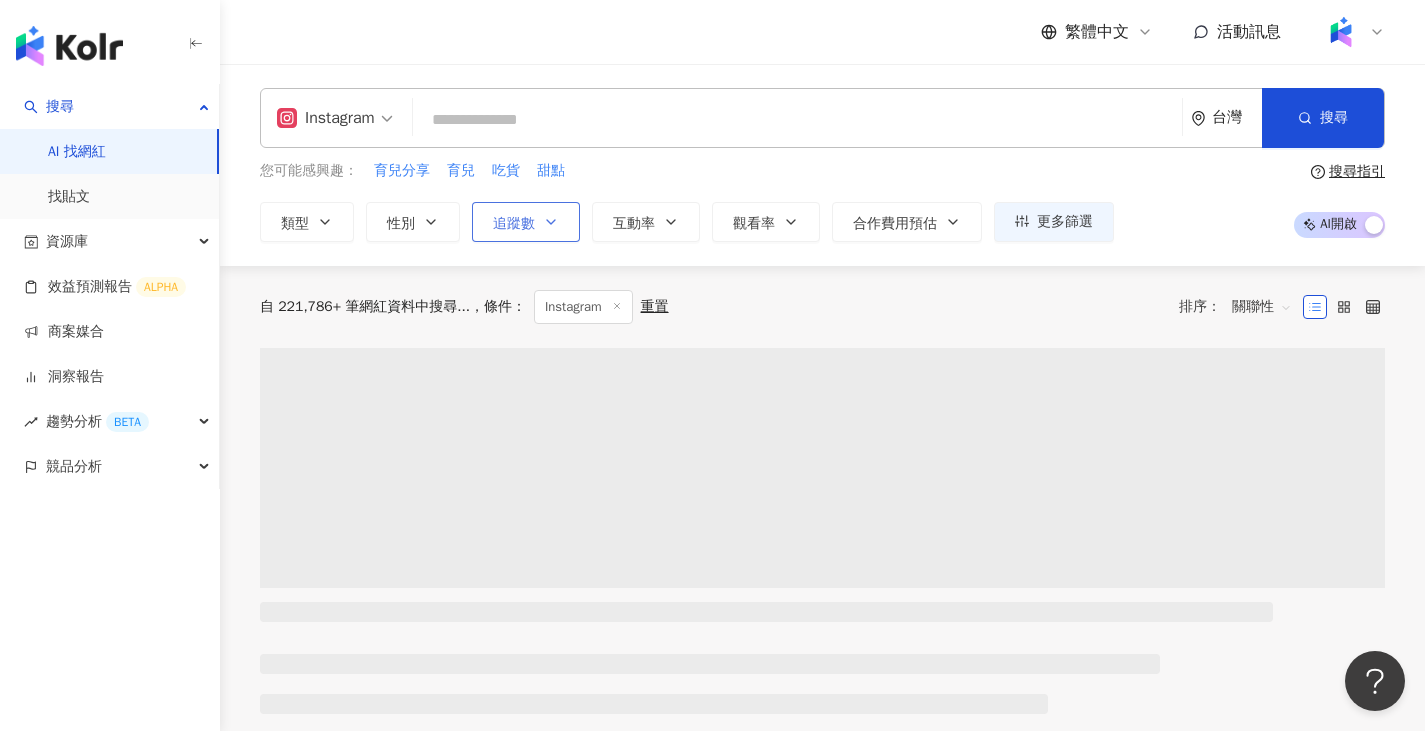click on "追蹤數" at bounding box center [514, 224] 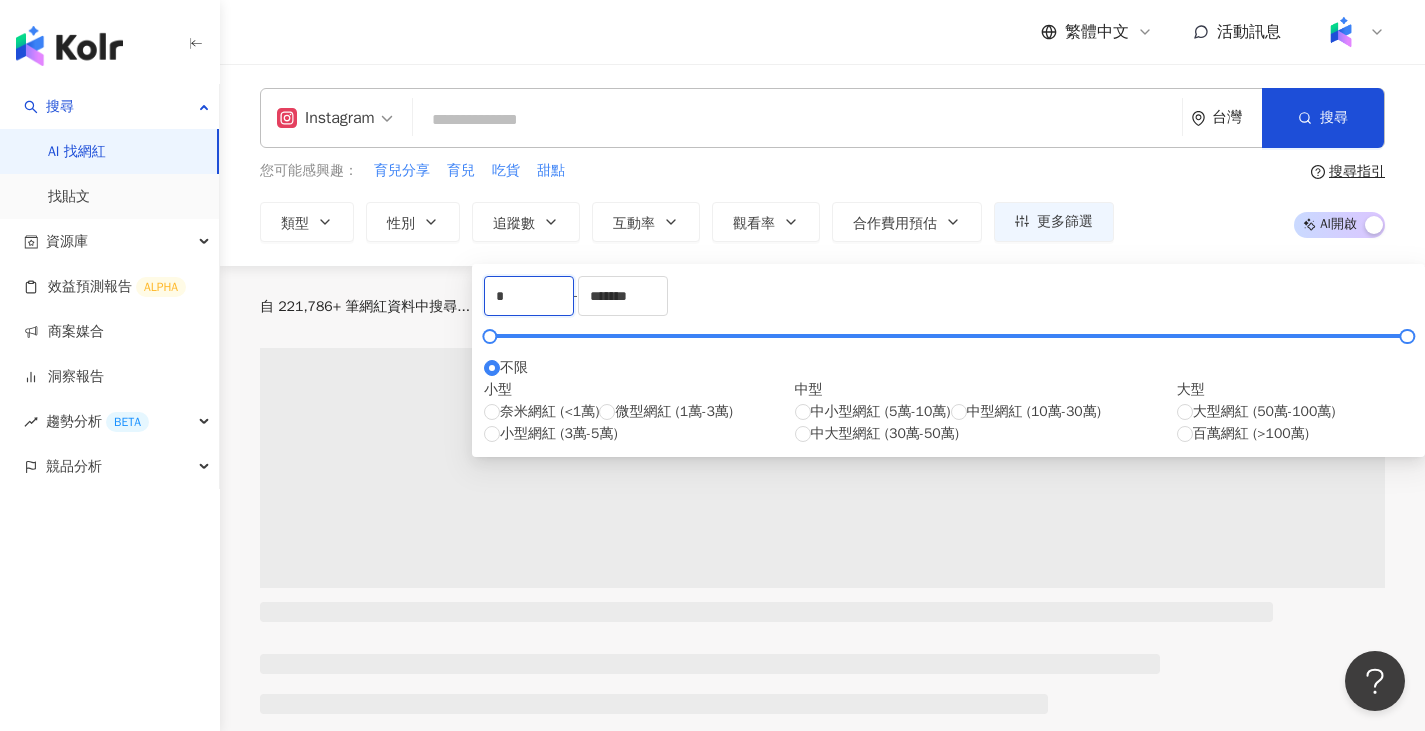 click on "Instagram 台灣 搜尋 customizedTag 網紅類型 日常 話題 日常 5,011   追蹤者 日常 4,017   追蹤者 kuogidiary 3,074   追蹤者 伊娃ᵉᵛᵃ🥨美食 1,447   追蹤者 您可能感興趣： 育兒分享  育兒  吃貨  甜點  類型 性別 追蹤數 互動率 觀看率 合作費用預估  更多篩選 *  -  ******* 不限 小型 奈米網紅 (<1萬) 微型網紅 (1萬-3萬) 小型網紅 (3萬-5萬) 中型 中小型網紅 (5萬-10萬) 中型網紅 (10萬-30萬) 中大型網紅 (30萬-50萬) 大型 大型網紅 (50萬-100萬) 百萬網紅 (>100萬) 搜尋指引 AI  開啟 AI  關閉 自 221,786+ 筆網紅資料中搜尋... 條件 ： Instagram 重置 排序： 關聯性 上一頁 1 / 18,483 頁 下一頁 找不到網紅？ 回報建立 你是不是想找其他的  生活 ？ 生活 中國 14萬追蹤者 生活 香港 1.3萬追蹤者 生活 2,834追蹤者 生活 2,414追蹤者 生活 2,227追蹤者 生活 2,186追蹤者 生活 1,867追蹤者 生活 1,646追蹤者 或許你想看 台灣" at bounding box center [822, 1663] 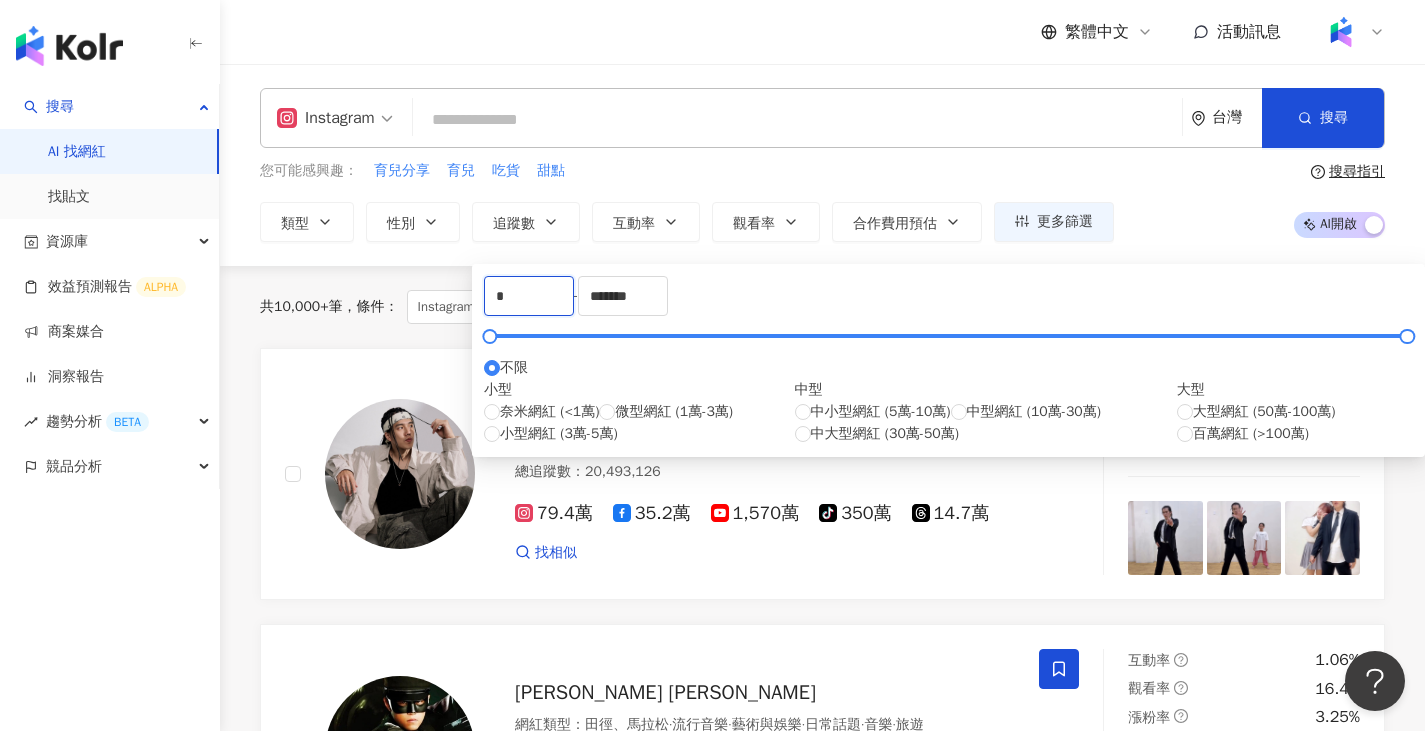 type on "*" 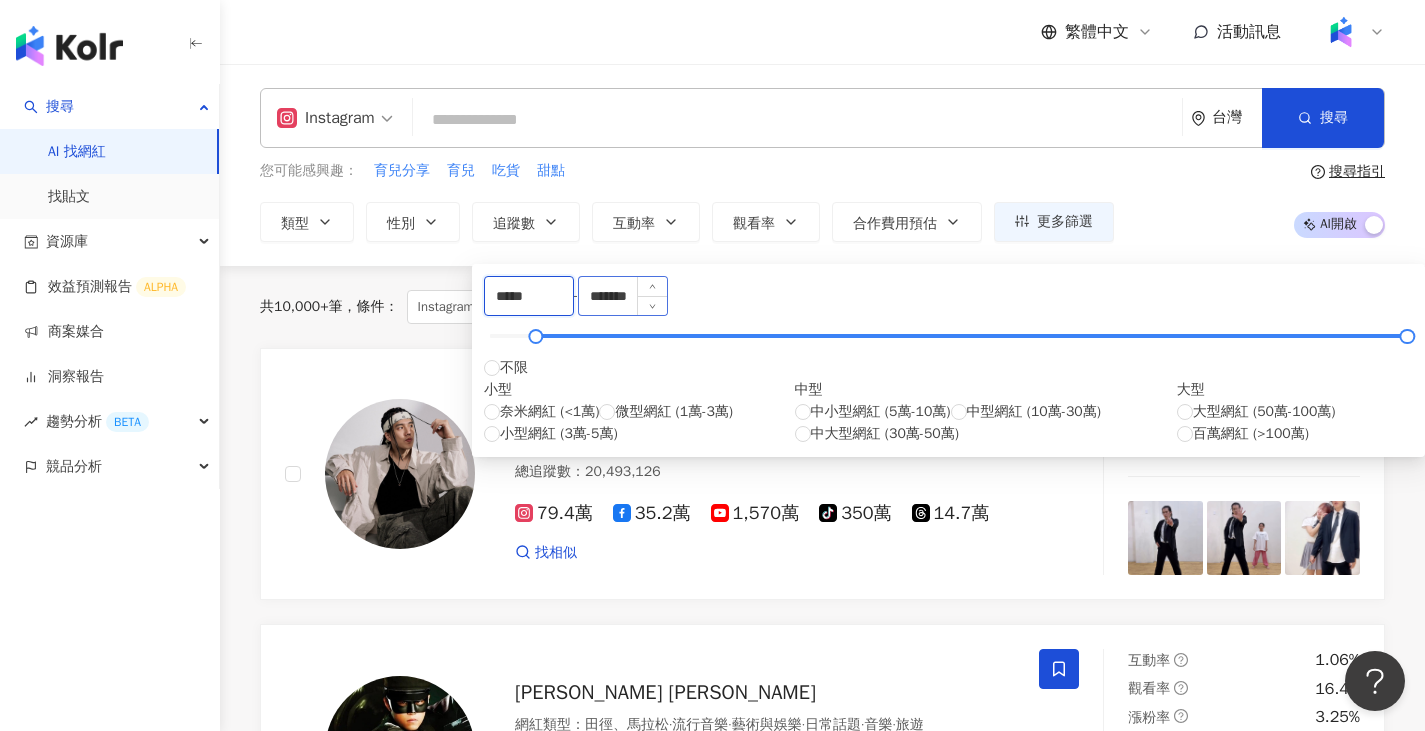 type on "*****" 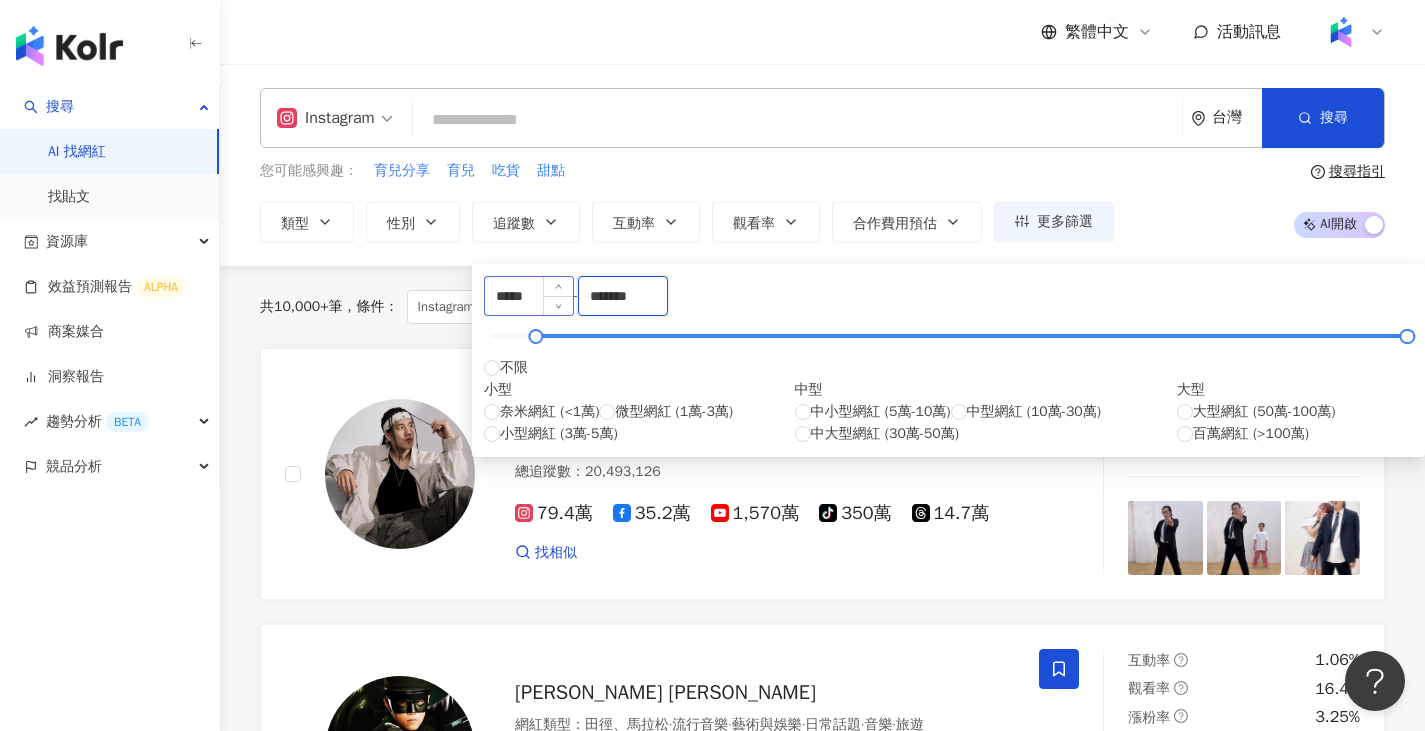 drag, startPoint x: 877, startPoint y: 304, endPoint x: 662, endPoint y: 314, distance: 215.23244 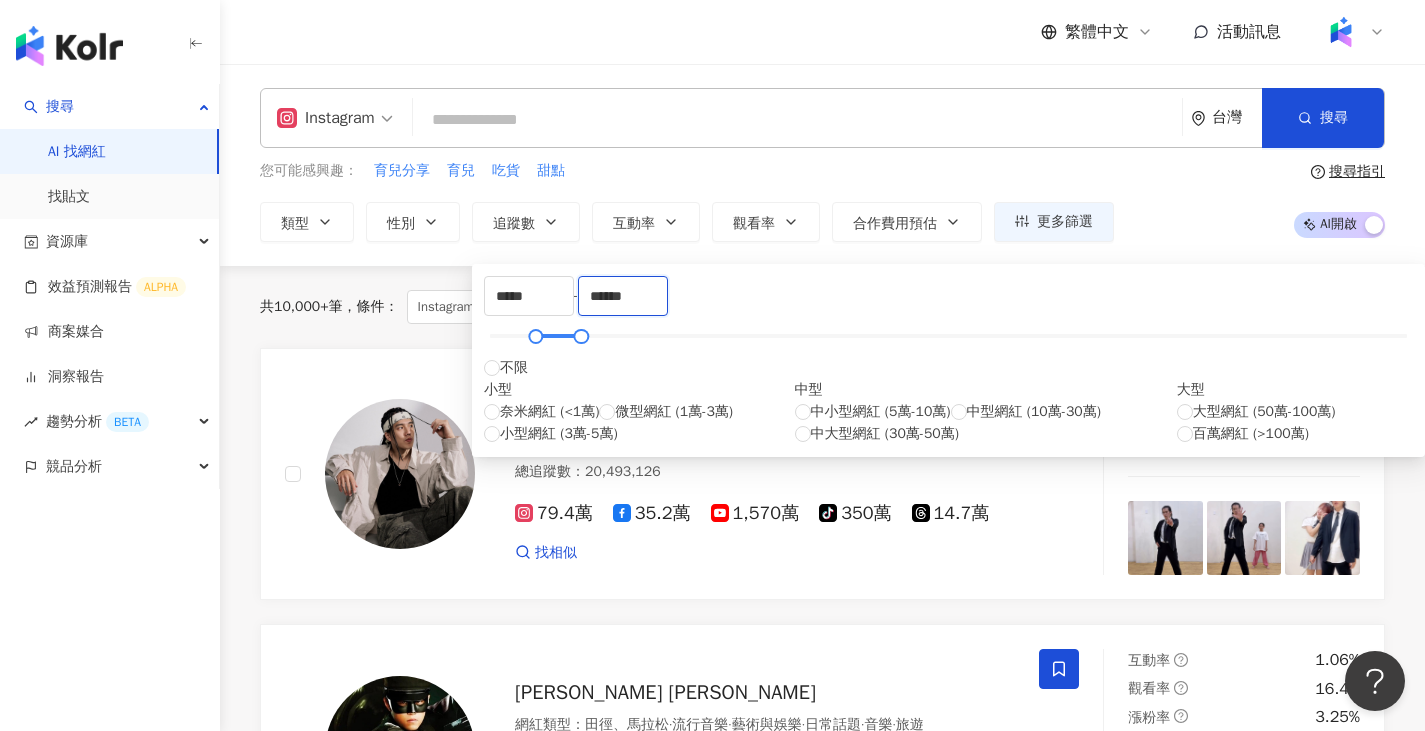 type on "******" 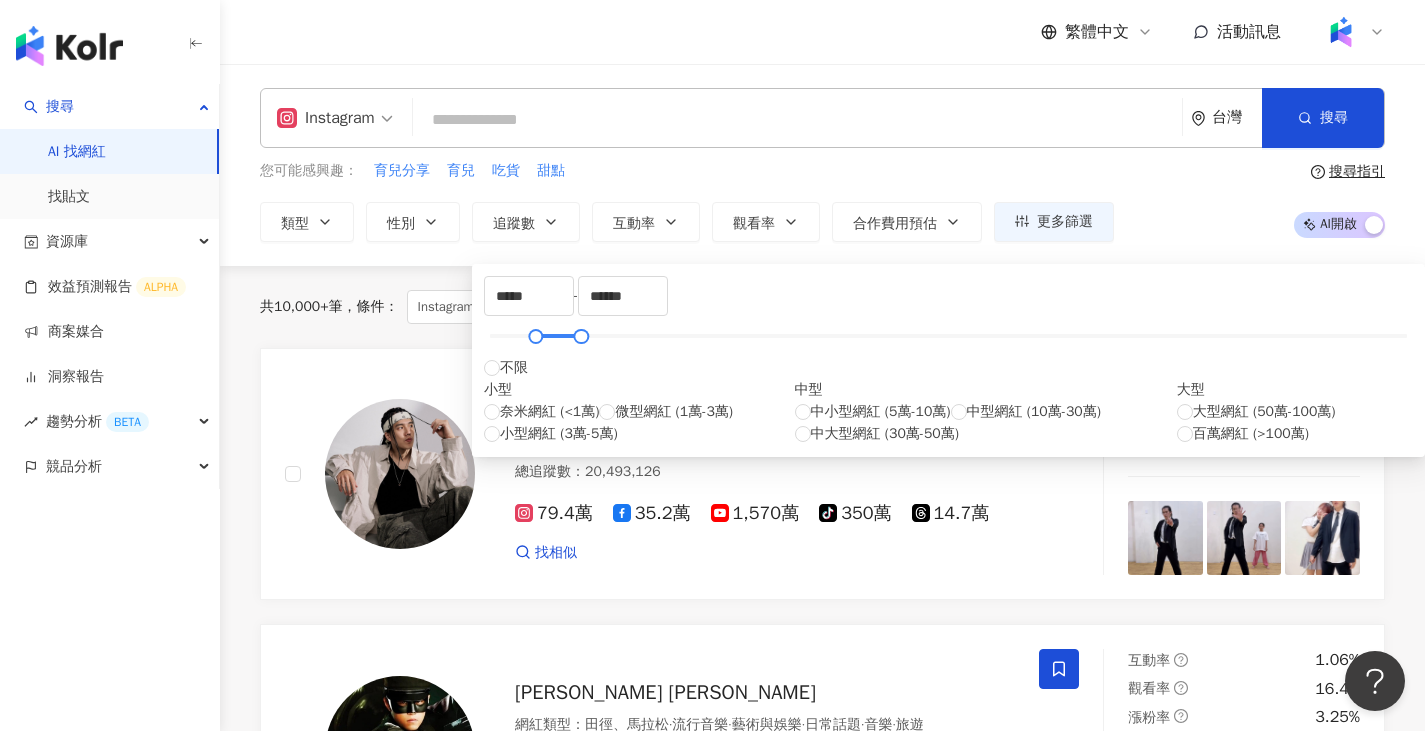 click at bounding box center (797, 120) 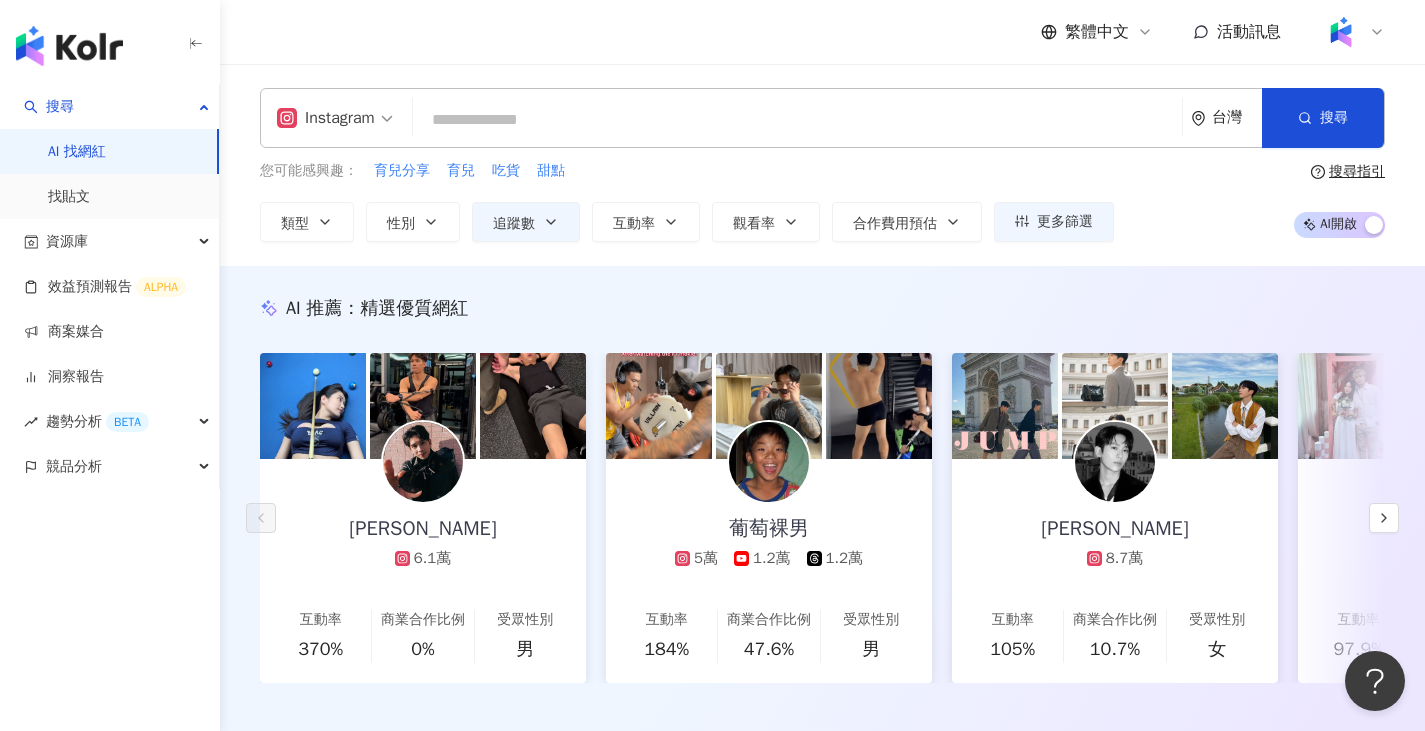 type on "*" 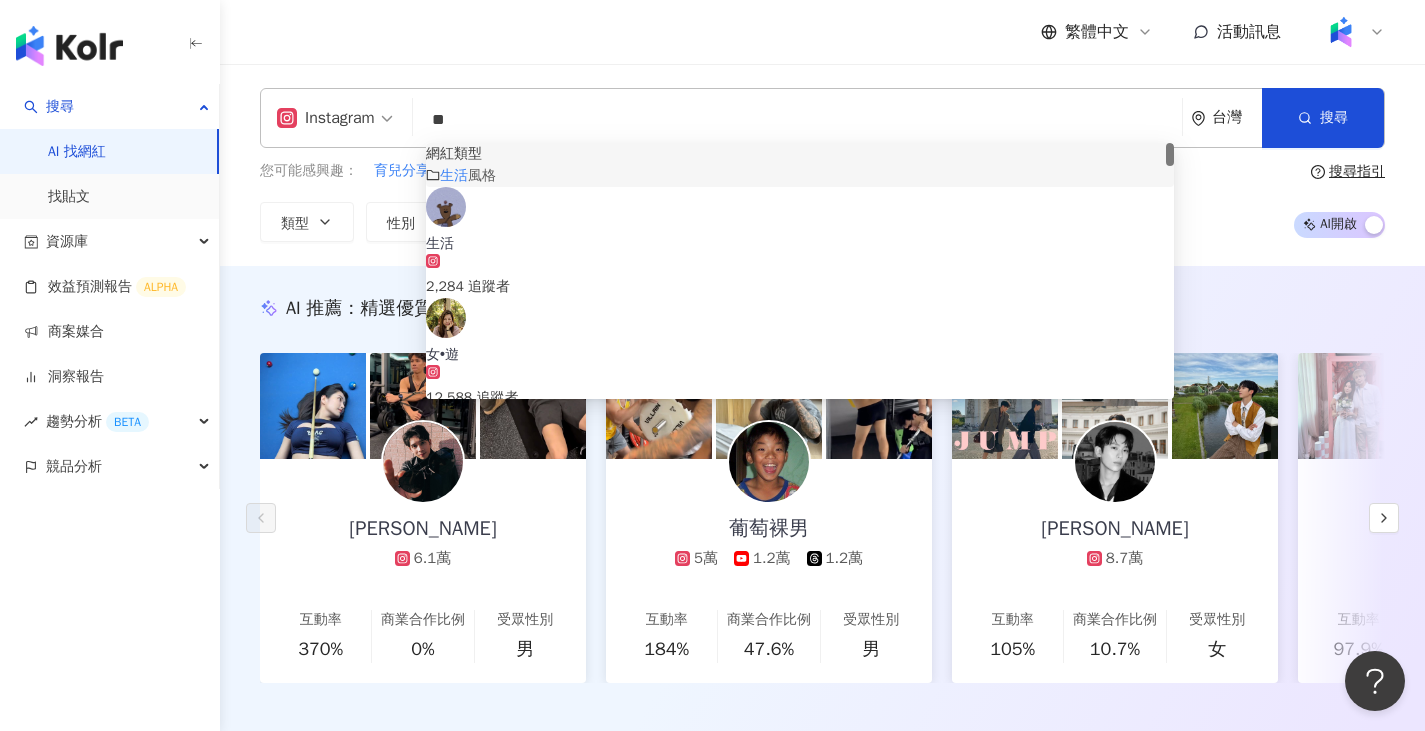 click on "風格" at bounding box center (482, 175) 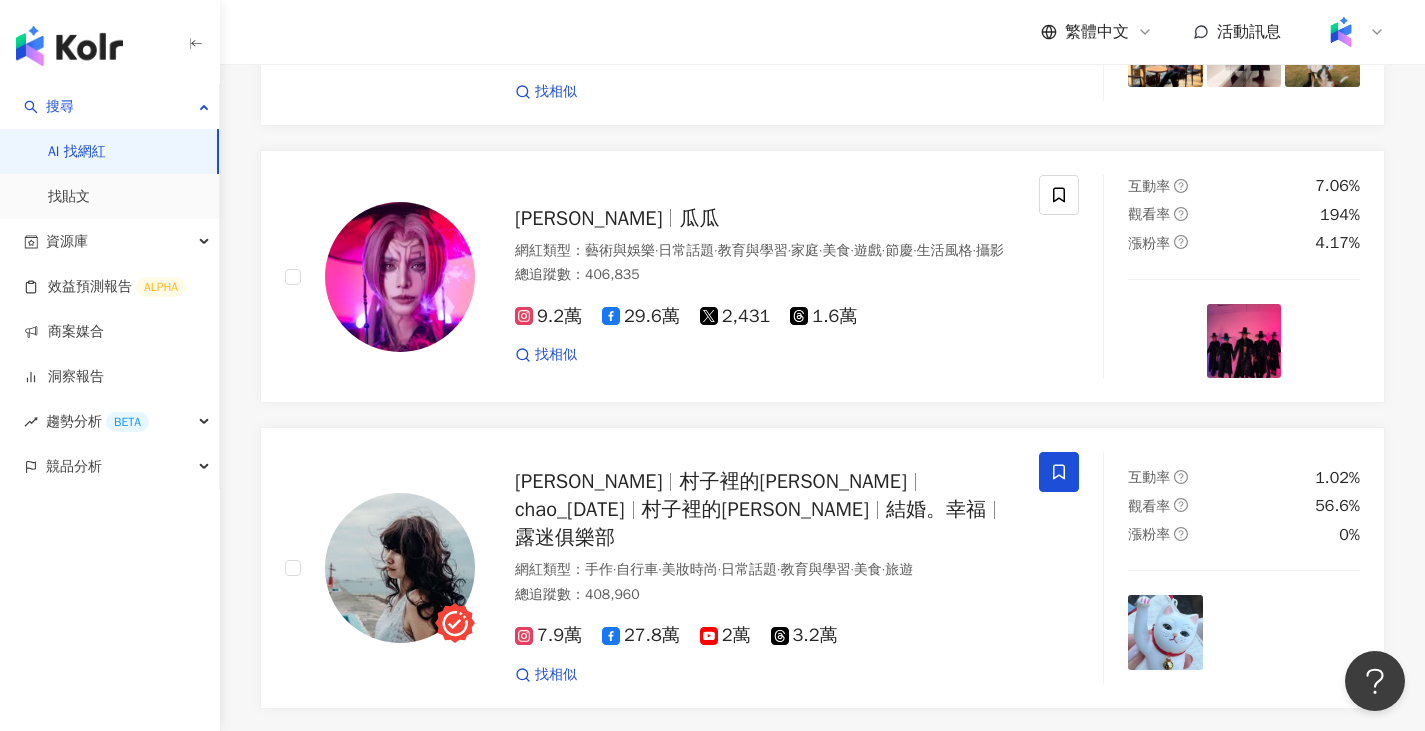 scroll, scrollTop: 3900, scrollLeft: 0, axis: vertical 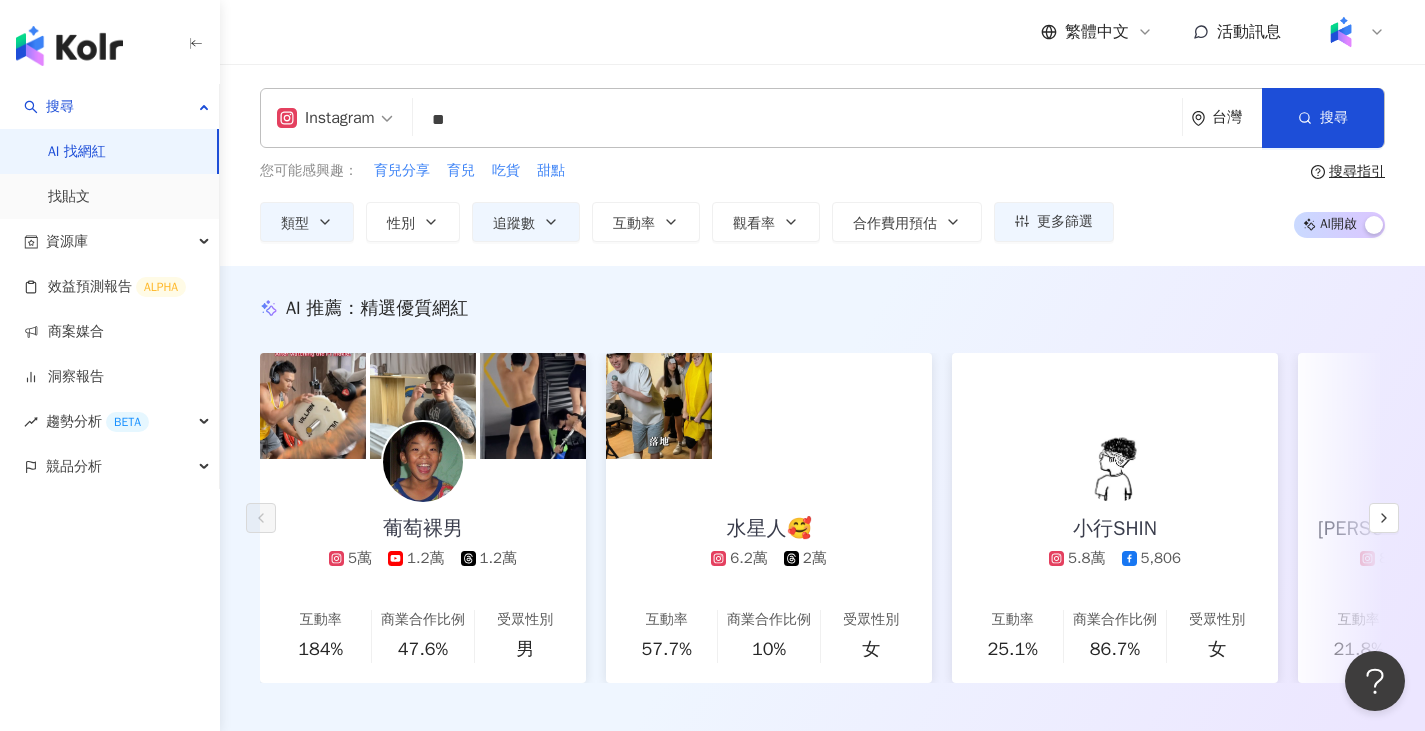 drag, startPoint x: 803, startPoint y: 106, endPoint x: 327, endPoint y: 108, distance: 476.0042 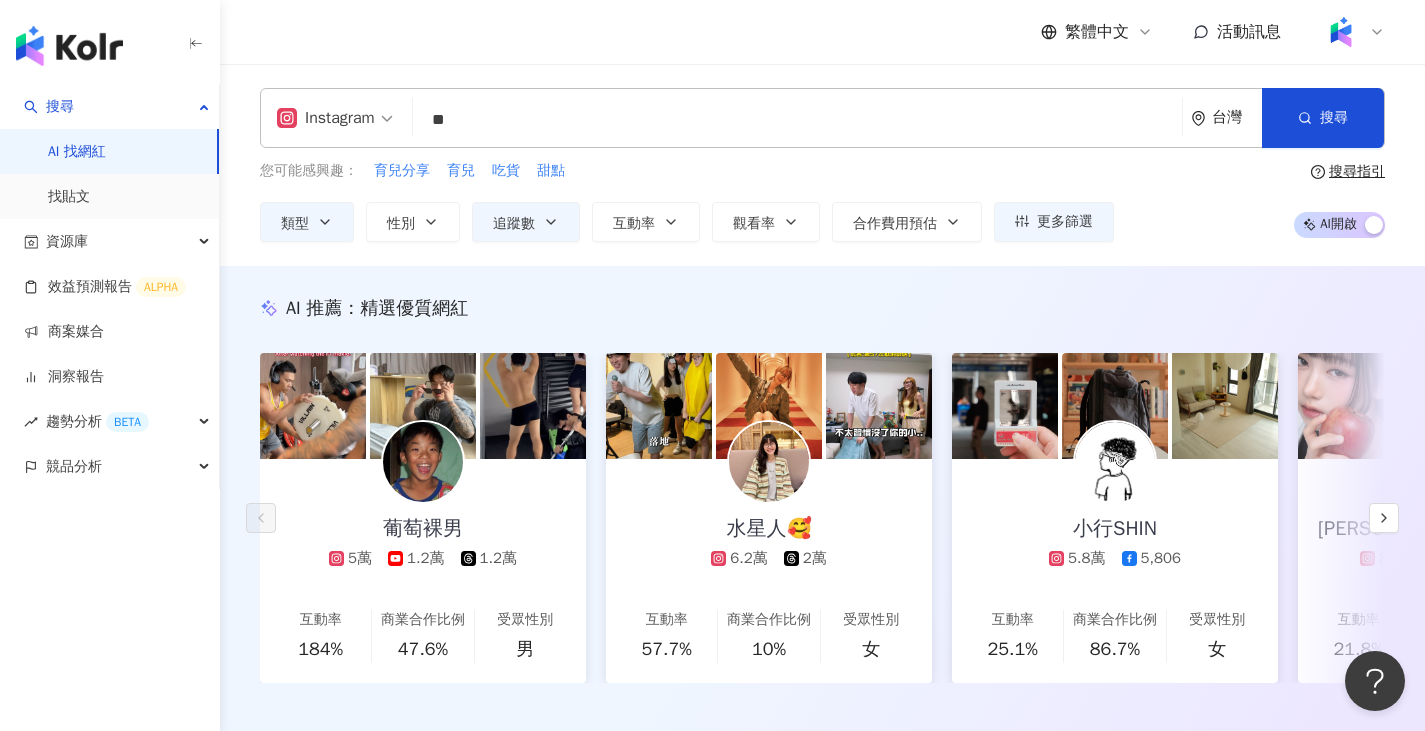click on "Instagram 生活 ** 台灣 搜尋 customizedTag cb18f678-551f-4ecb-b096-99db1aef6c2e 網紅類型 生活 風格 生活 2,284   追蹤者 女•遊 12,588   追蹤者 SH歷史區  2,834   追蹤者 カレー生活 981   追蹤者" at bounding box center (822, 118) 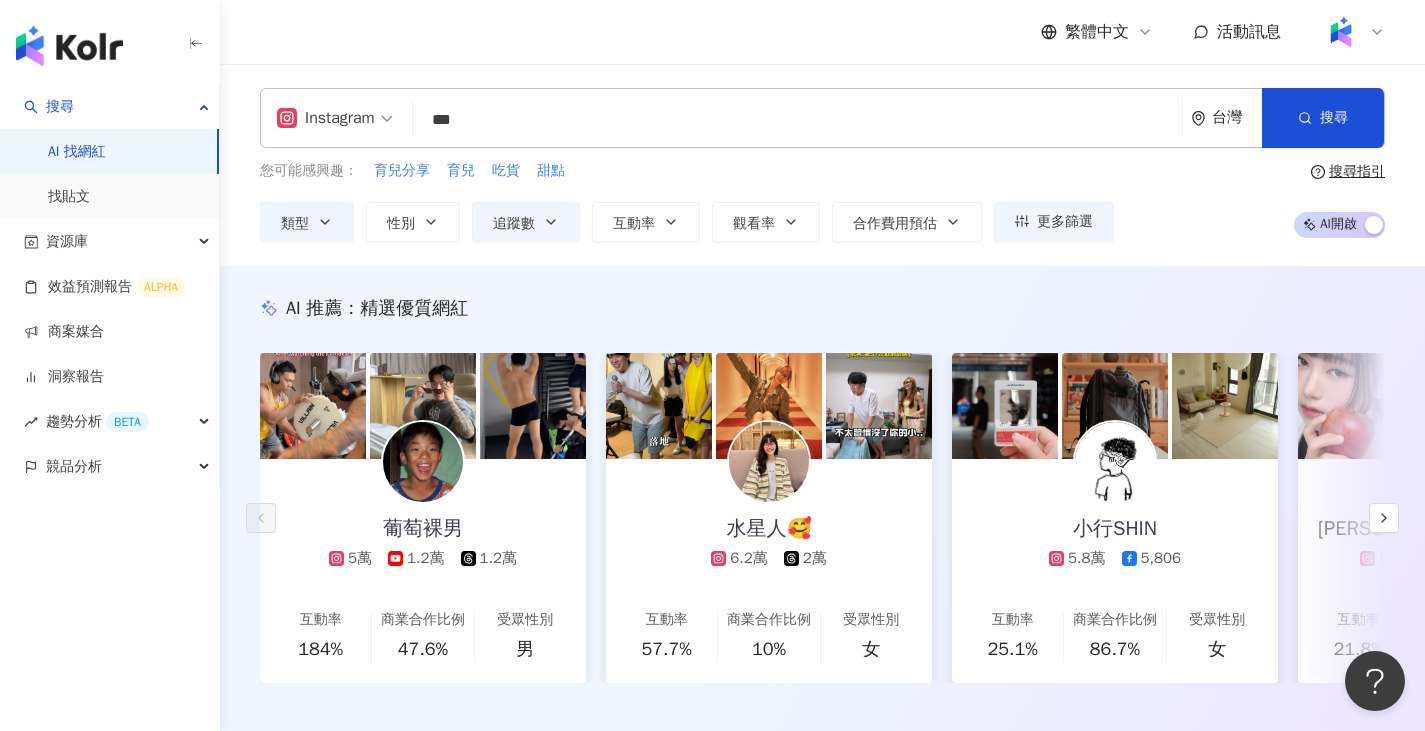 type on "*" 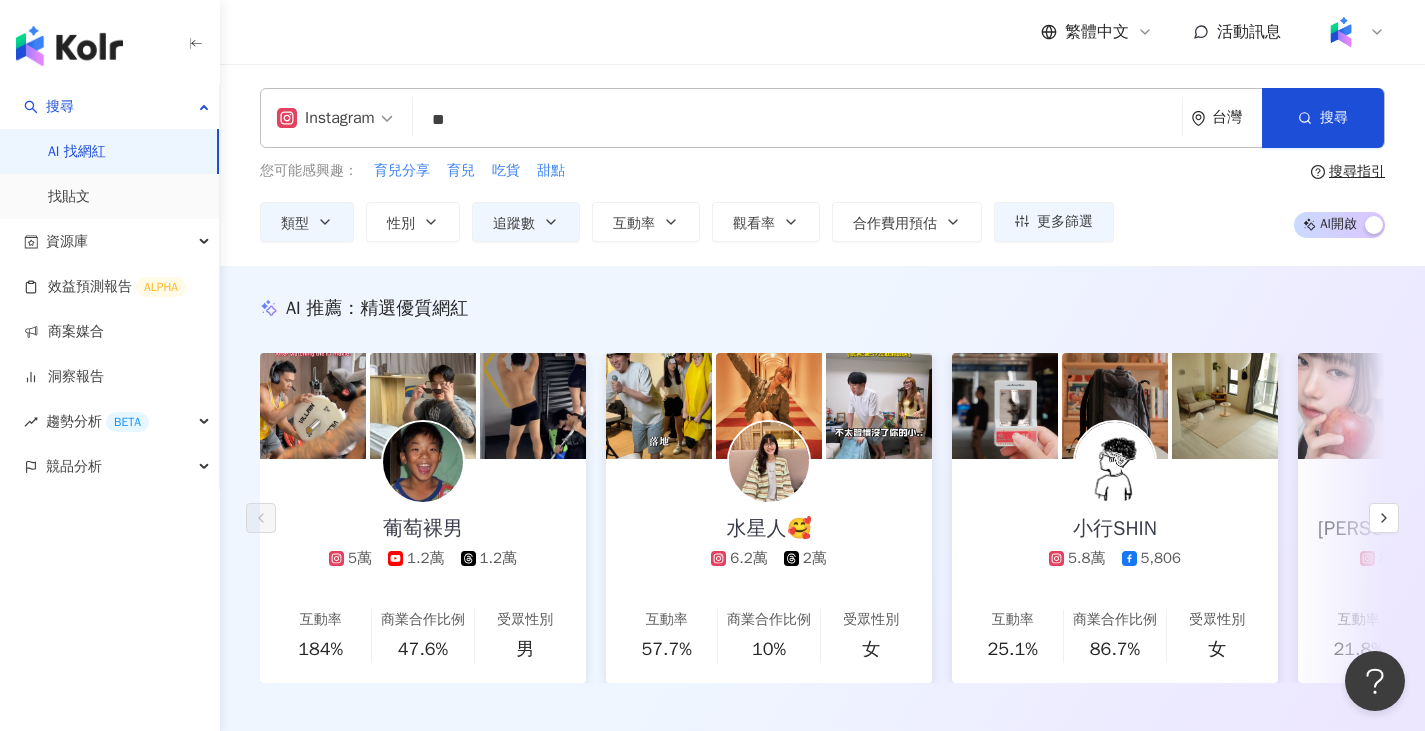 type on "*" 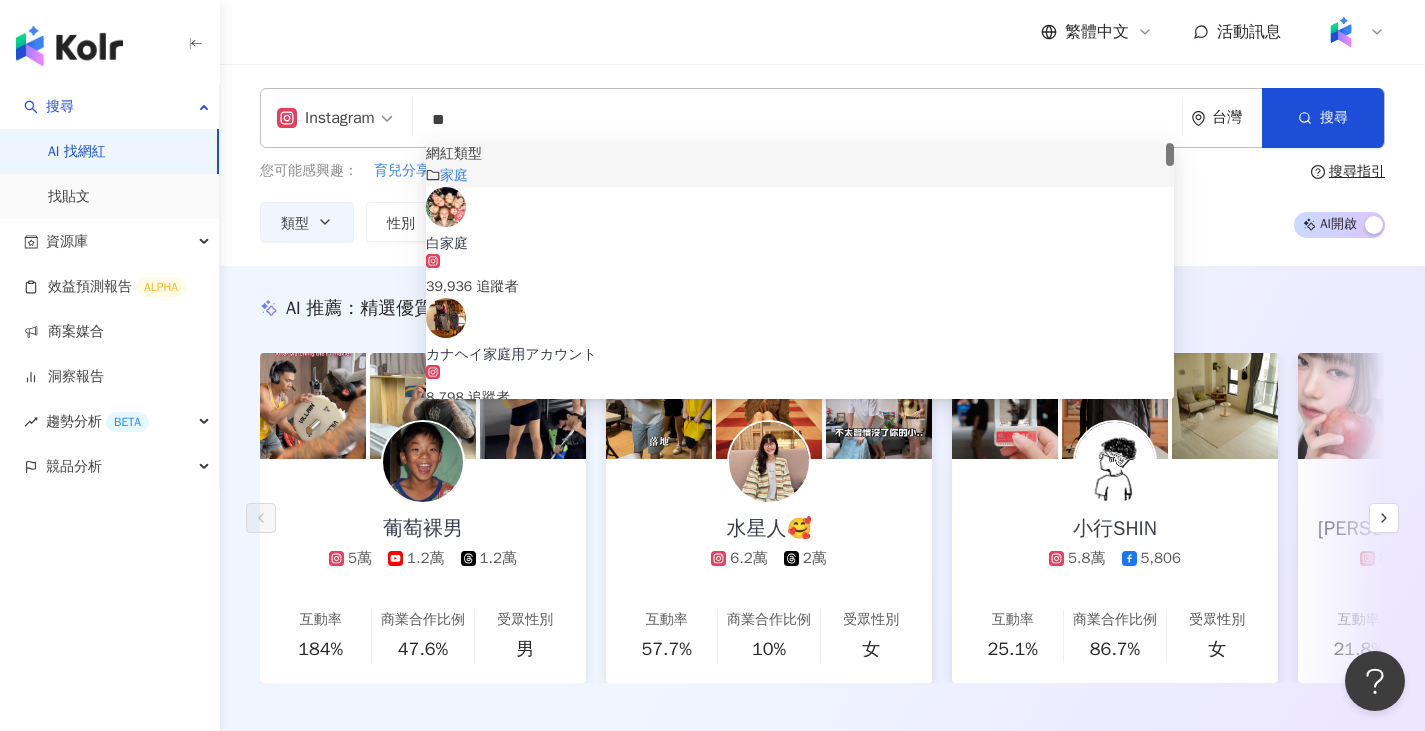 click on "家庭" at bounding box center (454, 175) 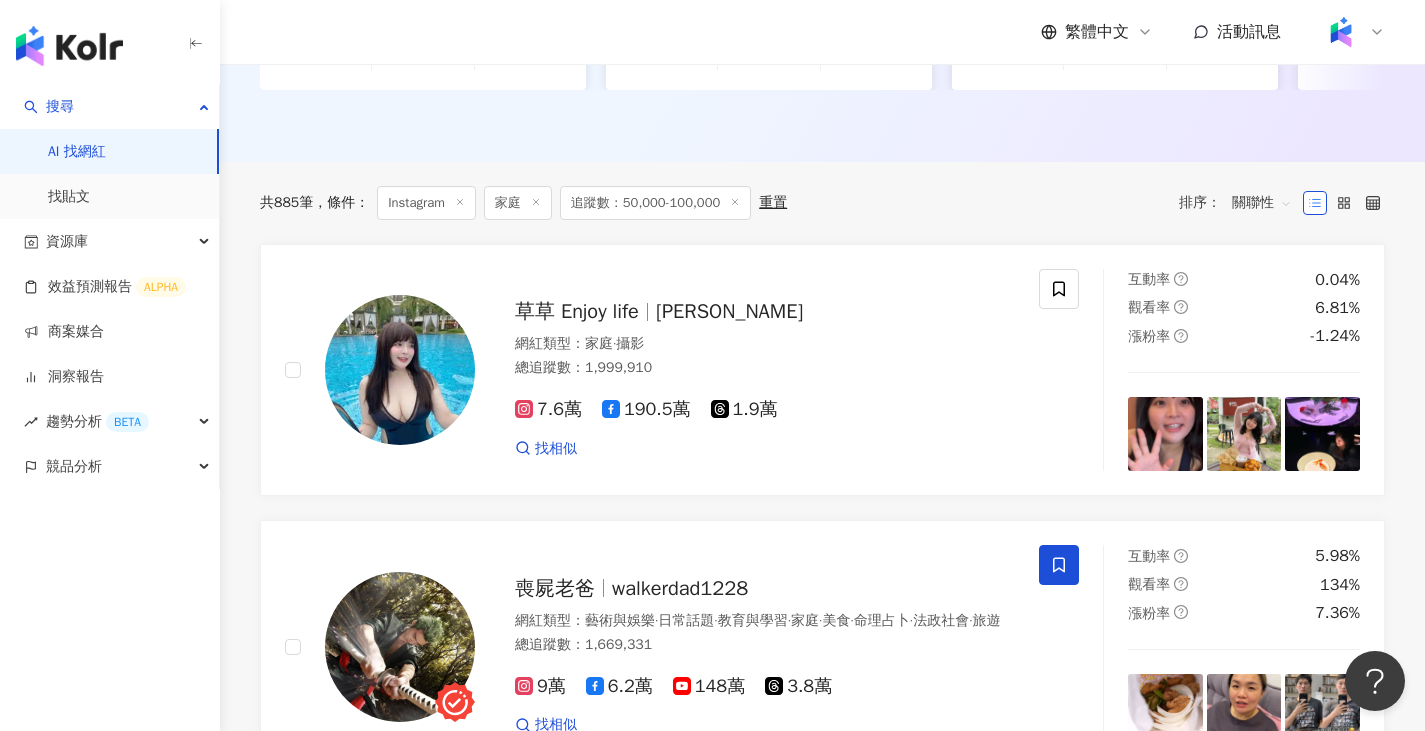 scroll, scrollTop: 600, scrollLeft: 0, axis: vertical 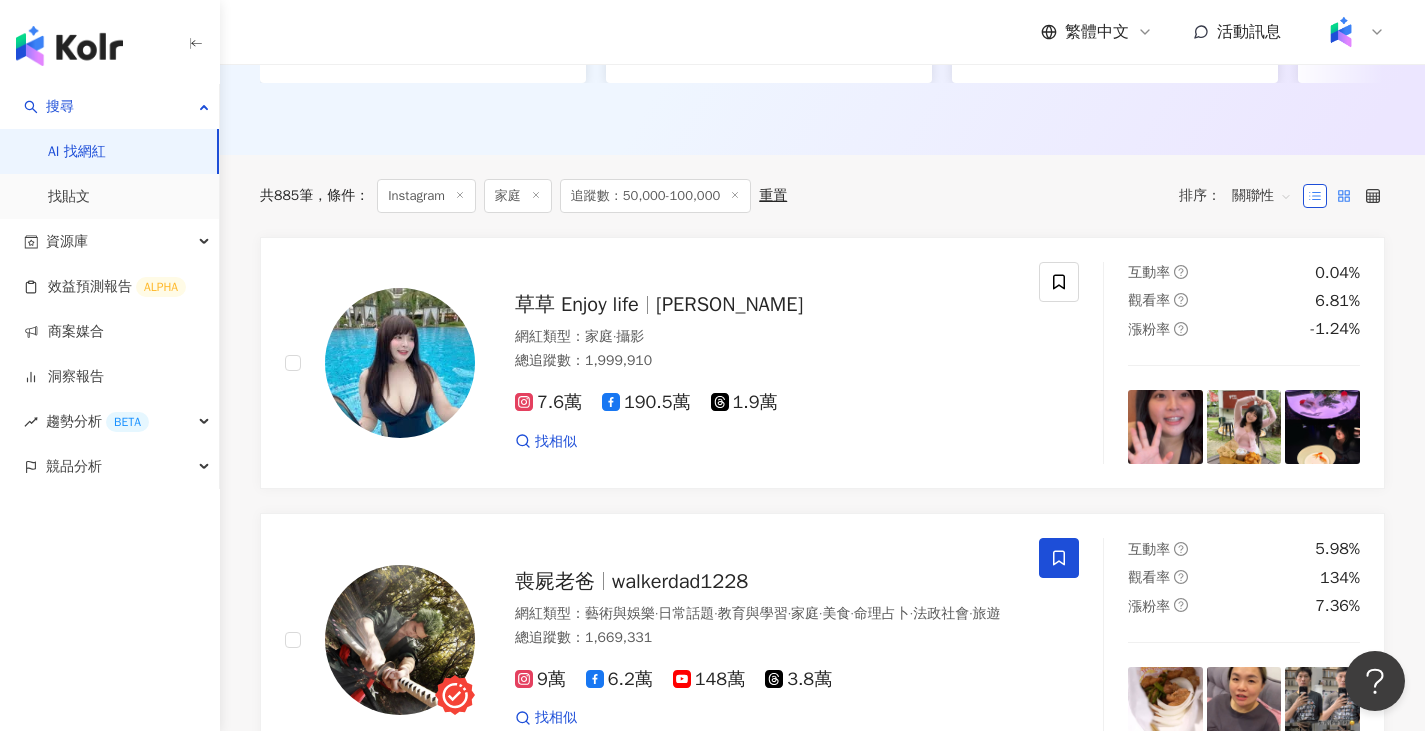 click at bounding box center (1344, 196) 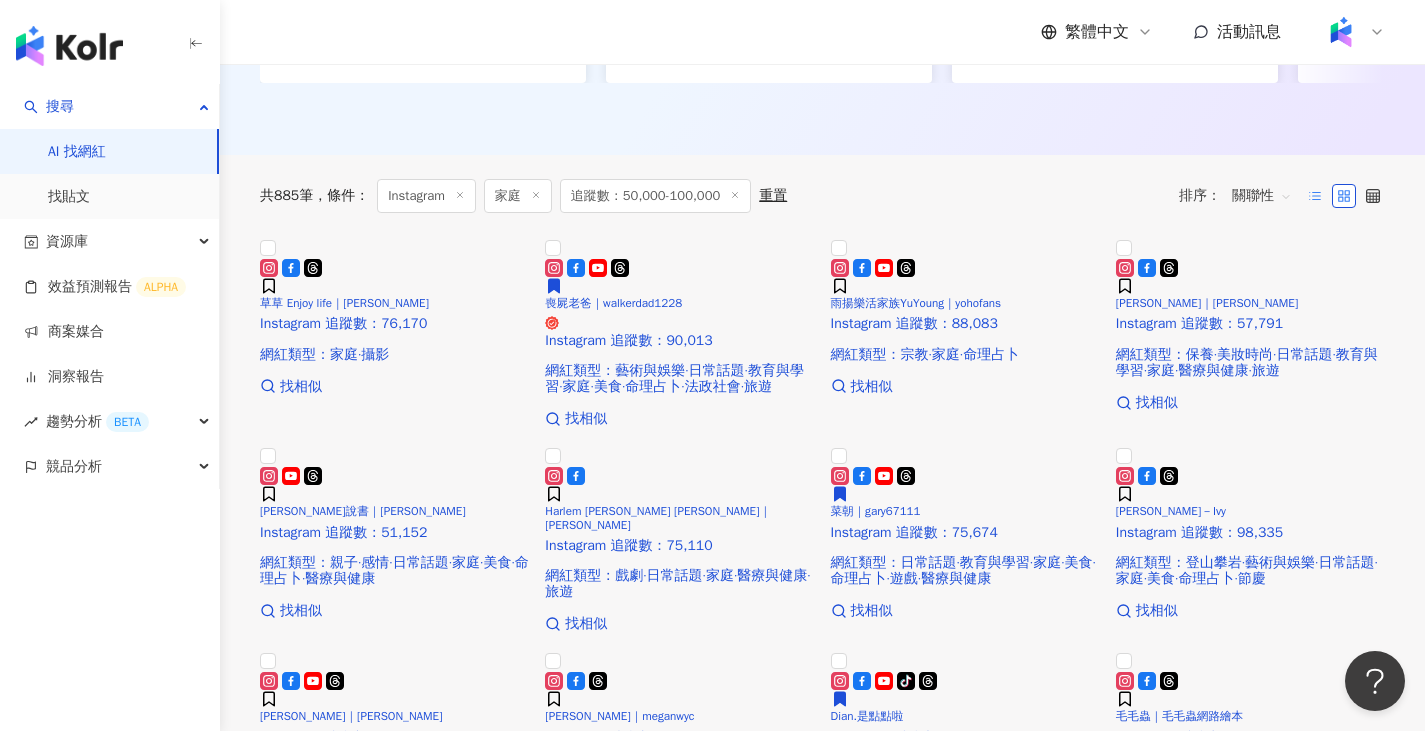 click at bounding box center [1315, 196] 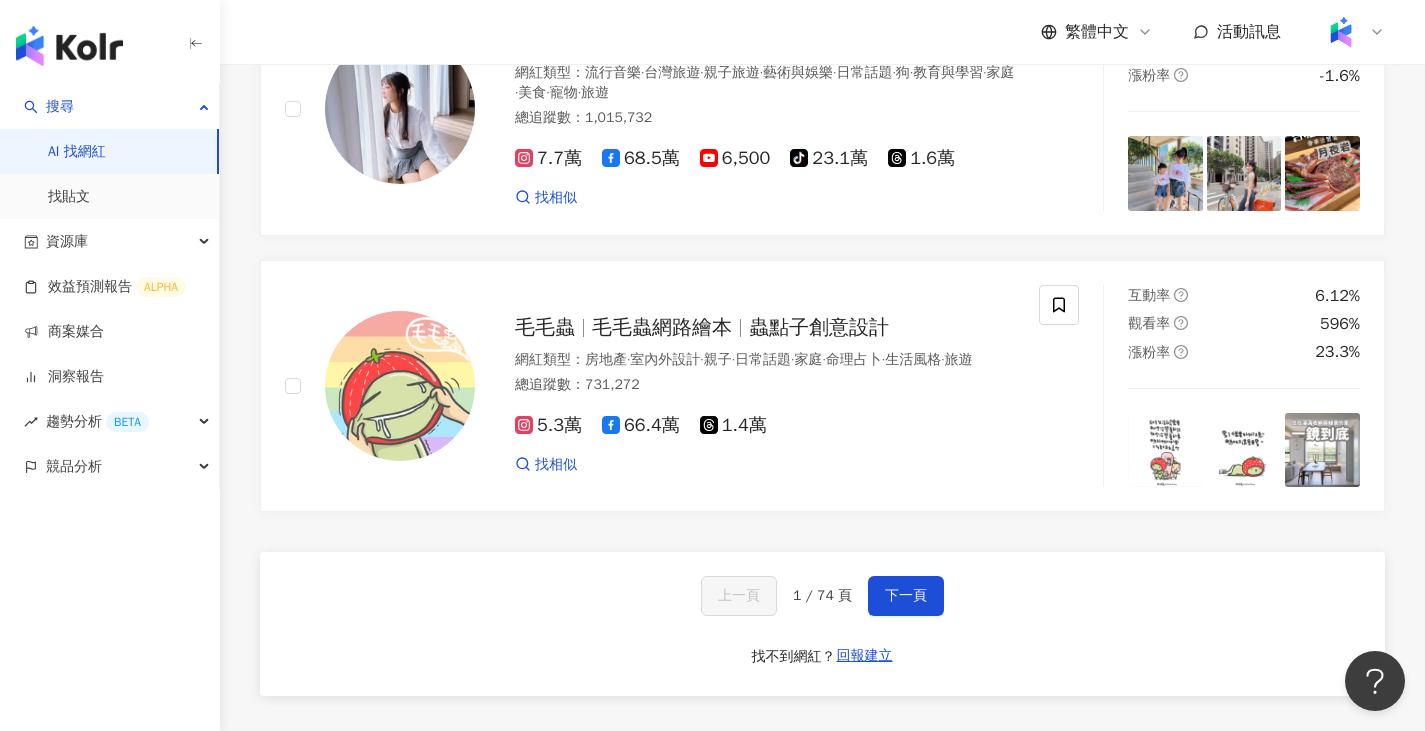 scroll, scrollTop: 3600, scrollLeft: 0, axis: vertical 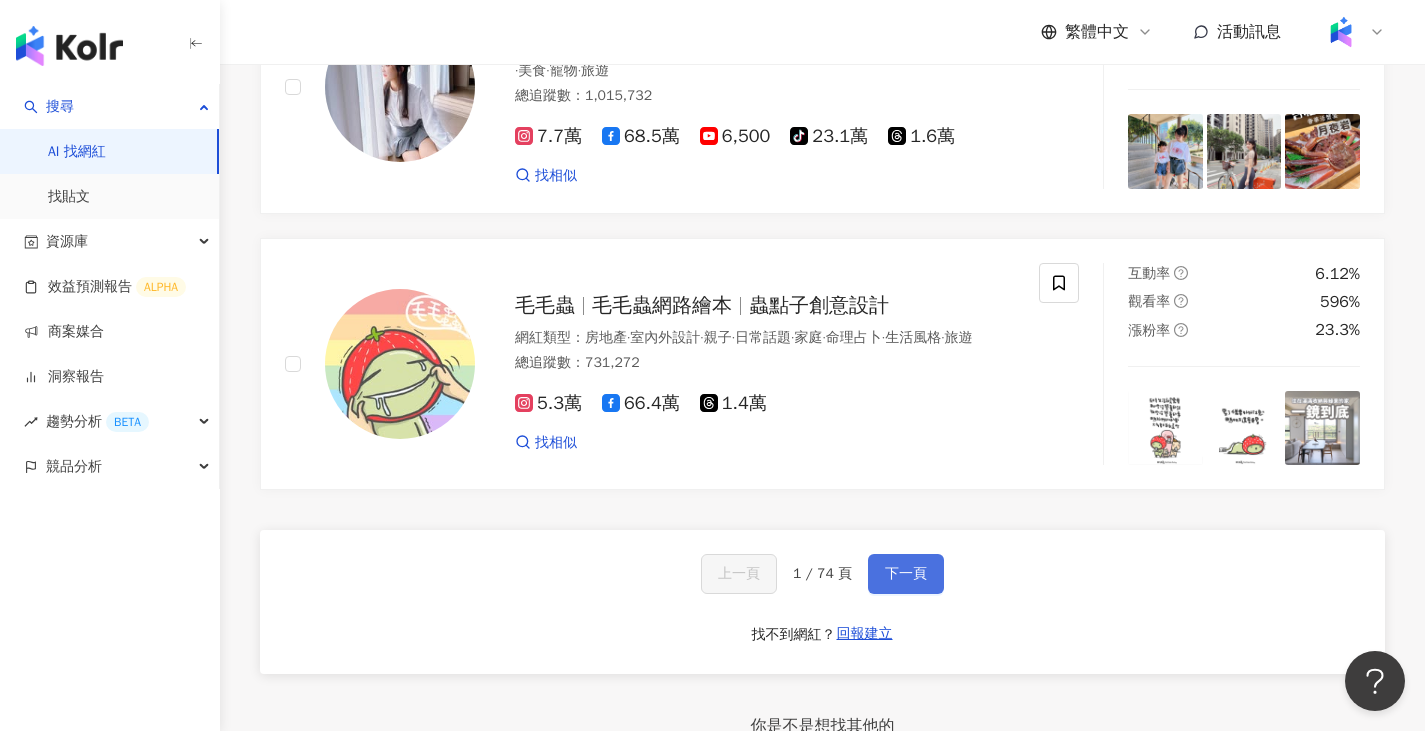 click on "下一頁" at bounding box center [906, 574] 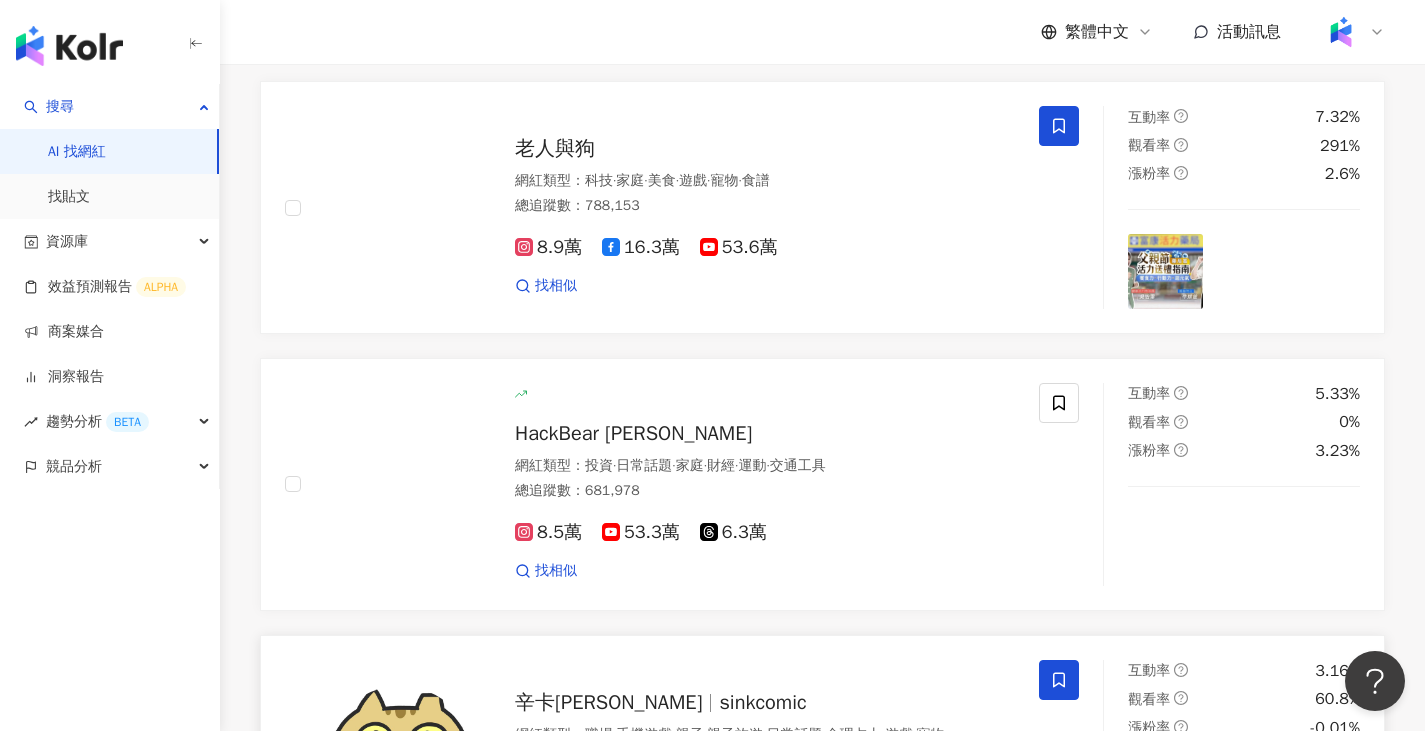 scroll, scrollTop: 3800, scrollLeft: 0, axis: vertical 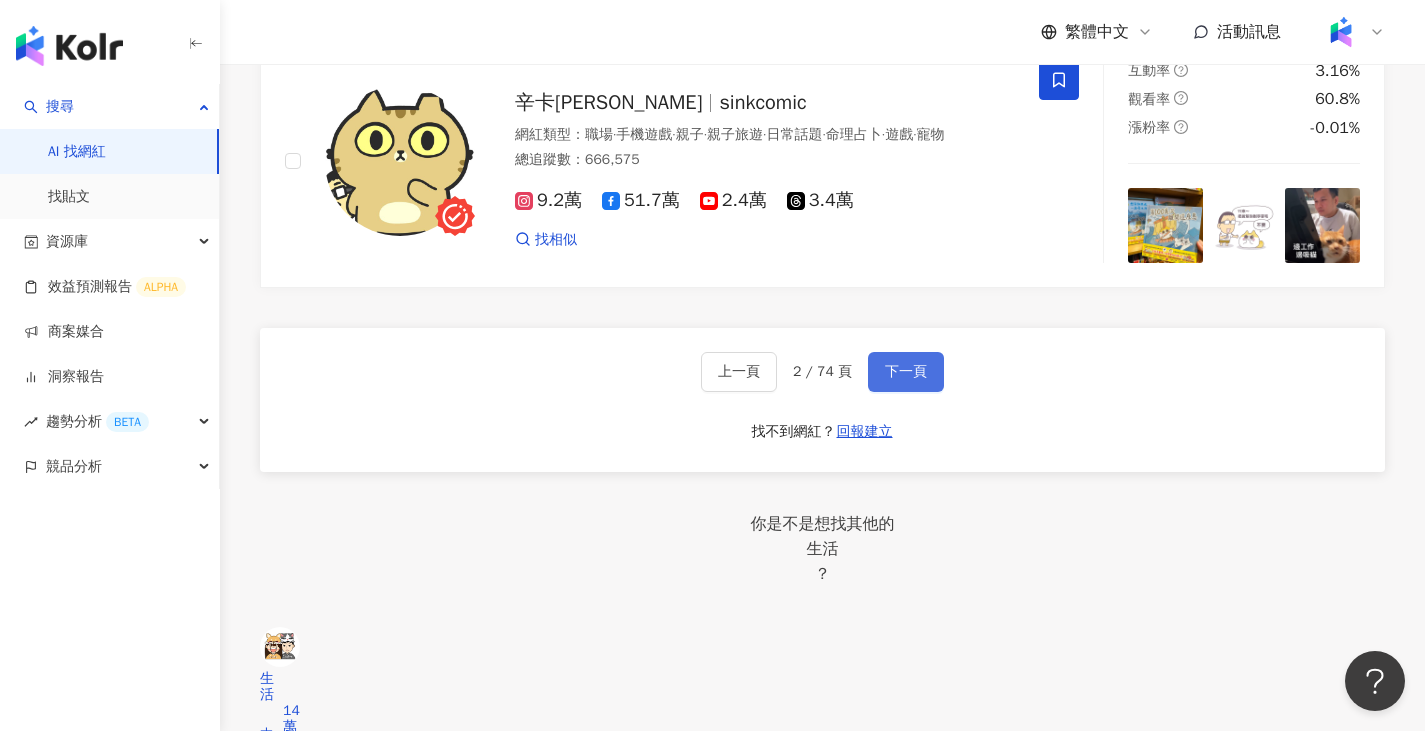 click on "下一頁" at bounding box center [906, 372] 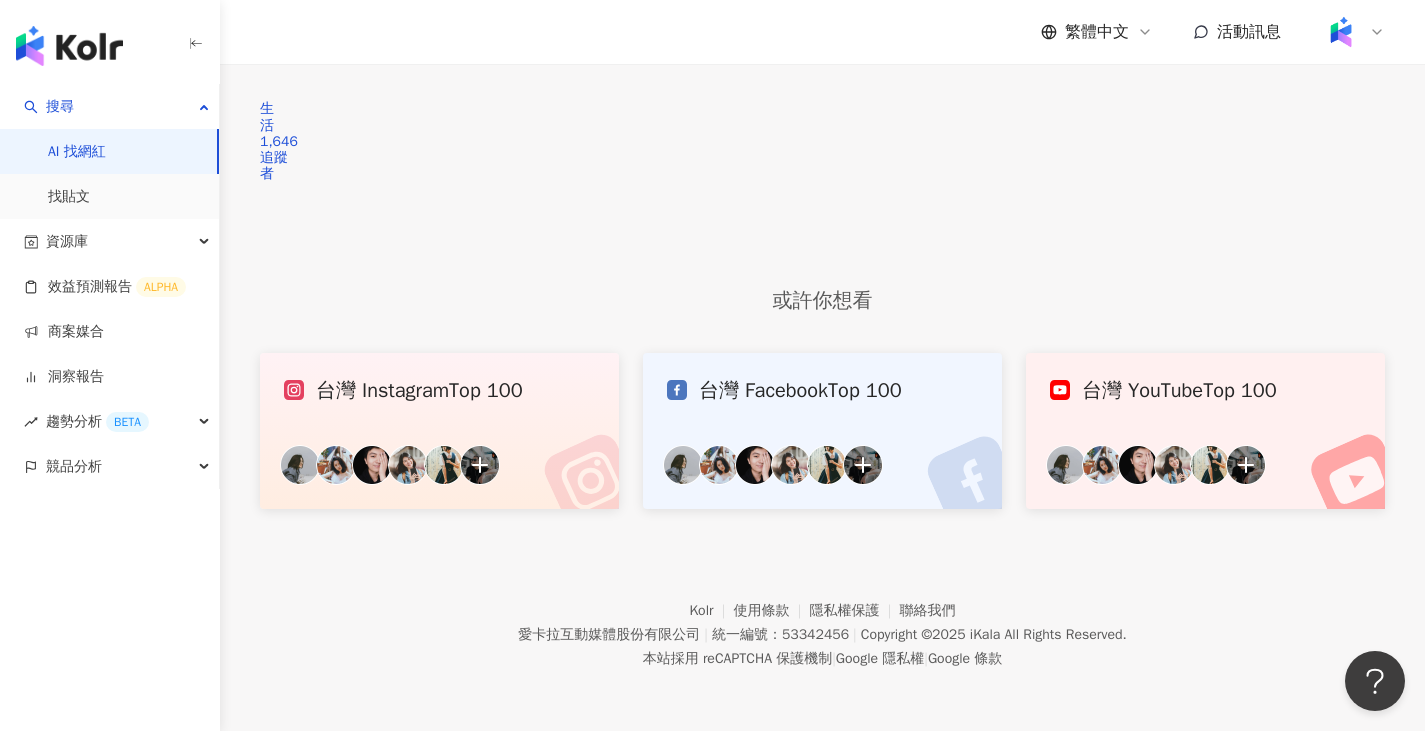 scroll, scrollTop: 1690, scrollLeft: 0, axis: vertical 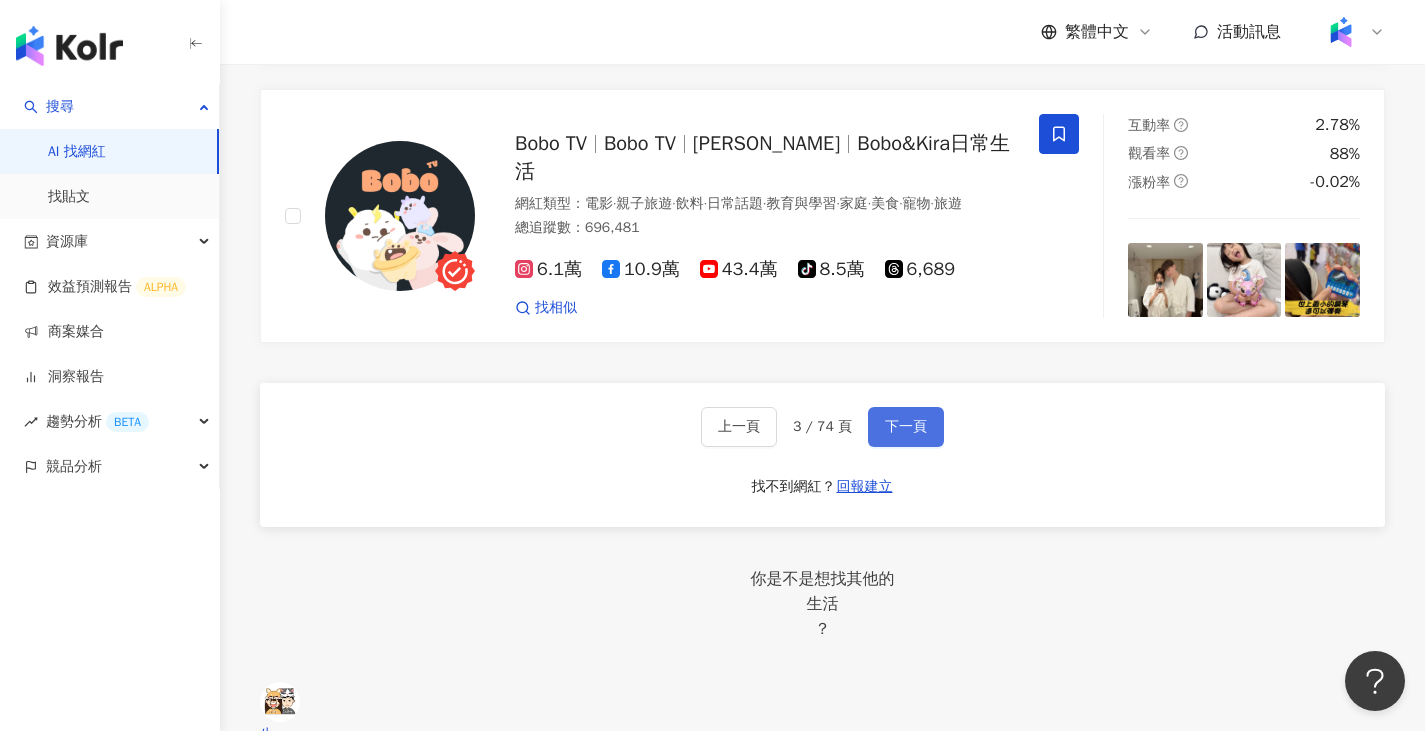 click on "下一頁" at bounding box center [906, 427] 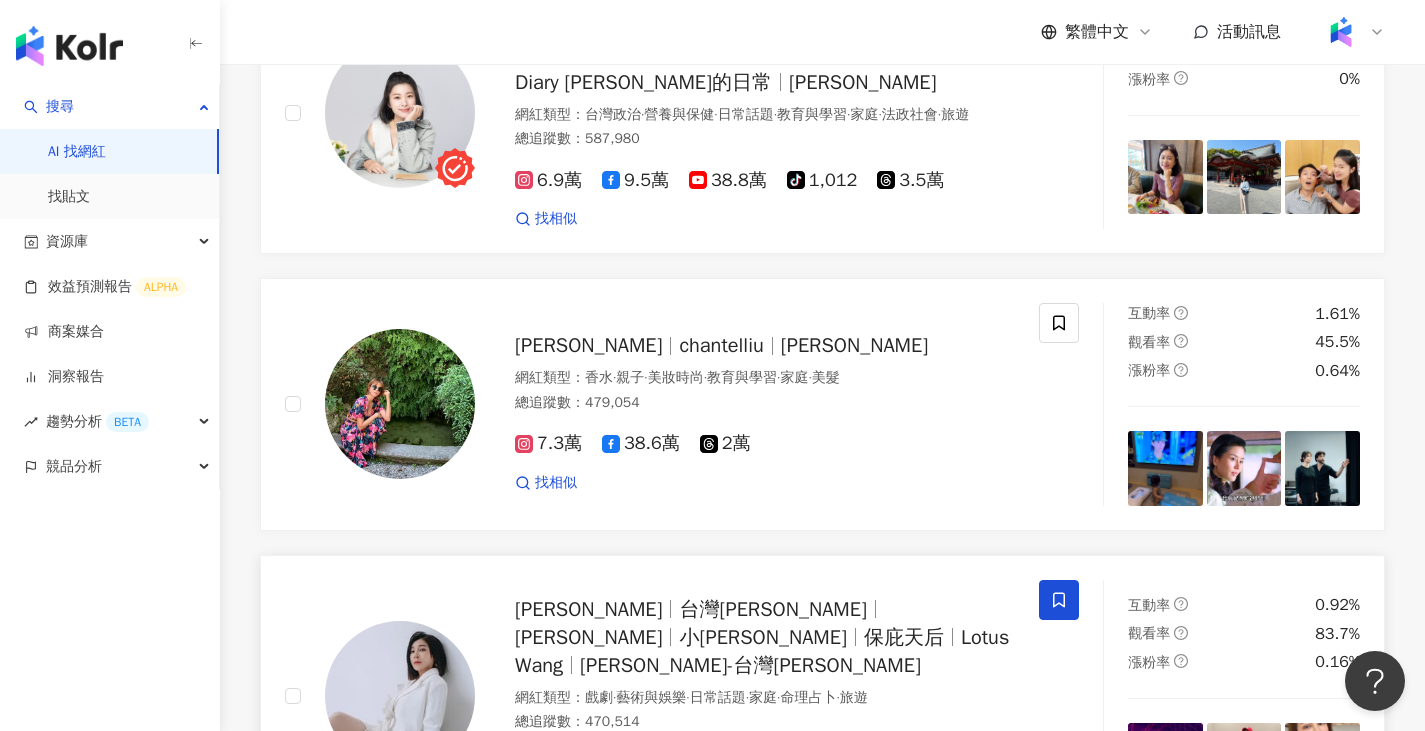 scroll, scrollTop: 3165, scrollLeft: 0, axis: vertical 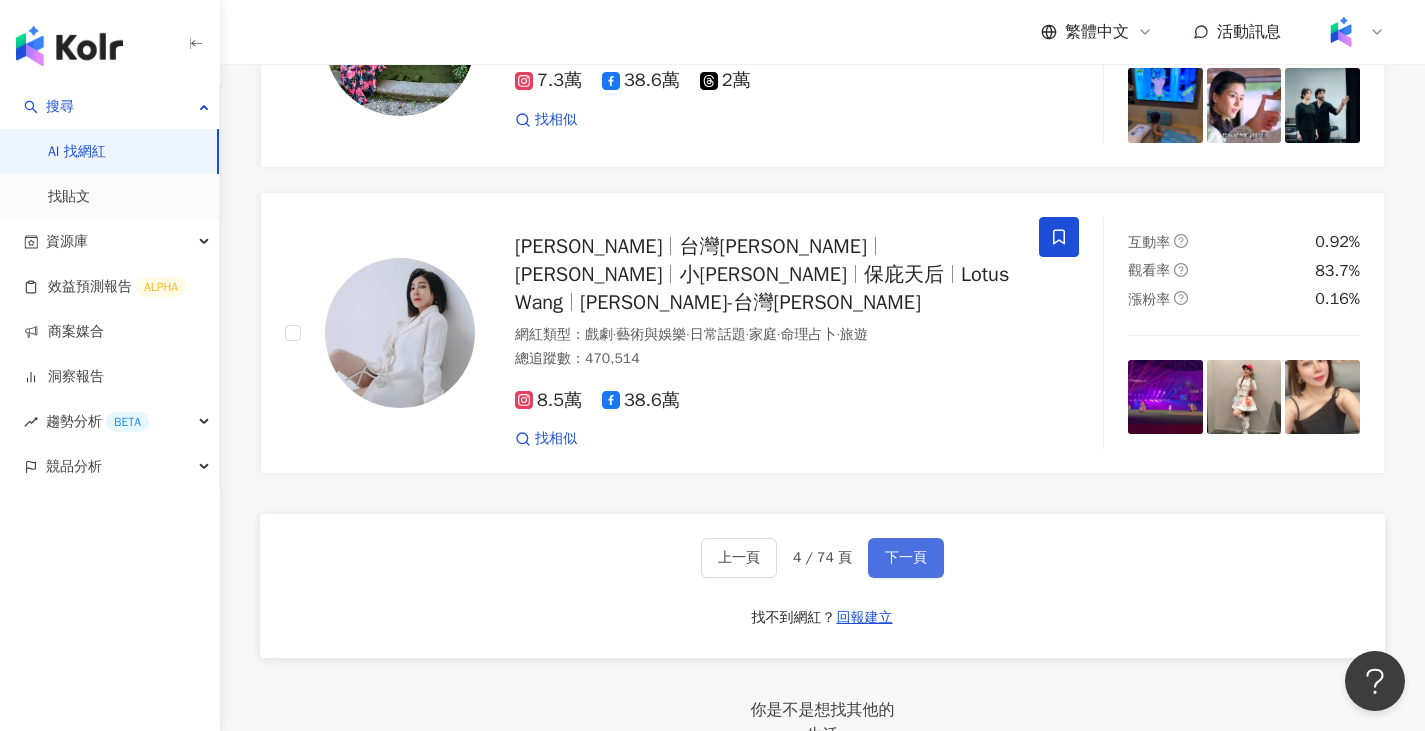click on "下一頁" at bounding box center (906, 558) 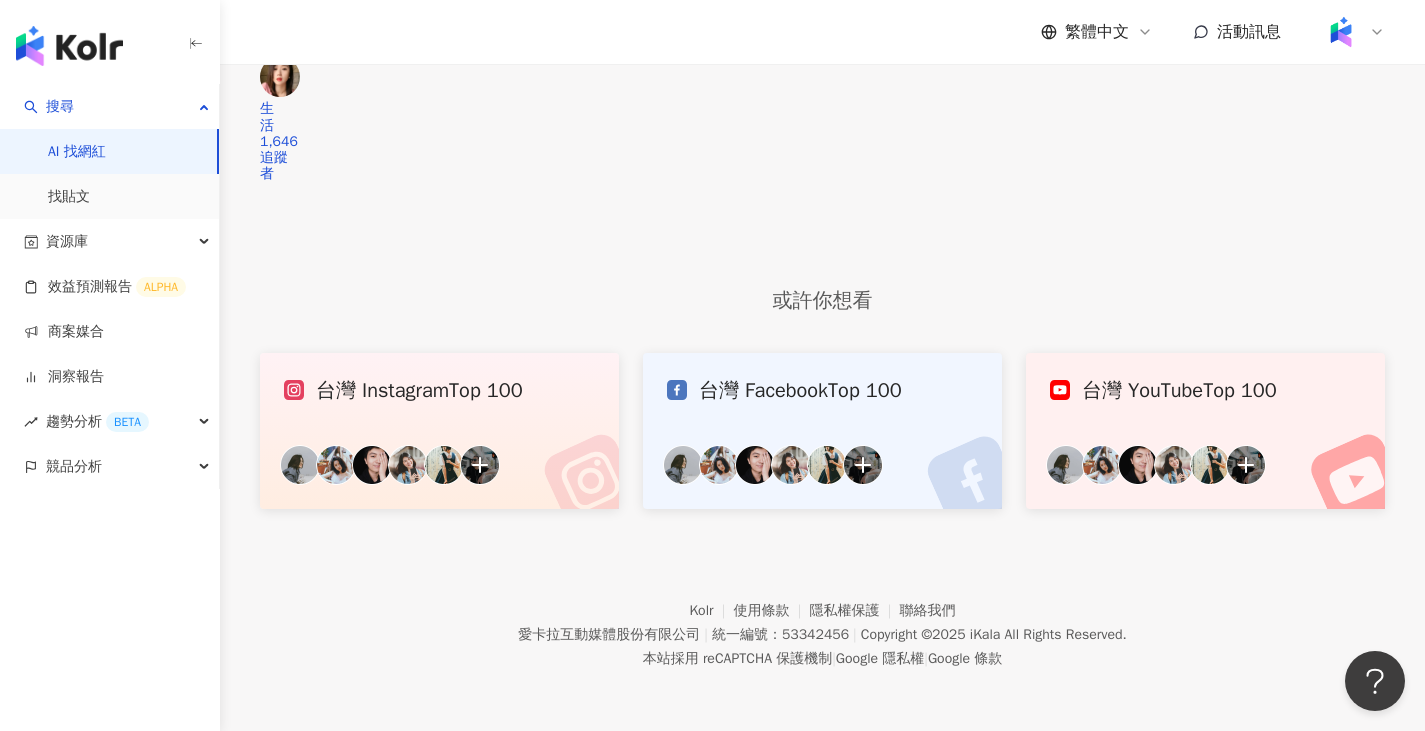 scroll, scrollTop: 1545, scrollLeft: 0, axis: vertical 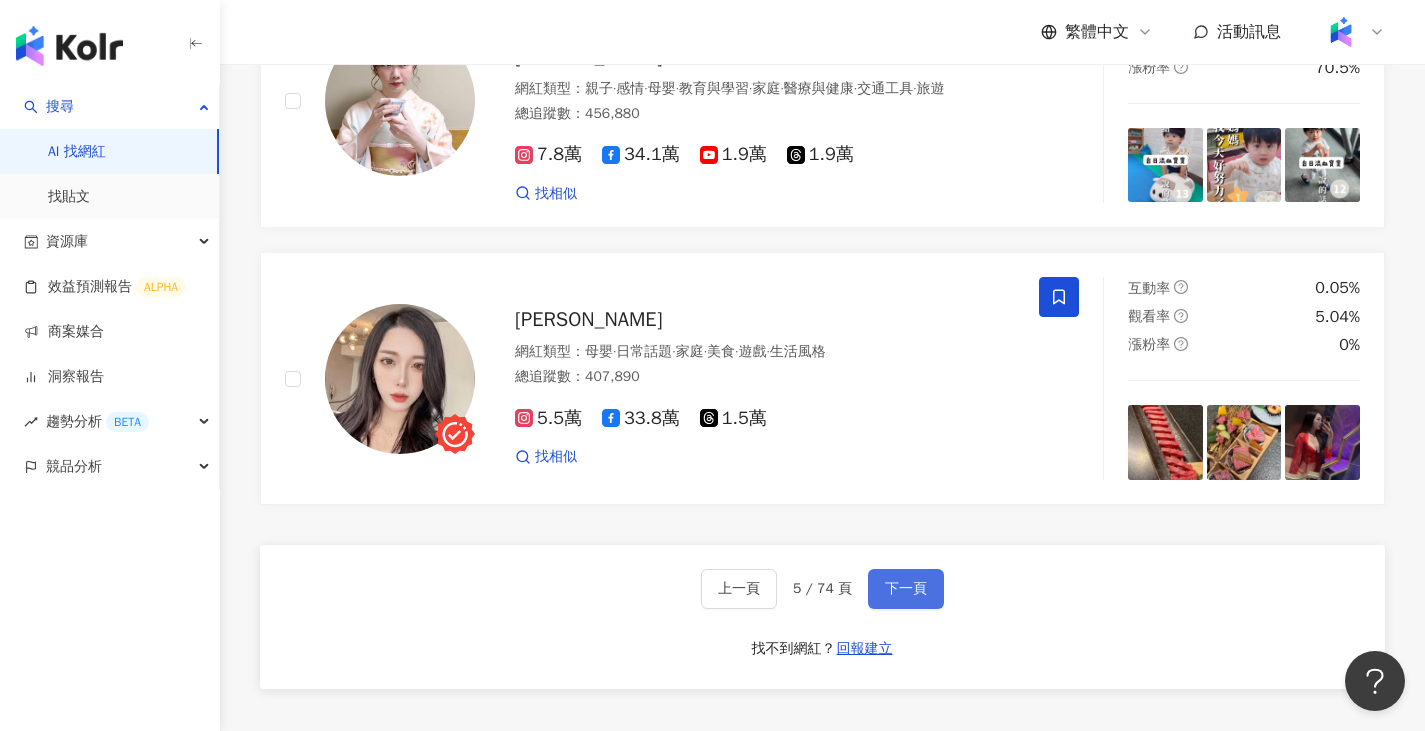 click on "下一頁" at bounding box center [906, 589] 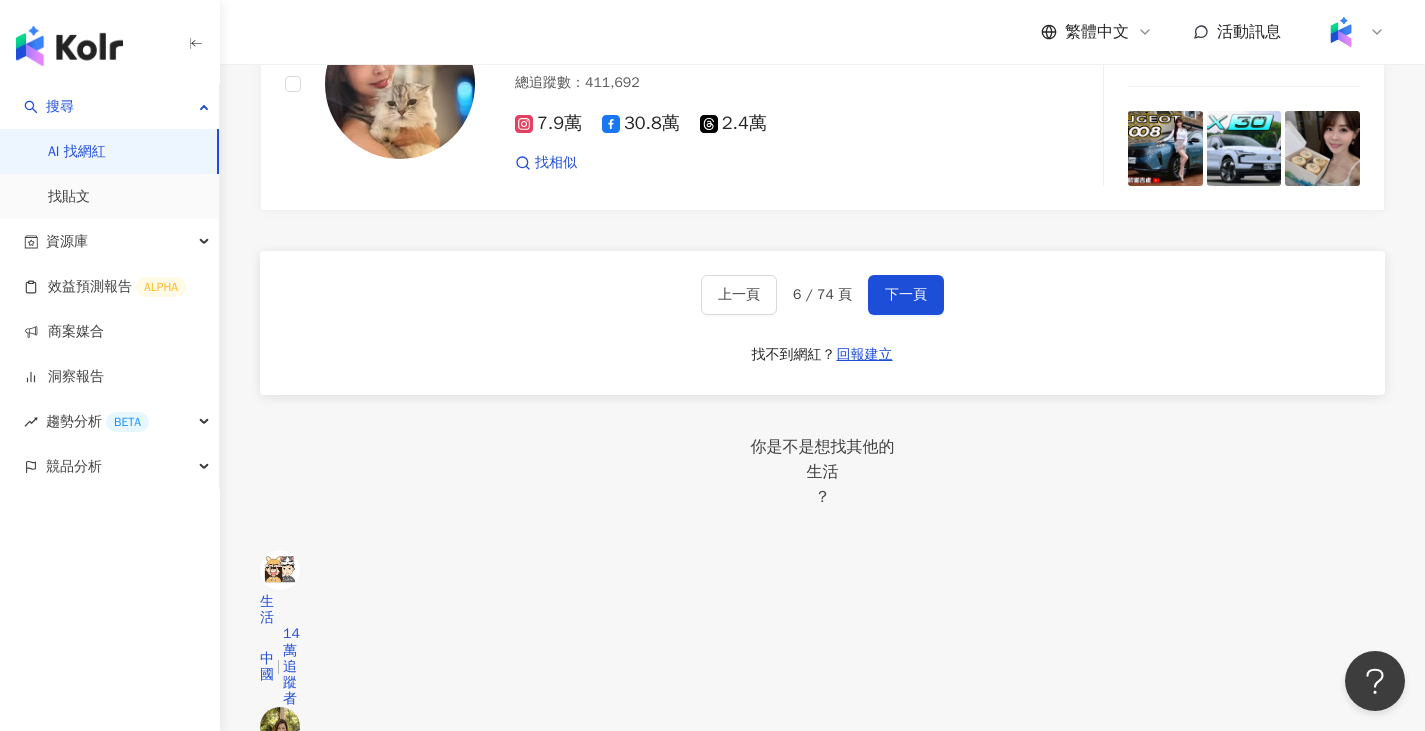 scroll, scrollTop: 3996, scrollLeft: 0, axis: vertical 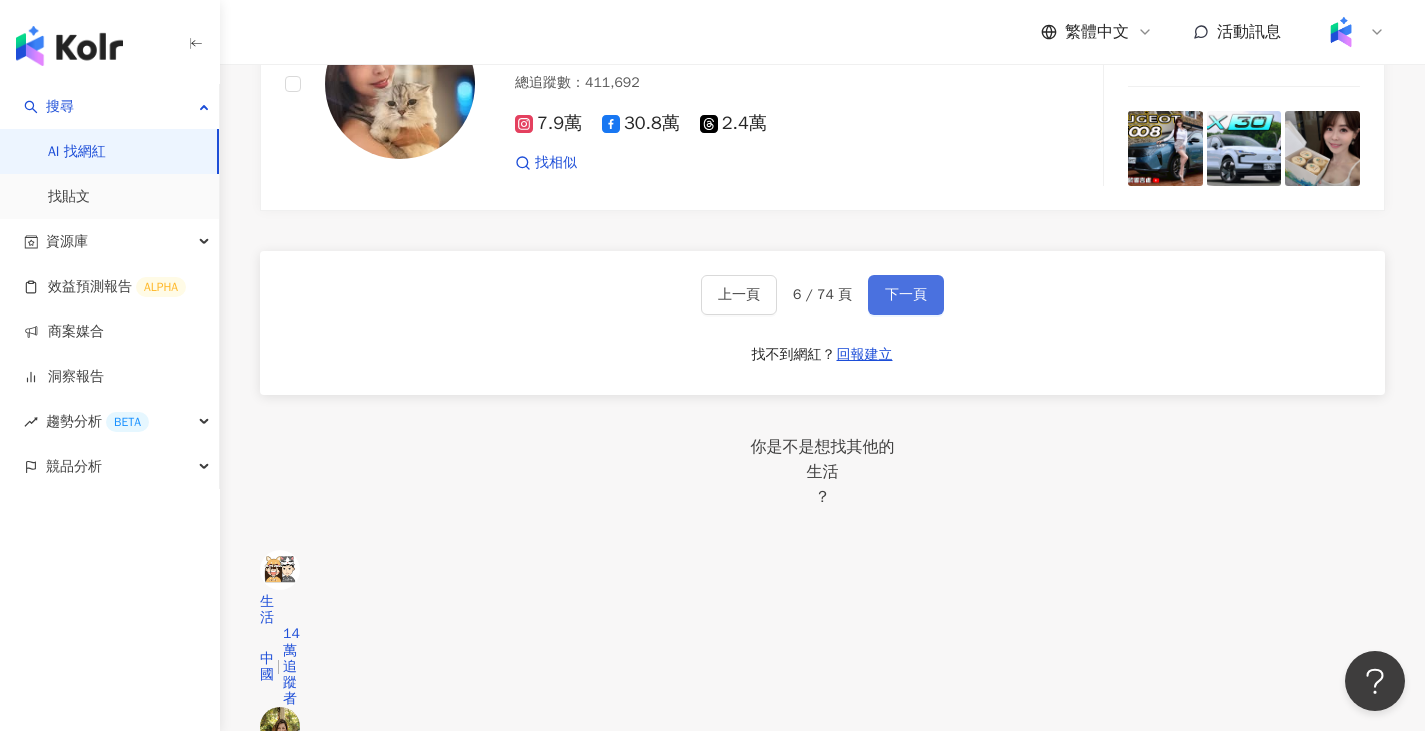 click on "下一頁" at bounding box center [906, 295] 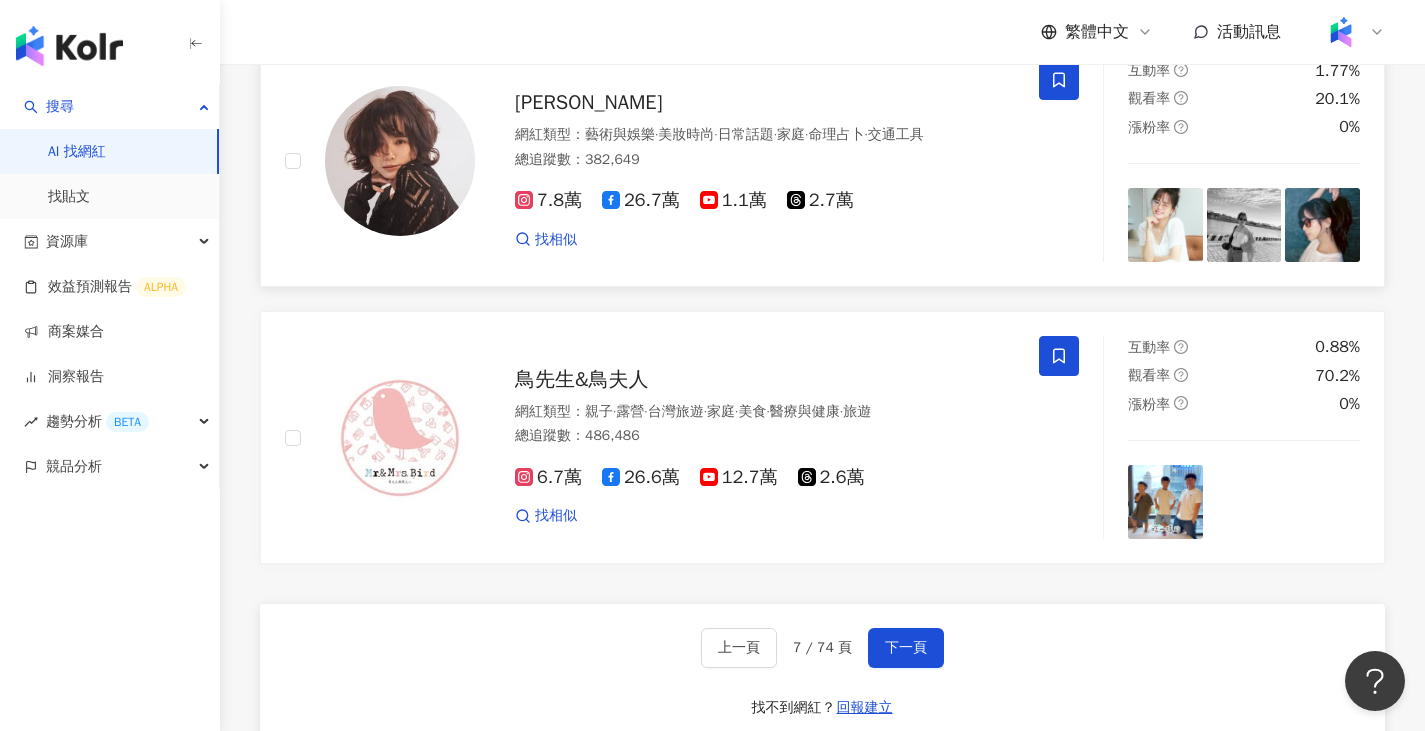 scroll, scrollTop: 3403, scrollLeft: 0, axis: vertical 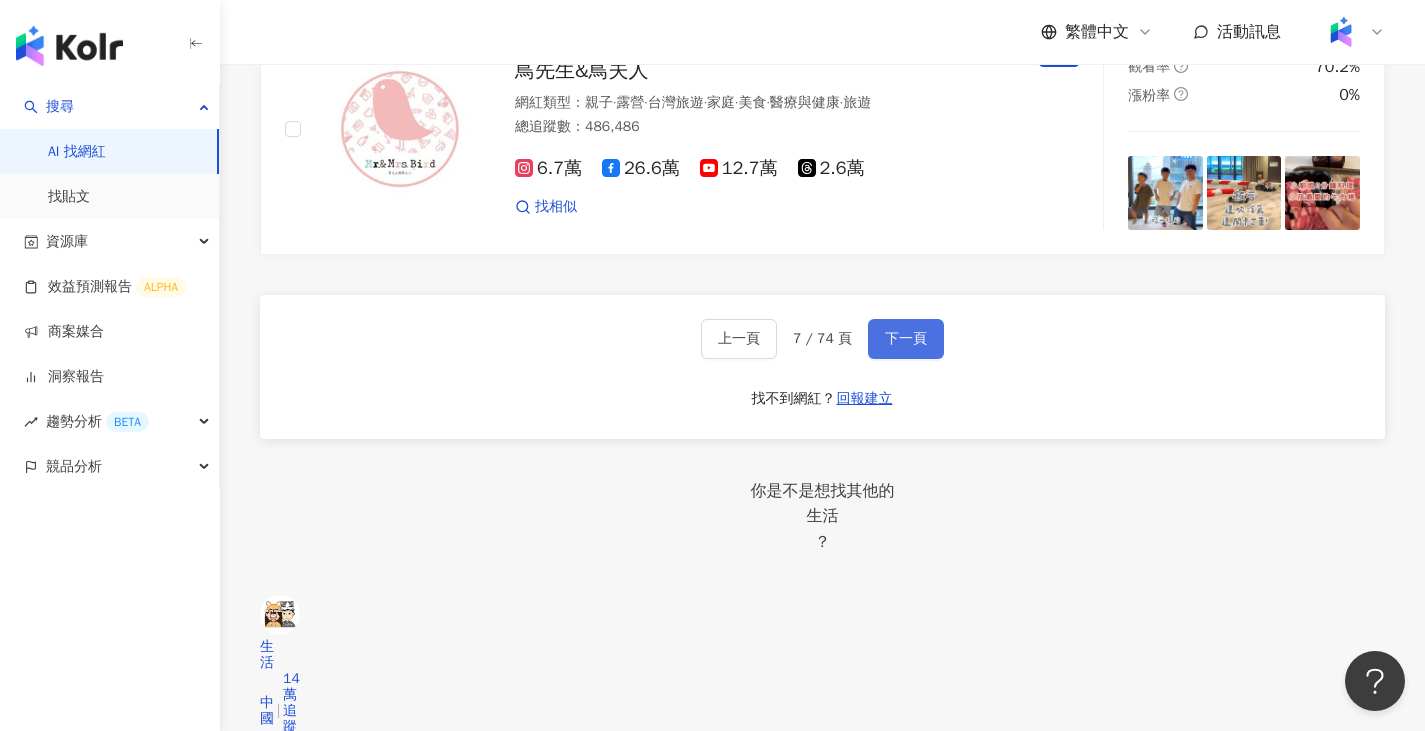 click on "下一頁" at bounding box center [906, 339] 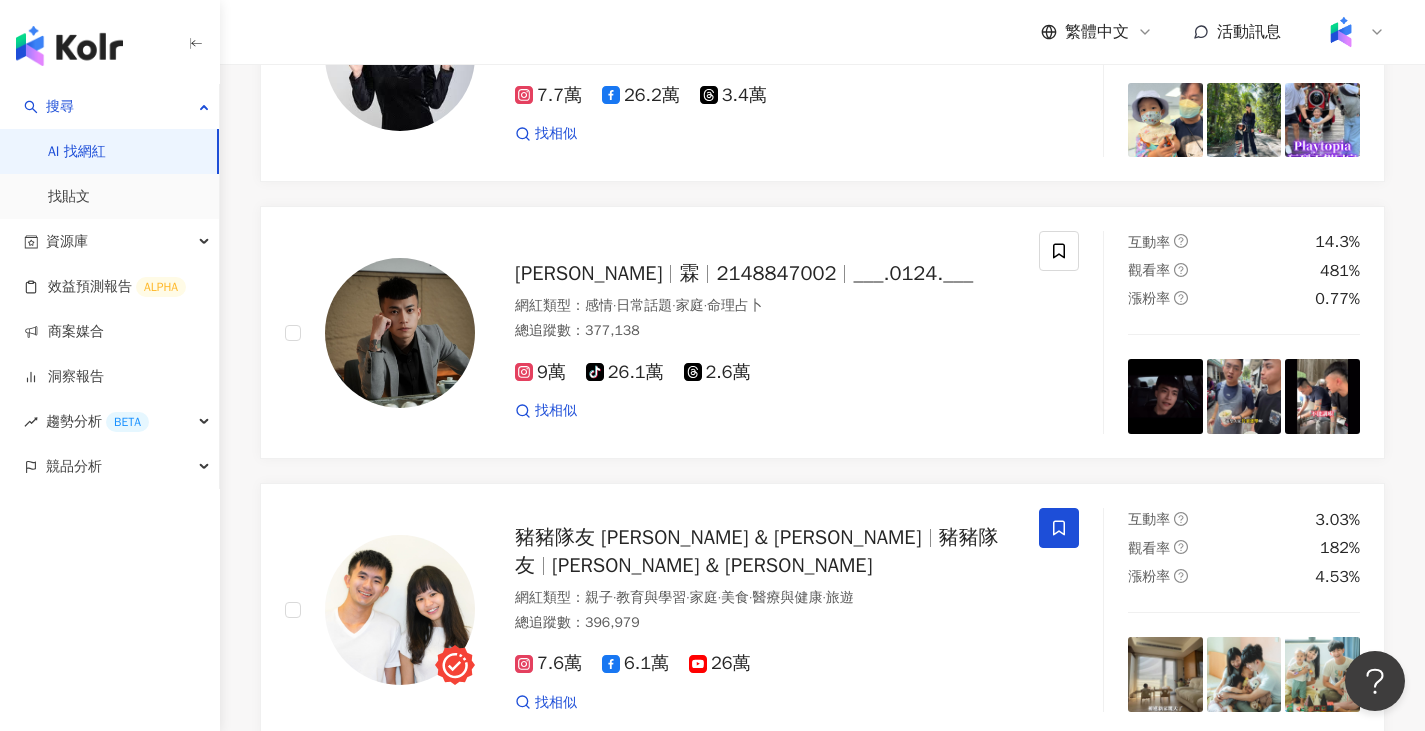 scroll, scrollTop: 1819, scrollLeft: 0, axis: vertical 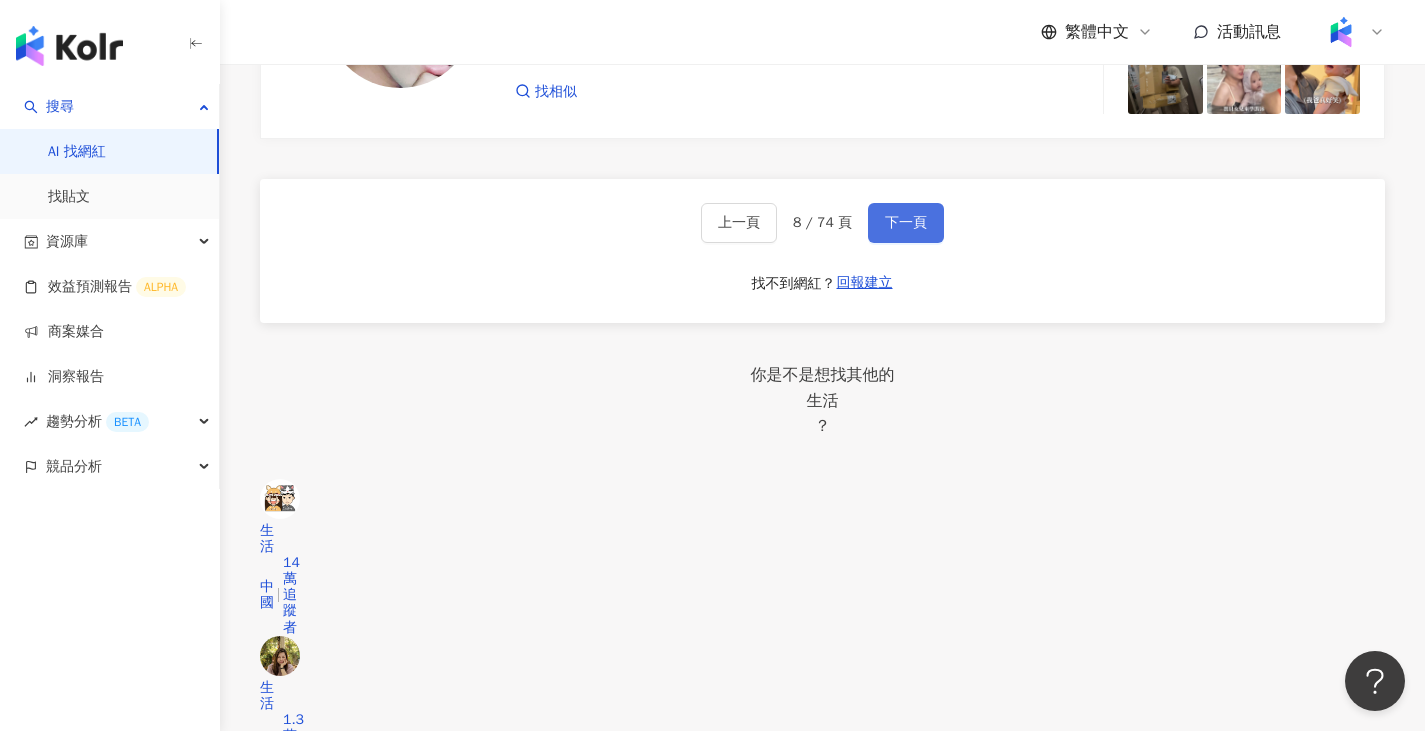 click on "下一頁" at bounding box center [906, 223] 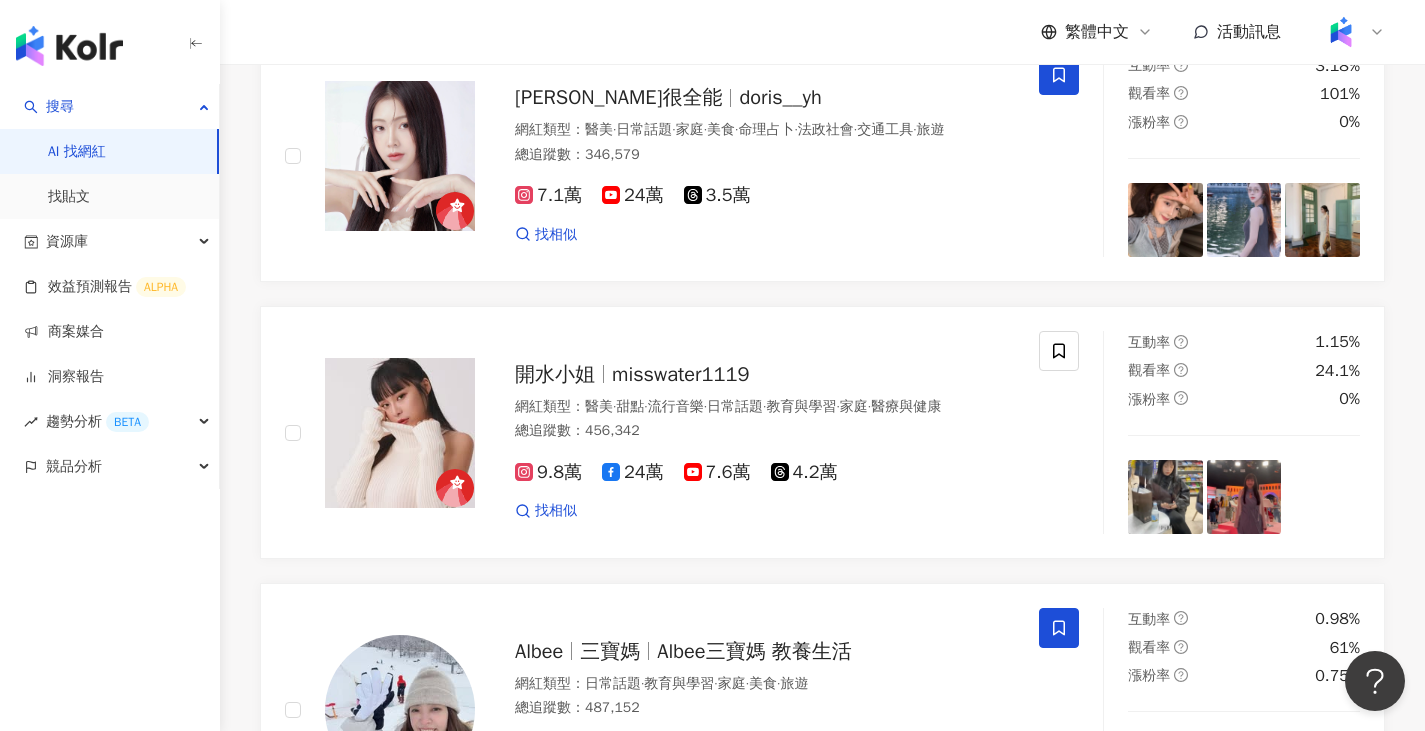 scroll, scrollTop: 3979, scrollLeft: 0, axis: vertical 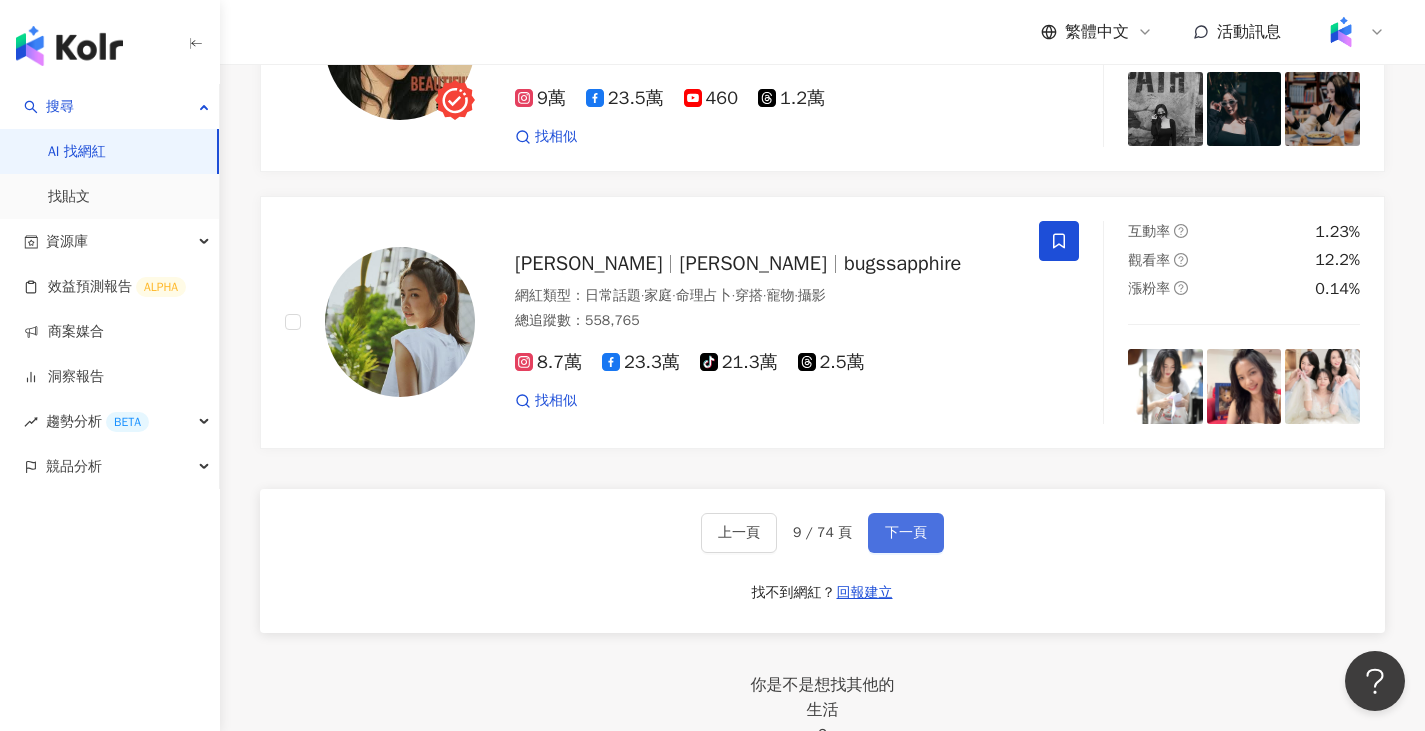 click on "下一頁" at bounding box center [906, 533] 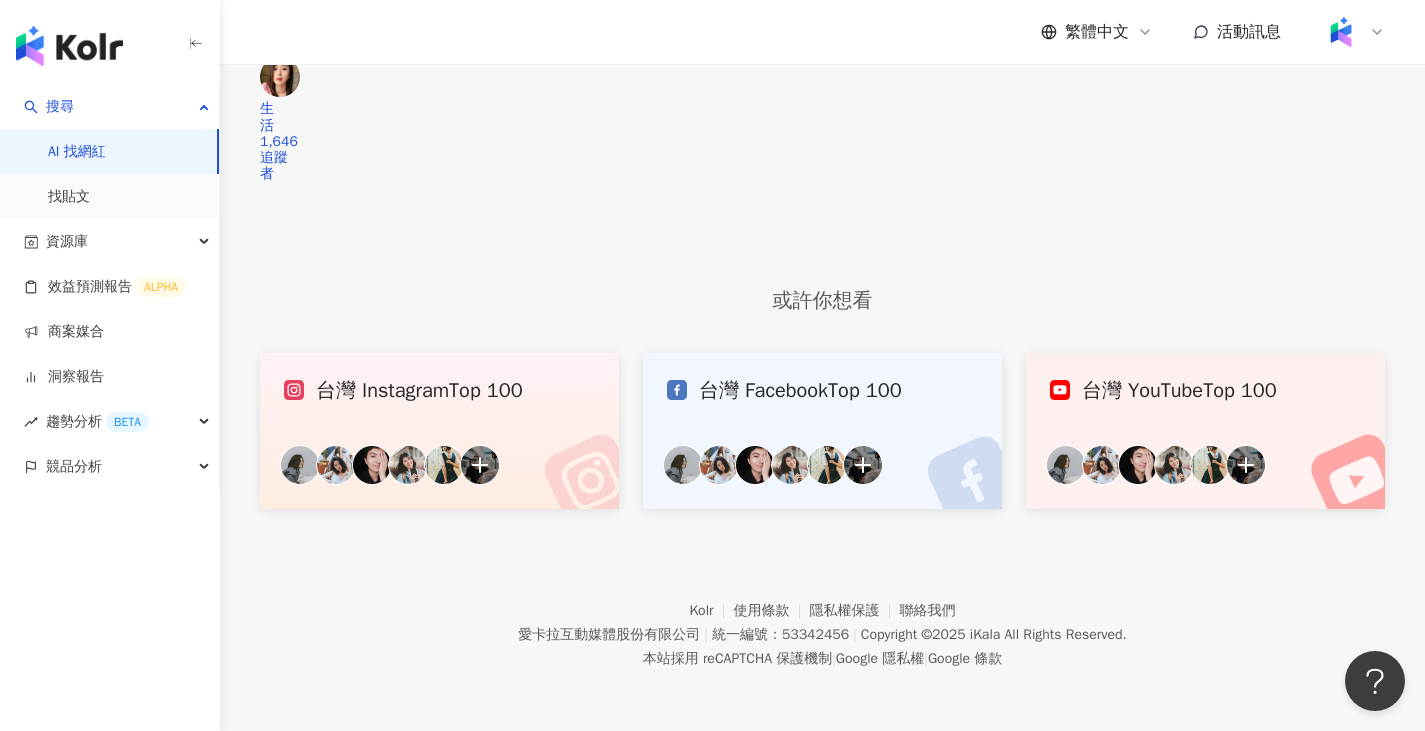 scroll, scrollTop: 1555, scrollLeft: 0, axis: vertical 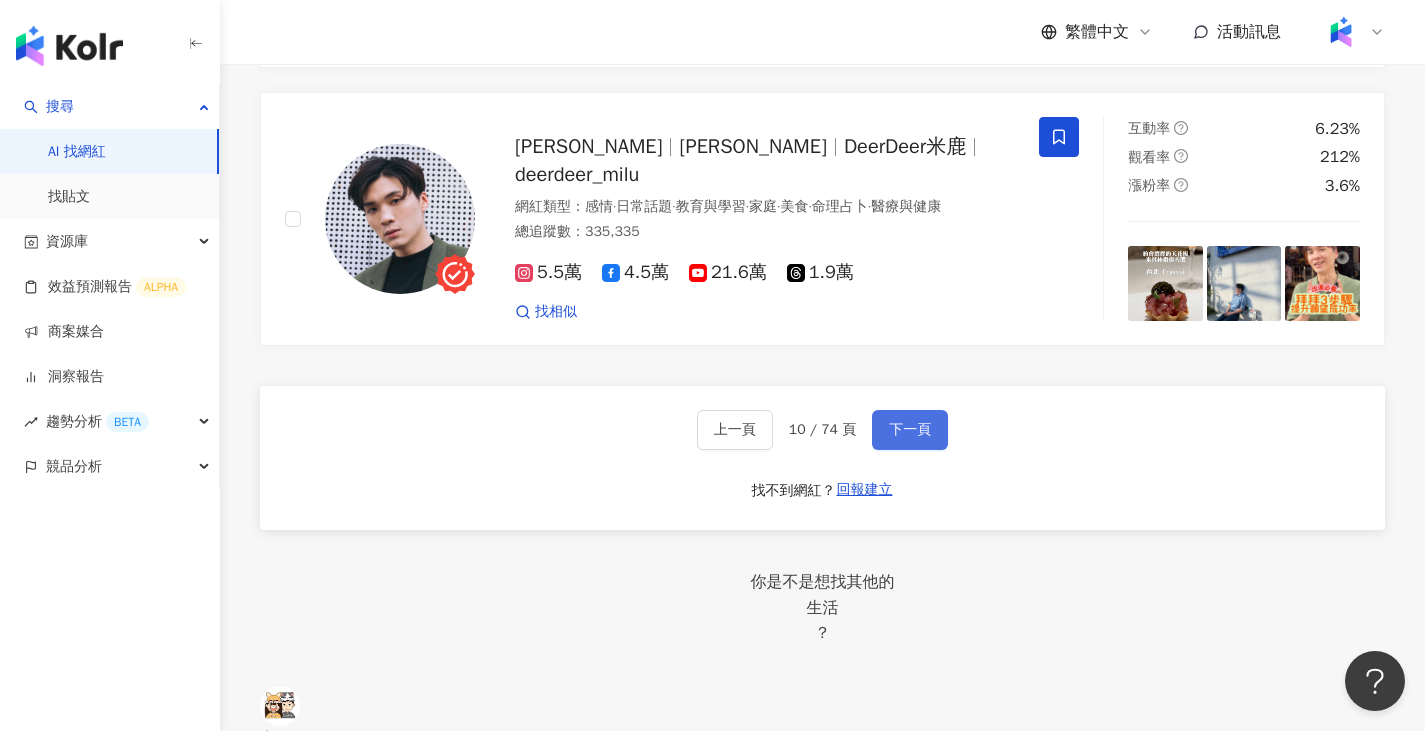 click on "下一頁" at bounding box center (910, 430) 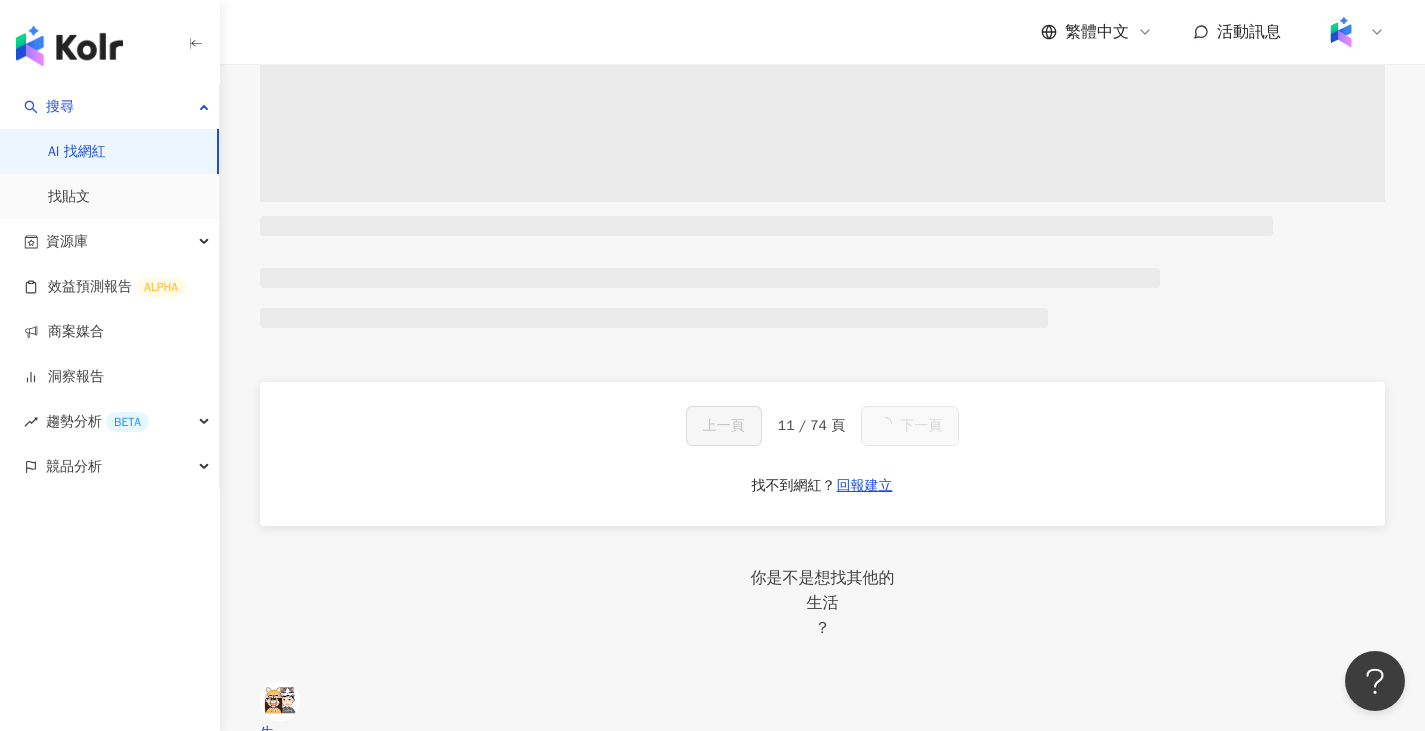 scroll, scrollTop: 3744, scrollLeft: 0, axis: vertical 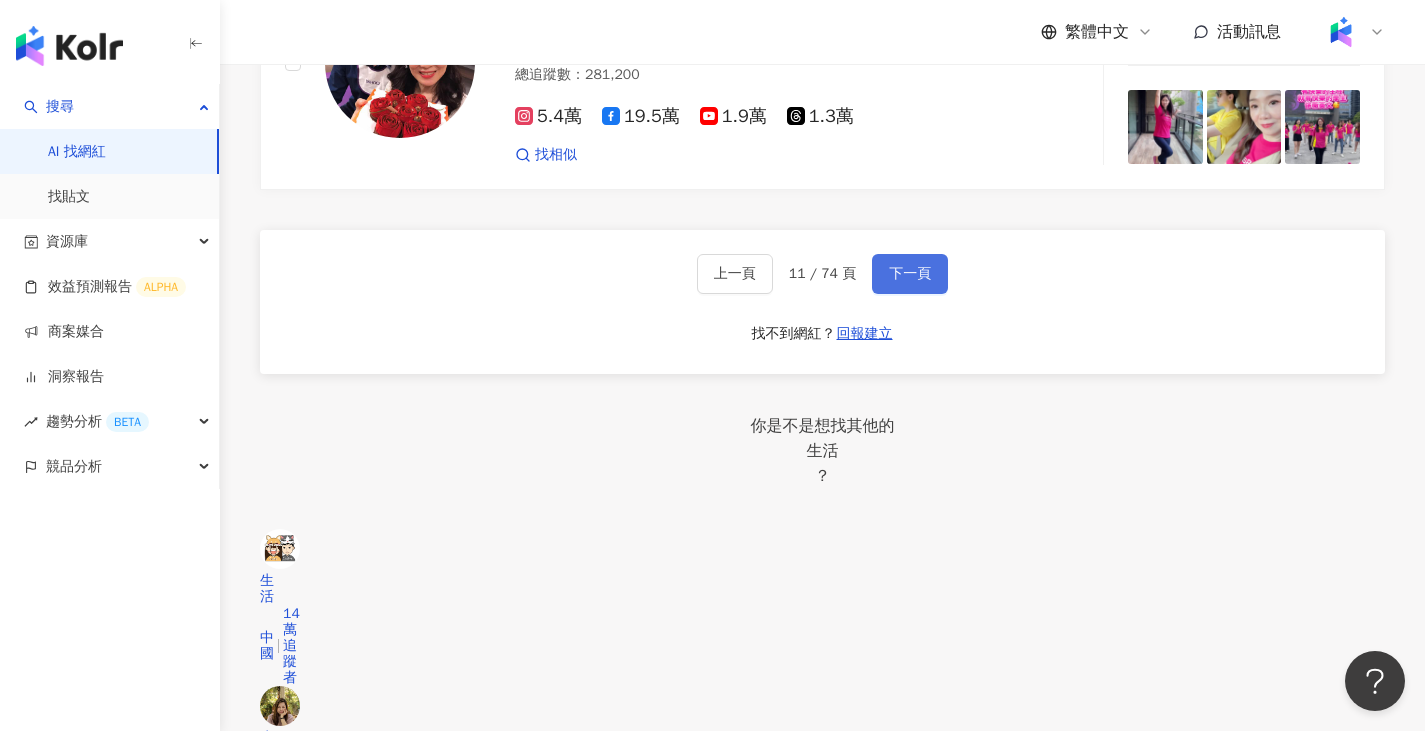 click on "下一頁" at bounding box center (910, 274) 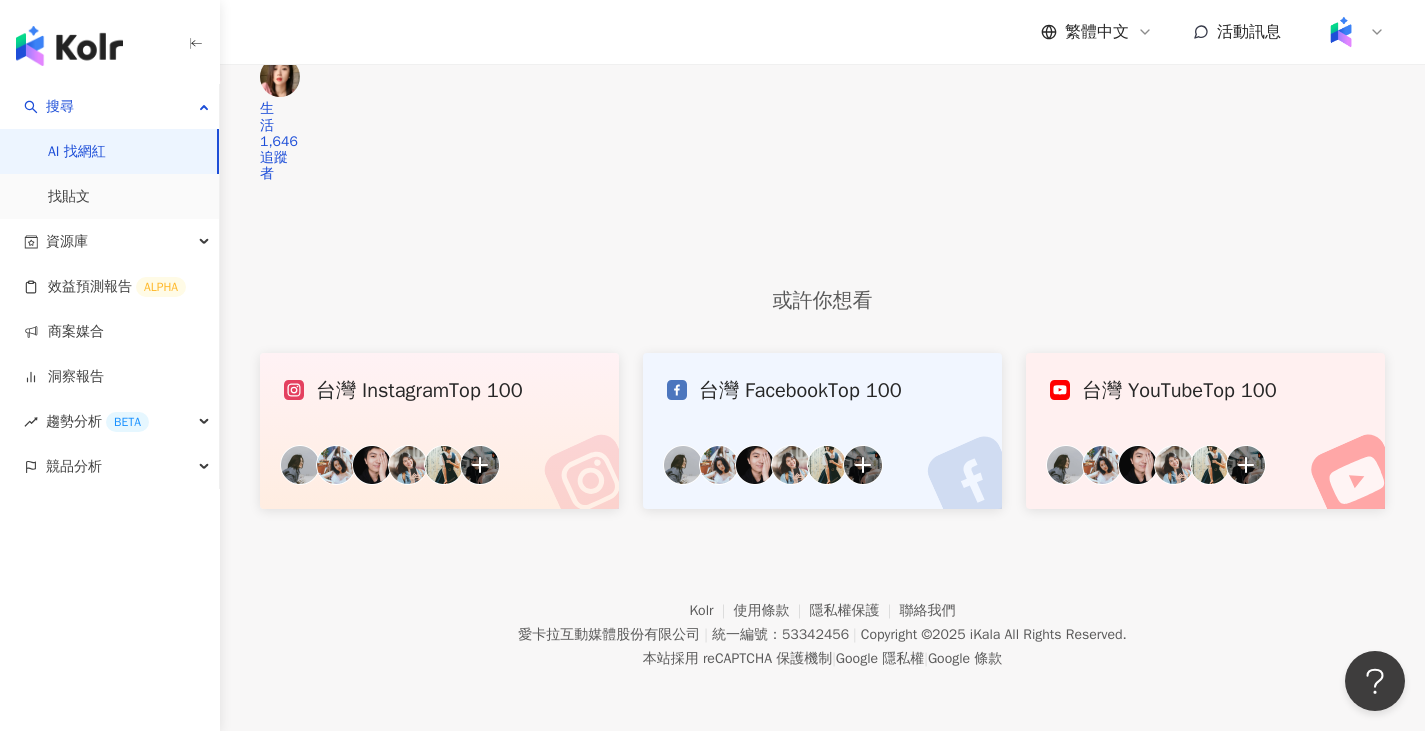scroll, scrollTop: 1793, scrollLeft: 0, axis: vertical 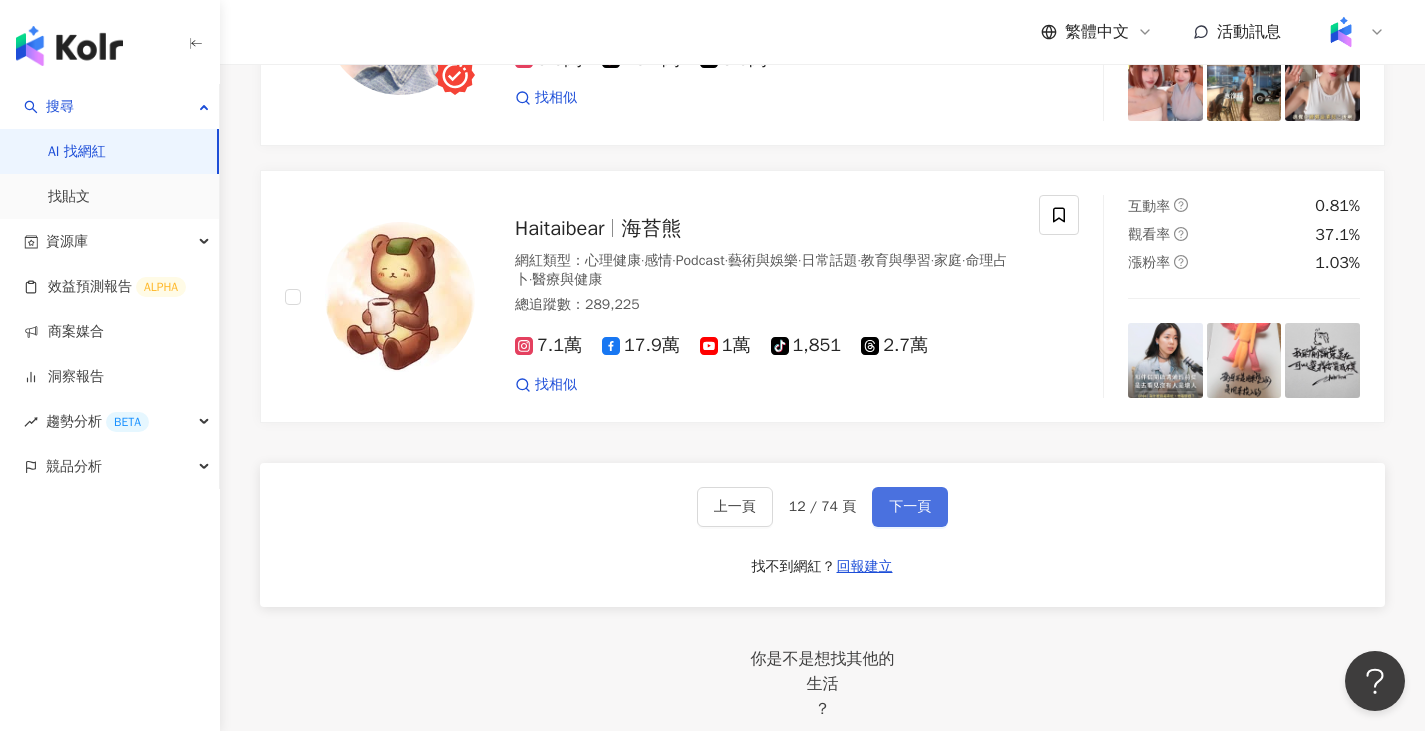 click on "下一頁" at bounding box center (910, 507) 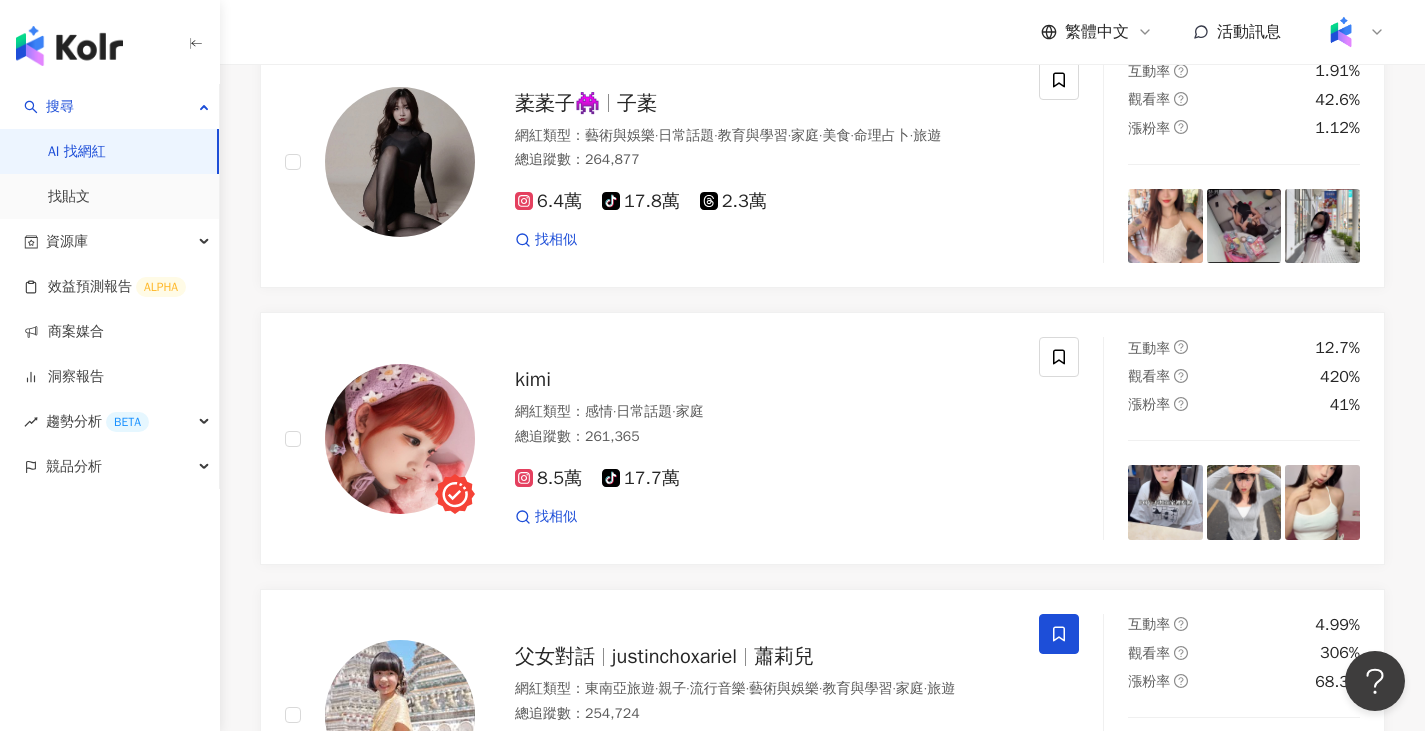 scroll, scrollTop: 3759, scrollLeft: 0, axis: vertical 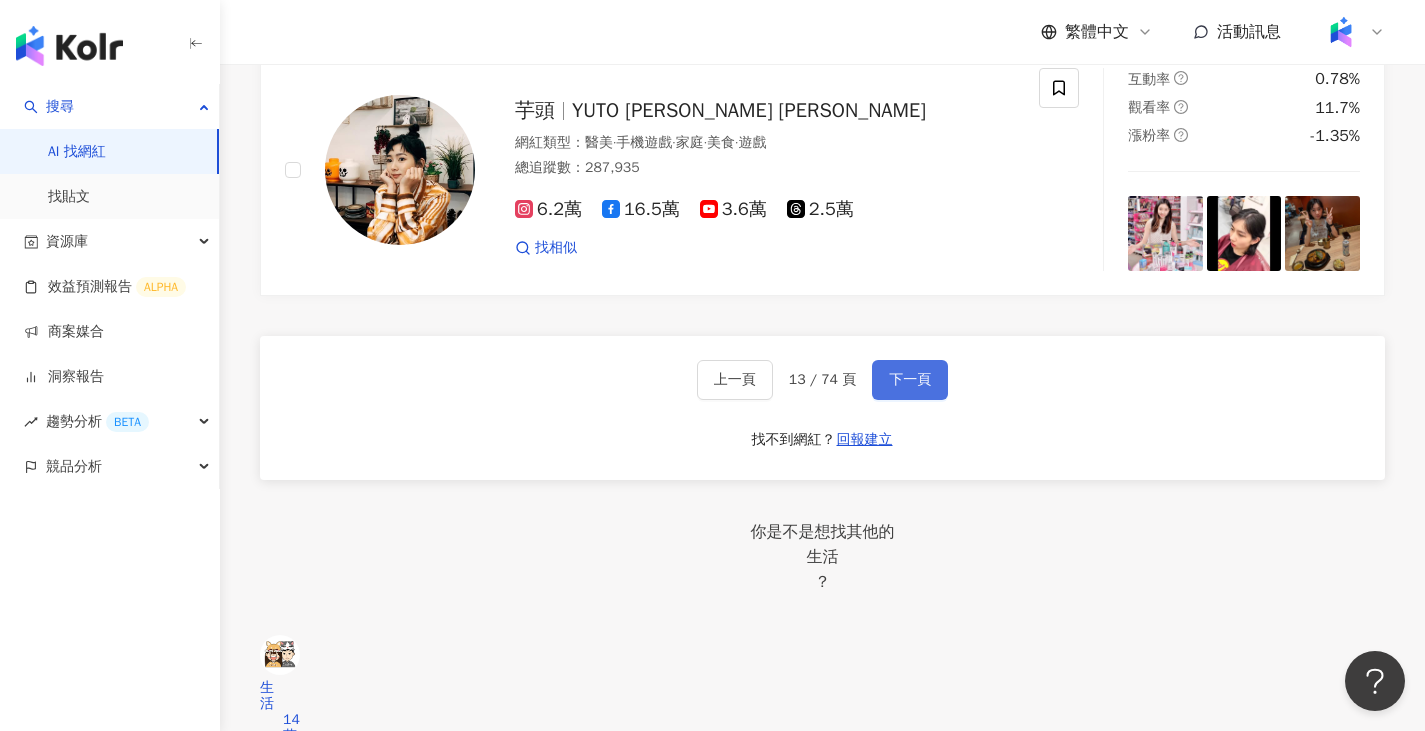 click on "下一頁" at bounding box center [910, 380] 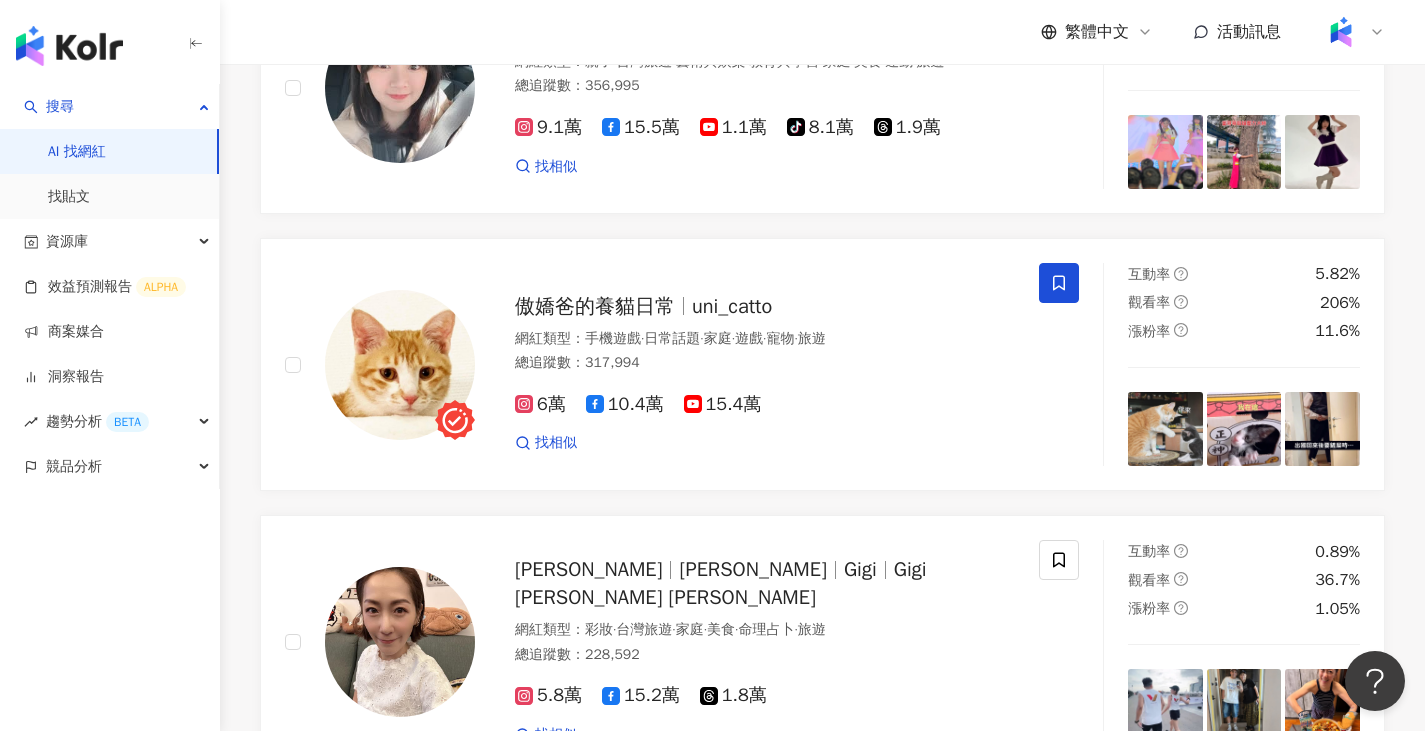 scroll, scrollTop: 3492, scrollLeft: 0, axis: vertical 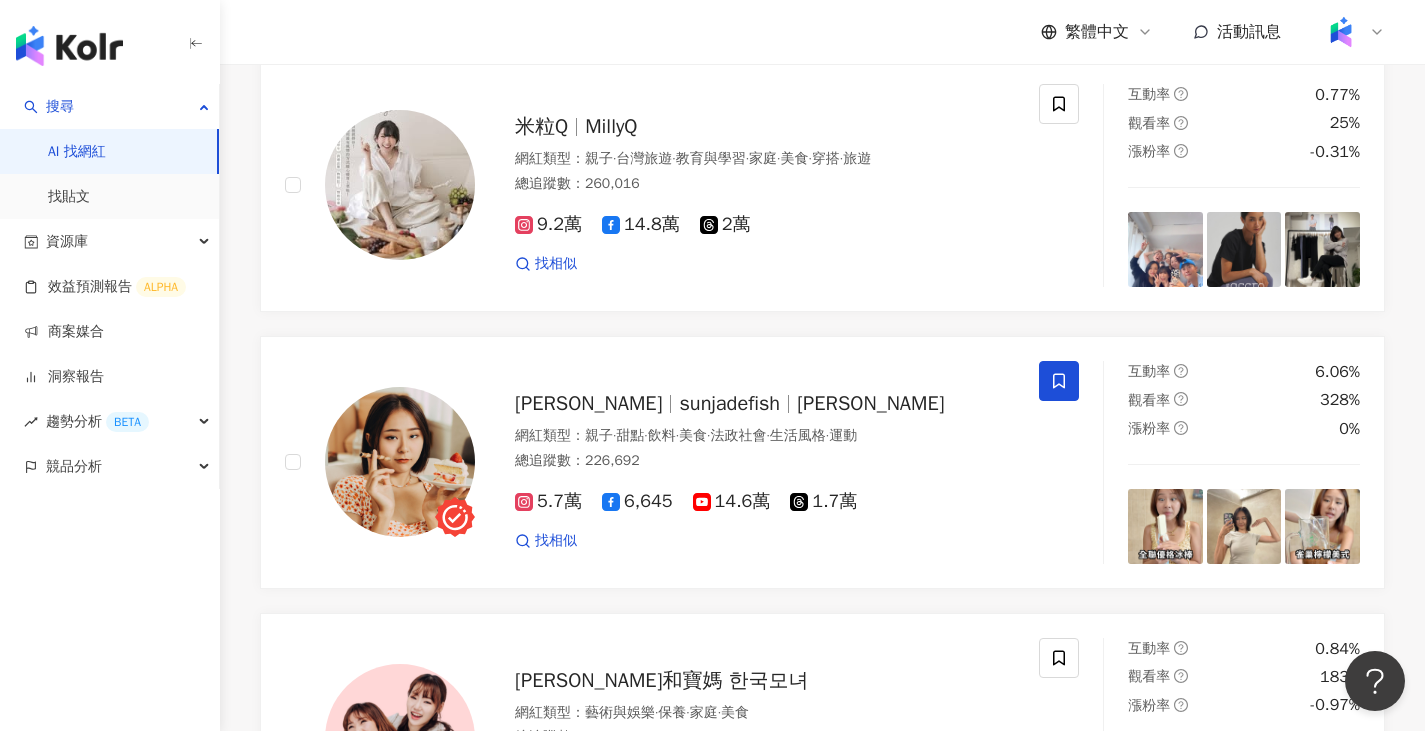 click on "正在搜尋 ： Instagram 家庭 追蹤數：50,000-100,000 重置 AI  開啟 AI  關閉 Silvia Hsin 婭欣 silvia_hsin 張聖訢 虎妹 網紅類型 ： 教育與學習  ·  家庭  ·  美食  ·  法政社會 總追蹤數 ： 266,146 7.9萬 16.4萬 2.3萬 找相似 互動率 0.56% 觀看率 0% 漲粉率 -0.33% huahua Leda zeng huahua1130 花花 網紅類型 ： 促購導購  ·  彩妝  ·  母嬰  ·  美妝時尚  ·  日常話題  ·  家庭  ·  穿搭  ·  寵物 總追蹤數 ： 280,765 9.3萬 3,713 16.1萬 2.3萬 找相似 互動率 2.5% 觀看率 219% 漲粉率 0% 優格姐姐 林姵君 伊布媽咪 yogurtlin1010 網紅類型 ： 親子  ·  台灣旅遊  ·  藝術與娛樂  ·  教育與學習  ·  家庭  ·  美食  ·  運動  ·  旅遊 總追蹤數 ： 356,995 9.1萬 15.5萬 1.1萬 tiktok-icon 8.1萬 1.9萬 找相似 互動率 8.59% 觀看率 469% 漲粉率 40.9% 傲嬌爸的養貓日常 uni_catto 網紅類型 ： 手機遊戲  ·  日常話題  ·  家庭  ·  遊戲  ·  寵物  ·  ：" at bounding box center (822, 617) 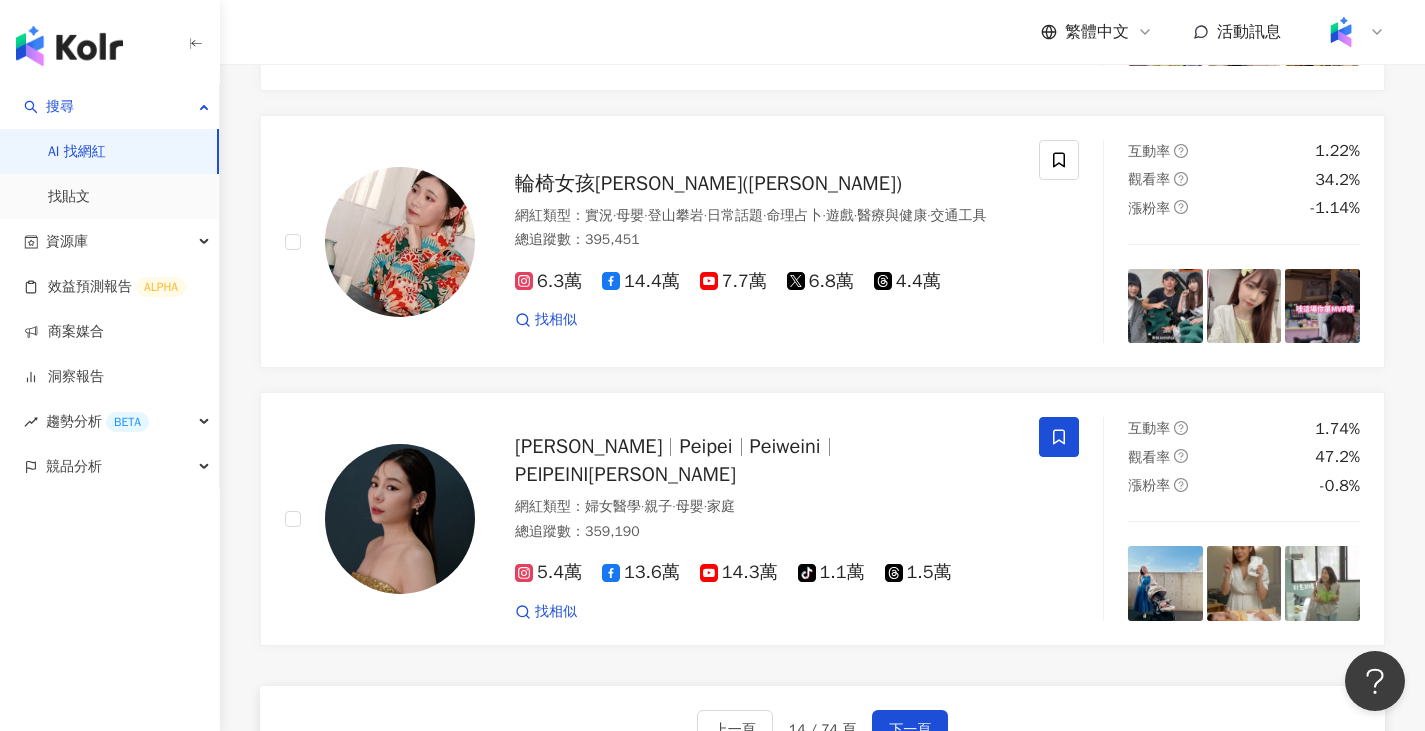 scroll, scrollTop: 3670, scrollLeft: 0, axis: vertical 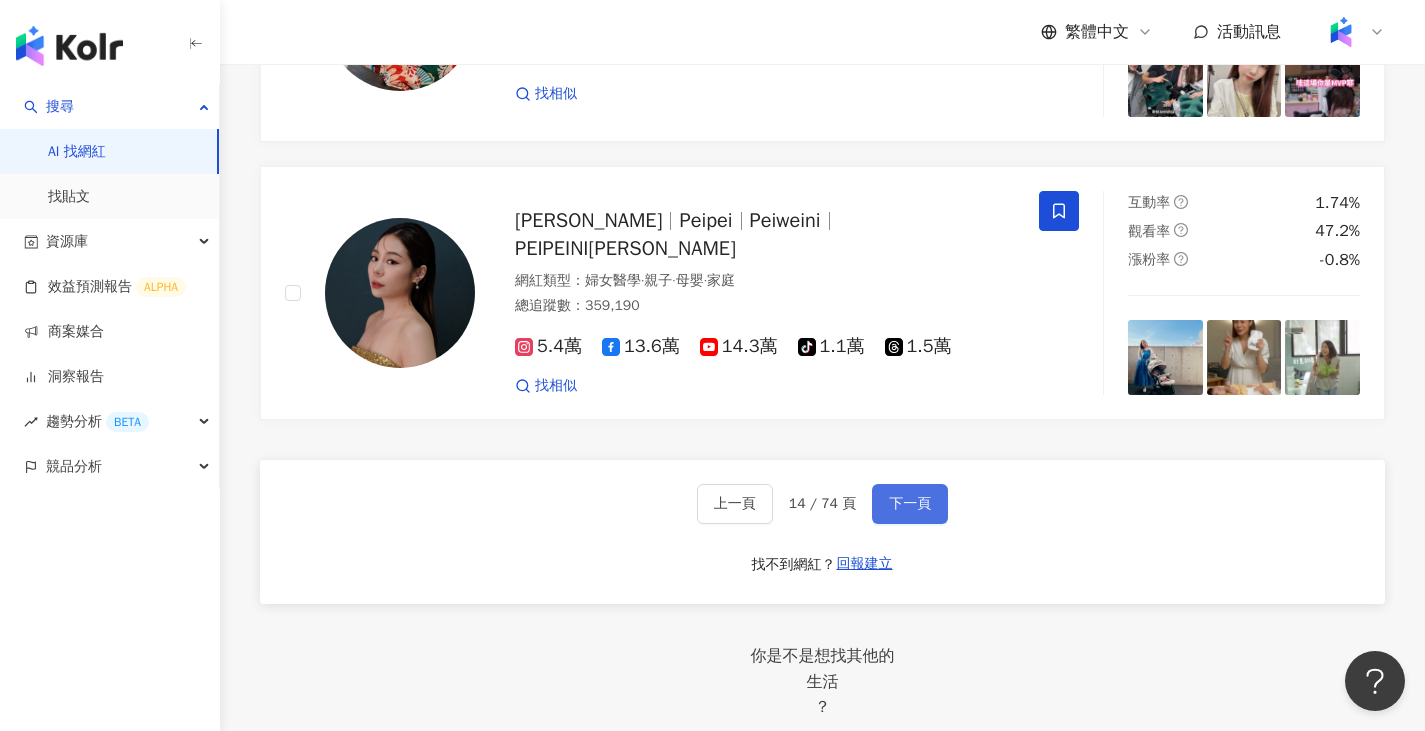 click on "下一頁" at bounding box center (910, 504) 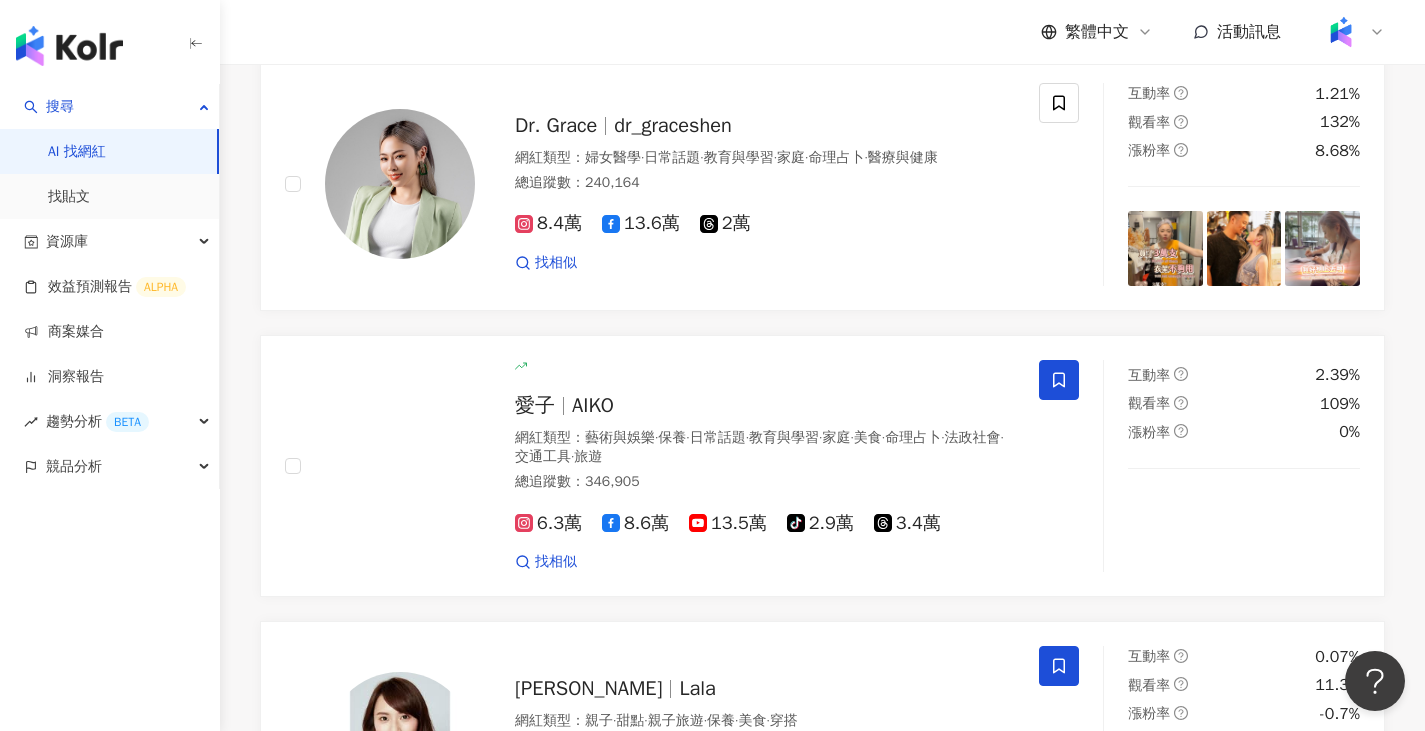 scroll, scrollTop: 3692, scrollLeft: 0, axis: vertical 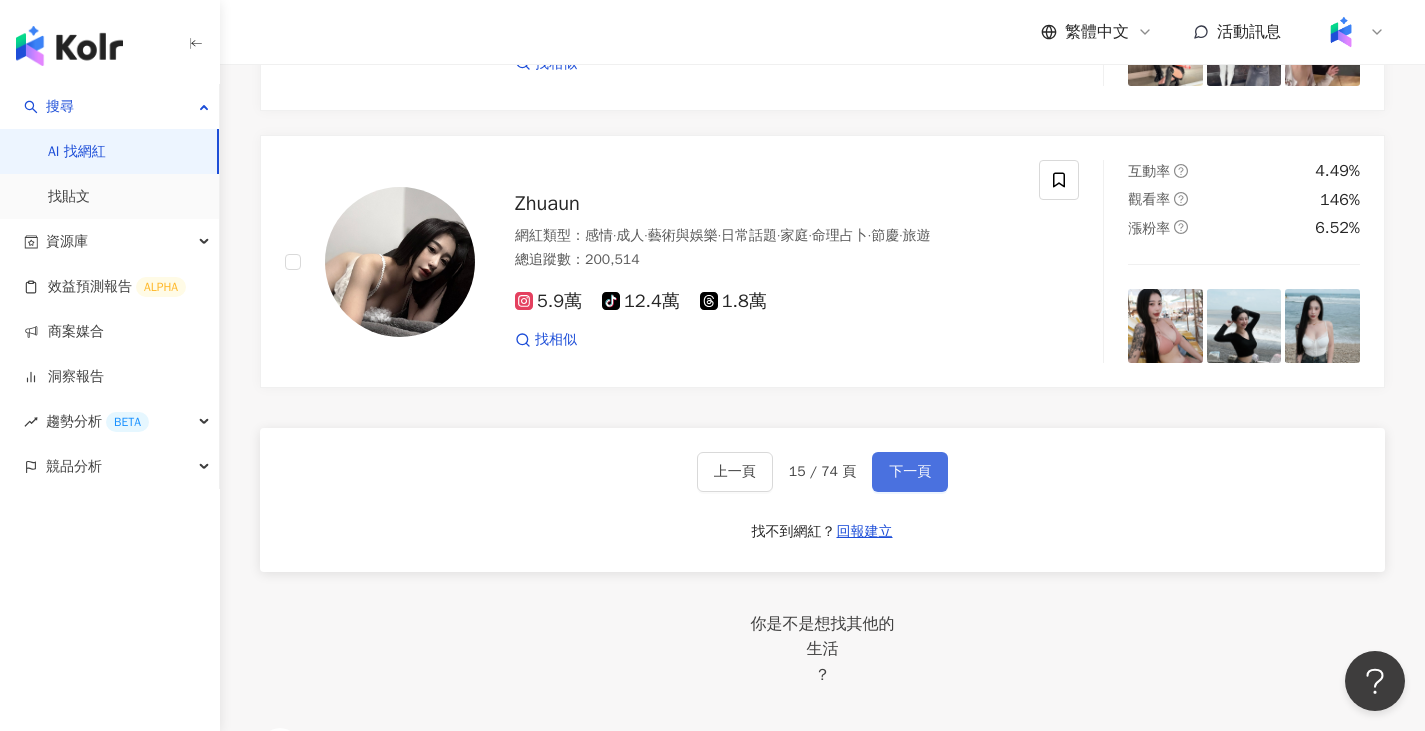 click on "下一頁" at bounding box center [910, 472] 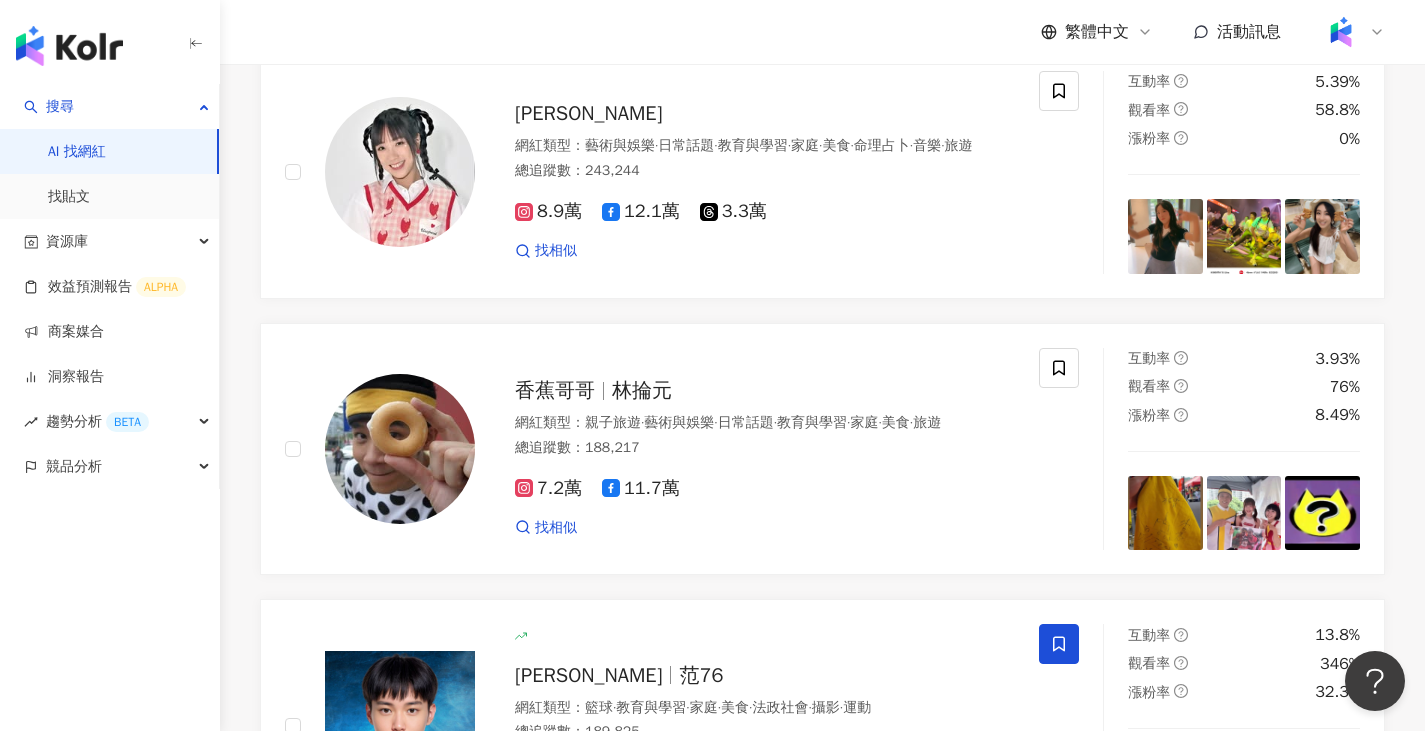 scroll, scrollTop: 3685, scrollLeft: 0, axis: vertical 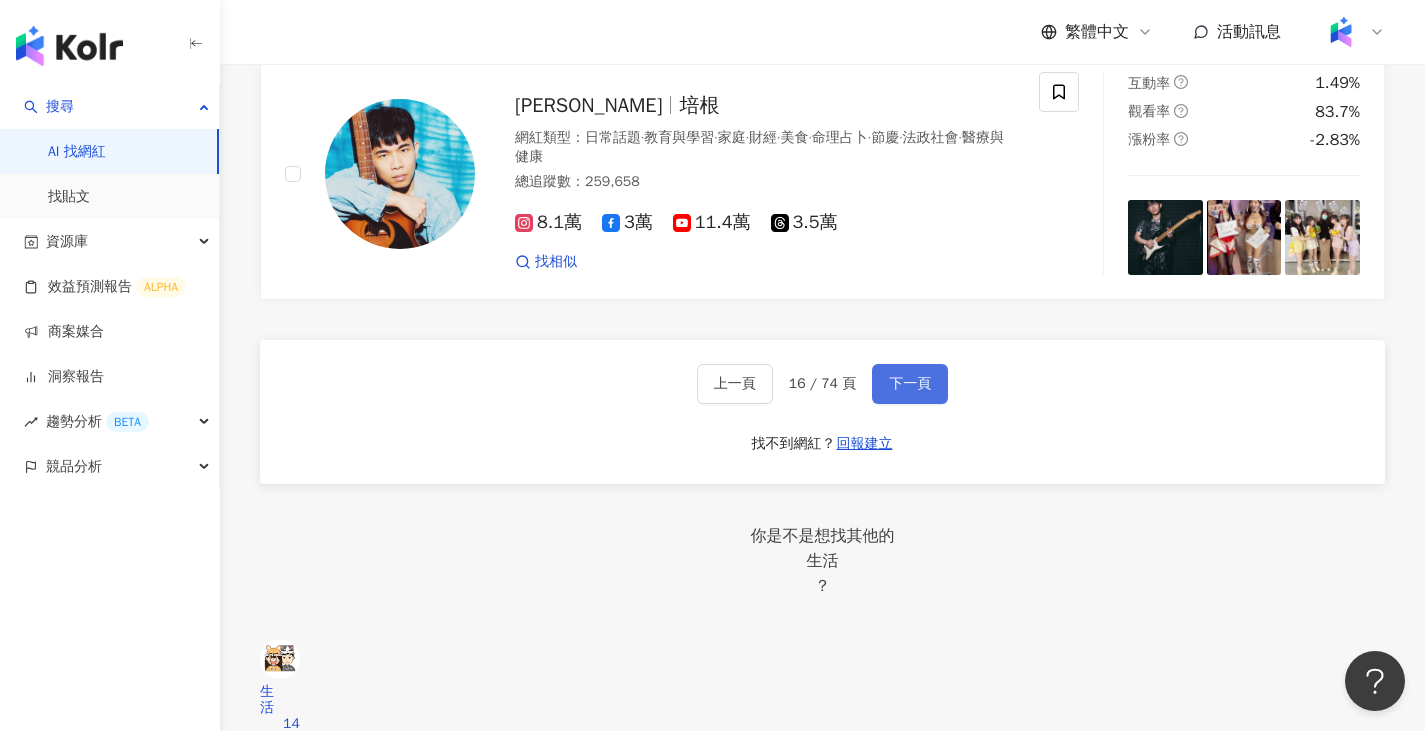 click on "下一頁" at bounding box center [910, 384] 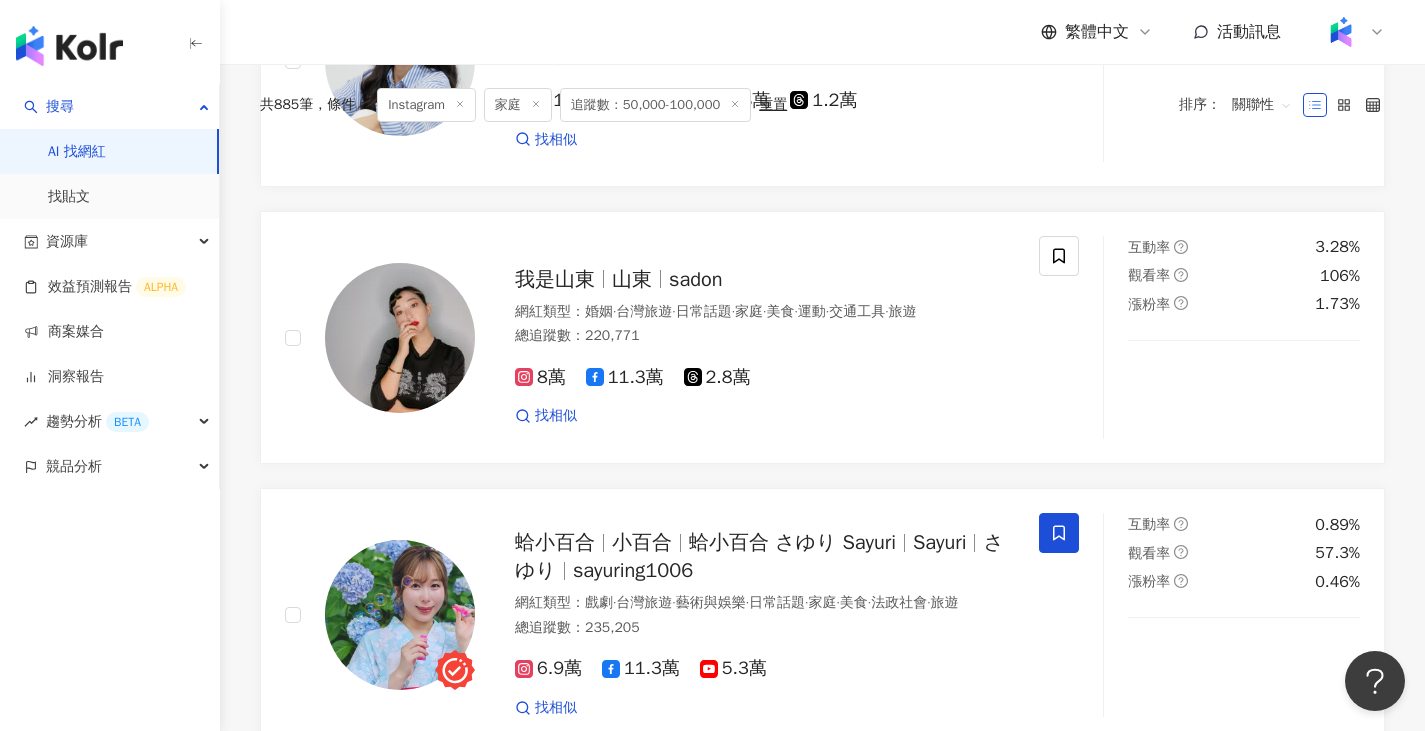 scroll, scrollTop: 627, scrollLeft: 0, axis: vertical 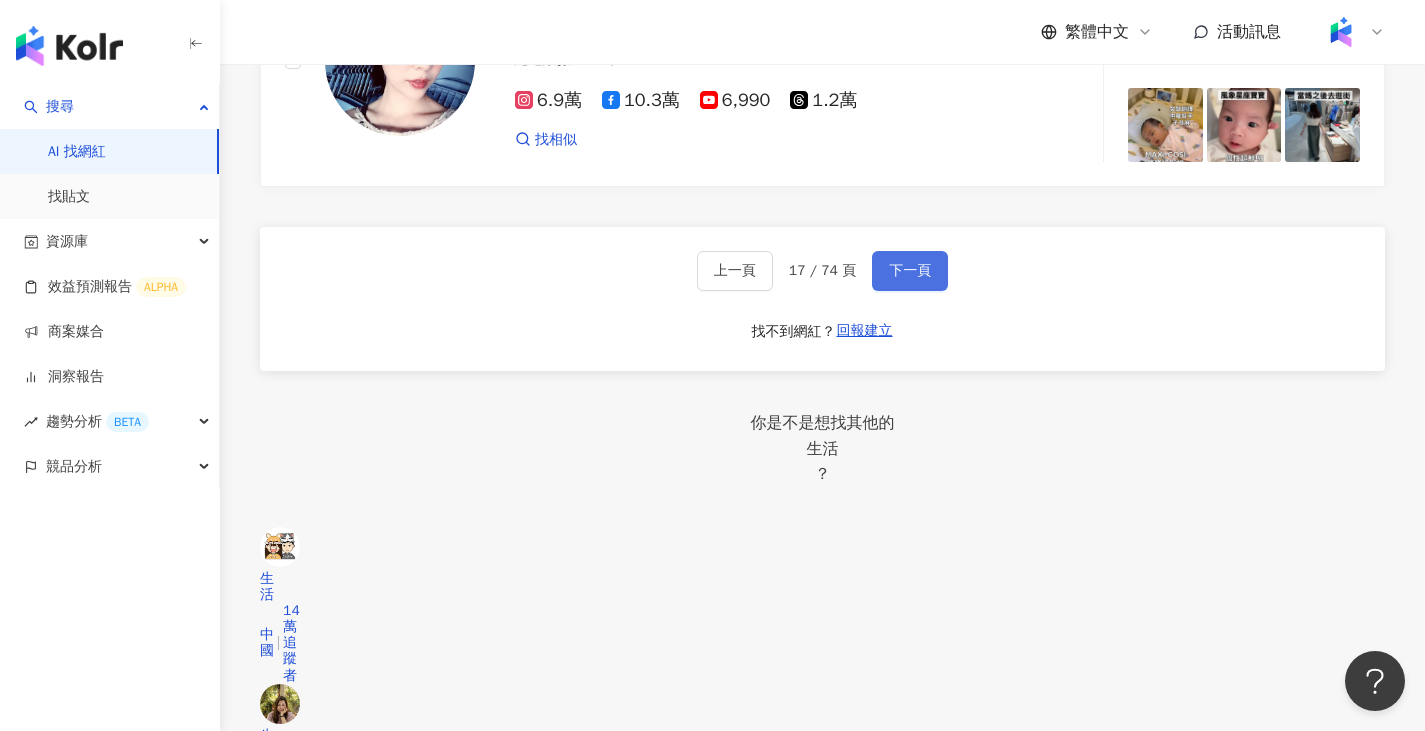 click on "下一頁" at bounding box center [910, 271] 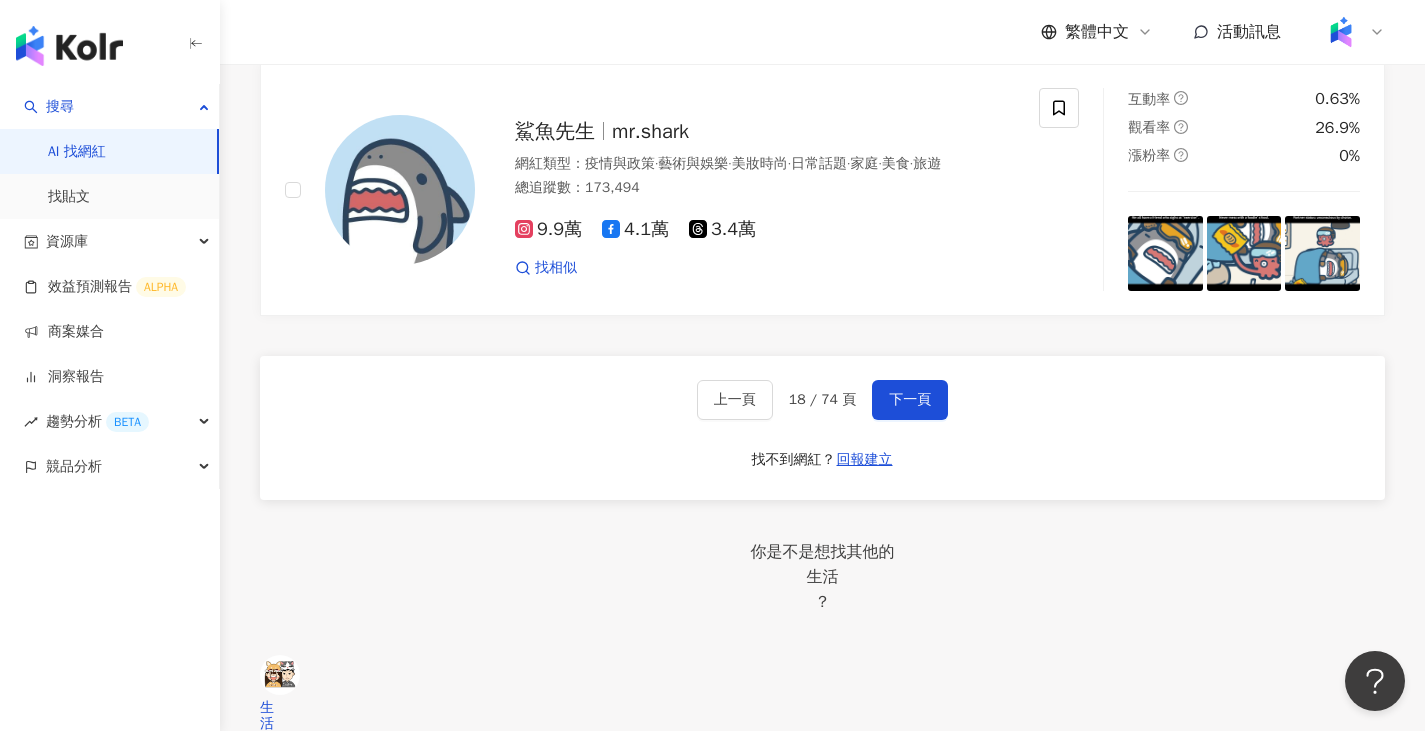 scroll, scrollTop: 3872, scrollLeft: 0, axis: vertical 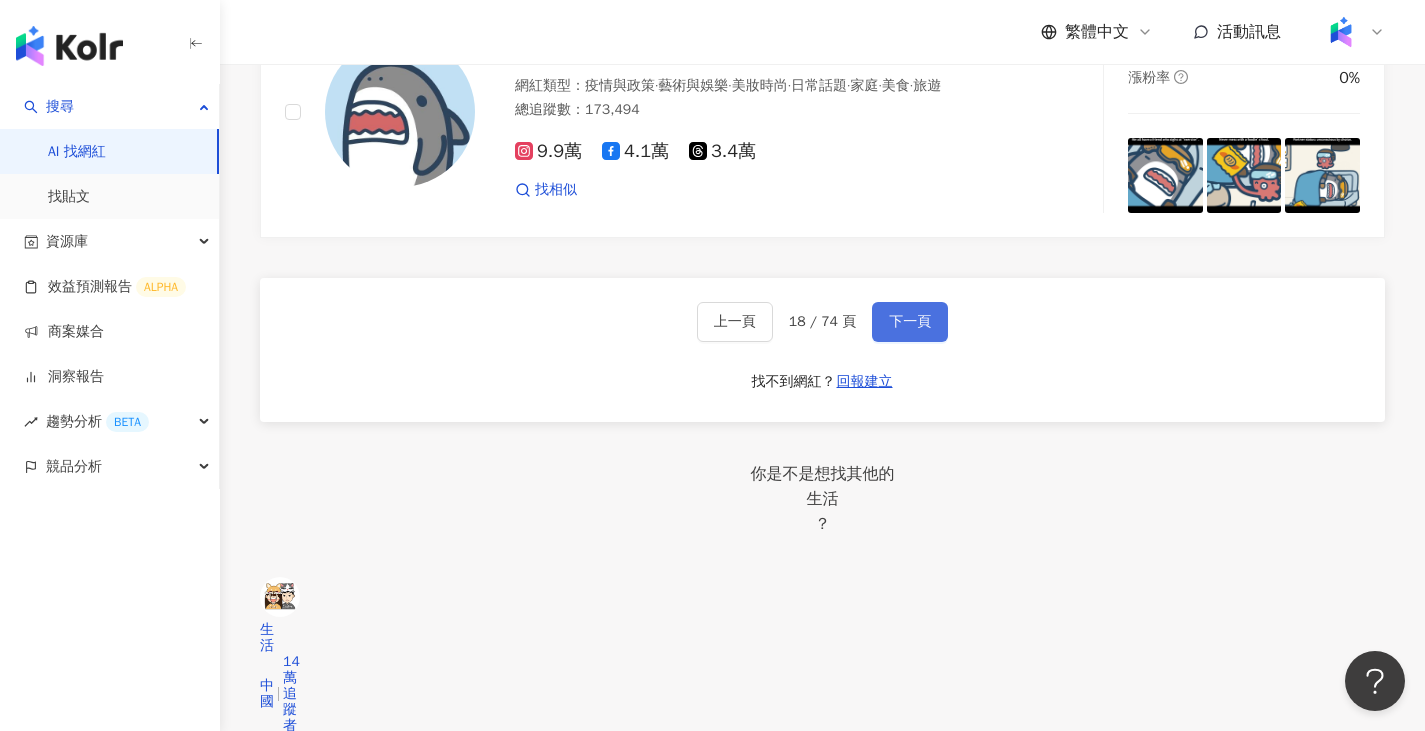 click on "下一頁" at bounding box center (910, 322) 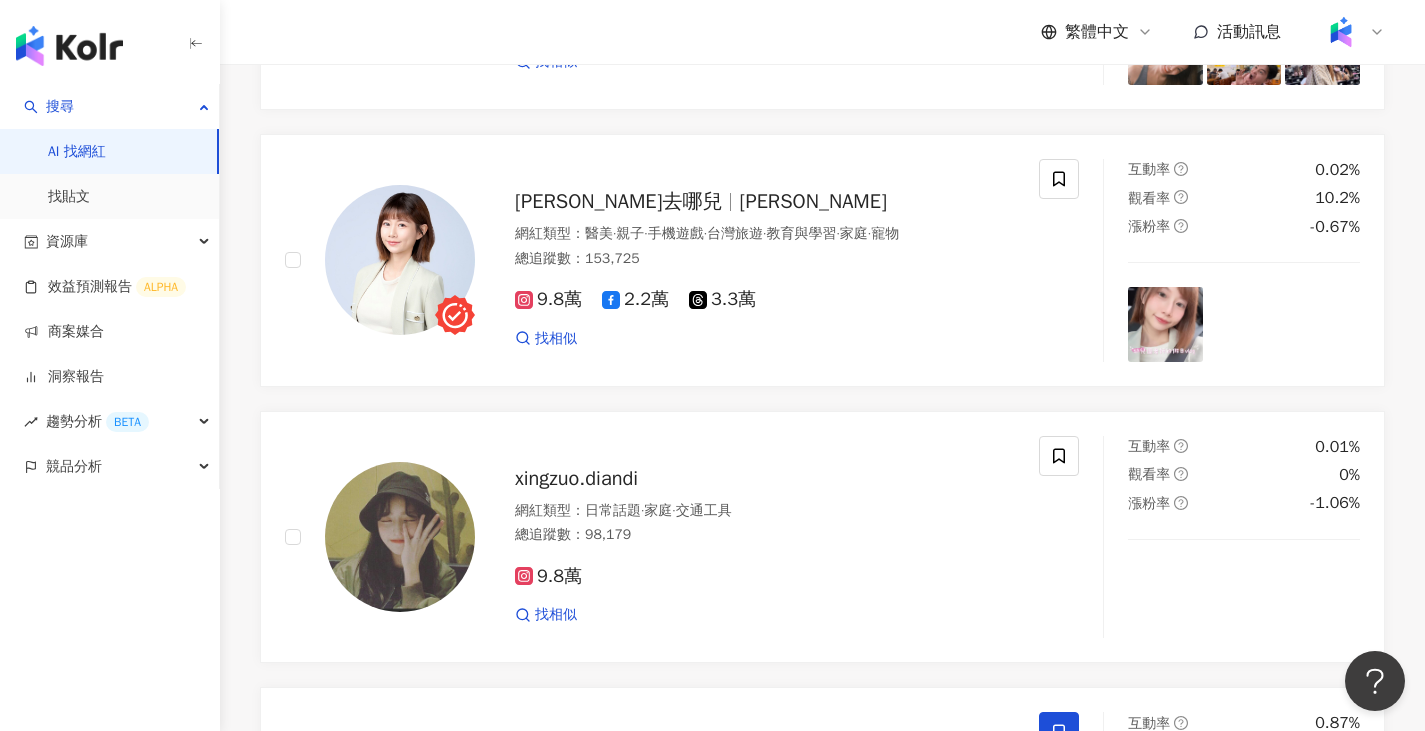 scroll, scrollTop: 3872, scrollLeft: 0, axis: vertical 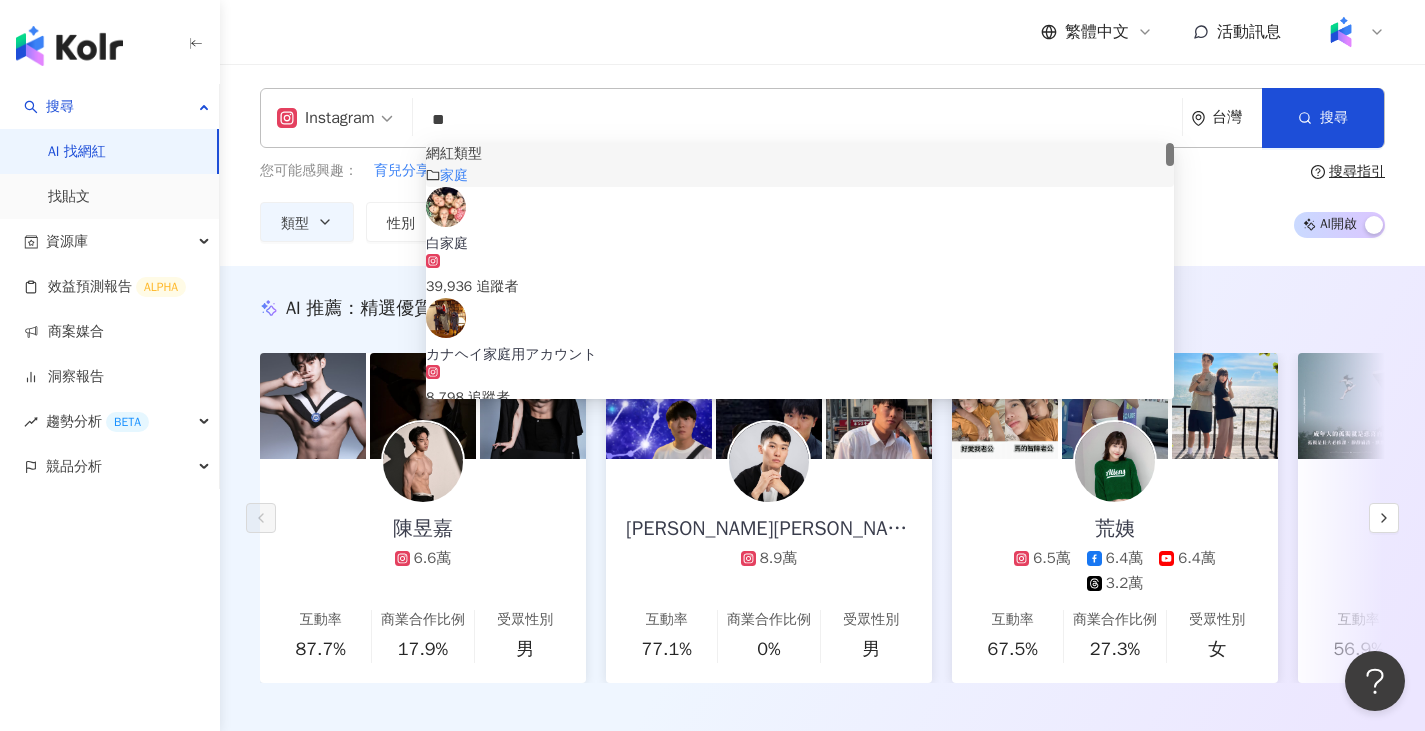 drag, startPoint x: 685, startPoint y: 129, endPoint x: 162, endPoint y: 129, distance: 523 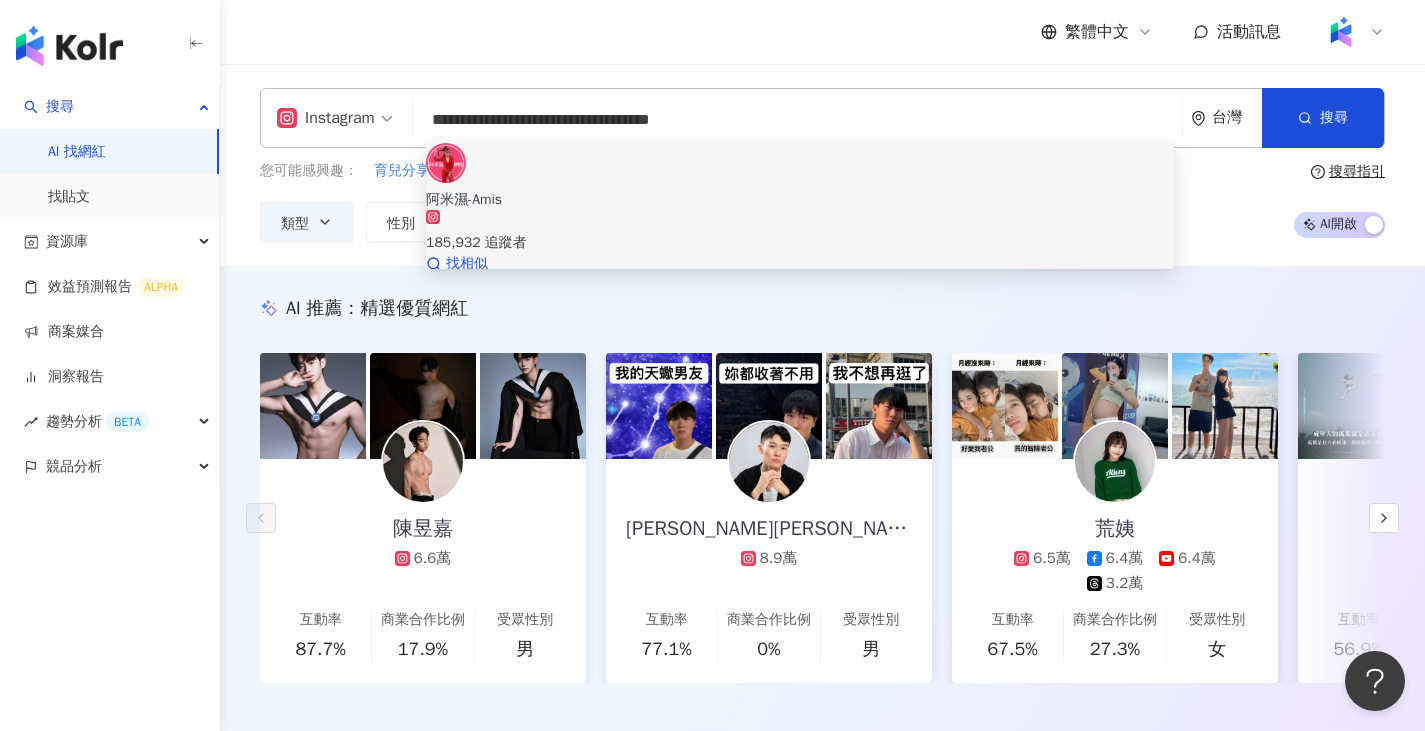 click at bounding box center (446, 163) 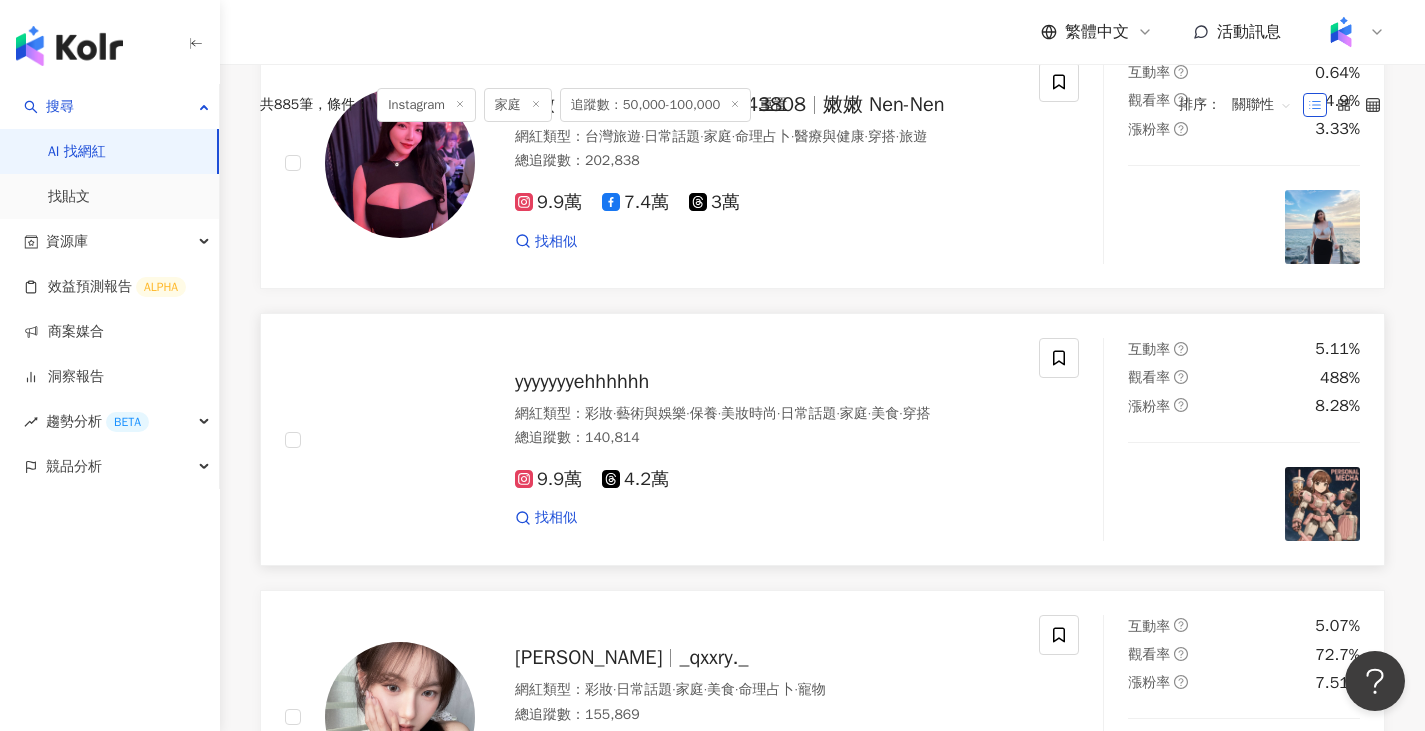 scroll, scrollTop: 400, scrollLeft: 0, axis: vertical 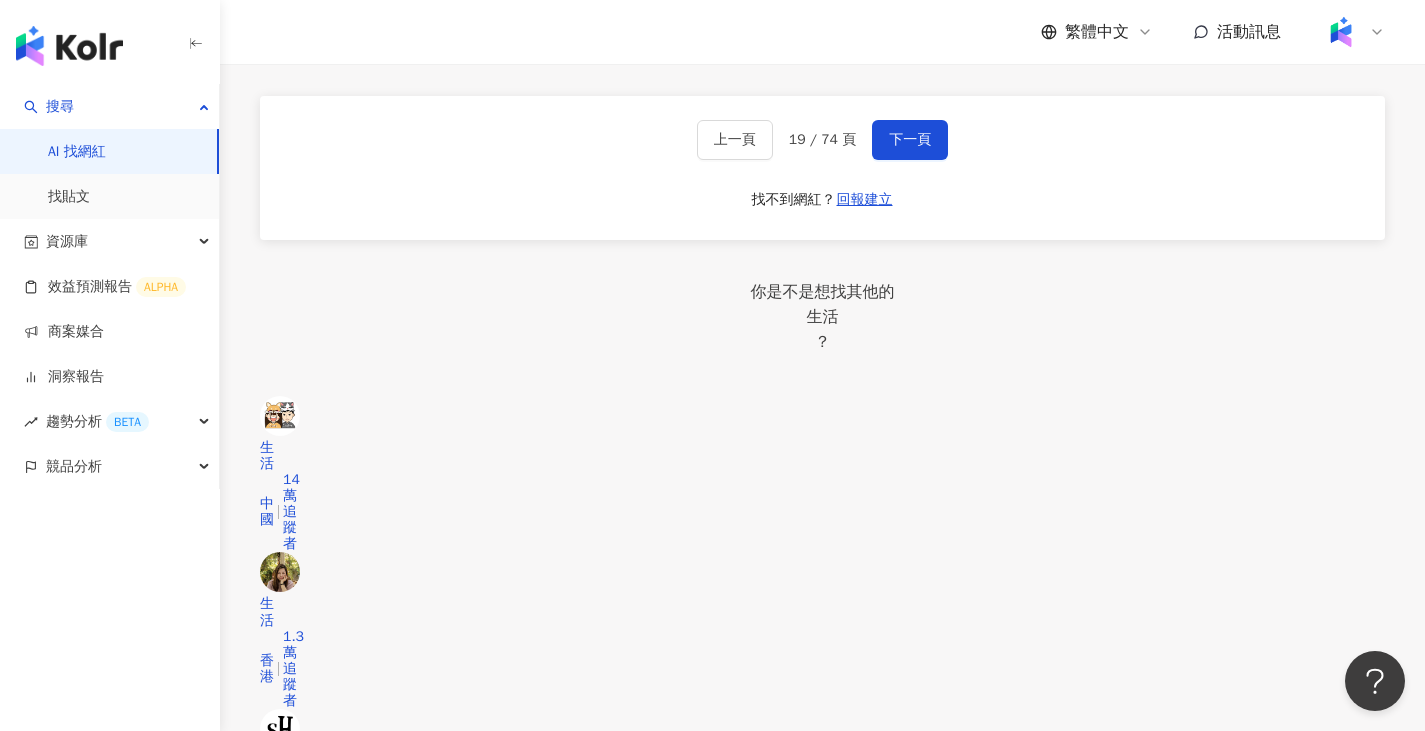 click on "正在搜尋 ： Instagram 家庭 追蹤數：50,000-100,000 重置 AI  開啟 AI  關閉 嫩嫩 嫩嫩 Nan-Nan ws643808 嫩嫩 Nen-Nen 網紅類型 ： 台灣旅遊  ·  日常話題  ·  家庭  ·  命理占卜  ·  醫療與健康  ·  穿搭  ·  旅遊 總追蹤數 ： 202,838 9.9萬 7.4萬 3萬 找相似 互動率 0.64% 觀看率 14.9% 漲粉率 3.33% yyyyyyyehhhhhh 網紅類型 ： 彩妝  ·  藝術與娛樂  ·  保養  ·  美妝時尚  ·  日常話題  ·  家庭  ·  美食  ·  穿搭 總追蹤數 ： 140,814 9.9萬 4.2萬 找相似 互動率 5.11% 觀看率 488% 漲粉率 8.28% 奕璇 _qxxry._ 網紅類型 ： 彩妝  ·  日常話題  ·  家庭  ·  美食  ·  命理占卜  ·  寵物 總追蹤數 ： 155,869 9.9萬 5.7萬 找相似 互動率 5.07% 觀看率 72.7% 漲粉率 7.51% 林品馨 品馨 pinshin_ 網紅類型 ： 美妝時尚  ·  家庭  ·  美食  ·  節慶  ·  穿搭  ·  旅遊 總追蹤數 ： 130,753 9.8萬 3.2萬 找相似 互動率 12.7% 觀看率 303% 漲粉率 4.76% 0%" at bounding box center (822, -746) 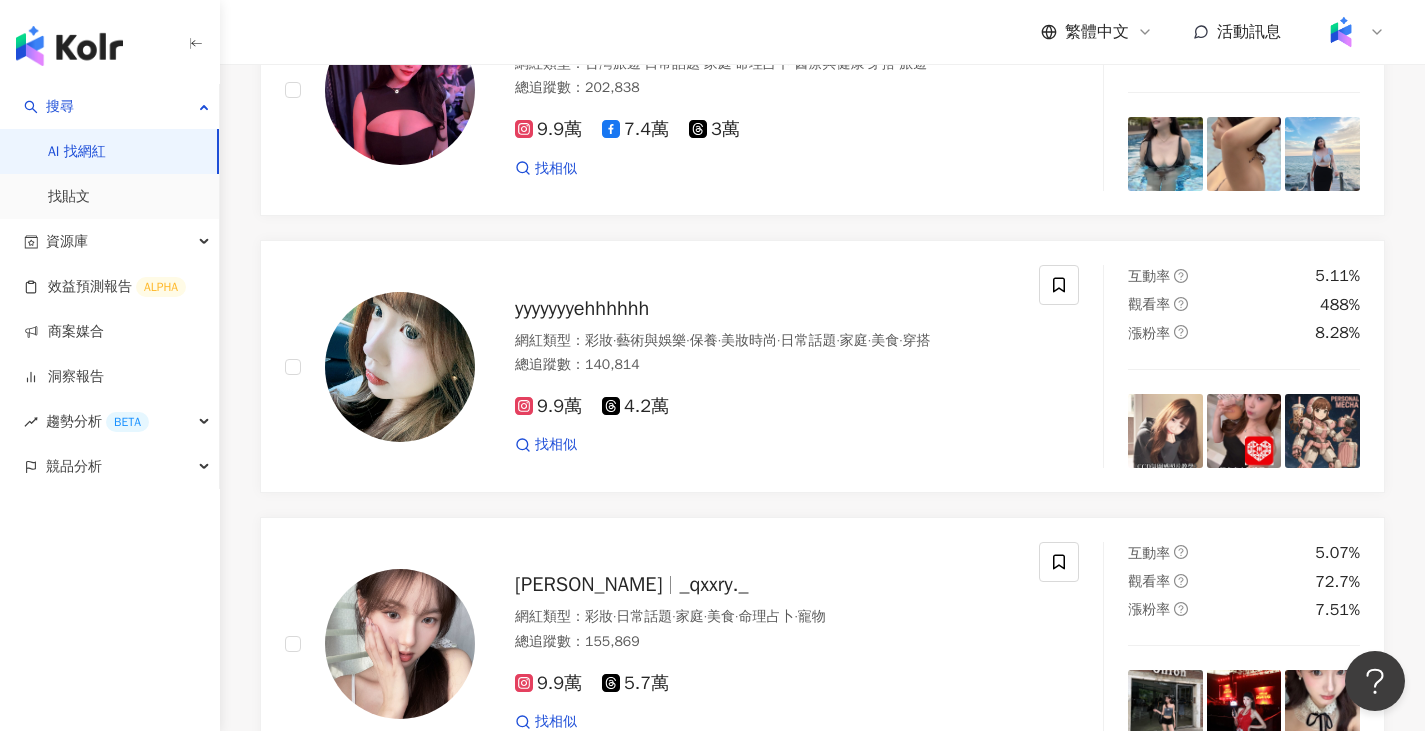 scroll, scrollTop: 0, scrollLeft: 0, axis: both 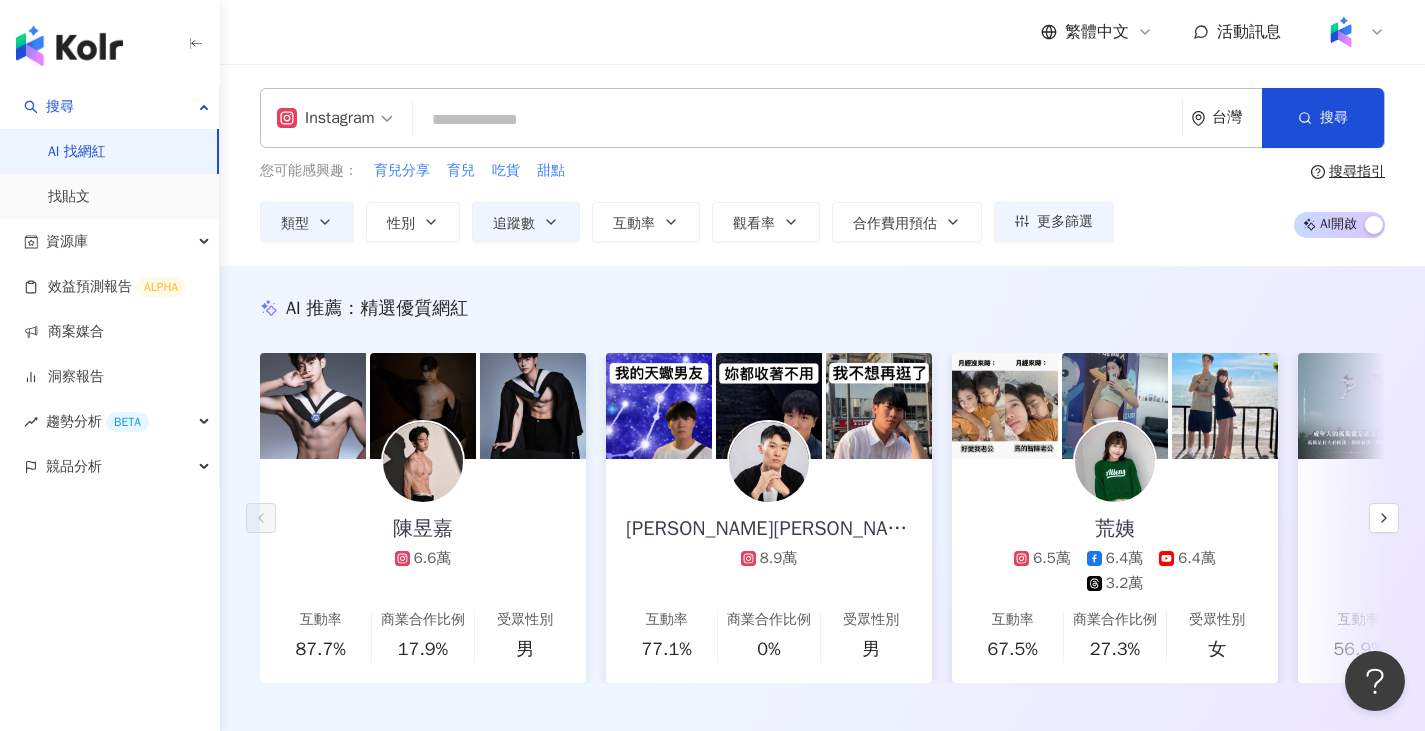 click at bounding box center (797, 120) 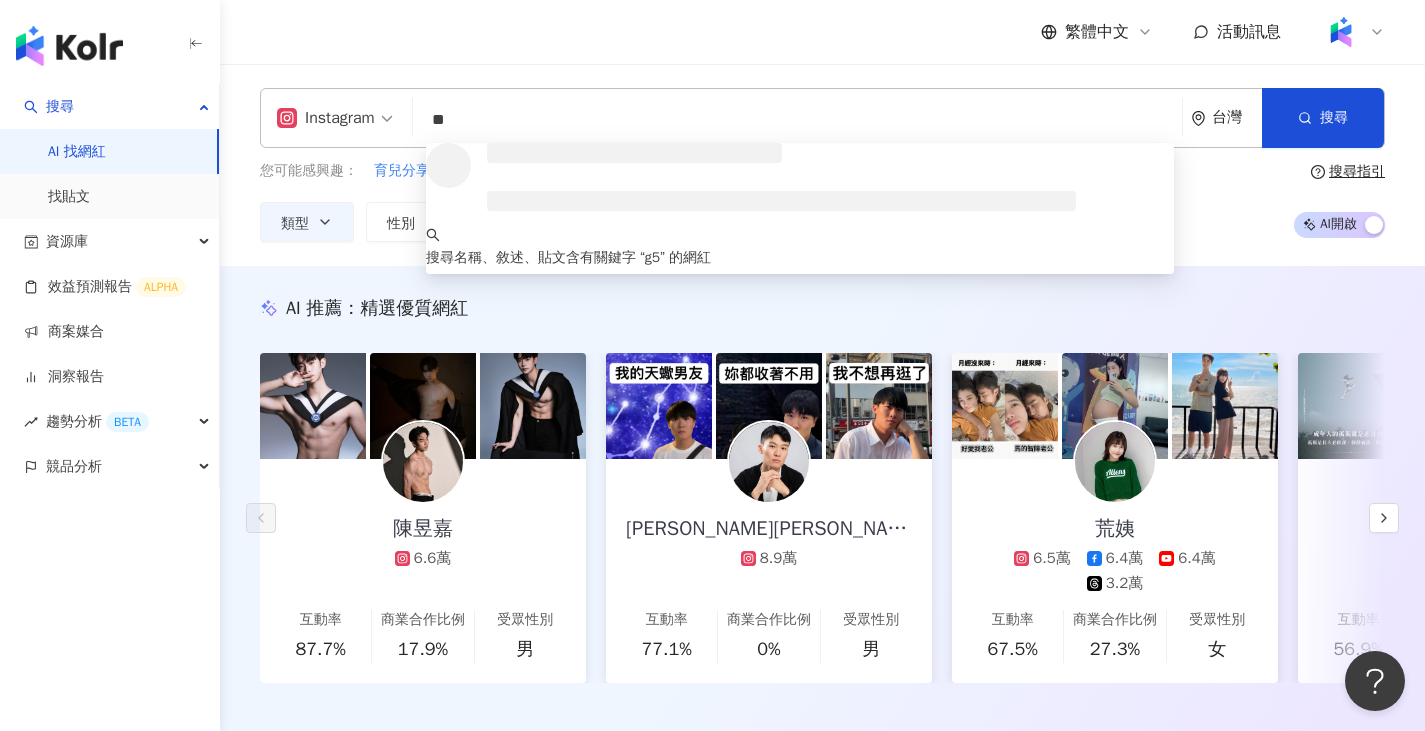 type on "*" 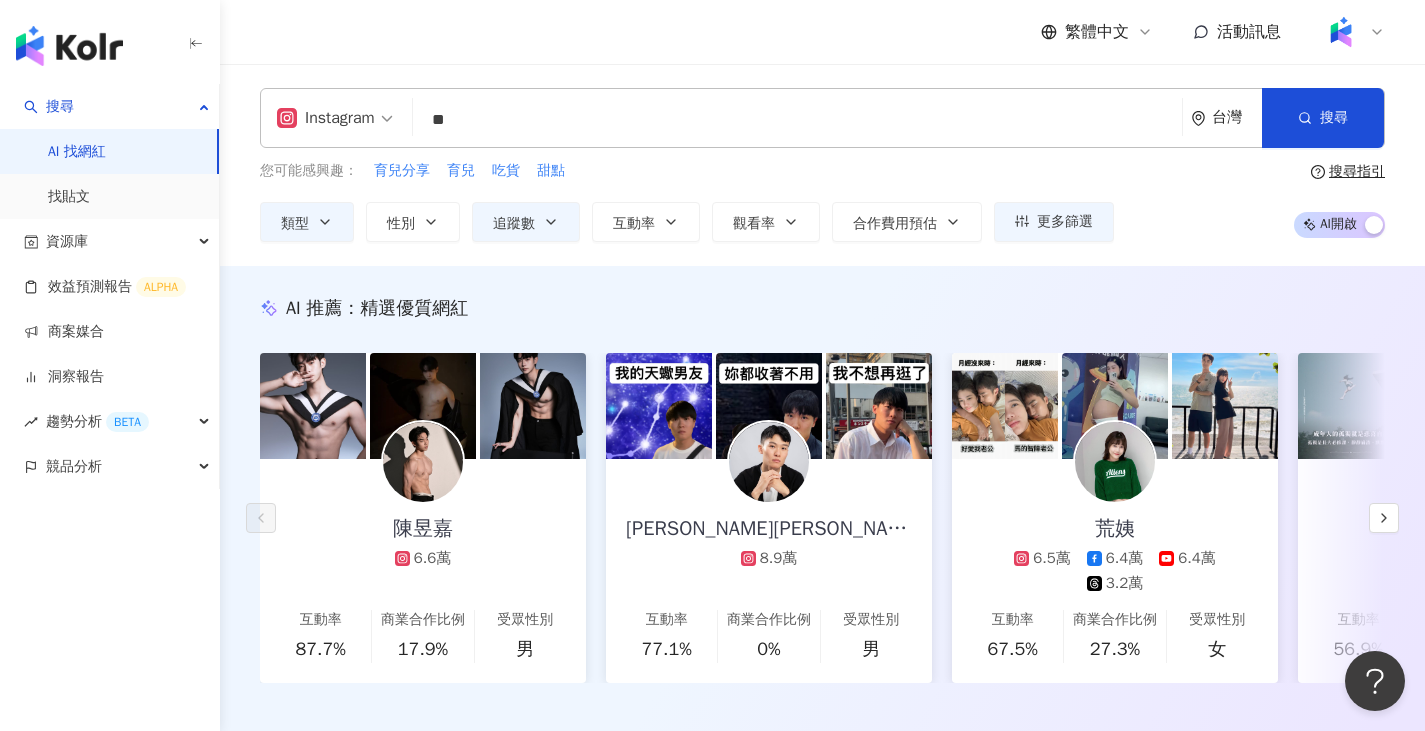 type on "**" 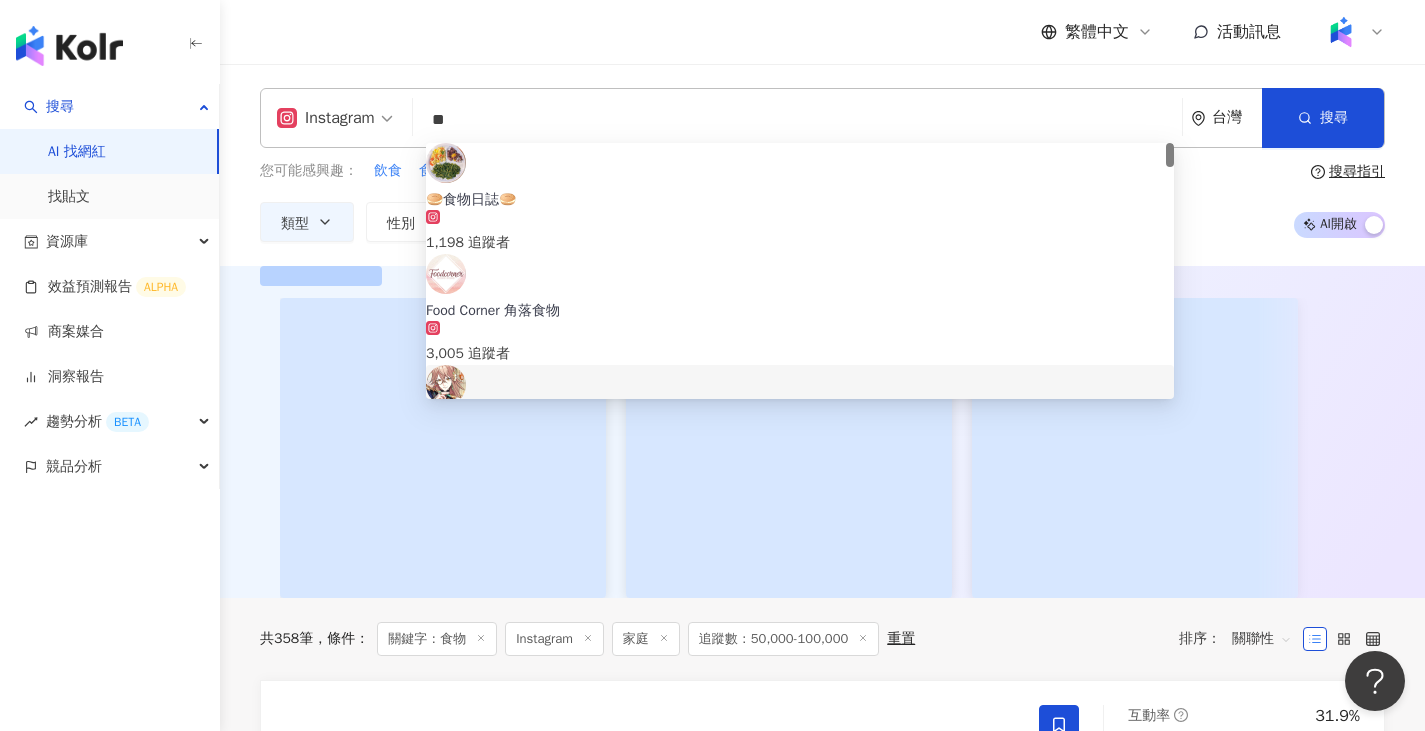click at bounding box center (822, 432) 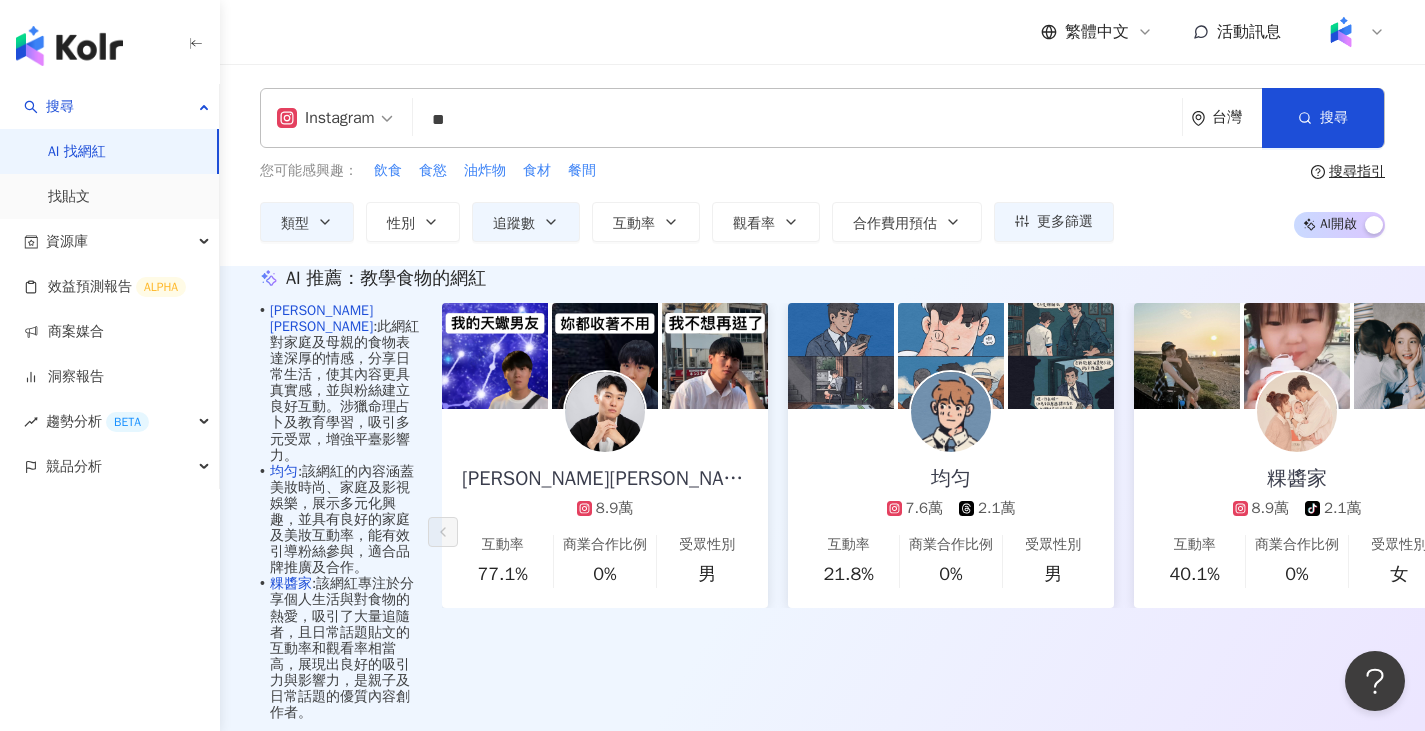 scroll, scrollTop: 0, scrollLeft: 0, axis: both 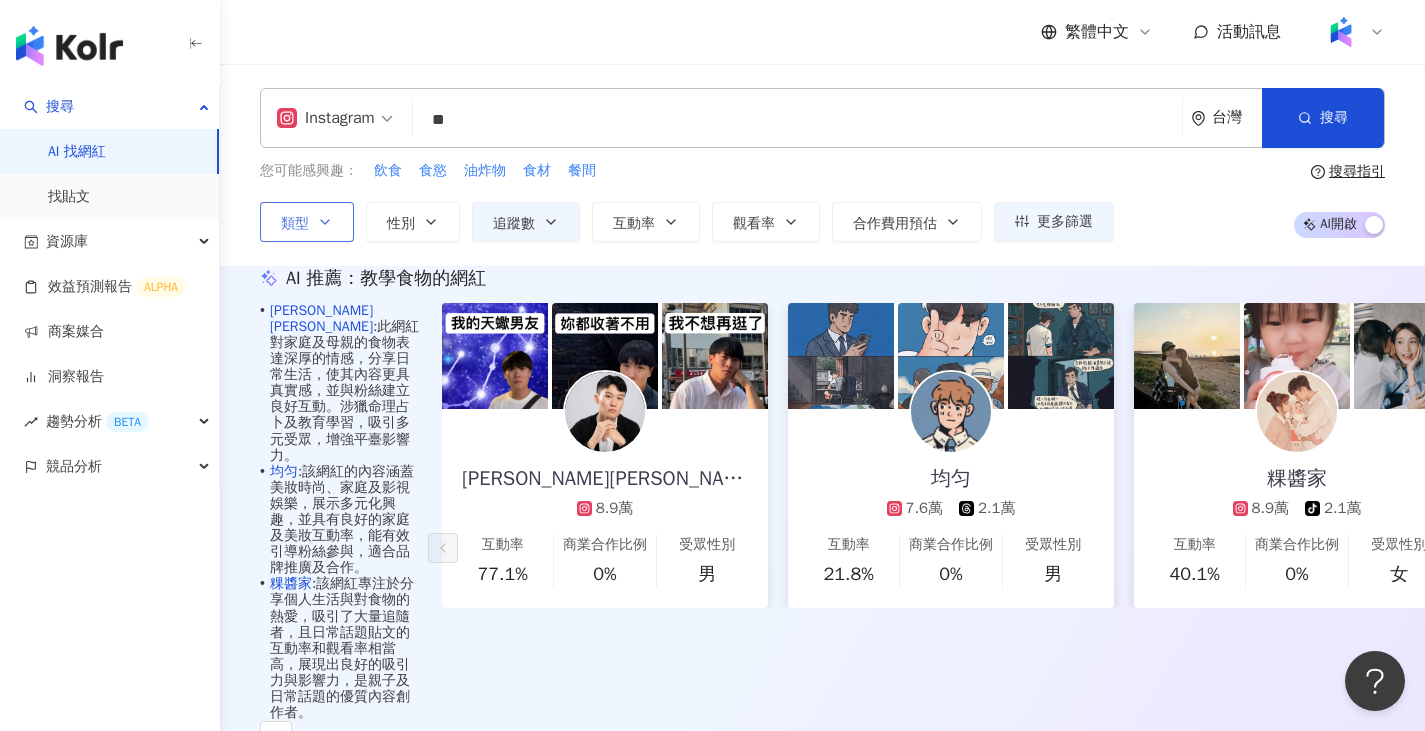 click 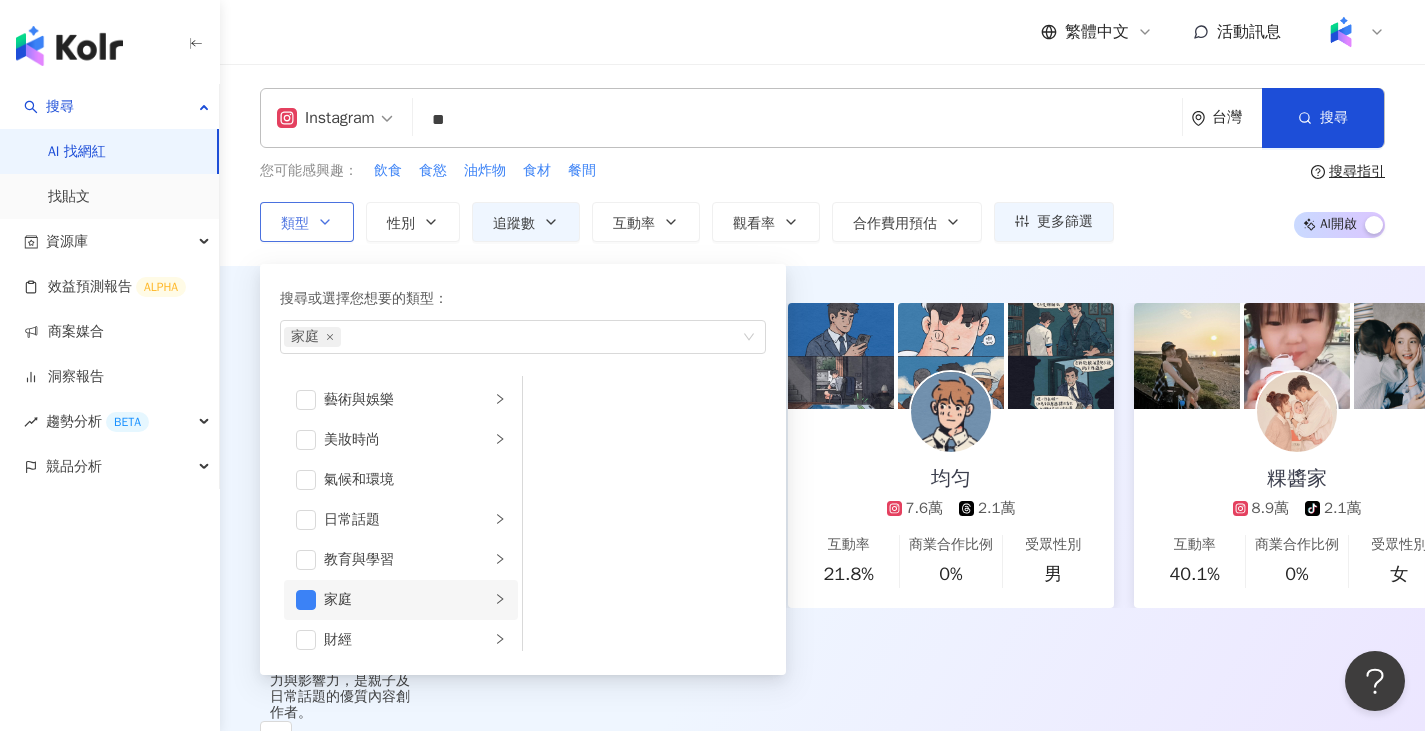 click on "家庭" at bounding box center [401, 600] 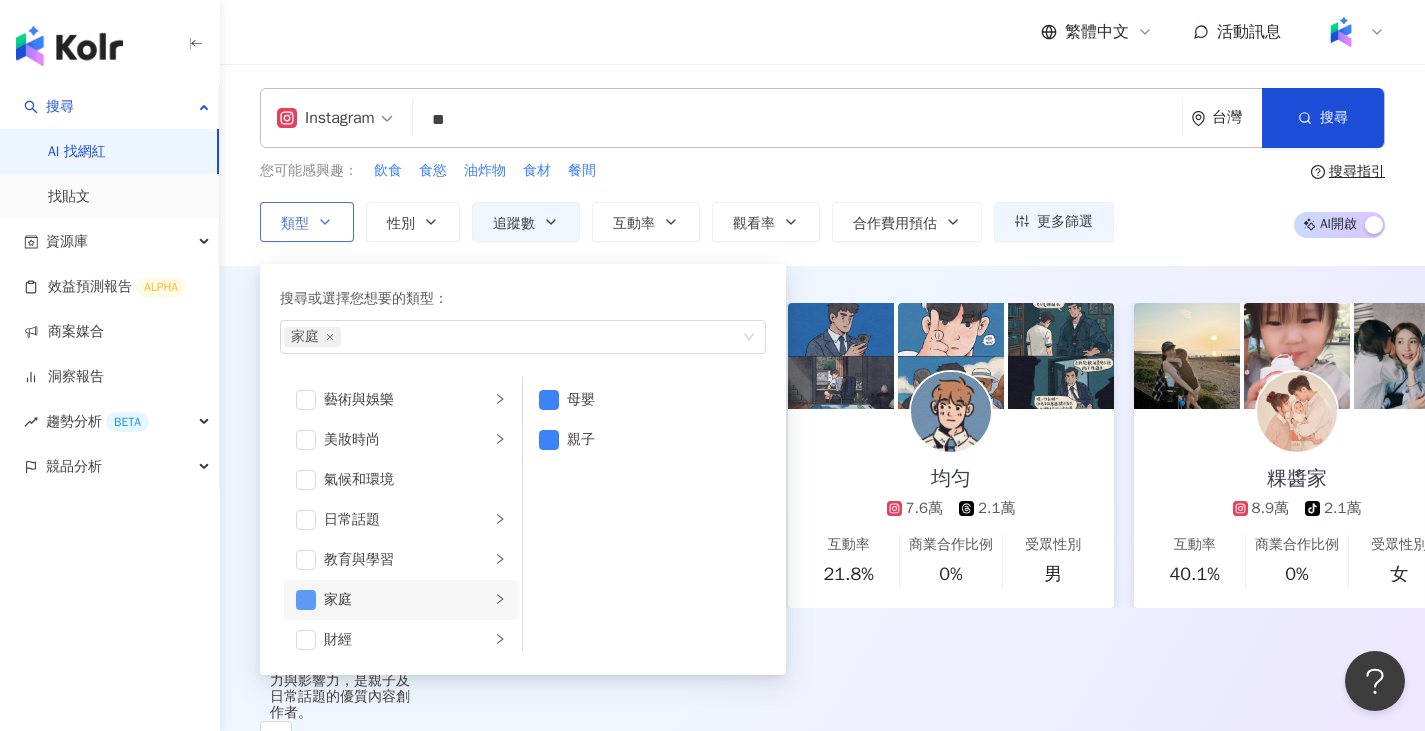 click at bounding box center (306, 600) 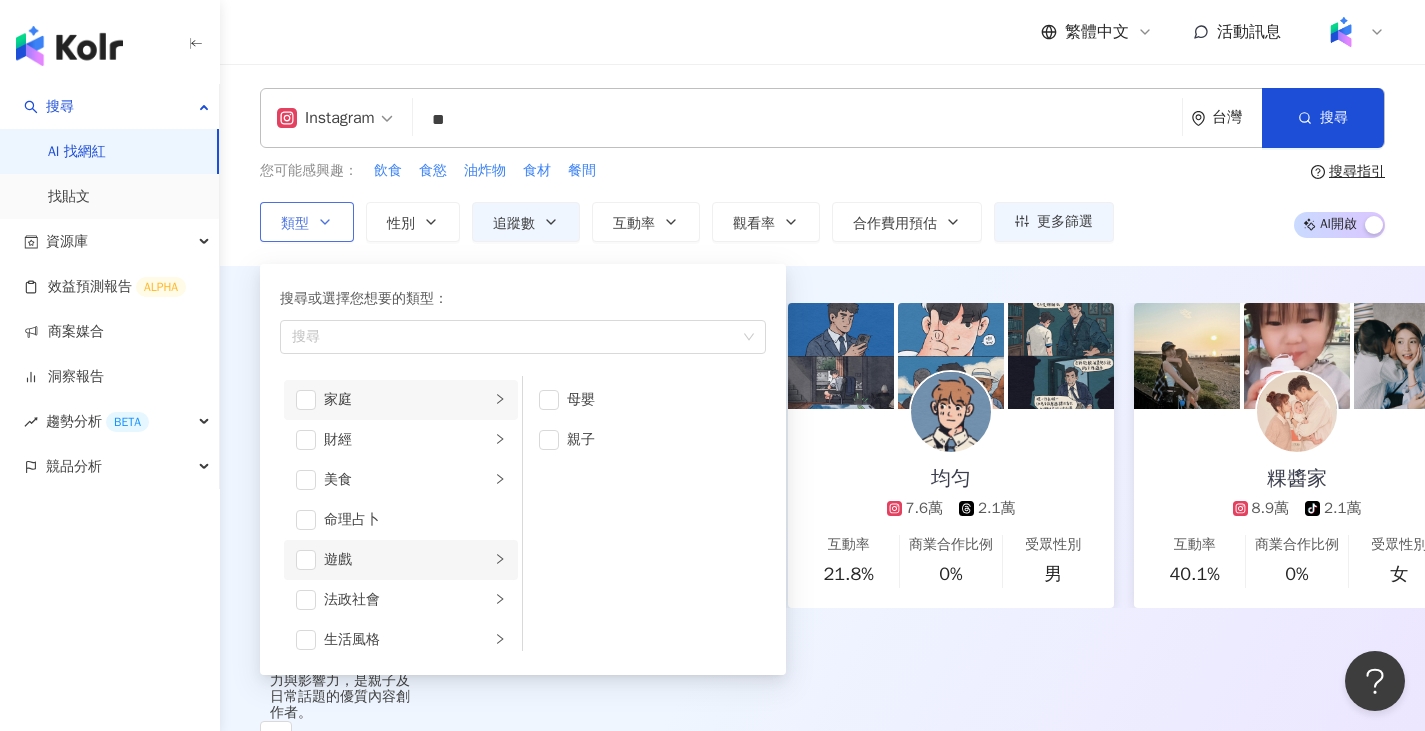 scroll, scrollTop: 200, scrollLeft: 0, axis: vertical 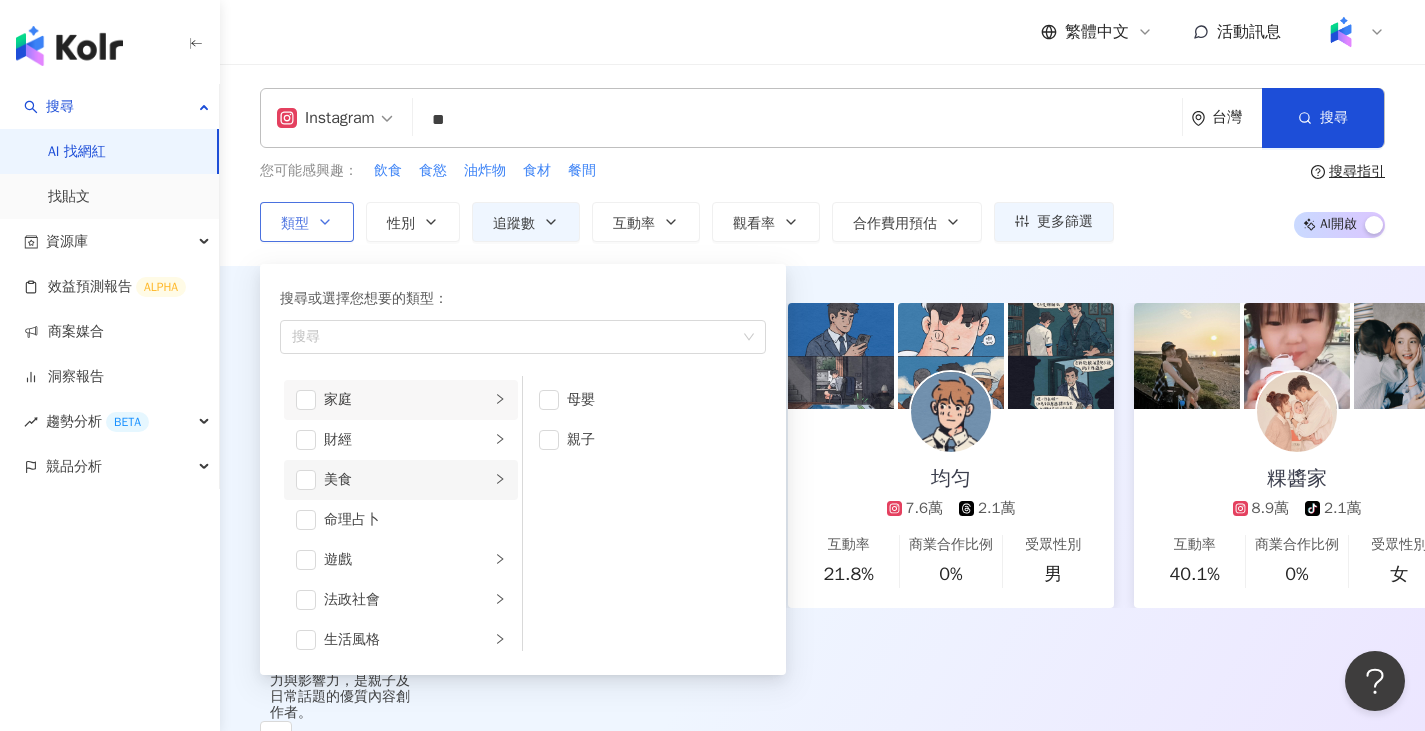 click at bounding box center [500, 479] 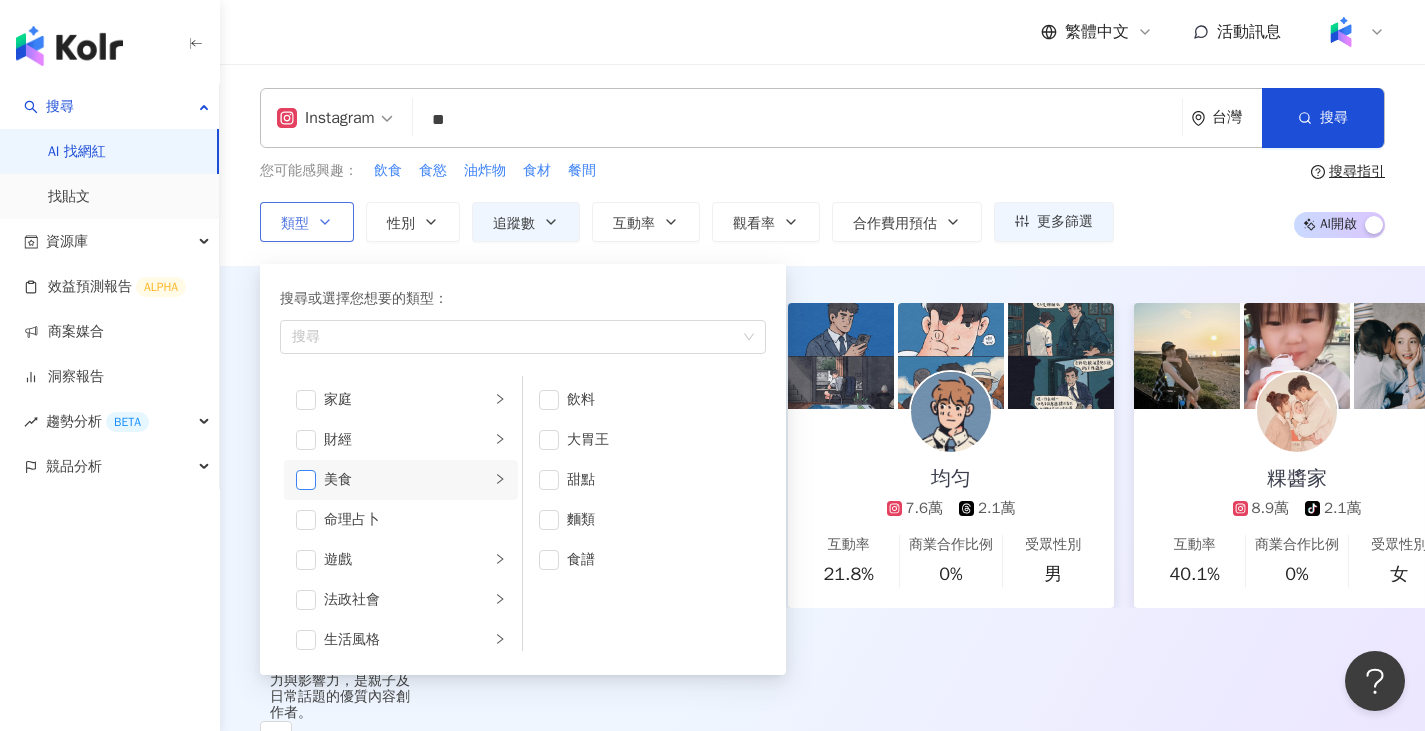 click at bounding box center (306, 480) 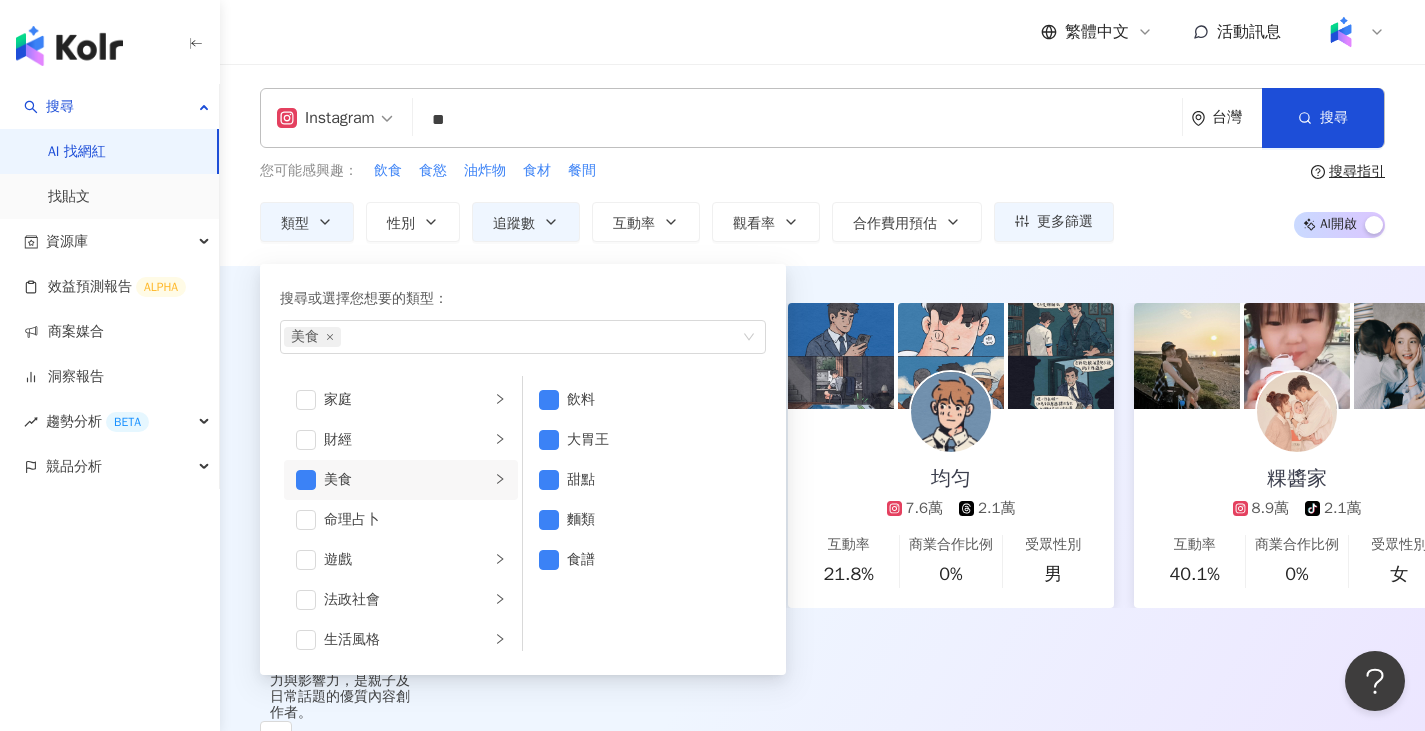 click on "您可能感興趣： 飲食  食慾  油炸物  食材  餐間" at bounding box center [687, 171] 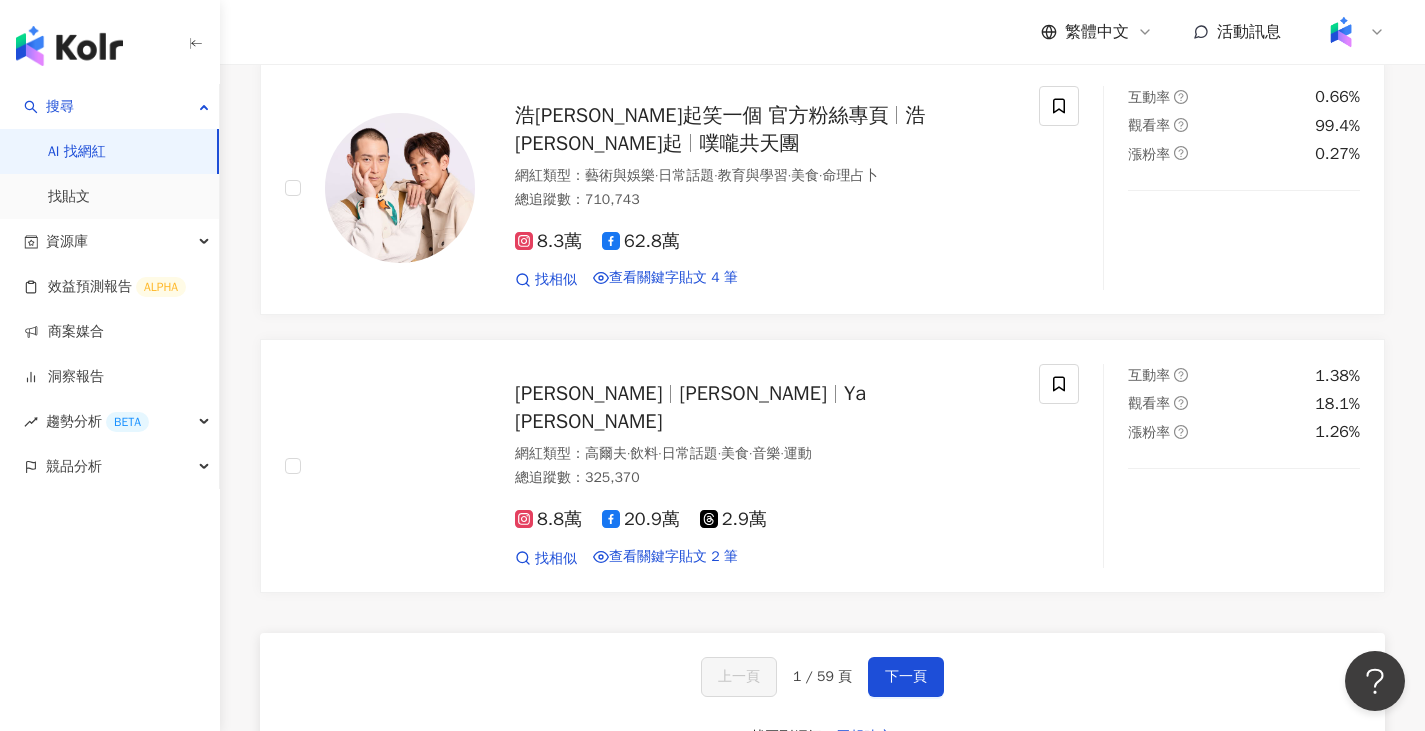 scroll, scrollTop: 3672, scrollLeft: 0, axis: vertical 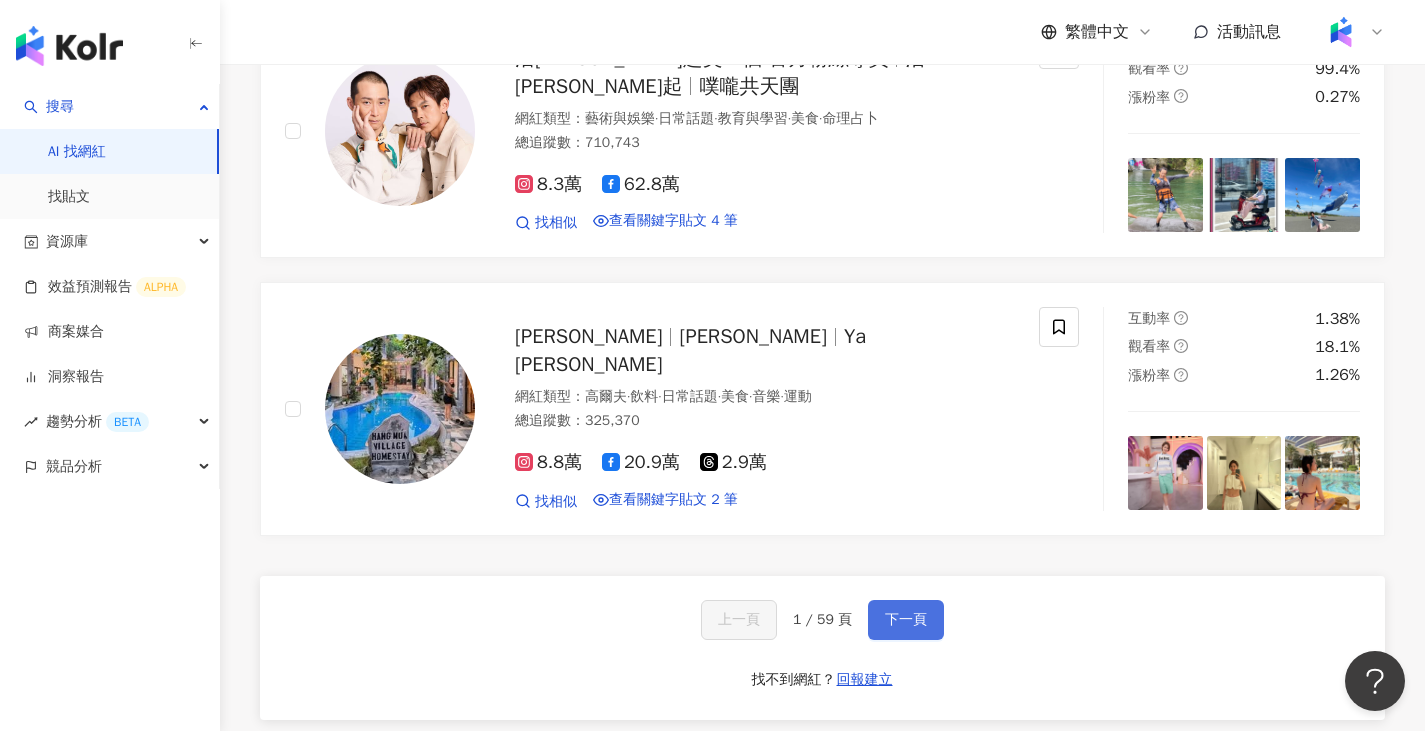 click on "下一頁" at bounding box center (906, 620) 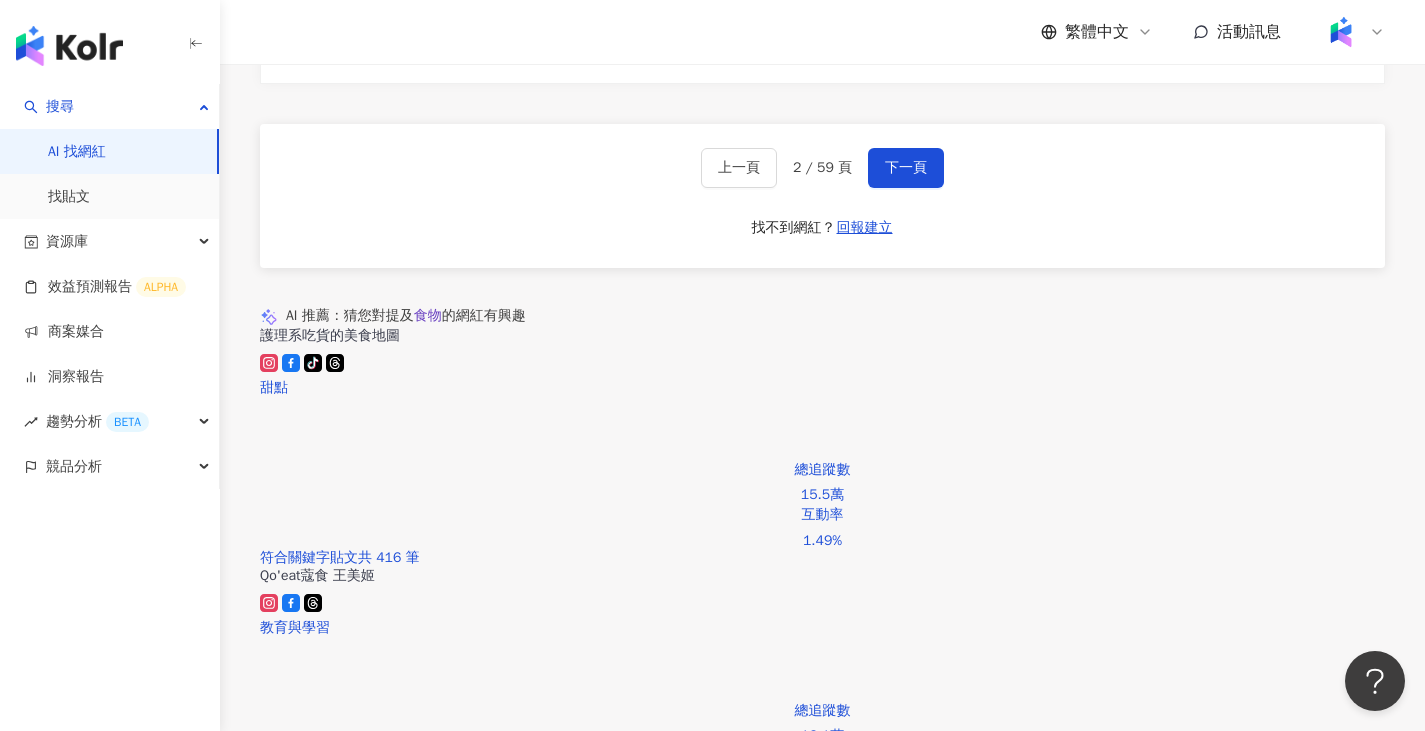 scroll, scrollTop: 4172, scrollLeft: 0, axis: vertical 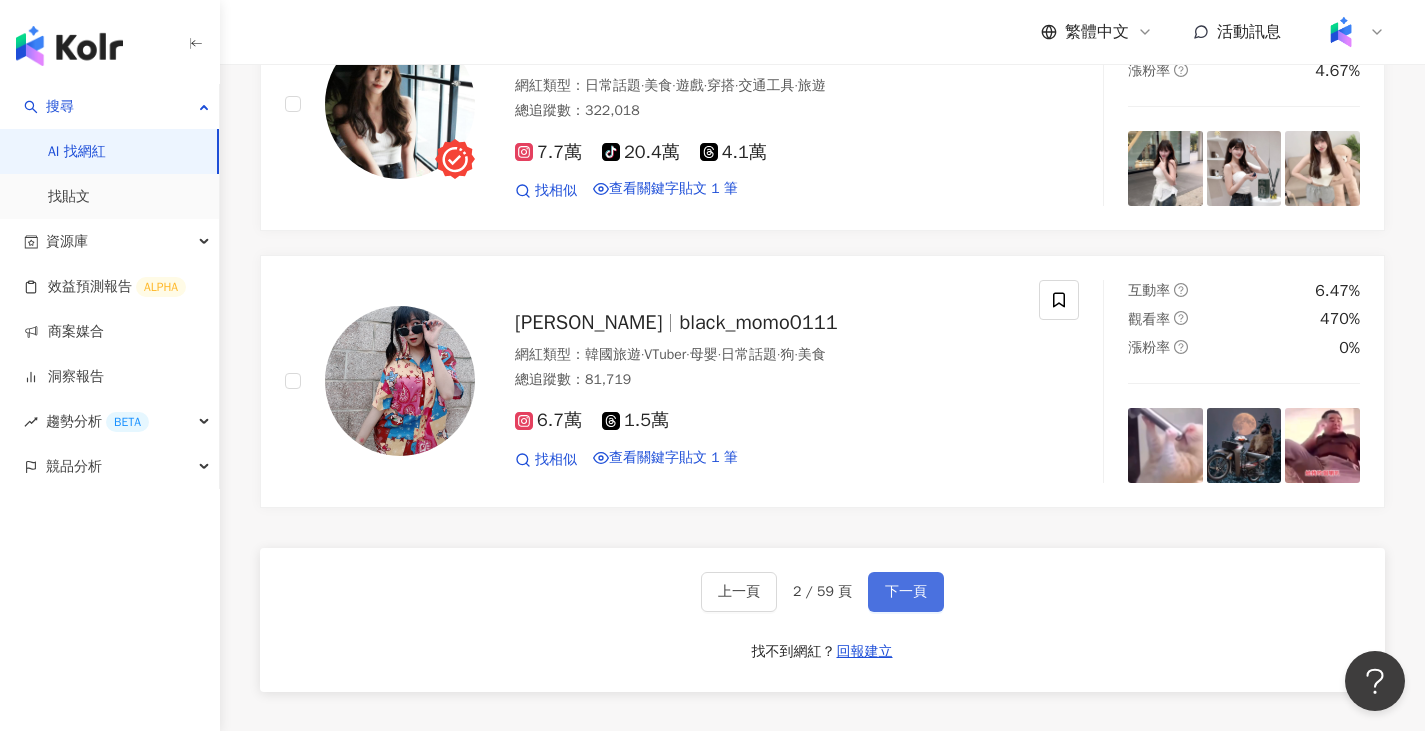 click on "下一頁" at bounding box center [906, 592] 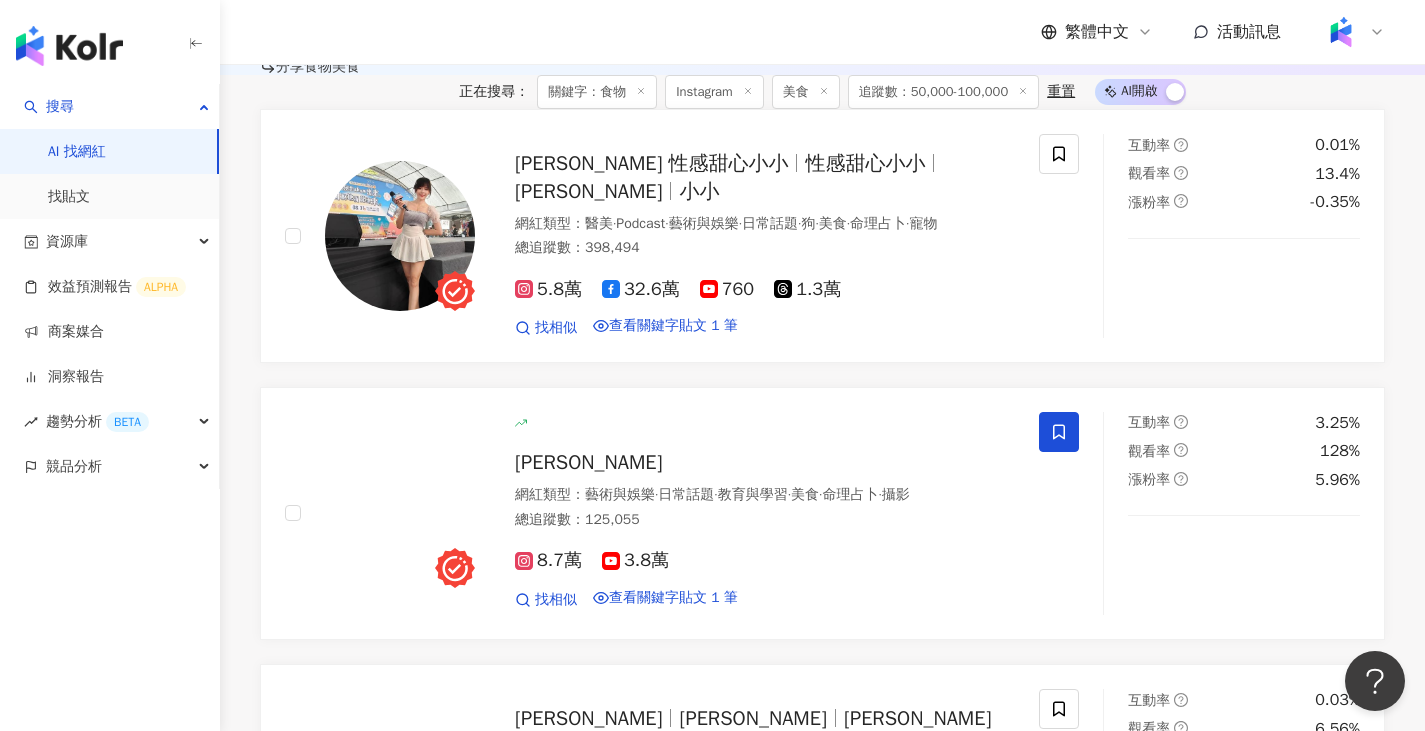 scroll, scrollTop: 599, scrollLeft: 0, axis: vertical 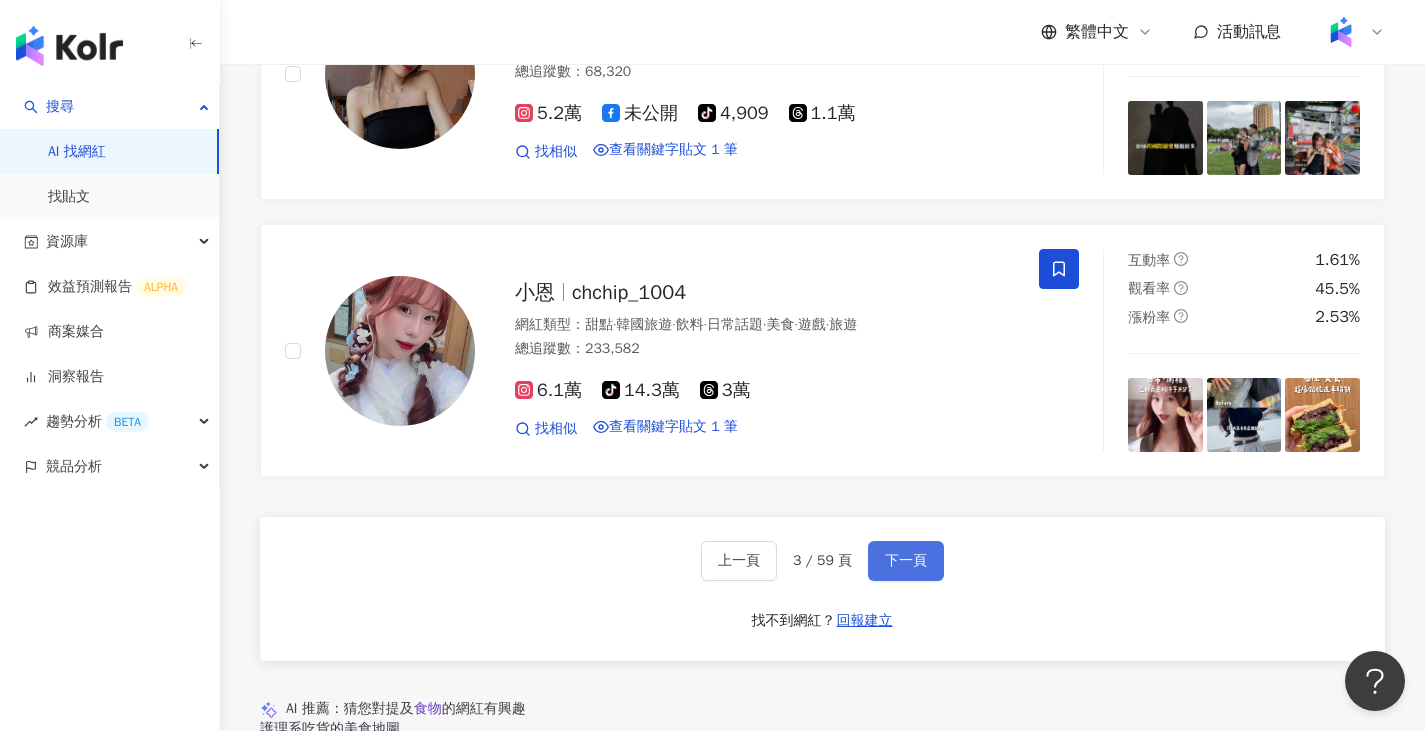 click on "下一頁" at bounding box center (906, 561) 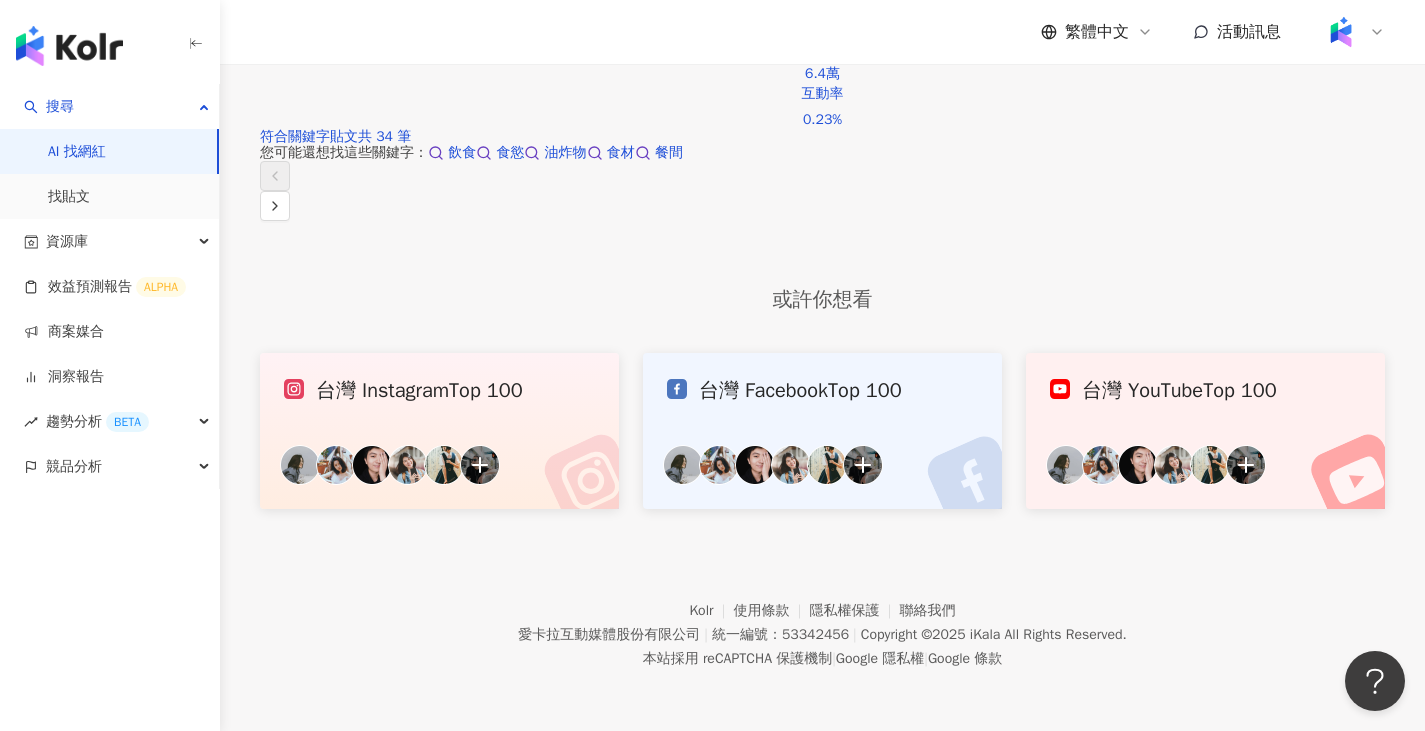 scroll, scrollTop: 1622, scrollLeft: 0, axis: vertical 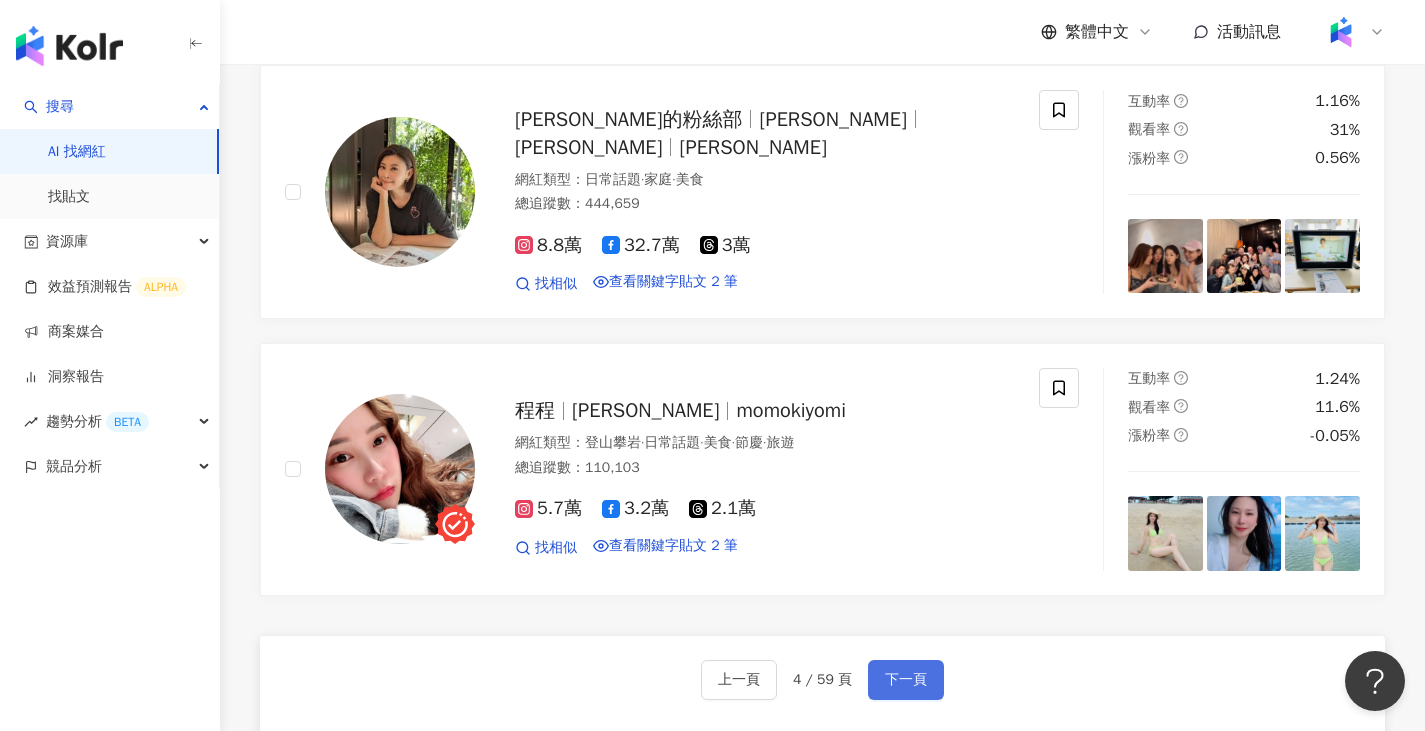 click on "下一頁" at bounding box center (906, 680) 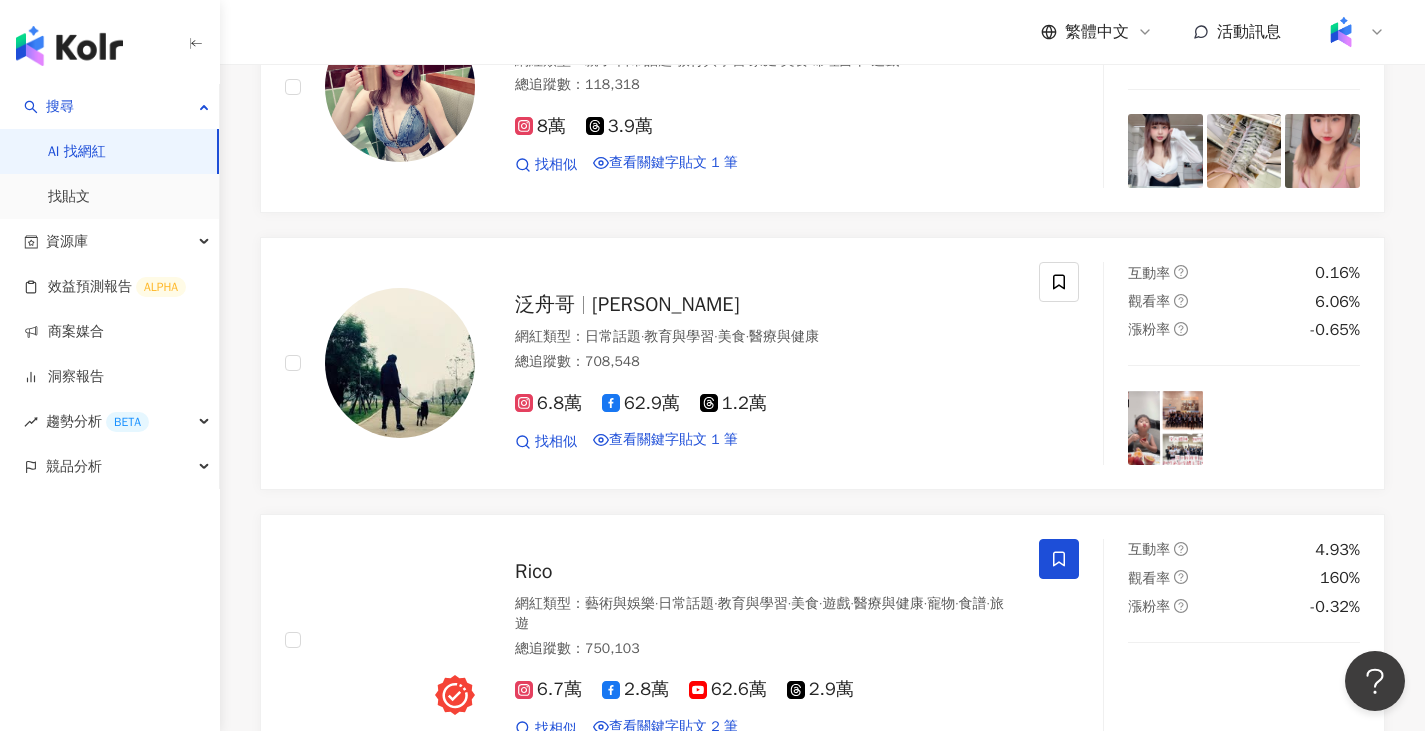 scroll, scrollTop: 3611, scrollLeft: 0, axis: vertical 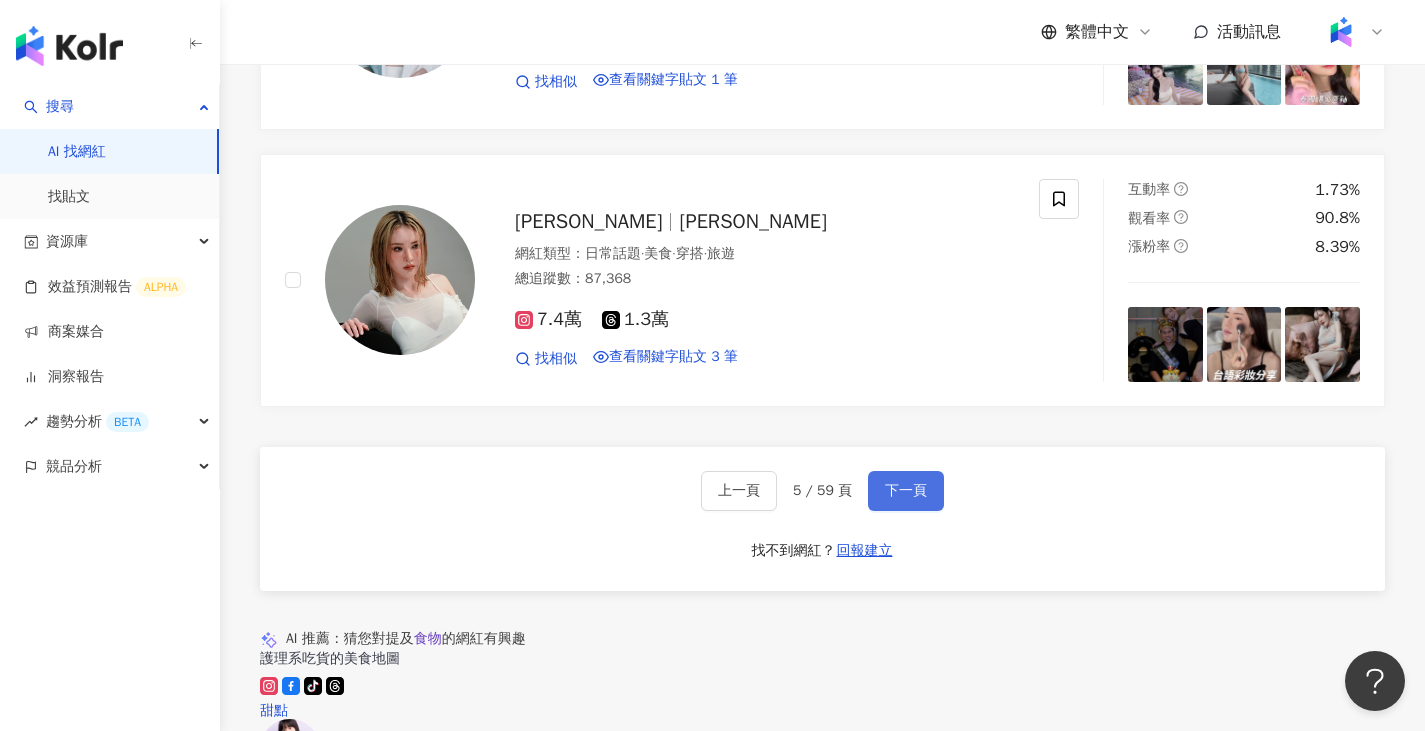 click on "下一頁" at bounding box center [906, 491] 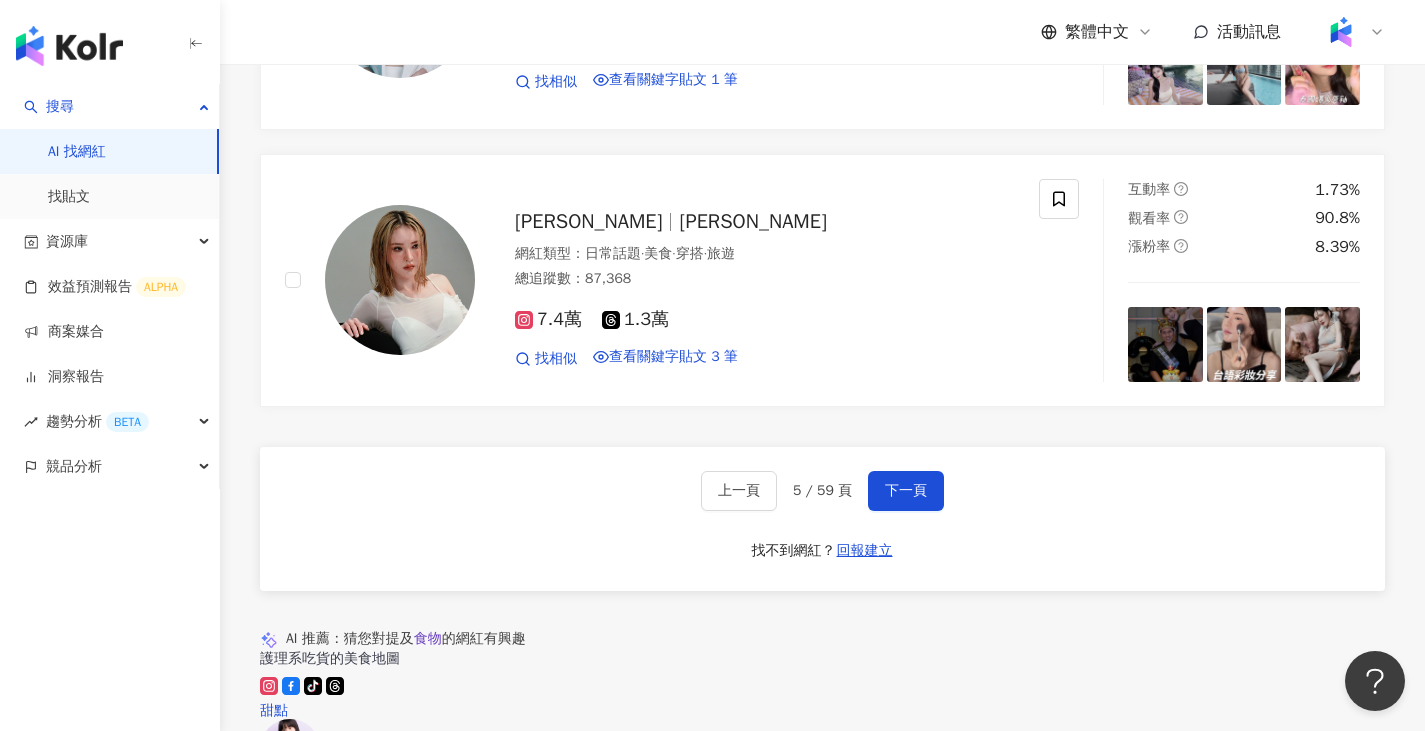 scroll, scrollTop: 1691, scrollLeft: 0, axis: vertical 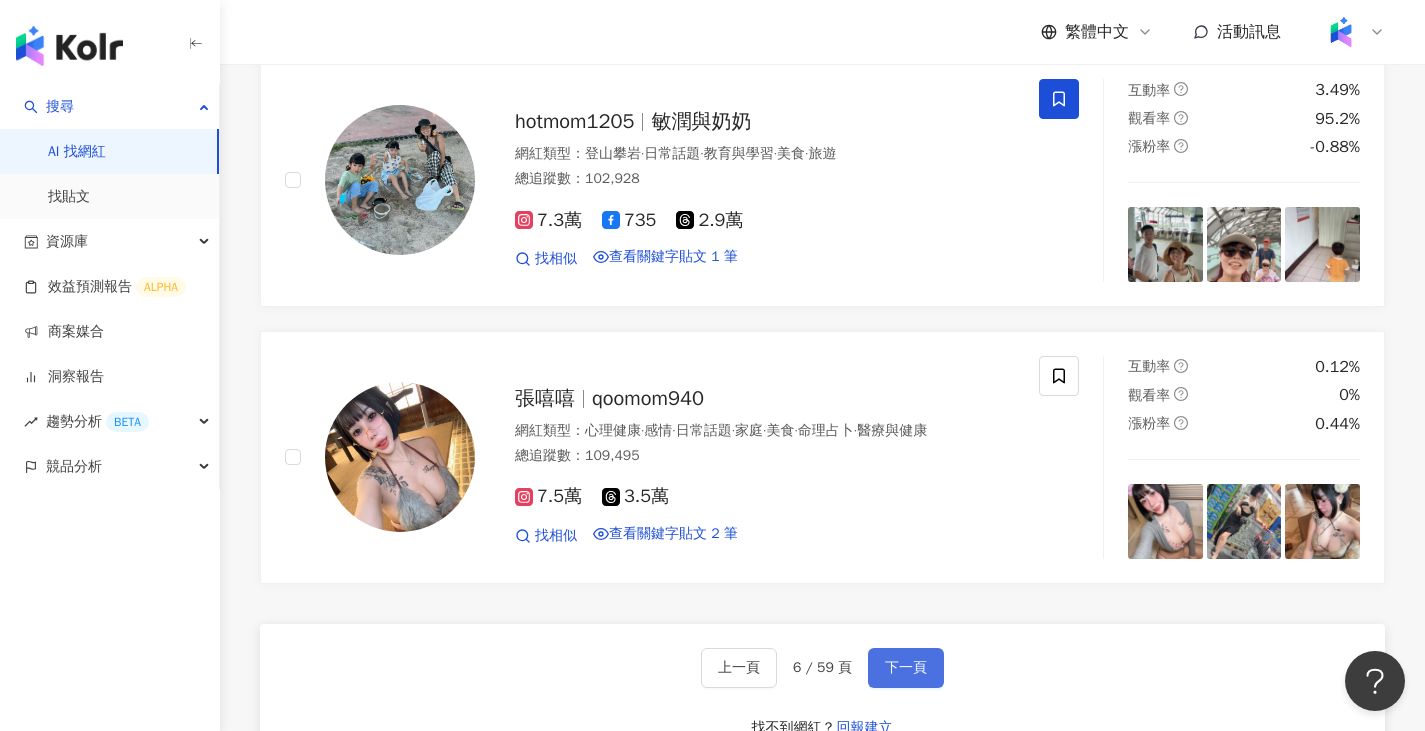 click on "下一頁" at bounding box center [906, 668] 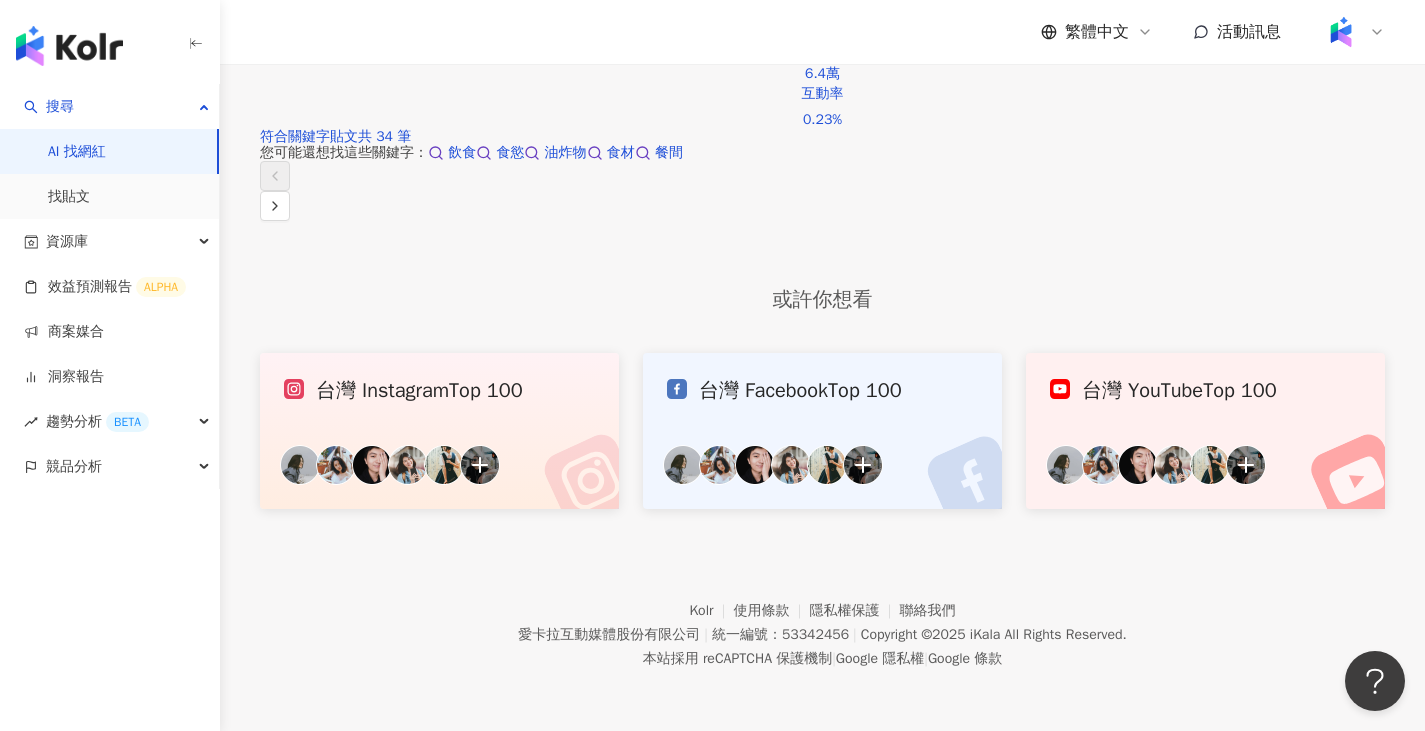scroll, scrollTop: 1513, scrollLeft: 0, axis: vertical 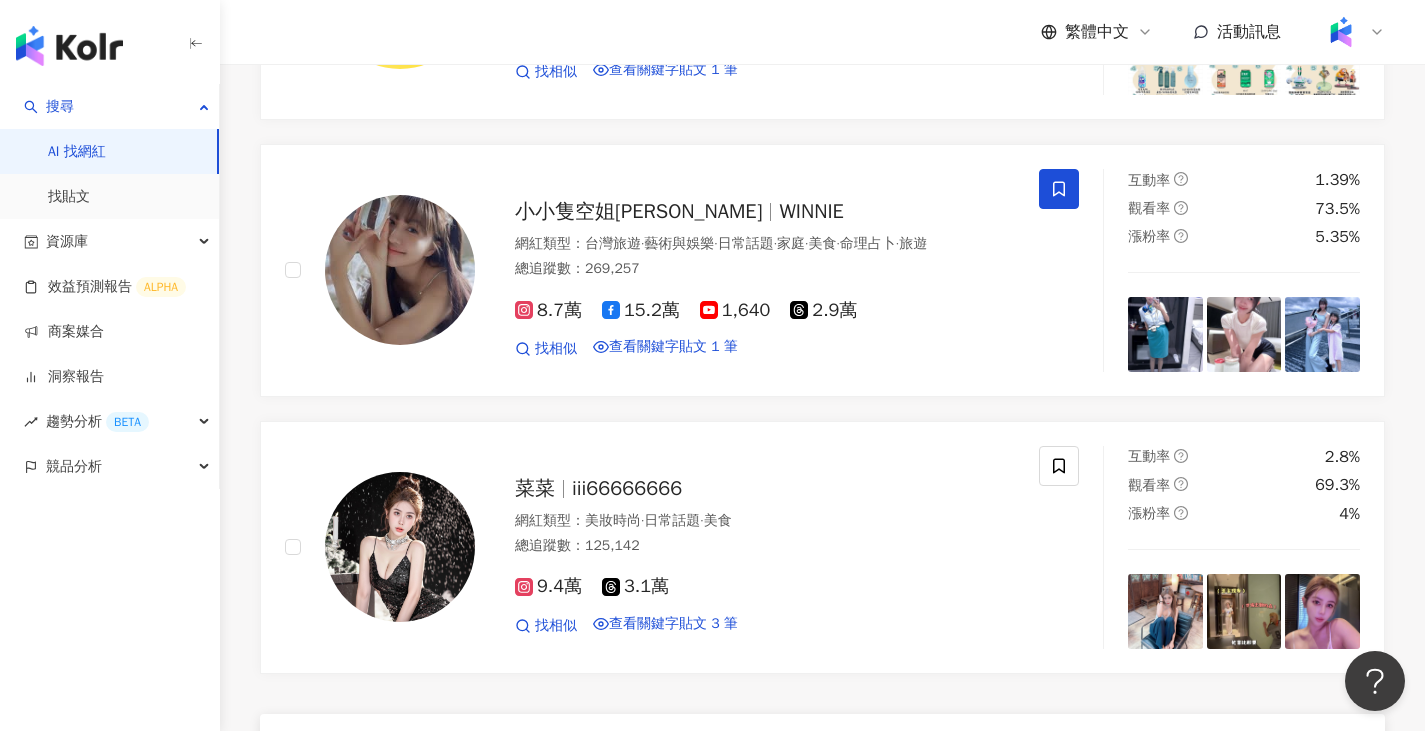 click on "下一頁" at bounding box center [906, 758] 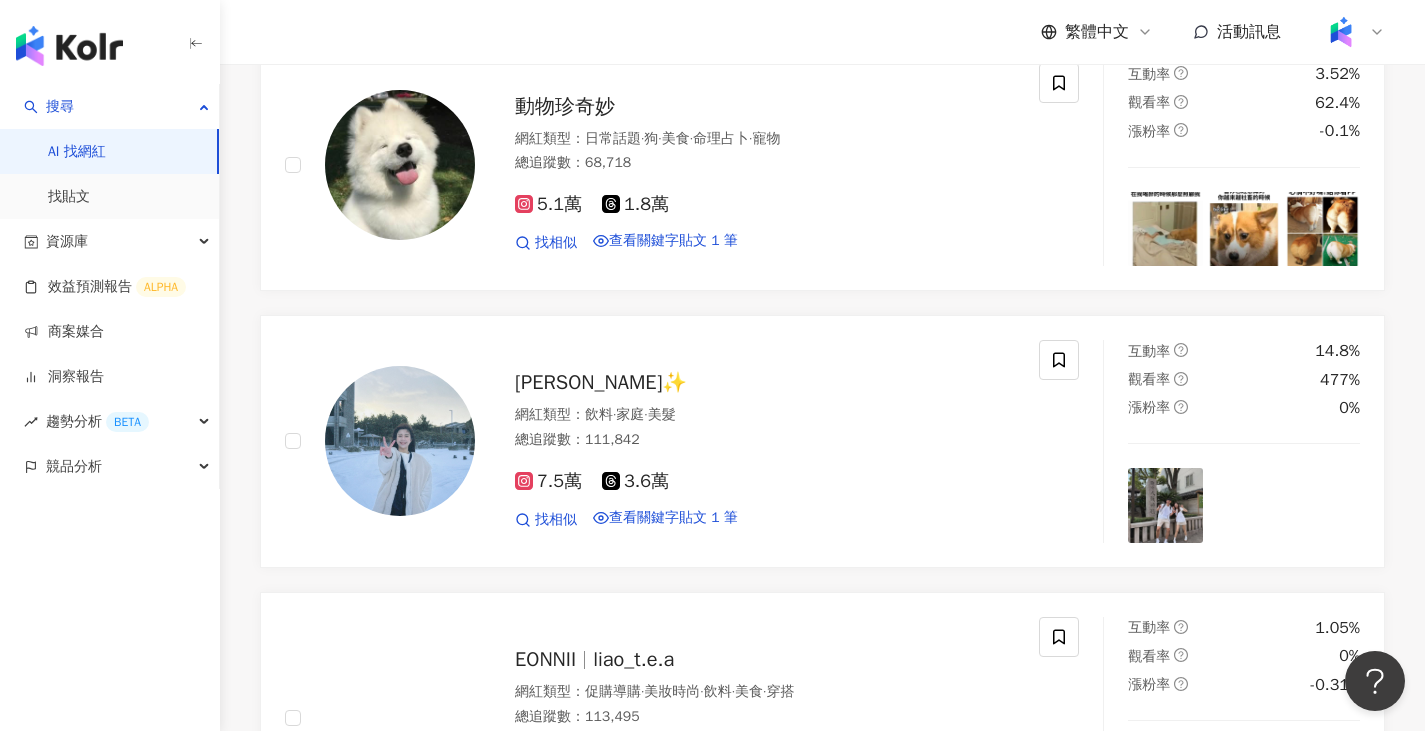 scroll, scrollTop: 3533, scrollLeft: 0, axis: vertical 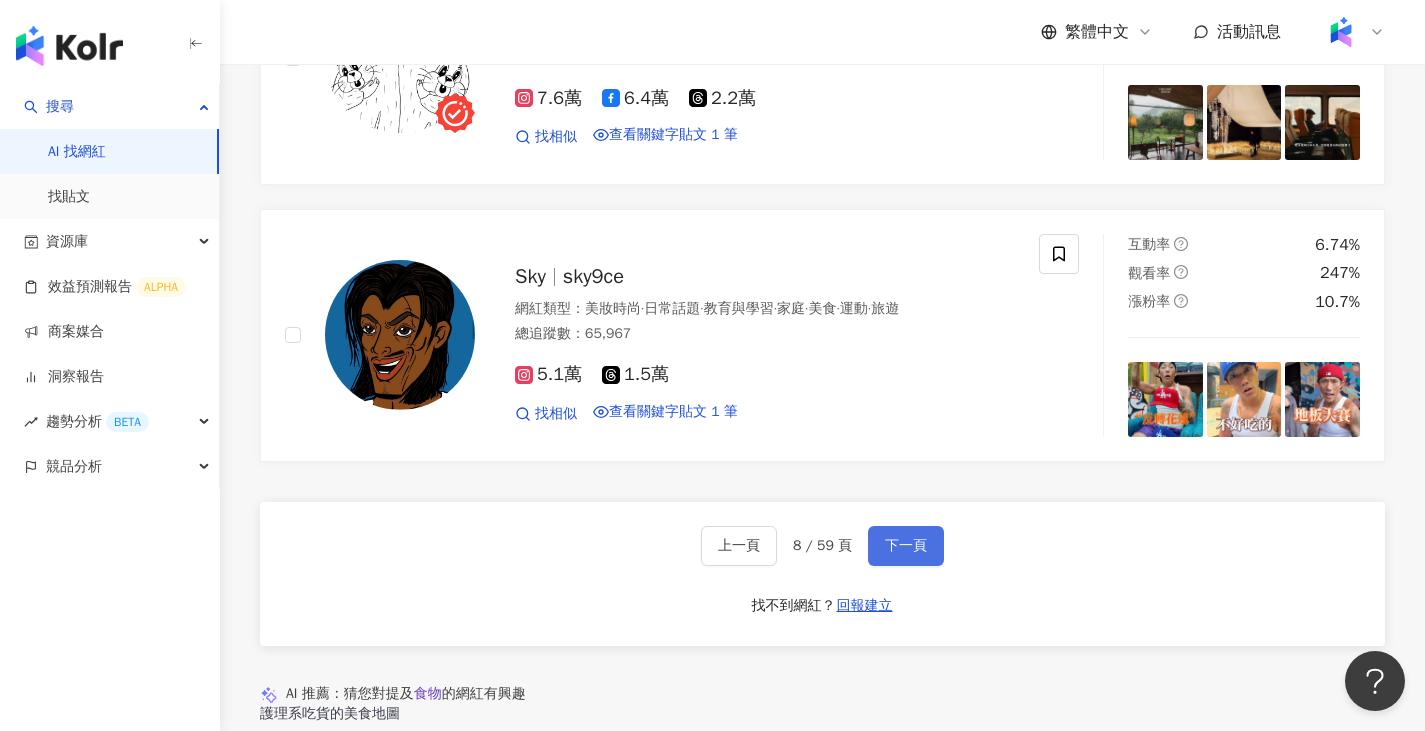 click on "下一頁" at bounding box center (906, 546) 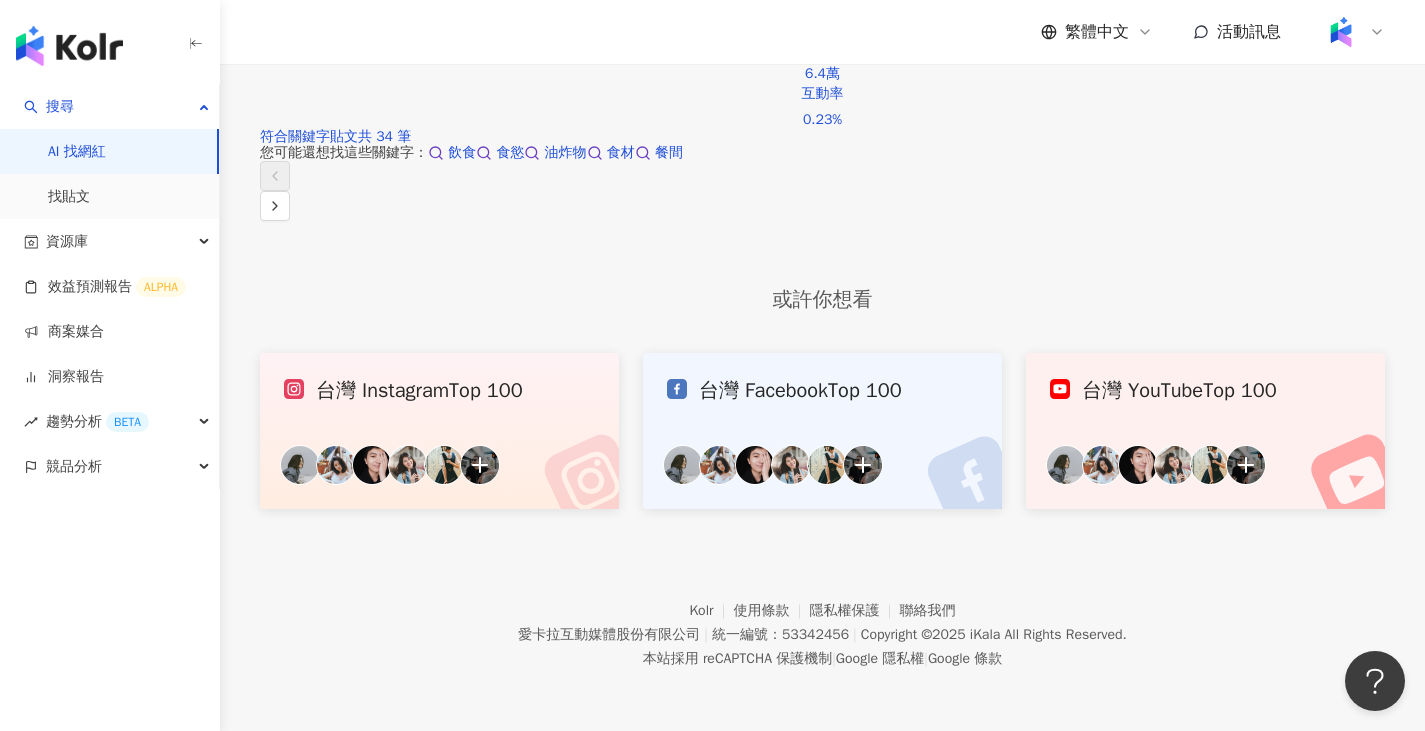 scroll, scrollTop: 1635, scrollLeft: 0, axis: vertical 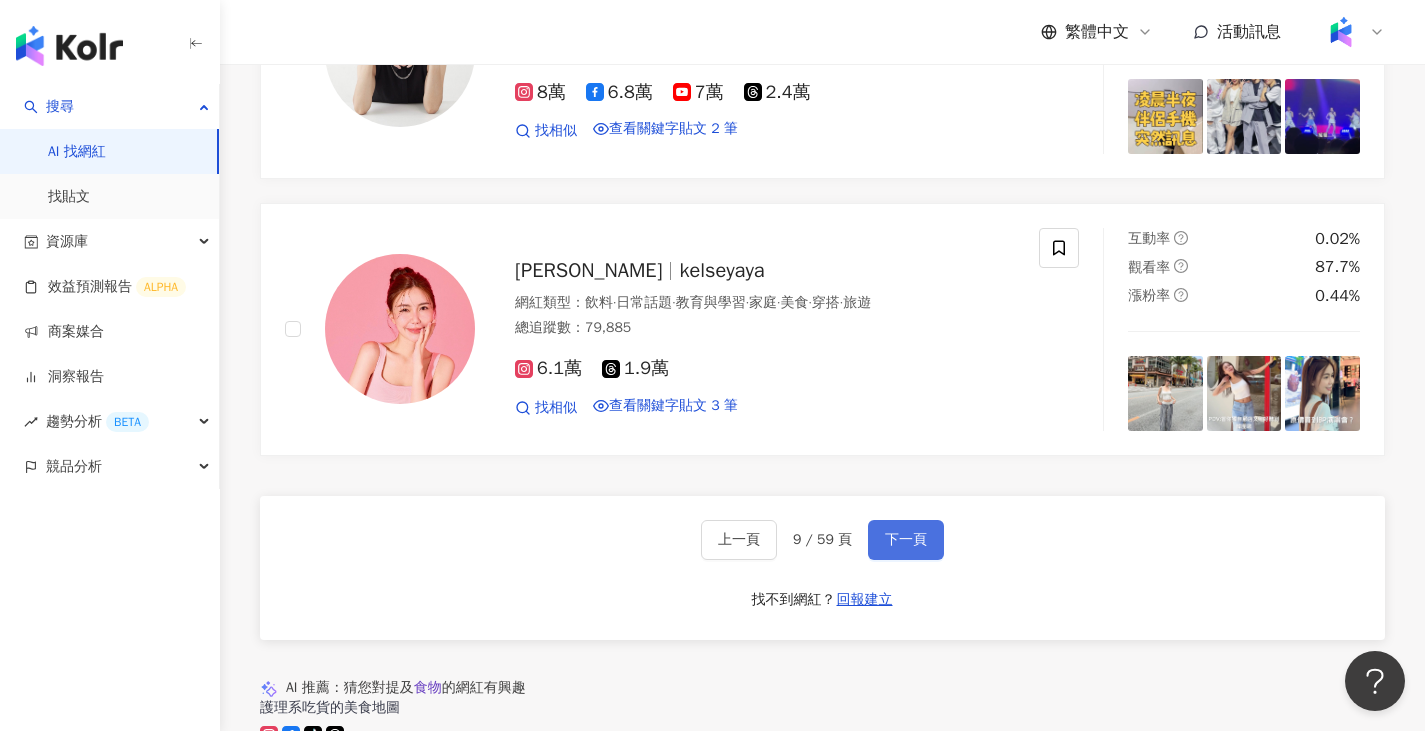 click on "下一頁" at bounding box center (906, 540) 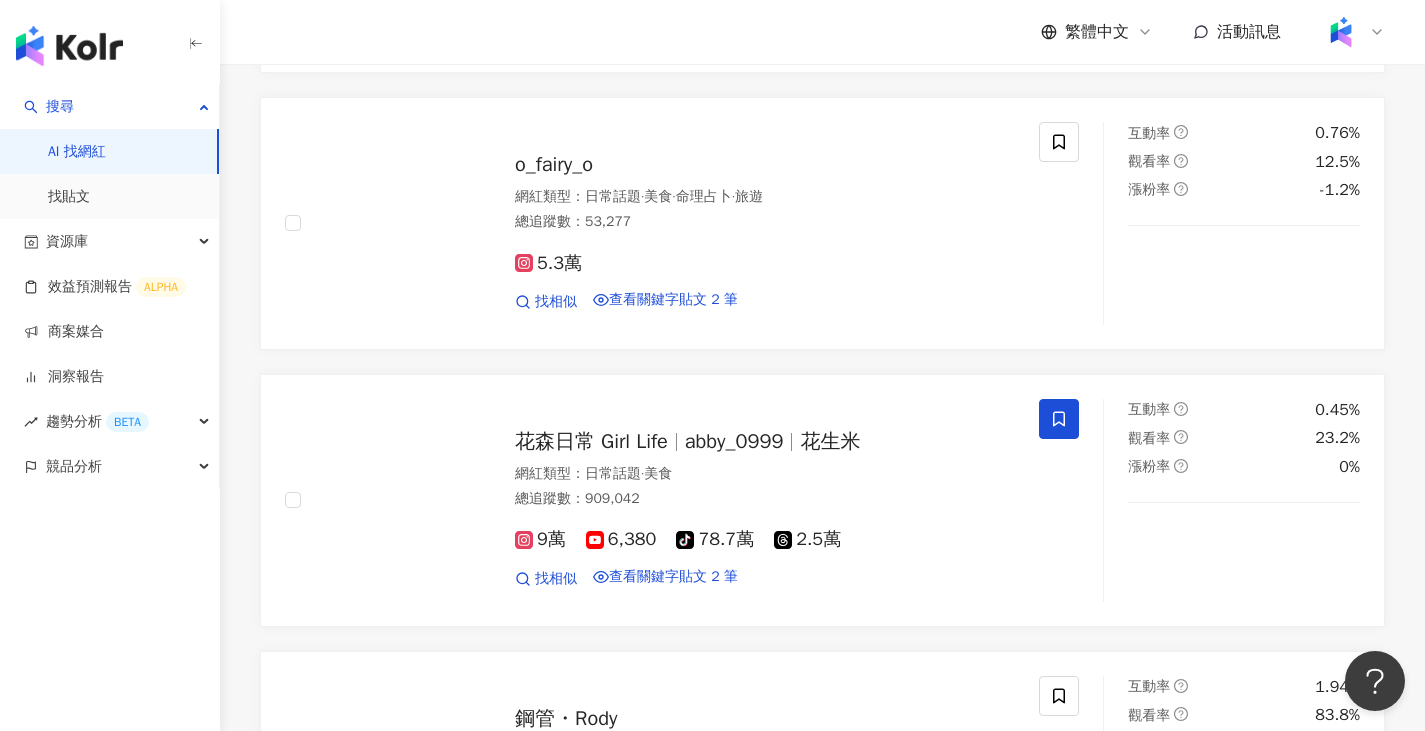 scroll, scrollTop: 3762, scrollLeft: 0, axis: vertical 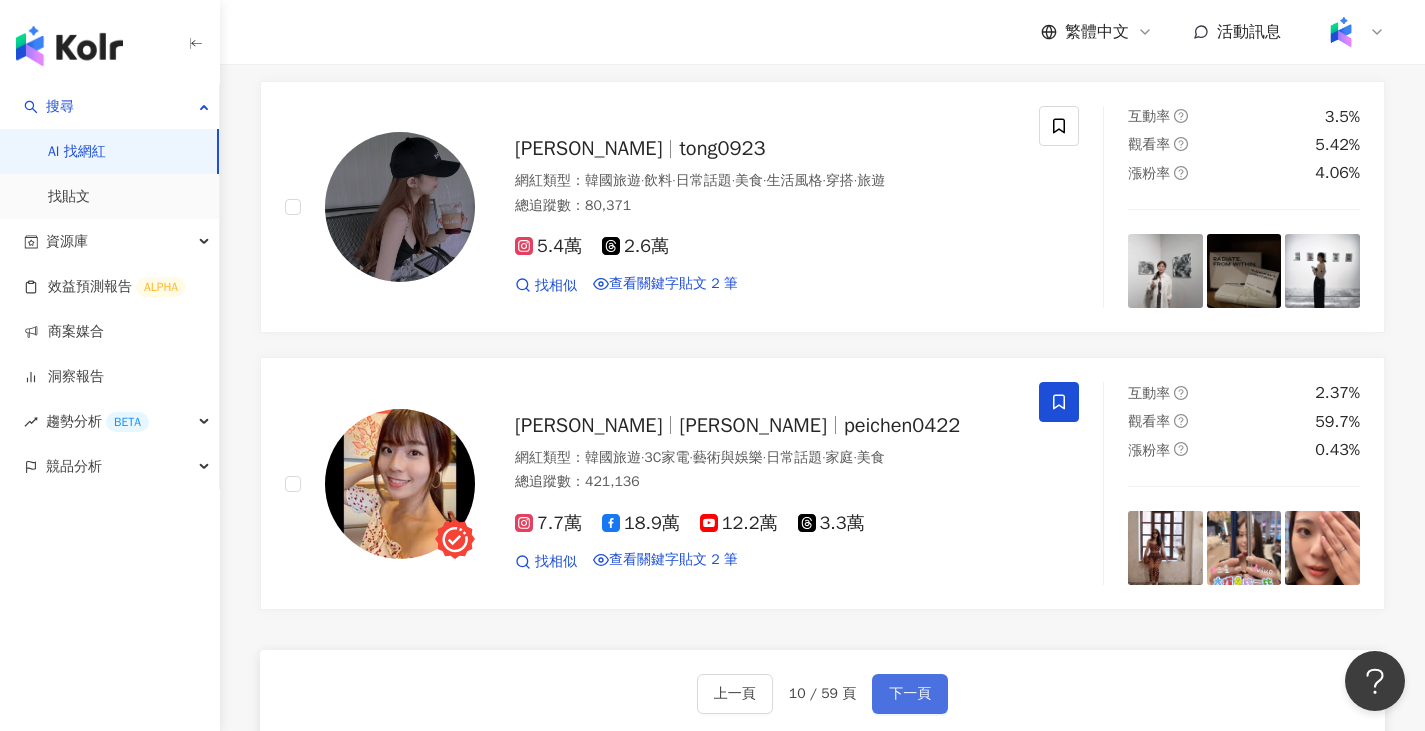 click on "下一頁" at bounding box center [910, 694] 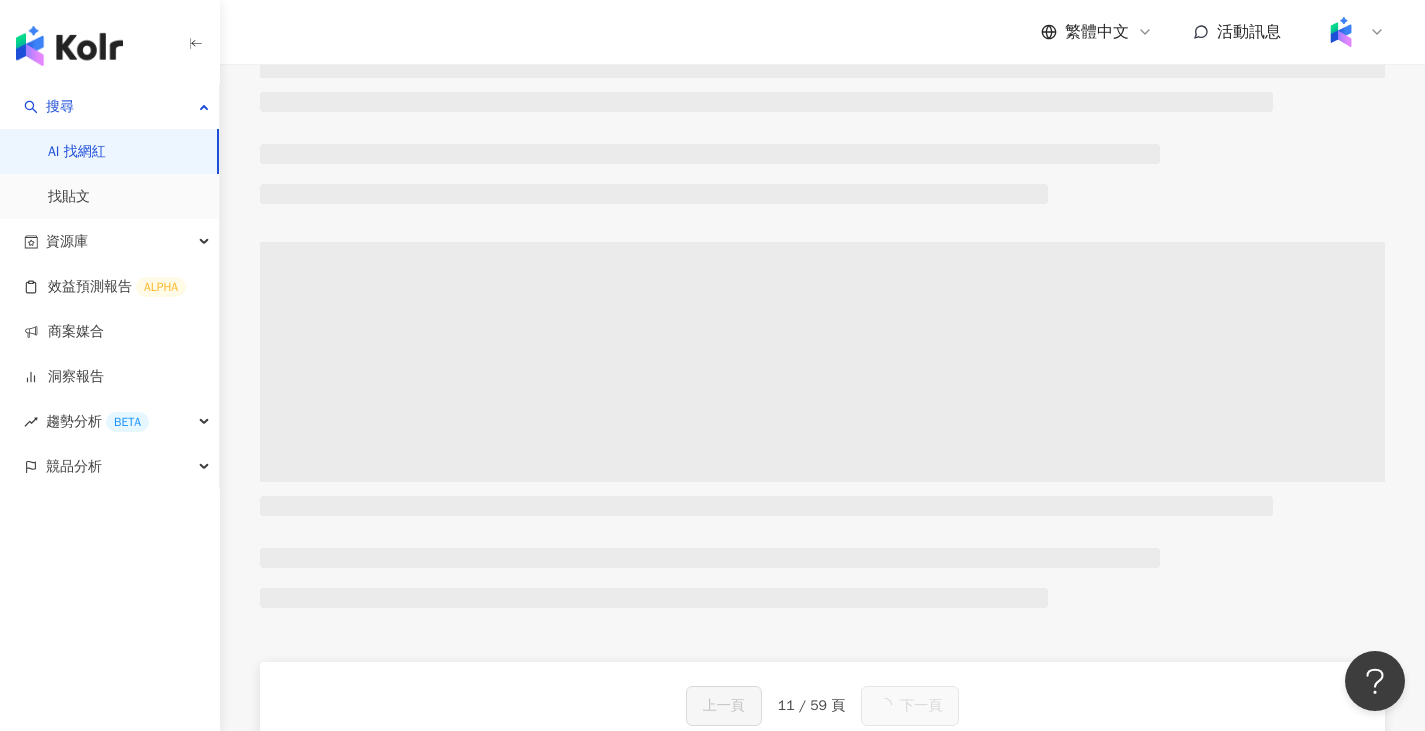 scroll, scrollTop: 3584, scrollLeft: 0, axis: vertical 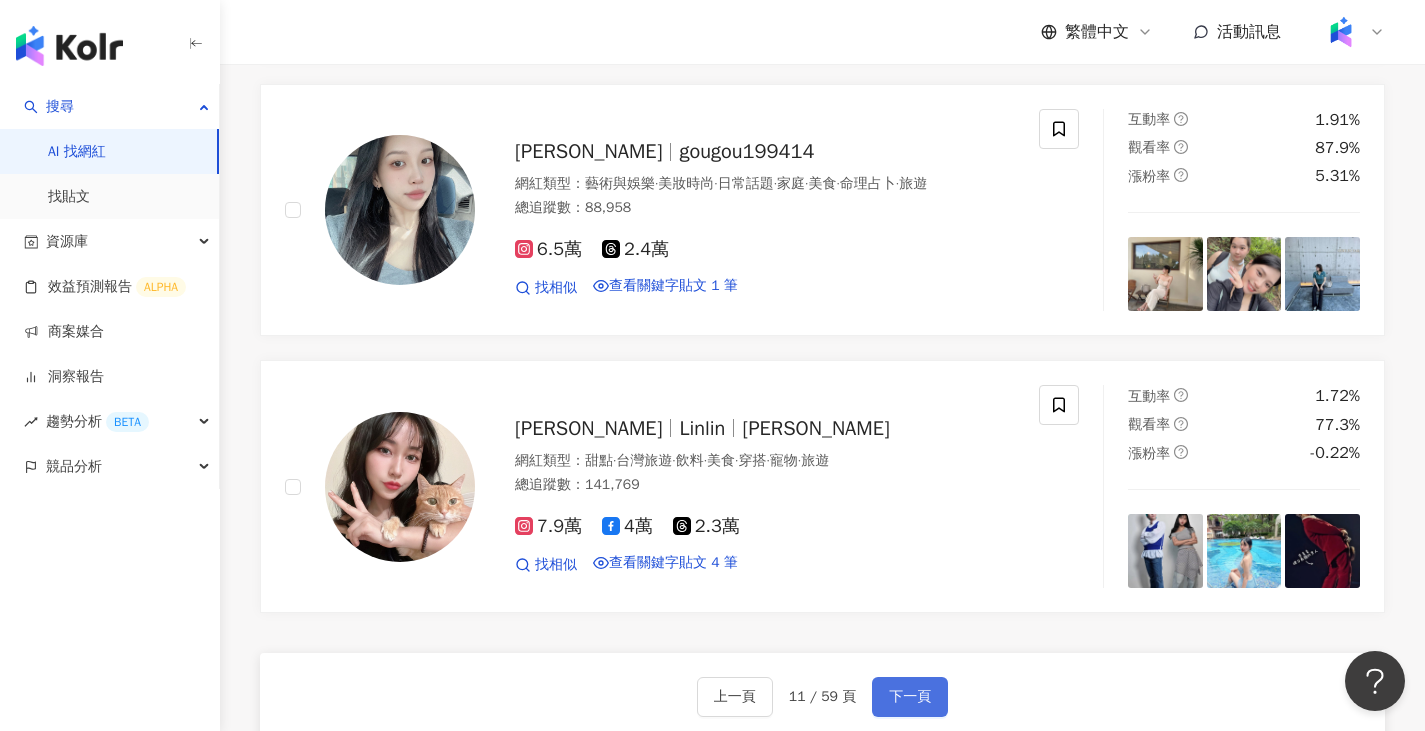 click on "下一頁" at bounding box center [910, 697] 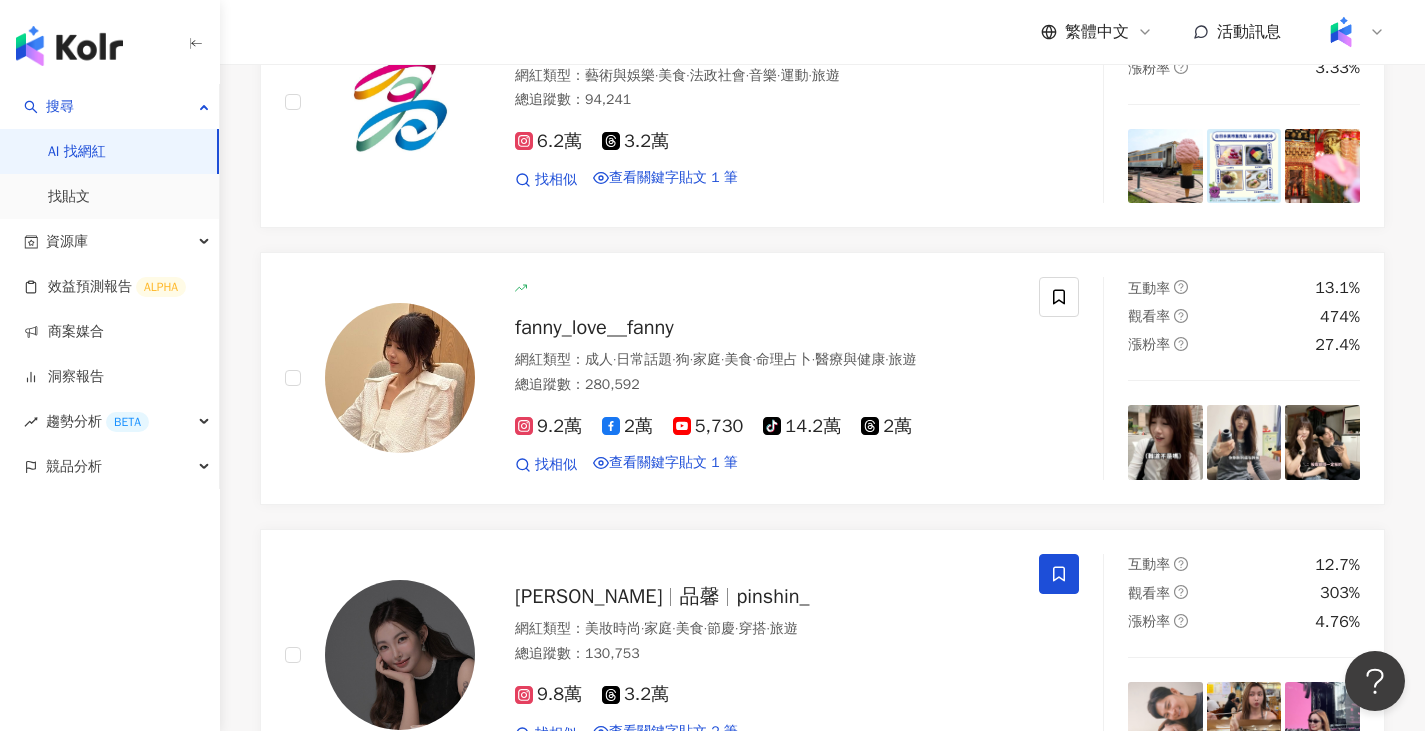 scroll, scrollTop: 3606, scrollLeft: 0, axis: vertical 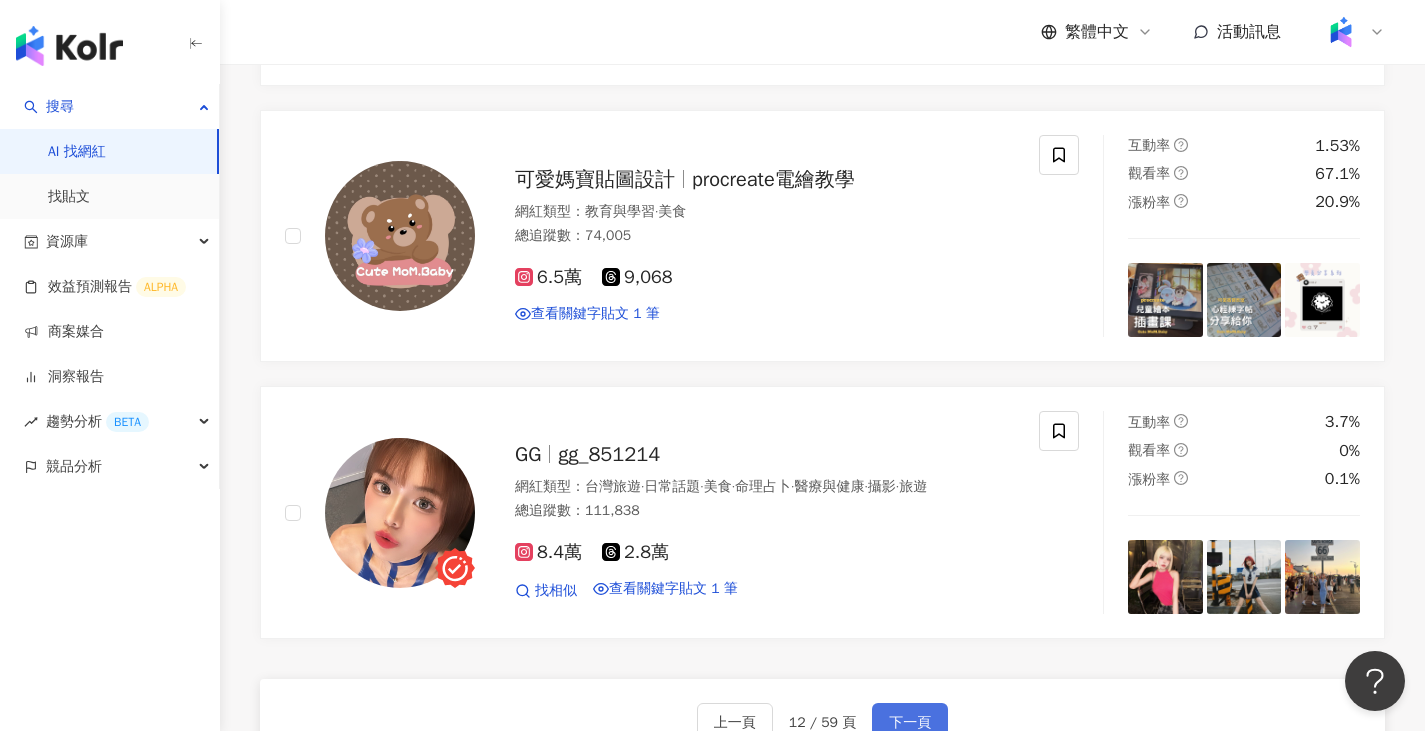 click on "下一頁" at bounding box center [910, 723] 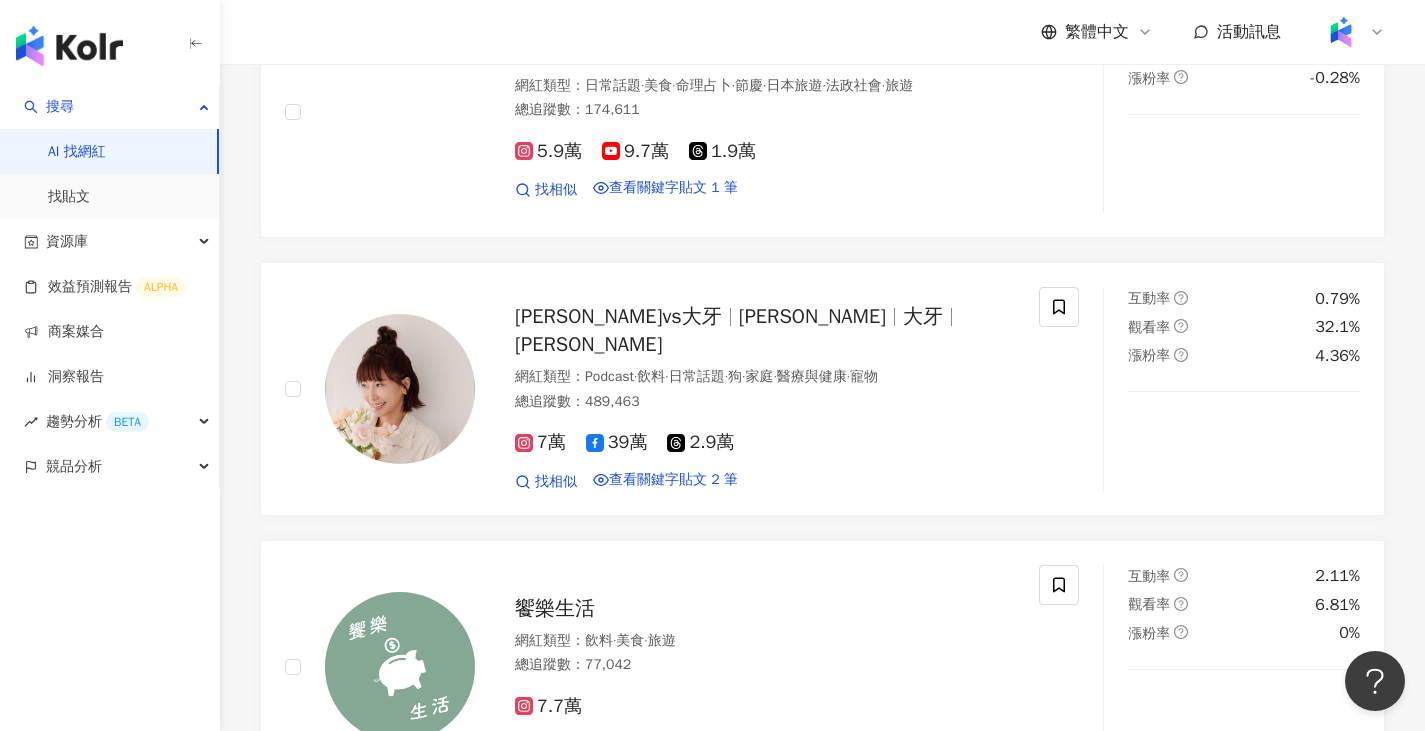 scroll, scrollTop: 3586, scrollLeft: 0, axis: vertical 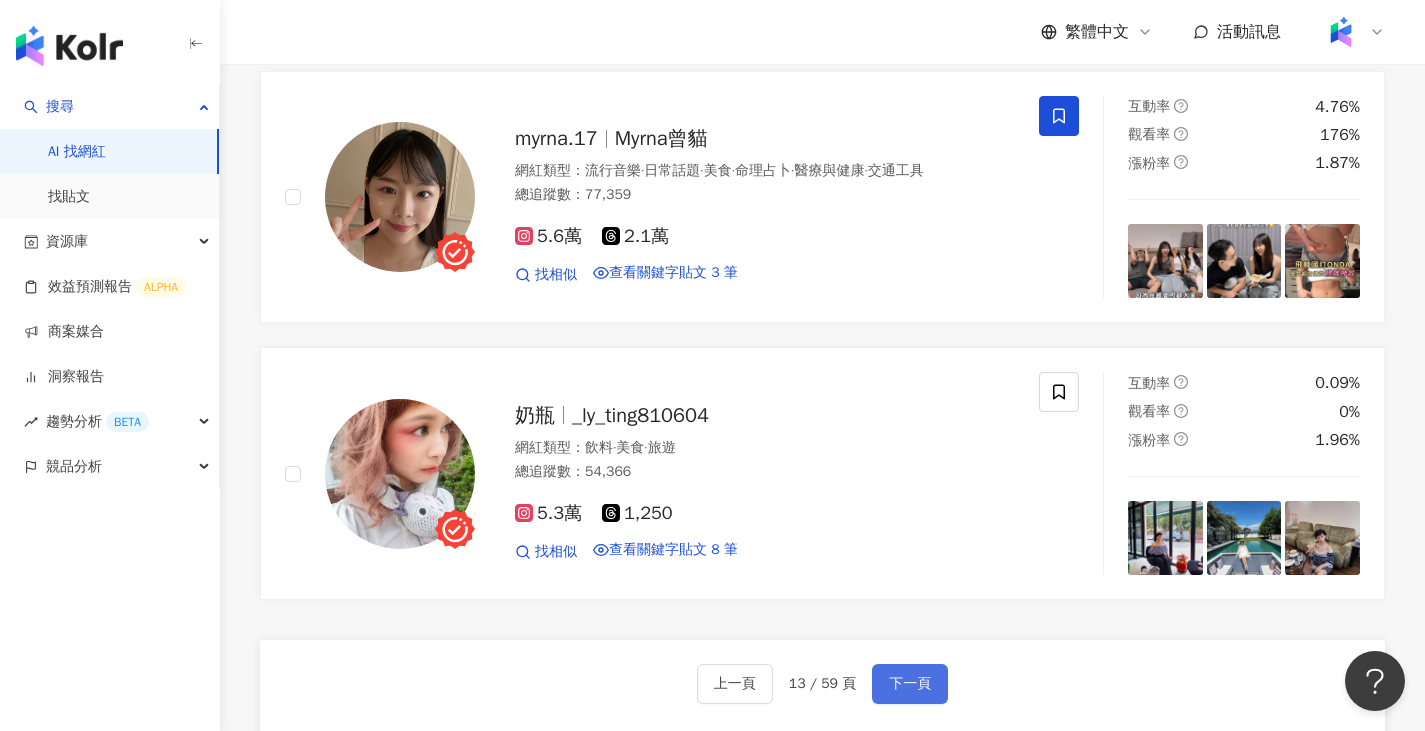 click on "下一頁" at bounding box center [910, 684] 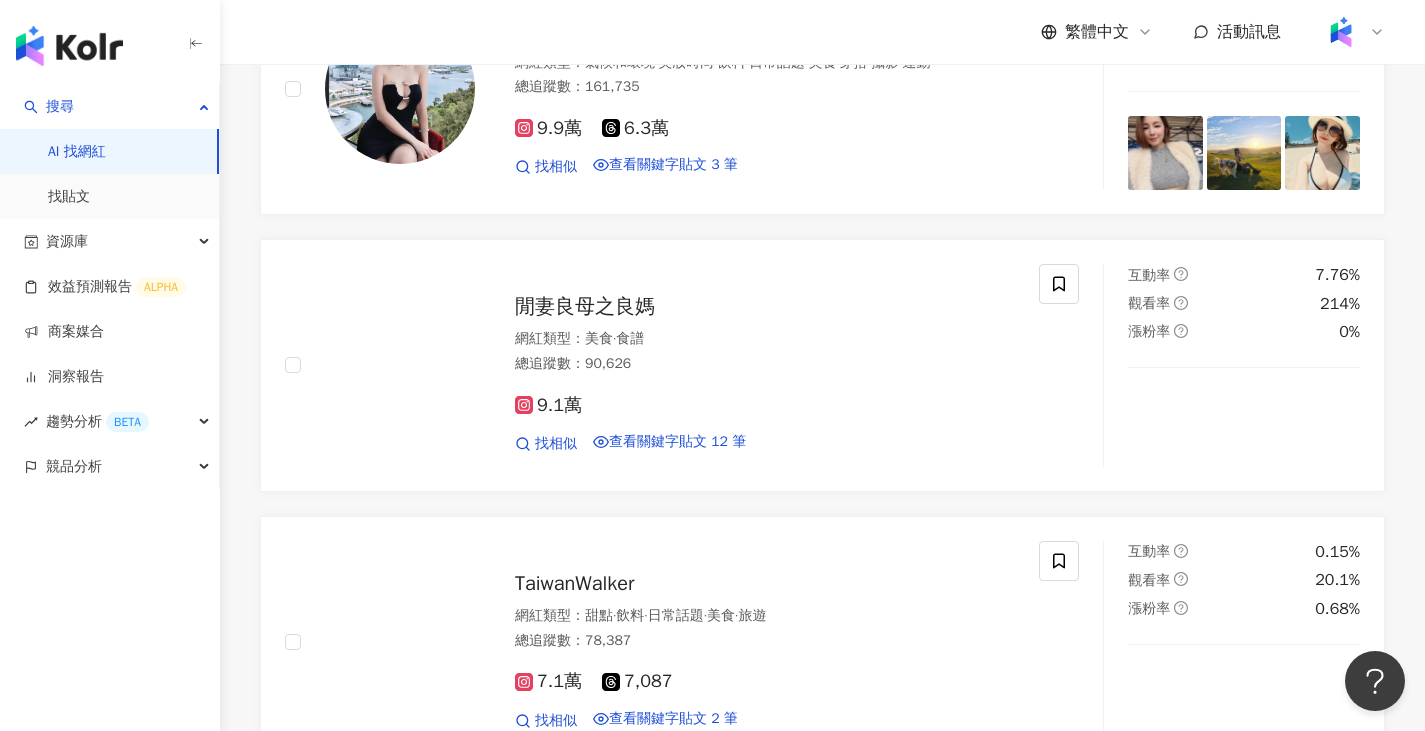 scroll, scrollTop: 3608, scrollLeft: 0, axis: vertical 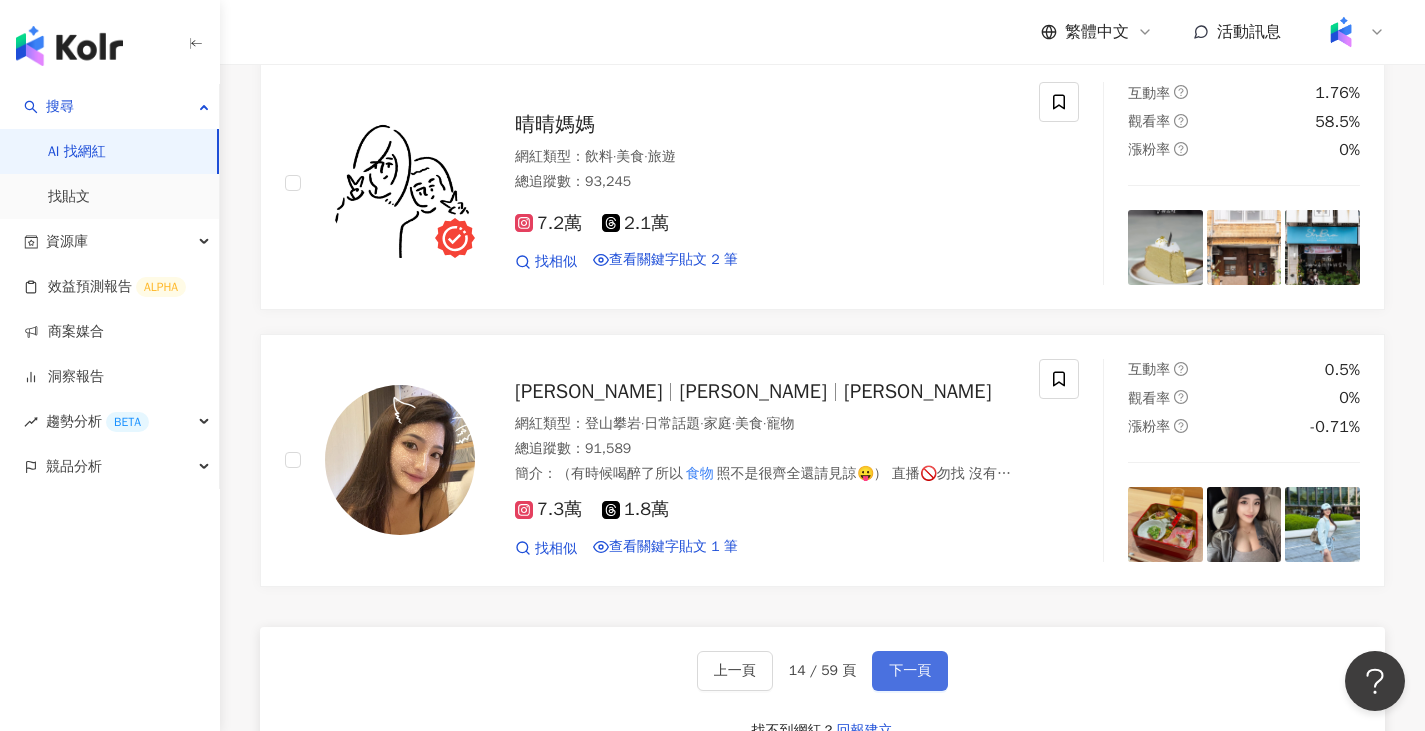 click on "下一頁" at bounding box center (910, 671) 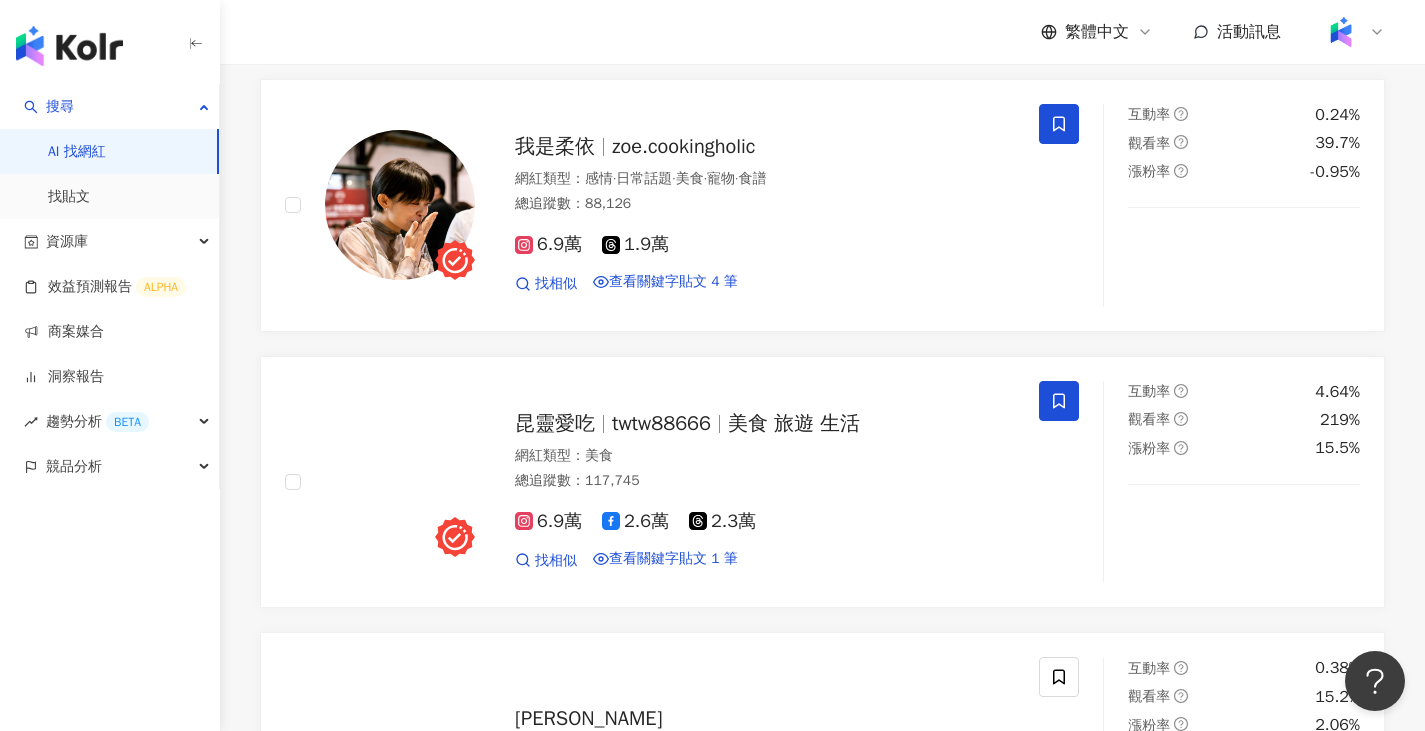 scroll, scrollTop: 3020, scrollLeft: 0, axis: vertical 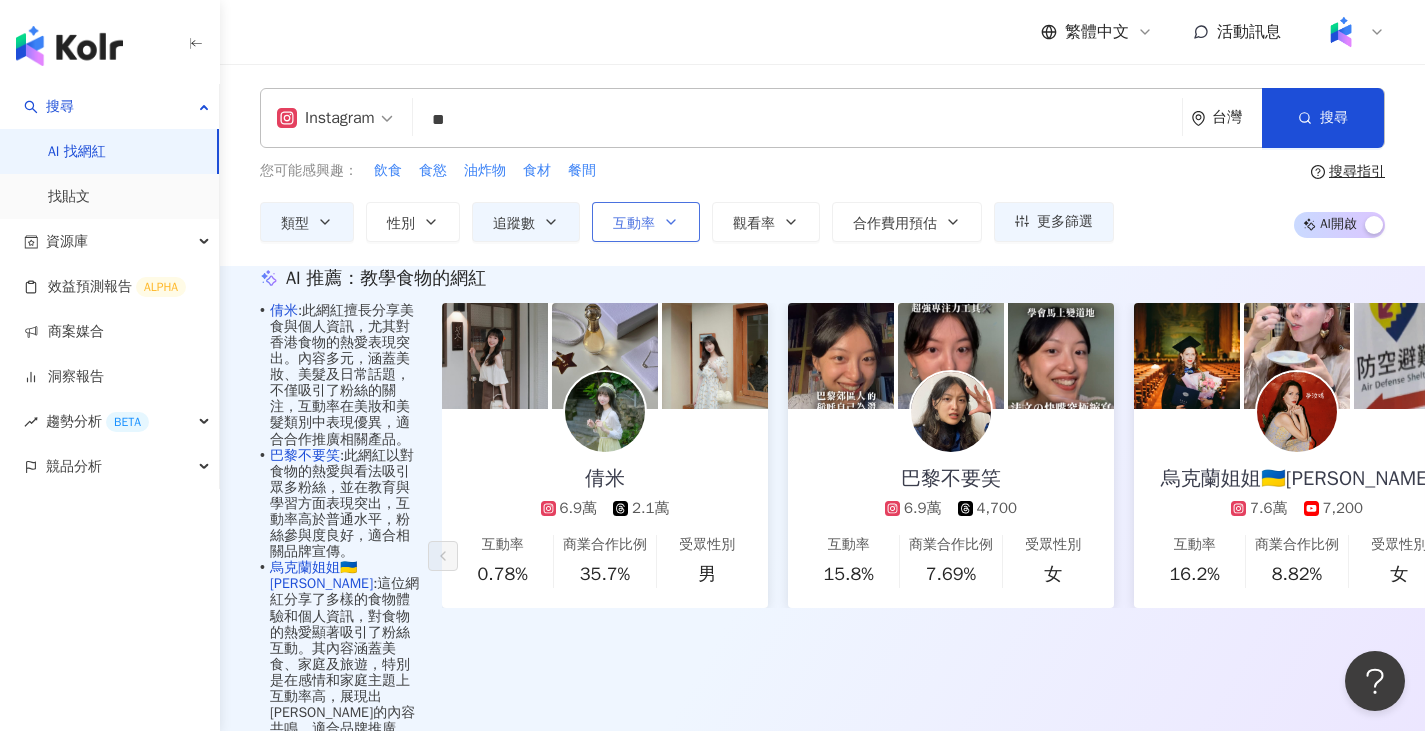 click on "互動率" at bounding box center (634, 224) 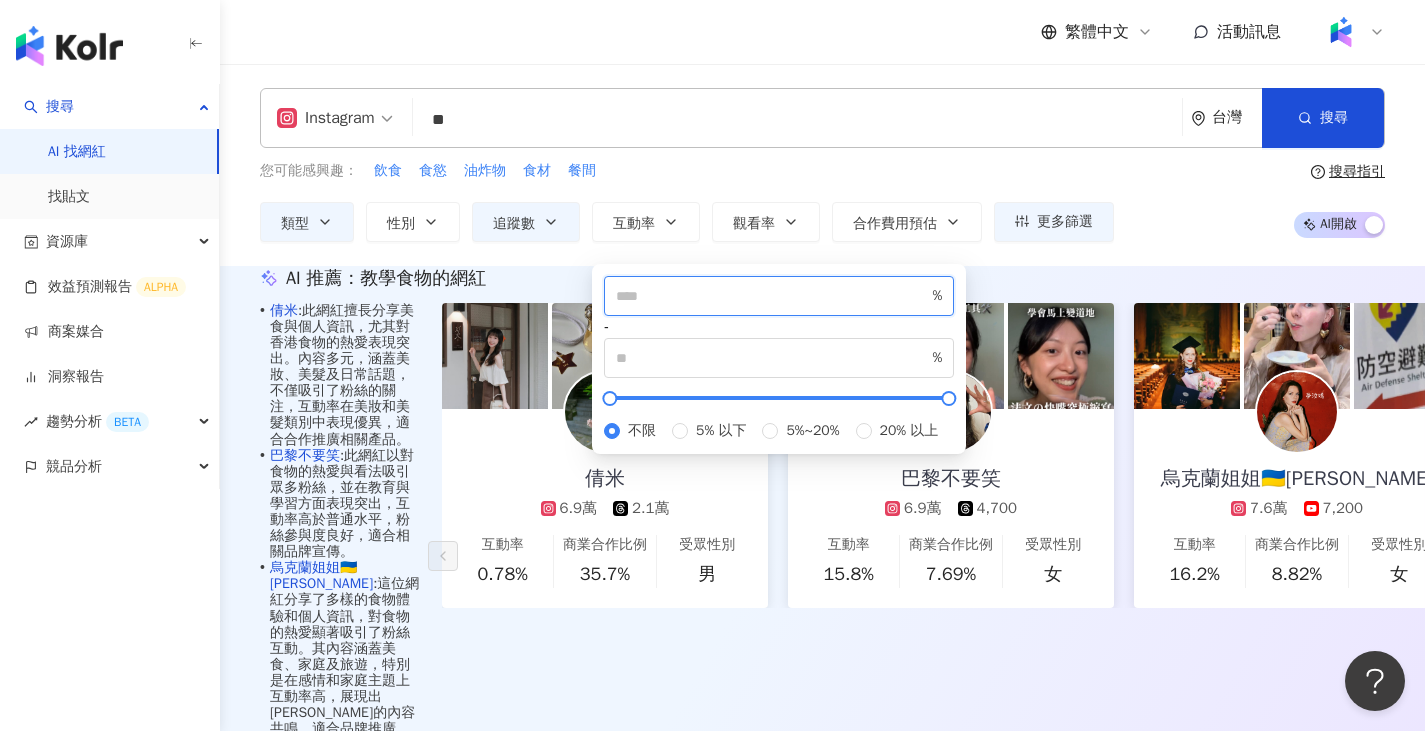 click at bounding box center [772, 296] 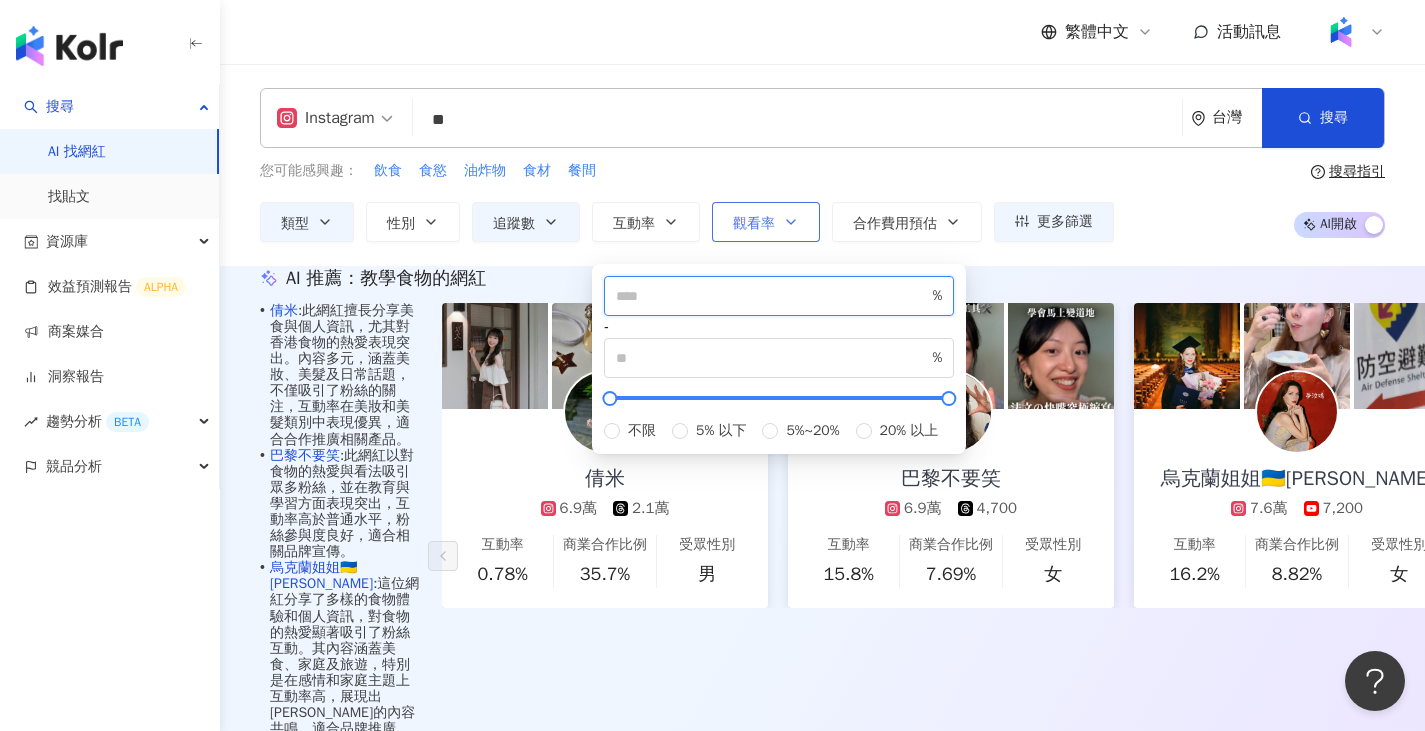 type on "*" 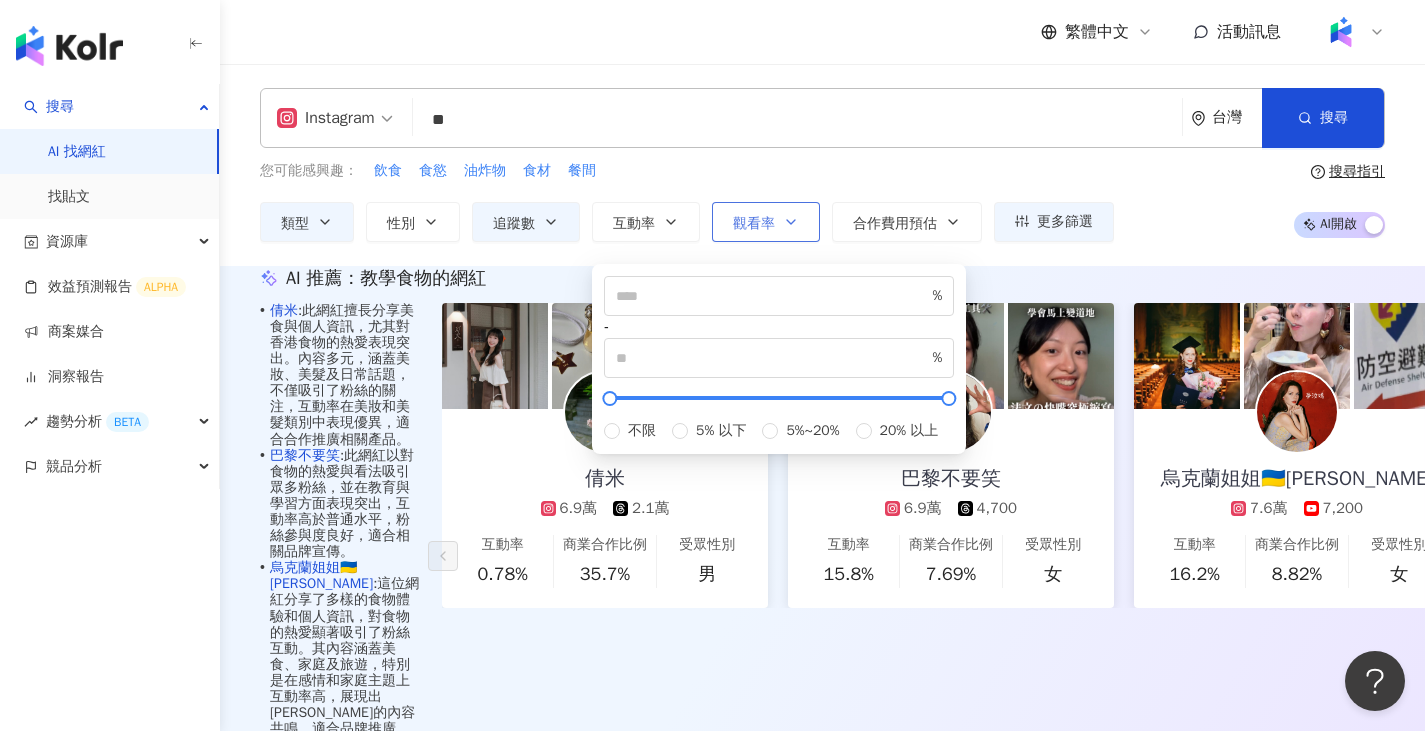 click on "觀看率" at bounding box center (766, 222) 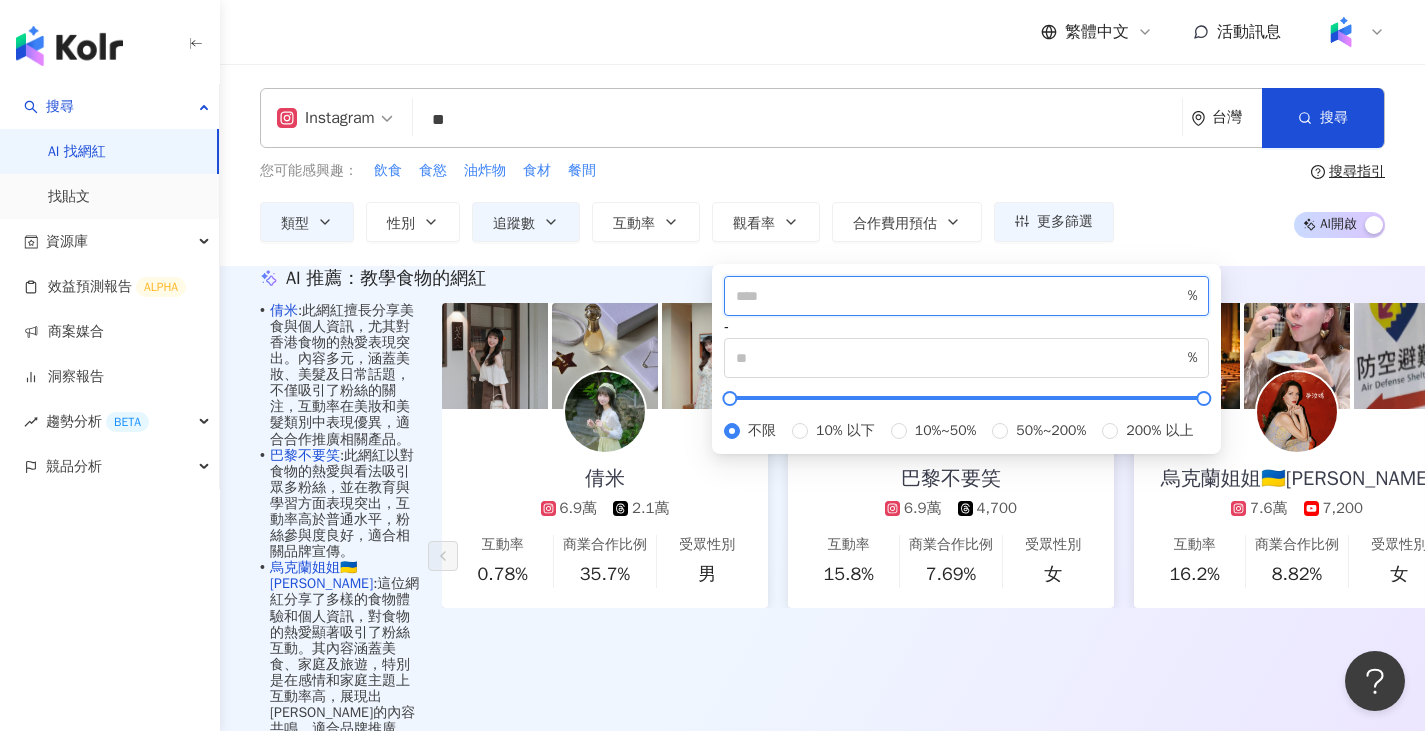 click at bounding box center [960, 296] 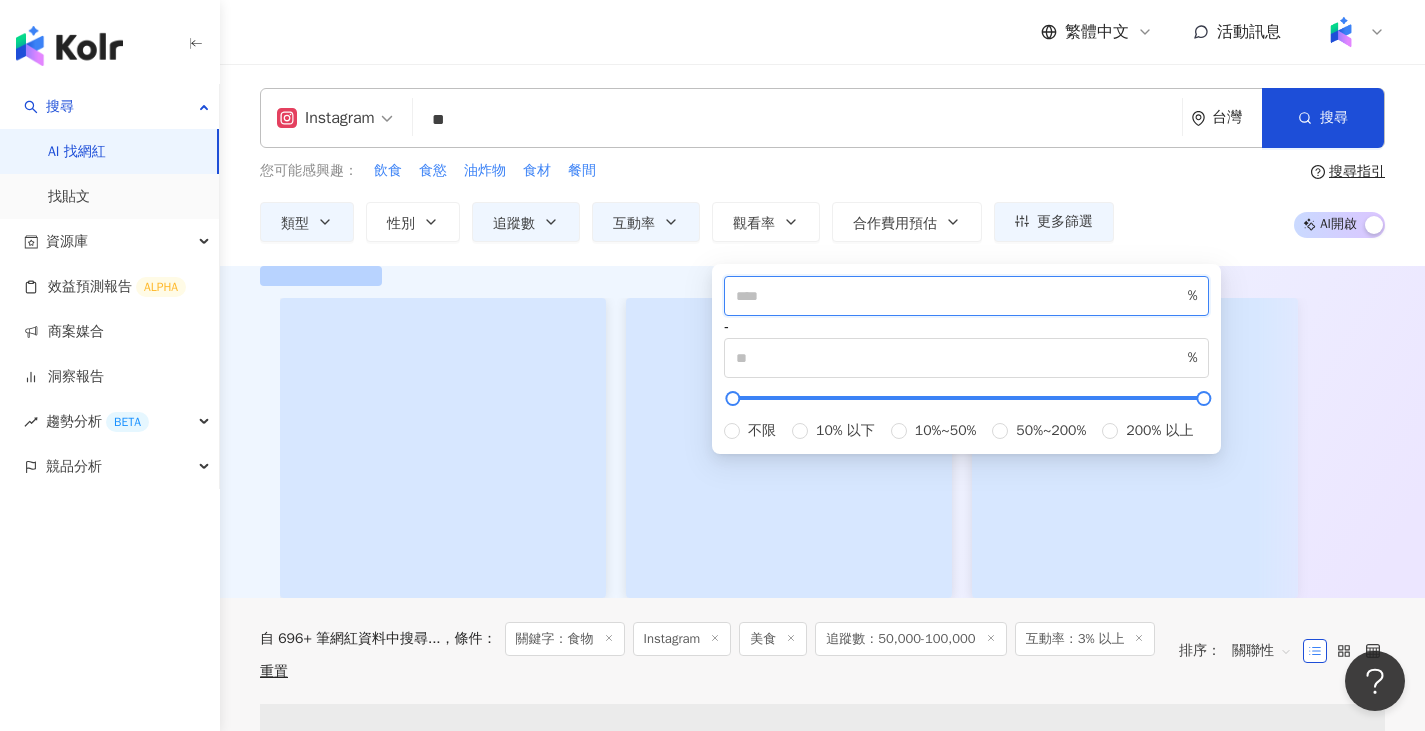 type on "**" 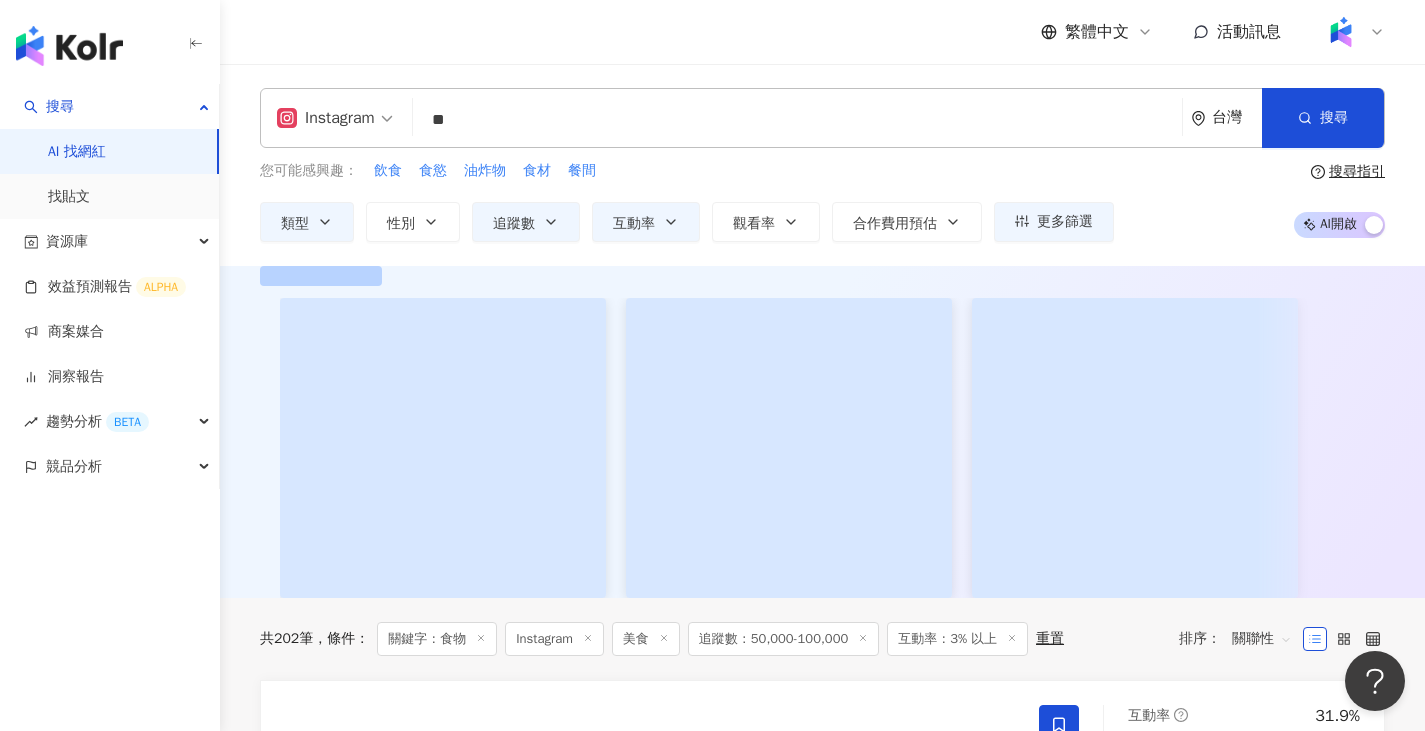 click at bounding box center (822, 432) 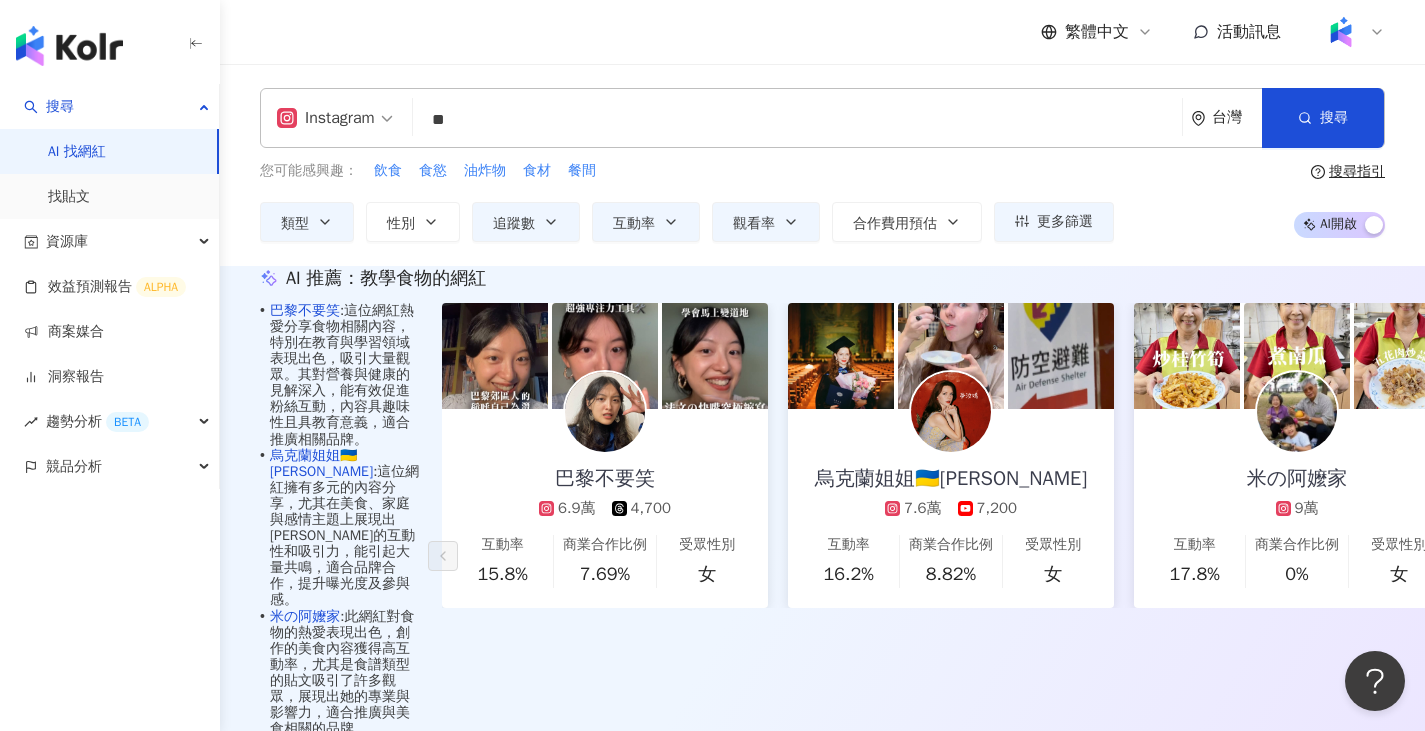 scroll, scrollTop: 0, scrollLeft: 0, axis: both 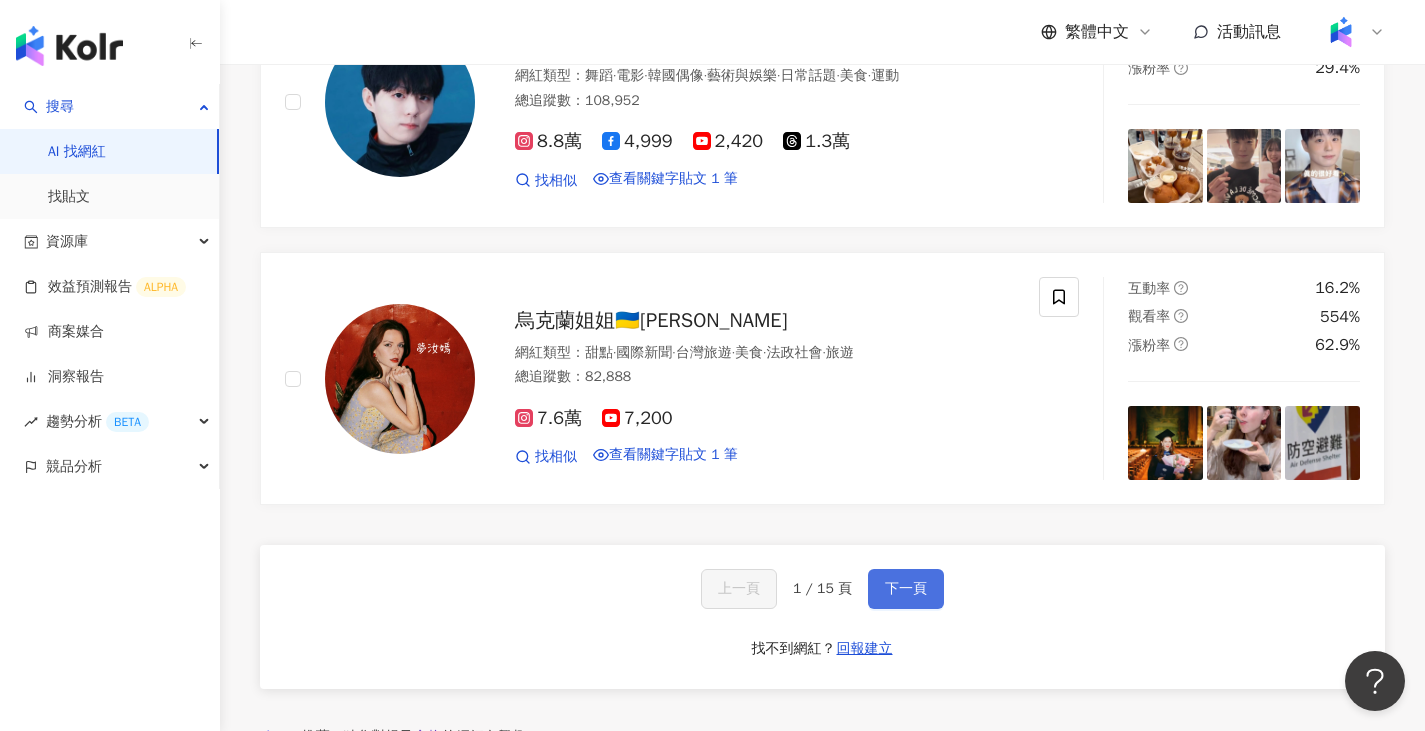 click on "下一頁" at bounding box center [906, 589] 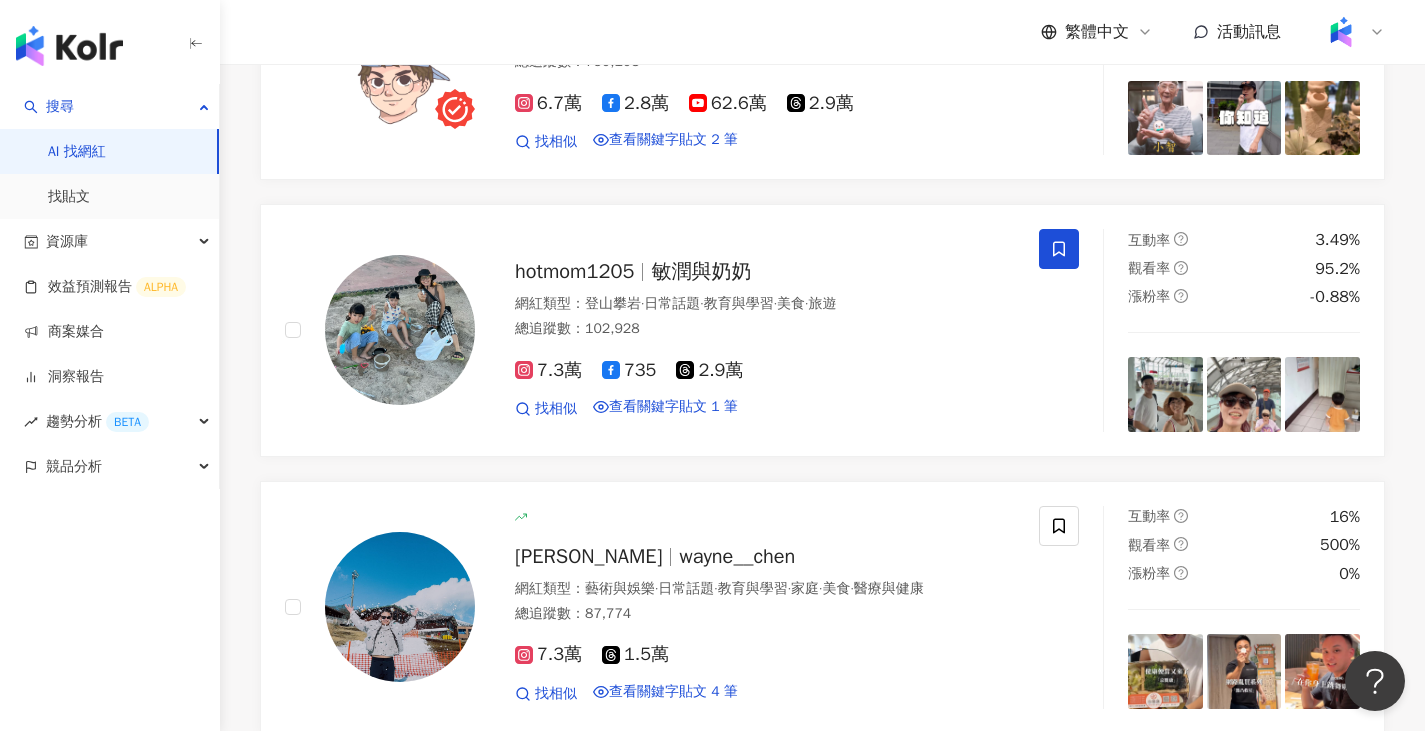 scroll, scrollTop: 3500, scrollLeft: 0, axis: vertical 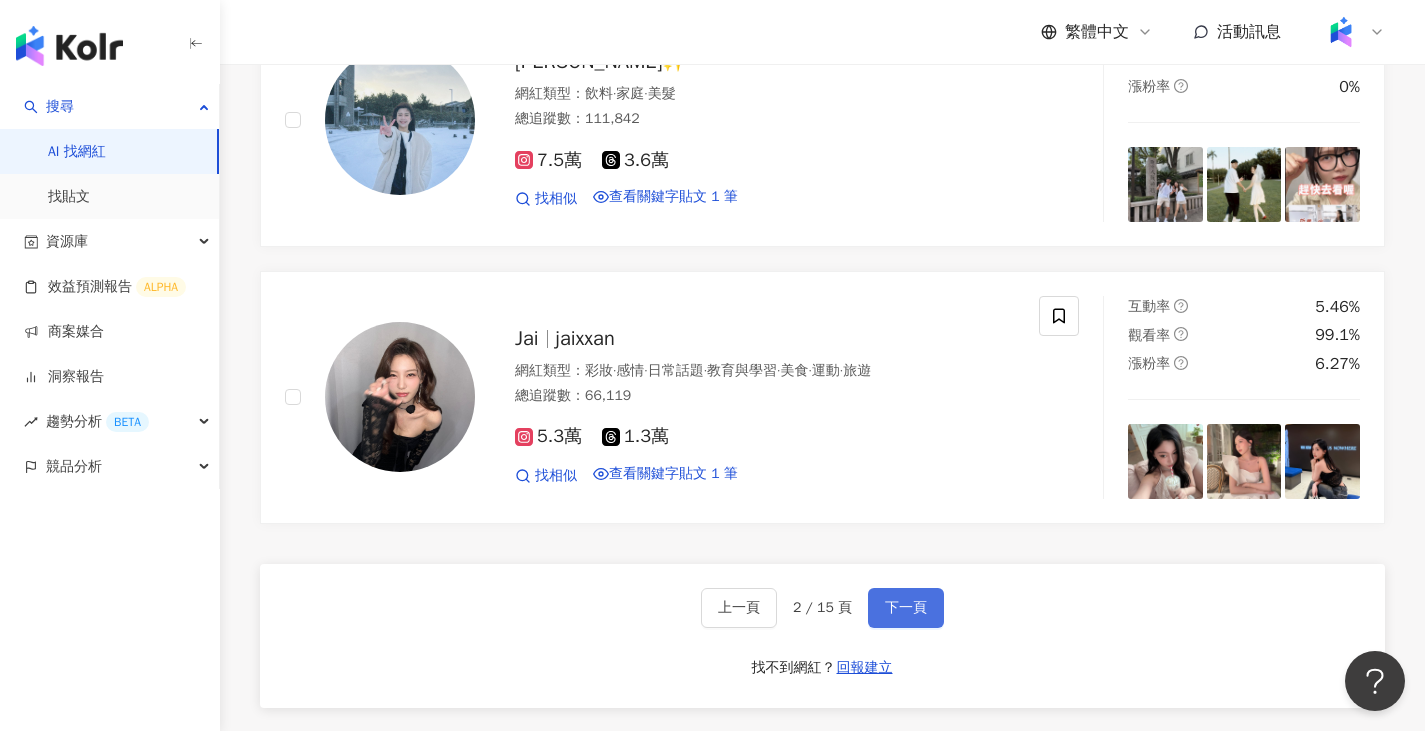 click on "下一頁" at bounding box center [906, 608] 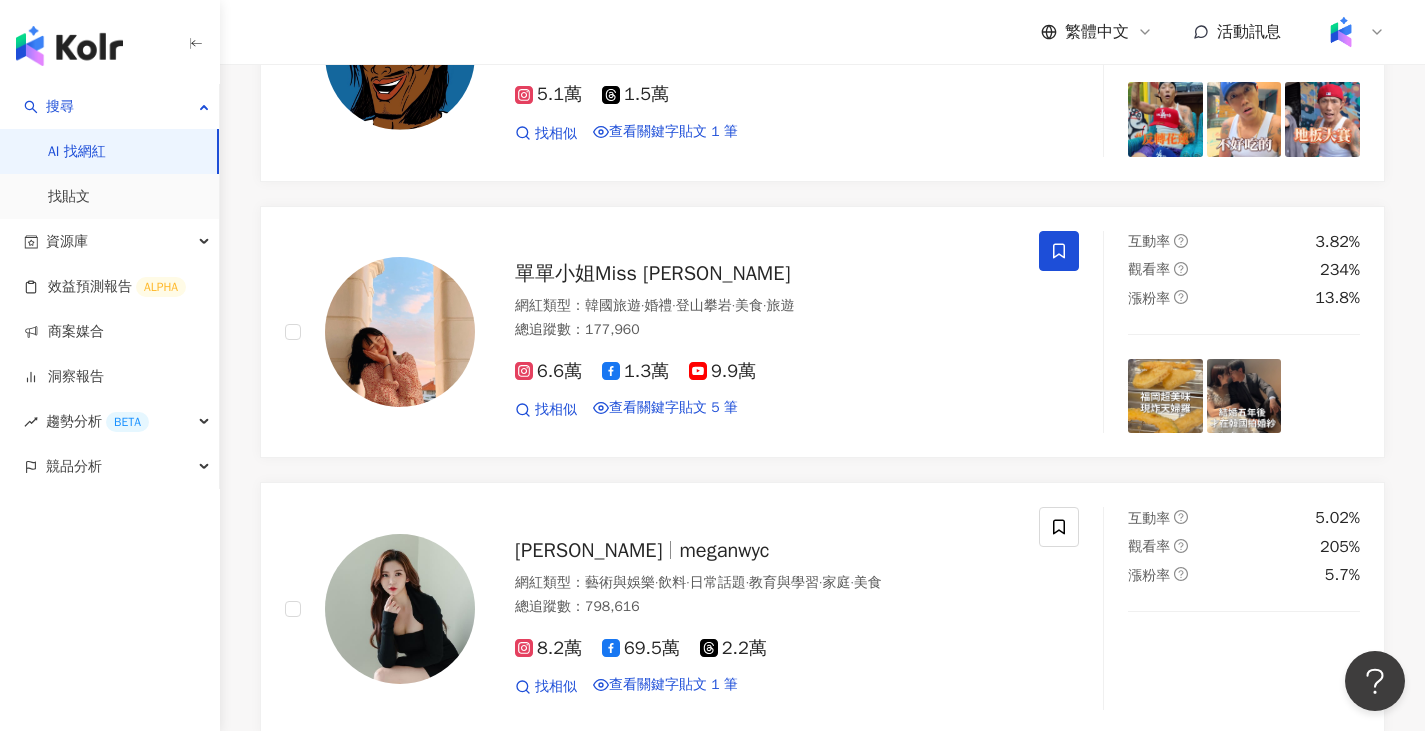 scroll, scrollTop: 1546, scrollLeft: 0, axis: vertical 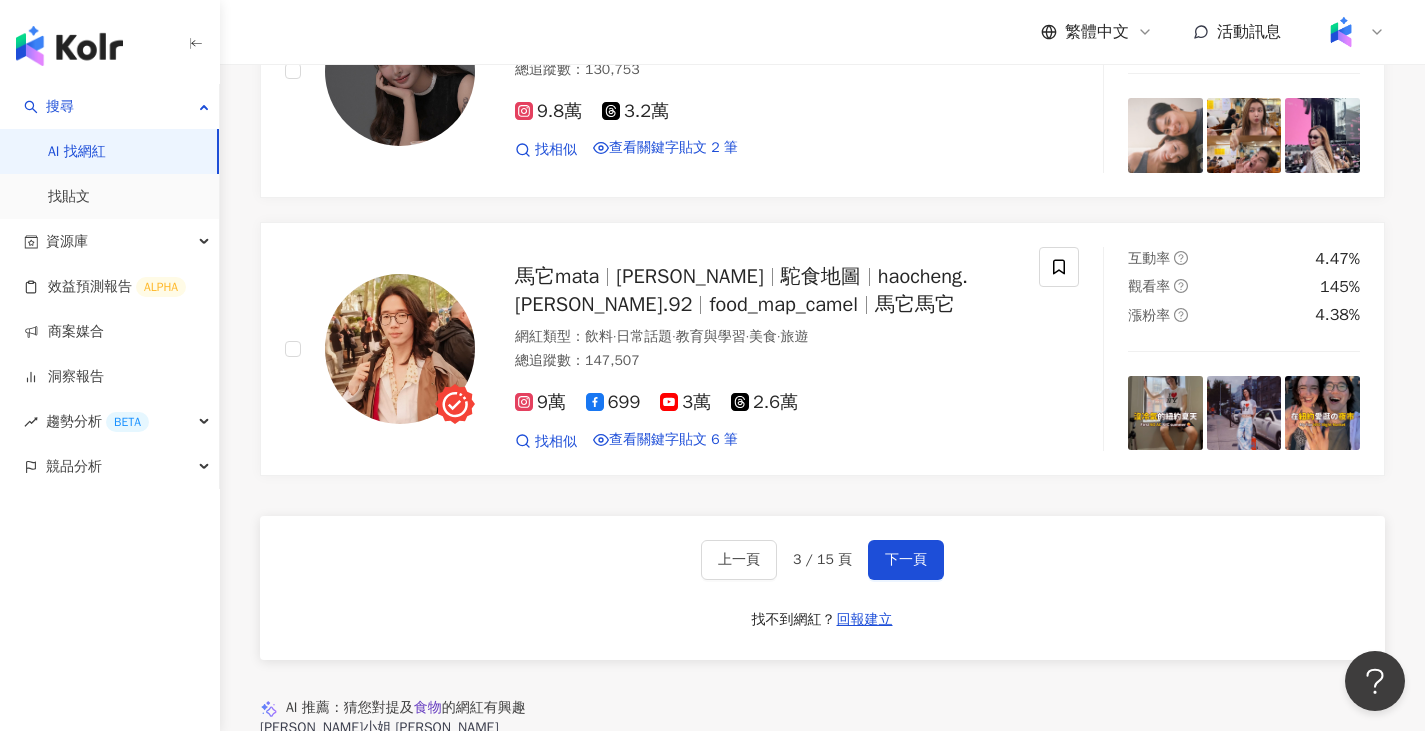click on "上一頁 3 / 15 頁 下一頁" at bounding box center (822, 560) 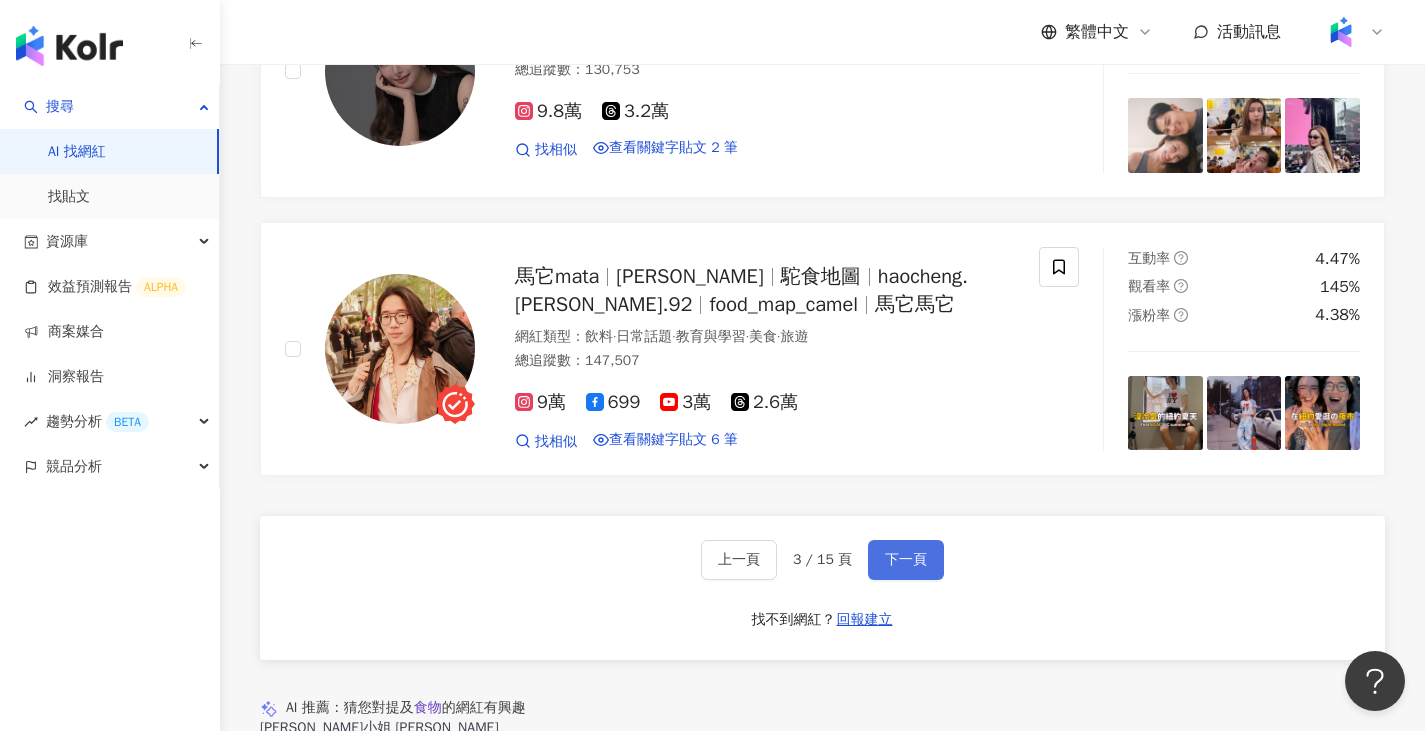 click on "下一頁" at bounding box center (906, 560) 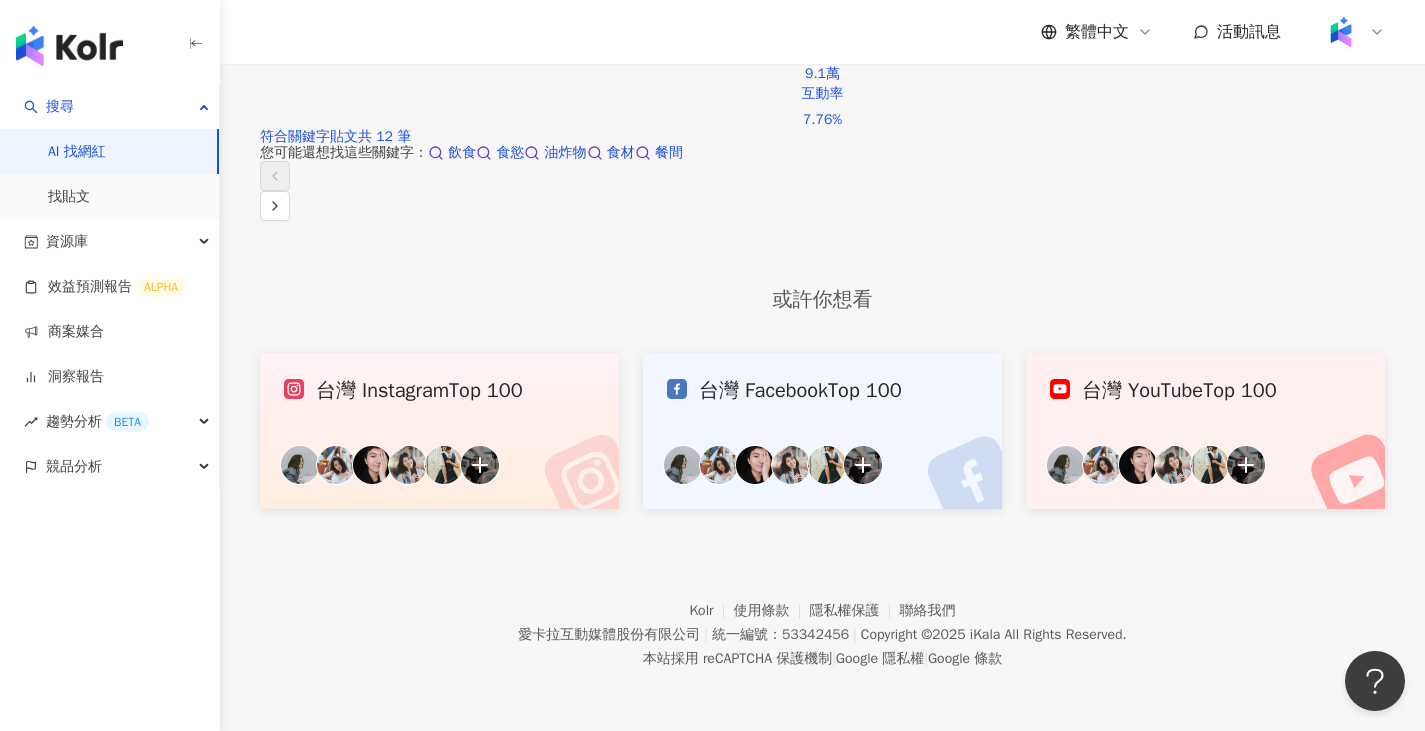 scroll, scrollTop: 1600, scrollLeft: 0, axis: vertical 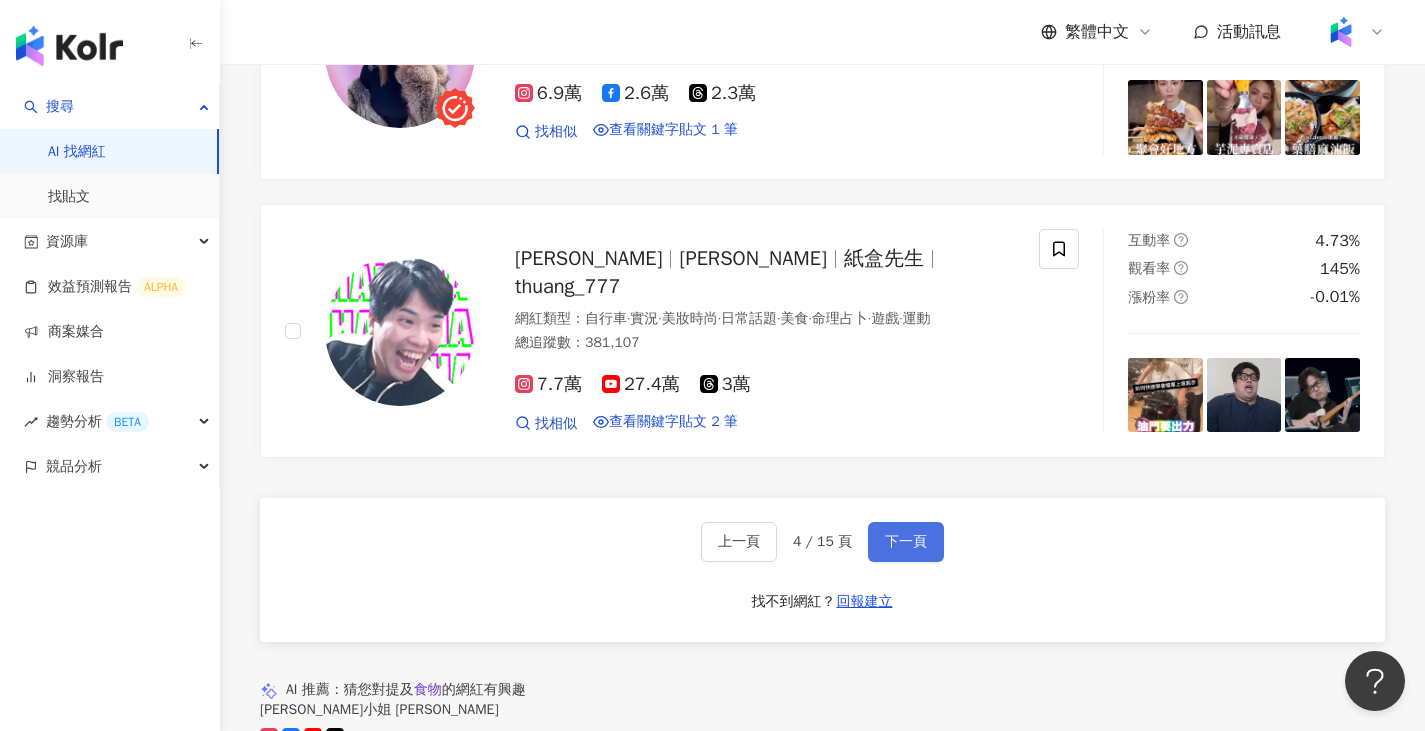 click on "下一頁" at bounding box center (906, 542) 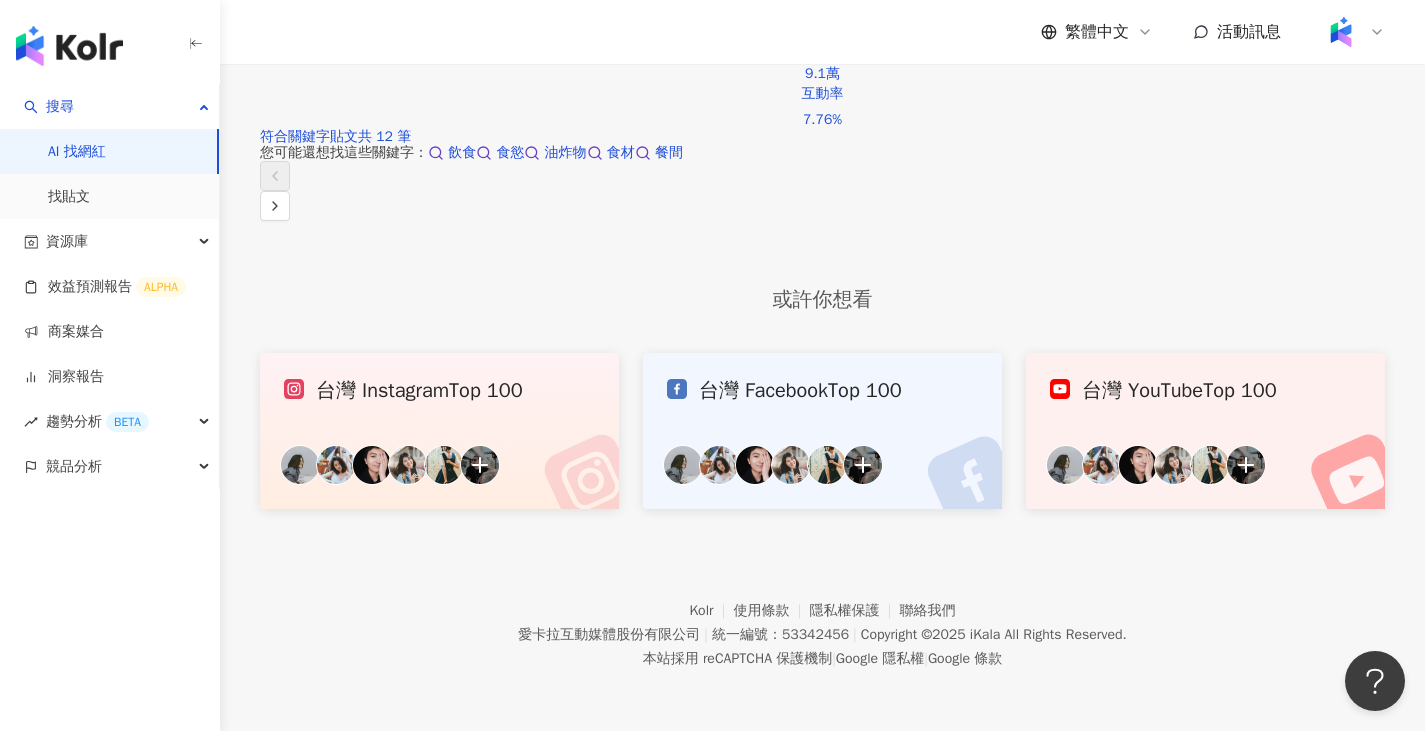 scroll, scrollTop: 1640, scrollLeft: 0, axis: vertical 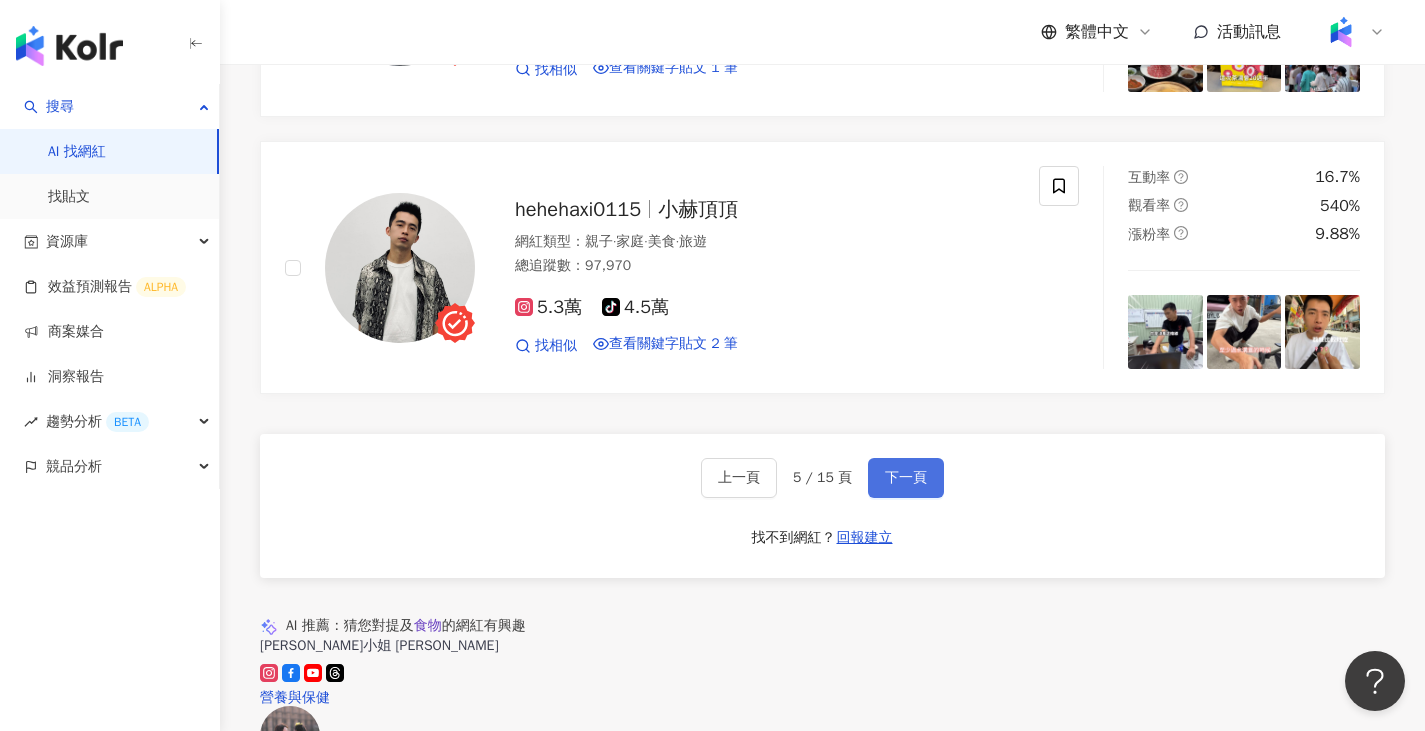 click on "下一頁" at bounding box center [906, 478] 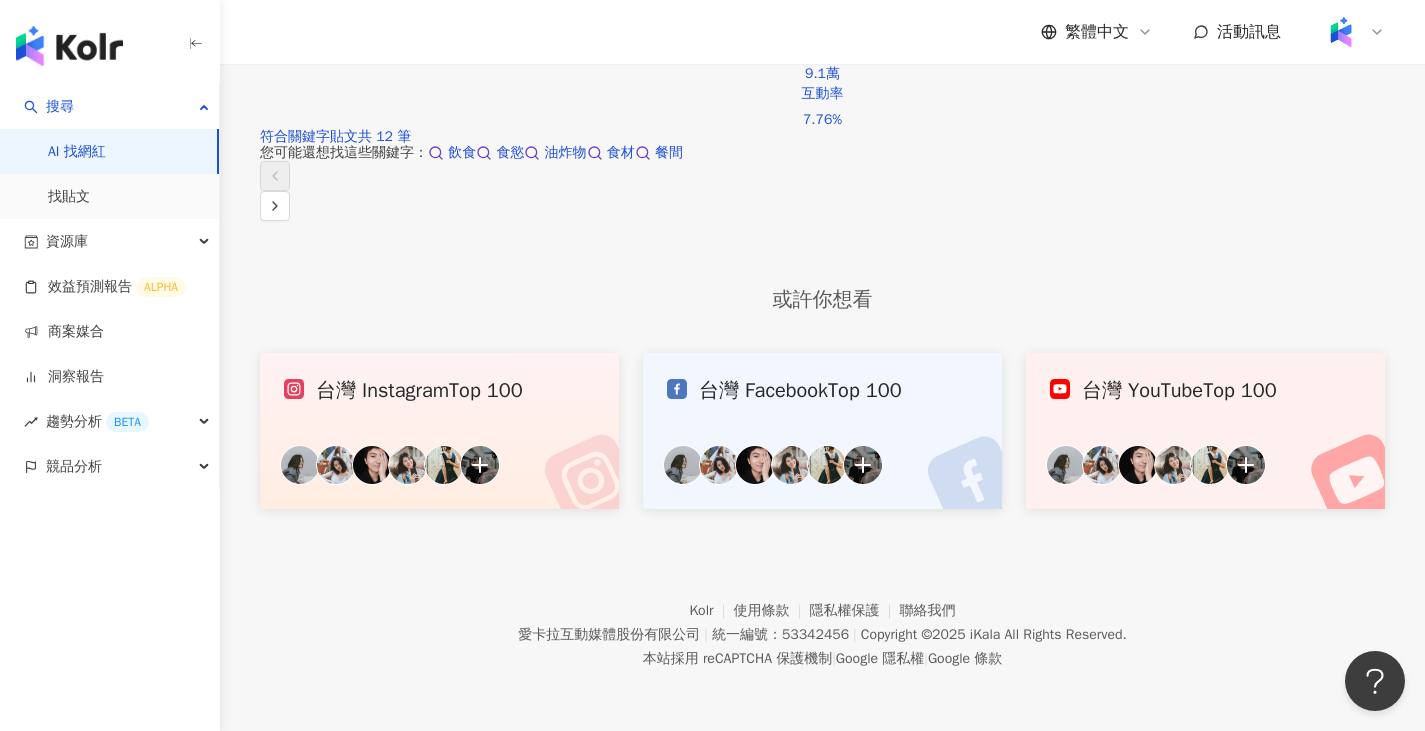 scroll, scrollTop: 1691, scrollLeft: 0, axis: vertical 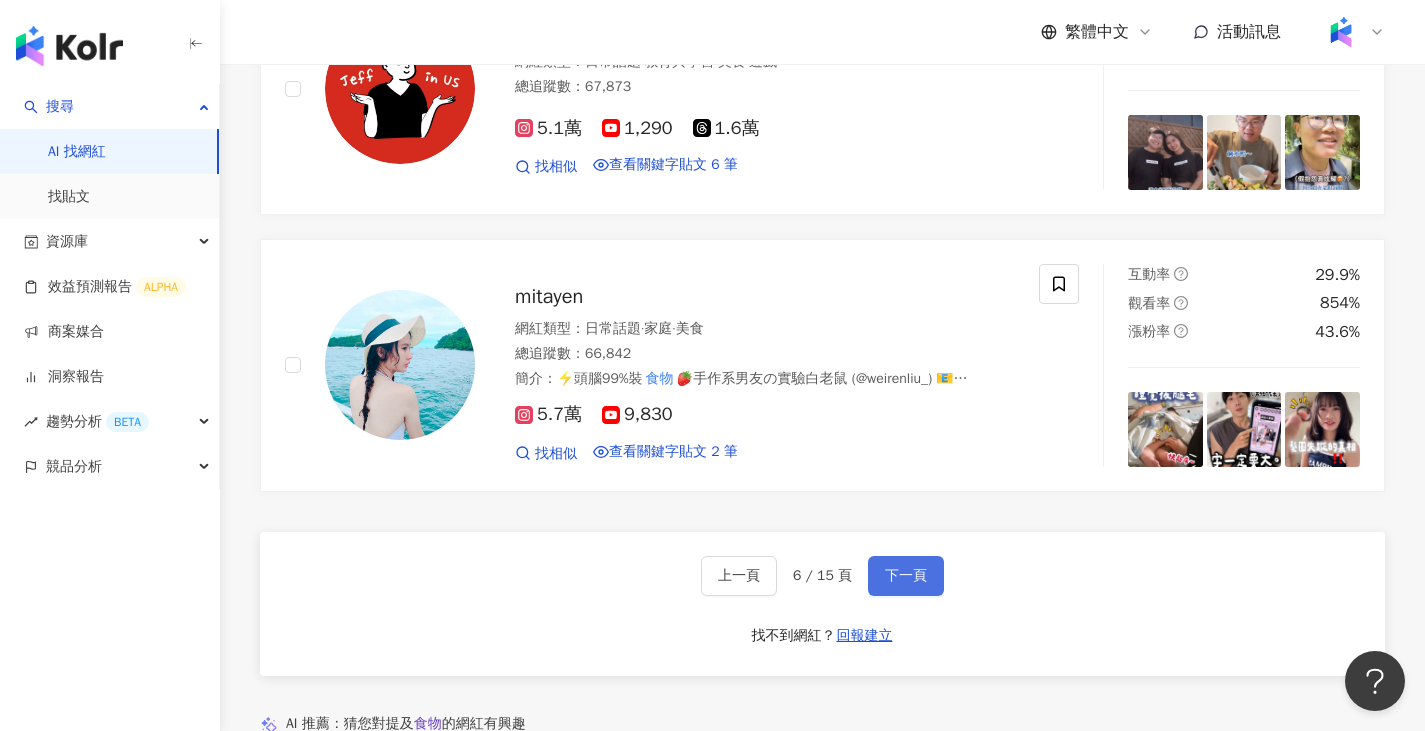click on "下一頁" at bounding box center [906, 576] 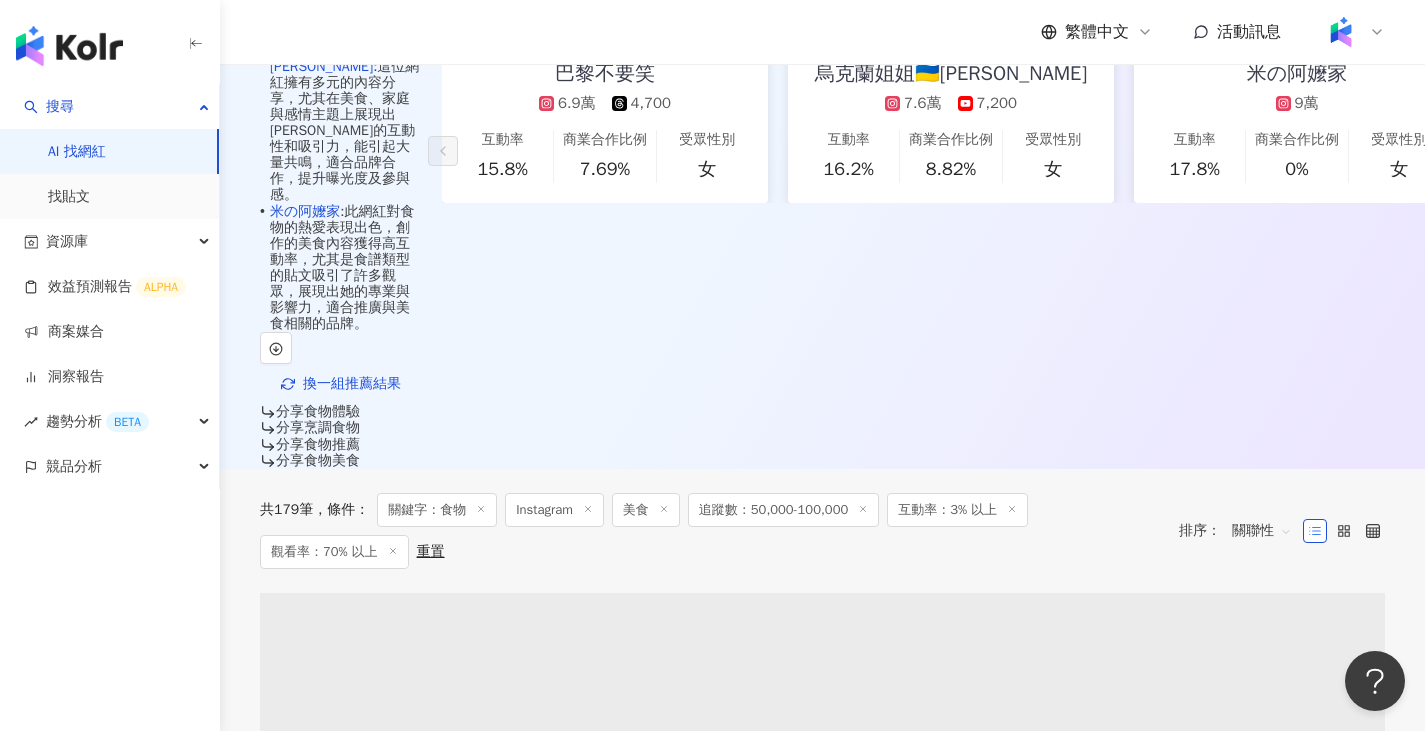 scroll, scrollTop: 200, scrollLeft: 0, axis: vertical 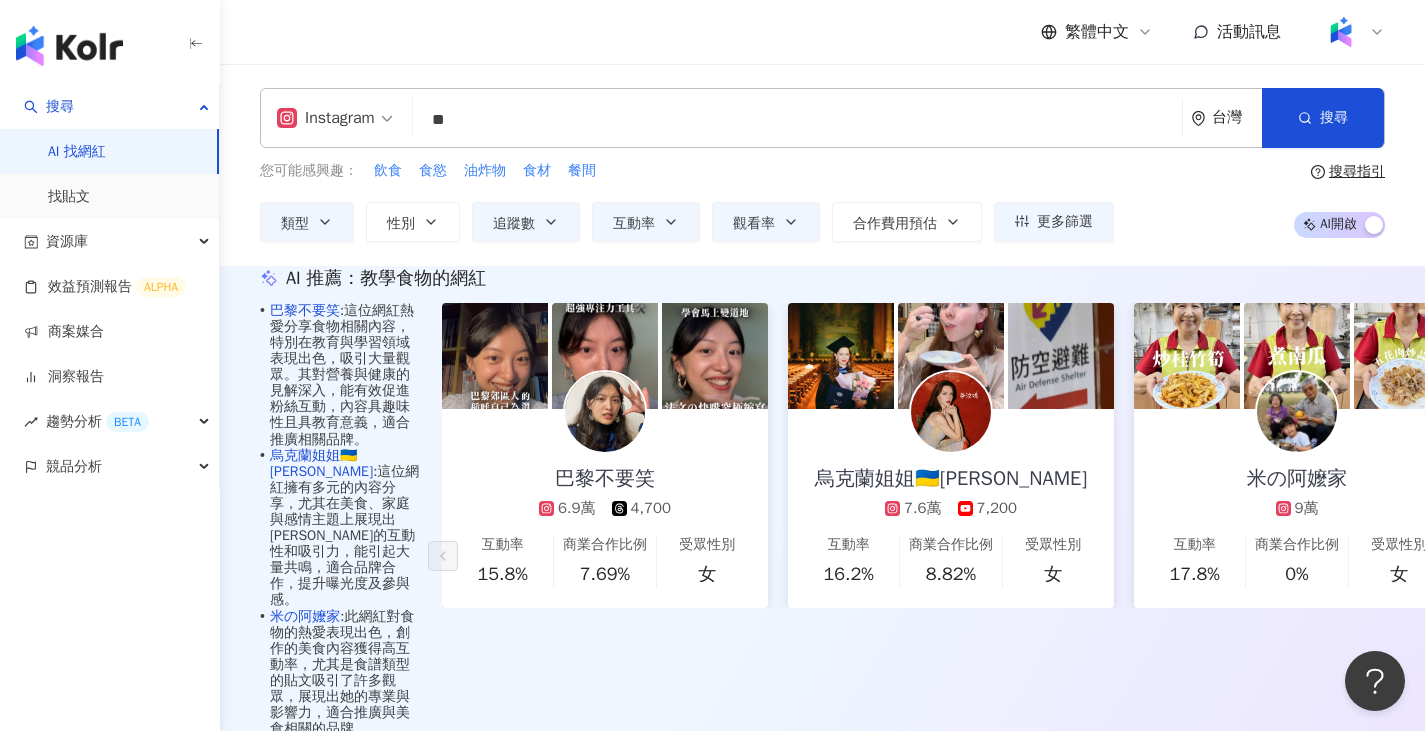 drag, startPoint x: 537, startPoint y: 119, endPoint x: 399, endPoint y: 124, distance: 138.09055 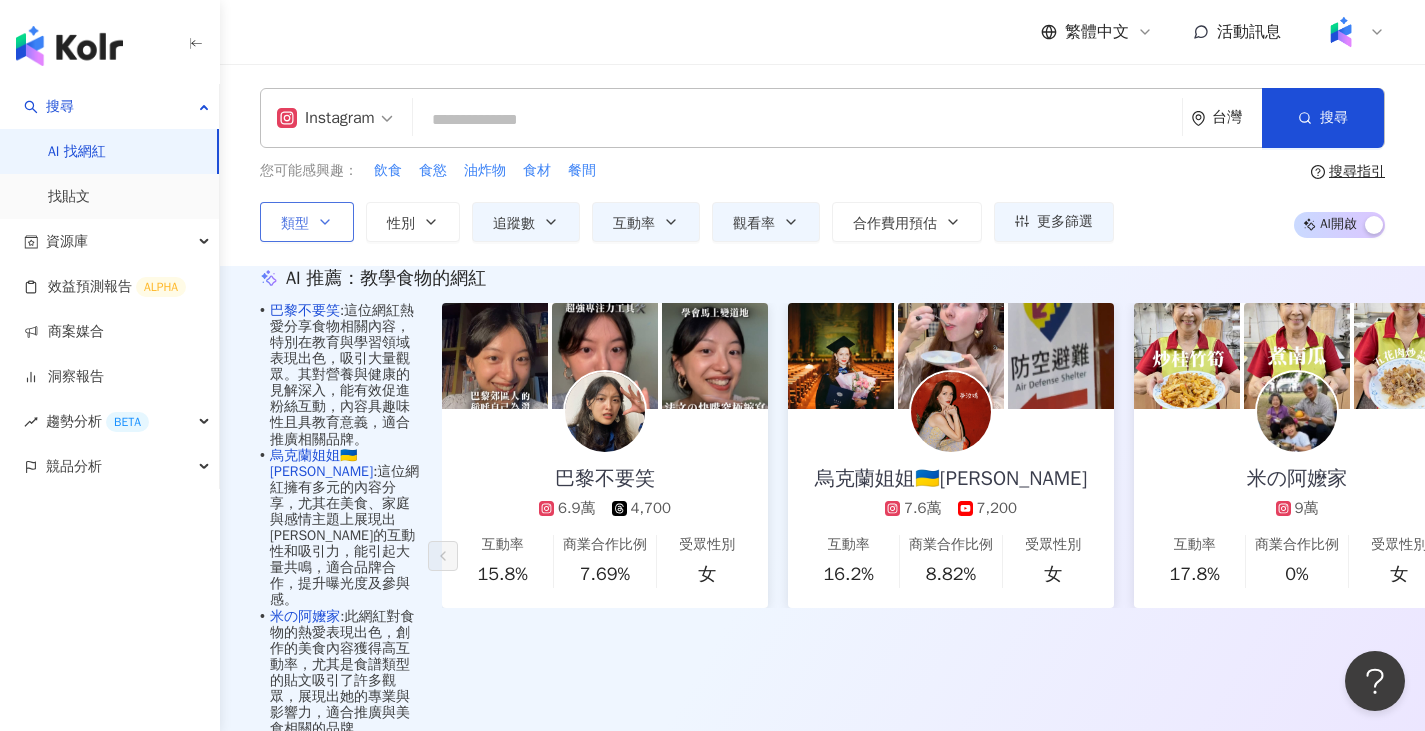 click on "類型" at bounding box center (307, 222) 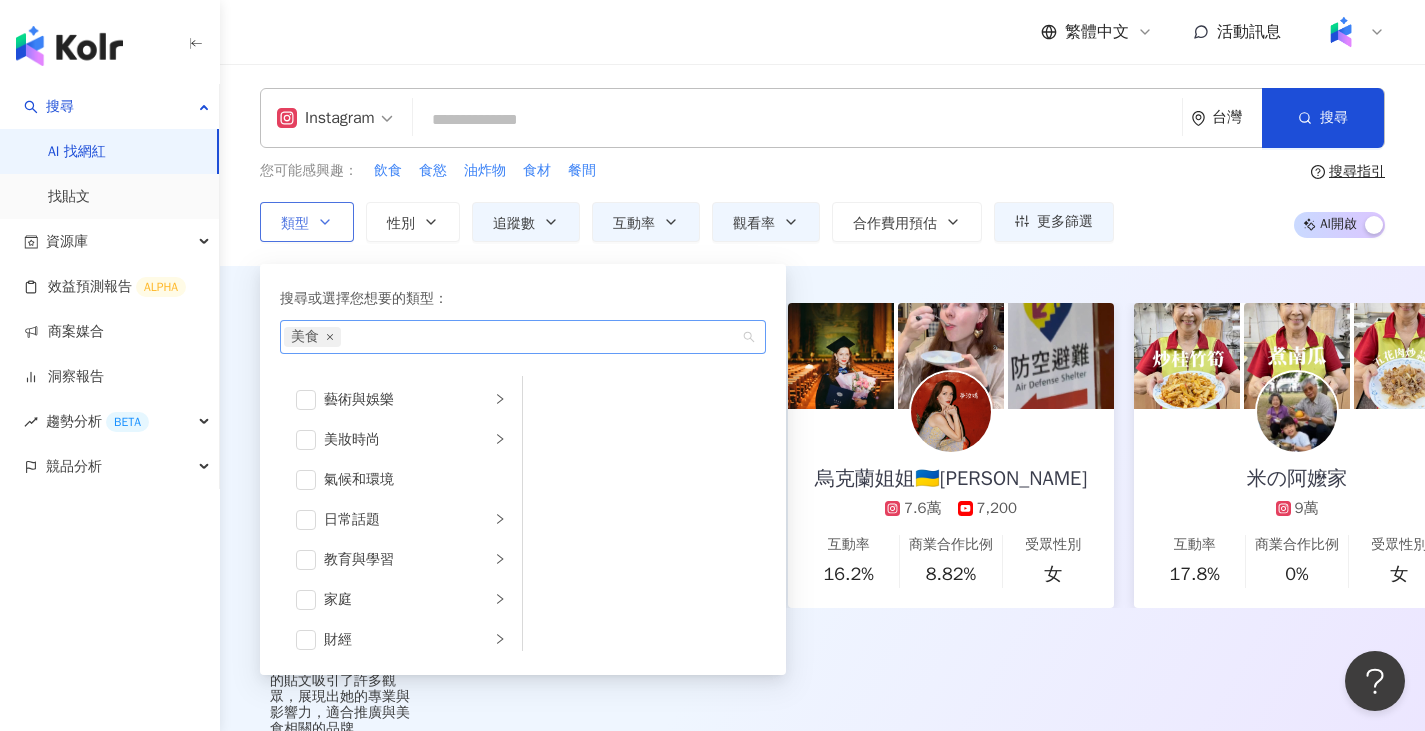 click 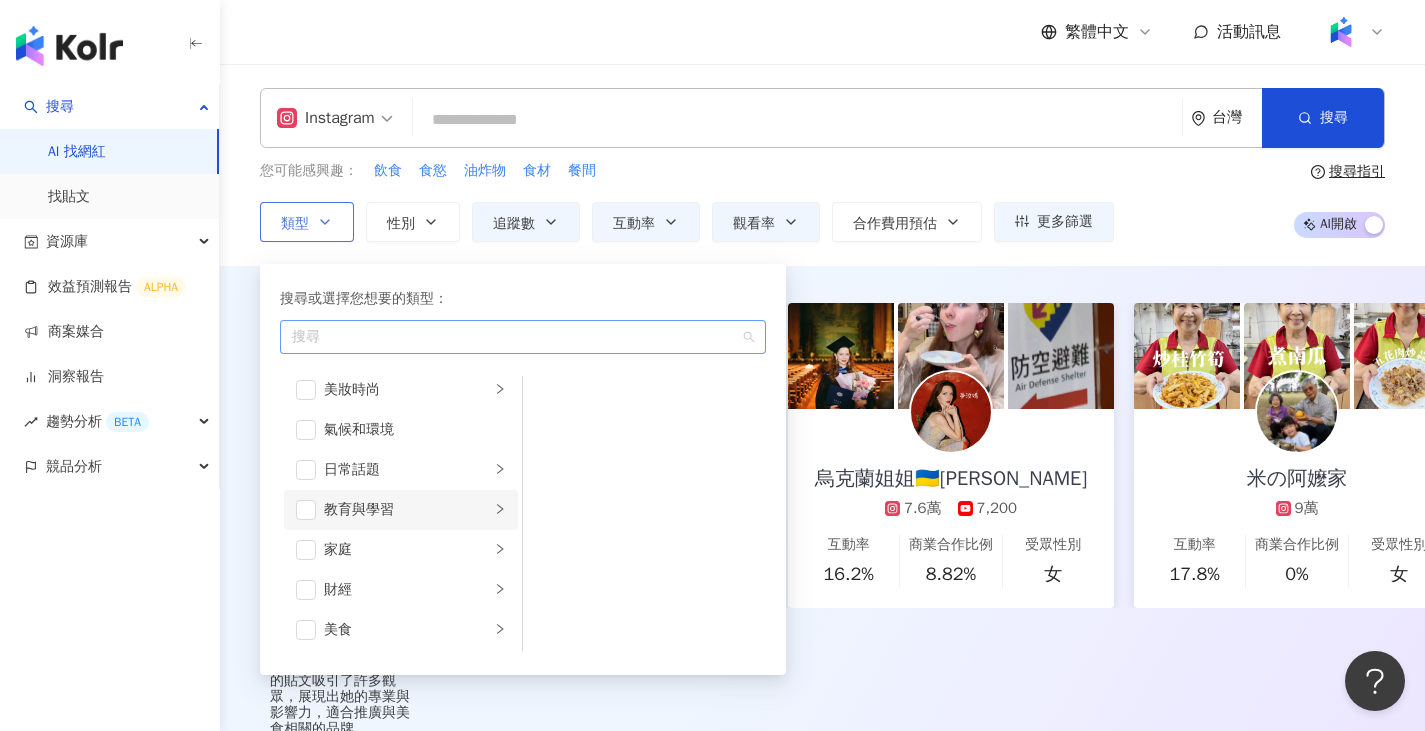 scroll, scrollTop: 100, scrollLeft: 0, axis: vertical 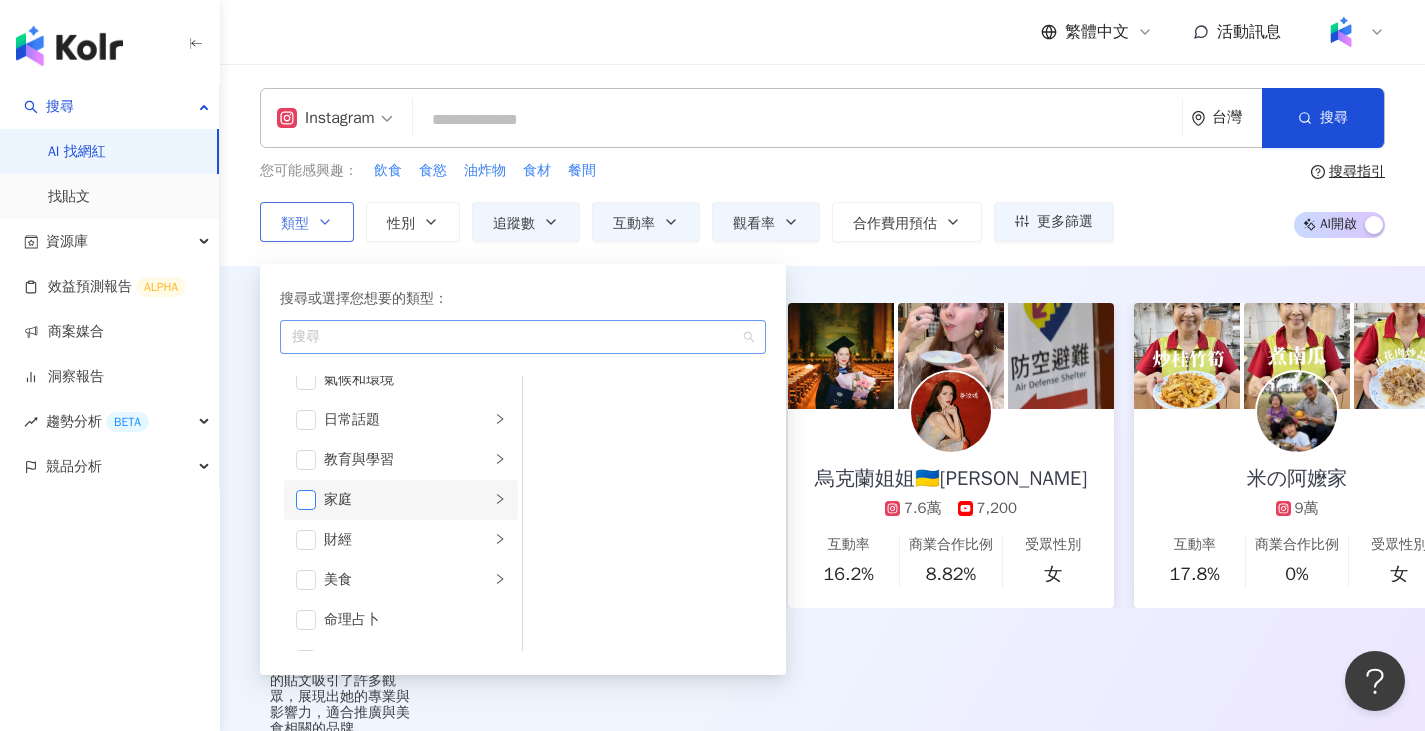 click at bounding box center (306, 500) 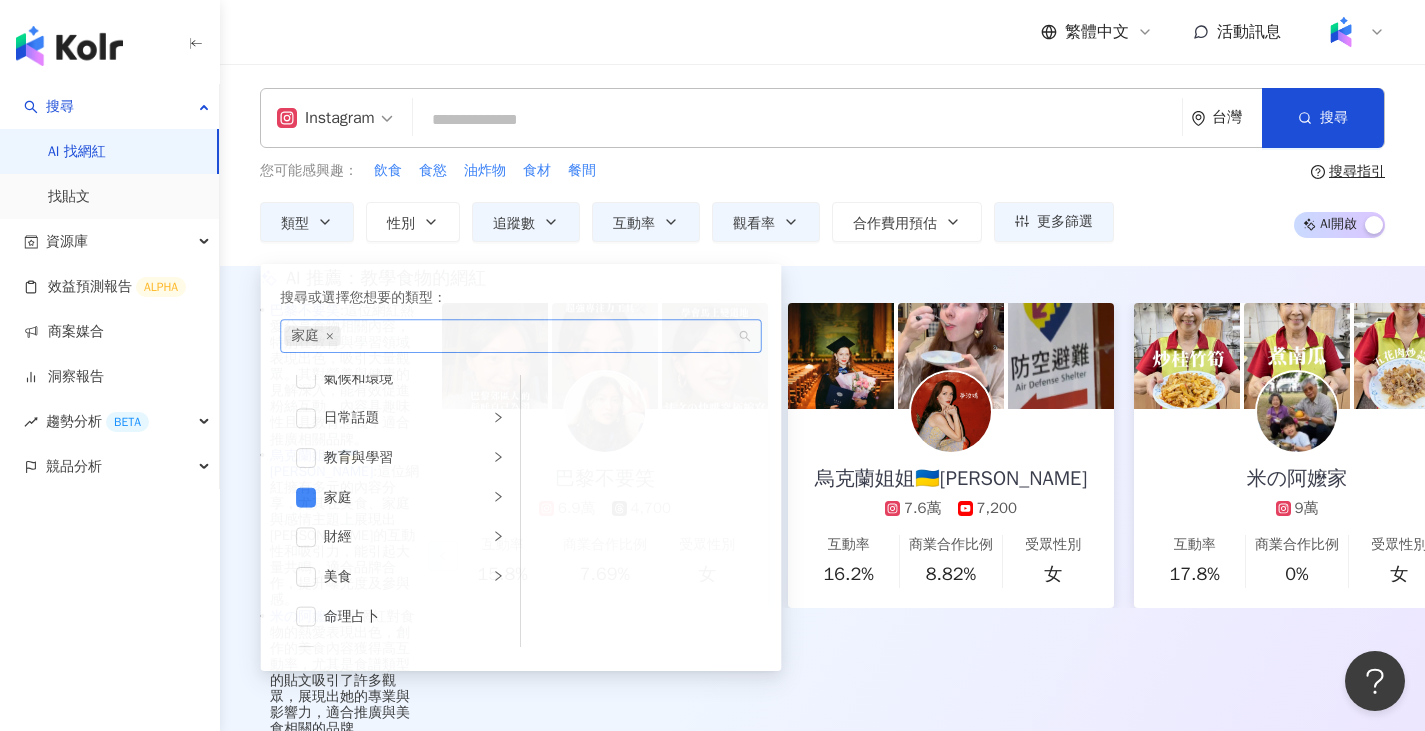 click on "您可能感興趣： 飲食  食慾  油炸物  食材  餐間  類型 搜尋或選擇您想要的類型： 家庭   藝術與娛樂 美妝時尚 氣候和環境 日常話題 教育與學習 家庭 財經 美食 命理占卜 遊戲 法政社會 生活風格 影視娛樂 醫療與健康 寵物 攝影 感情 宗教 促購導購 運動 科技 交通工具 旅遊 成人 性別 追蹤數 互動率 觀看率 合作費用預估  更多篩選 *****  -  ****** 不限 小型 奈米網紅 (<1萬) 微型網紅 (1萬-3萬) 小型網紅 (3萬-5萬) 中型 中小型網紅 (5萬-10萬) 中型網紅 (10萬-30萬) 中大型網紅 (30萬-50萬) 大型 大型網紅 (50萬-100萬) 百萬網紅 (>100萬) * %  -  % 不限 5% 以下 5%~20% 20% 以上 ** %  -  % 不限 10% 以下 10%~50% 50%~200% 200% 以上 搜尋指引 AI  開啟 AI  關閉" at bounding box center [822, 201] 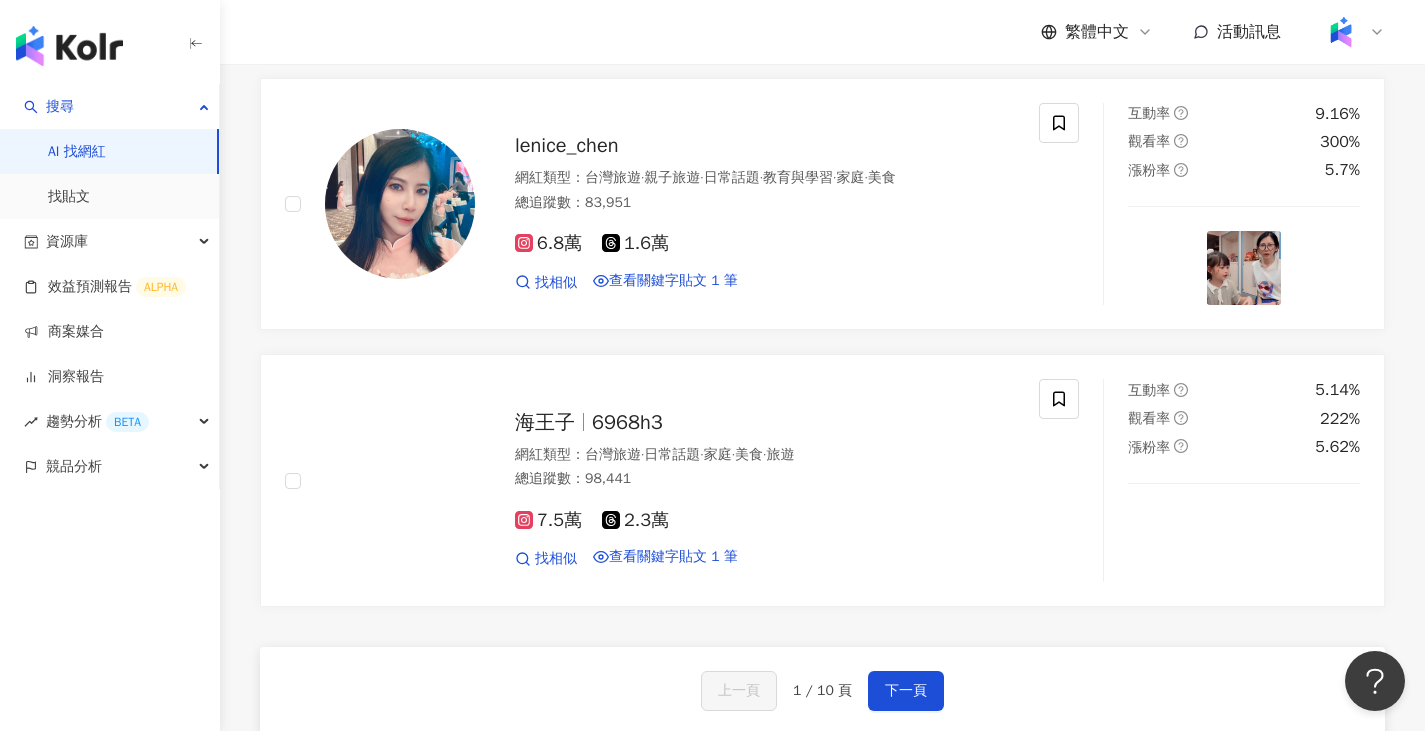 scroll, scrollTop: 3600, scrollLeft: 0, axis: vertical 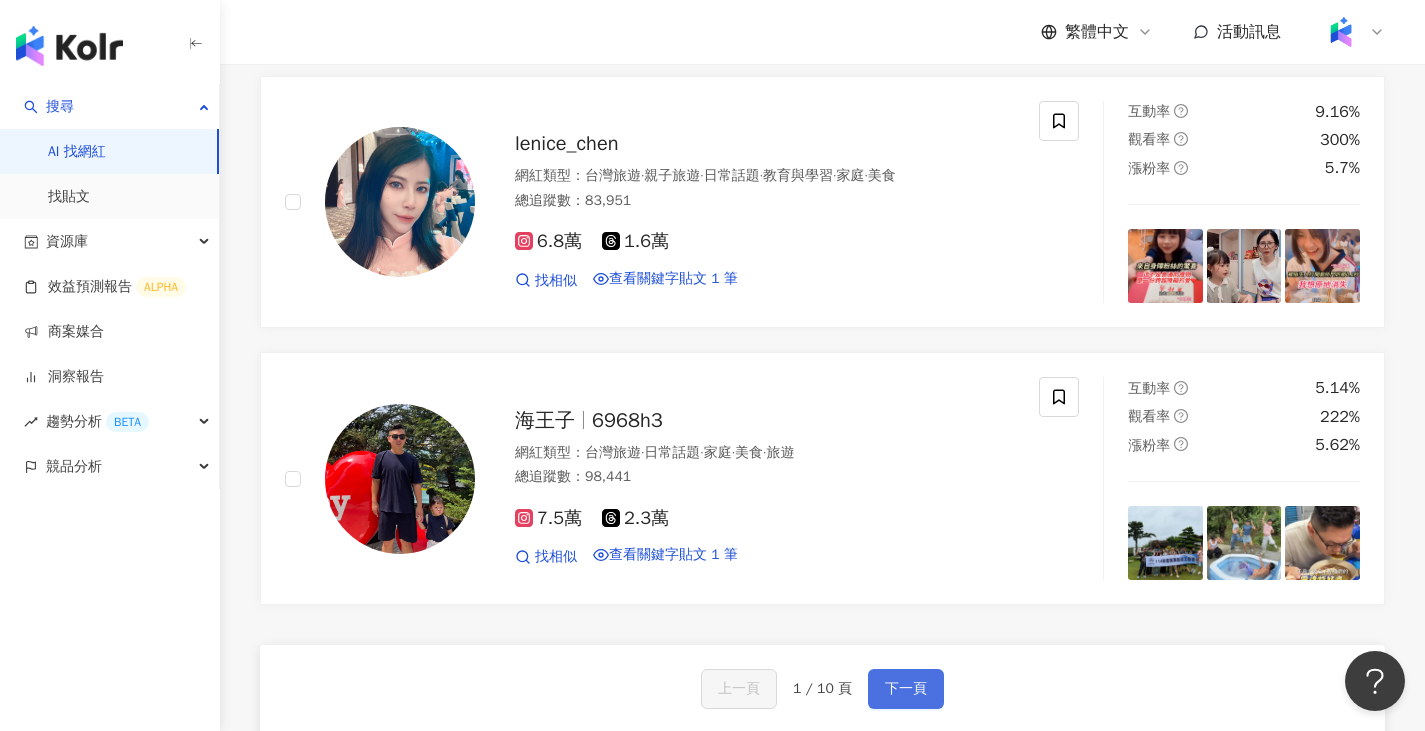 click on "下一頁" at bounding box center (906, 689) 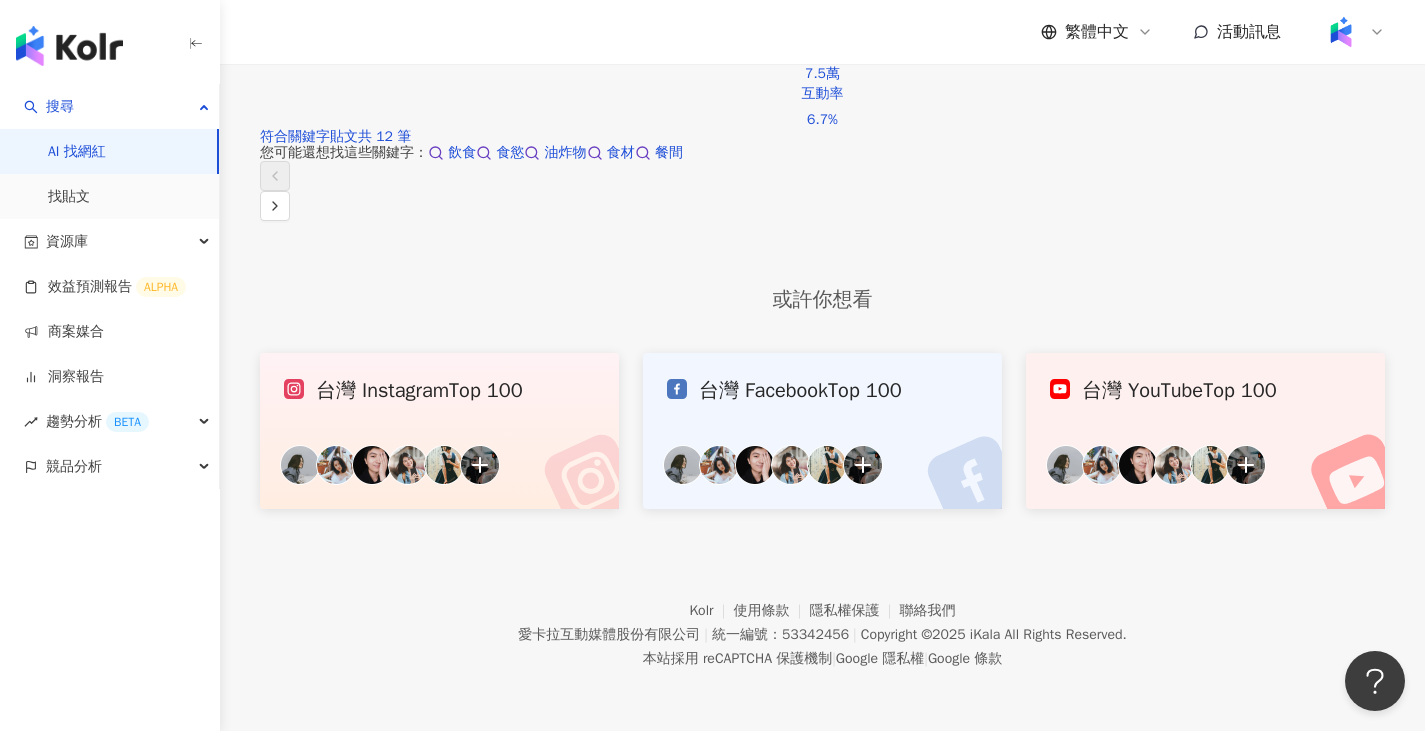 scroll, scrollTop: 1490, scrollLeft: 0, axis: vertical 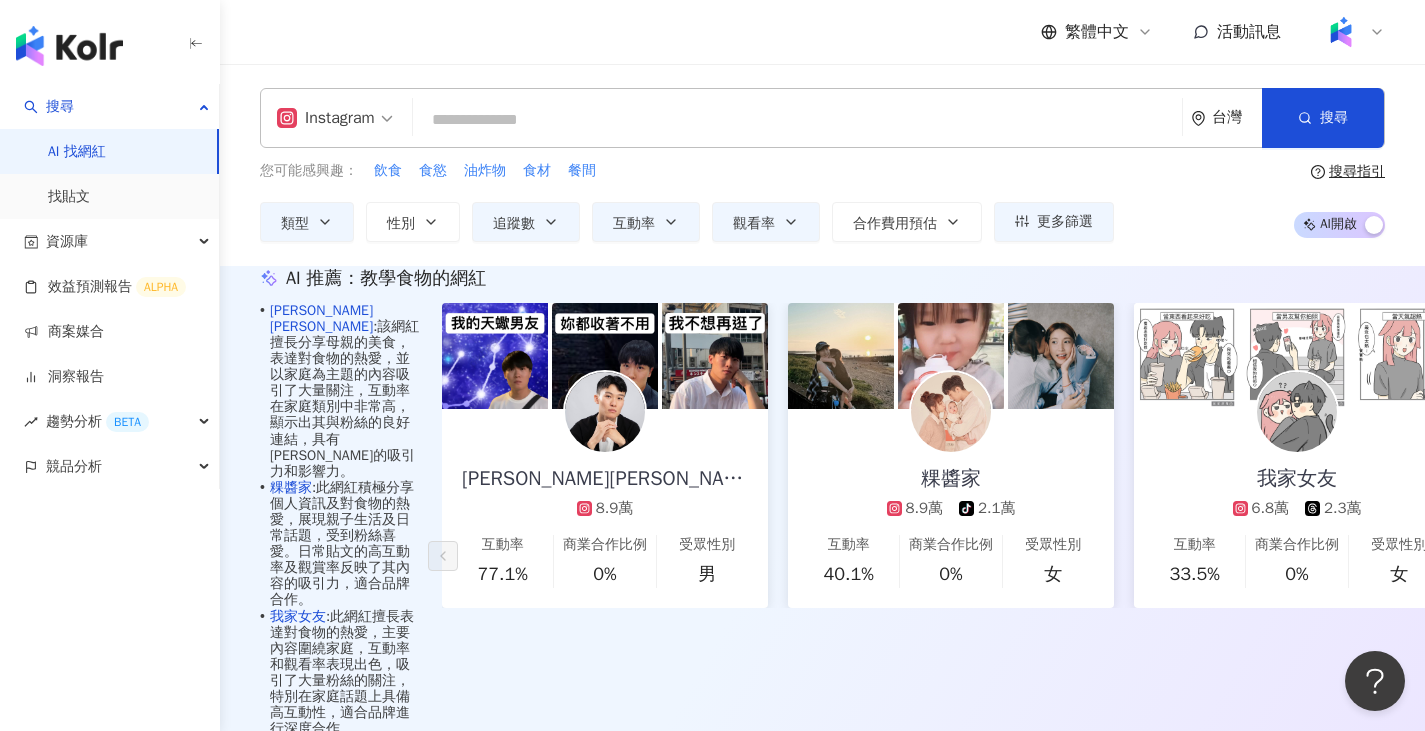 click at bounding box center (797, 120) 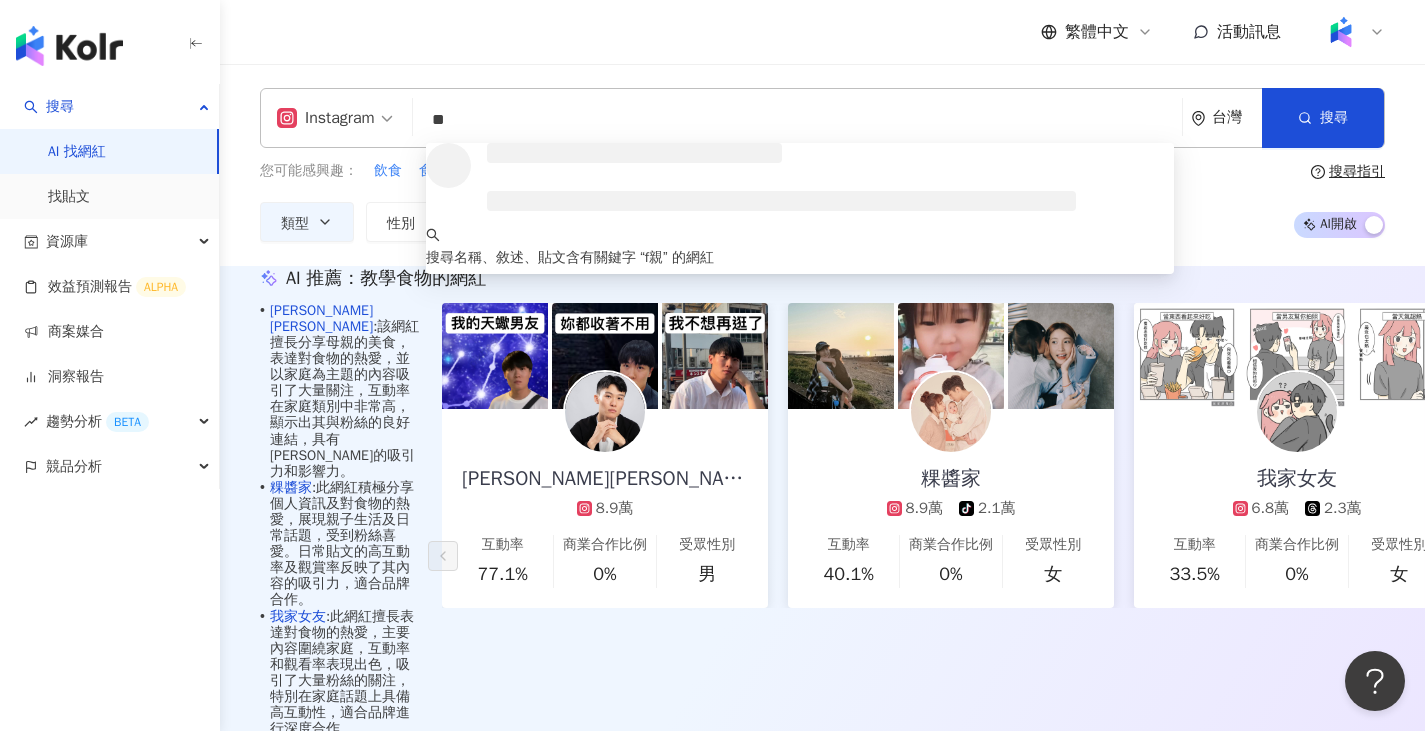 type on "*" 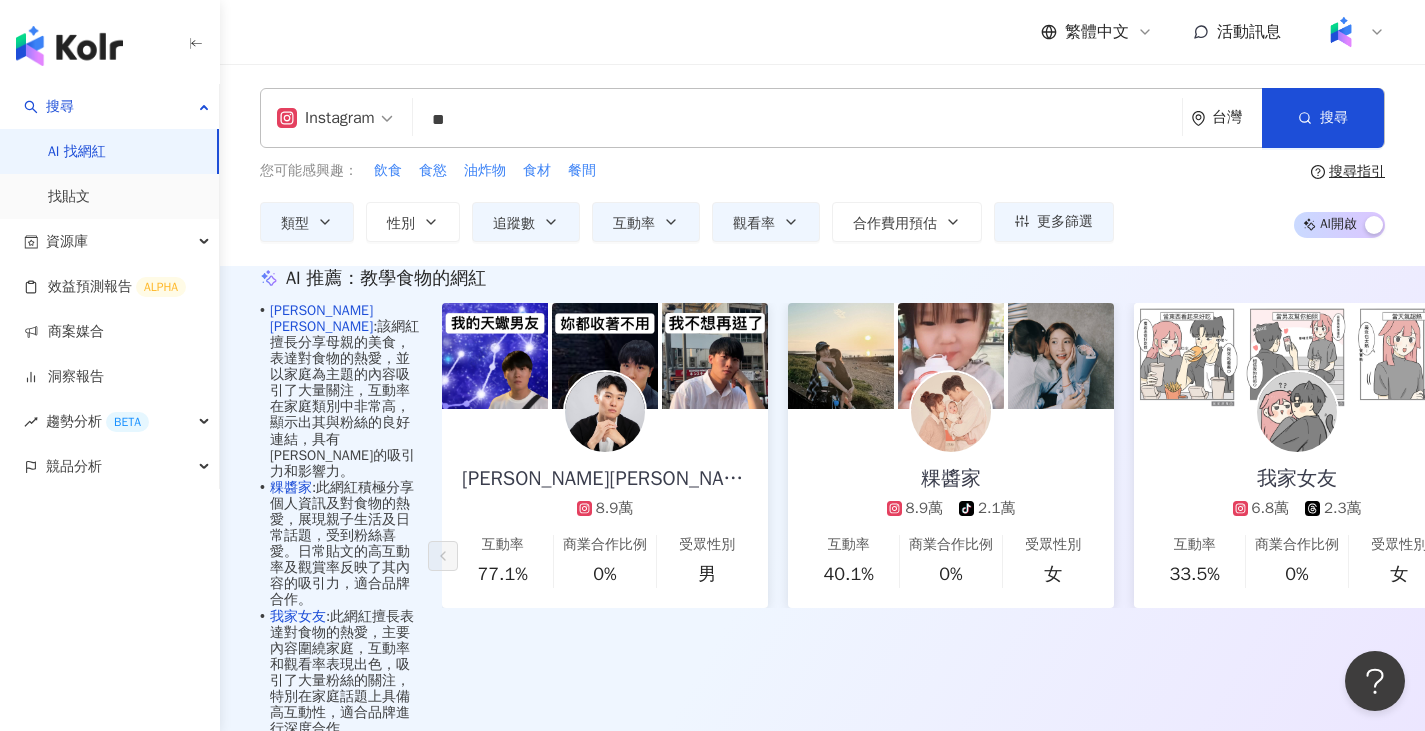 type on "**" 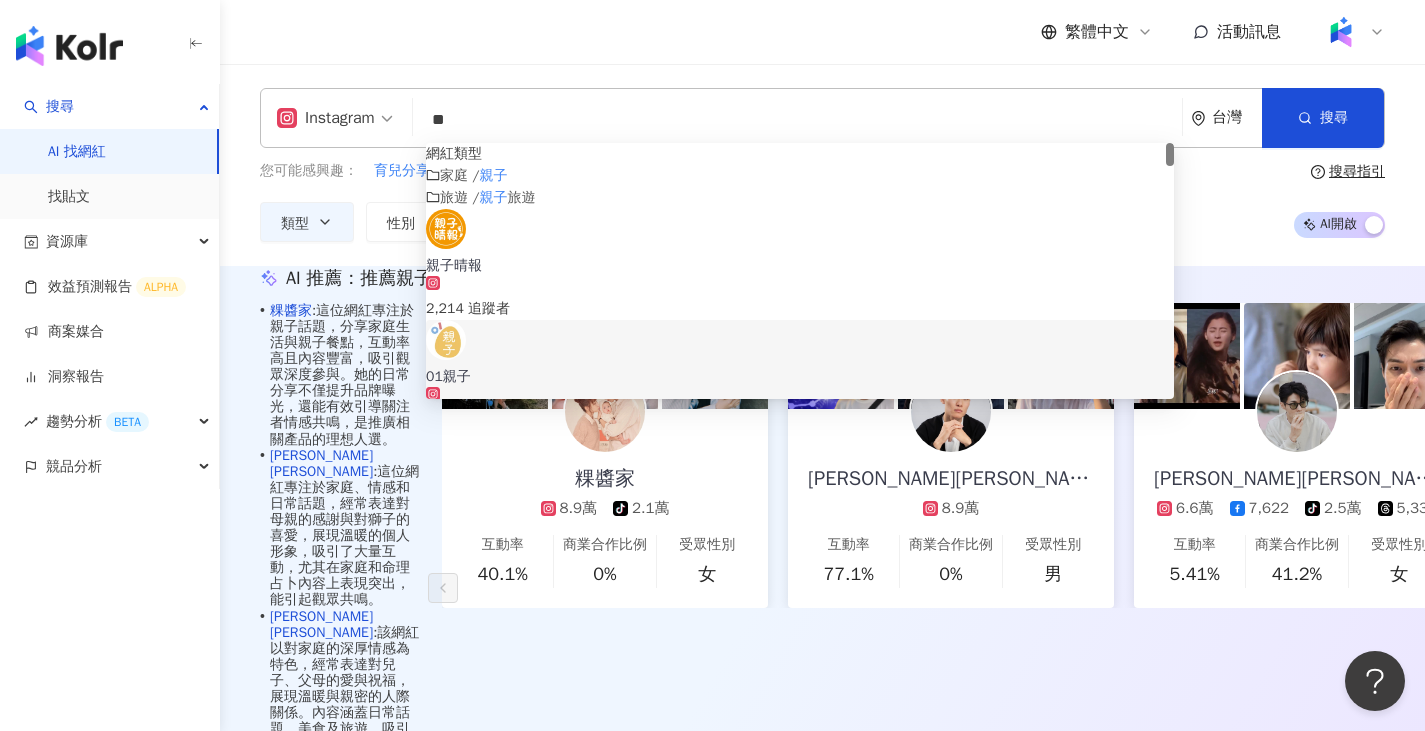 click on "• 粿醬家  :  這位網紅專注於親子話題，分享家庭生活與親子餐點，互動率高且內容豐富，吸引觀眾深度參與。她的日常分享不僅提升品牌曝光，還能有效引導關注者情感共鳴，是推廣相關產品的理想人選。 • 王惟漢Kevin  :  這位網紅專注於家庭、情感和日常話題，經常表達對母親的感謝與對獅子的喜愛，展現溫暖的個人形象，吸引了大量互動，尤其在家庭和命理占卜內容上表現突出，能引起觀眾共鳴。 • 吳嘉倫 Mike  :  該網紅以對家庭的深厚情感為特色，經常表達對兒子、父母的愛與祝福，展現溫暖與親密的人際關係。內容涵蓋日常話題、美食及旅遊，吸引多樣化的粉絲羣體，互動率亮眼，讓人感受到其真誠與生活的豐富性。 換一組推薦結果 對您有幫助嗎？ 粿醬家 8.9萬 tiktok-icon 2.1萬 互動率 40.1% 商業合作比例 0% 受眾性別 女 王惟漢Kevin 8.9萬 互動率 77.1% 0% 男 女" at bounding box center [822, 588] 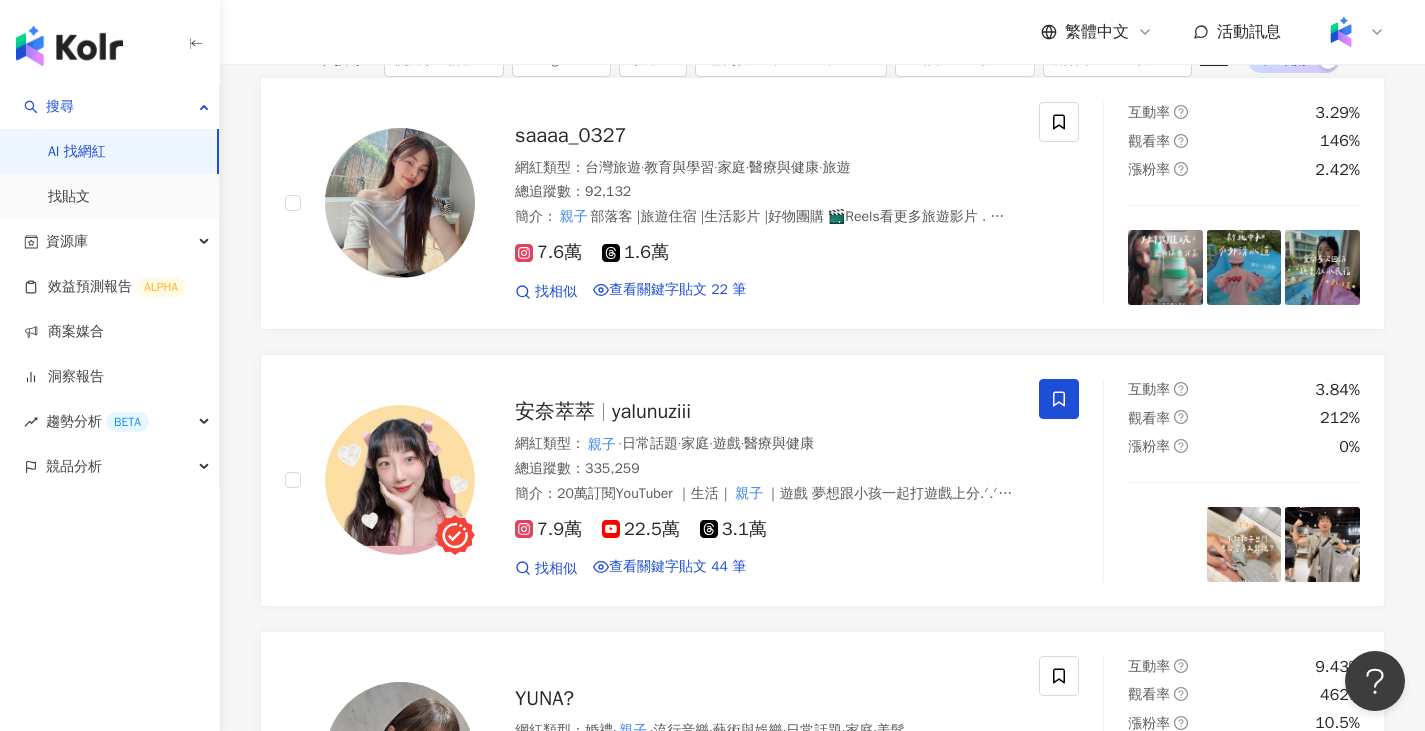 scroll, scrollTop: 900, scrollLeft: 0, axis: vertical 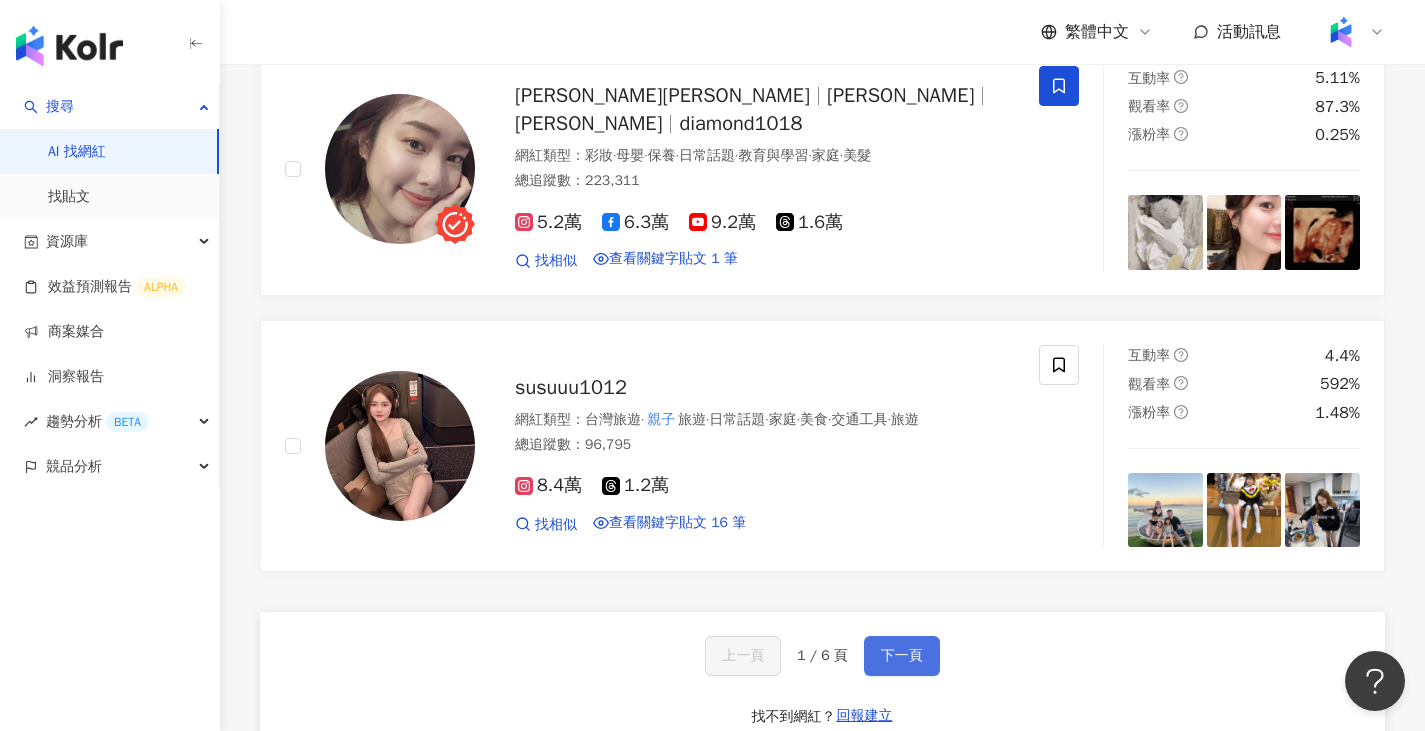 click on "下一頁" at bounding box center [902, 656] 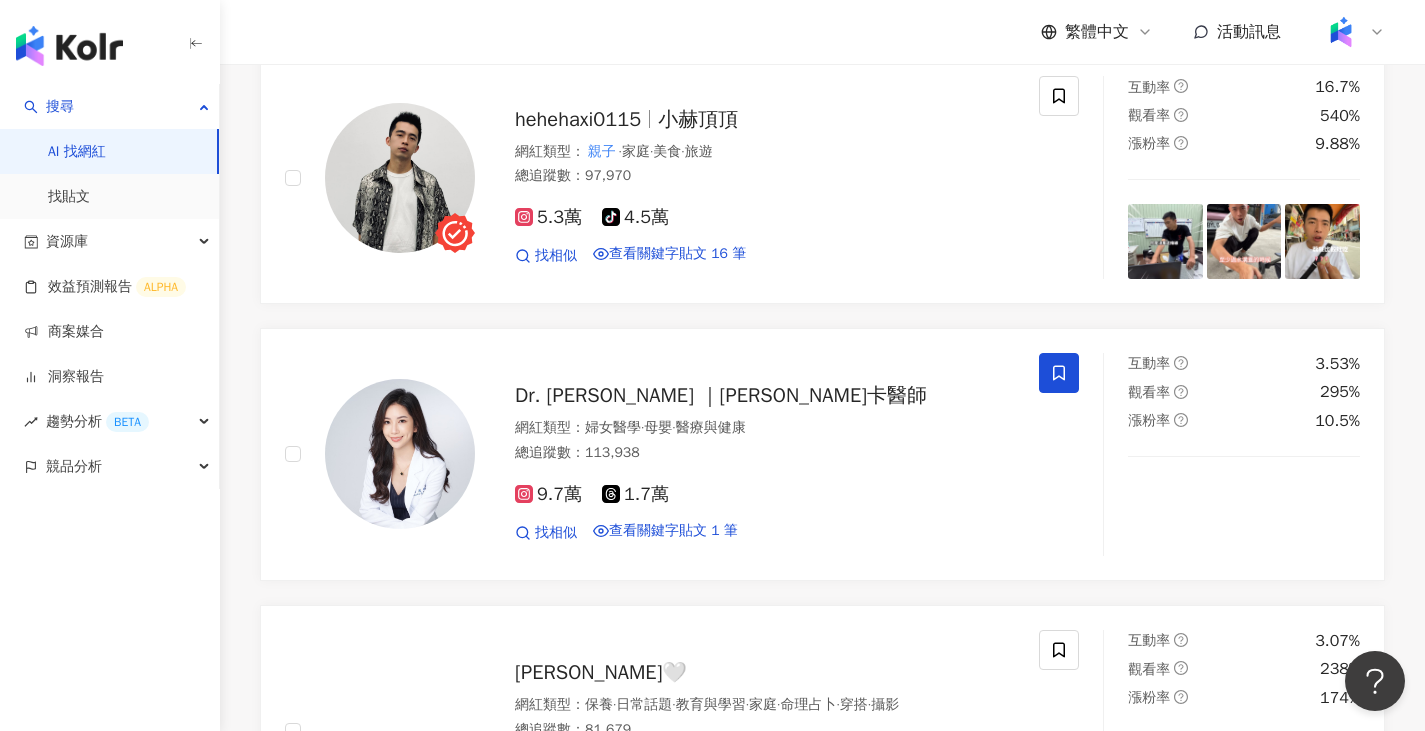 scroll, scrollTop: 3400, scrollLeft: 0, axis: vertical 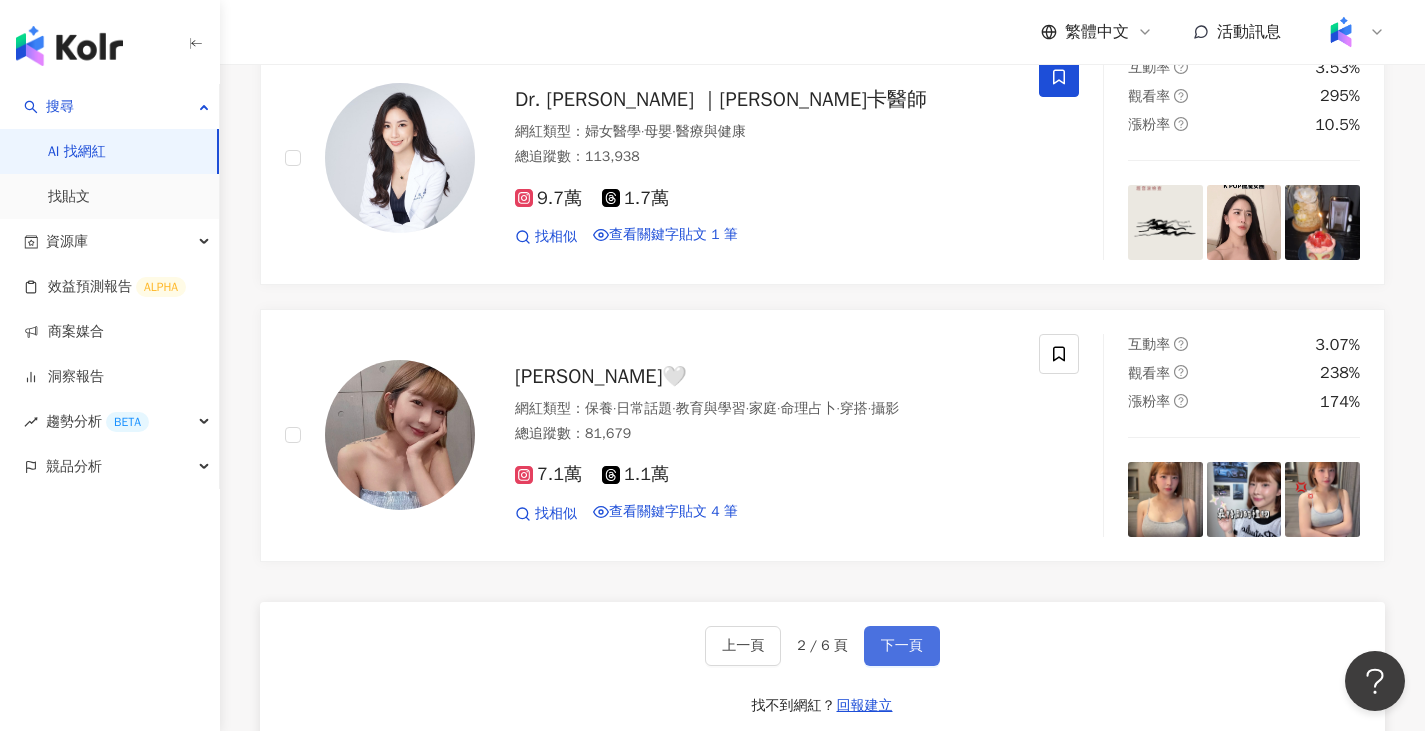 click on "下一頁" at bounding box center (902, 646) 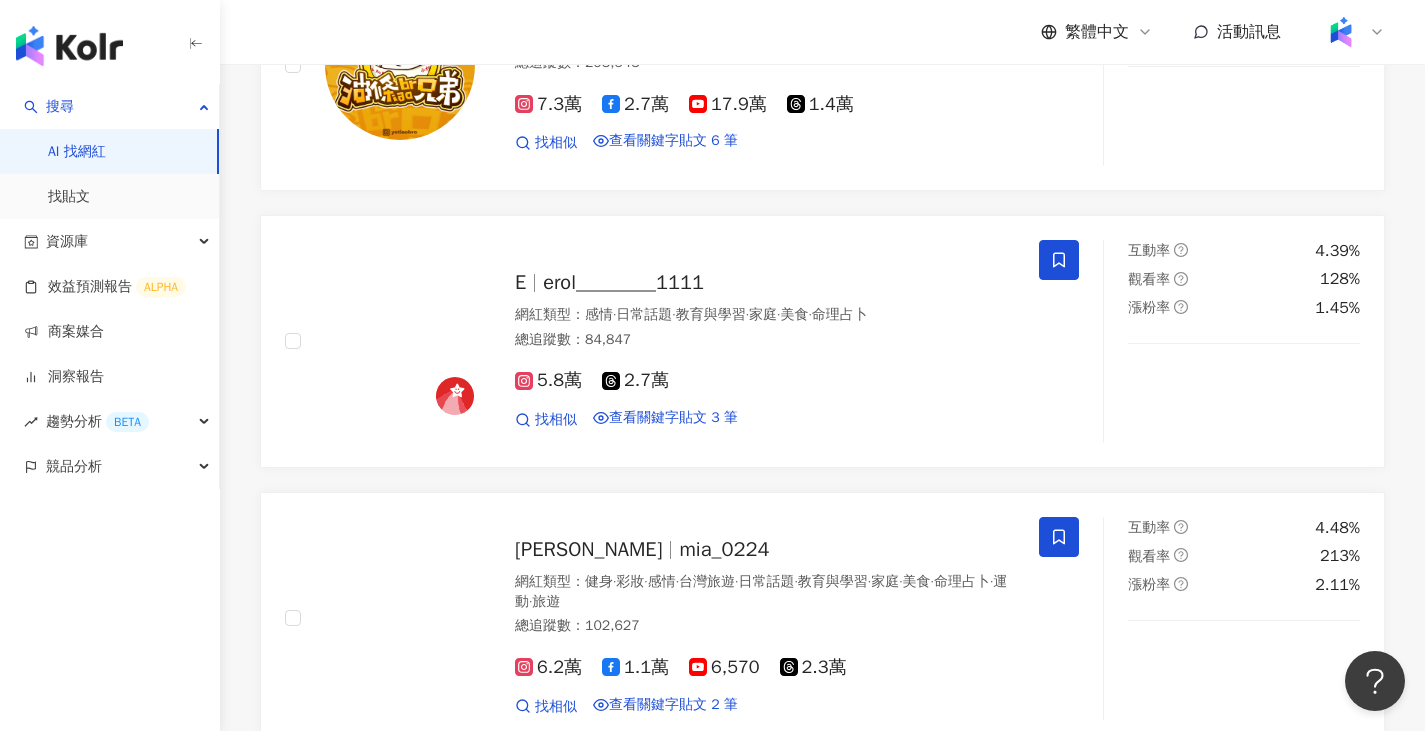 scroll, scrollTop: 3738, scrollLeft: 0, axis: vertical 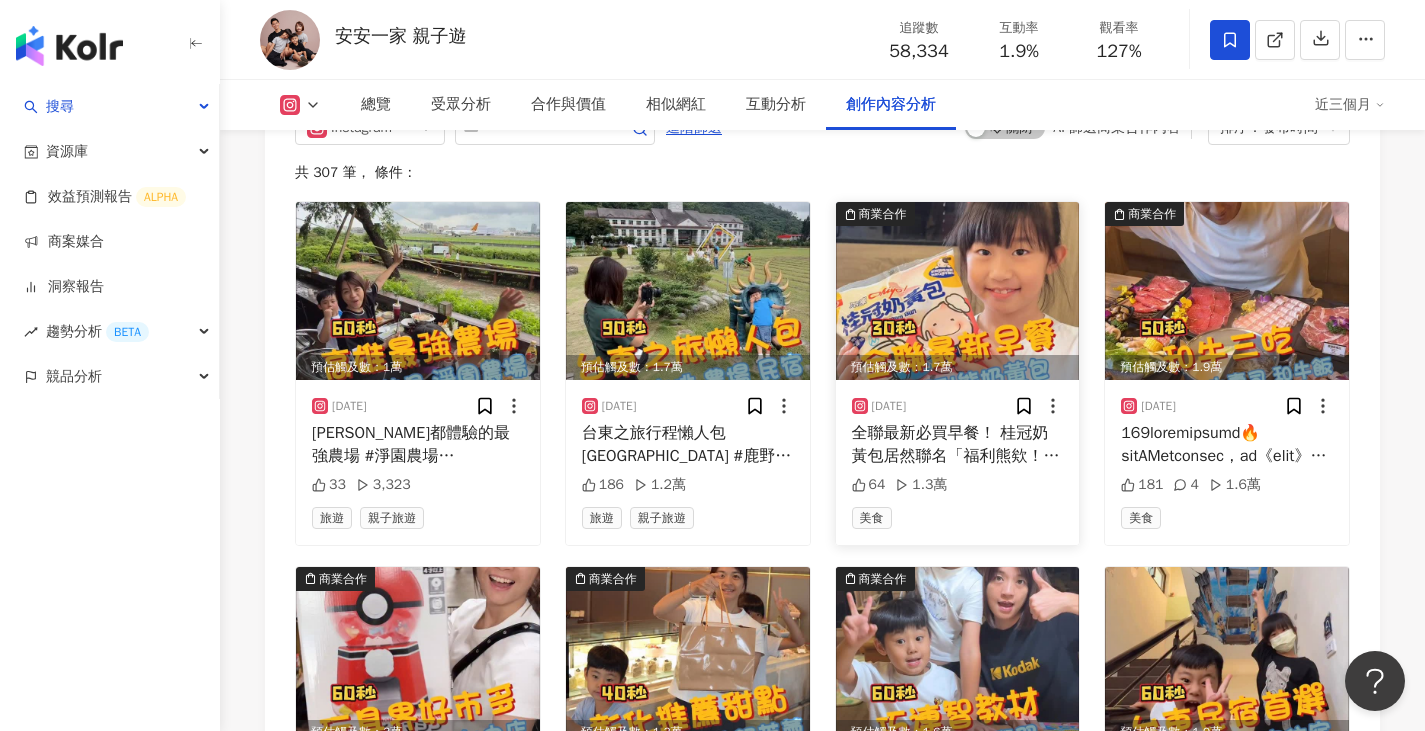click on "全聯最新必買早餐！
桂冠奶黃包居然聯名「福利熊欸！」💛
原本只有在其他賣場才看得到，沒想到現在全聯也買得到啦！
而且奶黃包口感Q彈，奶黃內餡香甜不膩，當早餐或下午點心、宵夜都很剛好，一包裡有六顆，簡單加熱馬上吃超方便，推薦給忙碌的爸媽冰箱必備好物啊～
產品連結：[URL][DOMAIN_NAME]
#桂冠 #全聯 #桂冠奶黃包 #Ohiyo #福利熊 #獨家販售" at bounding box center [958, 444] 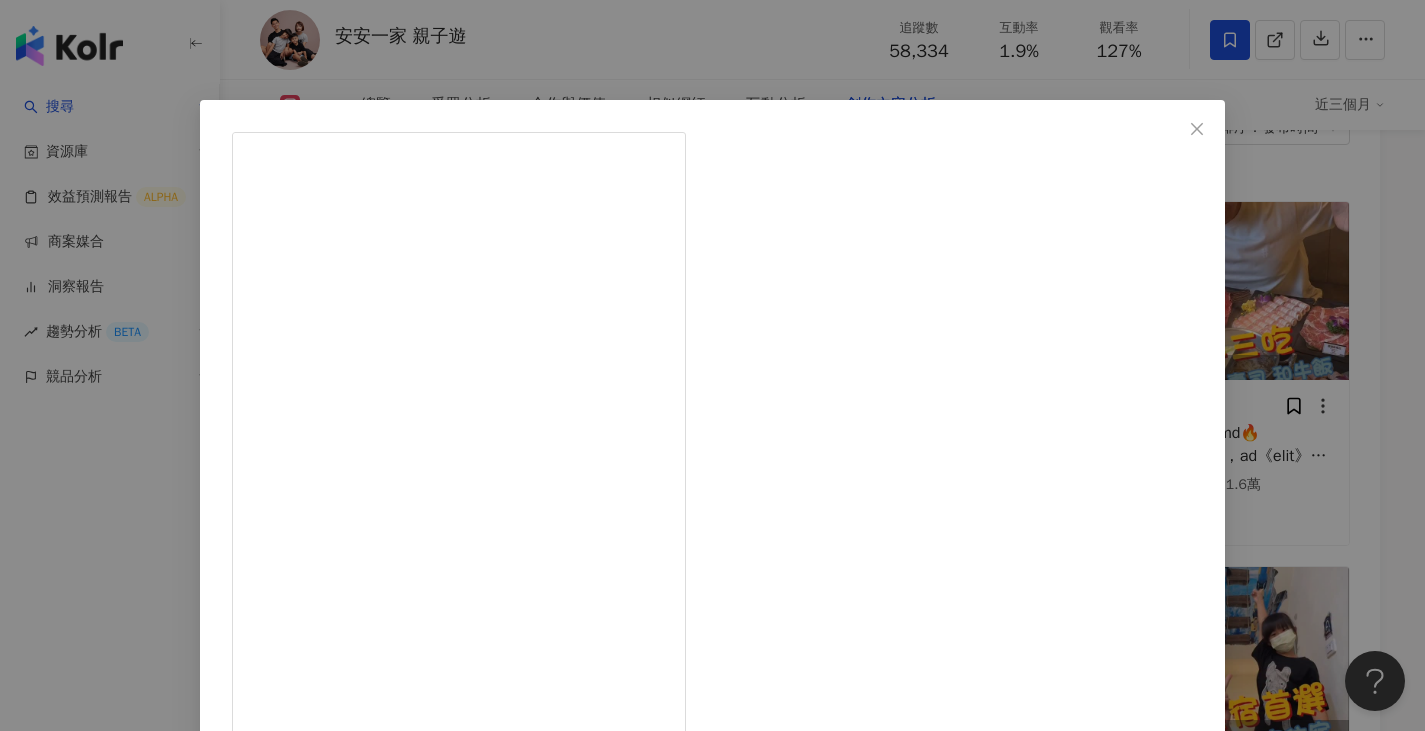 scroll, scrollTop: 100, scrollLeft: 0, axis: vertical 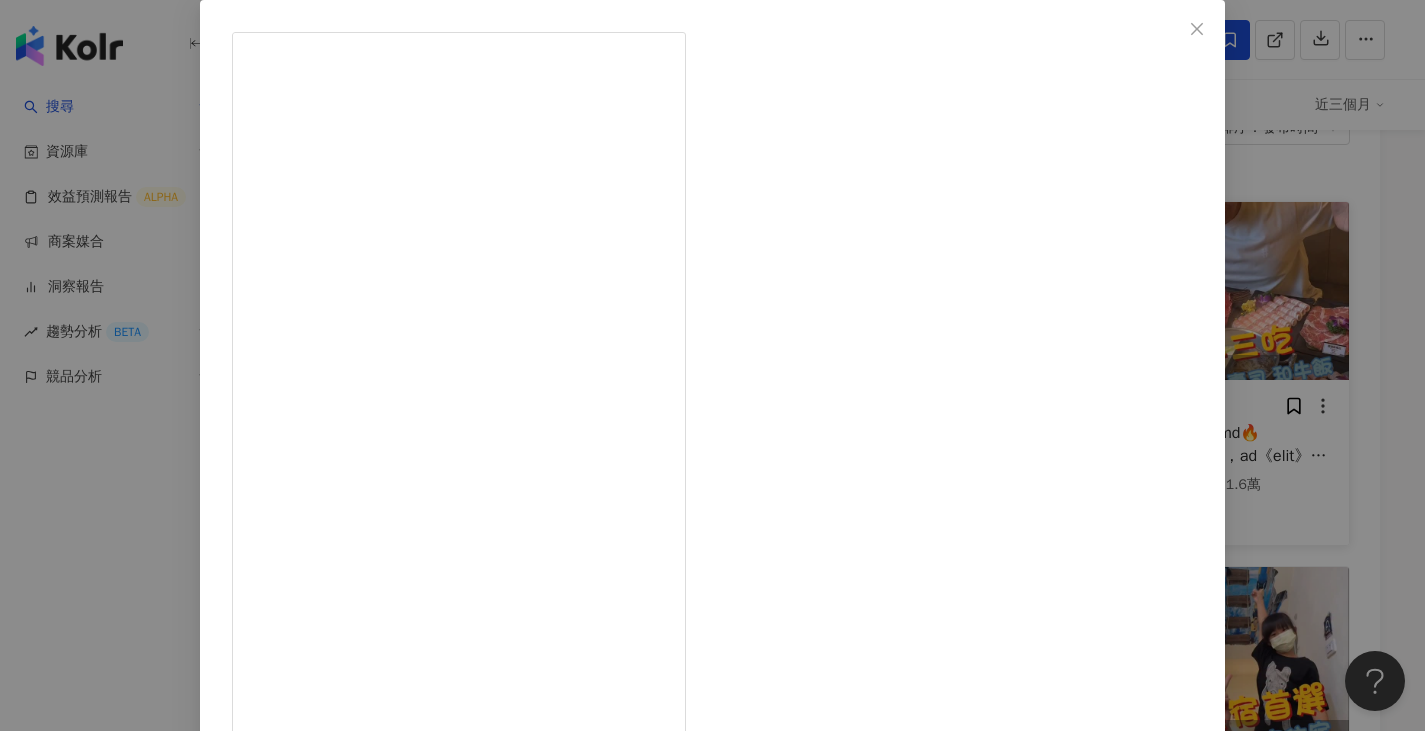 click on "安安一家 親子遊 [DATE] 全聯最新必買早餐！
桂冠奶黃包居然聯名「福利熊欸！」💛
原本只有在其他賣場才看得到，沒想到現在全聯也買得到啦！
而且奶黃包口感Q彈，奶黃內餡香甜不膩，當早餐或下午點心、宵夜都很剛好，一包裡有六顆，簡單加熱馬上吃超方便，推薦給忙碌的爸媽冰箱必備好物啊～
產品連結：[URL][DOMAIN_NAME]
#桂冠 #全聯 #桂冠奶黃包 #Ohiyo #福利熊 #獨家販售 64 1.3萬 查看原始貼文" at bounding box center (712, 365) 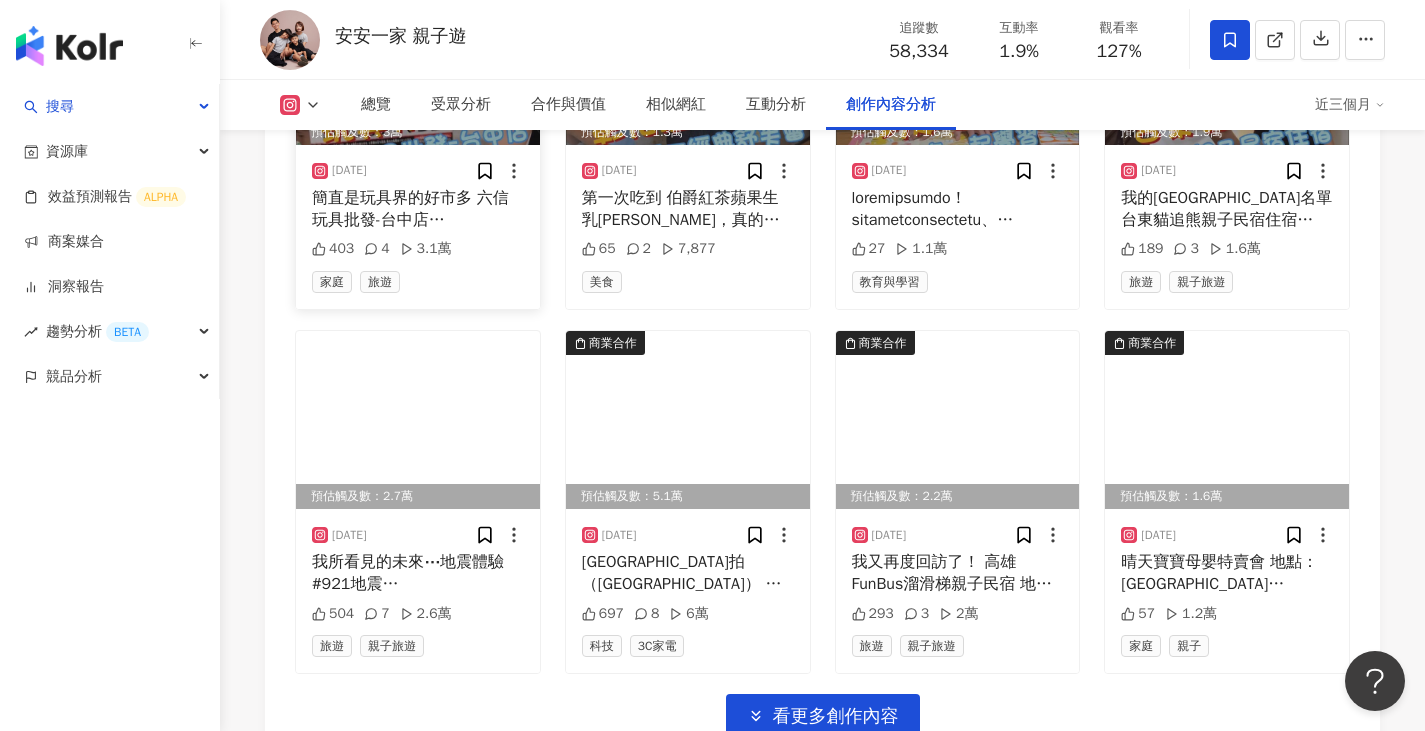 scroll, scrollTop: 6857, scrollLeft: 0, axis: vertical 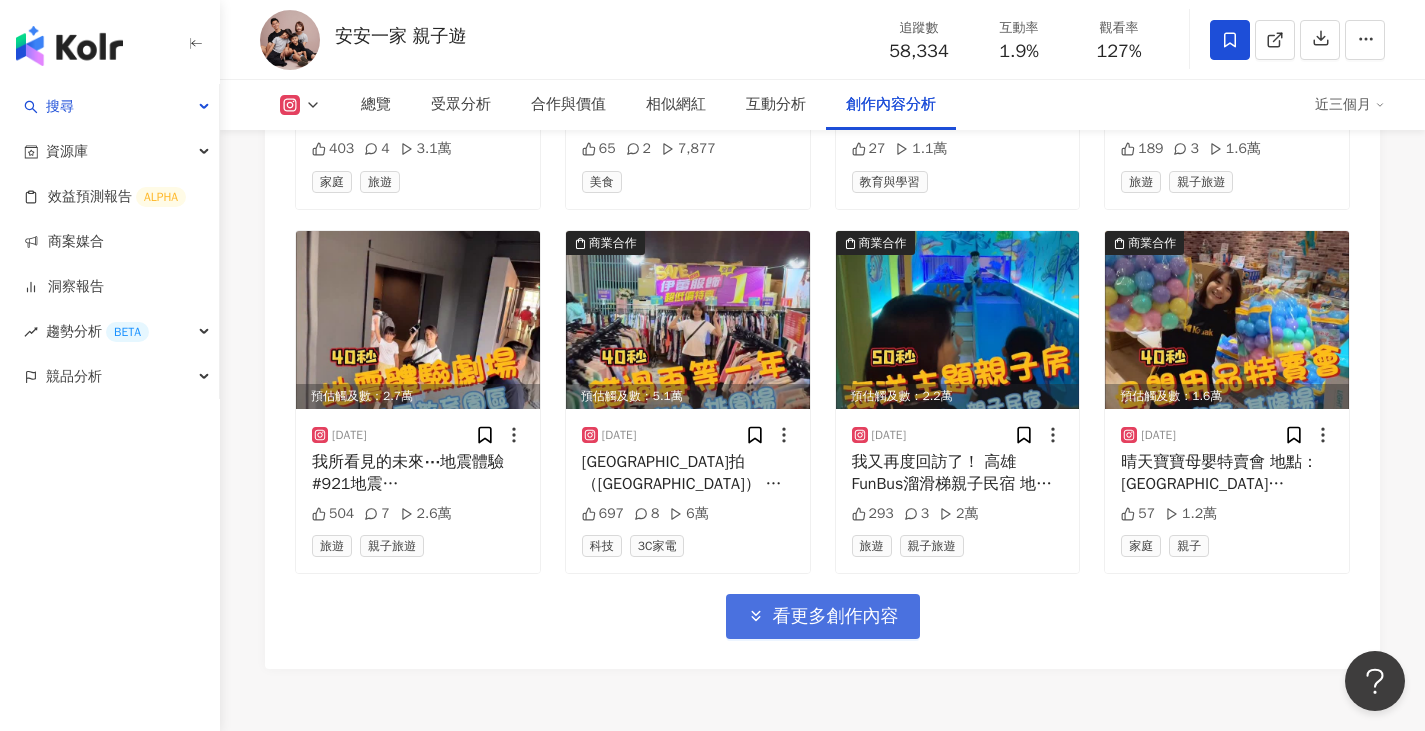 click on "看更多創作內容" at bounding box center (836, 617) 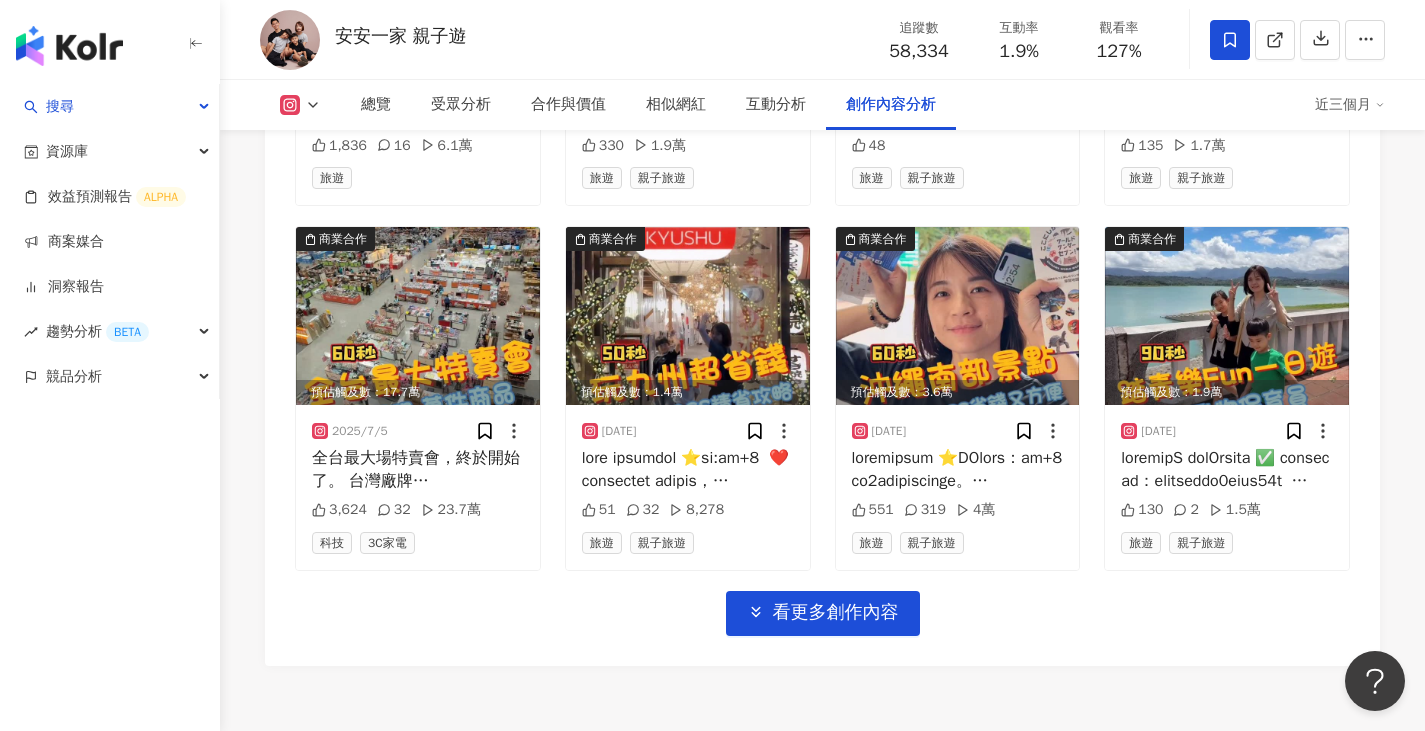 scroll, scrollTop: 7957, scrollLeft: 0, axis: vertical 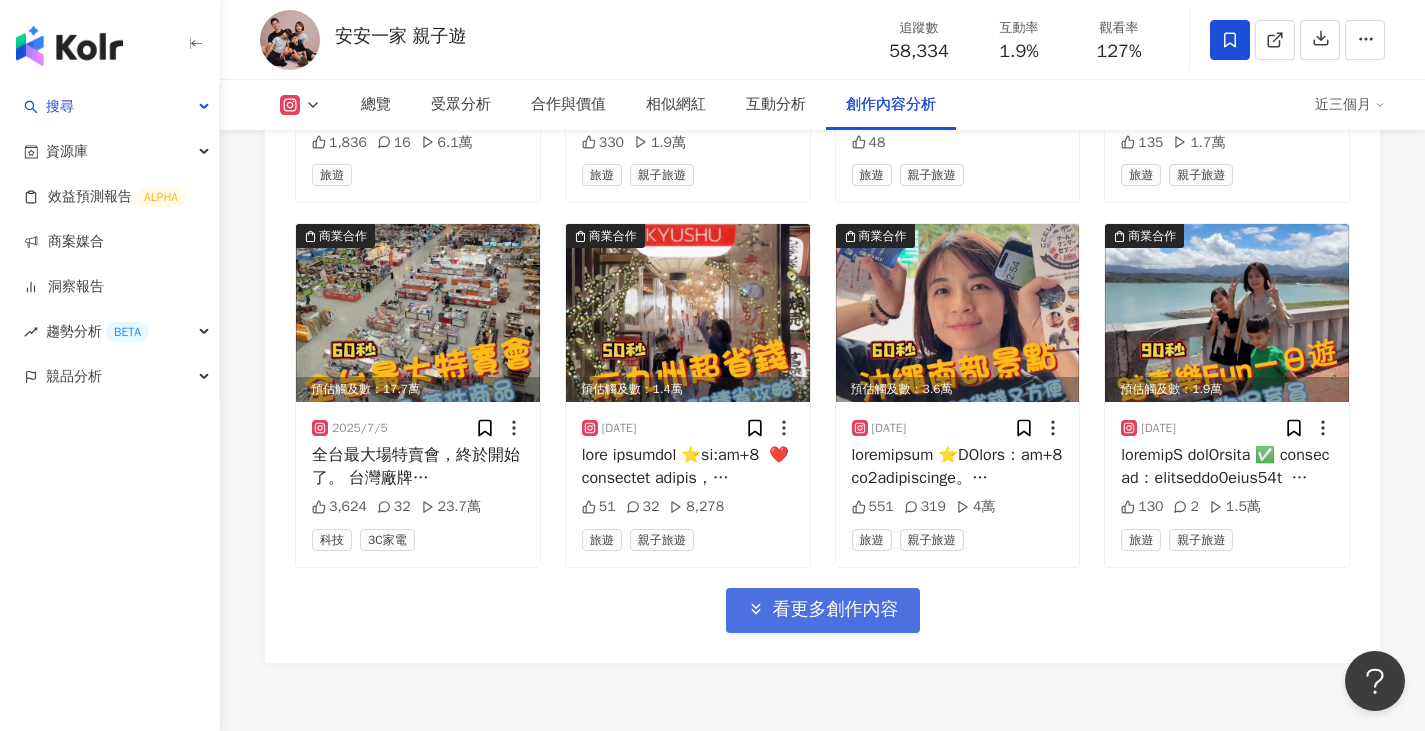 click on "看更多創作內容" at bounding box center [836, 610] 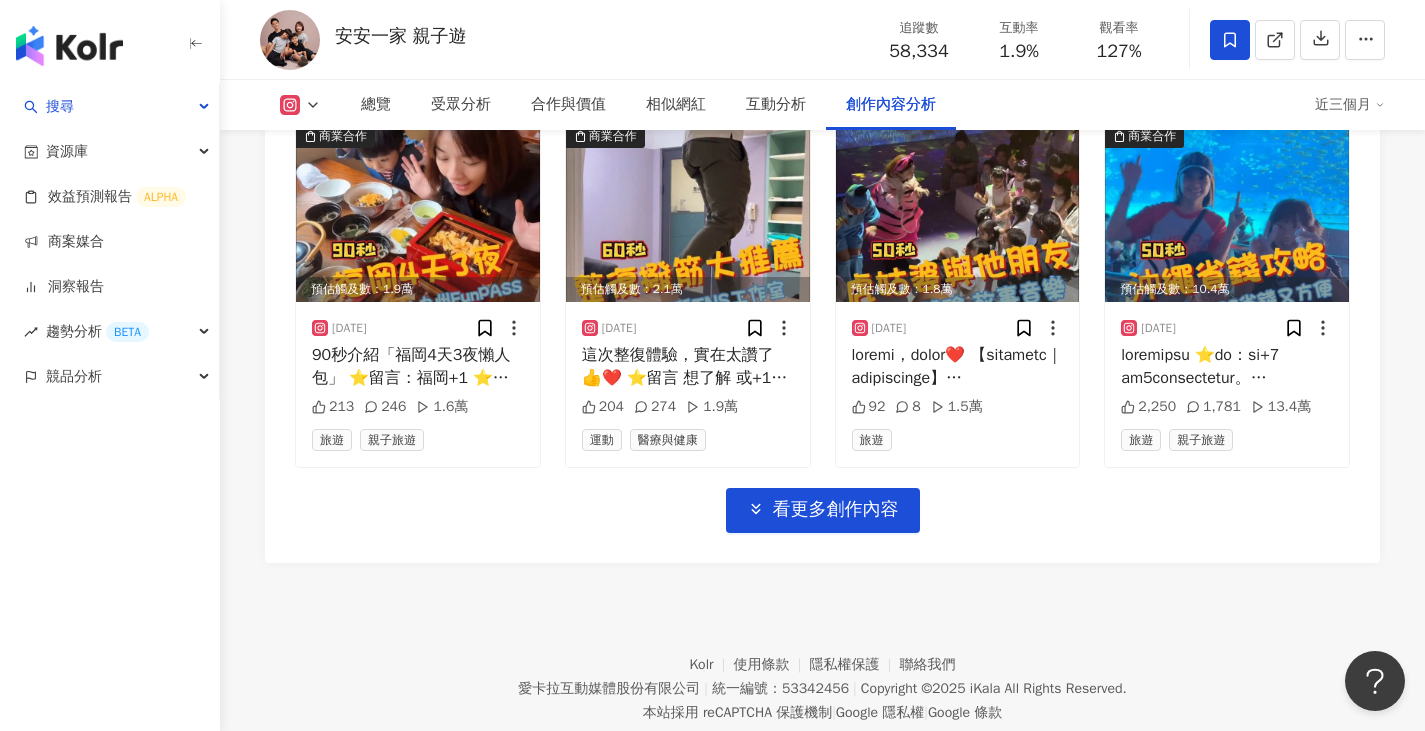 scroll, scrollTop: 9157, scrollLeft: 0, axis: vertical 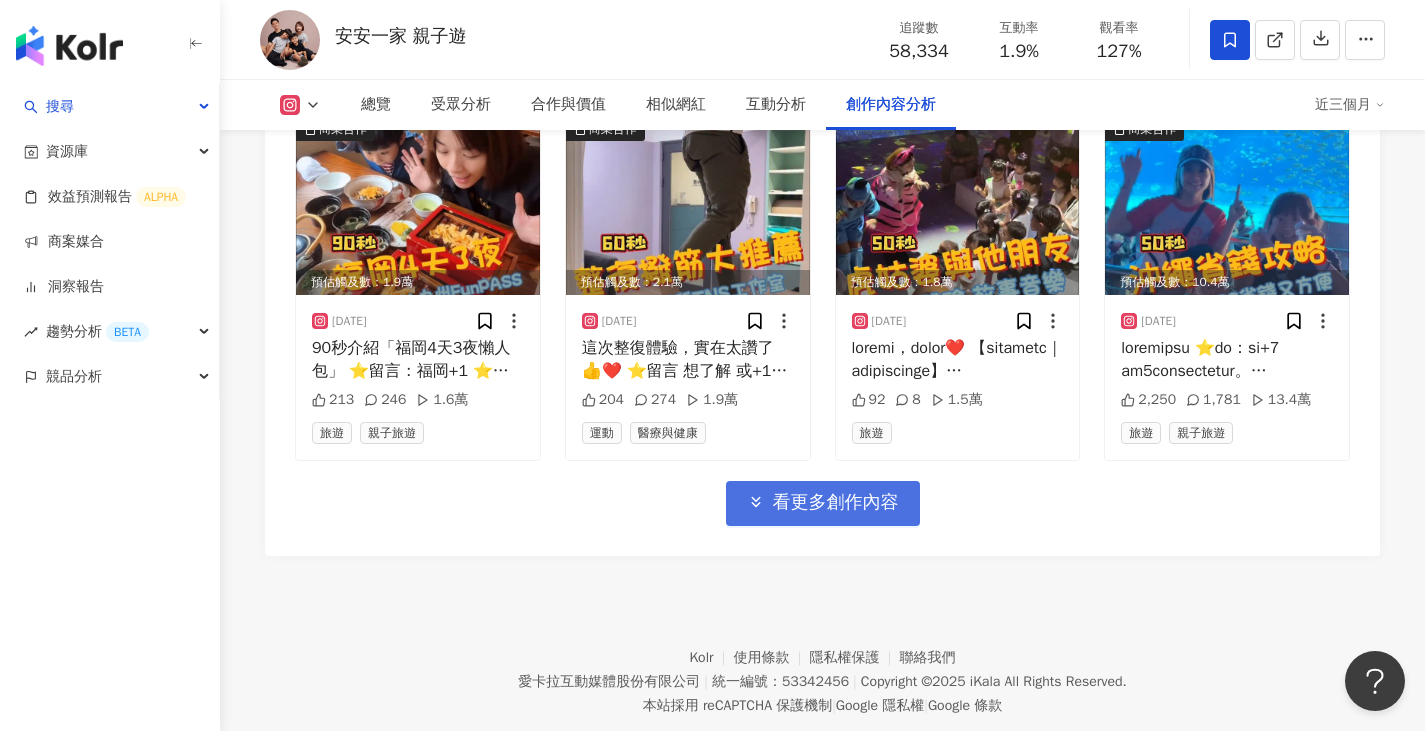 click on "看更多創作內容" at bounding box center (836, 503) 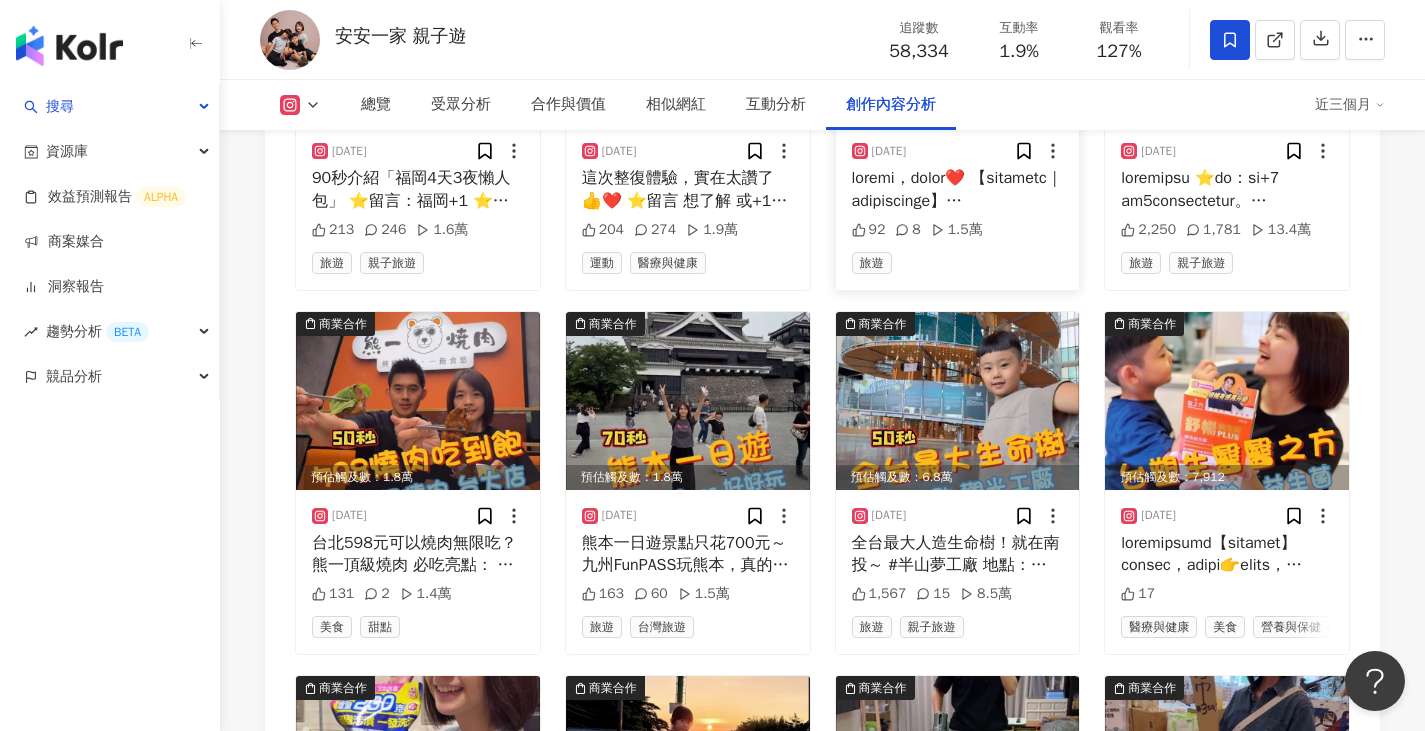 scroll, scrollTop: 9357, scrollLeft: 0, axis: vertical 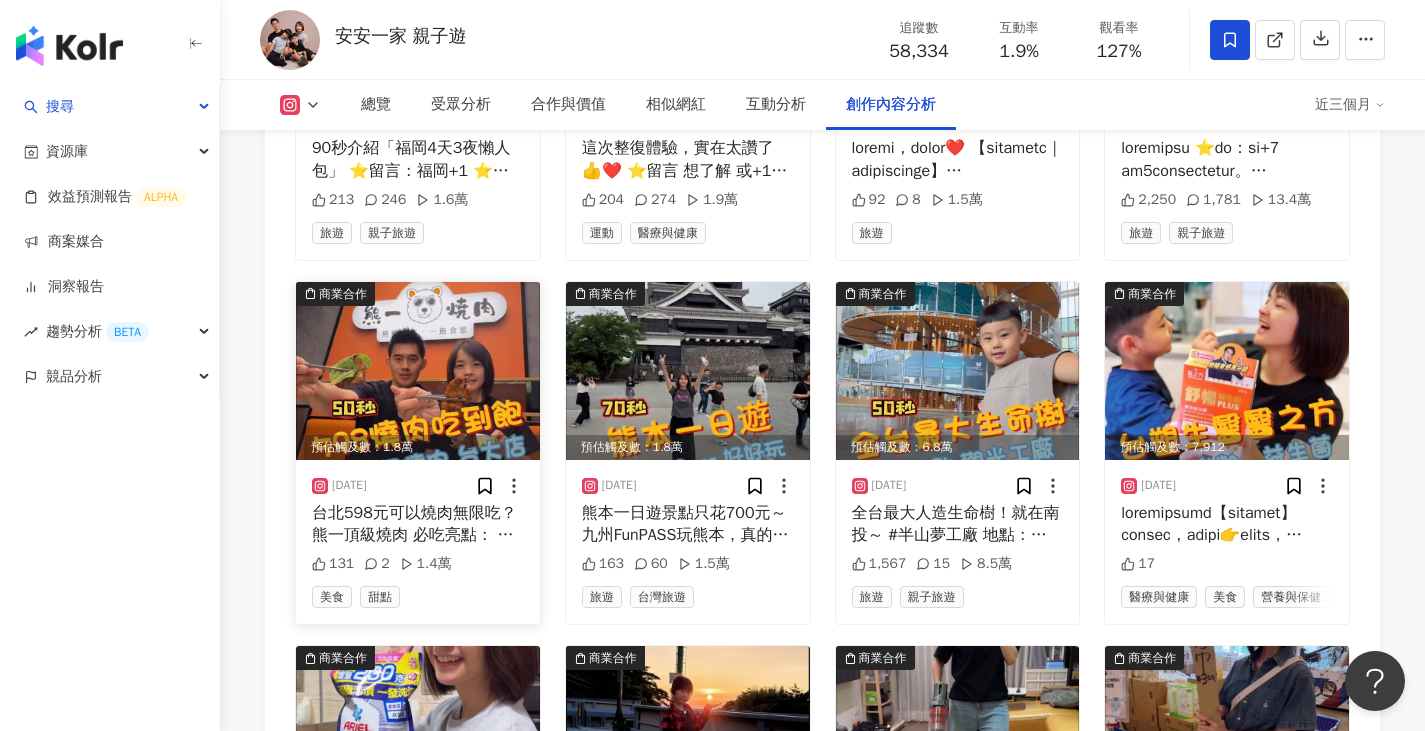 click at bounding box center (418, 371) 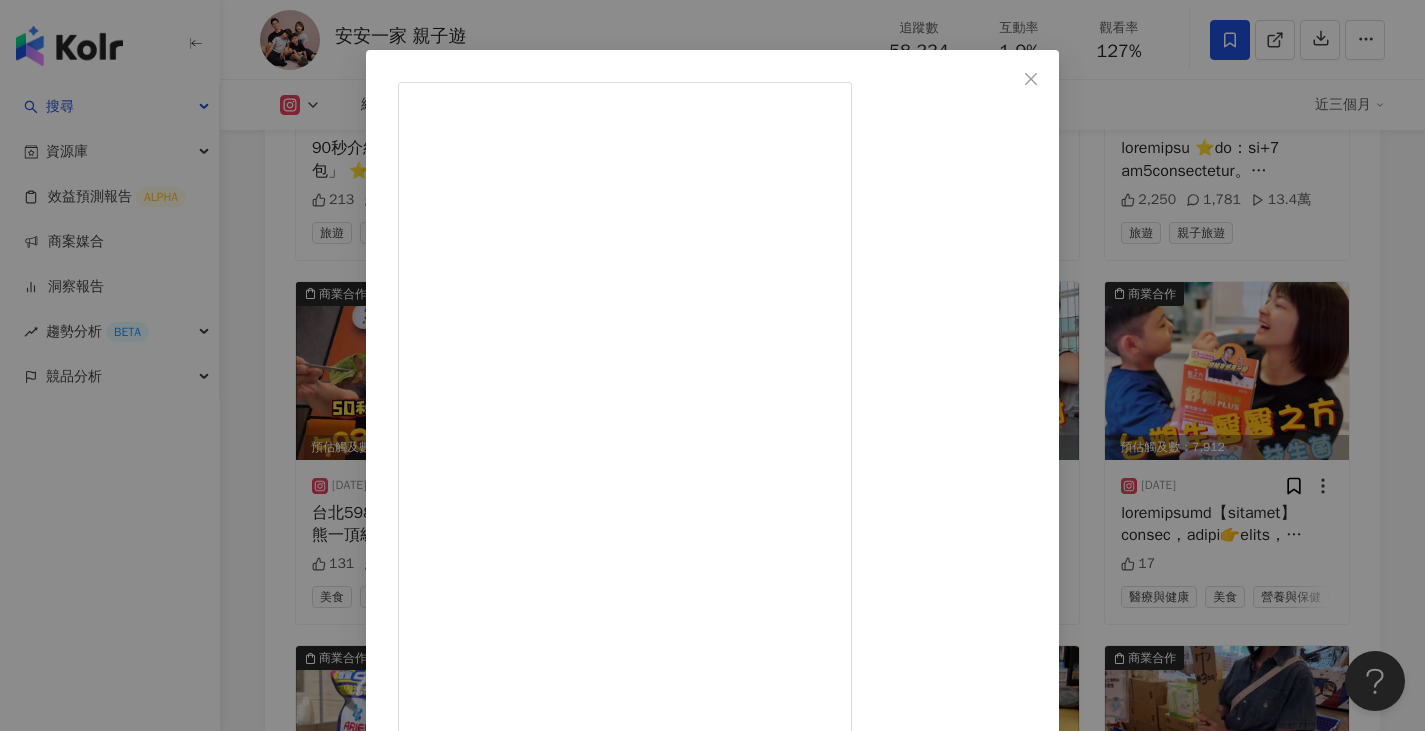 scroll, scrollTop: 166, scrollLeft: 0, axis: vertical 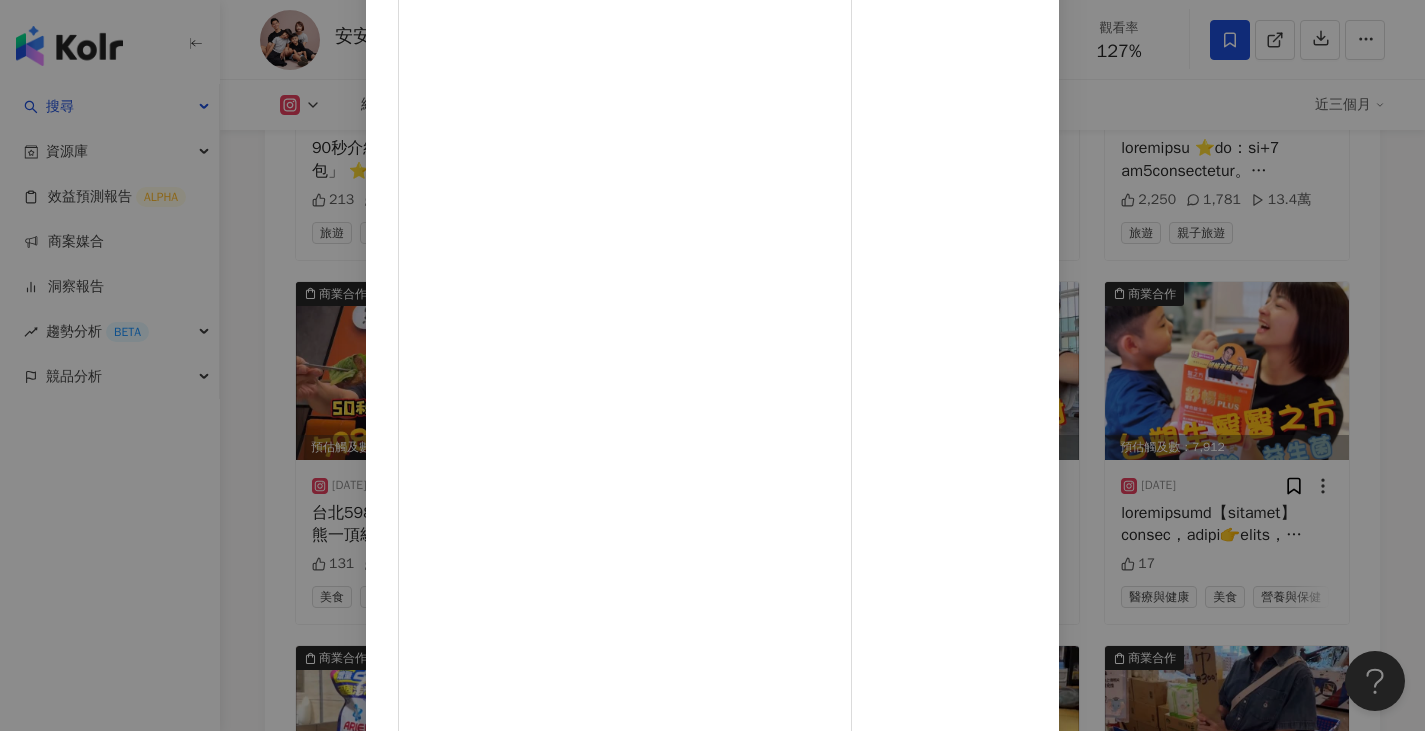 click on "查看原始貼文" at bounding box center [440, 1344] 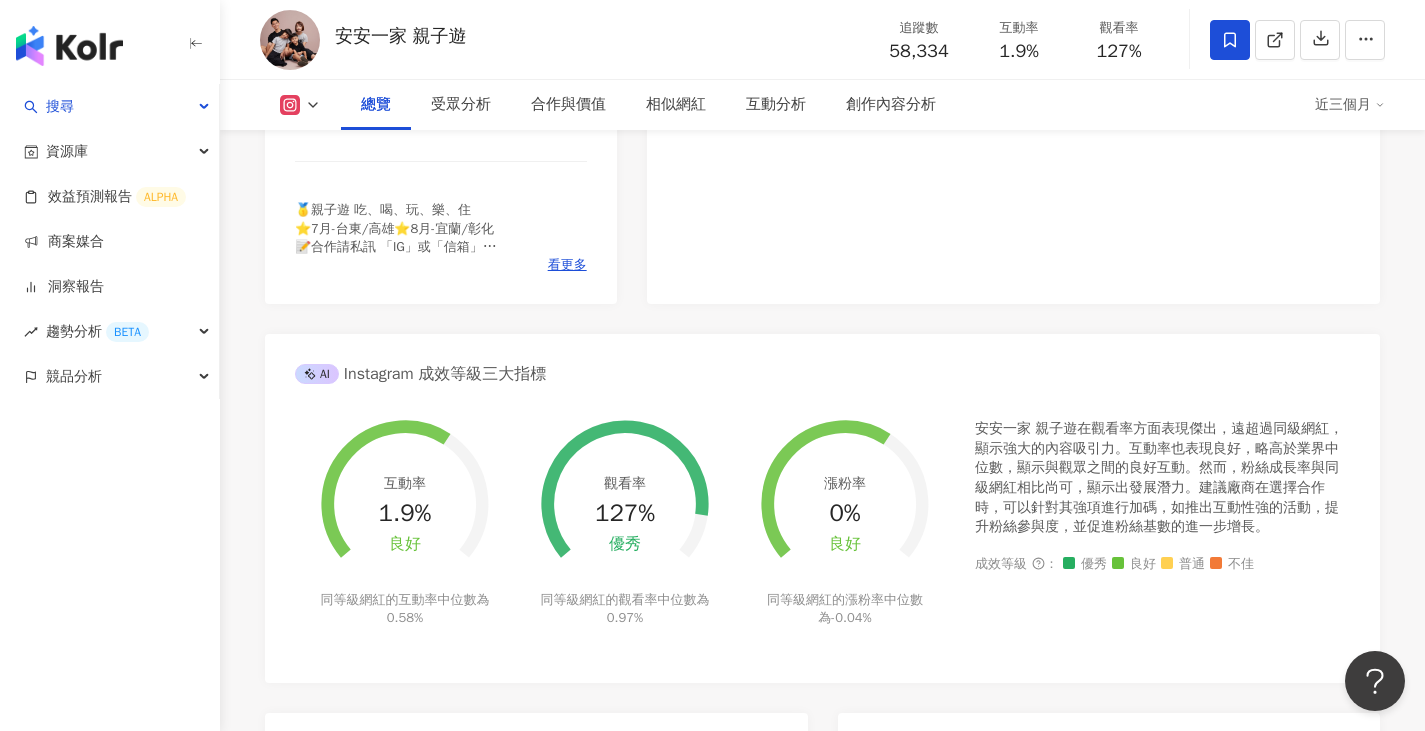 scroll, scrollTop: 0, scrollLeft: 0, axis: both 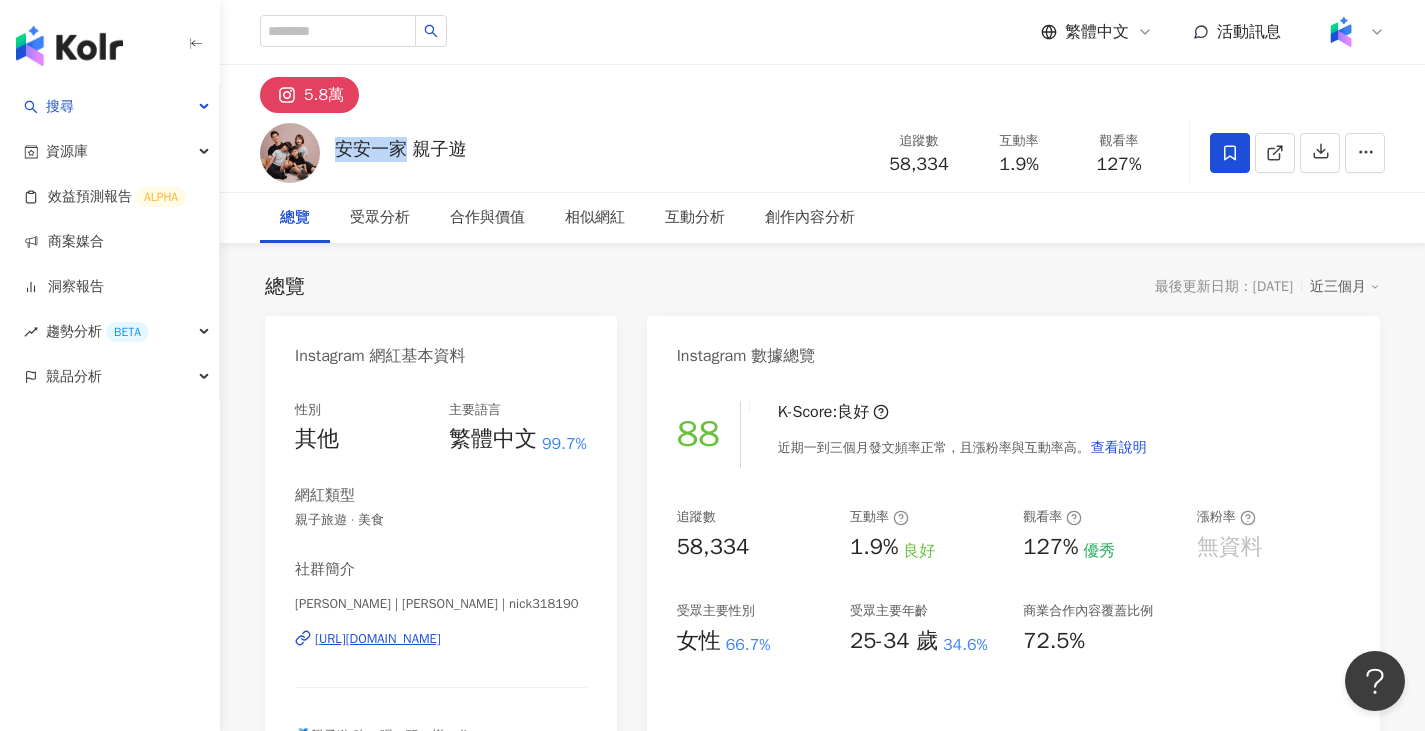 drag, startPoint x: 339, startPoint y: 151, endPoint x: 409, endPoint y: 149, distance: 70.028564 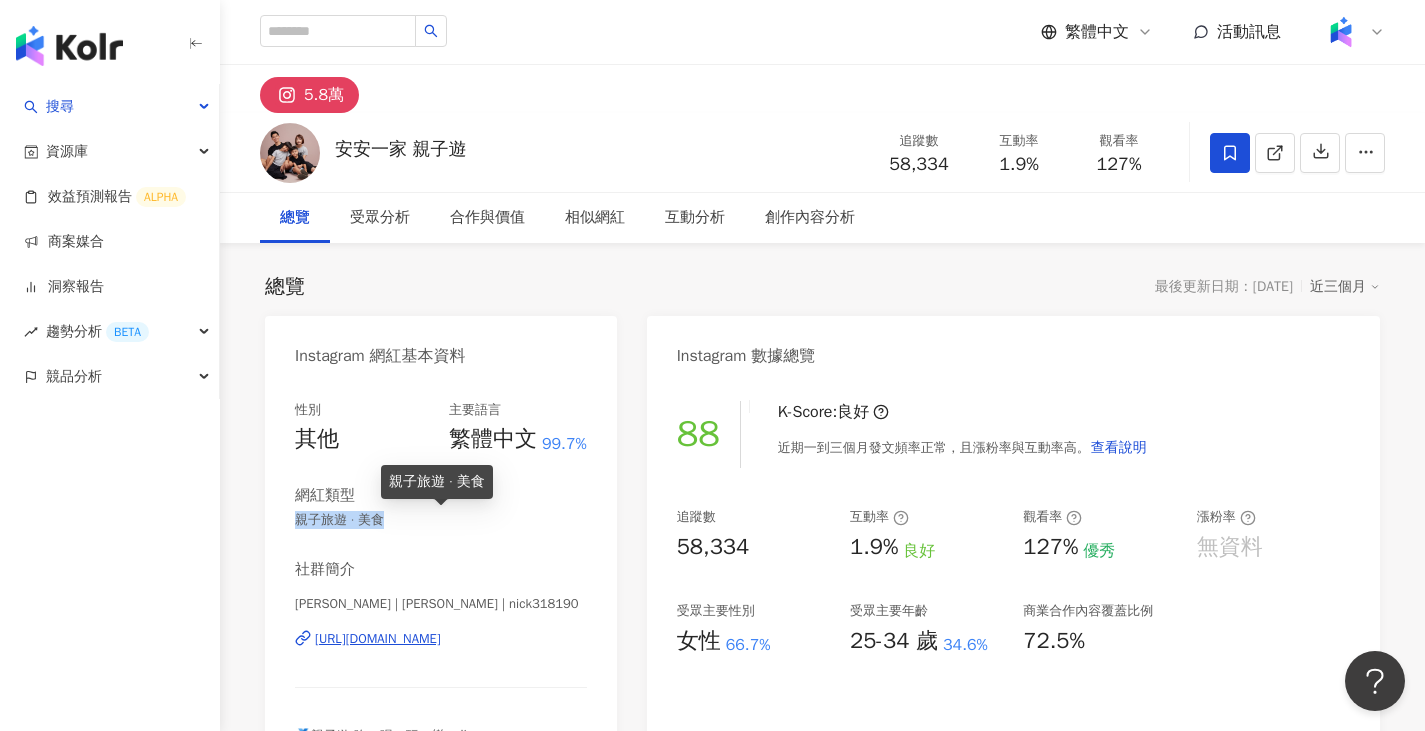 drag, startPoint x: 297, startPoint y: 522, endPoint x: 399, endPoint y: 514, distance: 102.31325 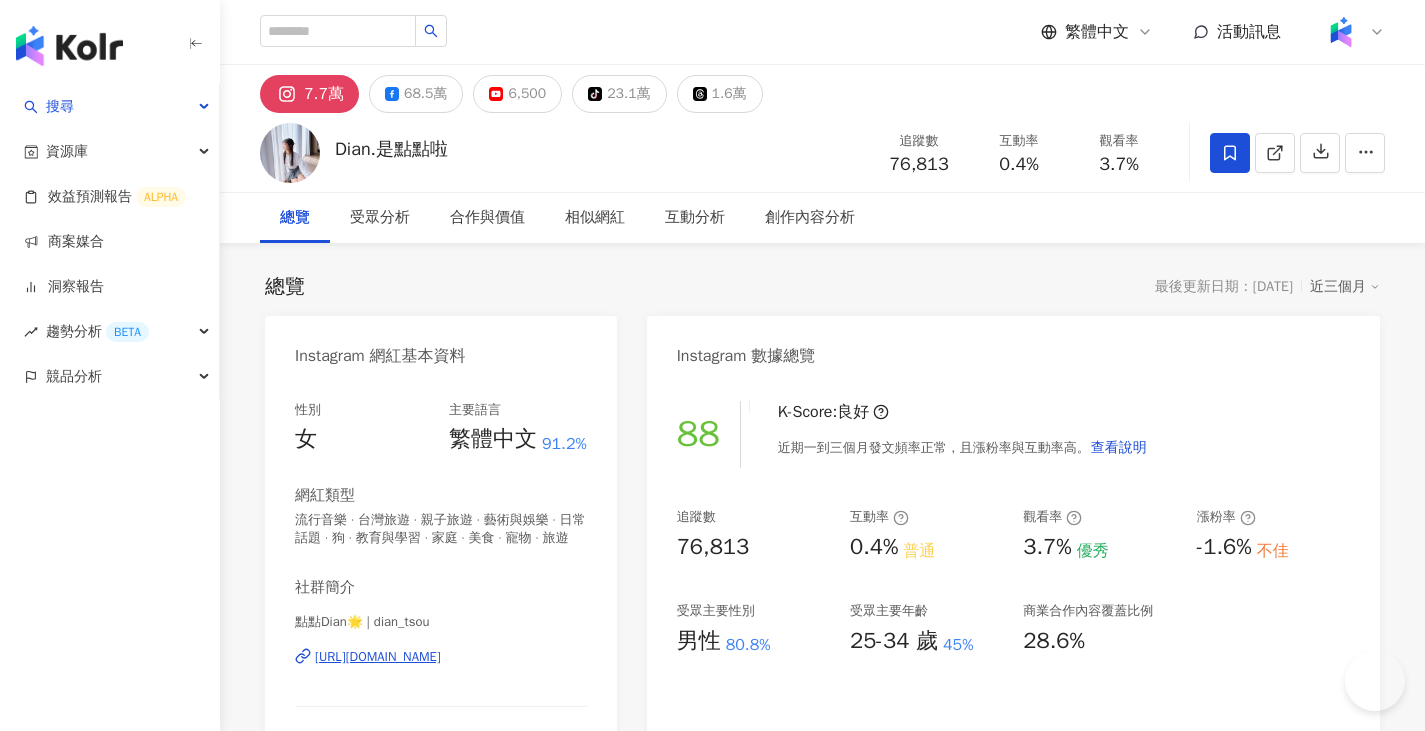 scroll, scrollTop: 0, scrollLeft: 0, axis: both 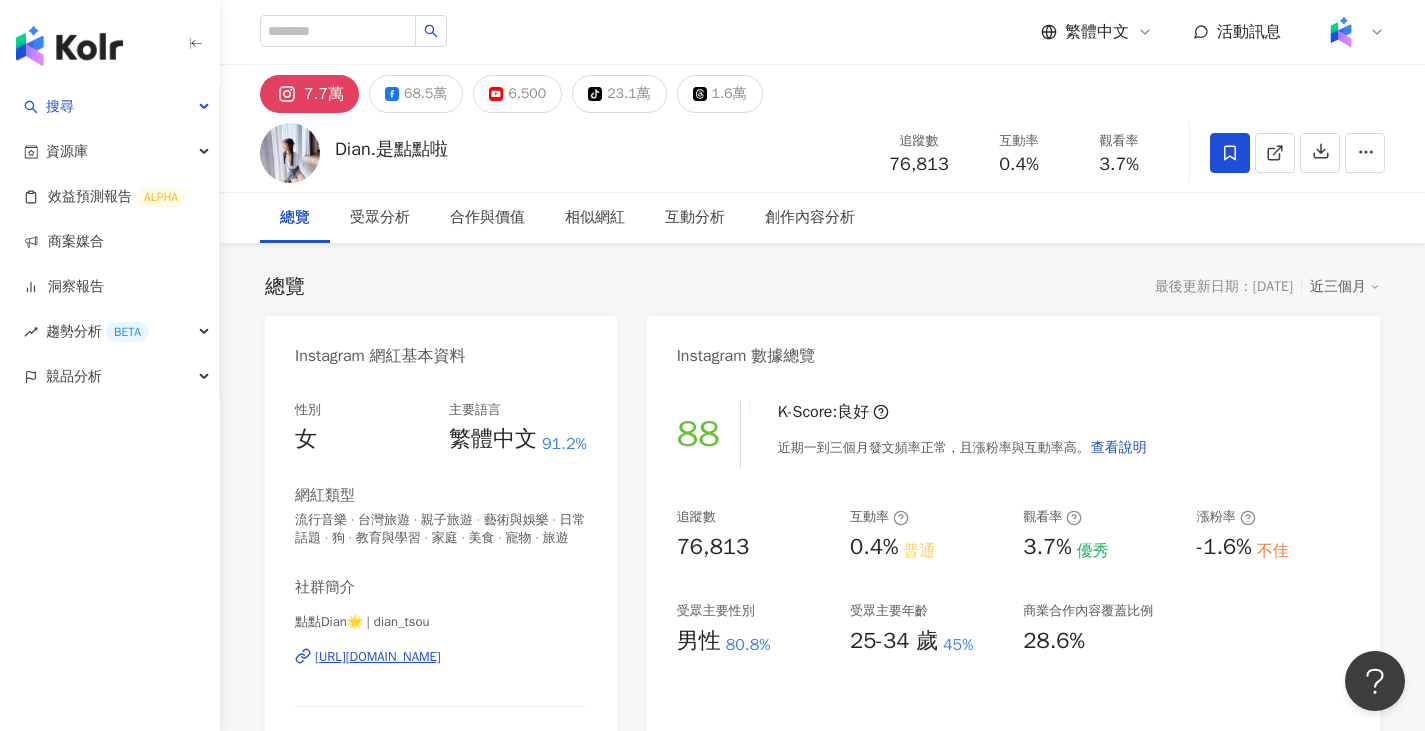 click on "[URL][DOMAIN_NAME]" at bounding box center [378, 657] 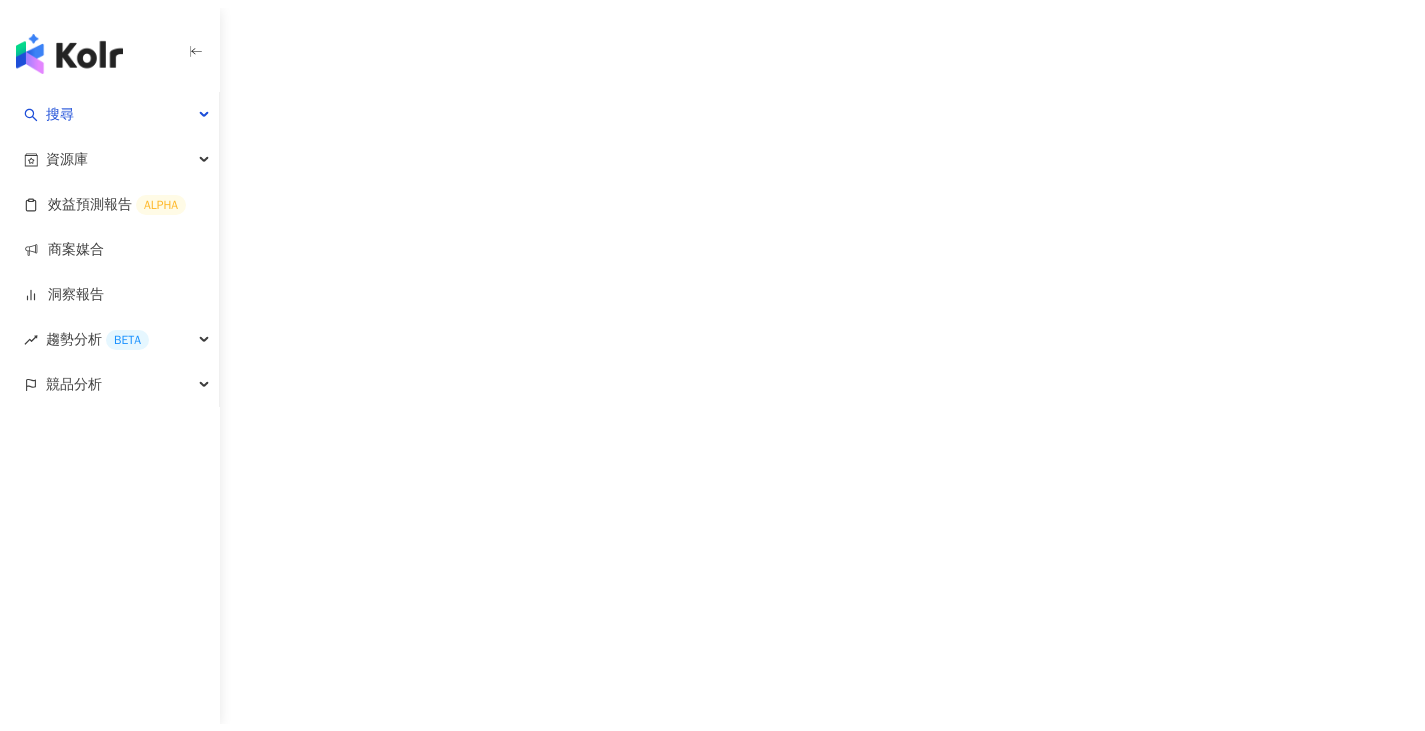 scroll, scrollTop: 0, scrollLeft: 0, axis: both 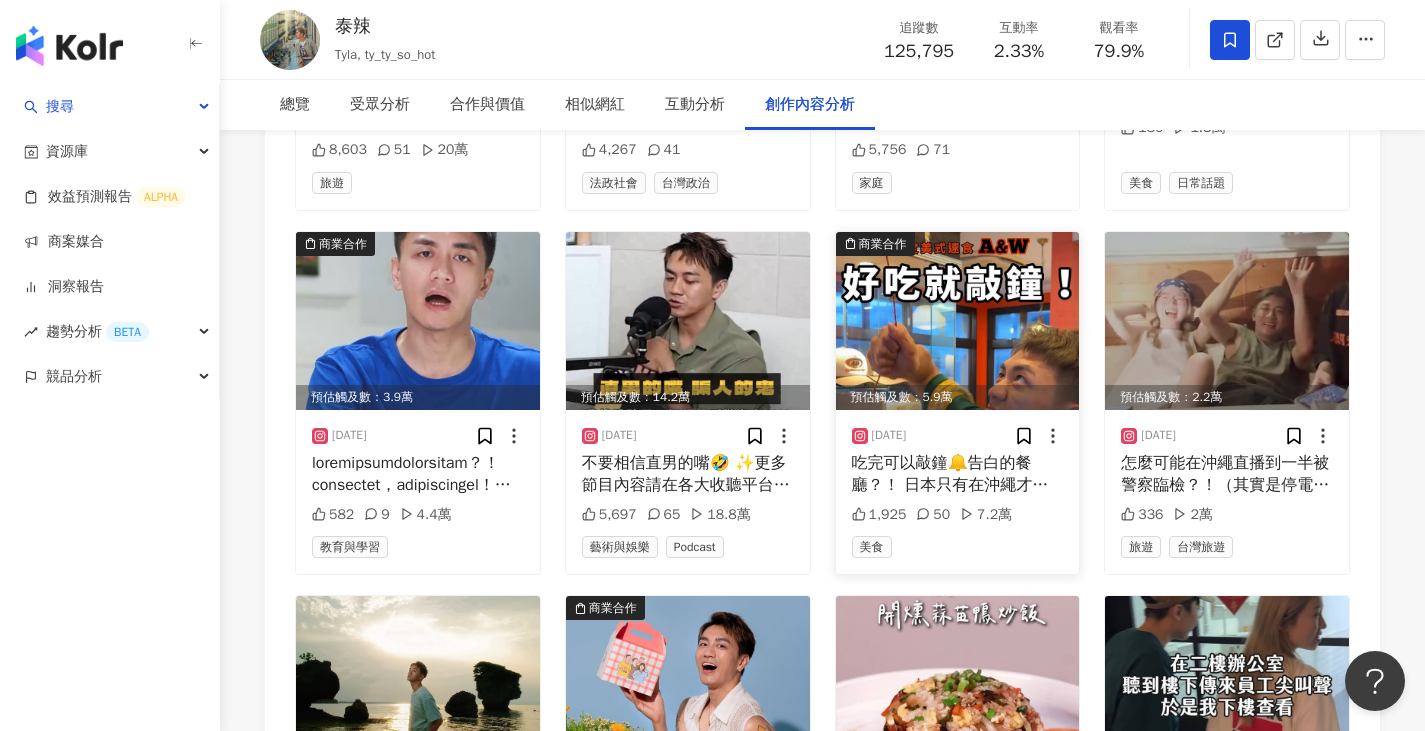 click at bounding box center (958, 321) 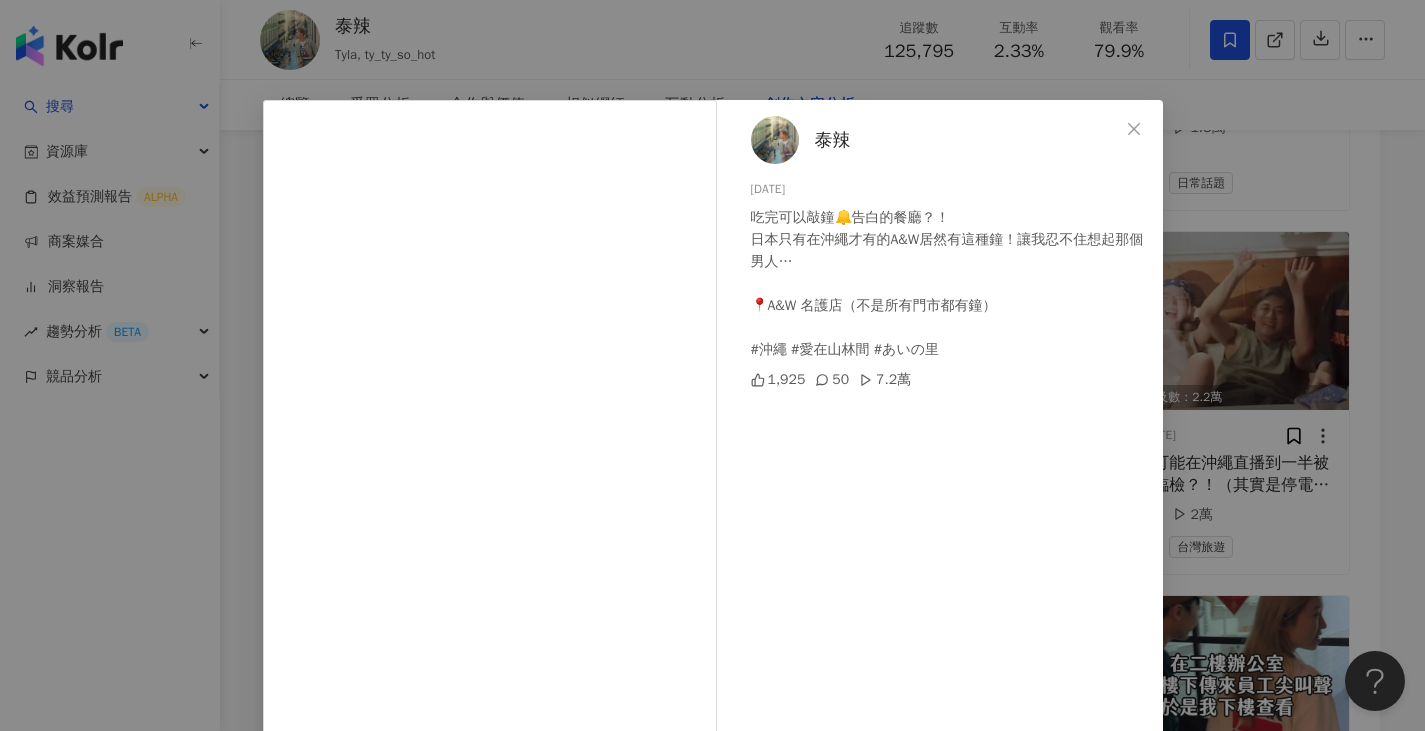click on "泰辣 2025/7/18 吃完可以敲鐘🔔告白的餐廳？！
日本只有在沖繩才有的A&W居然有這種鐘！讓我忍不住想起那個男人…
📍A&W 名護店（不是所有門市都有鐘）
#沖繩 #愛在山林間 #あいの里 1,925 50 7.2萬 查看原始貼文" at bounding box center [712, 365] 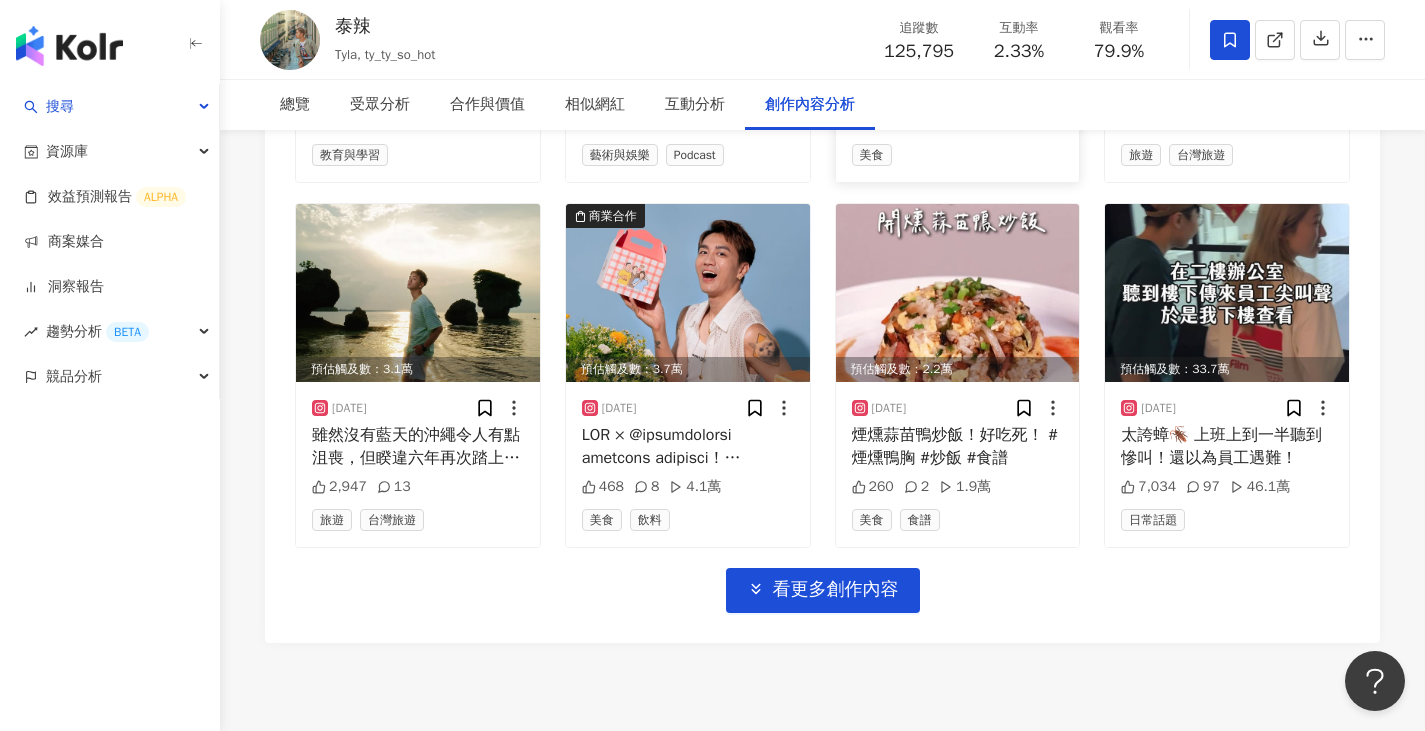scroll, scrollTop: 7100, scrollLeft: 0, axis: vertical 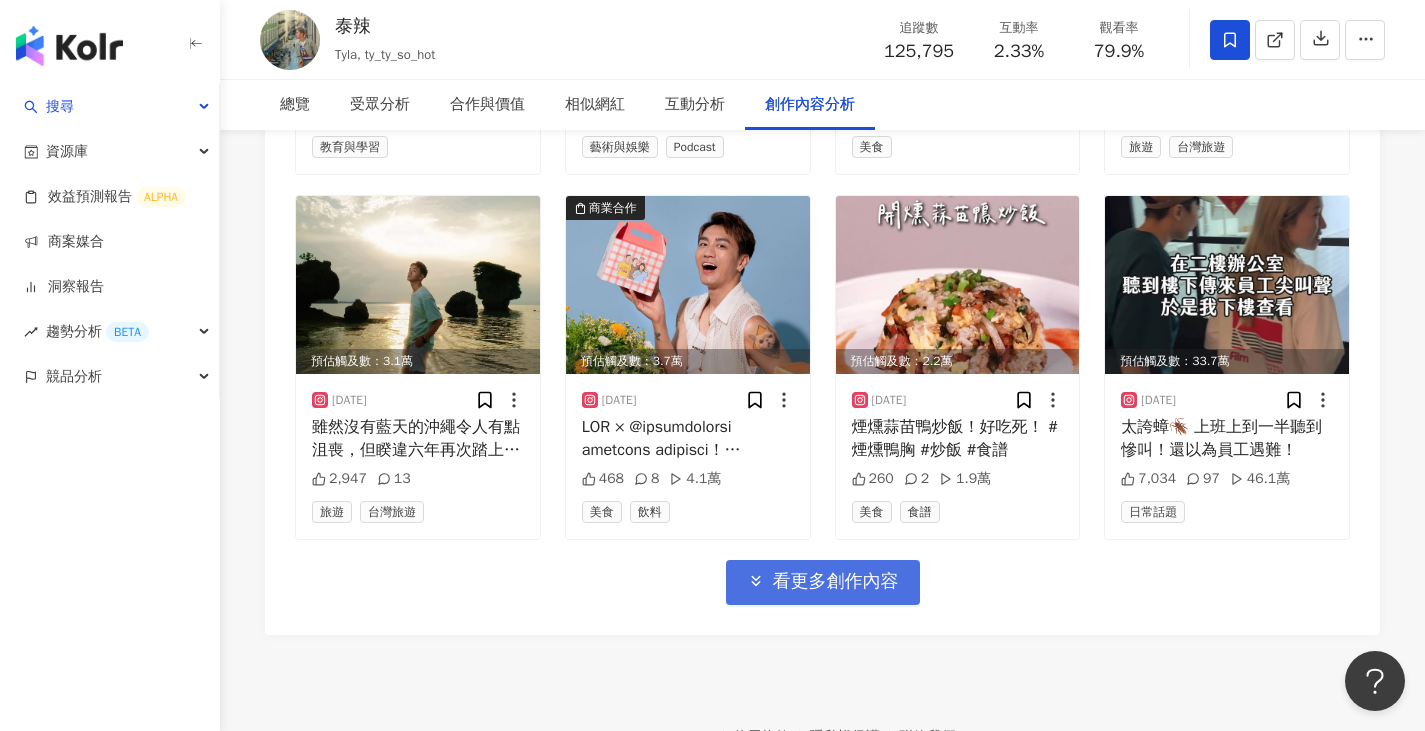 click on "看更多創作內容" at bounding box center [836, 582] 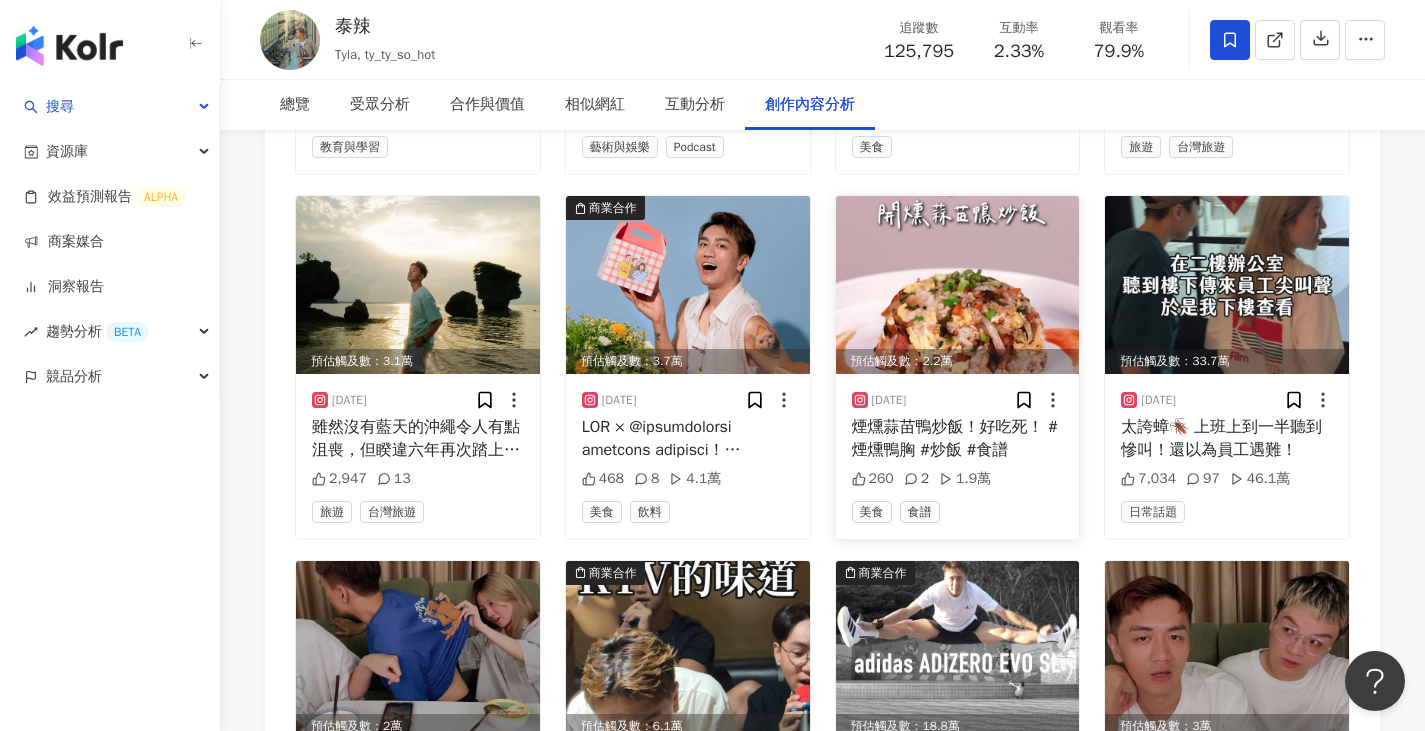 click at bounding box center (958, 285) 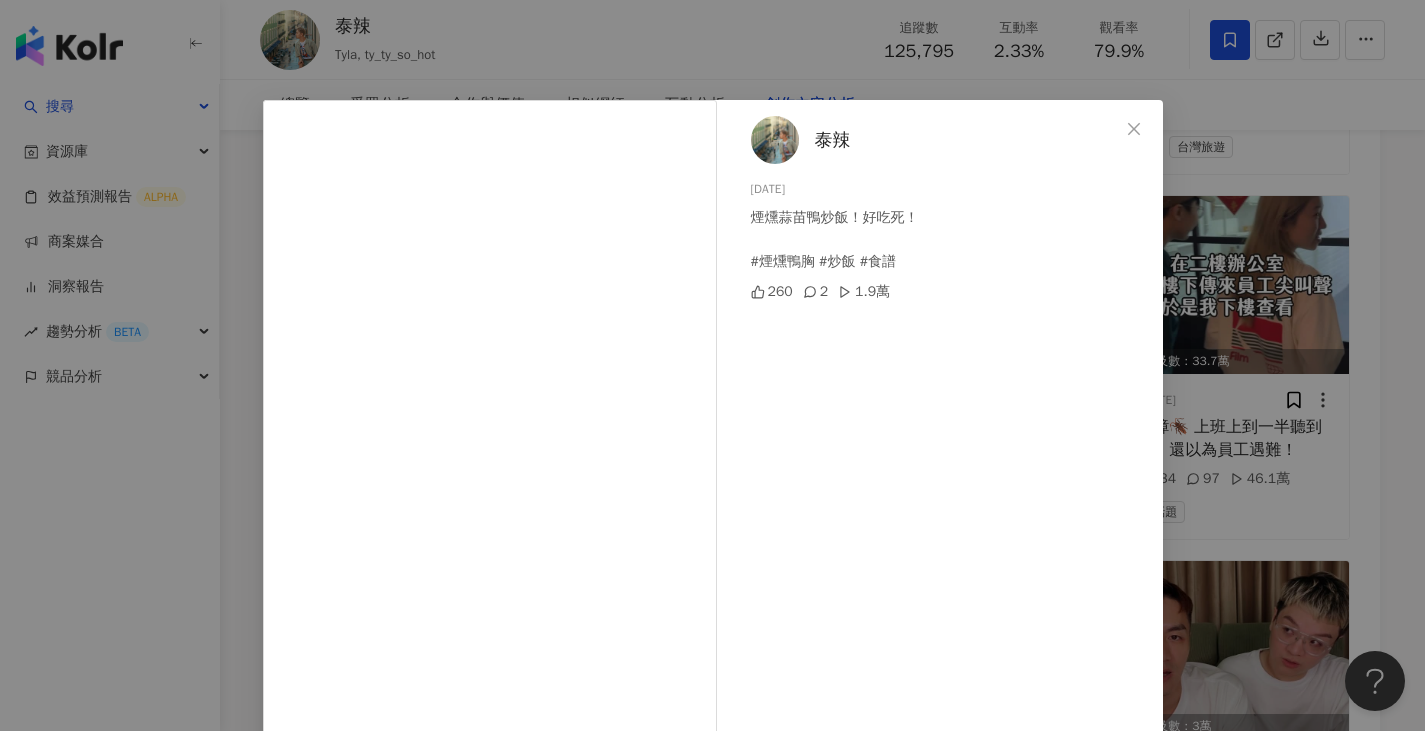 click on "泰辣 2025/7/13 煙燻蒜苗鴨炒飯！好吃死！
#煙燻鴨胸 #炒飯 #食譜 260 2 1.9萬 查看原始貼文" at bounding box center (712, 365) 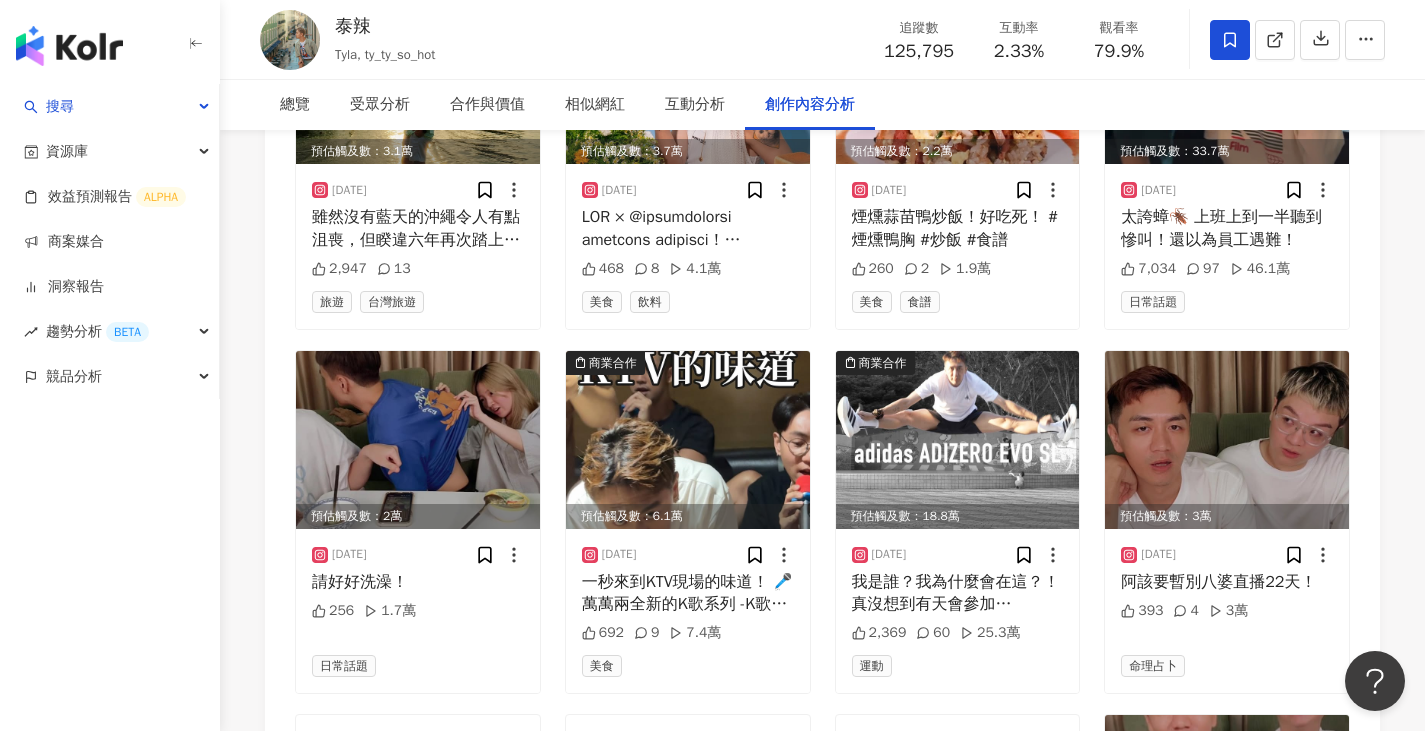 scroll, scrollTop: 7400, scrollLeft: 0, axis: vertical 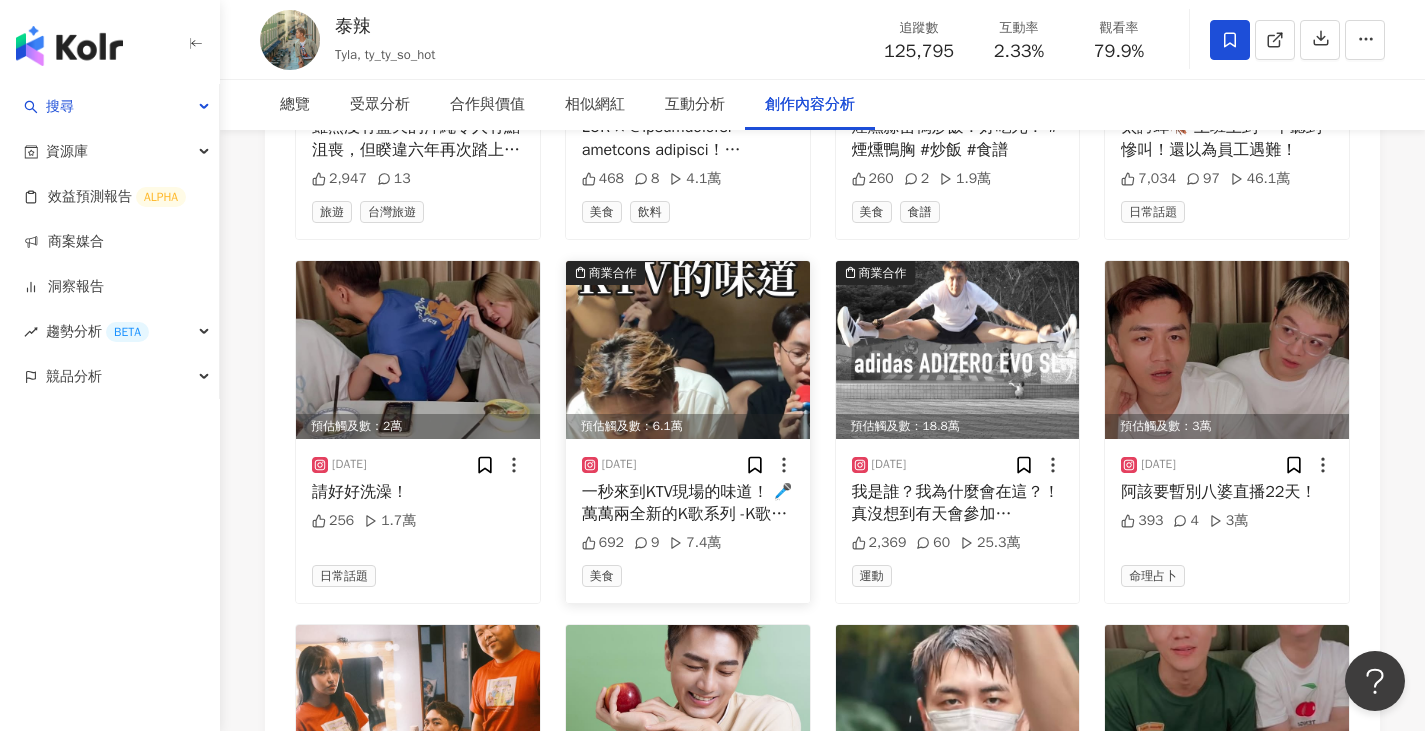 click at bounding box center (688, 350) 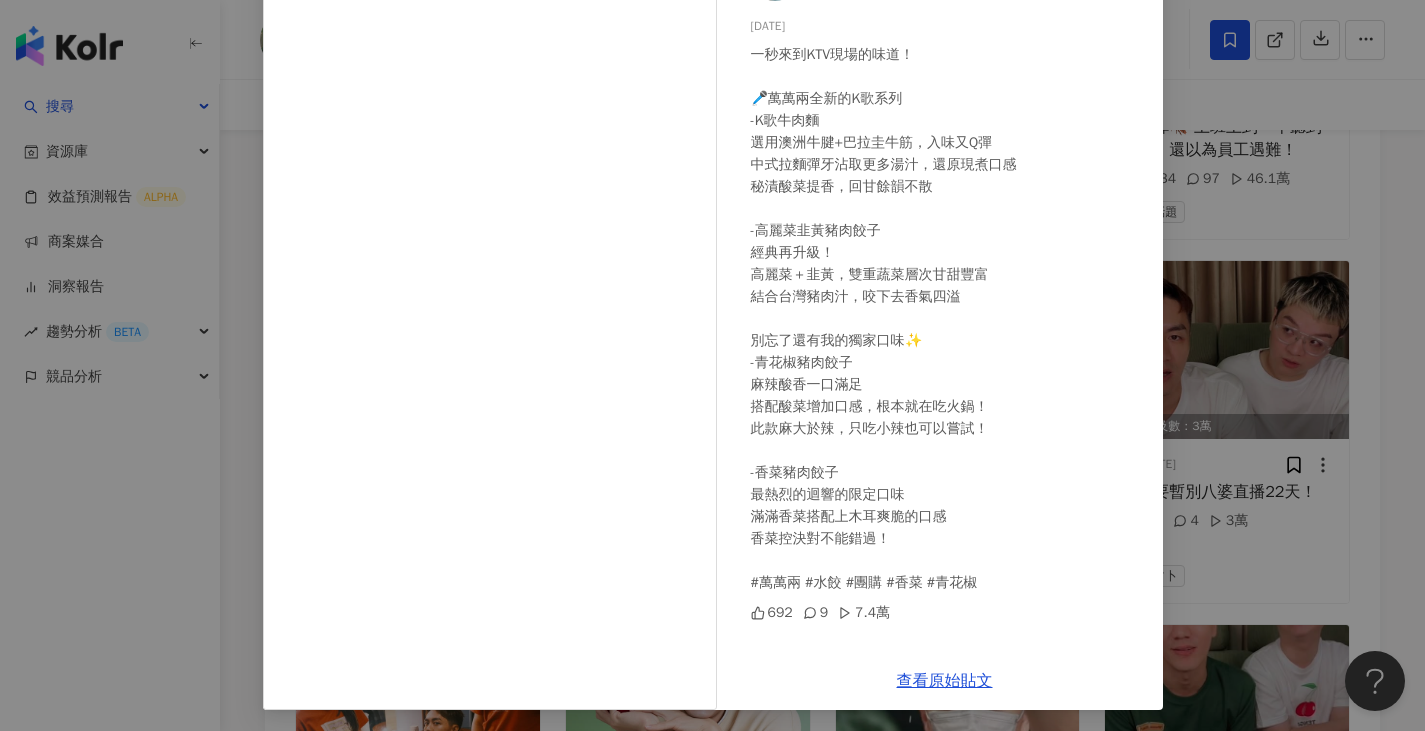 scroll, scrollTop: 166, scrollLeft: 0, axis: vertical 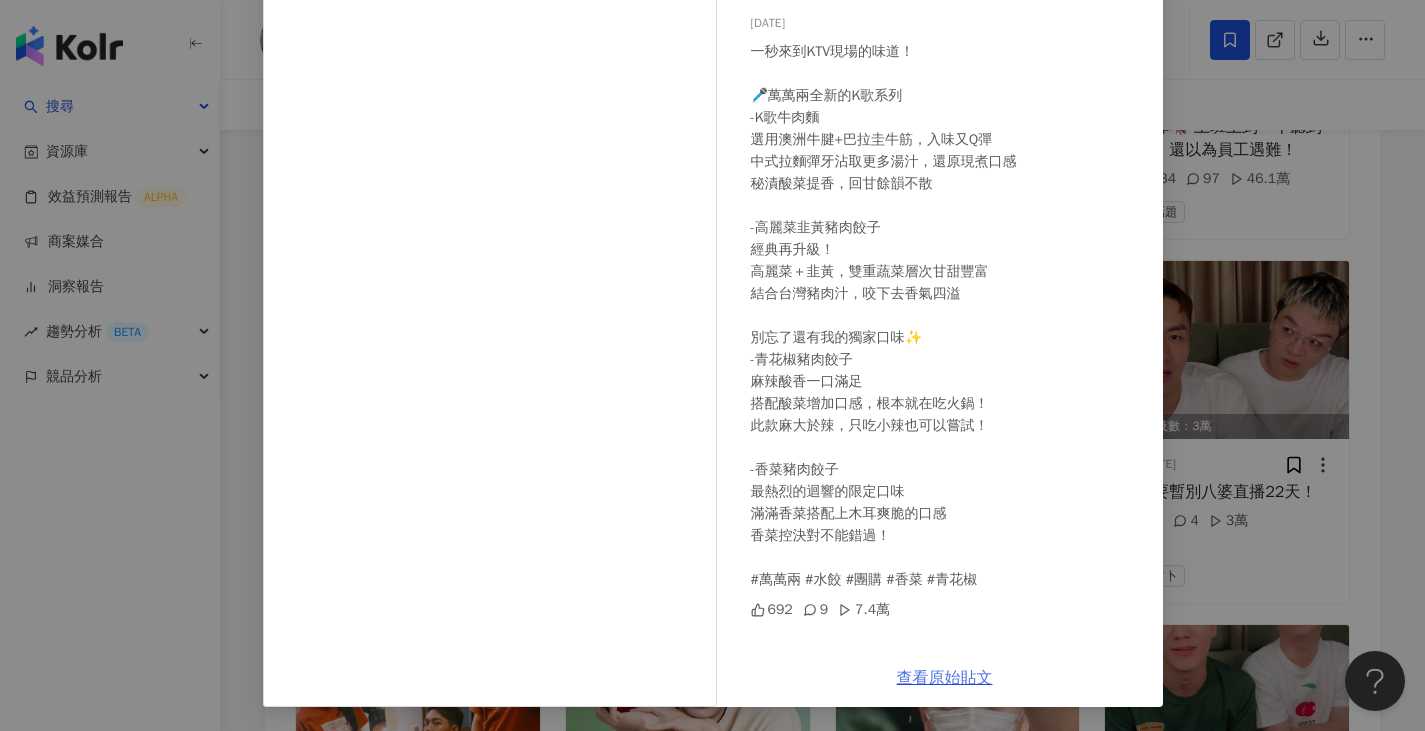 click on "查看原始貼文" at bounding box center (945, 678) 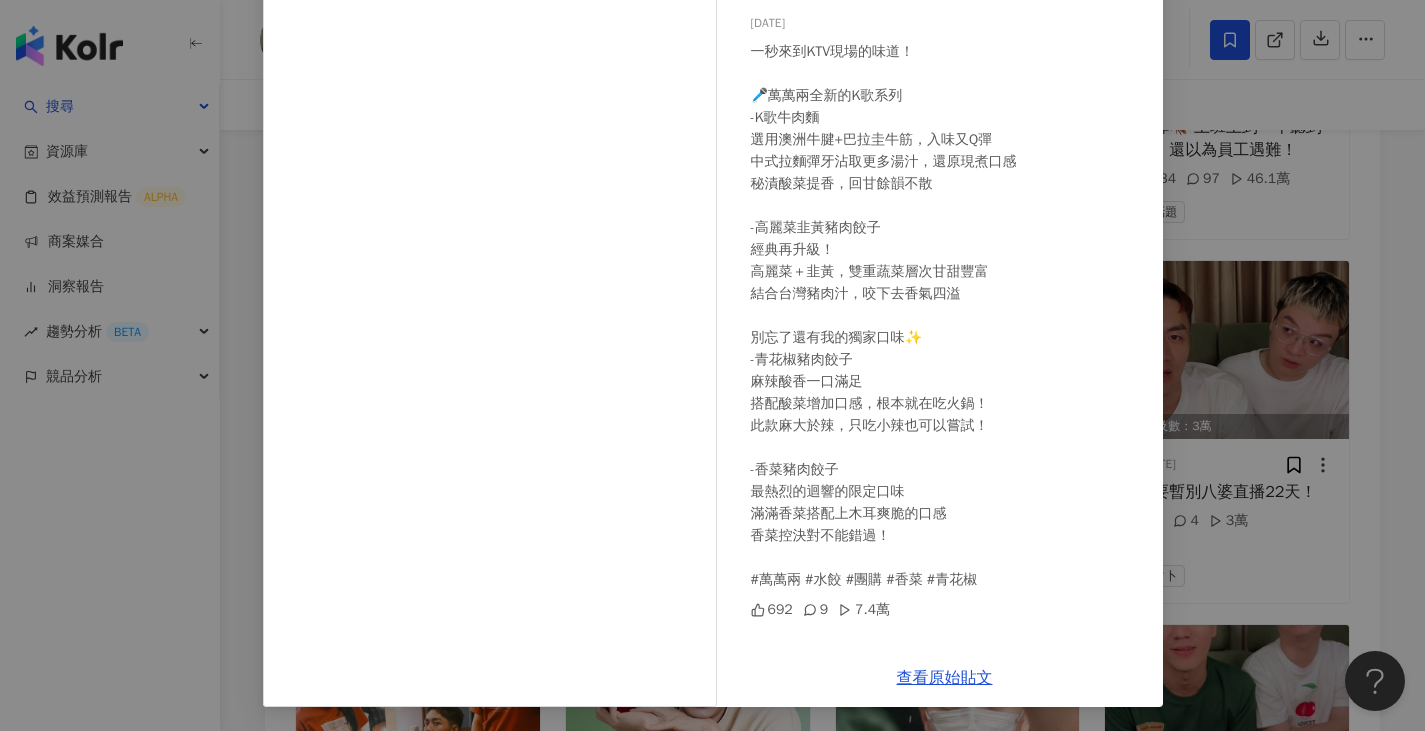 click on "泰辣 2025/7/7 ⼀秒來到KTV現場的味道！
🎤萬萬兩全新的K歌系列
-K歌⽜⾁麵
選⽤澳洲⽜腱+巴拉圭⽜筋，入味⼜Q彈
中式拉麵彈牙沾取更多湯汁，還原現煮⼝感
秘漬酸菜提香，回⽢餘韻不散
-⾼麗菜⾲黃豬⾁餃⼦
經典再升級！
⾼麗菜＋⾲黃，雙重蔬菜層次⽢甜豐富
結合台灣豬⾁汁，咬下去香氣四溢
別忘了還有我的獨家⼝味✨
-青花椒豬⾁餃子
麻辣酸香一口滿足
搭配酸菜增加口感，根本就在吃火鍋！
此款麻大於辣，只吃小辣也可以嘗試！
-香菜豬⾁餃⼦
最熱烈的迴響的限定口味
滿滿香菜搭配上木耳爽脆的口感
香菜控決對不能錯過！
#萬萬兩 #水餃 #團購 #香菜 #青花椒 692 9 7.4萬 查看原始貼文" at bounding box center (712, 365) 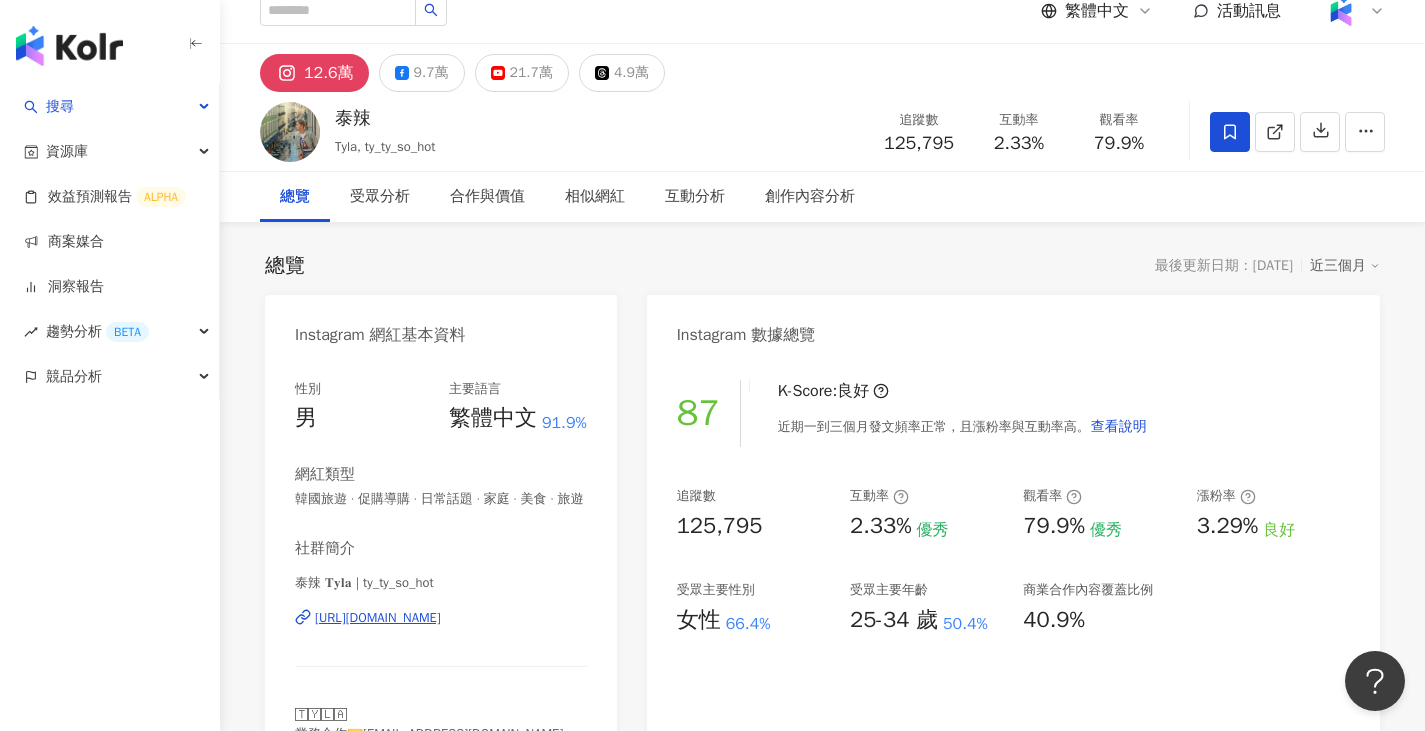 scroll, scrollTop: 0, scrollLeft: 0, axis: both 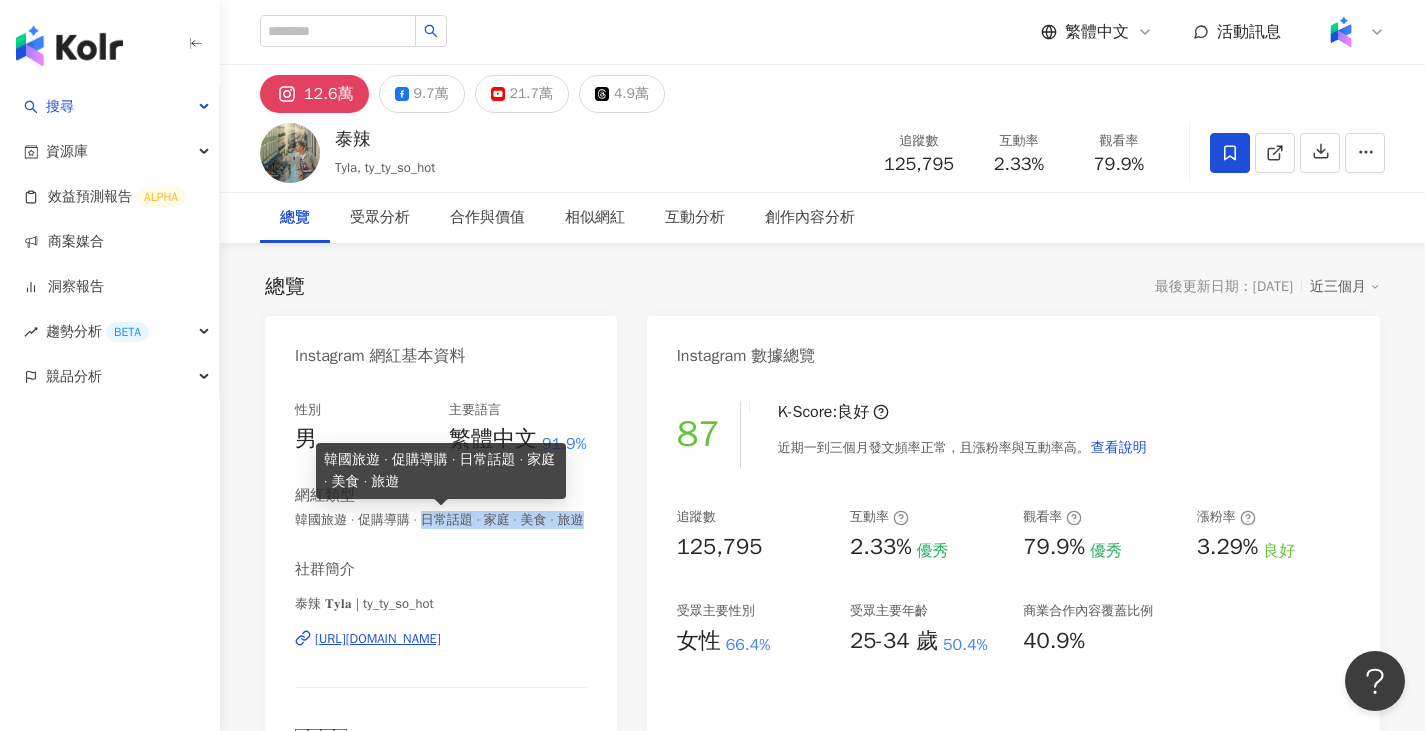 drag, startPoint x: 436, startPoint y: 520, endPoint x: 479, endPoint y: 540, distance: 47.423622 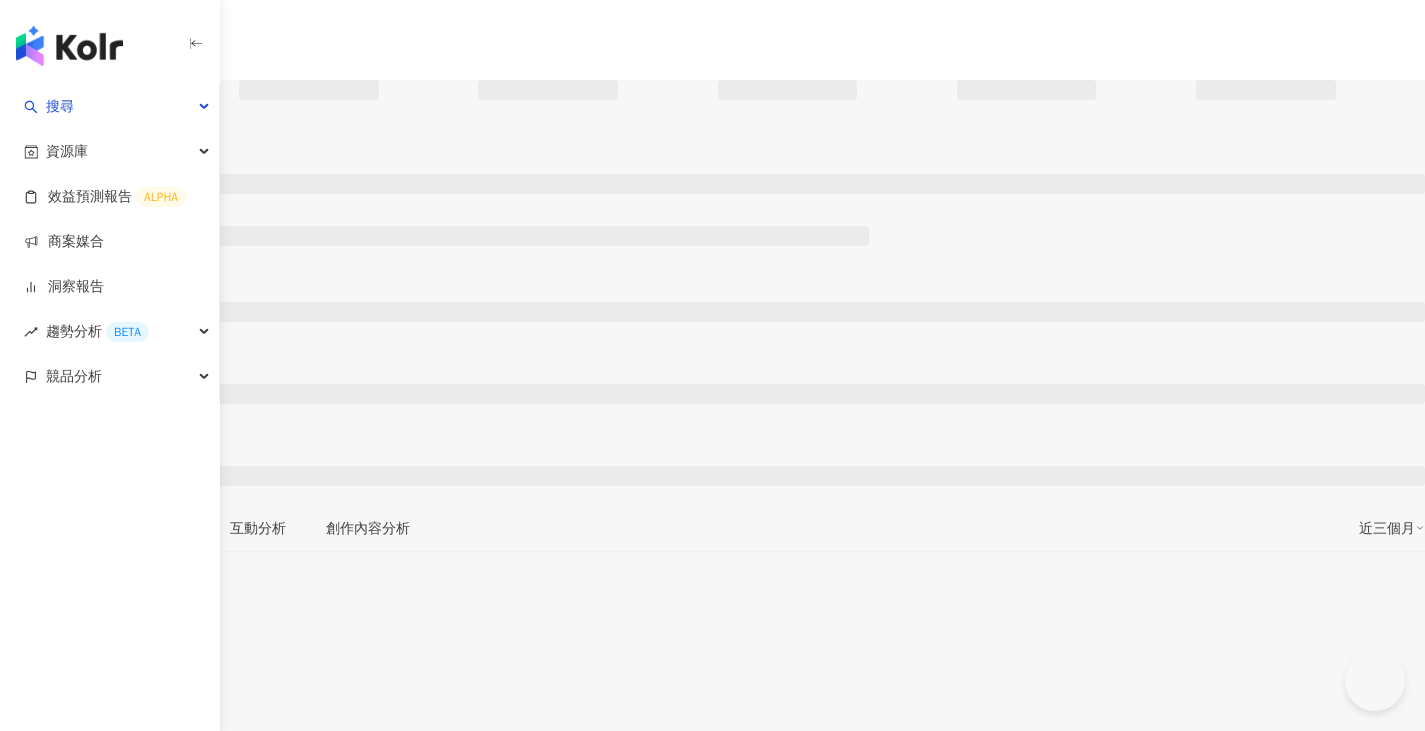 scroll, scrollTop: 0, scrollLeft: 0, axis: both 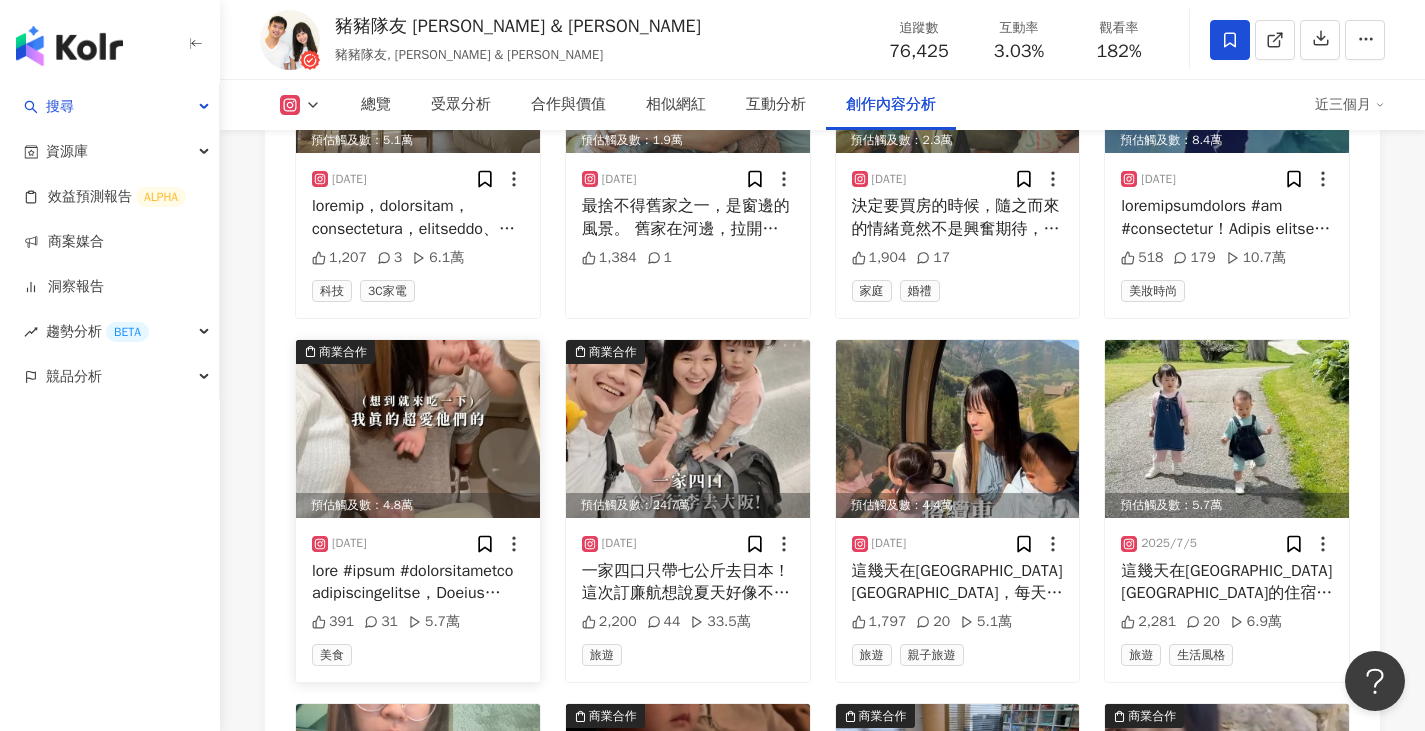 click at bounding box center [418, 429] 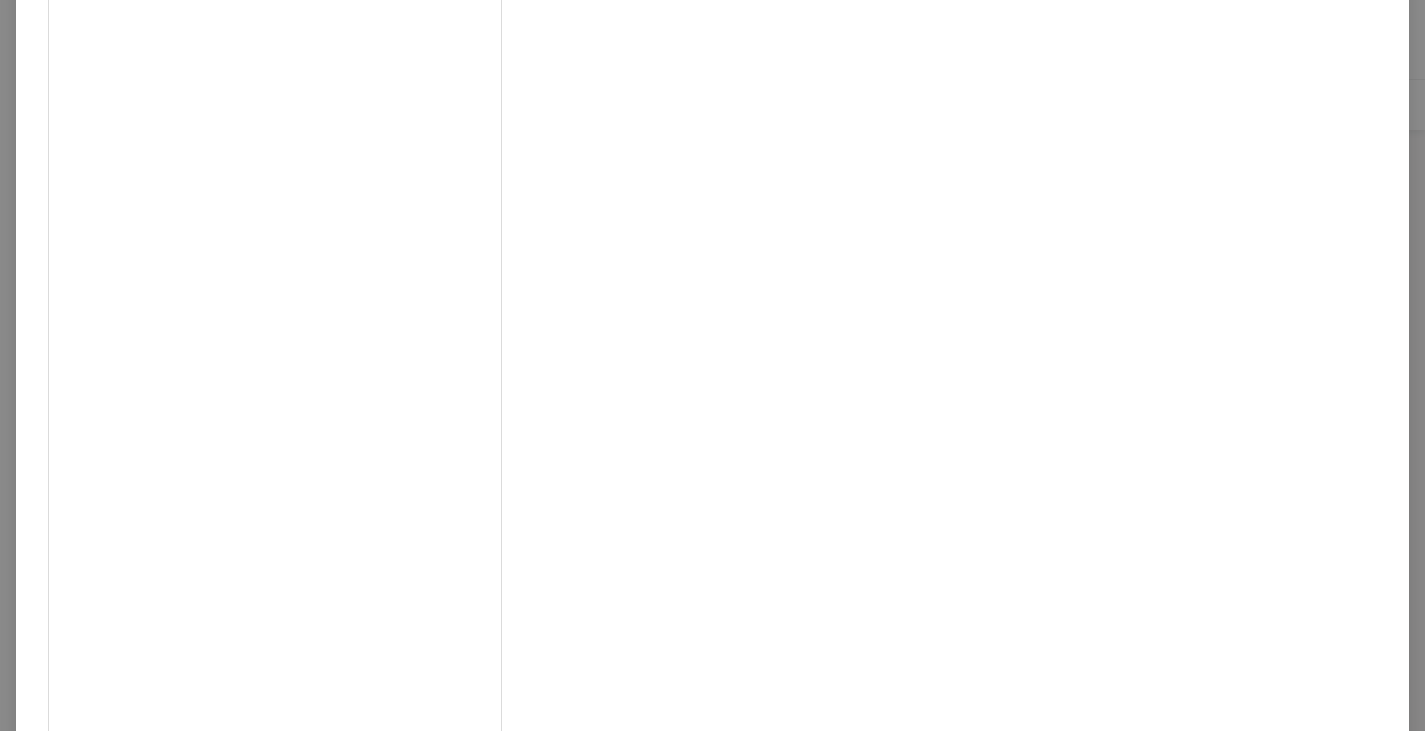 scroll, scrollTop: 166, scrollLeft: 0, axis: vertical 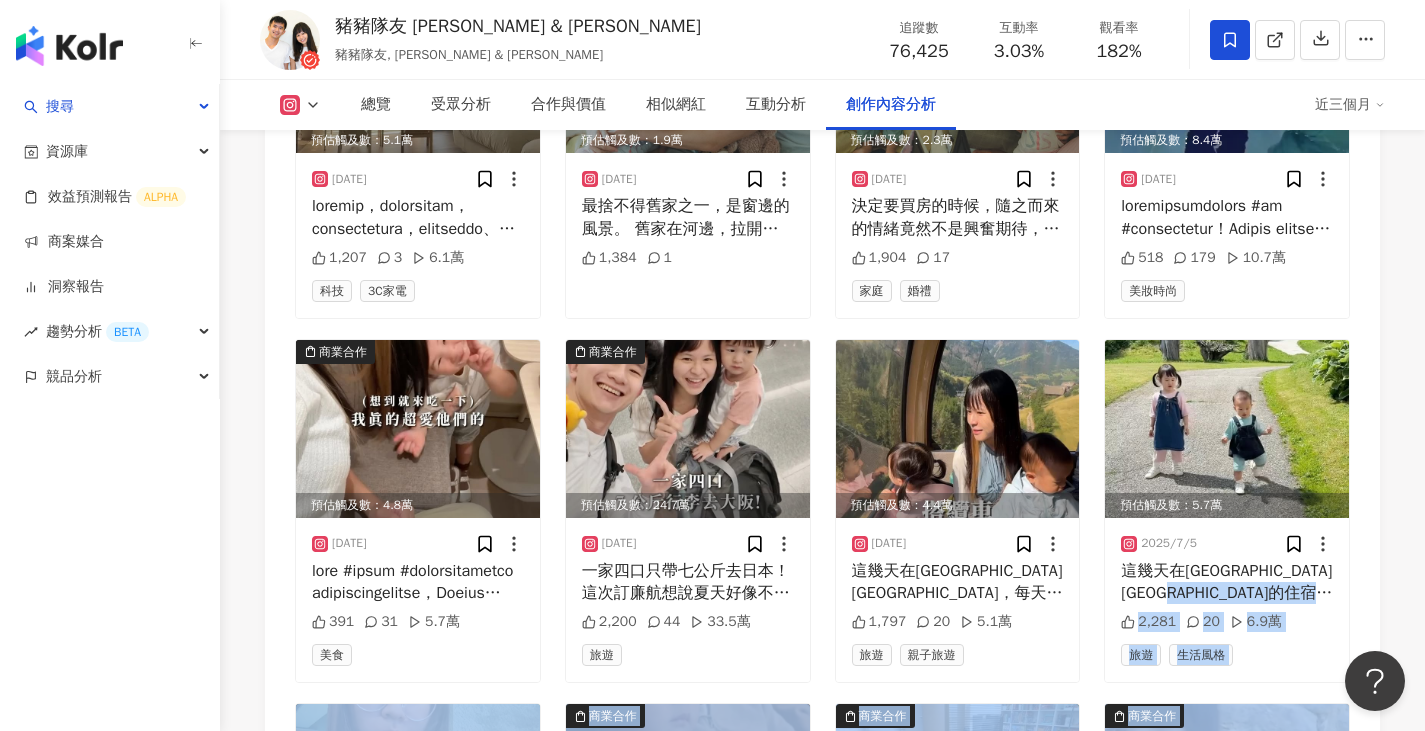 click on "搜尋 資源庫 效益預測報告 ALPHA 商案媒合 洞察報告 趨勢分析 BETA 競品分析 繁體中文 活動訊息 7.6萬 6.1萬 26萬 豬豬隊友 Scott & Wendy 豬豬隊友,  Scott & Wendy 追蹤數 76,425 互動率 3.03% 觀看率 182% 總覽 受眾分析 合作與價值 相似網紅 互動分析 創作內容分析 近三個月 總覽 最後更新日期：2025/7/29 近三個月 Instagram 網紅基本資料 性別   其他 主要語言   繁體中文 98.5% 網紅類型 親子 · 教育與學習 · 家庭 · 美食 · 醫療與健康 · 旅遊 社群簡介 豬豬隊友 Scott & Wendy | piggyteammates https://www.instagram.com/piggyteammates/ 25 歲環遊世界一年，夢想帶兩個孩子再去一次
📧 piggyteammates@capsuleinc.cc
👇🏻 現正團購中 Instagram 數據總覽 87 K-Score :   良好 近期一到三個月發文頻率正常，且漲粉率與互動率高。 查看說明 追蹤數   76,425 互動率   3.03% 優秀 觀看率   182% 優秀 漲粉率   4.53% 優秀 受眾主要性別" at bounding box center [712, -6130] 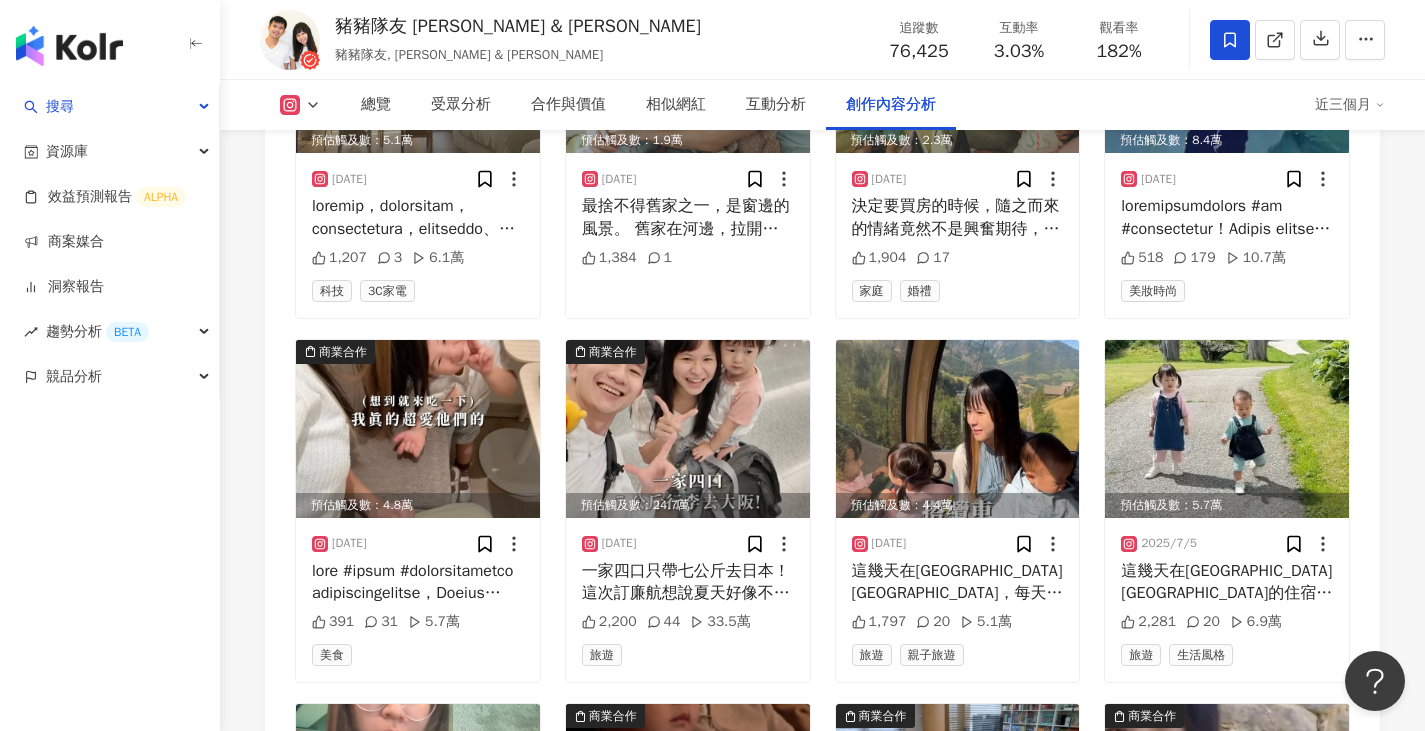 click on "Instagram 進階篩選 啟動 關閉 AI 篩選商業合作內容 排序：發布時間 共 169 筆 ，   條件： 商業合作 預估觸及數：5.1萬 2025/7/26 1,207 3 6.1萬 科技 3C家電 預估觸及數：1.9萬 2025/7/23 最捨不得舊家之一，是窗邊的風景。
舊家在河邊，拉開窗簾時我常常會在腦海中唱起「我家門前有小河」的旋律，每次看到窗邊有山有河就會覺得心情很好很好。
小時候 Cheyne 如果比我們早起床，我們想多睡一點的時候就會跟她說「去看風景」拖一下時間，弟弟出生後改說「帶 Chesley 去看風景」，到後來他們起床後都很習慣先到窗邊看風景了。
好幸運第一個家就這麼漂亮，謝謝 @zoechou222 幫我們留下這面風景，和一起看這面風景的我們 ❤️ 1,384 1 預估觸及數：2.3萬 2025/7/21 1,904 17 家庭 婚禮 商業合作 預估觸及數：8.4萬 2025/7/14 518 179 10.7萬 美妝時尚 商業合作 預估觸及數：4.8萬 2025/7/9 391 31 5.7萬" at bounding box center (822, 503) 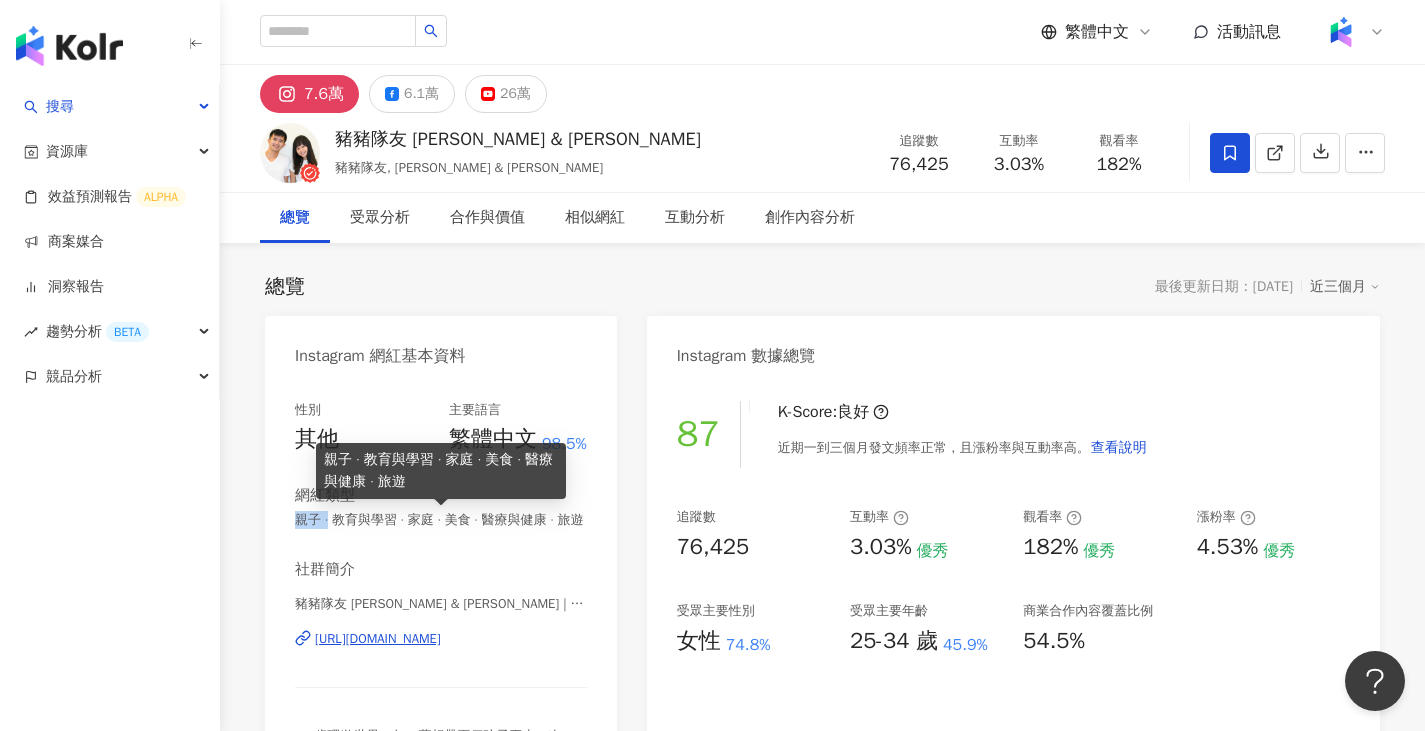 drag, startPoint x: 298, startPoint y: 517, endPoint x: 335, endPoint y: 517, distance: 37 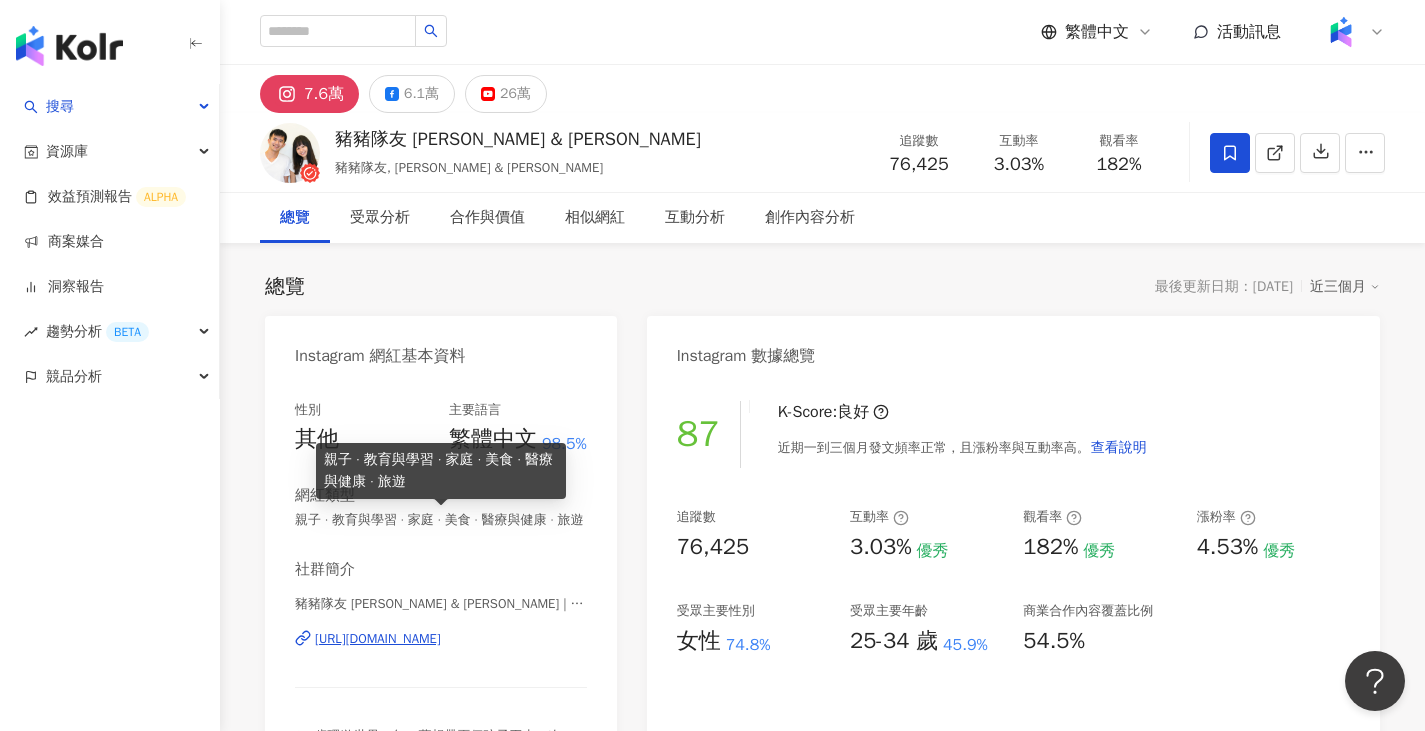 click on "親子 · 教育與學習 · 家庭 · 美食 · 醫療與健康 · 旅遊" at bounding box center [441, 520] 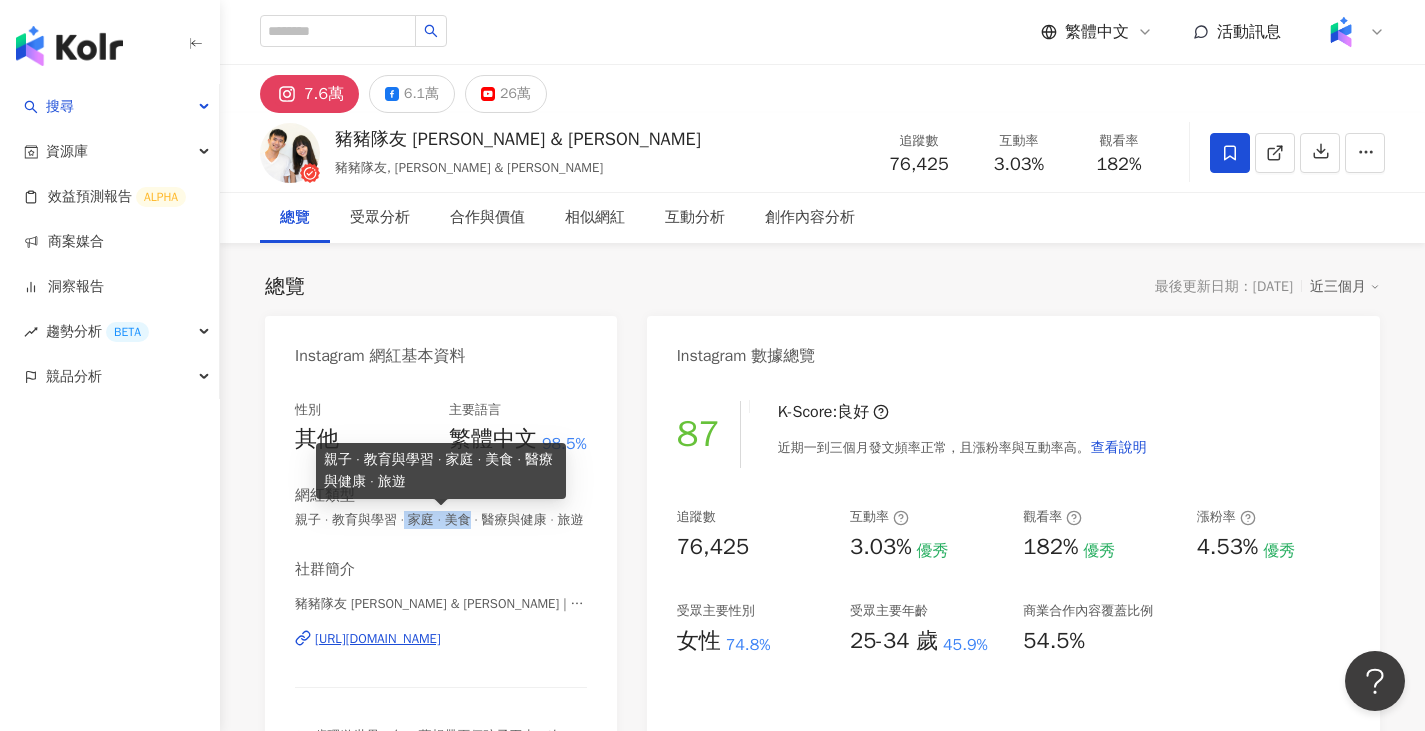 drag, startPoint x: 420, startPoint y: 518, endPoint x: 492, endPoint y: 525, distance: 72.33948 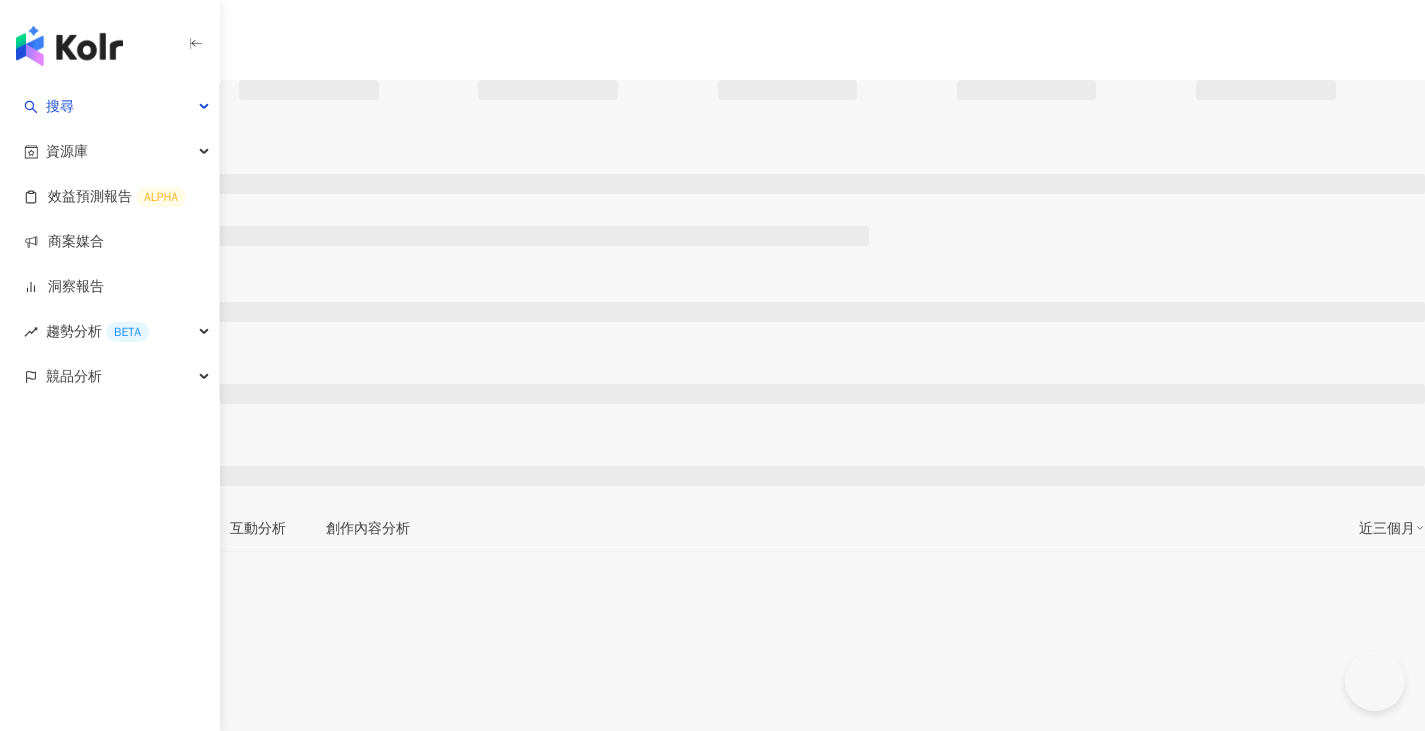 scroll, scrollTop: 0, scrollLeft: 0, axis: both 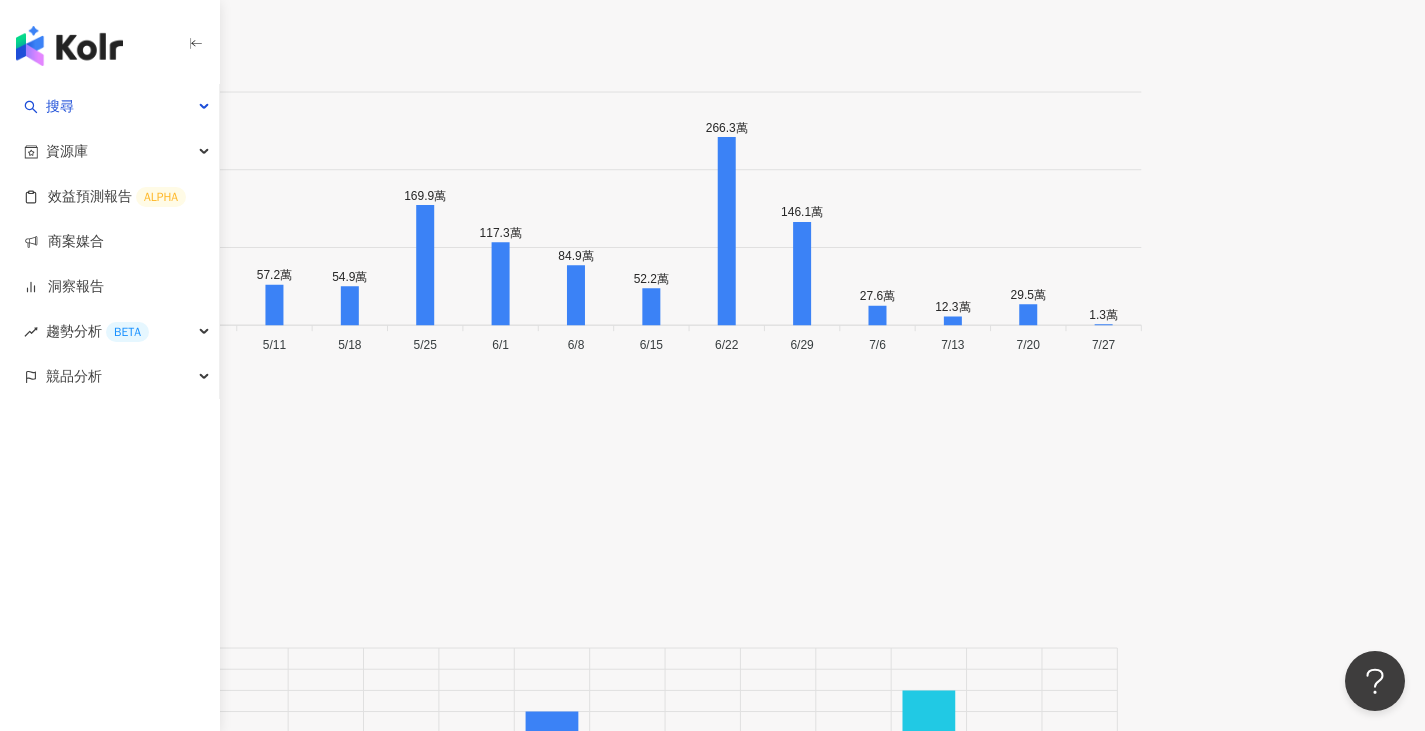 click at bounding box center (712, 6034) 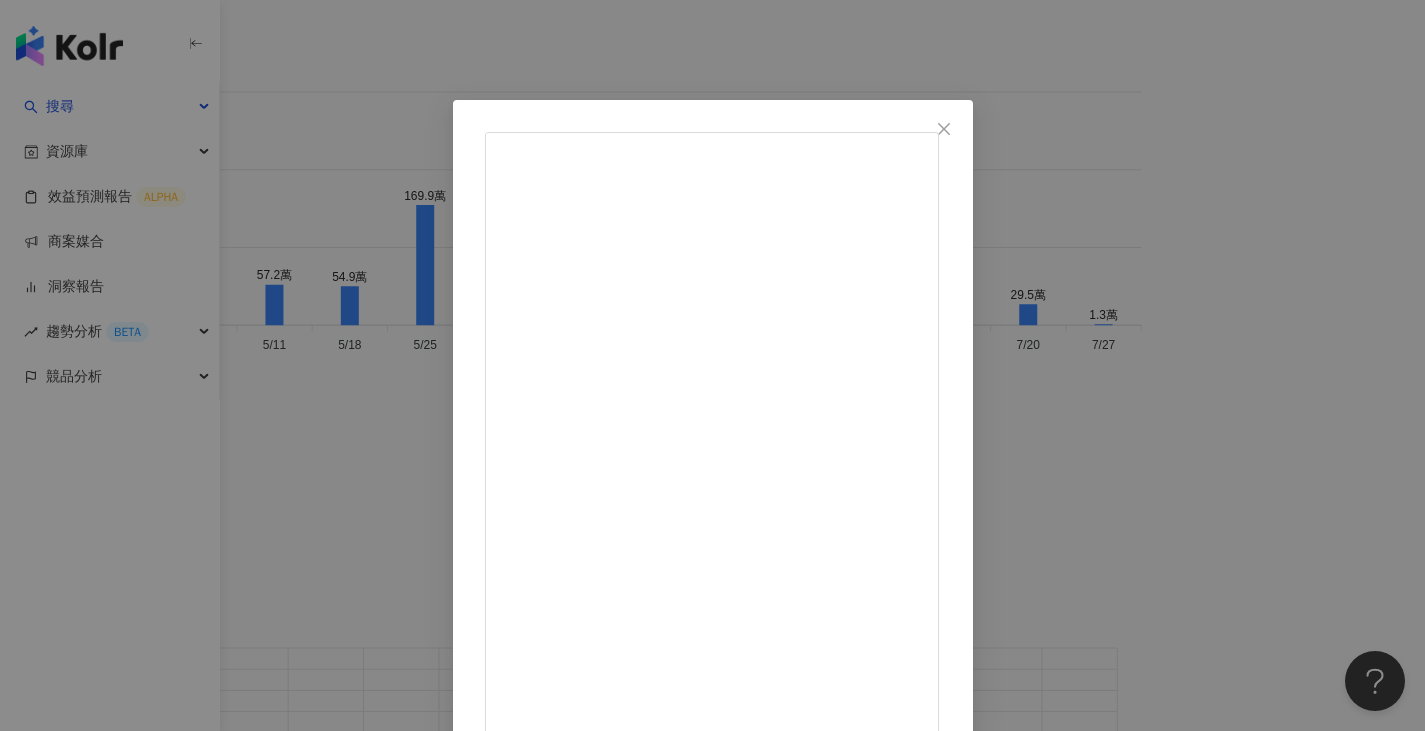 click on "倩兒 2025/7/20 吉隆坡各國的美食好多
想吃香麻辣可以試試看這一家
真的豪～好吃！
#吉隆坡美食 #吉隆坡美食推薦 #成都火鍋 #蜀國印象 116 1.5萬 查看原始貼文" at bounding box center (712, 365) 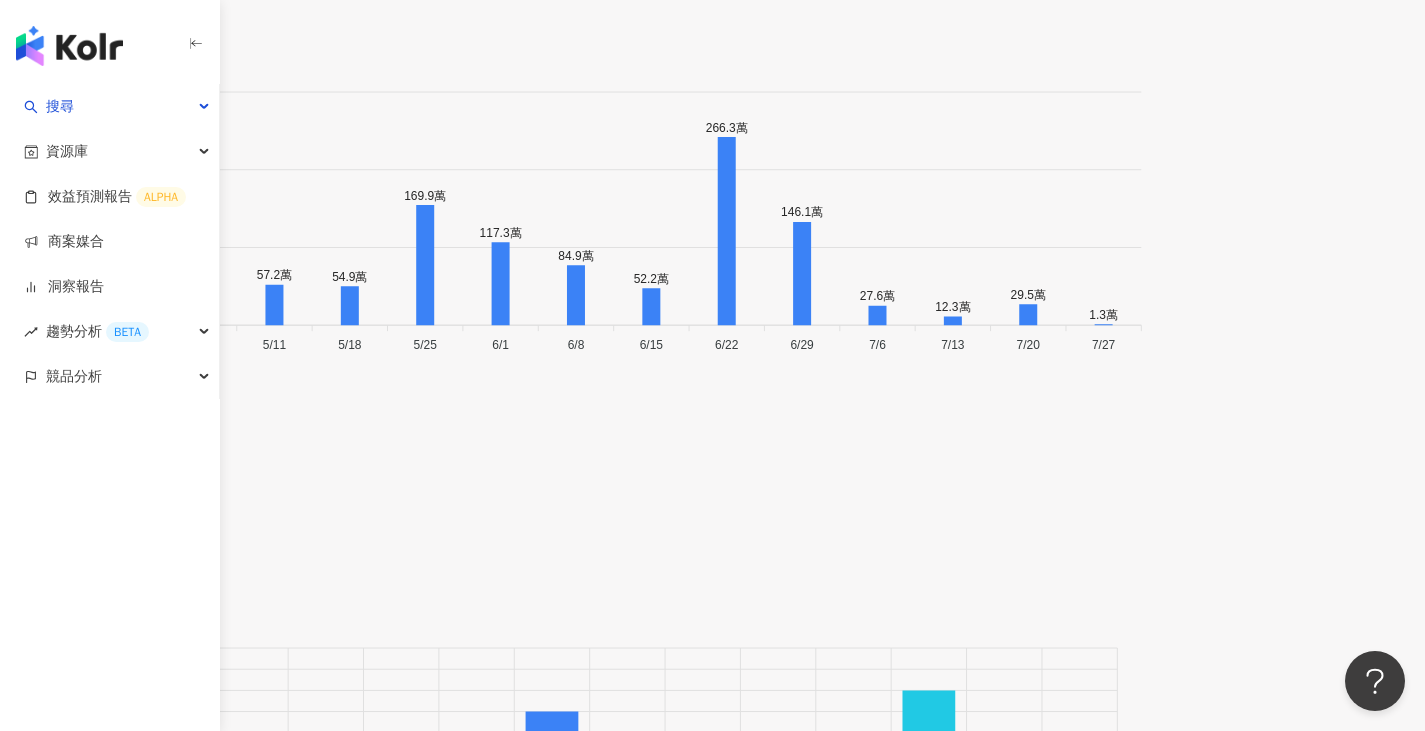 click on "看更多創作內容" at bounding box center (726, 7976) 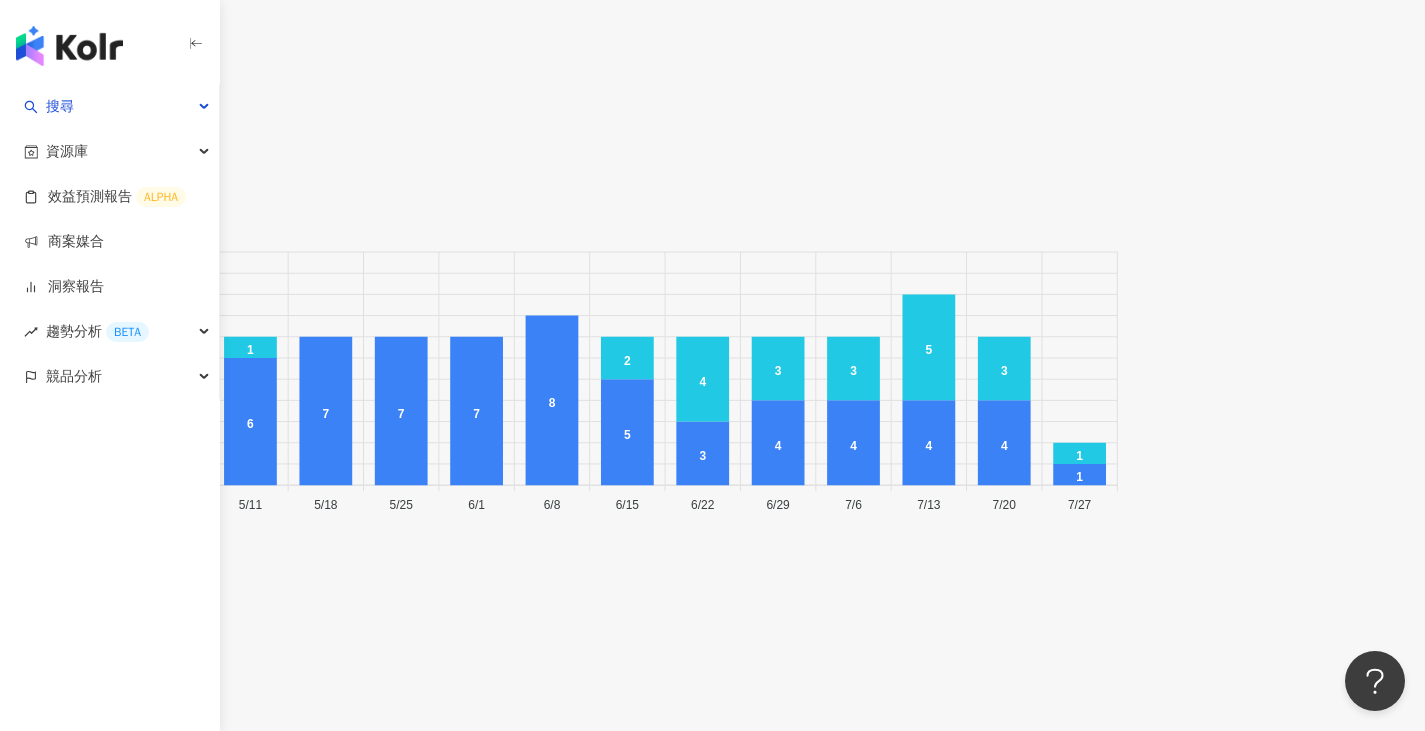 scroll, scrollTop: 7381, scrollLeft: 0, axis: vertical 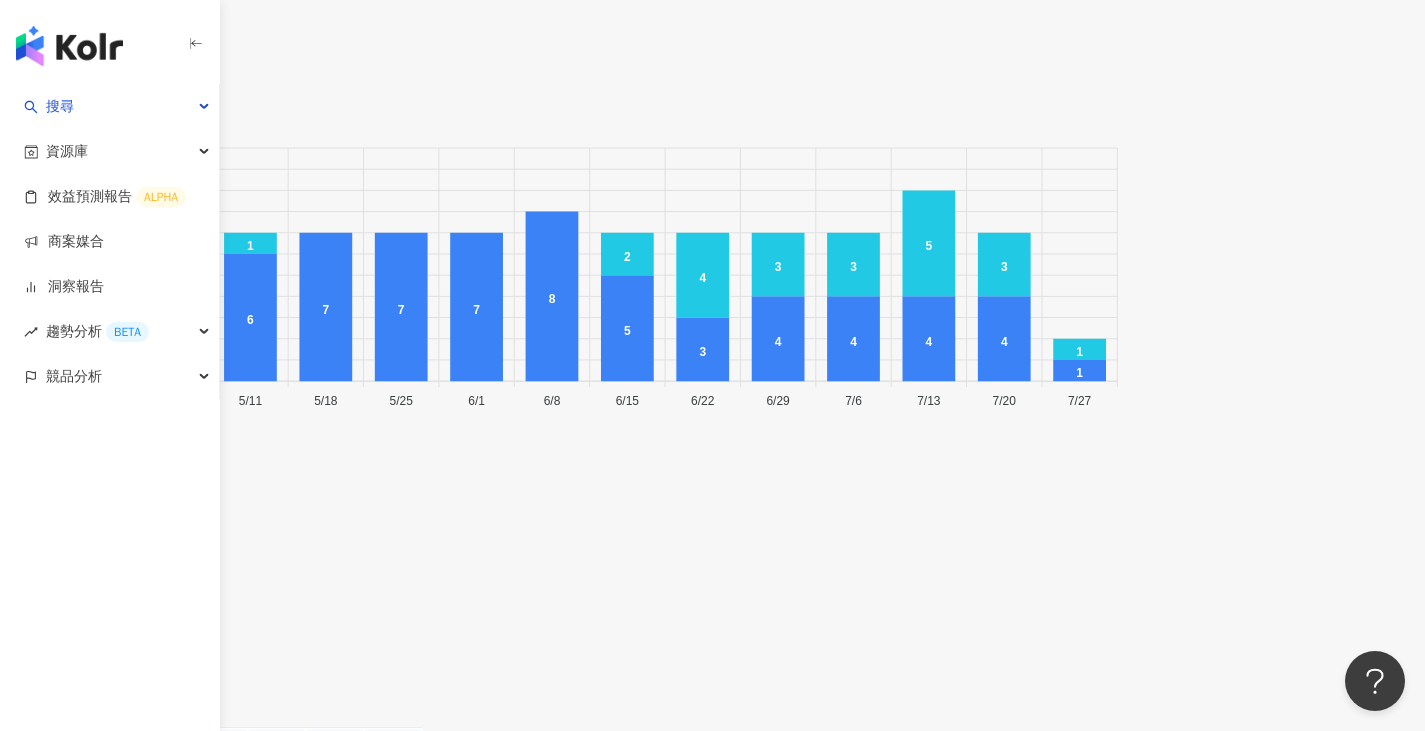 click at bounding box center (712, 8750) 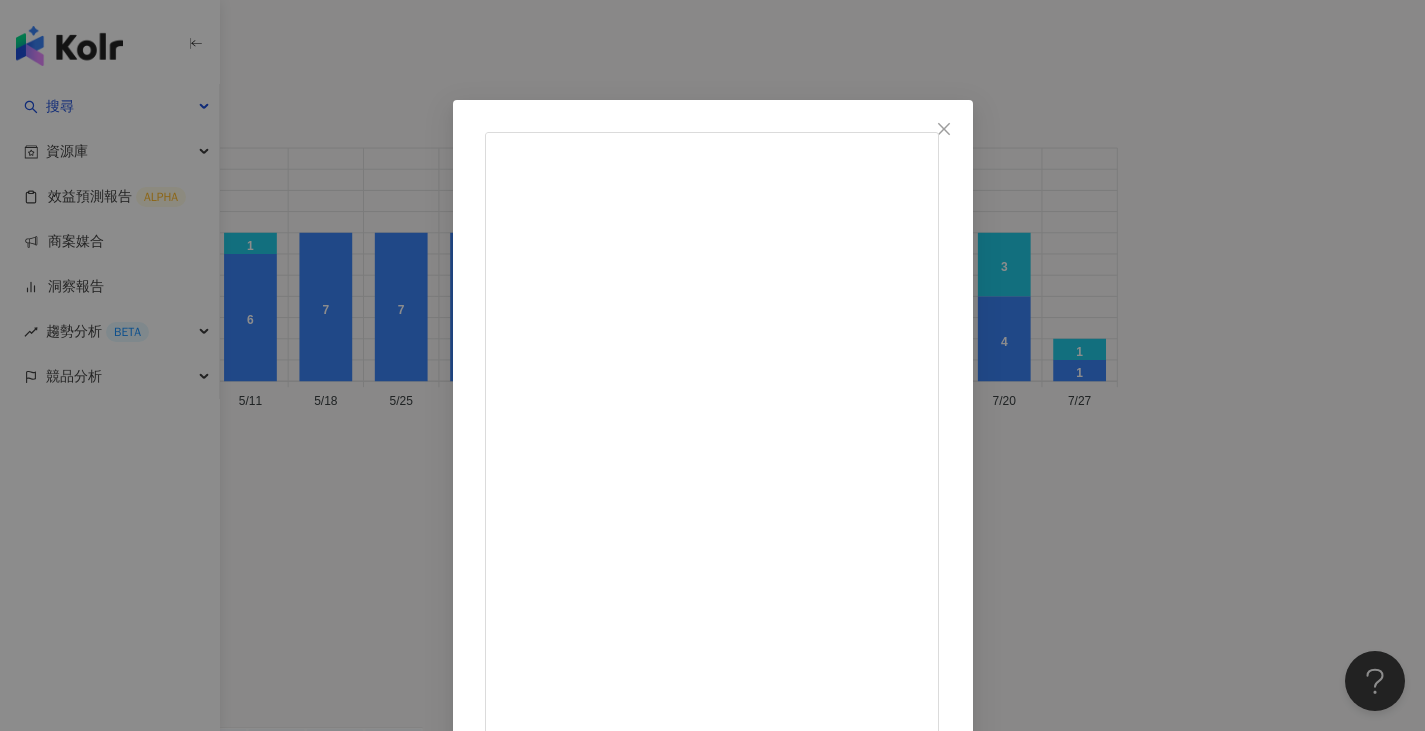 click on "倩兒 2025/7/16 583 148 6萬 查看原始貼文" at bounding box center [712, 365] 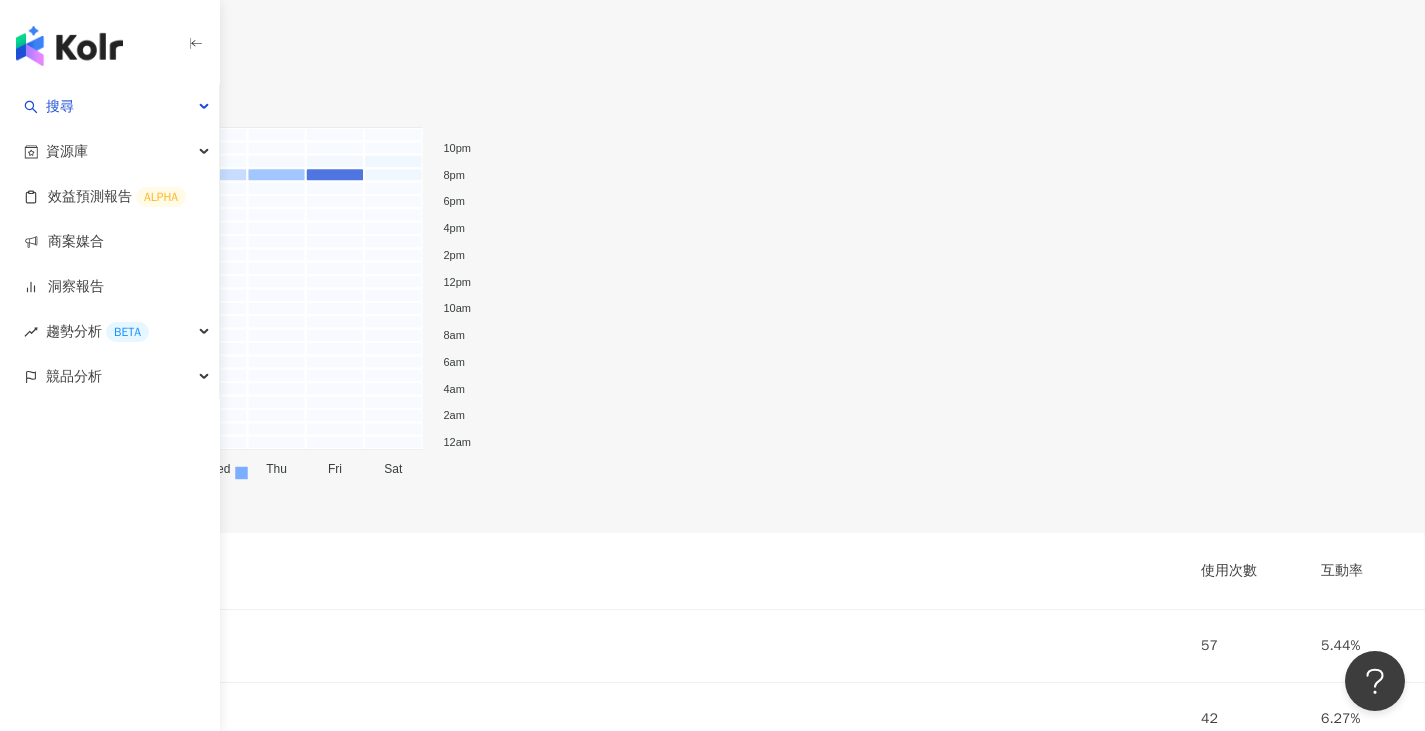 scroll, scrollTop: 8081, scrollLeft: 0, axis: vertical 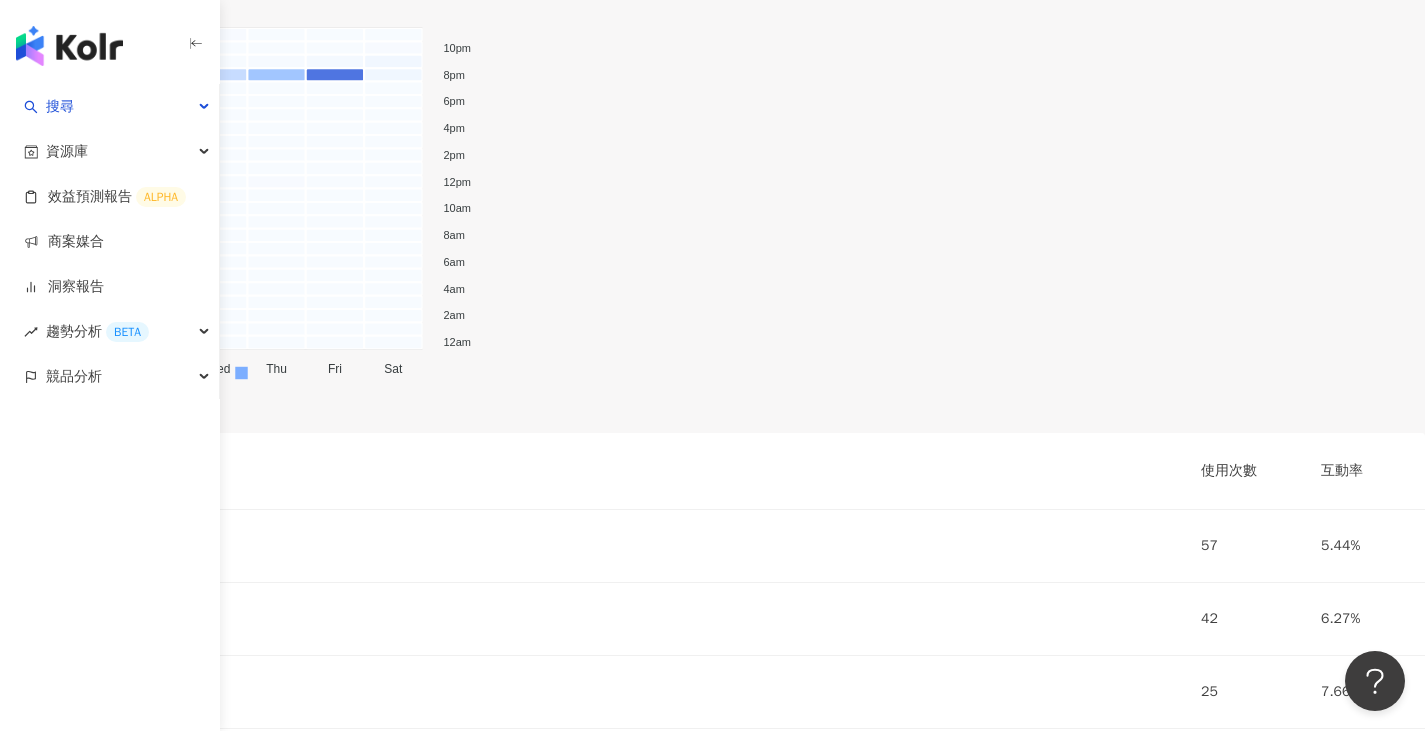 click on "看更多創作內容" at bounding box center [726, 14811] 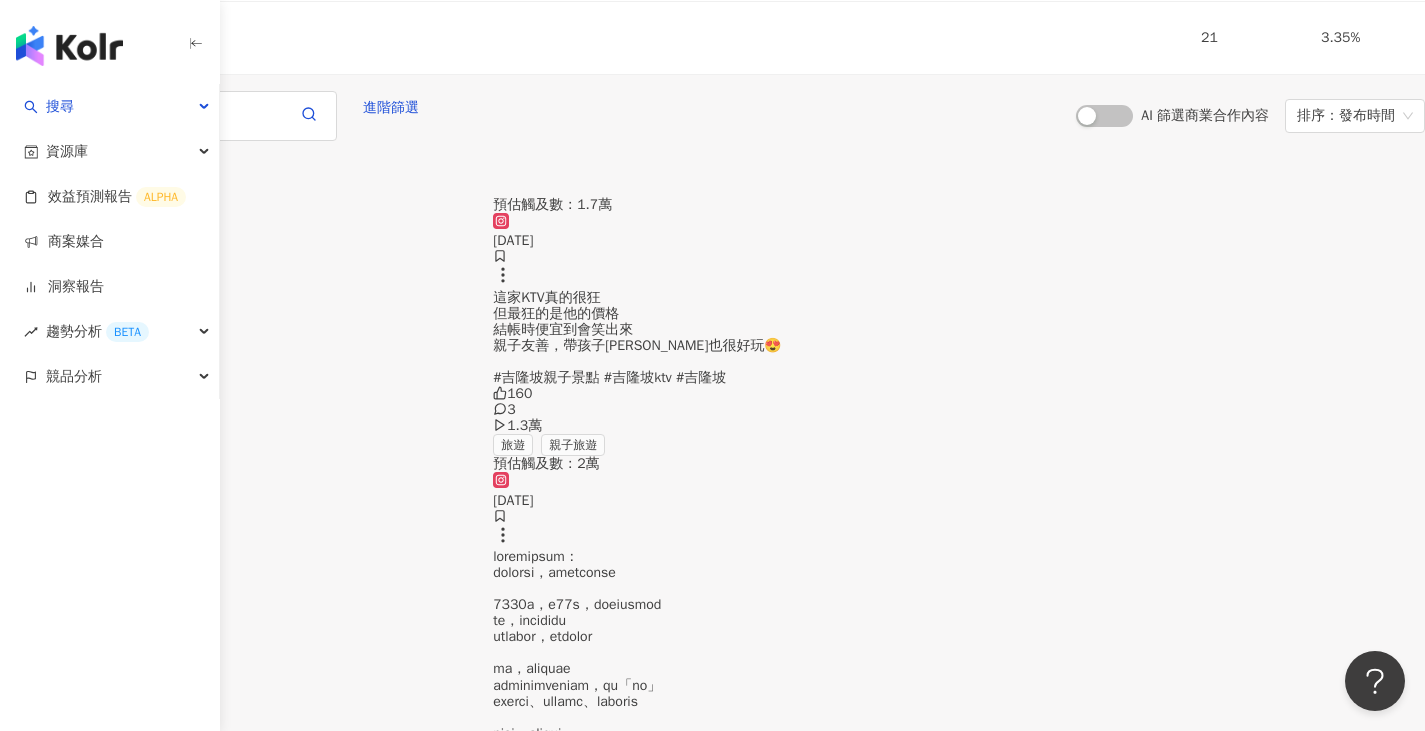 scroll, scrollTop: 9181, scrollLeft: 0, axis: vertical 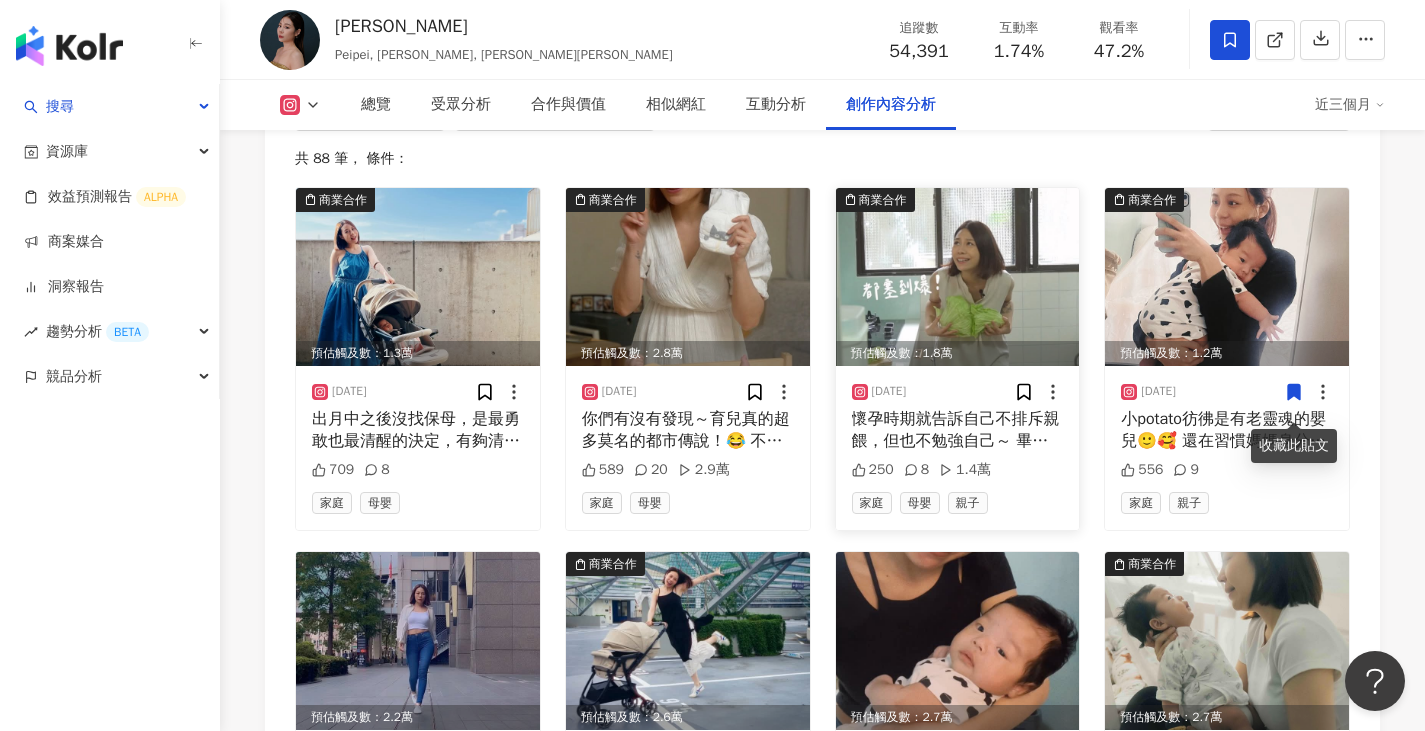 click at bounding box center (958, 277) 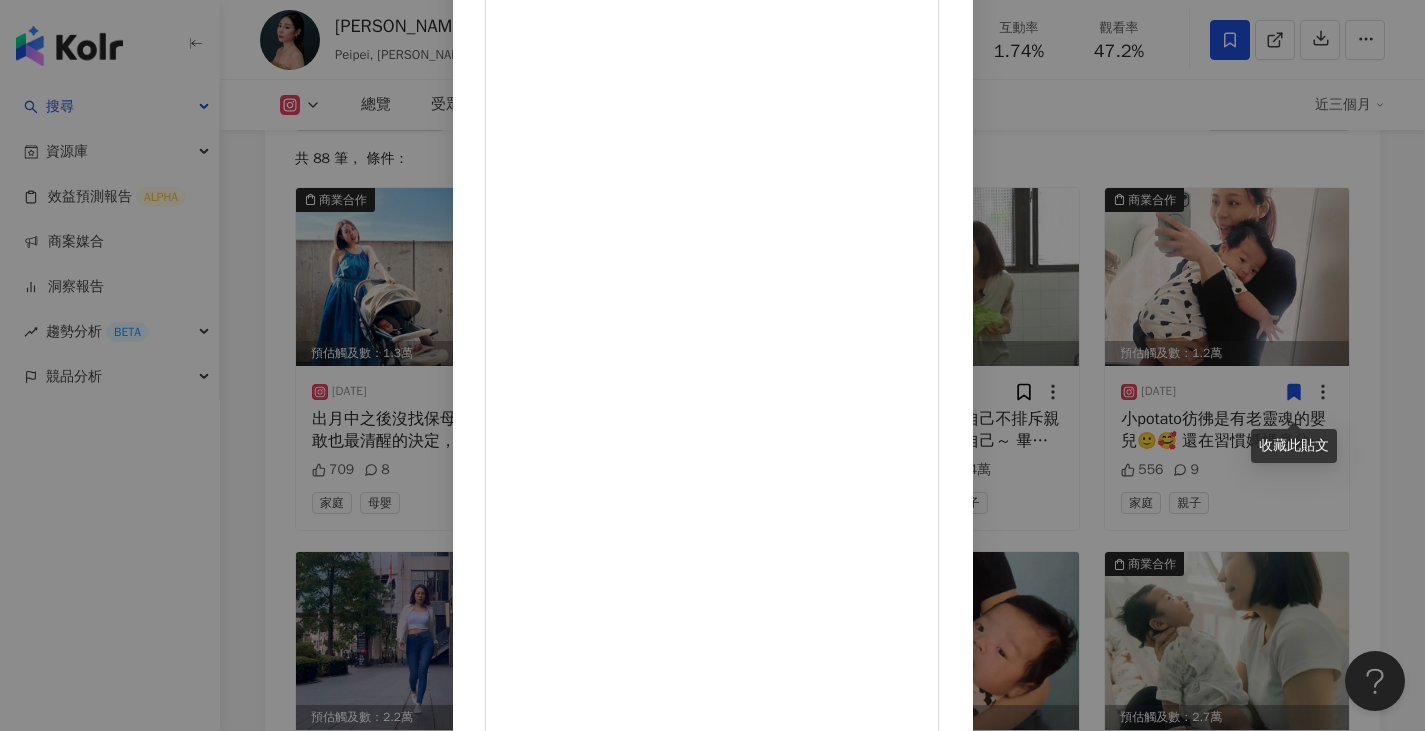 scroll, scrollTop: 166, scrollLeft: 0, axis: vertical 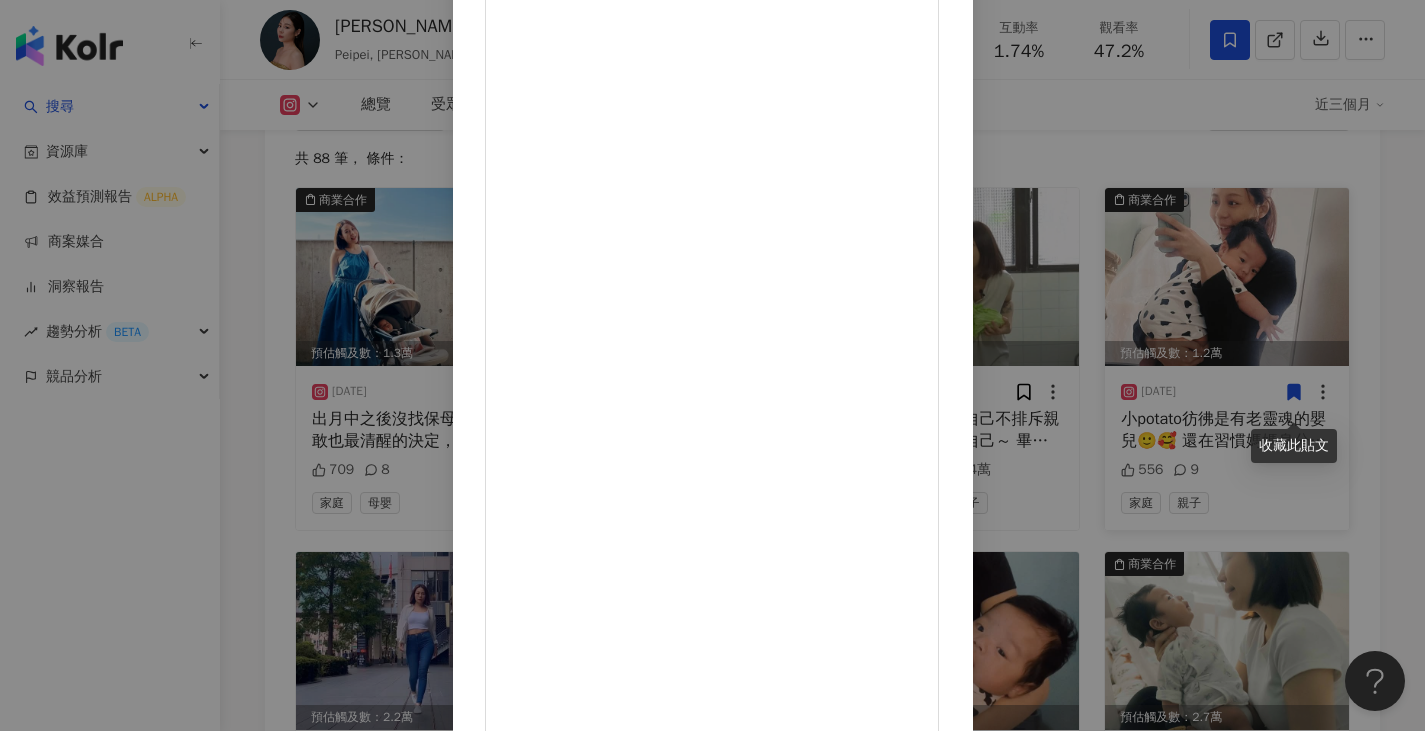 click on "[PERSON_NAME] [DATE] 懷孕時期就告訴自己不排斥親餵，但也不勉強自己～
畢竟還是得考慮到自己的身心狀態，
護理師問要不要哺餵母乳，我都說：可以試試看！
凡事設想周到的我，孕期就開始補充卵磷脂，
反正有吃有保佑(笑)，至少盡力做足準備了！
真正親餵後才知道[PERSON_NAME]住的時候，真的會慌。
初乳擠不出來、想退奶但又不太能擠！
整個人都像在闖關😥
經歷了大魔王硬石頭、還有退奶的過程，
只能說媽媽們都辛苦了！
還好有「 BHK’s 孕媽咪卵磷脂粉」陪我度過～
BHK’s 孕媽咪卵磷脂粉：
✔ 一包就有 2,600毫克卵磷脂，高單位補充
✔ 百香柑橘口味像果汁甜甜的🍊
✔ 裡面還有微米級珍珠粉～狼狽還是要補點氣色！
我的孕哺之路都靠它撐住！
「 BHK’s 孕媽咪卵磷脂粉」推薦給各位媽咪們
➟ [URL][DOMAIN_NAME]
-
@[DOMAIN_NAME] 250 8 1.4萬 查看原始貼文" at bounding box center [712, 365] 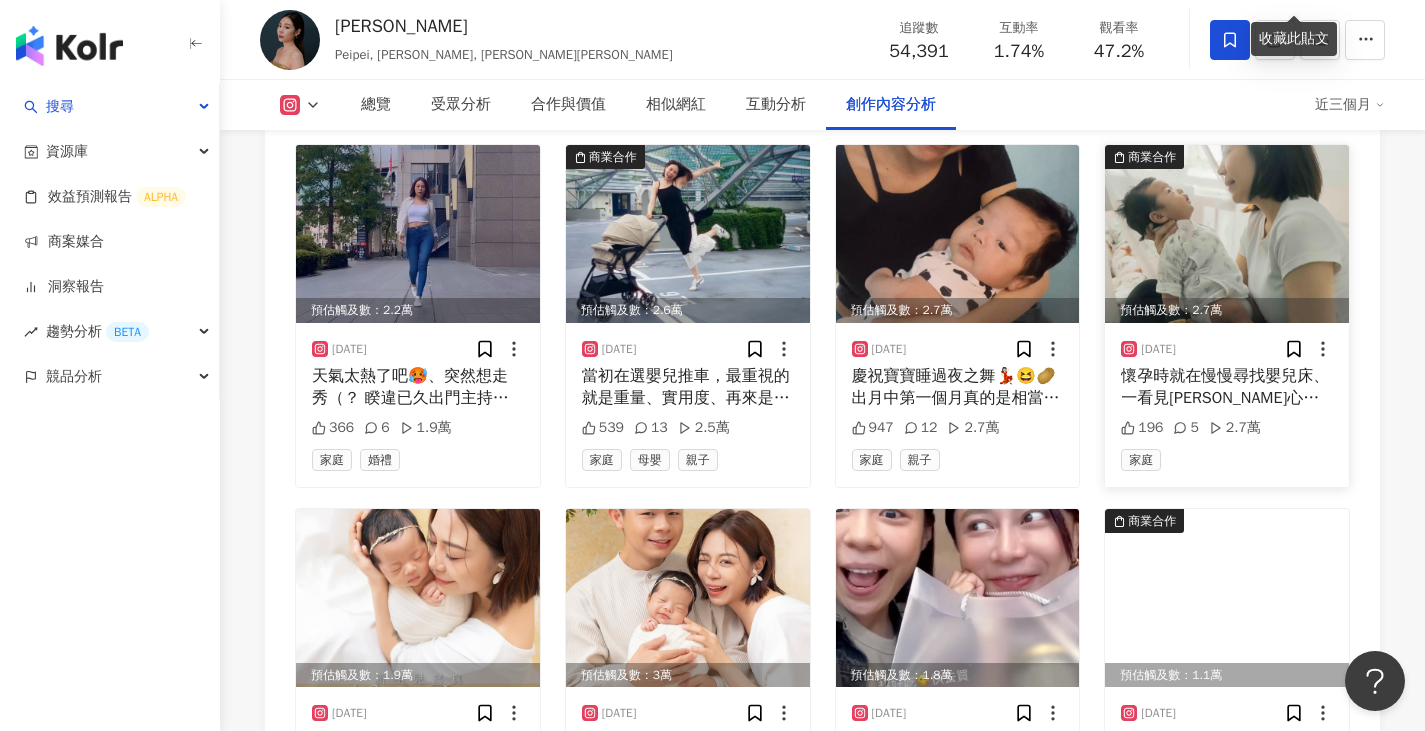 scroll, scrollTop: 6809, scrollLeft: 0, axis: vertical 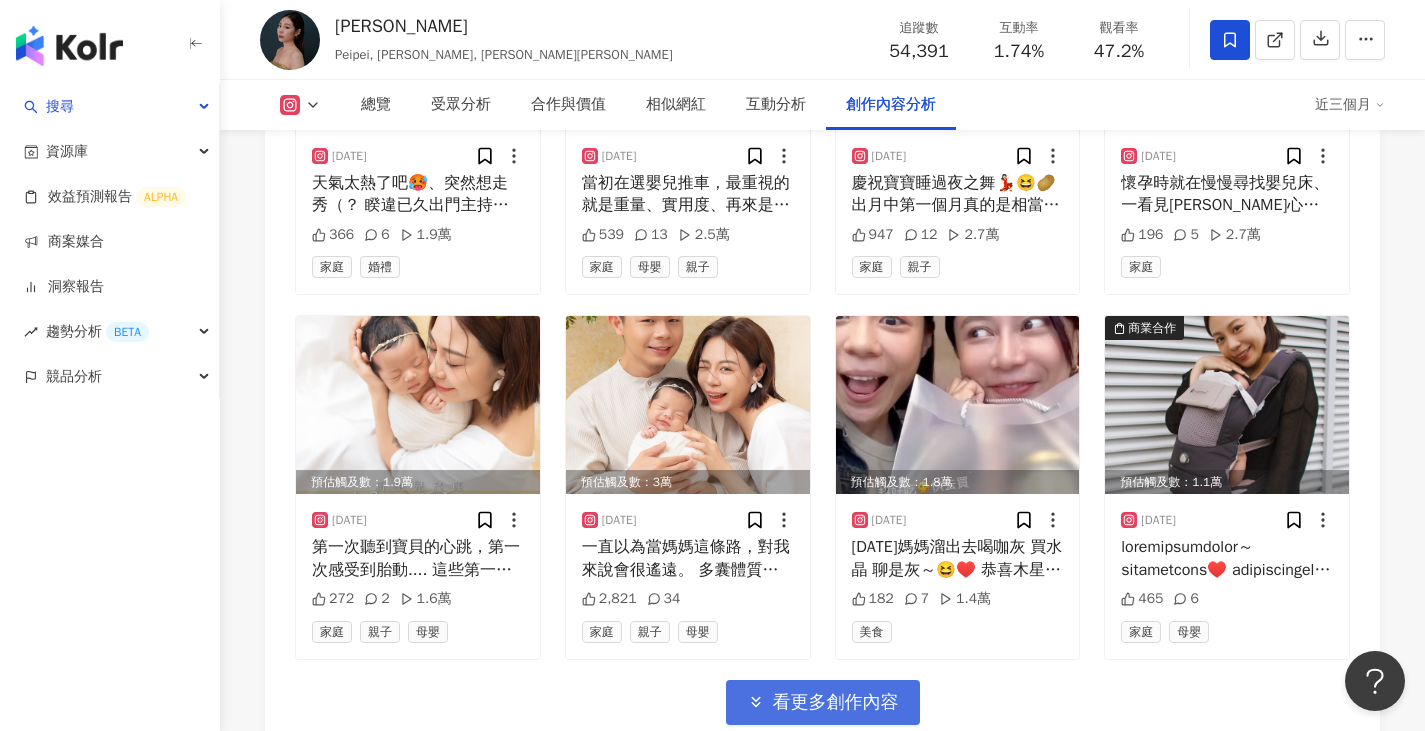 click on "看更多創作內容" at bounding box center [836, 703] 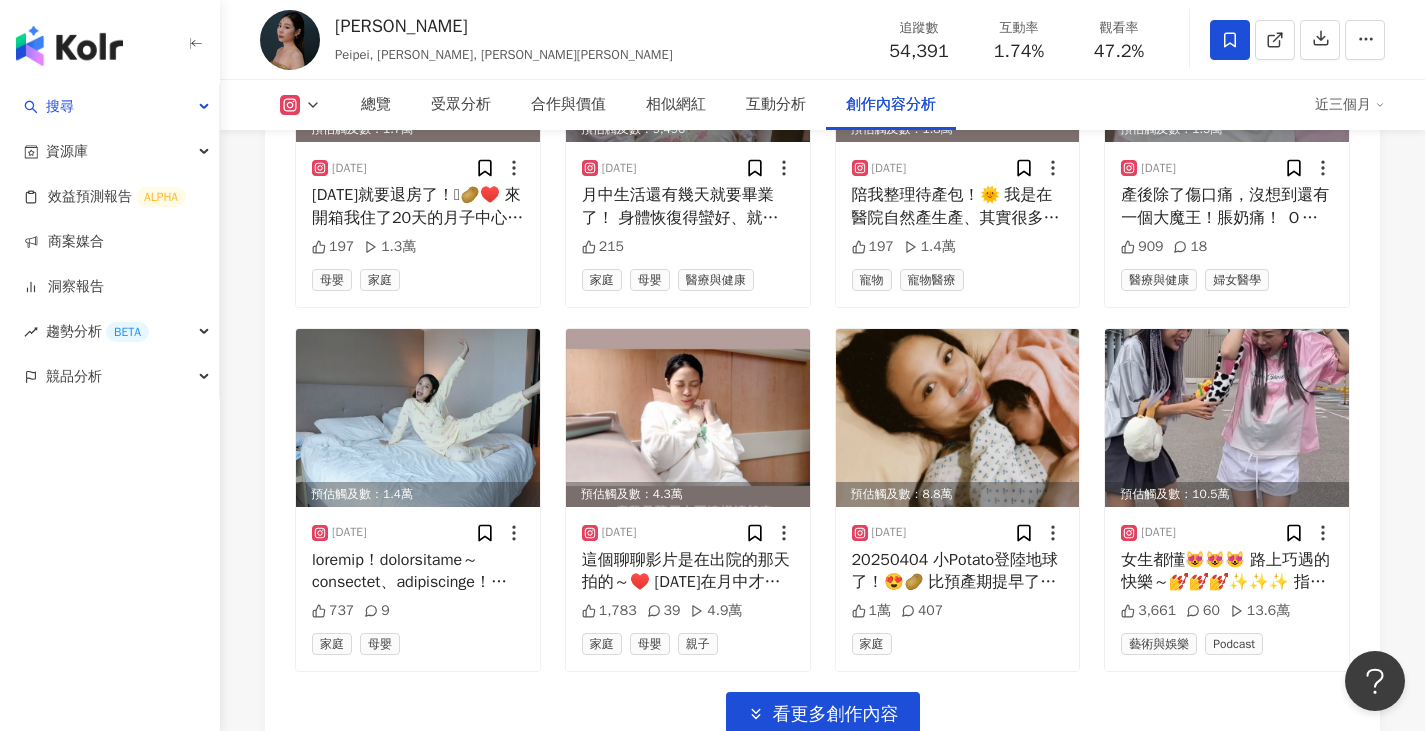 scroll, scrollTop: 8009, scrollLeft: 0, axis: vertical 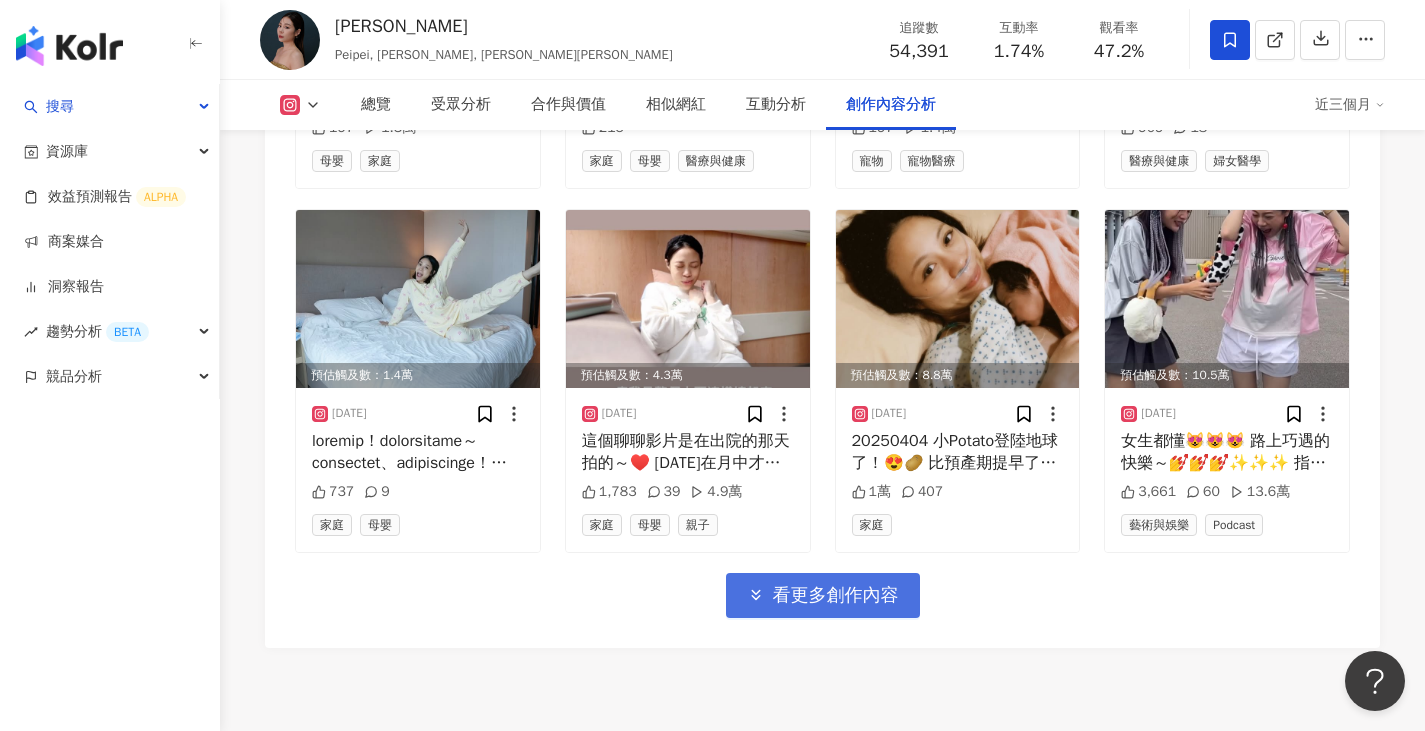 click on "看更多創作內容" at bounding box center (836, 596) 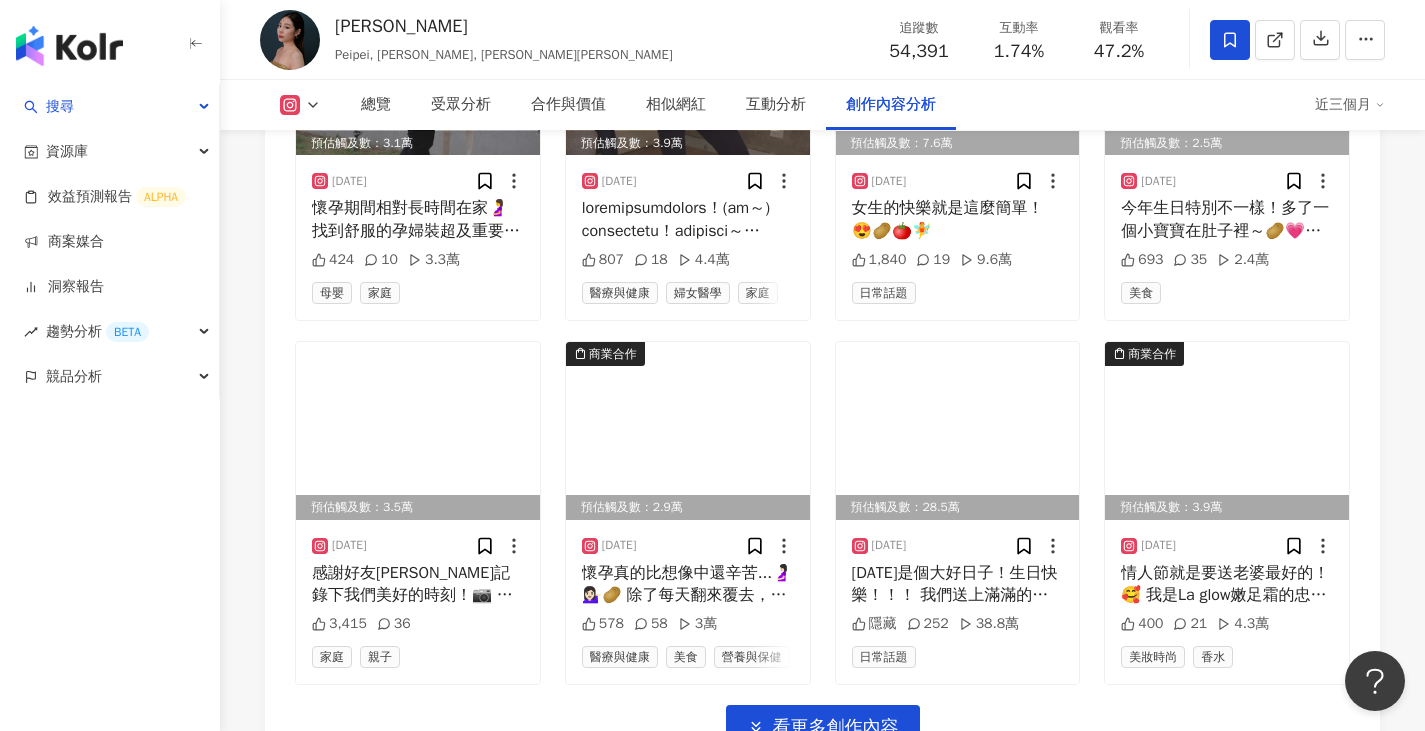scroll, scrollTop: 9009, scrollLeft: 0, axis: vertical 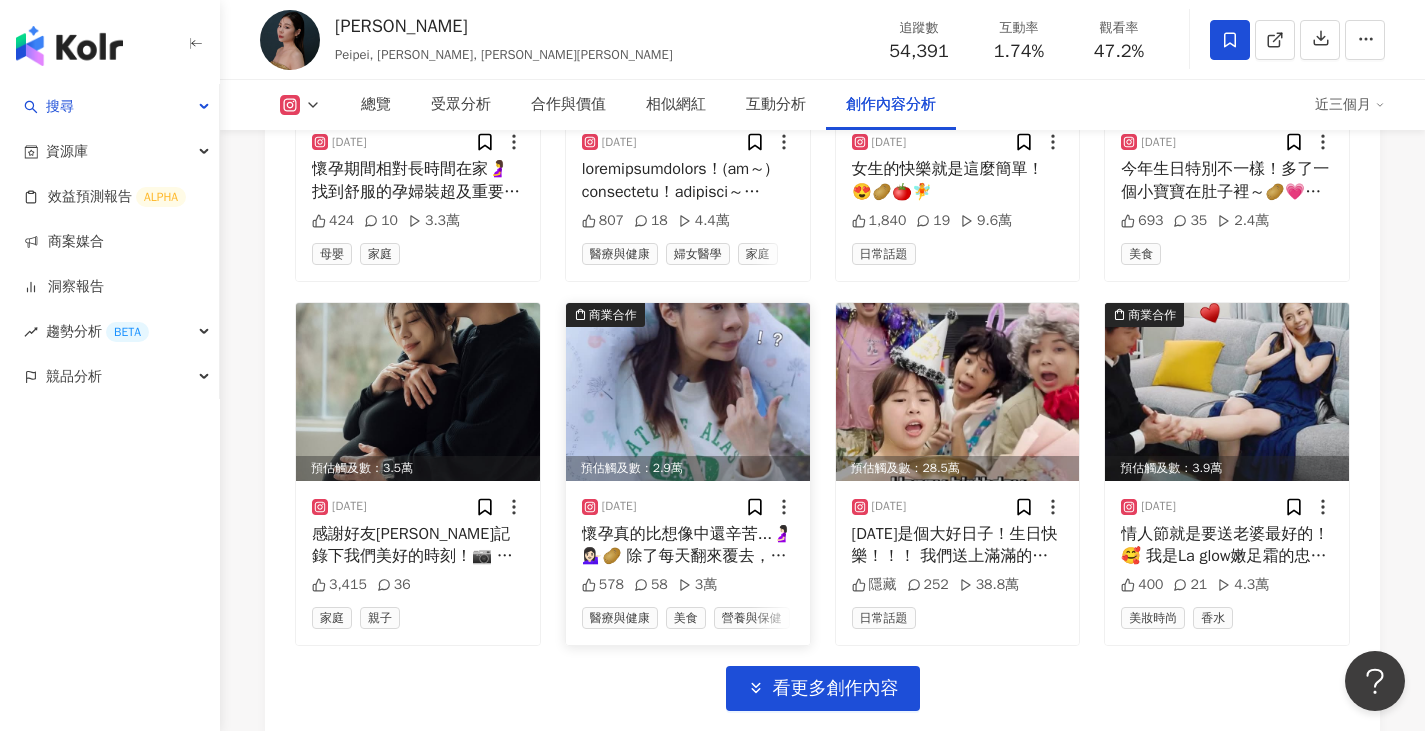 click at bounding box center [688, 392] 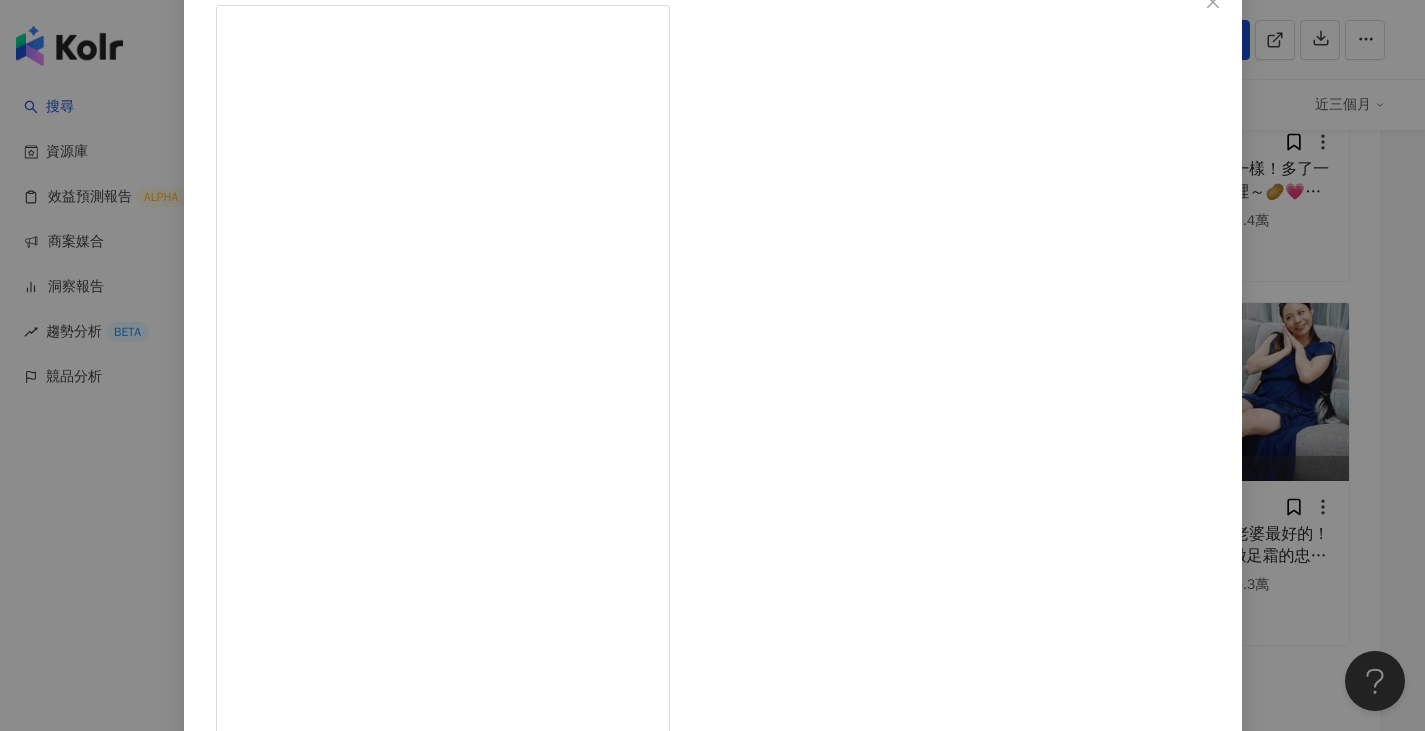 scroll, scrollTop: 166, scrollLeft: 0, axis: vertical 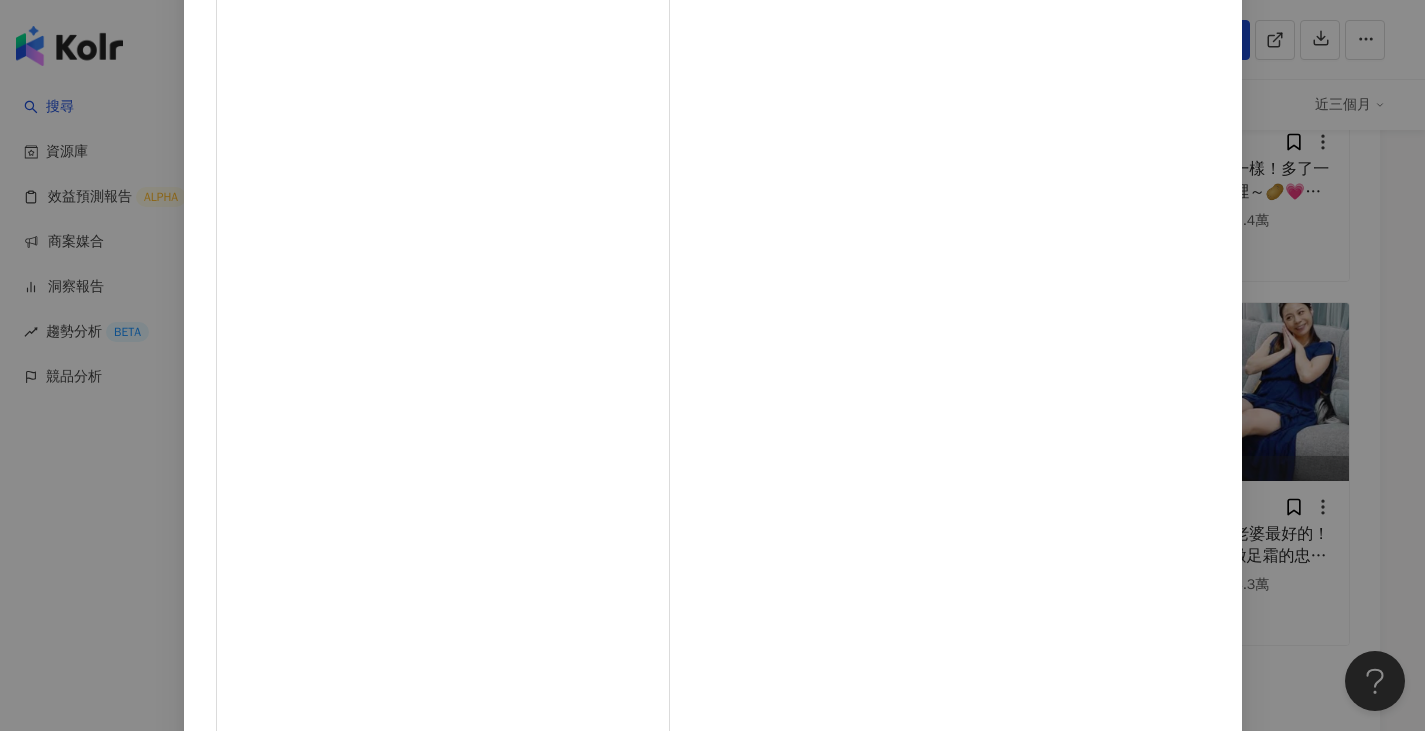 click on "查看原始貼文" at bounding box center [258, 1212] 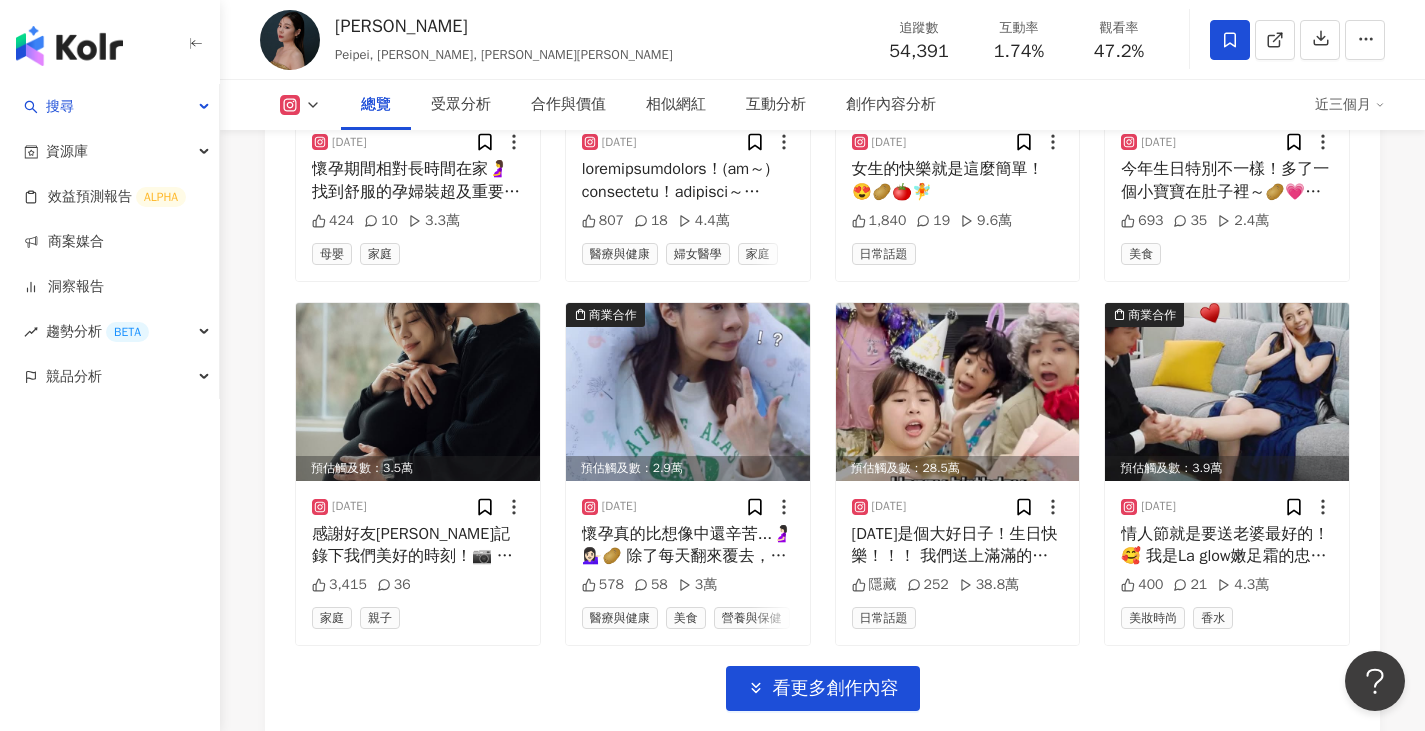 scroll, scrollTop: 0, scrollLeft: 0, axis: both 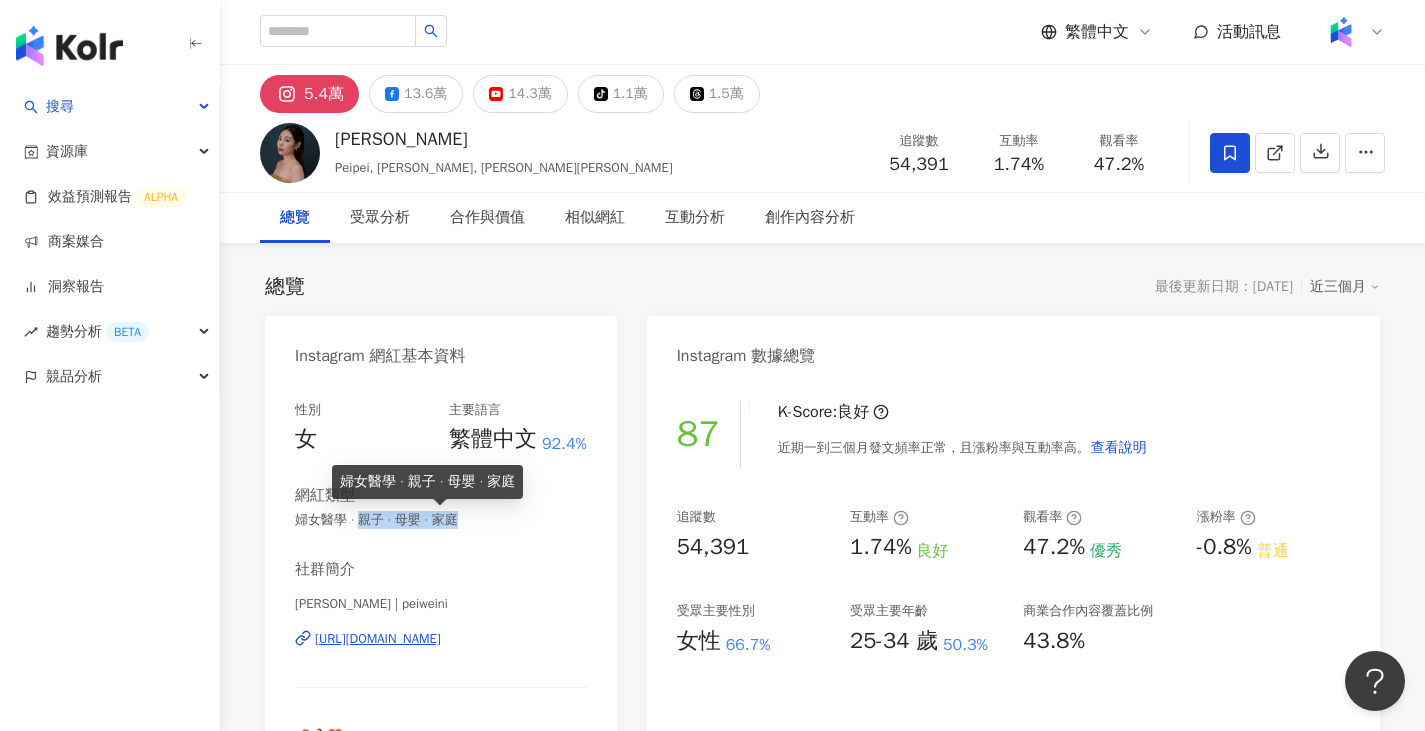 drag, startPoint x: 366, startPoint y: 517, endPoint x: 488, endPoint y: 520, distance: 122.03688 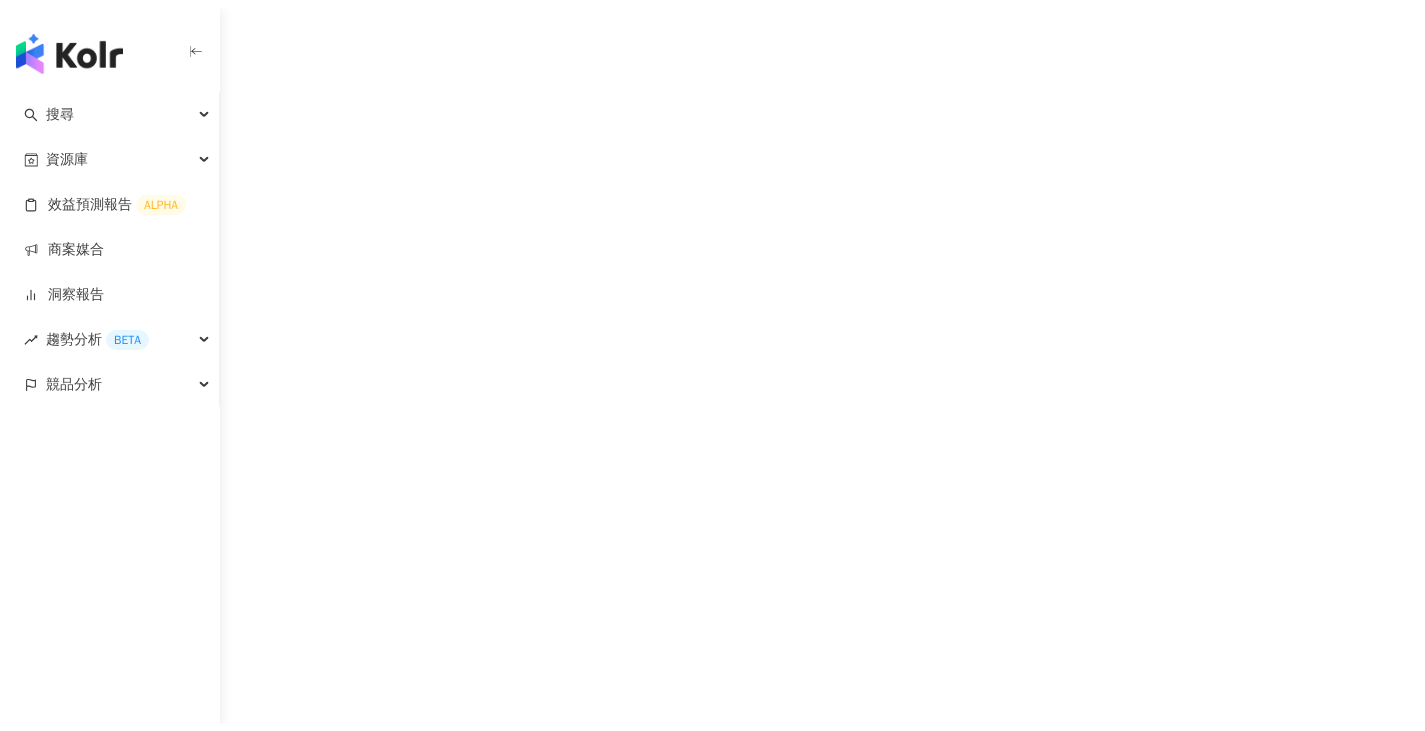 scroll, scrollTop: 0, scrollLeft: 0, axis: both 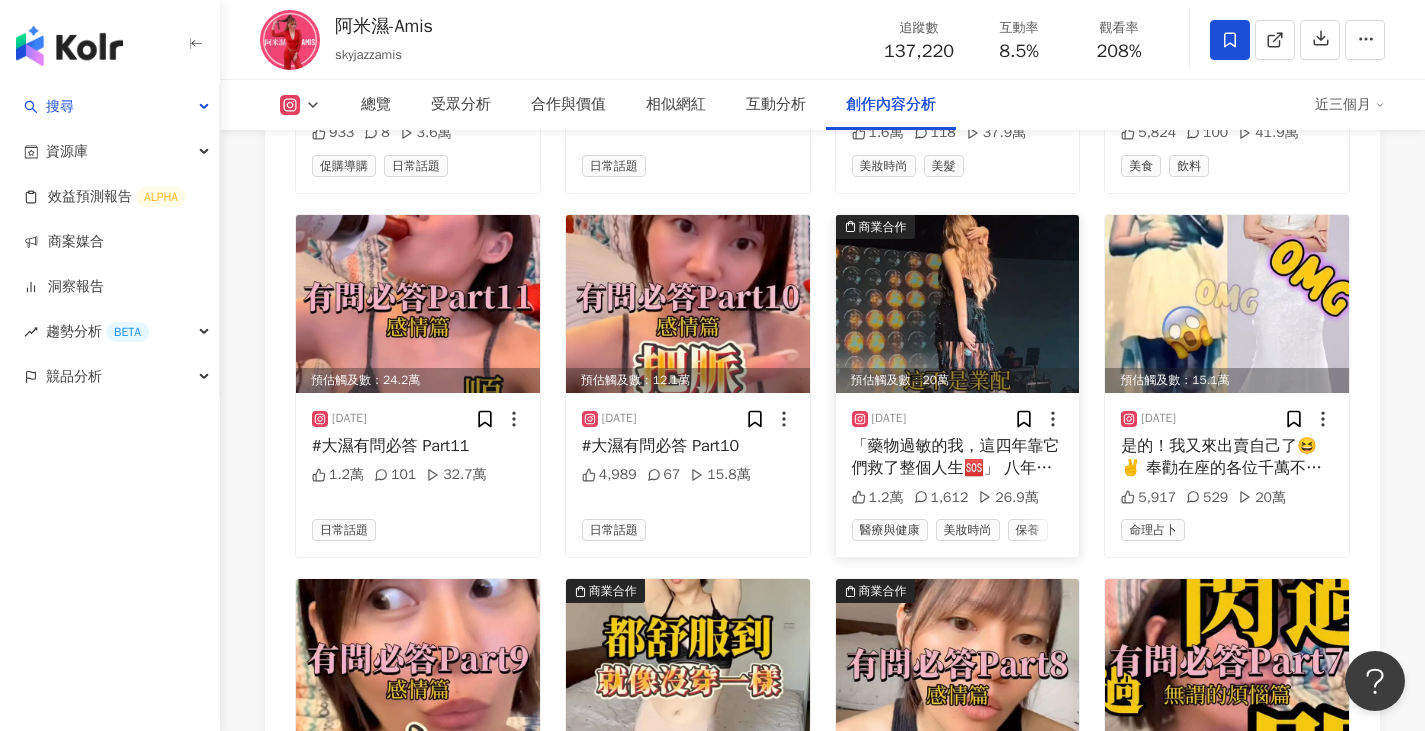 click on "「藥物過敏的我，這四年靠它們救了整個人生🆘」
八年來我每個月都乖乖報到Dear spa做肌膚管理，這是我保養的基本盤。但真正守住我體內健康的，是這兩項四年來不間斷的日常救命配套組。
因為我對藥物過敏，根本無法碰任何消炎止痛藥💊，每次身體不適、免疫低落，都是靠它們幫我「體內消毒殺菌🦠」撐過來的。
最貼心的是，不只是我，全家大小都能安心吃，從肌膚到內在都能一起穩定！
📩 有一樣體質困擾的你、或是正在找長期穩定方案的你 👉 歡迎私訊我關鍵字【救命組】我來幫你配！" at bounding box center (958, 457) 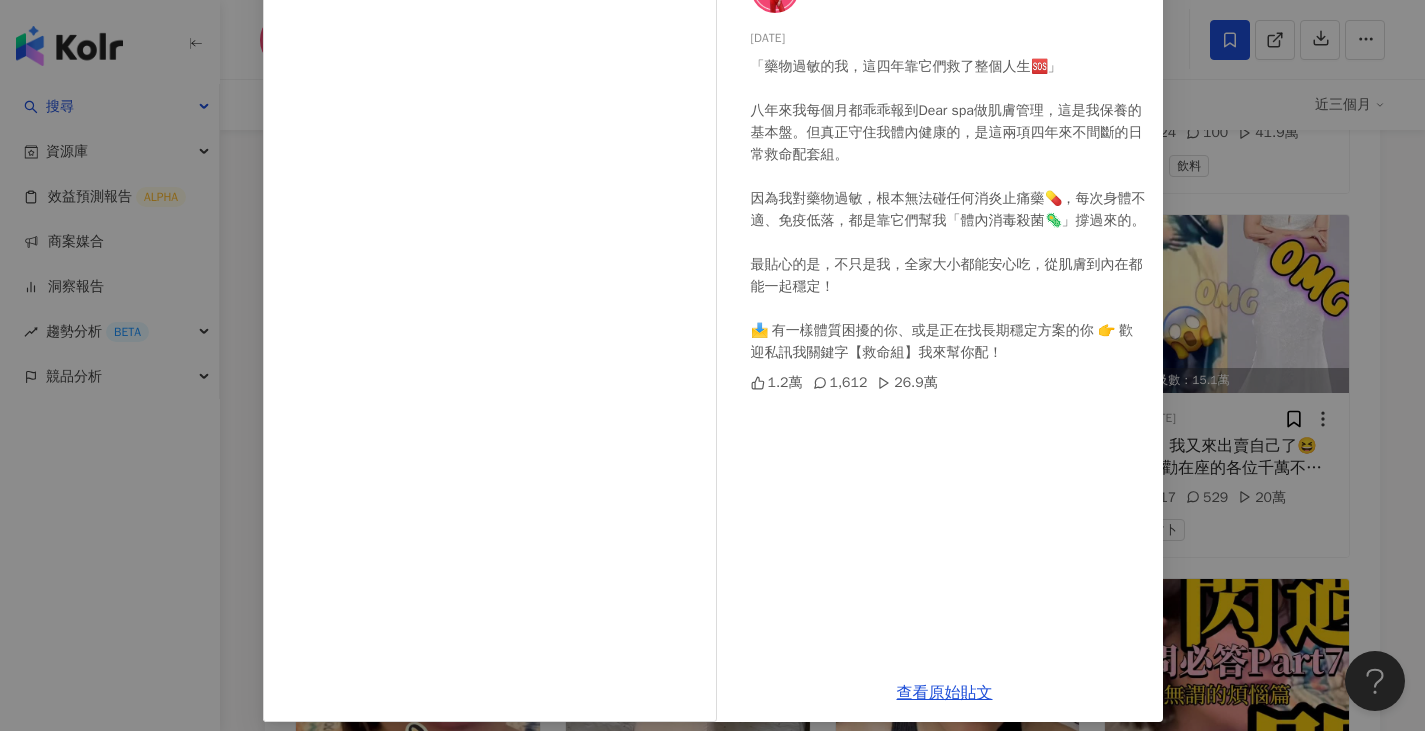 scroll, scrollTop: 166, scrollLeft: 0, axis: vertical 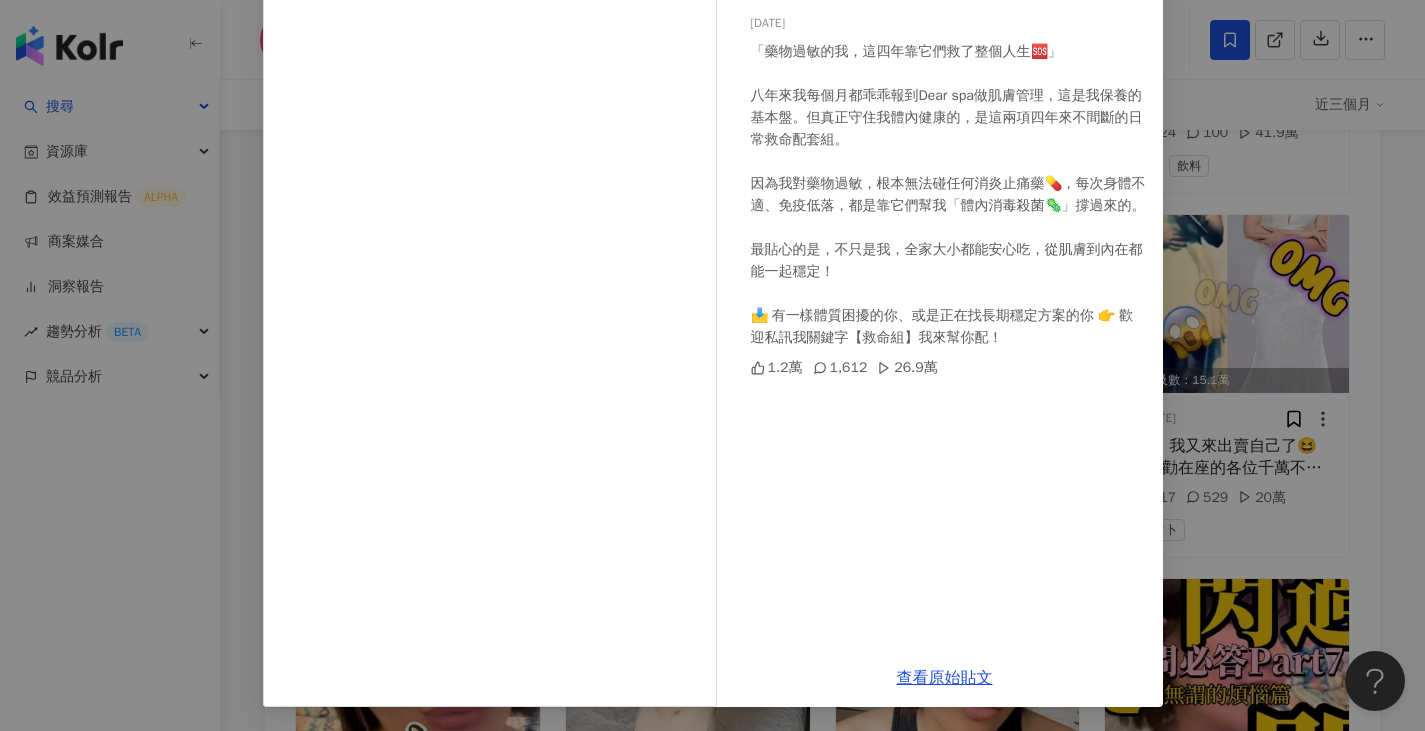 click on "阿米濕-Amis 2025/6/25 「藥物過敏的我，這四年靠它們救了整個人生🆘」
八年來我每個月都乖乖報到Dear spa做肌膚管理，這是我保養的基本盤。但真正守住我體內健康的，是這兩項四年來不間斷的日常救命配套組。
因為我對藥物過敏，根本無法碰任何消炎止痛藥💊，每次身體不適、免疫低落，都是靠它們幫我「體內消毒殺菌🦠」撐過來的。
最貼心的是，不只是我，全家大小都能安心吃，從肌膚到內在都能一起穩定！
📩 有一樣體質困擾的你、或是正在找長期穩定方案的你 👉 歡迎私訊我關鍵字【救命組】我來幫你配！ 1.2萬 1,612 26.9萬 查看原始貼文" at bounding box center [712, 365] 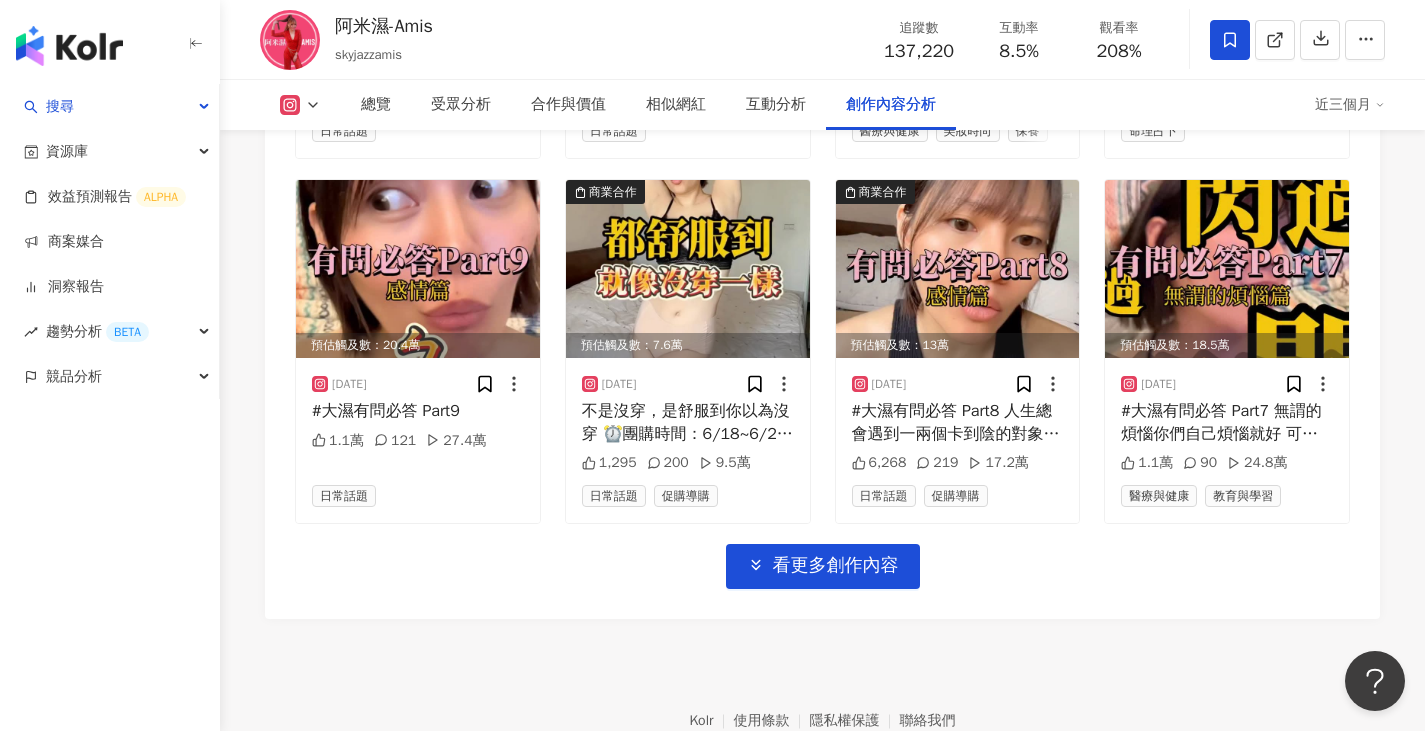 scroll, scrollTop: 6956, scrollLeft: 0, axis: vertical 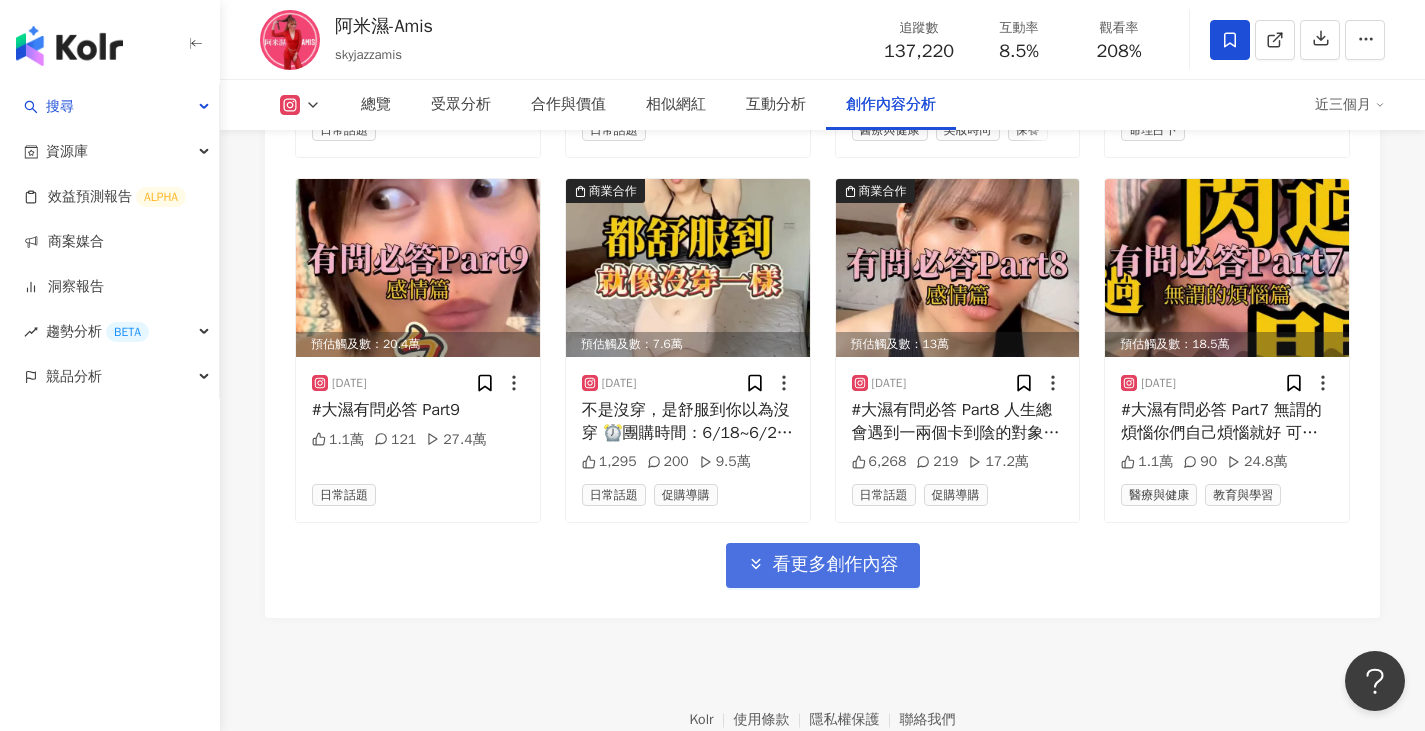 click on "看更多創作內容" at bounding box center [836, 565] 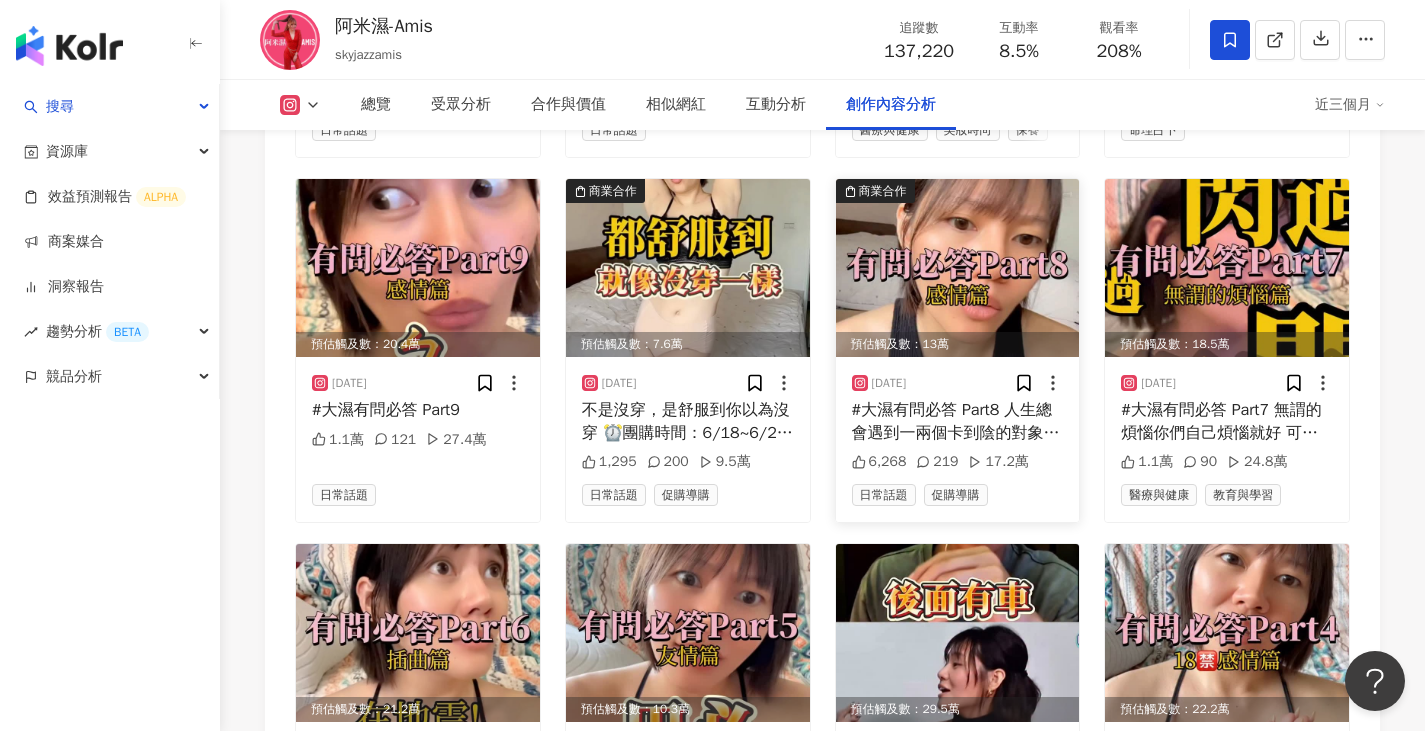 click on "2025/6/18 #大濕有問必答 Part8
人生總會遇到一兩個卡到陰的對象
或是不停被渣讓自己看起來像是卡到陰
但讓妹妹卡到陰❗️我是絕對不允許的😤
🔥SiBRA團購時間：6/18~6/22
💰付款方式
✅信用卡✅ATM轉帳✅Linepay
付款完成後5個工作天內出貨
🚚運費
1️⃣台灣本島宅配：
單筆$120 ⭕️滿額$1,200免運
2️⃣超商取貨
單筆$80 ⭕️滿額$1,200免運
3️⃣海外地區
港澳單筆$250 ⚠️限5組內
新馬單筆$800 ⚠️限5組內 6,268 219 17.2萬 日常話題 促購導購" at bounding box center [958, 439] 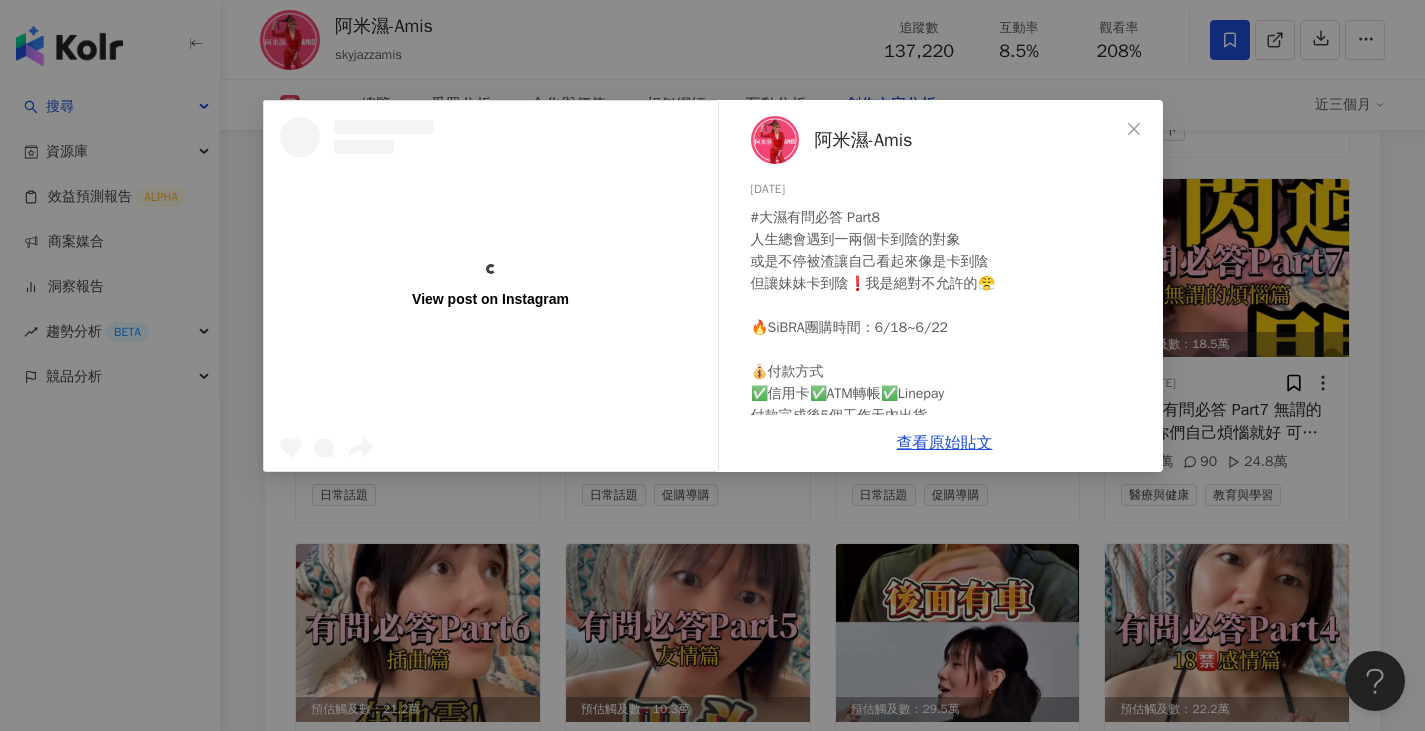 click on "View post on Instagram   阿米濕-Amis 2025/6/18 #大濕有問必答 Part8
人生總會遇到一兩個卡到陰的對象
或是不停被渣讓自己看起來像是卡到陰
但讓妹妹卡到陰❗️我是絕對不允許的😤
🔥SiBRA團購時間：6/18~6/22
💰付款方式
✅信用卡✅ATM轉帳✅Linepay
付款完成後5個工作天內出貨
🚚運費
1️⃣台灣本島宅配：
單筆$120 ⭕️滿額$1,200免運
2️⃣超商取貨
單筆$80 ⭕️滿額$1,200免運
3️⃣海外地區
港澳單筆$250 ⚠️限5組內
新馬單筆$800 ⚠️限5組內 6,268 219 17.2萬 查看原始貼文" at bounding box center (712, 365) 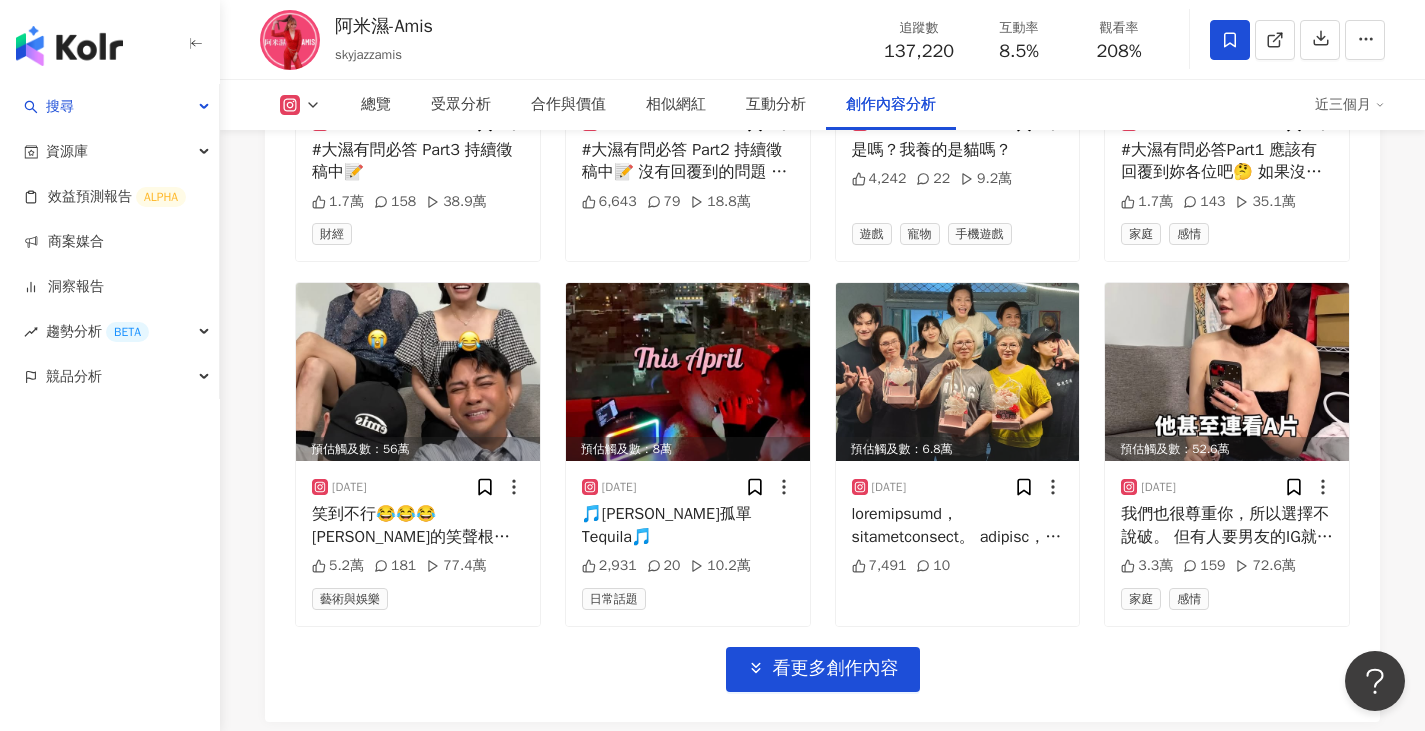 scroll, scrollTop: 8156, scrollLeft: 0, axis: vertical 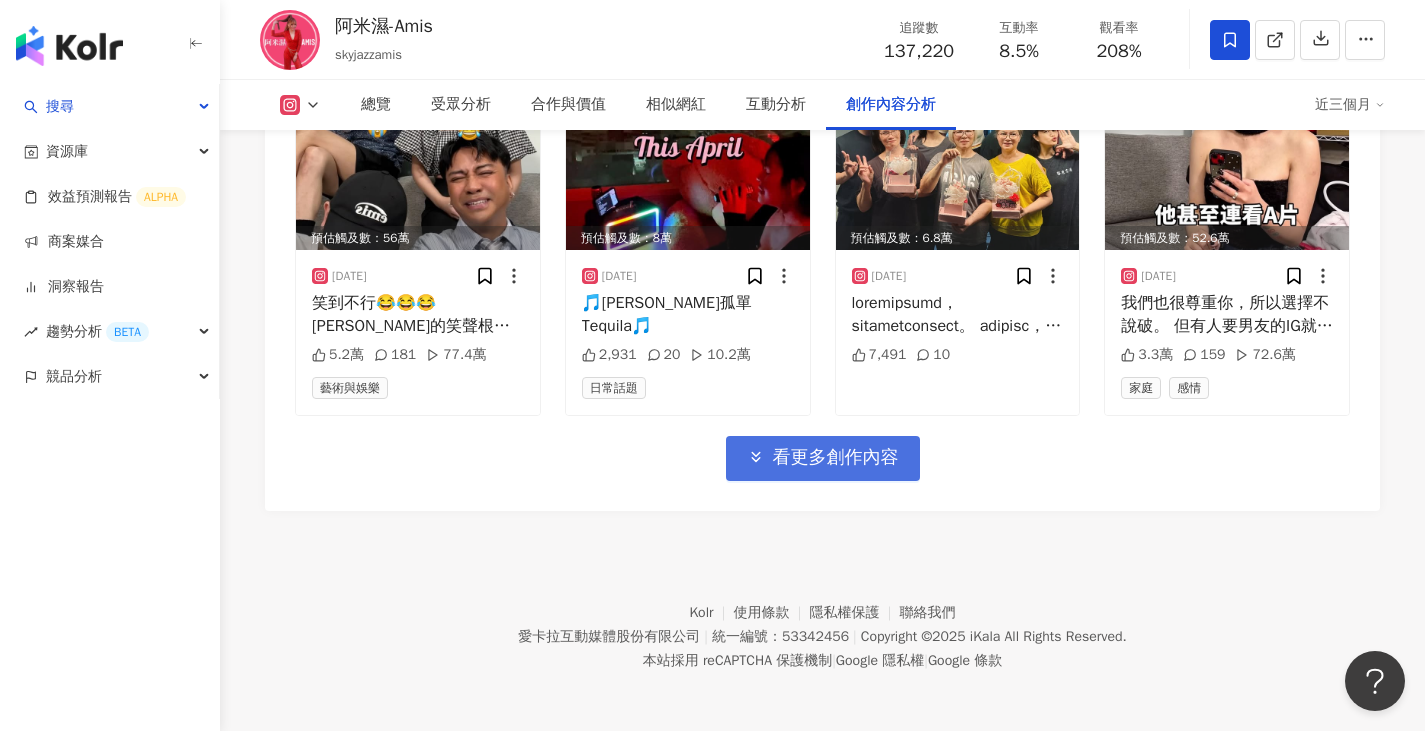 click on "看更多創作內容" at bounding box center (823, 458) 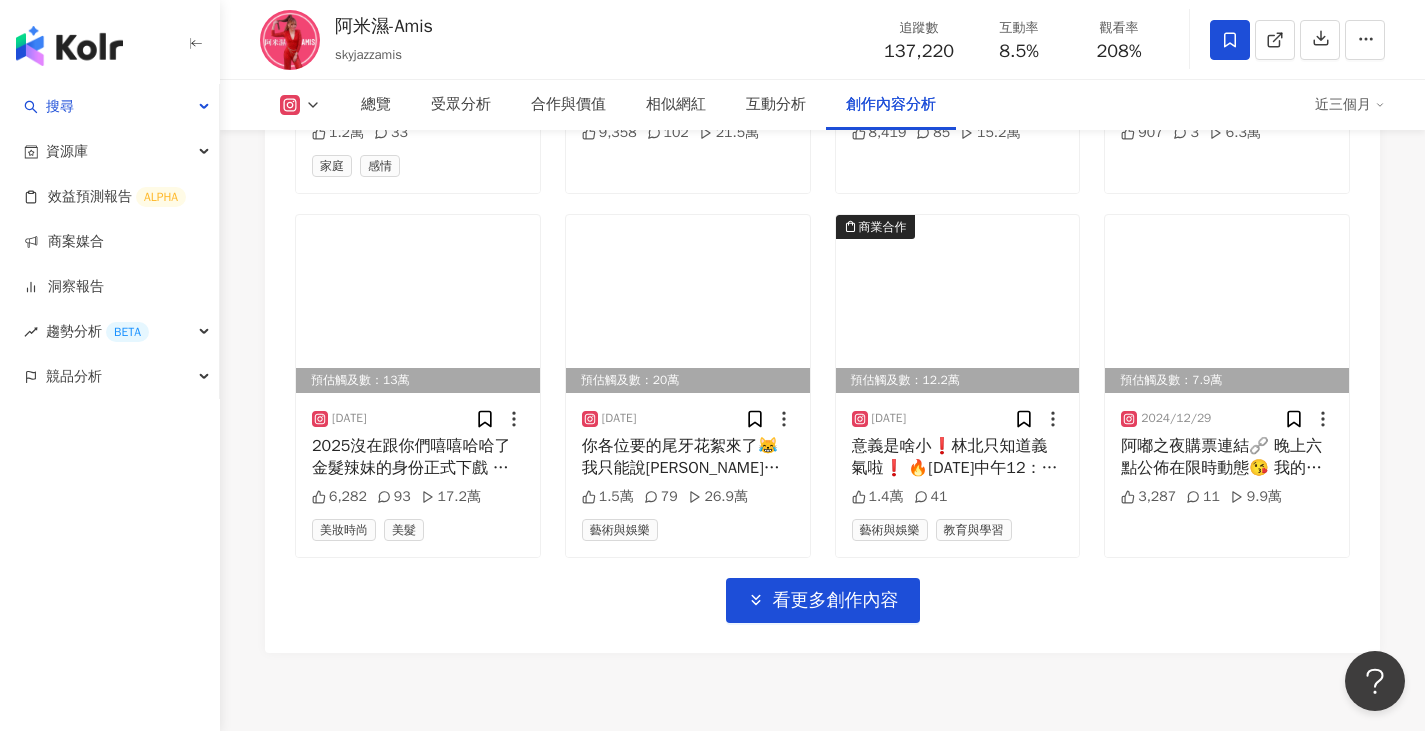 scroll, scrollTop: 9156, scrollLeft: 0, axis: vertical 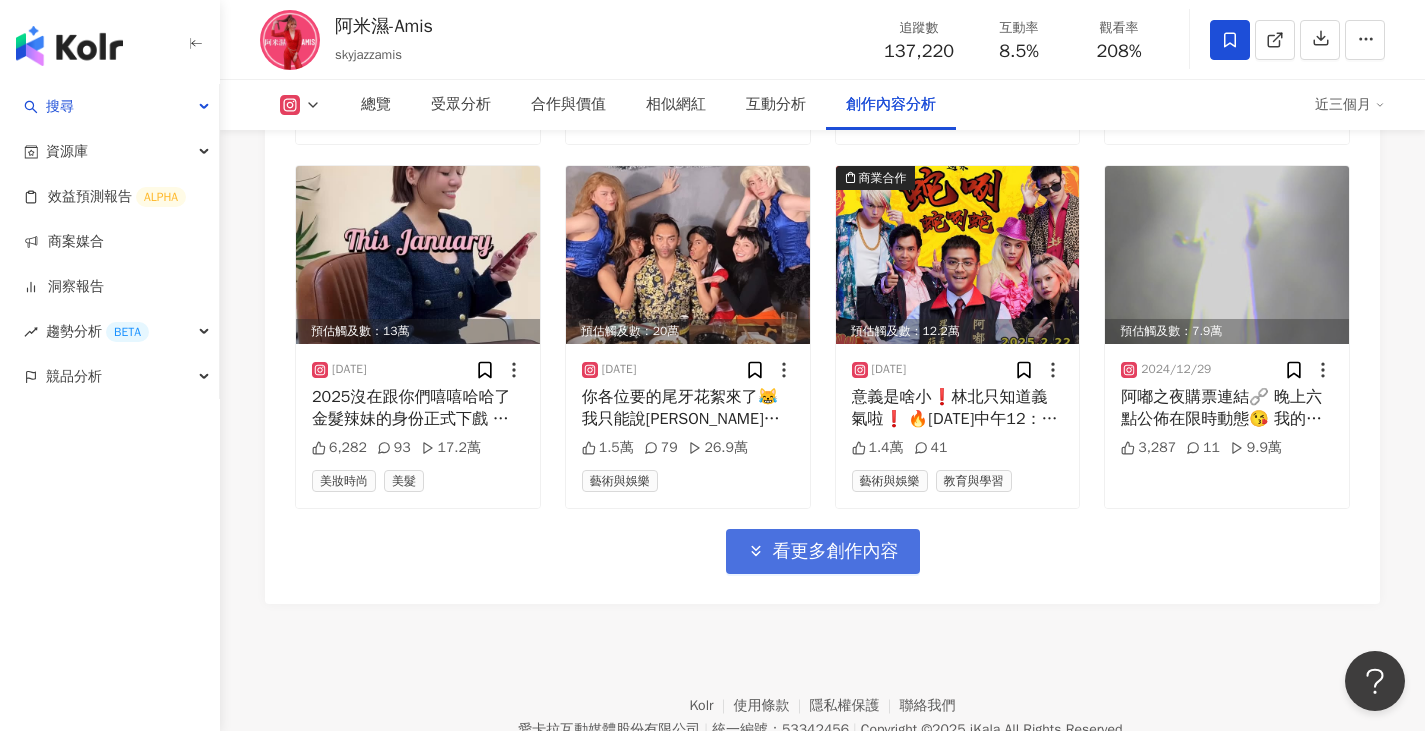 click on "看更多創作內容" at bounding box center (836, 552) 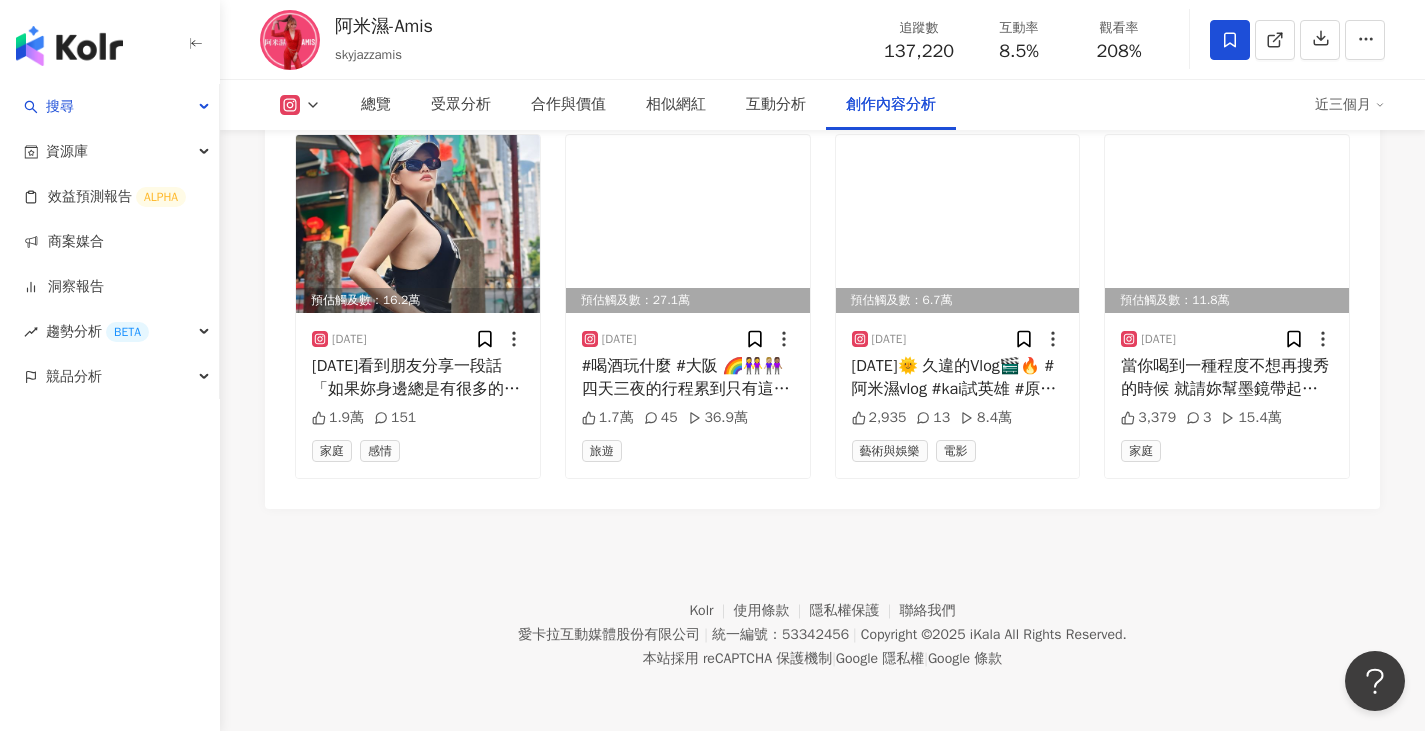 scroll, scrollTop: 9726, scrollLeft: 0, axis: vertical 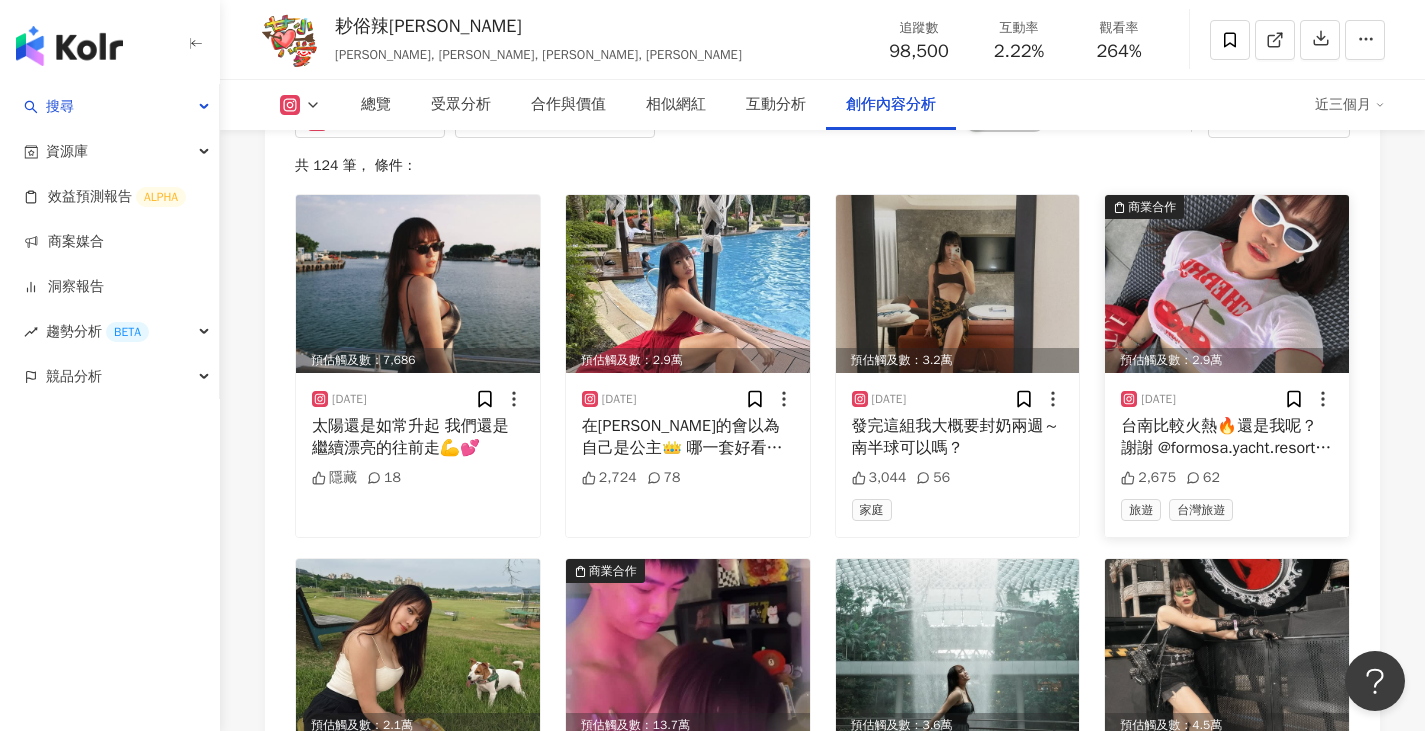 click on "台南比較火熱🔥還是我呢？
謝謝 @formosa.yacht.resort 招待💕
有夠舒適無邊際泳池也超美" at bounding box center [1227, 437] 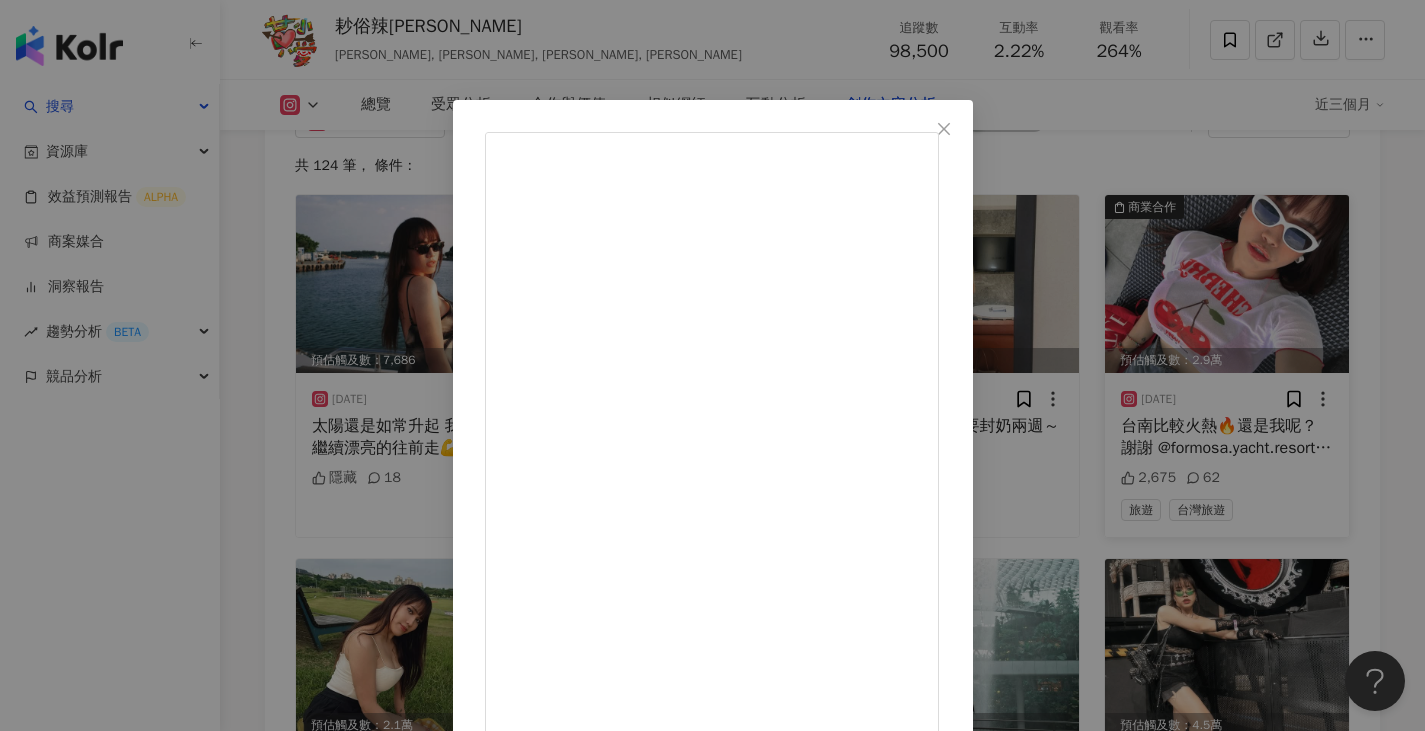 click on "耖俗辣[PERSON_NAME] [DATE] 台南比較火熱🔥還是我呢？
謝謝 @formosa.yacht.resort 招待💕
有夠舒適無邊際泳池也超美 2,675 62 查看原始貼文" at bounding box center [712, 365] 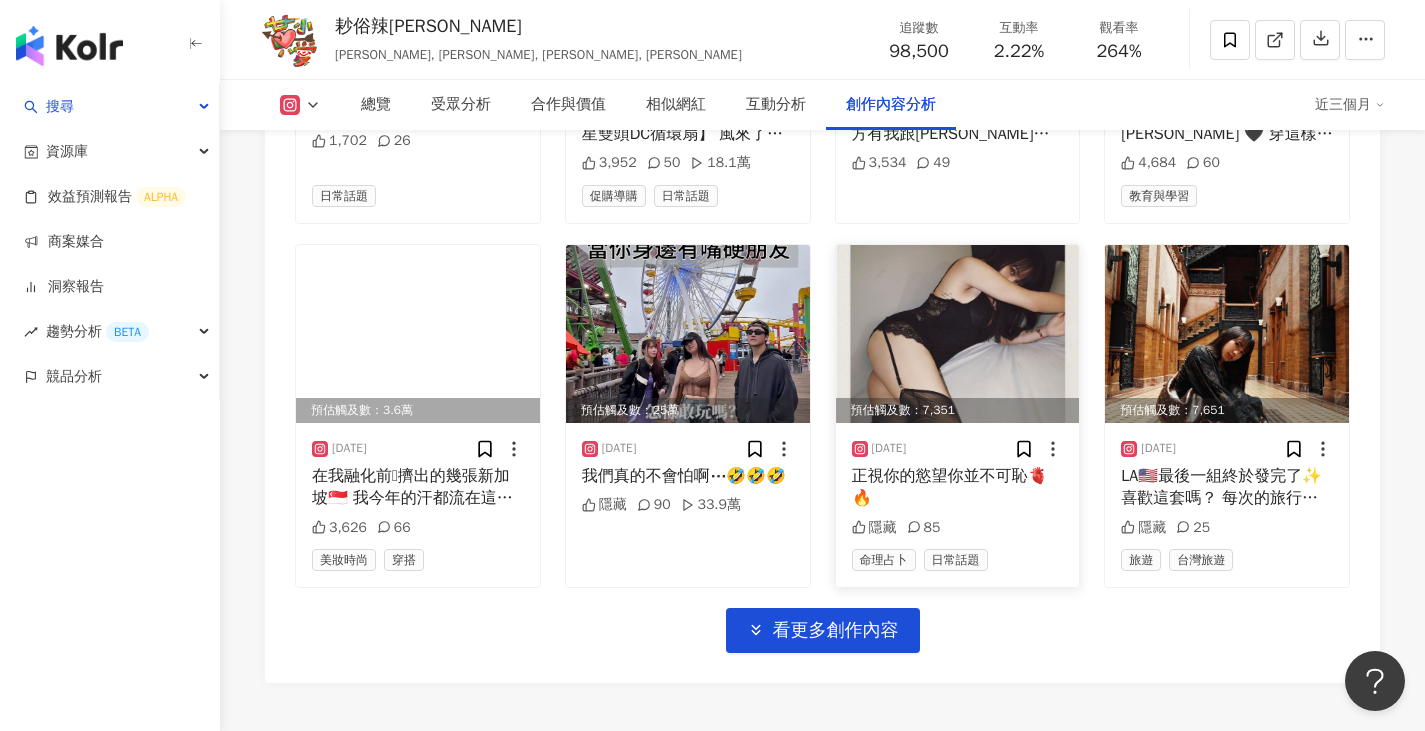 scroll, scrollTop: 6861, scrollLeft: 0, axis: vertical 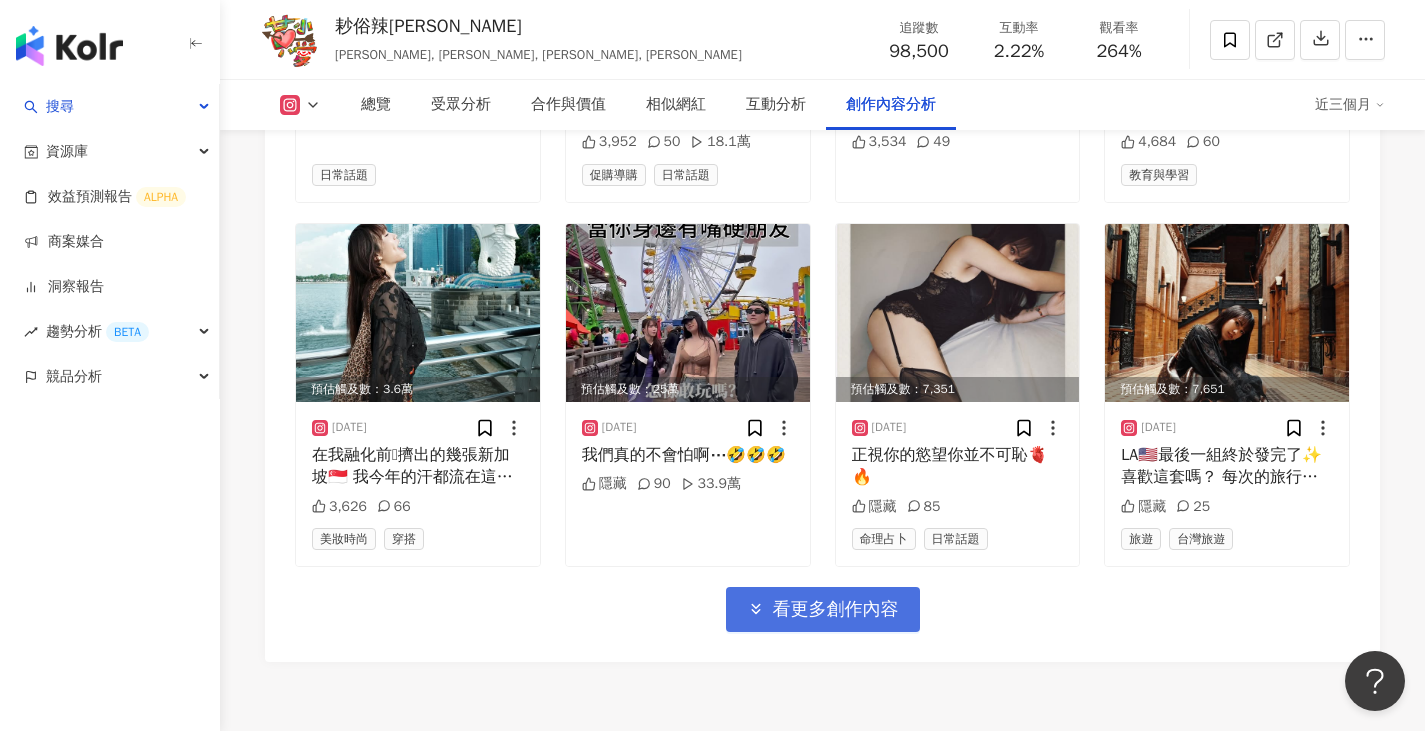 click on "看更多創作內容" at bounding box center [836, 610] 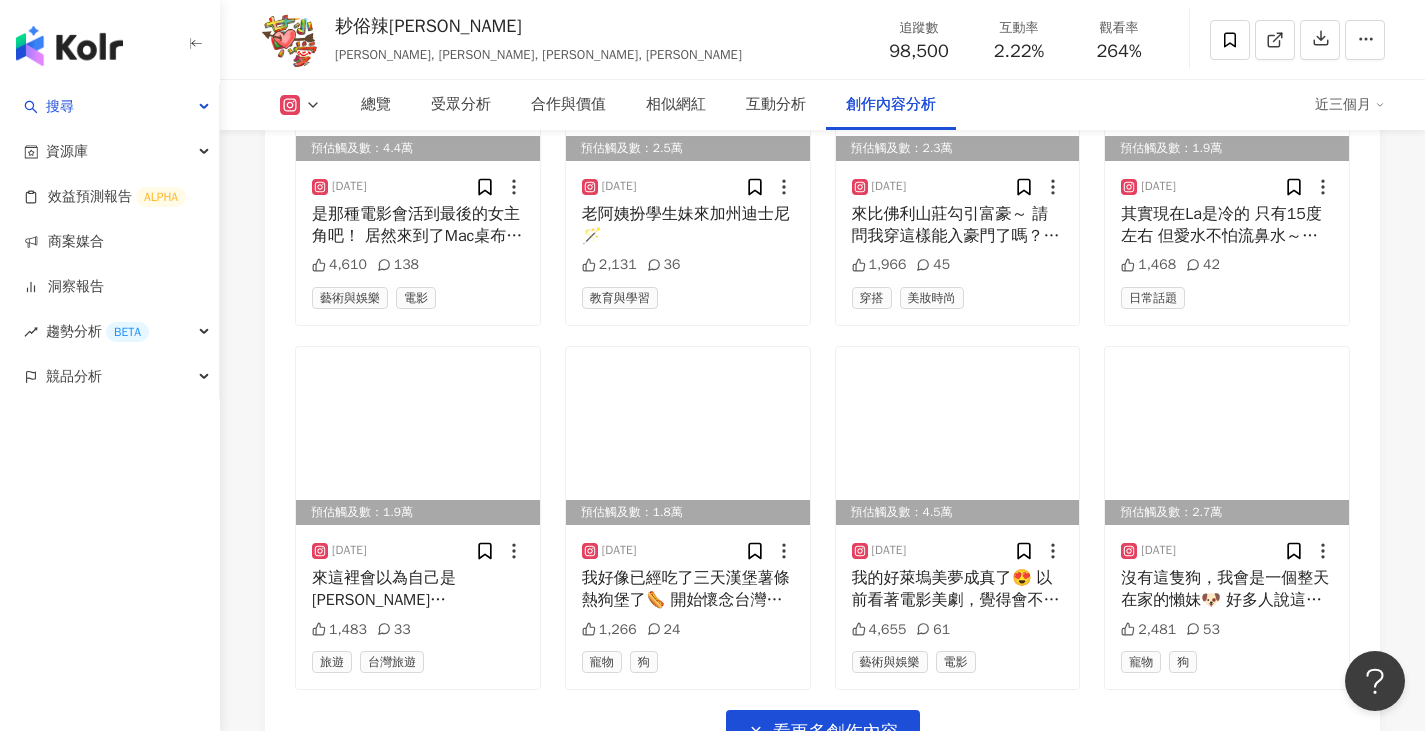 scroll, scrollTop: 7961, scrollLeft: 0, axis: vertical 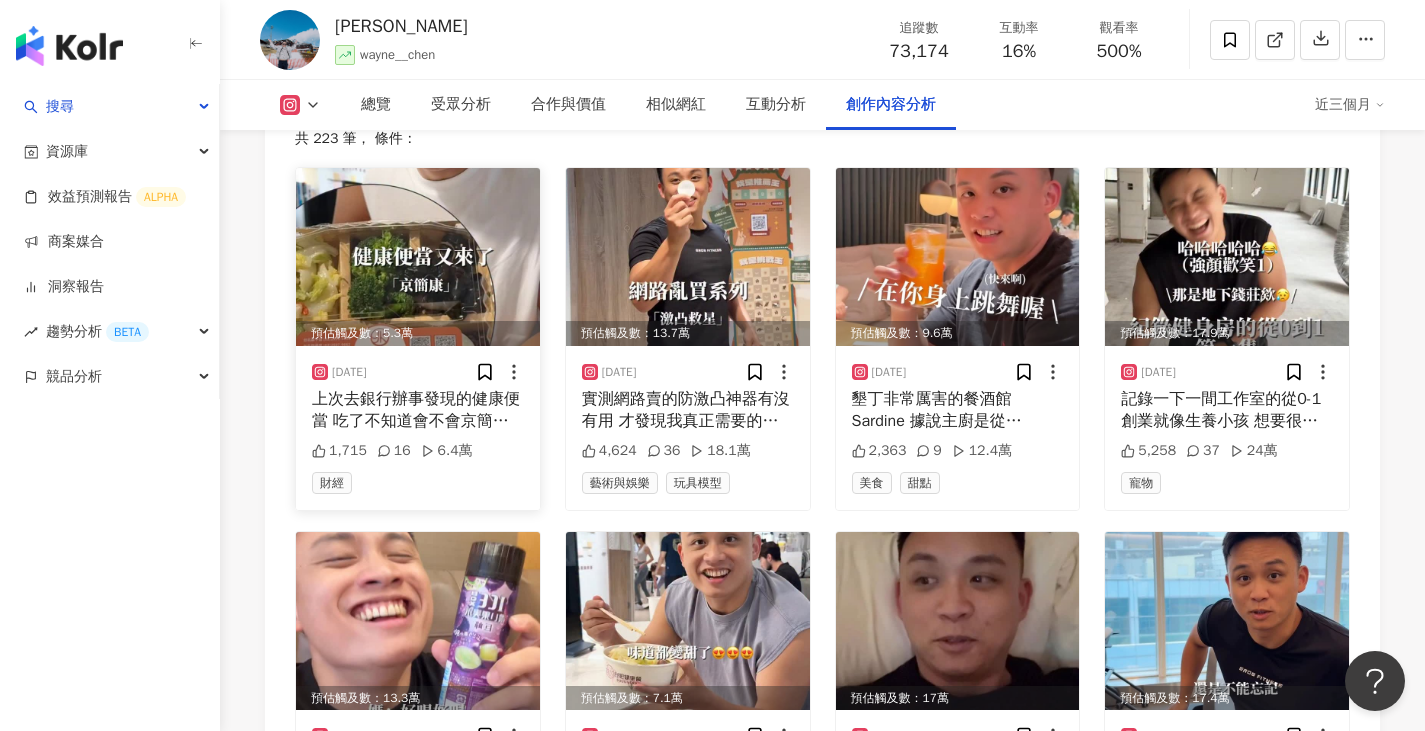 click at bounding box center [418, 257] 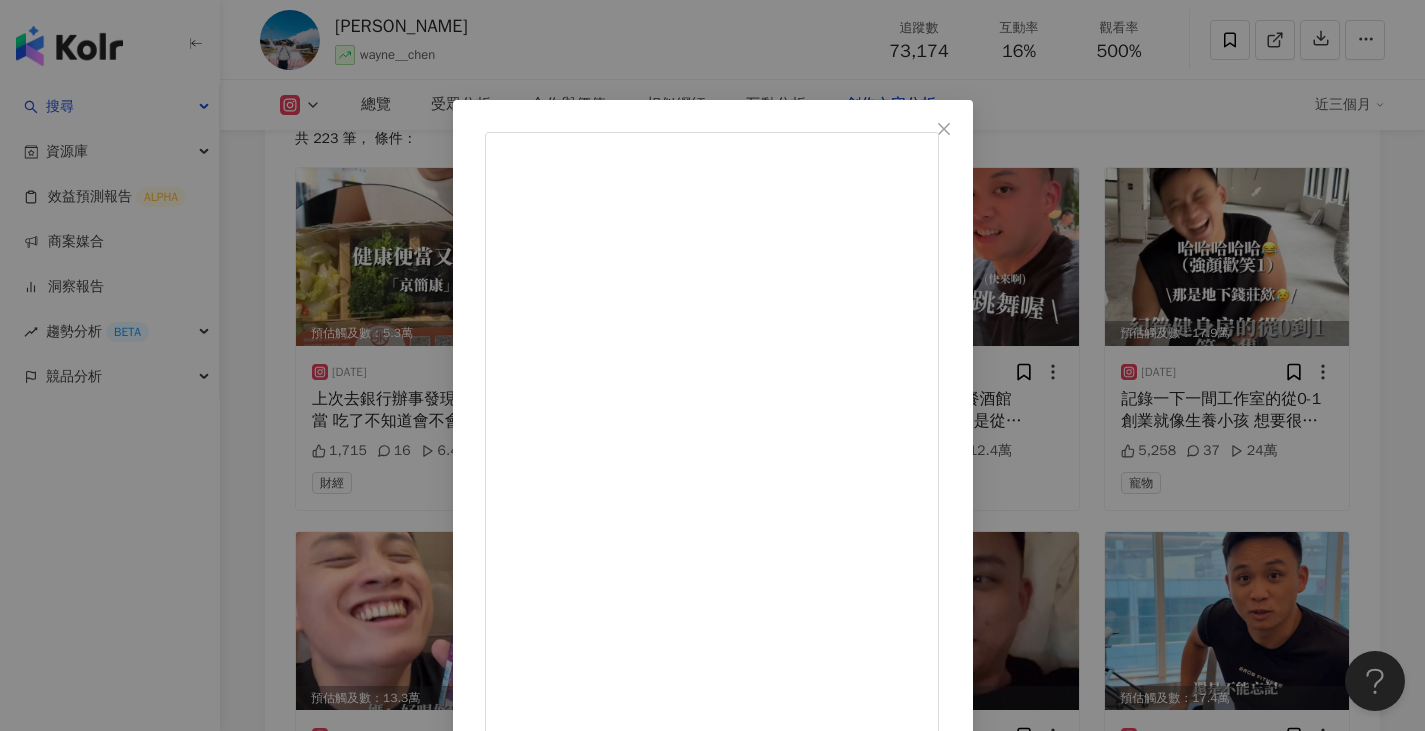 click on "Wayne 2025/7/28 上次去銀行辦事發現的健康便當
吃了不知道會不會京簡康
中規中矩價格划算
給個三顆🌟
（要把一個中規中矩價格划算的便當拍成影片
我值得5顆🌟） 1,715 16 6.4萬 查看原始貼文" at bounding box center (712, 365) 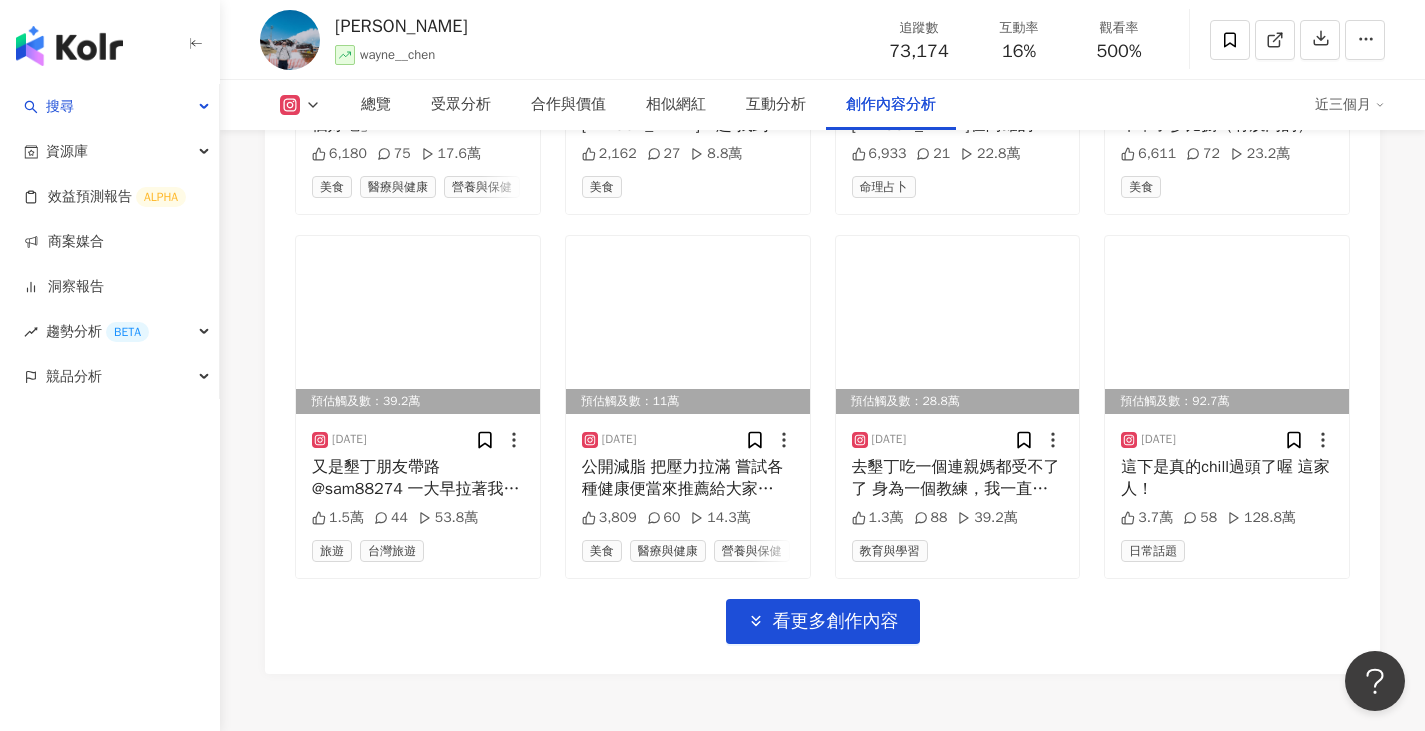 scroll, scrollTop: 6890, scrollLeft: 0, axis: vertical 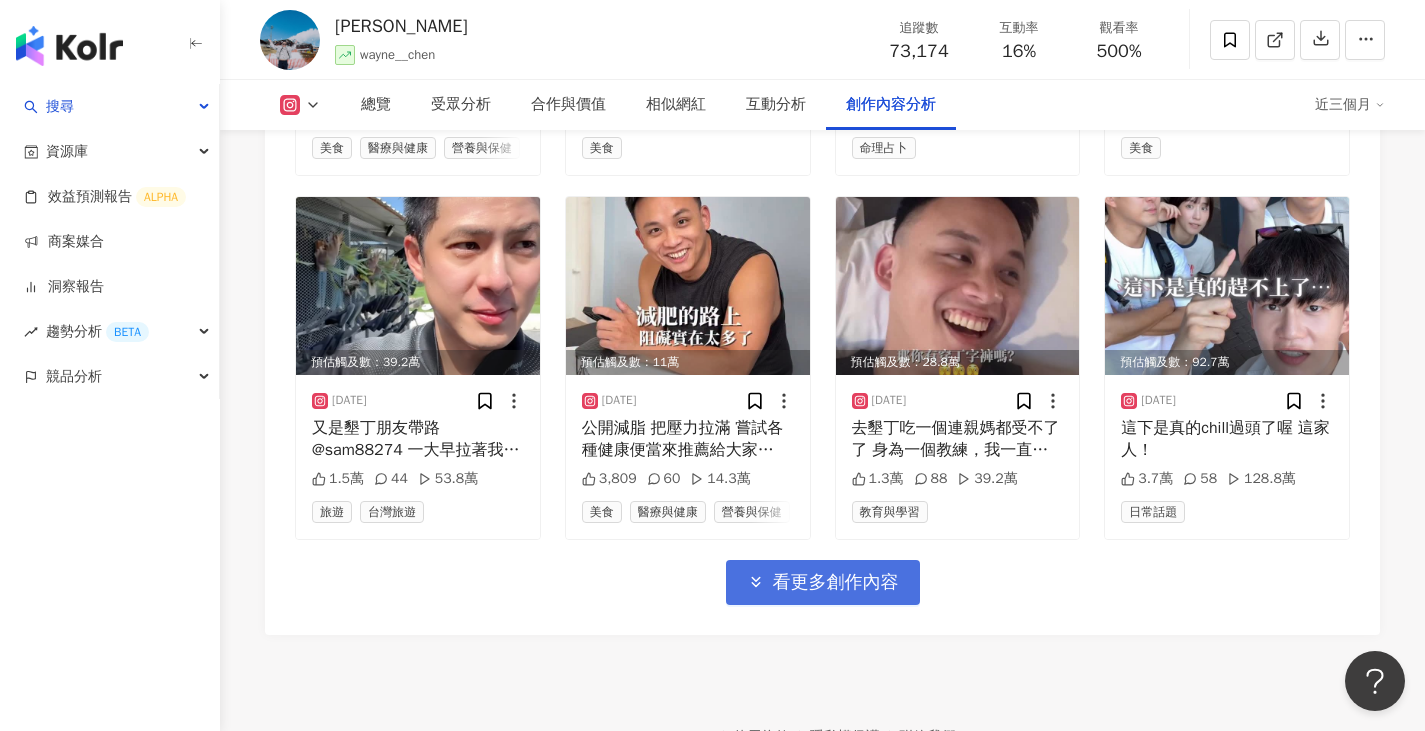 click on "看更多創作內容" at bounding box center (836, 583) 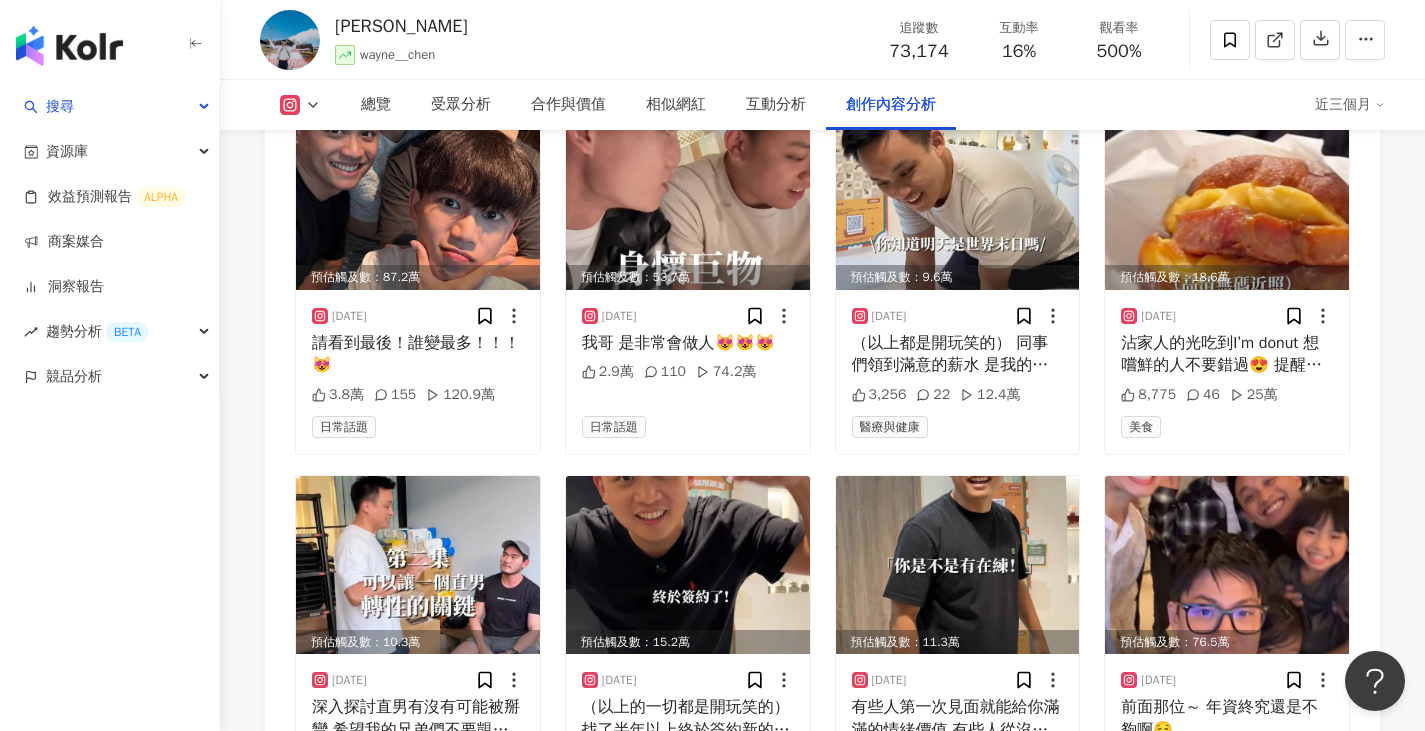 scroll, scrollTop: 7390, scrollLeft: 0, axis: vertical 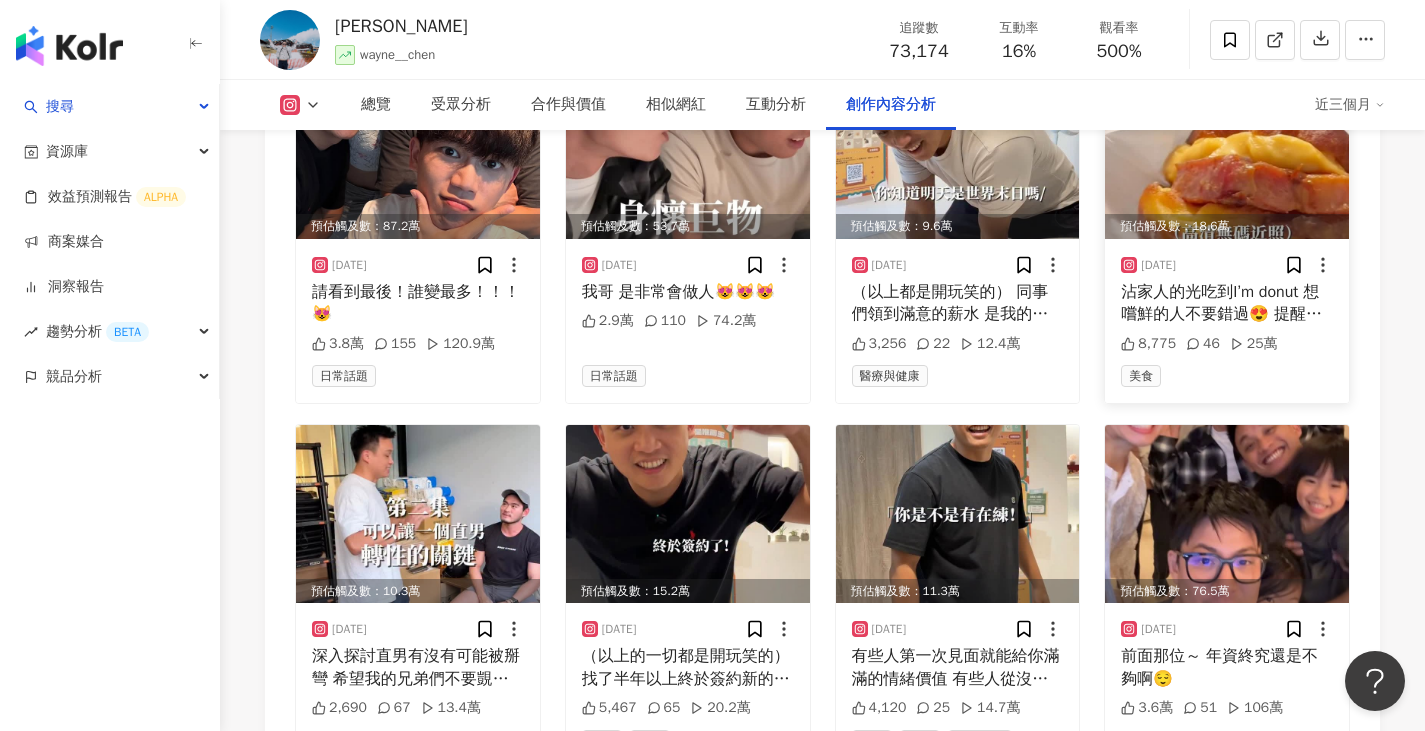 click on "沾家人的光吃到I’m donut
想嚐鮮的人不要錯過😍
提醒大家，排隊拿到一定要馬上吃啊啊啊啊" at bounding box center [1227, 303] 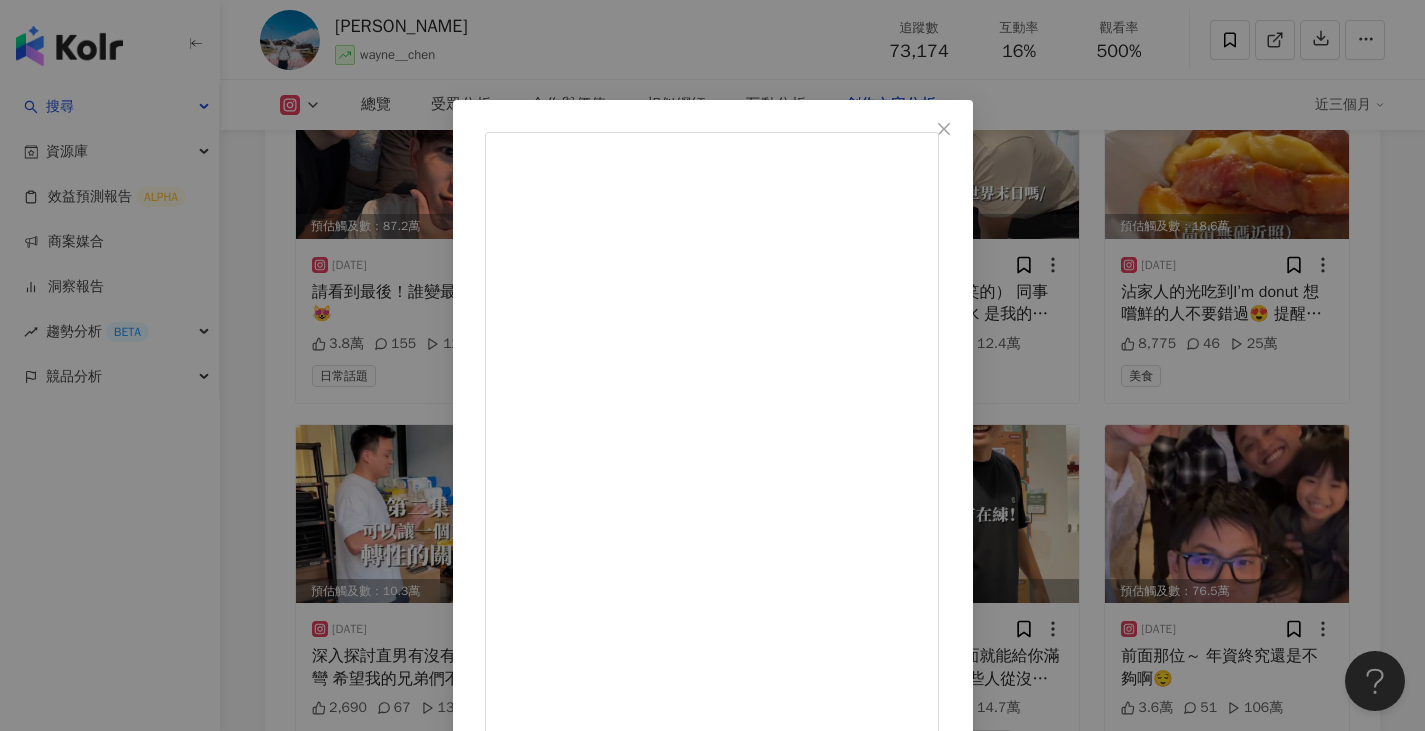 click on "Wayne 2025/7/3 沾家人的光吃到I’m donut
想嚐鮮的人不要錯過😍
提醒大家，排隊拿到一定要馬上吃啊啊啊啊 8,775 46 25萬" at bounding box center [713, 999] 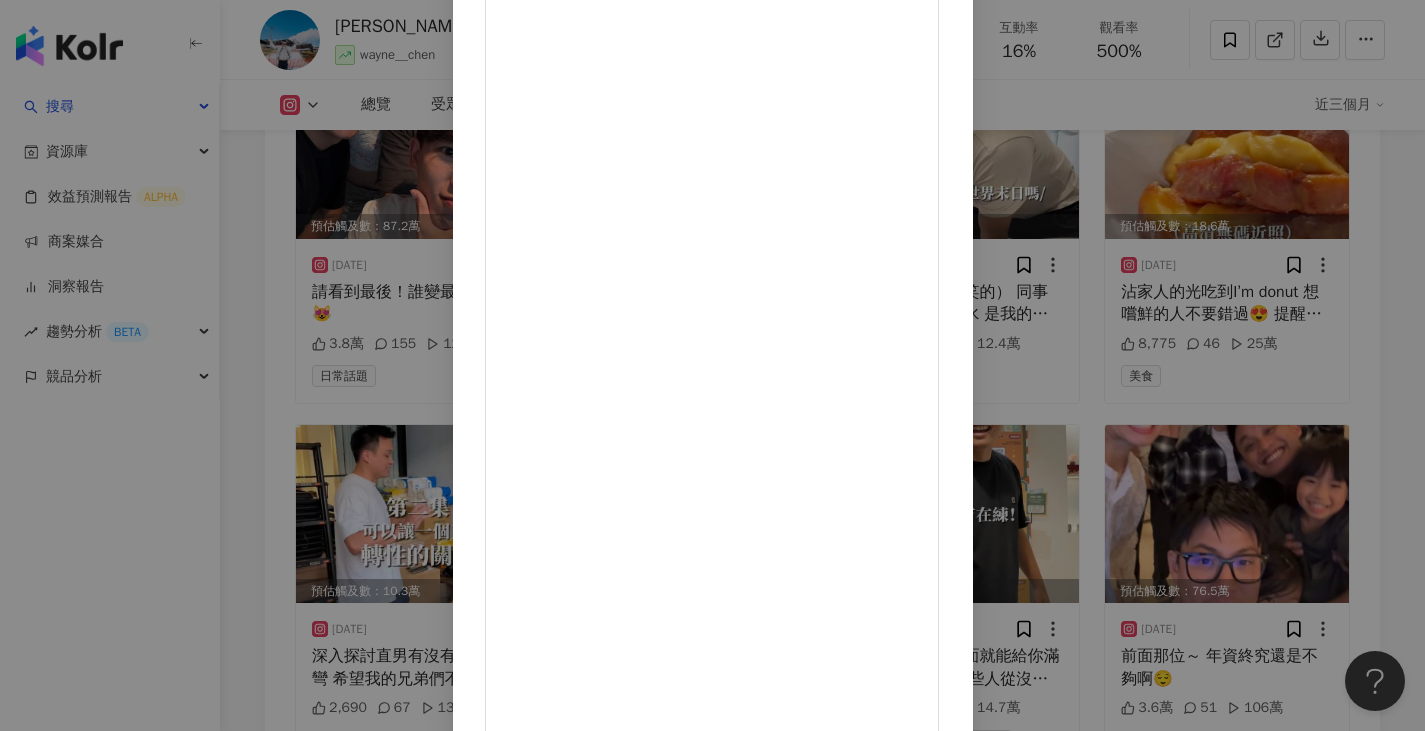scroll, scrollTop: 166, scrollLeft: 0, axis: vertical 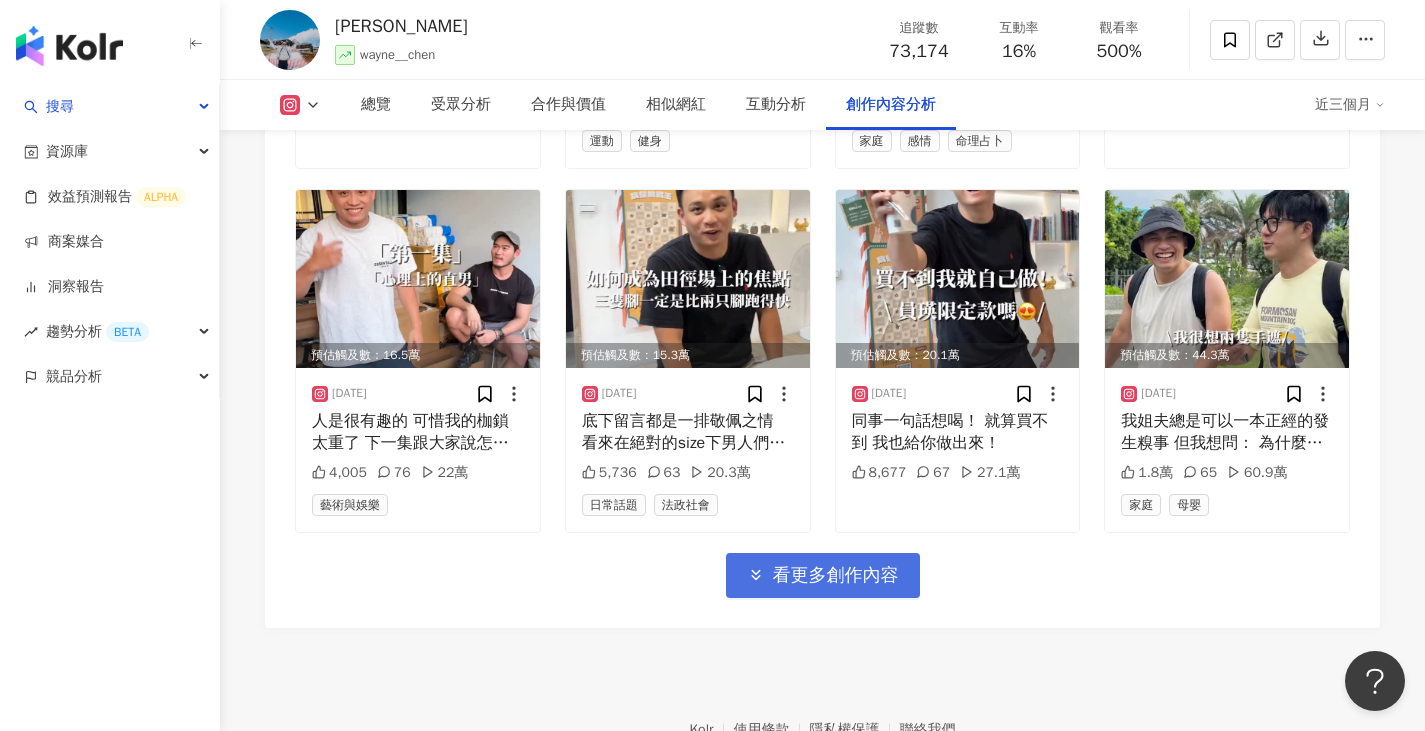 click on "看更多創作內容" at bounding box center (823, 575) 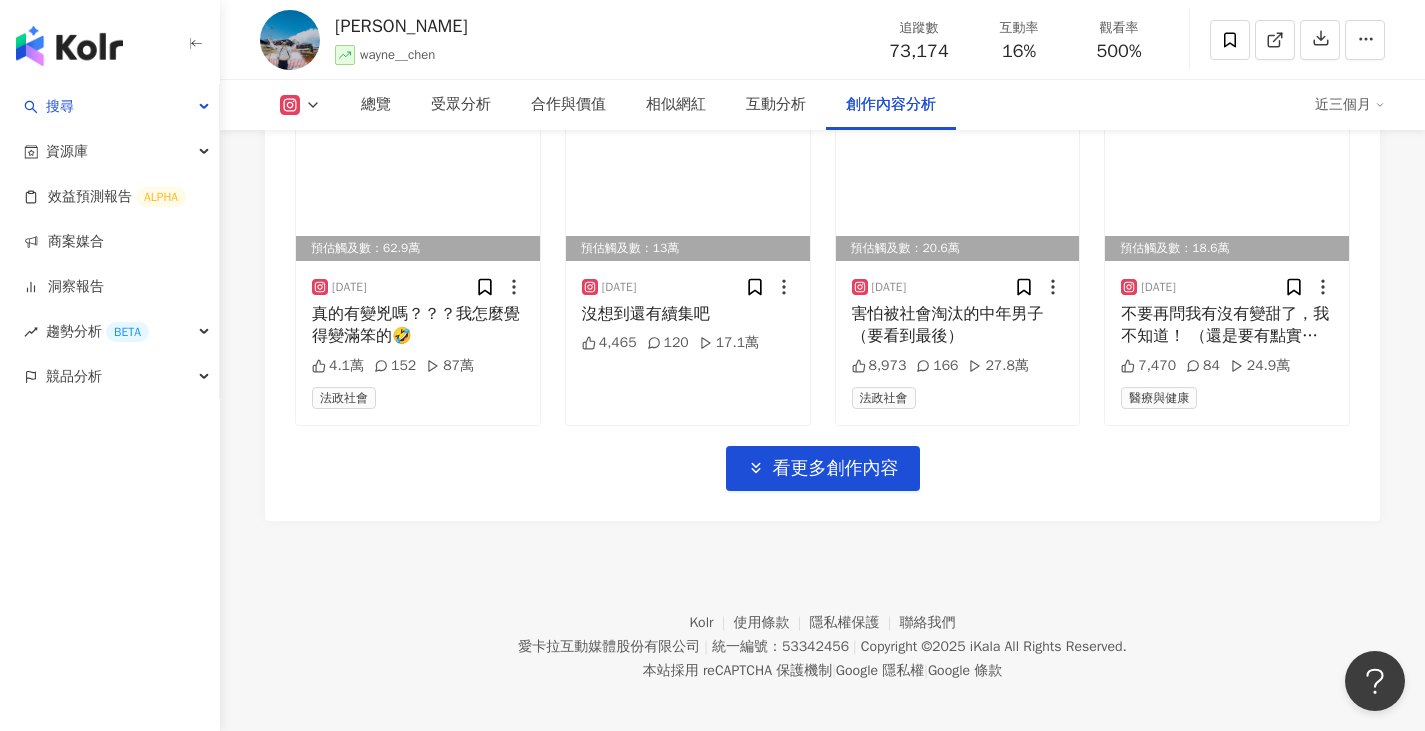 scroll, scrollTop: 8990, scrollLeft: 0, axis: vertical 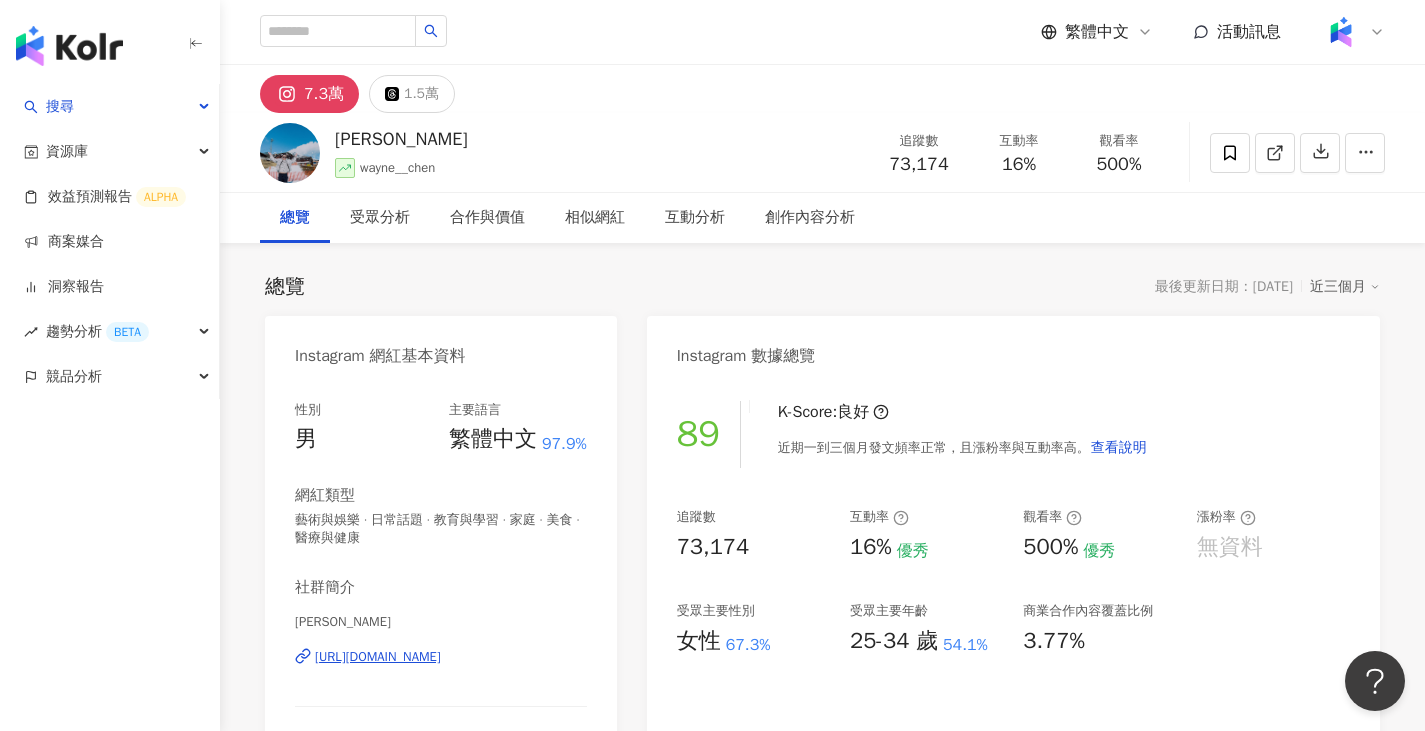 click on "https://www.instagram.com/wayne__yeah/" at bounding box center (378, 657) 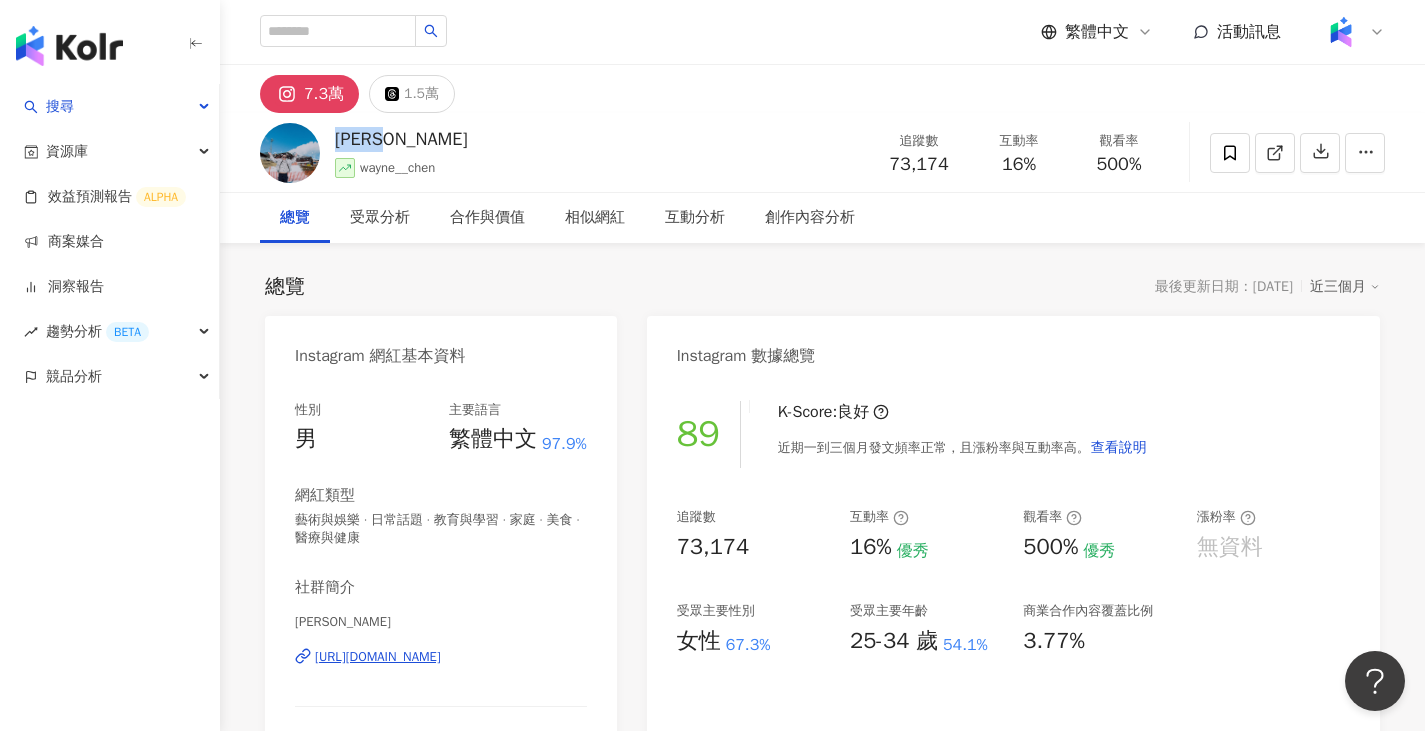drag, startPoint x: 336, startPoint y: 135, endPoint x: 391, endPoint y: 150, distance: 57.00877 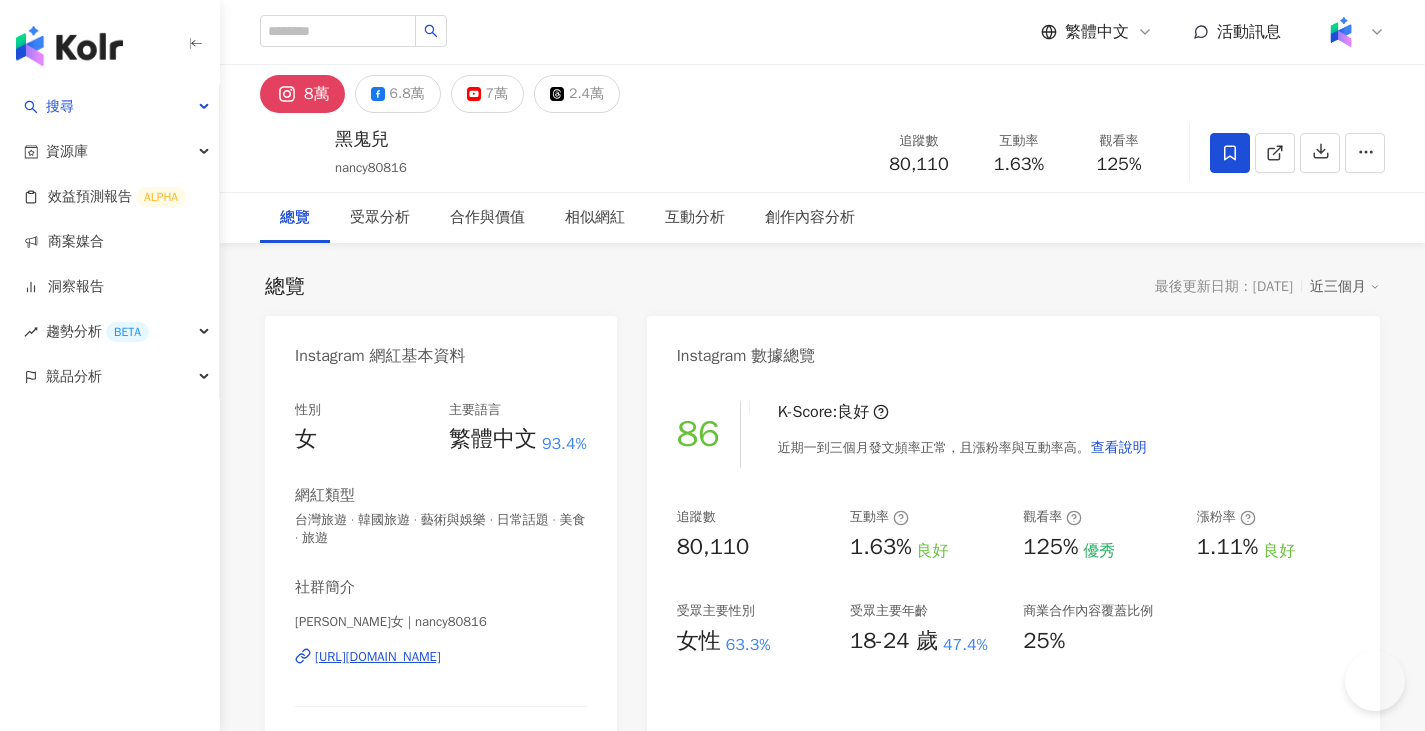 scroll, scrollTop: 0, scrollLeft: 0, axis: both 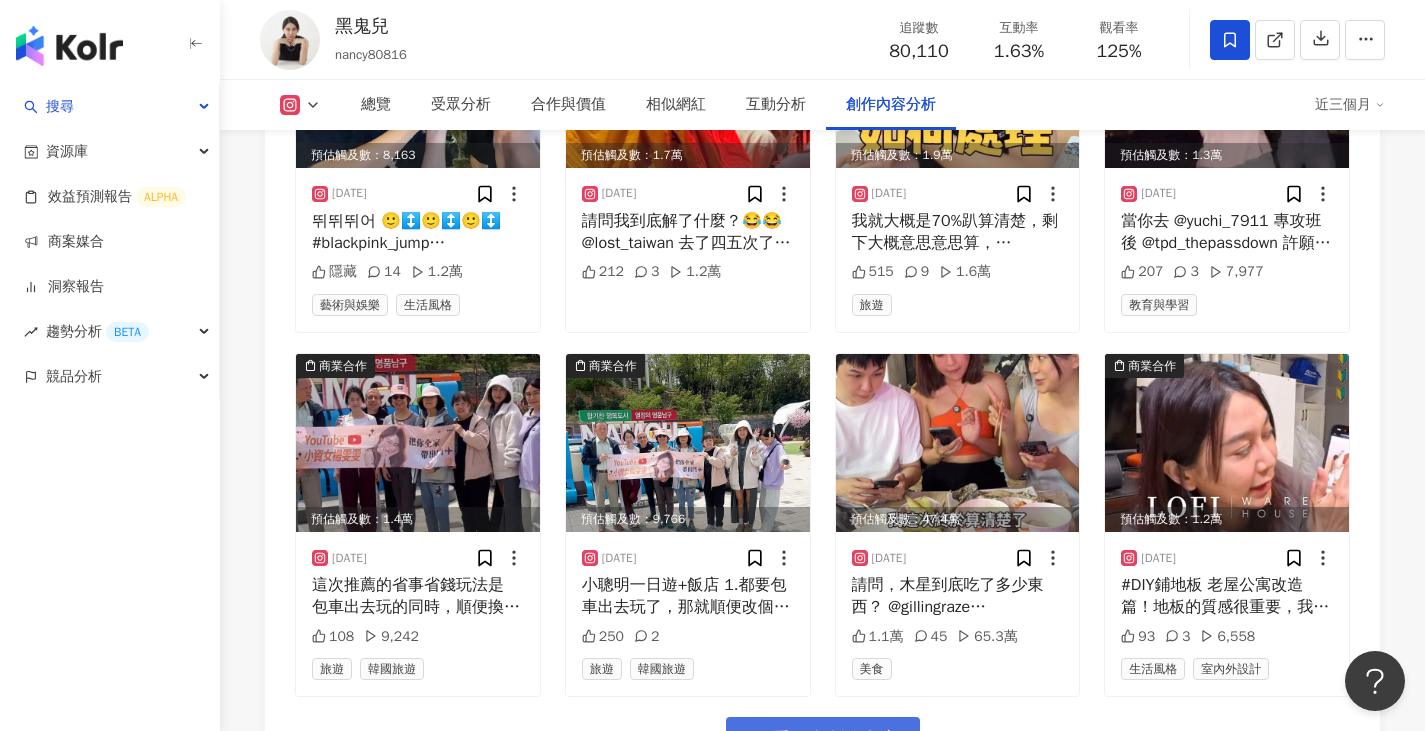 click on "看更多創作內容" at bounding box center [836, 740] 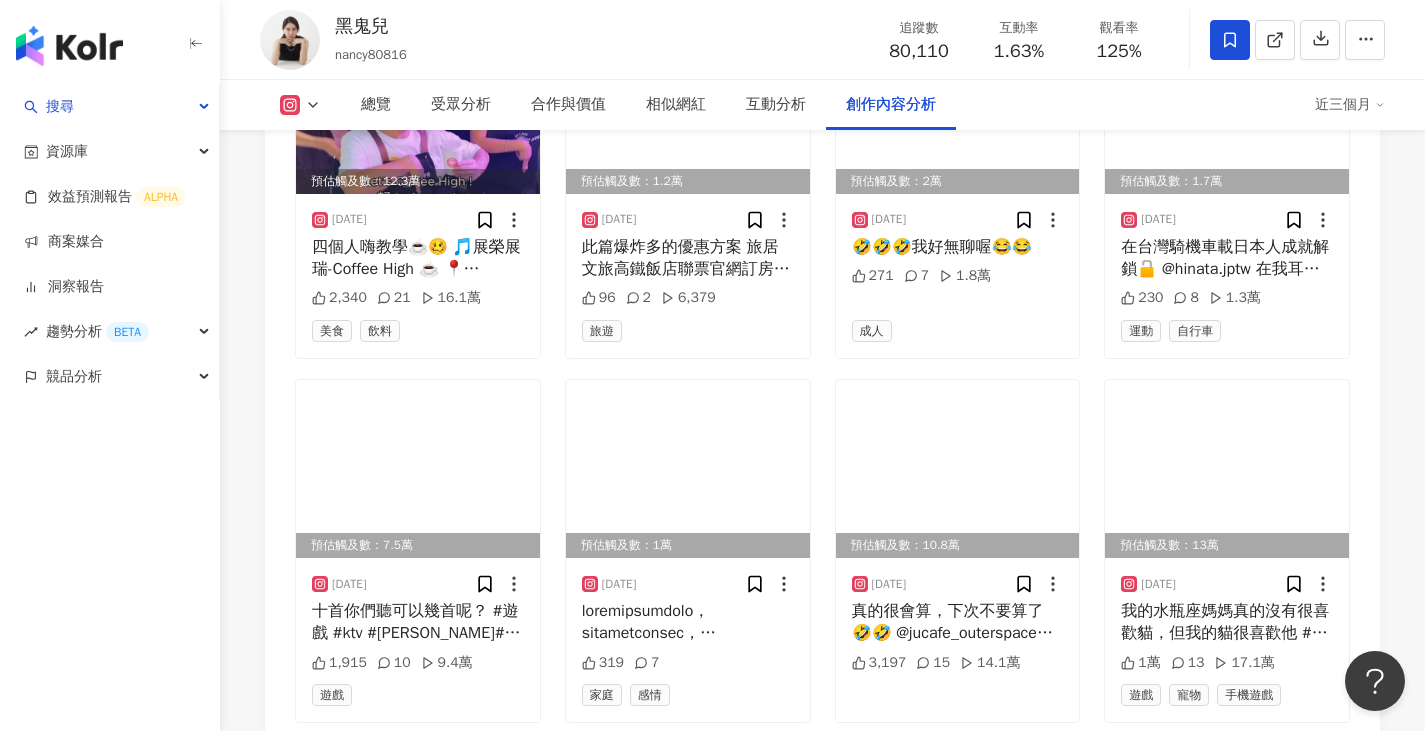 scroll, scrollTop: 8299, scrollLeft: 0, axis: vertical 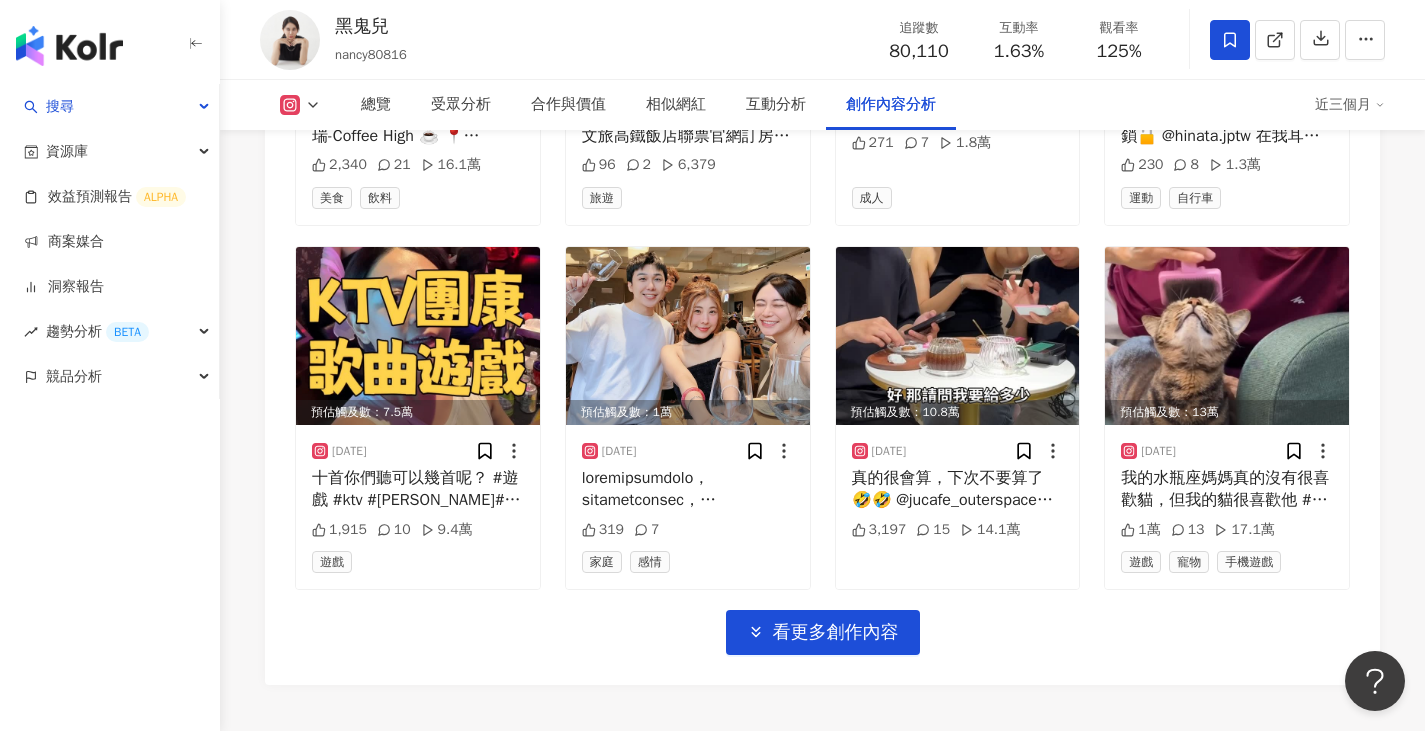 click on "Instagram 進階篩選 啟動 關閉 AI 篩選商業合作內容 排序：發布時間 共 318 筆 ，   條件： 預估觸及數：1.6萬 2025/7/20 那天想說不可能貓星人一說要去洗澡，他手機就有訊息來震動欸
結果是我自己按回覆😂😂😂 386 7 1.1萬 寵物 預估觸及數：3.6萬 2025/7/19 情緒起伏好大😊
#展榮展瑞音樂派對演唱會
#stories限時動態
#展榮 #展瑞 #鄭茵聲 #三個人 #中國娃娃 #演唱會 #精神狀態
#krstoriespartymusicconcert
#chinadolls 隱藏 18 5.2萬 藝術與娛樂 音樂 預估觸及數：3萬 2025/7/19 一看到前後左右都是坐自己認識的人，我就放心的按照指示享受 @keelongxu @monday_rays 的演唱會了，他們的歌真的好聽的，熱鬧的，難唱的通通都有 唱的很爽
#小資女 #楊雯雯 #雙胞胎 #展榮展榮 #這群人 849 10 3.1萬 藝術與娛樂 流行音樂 預估觸及數：8,183 2025/7/18 隱藏 13 1.2萬 藝術與娛樂 預估觸及數：8,163 2025/7/18 隱藏 14 1.2萬 3" at bounding box center (822, -501) 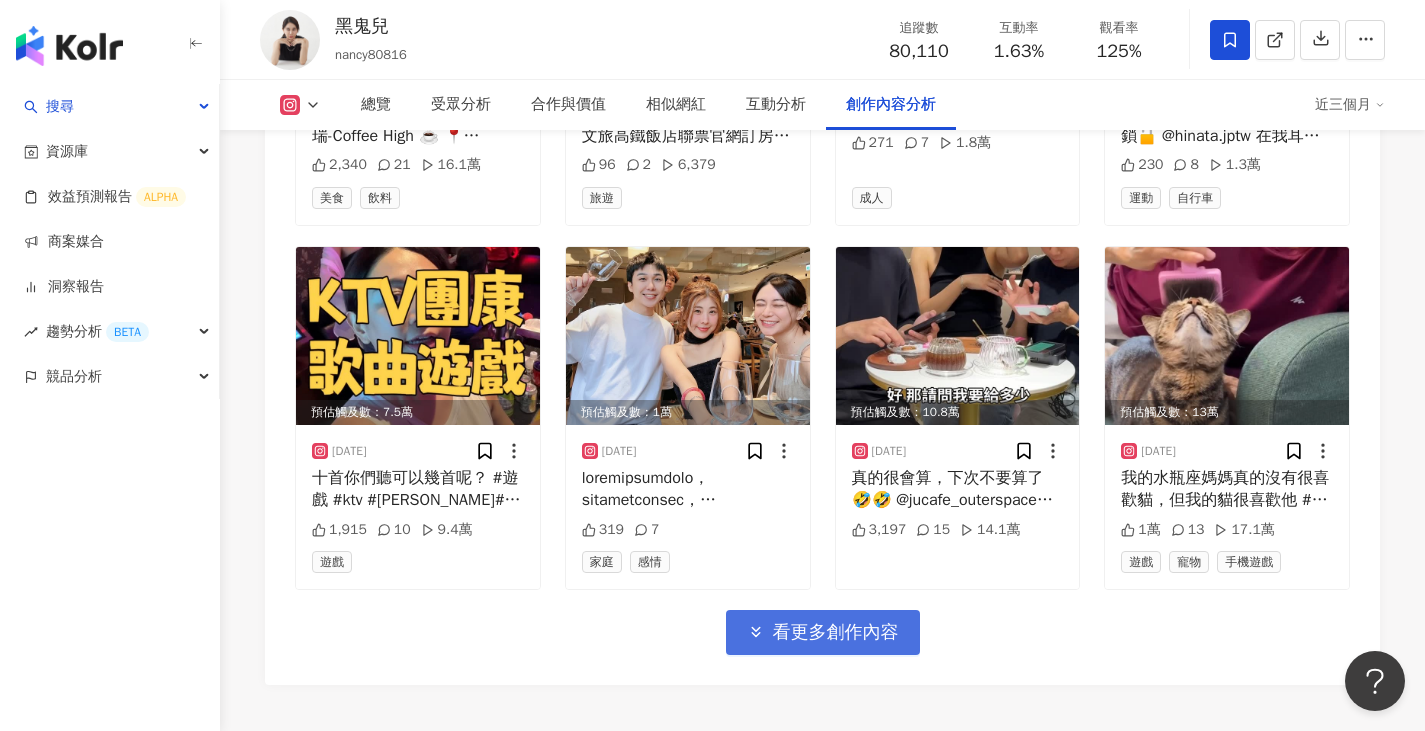 click on "看更多創作內容" at bounding box center (836, 633) 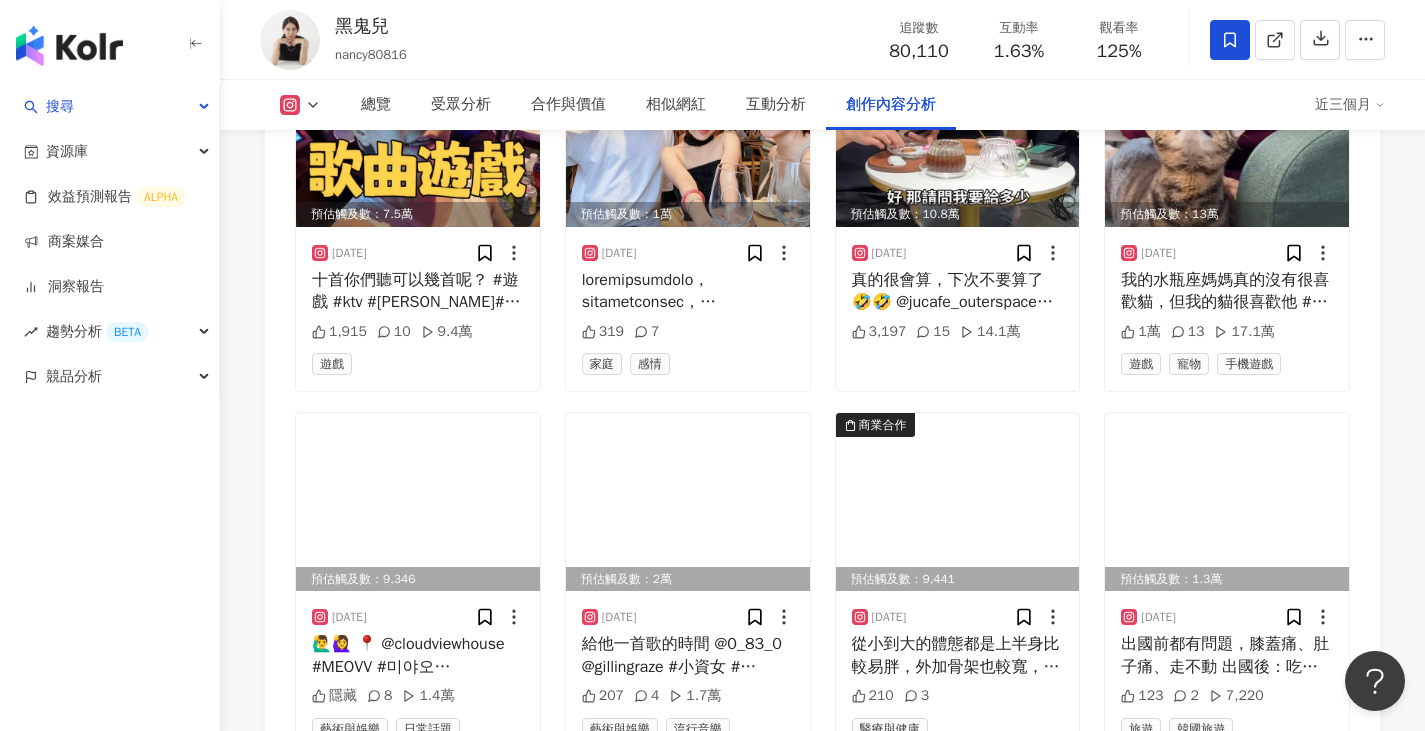 scroll, scrollTop: 8499, scrollLeft: 0, axis: vertical 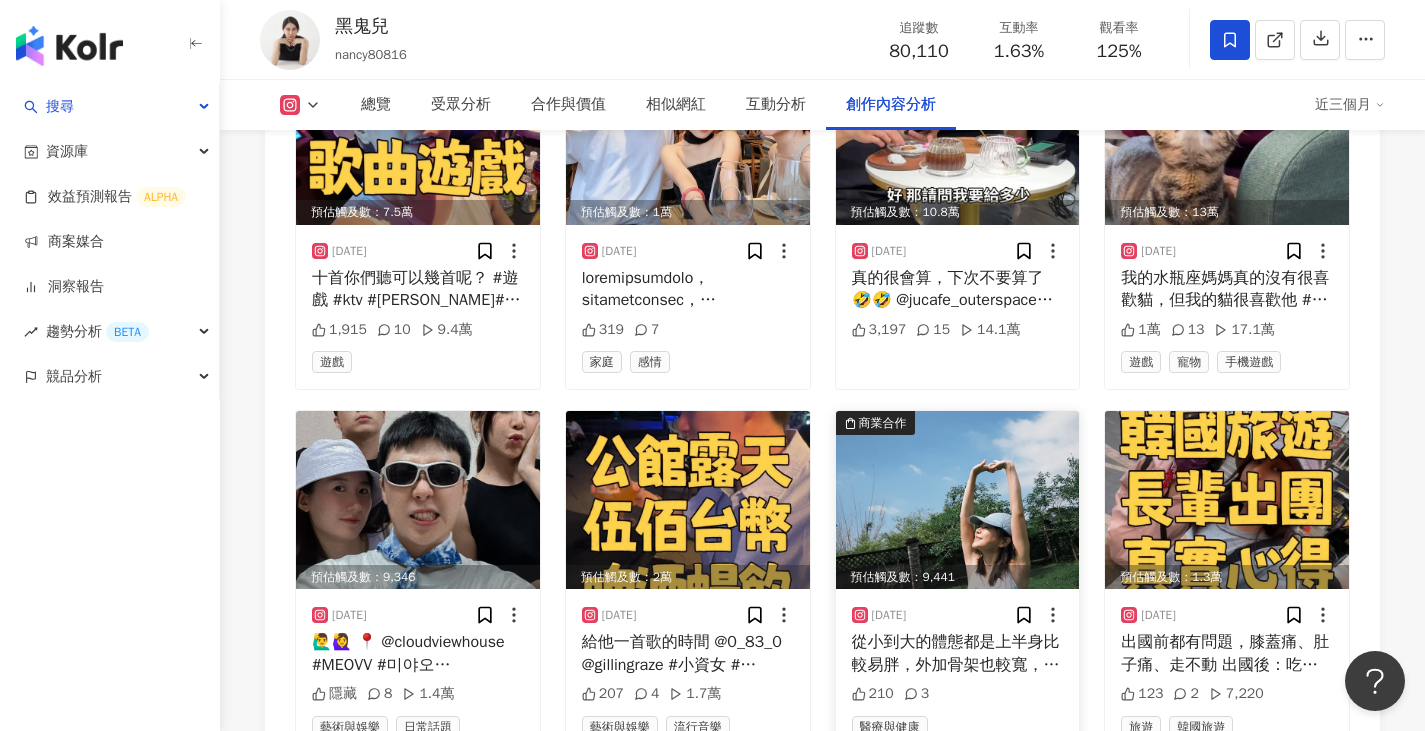 click at bounding box center [958, 500] 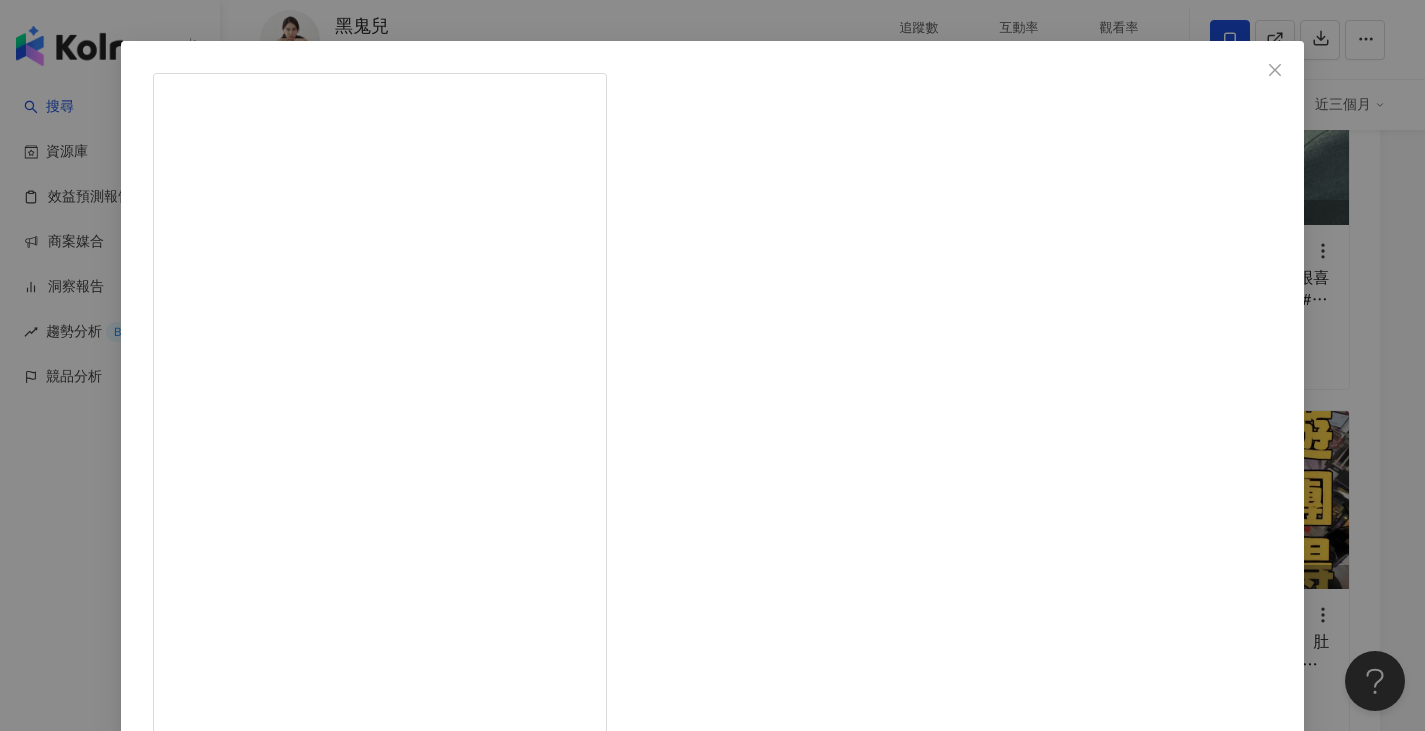 scroll, scrollTop: 200, scrollLeft: 0, axis: vertical 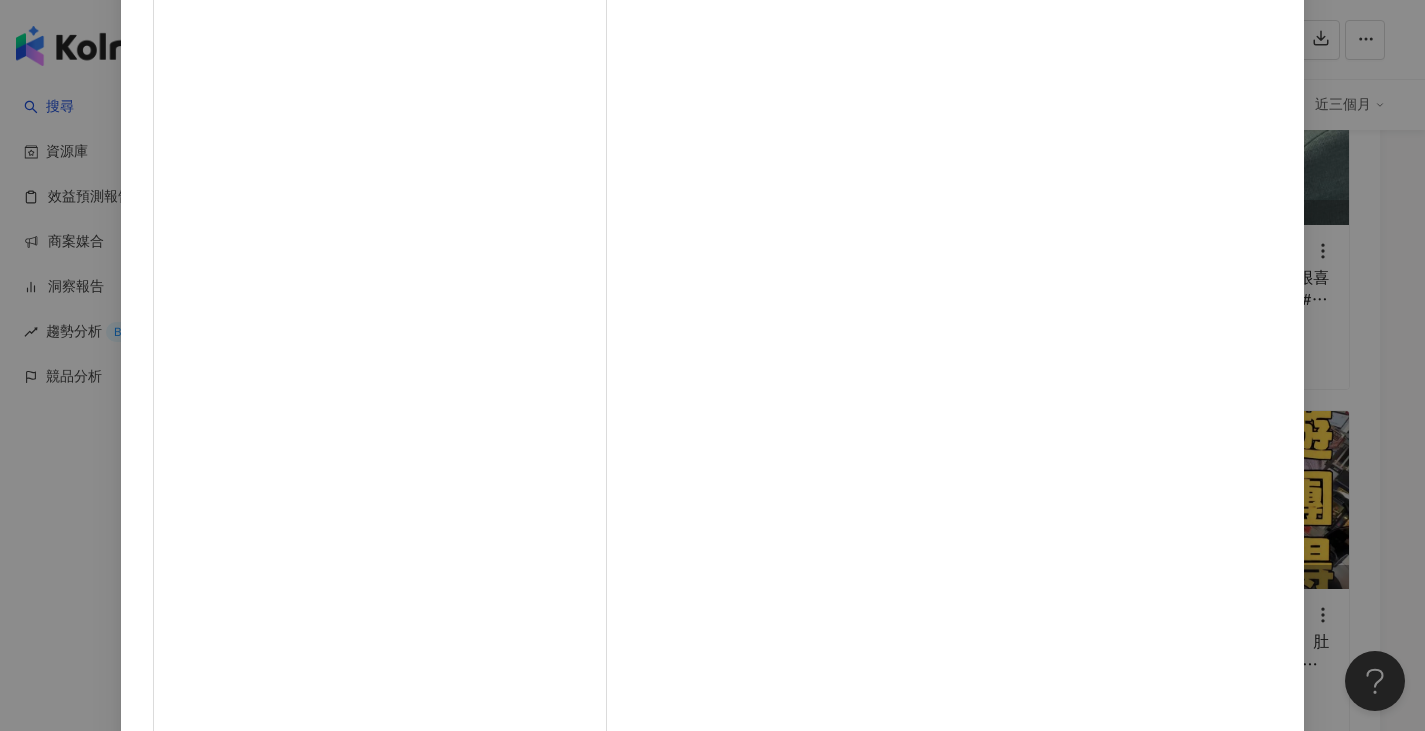 click on "黑鬼兒 2025/6/15 從小到大的體態都是上半身比較易胖，外加骨架也較寬，一直以為我一生的側面骨架不會小，也不會拍任何舉手的照片 但真的是 @wilson_811 幫我拍照說，好瘦！有變小隻
整個人都要落淚了！ #邱大睿醫師 的威塑抽脂手術，手臂環抽、背+富貴包+肚子環抽 @followheart.tw 真的讓我整個人上身看起來跟下身的比例終於平衡多了
以前都說我的腿跟上身差了1.5個尺寸
現在真的很靠近了💕💕
還有超美的 @kuaiindigoshop33 自己染的有夠喜歡
#抽脂 #環抽體雕 #手臂抽脂 #肚子抽脂 #邱大睿醫師 #依心唯美 #富貴包抽脂 210 3 查看原始貼文" at bounding box center [712, 365] 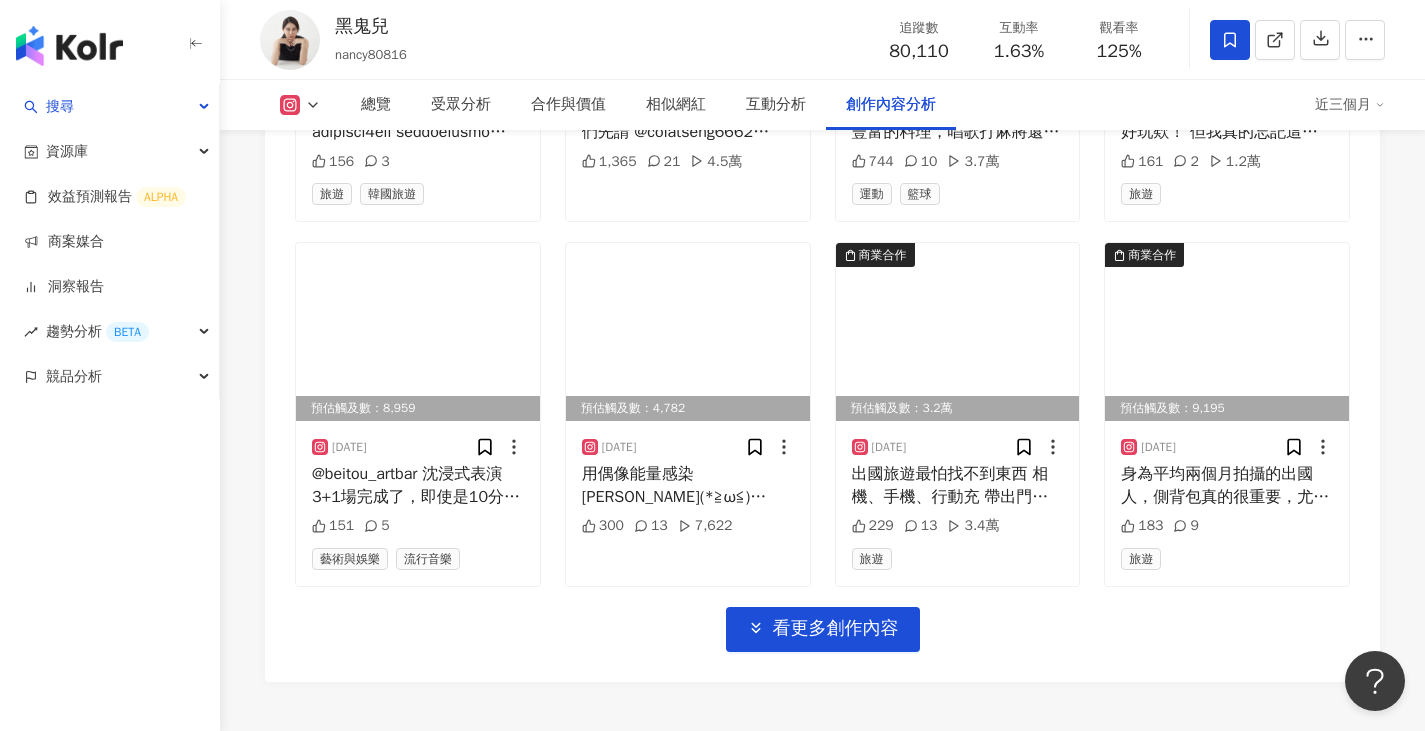 scroll, scrollTop: 9399, scrollLeft: 0, axis: vertical 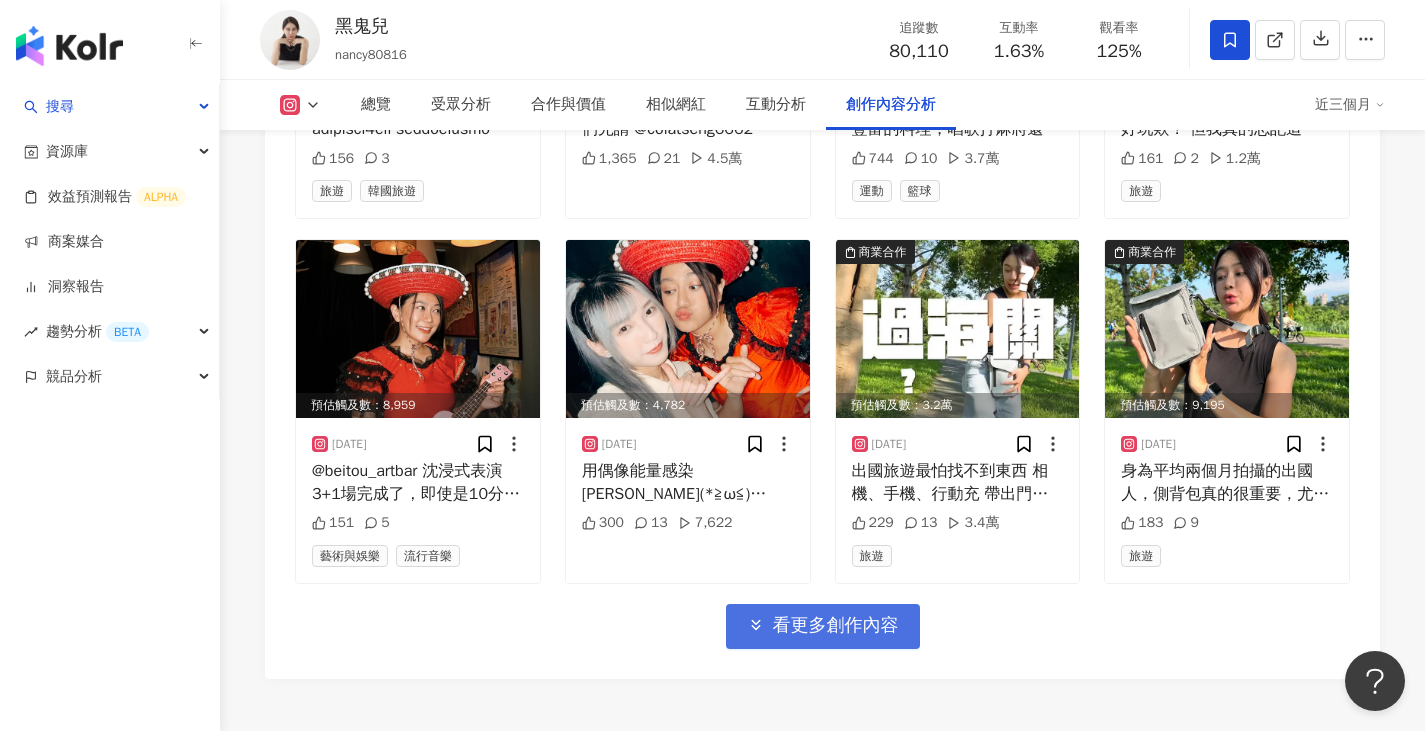 click on "看更多創作內容" at bounding box center (836, 626) 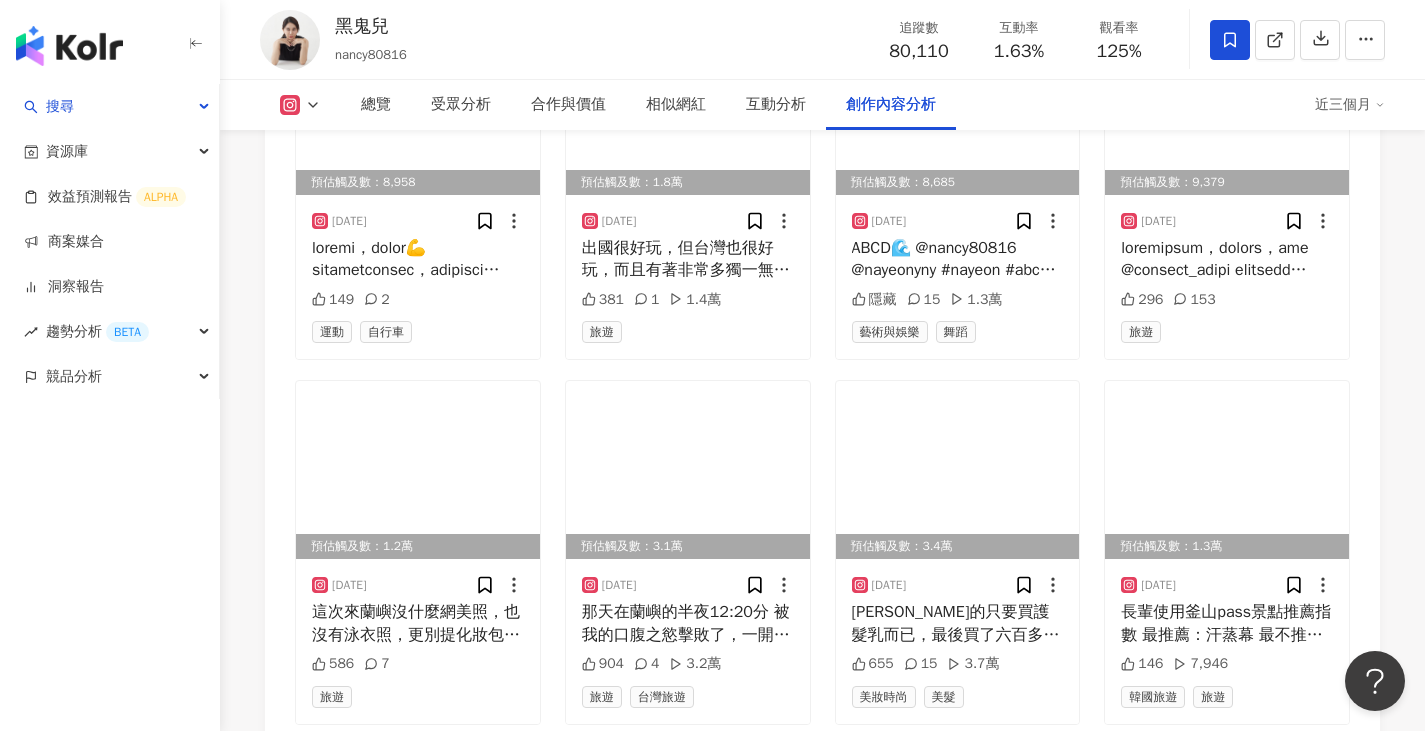 scroll, scrollTop: 10399, scrollLeft: 0, axis: vertical 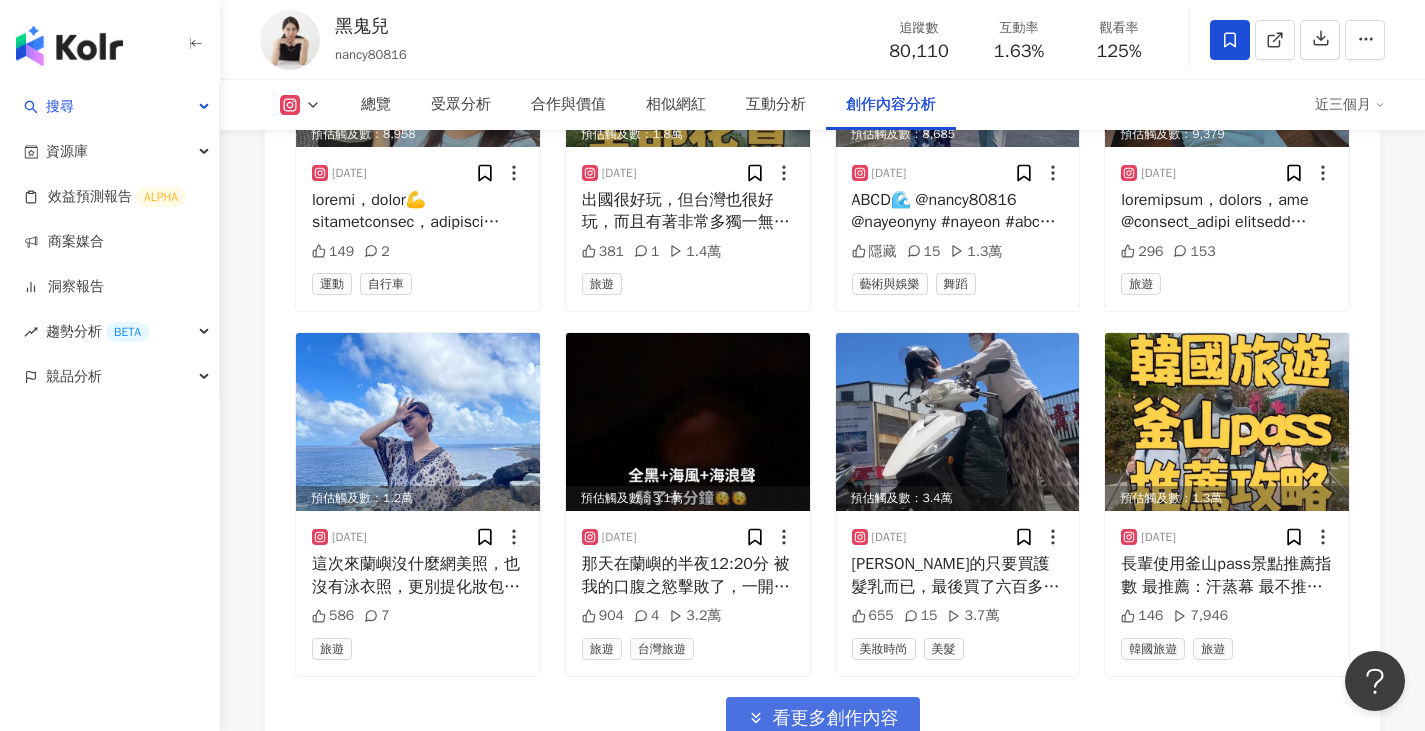 click on "看更多創作內容" at bounding box center (836, 719) 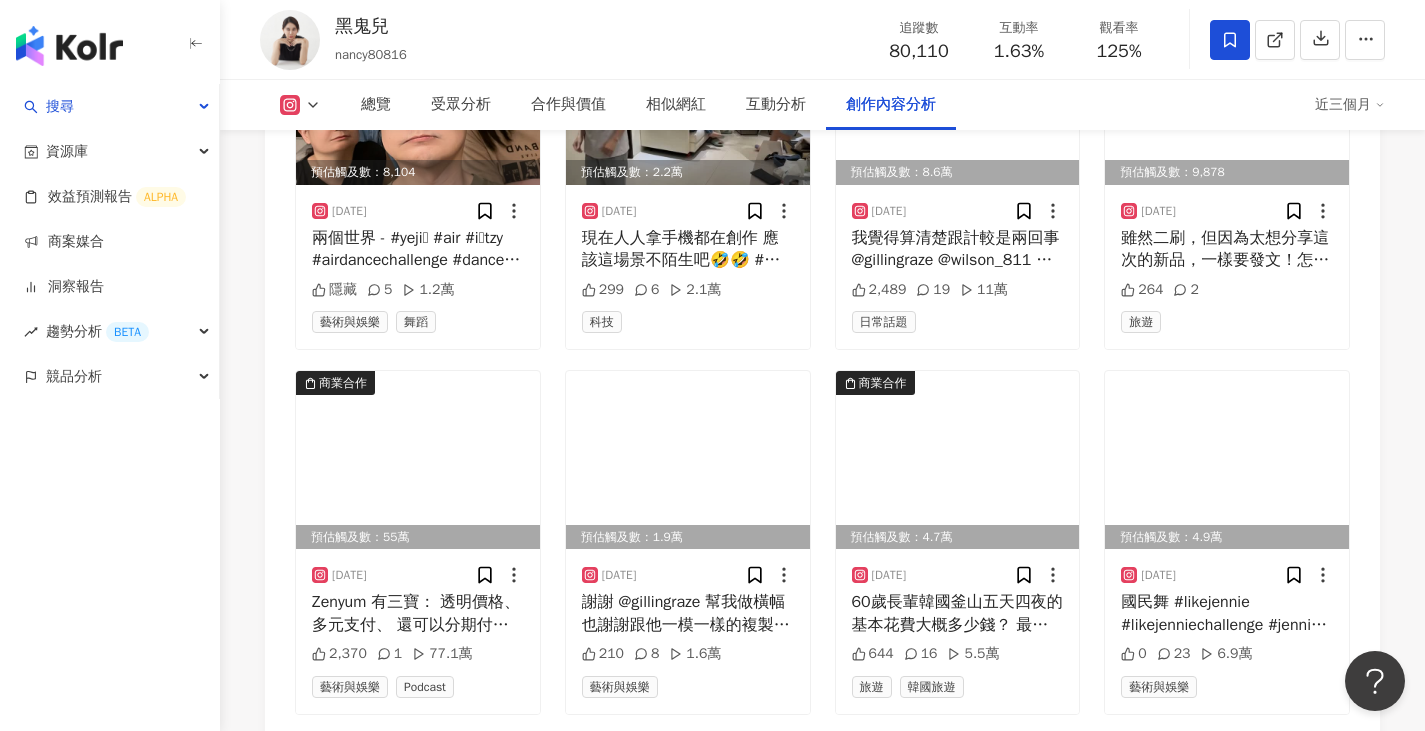 scroll, scrollTop: 11499, scrollLeft: 0, axis: vertical 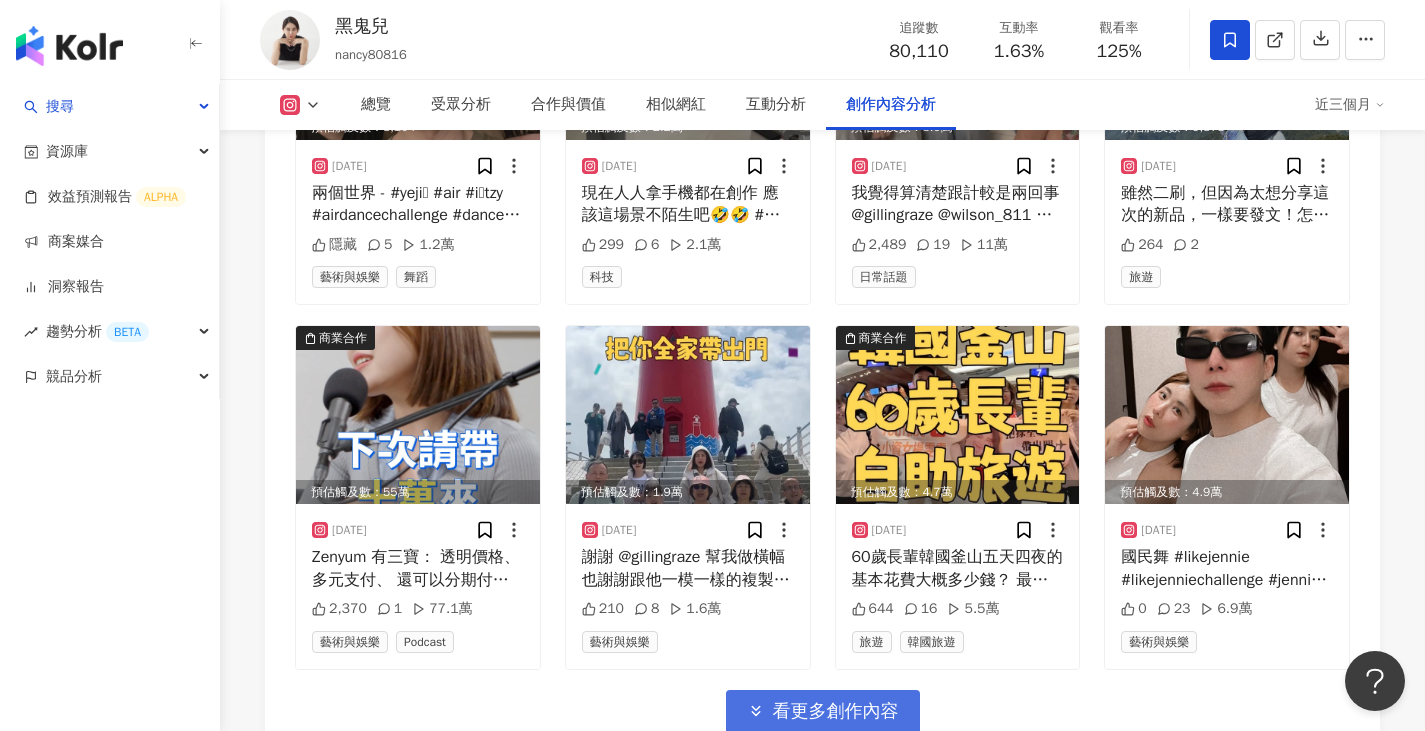 click on "看更多創作內容" at bounding box center [836, 712] 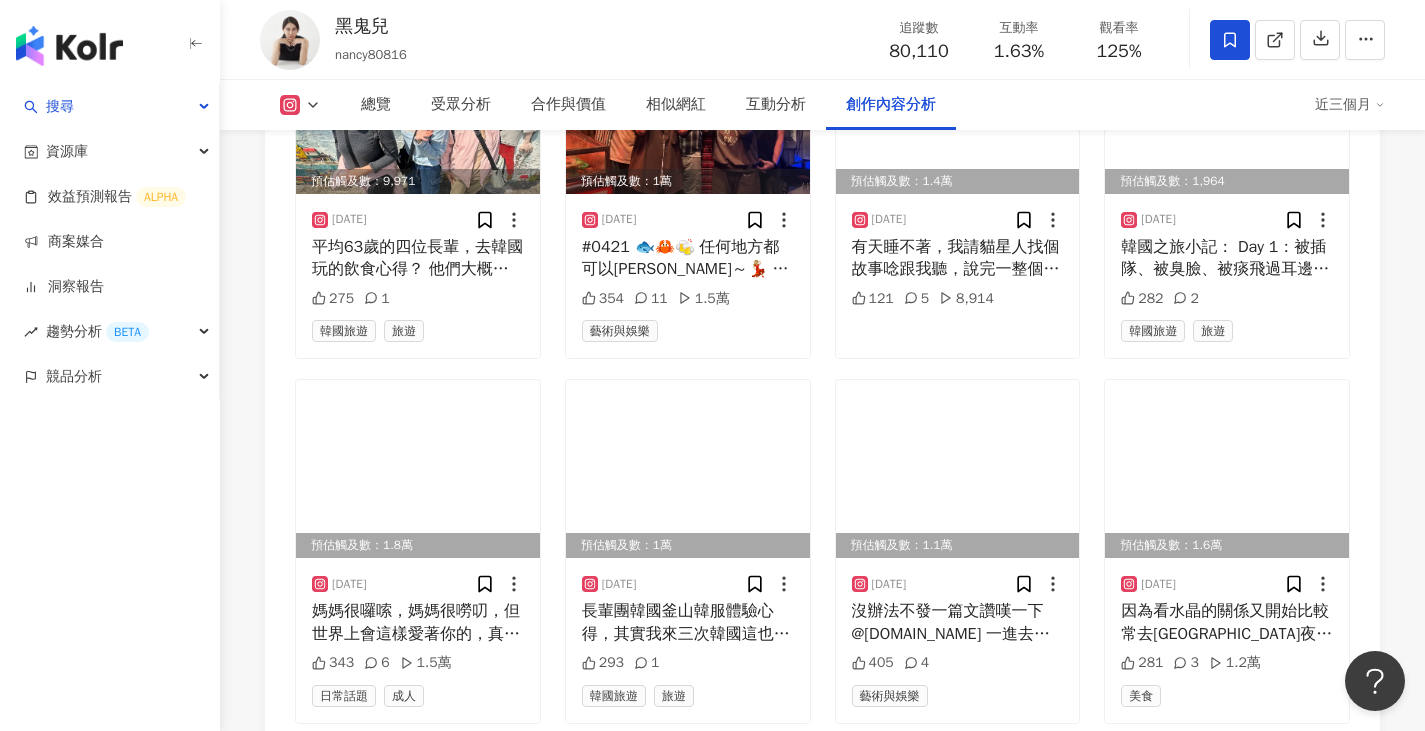 scroll, scrollTop: 12299, scrollLeft: 0, axis: vertical 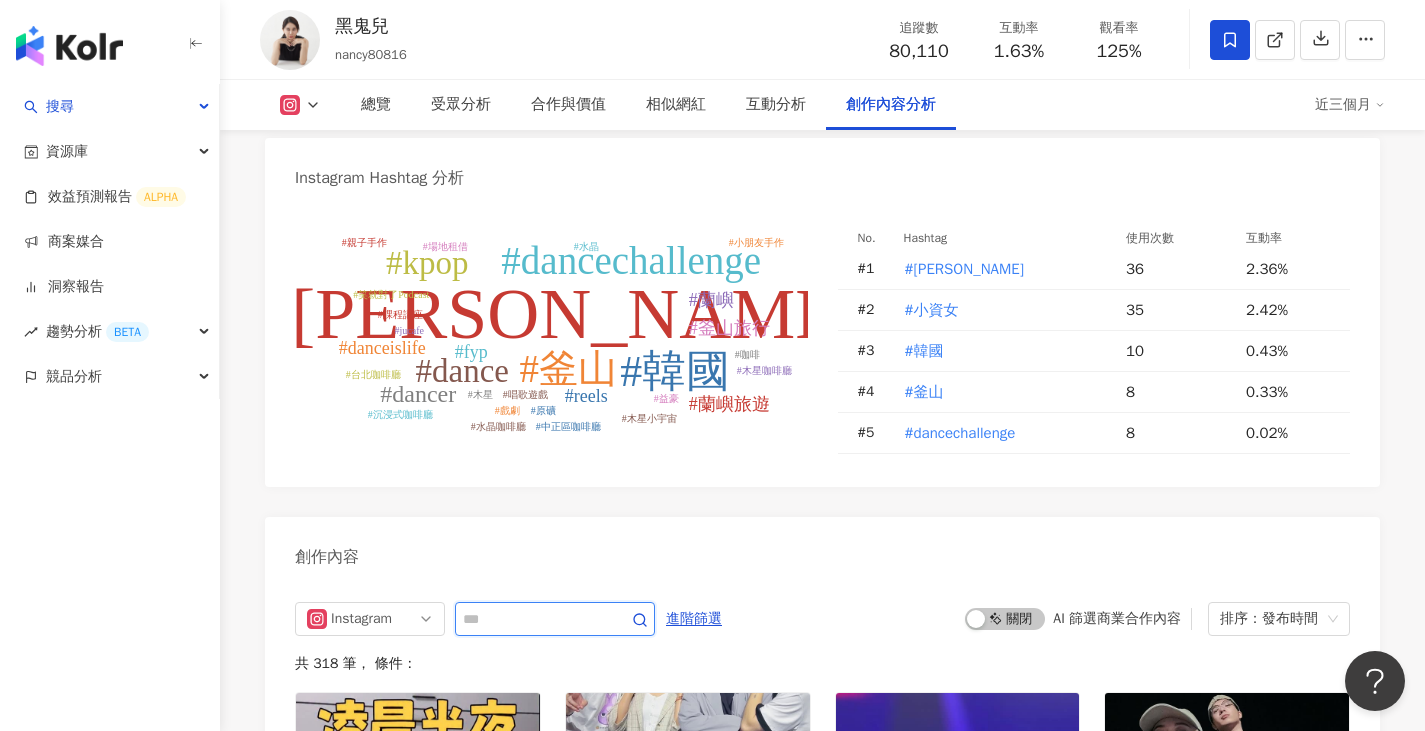 click at bounding box center (533, 619) 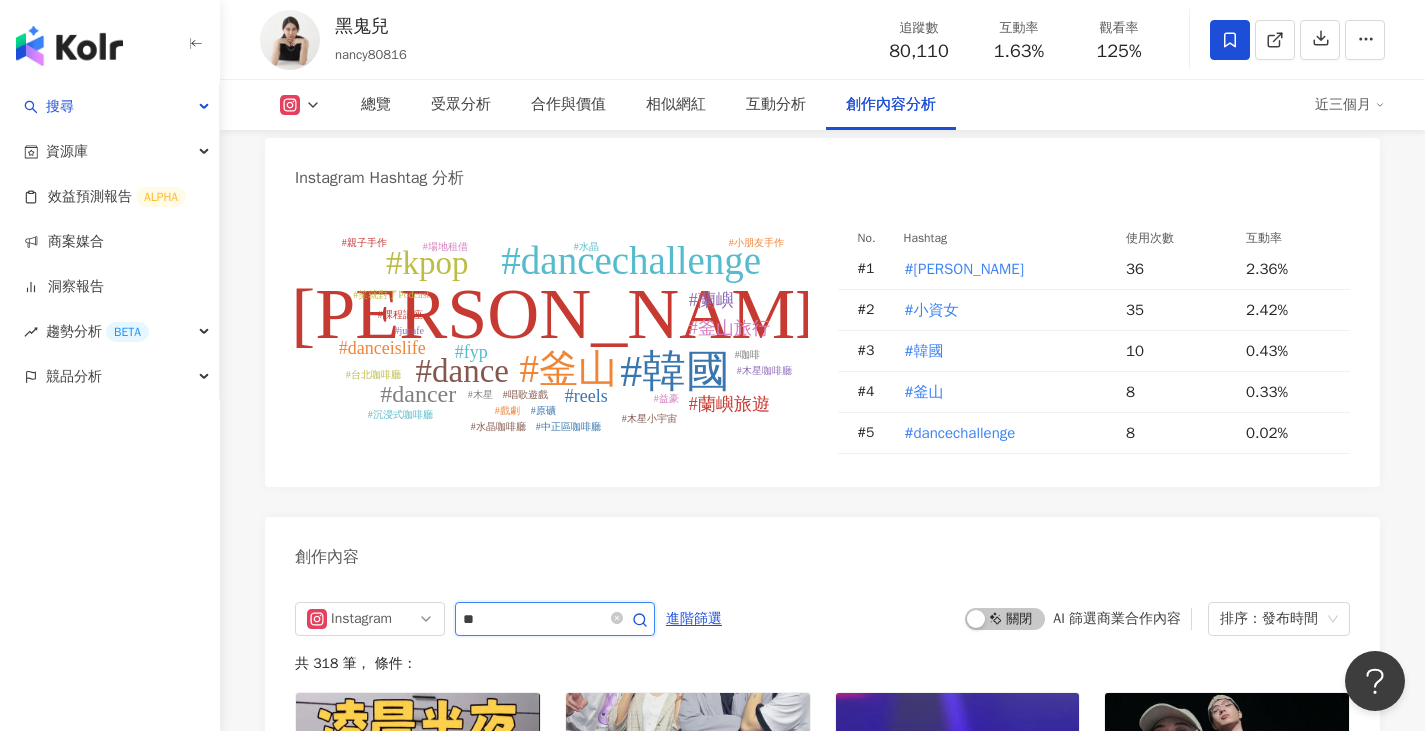 type on "*" 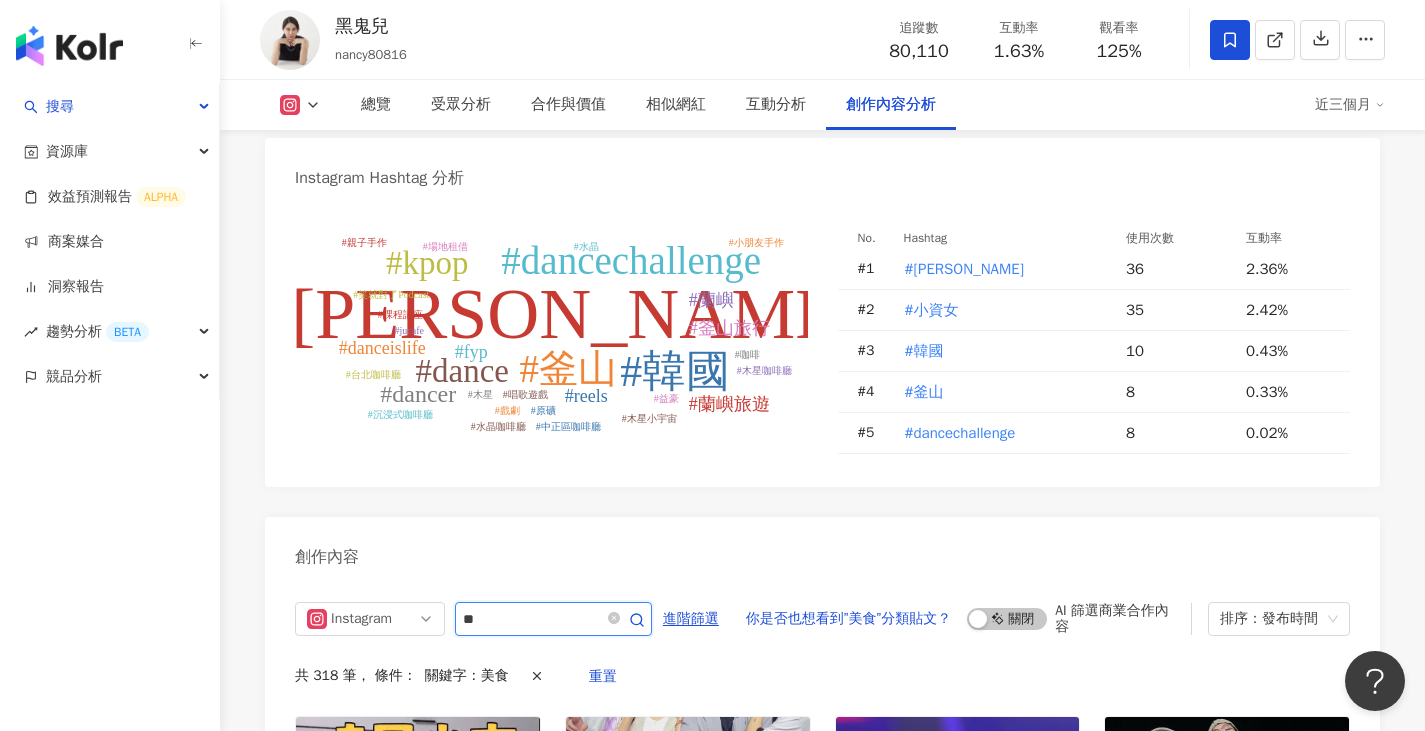 scroll, scrollTop: 6321, scrollLeft: 0, axis: vertical 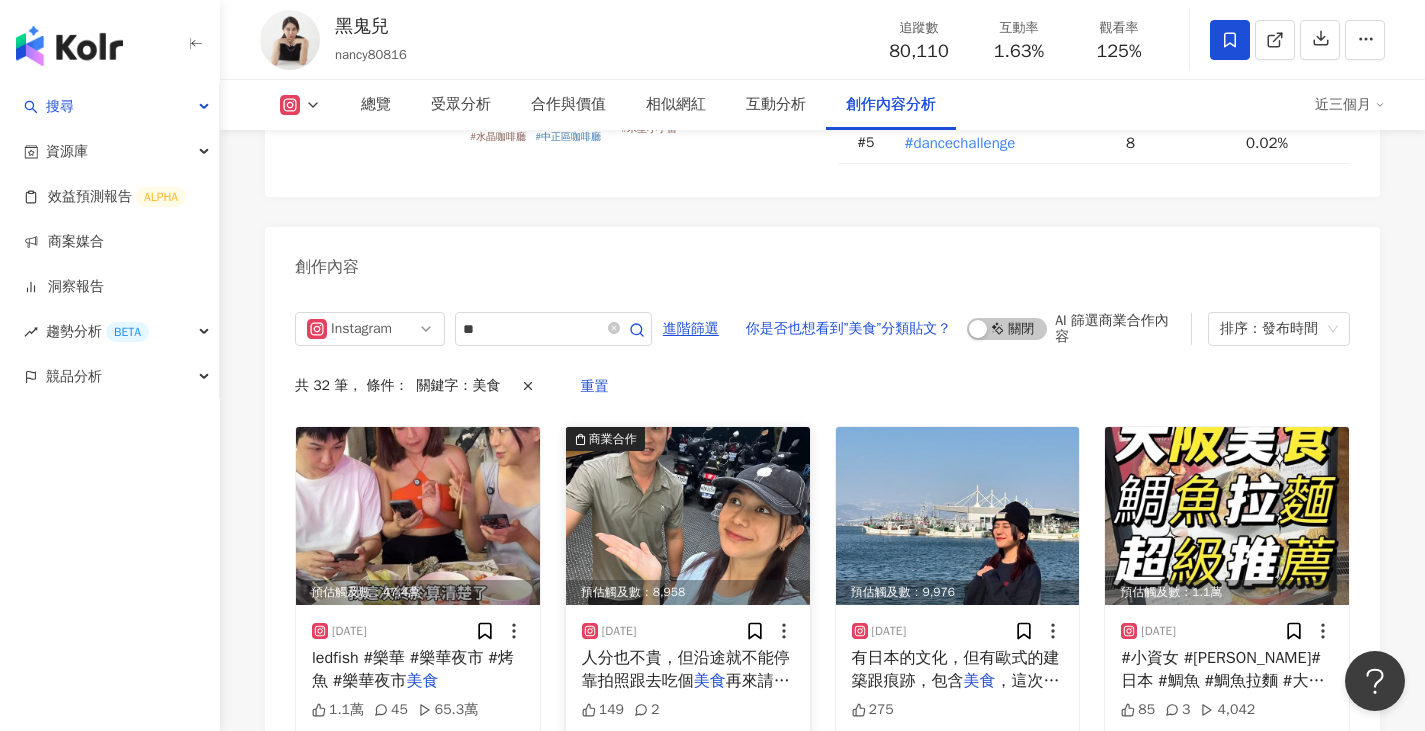 click at bounding box center (688, 516) 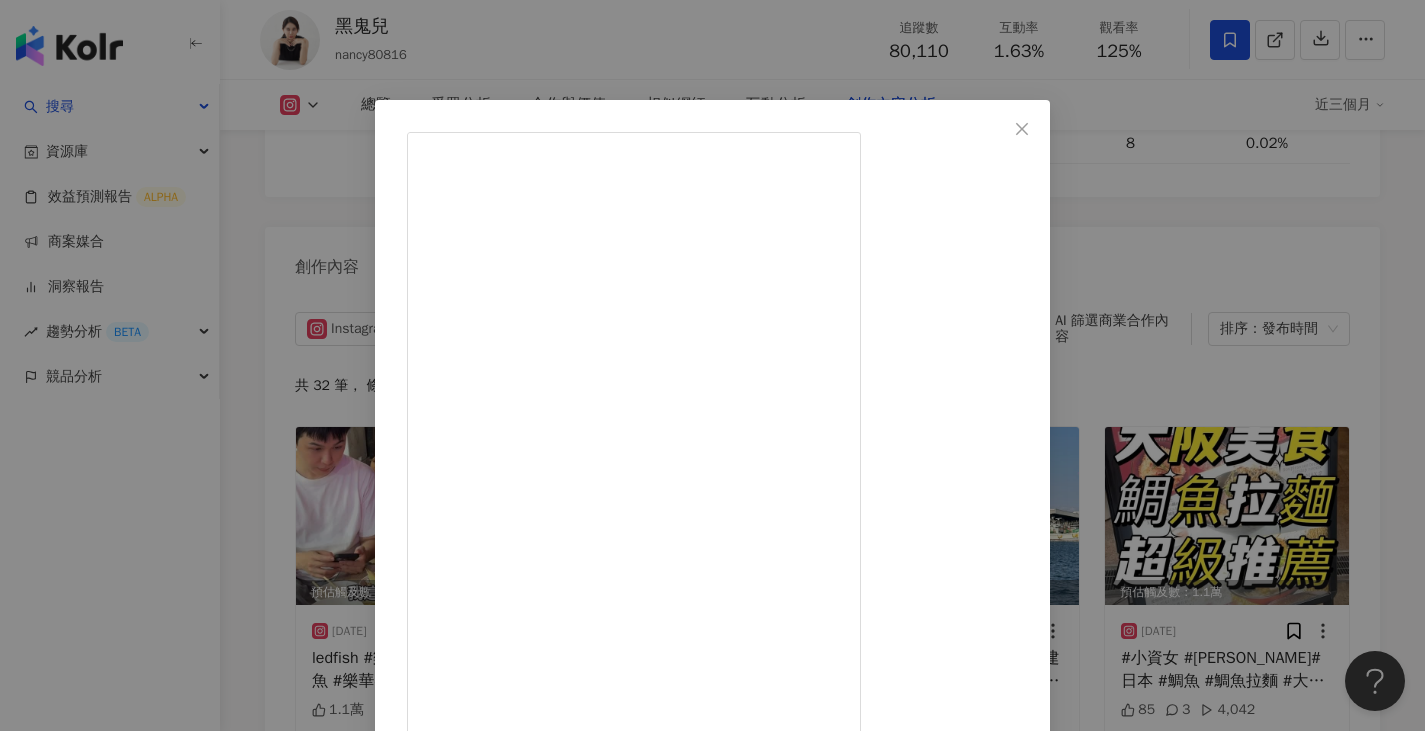 click on "黑鬼兒 2025/5/24 149 2 查看原始貼文" at bounding box center (712, 365) 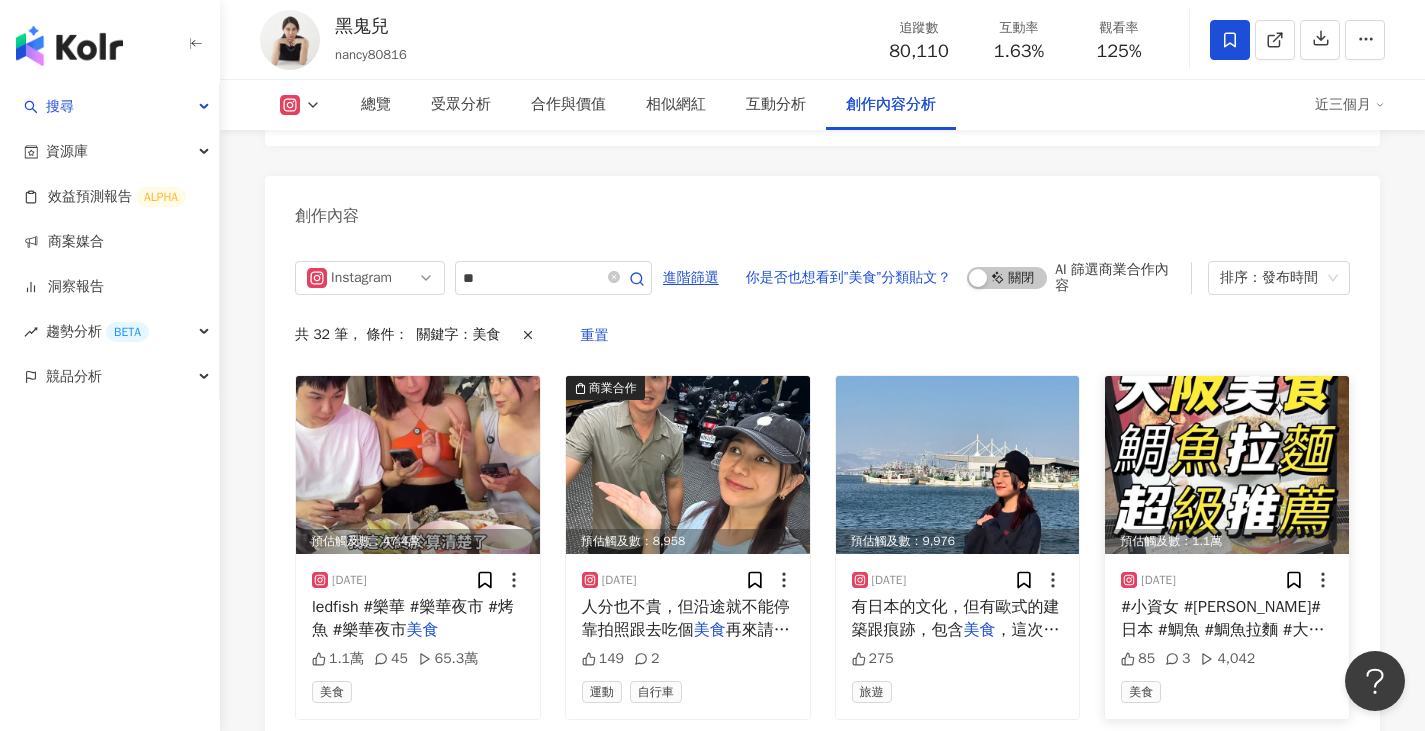 scroll, scrollTop: 6421, scrollLeft: 0, axis: vertical 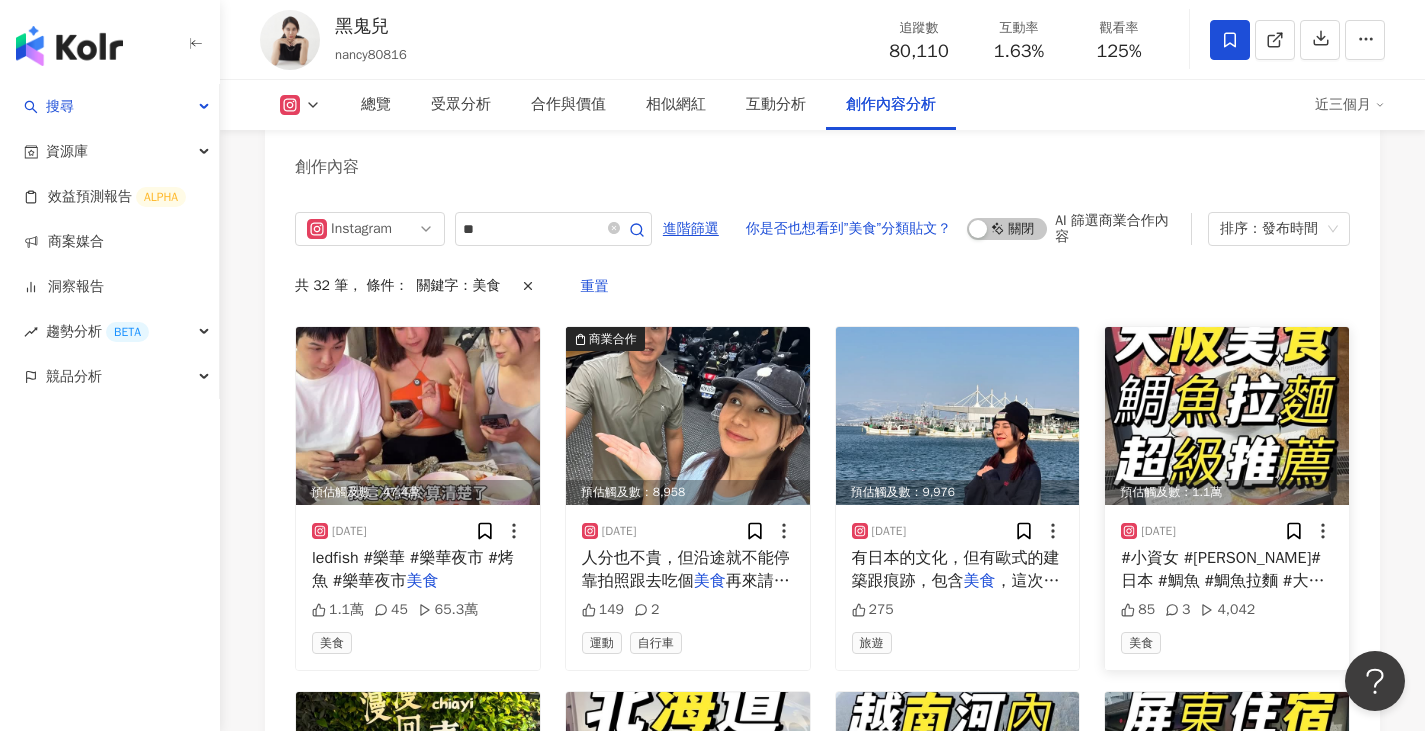 click at bounding box center (1227, 416) 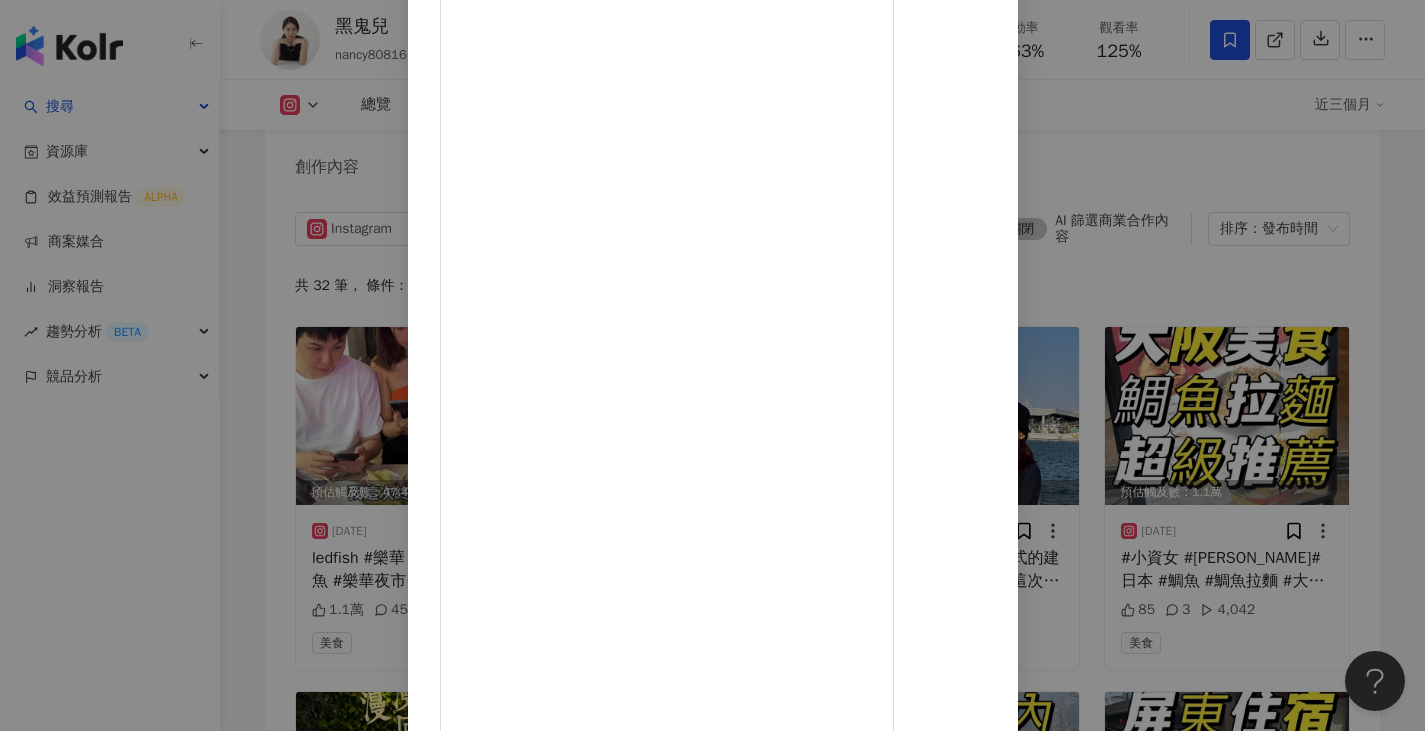 scroll, scrollTop: 66, scrollLeft: 0, axis: vertical 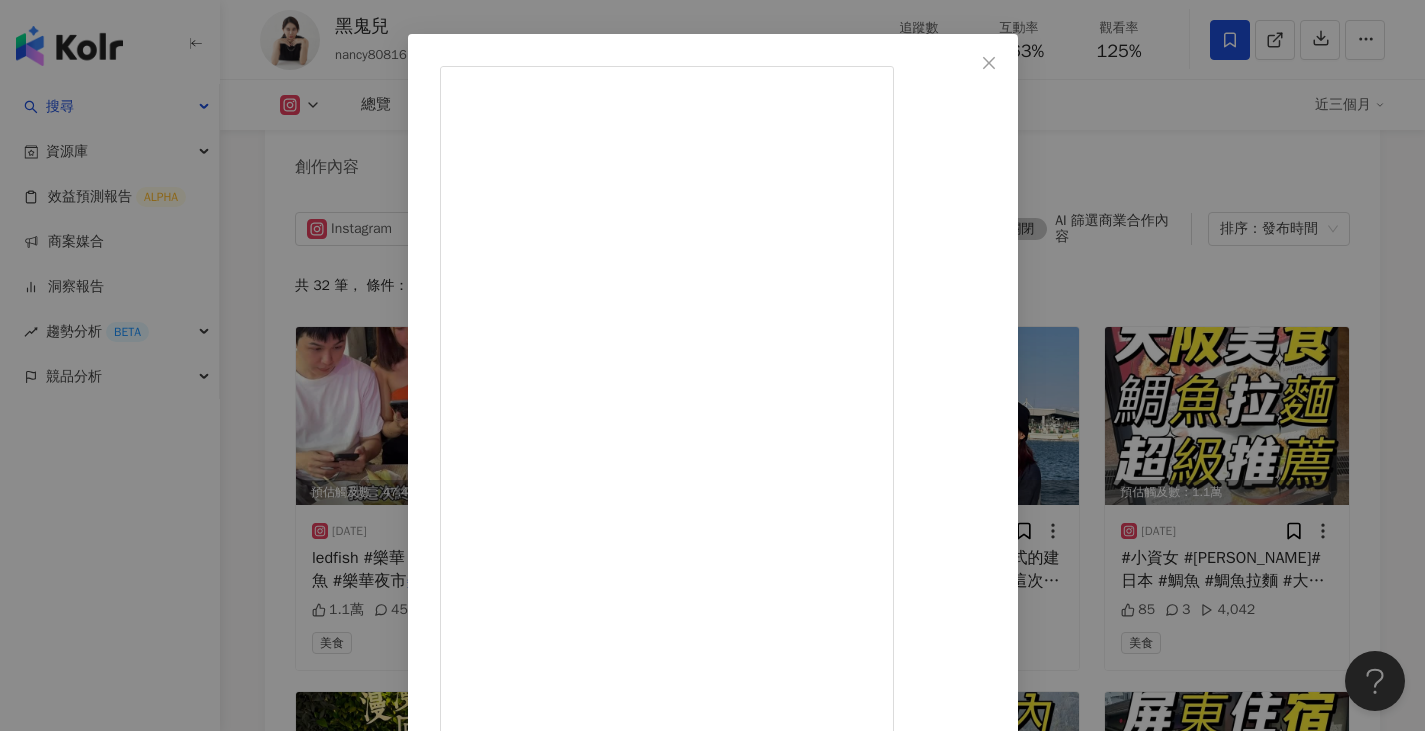 click on "黑鬼兒 2025/3/29 已經不知道去大阪幾次的我，一定要說太多寶藏還沒挖完！鯛魚拉麵真的會讓人想念！！
他是連鎖的還有蠻多不同分店，每間分店主打的主食也都不一樣！
#小資女 #楊雯雯 #日本 #鯛魚 #鯛魚拉麵 #大阪美食 85 3 4,042 查看原始貼文" at bounding box center [712, 365] 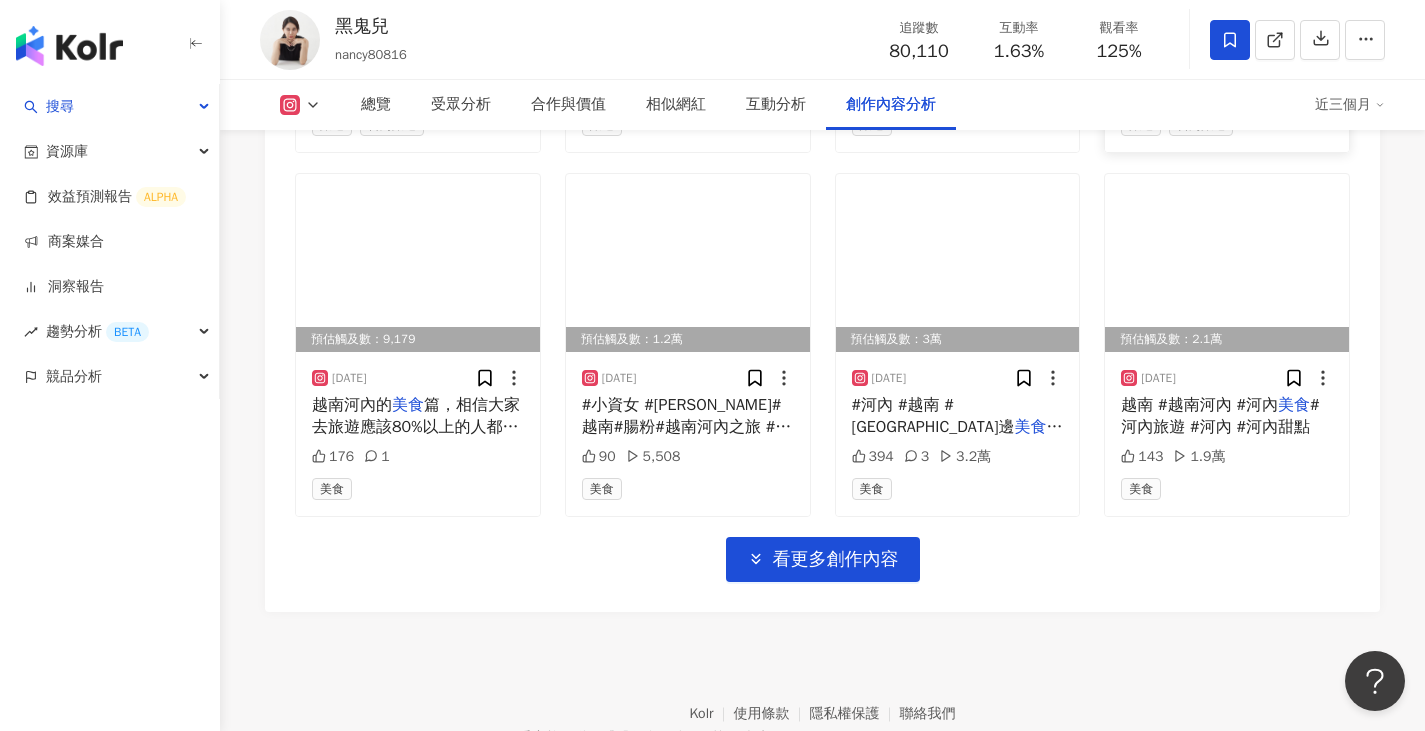 scroll, scrollTop: 7304, scrollLeft: 0, axis: vertical 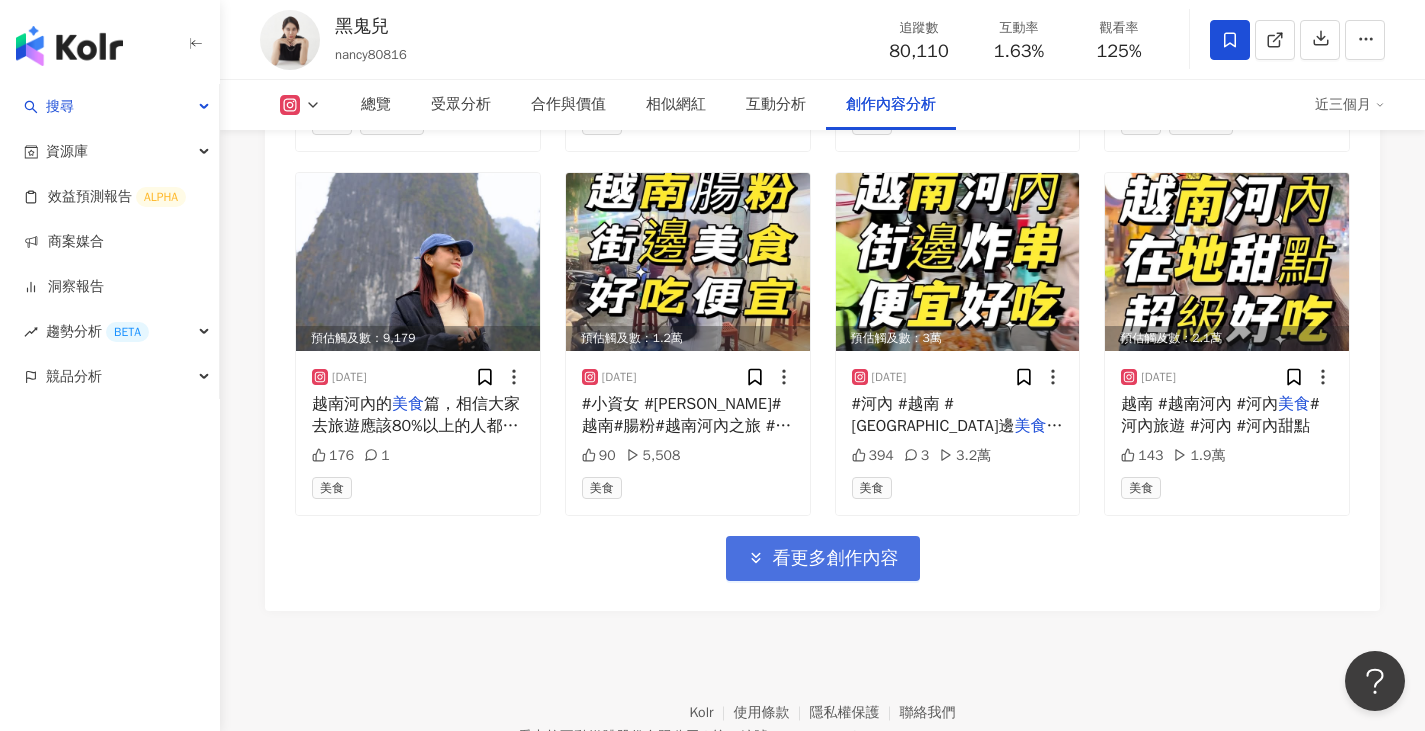 click on "看更多創作內容" at bounding box center [836, 559] 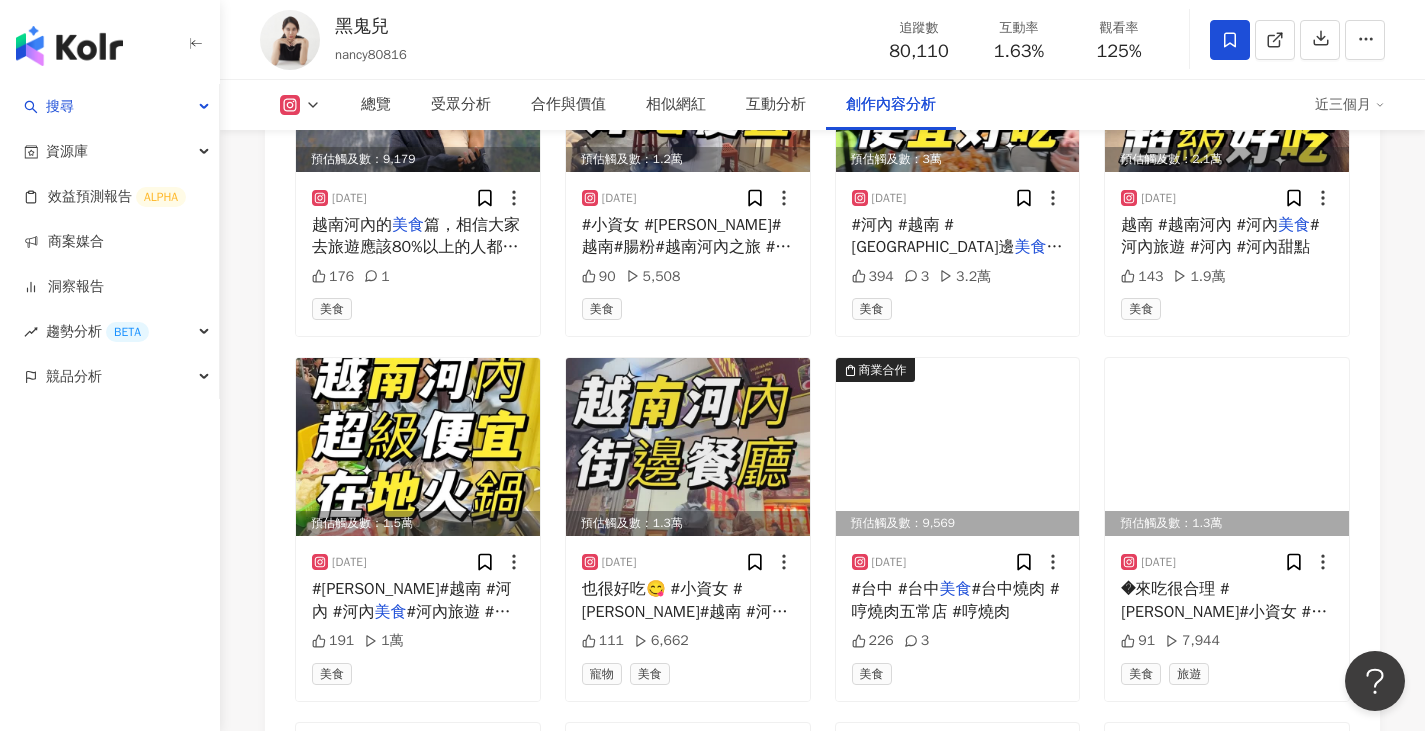 scroll, scrollTop: 7504, scrollLeft: 0, axis: vertical 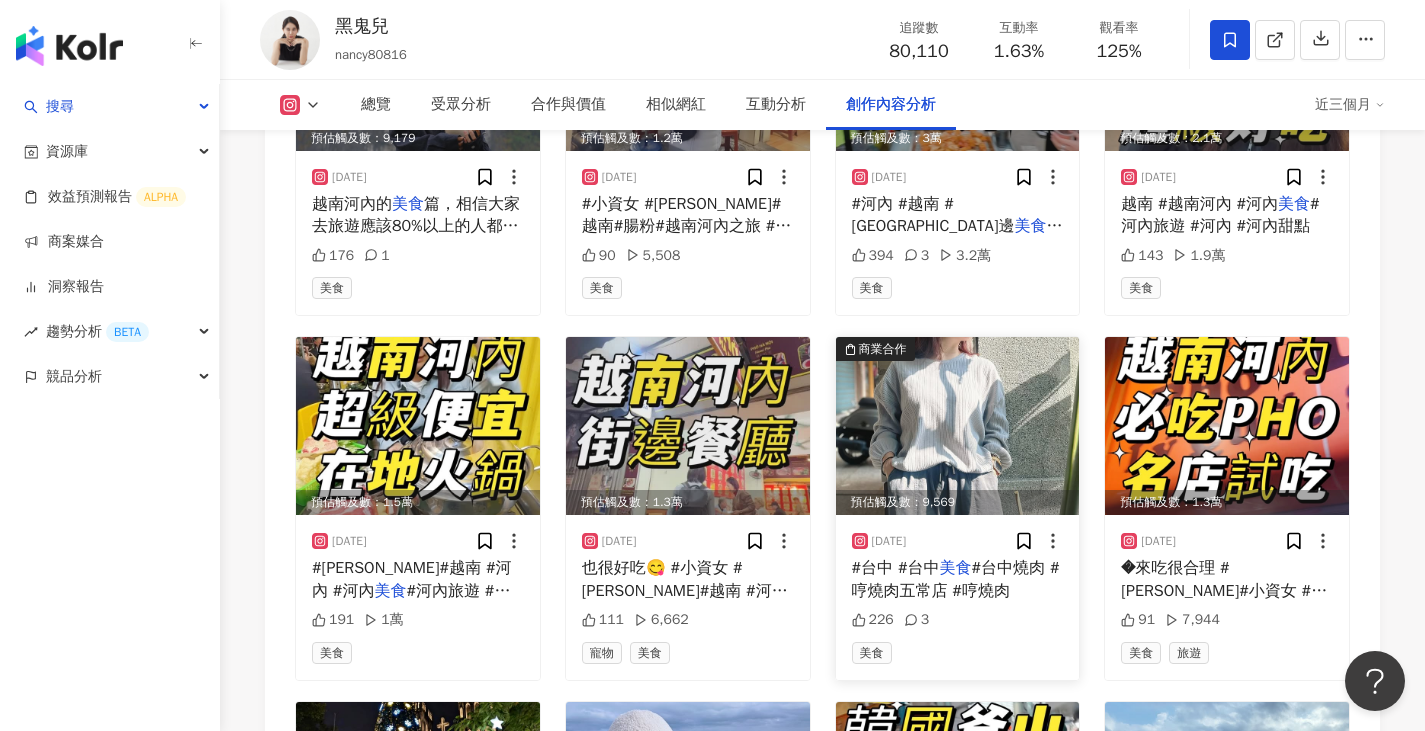 click at bounding box center (958, 426) 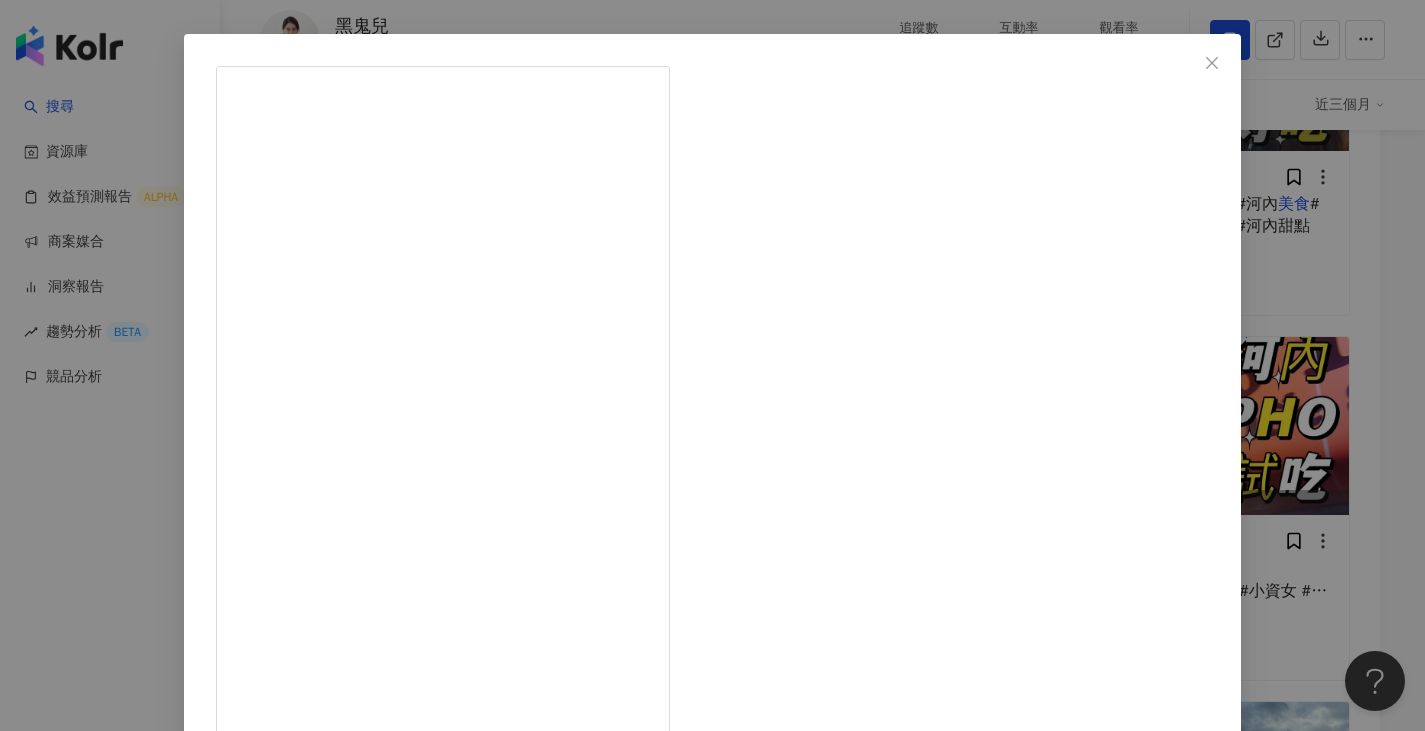 scroll, scrollTop: 166, scrollLeft: 0, axis: vertical 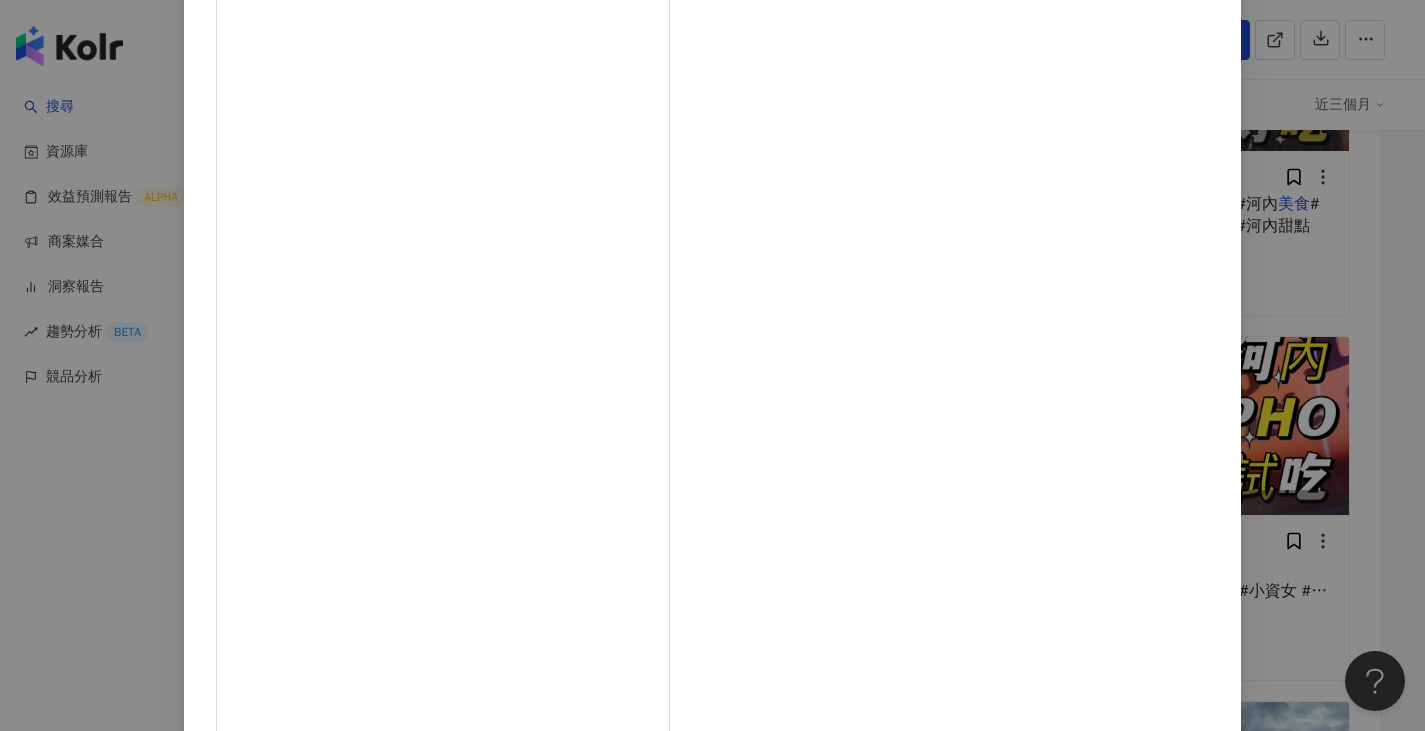 click on "查看原始貼文" at bounding box center [258, 970] 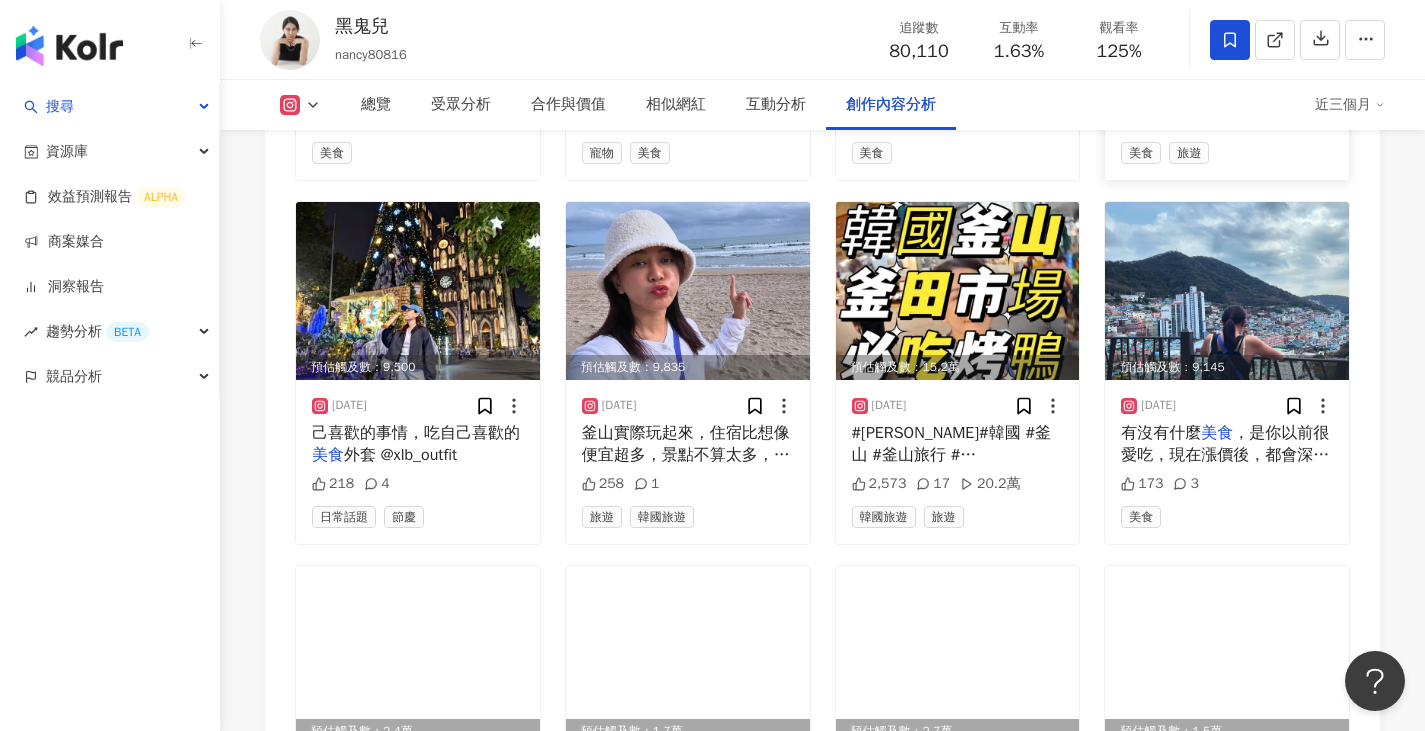 scroll, scrollTop: 8397, scrollLeft: 0, axis: vertical 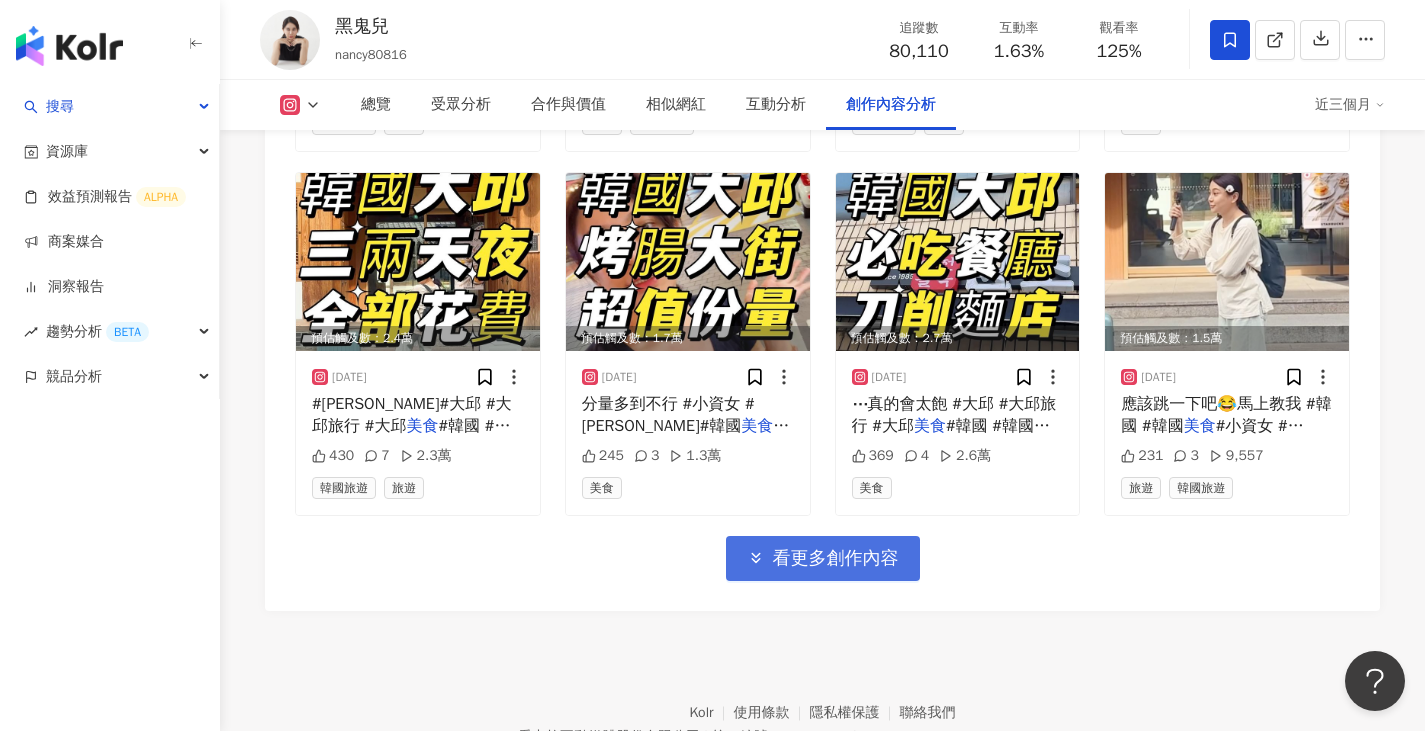 click on "看更多創作內容" at bounding box center (823, 558) 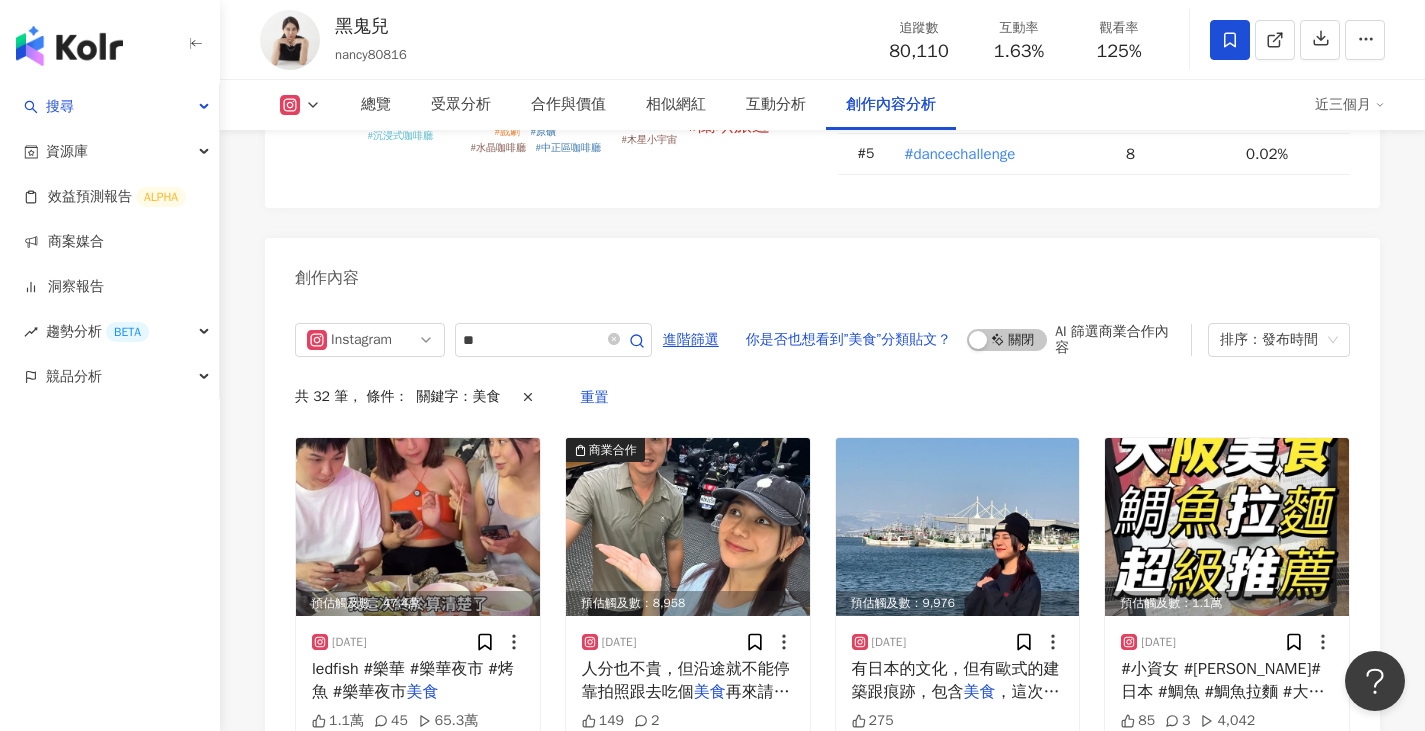 scroll, scrollTop: 6297, scrollLeft: 0, axis: vertical 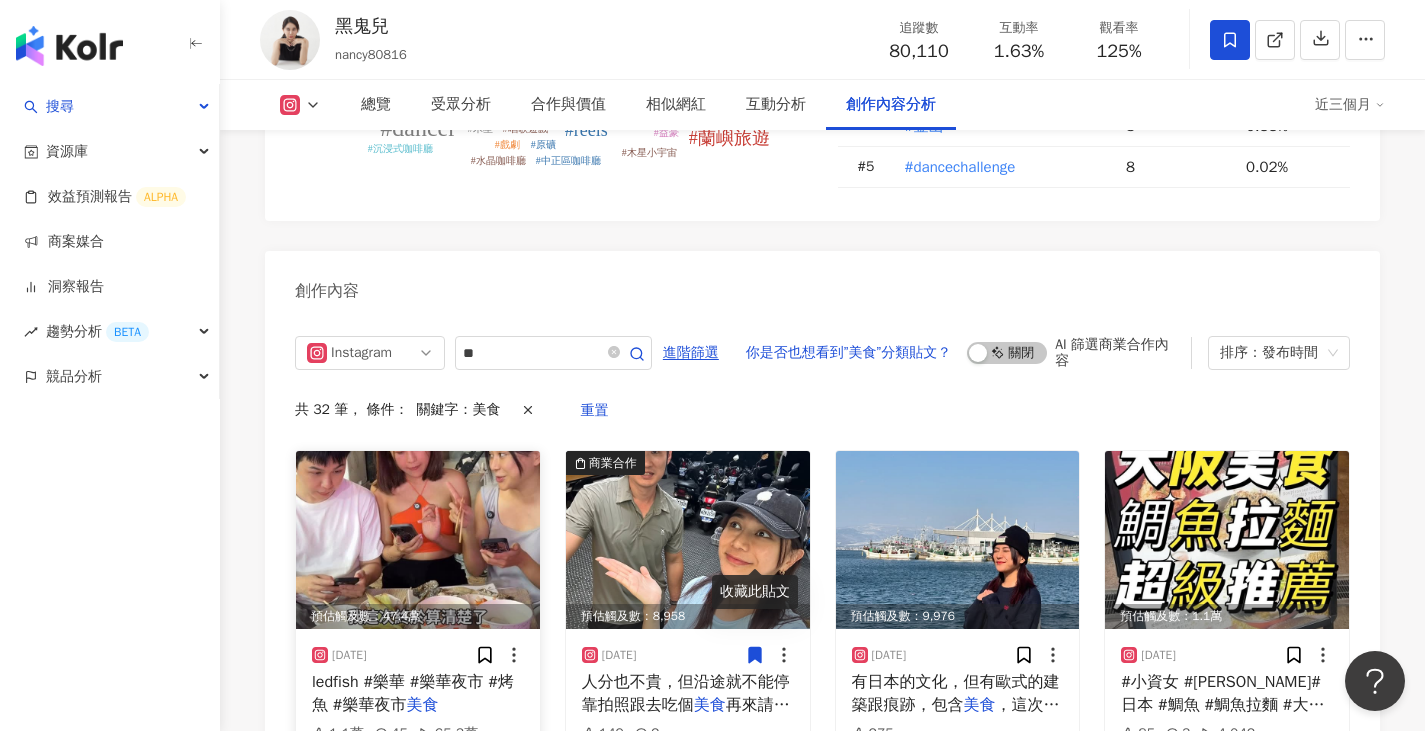 click at bounding box center [418, 540] 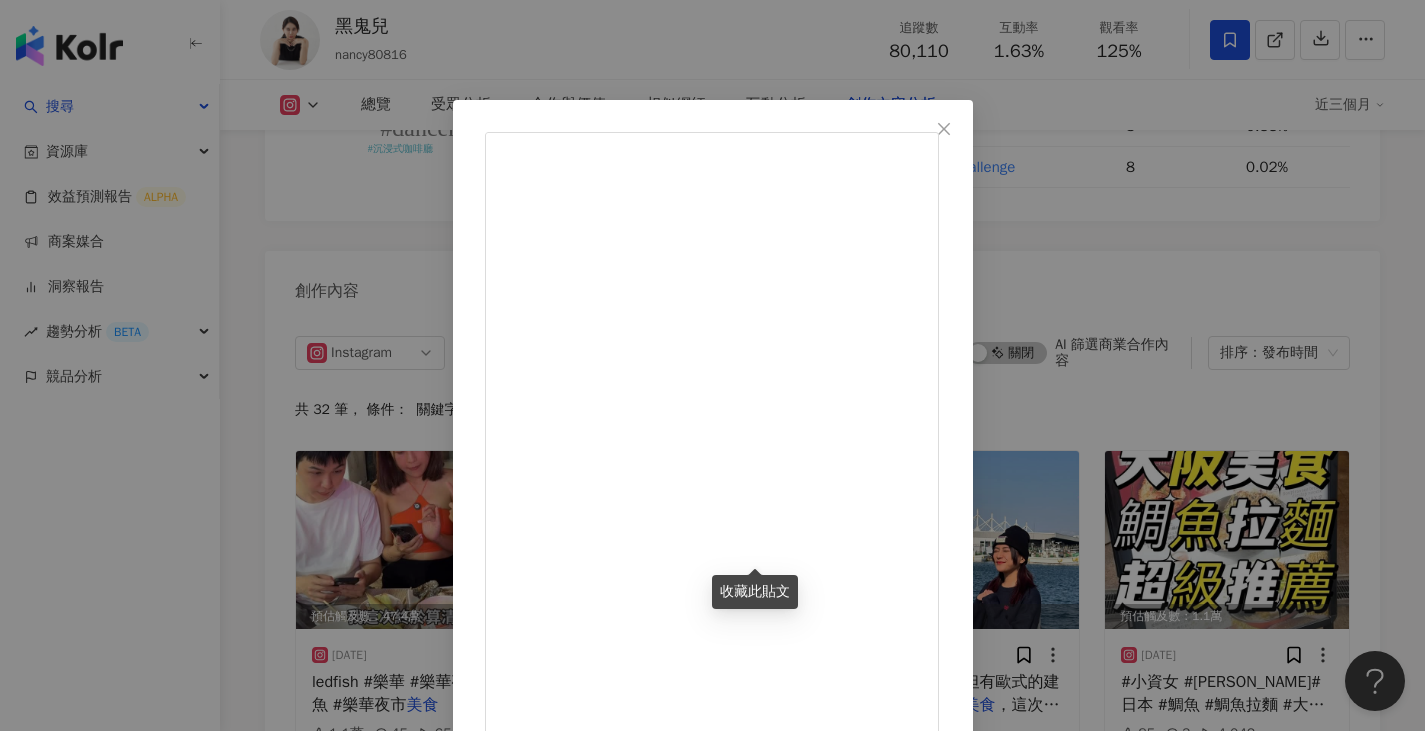 click on "黑鬼兒 2025/7/11 請問，木星到底吃了多少東西？
@gillingraze @wilson_811
樂華烤魚 @saltgrilledfish
#樂華 #樂華夜市 #烤魚 #樂華夜市美食 1.1萬 45 65.3萬 查看原始貼文" at bounding box center [712, 365] 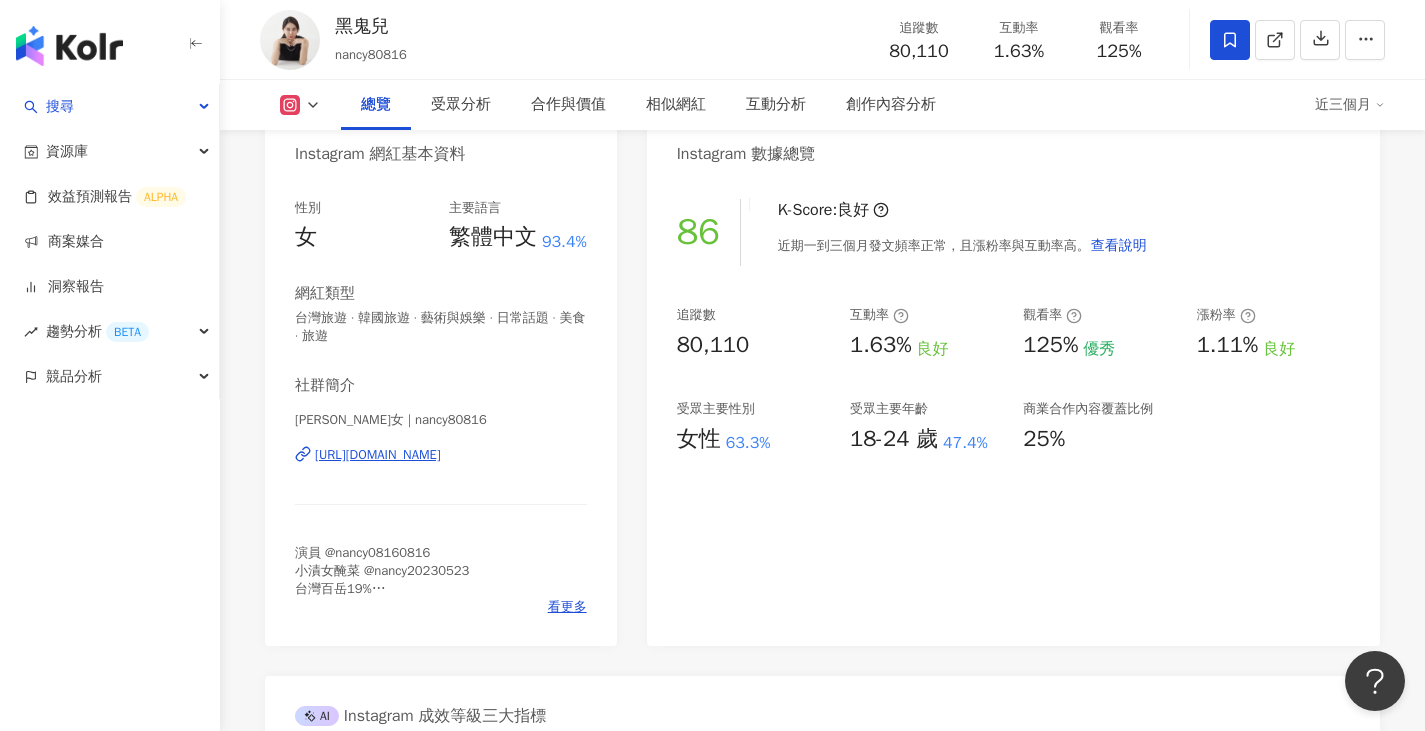 scroll, scrollTop: 0, scrollLeft: 0, axis: both 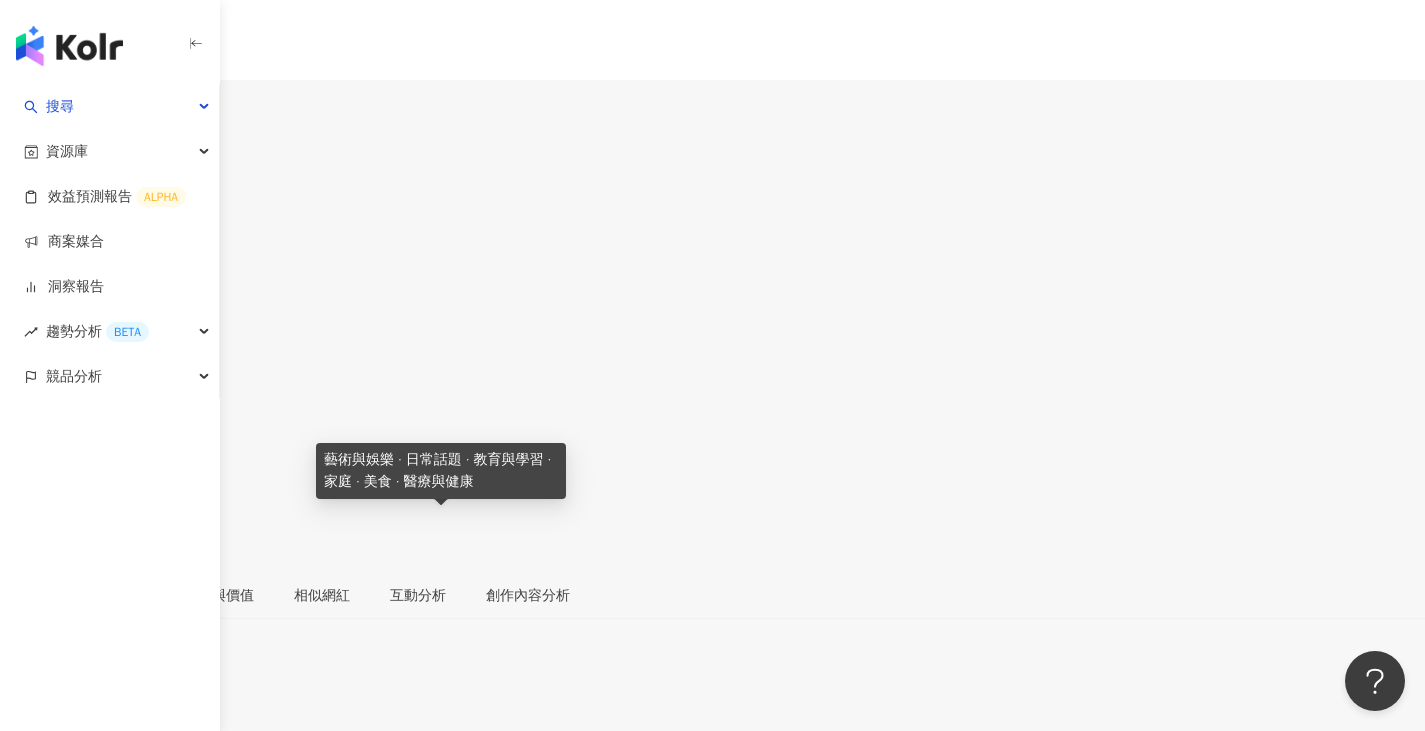 drag, startPoint x: 380, startPoint y: 519, endPoint x: 326, endPoint y: 543, distance: 59.093147 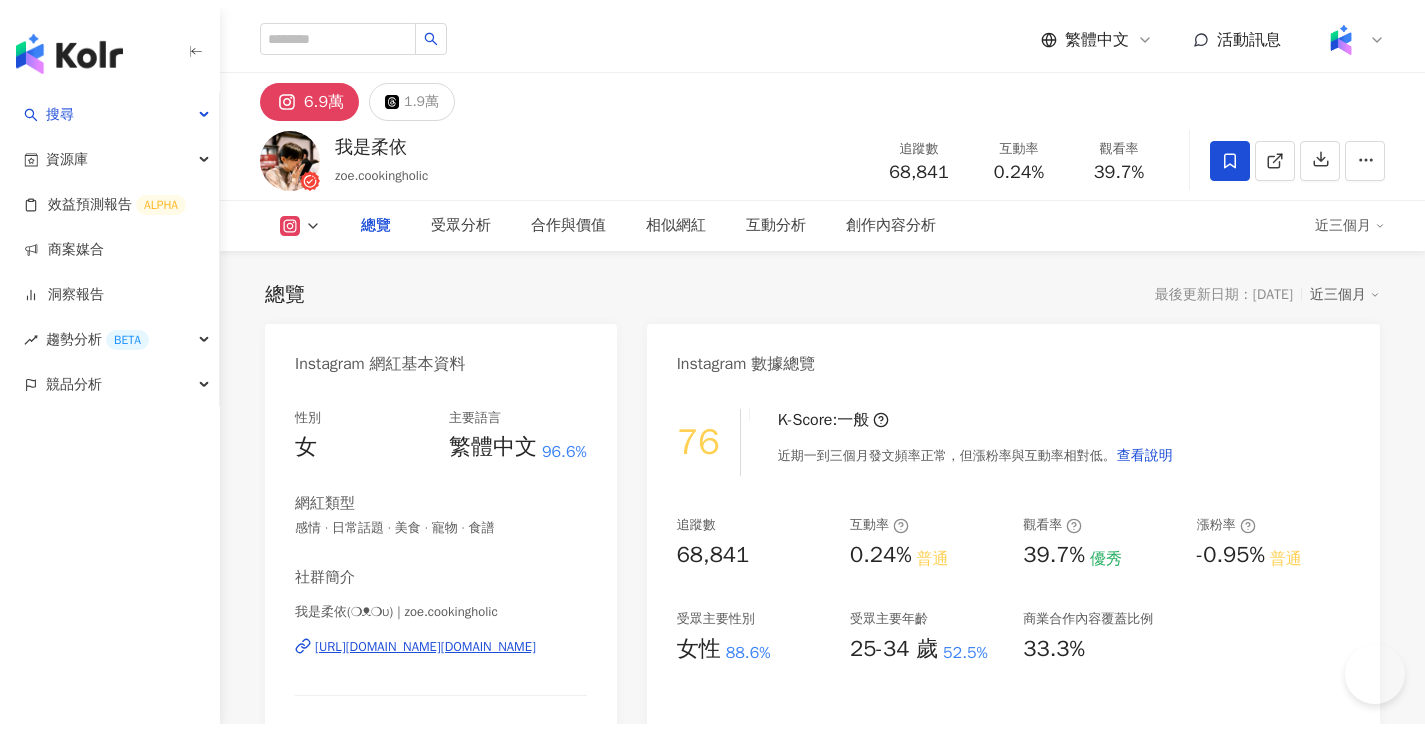 scroll, scrollTop: 0, scrollLeft: 0, axis: both 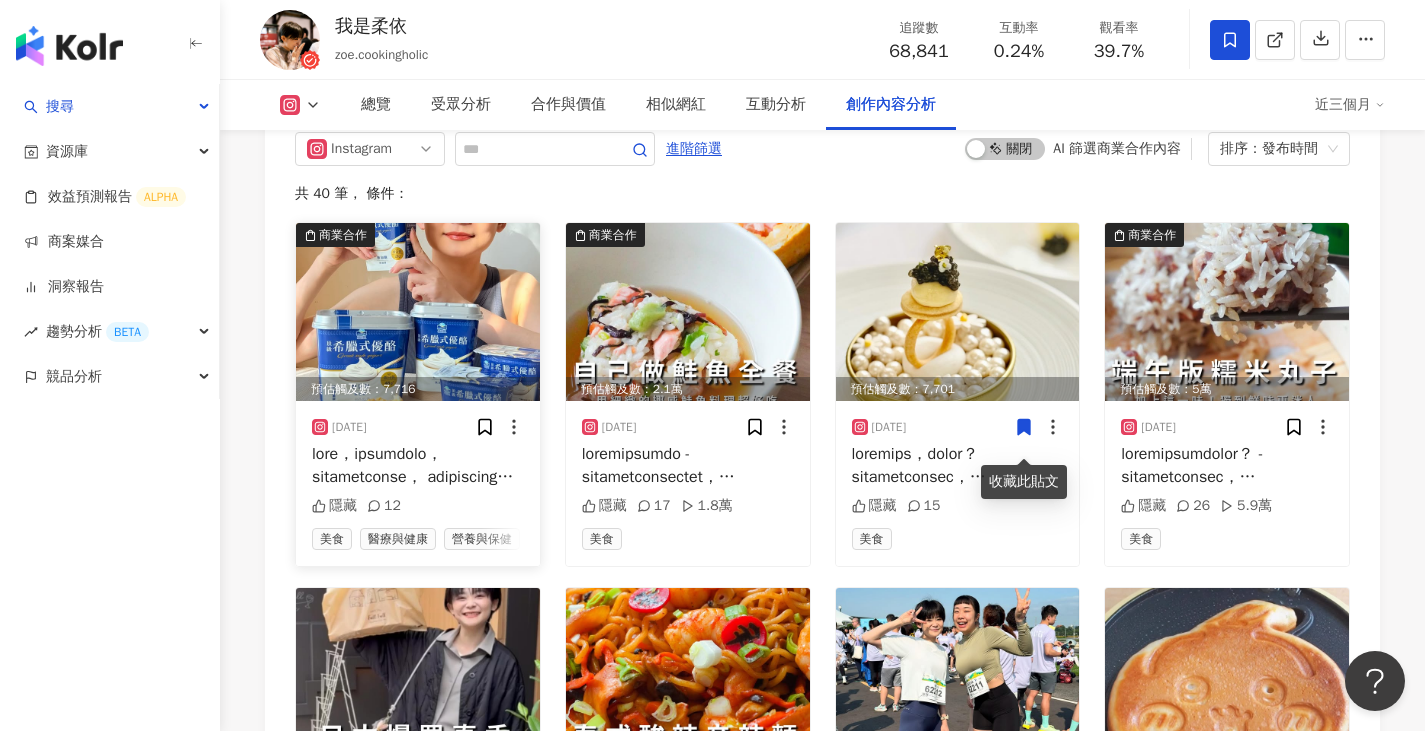 click at bounding box center (418, 312) 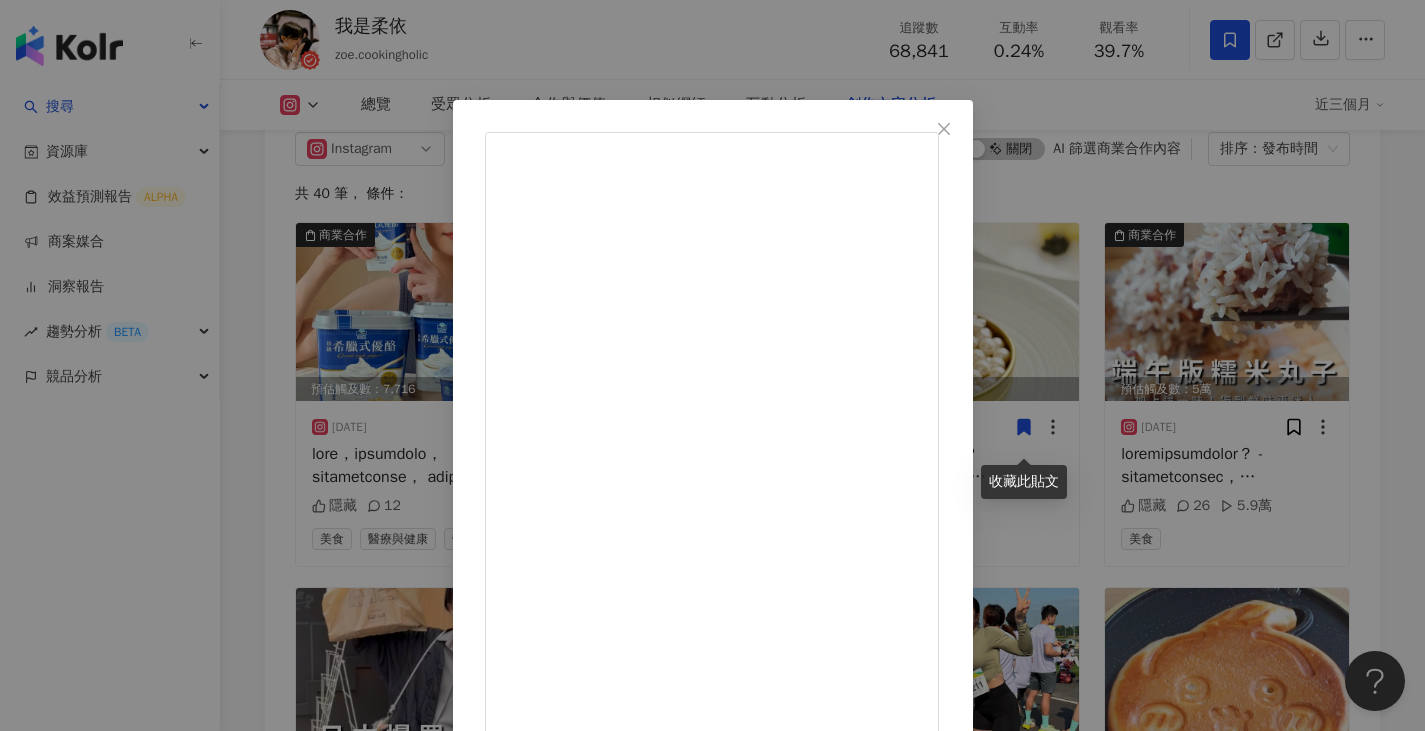 click on "我是柔依 [DATE] 隱藏 12 查看原始貼文" at bounding box center (712, 365) 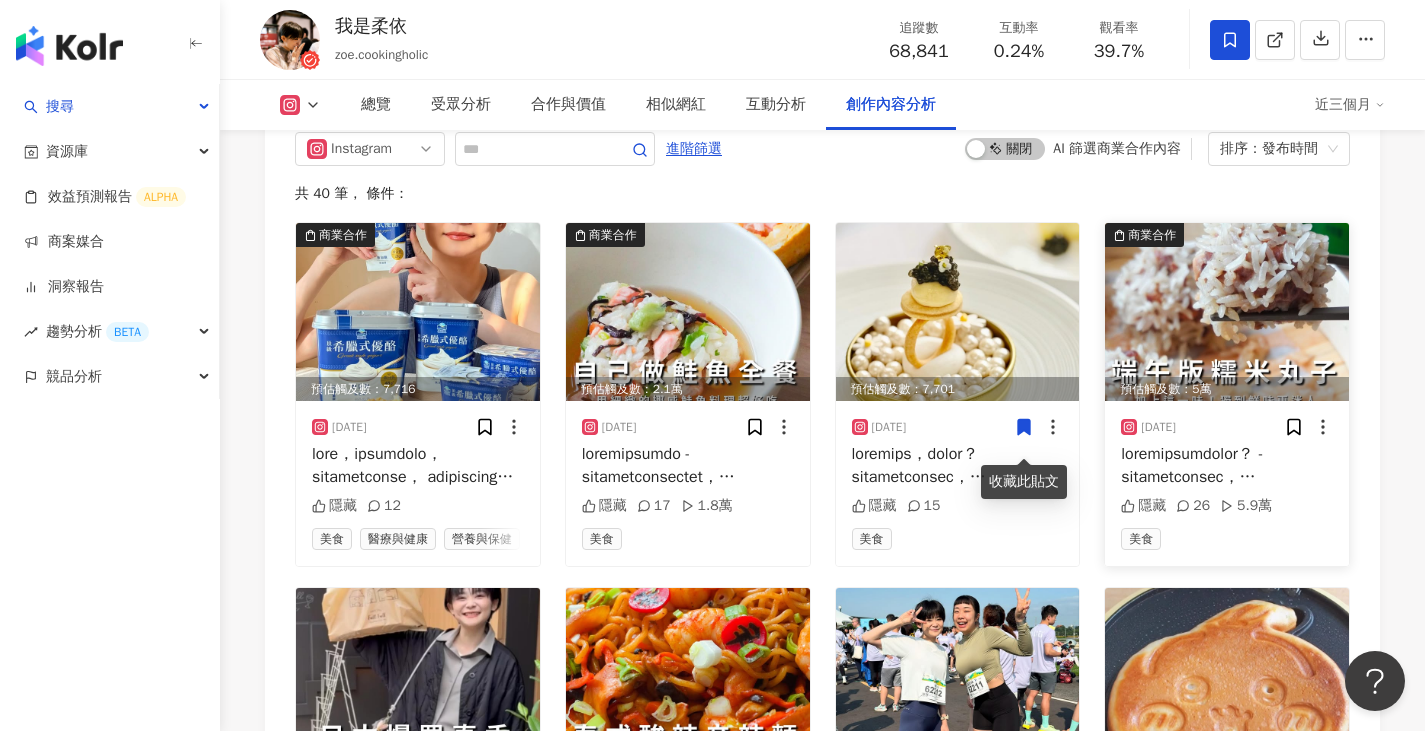click at bounding box center (1227, 312) 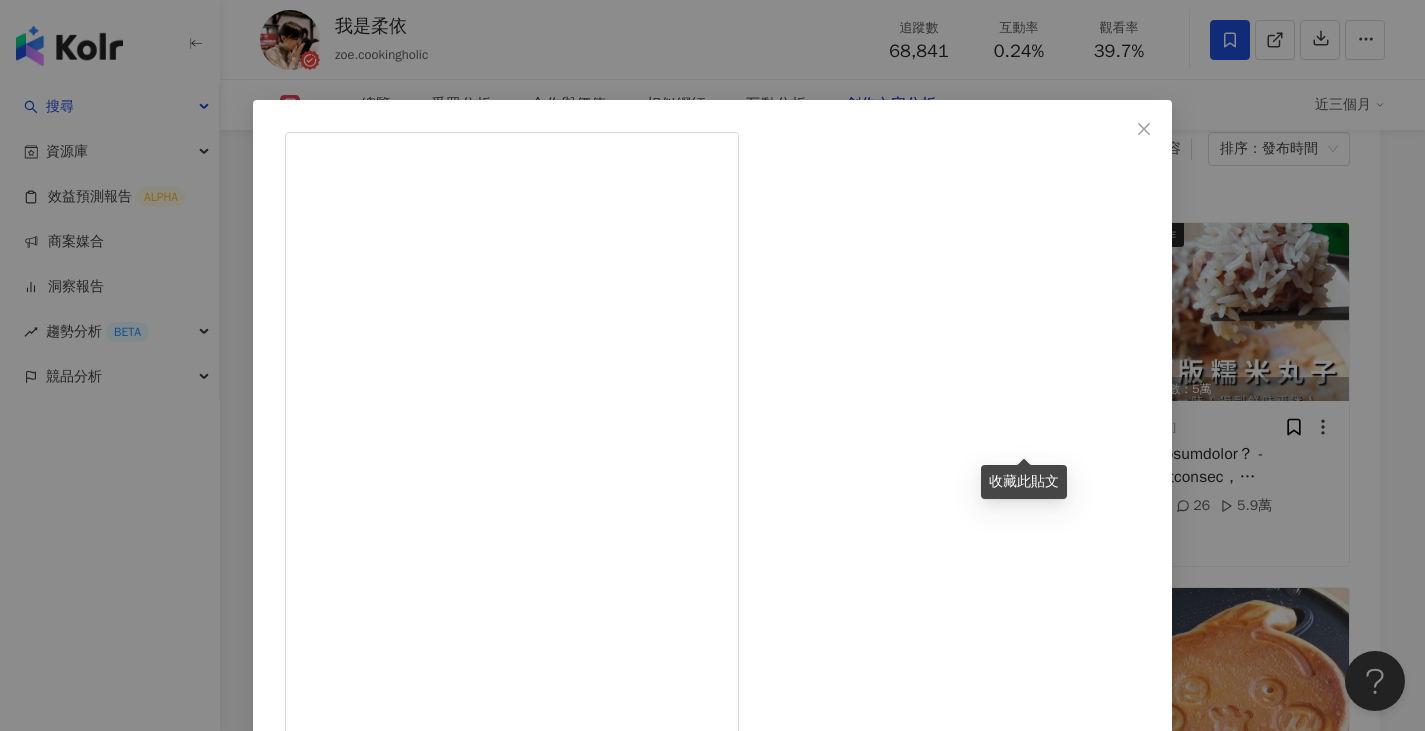 scroll, scrollTop: 347, scrollLeft: 0, axis: vertical 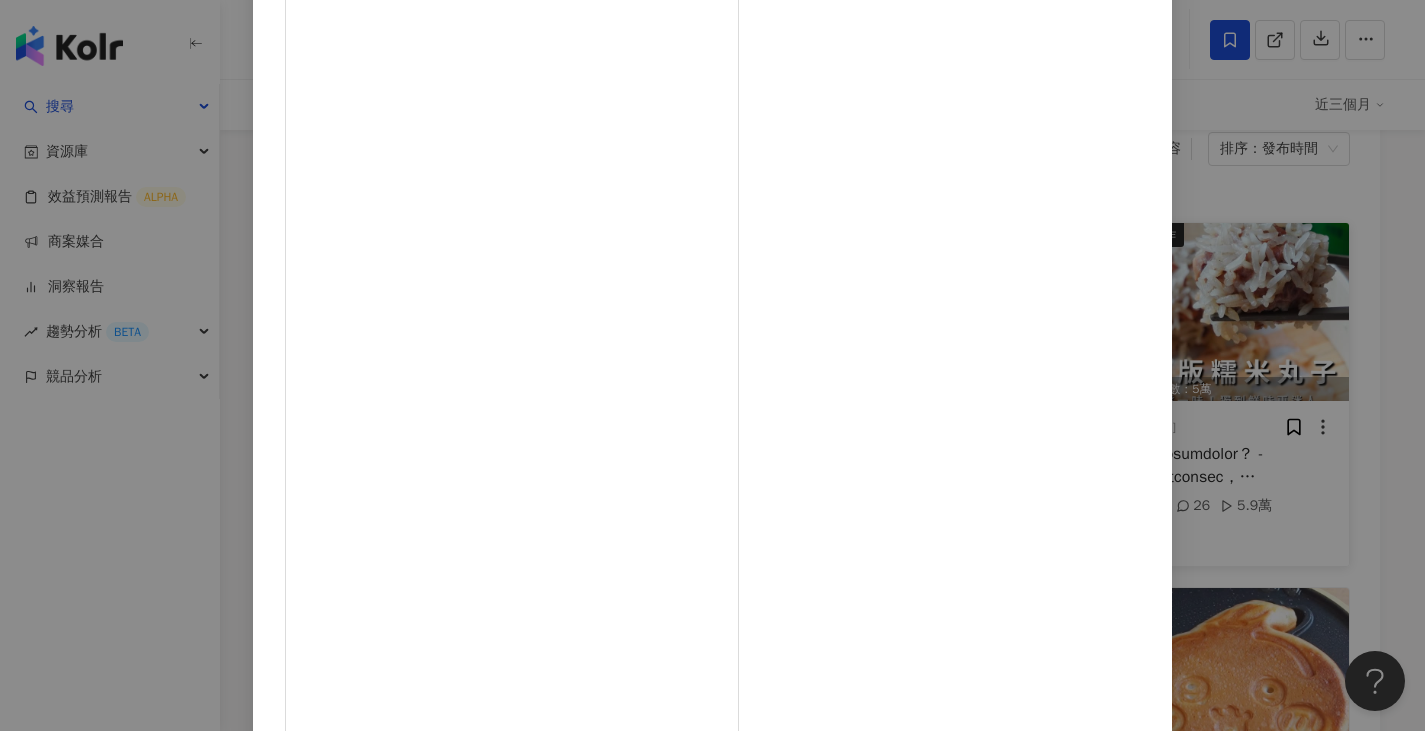 click on "我是柔依 [DATE] 隱藏 26 5.9萬 查看原始貼文" at bounding box center (712, 365) 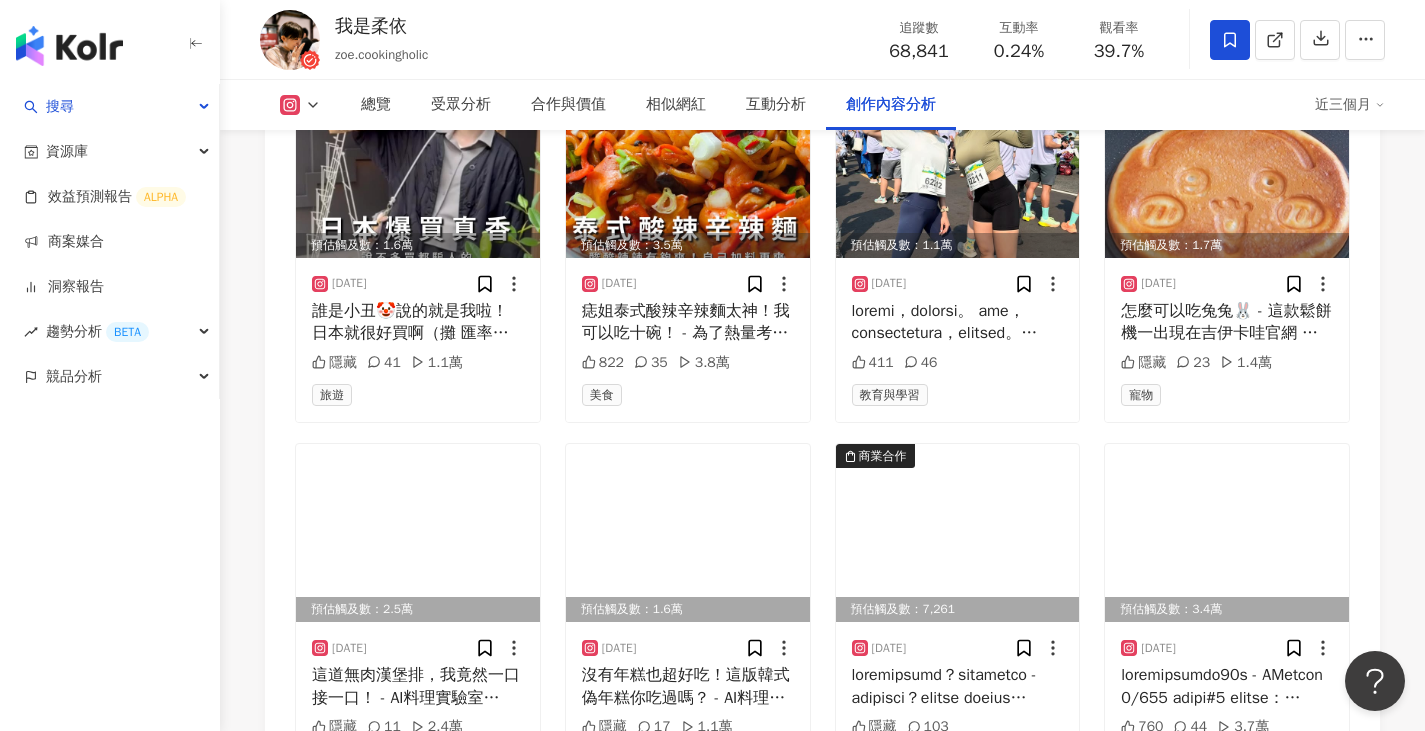 scroll, scrollTop: 6818, scrollLeft: 0, axis: vertical 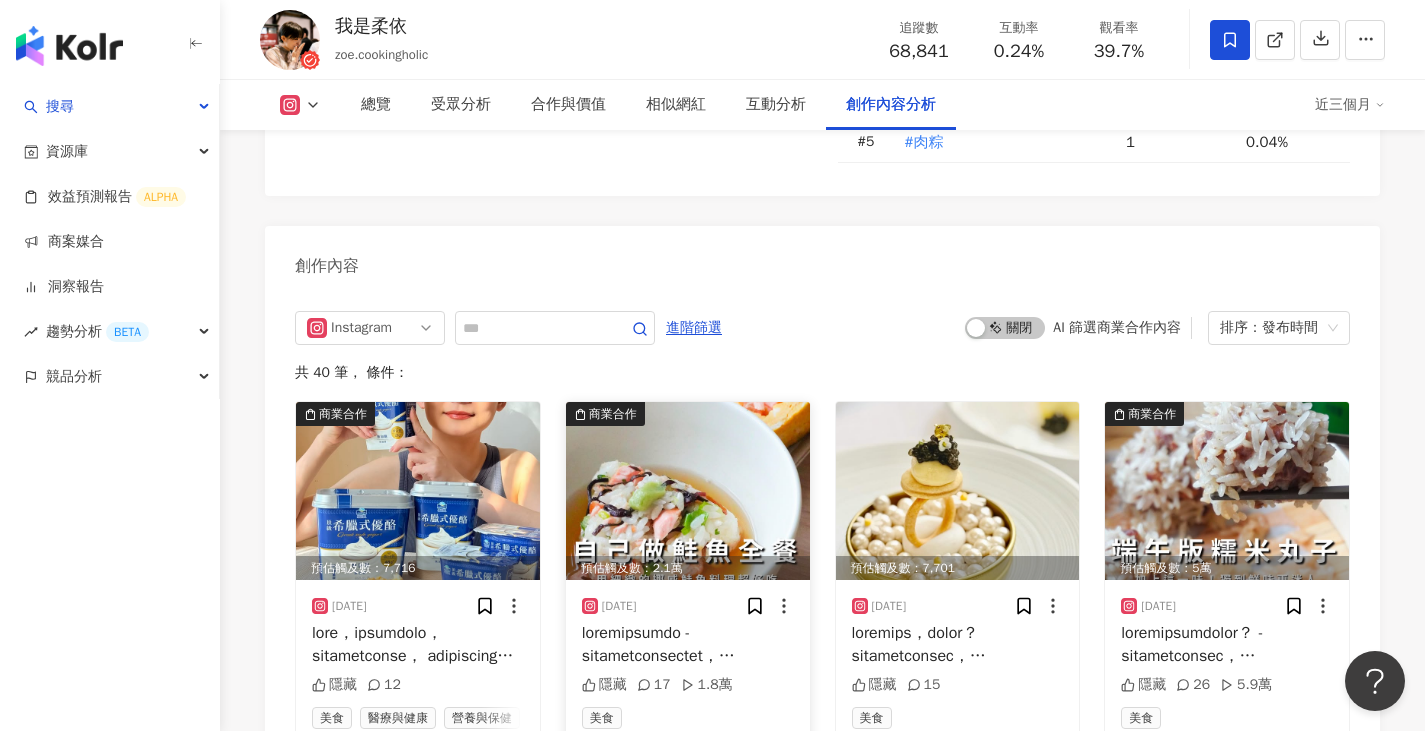 click at bounding box center (688, 491) 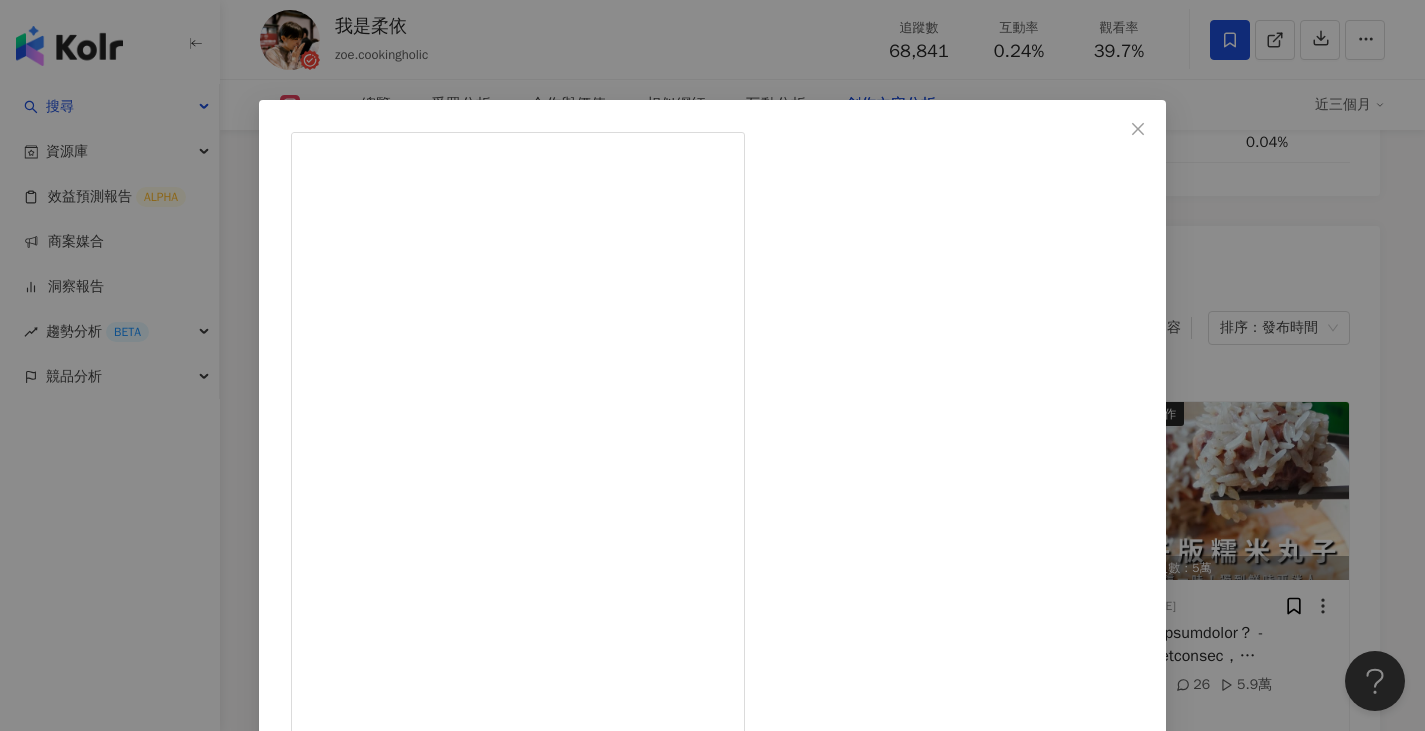 scroll, scrollTop: 193, scrollLeft: 0, axis: vertical 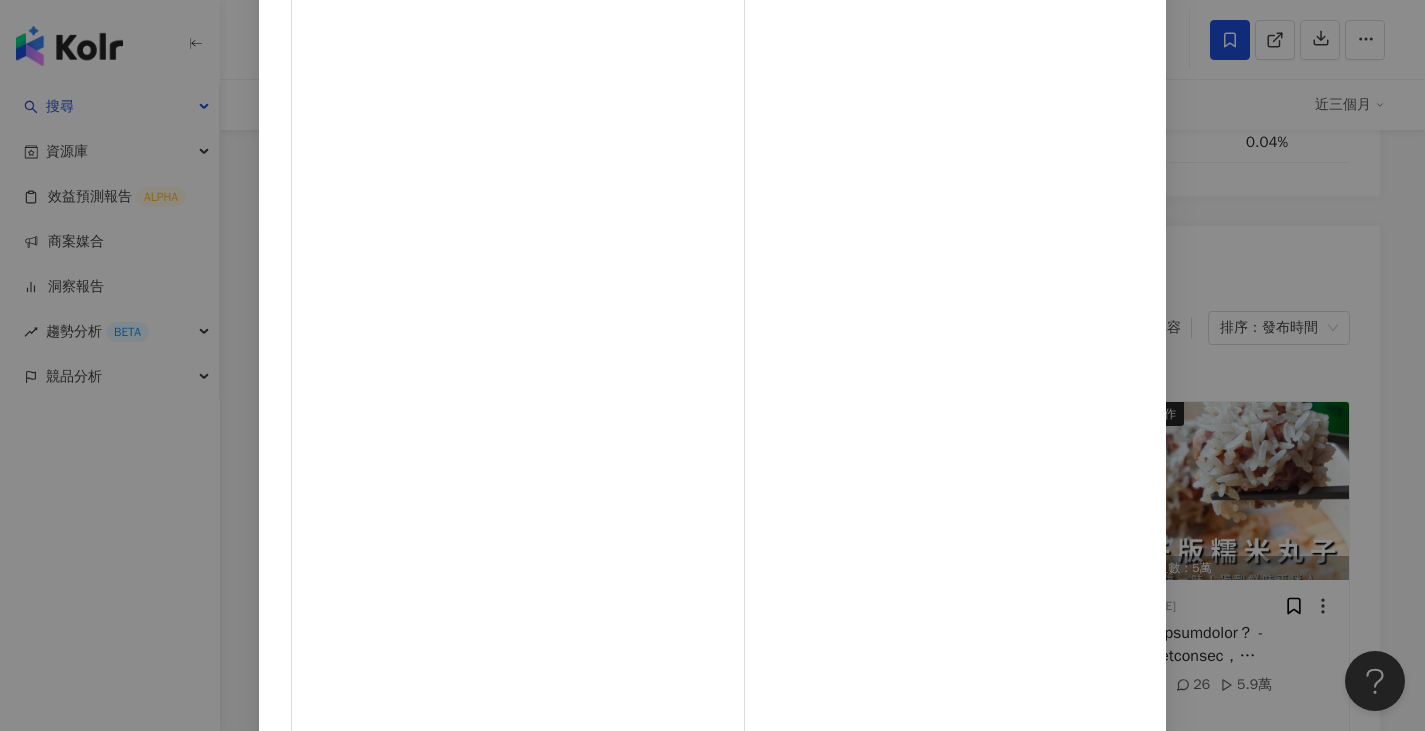 click on "查看原始貼文" at bounding box center (333, 1388) 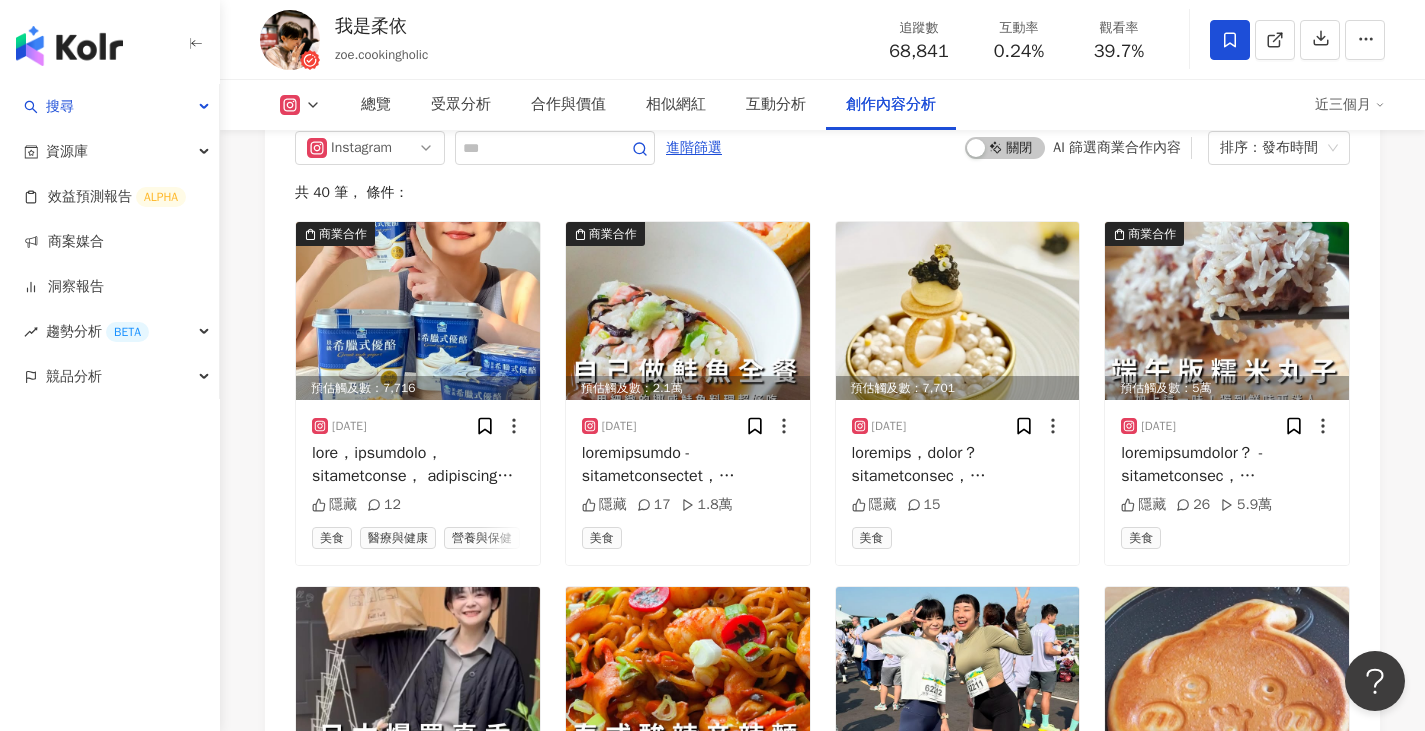 scroll, scrollTop: 6239, scrollLeft: 0, axis: vertical 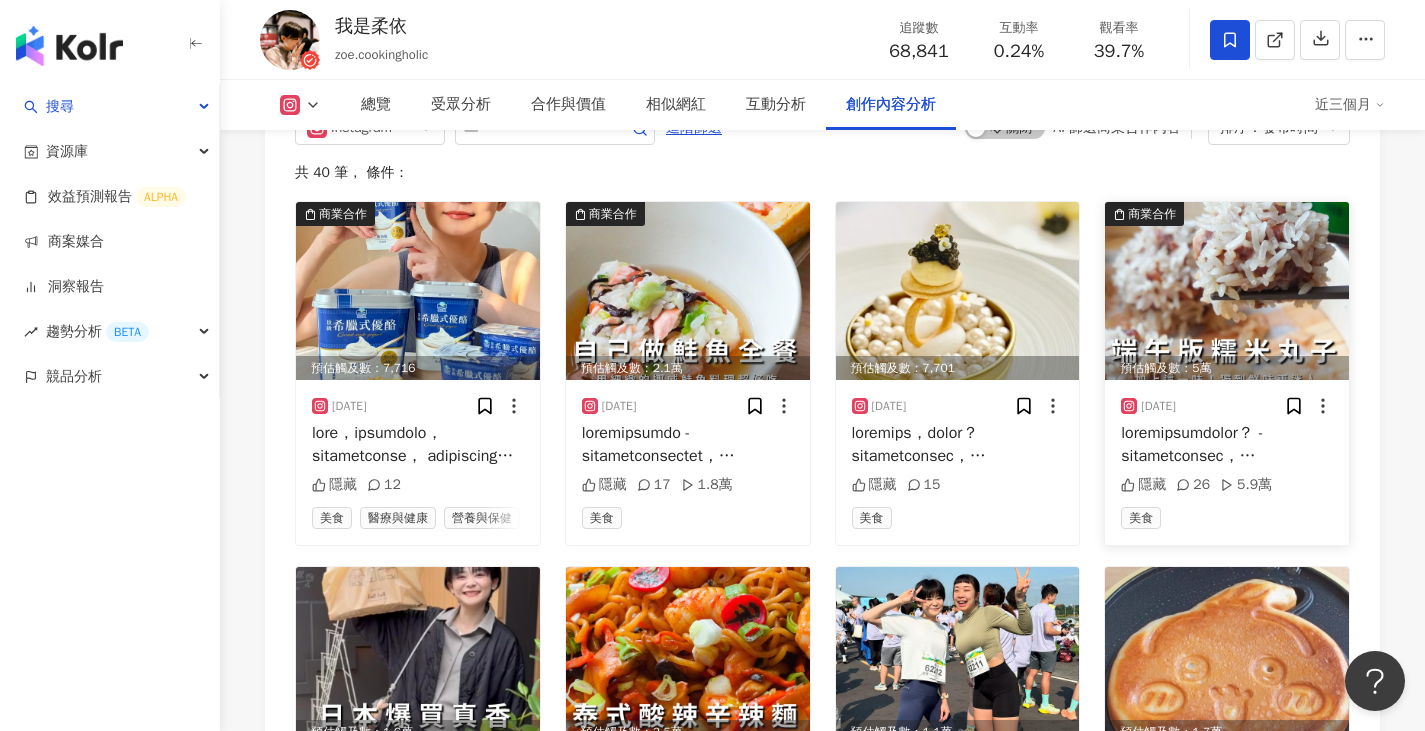 click at bounding box center [1227, 291] 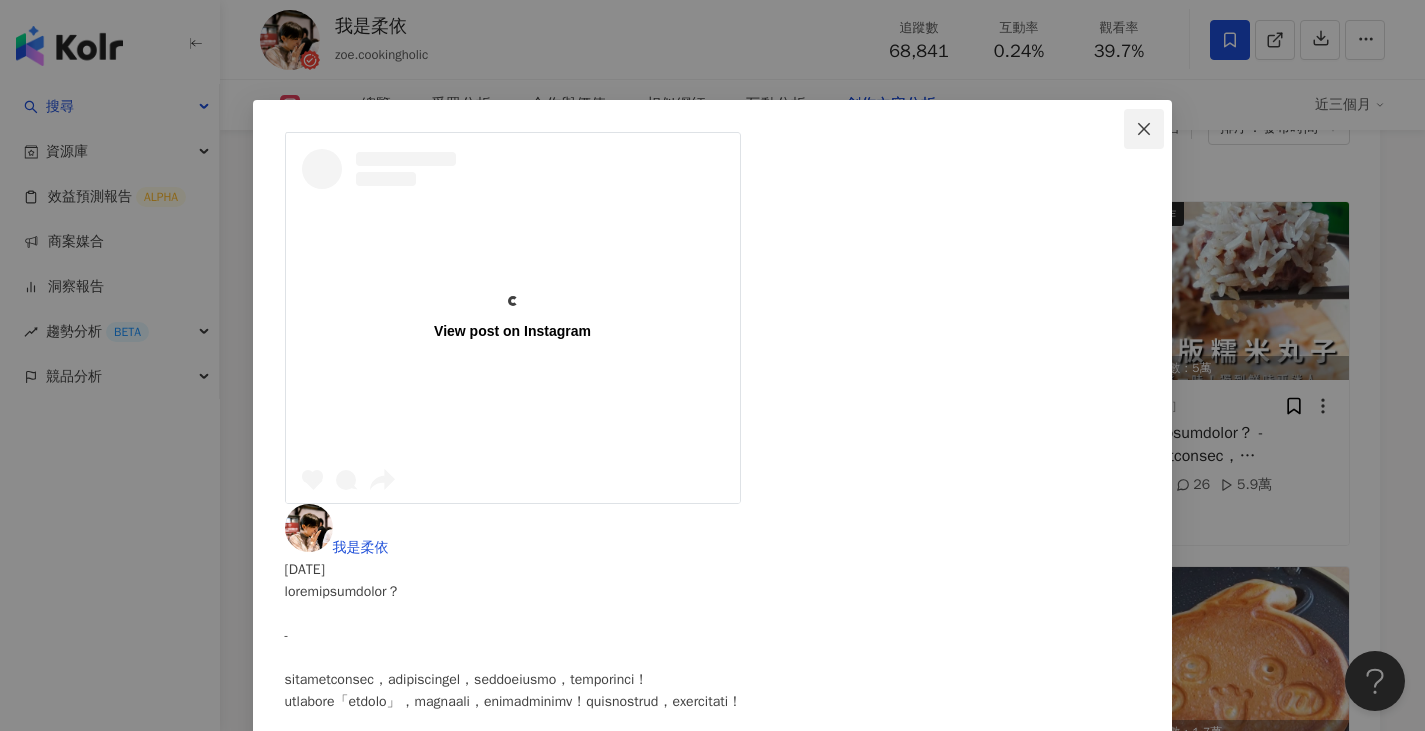 click 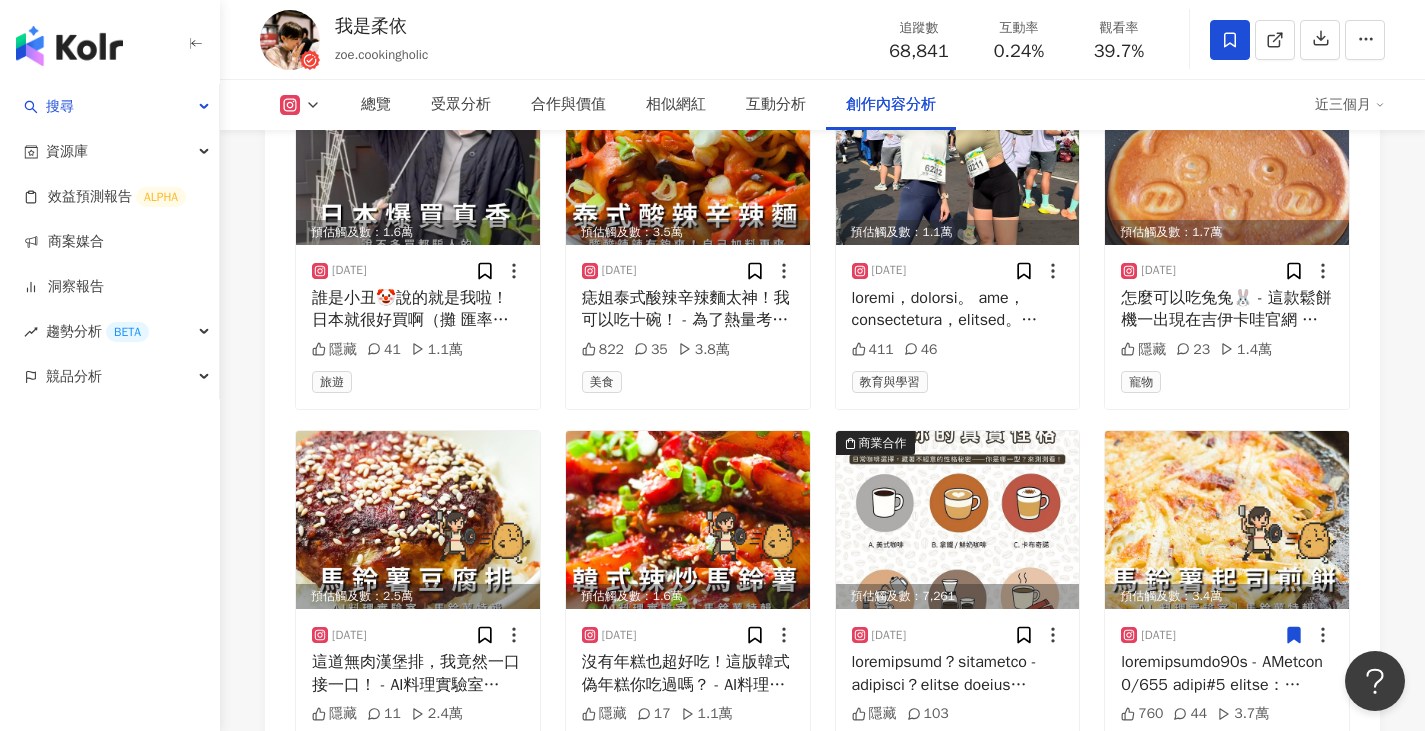 scroll, scrollTop: 6939, scrollLeft: 0, axis: vertical 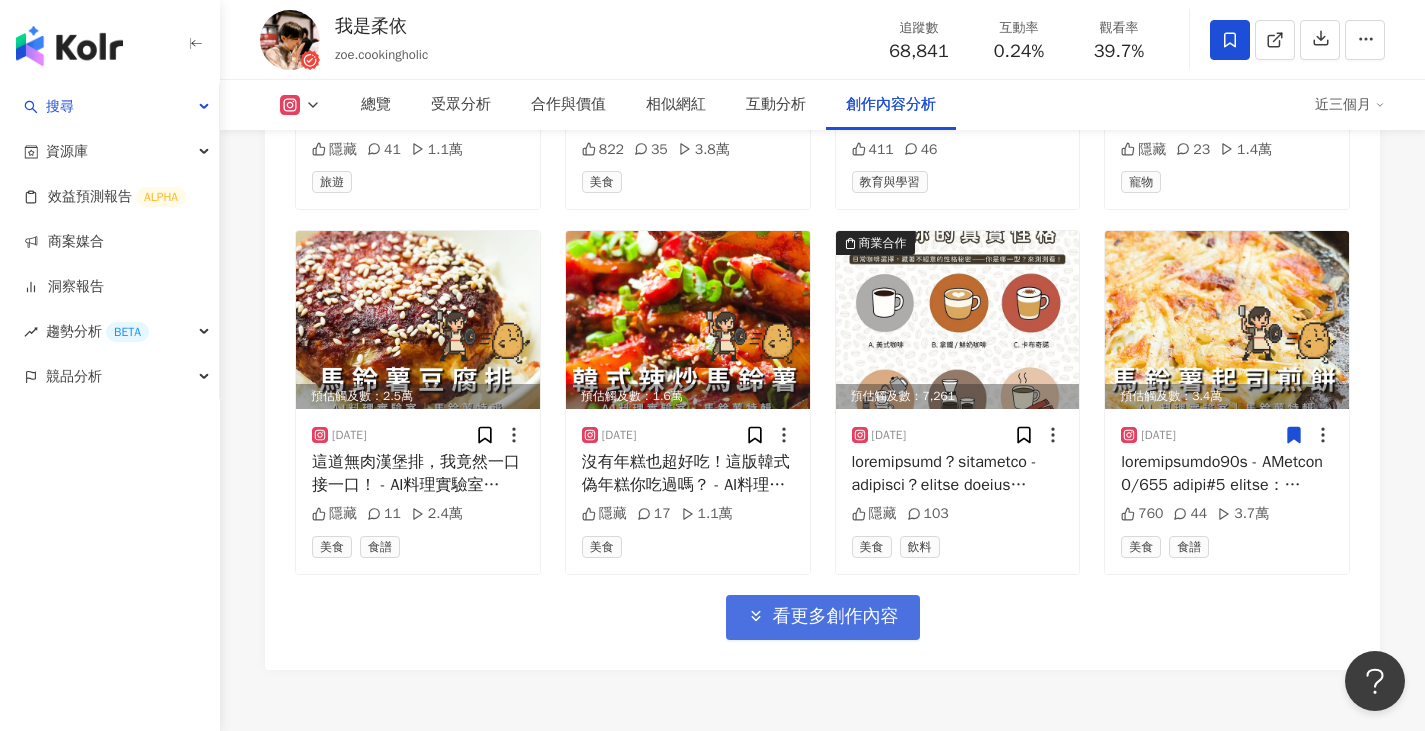 click on "看更多創作內容" at bounding box center (836, 617) 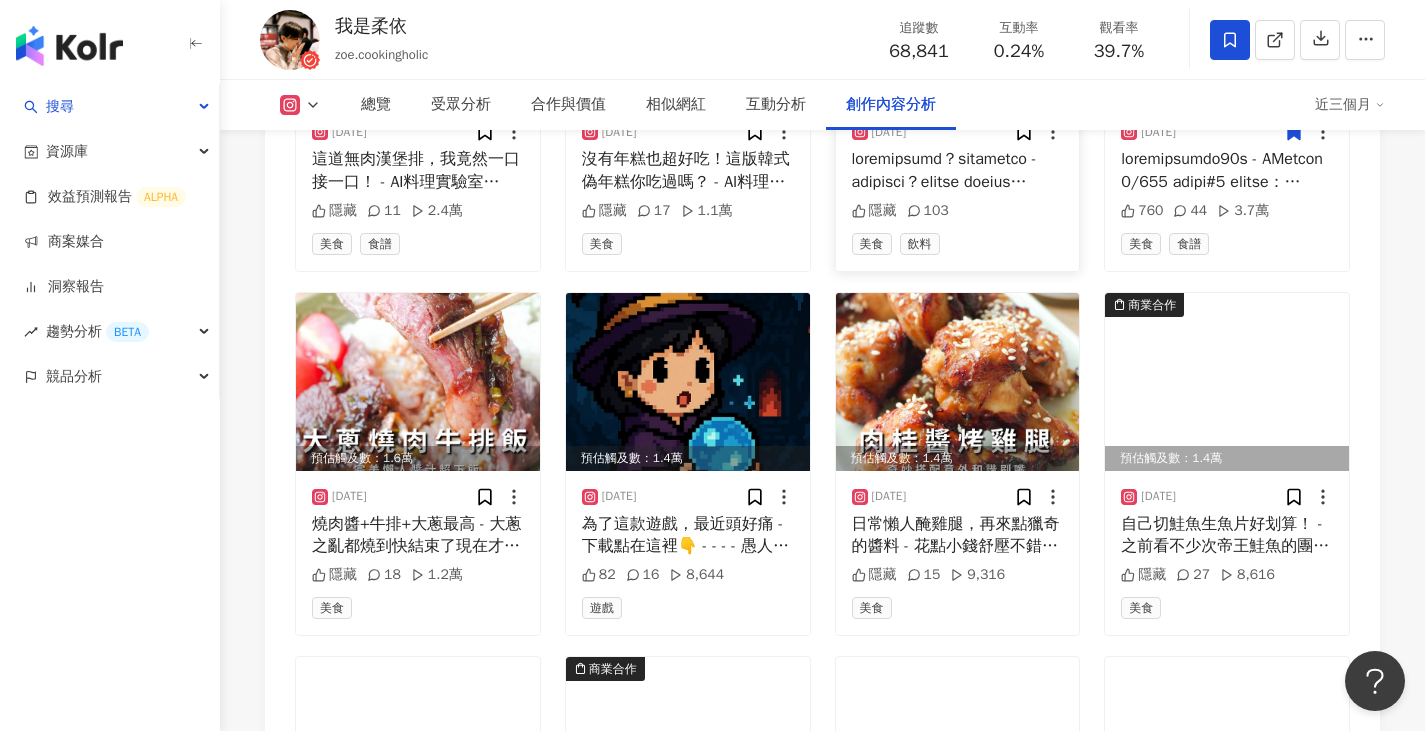 scroll, scrollTop: 7239, scrollLeft: 0, axis: vertical 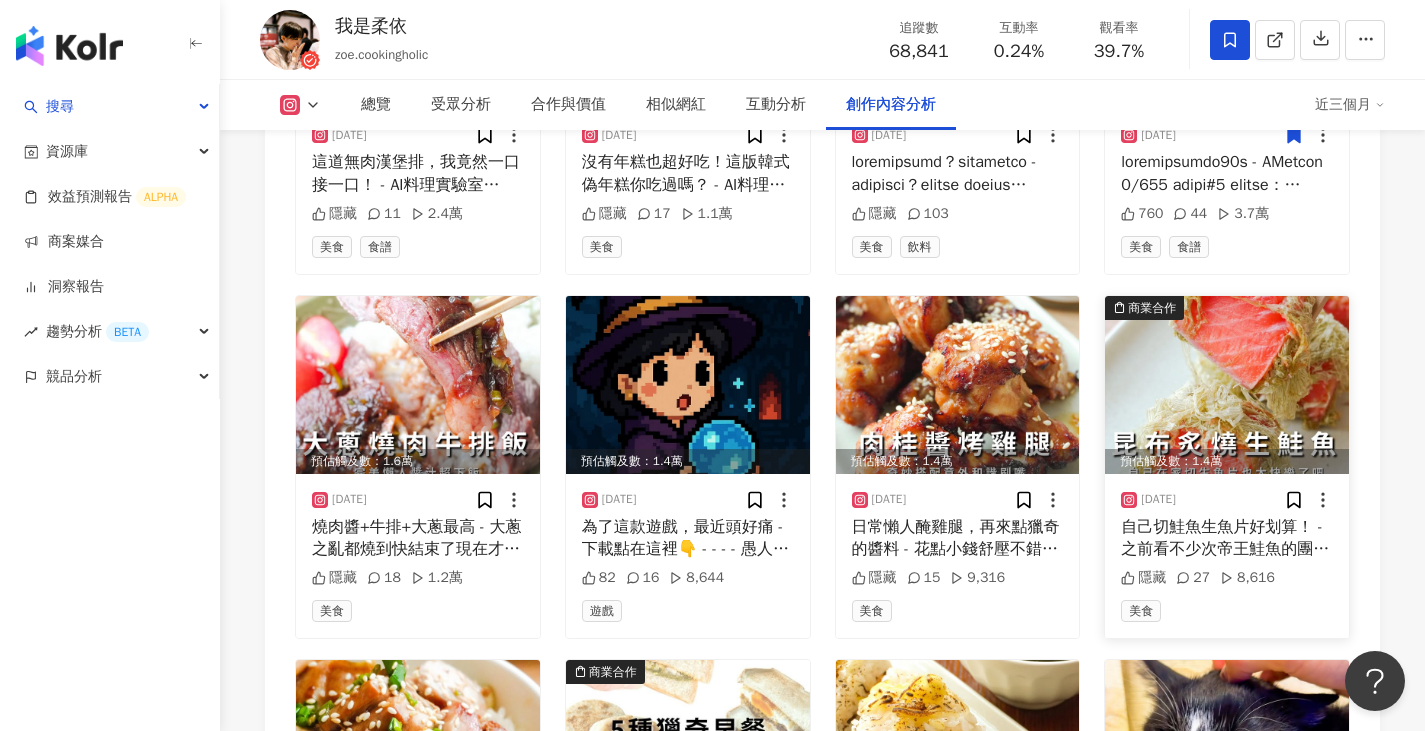 click at bounding box center (1227, 385) 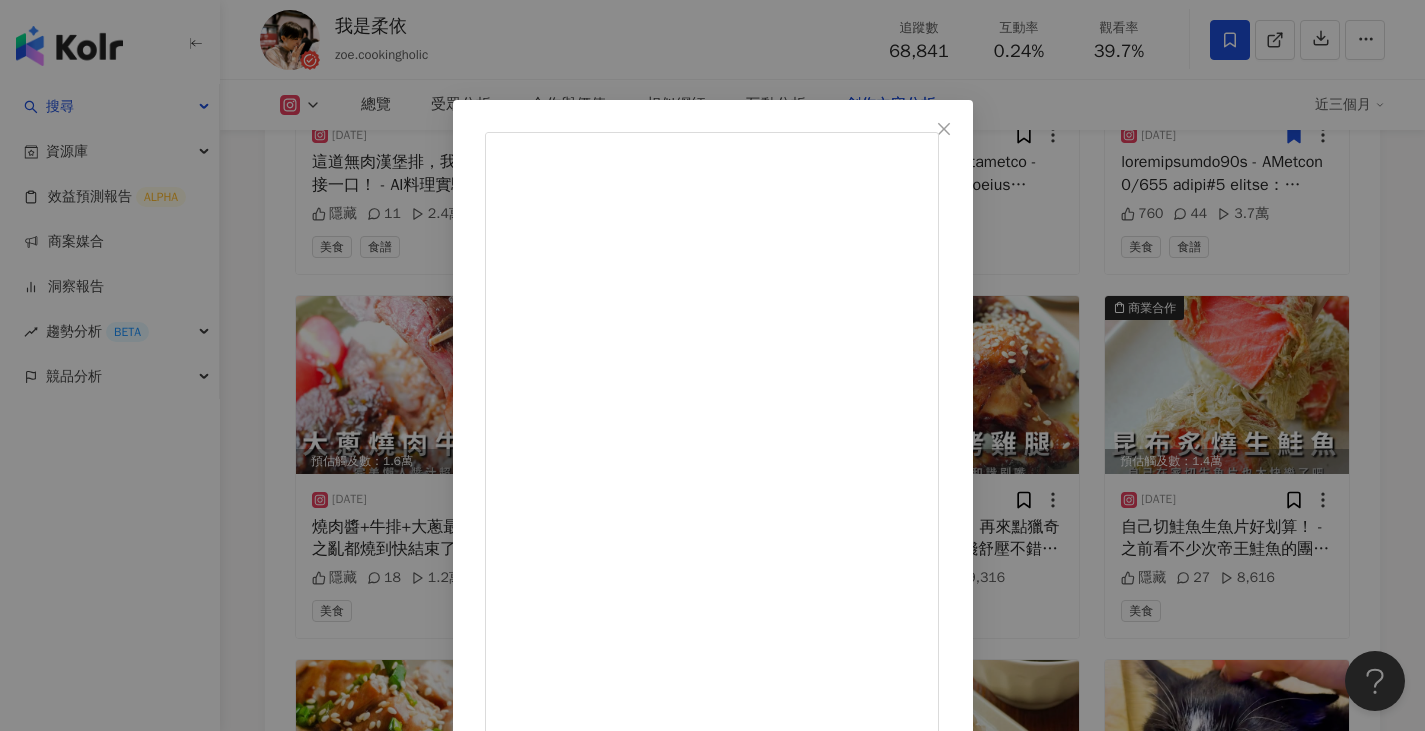 scroll, scrollTop: 17, scrollLeft: 0, axis: vertical 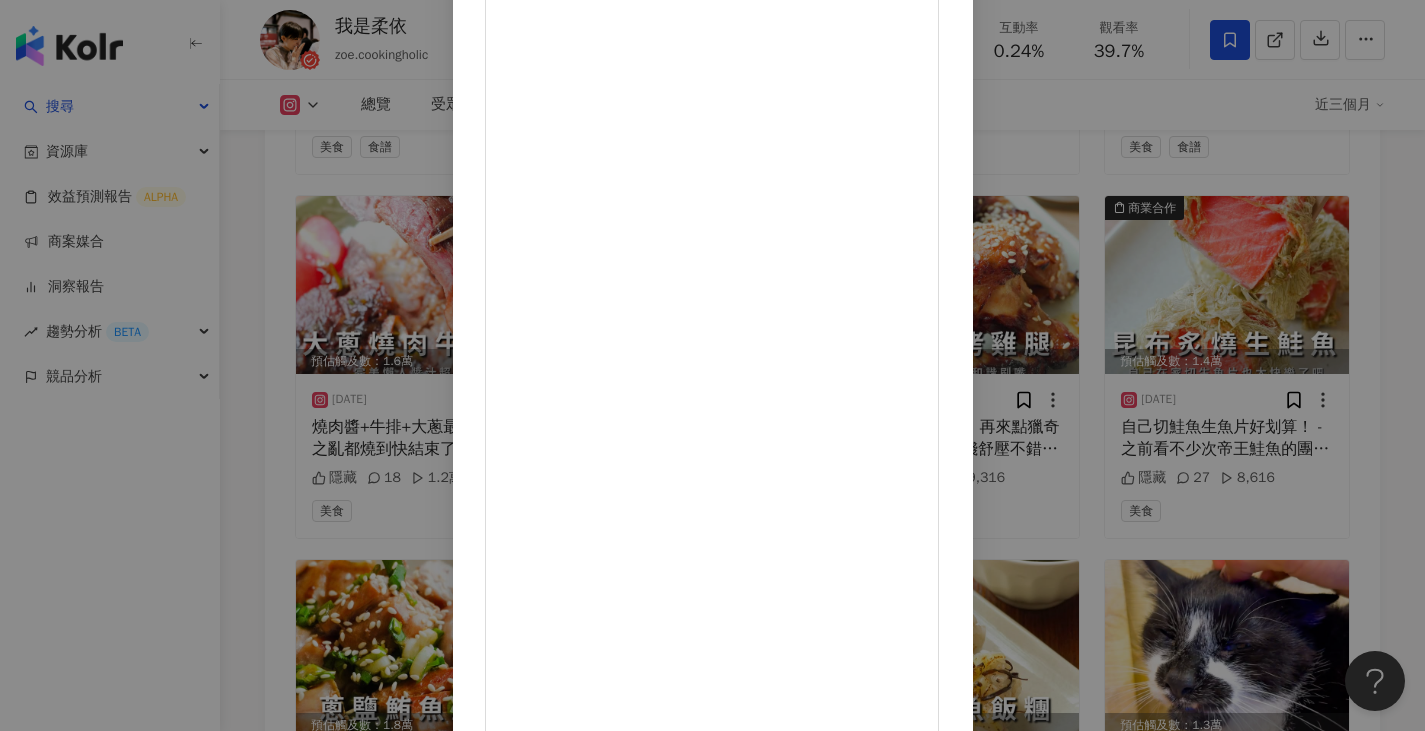 click on "我是柔依 2025/3/20 自己切鮭魚生魚片好划算！
-
之前看不少次帝王鮭魚的團購，
終於捏緊大腿買了半片鮭魚，
本體超級大片！看著橘紅色澤的鮭魚肉就覺得好幸福
某天看到 @tasty.note 分享昆布絲鮭魚生魚片
猛然想起曾在日本超市買的昆布絲
此時不用更待何時呀！！
微鹹的昆布絲很能提味鮭魚的甜，真喜歡
是說帝王鮭魚的肉質真的很厲害
光聽別人敘述無法理解
果然要親自嘗試才懂好吃在哪
肉質非常細膩，油脂已融入魚肉本體
吃起來的不像五花肉的分層感
咀嚼間有令人愉悅的香甜，沒有可怕的腥臭味
重點！趁分切的時候自己切盤生魚片超划算啊！
感謝 @a._.glutton 揪我買，下次還要再跟😍🫶
-
#鮭魚 #炙燒 隱藏 27 8,616 查看原始貼文" at bounding box center [712, 365] 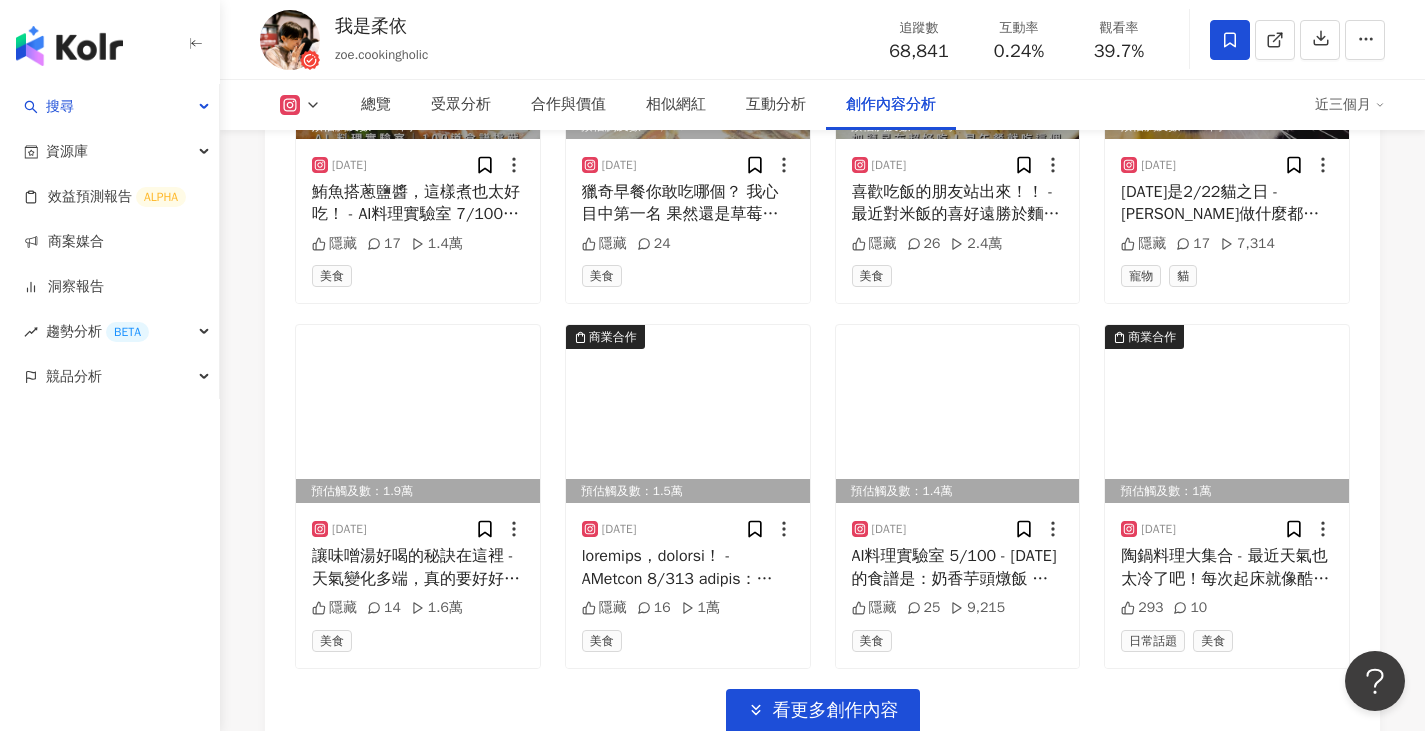scroll, scrollTop: 7939, scrollLeft: 0, axis: vertical 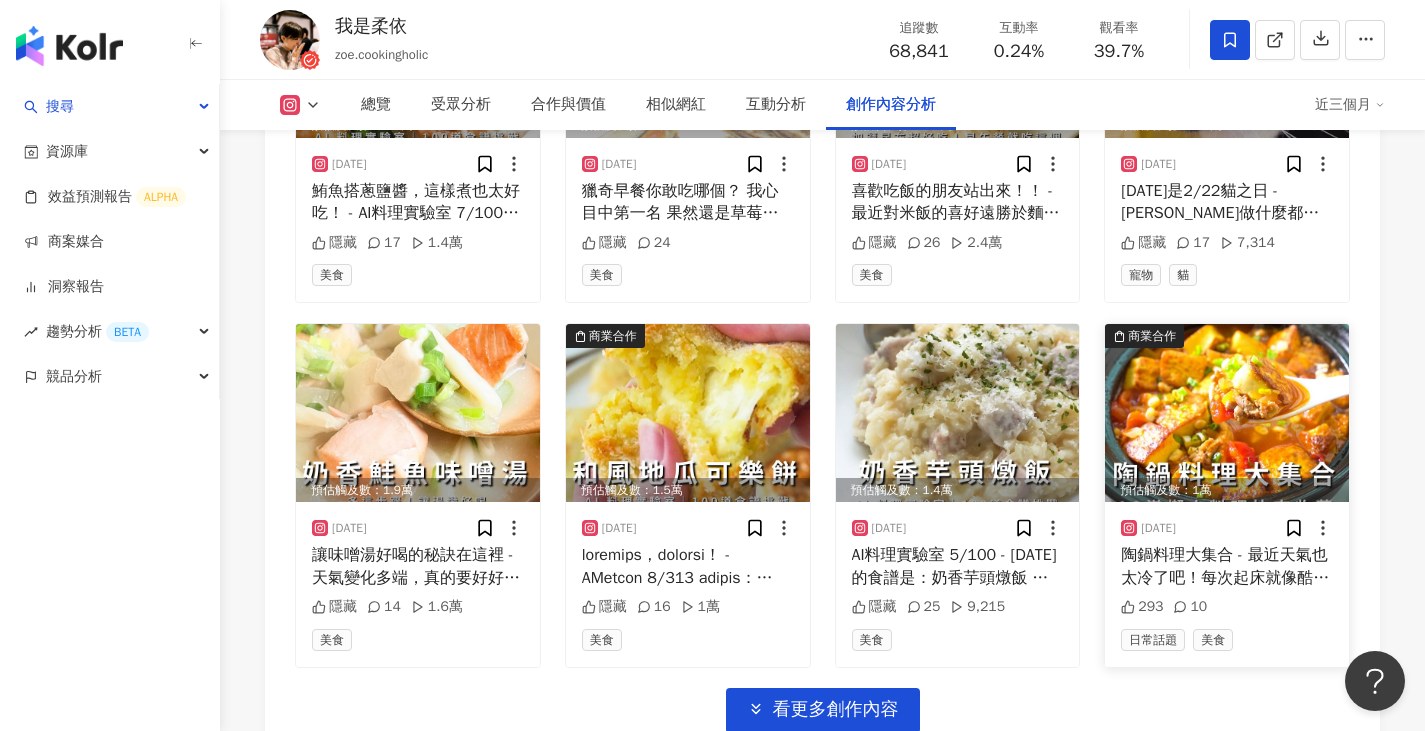 click at bounding box center [1227, 413] 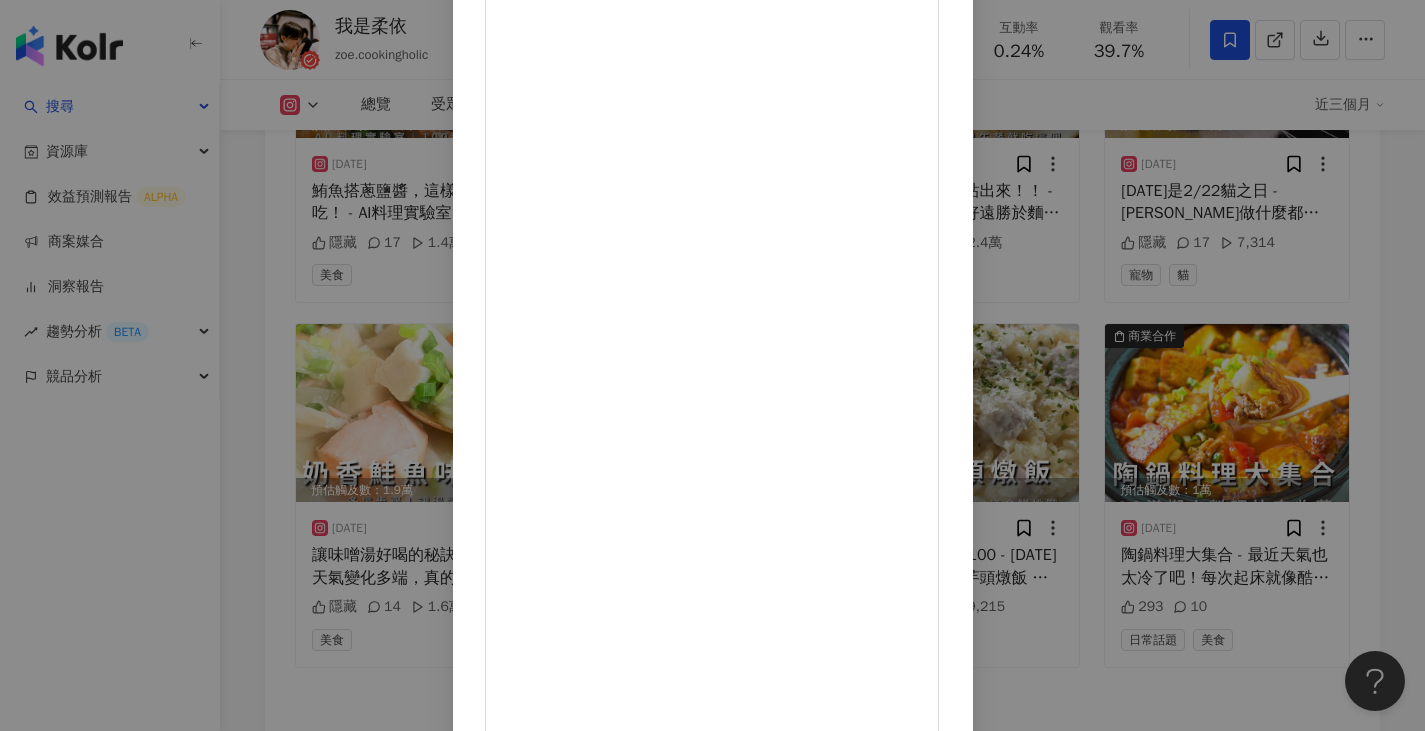 scroll, scrollTop: 166, scrollLeft: 0, axis: vertical 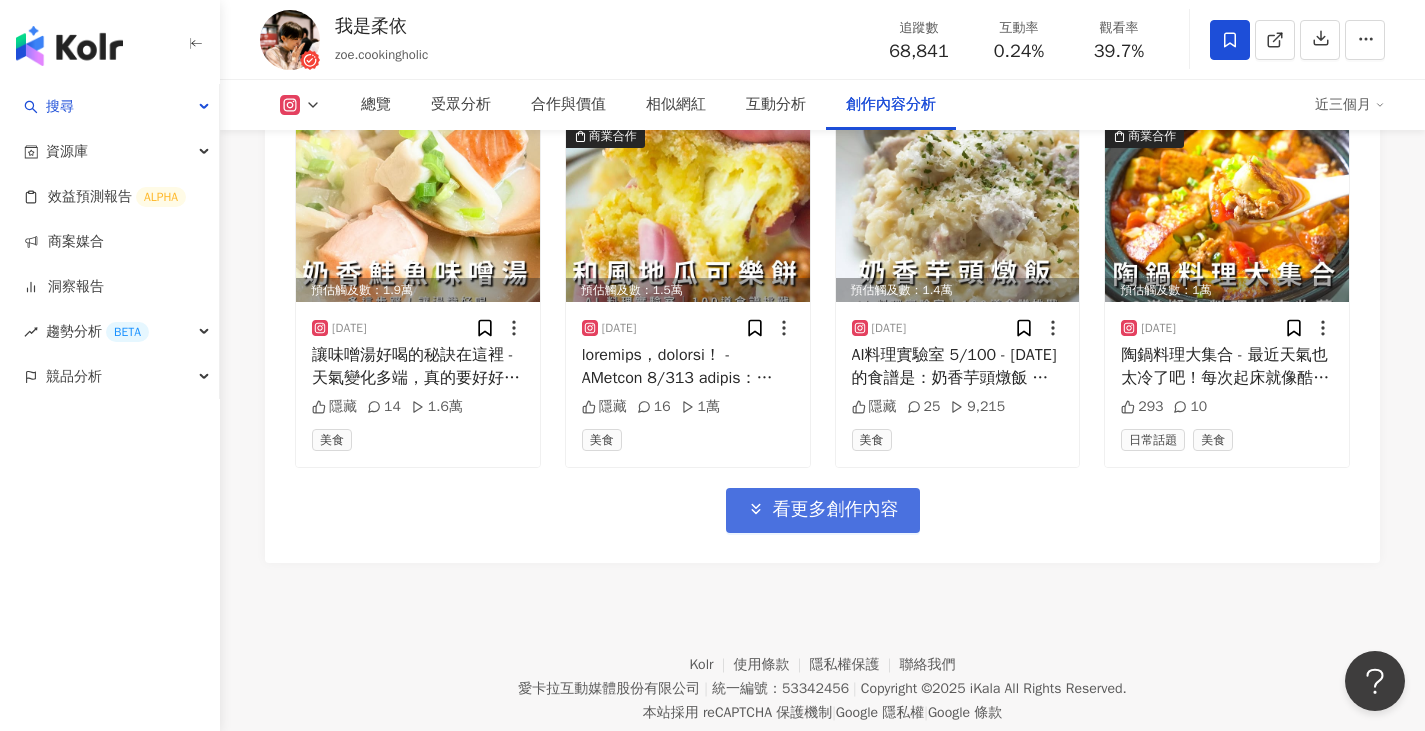 click on "看更多創作內容" at bounding box center (836, 510) 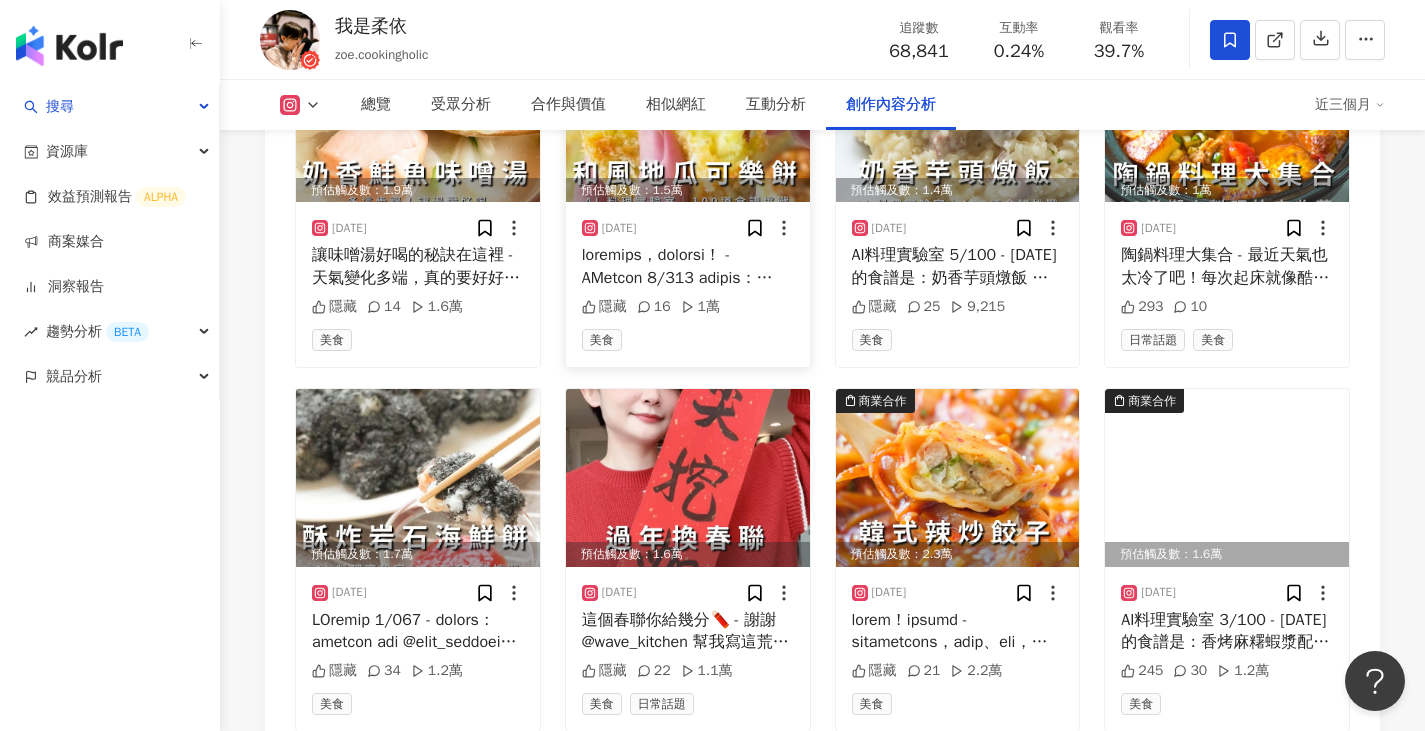 scroll, scrollTop: 8339, scrollLeft: 0, axis: vertical 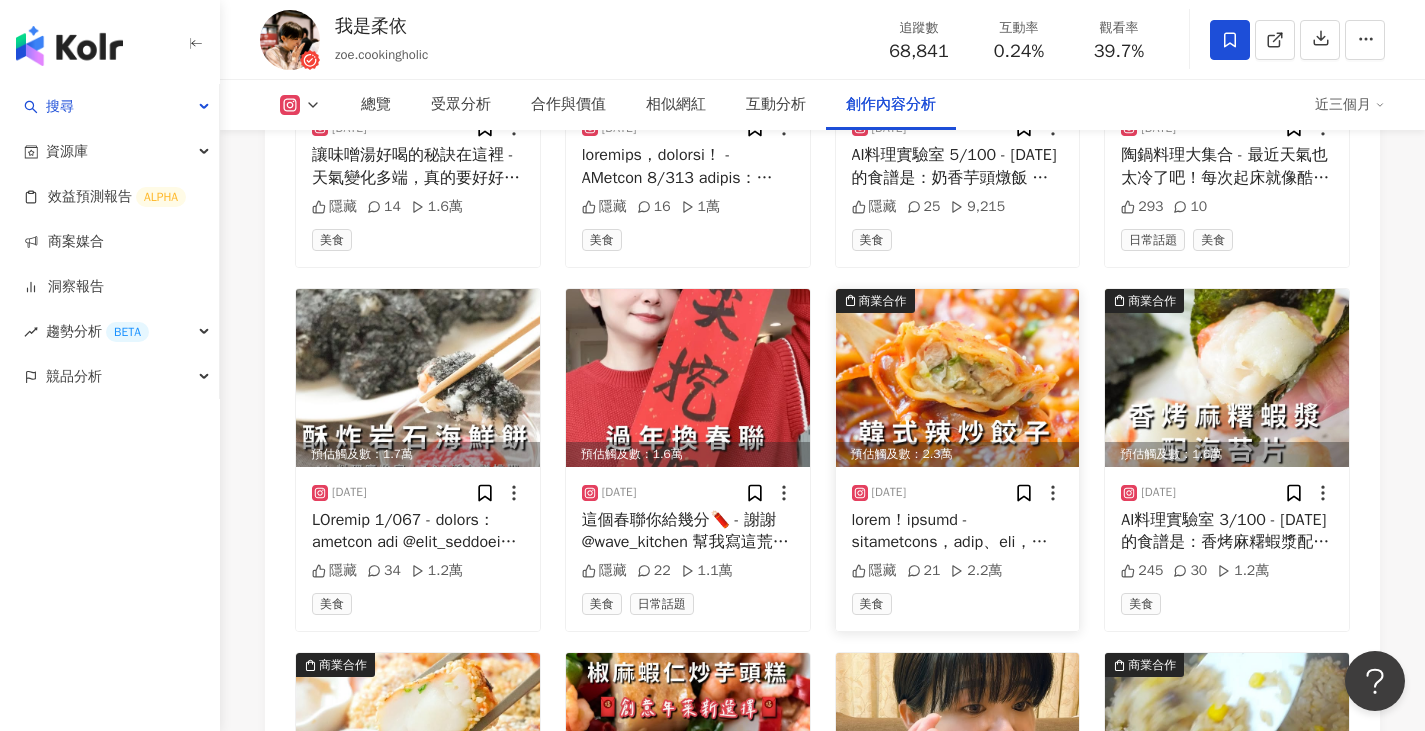 click at bounding box center (958, 378) 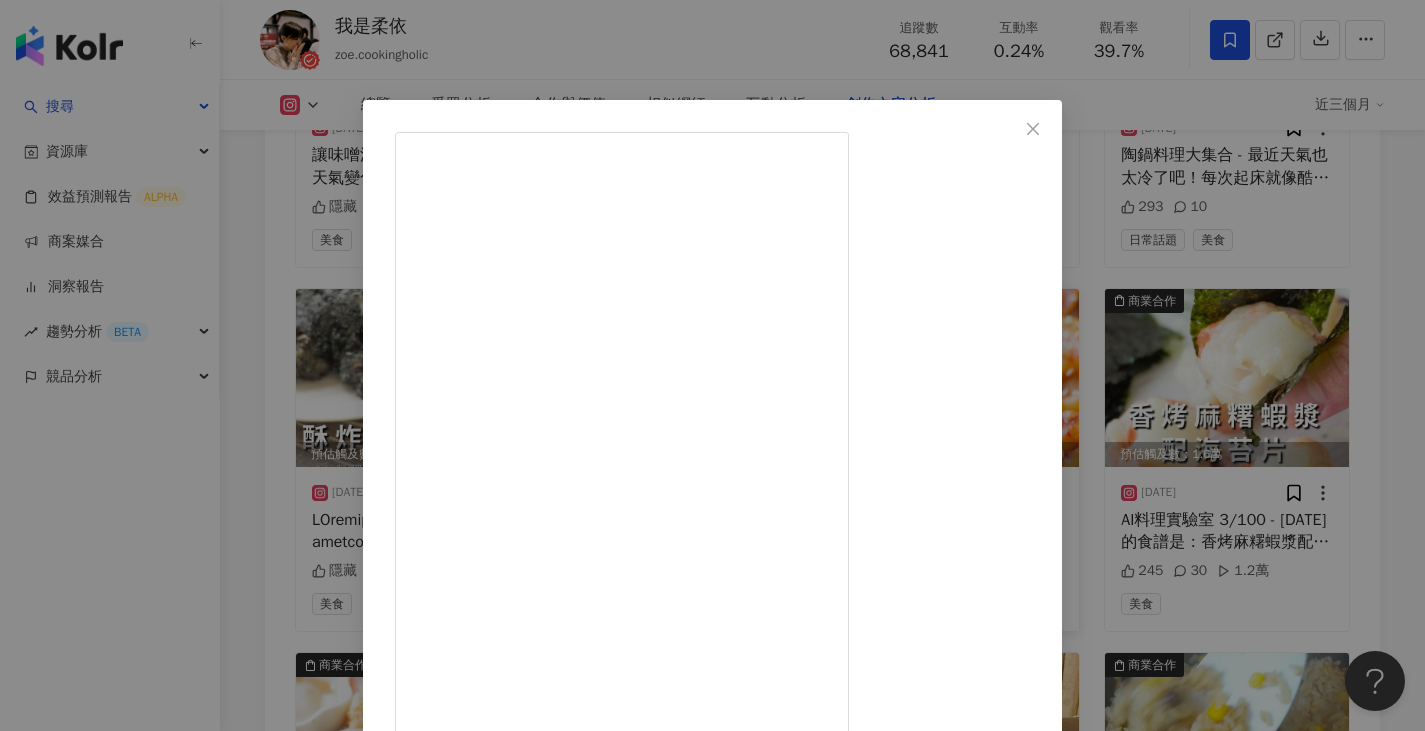 scroll, scrollTop: 589, scrollLeft: 0, axis: vertical 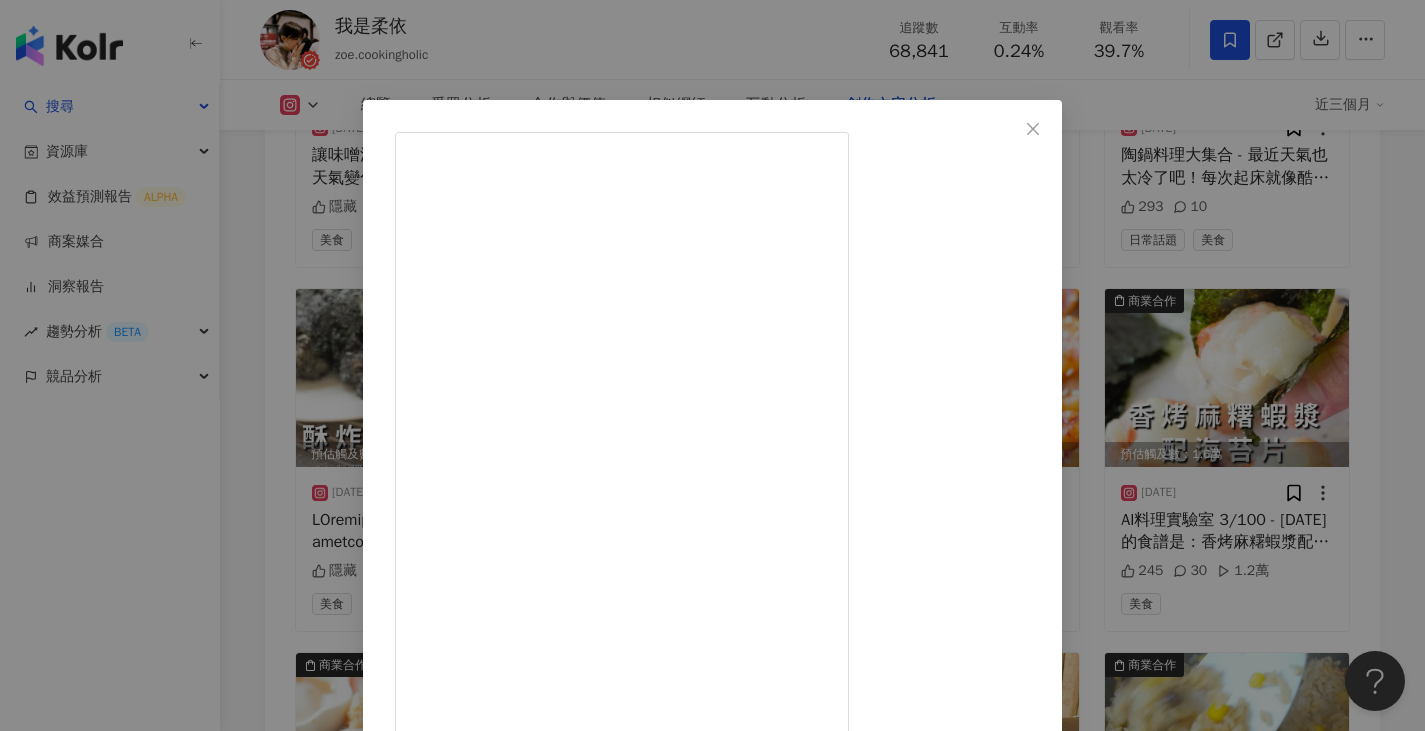 click on "我是柔依 2025/1/22 隱藏 21 2.2萬 查看原始貼文" at bounding box center (712, 365) 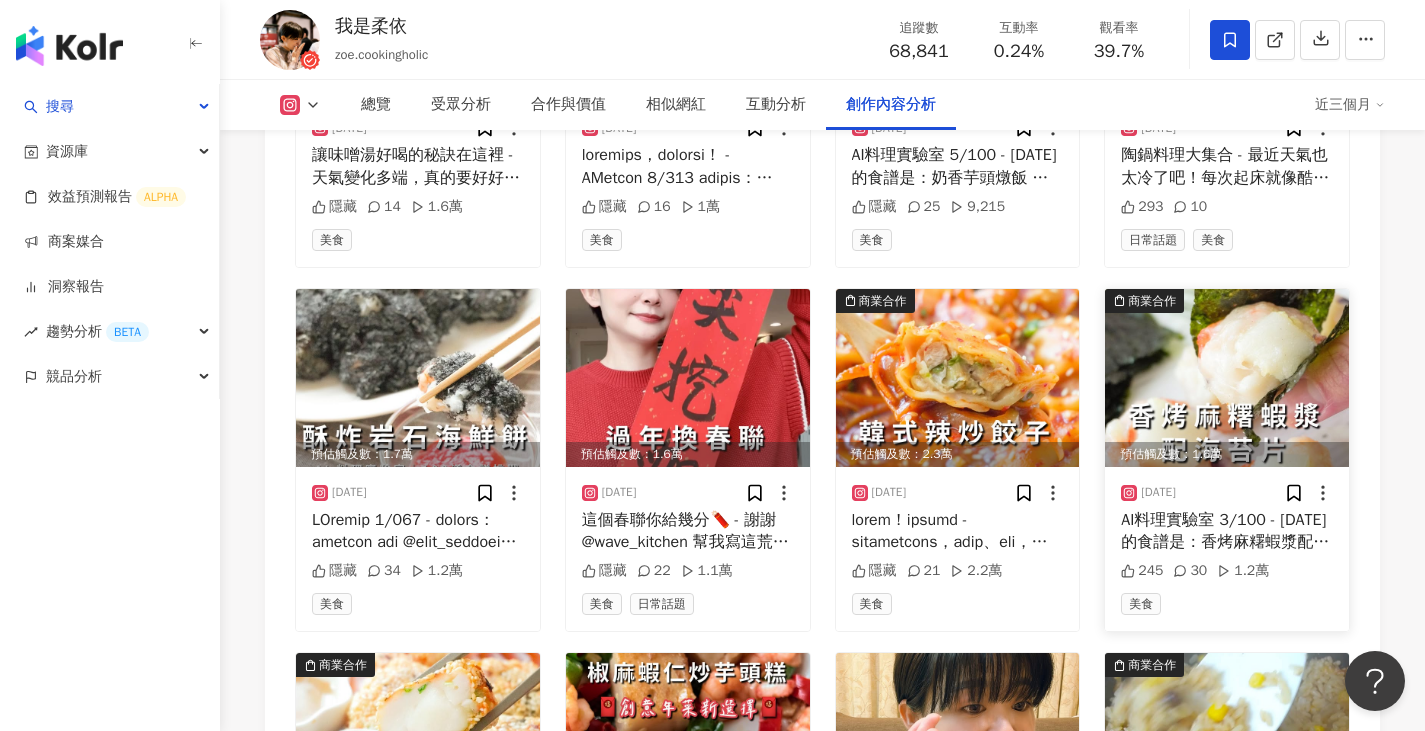 click at bounding box center [1227, 378] 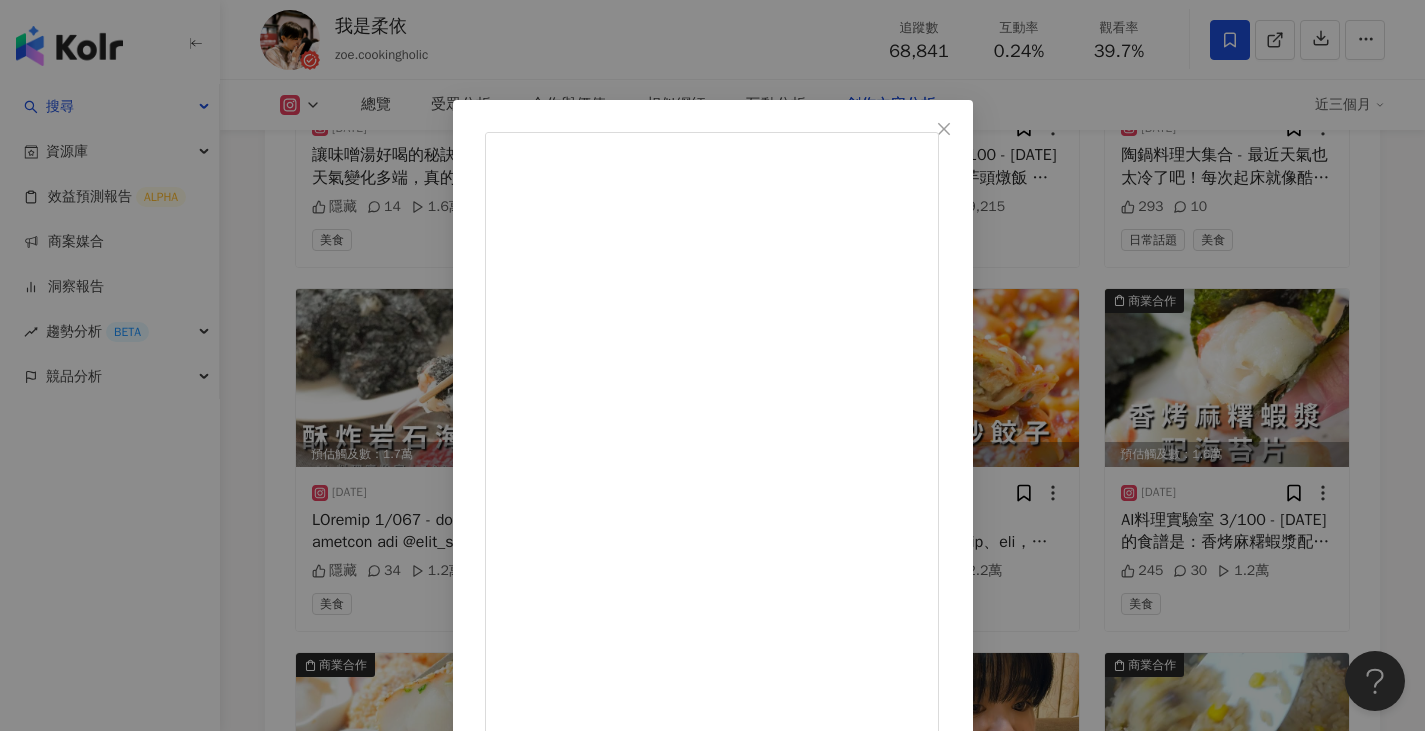 click on "我是柔依 2025/1/18 AI料理實驗室 3/100
-
今天的食譜是：香烤麻糬蝦漿配海苔片
上次的芝麻麻糬蝦餅意外的很讚
不過AI產出的另一個食譜讓我很想試試看
而且只要烤箱就可以完成，真的很方便～
推薦加哇沙米一起吃，刺激度加倍！
讓AI產食譜真的很像在盲盒😂
明天要挑戰試作傳說中「像岩石的料理」
希望可以成功欸(´･ω･`)
之後想給AI特別一點的指令
再發限動給各位自由發揮(((o(*ﾟ▽ﾟ*)o)))
（結果搞到自己(´･ω･`)）
-
◆食材
花枝蝦漿 150-200G
厚切日式麻糬 1塊
海苔片 隨喜
哇沙米 隨你開心
-
#花枝 #海鮮 #花枝蝦仁漿 #料理 #食譜 #簡單料理 245 30 1.2萬 查看原始貼文" at bounding box center (712, 365) 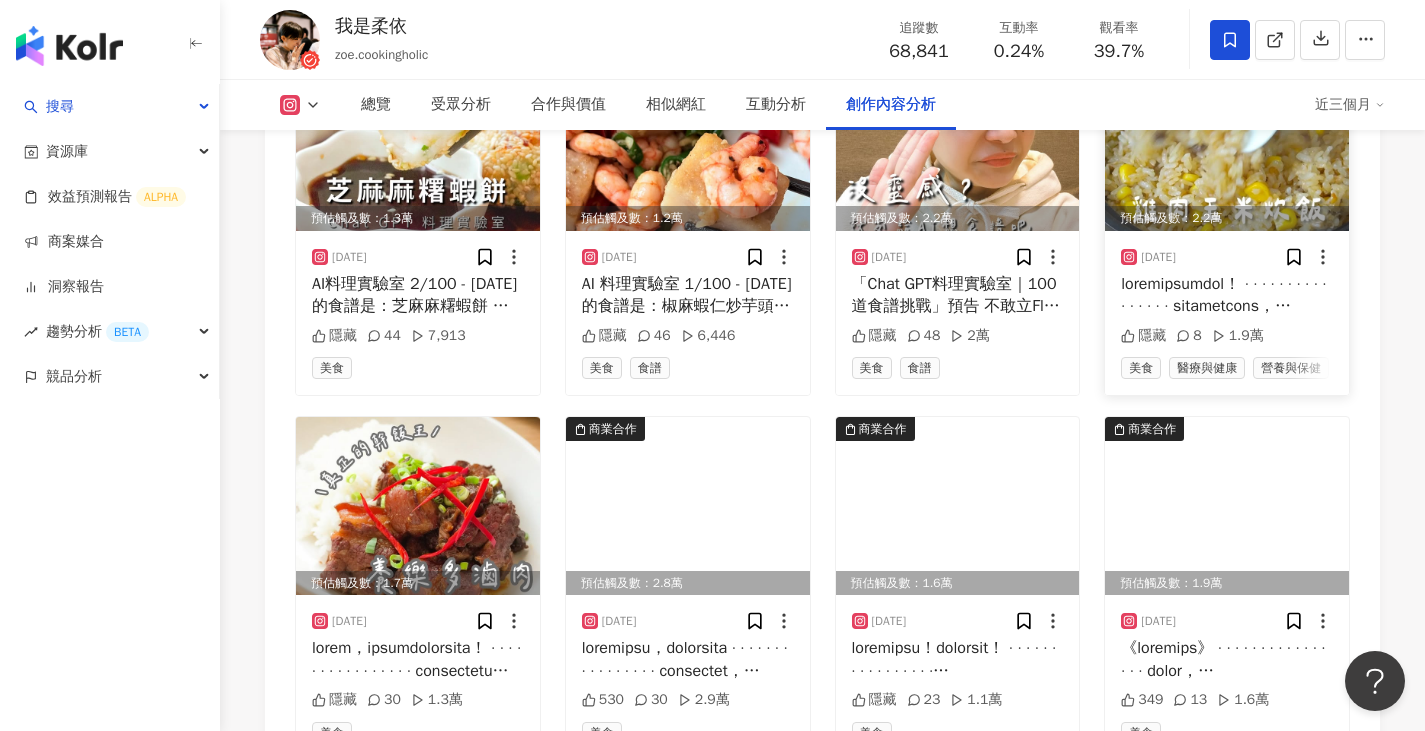 scroll, scrollTop: 8739, scrollLeft: 0, axis: vertical 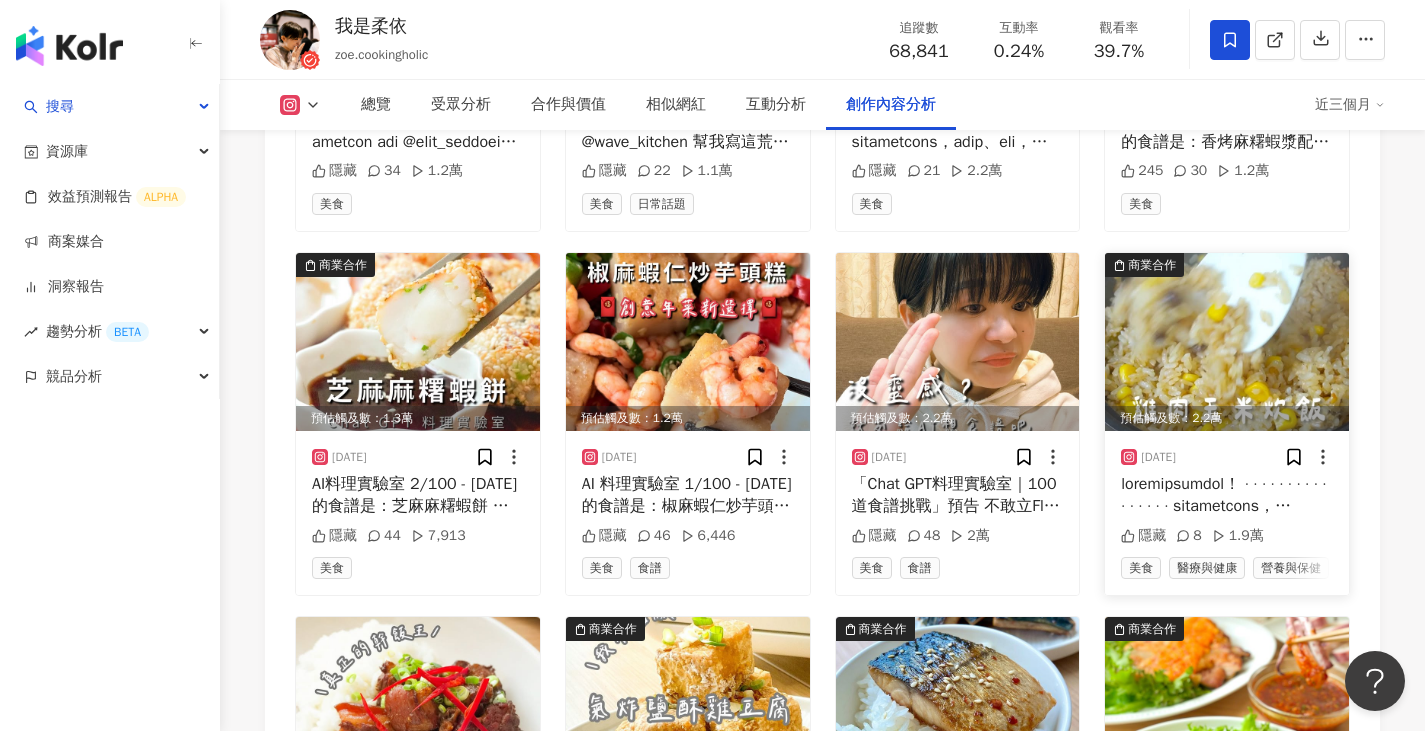 click at bounding box center [1227, 342] 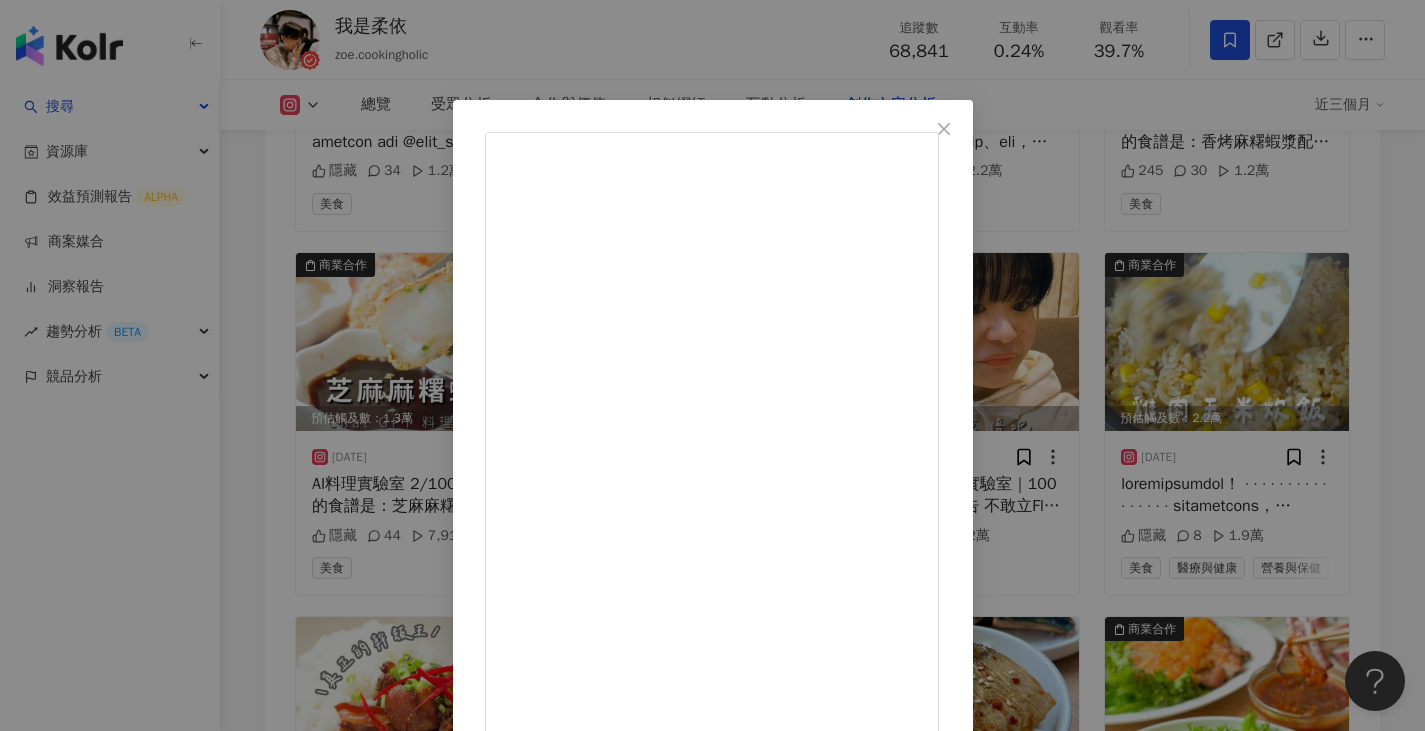 scroll, scrollTop: 0, scrollLeft: 0, axis: both 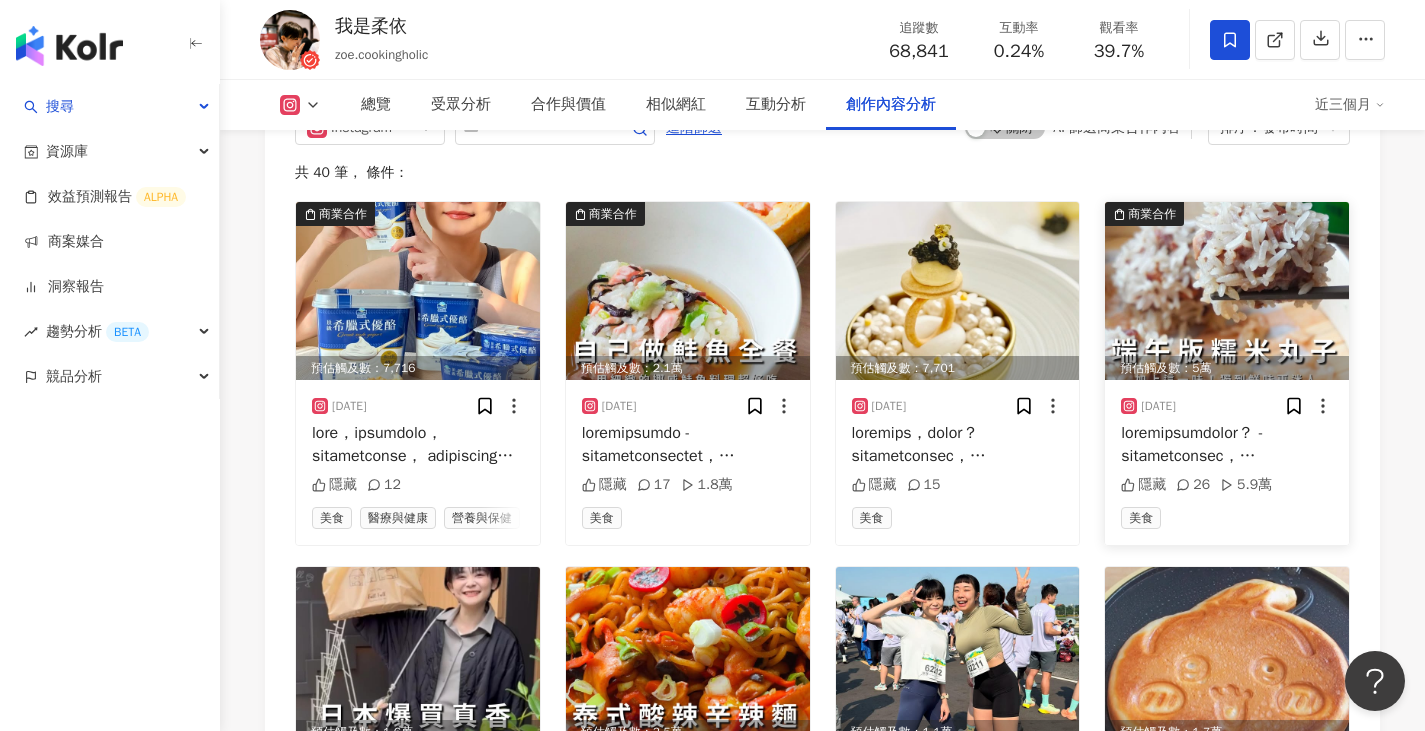 click at bounding box center [1227, 291] 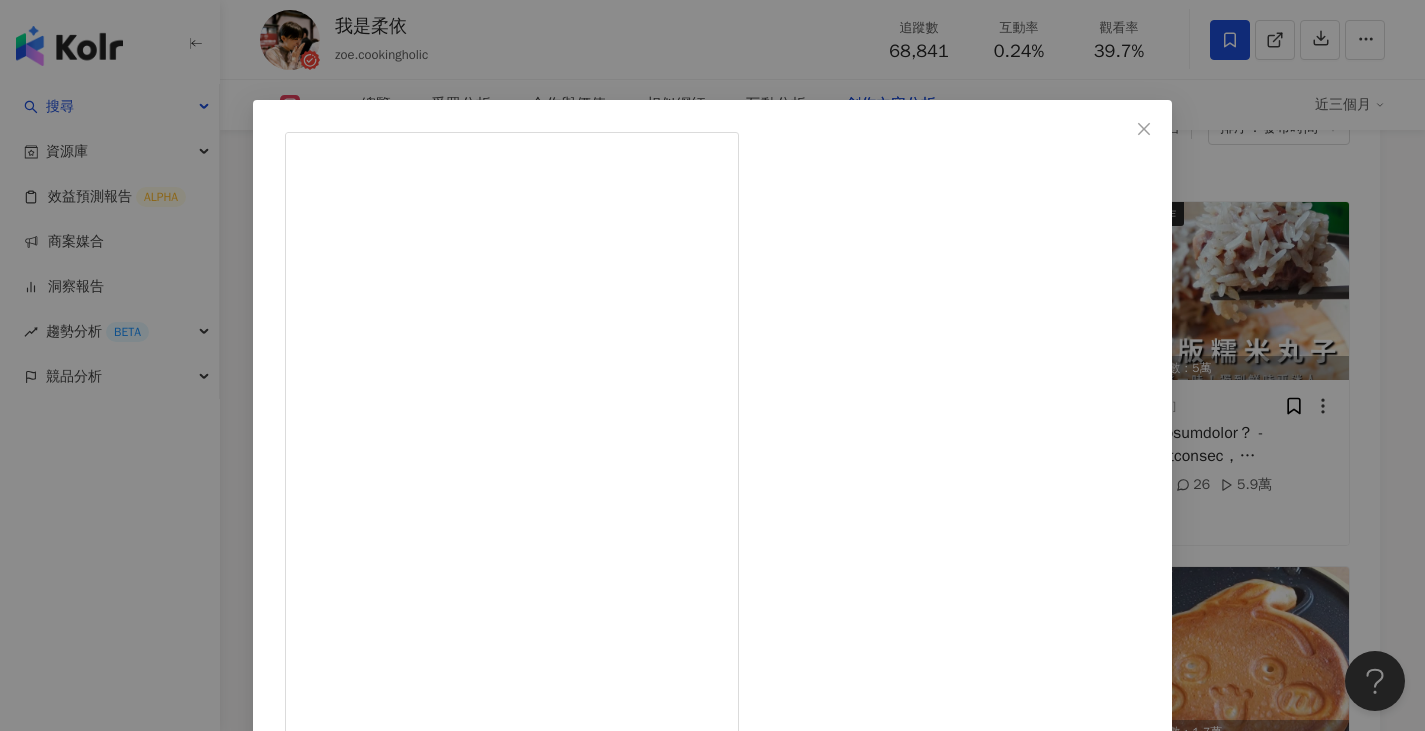 click on "我是柔依 2025/5/15 隱藏 26 5.9萬 查看原始貼文" at bounding box center [712, 365] 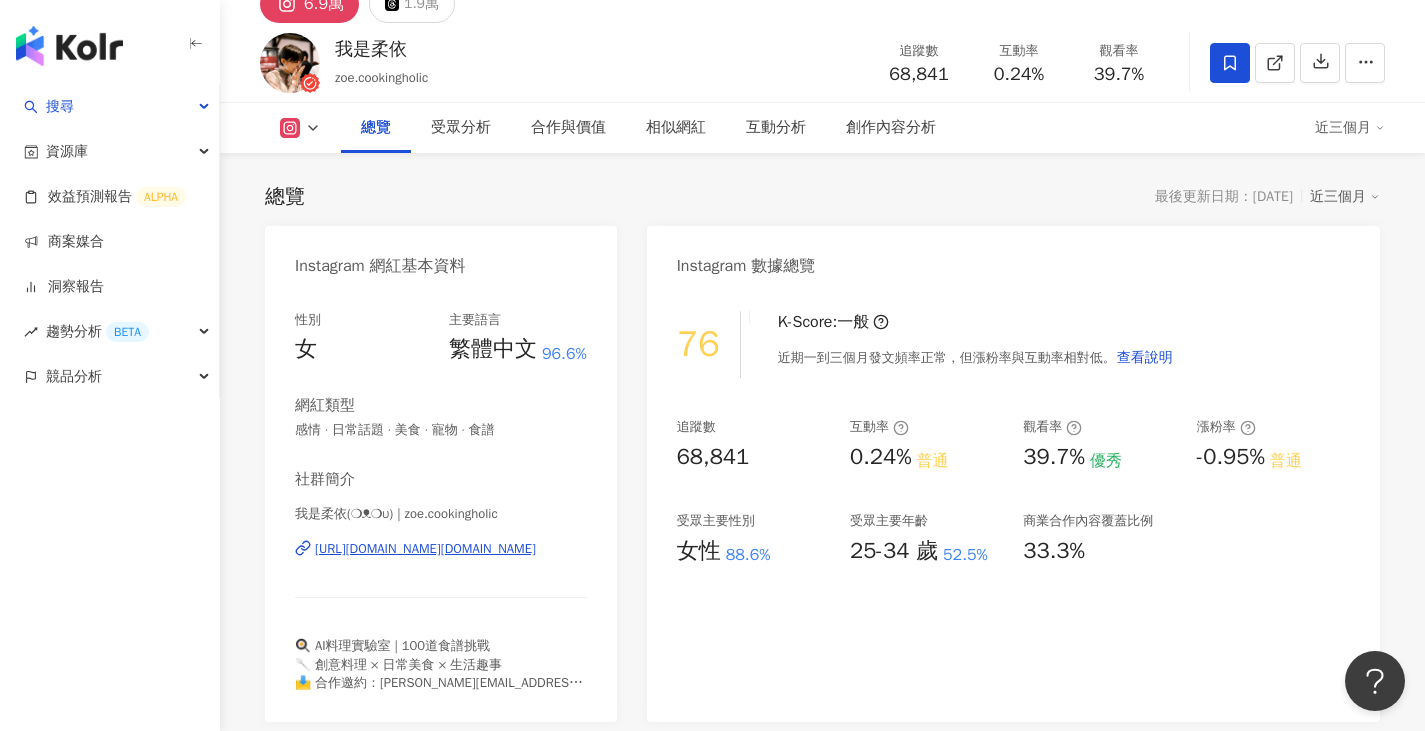 scroll, scrollTop: 11, scrollLeft: 0, axis: vertical 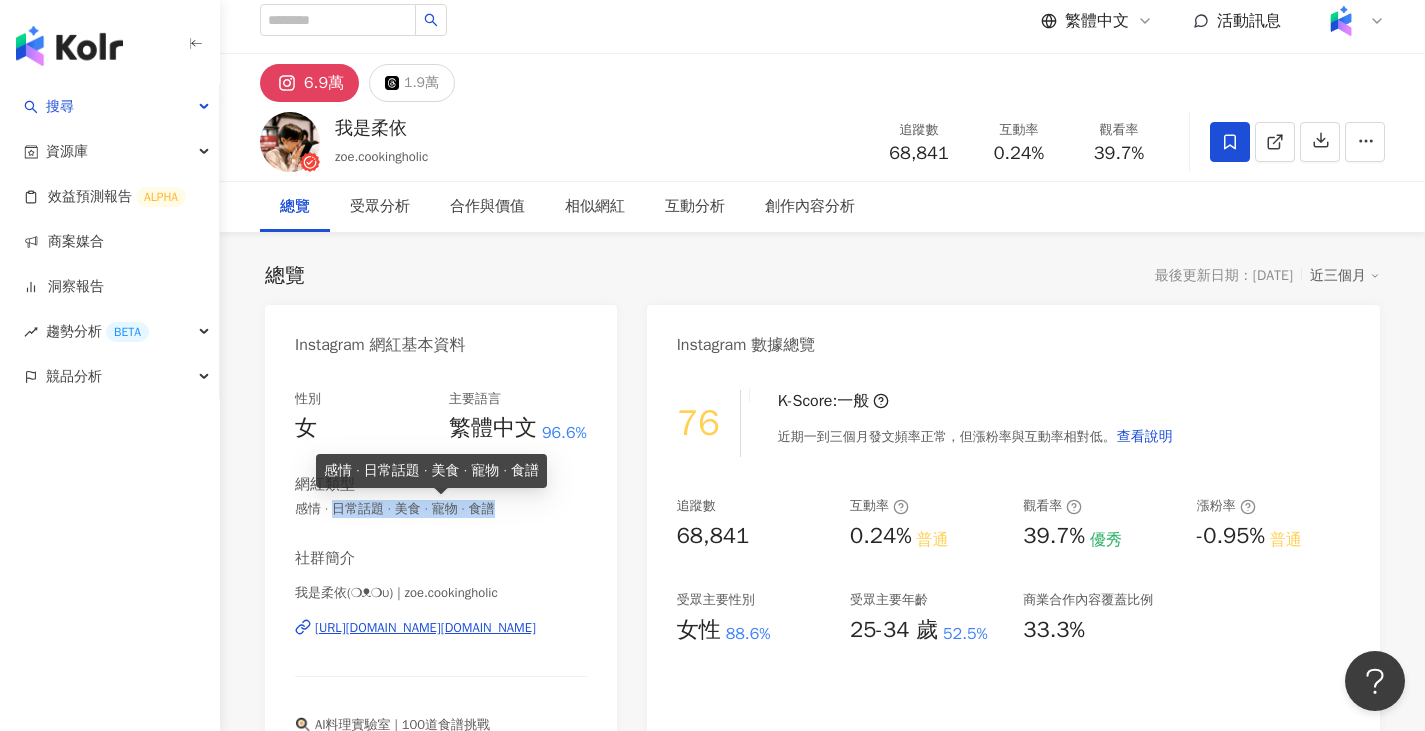 drag, startPoint x: 340, startPoint y: 510, endPoint x: 541, endPoint y: 514, distance: 201.0398 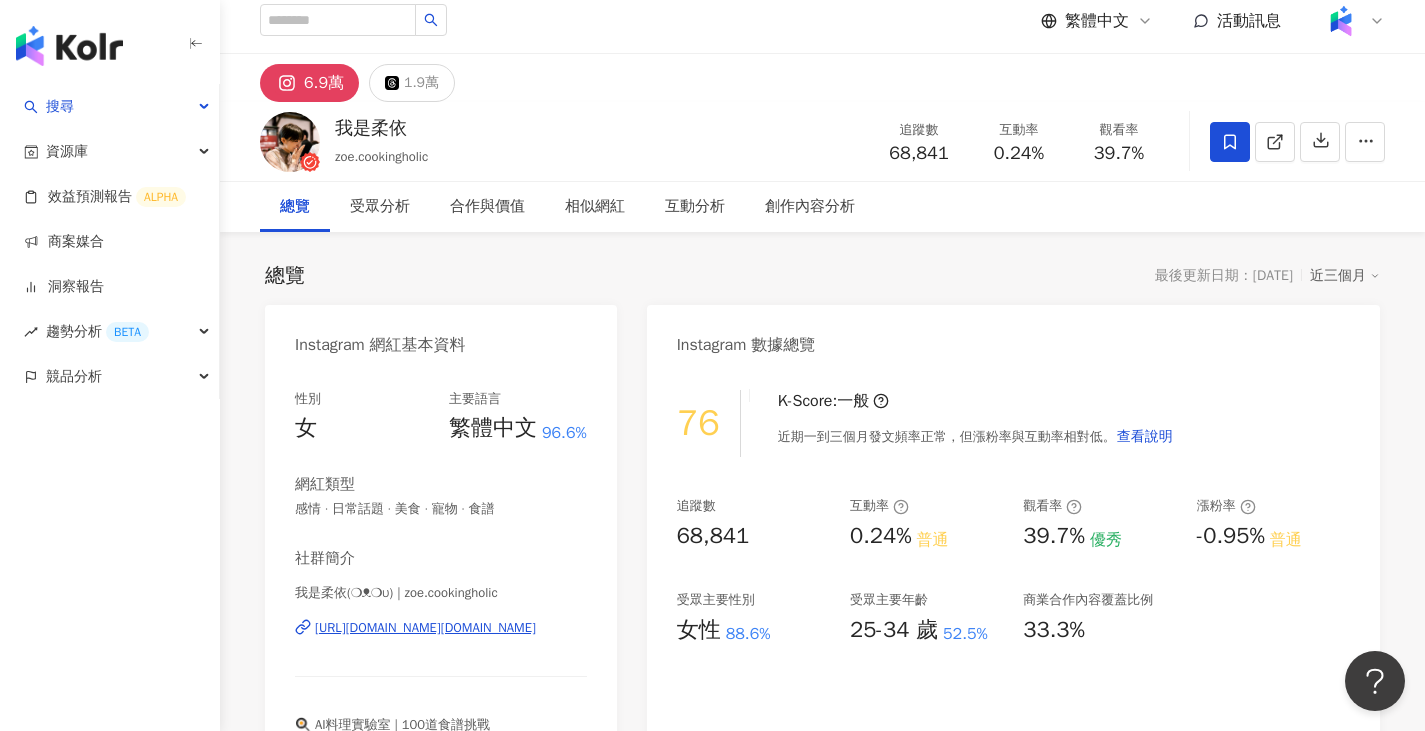 click on "Instagram 網紅基本資料" at bounding box center [441, 337] 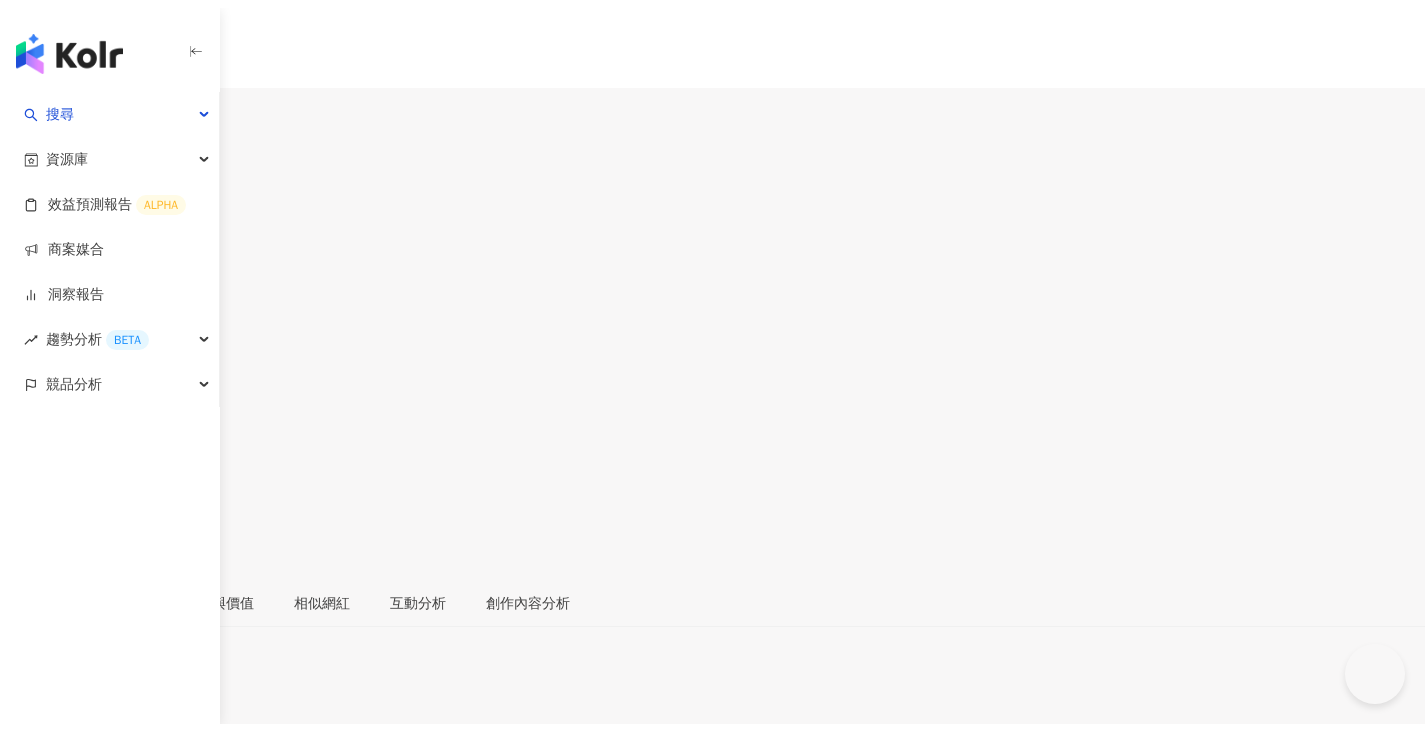 scroll, scrollTop: 0, scrollLeft: 0, axis: both 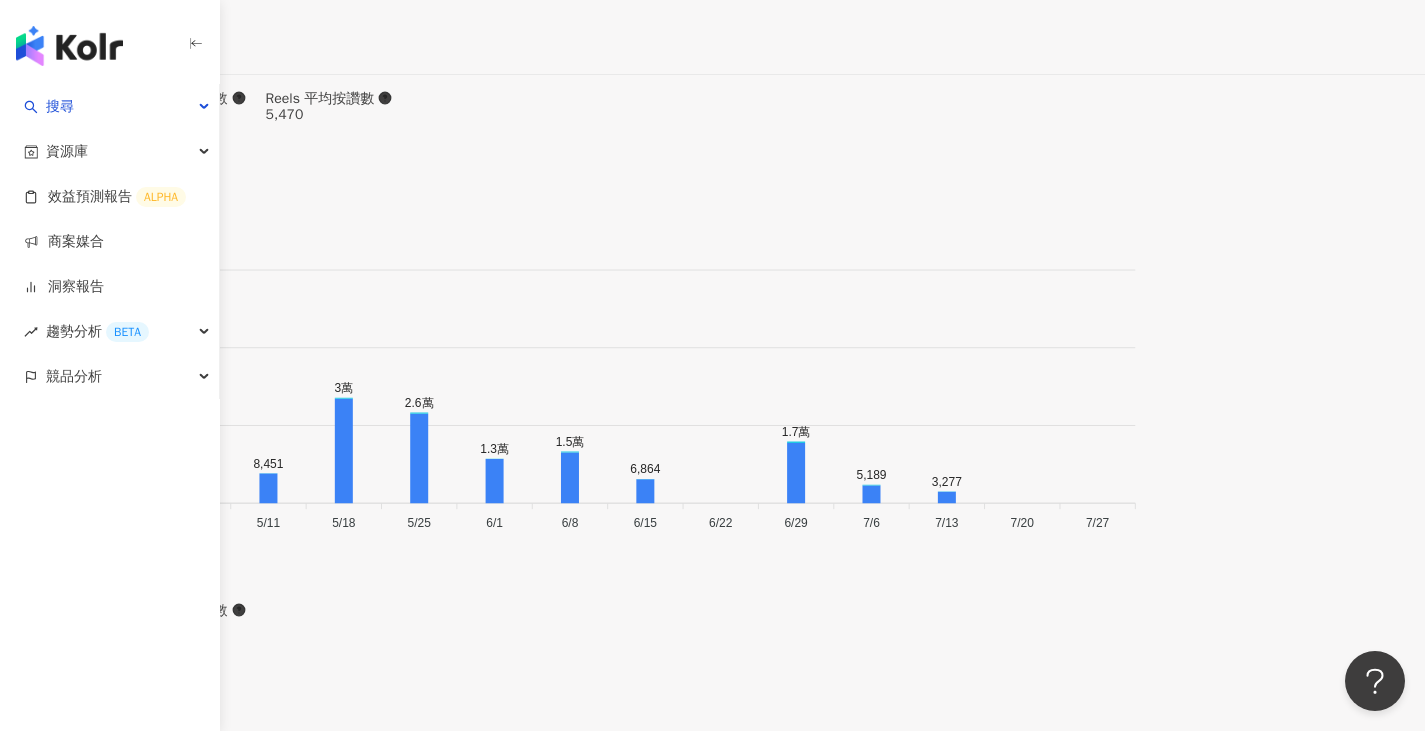 click on "看更多創作內容" at bounding box center [713, 8750] 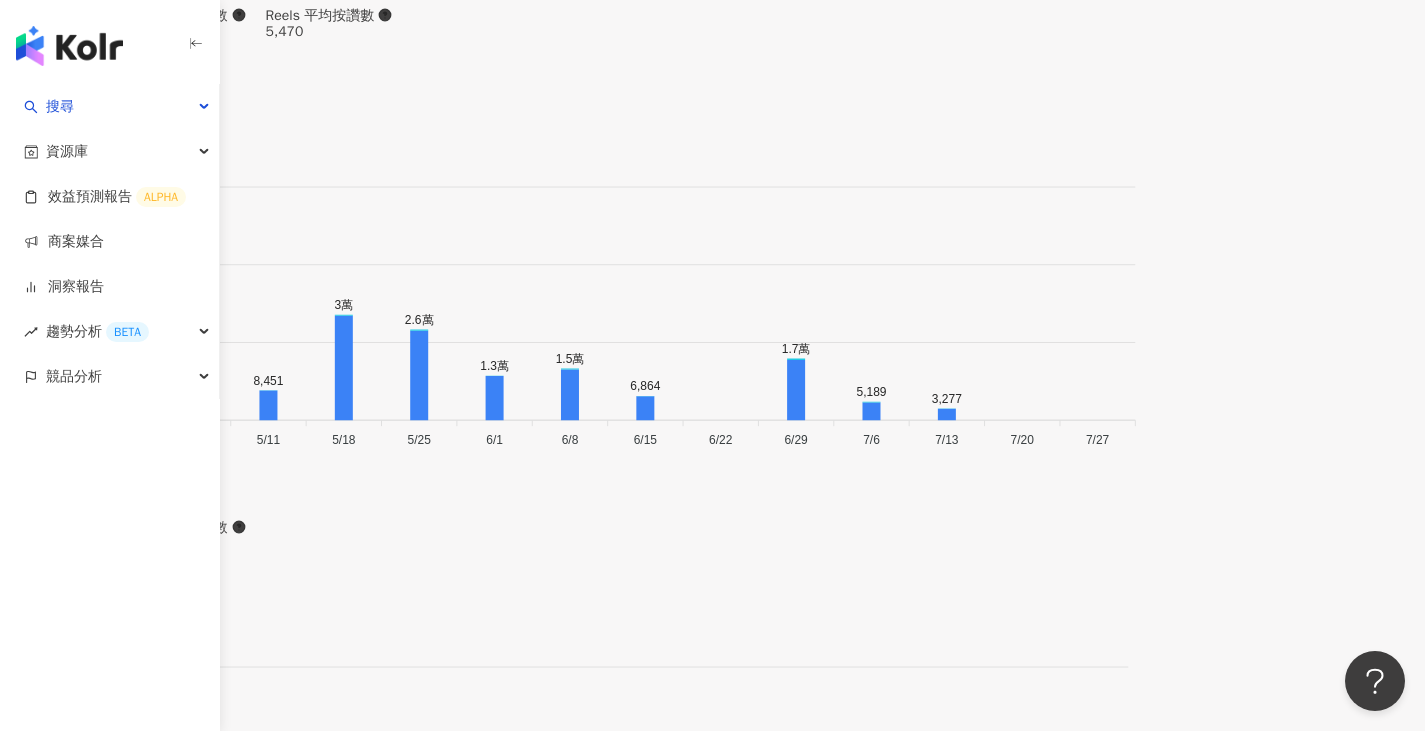 scroll, scrollTop: 7213, scrollLeft: 0, axis: vertical 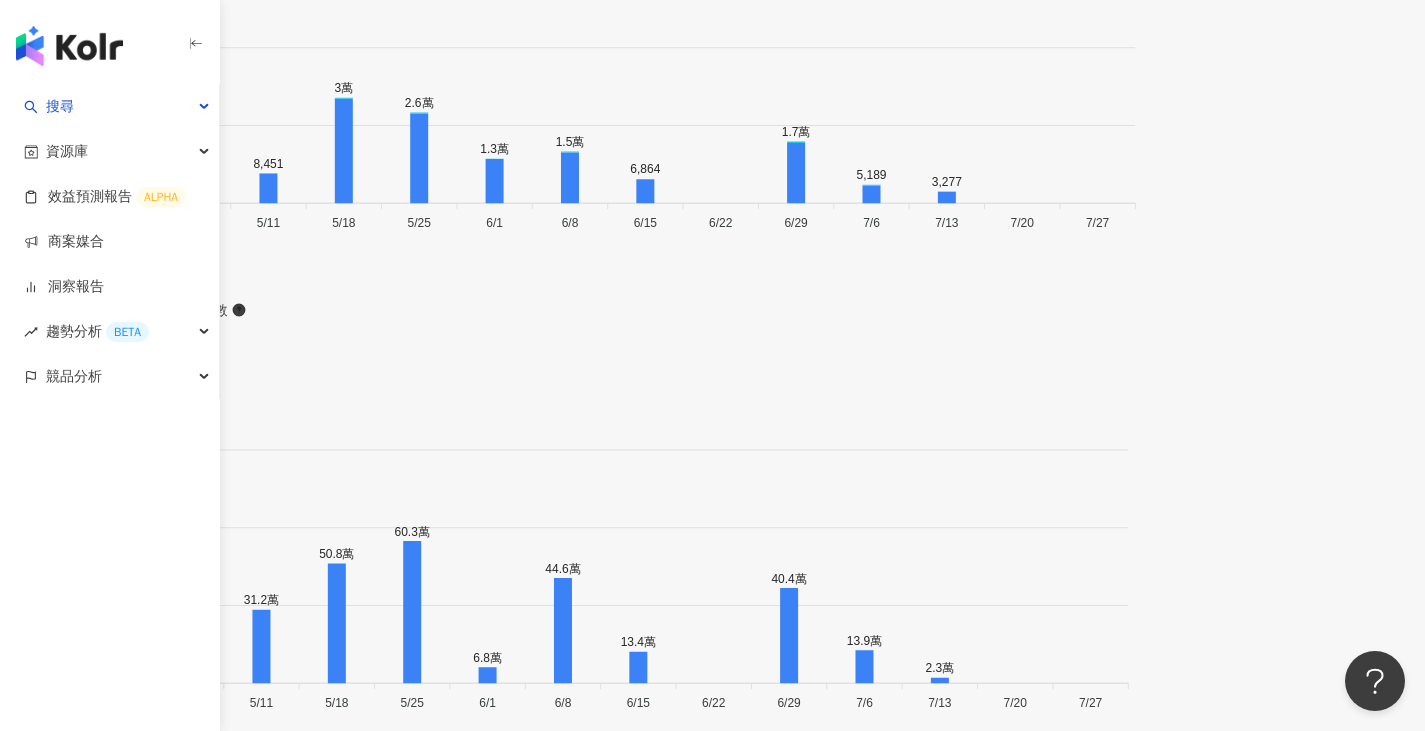 click at bounding box center (712, 8740) 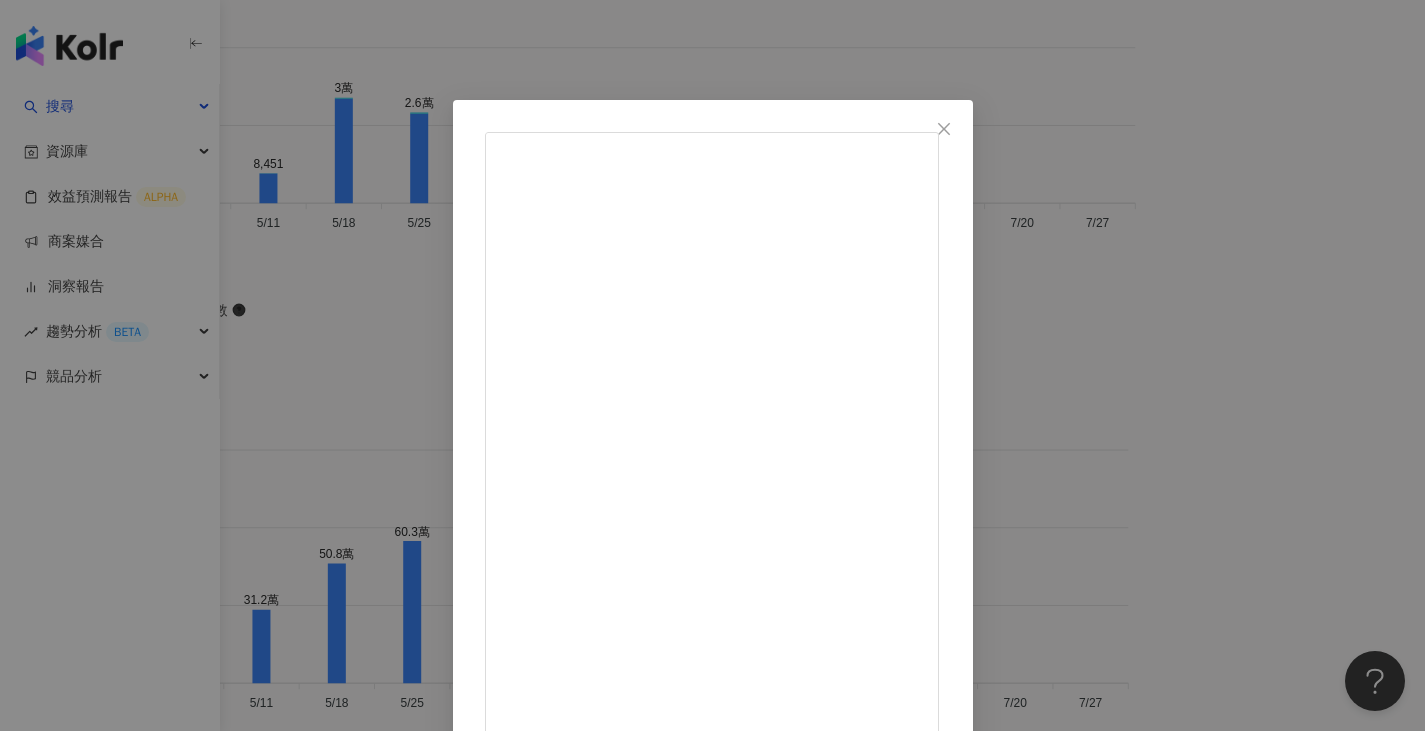 scroll, scrollTop: 200, scrollLeft: 0, axis: vertical 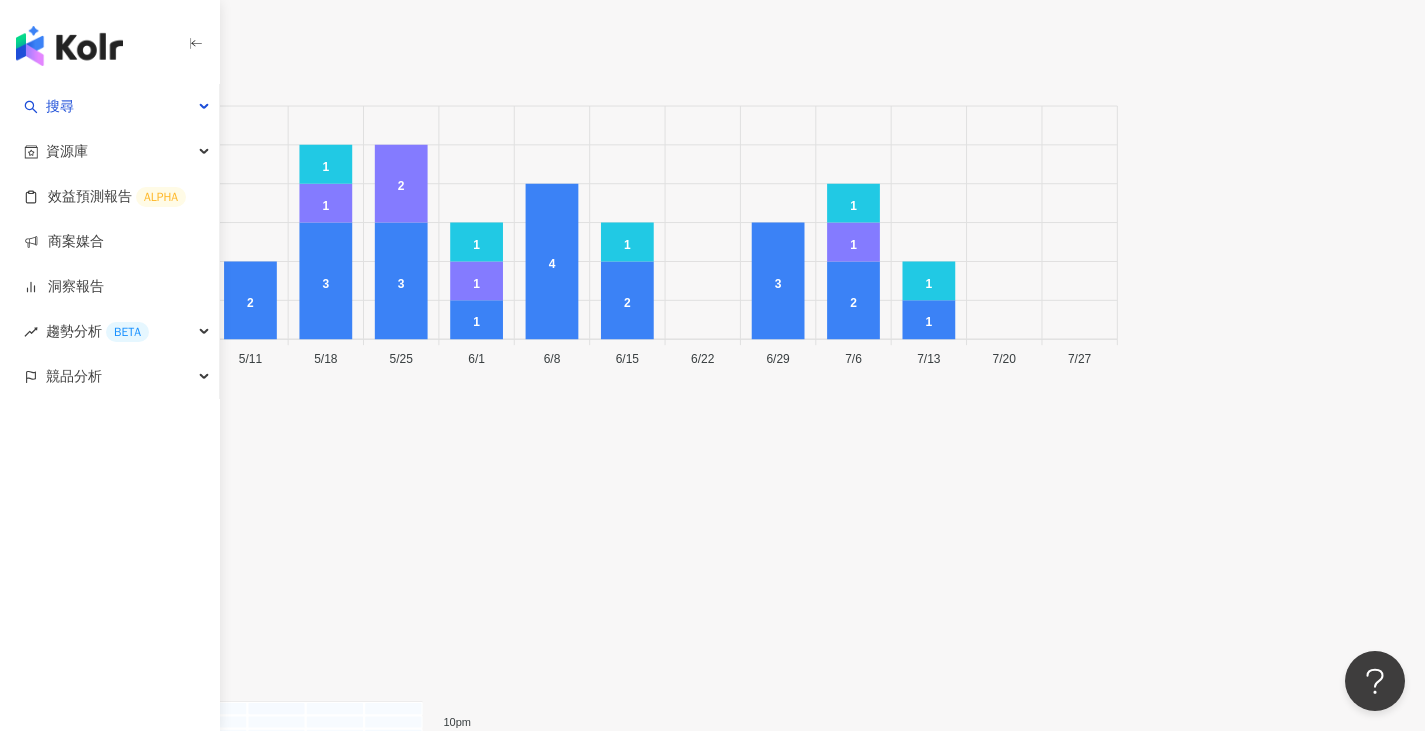 click on "看更多創作內容" at bounding box center [726, 12495] 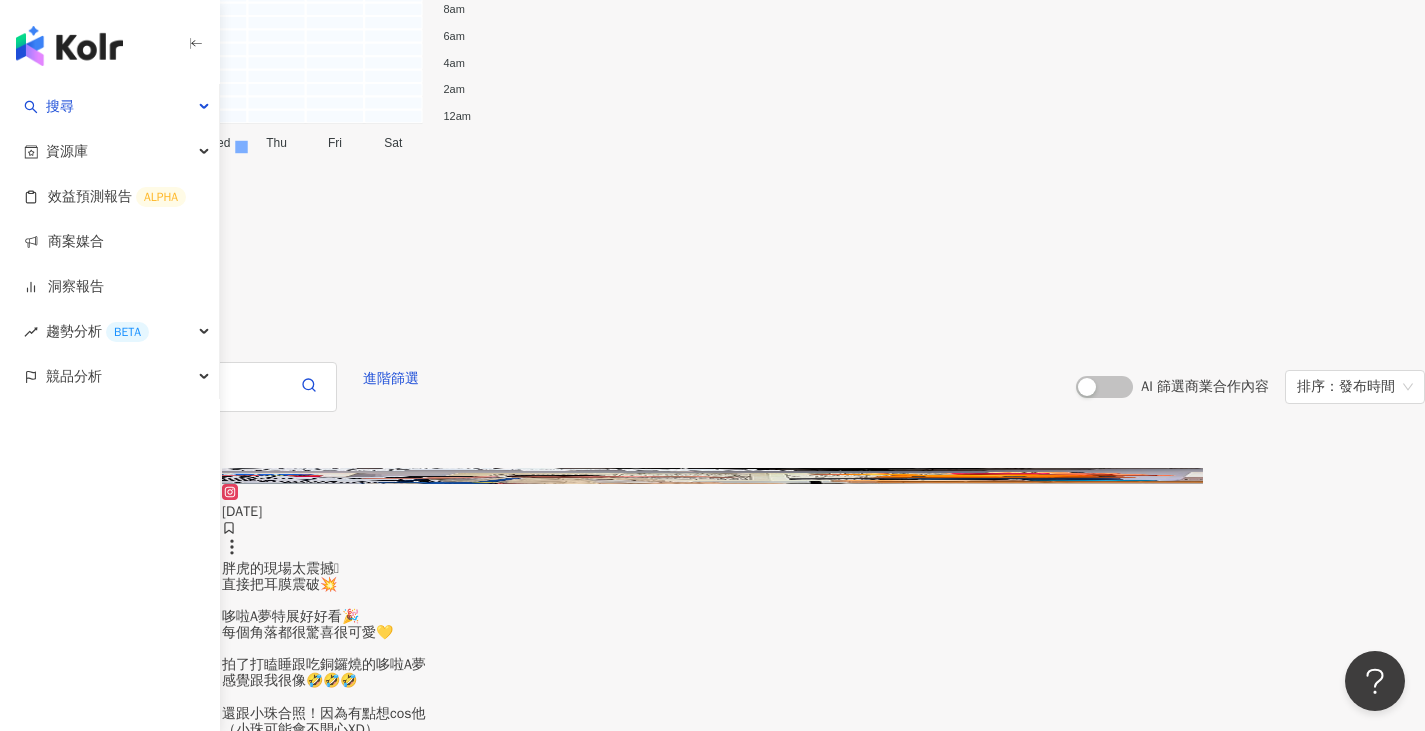 scroll, scrollTop: 9213, scrollLeft: 0, axis: vertical 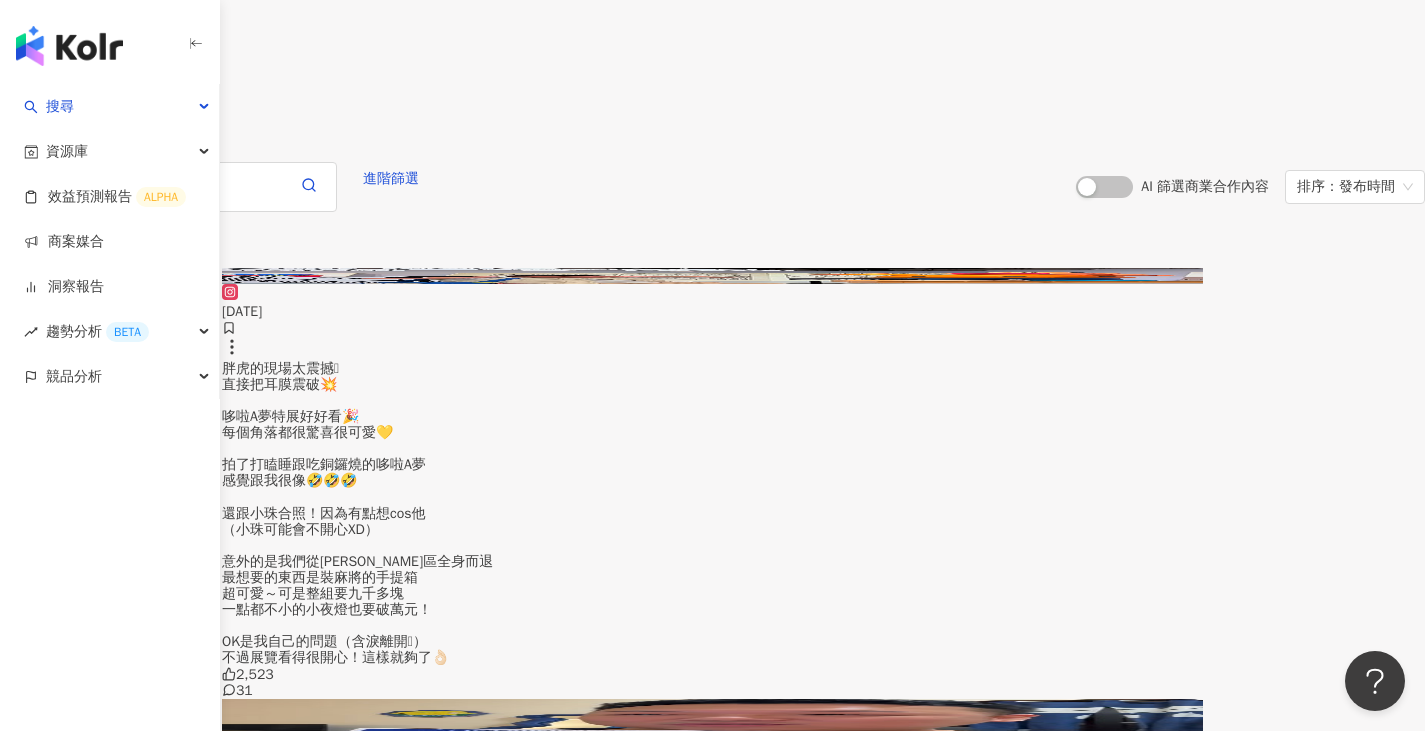 click on "看更多創作內容" at bounding box center (726, 15268) 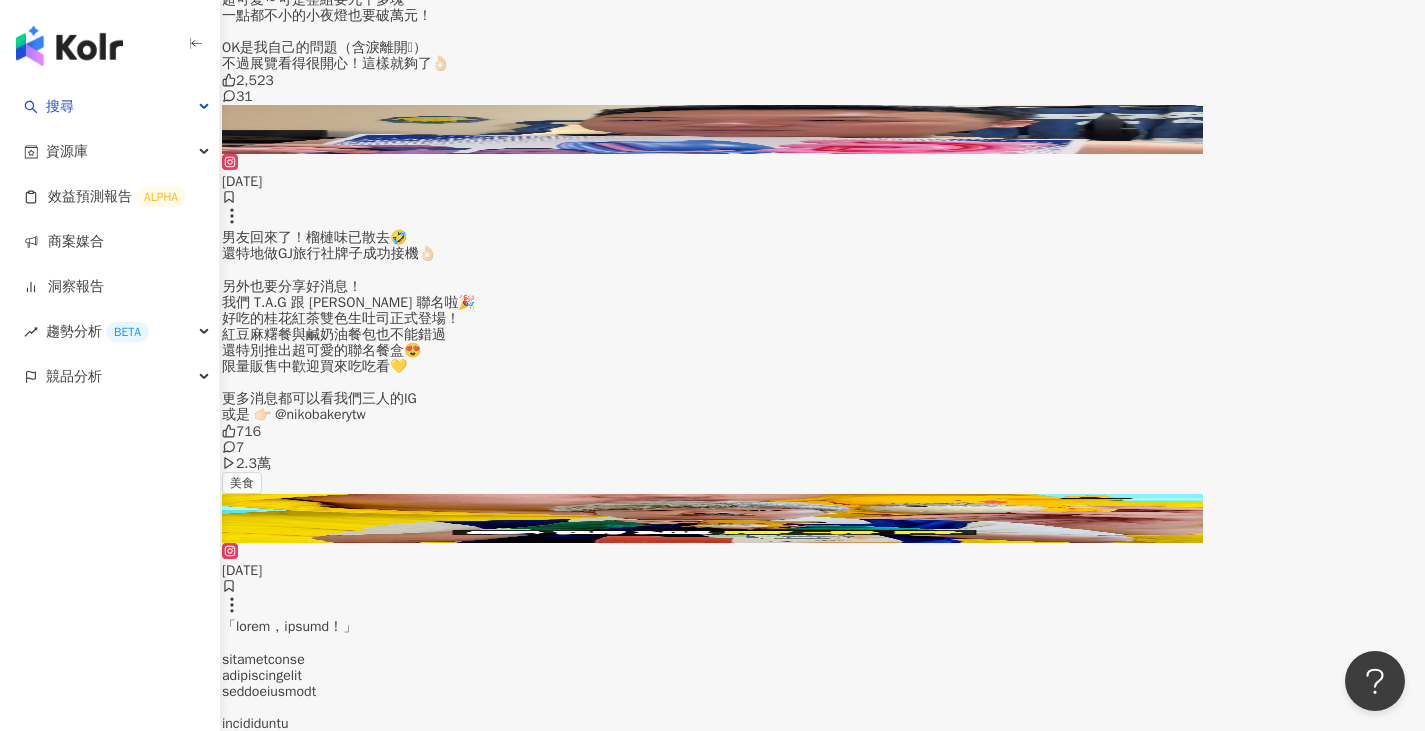 scroll, scrollTop: 9813, scrollLeft: 0, axis: vertical 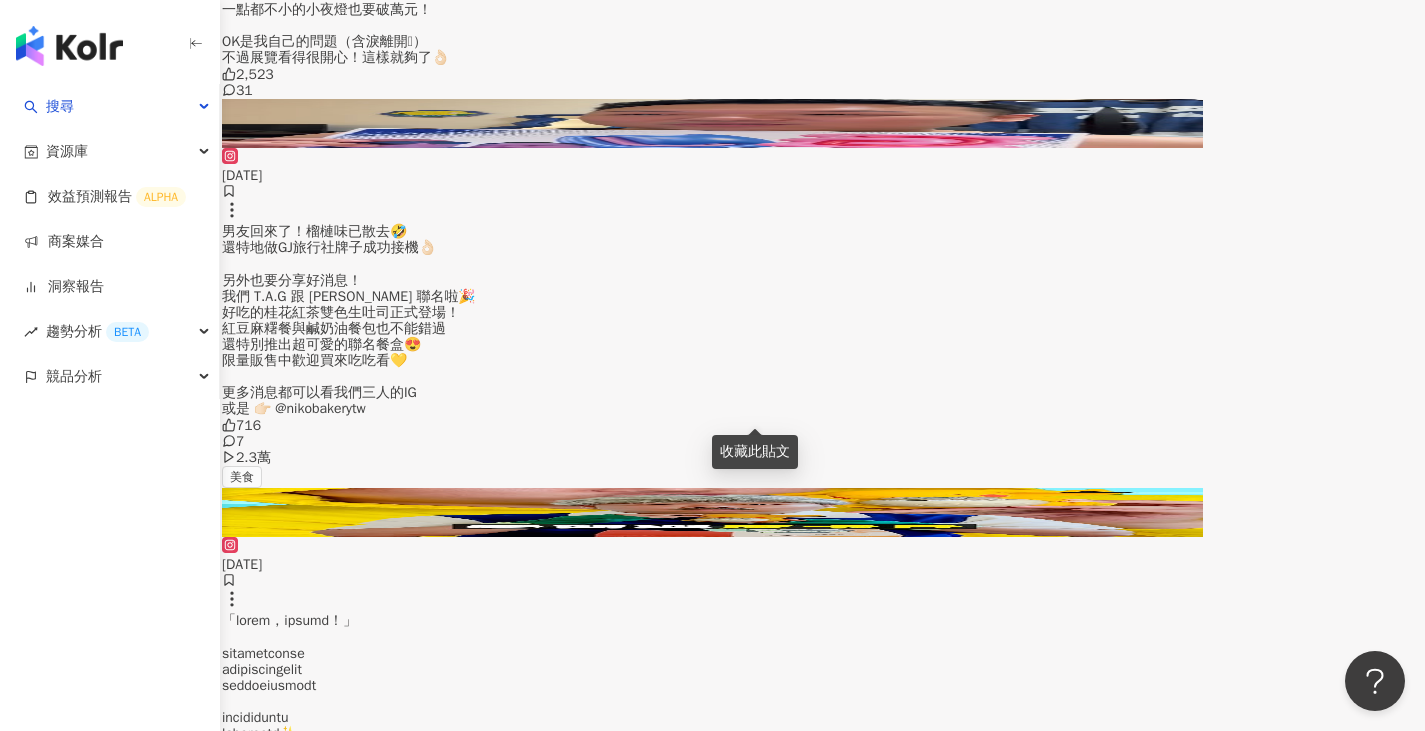 click at bounding box center (712, 16860) 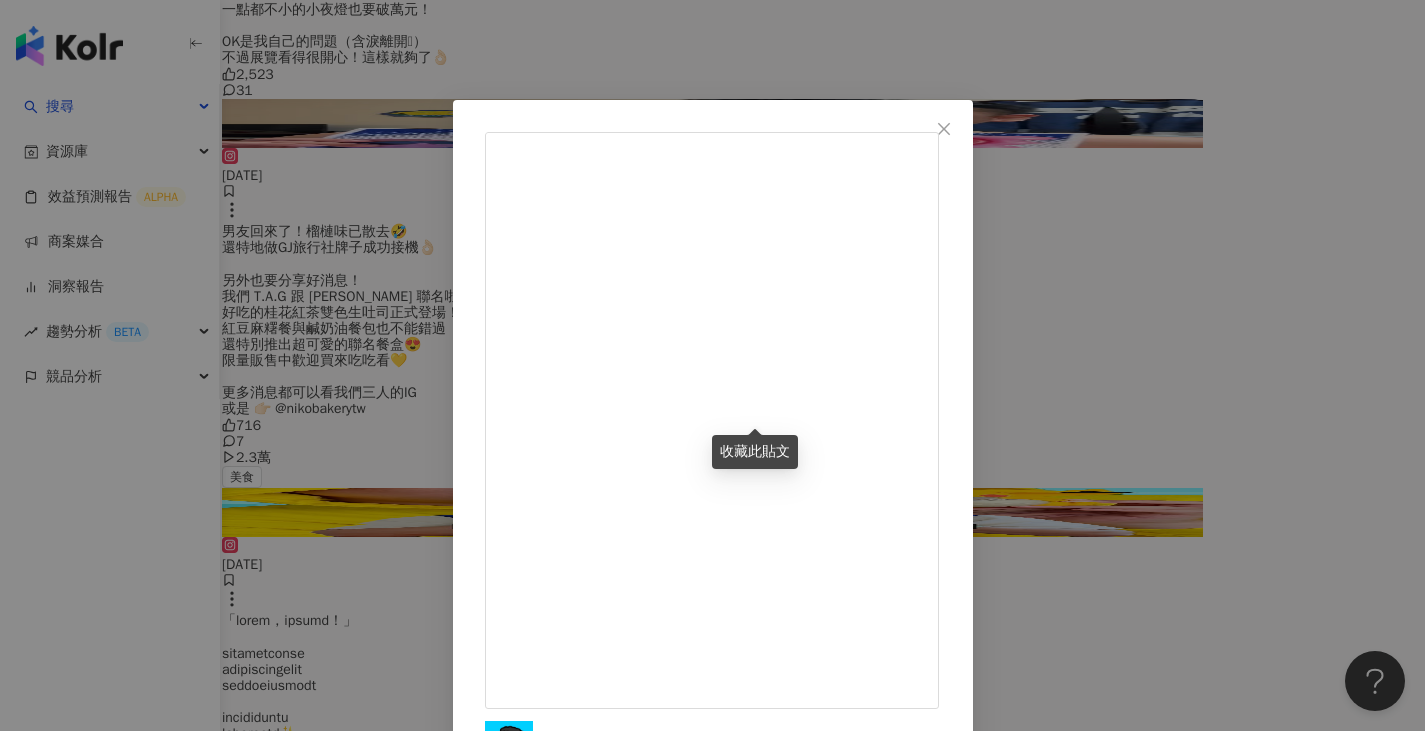 click on "G蛋布丁 [DATE] 我是陰魂不散的俏魔女：陰符🔮
（陰曹地府來的陰符🎵）
噗魯魯噗魯！全清高纖新[PERSON_NAME]飲來了🧚
🔮 [DATE] - 04.14 再次開團💛
👉🏻 專屬賣場連結請看我的自介、限動、精選動態 1,747 24 4萬 查看原始貼文" at bounding box center [712, 365] 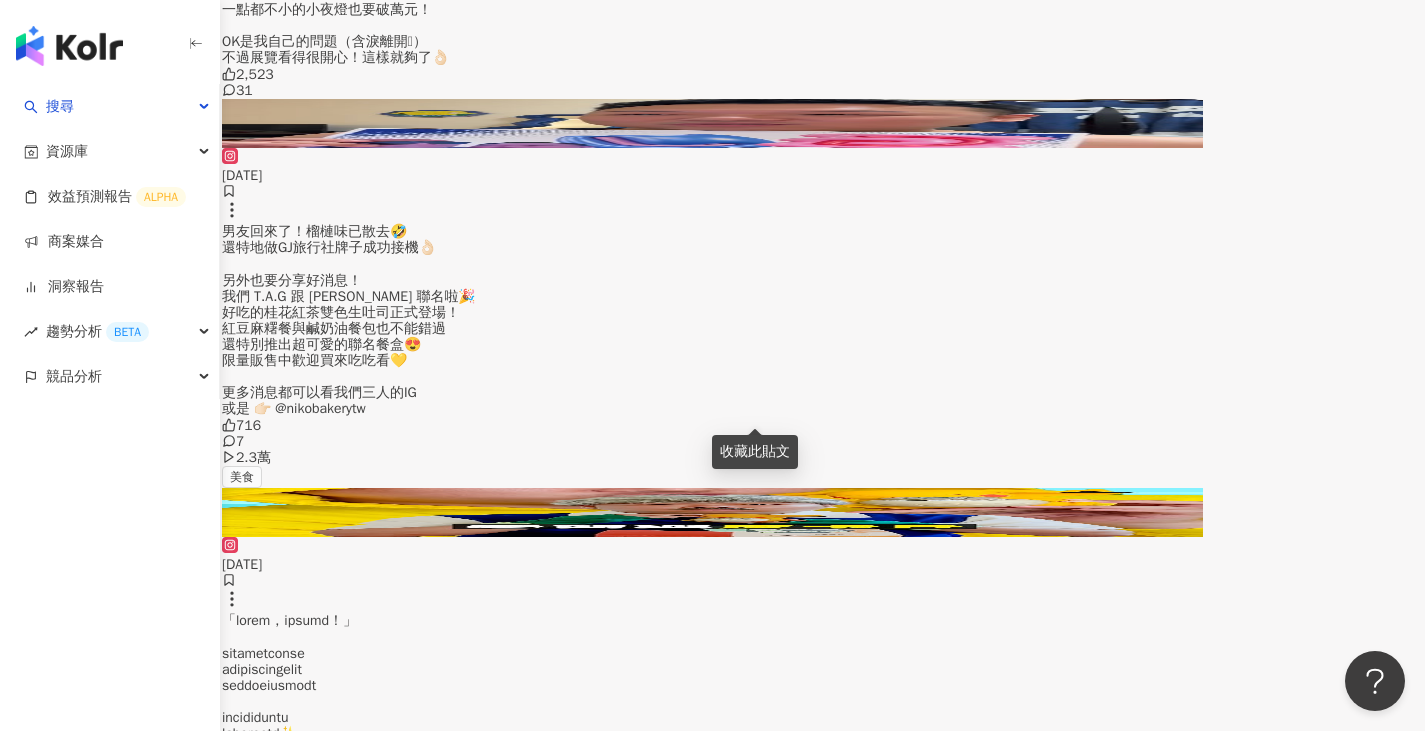 click at bounding box center (712, 16198) 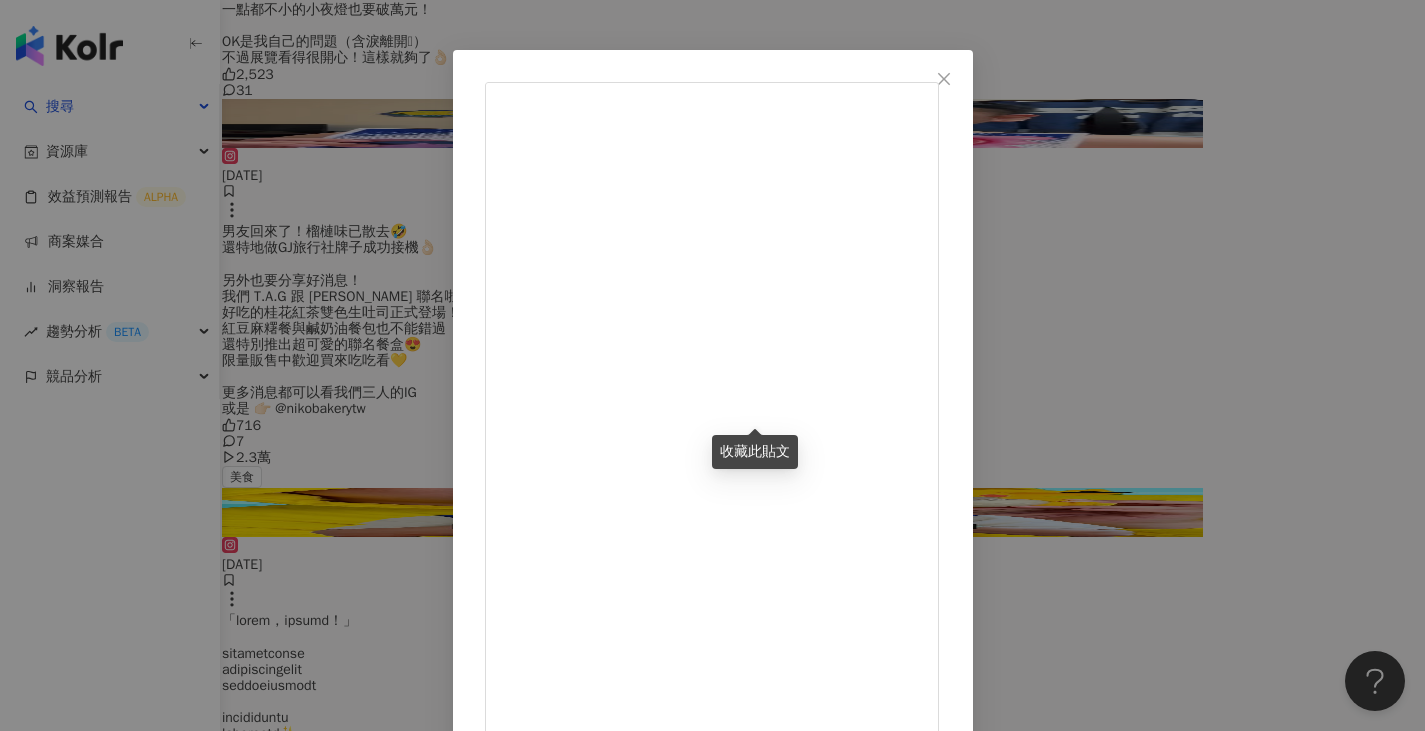 scroll, scrollTop: 100, scrollLeft: 0, axis: vertical 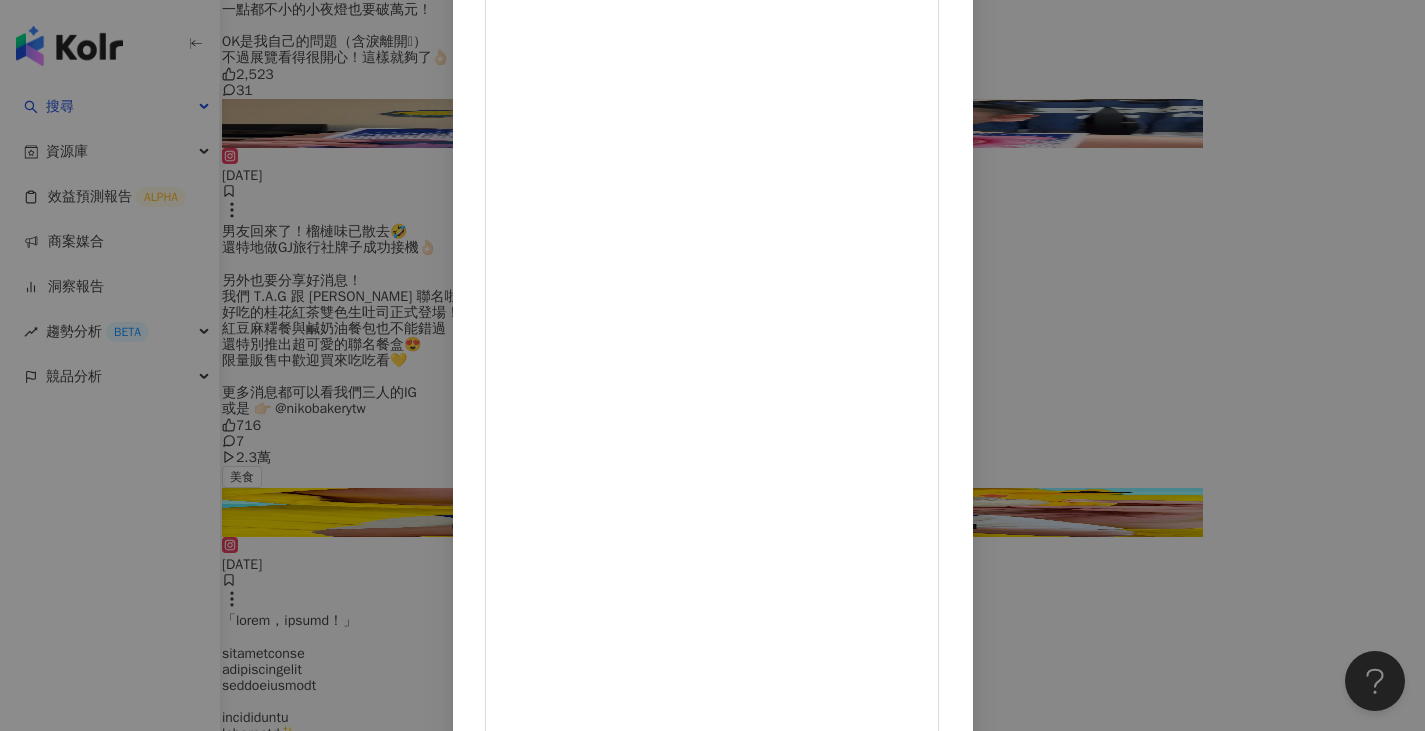click on "G蛋布丁 [DATE] 1,621 44 6.3萬 查看原始貼文" at bounding box center [712, 365] 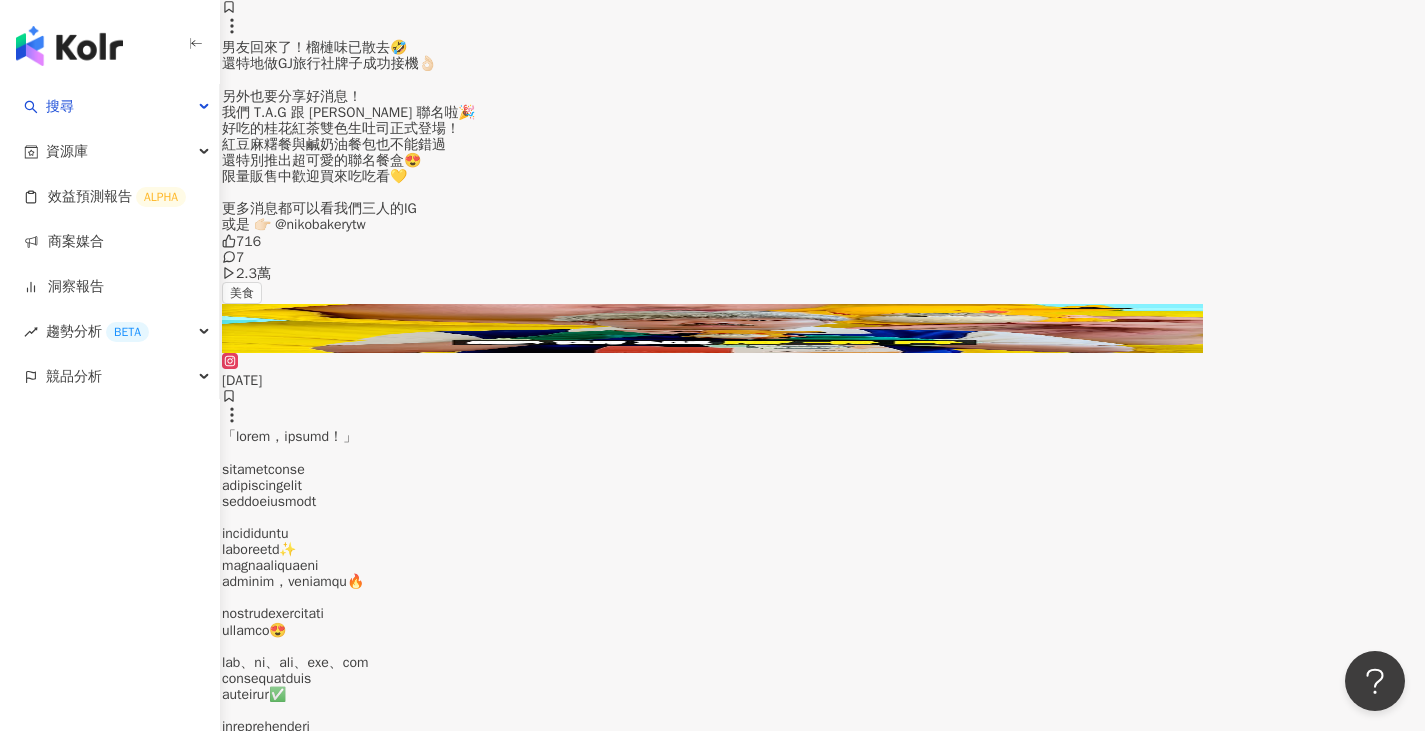 scroll, scrollTop: 10013, scrollLeft: 0, axis: vertical 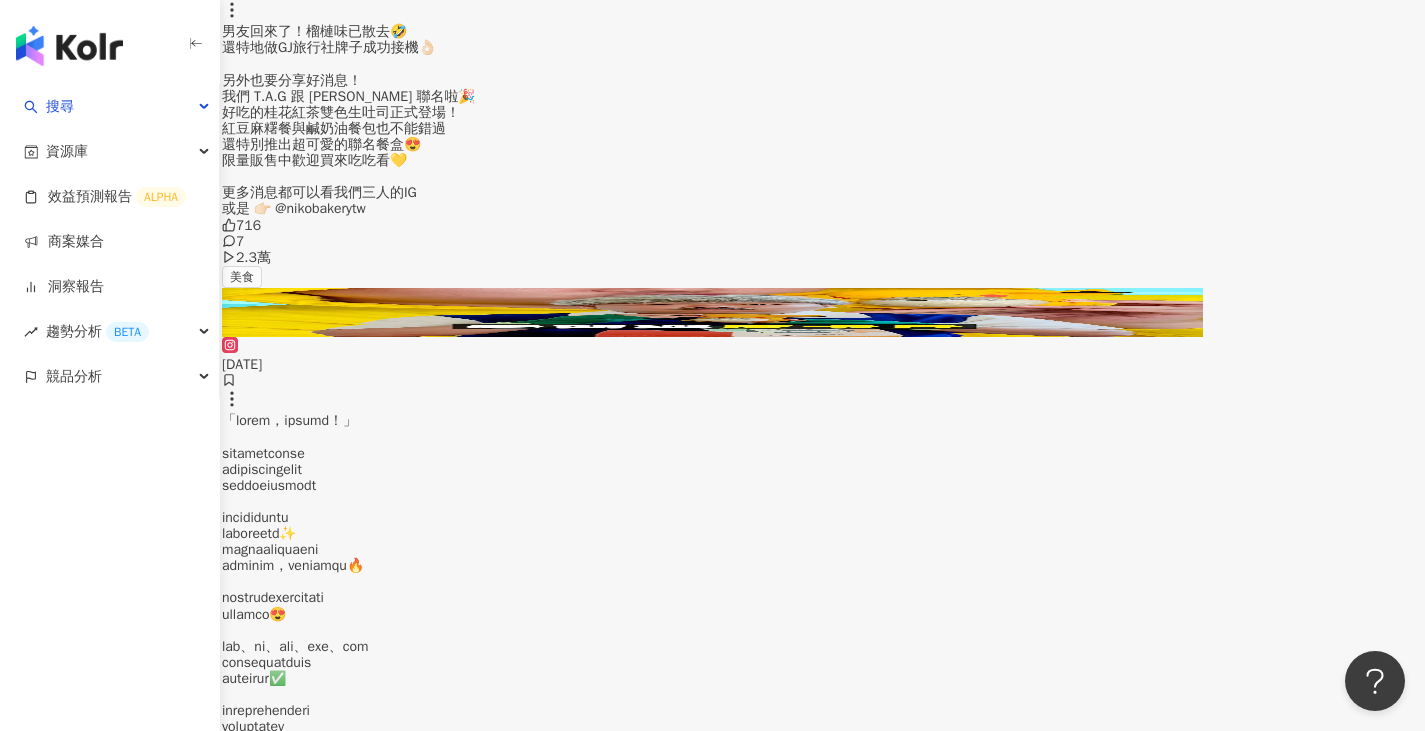 click at bounding box center [712, 17724] 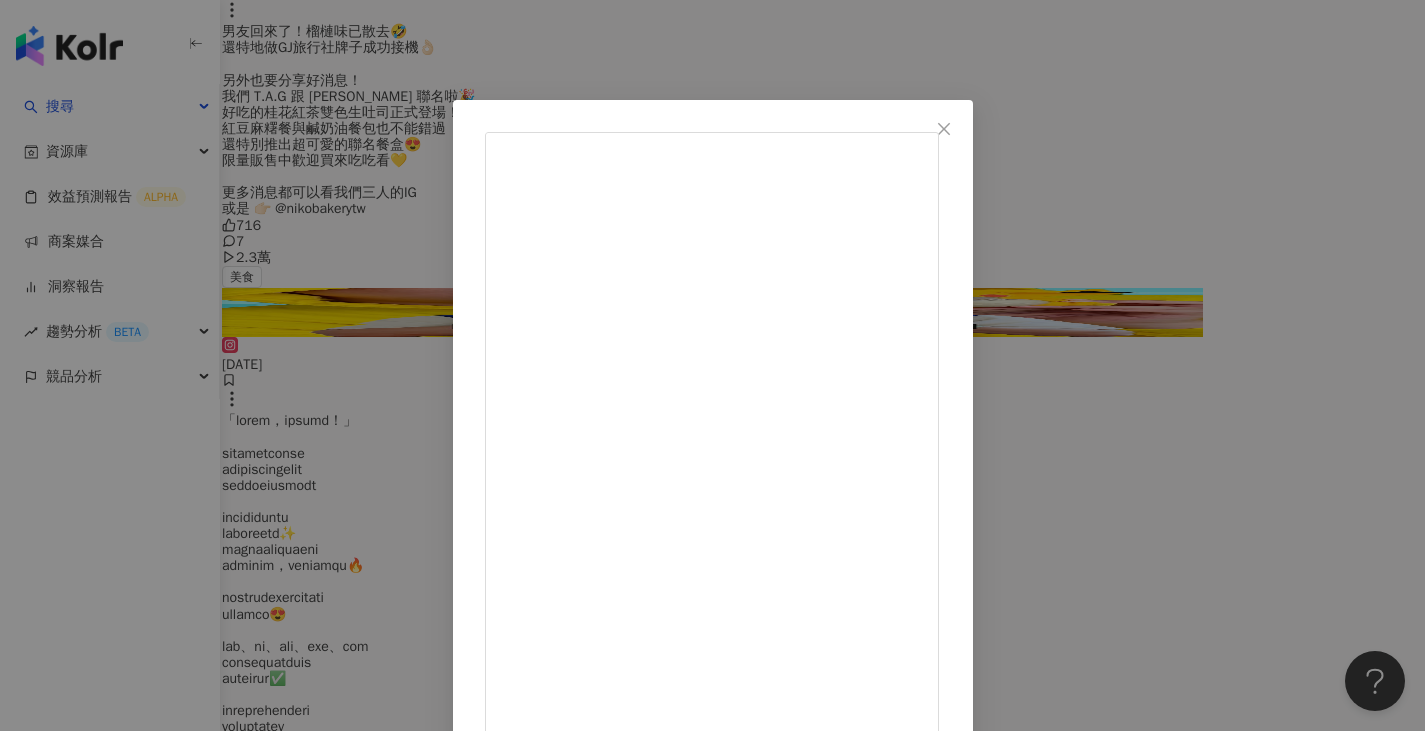click on "G蛋布丁 2025/3/31 2,047 41 查看原始貼文" at bounding box center [712, 365] 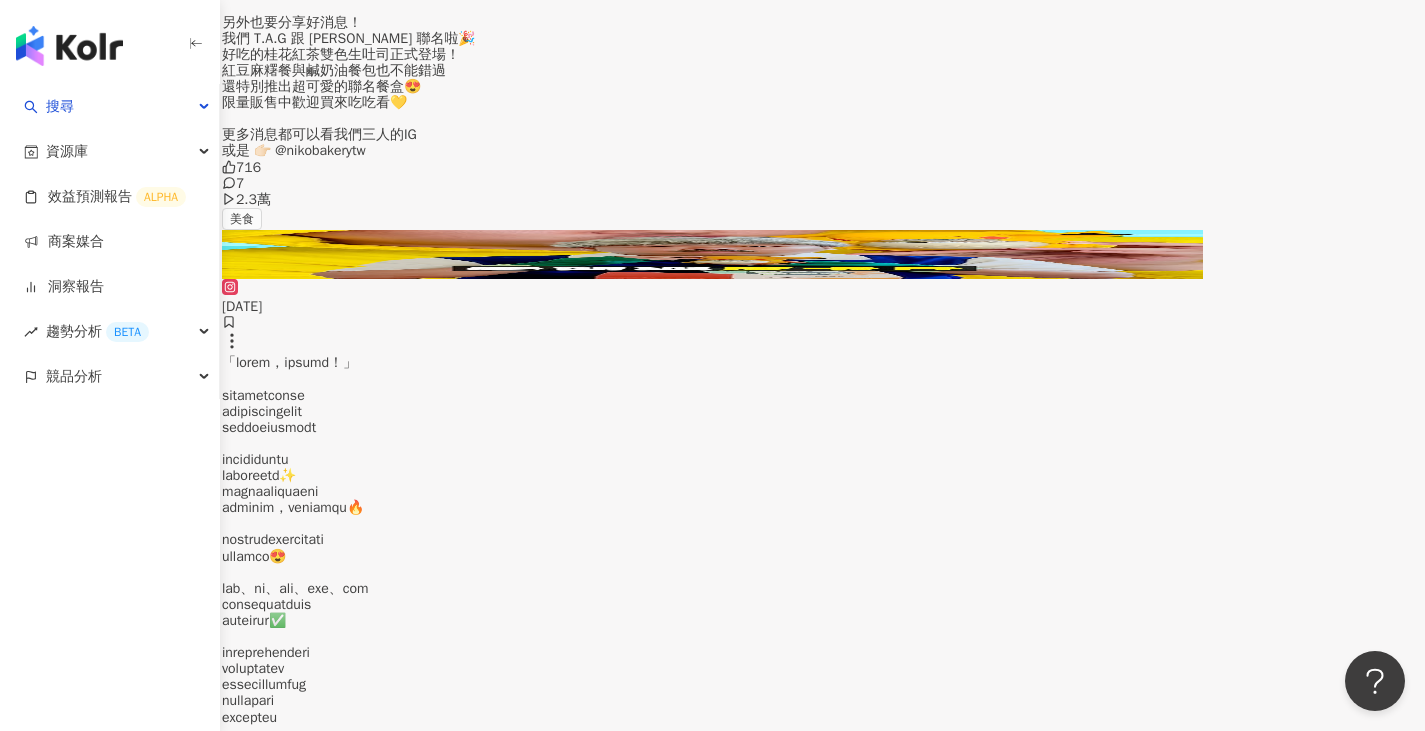 scroll, scrollTop: 10213, scrollLeft: 0, axis: vertical 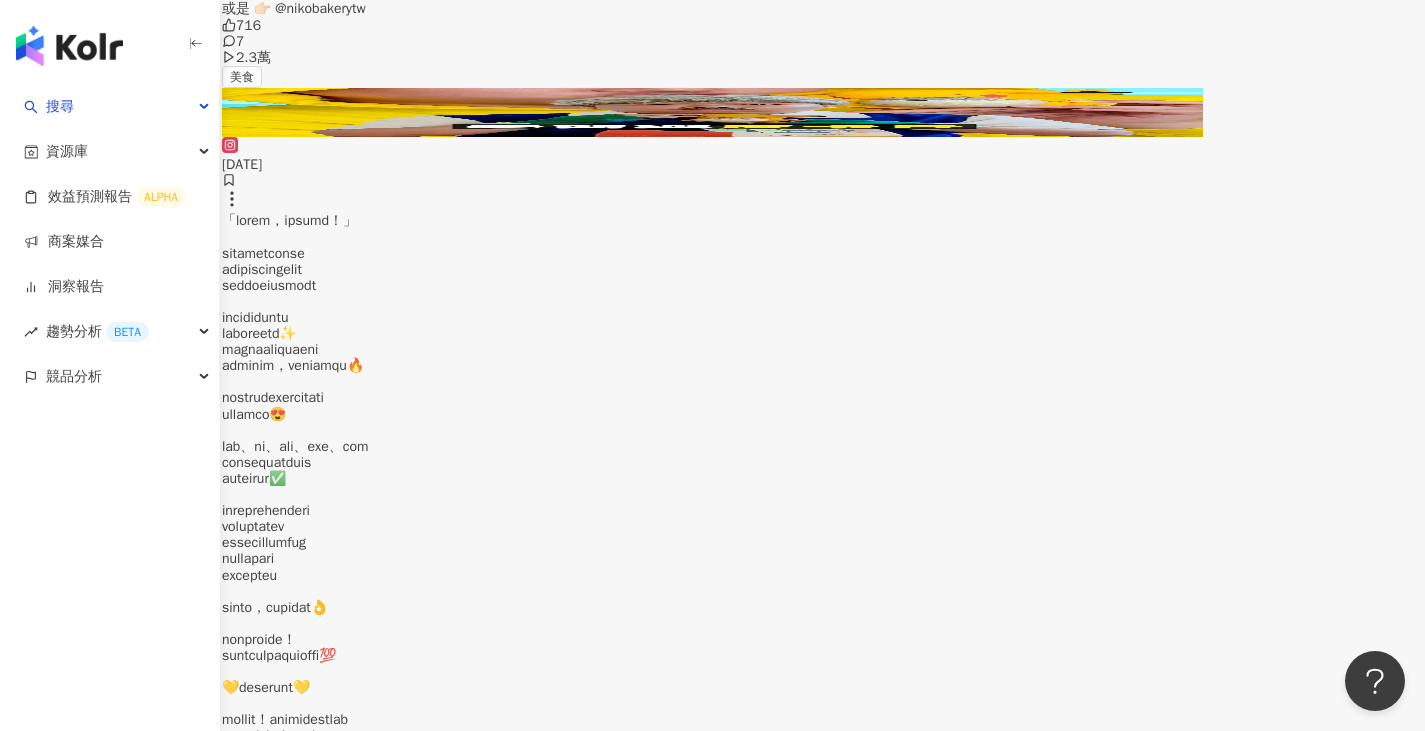 click on "看更多創作內容" at bounding box center [726, 19162] 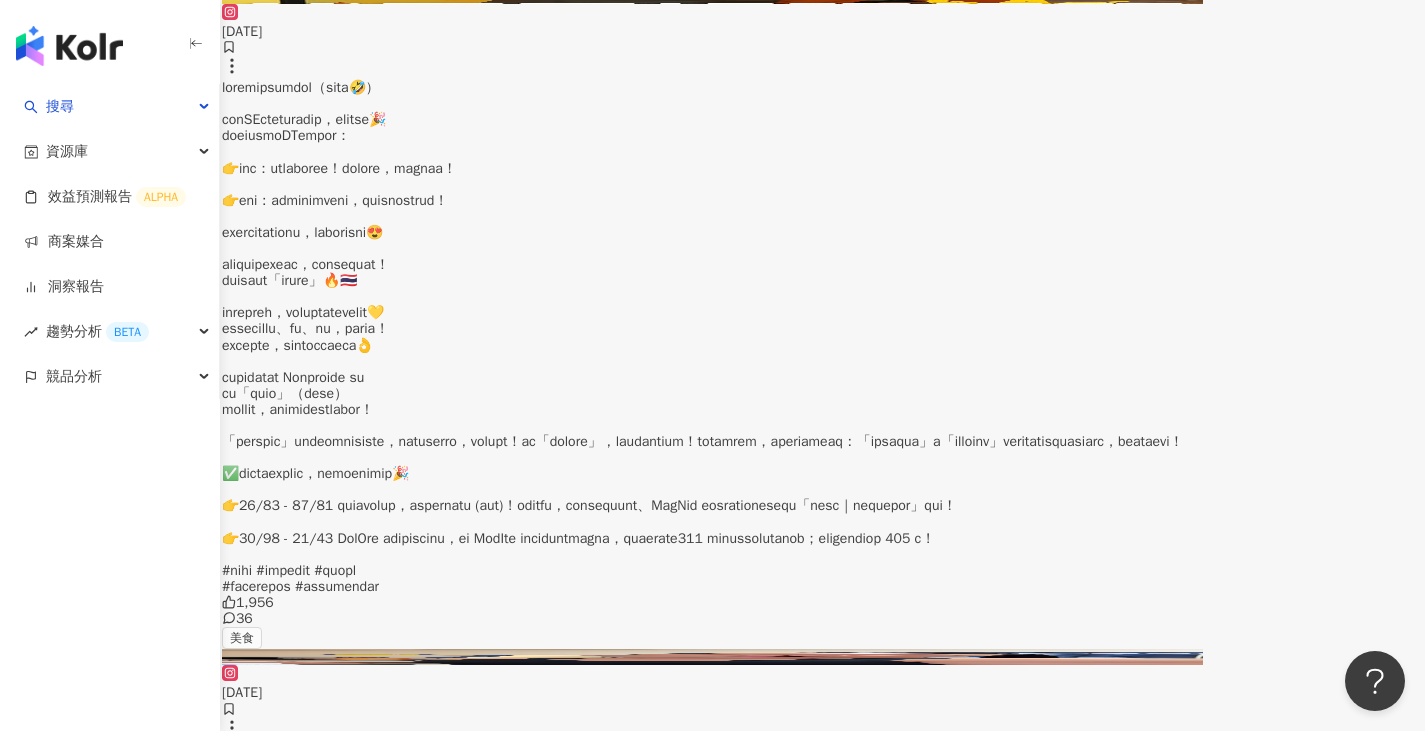 scroll, scrollTop: 11213, scrollLeft: 0, axis: vertical 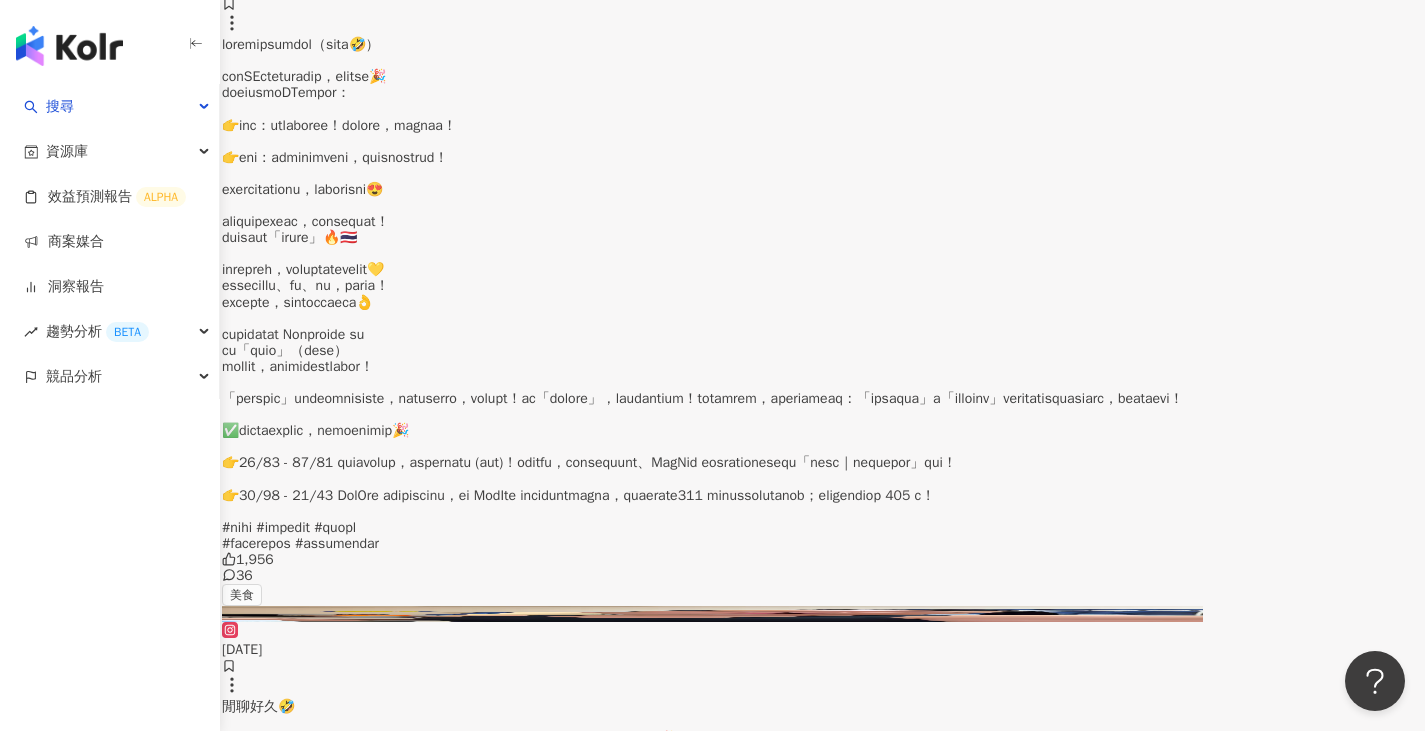 click at bounding box center (712, 20655) 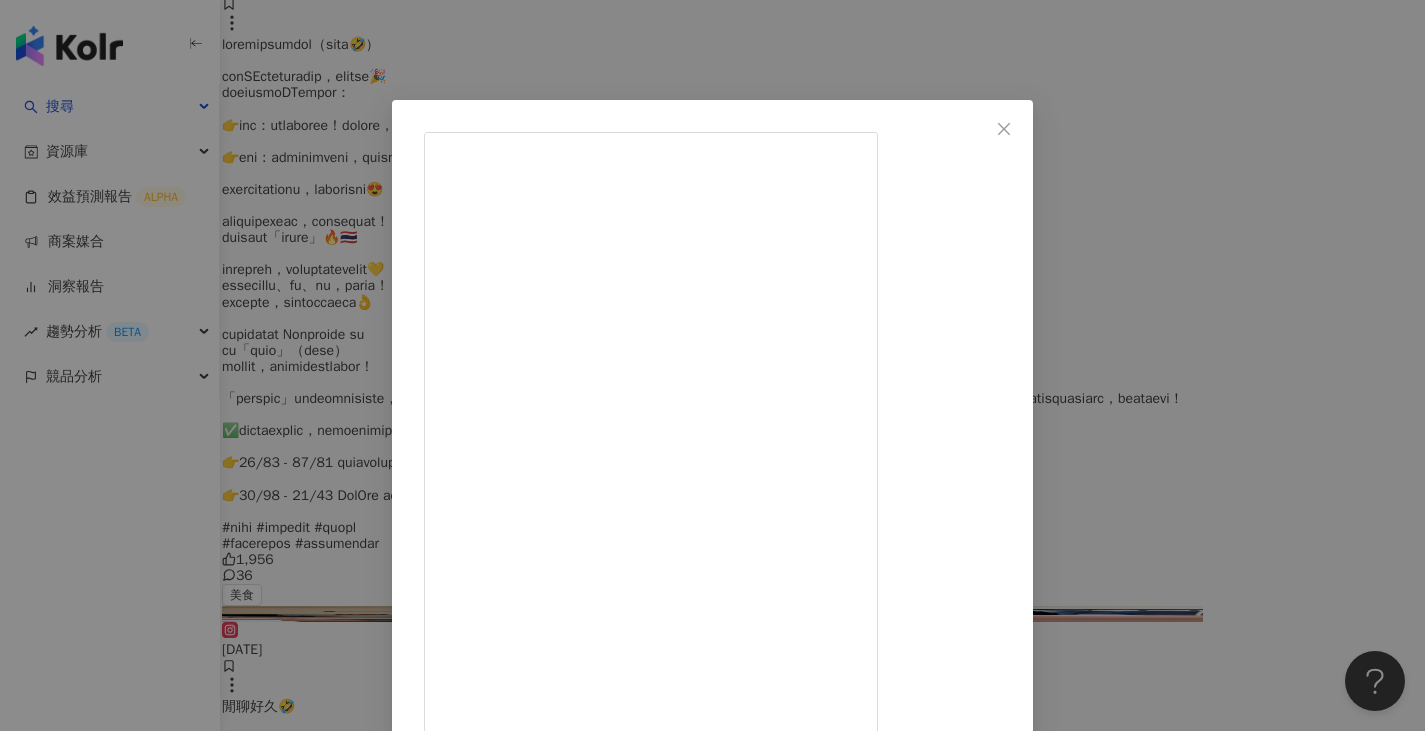 click on "G蛋布丁 2025/2/2 出賣家人的大阪精選😍
01. 以為看到自己在吃播
02. 大妹的雙重人格
03. 過份的叔叔與爆氣小妹
04. 被奧利凡德選中的弟弟🪄
✨VIP的特權就是可以只有我們這團進去魔杖店，所以絕對會是自己人被選到🤣
05. 進擊的巨人快閃店 @梅田Loft
✨需要現場號碼牌，按照時段排隊入場！
06. 大阪超厲害復古選物店！值得一逛👌🏻
@b.b_amemura
07. 很可愛的中崎町！巷弄裡集結手作、雜貨選物店、咖啡店，逛起來很舒服💛 4,899 46 查看原始貼文" at bounding box center (712, 365) 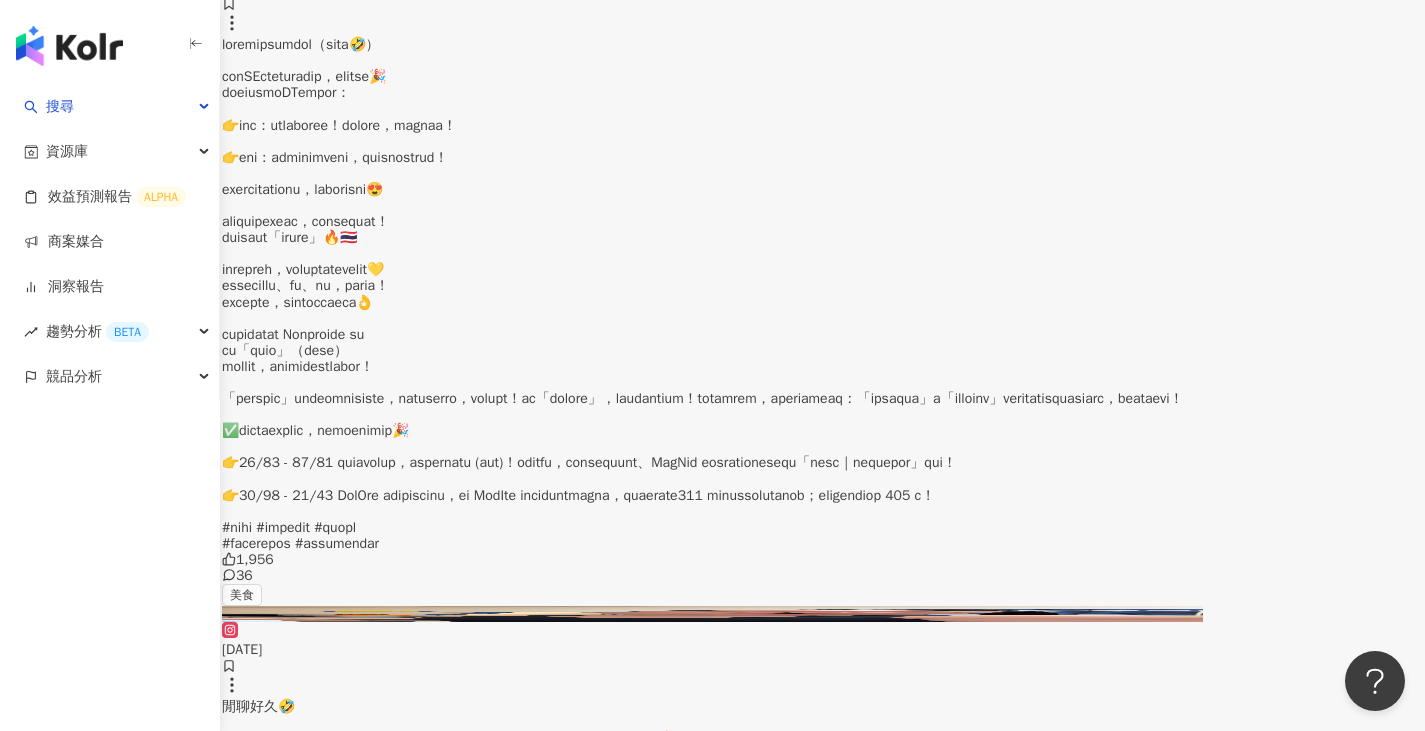 click on "看更多創作內容" at bounding box center [713, 21671] 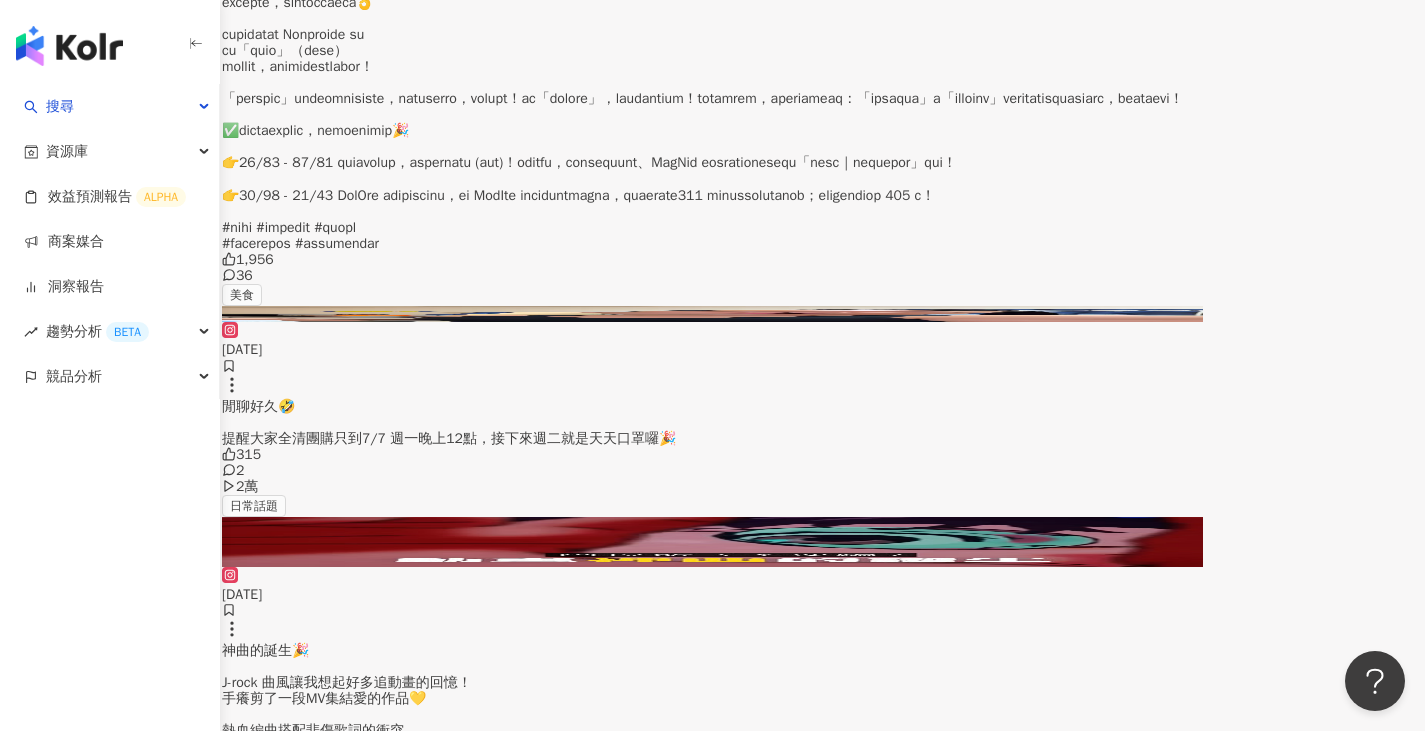 scroll, scrollTop: 11713, scrollLeft: 0, axis: vertical 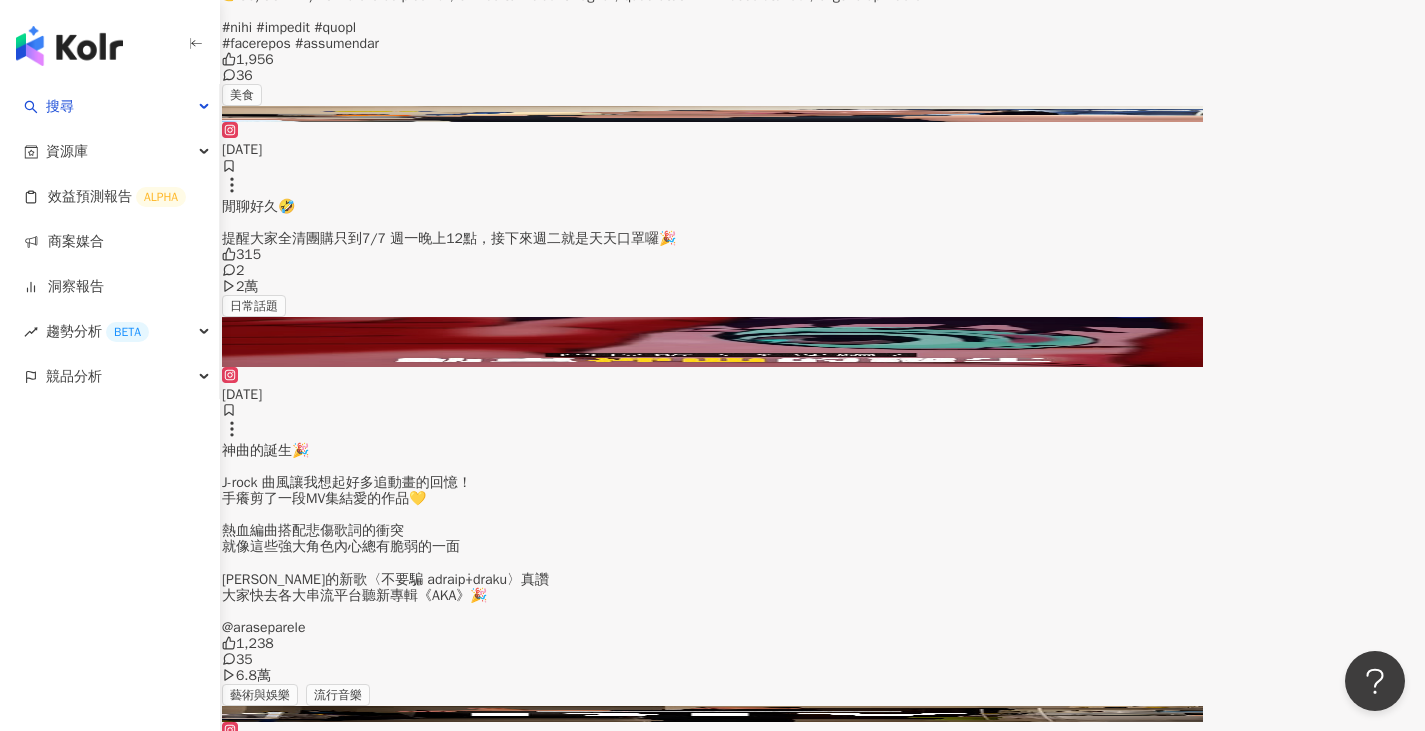 click at bounding box center (712, 21656) 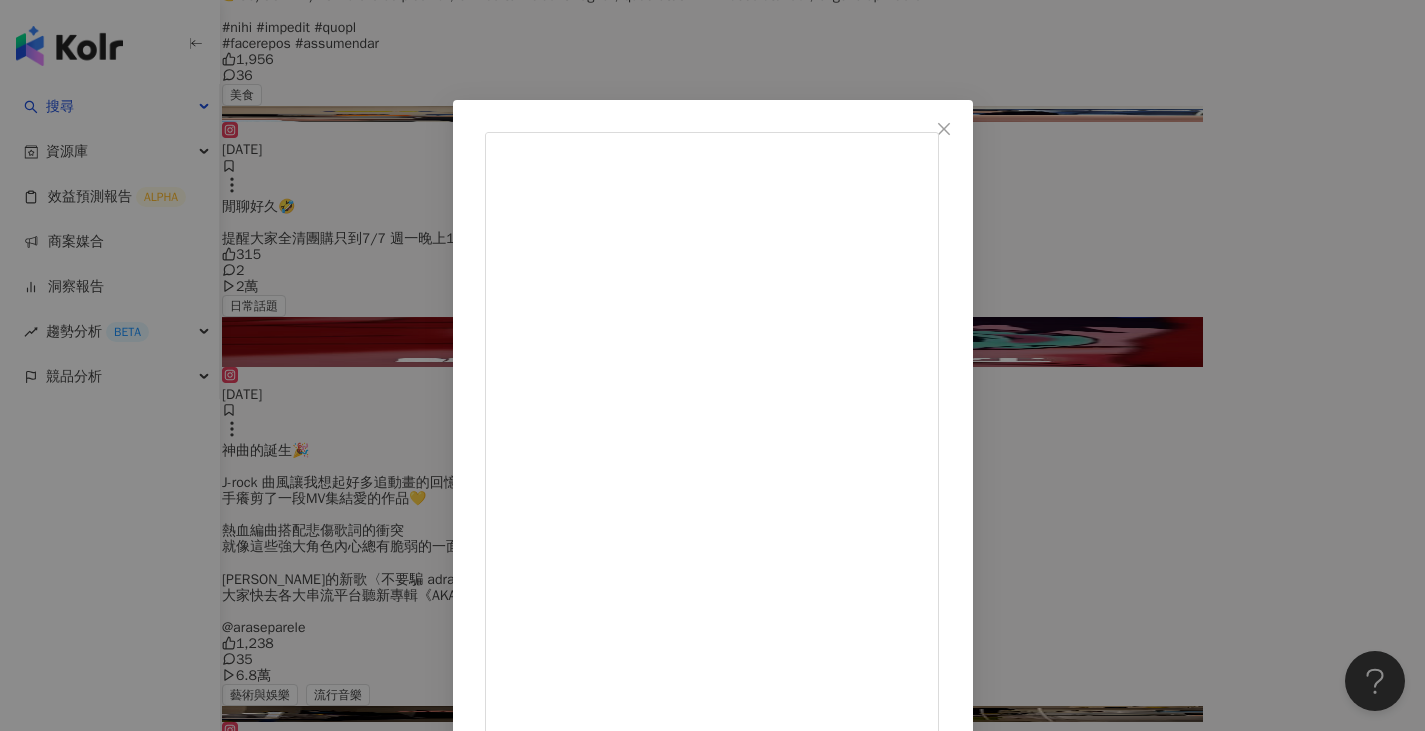 click on "G蛋布丁 2025/1/17 3,532 114 查看原始貼文" at bounding box center [712, 365] 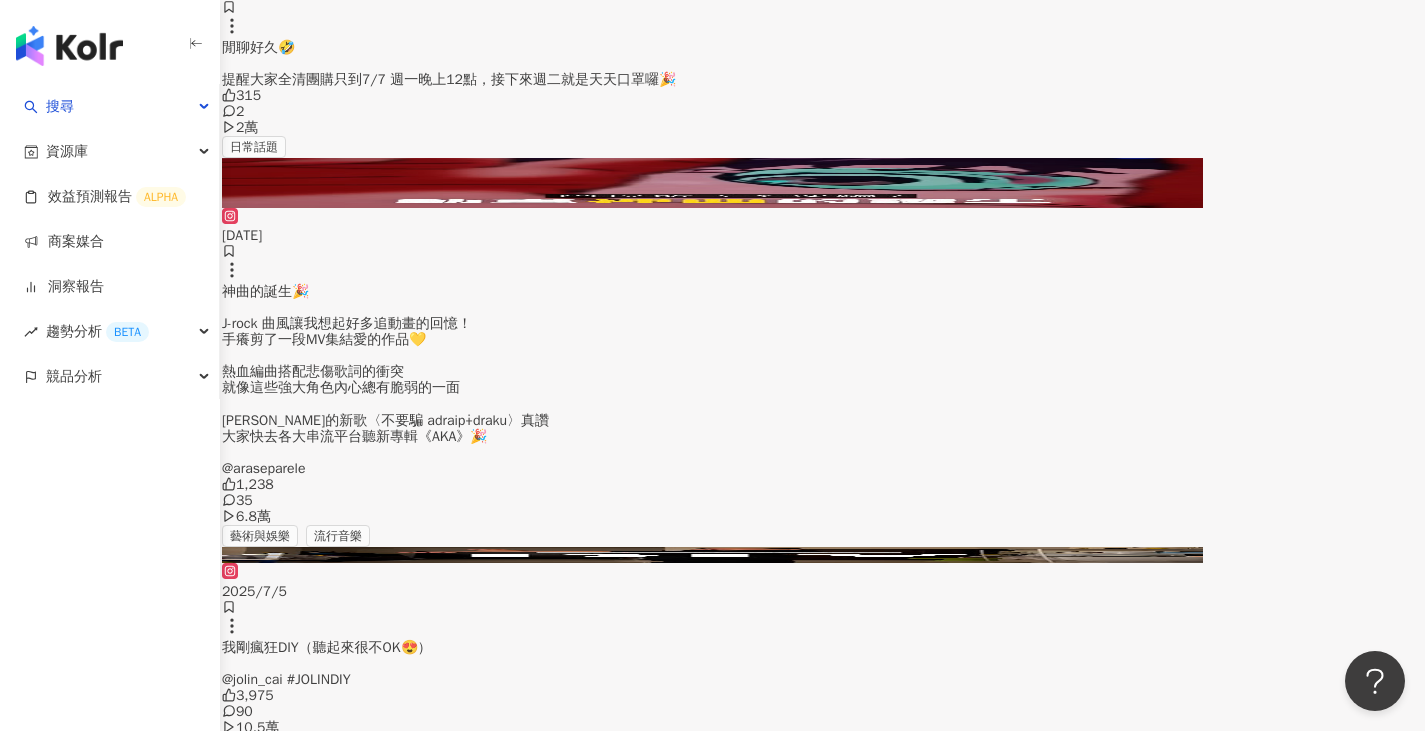 scroll, scrollTop: 11913, scrollLeft: 0, axis: vertical 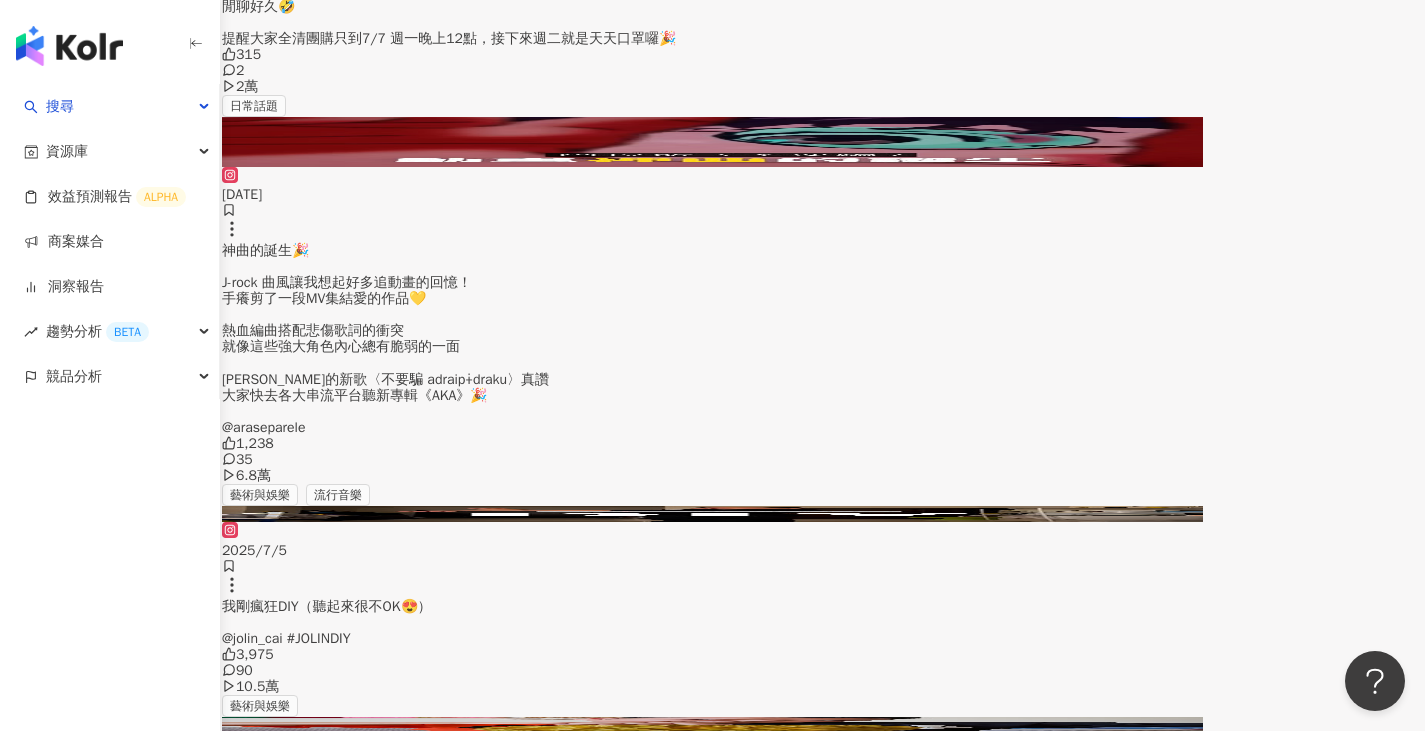click at bounding box center (712, 24844) 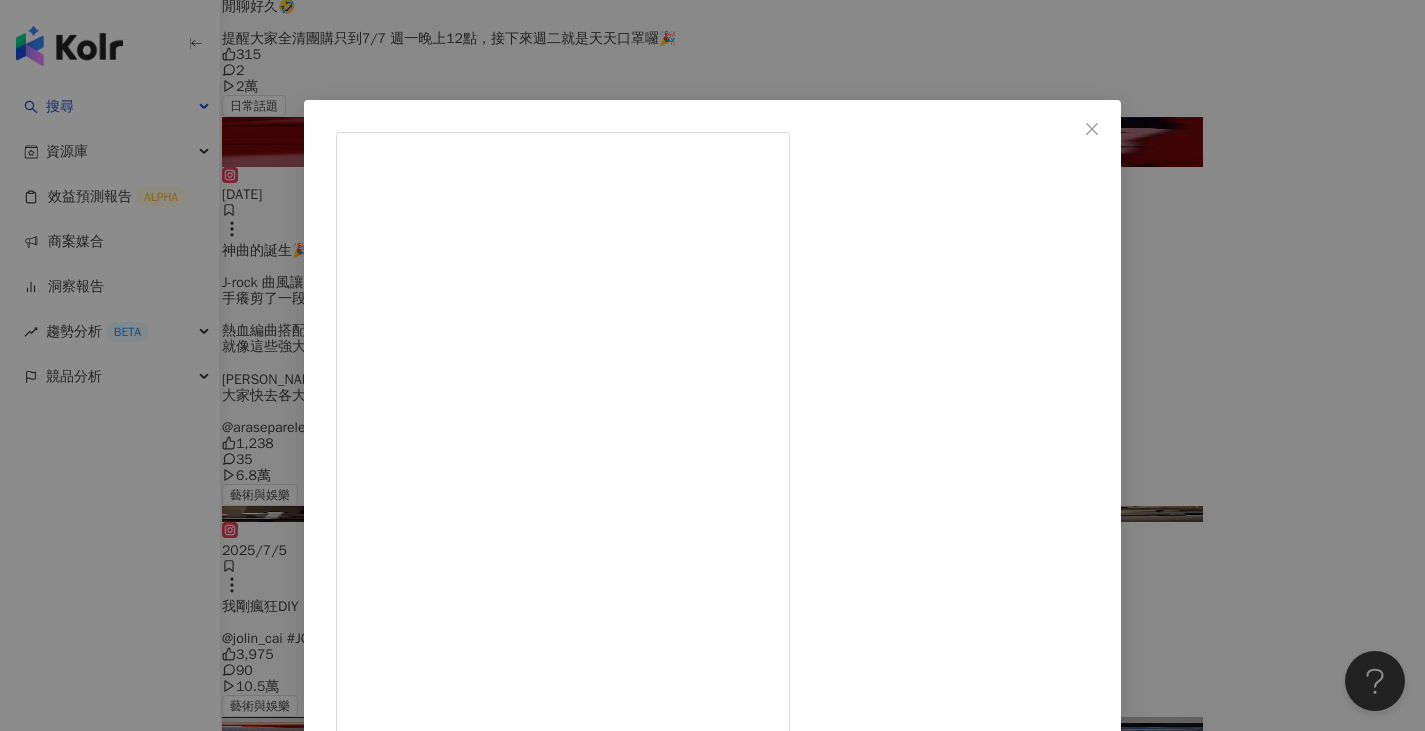 click on "G蛋布丁 2025/1/14 超充實京都一日遊💛
📍La Madrague（需電話預約）
✨超厚蛋吐司真的很猛，早餐拼盤很有誠意！
📍御金神社
✨金色鳥居有夠氣派💰
買了金色小御守放錢包，感覺很招財🤣
📍茂庵（需線上預約）
✨秘境喫茶店！紅豆麻糬吐司套餐好吃
環境清幽舒服～吉田山也很適合散步！
📍任天堂京都店
✨買到不行～天台超可愛超好拍😍
📍Sumi-yaki Torikou 炭焼 とり幸
✨吃得很爽！而且開到晚上11點🎉
💛
謝謝男友這次再度擔任導遊，完美規劃行程！我真的耍廢到底～但有努力拍 Vlog，跟滿足他想拍狐媚妖術的心願🤣
#GJ旅行社 3,311 19 8.9萬 查看原始貼文" at bounding box center [712, 365] 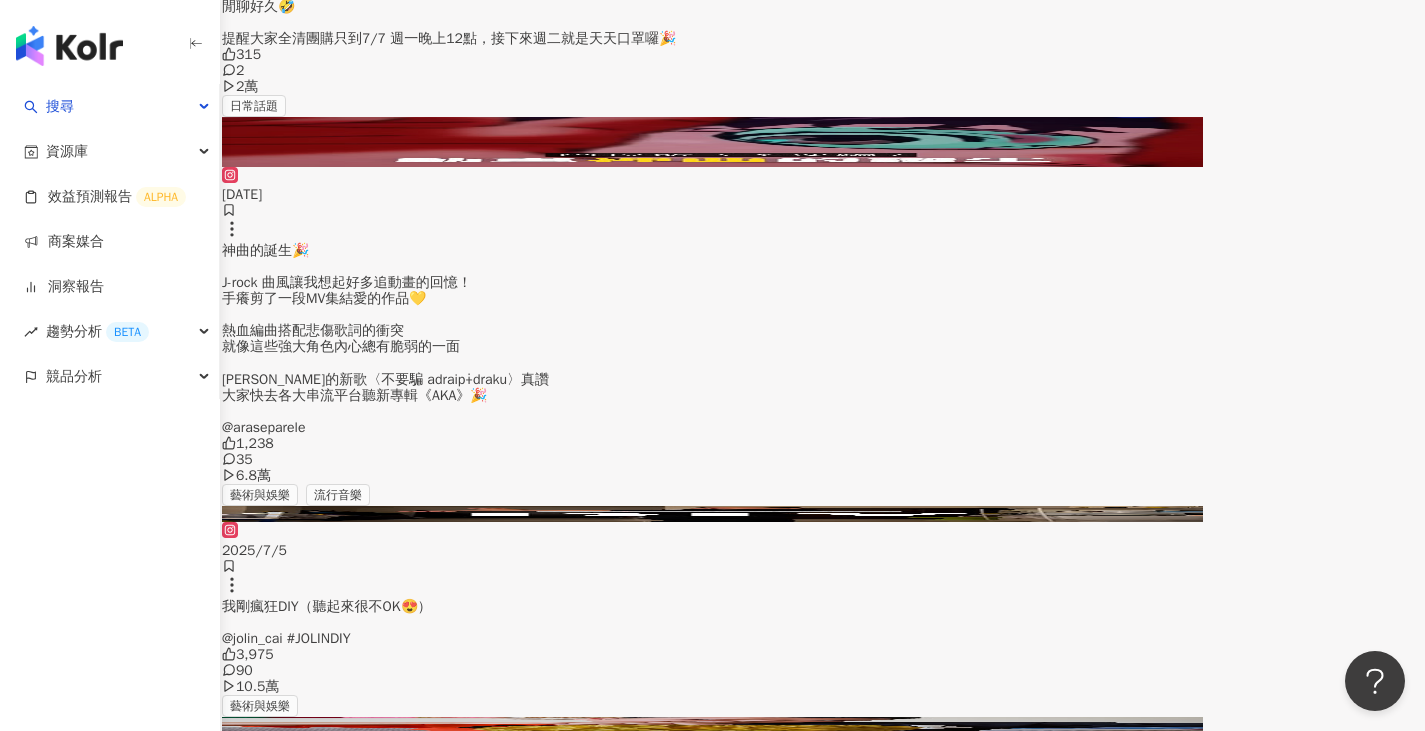 scroll, scrollTop: 12213, scrollLeft: 0, axis: vertical 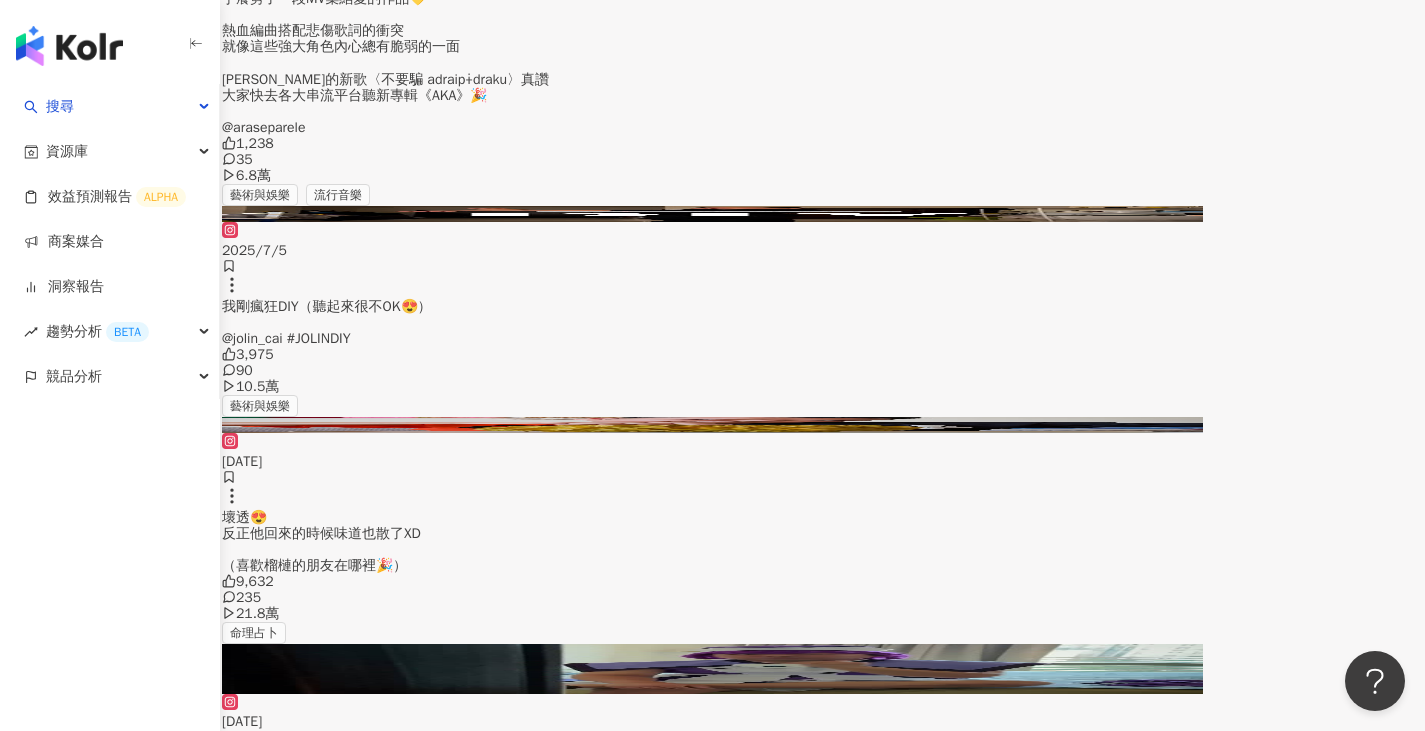 click at bounding box center (712, 25693) 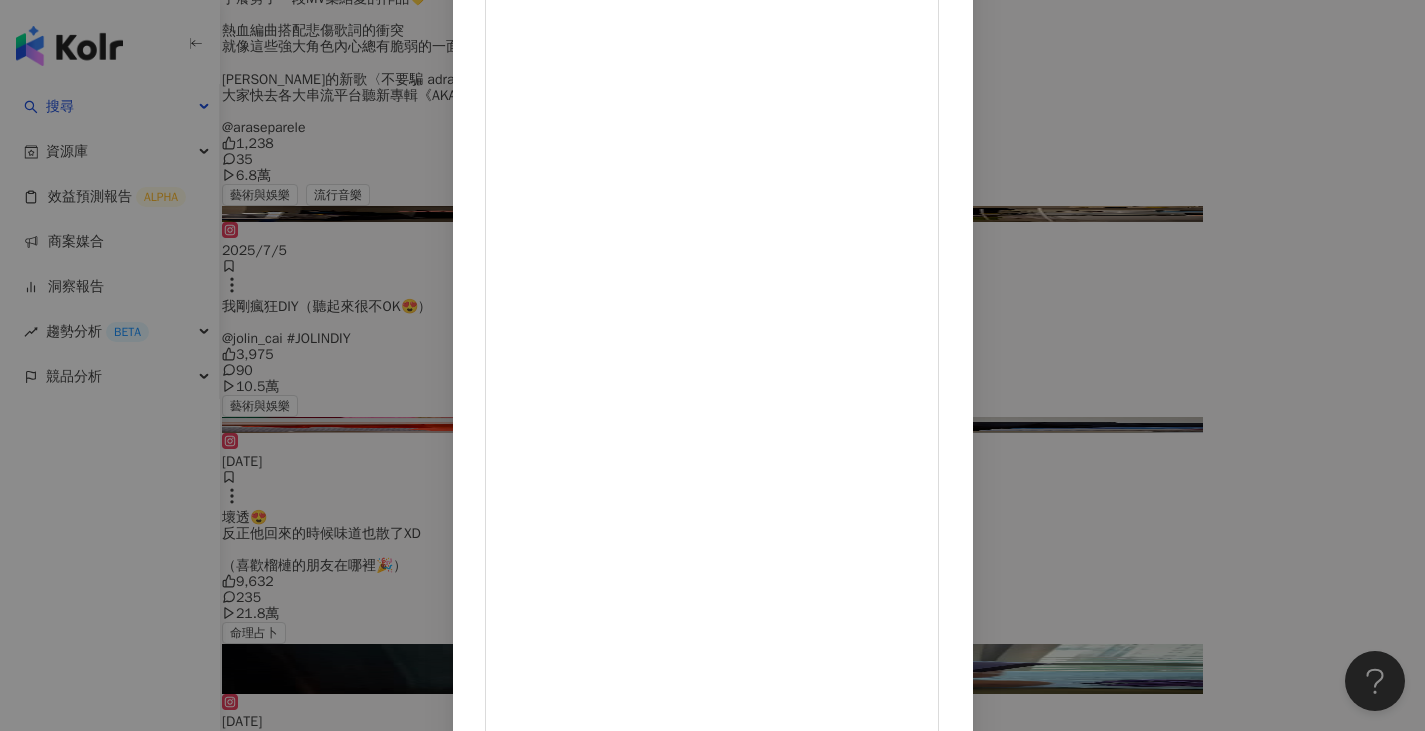 scroll, scrollTop: 166, scrollLeft: 0, axis: vertical 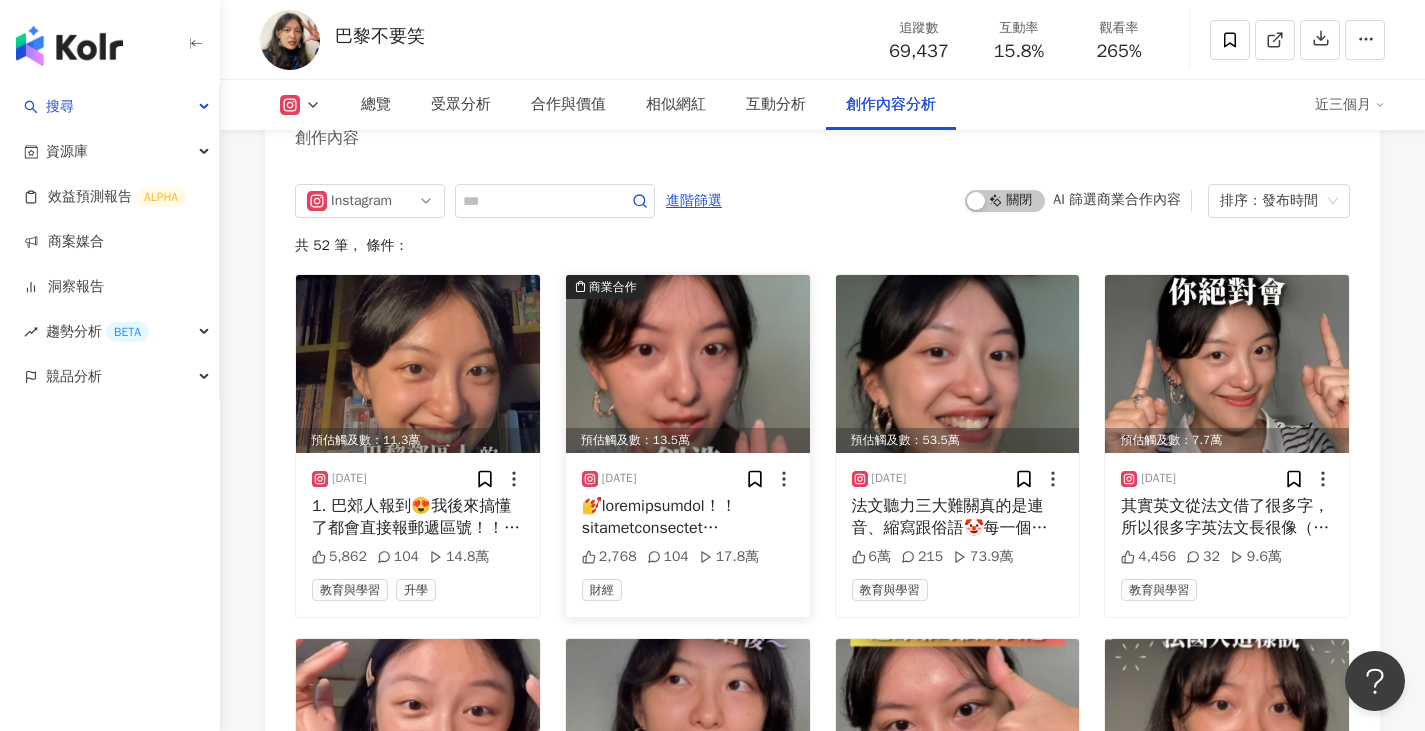 click at bounding box center (688, 364) 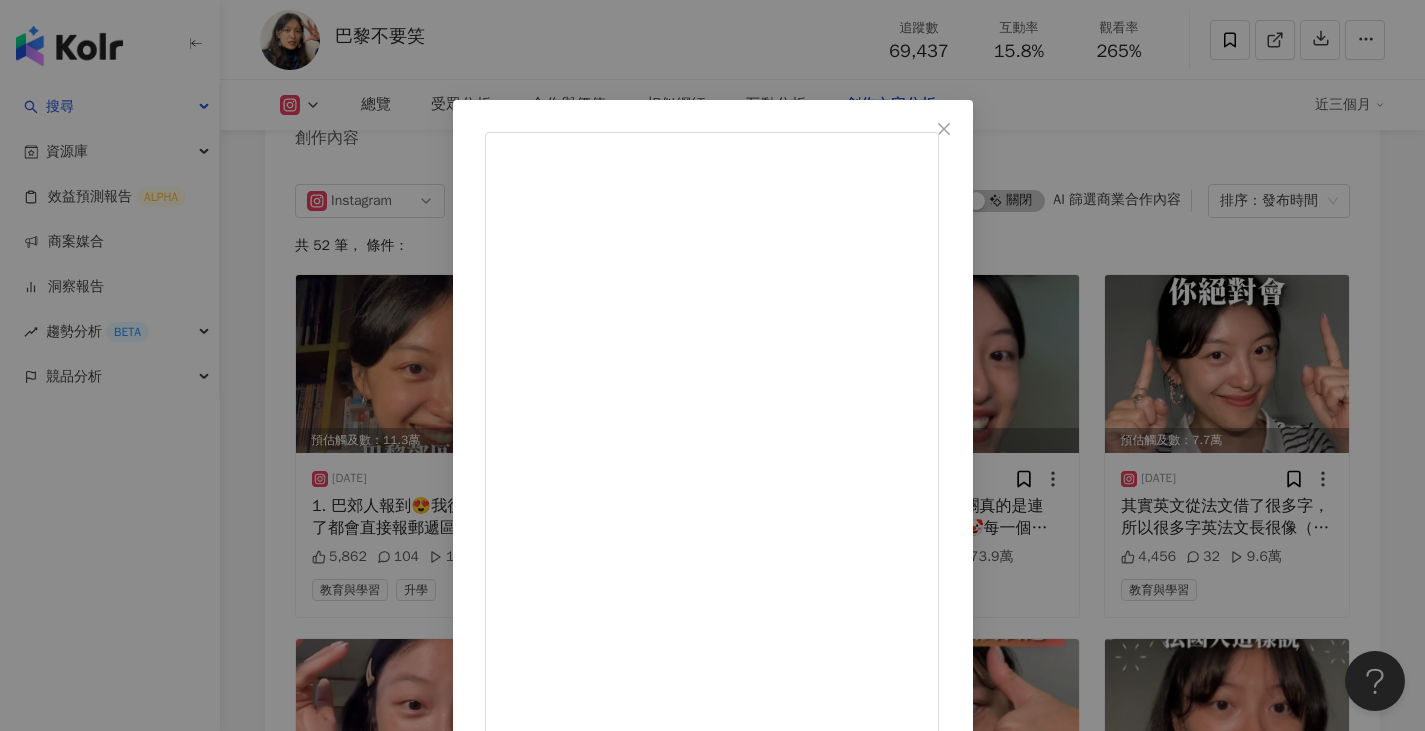 scroll, scrollTop: 15, scrollLeft: 0, axis: vertical 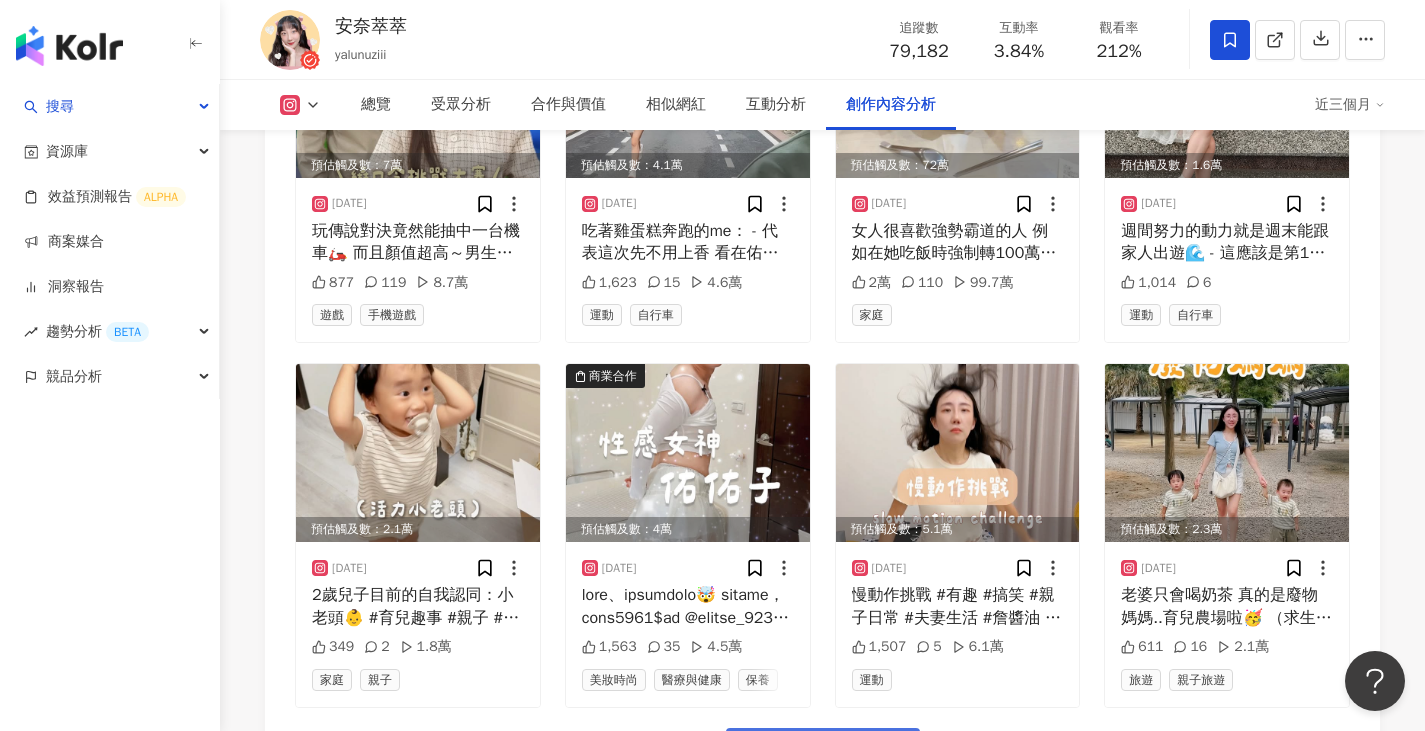 click on "看更多創作內容" at bounding box center [836, 750] 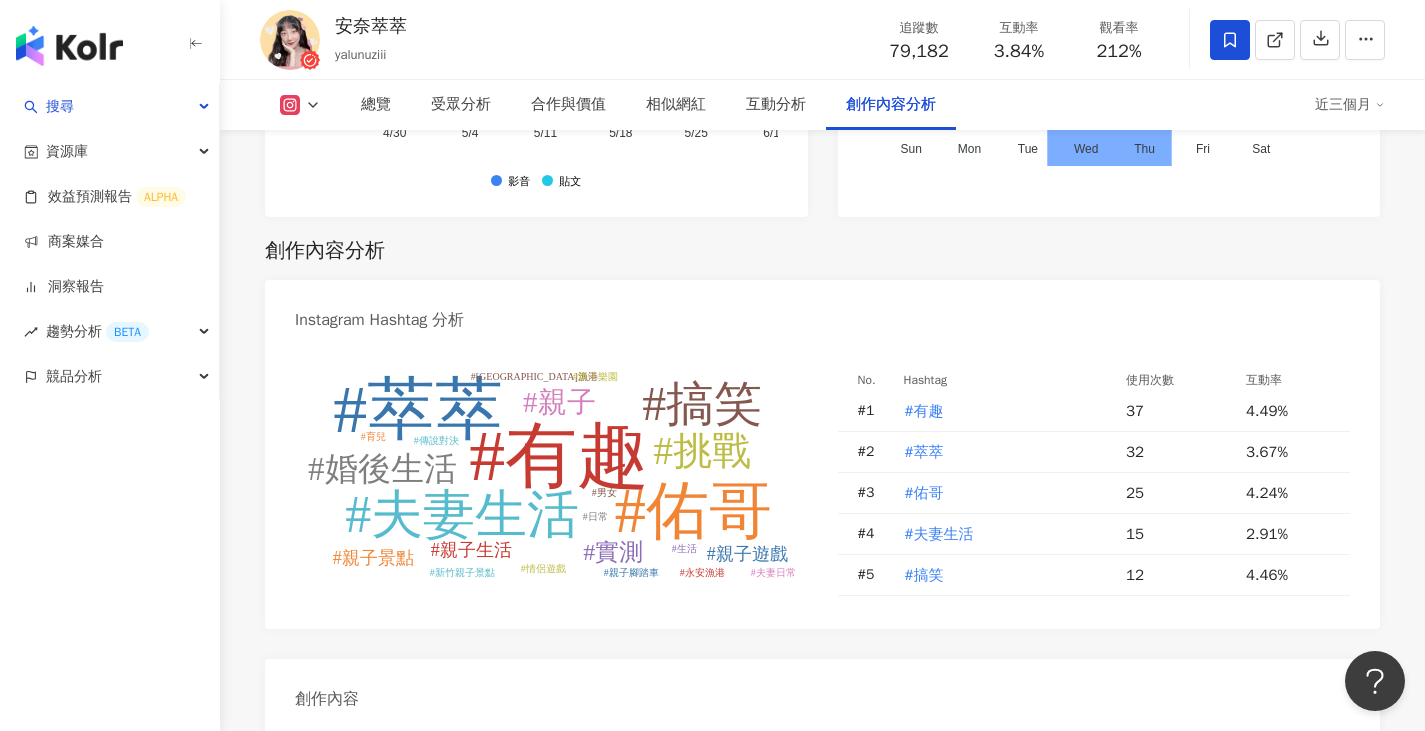 scroll, scrollTop: 5969, scrollLeft: 0, axis: vertical 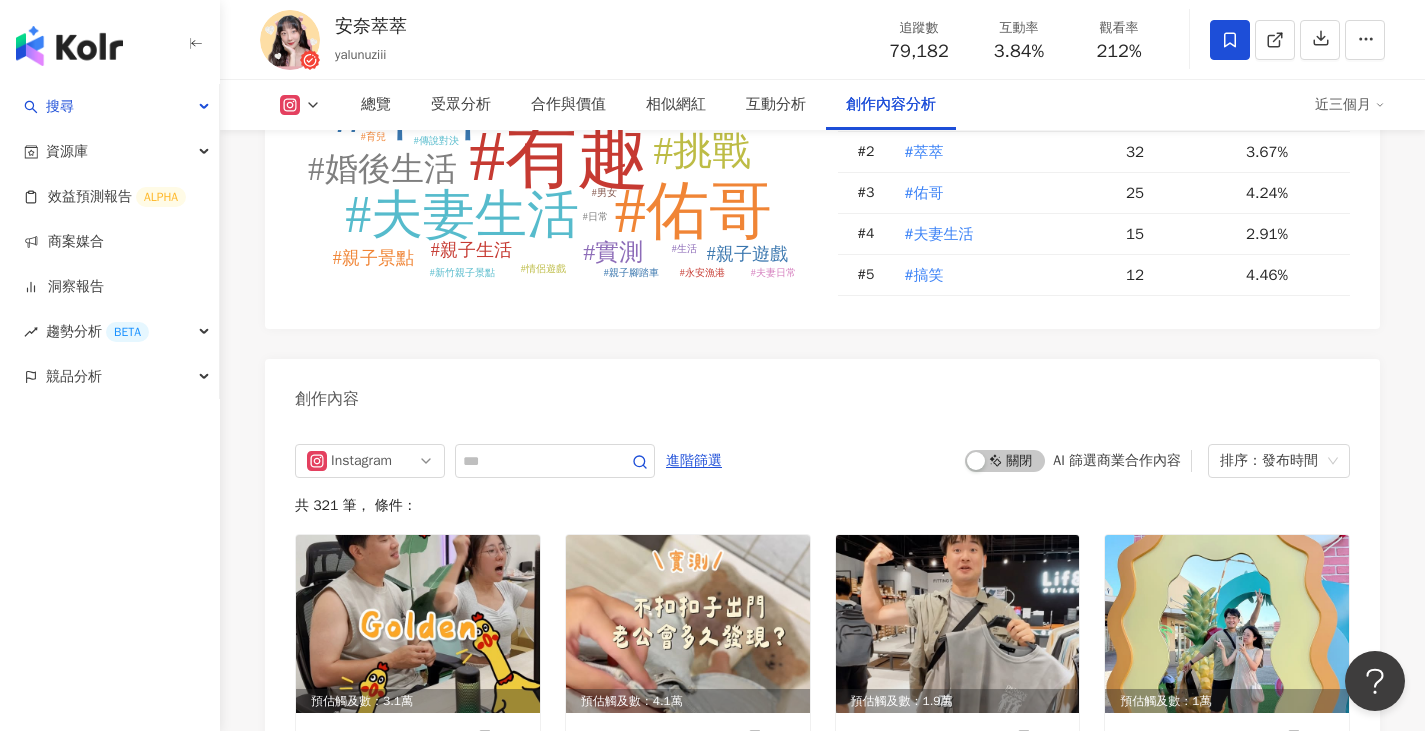 click on "Instagram 進階篩選 啟動 關閉 AI 篩選商業合作內容 排序：發布時間 共 321 筆 ，   條件： 預估觸及數：3.1萬 [DATE] Golden毒藥夫妻版🧪
#翻唱 #有趣 #搞笑 #夫妻生活
#萃萃 #佑哥 #夫妻趣事 #golden 1,472 12 3.3萬 家庭 預估觸及數：4.1萬 [DATE] 不扣扣子子出門老公會多久發現？
-
有點後悔太早提示佑哥…
但又沒後悔，不然我一整天都要開扣子走路🤣
#猜猜我哪裡不一樣 #不扣扣子實測 #有趣 #挑戰
#萃萃 #佑哥 #夫妻生活 #夫妻趣事 1,013 13 4.6萬 家庭 預估觸及數：1.9萬 [DATE] 說Man power就幫老公結帳衣服😍
#有趣 #挑戰 #夫妻生活 #萃萃 #佑哥 306 3 1.6萬 家庭 預估觸及數：1萬 [DATE] 🏄🍍🌊✨
在華泰[GEOGRAPHIC_DATA]發現涼涼夏日布景
超繽紛拍起來好可愛～ 295 旅遊 台灣旅遊 商業合作 預估觸及數：7萬 [DATE] 877 119 8.7萬 遊戲 手機遊戲 預估觸及數：4.1萬 [DATE] 1,623 15 4.6萬 運動 自行車" at bounding box center (822, 1609) 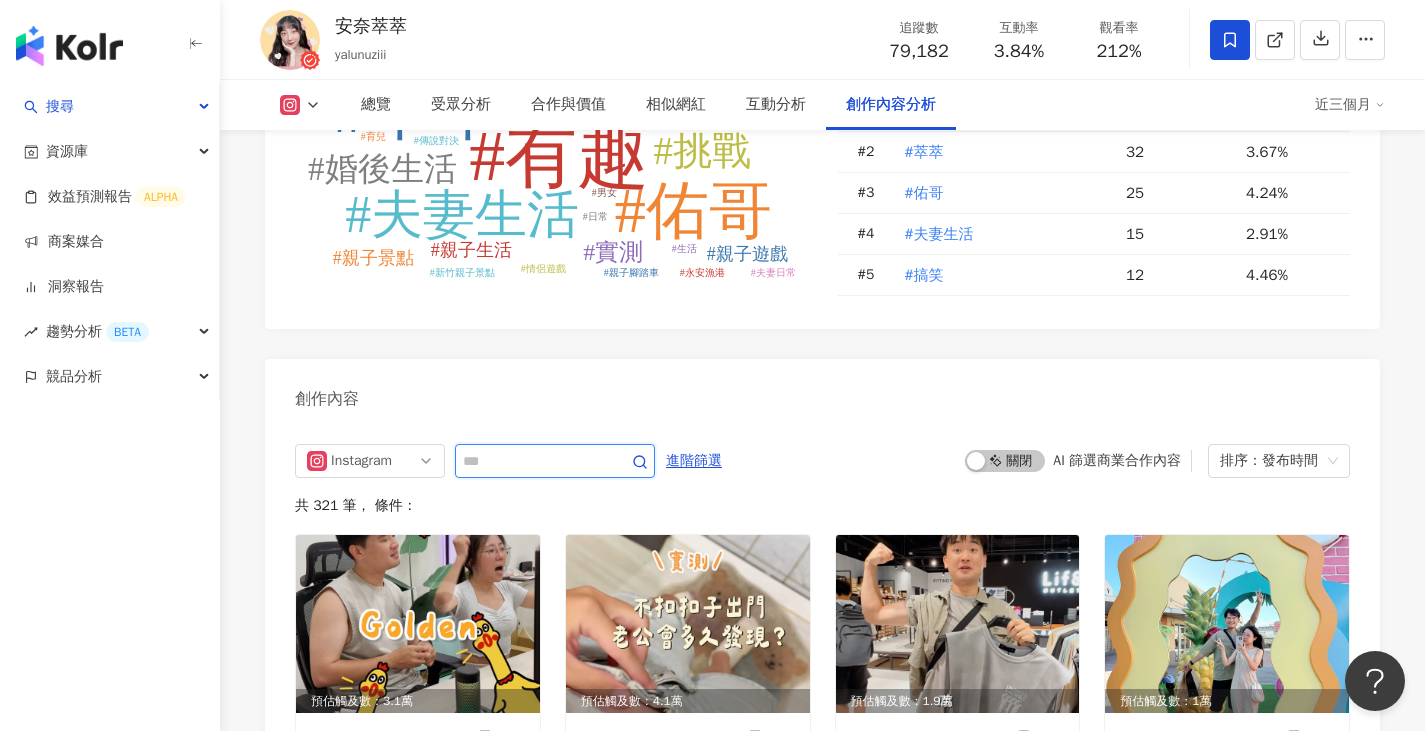 click at bounding box center [533, 461] 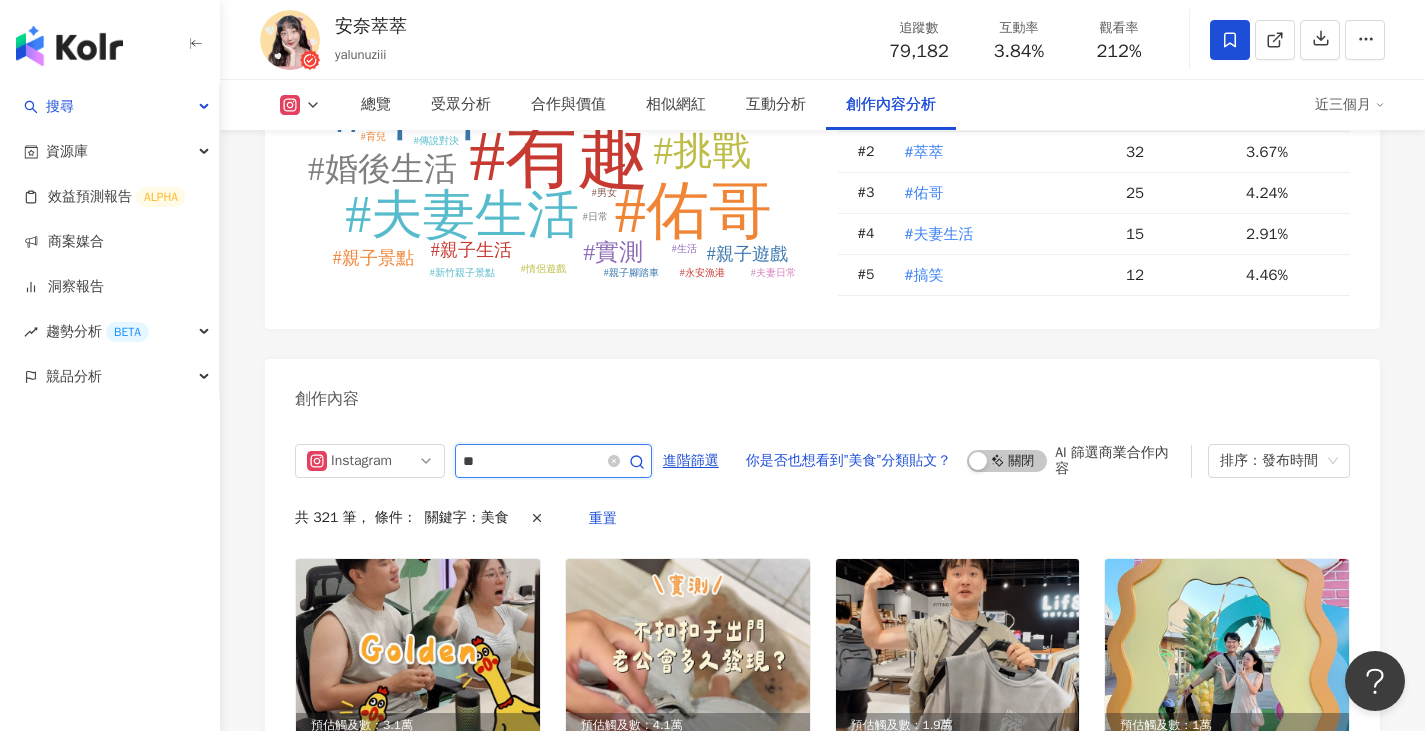 scroll, scrollTop: 6124, scrollLeft: 0, axis: vertical 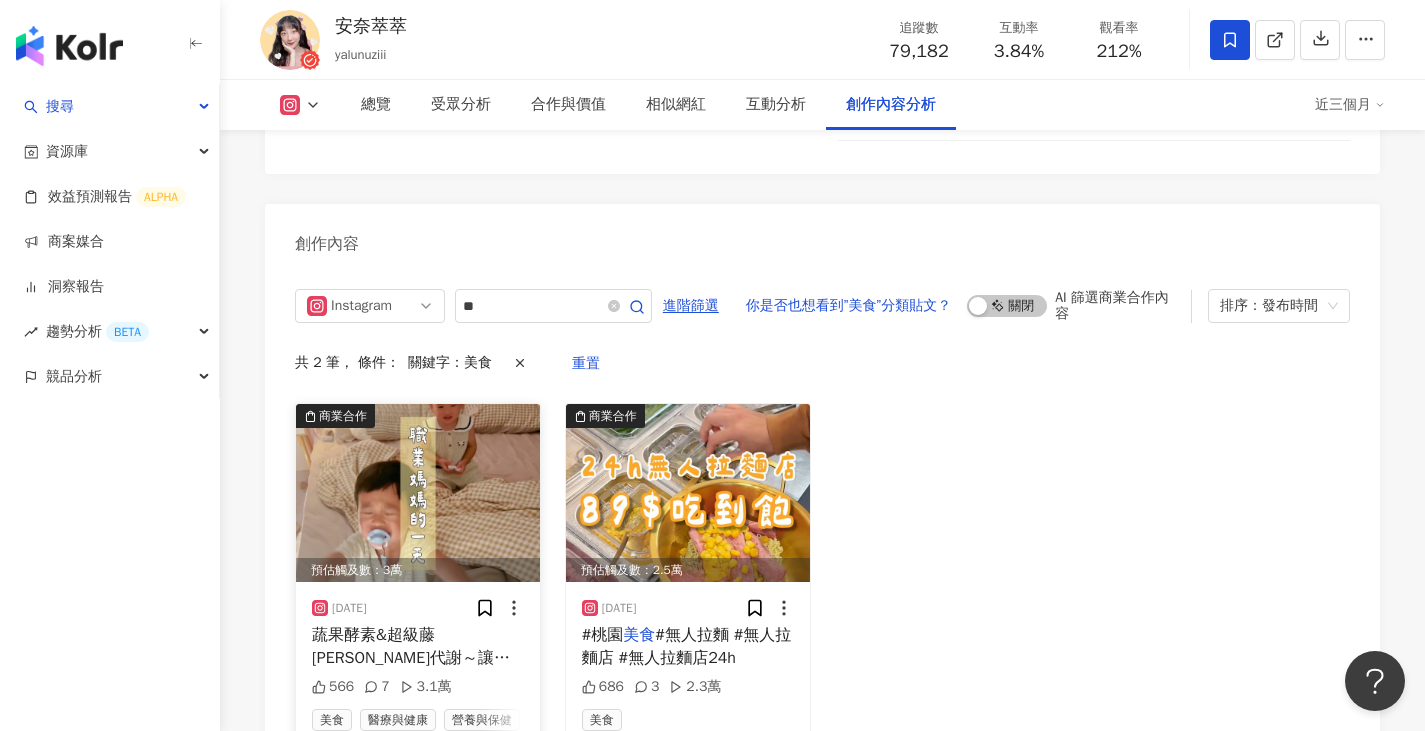 click at bounding box center [418, 493] 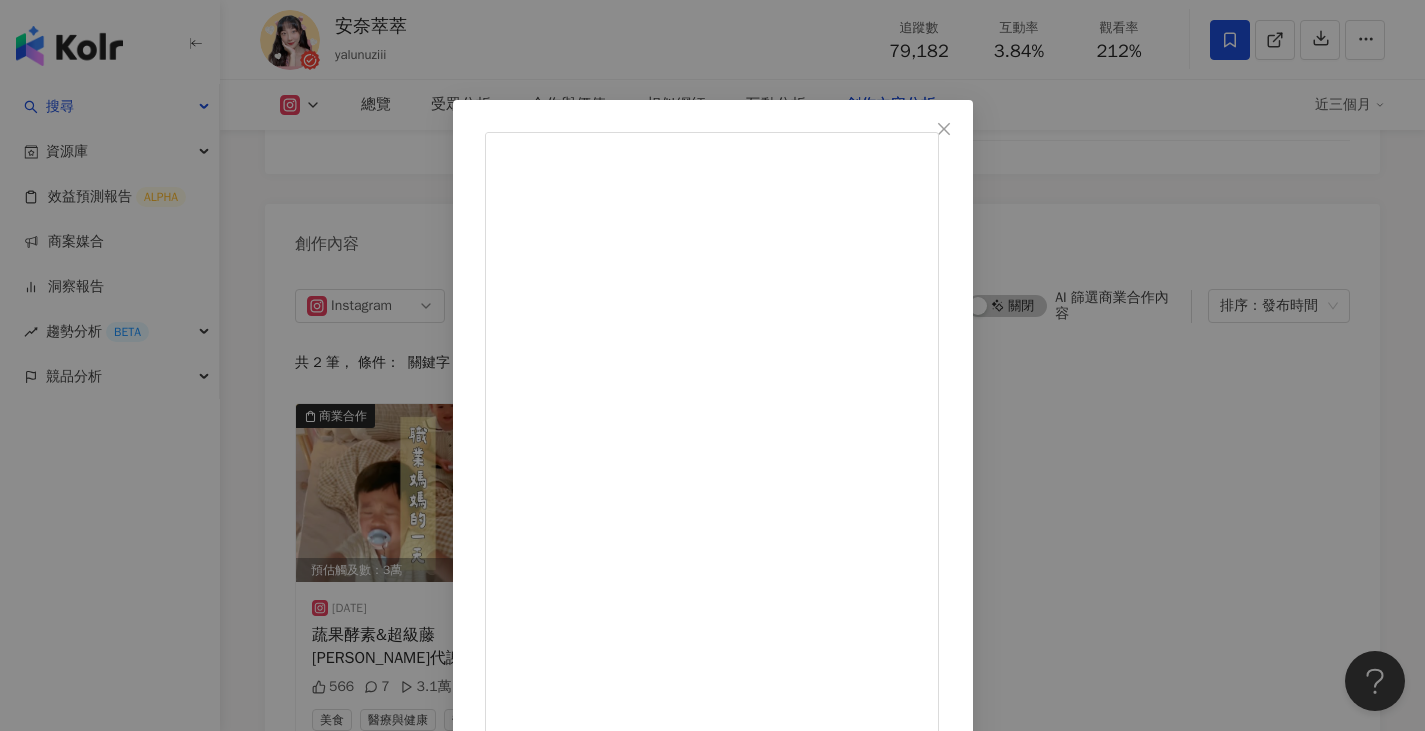 scroll, scrollTop: 213, scrollLeft: 0, axis: vertical 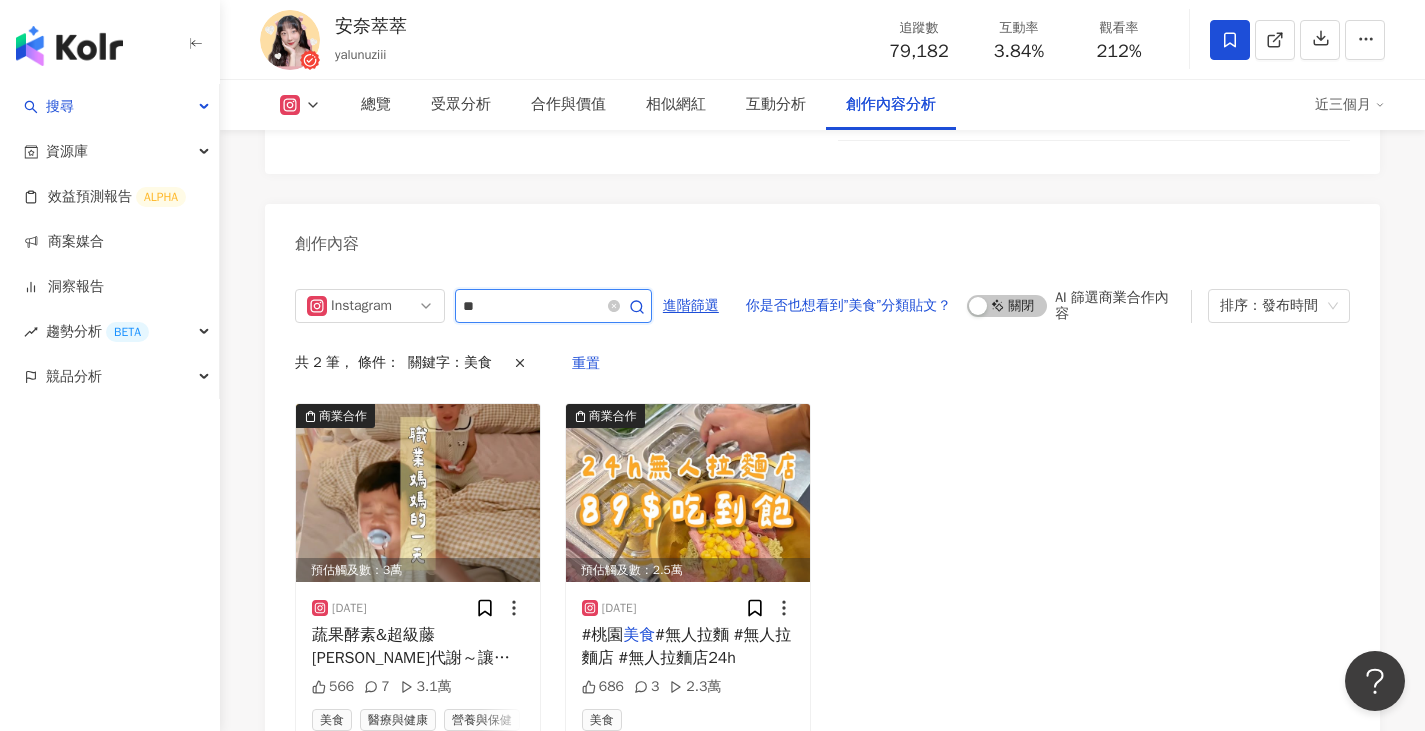 drag, startPoint x: 577, startPoint y: 239, endPoint x: 444, endPoint y: 214, distance: 135.32922 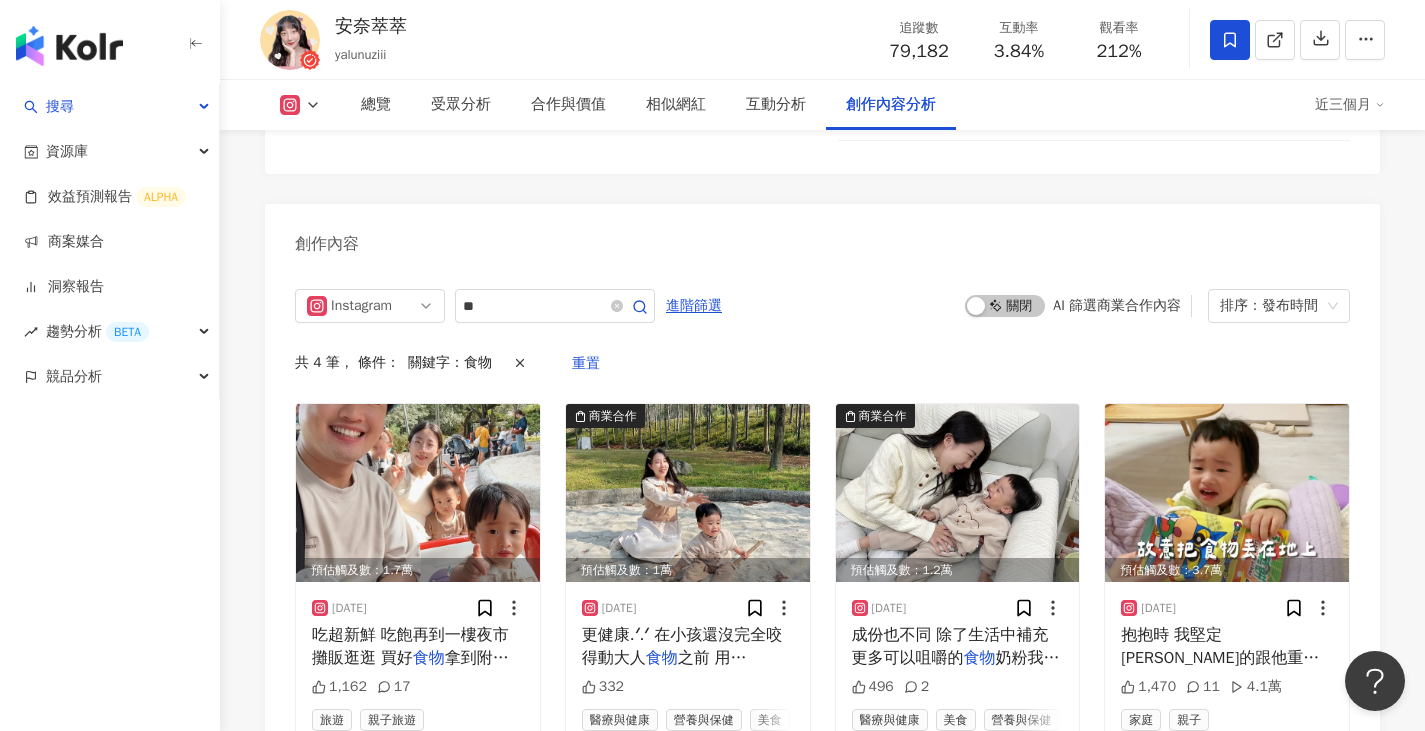 click on "Instagram ** 進階篩選 啟動 關閉 AI 篩選商業合作內容 排序：發布時間" at bounding box center (822, 306) 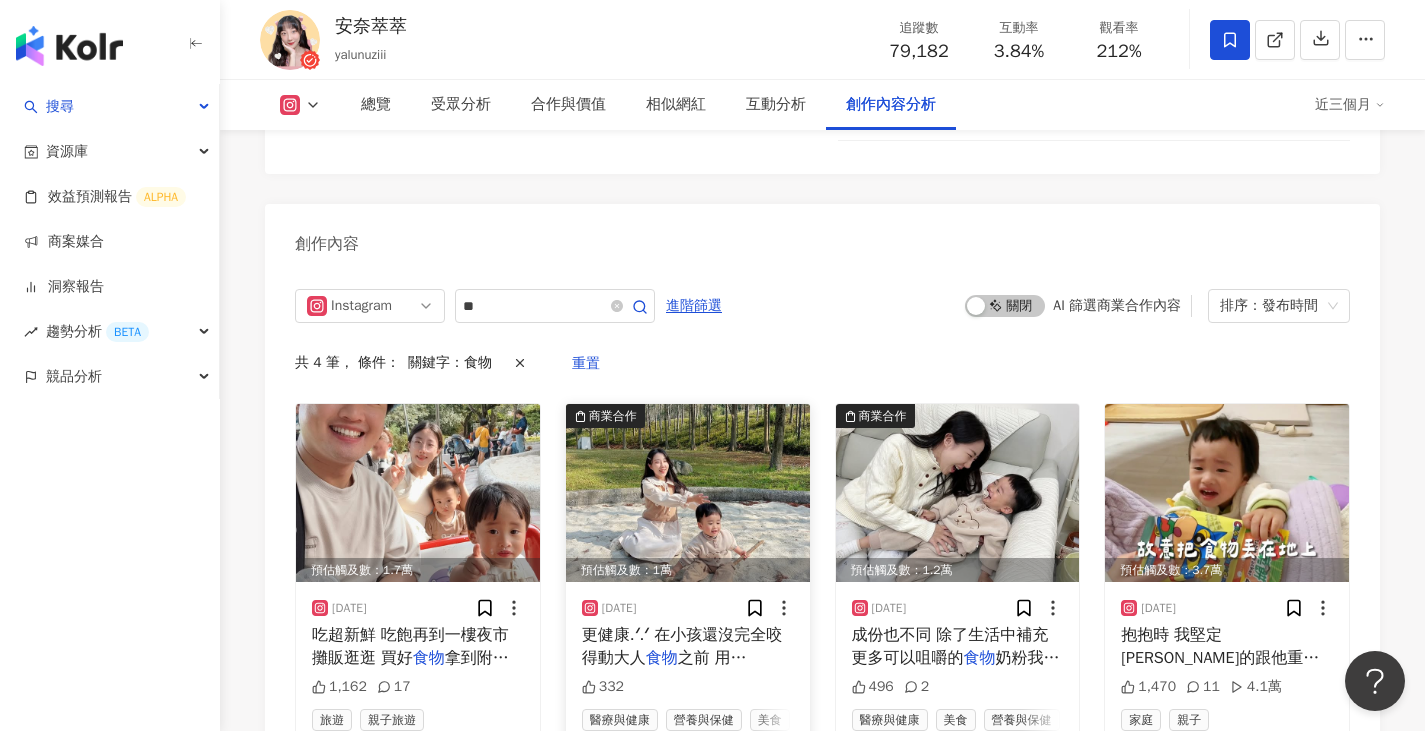 click at bounding box center (688, 493) 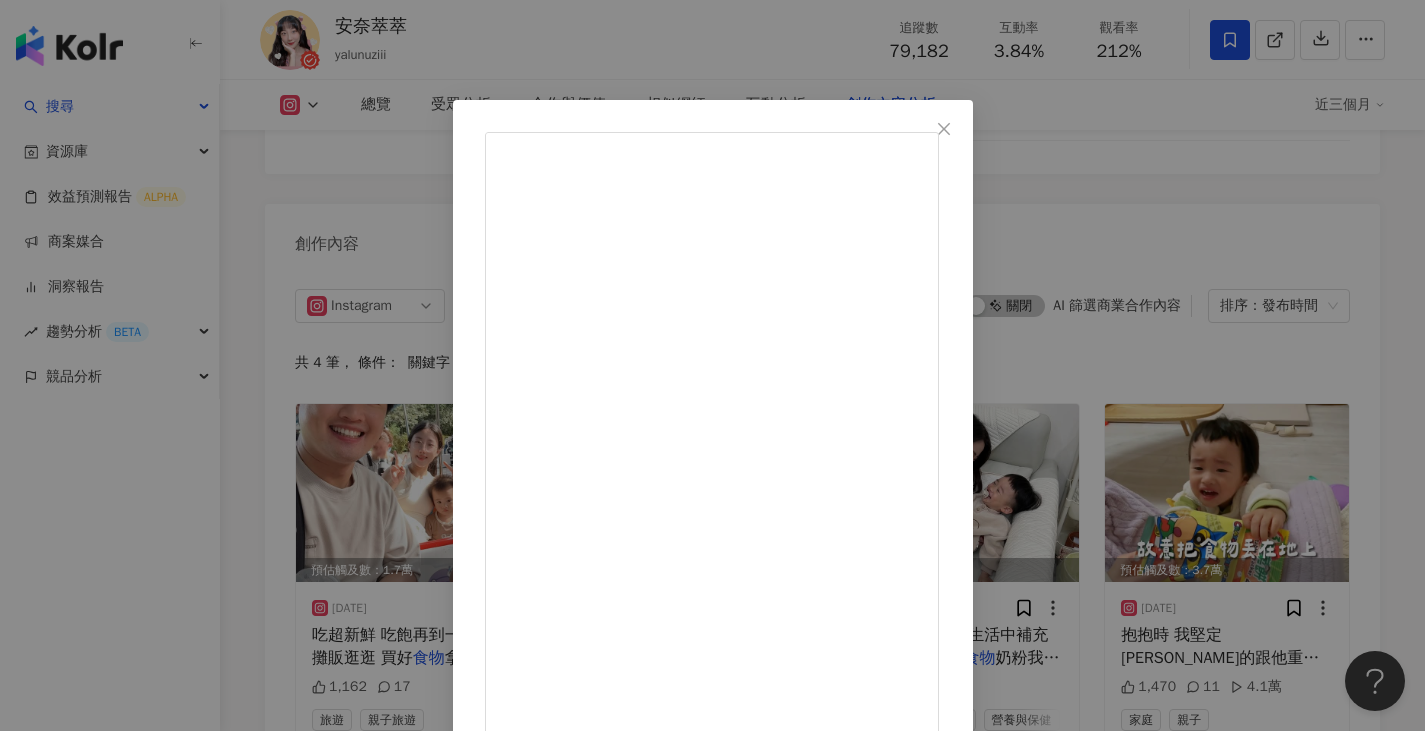 click on "安奈萃萃 2025/4/5 332 查看原始貼文" at bounding box center (712, 365) 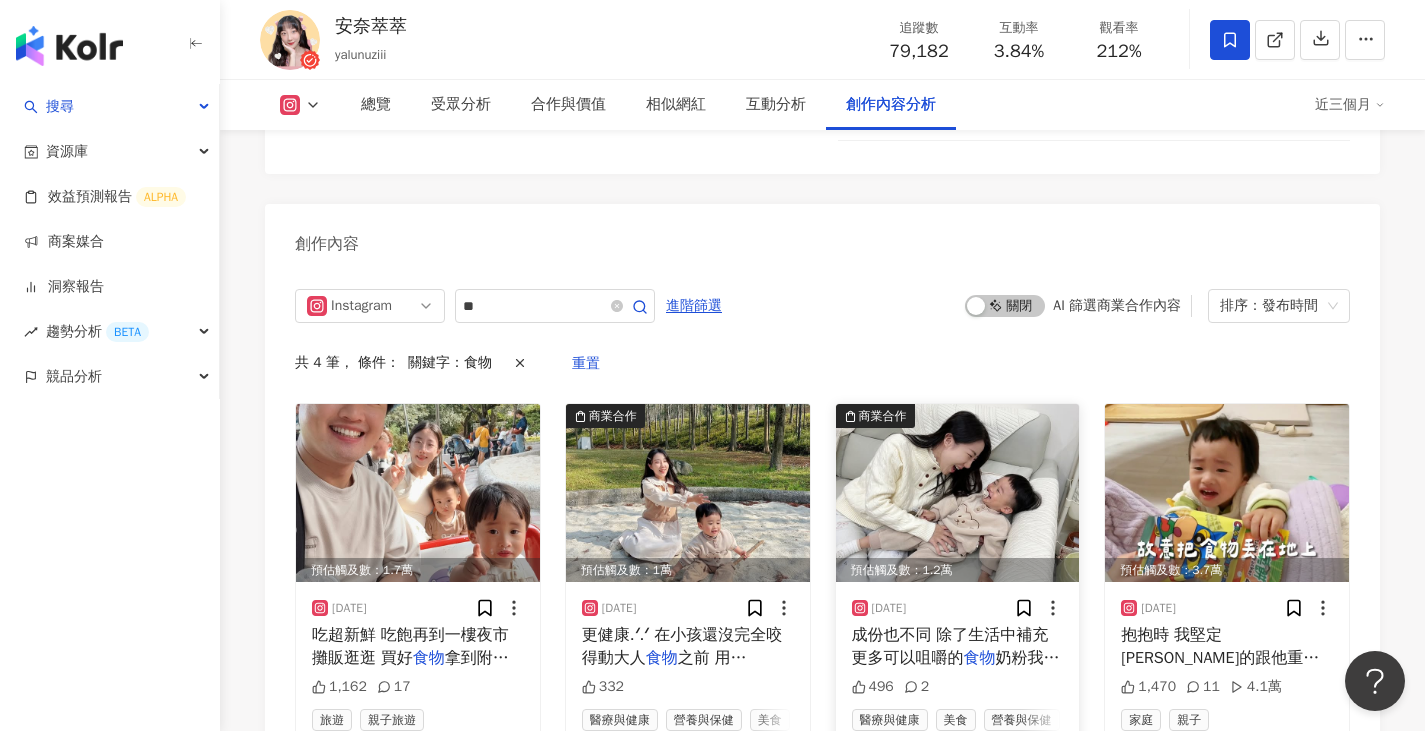 click at bounding box center (958, 493) 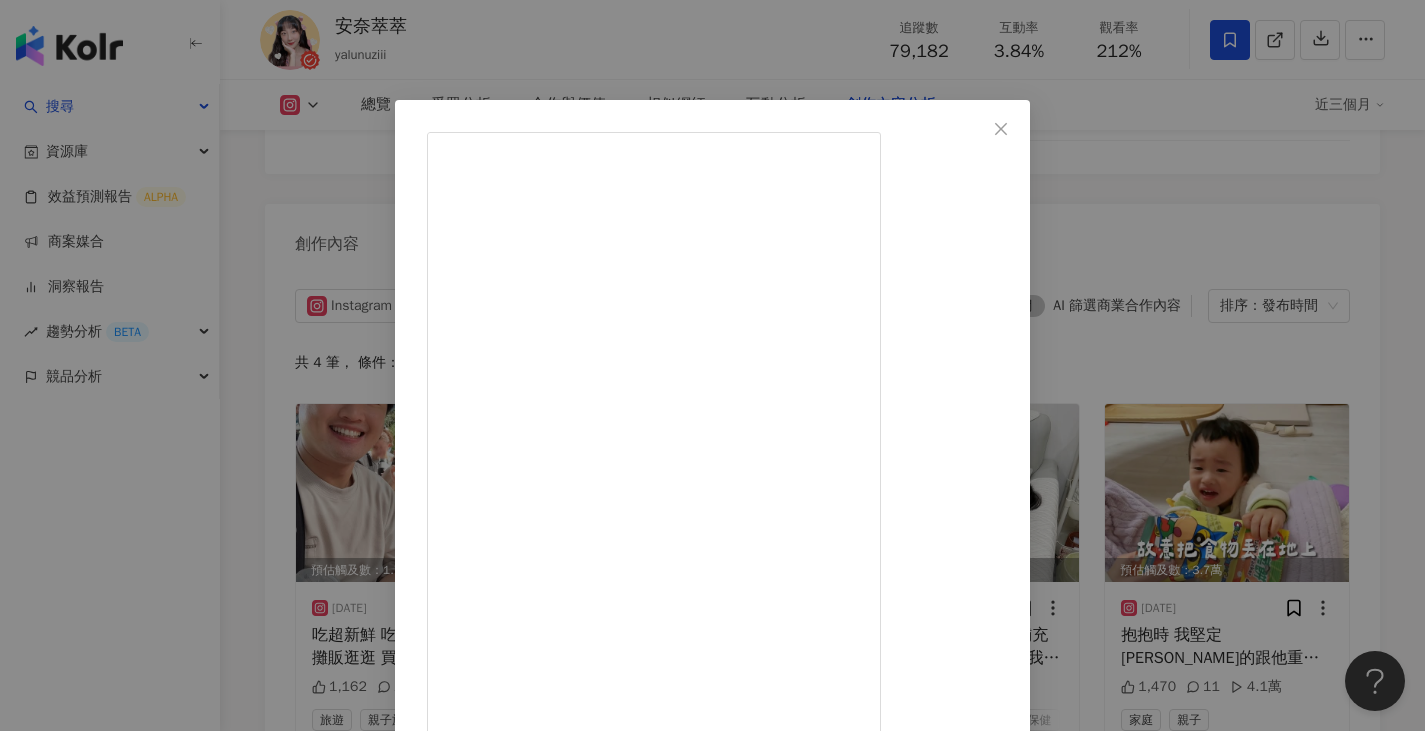 click on "安奈萃萃 2025/2/13 496 2 查看原始貼文" at bounding box center [712, 365] 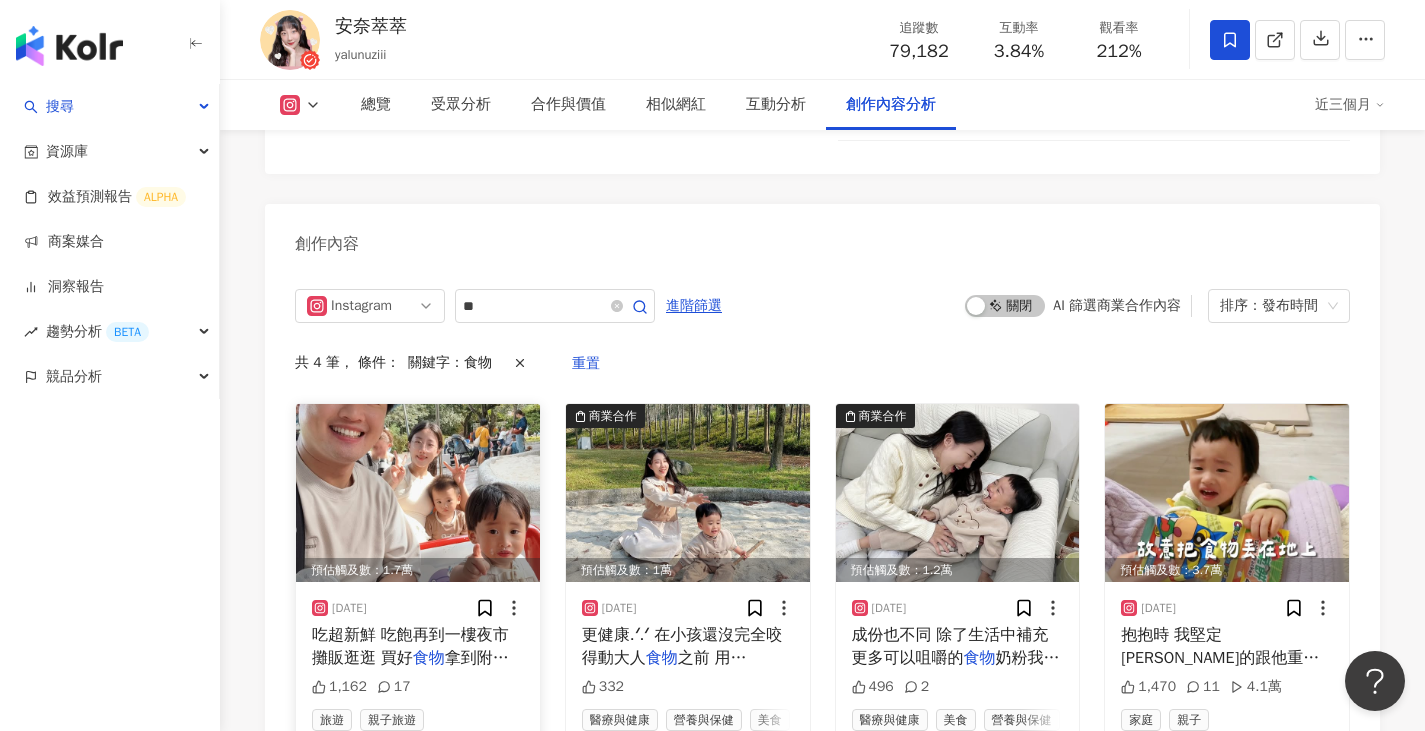 click at bounding box center [418, 493] 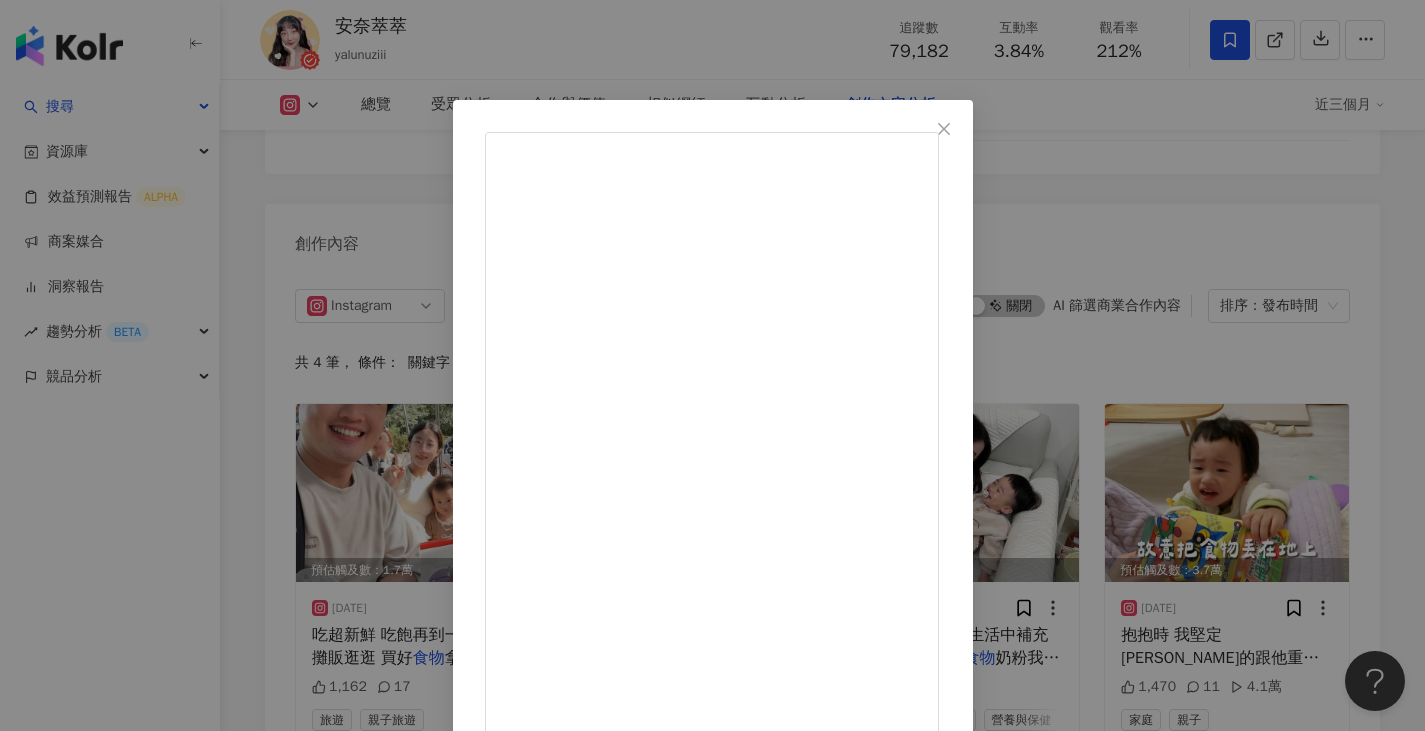 scroll, scrollTop: 87, scrollLeft: 0, axis: vertical 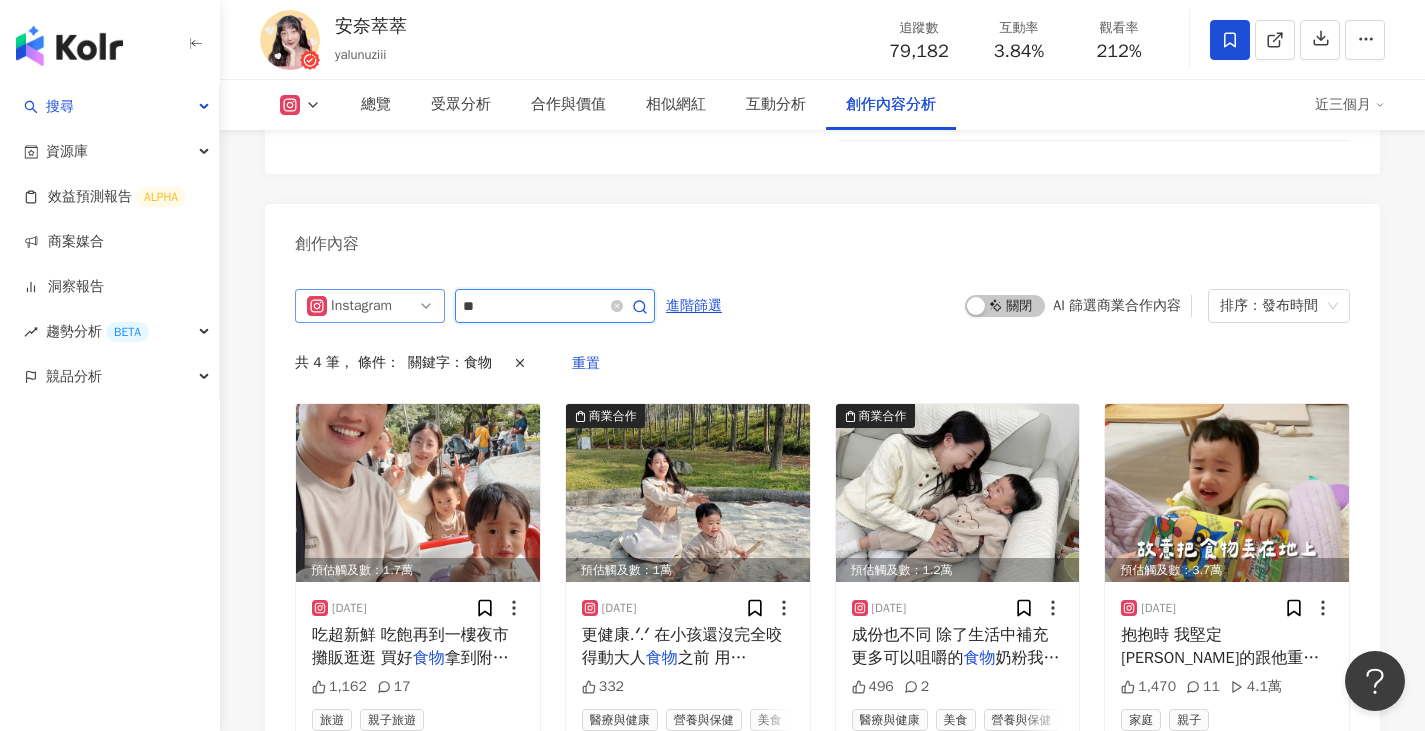 drag, startPoint x: 614, startPoint y: 234, endPoint x: 377, endPoint y: 220, distance: 237.41315 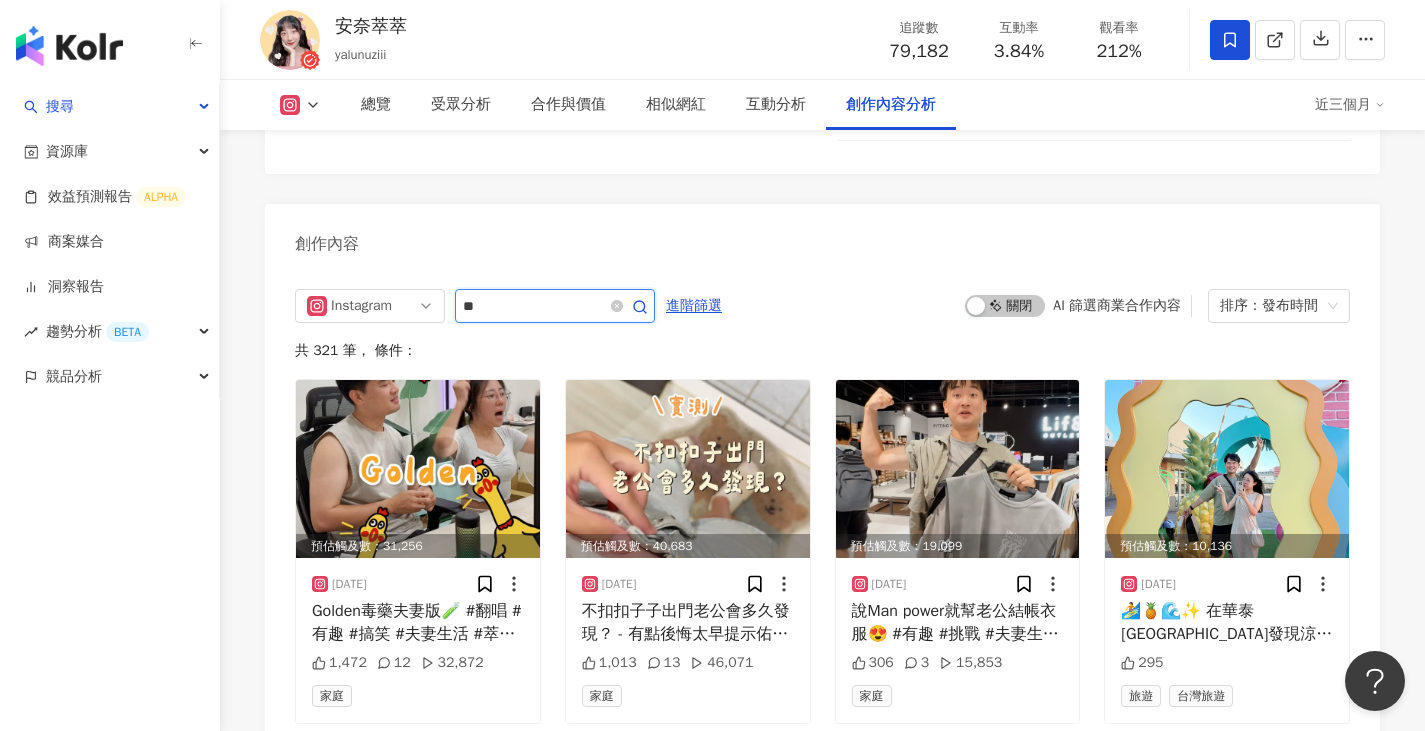 type on "*" 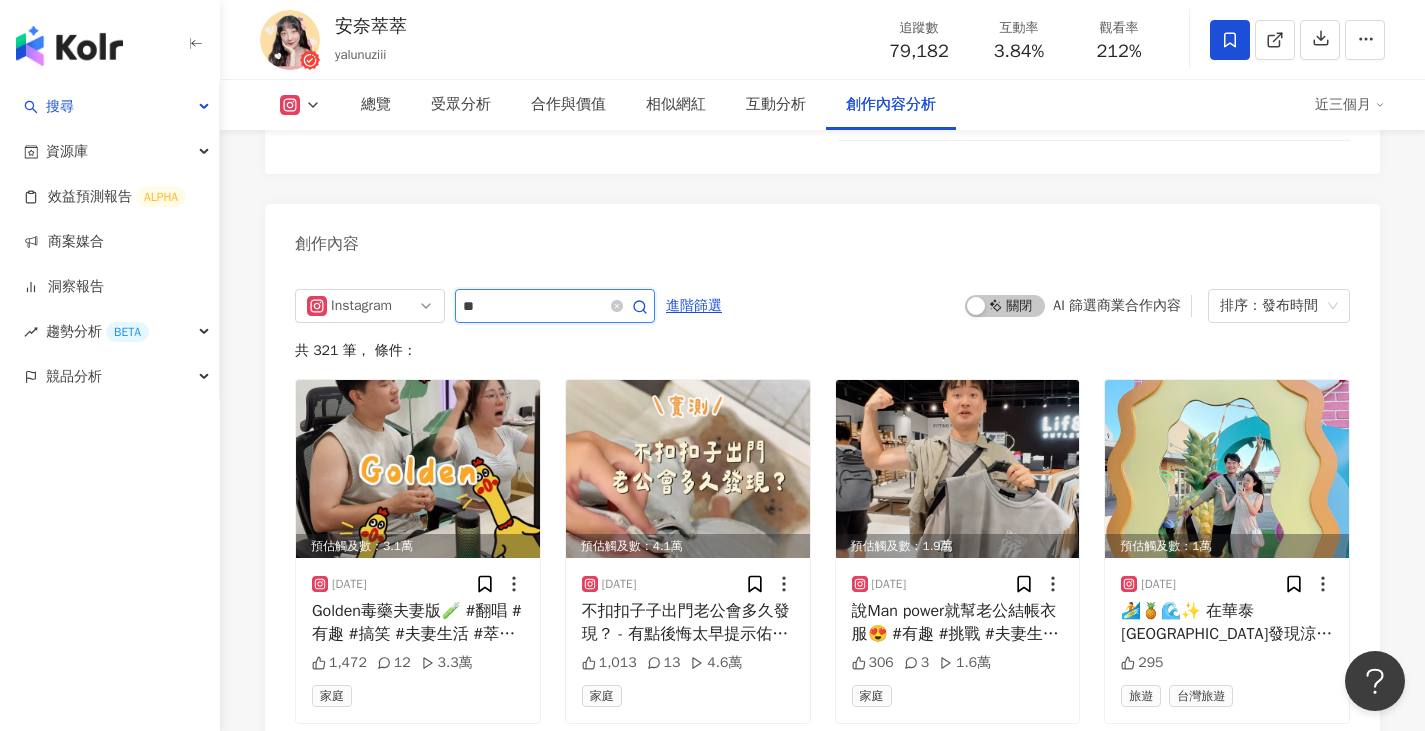 type on "*" 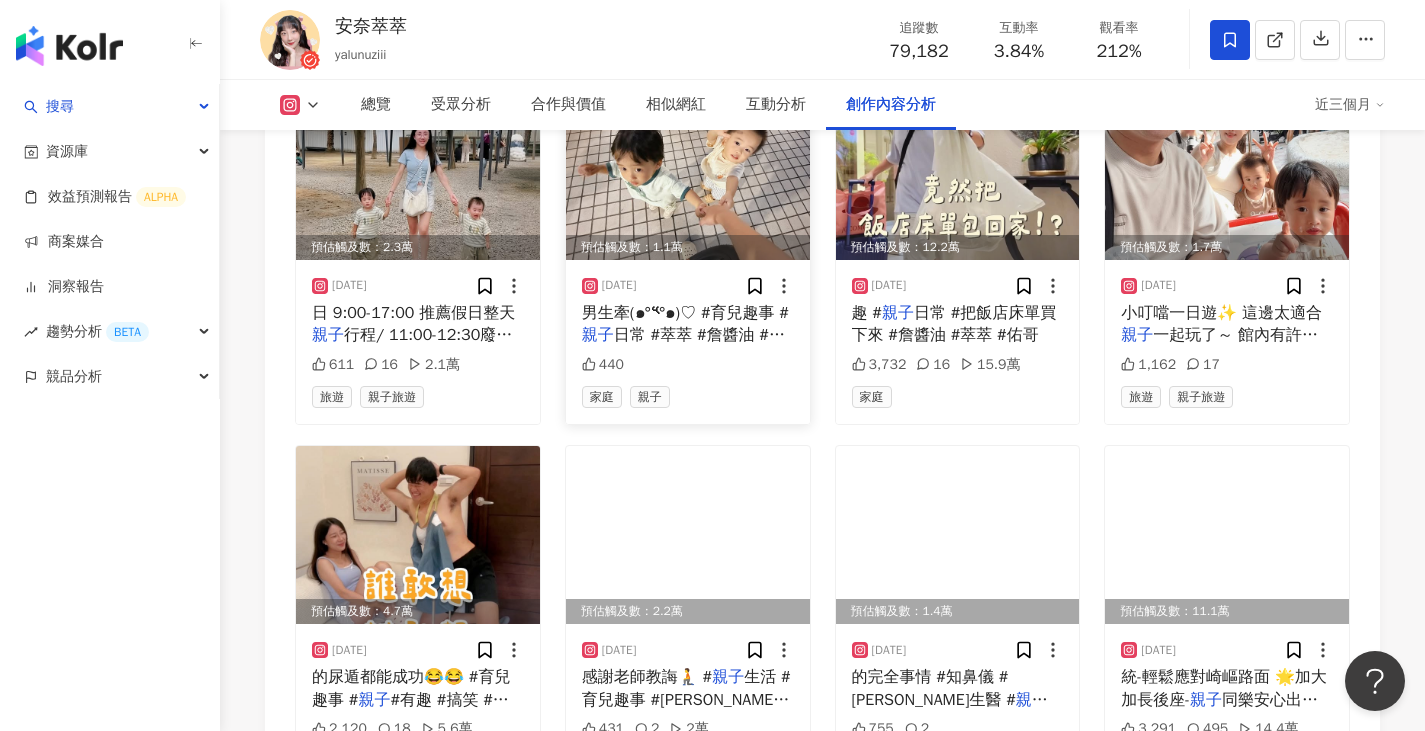 scroll, scrollTop: 6806, scrollLeft: 0, axis: vertical 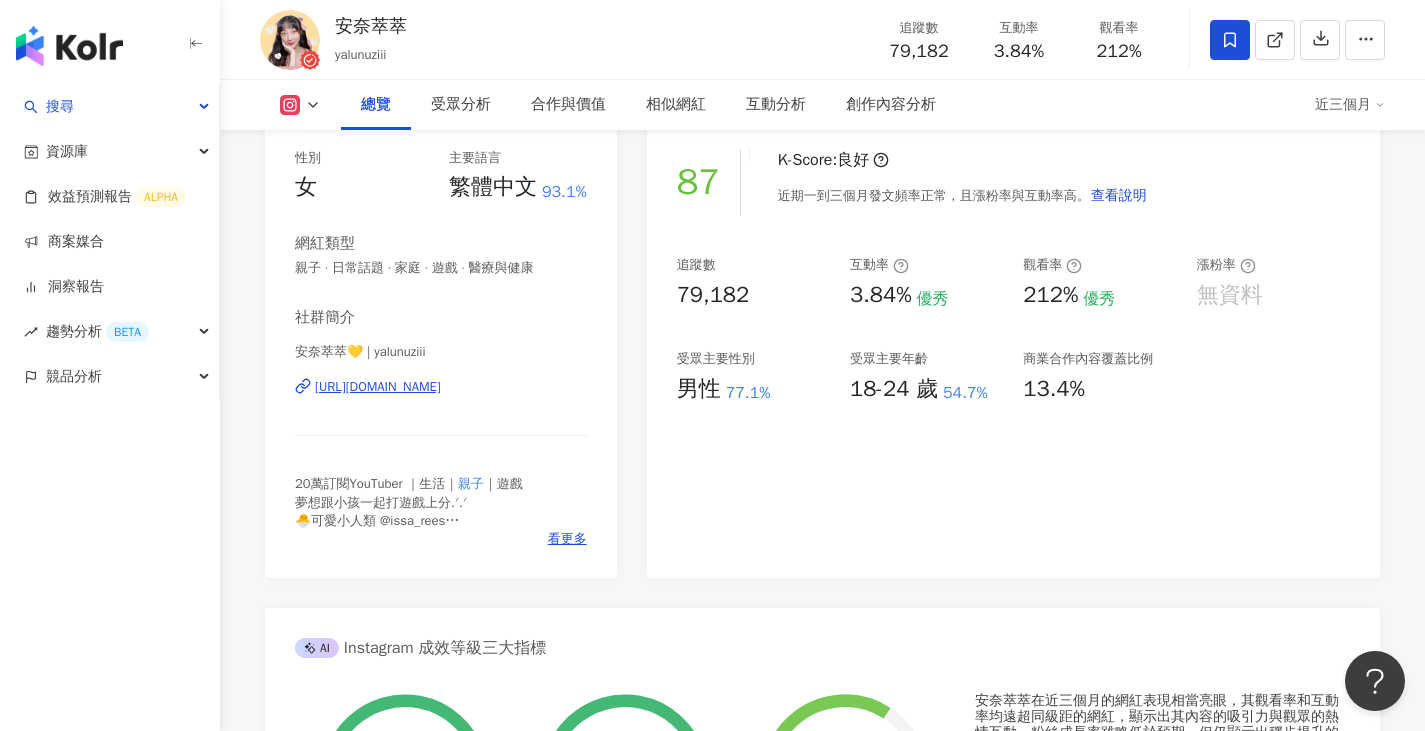 click on "https://www.instagram.com/yalunuziii/" at bounding box center [378, 387] 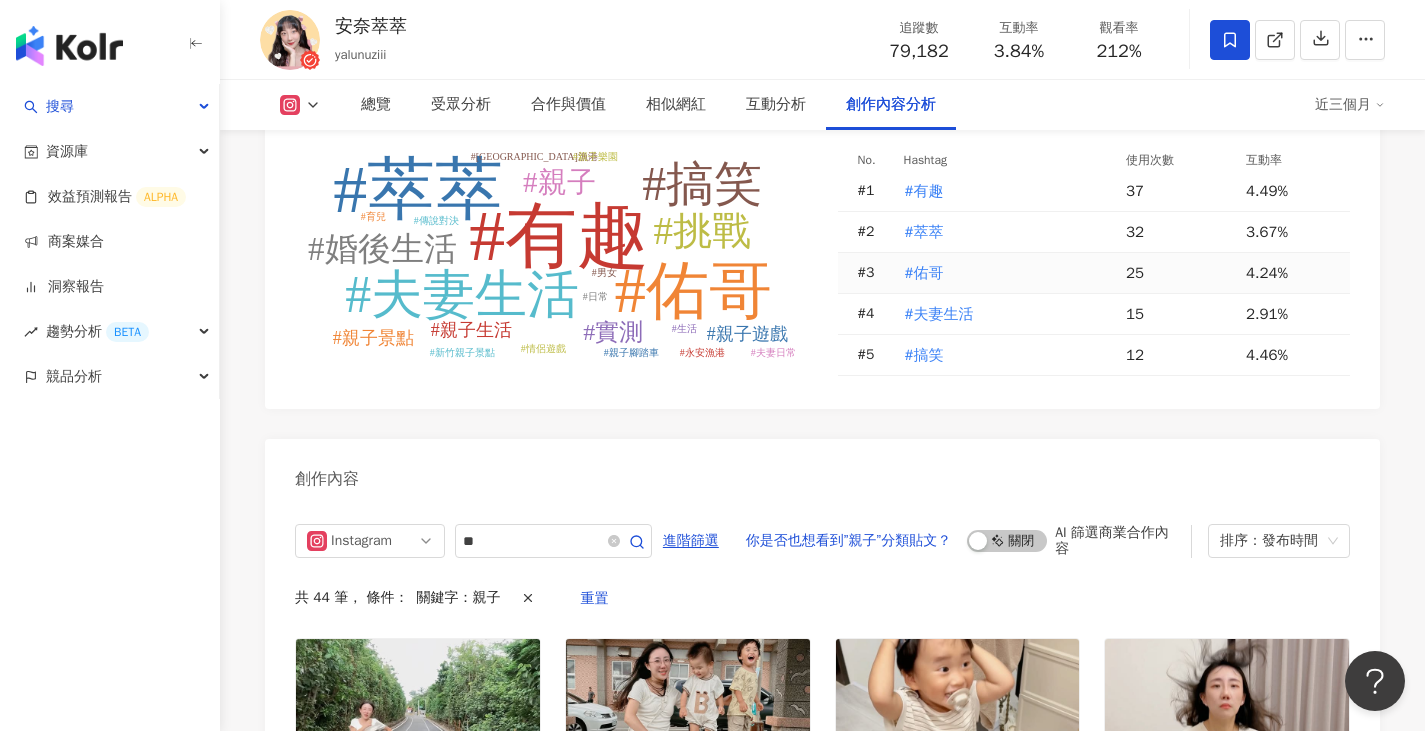 scroll, scrollTop: 5935, scrollLeft: 0, axis: vertical 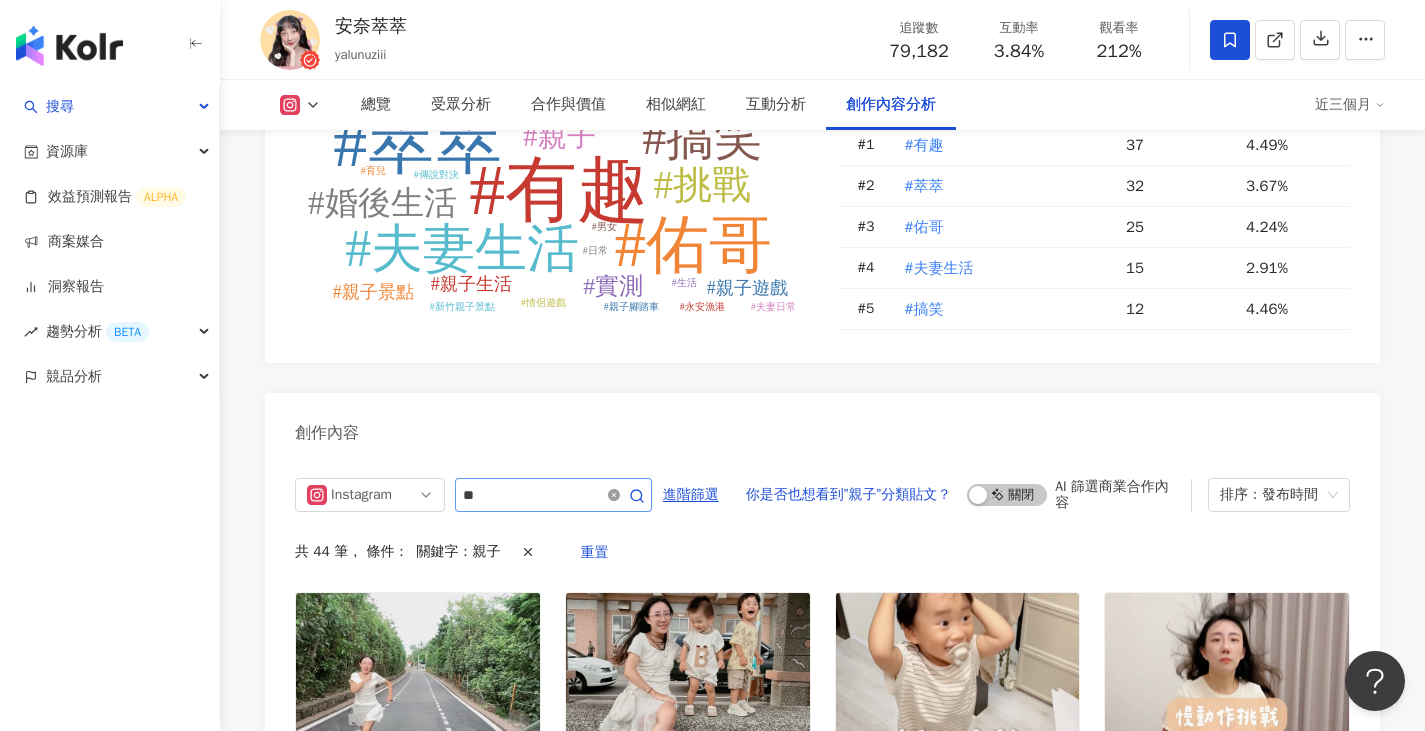click 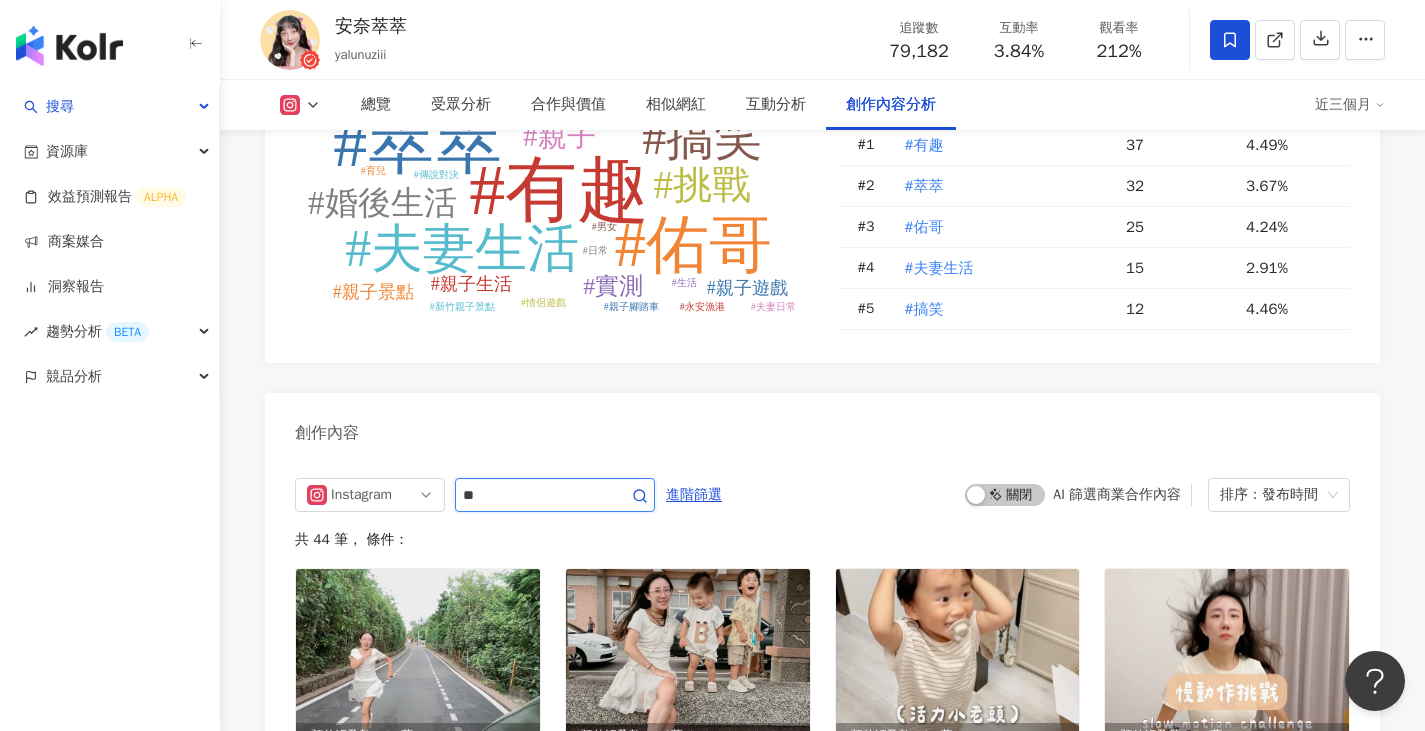 scroll, scrollTop: 6124, scrollLeft: 0, axis: vertical 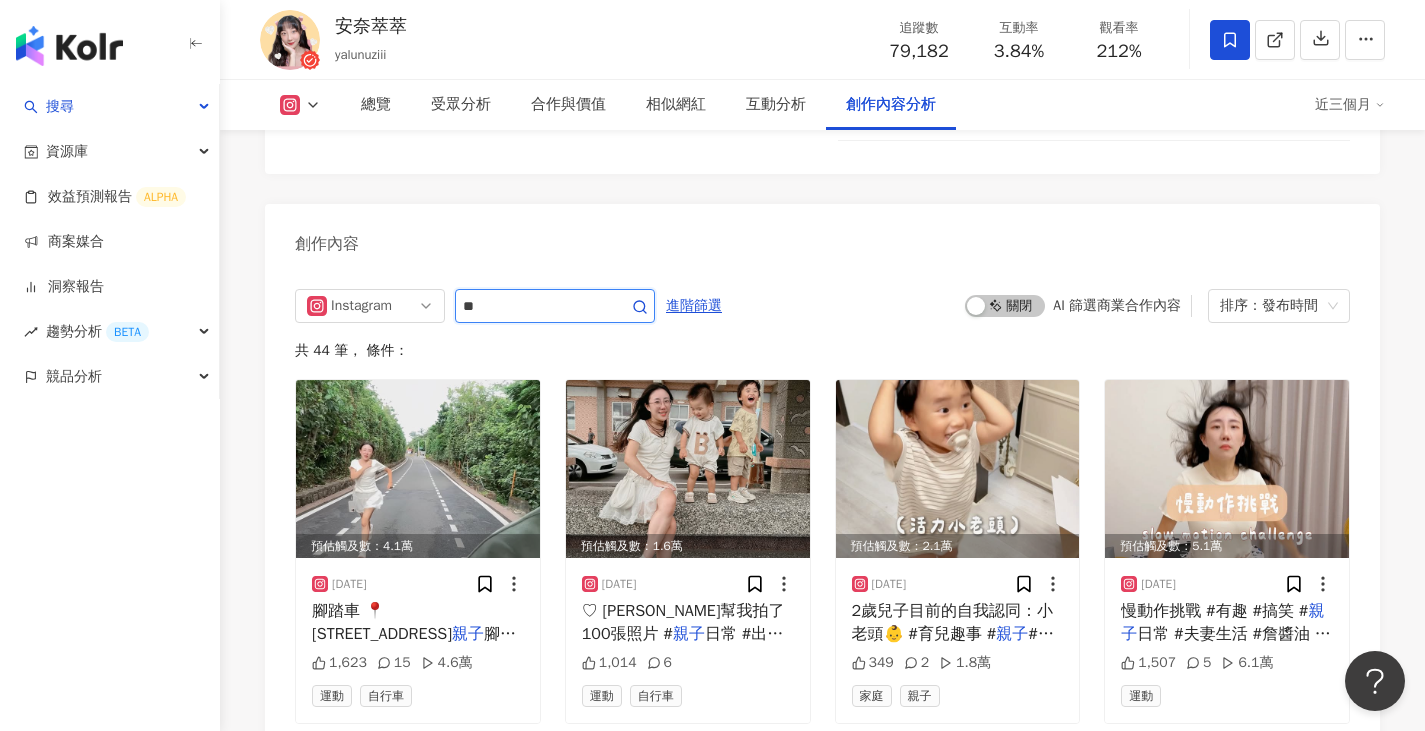 type 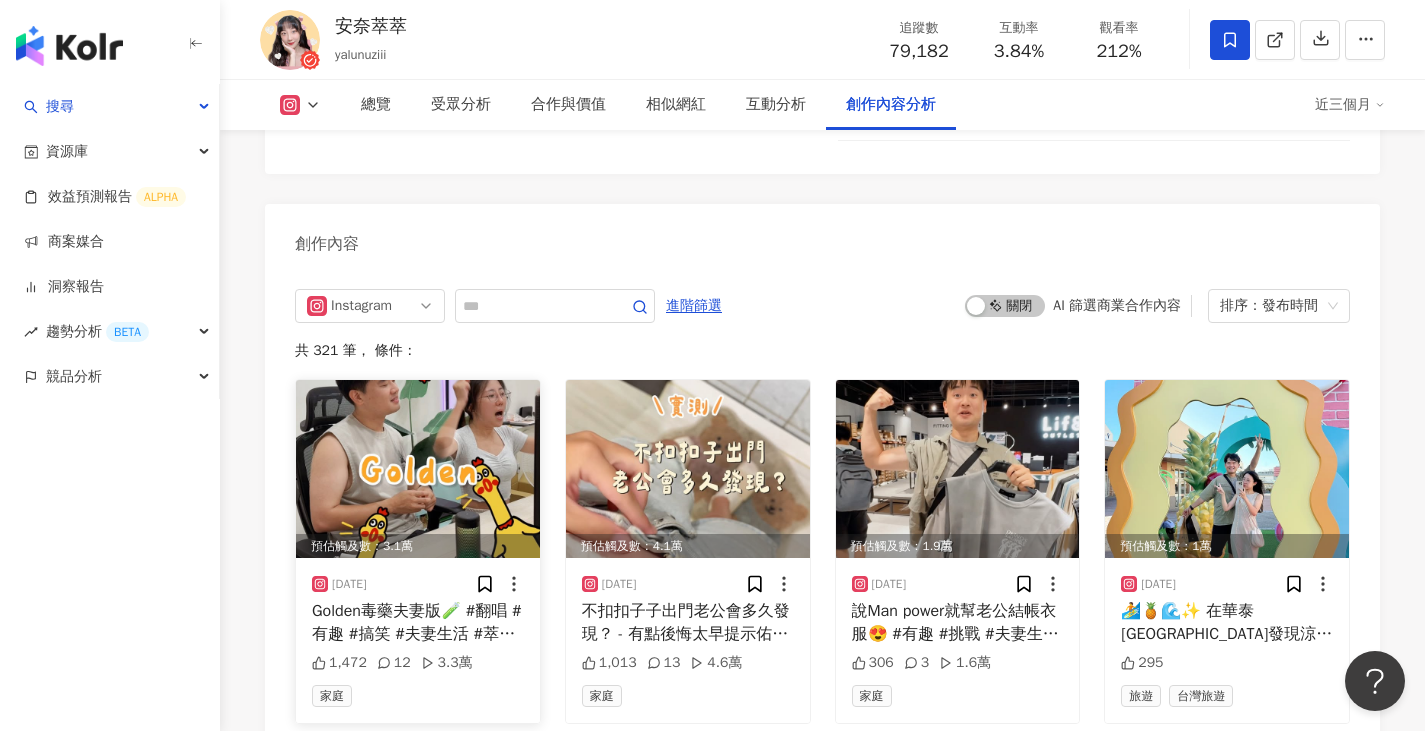 click at bounding box center (418, 469) 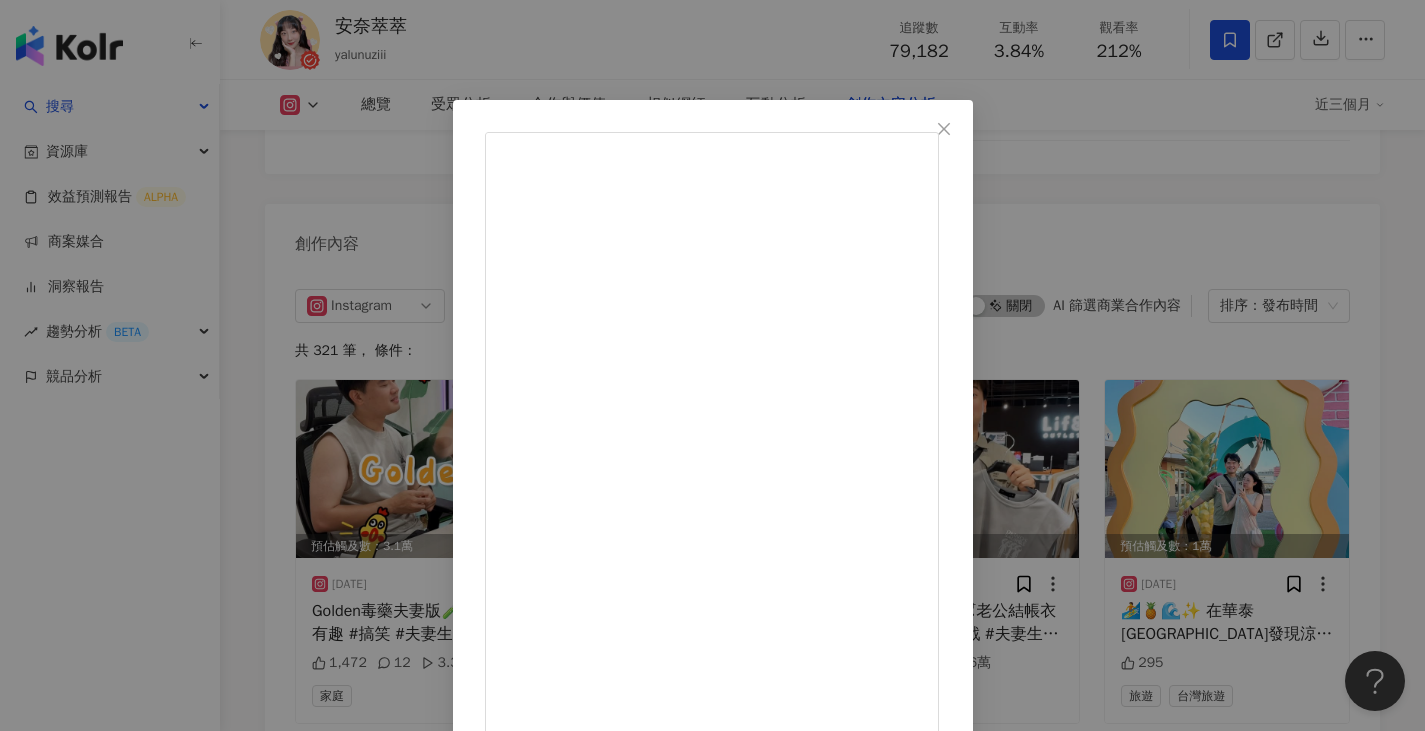 click on "安奈萃萃 2025/7/27 Golden毒藥夫妻版🧪
#翻唱 #有趣 #搞笑 #夫妻生活
#萃萃 #佑哥 #夫妻趣事 #golden 1,472 12 3.3萬 查看原始貼文" at bounding box center (712, 365) 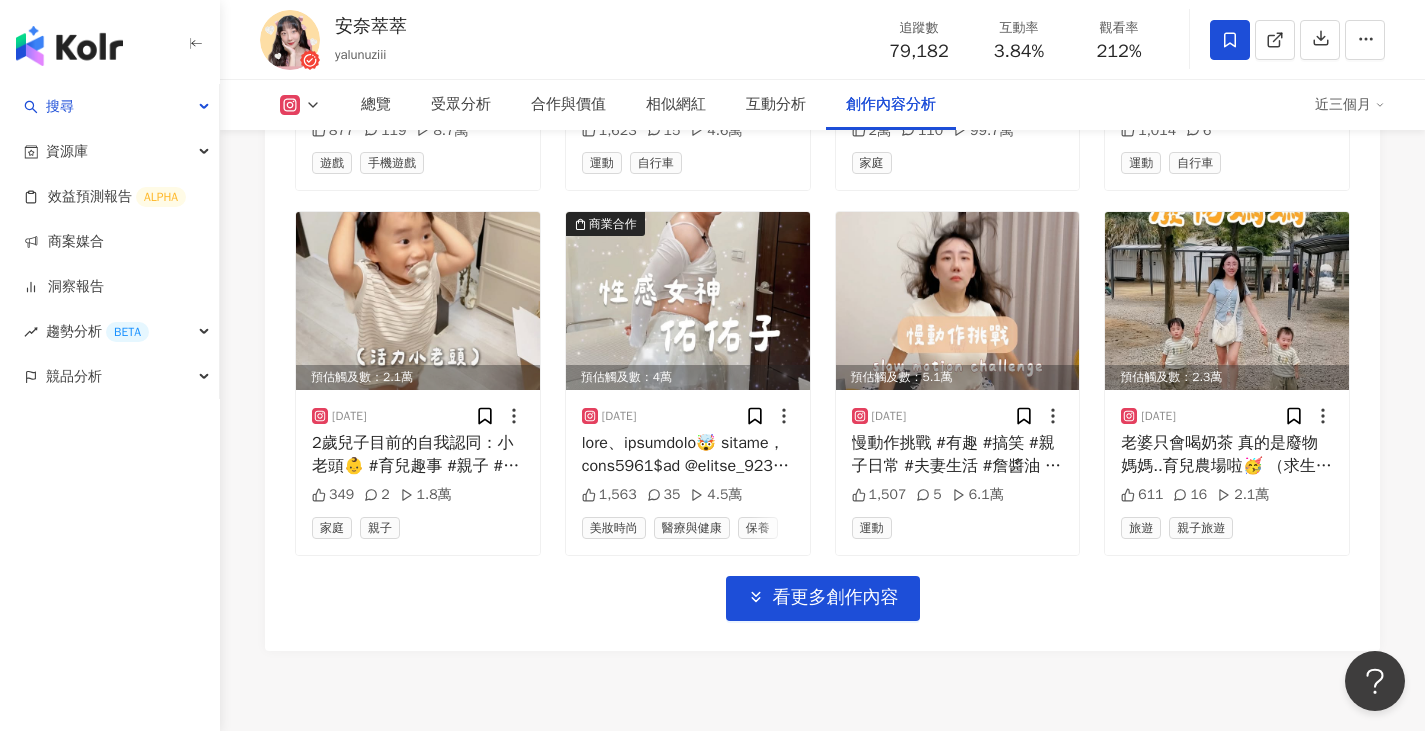 scroll, scrollTop: 7024, scrollLeft: 0, axis: vertical 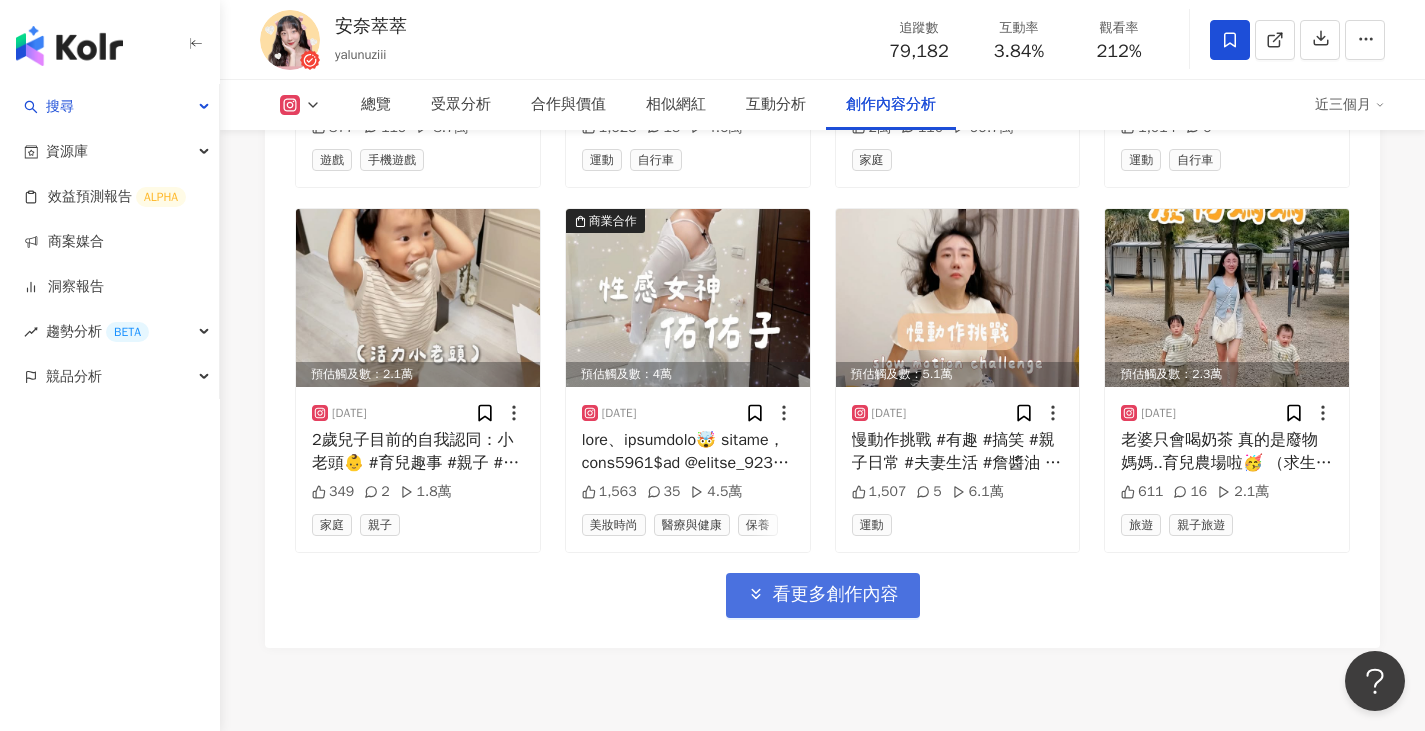 click on "看更多創作內容" at bounding box center (836, 595) 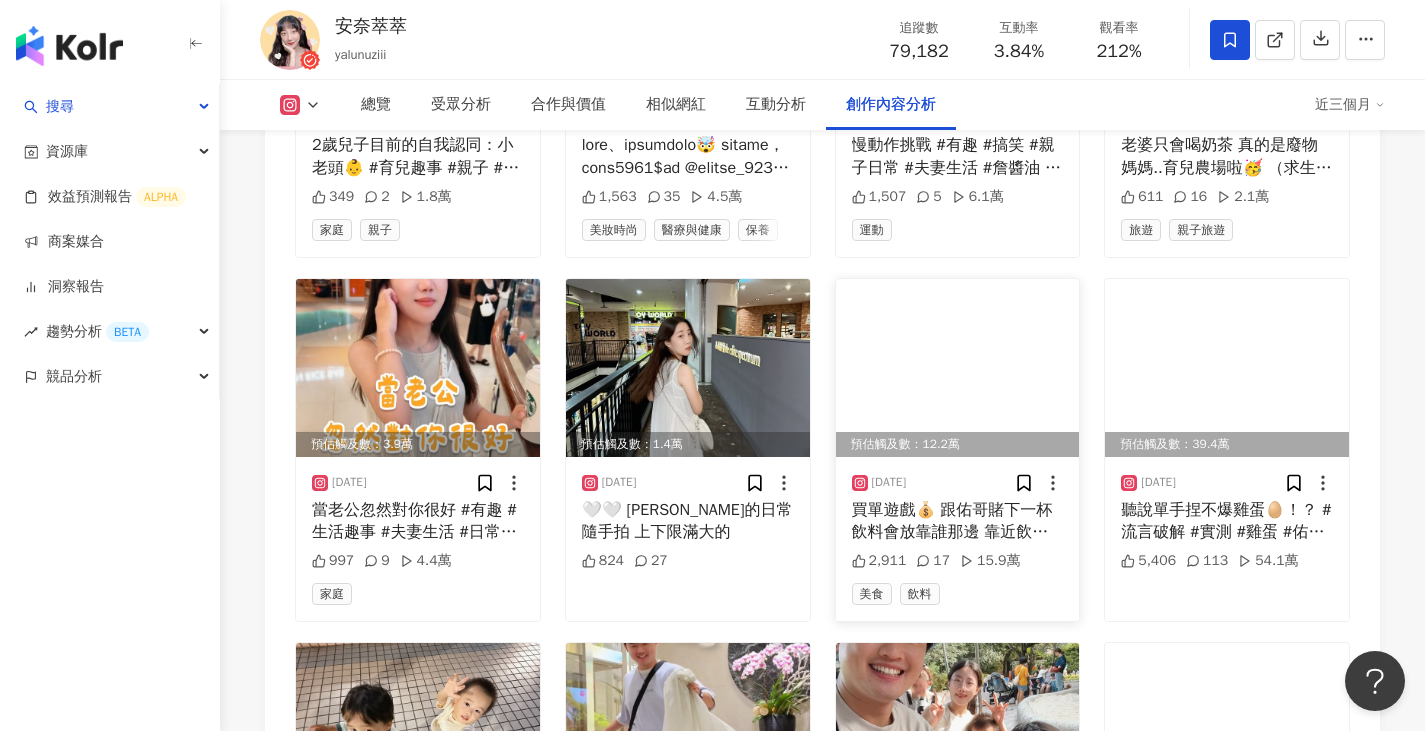scroll, scrollTop: 7324, scrollLeft: 0, axis: vertical 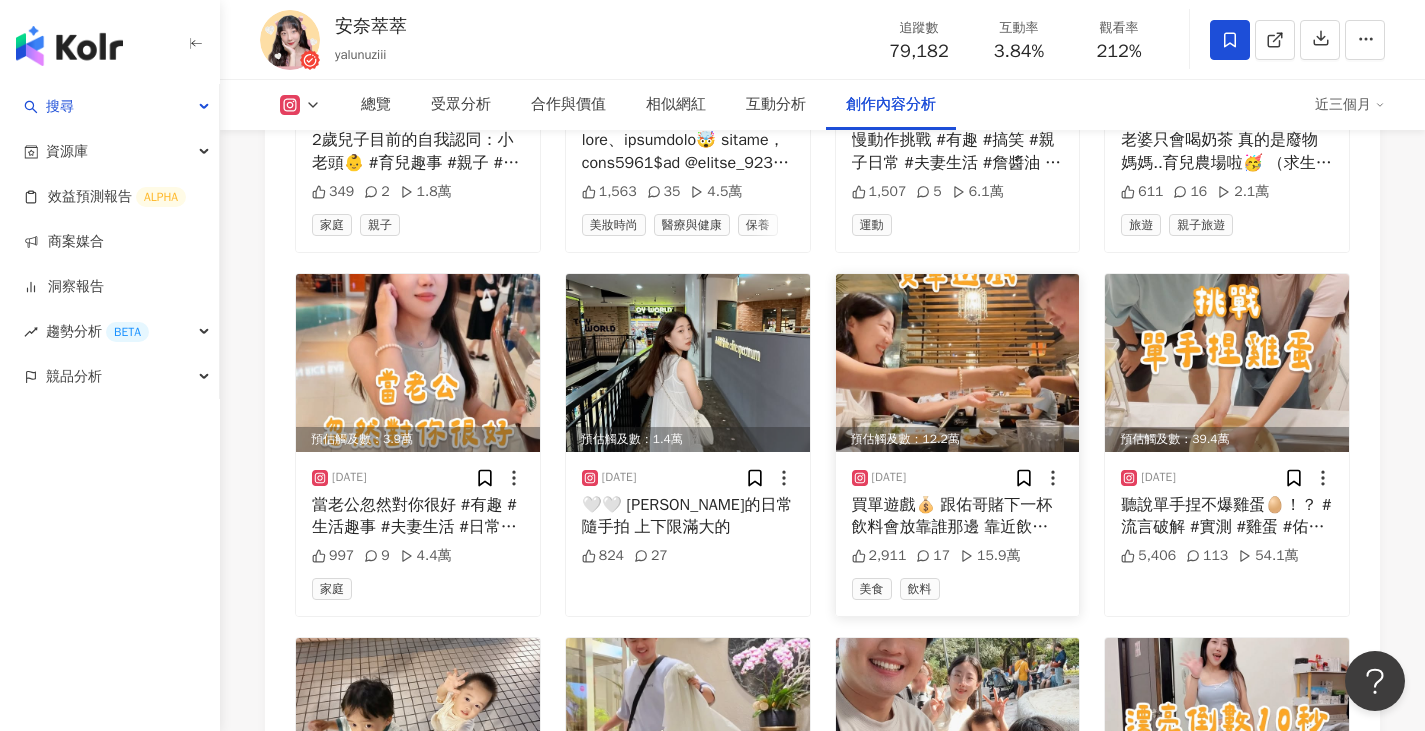 click on "買單遊戲💰
跟佑哥賭下一杯飲料會放靠誰那邊
靠近飲料的人…免單!!!🤑🤑✨
#夫妻生活 #夫妻趣事 #買單遊戲
#有趣 #挑戰 #萃萃 #佑哥" at bounding box center [958, 516] 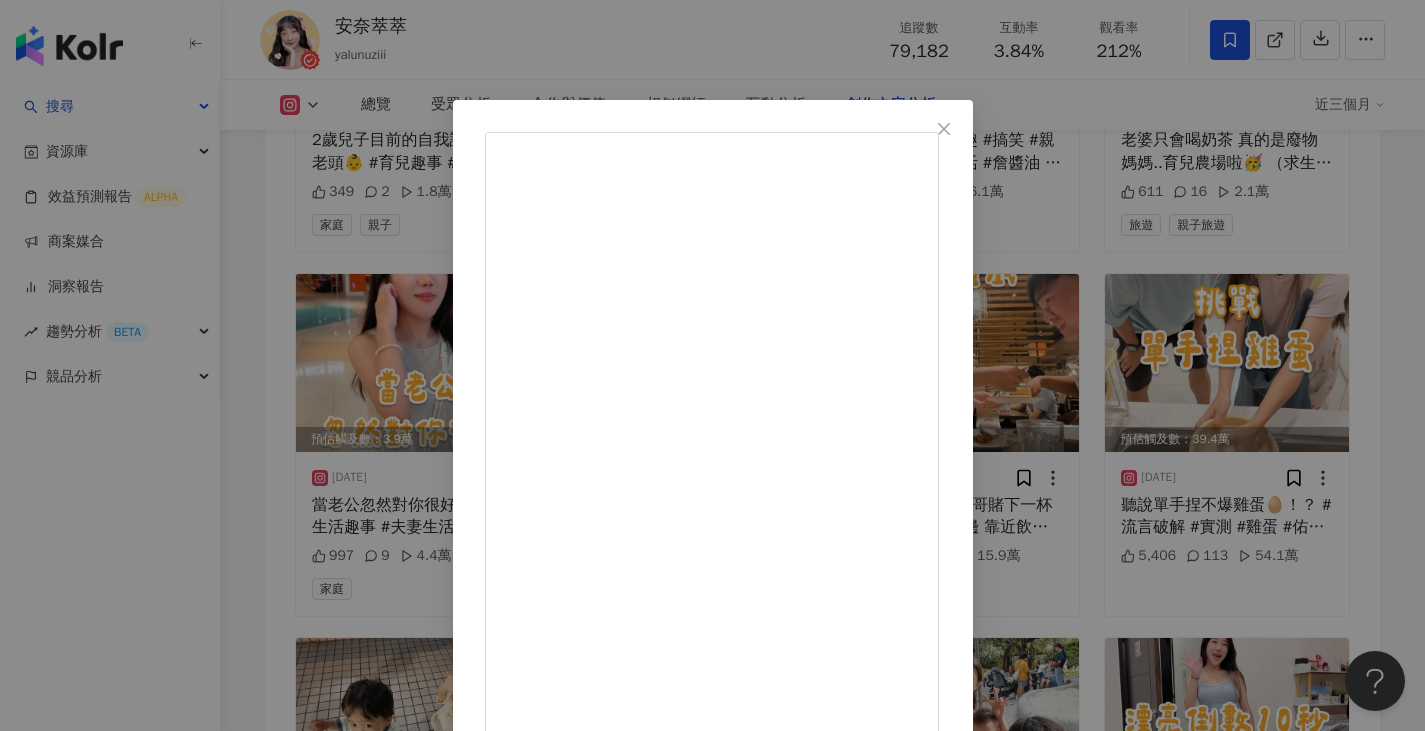click on "安奈萃萃 2025/7/11 買單遊戲💰
跟佑哥賭下一杯飲料會放靠誰那邊
靠近飲料的人…免單!!!🤑🤑✨
#夫妻生活 #夫妻趣事 #買單遊戲
#有趣 #挑戰 #萃萃 #佑哥 2,911 17 15.9萬 查看原始貼文" at bounding box center [712, 365] 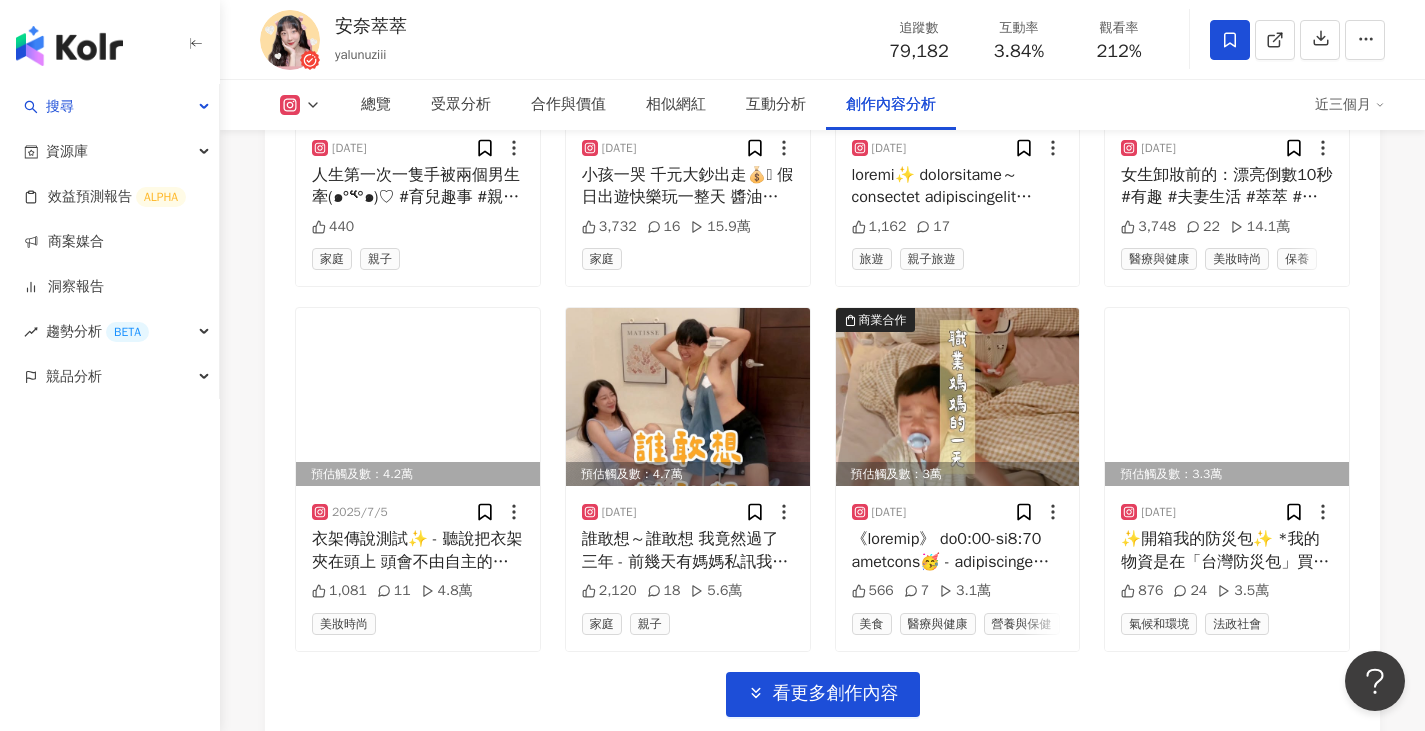 scroll, scrollTop: 8024, scrollLeft: 0, axis: vertical 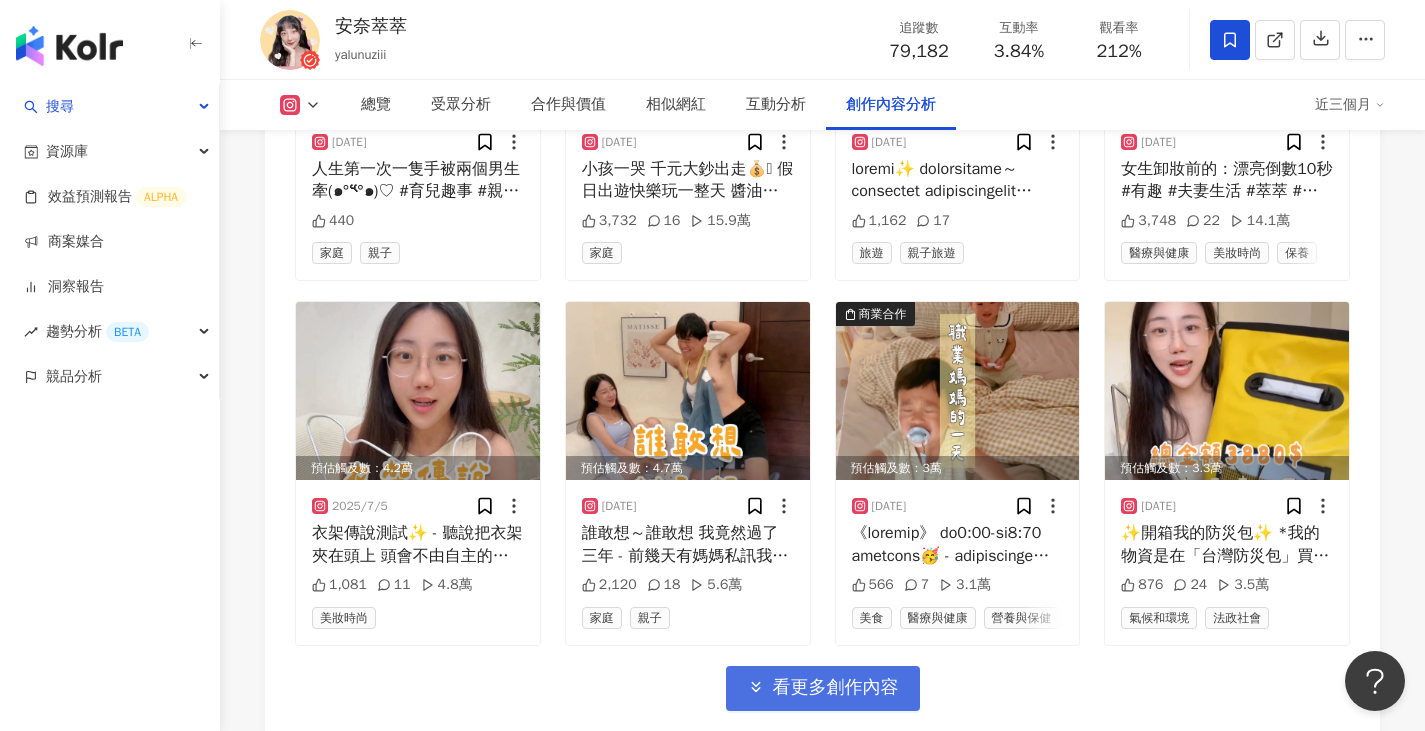 click on "看更多創作內容" at bounding box center (823, 688) 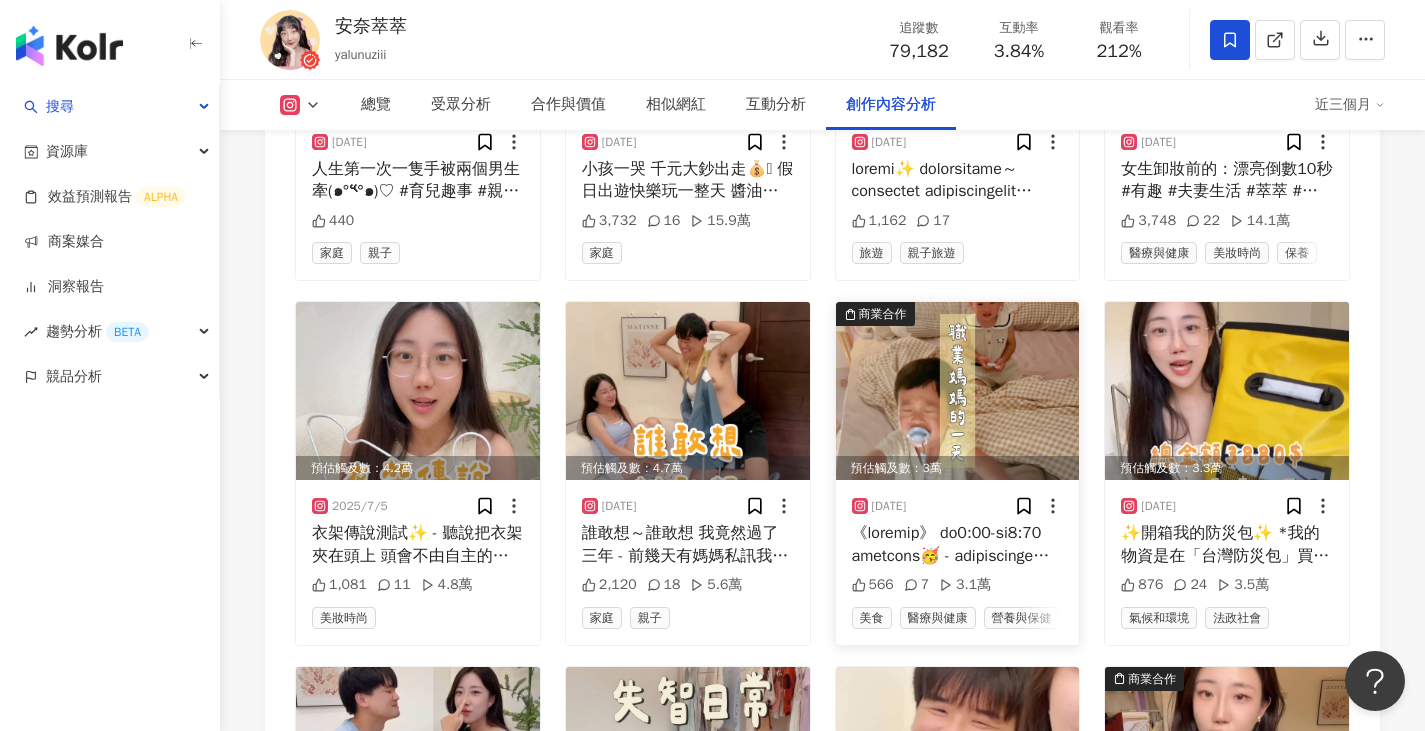 click on "2025/7/3" at bounding box center [889, 506] 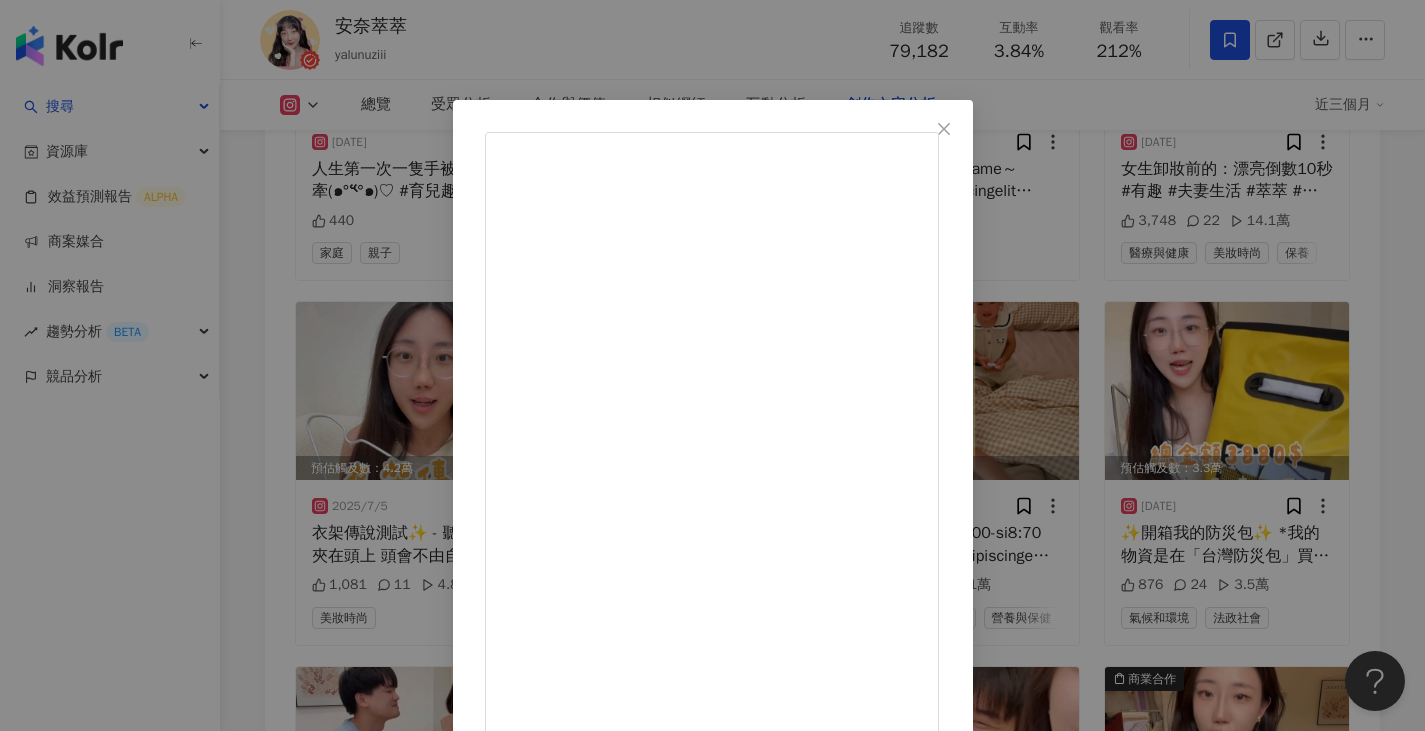 scroll, scrollTop: 213, scrollLeft: 0, axis: vertical 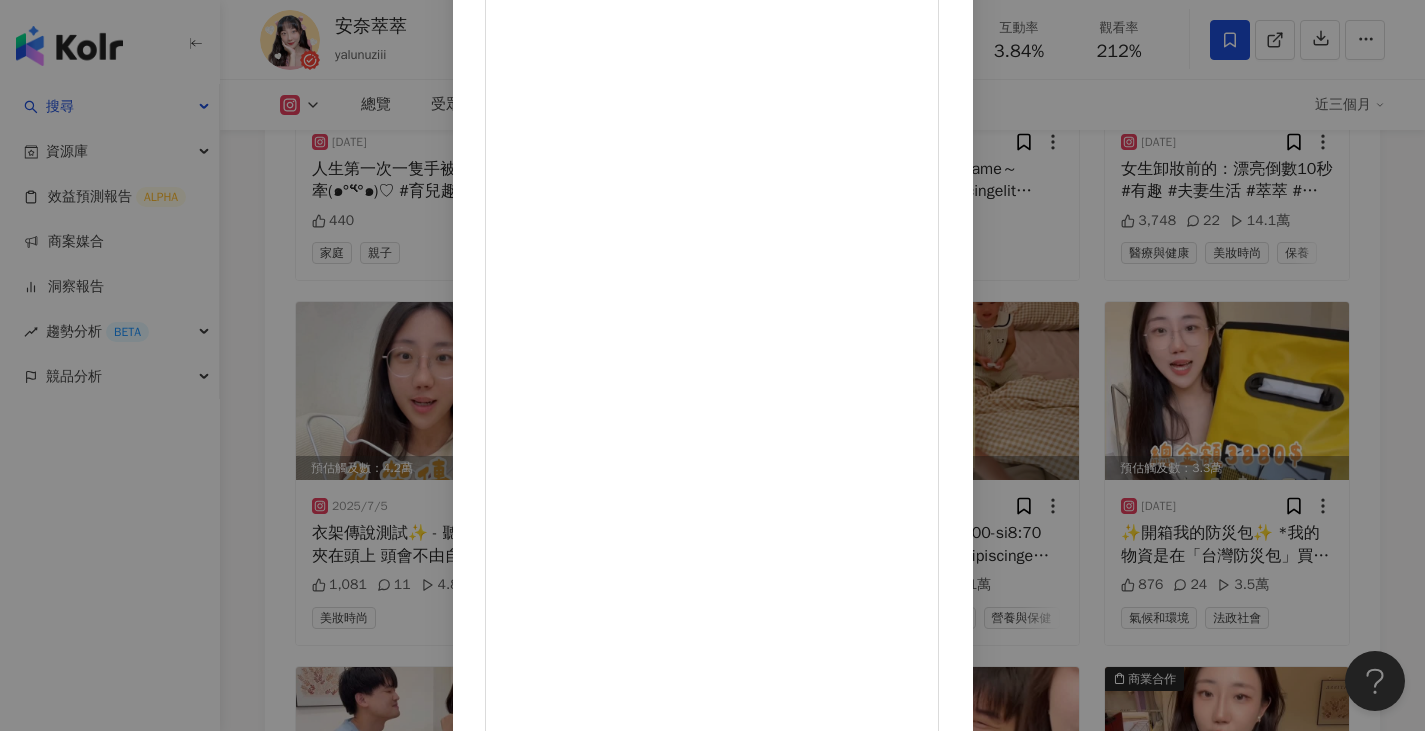 click on "安奈萃萃 2025/7/3 566 7 3.1萬 查看原始貼文" at bounding box center [712, 365] 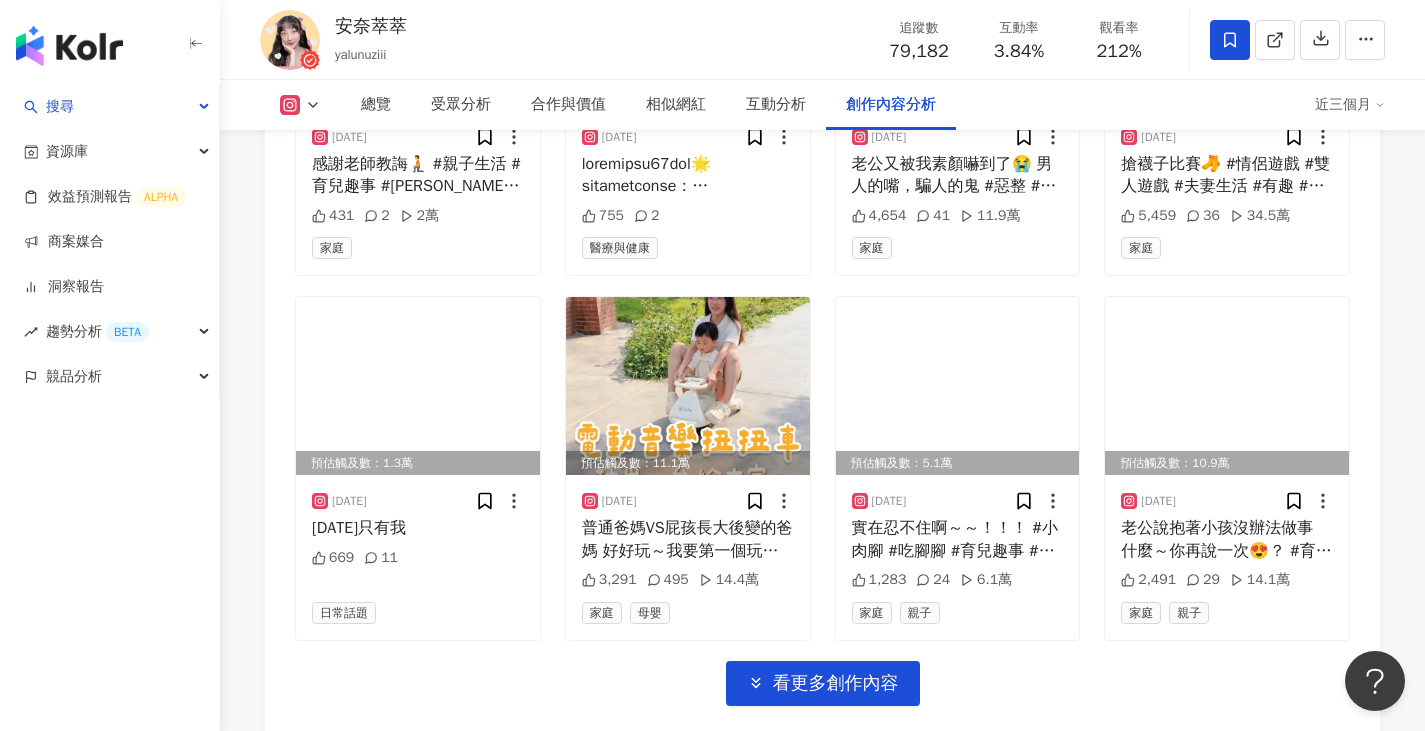 scroll, scrollTop: 9124, scrollLeft: 0, axis: vertical 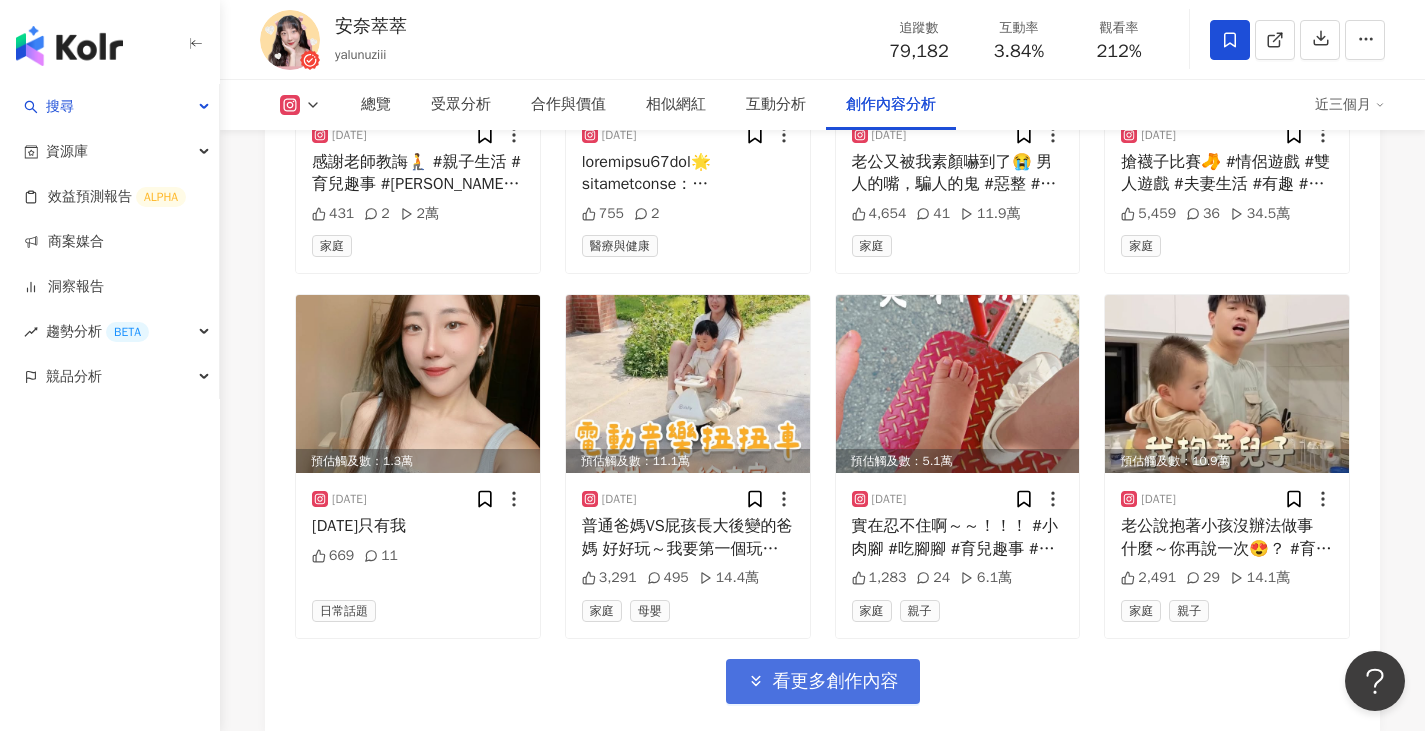 click on "看更多創作內容" at bounding box center [836, 682] 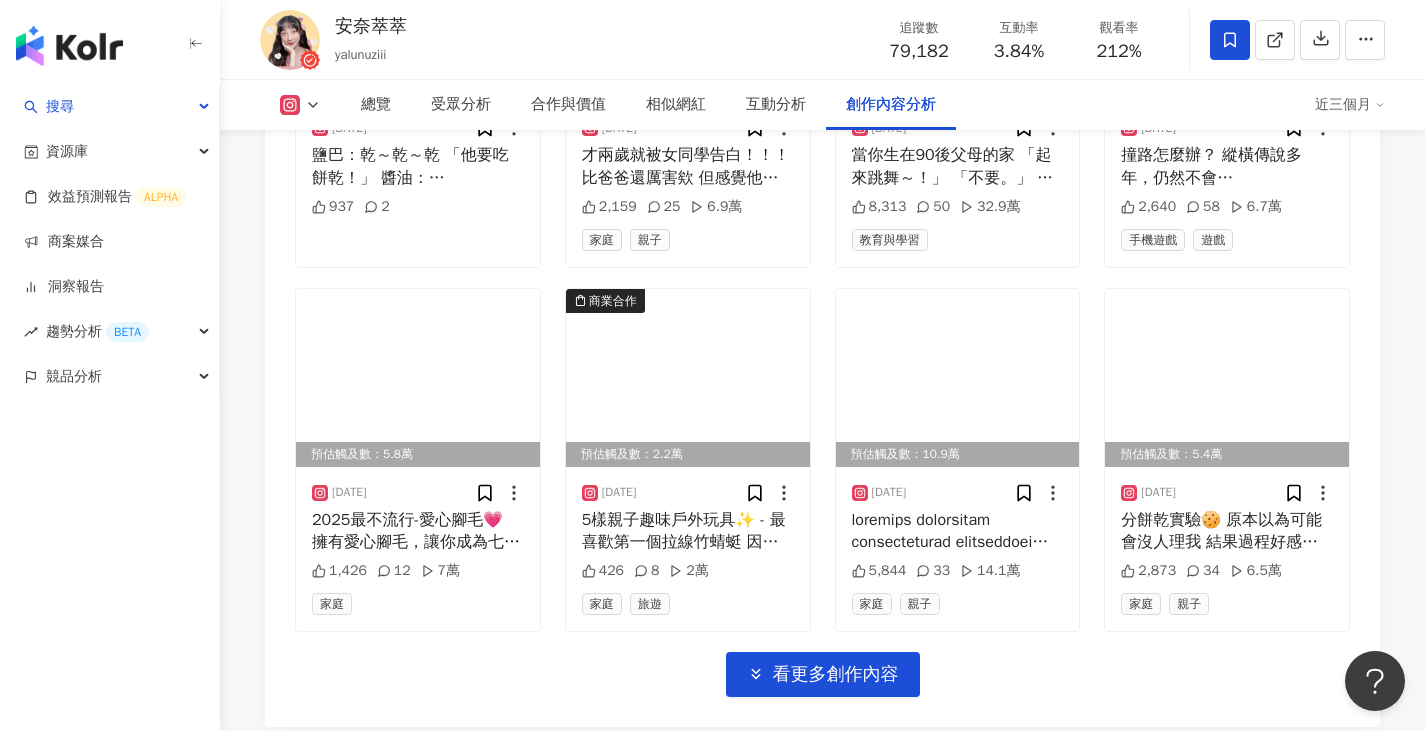 scroll, scrollTop: 10224, scrollLeft: 0, axis: vertical 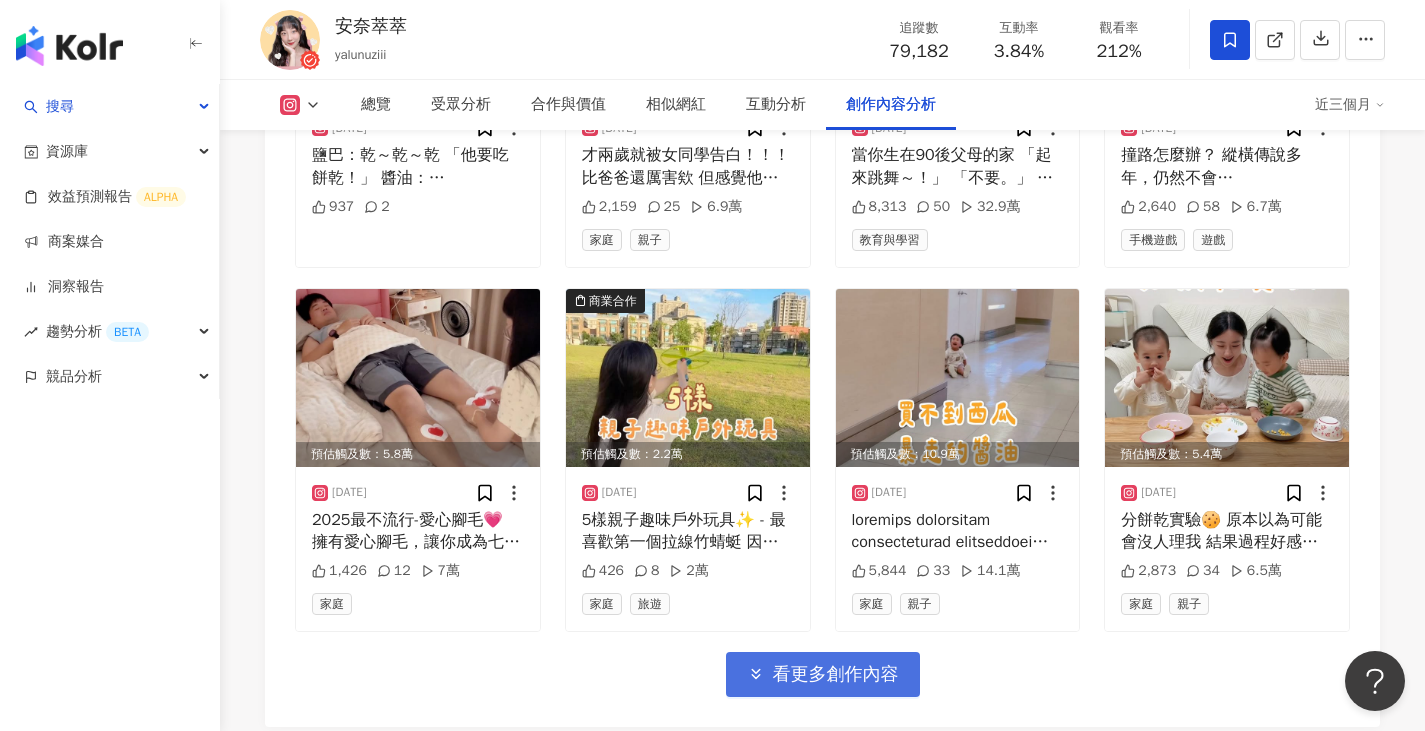 click on "看更多創作內容" at bounding box center (836, 675) 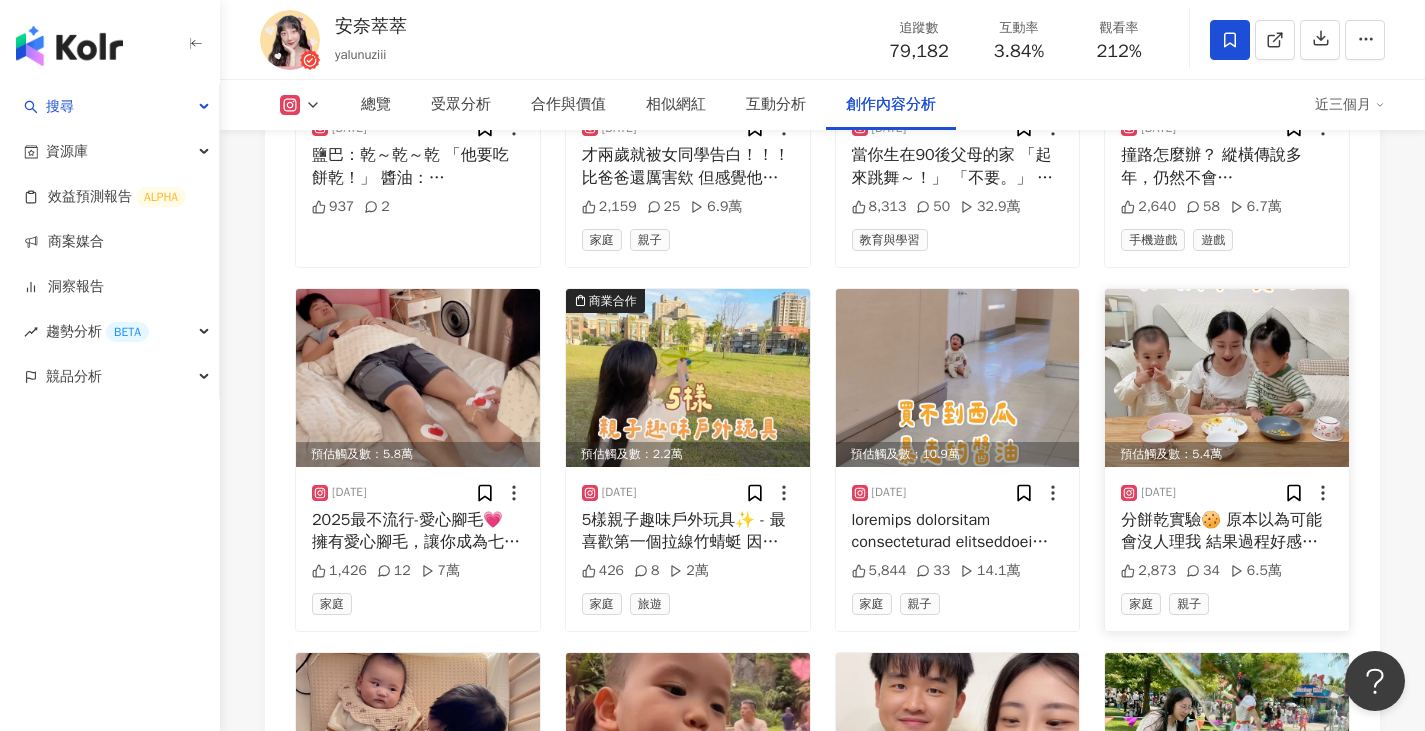 click at bounding box center (1227, 378) 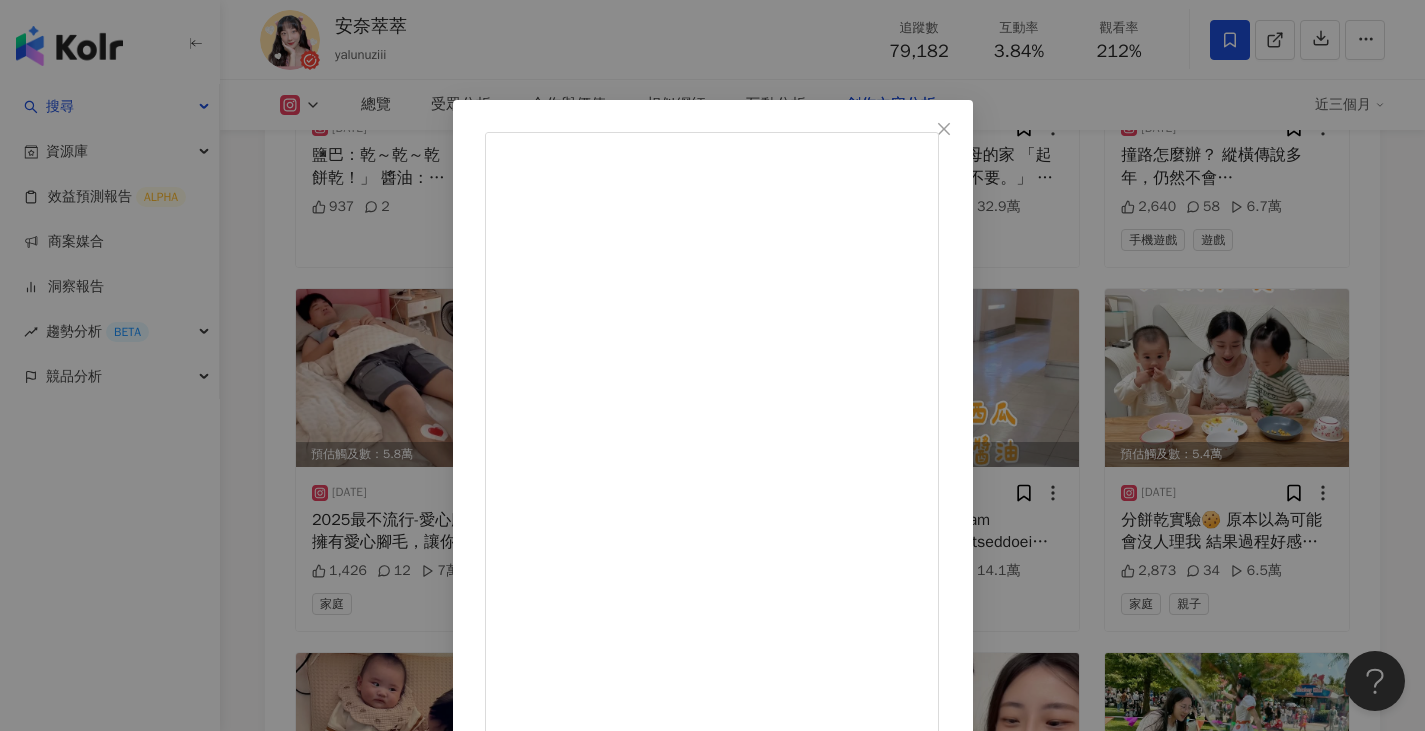 click on "安奈萃萃 2025/6/2 分餅乾實驗🍪
原本以為可能會沒人理我
結果過程好感動啊～
結局也沒讓我失望，火山笑子正常發揮👌🏻
#育兒趣事 #分餅乾實驗 #有趣 #親子 #日常
#萃萃 #詹醬油 #詹鹽巴 #親子互動 #溫馨 2,873 34 6.5萬 查看原始貼文" at bounding box center [712, 365] 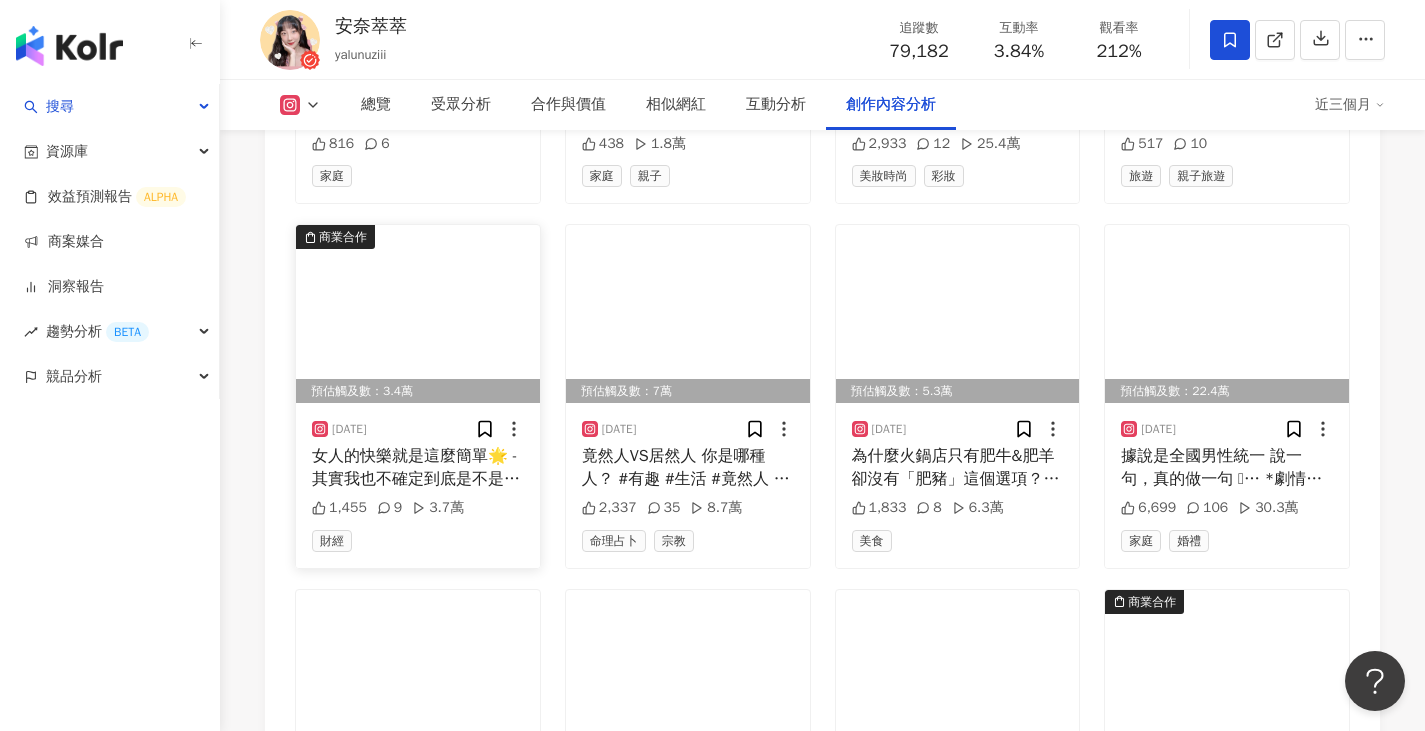 scroll, scrollTop: 11024, scrollLeft: 0, axis: vertical 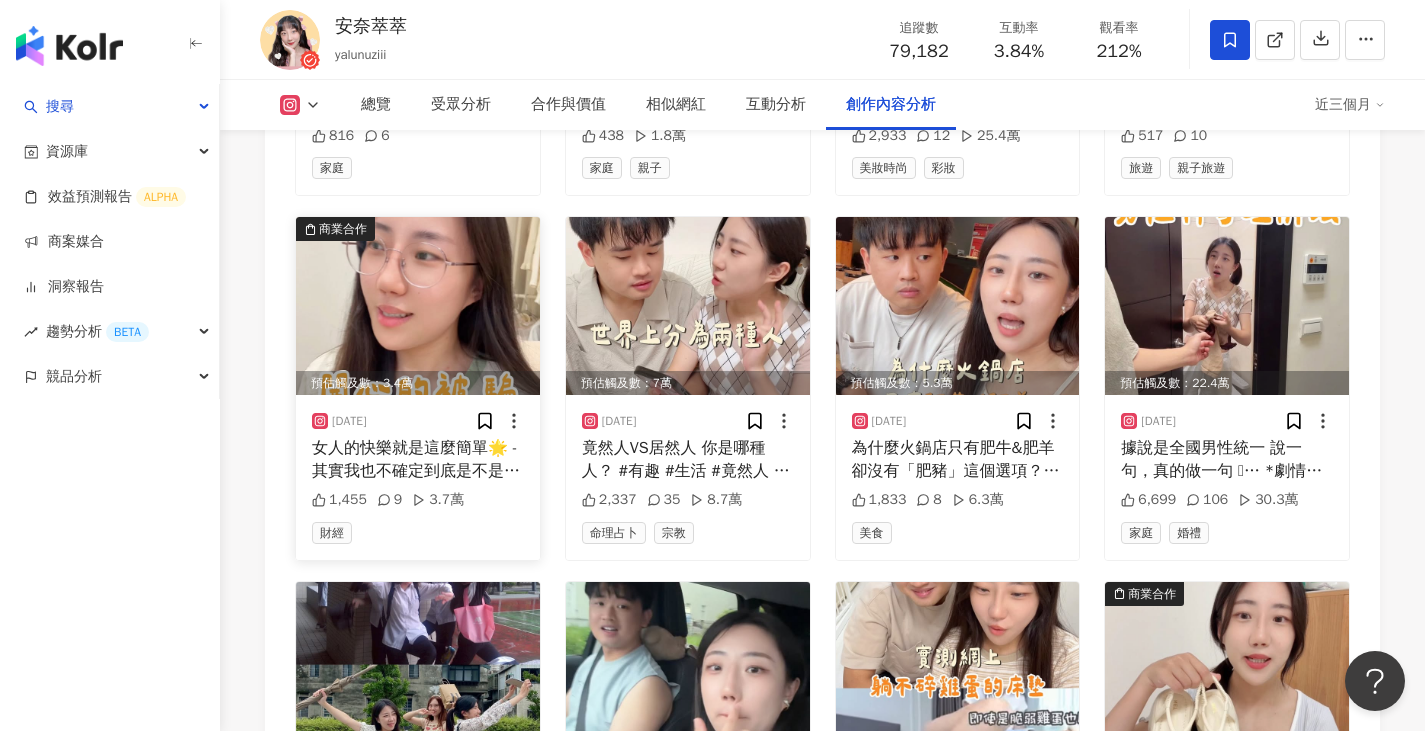 click at bounding box center (418, 306) 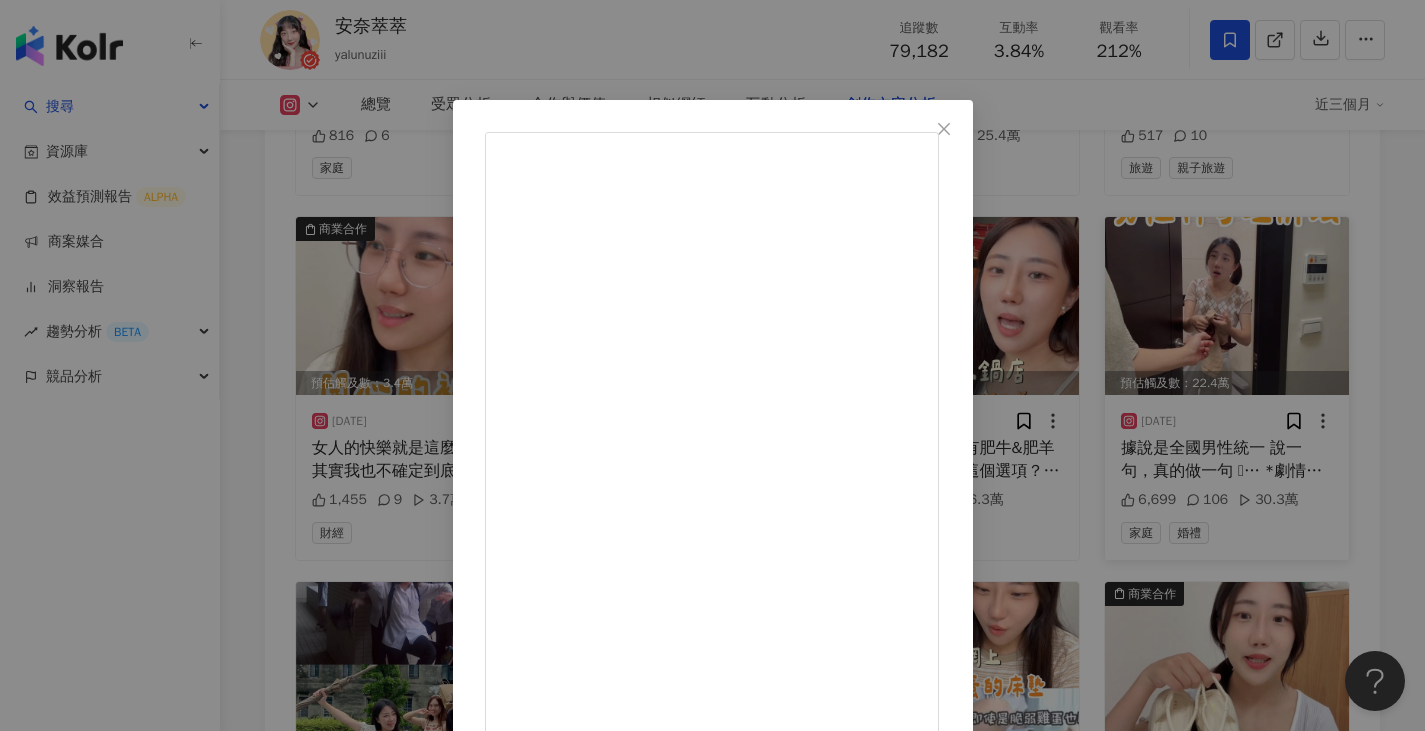 click on "安奈萃萃 2025/5/30 女人的快樂就是這麼簡單🌟
-
其實我也不確定到底是不是詐騙
她說他們是XX人壽（還銀行之類的）
問了我三個簡單的問題
1.名字
2.消費習慣：現金/刷卡/線上支付
3.住哪區
如果中iPhone我是絕對不會信的🥹
#電話趣事 #女生的快樂 1,455 9 3.7萬 查看原始貼文" at bounding box center [712, 365] 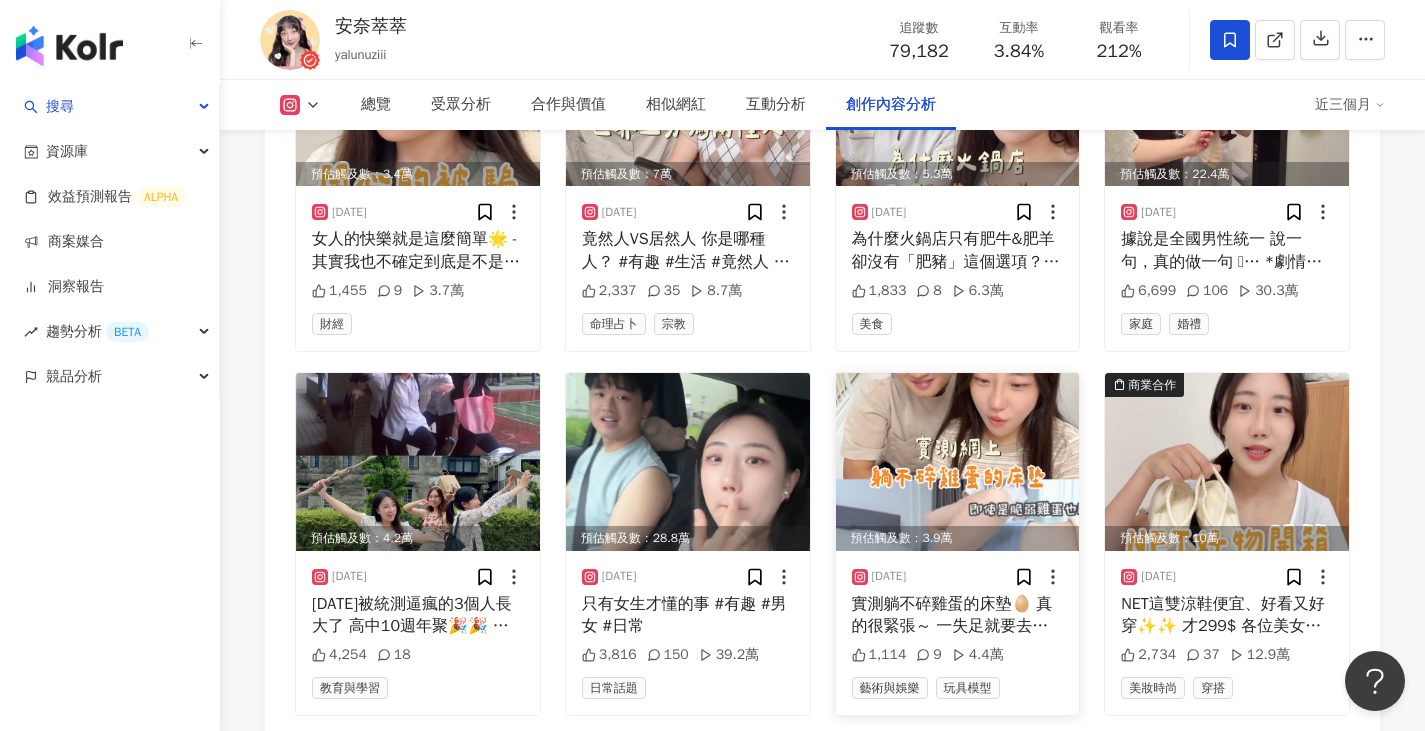 scroll, scrollTop: 11324, scrollLeft: 0, axis: vertical 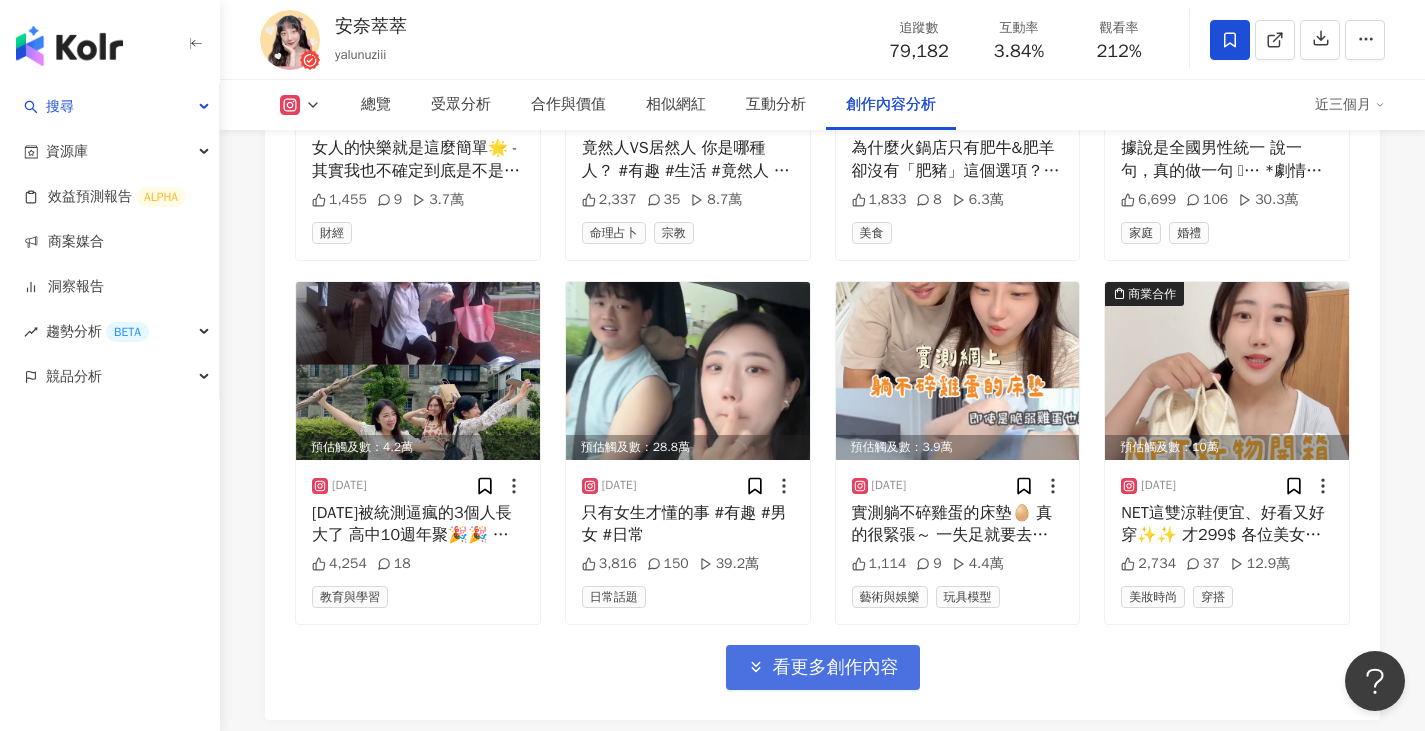 click on "看更多創作內容" at bounding box center [836, 668] 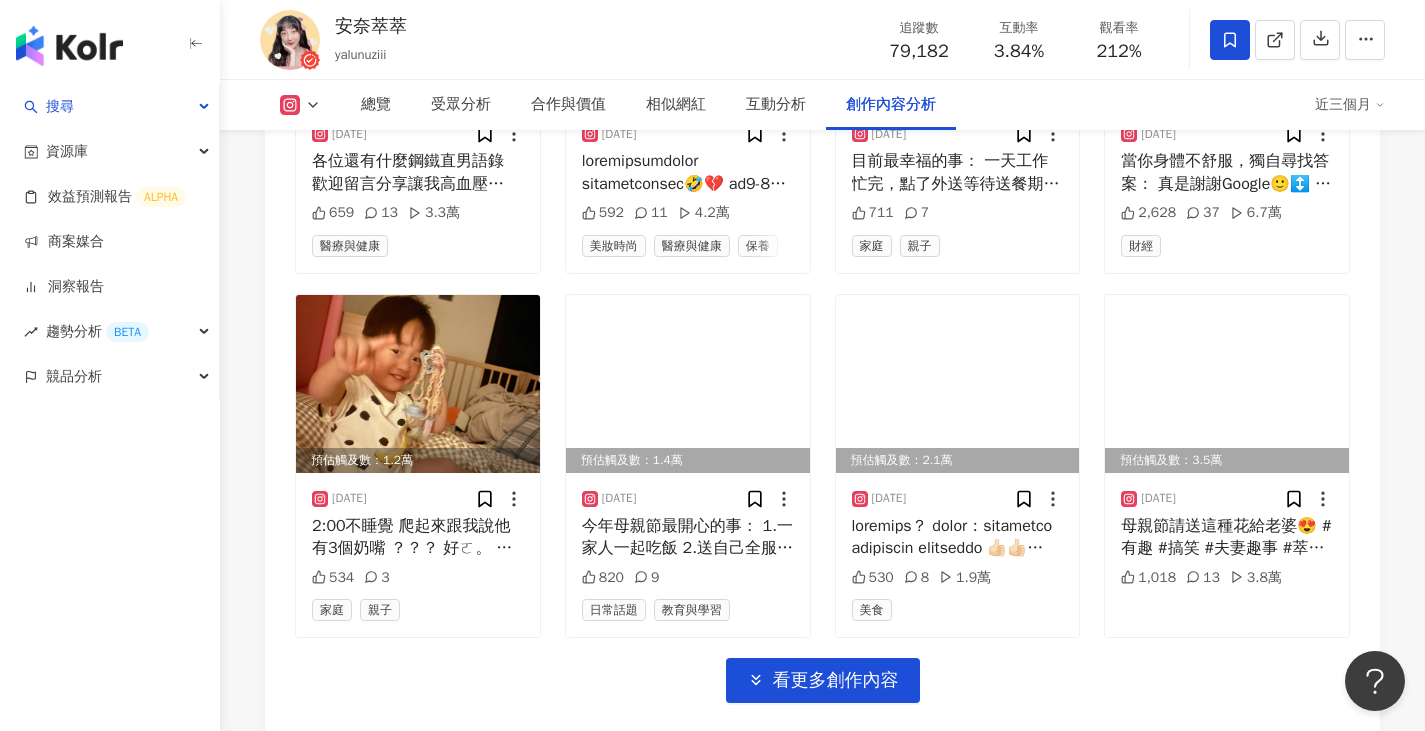 scroll, scrollTop: 12424, scrollLeft: 0, axis: vertical 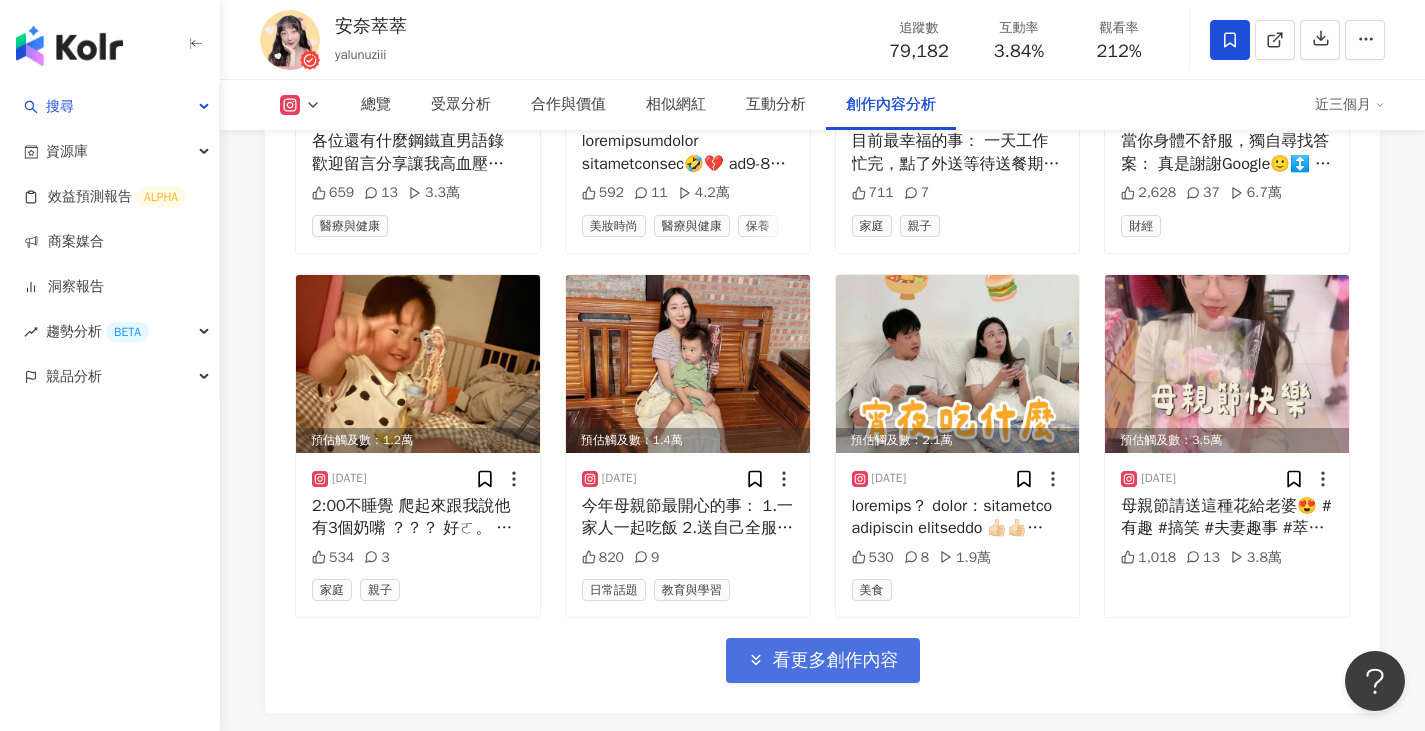 click on "看更多創作內容" at bounding box center (836, 661) 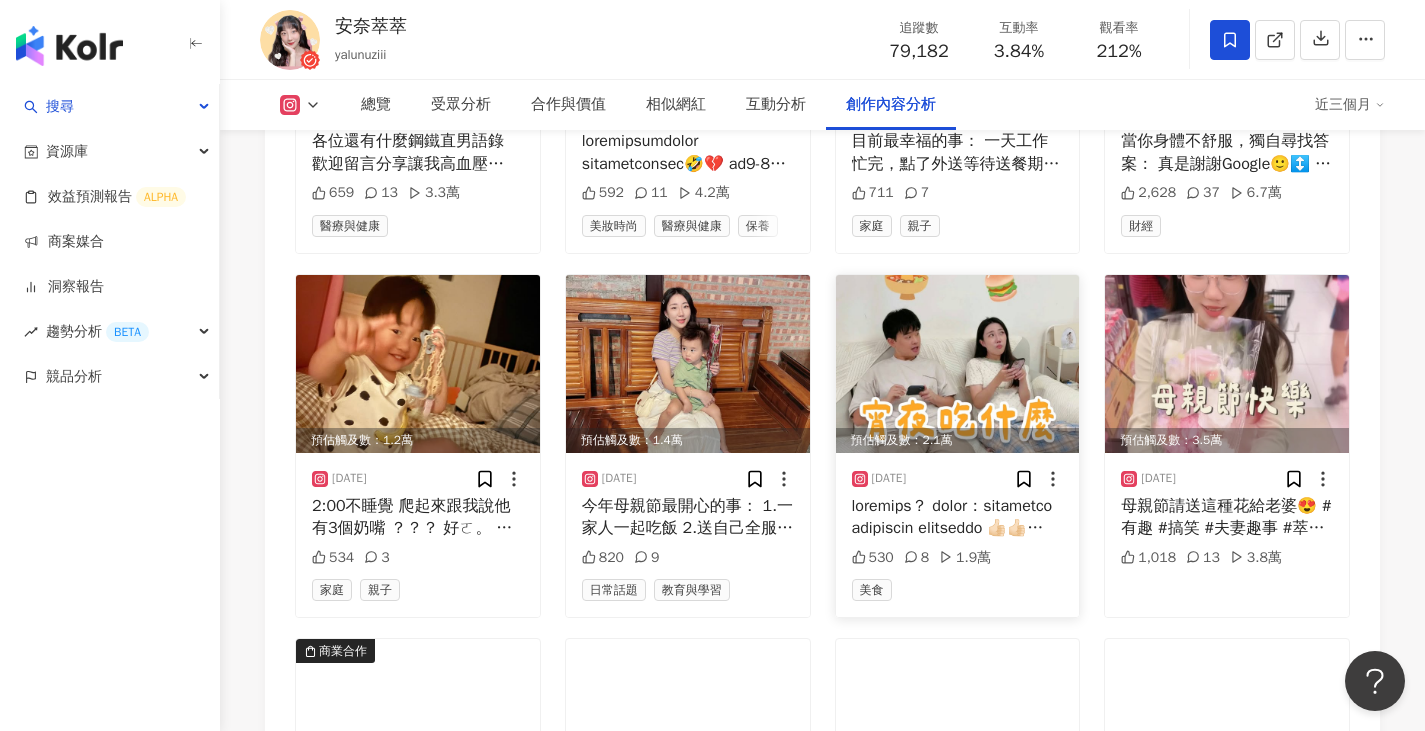 click at bounding box center [958, 364] 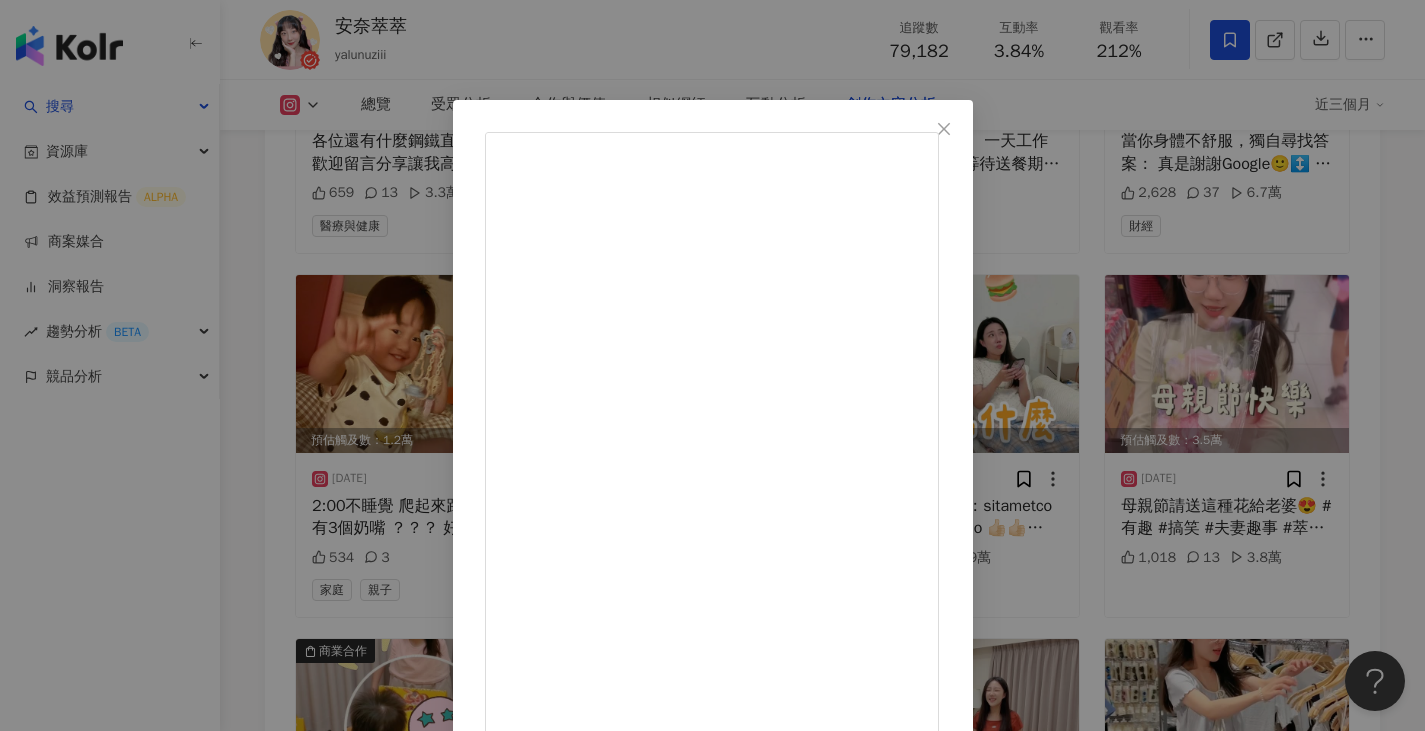 scroll, scrollTop: 191, scrollLeft: 0, axis: vertical 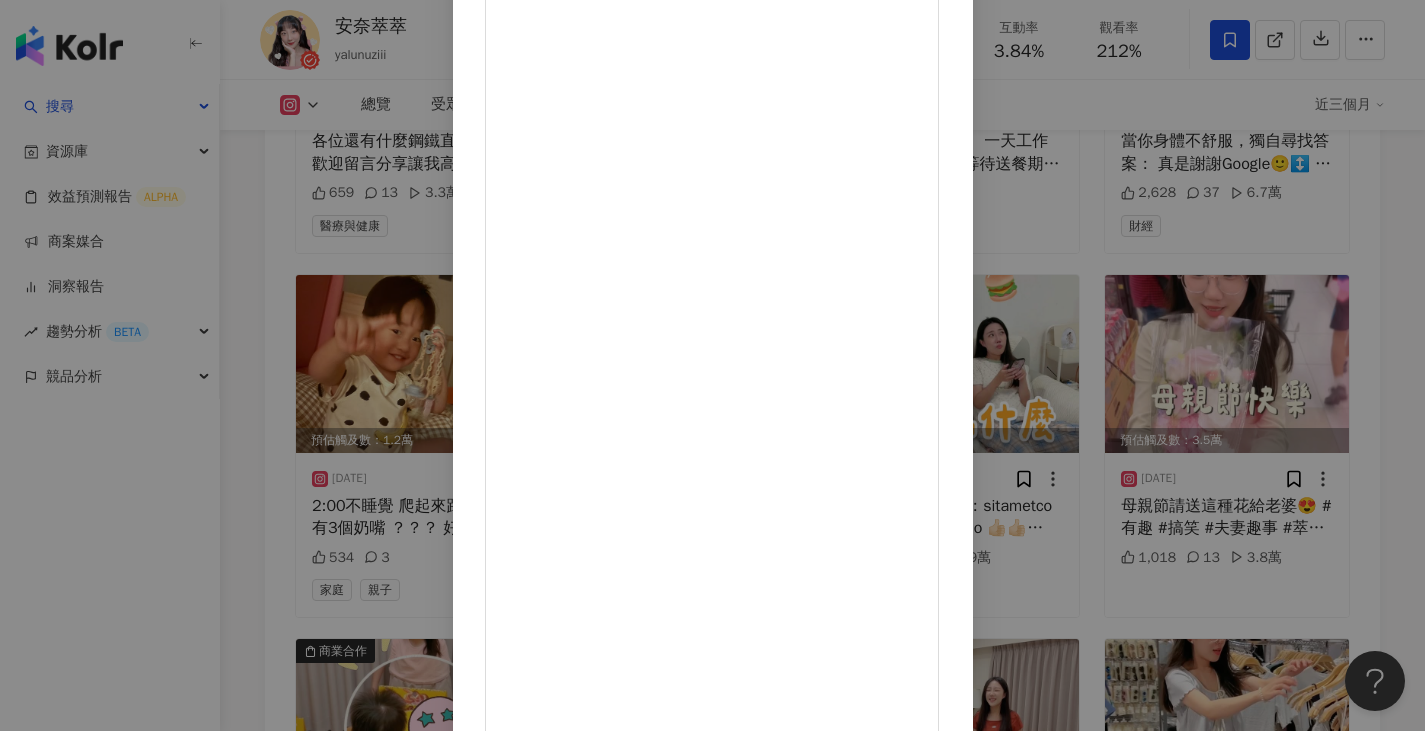 click on "查看原始貼文" at bounding box center (527, 1630) 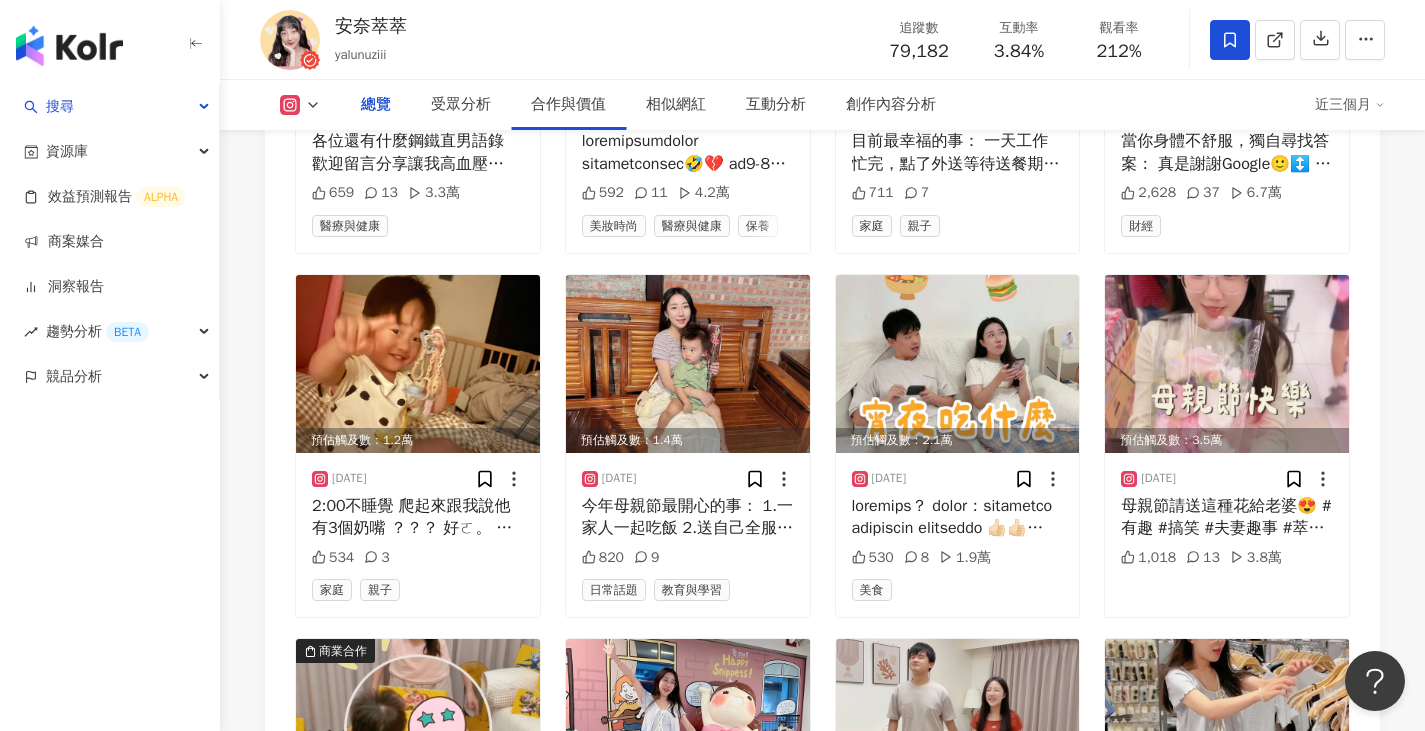 scroll, scrollTop: 0, scrollLeft: 0, axis: both 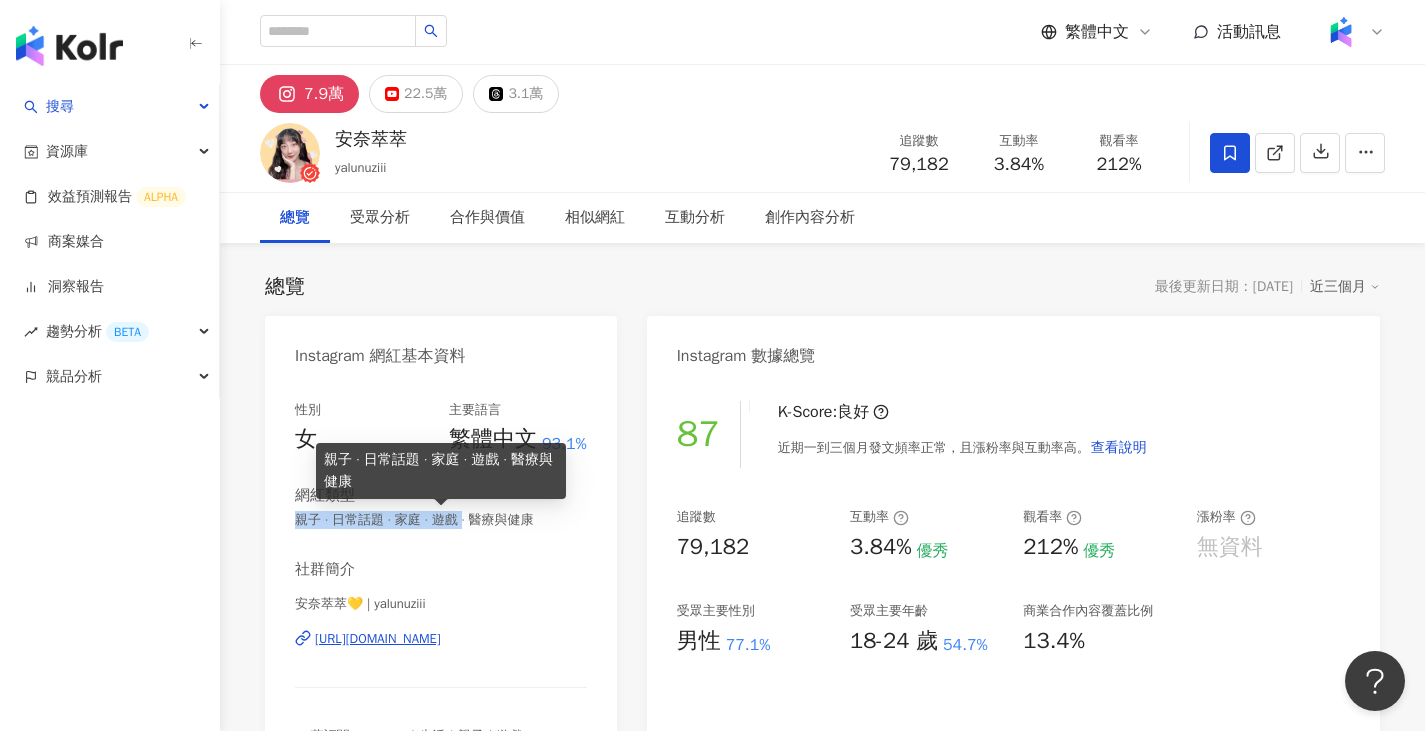 drag, startPoint x: 355, startPoint y: 523, endPoint x: 483, endPoint y: 520, distance: 128.03516 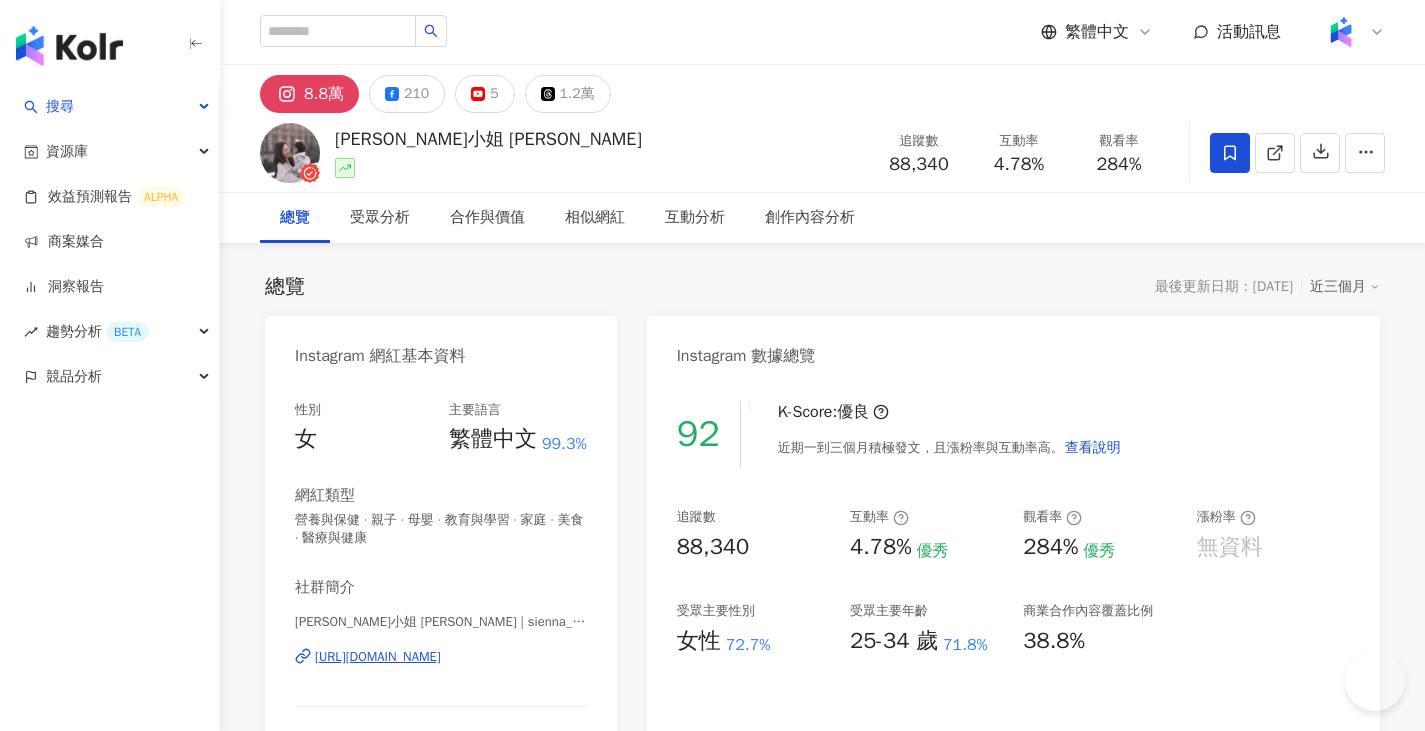 scroll, scrollTop: 0, scrollLeft: 0, axis: both 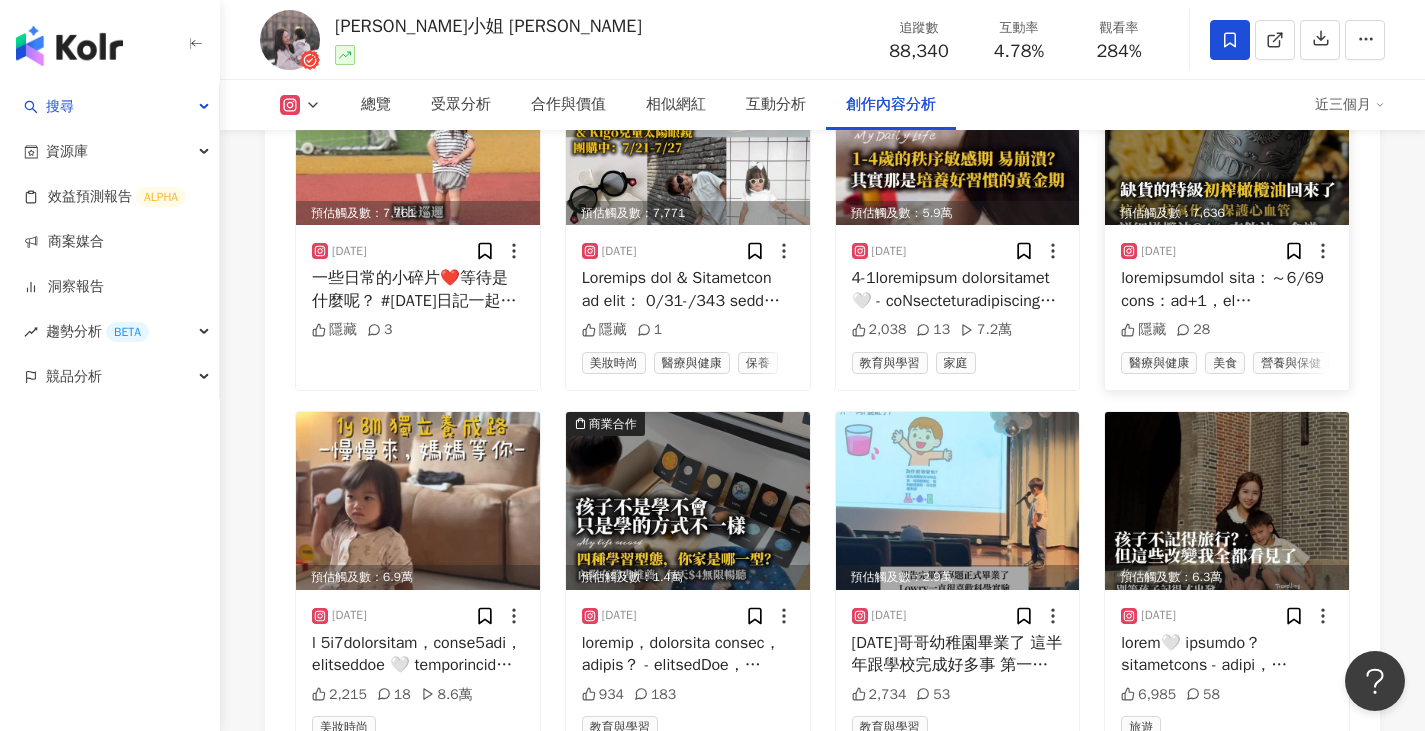 click at bounding box center (1227, 289) 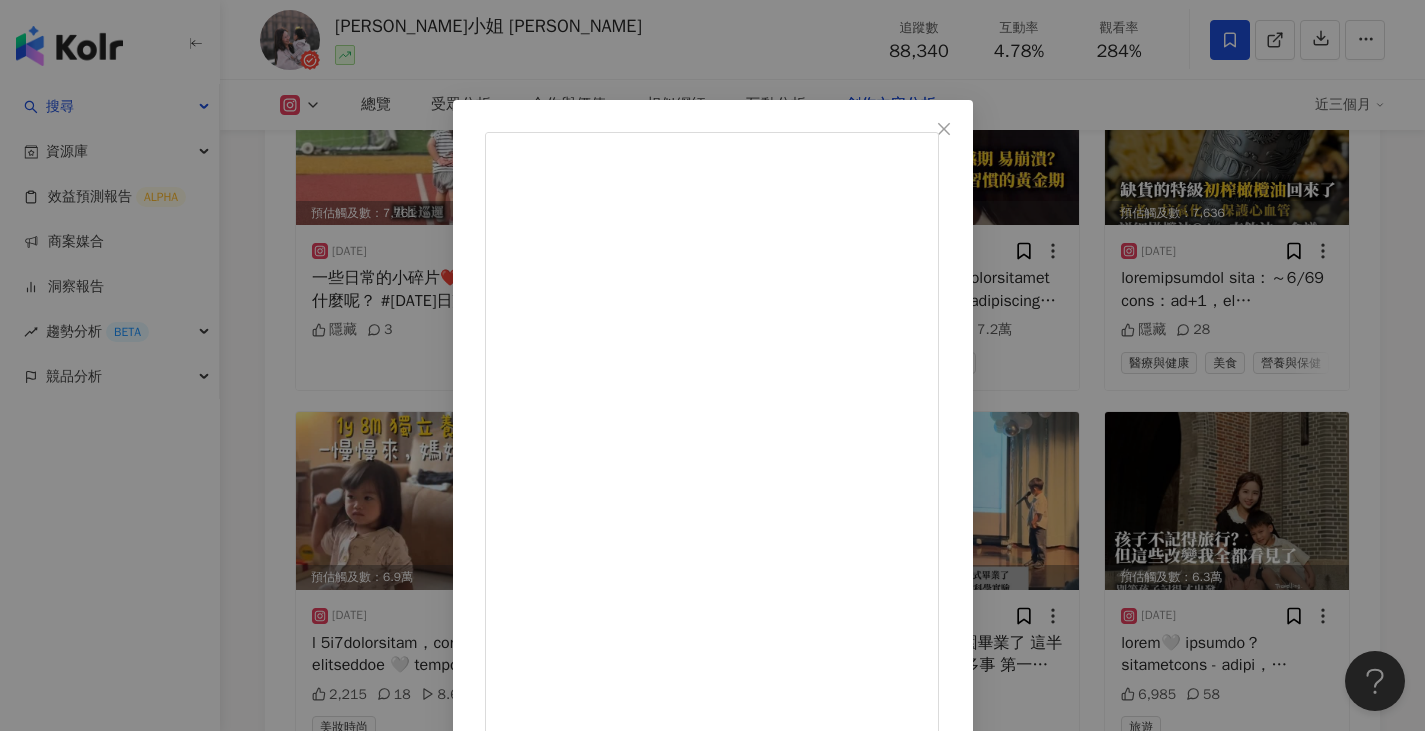 click on "賽娜小姐 Sienna 2025/7/15 隱藏 28 查看原始貼文" at bounding box center (712, 365) 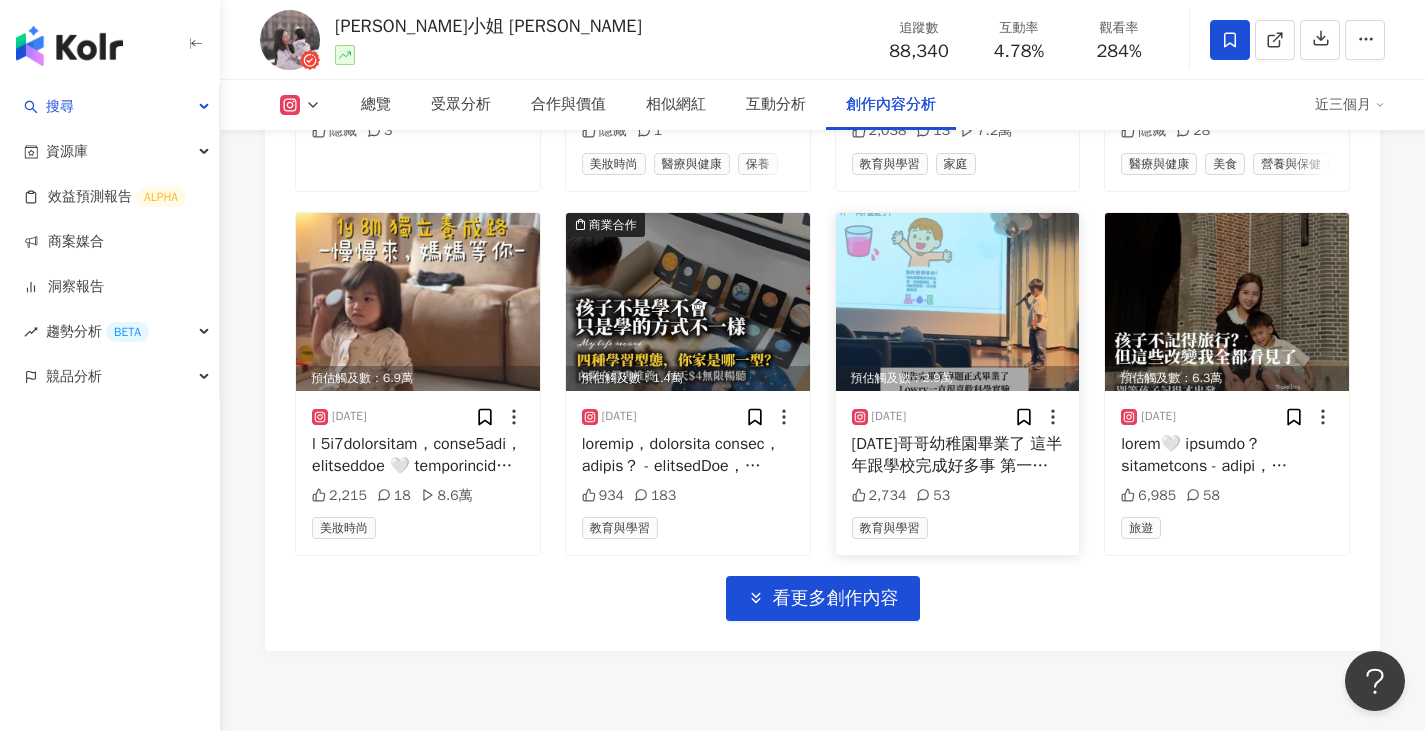 scroll, scrollTop: 6950, scrollLeft: 0, axis: vertical 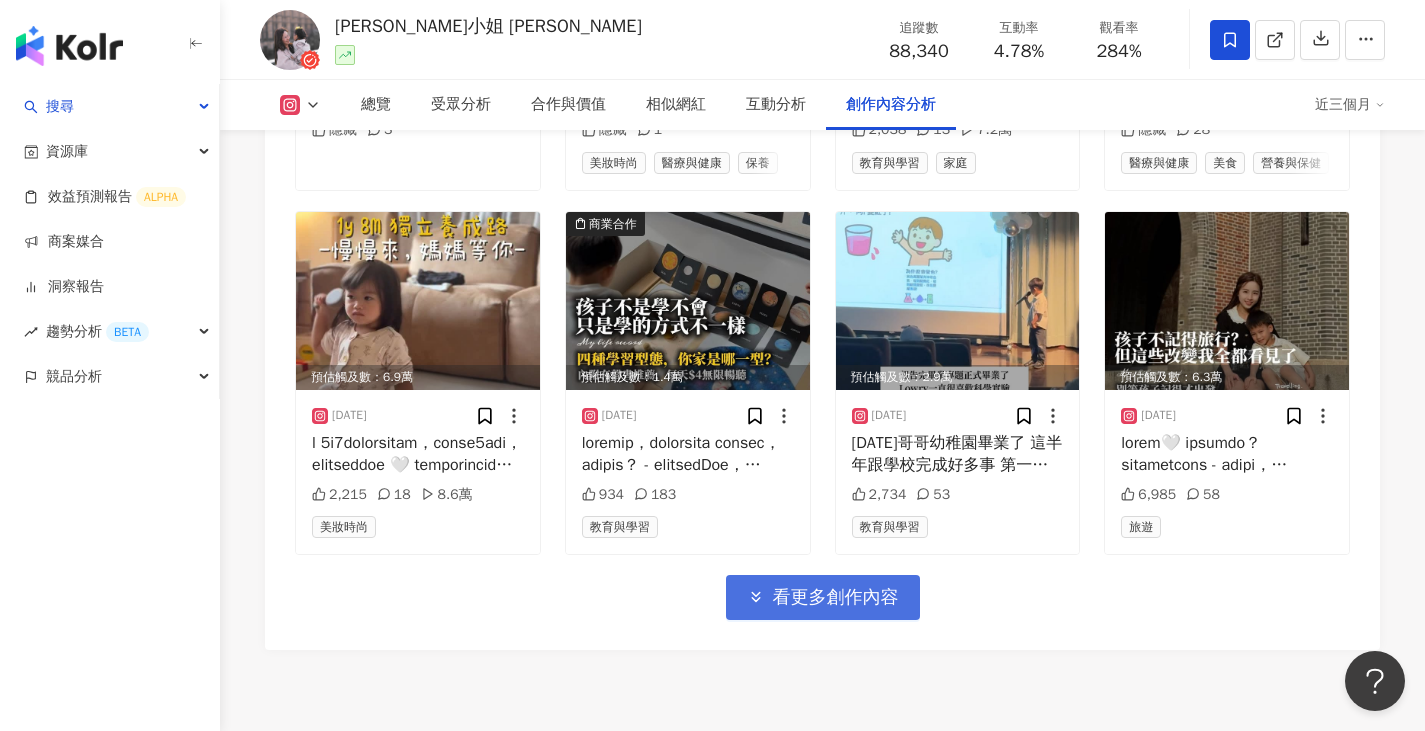 click on "看更多創作內容" at bounding box center [823, 597] 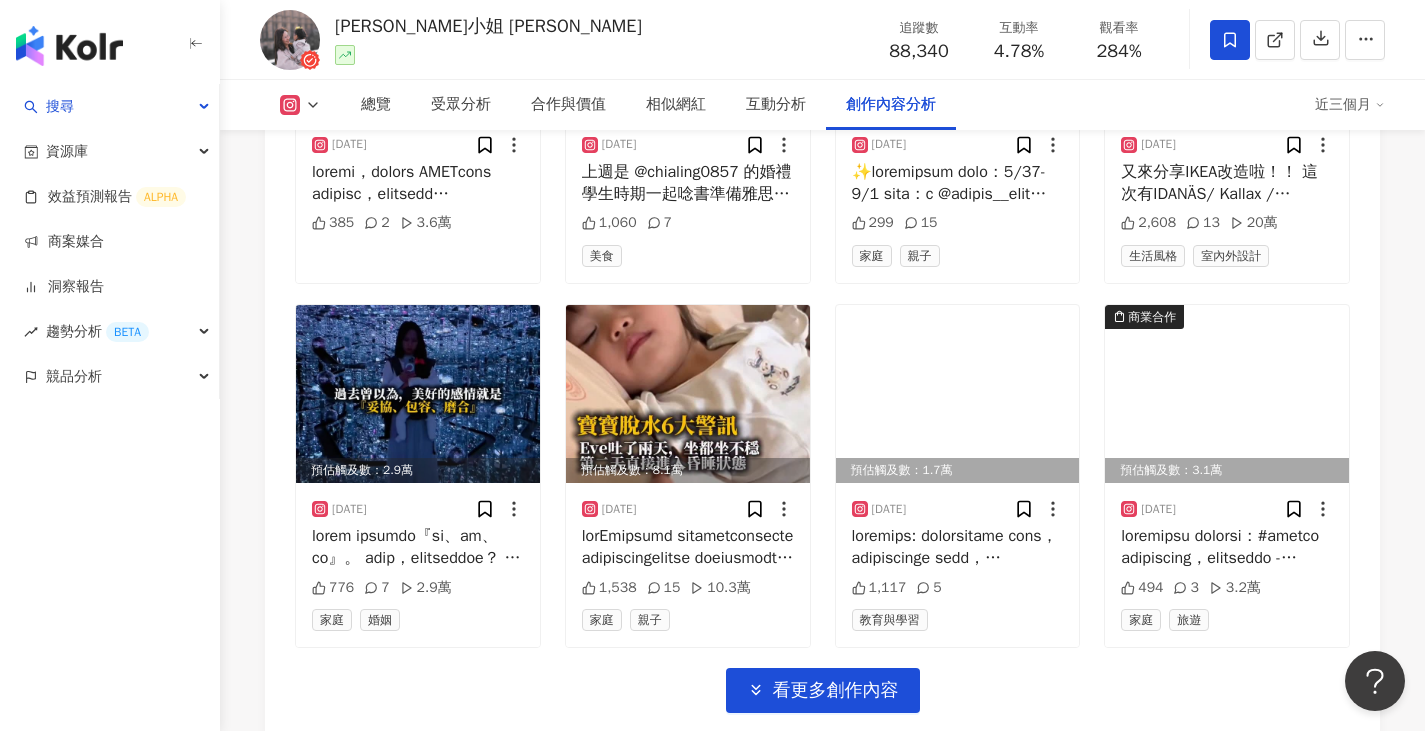 scroll, scrollTop: 8050, scrollLeft: 0, axis: vertical 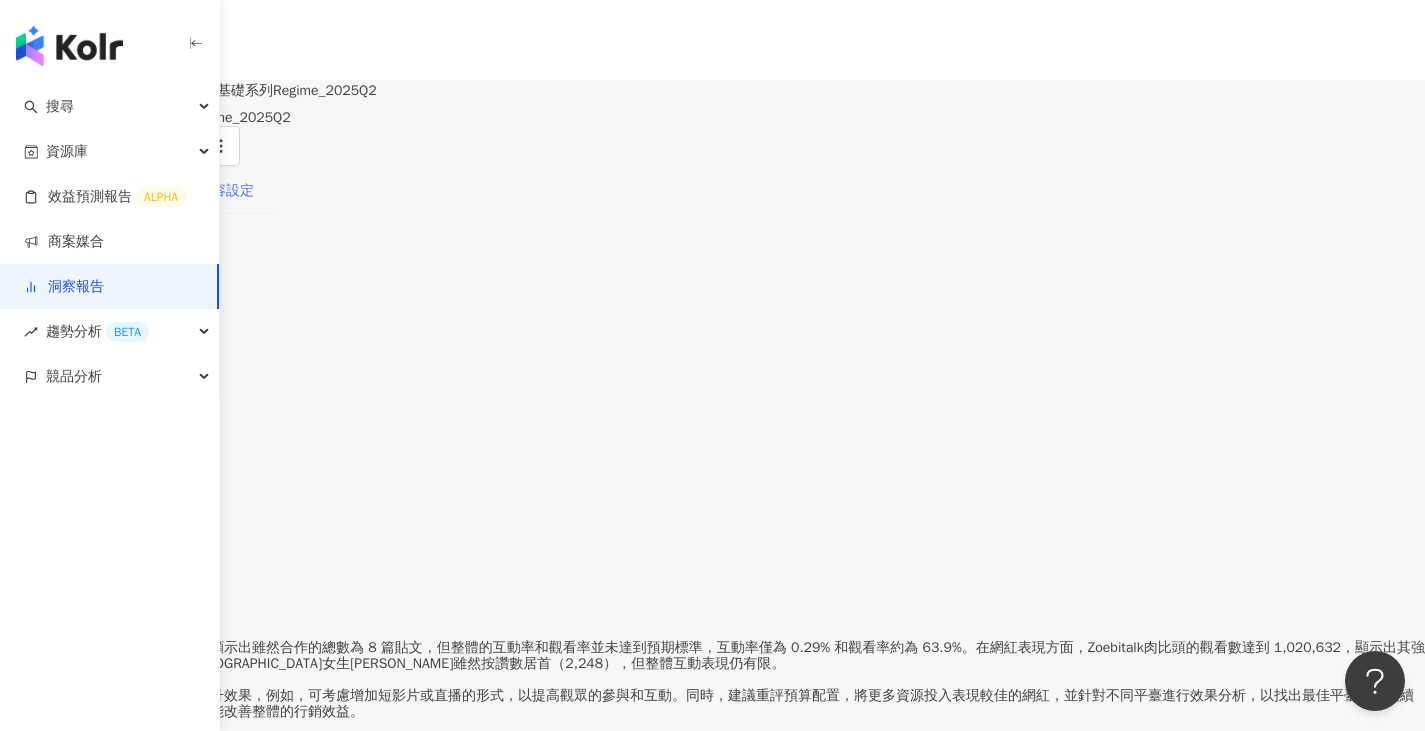 click on "內容設定" at bounding box center (226, 191) 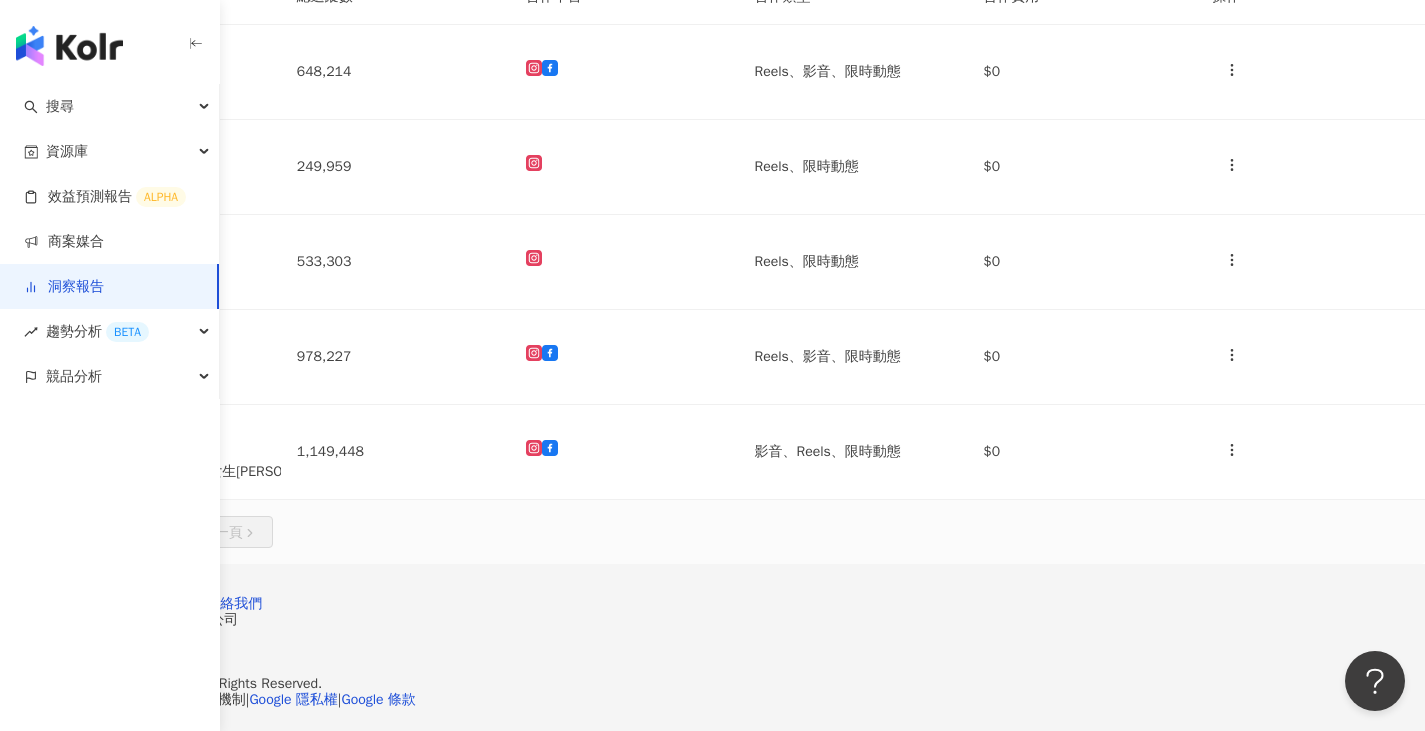 scroll, scrollTop: 0, scrollLeft: 0, axis: both 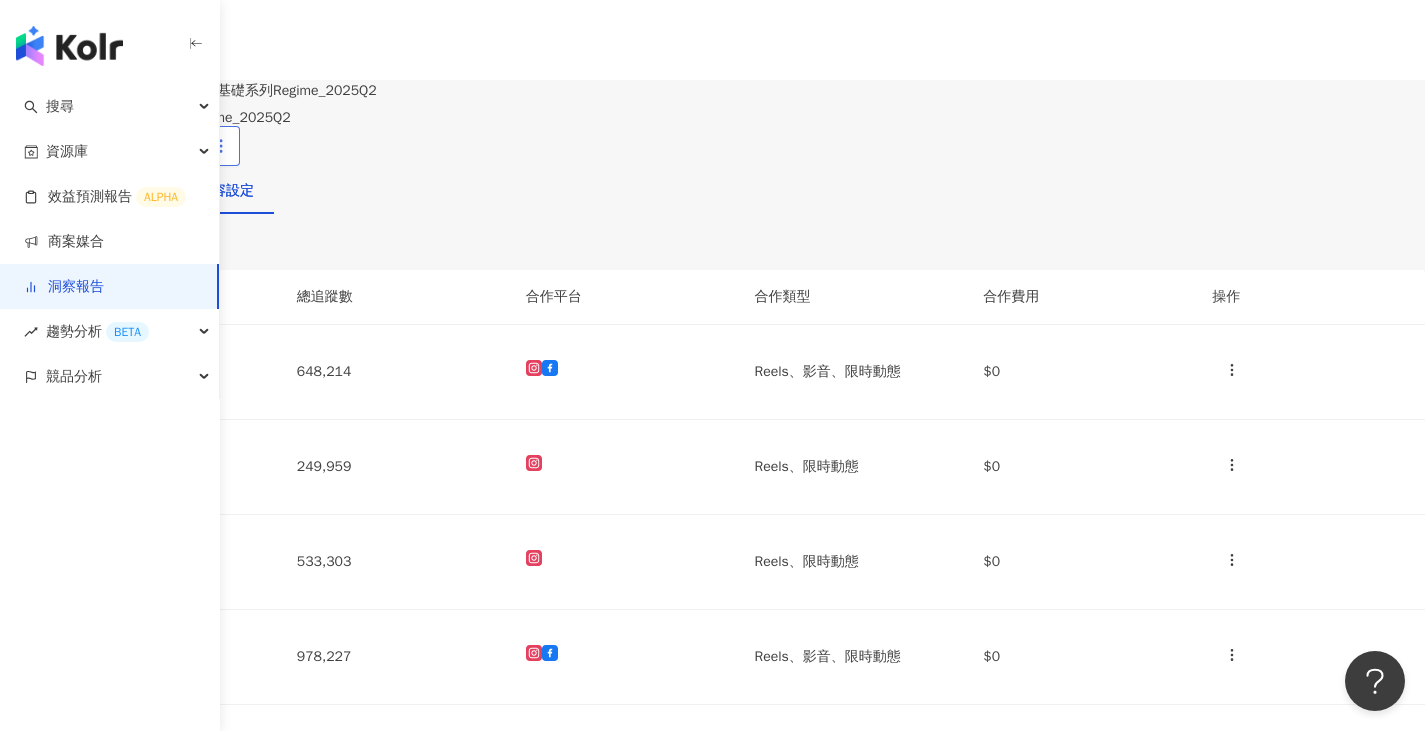 click 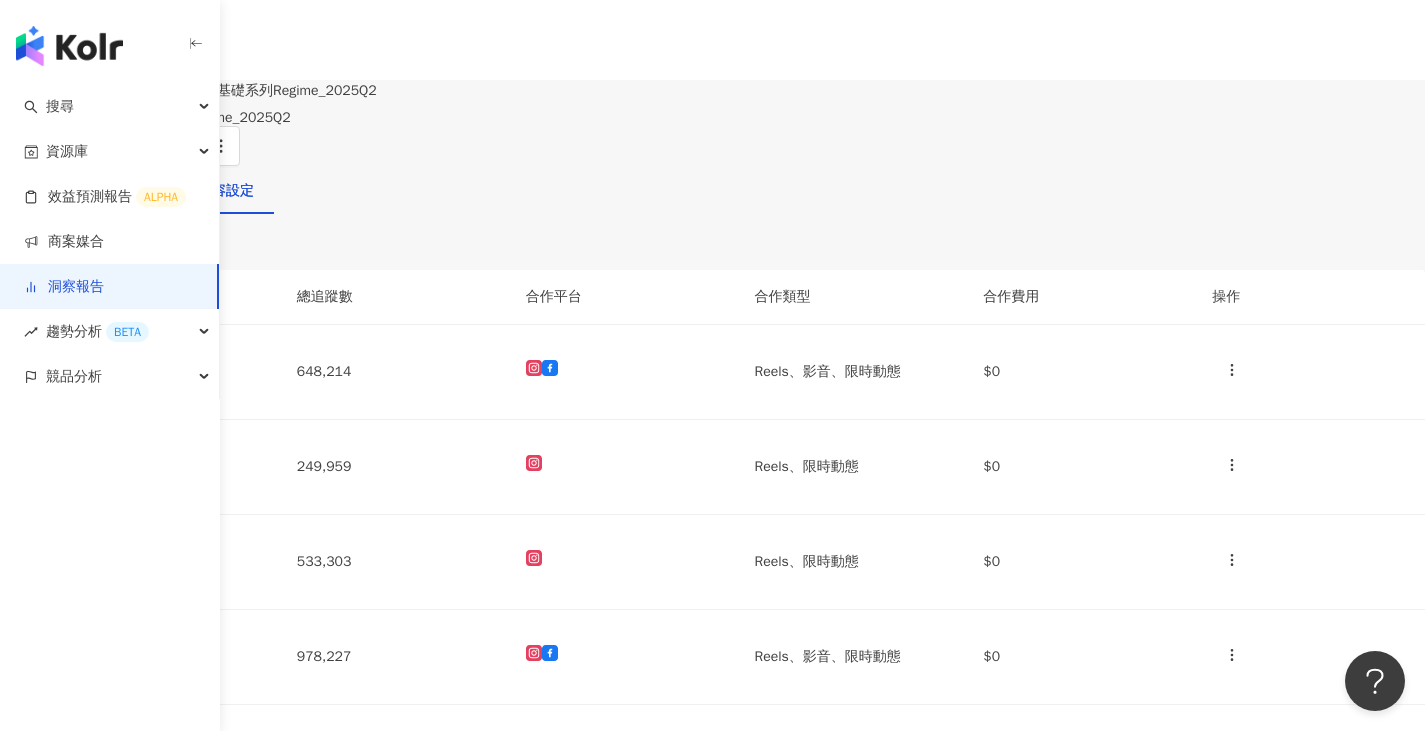 click on "加入網紅" at bounding box center (71, 148) 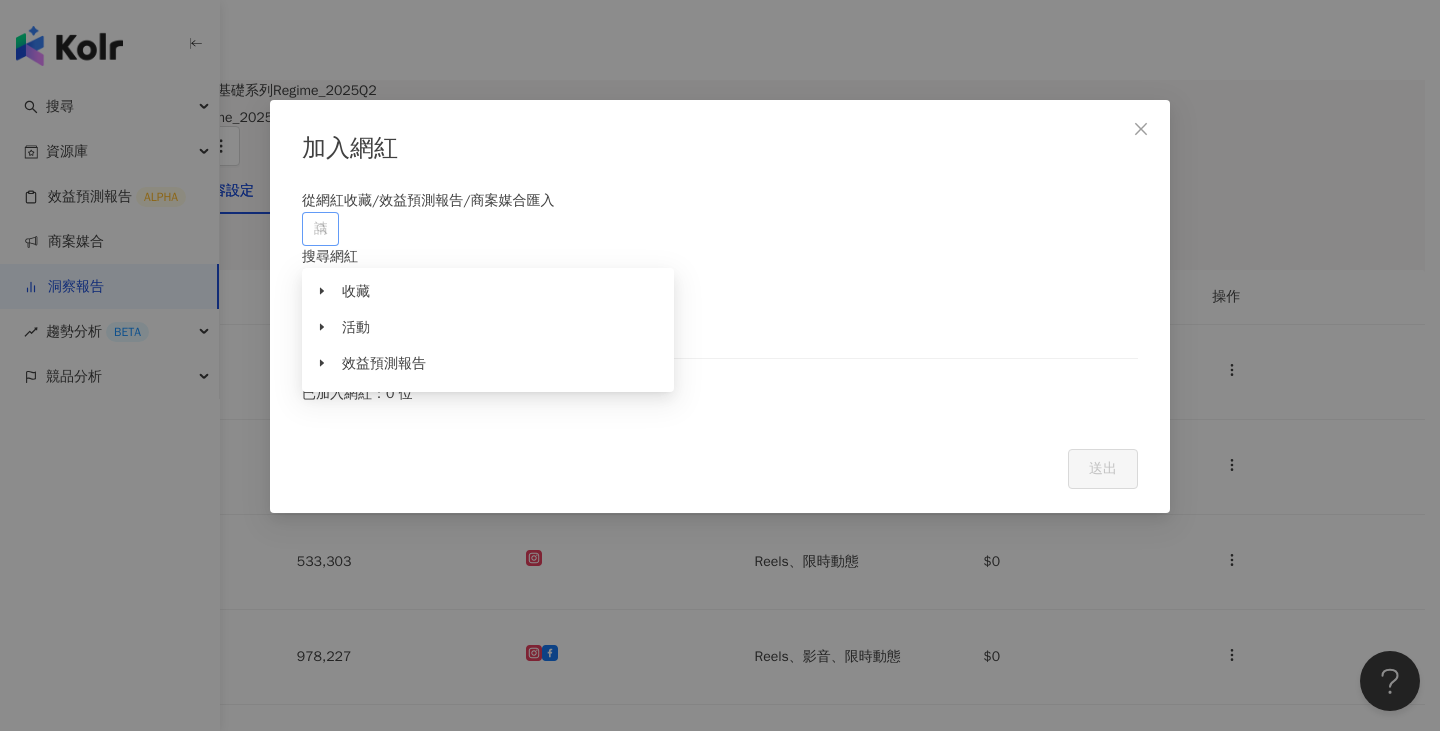 click at bounding box center [310, 228] 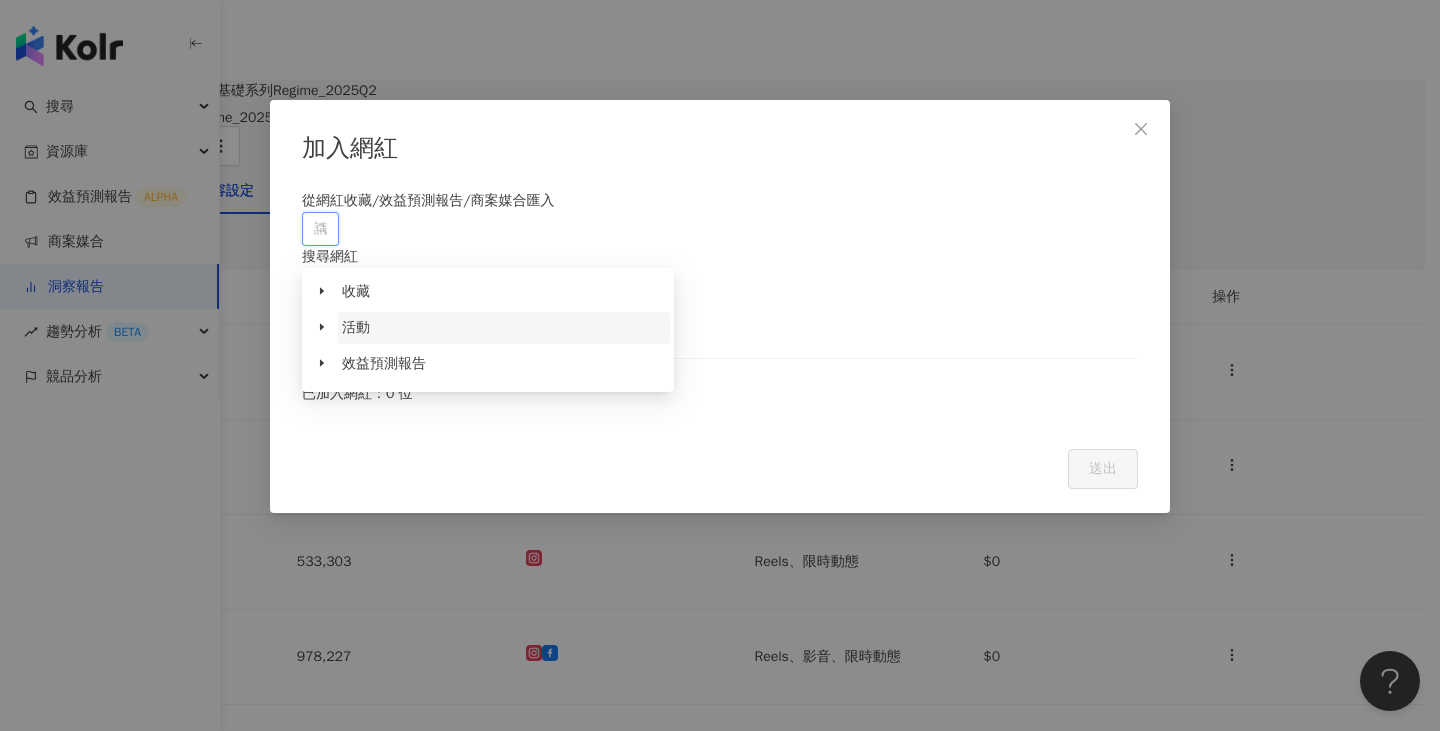 click on "活動" at bounding box center (504, 328) 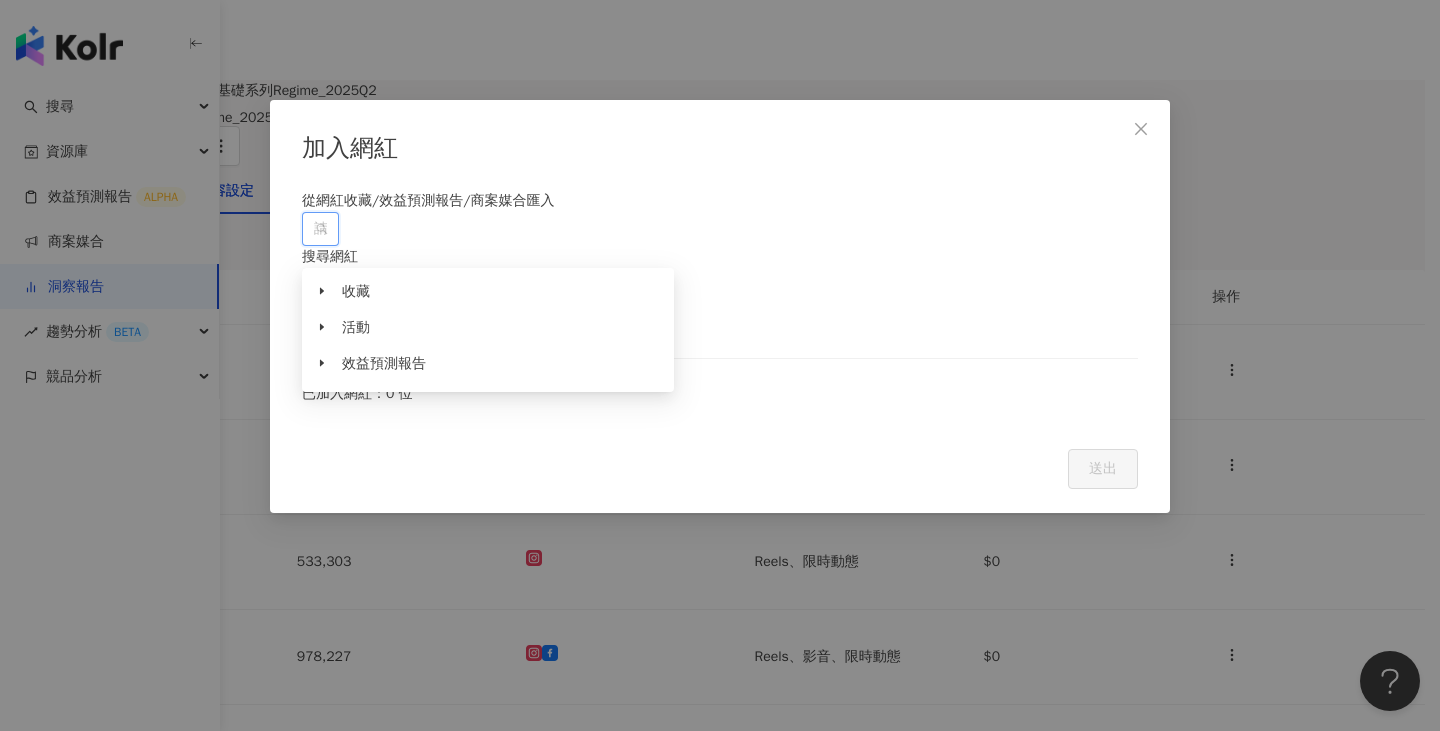 click on "已加入網紅：0 位" at bounding box center [720, 394] 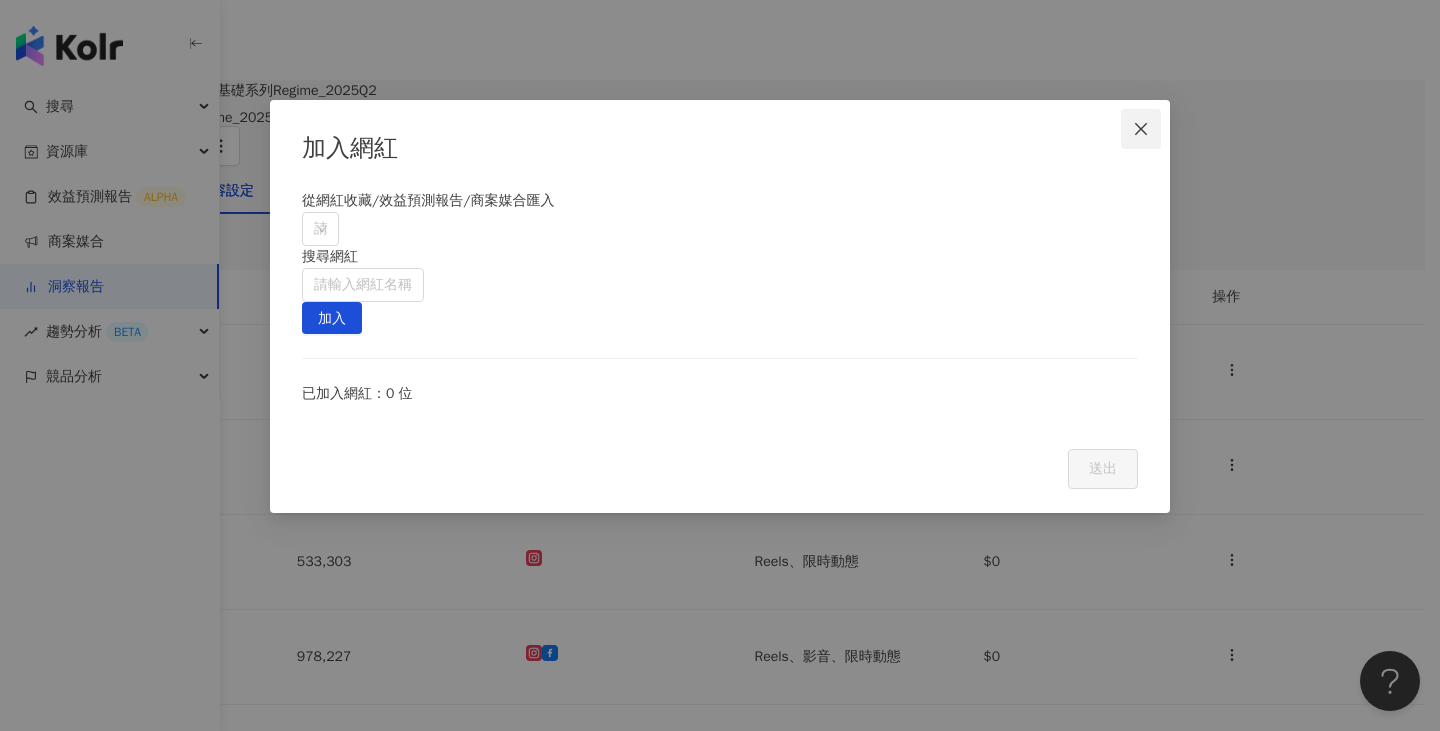 click 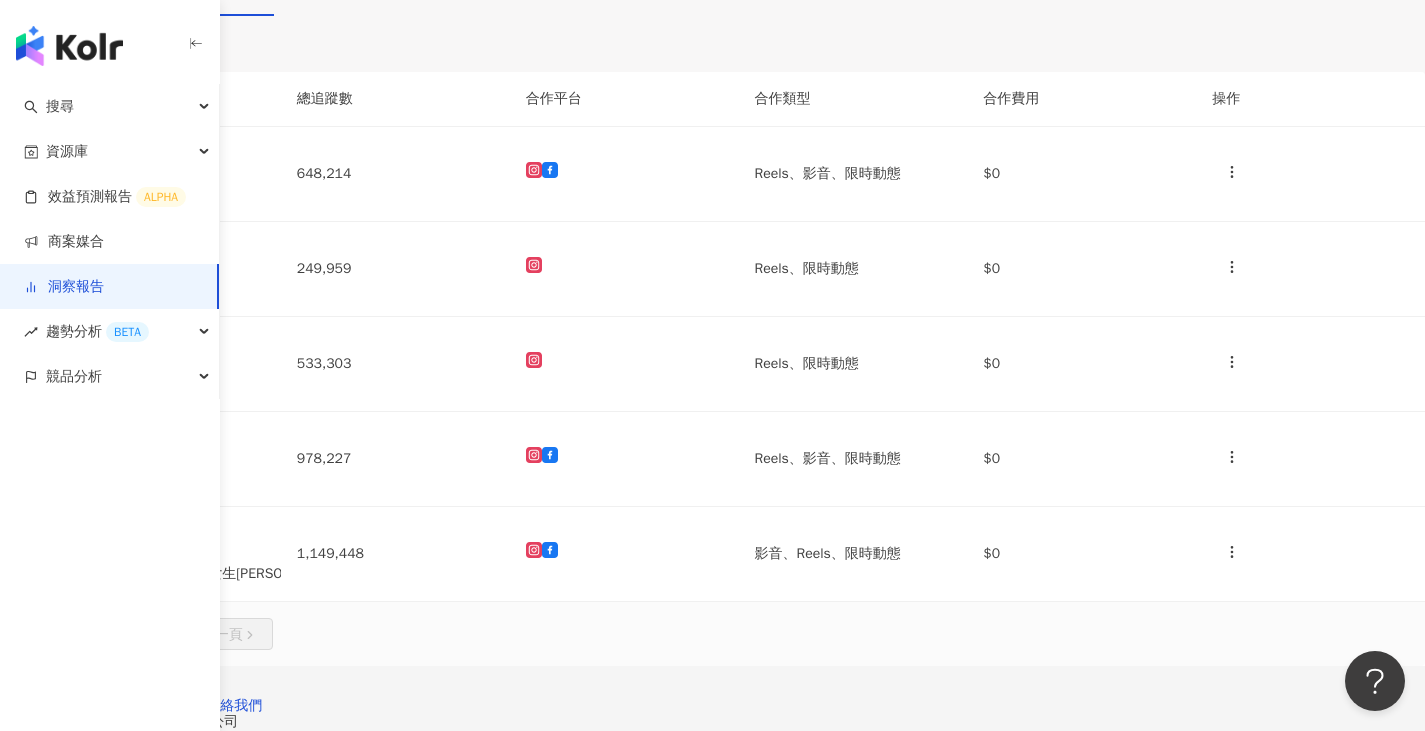 scroll, scrollTop: 200, scrollLeft: 0, axis: vertical 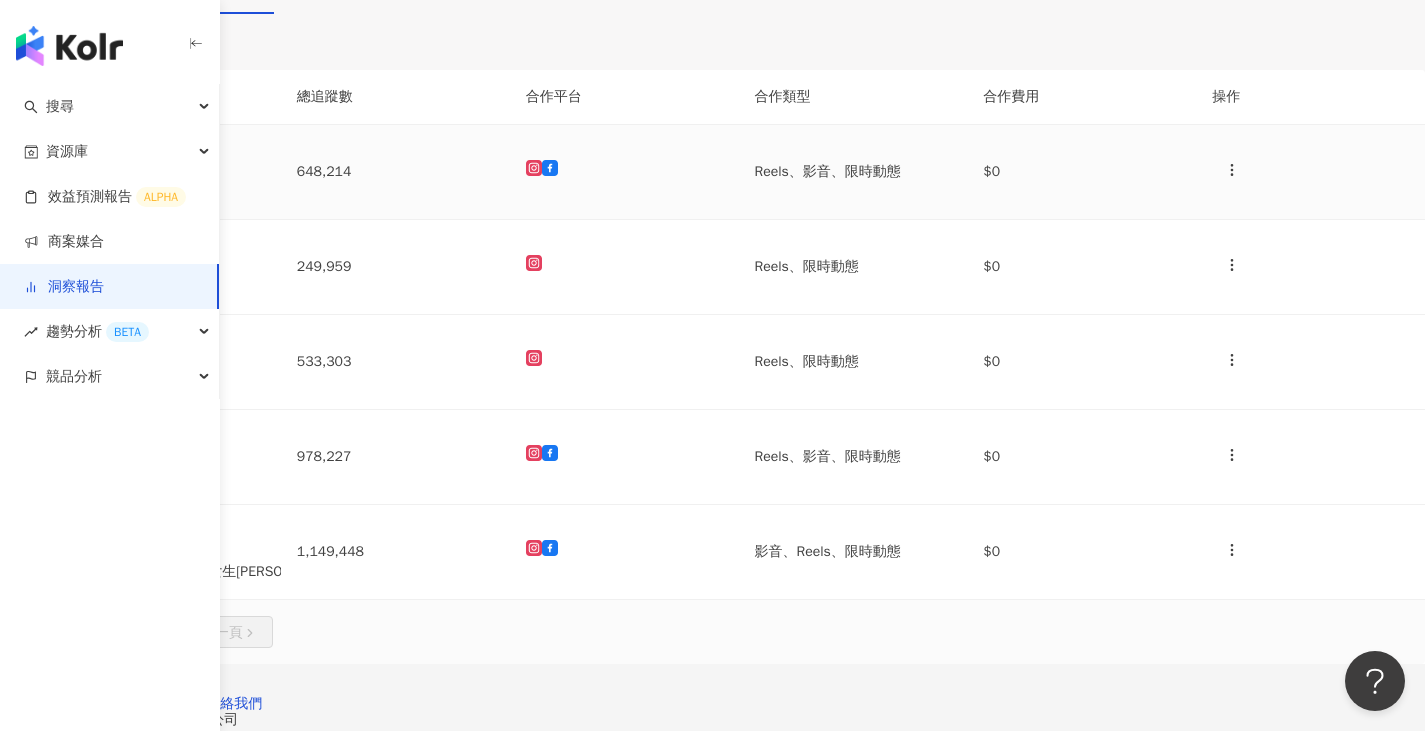 click on "648,214" at bounding box center (395, 172) 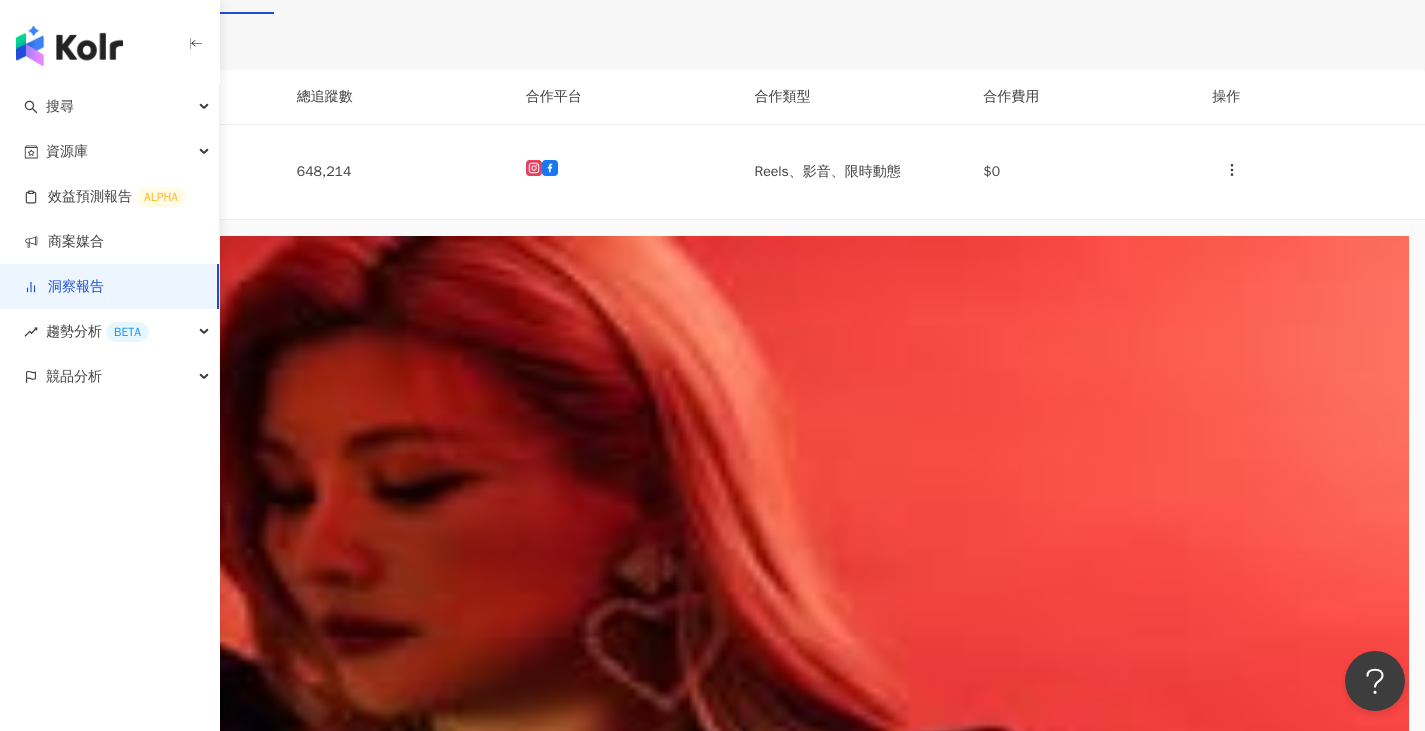 click at bounding box center [712, 735] 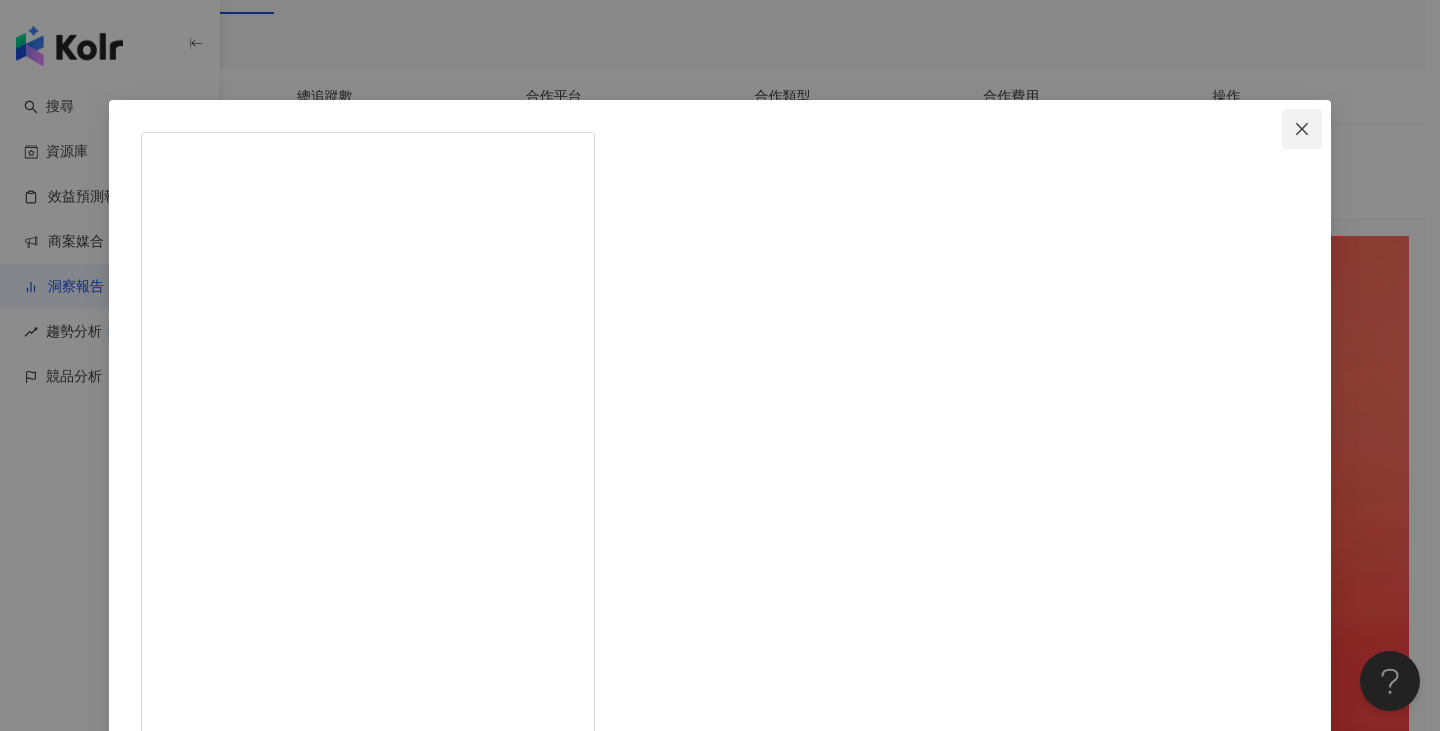 click 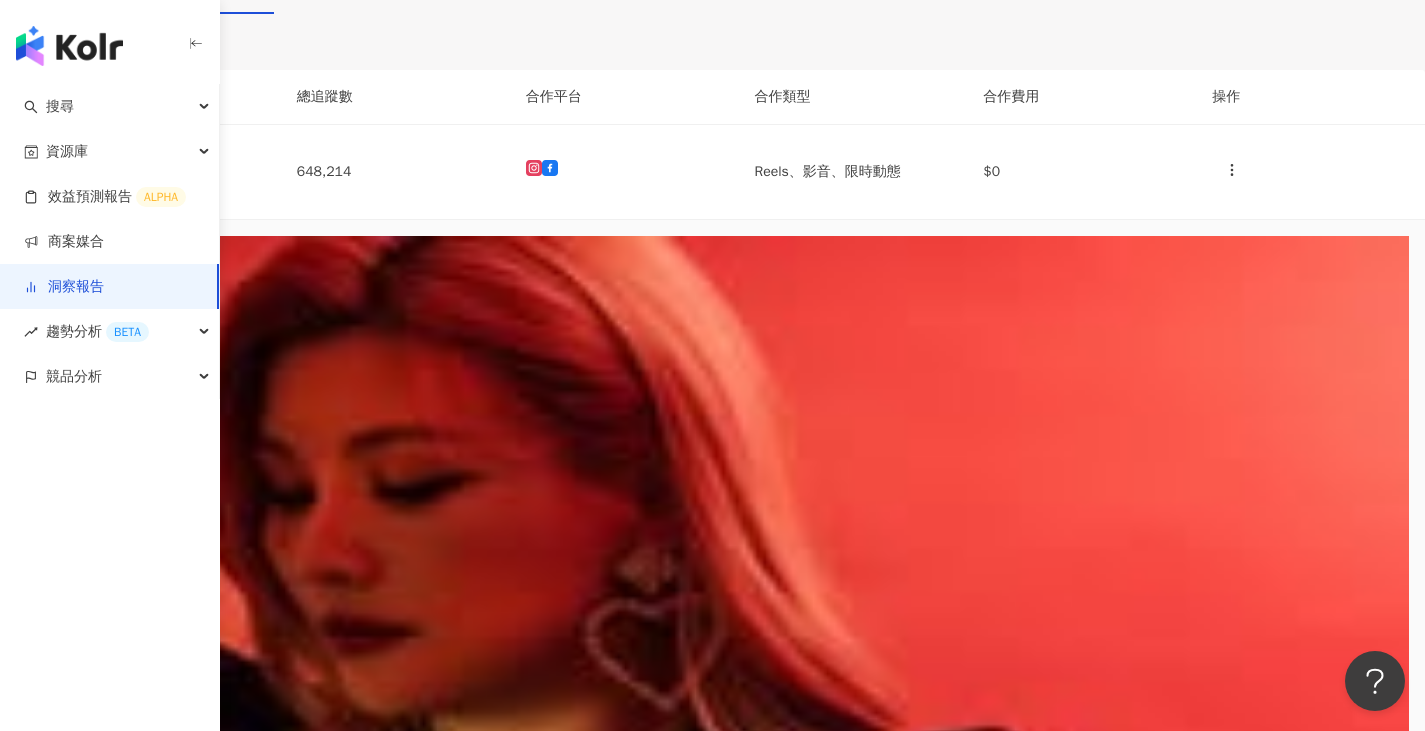click on "游庭瑄" at bounding box center [166, 2567] 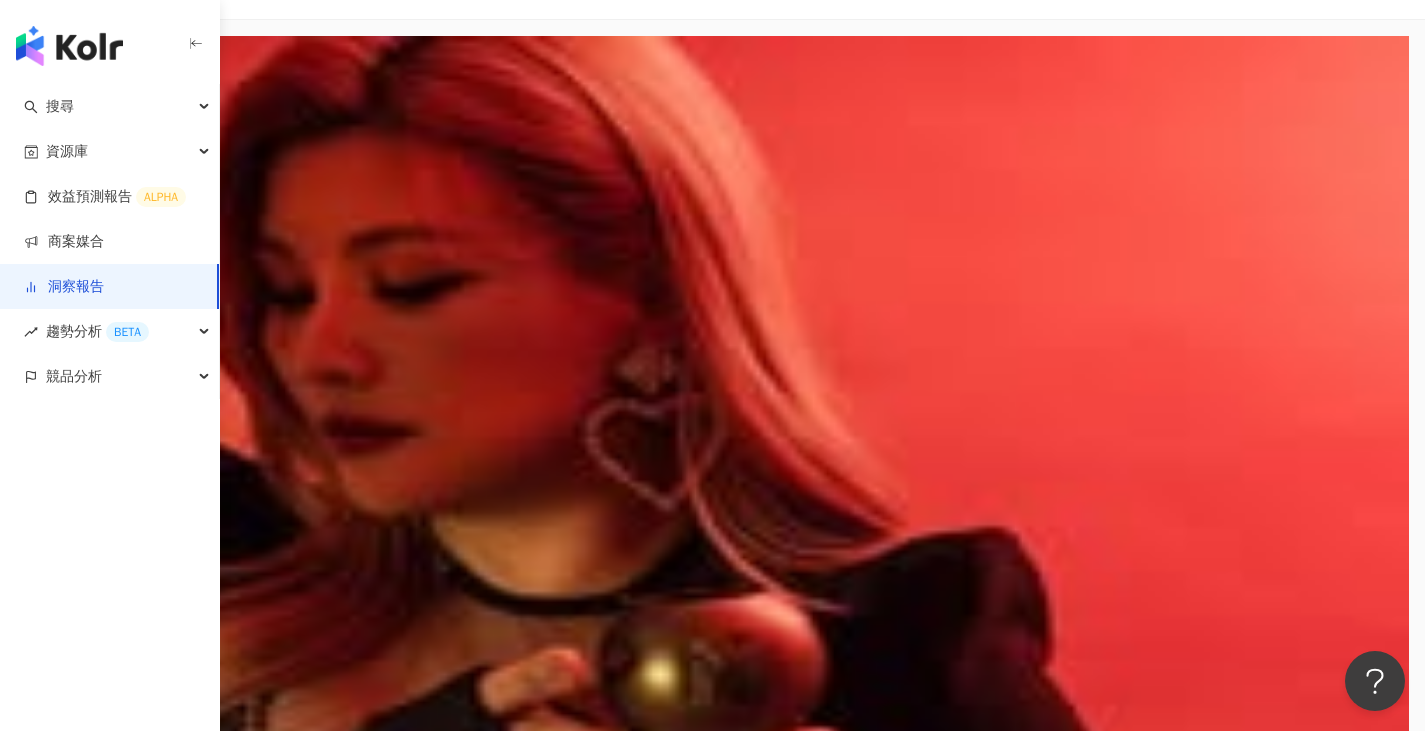 click on "游庭瑄" at bounding box center (166, 2367) 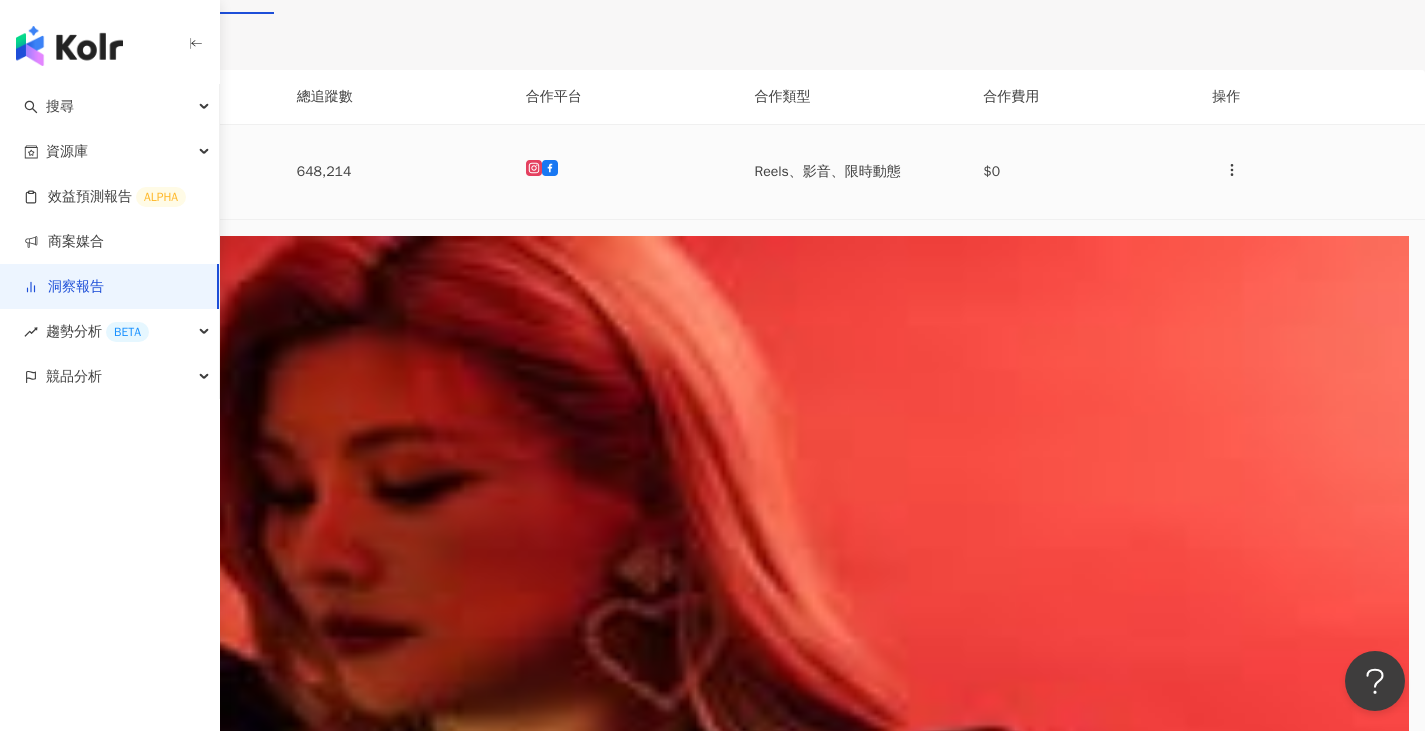 click on "[PERSON_NAME]" at bounding box center (166, 172) 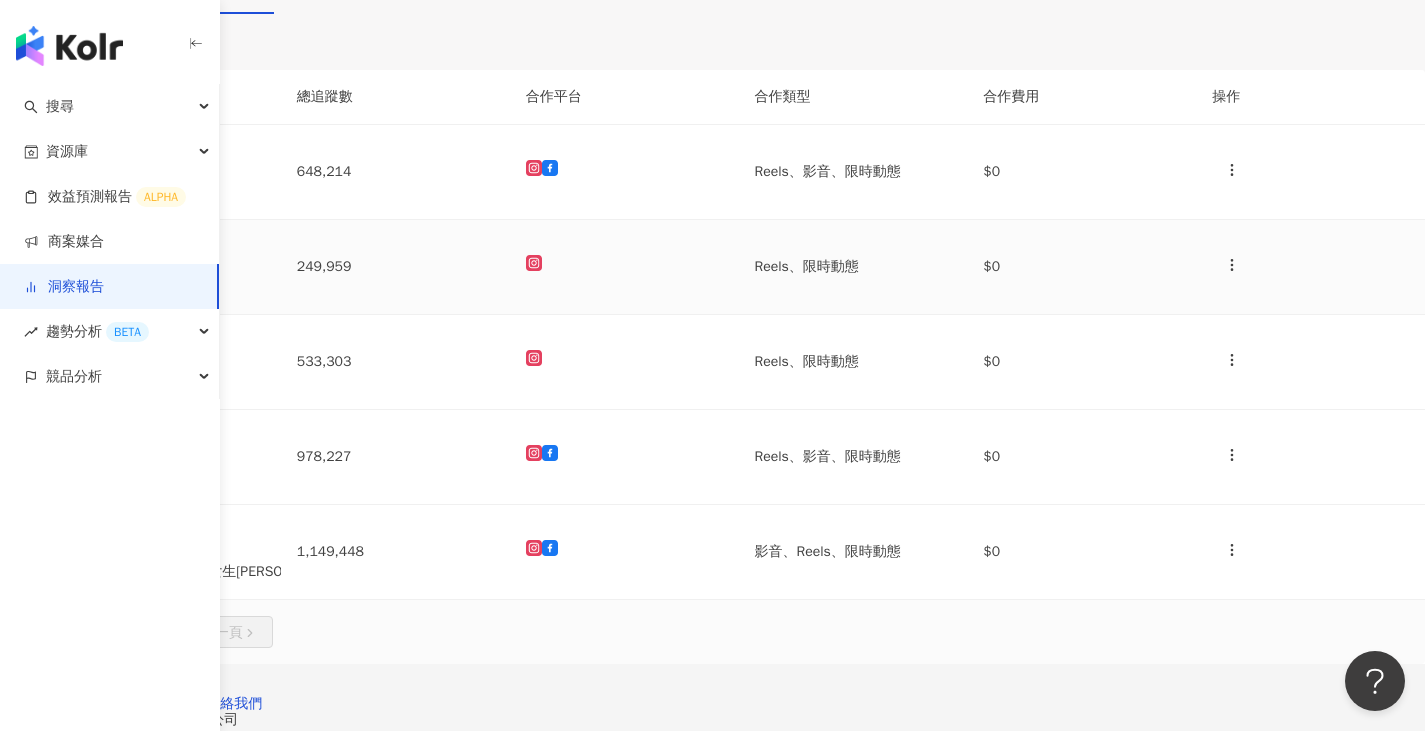scroll, scrollTop: 0, scrollLeft: 0, axis: both 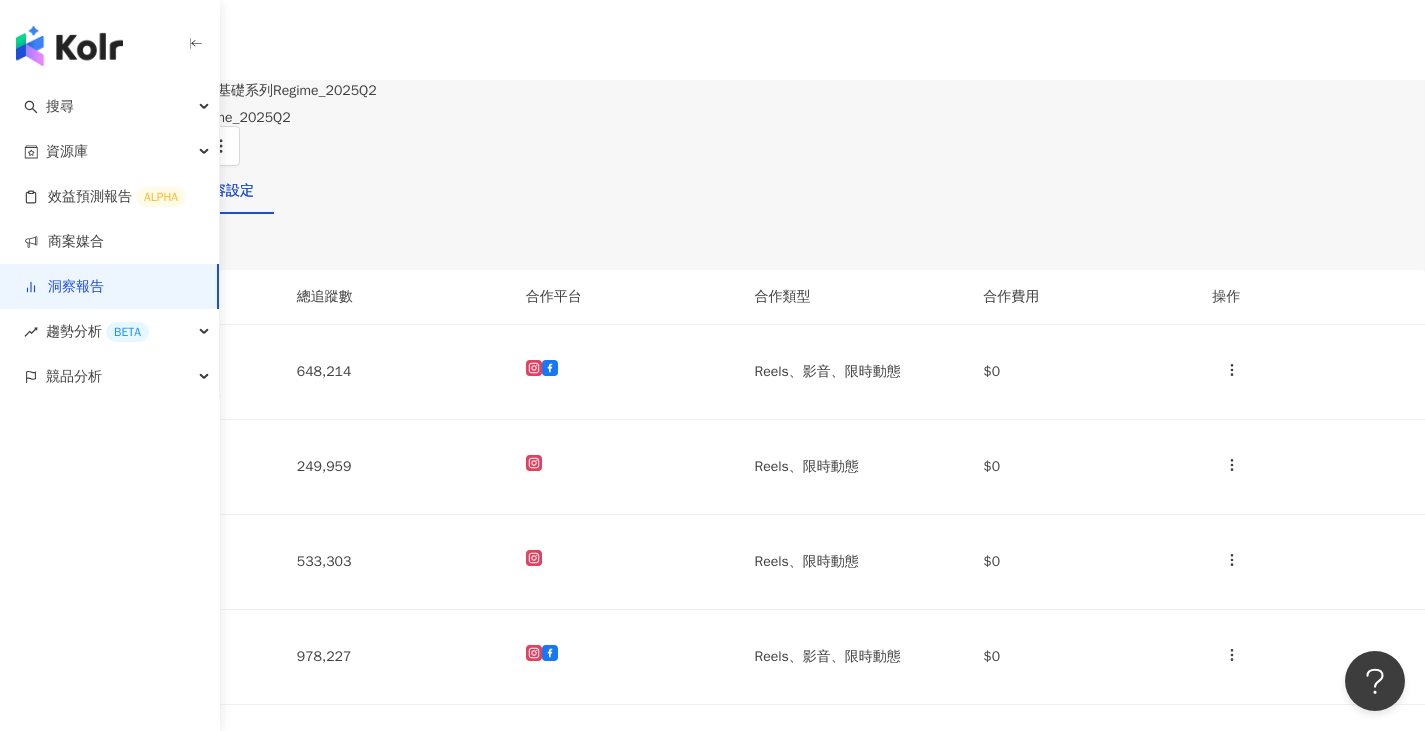 click at bounding box center [28, 147] 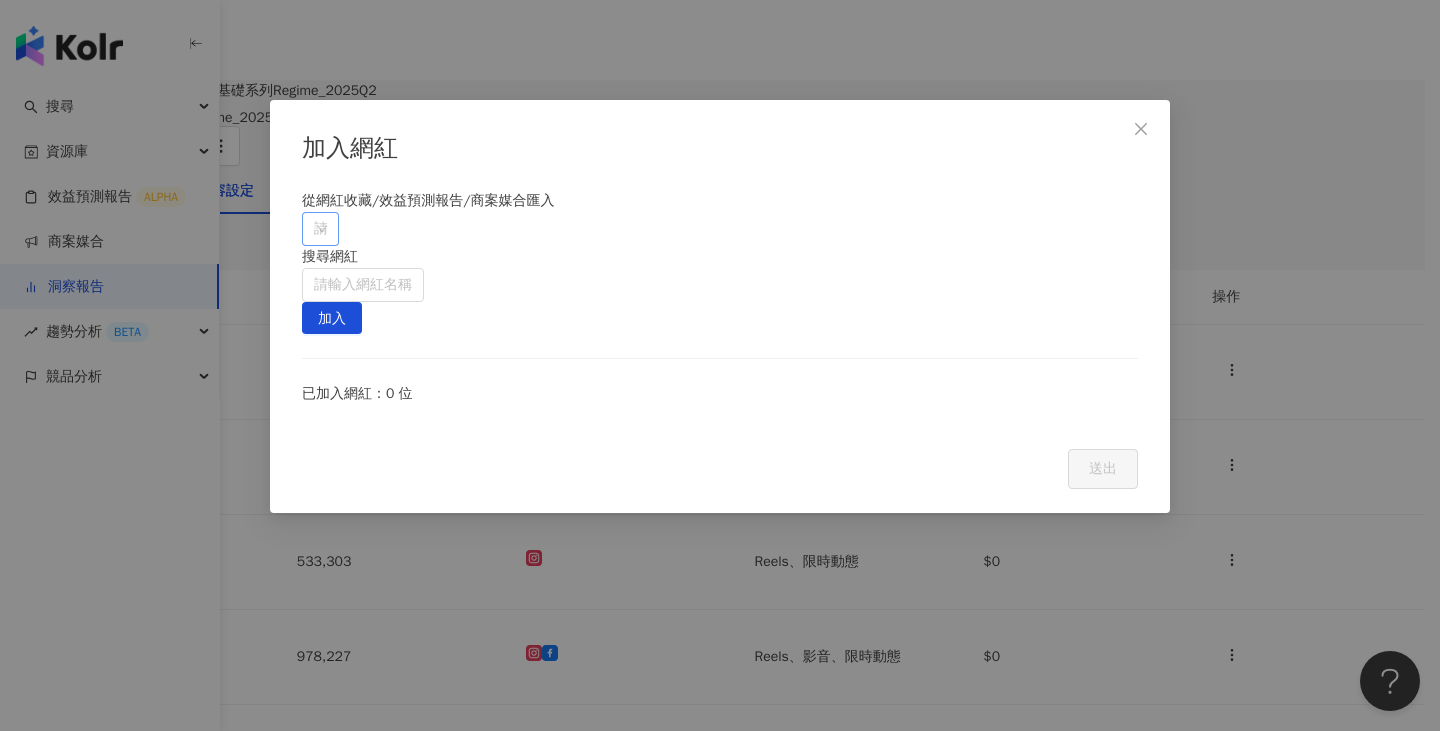 click on "請搜尋或選擇" at bounding box center [320, 229] 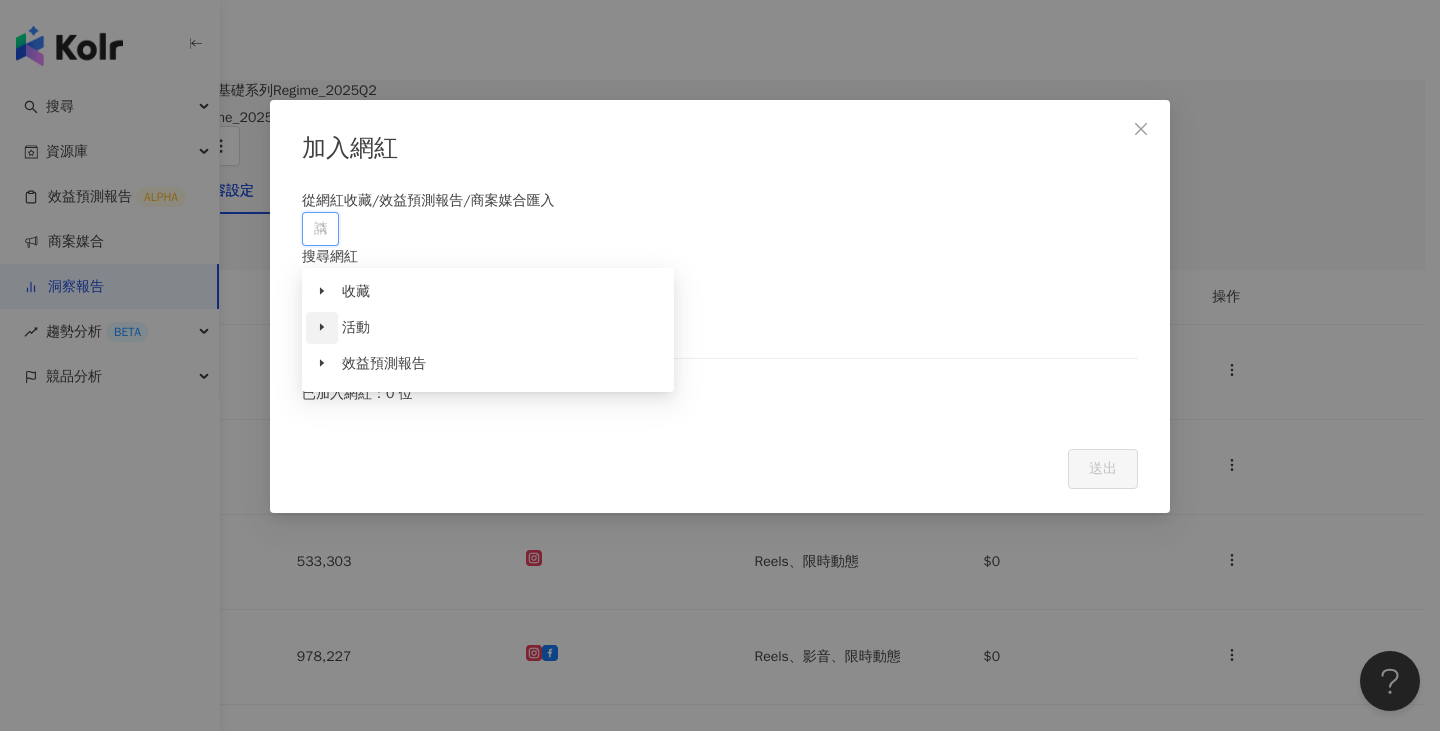 click 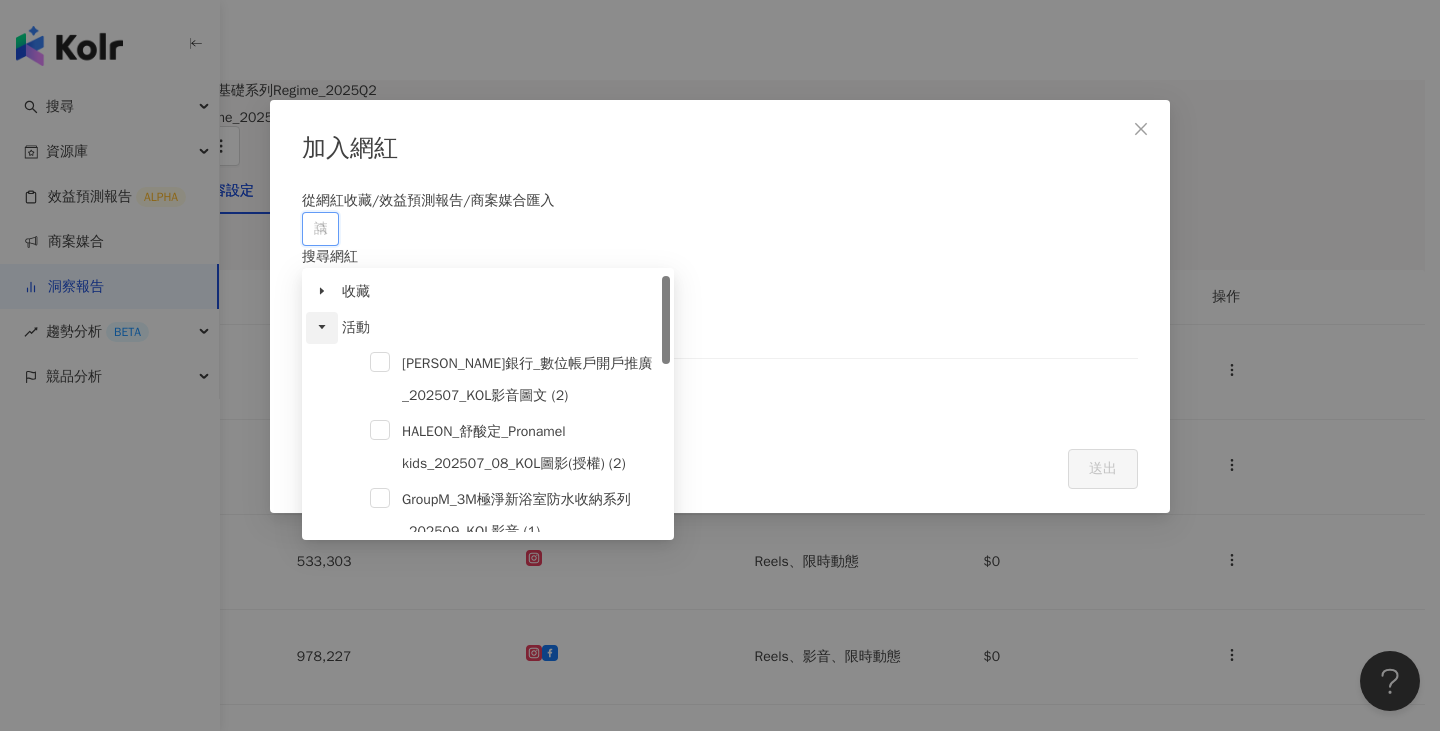 click 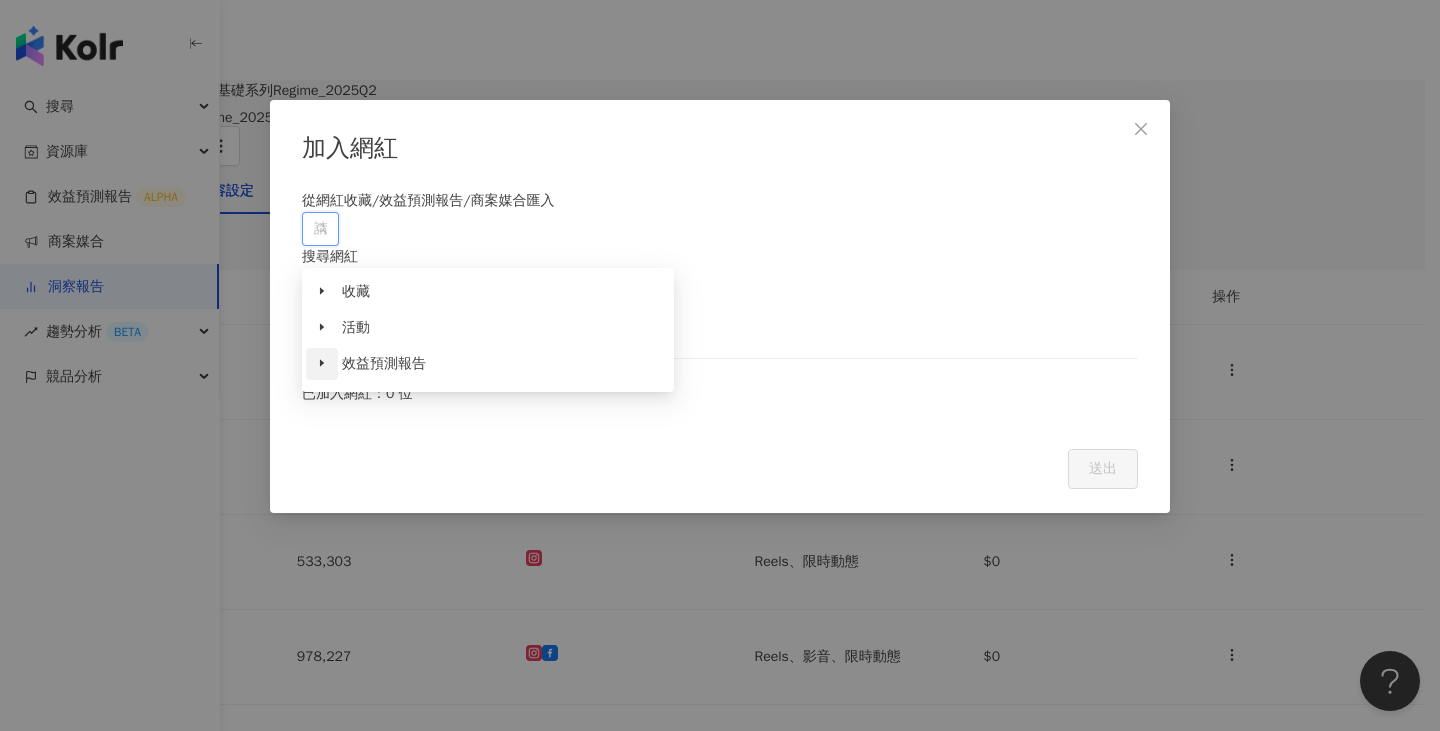click at bounding box center (322, 364) 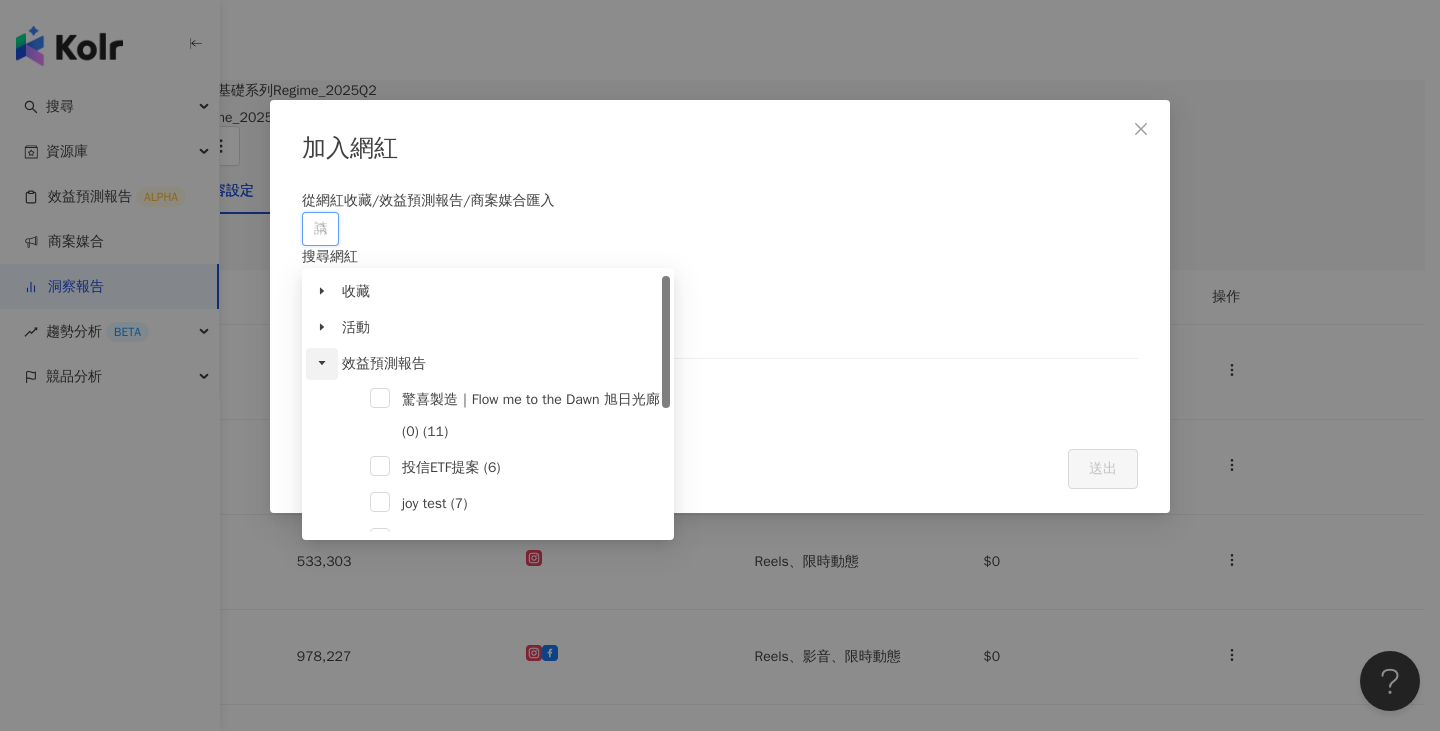 click at bounding box center (322, 364) 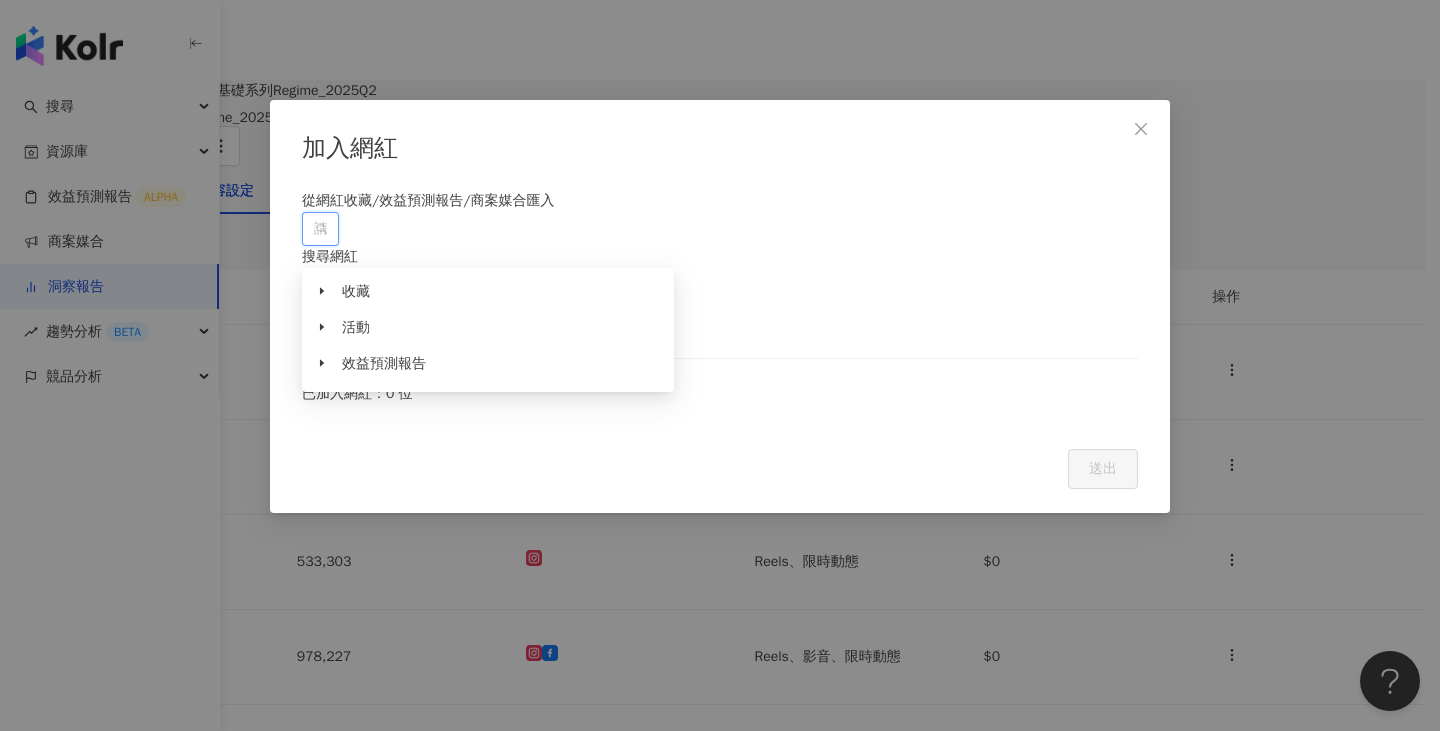 click on "已加入網紅：0 位" at bounding box center [720, 394] 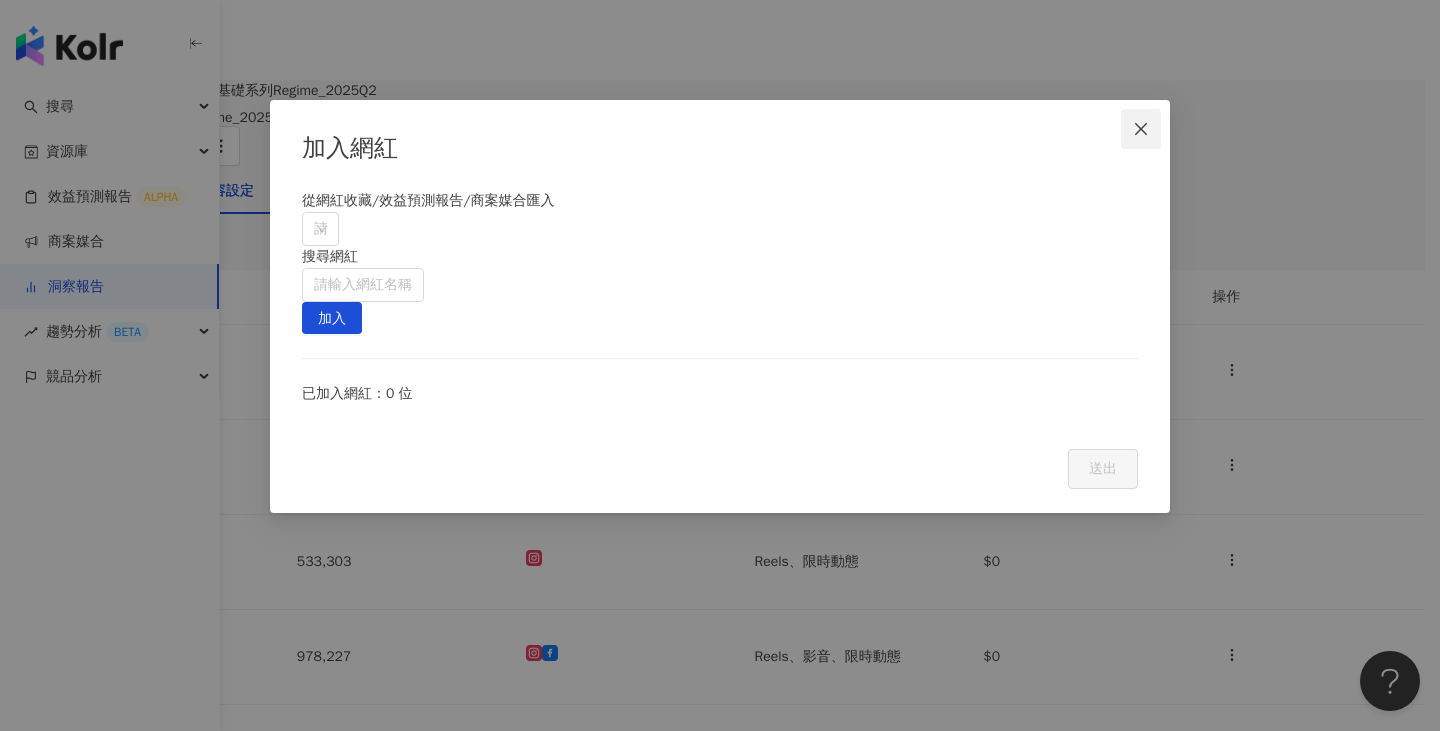 click at bounding box center [1141, 129] 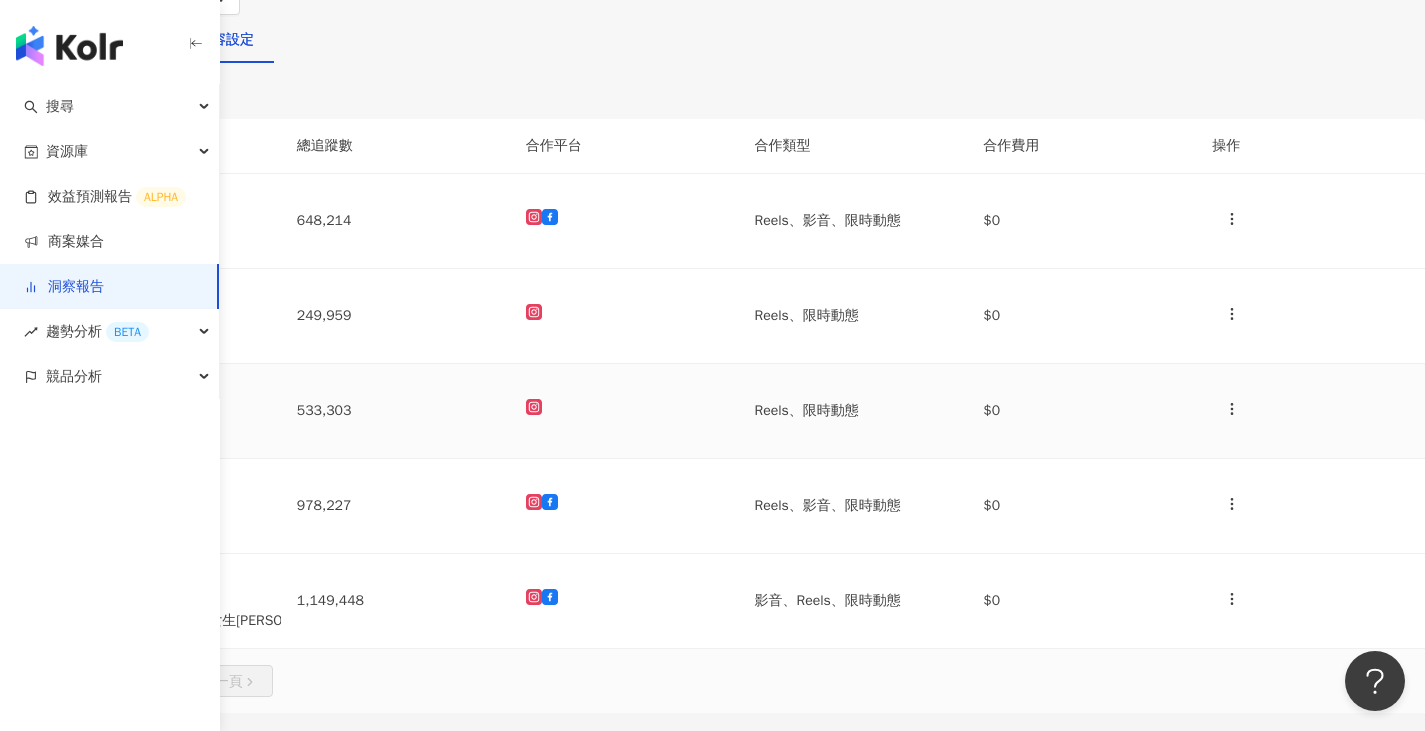 scroll, scrollTop: 0, scrollLeft: 0, axis: both 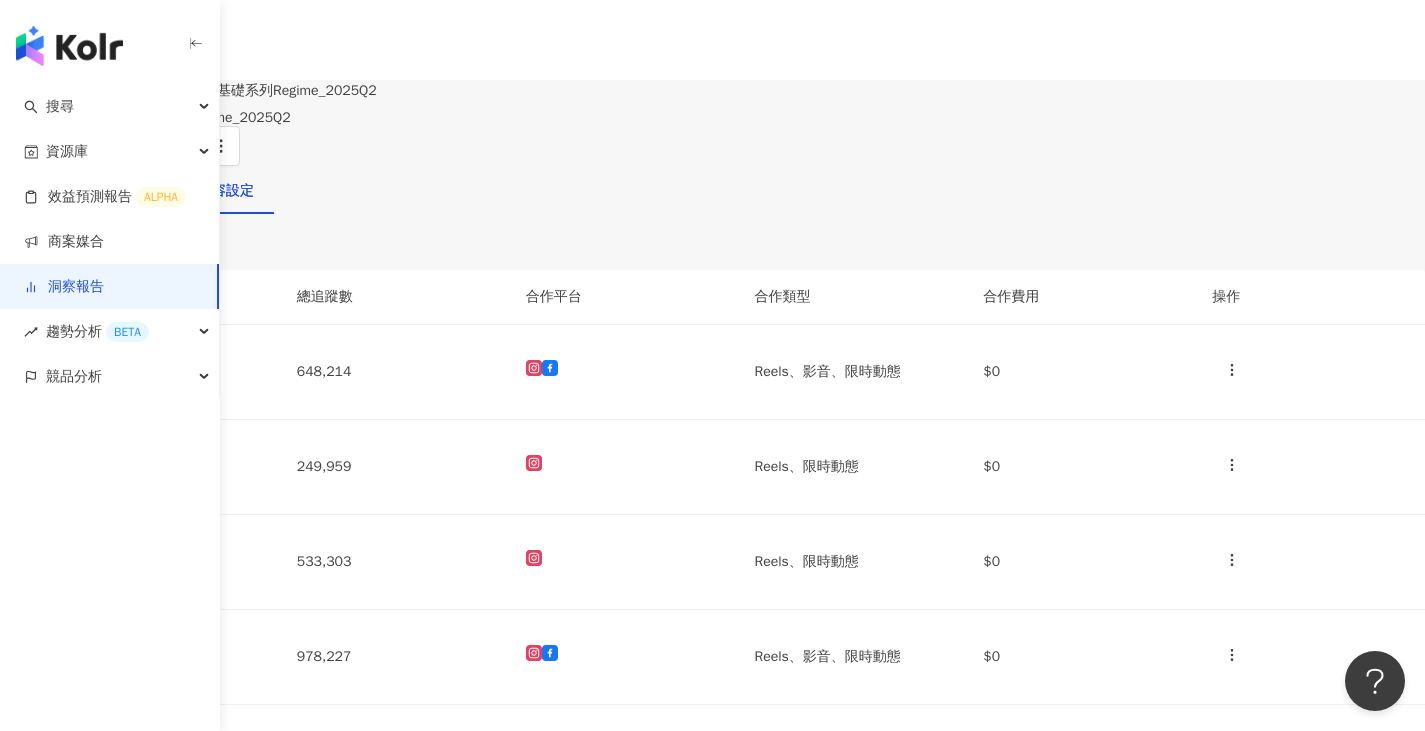 click on "洞察總覽" at bounding box center (48, 191) 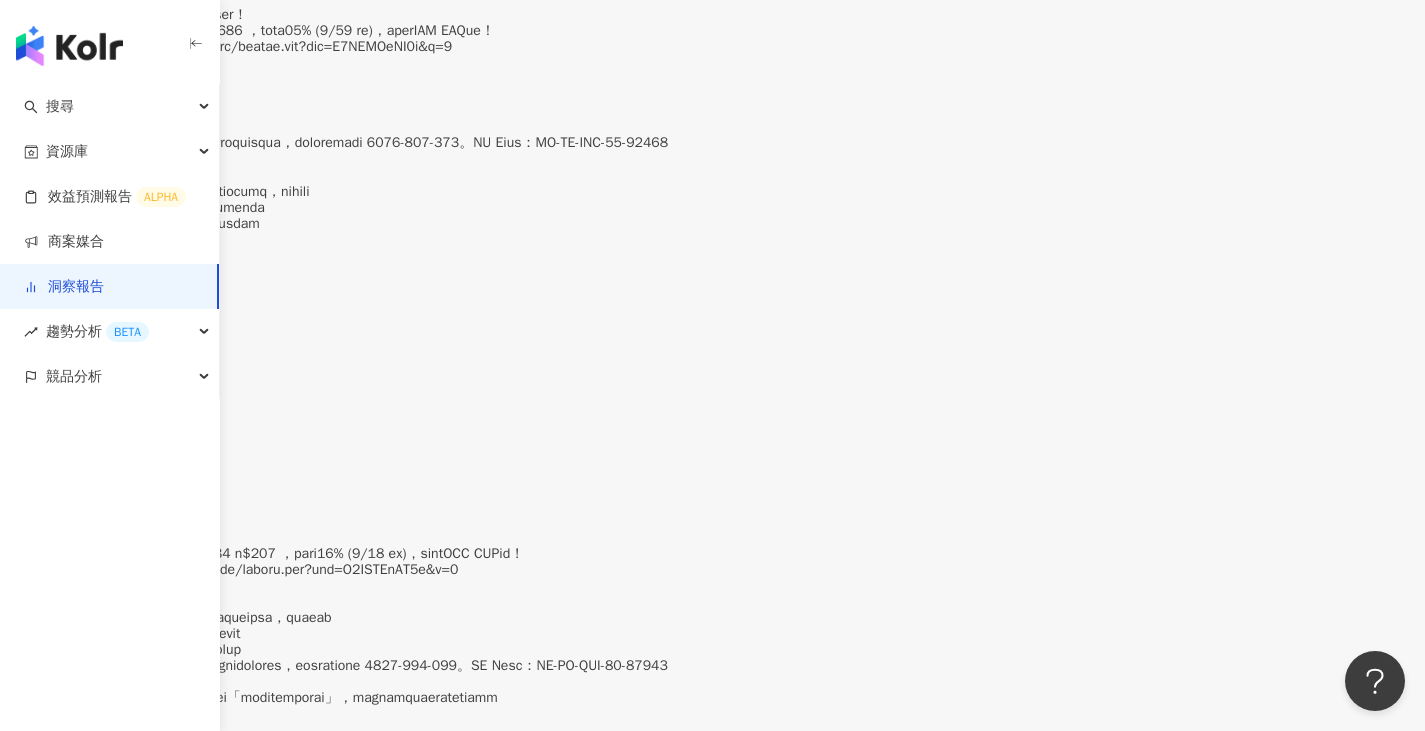 scroll, scrollTop: 2500, scrollLeft: 0, axis: vertical 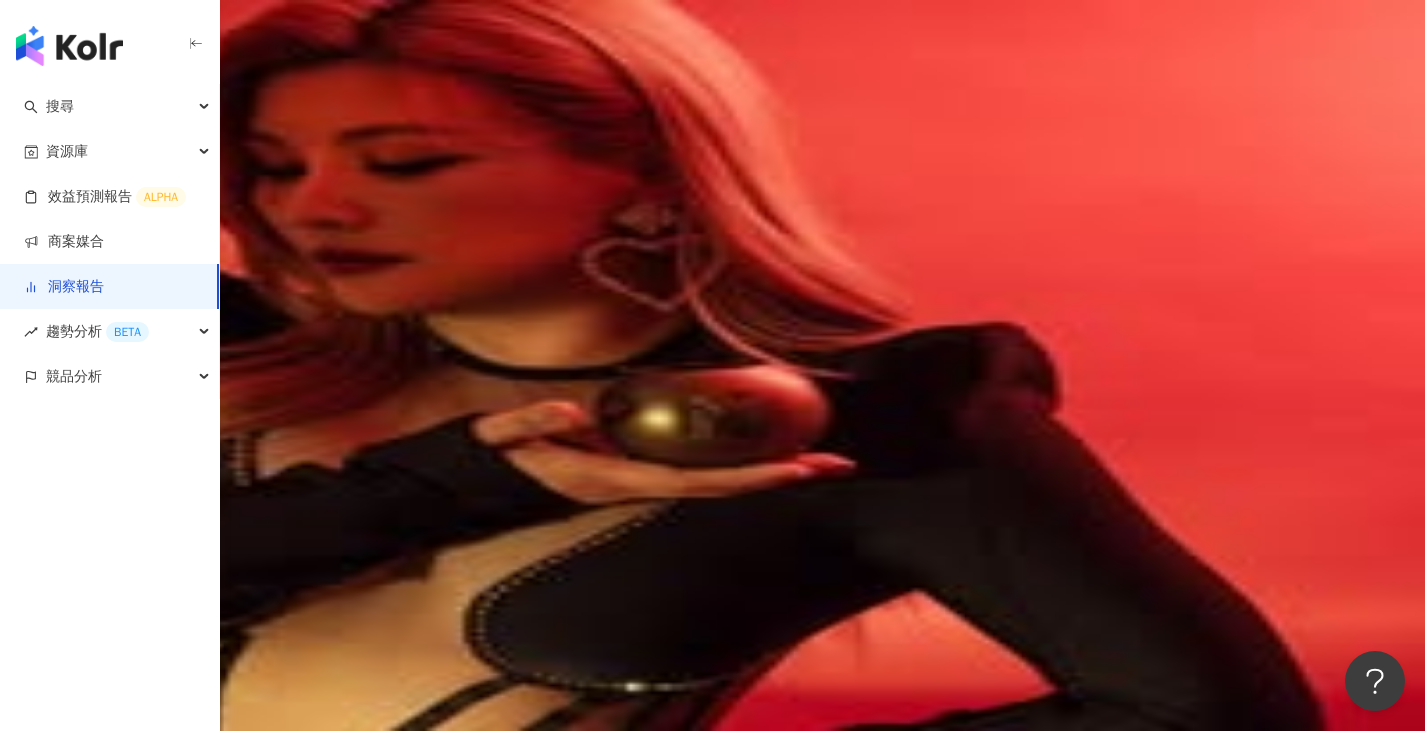 click on "內容設定" at bounding box center [226, 191] 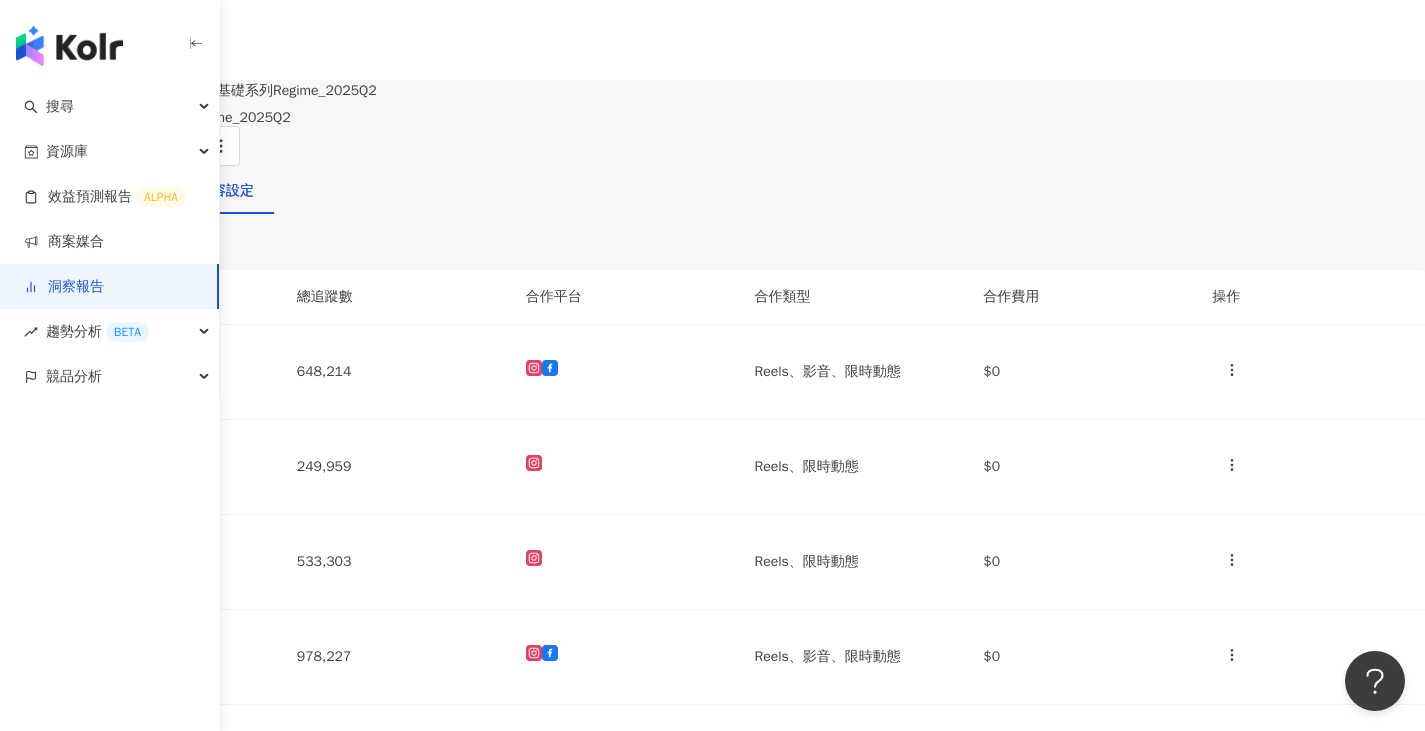 click on "加入網紅" at bounding box center [60, 148] 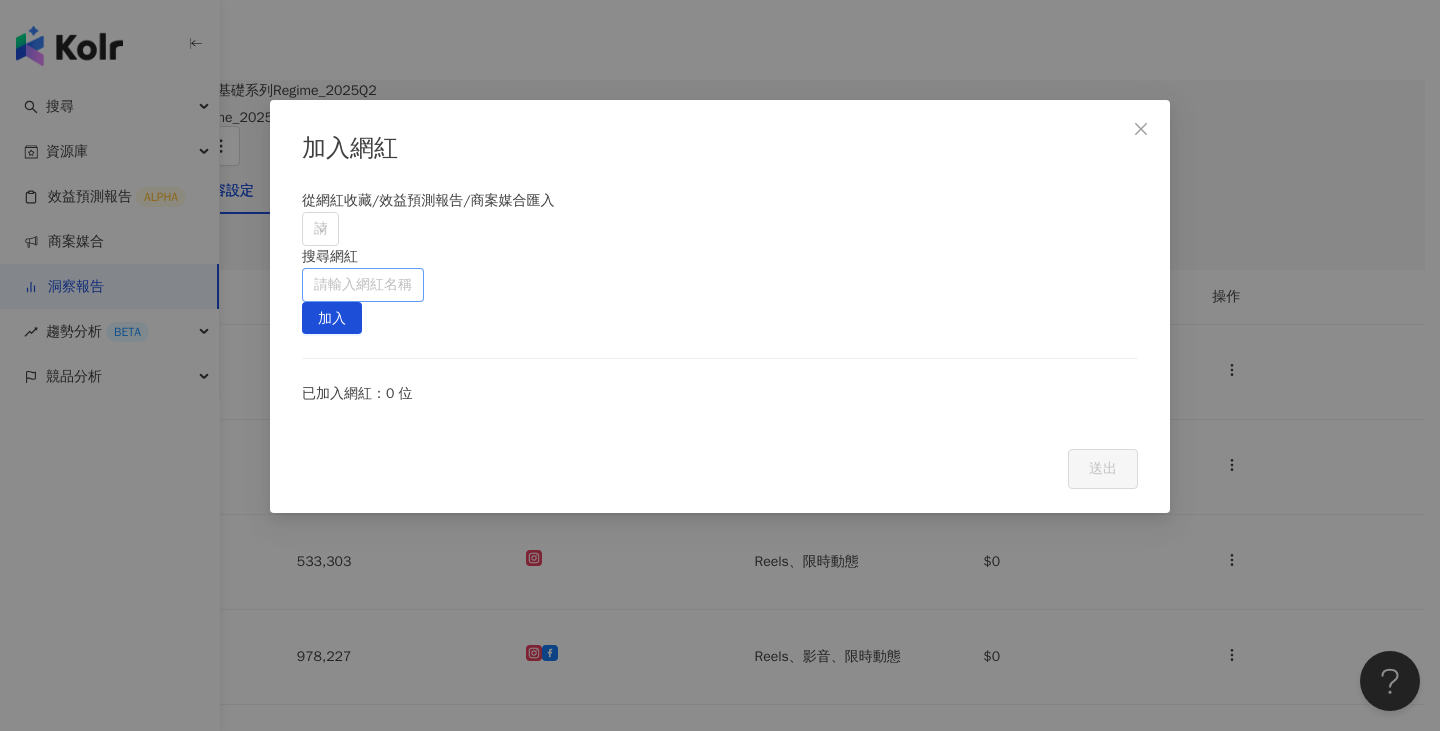 click at bounding box center (363, 285) 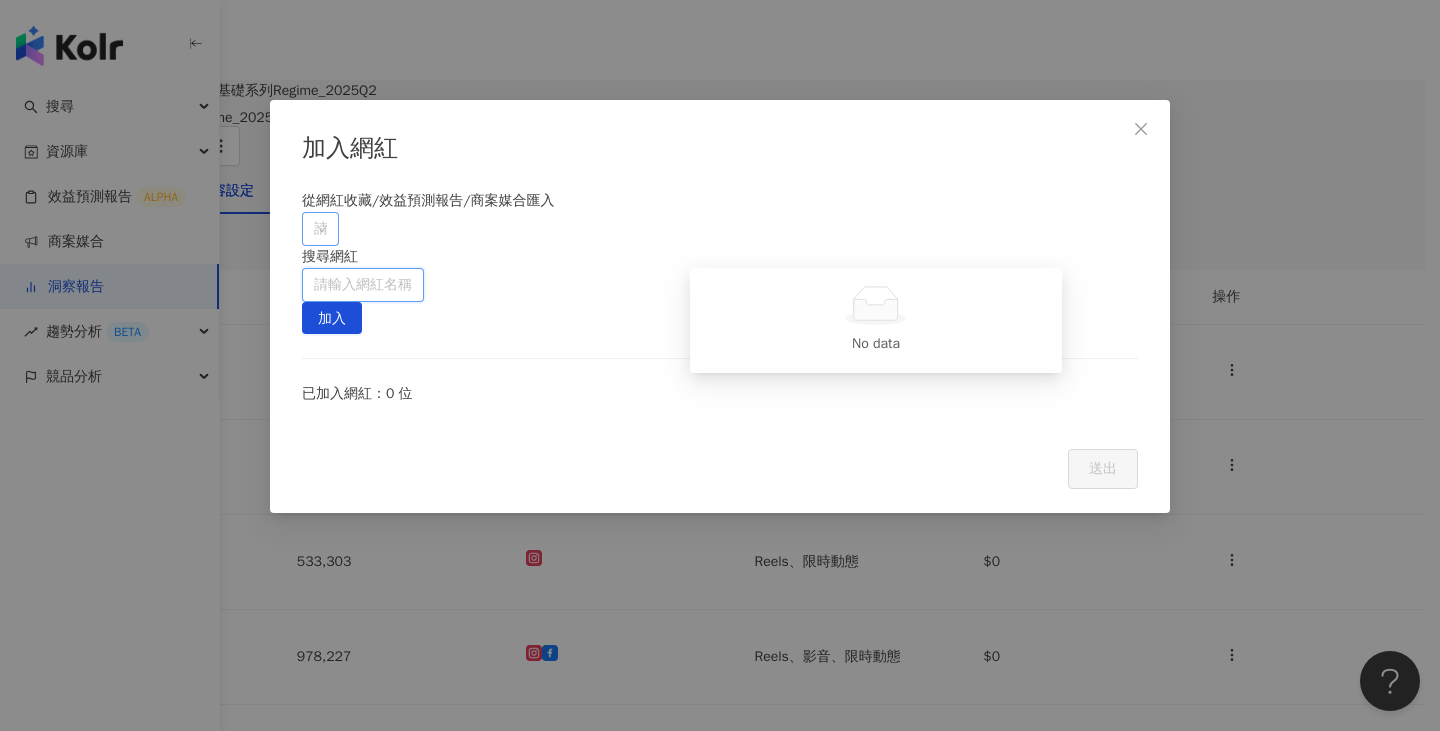 click at bounding box center [310, 228] 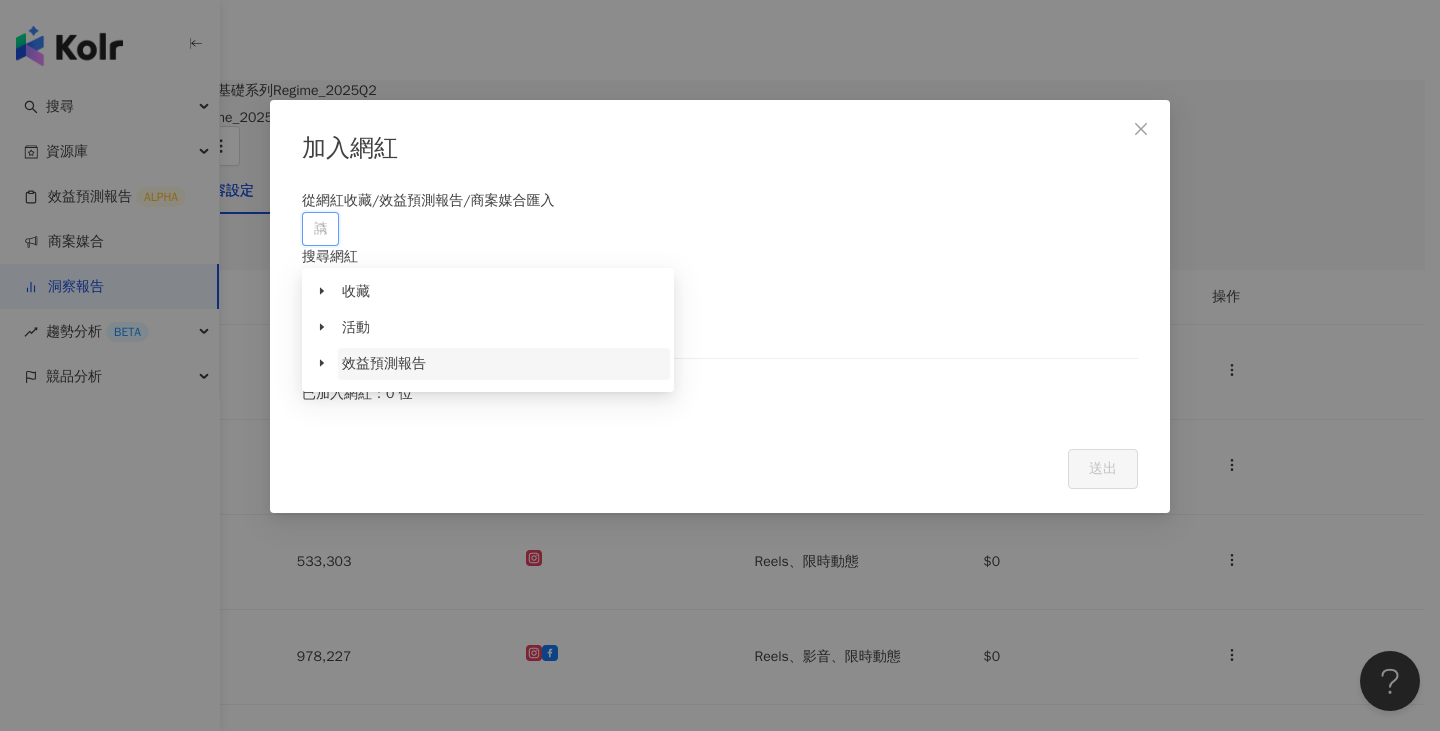click on "效益預測報告" at bounding box center [384, 363] 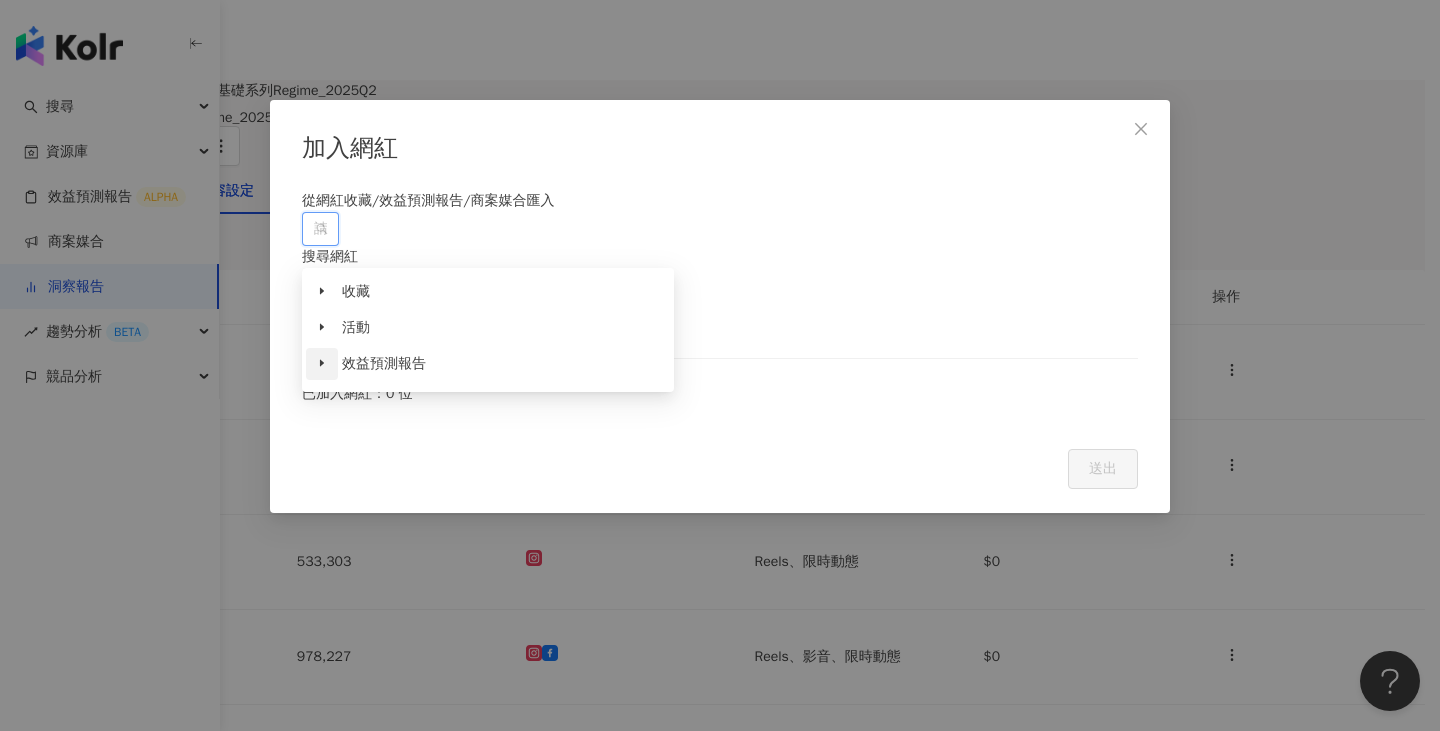 click 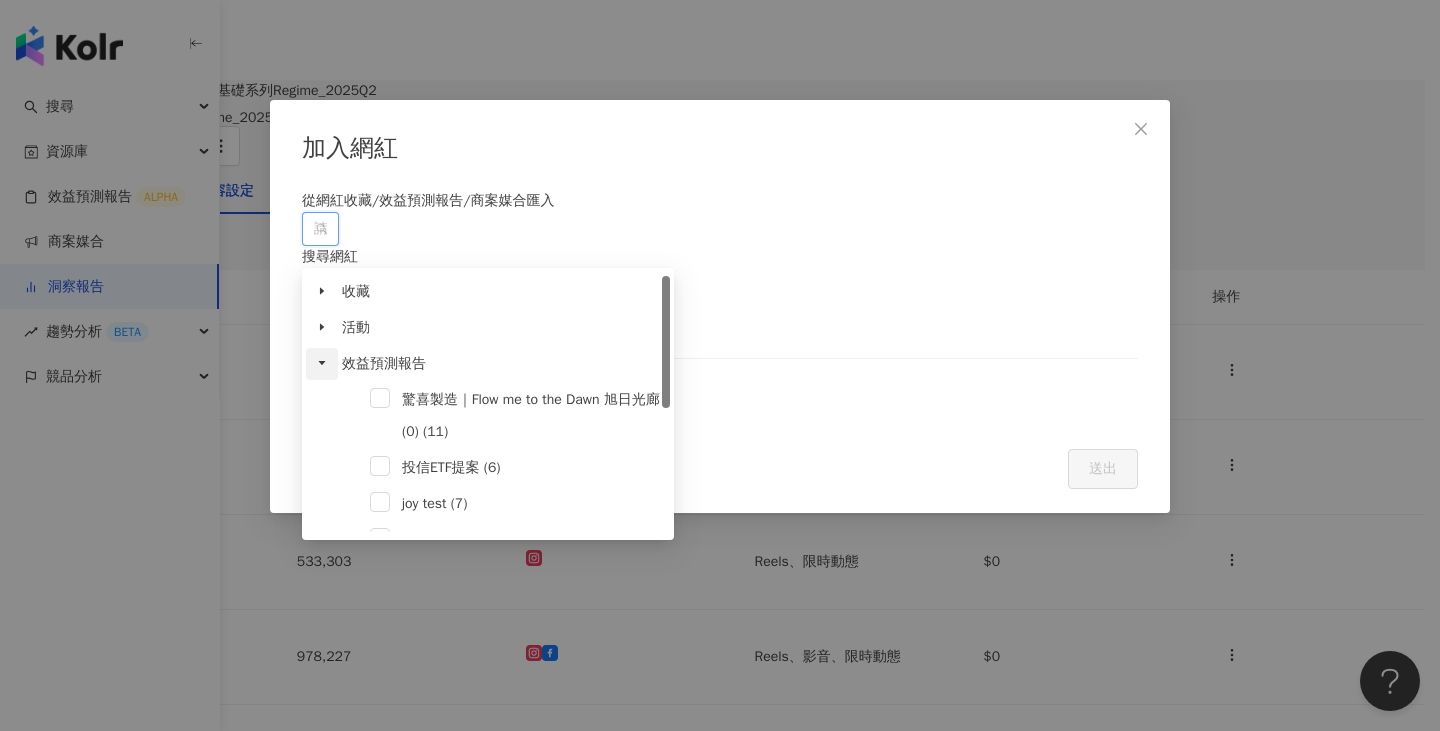 click 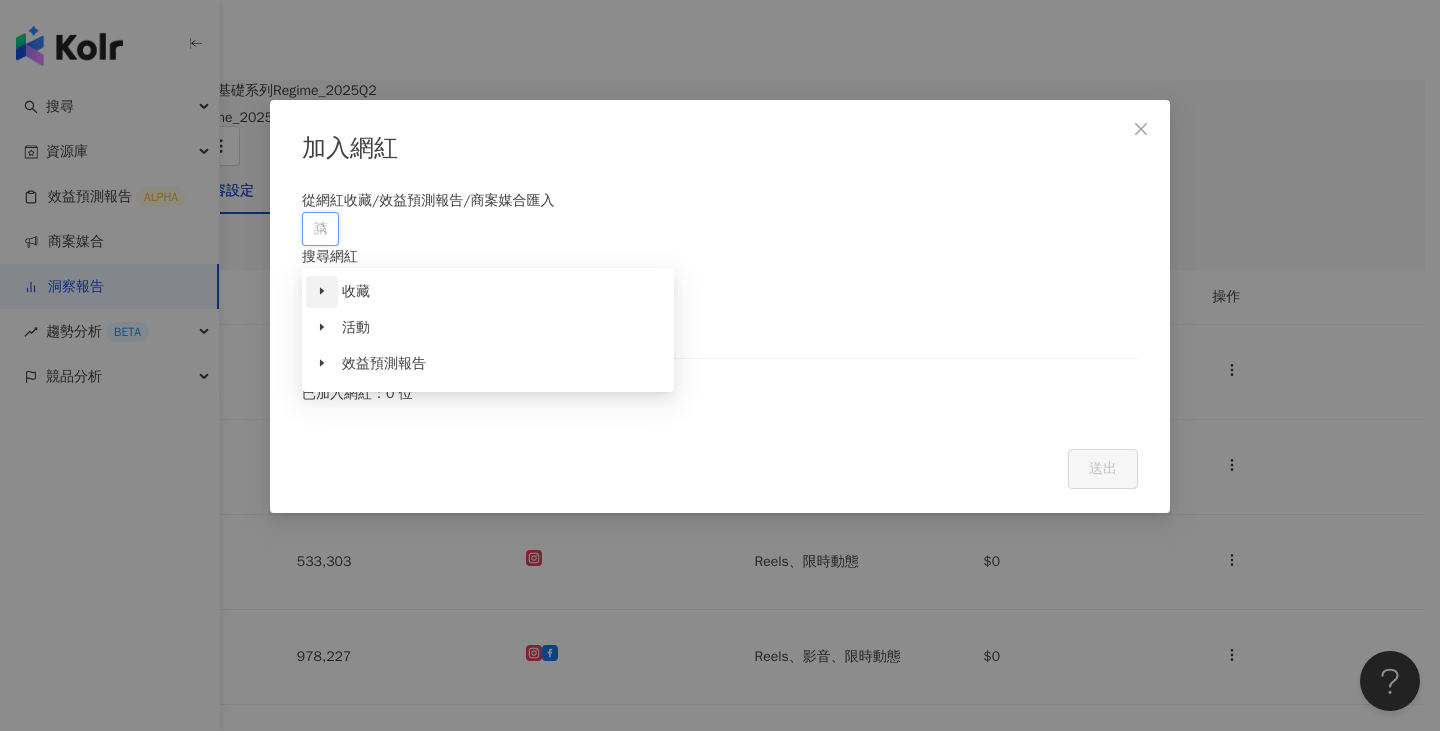 click 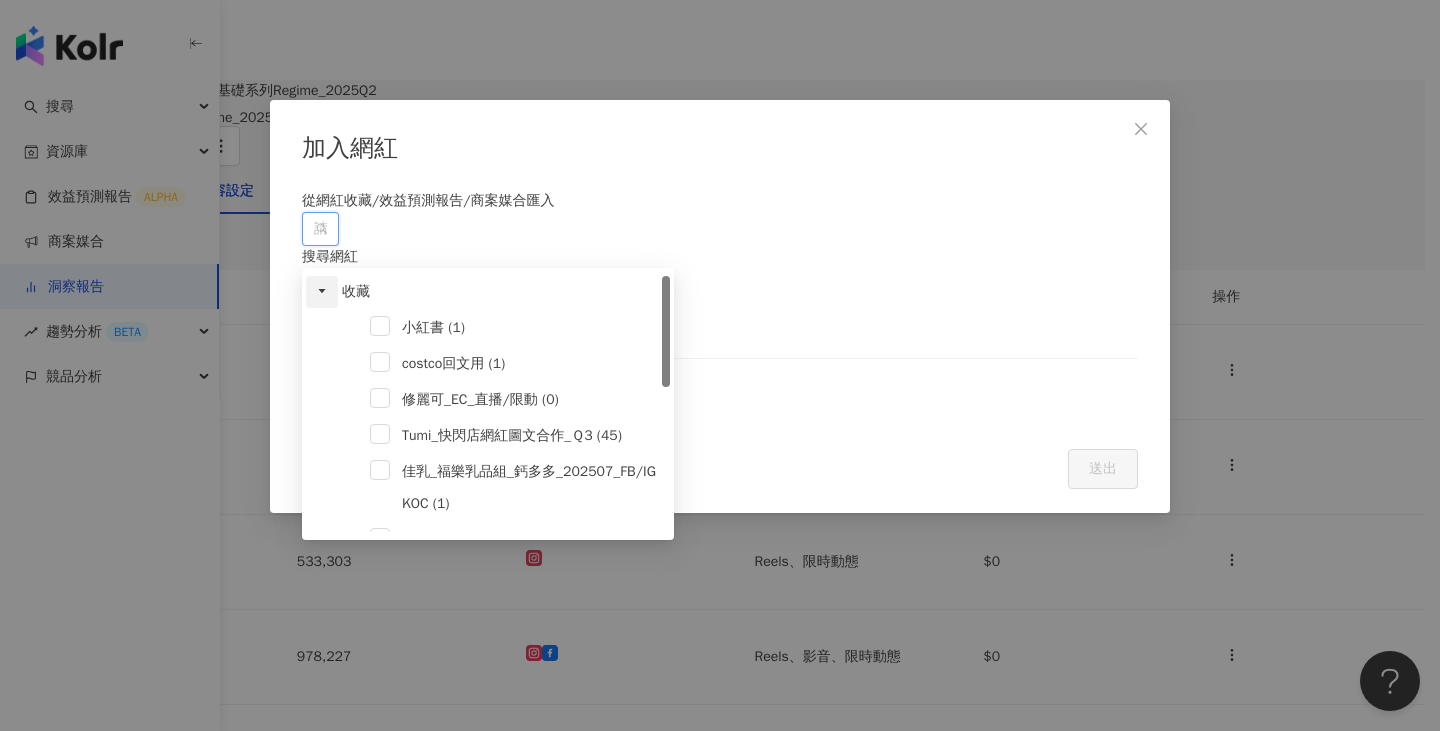 click 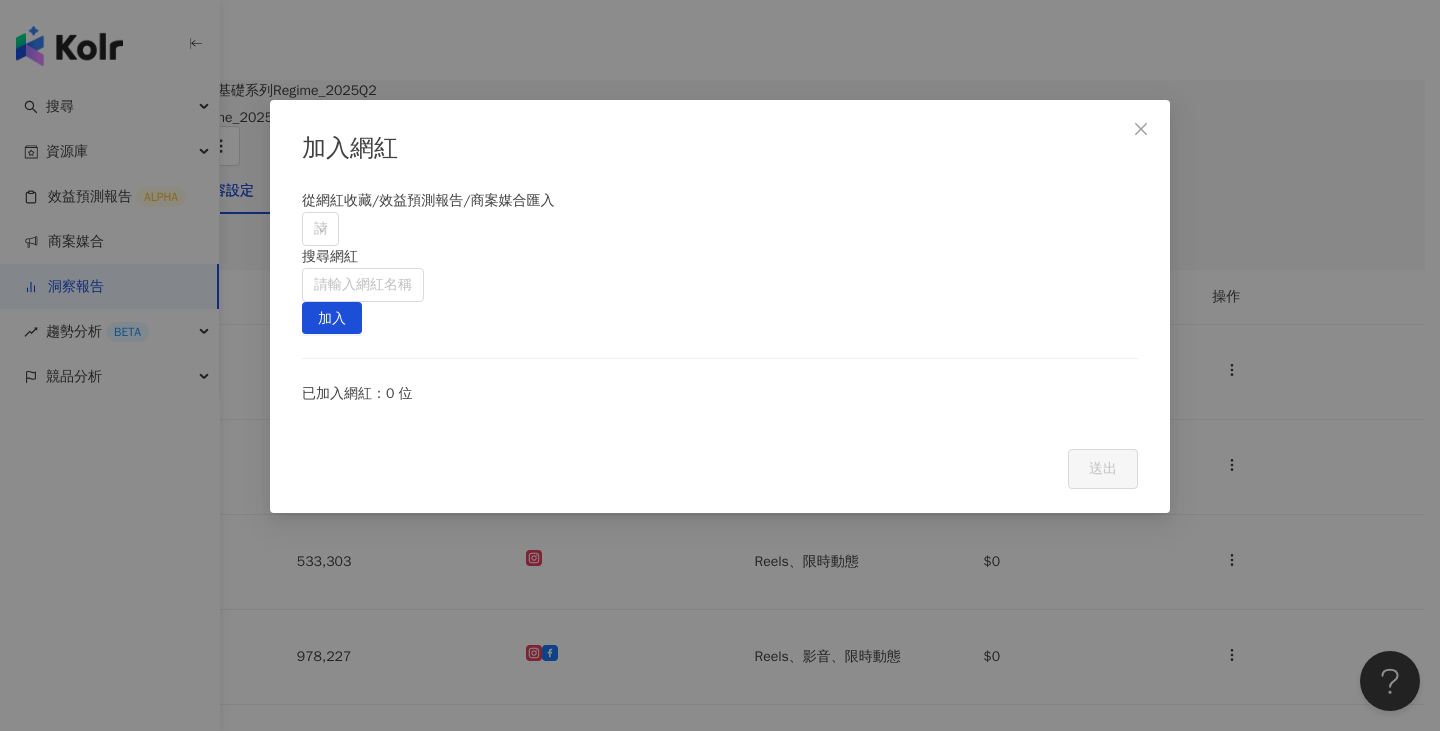 click at bounding box center [720, 425] 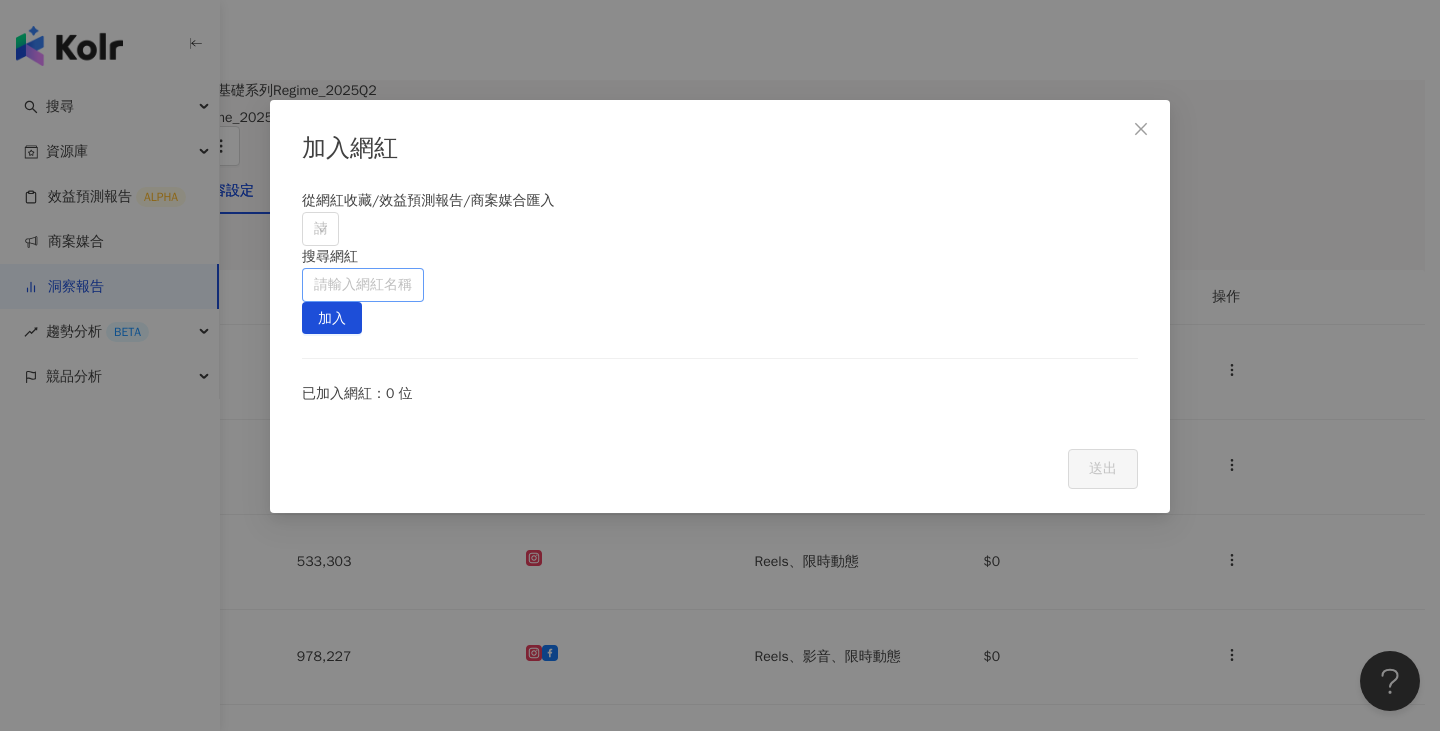 click at bounding box center [363, 285] 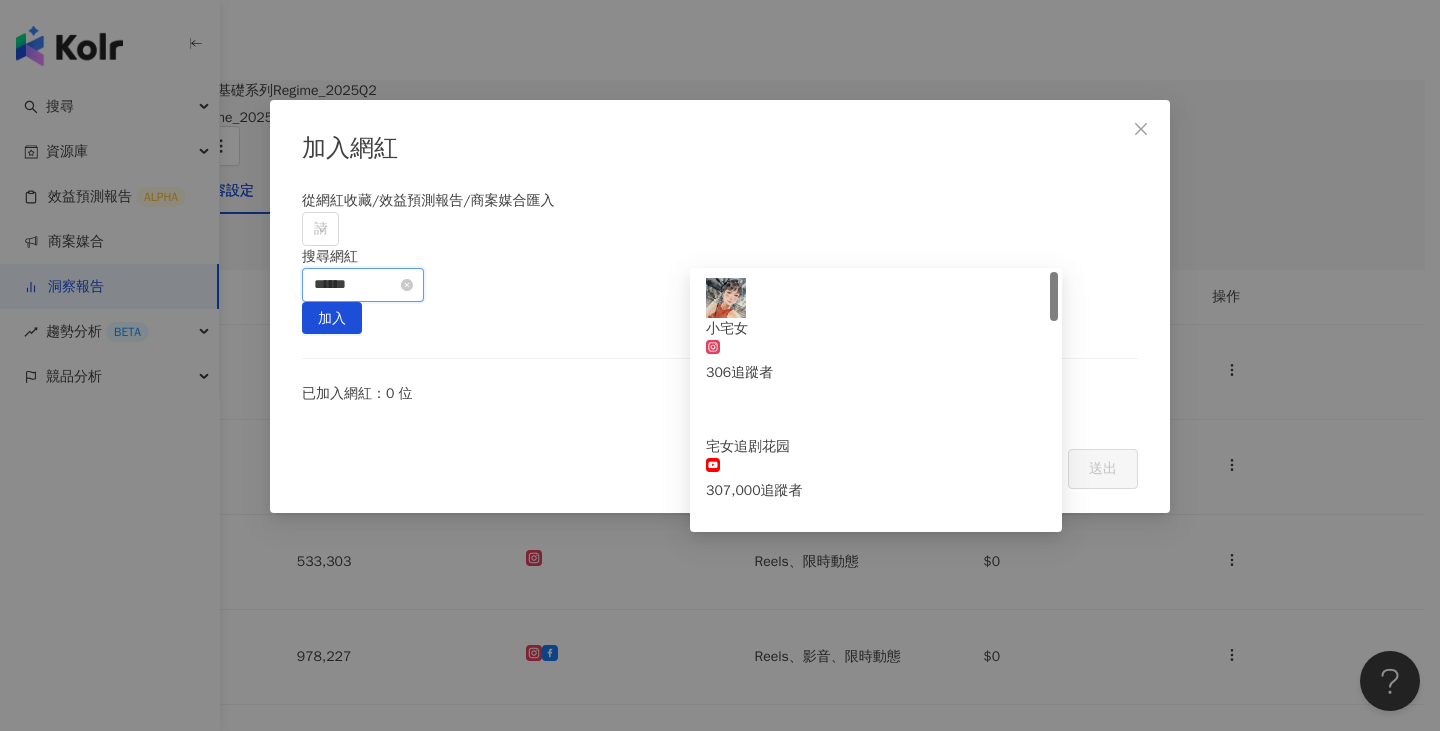 type on "****" 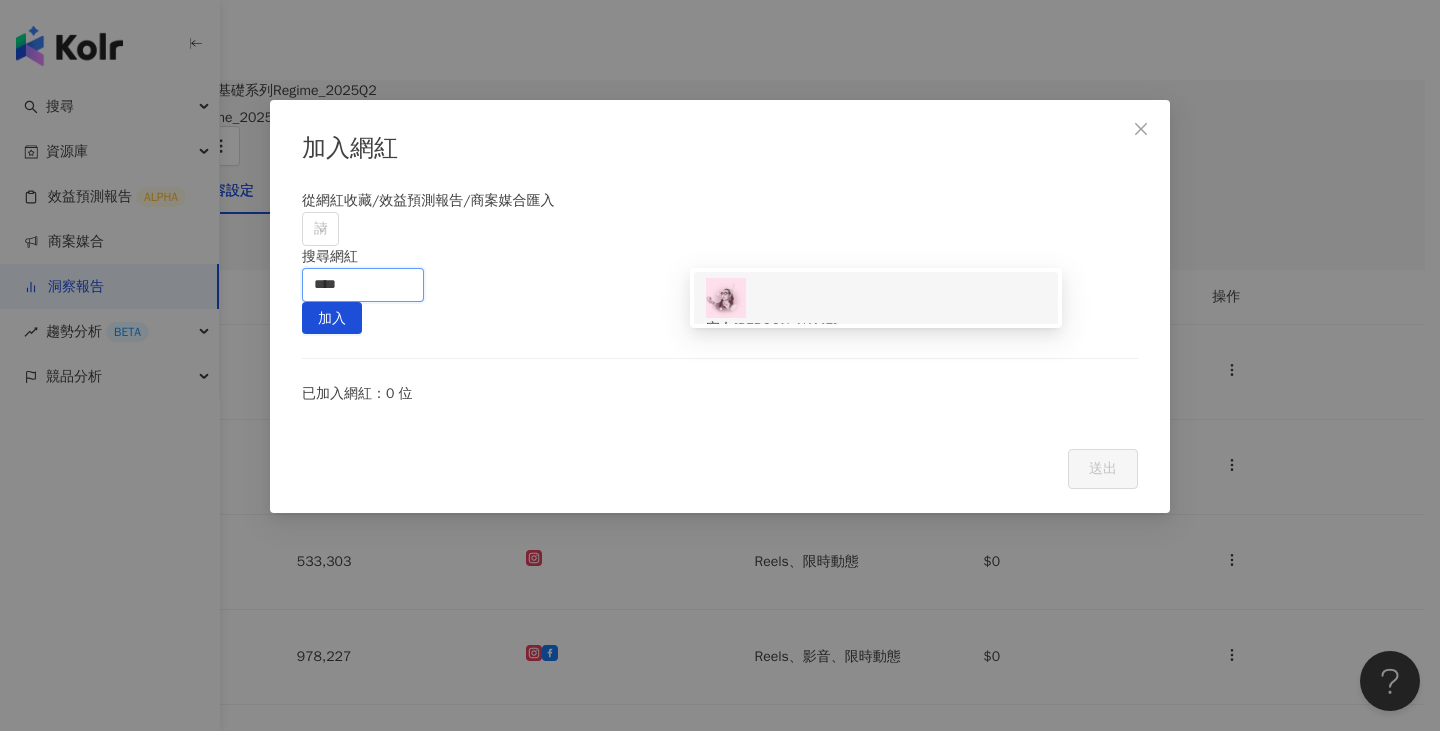 click at bounding box center (726, 298) 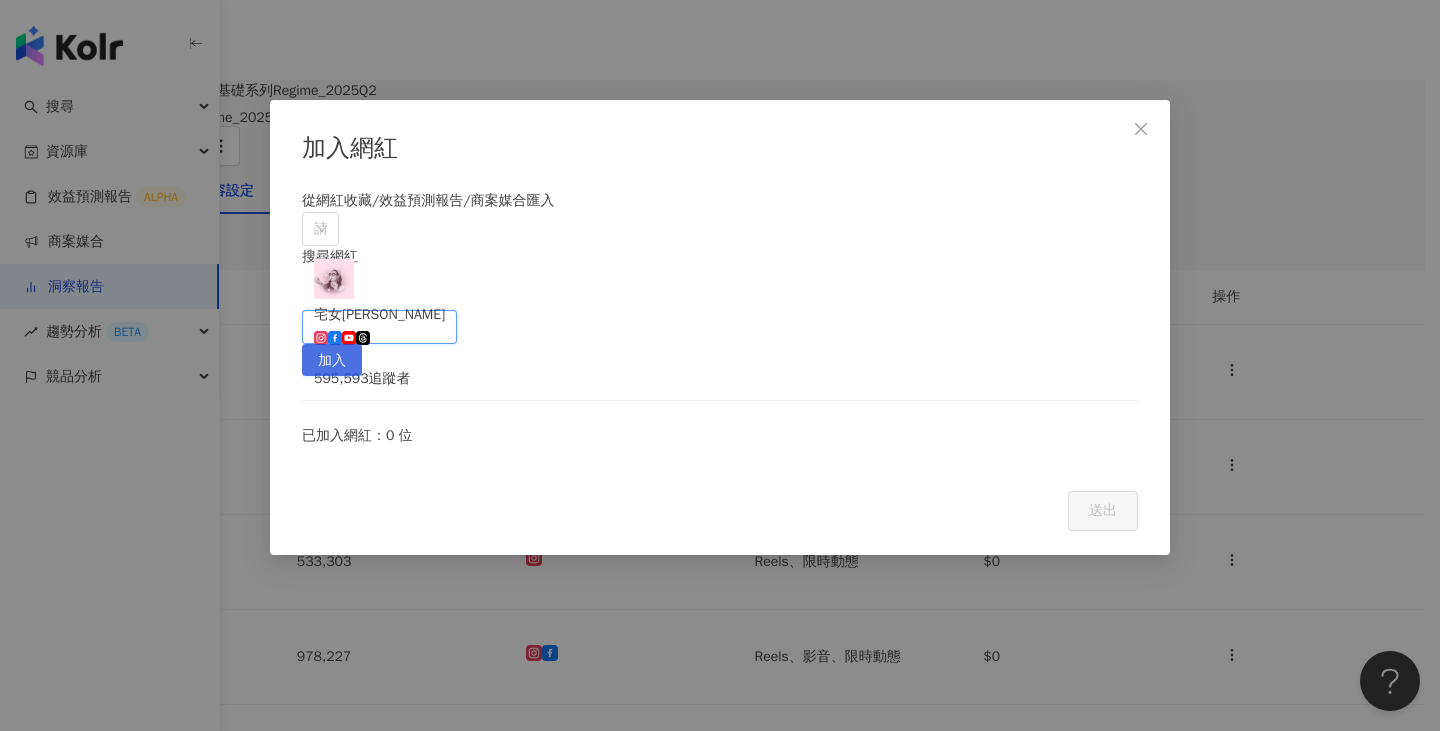 click on "加入" at bounding box center [332, 361] 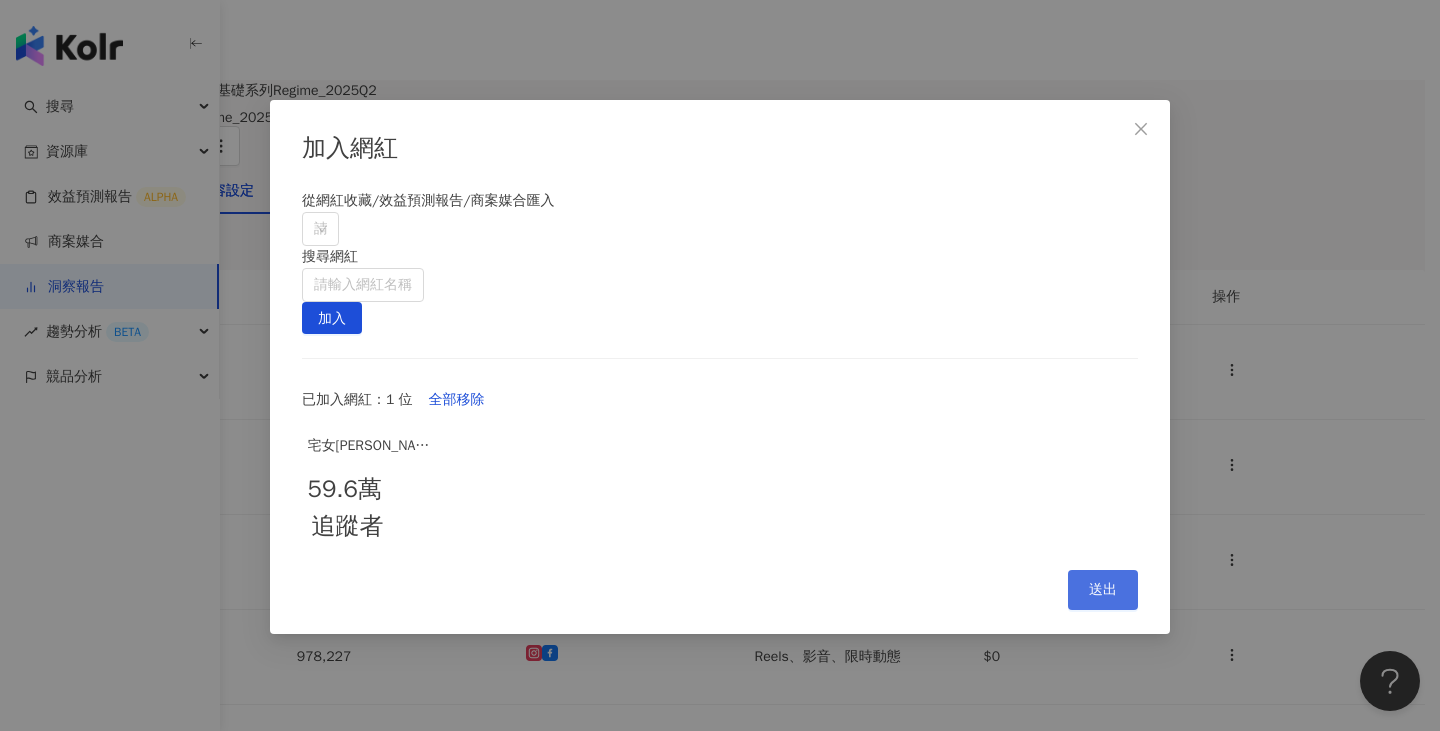 click on "送出" at bounding box center [1103, 590] 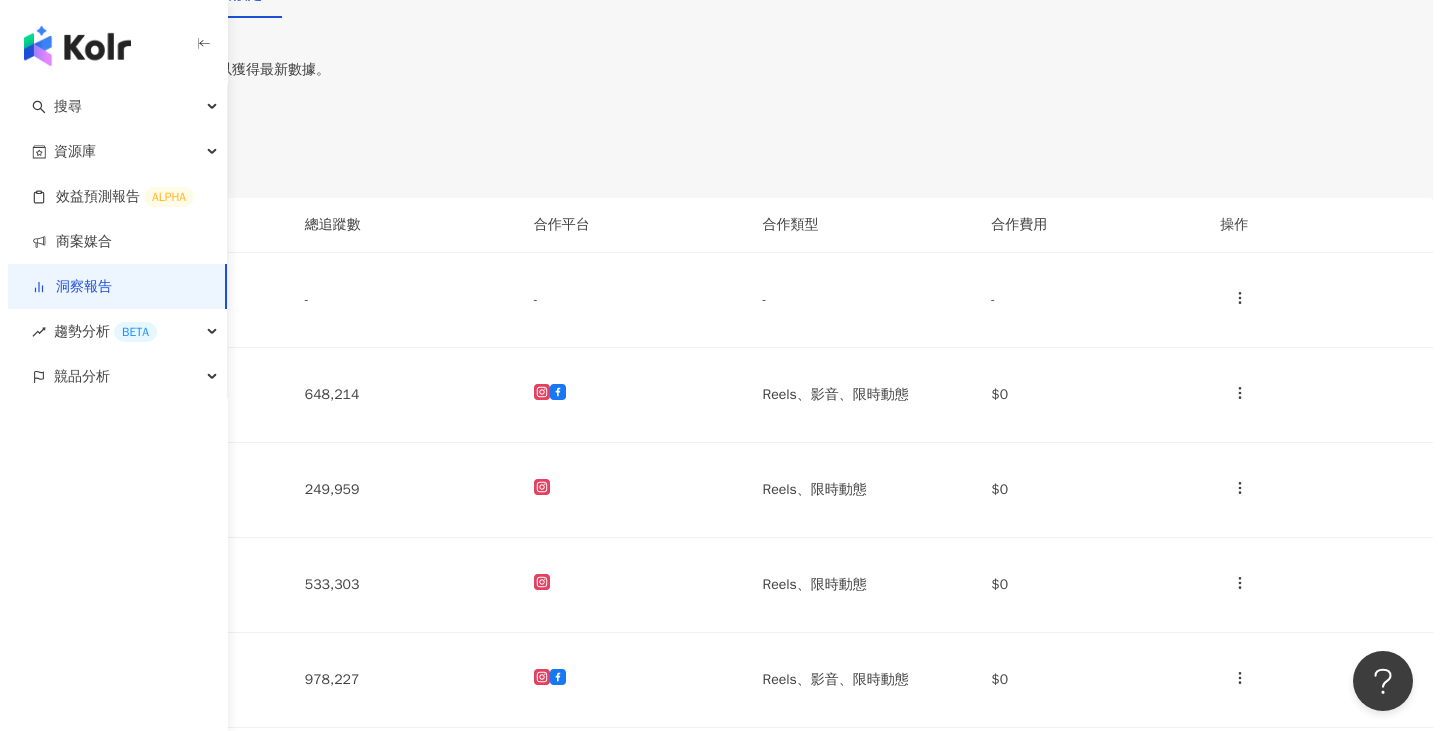 scroll, scrollTop: 200, scrollLeft: 0, axis: vertical 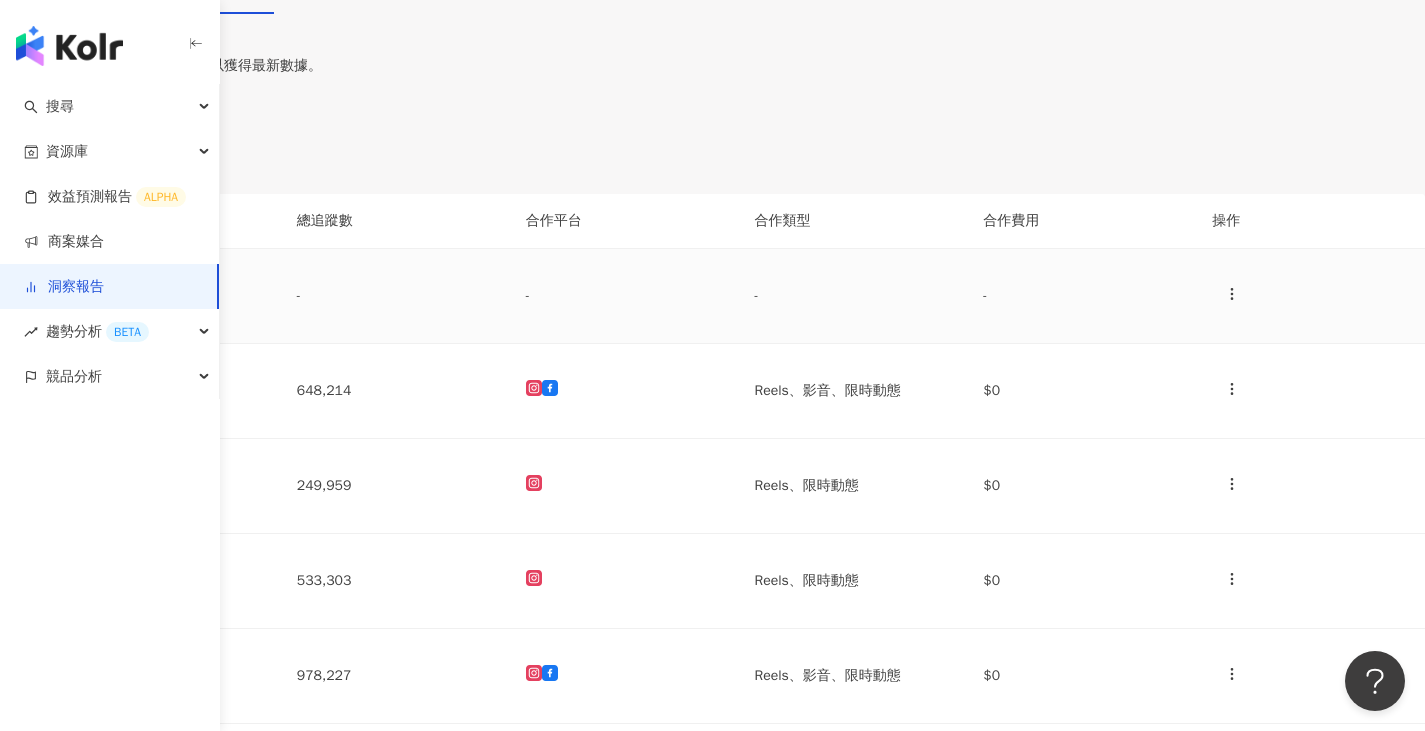 click on "-" at bounding box center (624, 296) 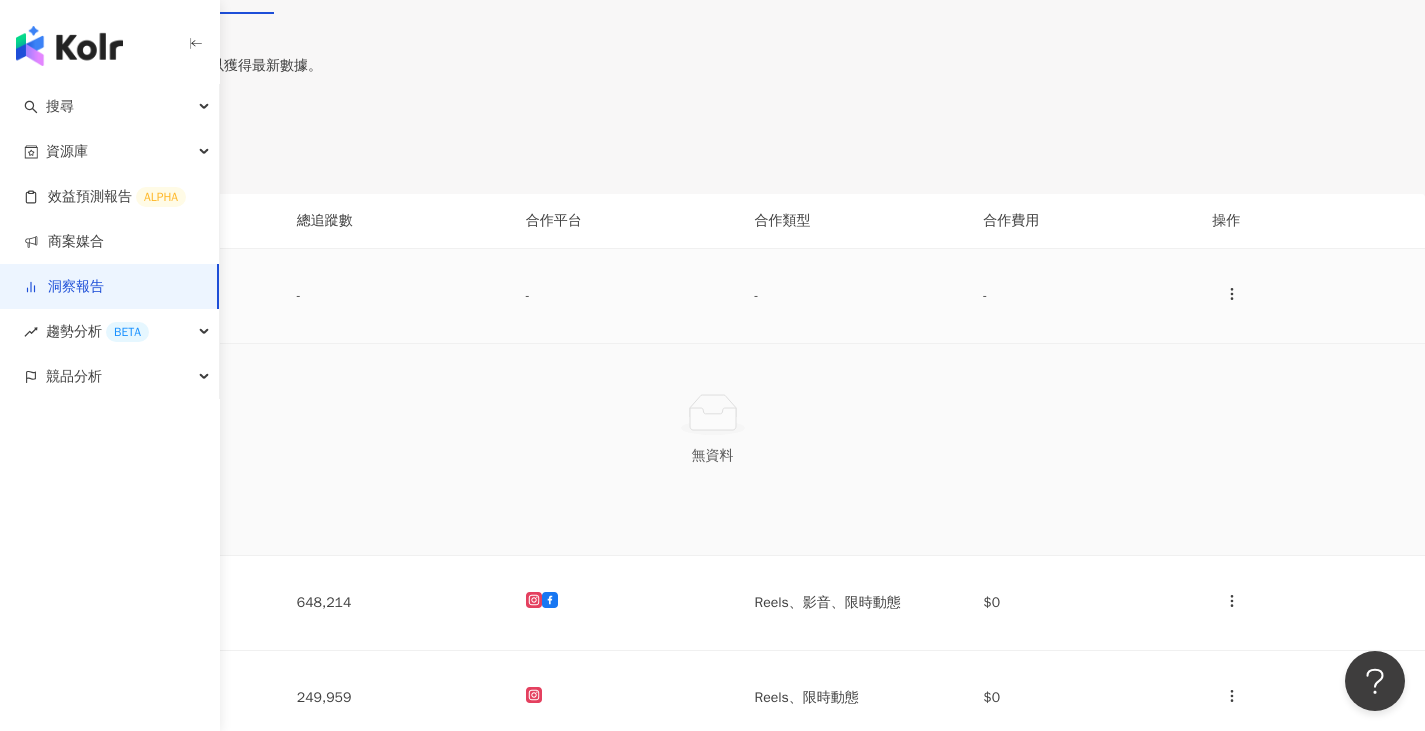 click on "-" at bounding box center [624, 296] 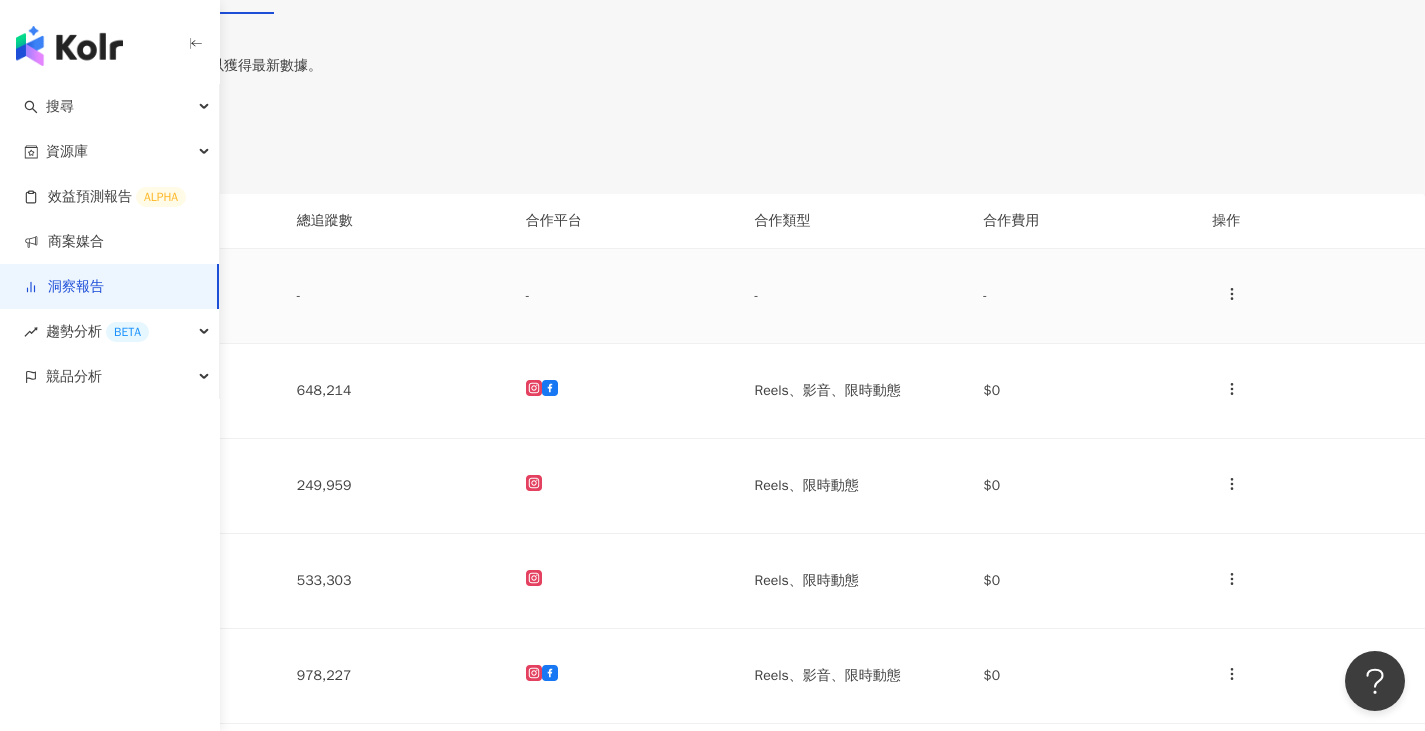 click on "-" at bounding box center (624, 296) 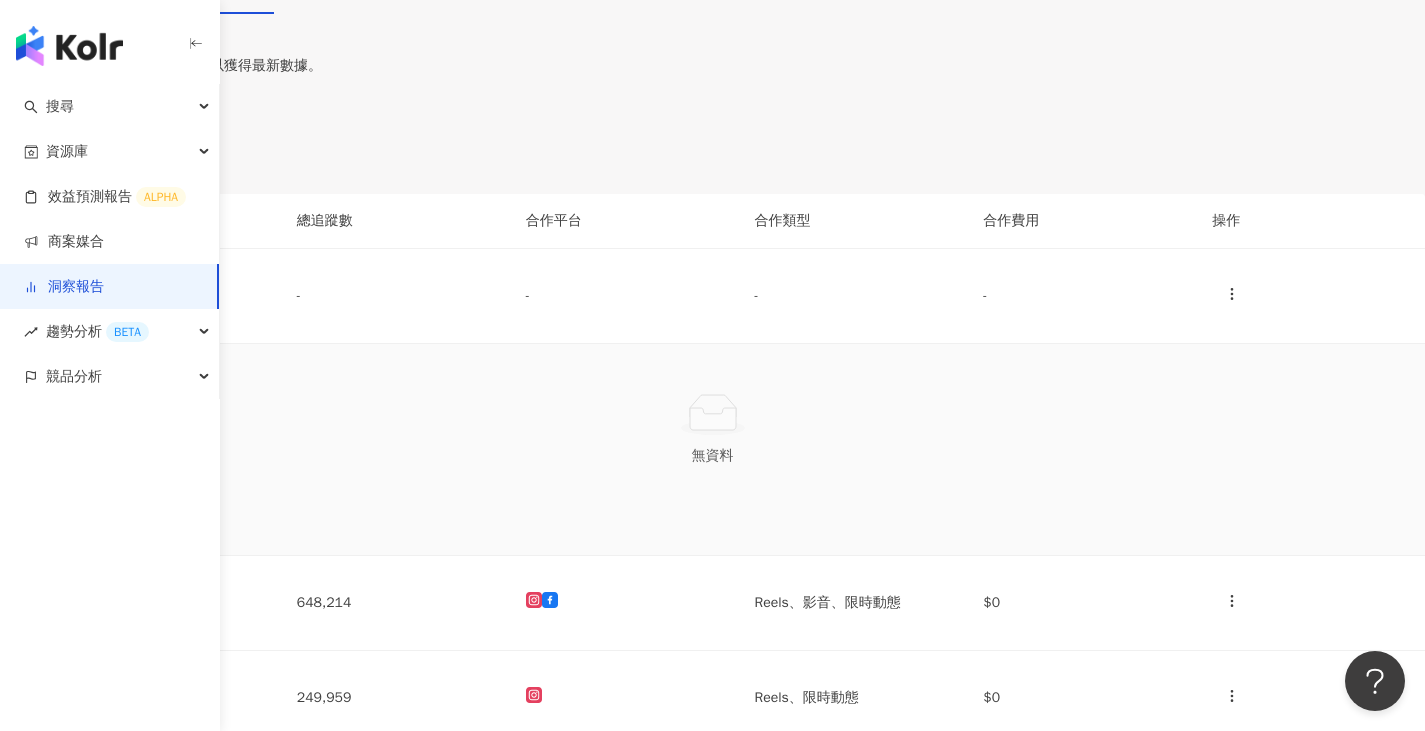 click on "更新報表" at bounding box center [76, 519] 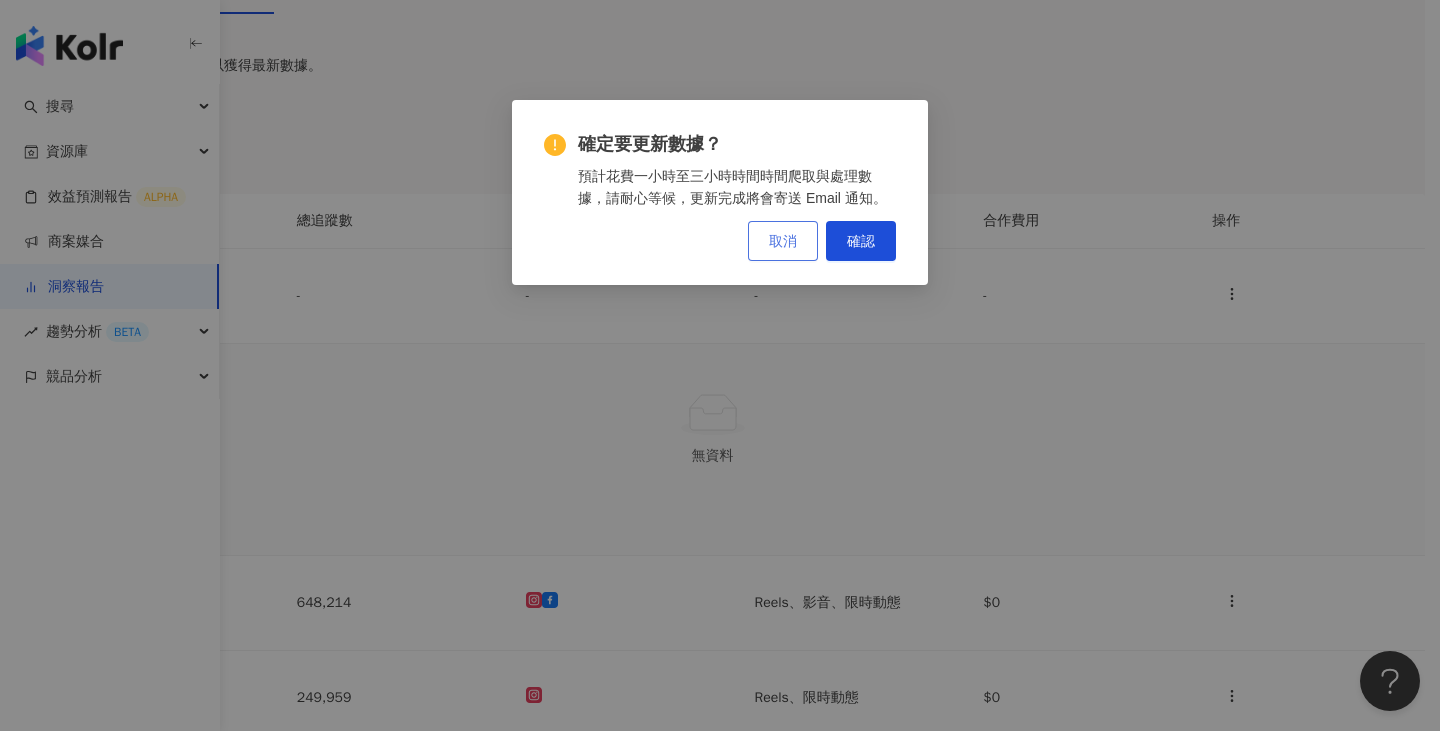 click on "取消" at bounding box center [783, 241] 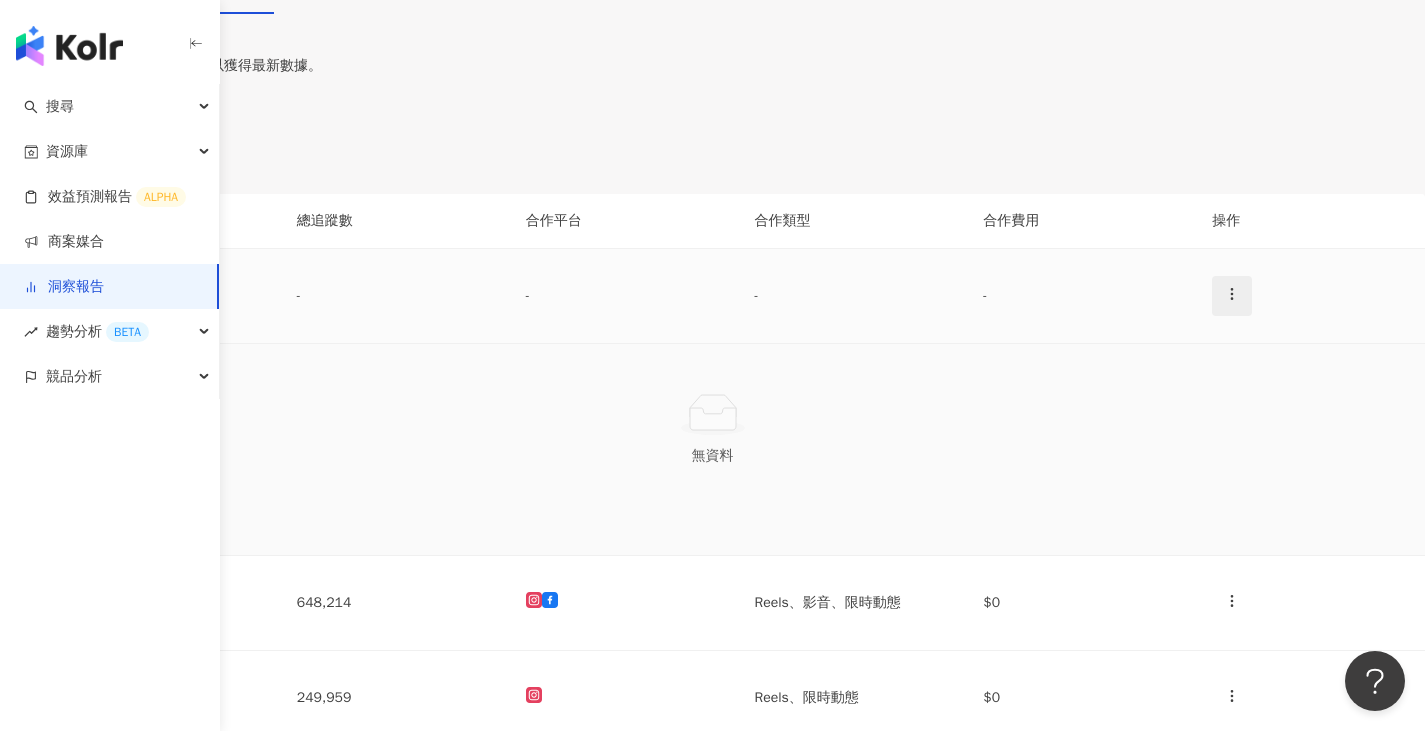 click 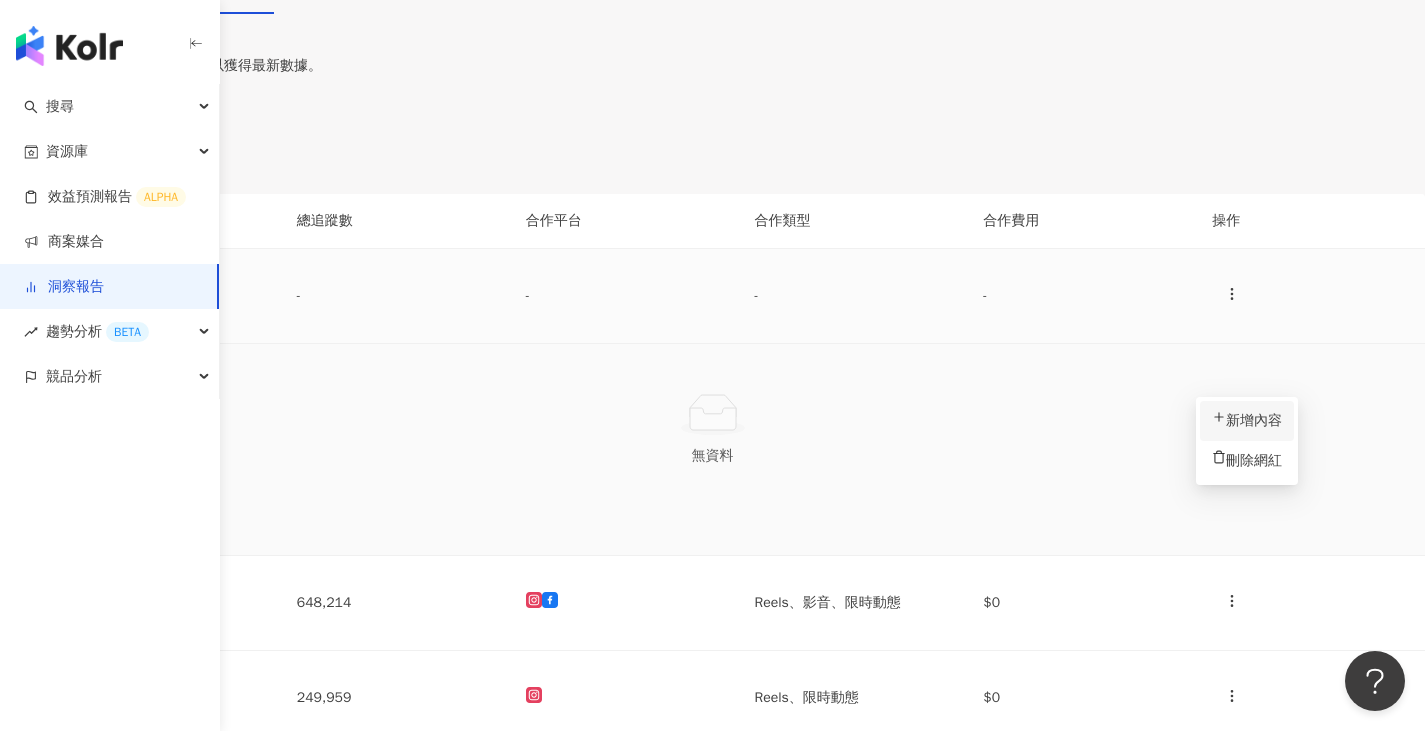 click on "新增內容" at bounding box center [1247, 421] 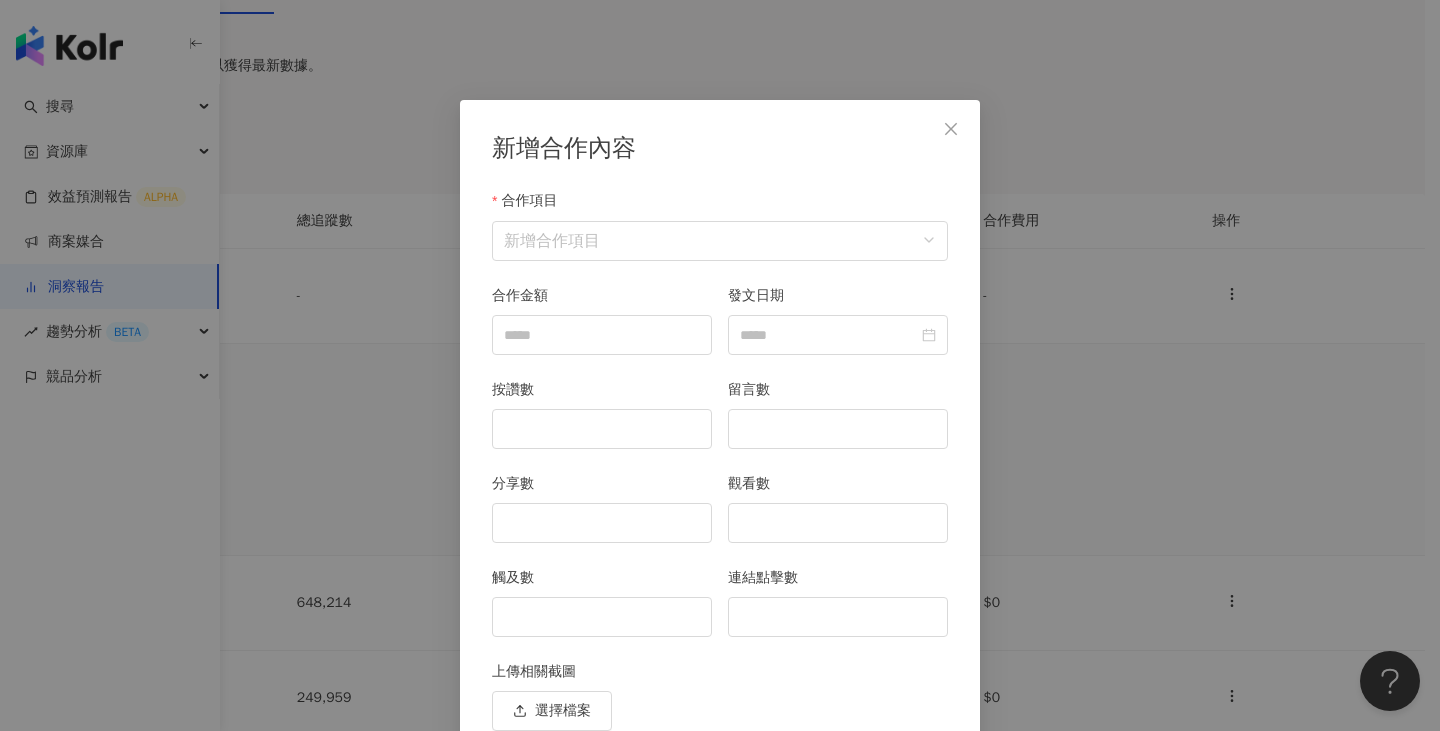 scroll, scrollTop: 87, scrollLeft: 0, axis: vertical 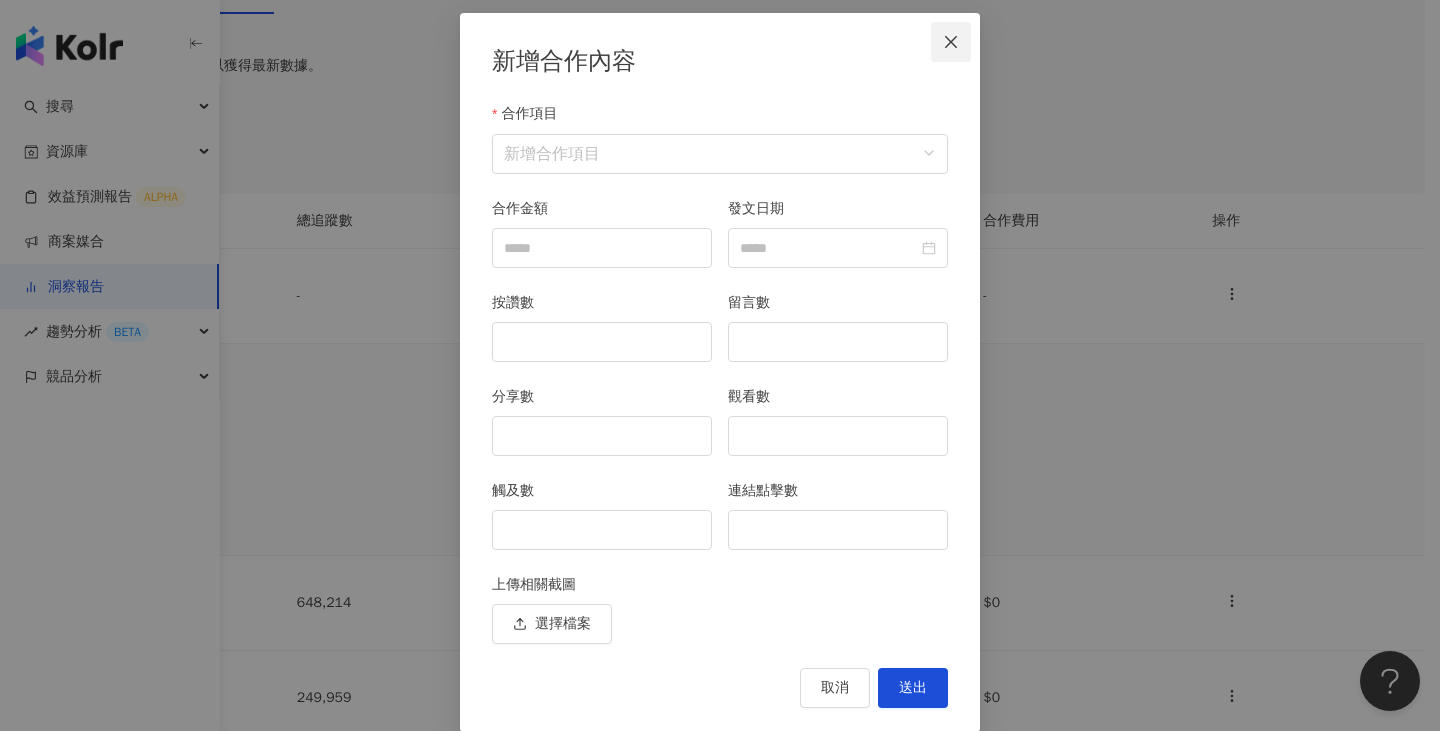 click 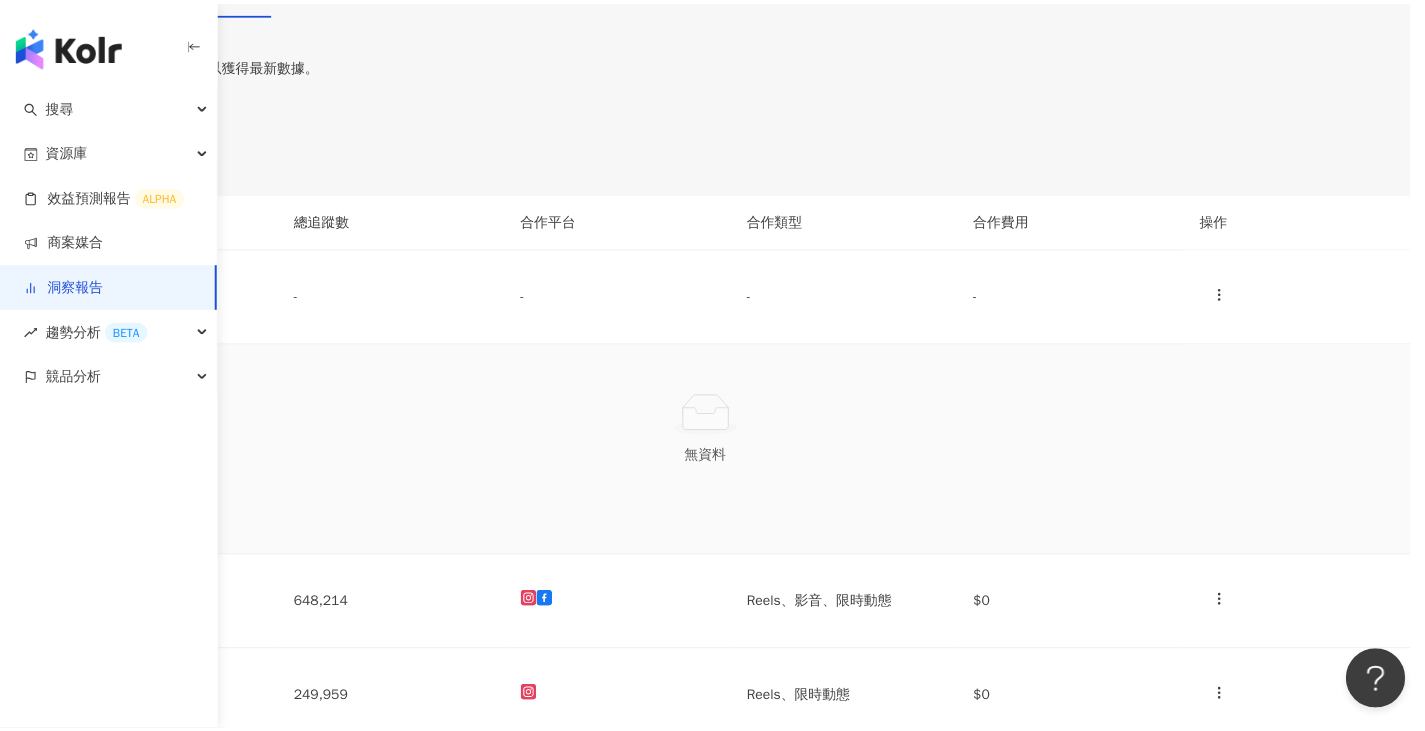 scroll, scrollTop: 0, scrollLeft: 0, axis: both 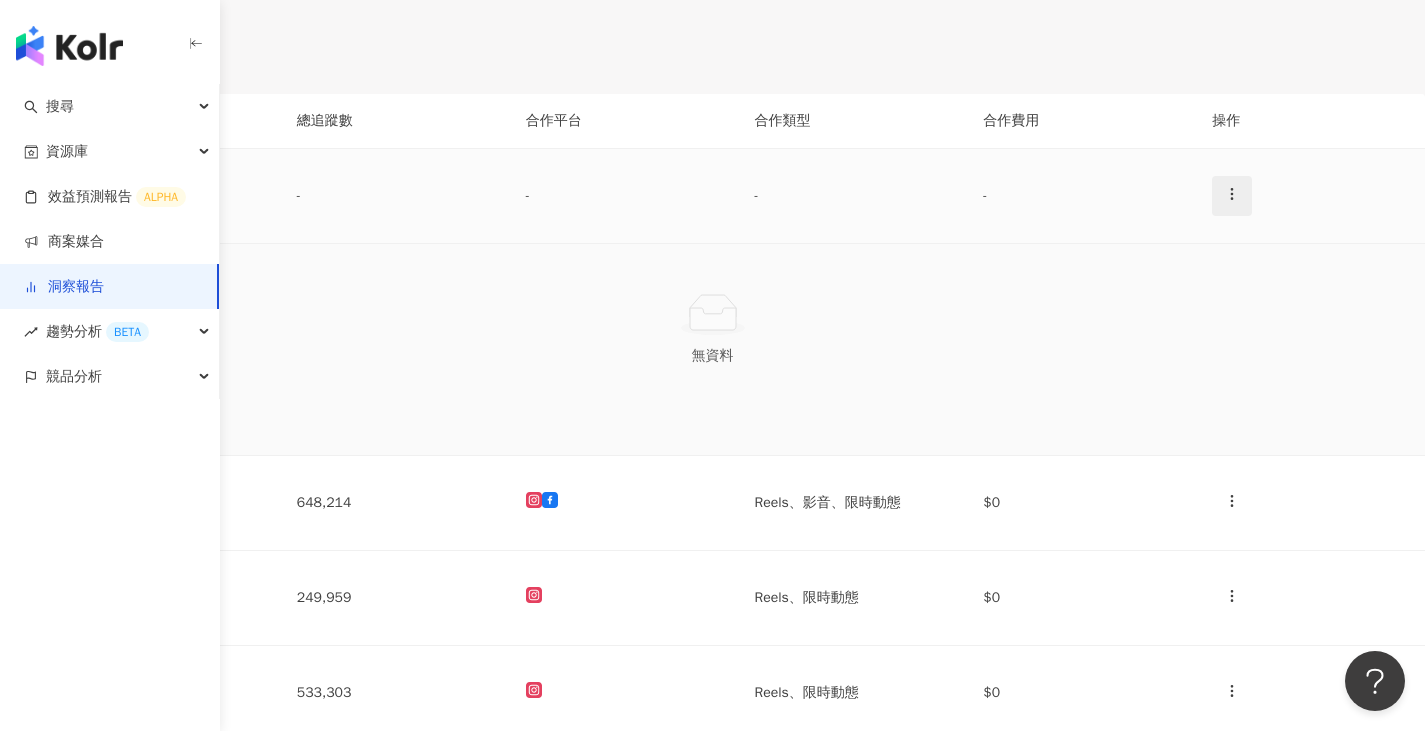 click 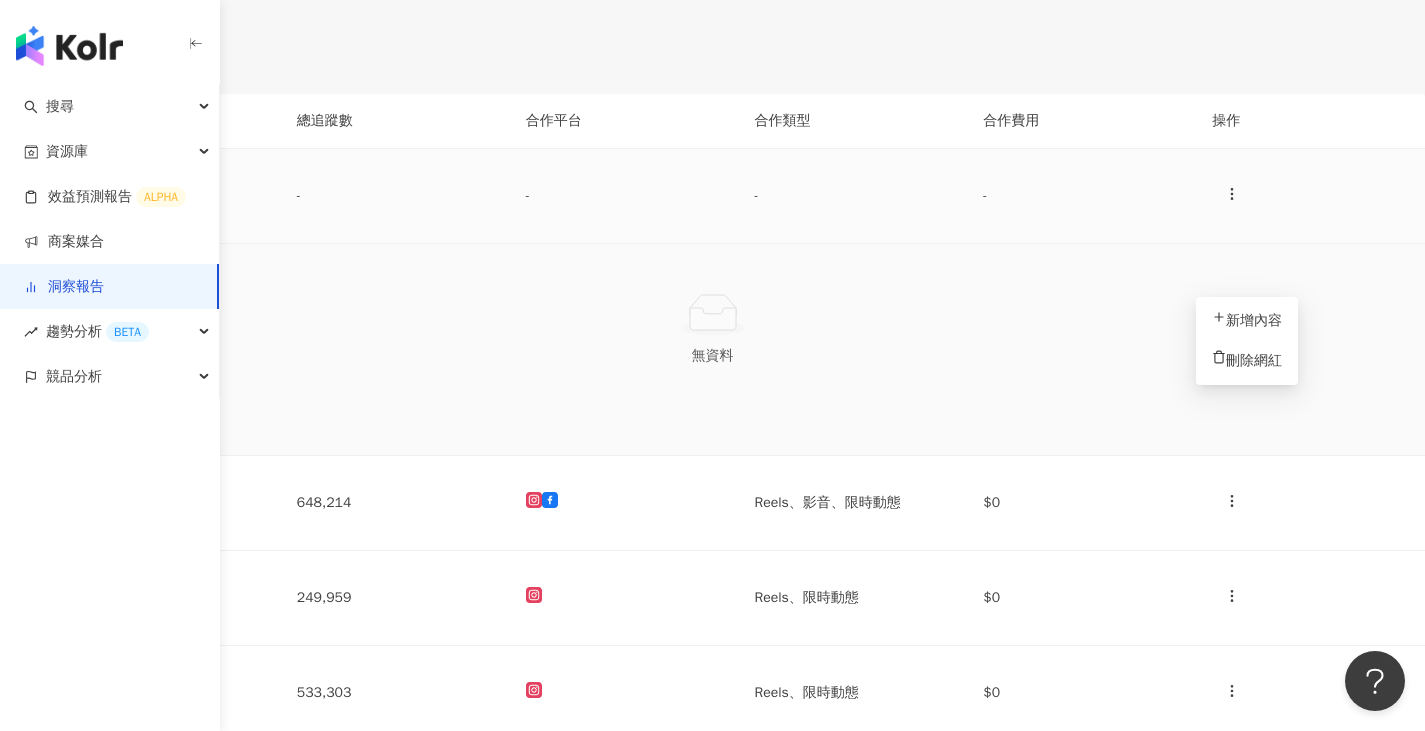 click on "-" at bounding box center (852, 196) 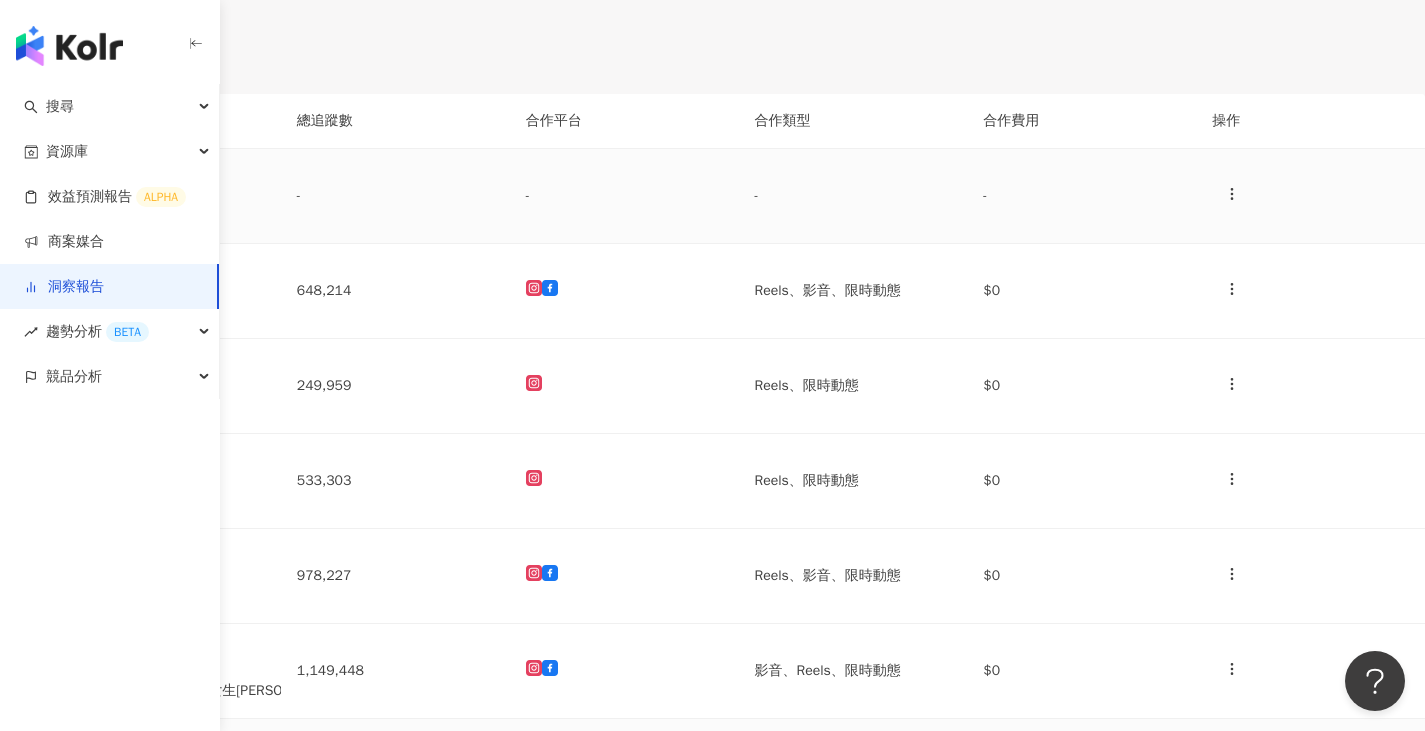 click on "-" at bounding box center [852, 196] 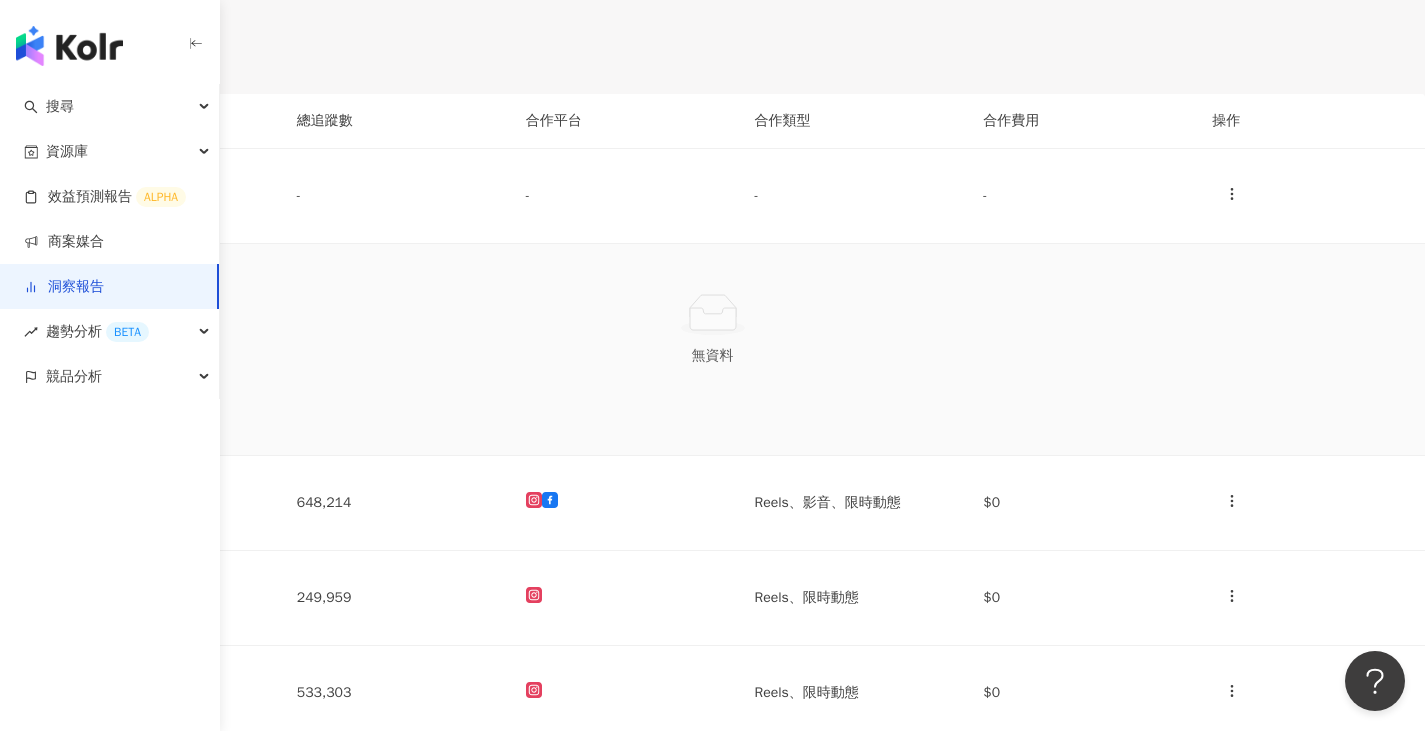 click on "更新報表" at bounding box center (87, 419) 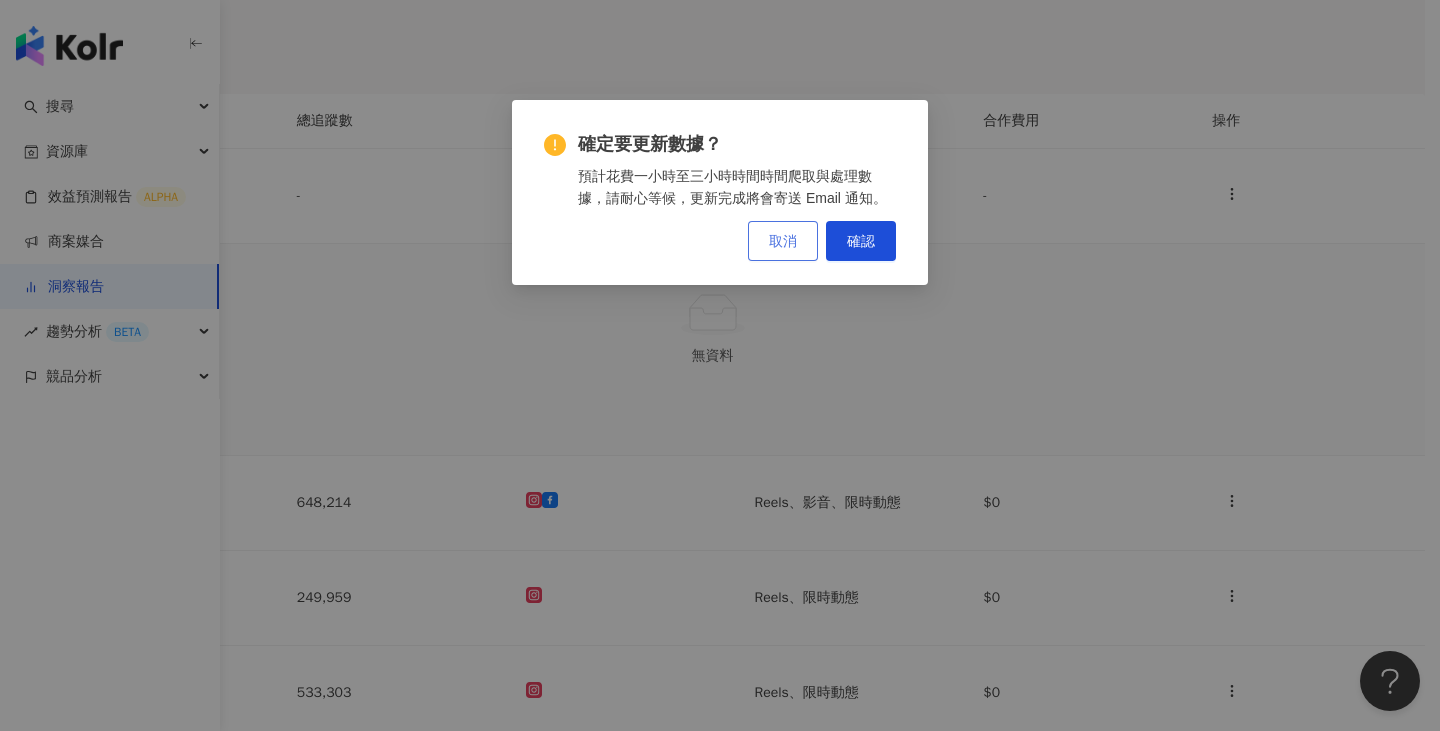 click on "取消" at bounding box center [783, 241] 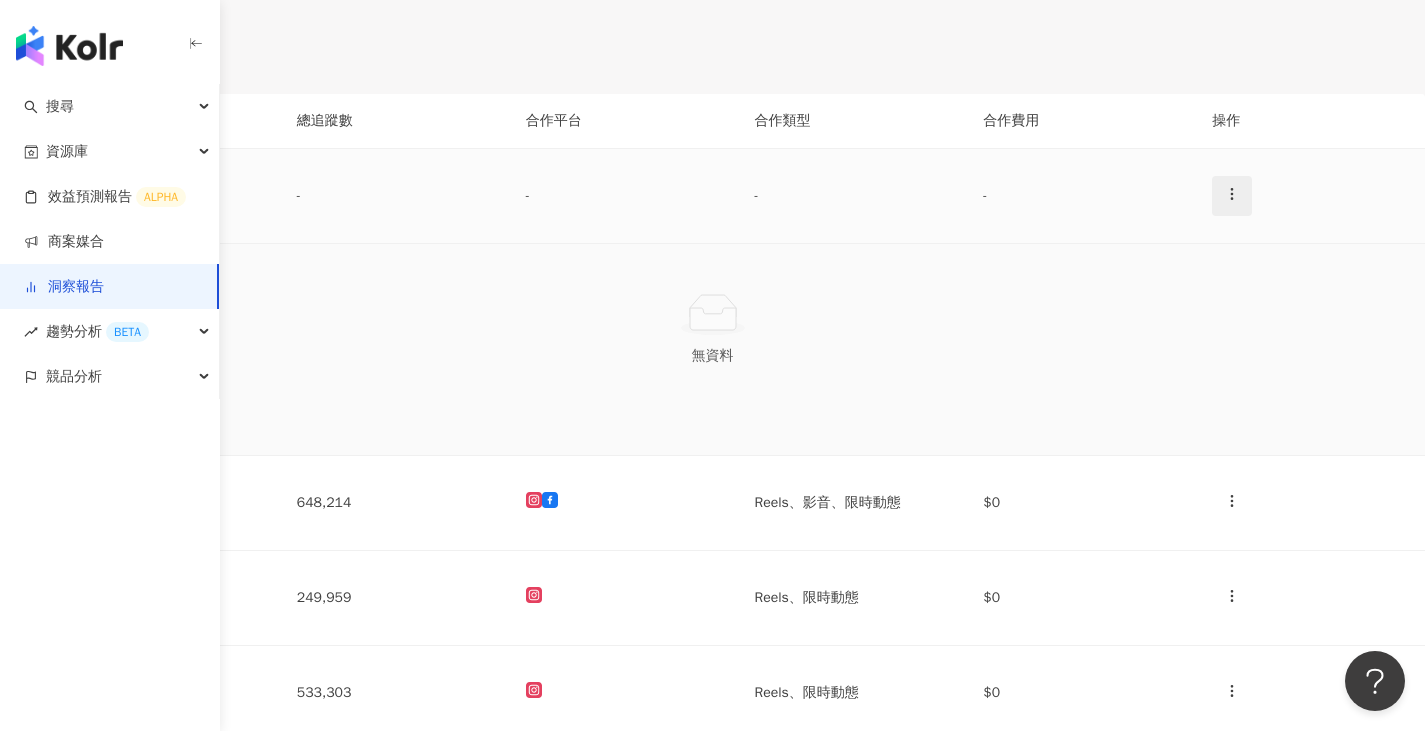 click at bounding box center (1232, 196) 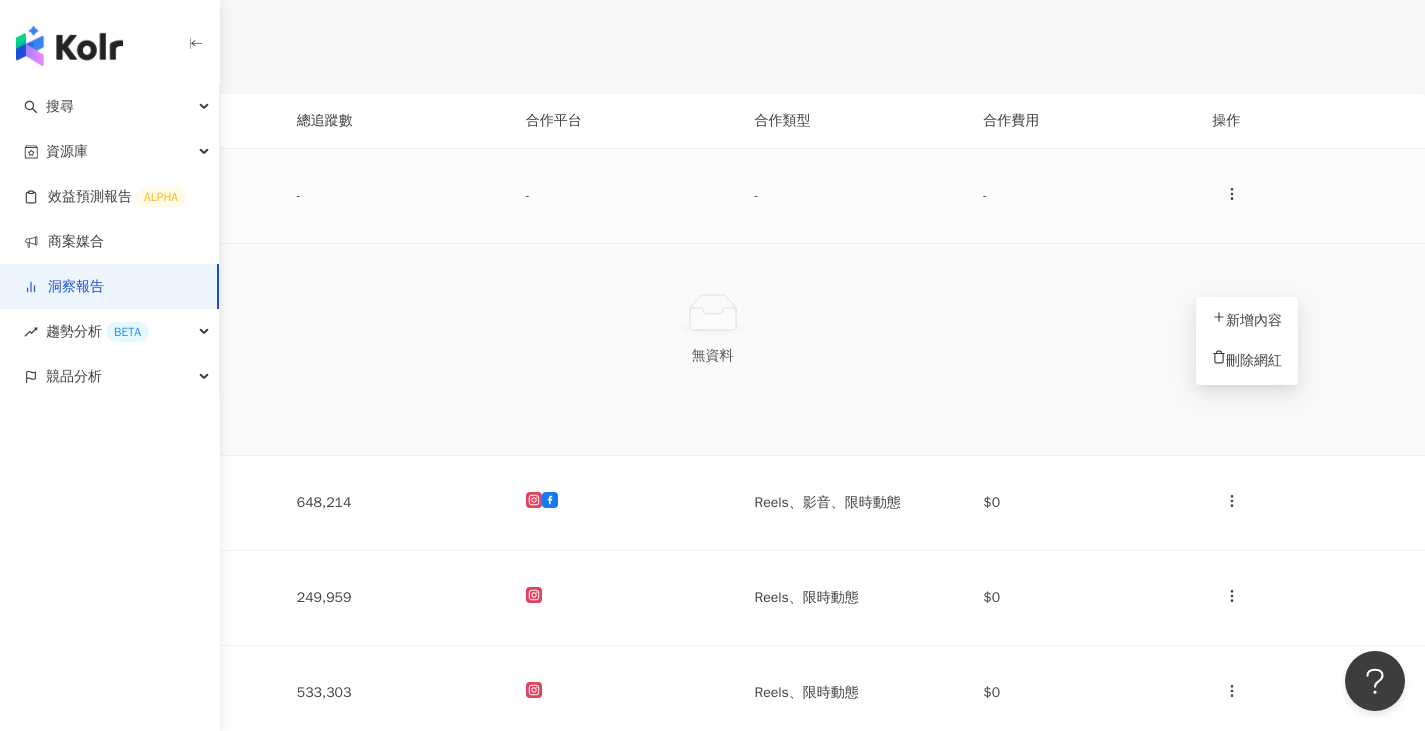 click on "-" at bounding box center (1081, 196) 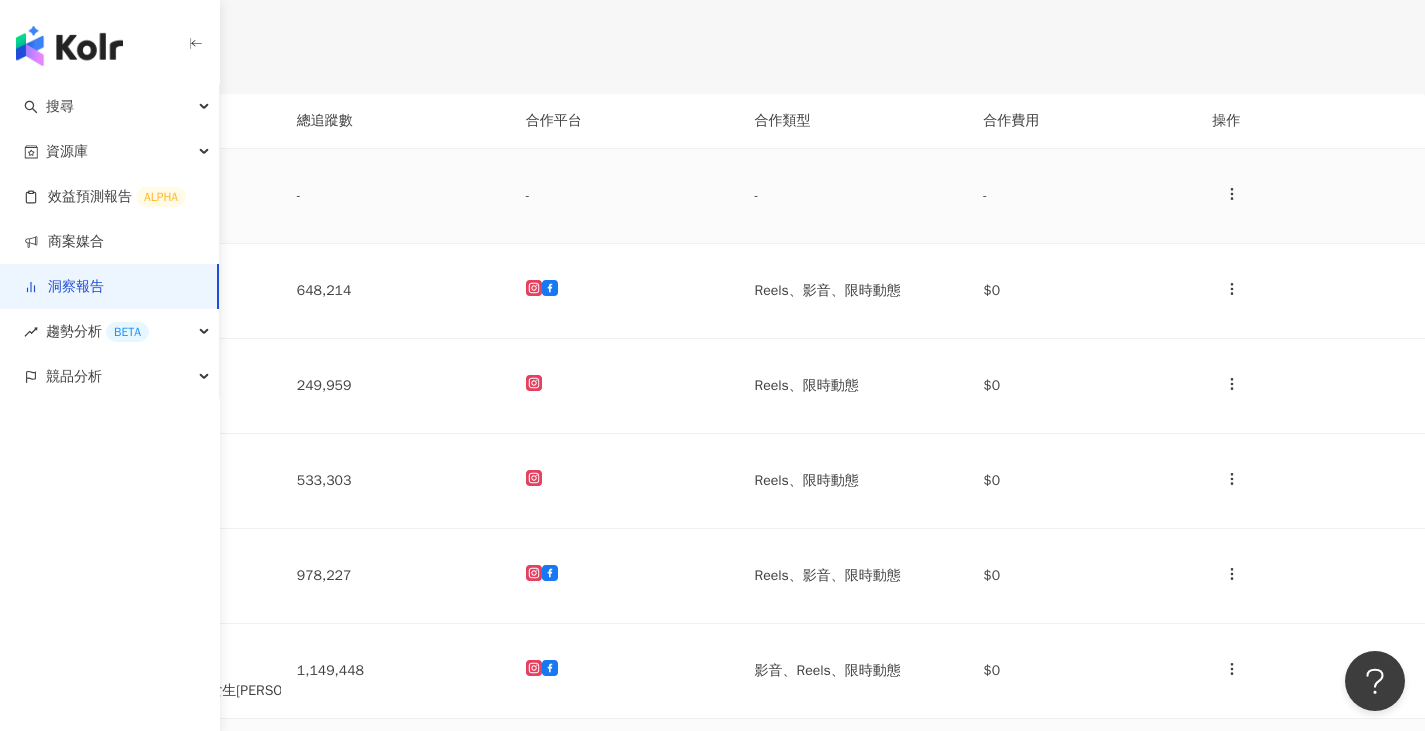 scroll, scrollTop: 0, scrollLeft: 0, axis: both 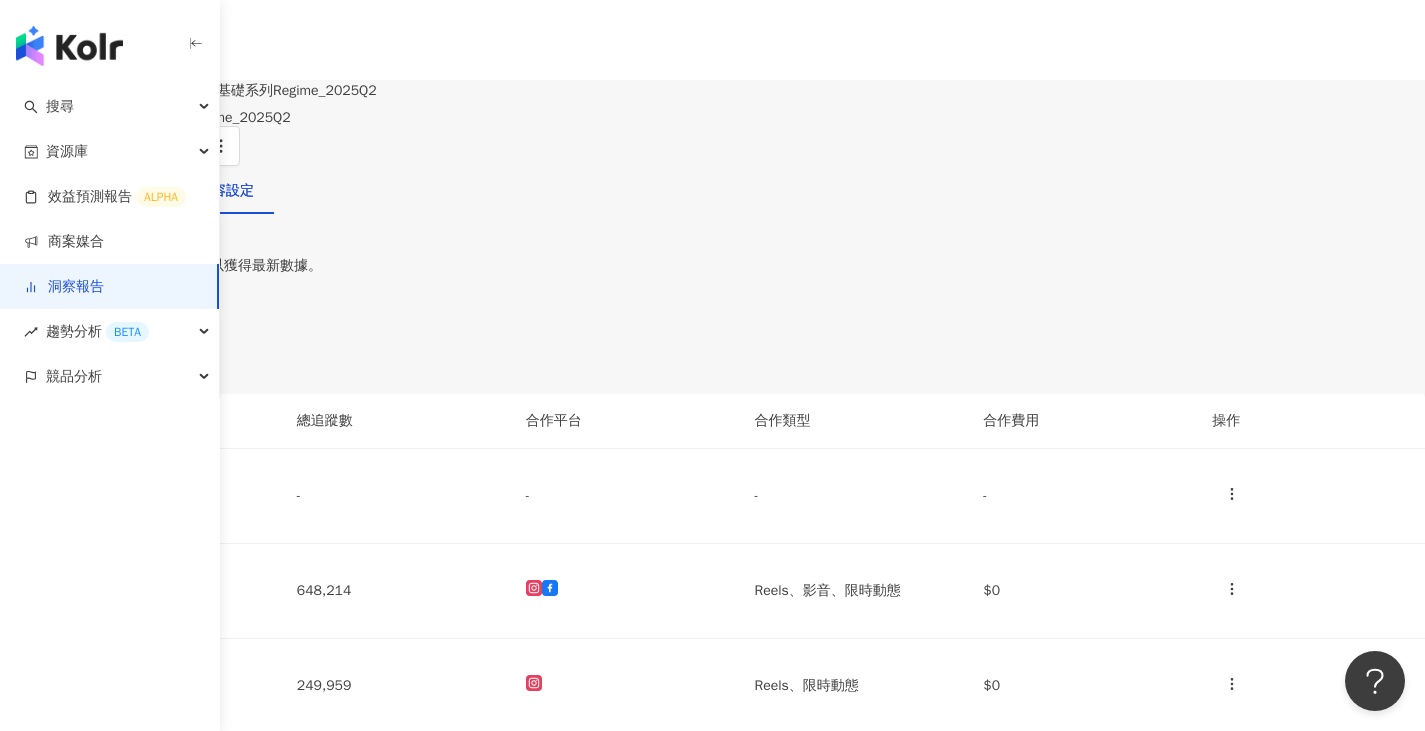 click on "洞察總覽" at bounding box center [48, 191] 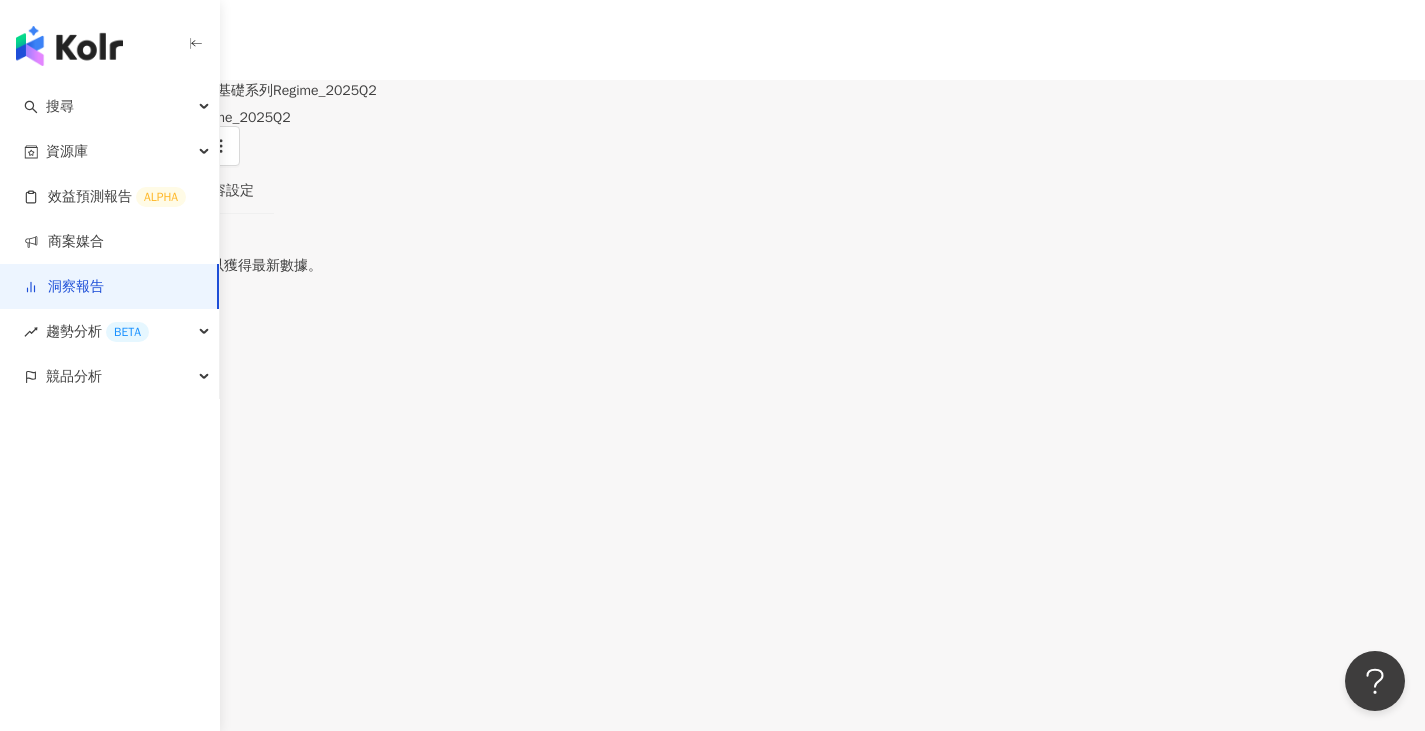 scroll, scrollTop: 0, scrollLeft: 0, axis: both 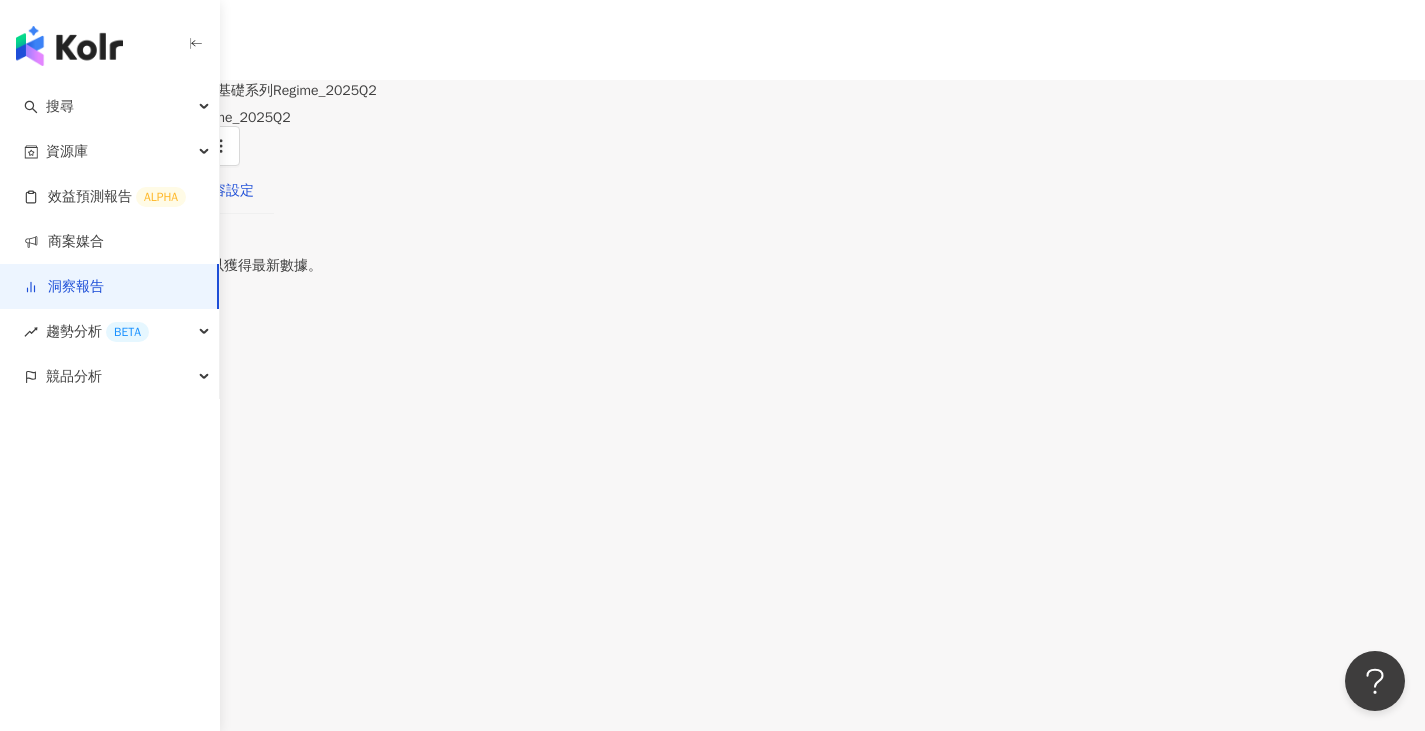 click on "內容設定" at bounding box center [226, 191] 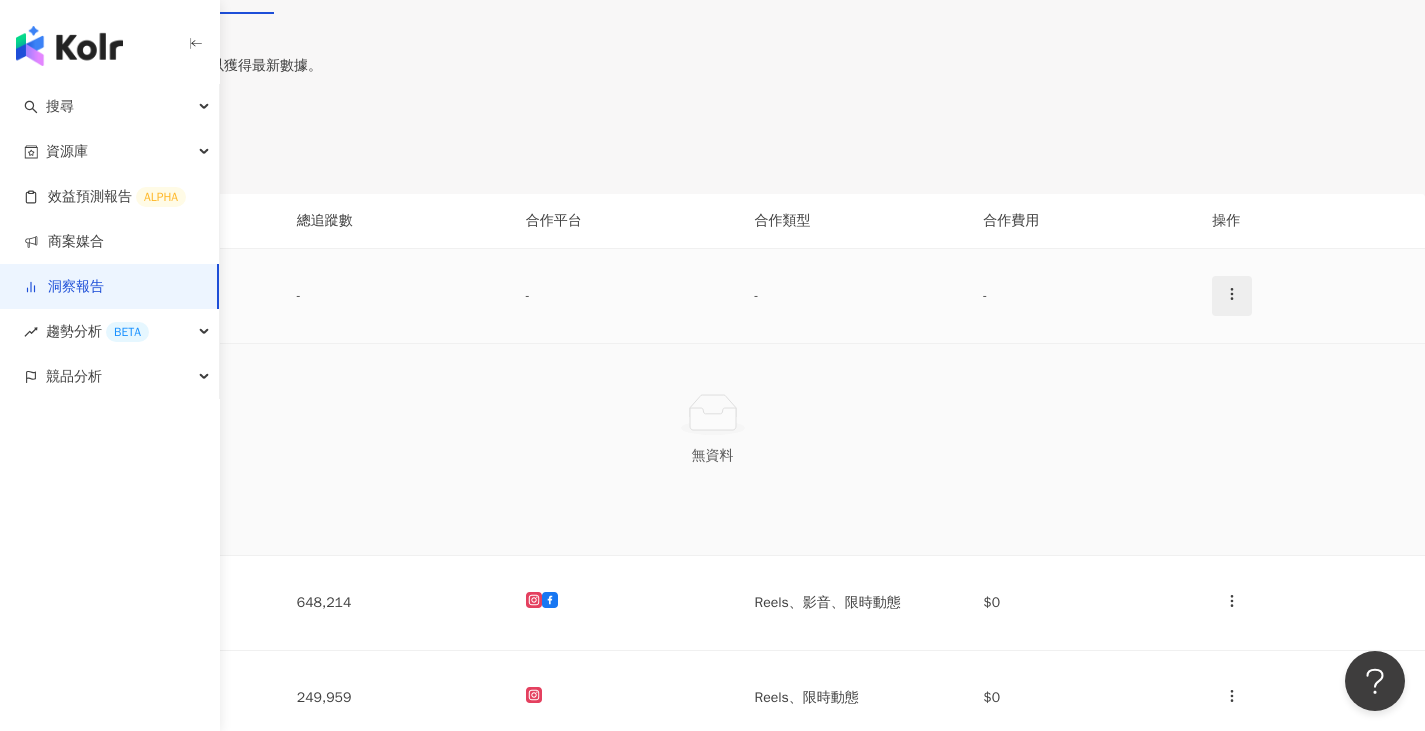 scroll, scrollTop: 500, scrollLeft: 0, axis: vertical 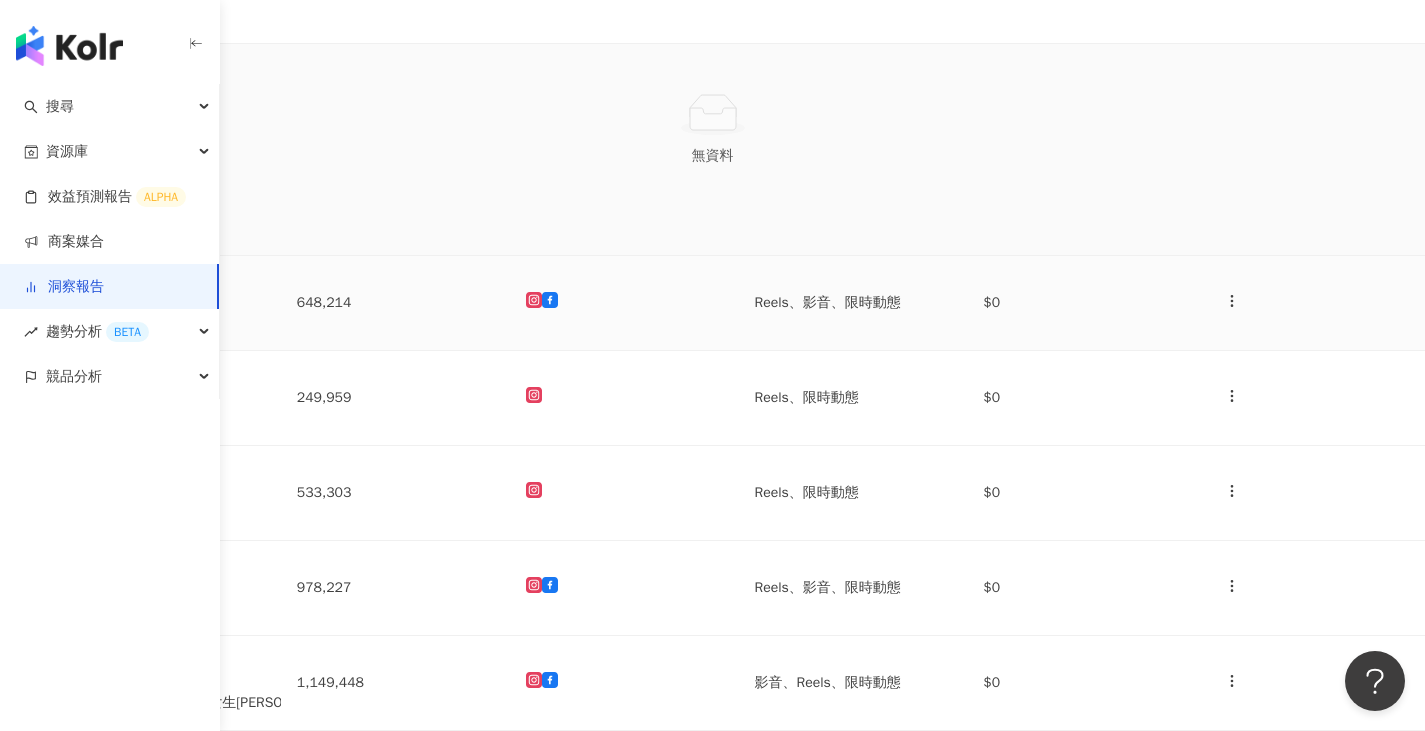 click at bounding box center [1310, 303] 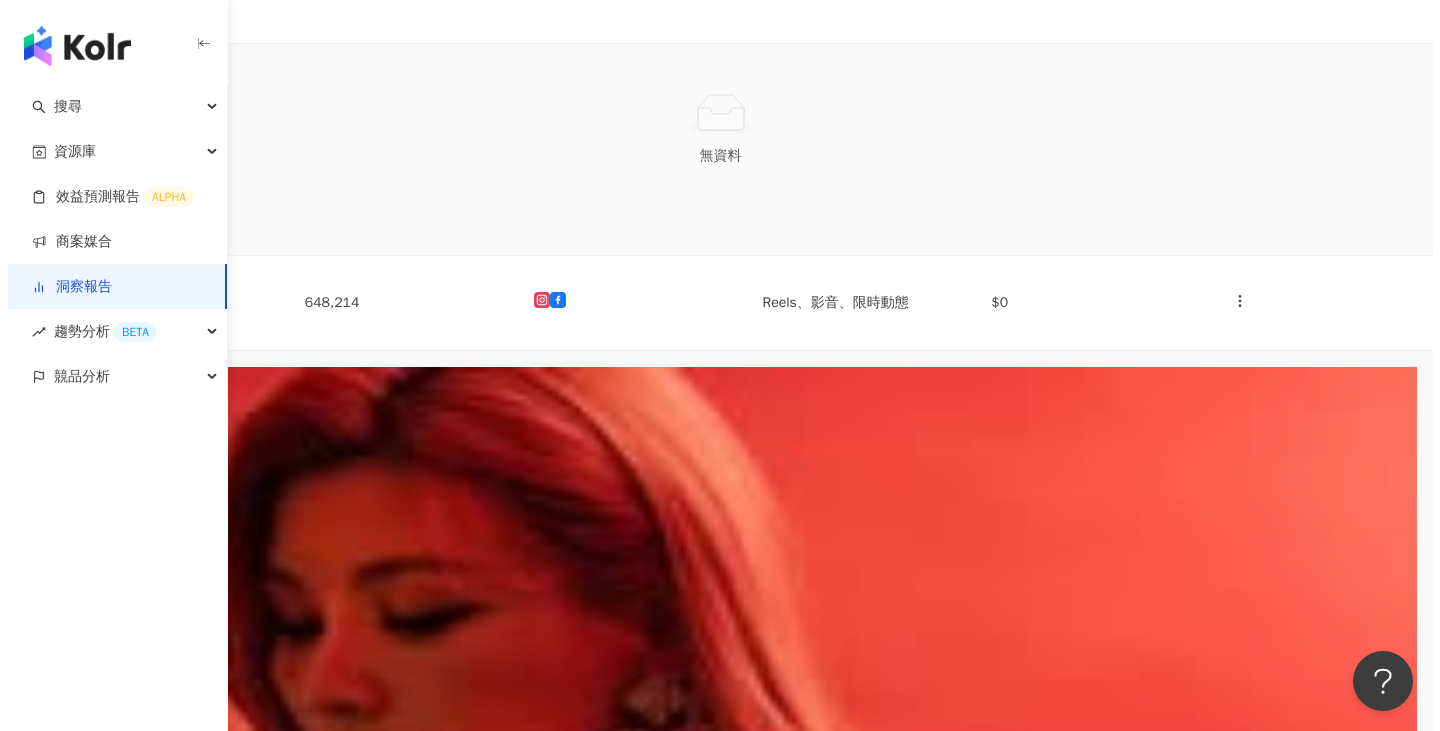scroll, scrollTop: 0, scrollLeft: 0, axis: both 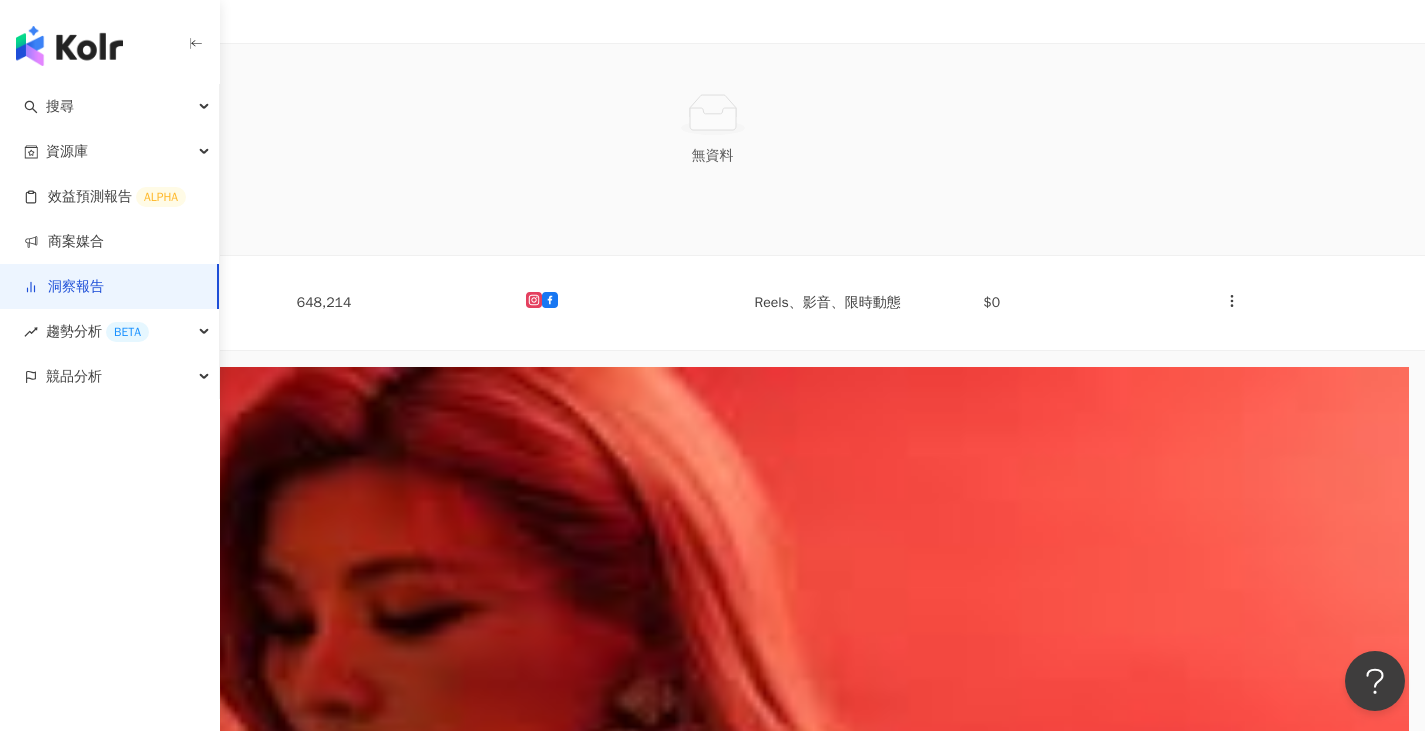 click at bounding box center [712, 866] 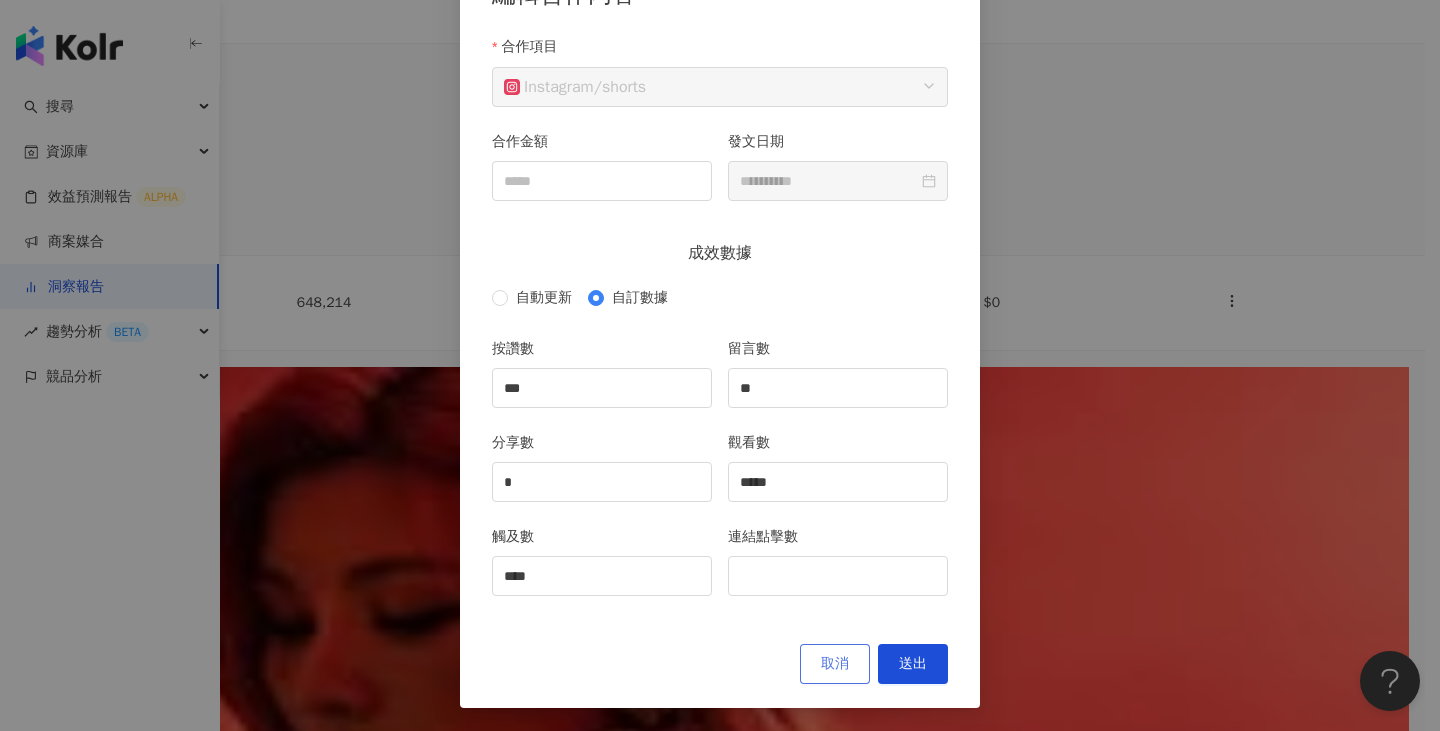 click on "取消" at bounding box center (835, 664) 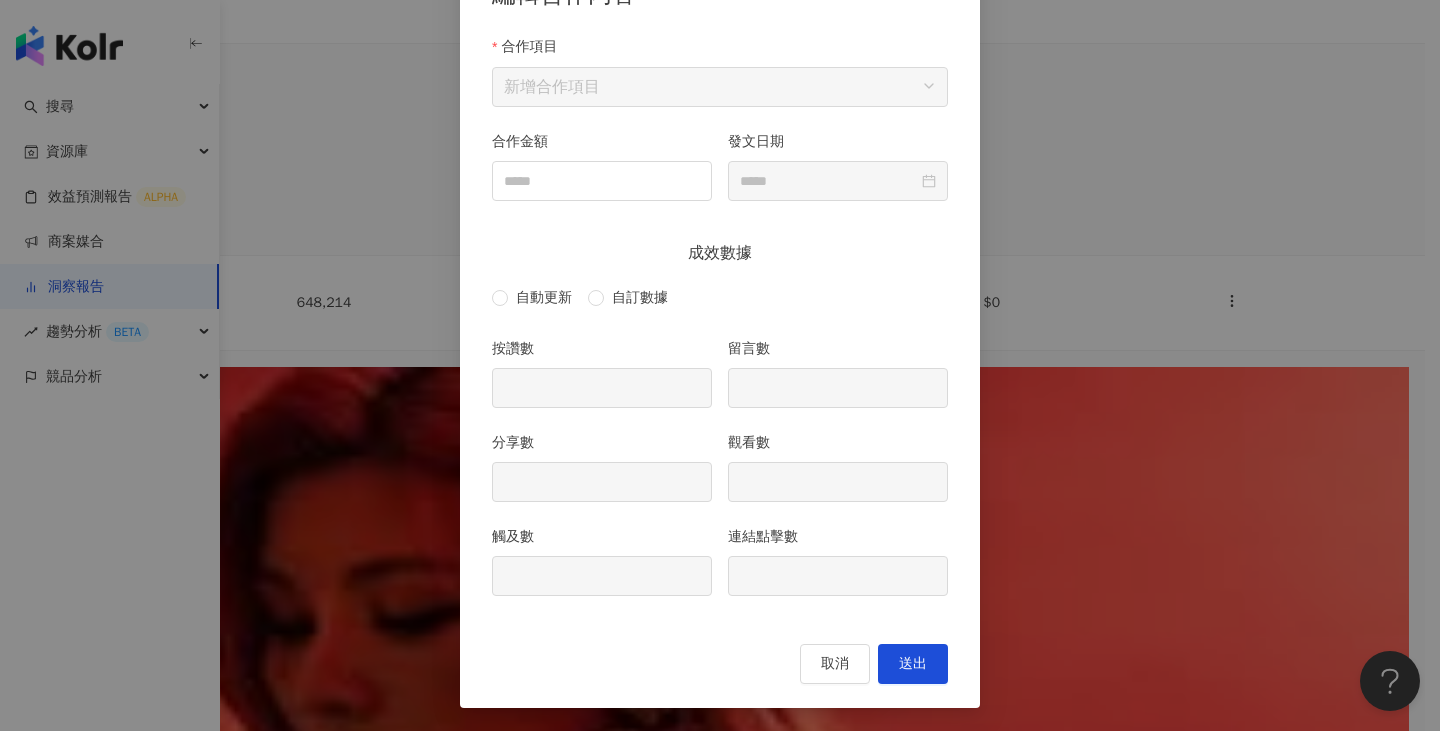 scroll, scrollTop: 54, scrollLeft: 0, axis: vertical 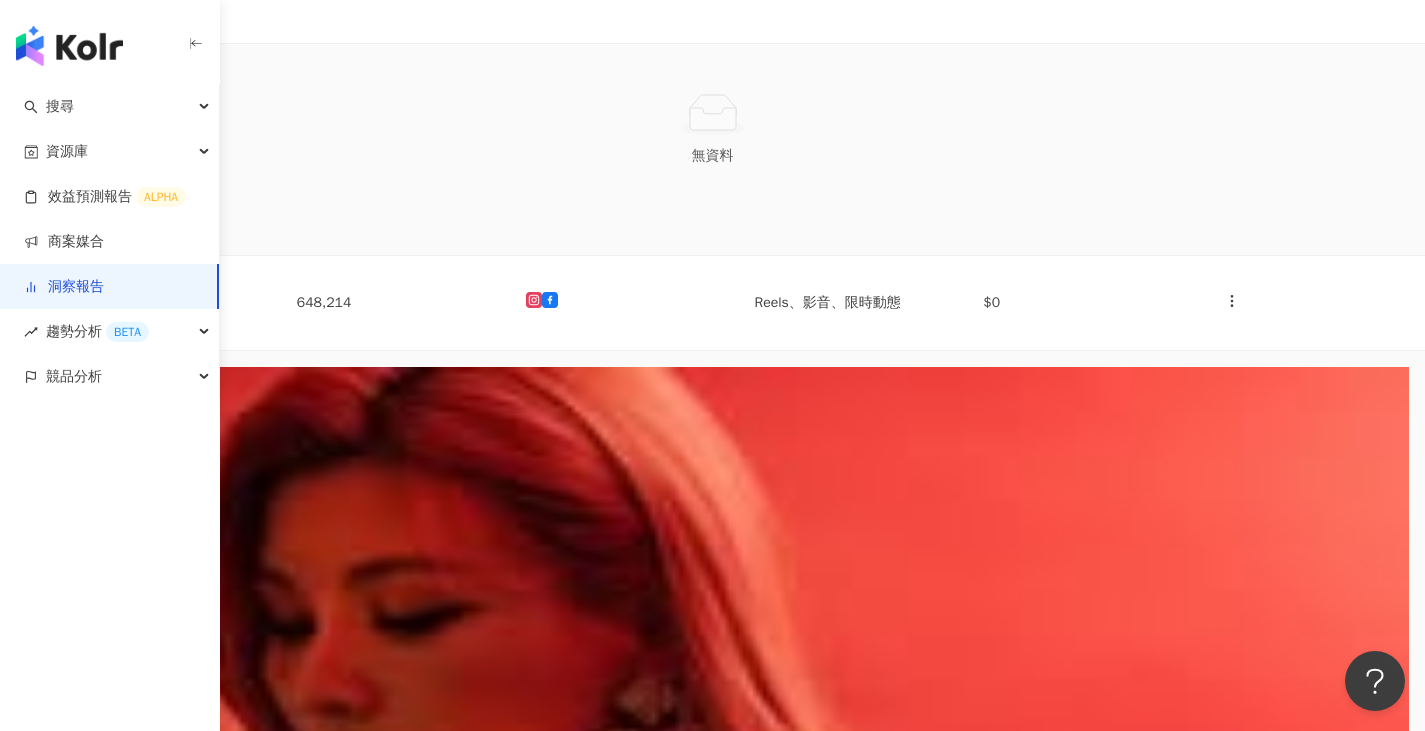 click 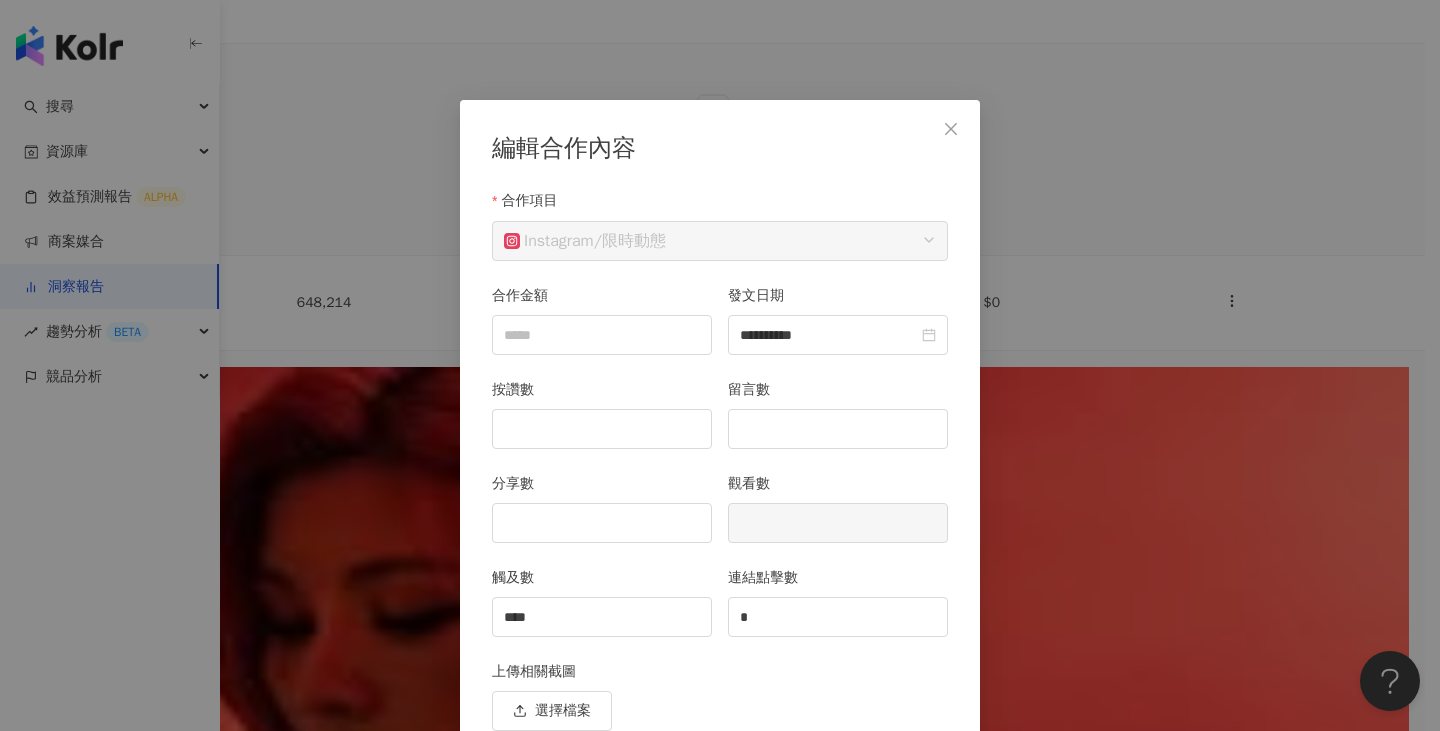scroll, scrollTop: 87, scrollLeft: 0, axis: vertical 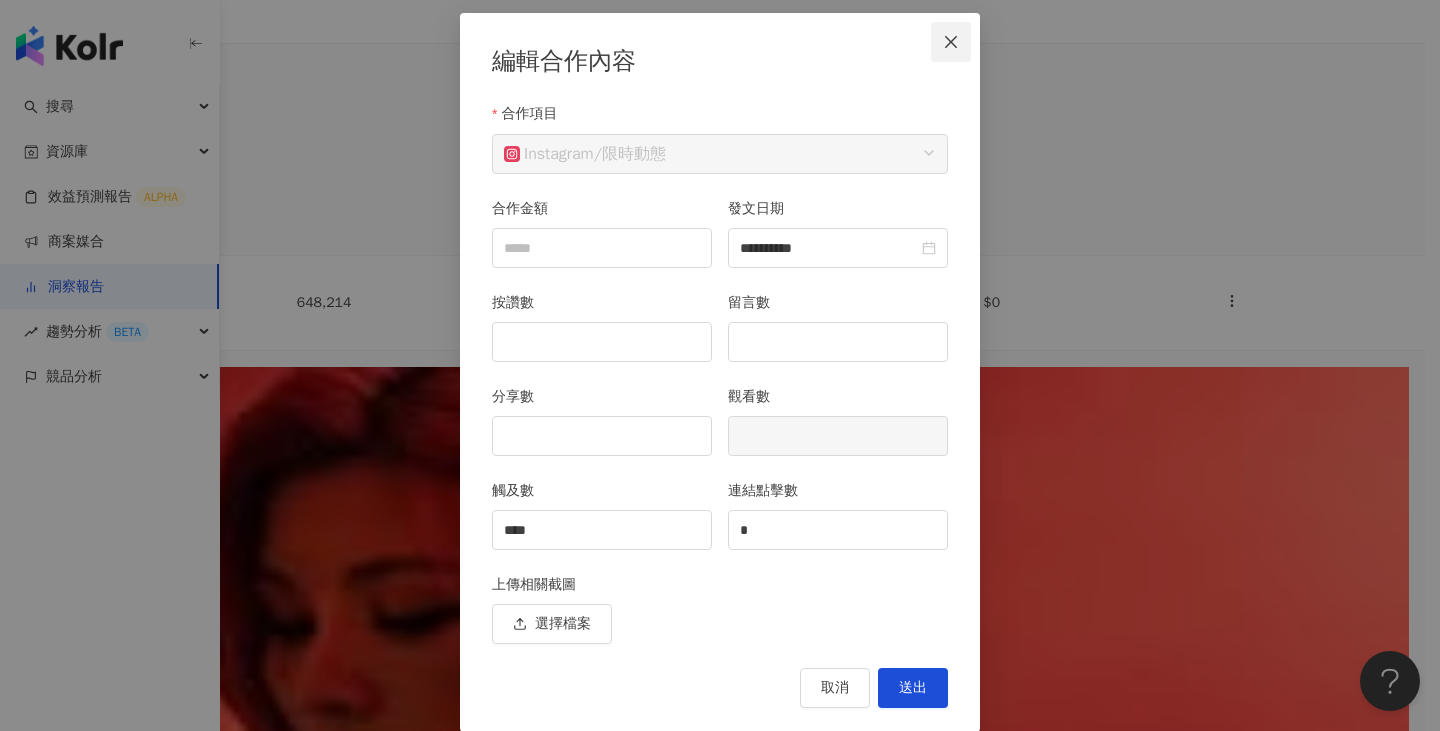 click 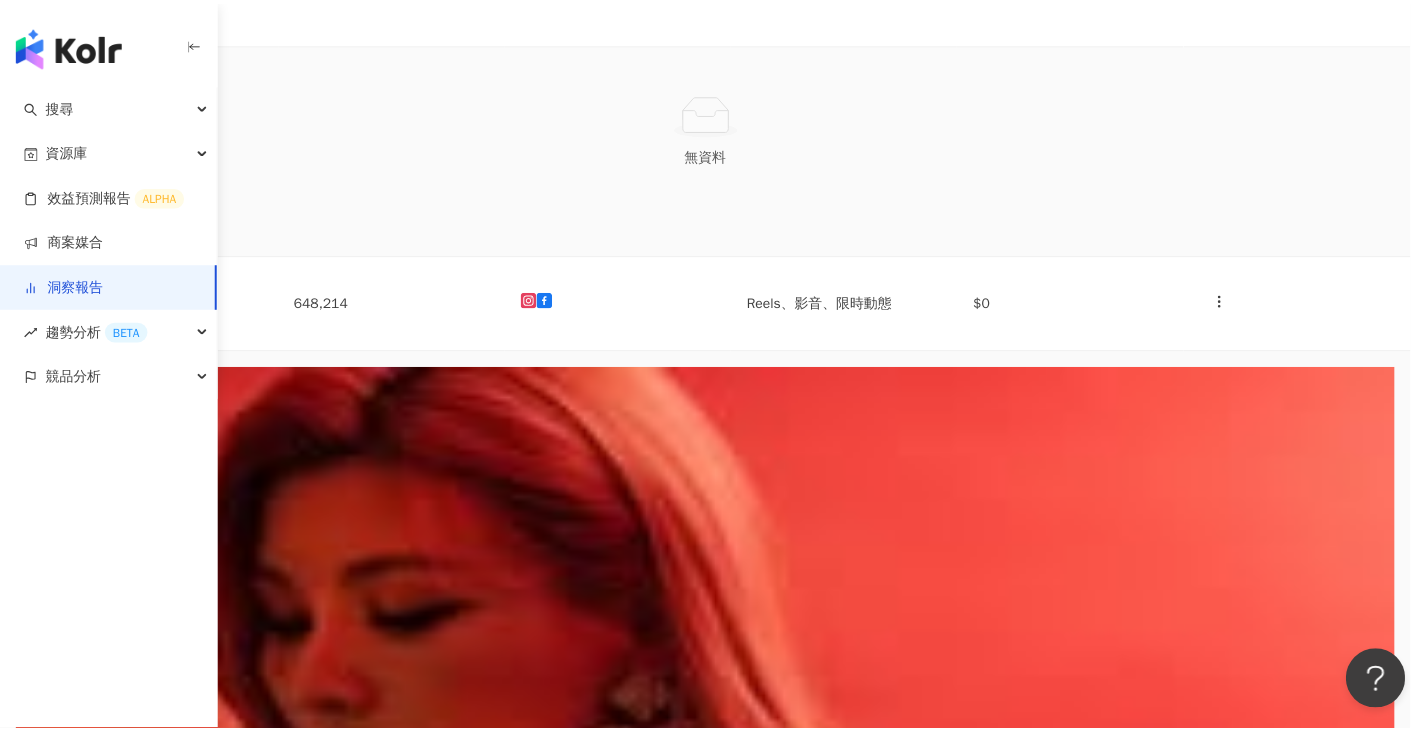 scroll, scrollTop: 11, scrollLeft: 0, axis: vertical 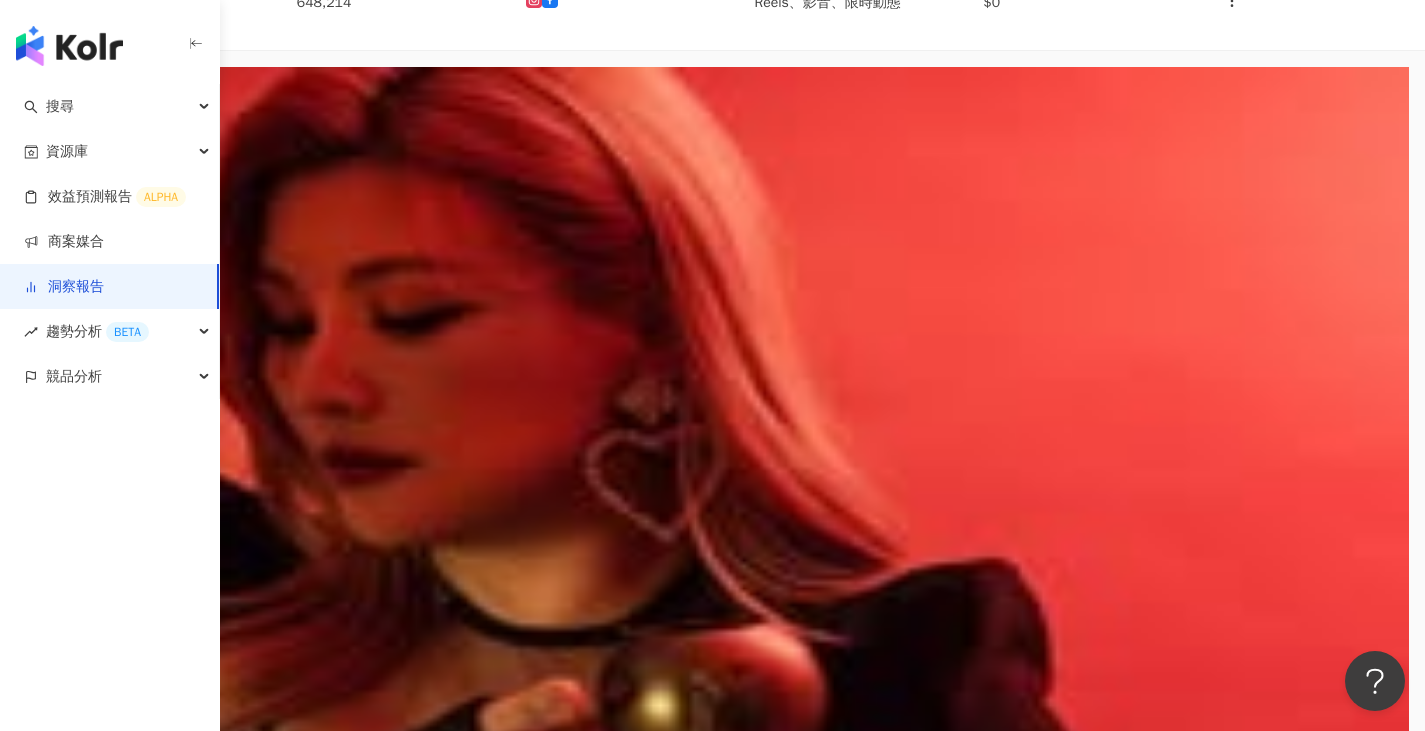 click on "249,959" at bounding box center [395, 2398] 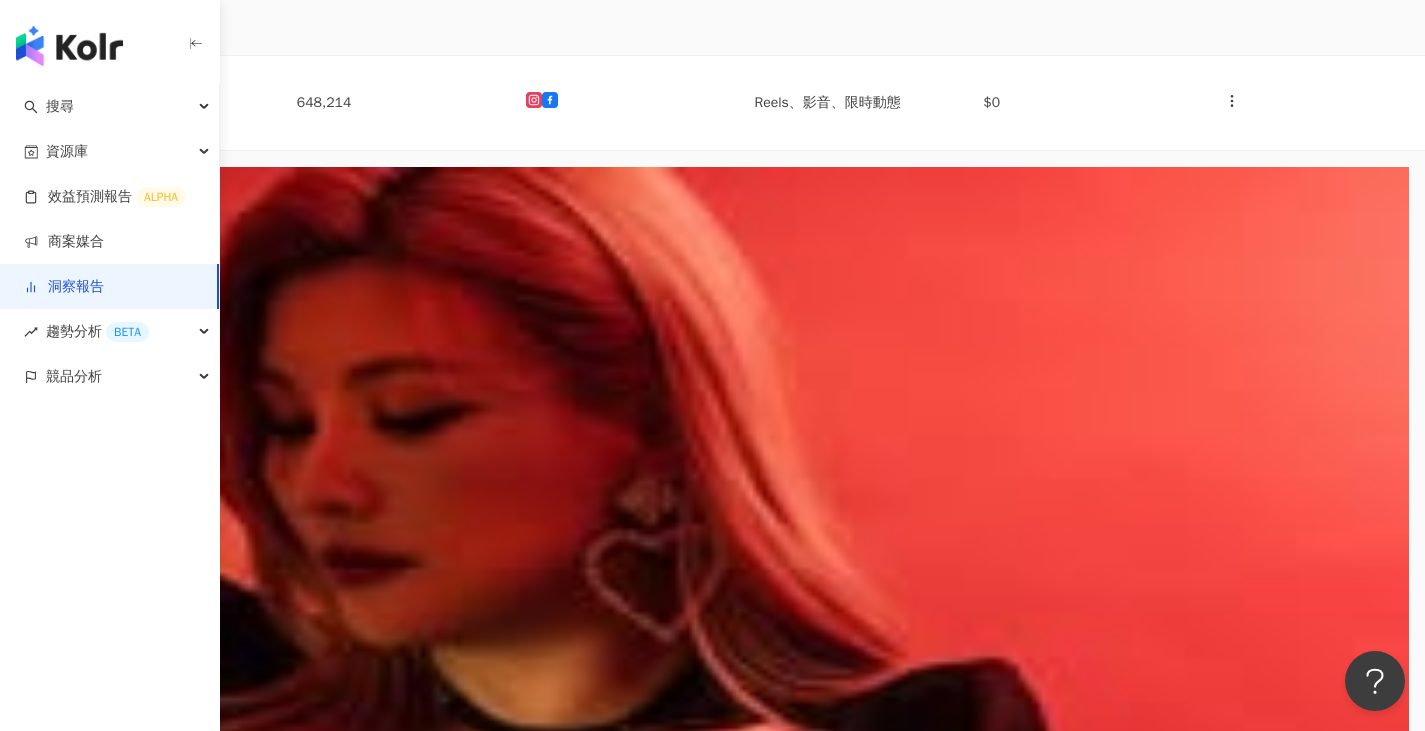 click at bounding box center (624, 2498) 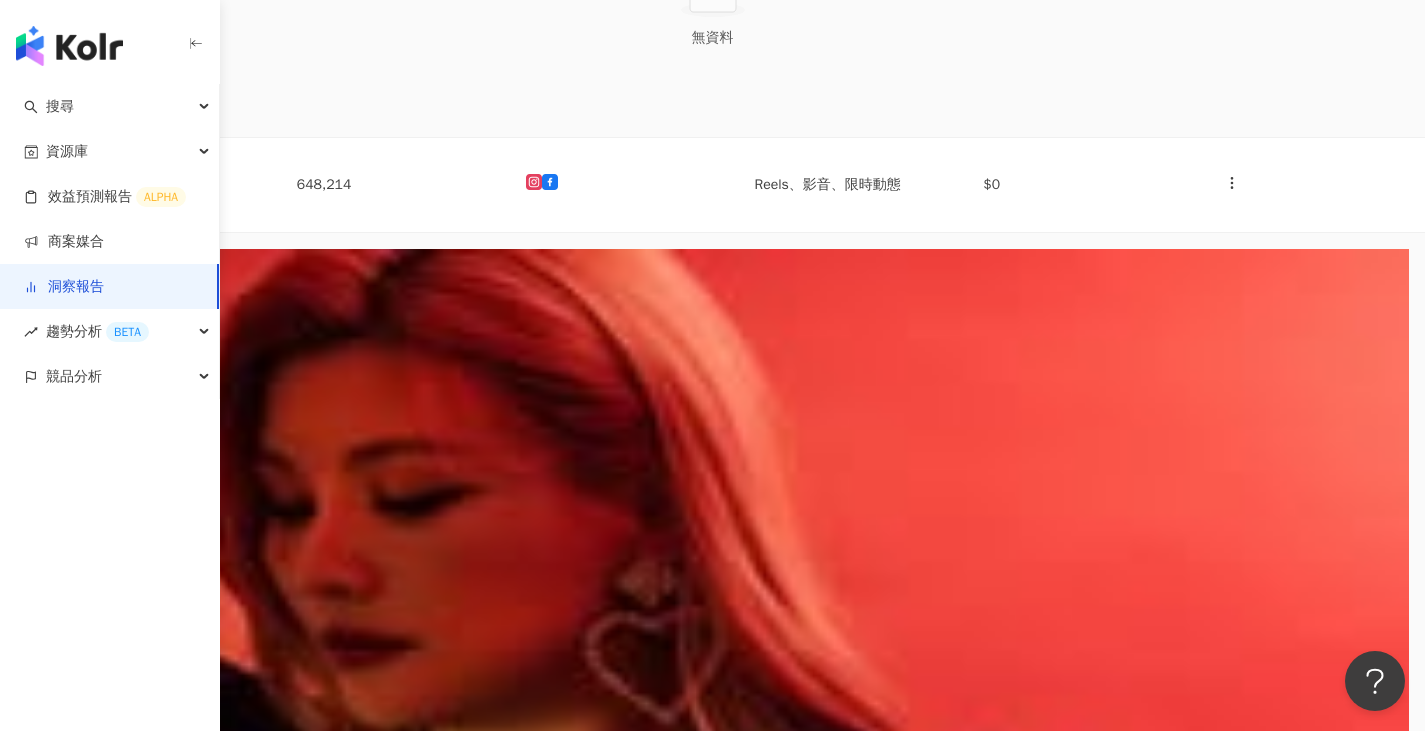 scroll, scrollTop: 500, scrollLeft: 0, axis: vertical 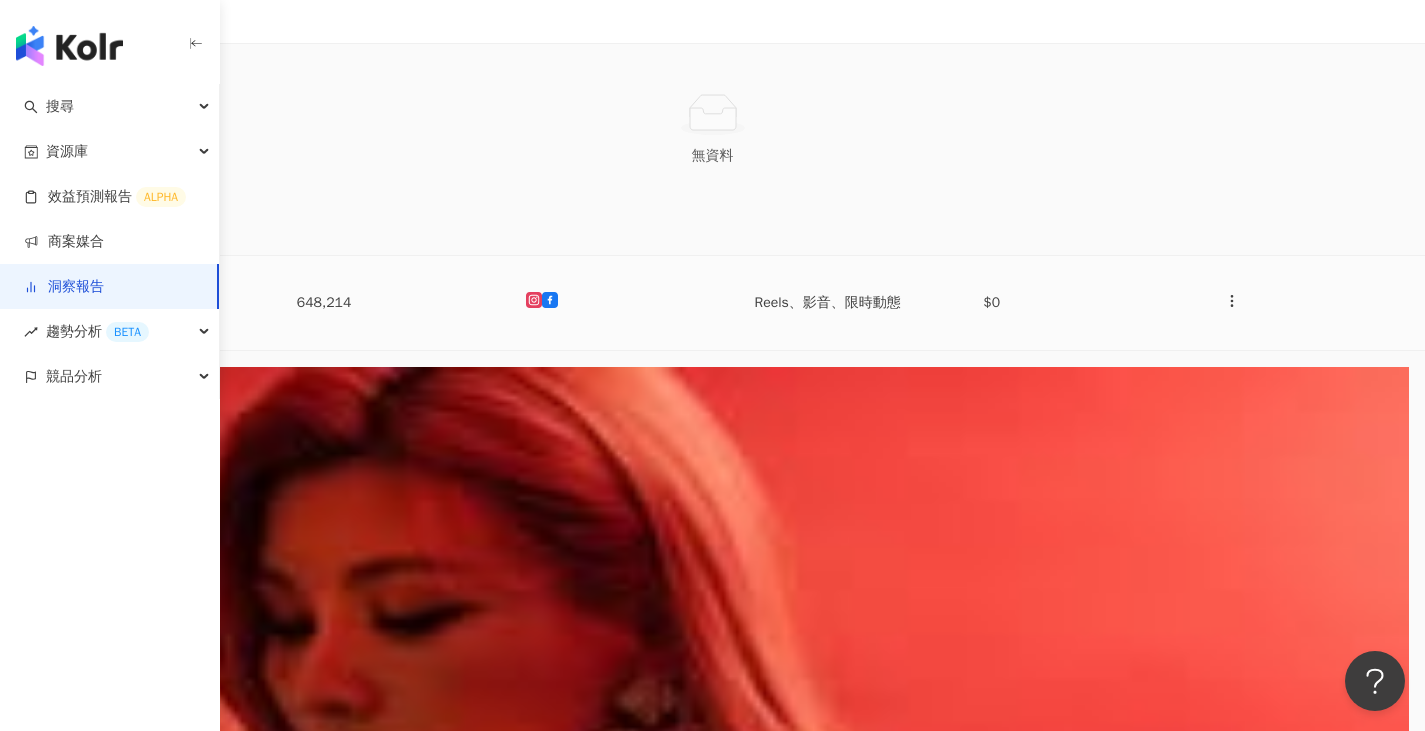 click at bounding box center (624, 303) 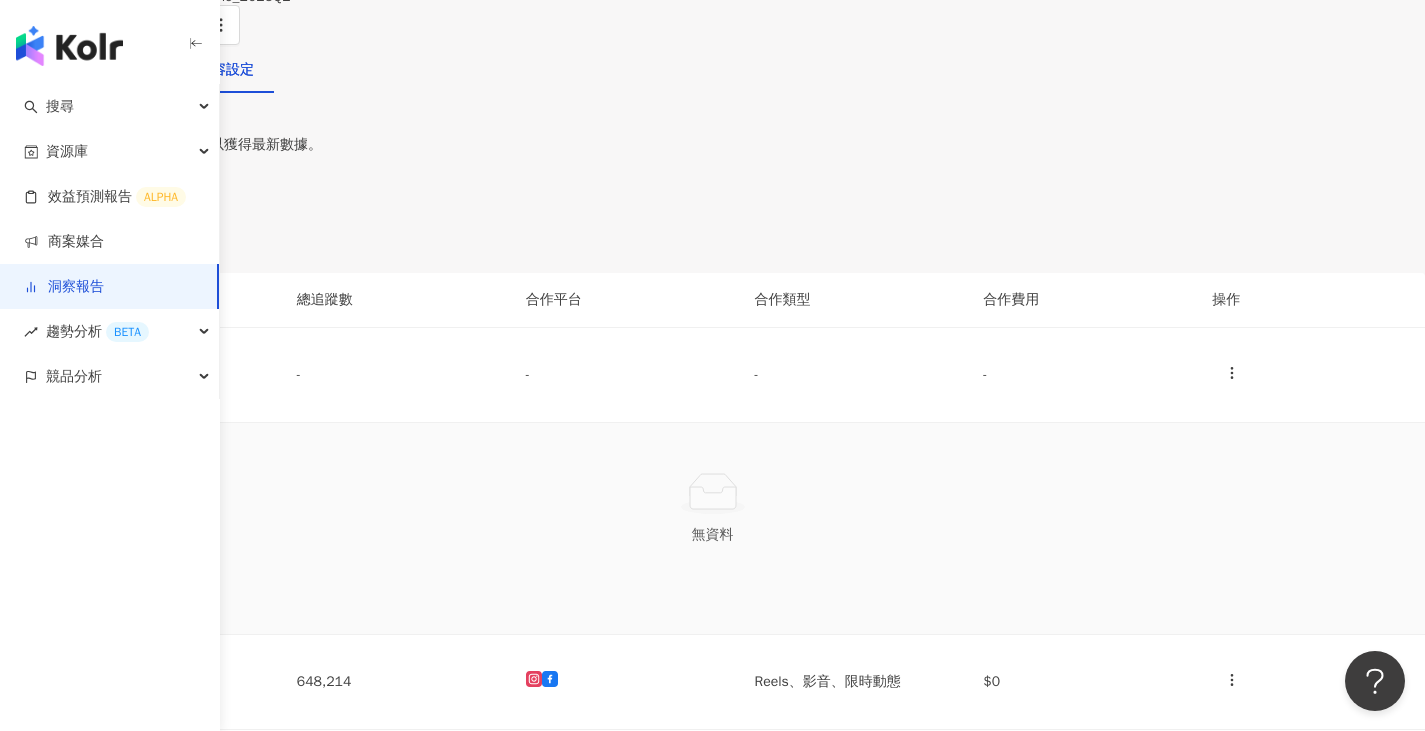 scroll, scrollTop: 100, scrollLeft: 0, axis: vertical 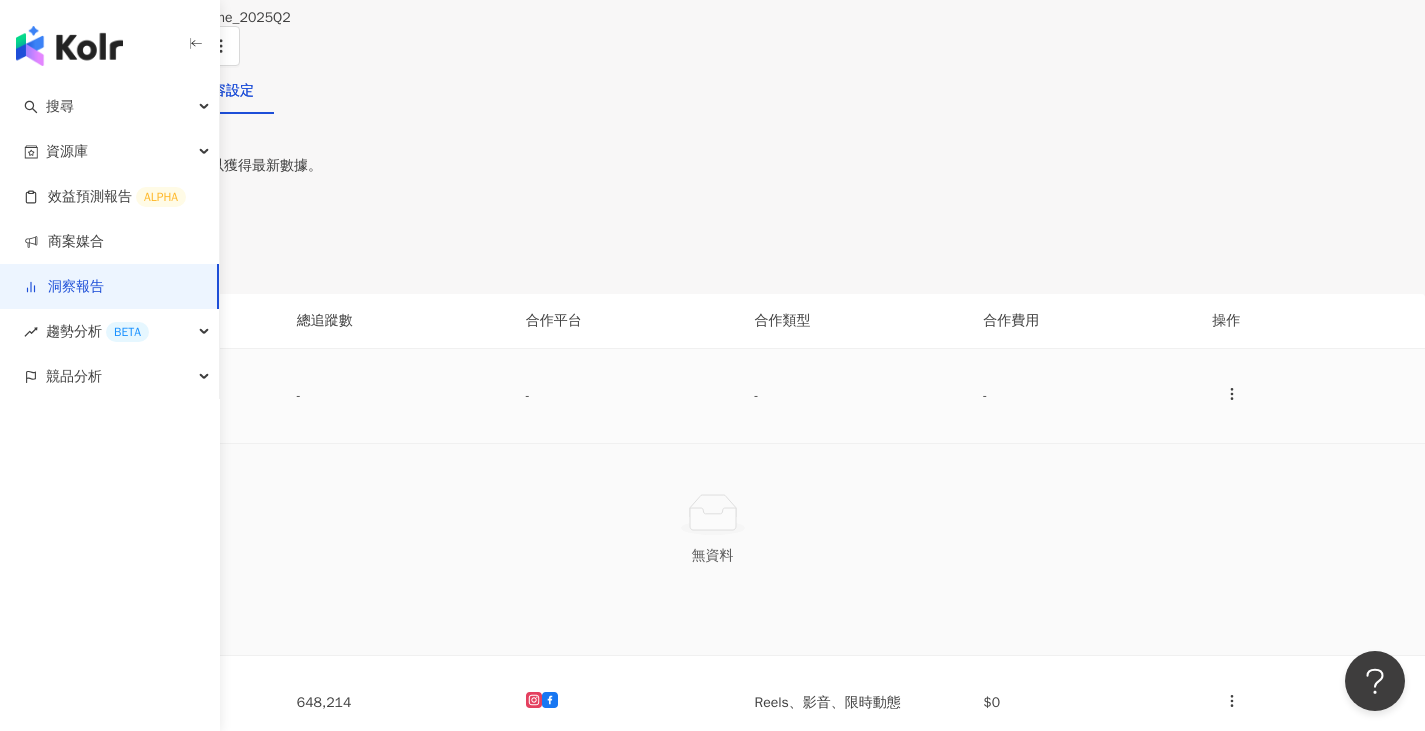 click on "-" at bounding box center (395, 396) 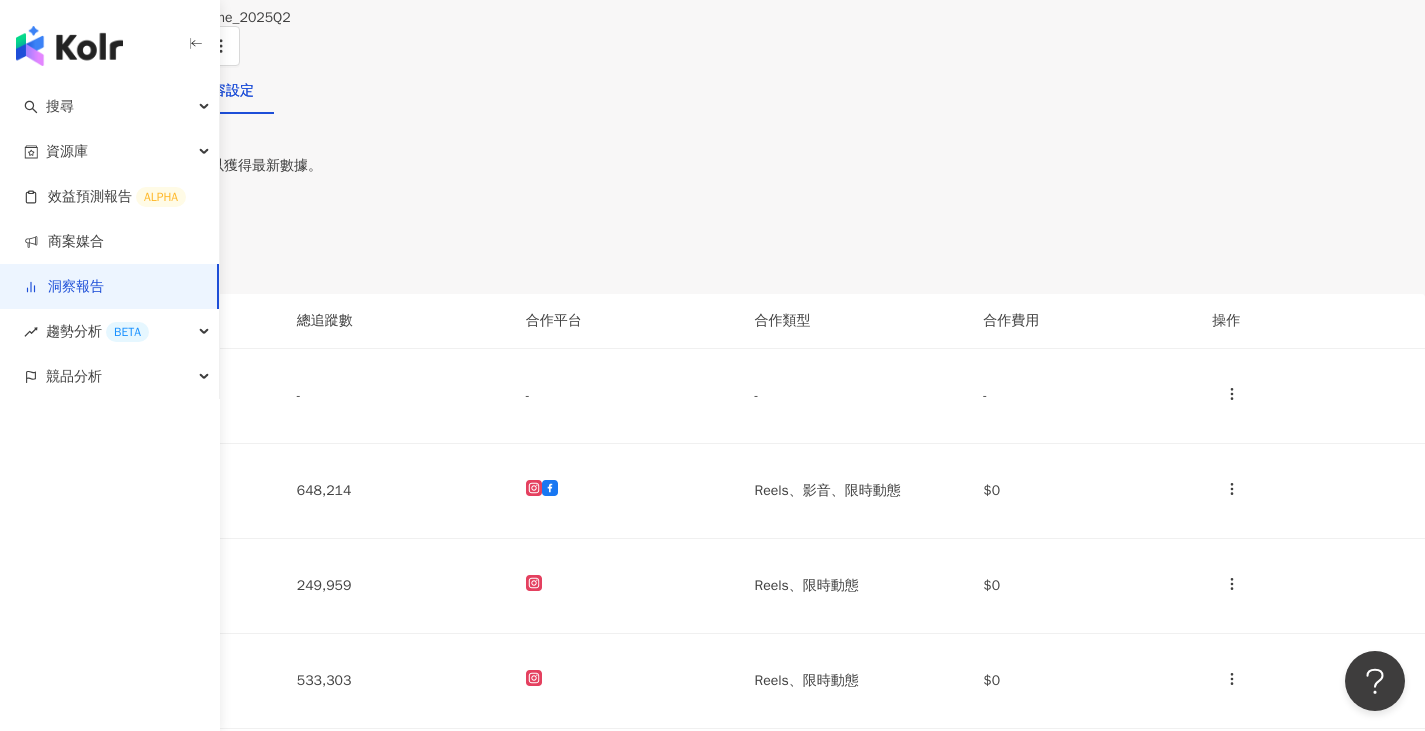 click on "洞察總覽" at bounding box center [48, 91] 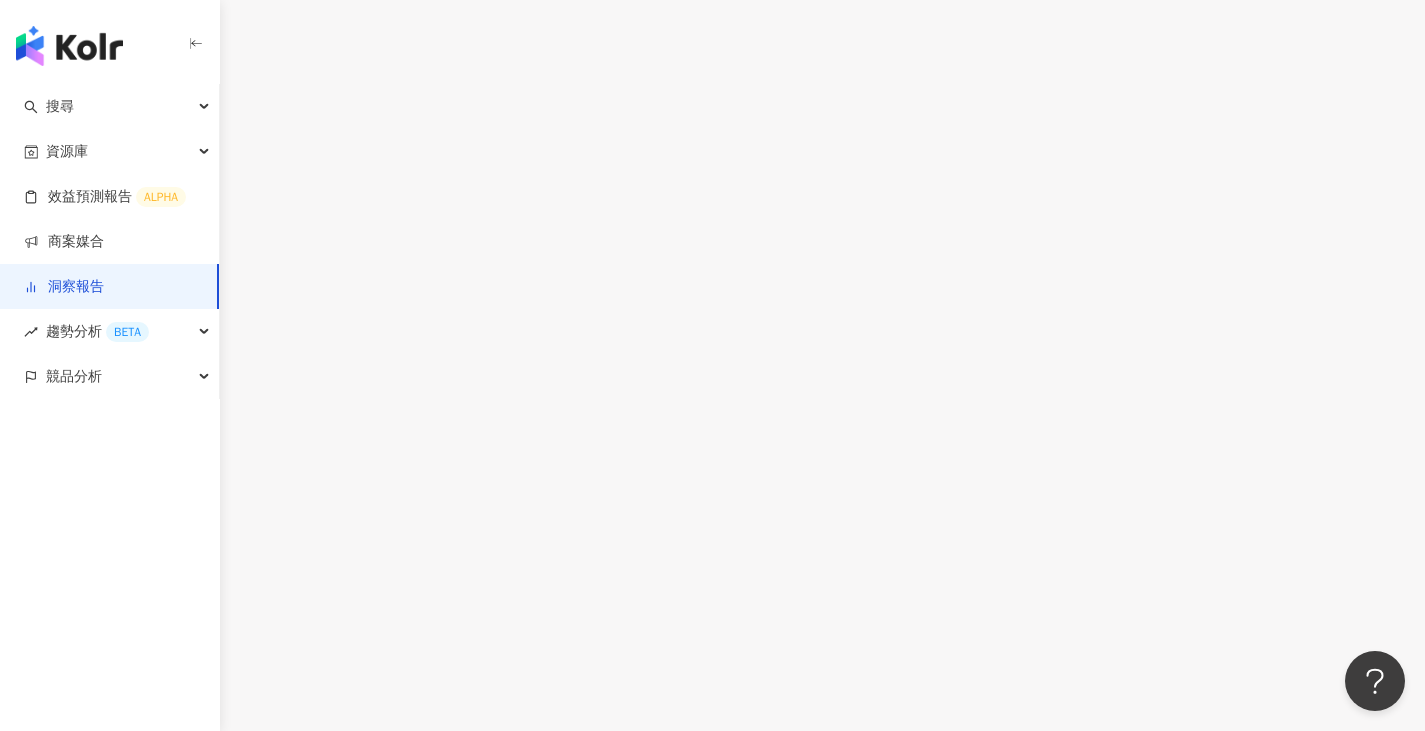 scroll, scrollTop: 1000, scrollLeft: 0, axis: vertical 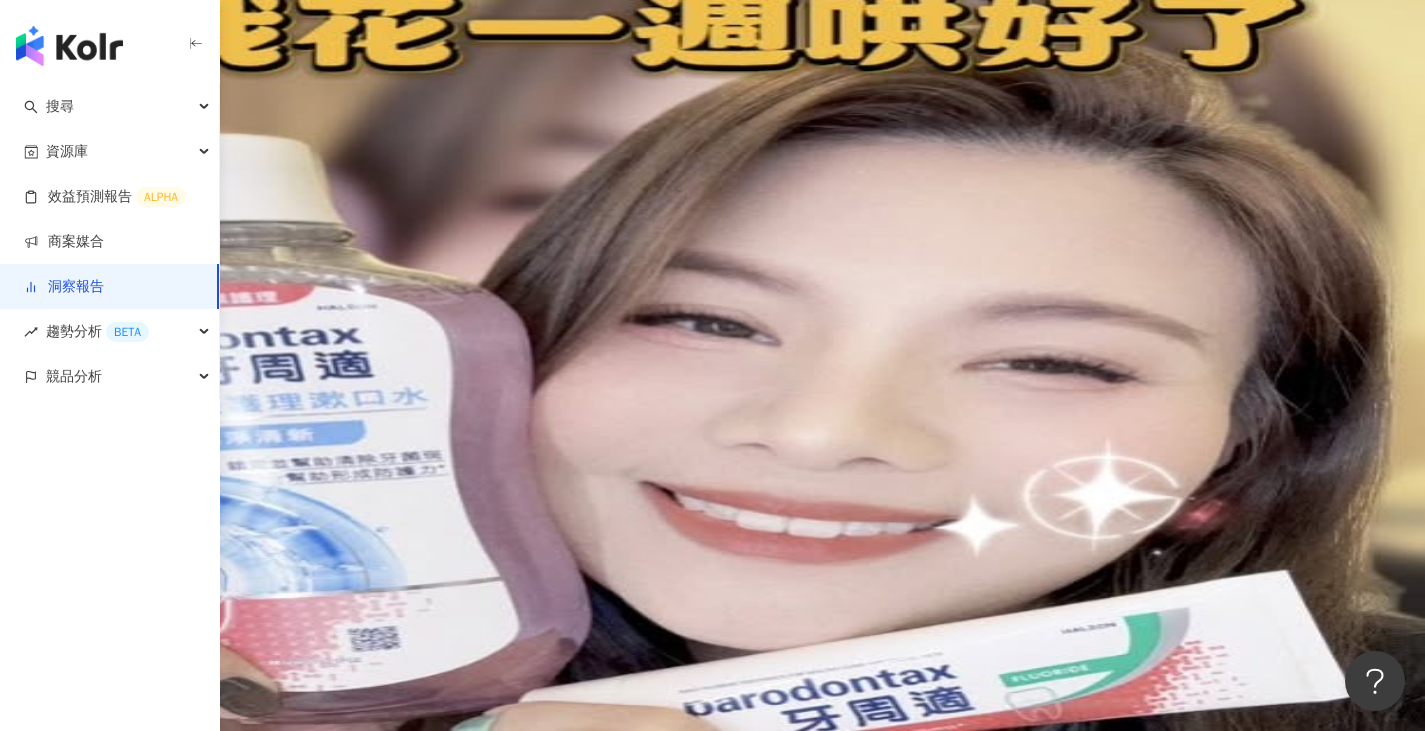 click on "貼文牆" at bounding box center [137, 191] 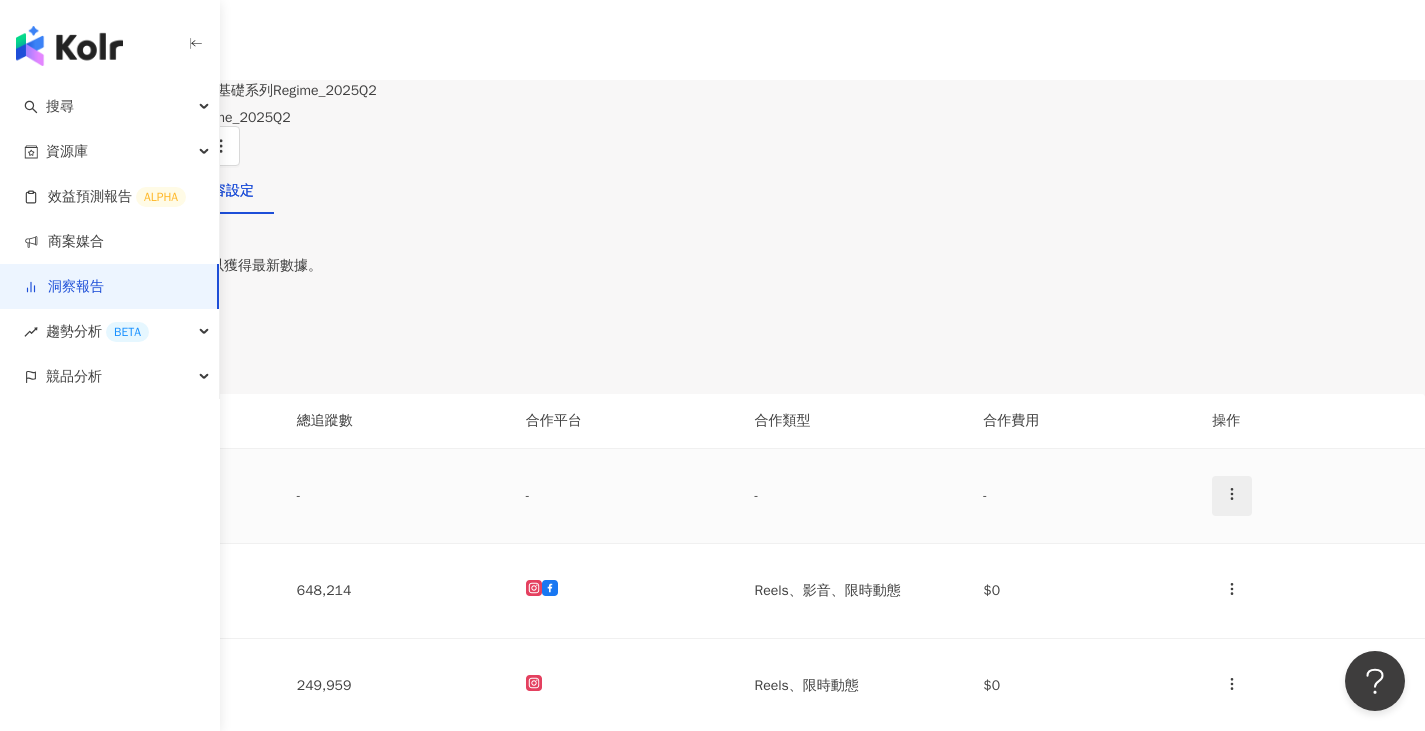 click 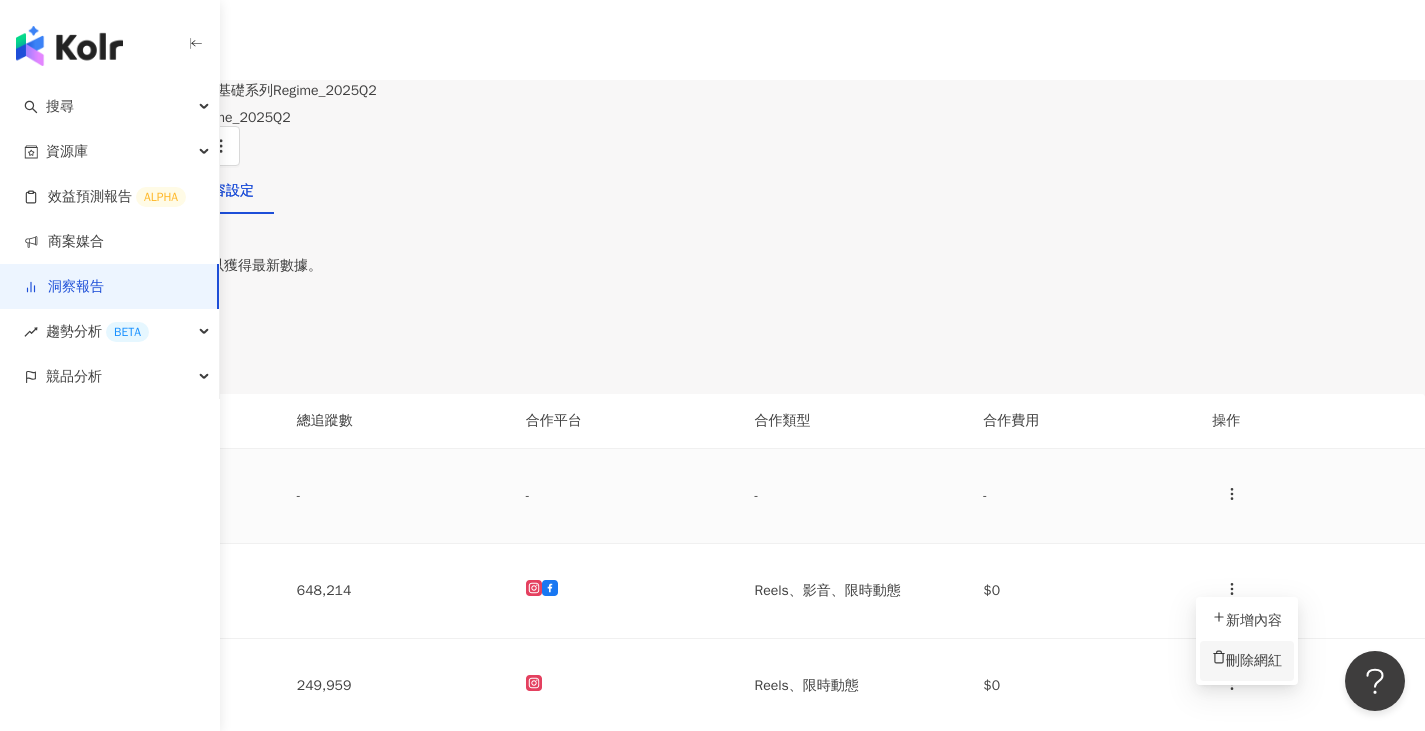 click on "刪除網紅" at bounding box center [1247, 661] 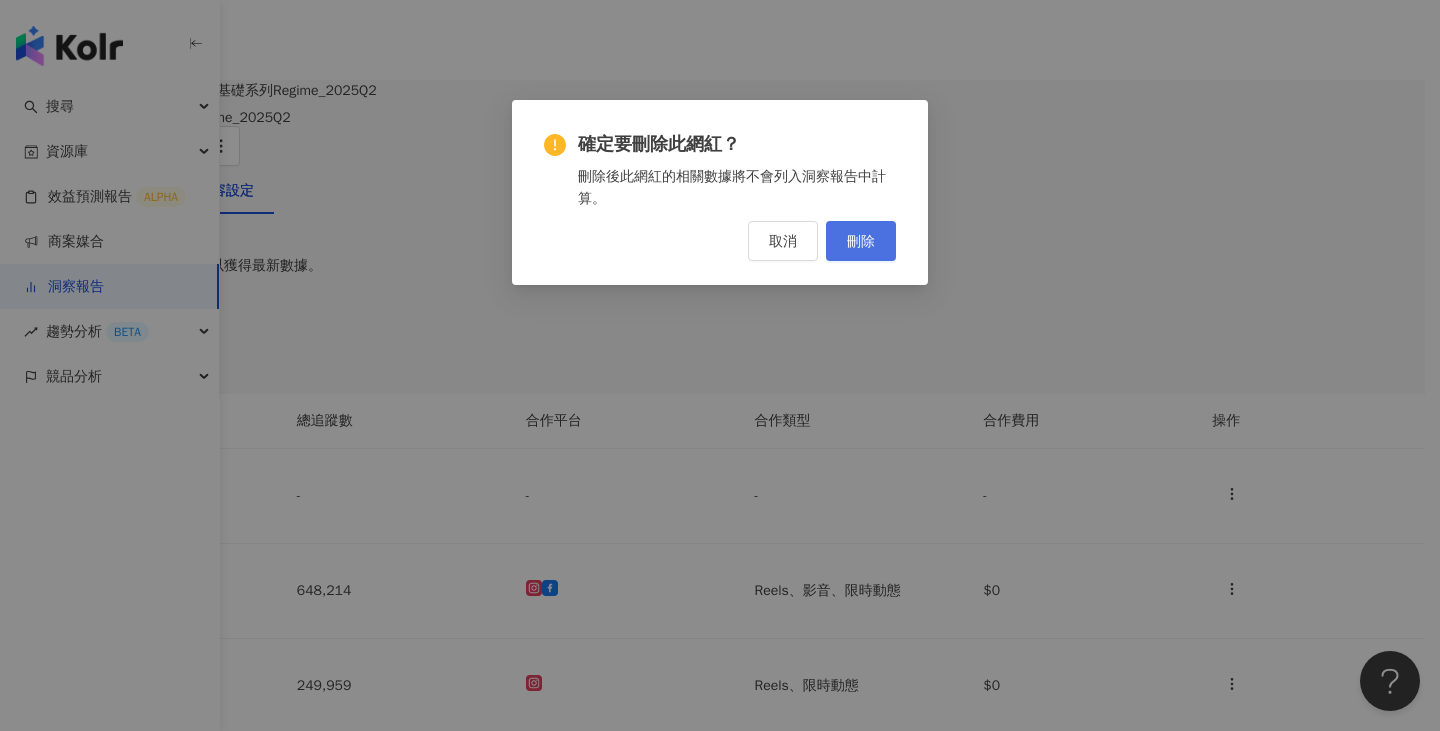 click on "刪除" at bounding box center [861, 241] 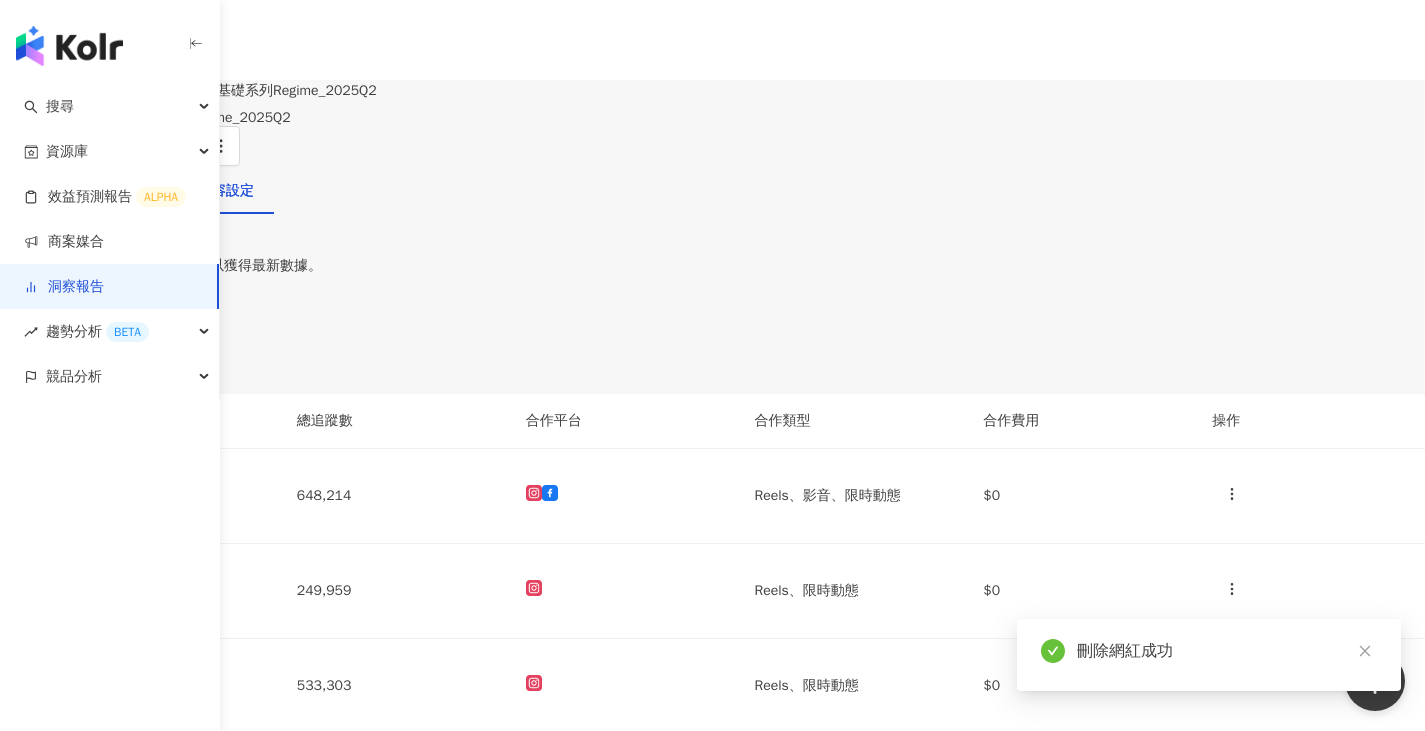 click on "洞察總覽" at bounding box center [48, 191] 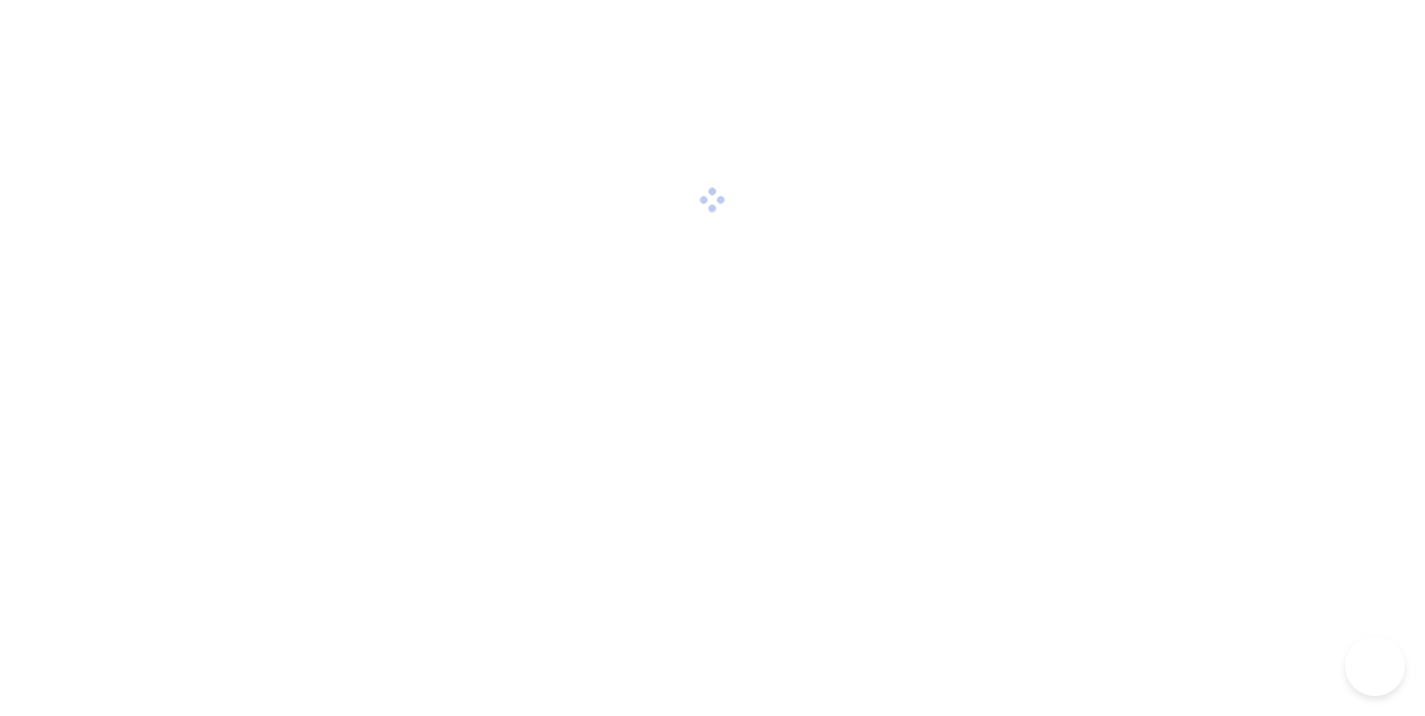 scroll, scrollTop: 0, scrollLeft: 0, axis: both 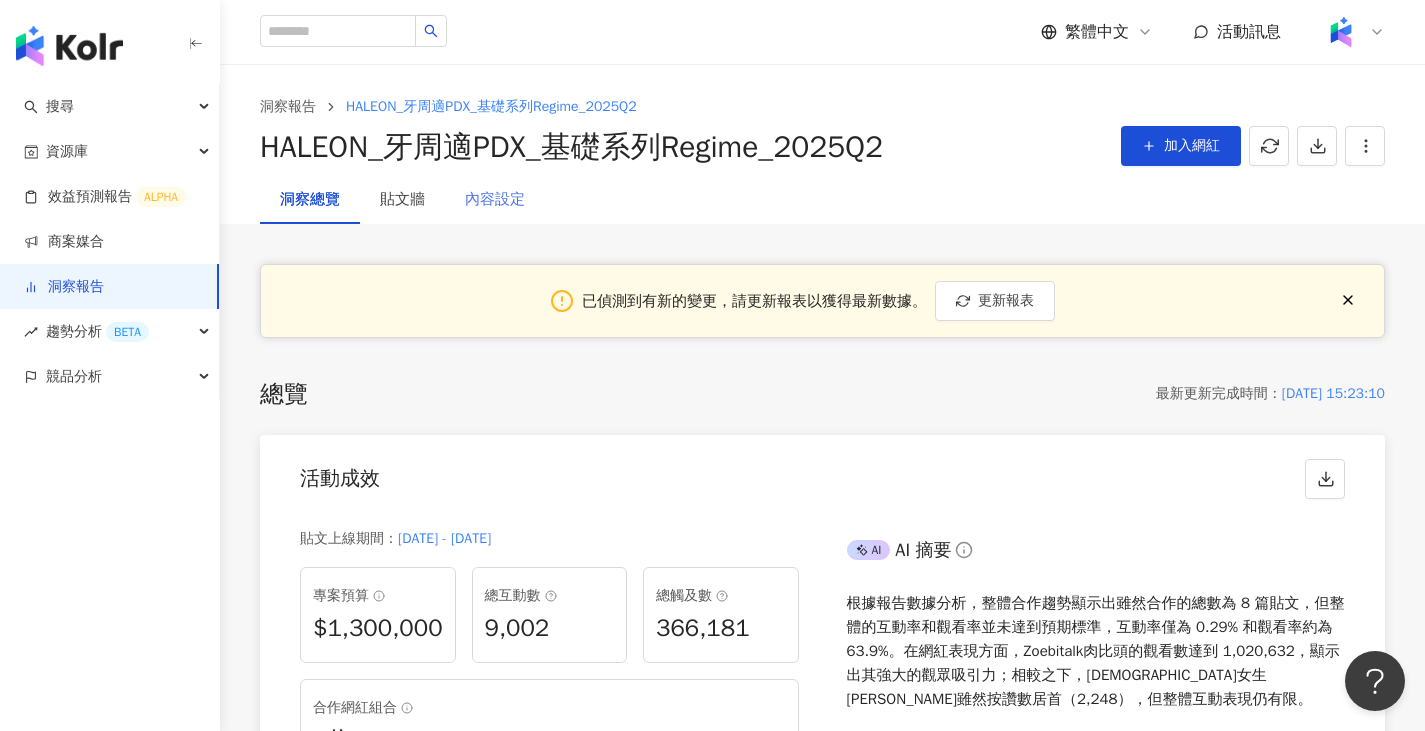 click on "內容設定" at bounding box center (495, 200) 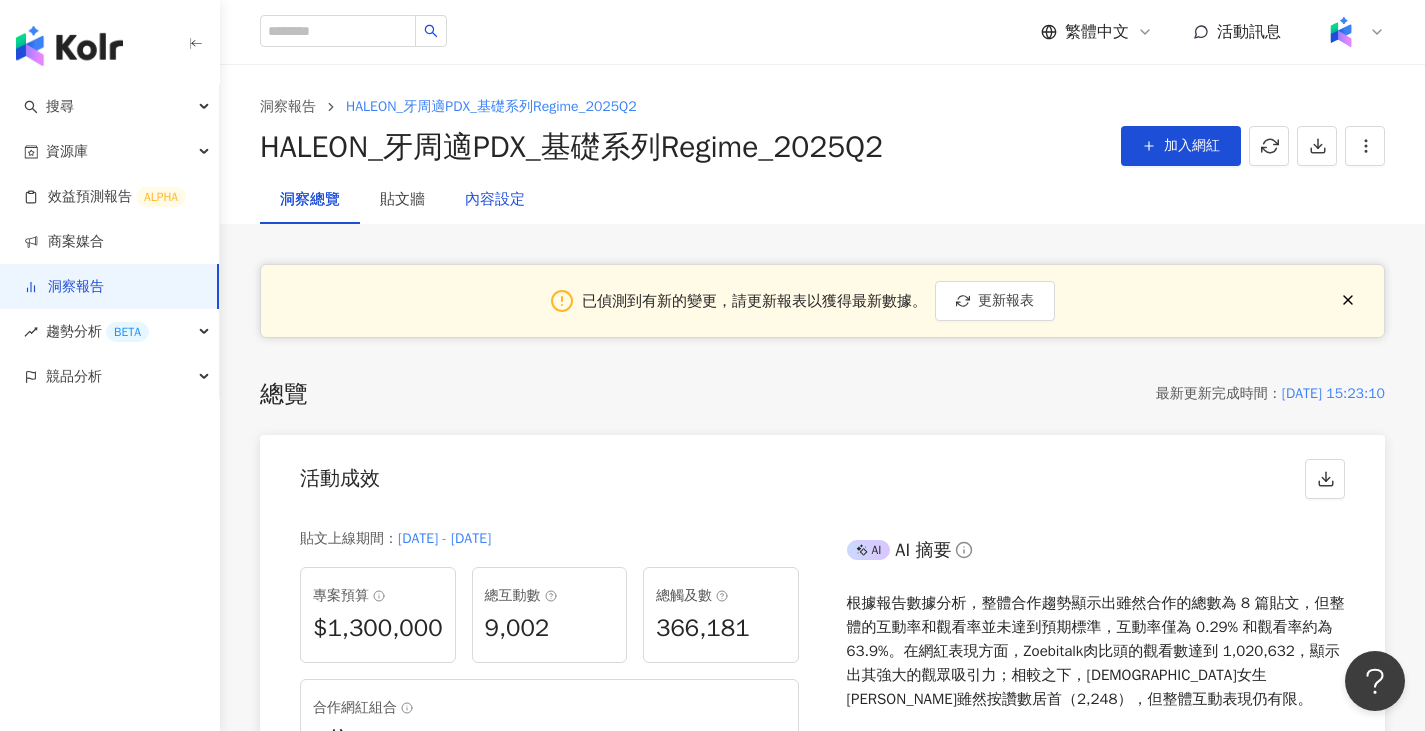 click on "內容設定" at bounding box center (495, 200) 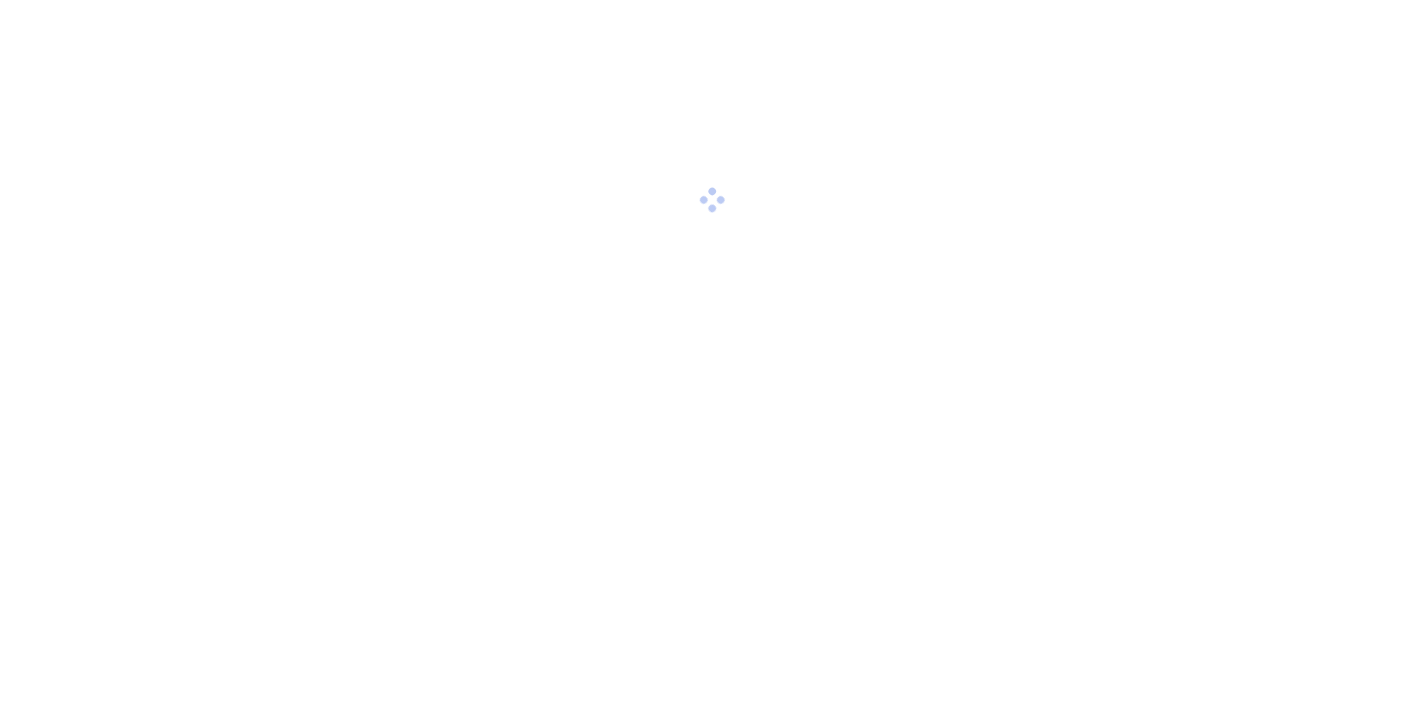 scroll, scrollTop: 0, scrollLeft: 0, axis: both 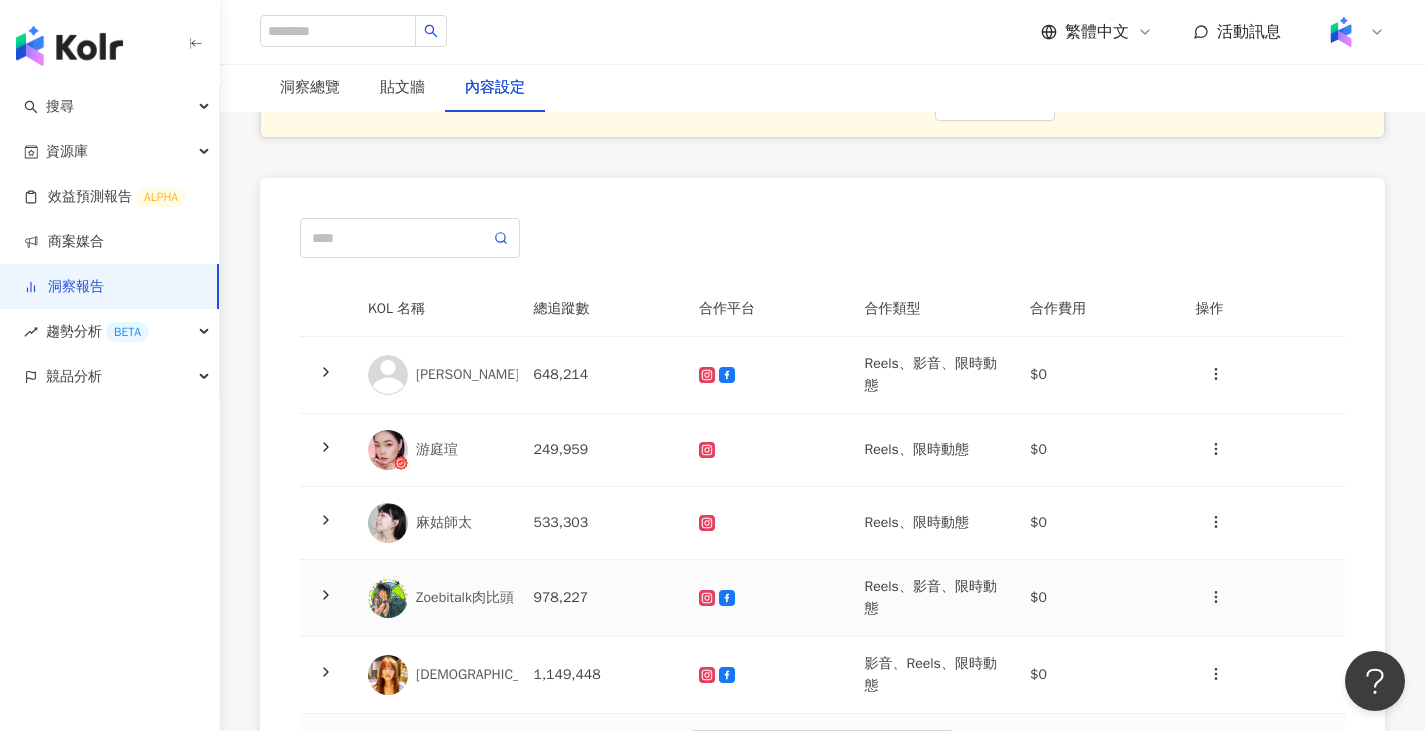 click on "978,227" at bounding box center [601, 598] 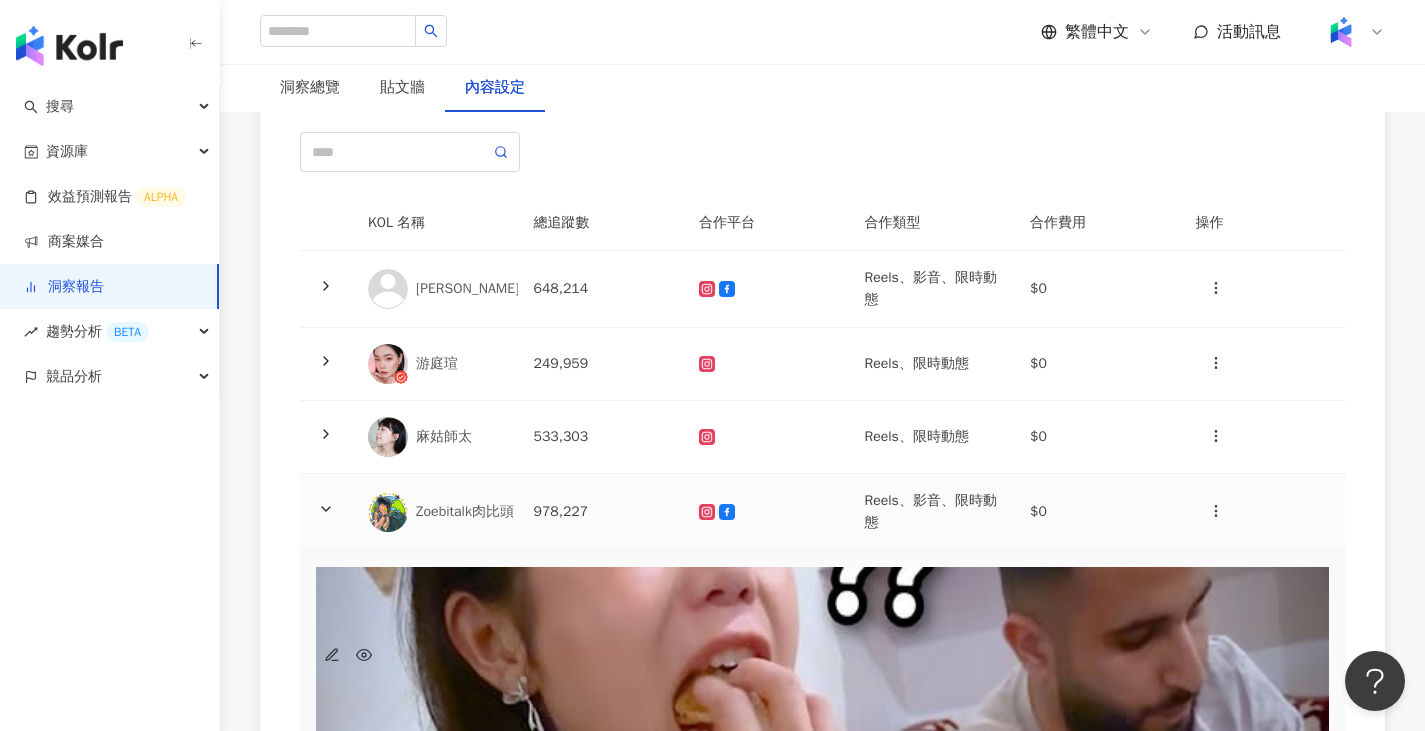 scroll, scrollTop: 400, scrollLeft: 0, axis: vertical 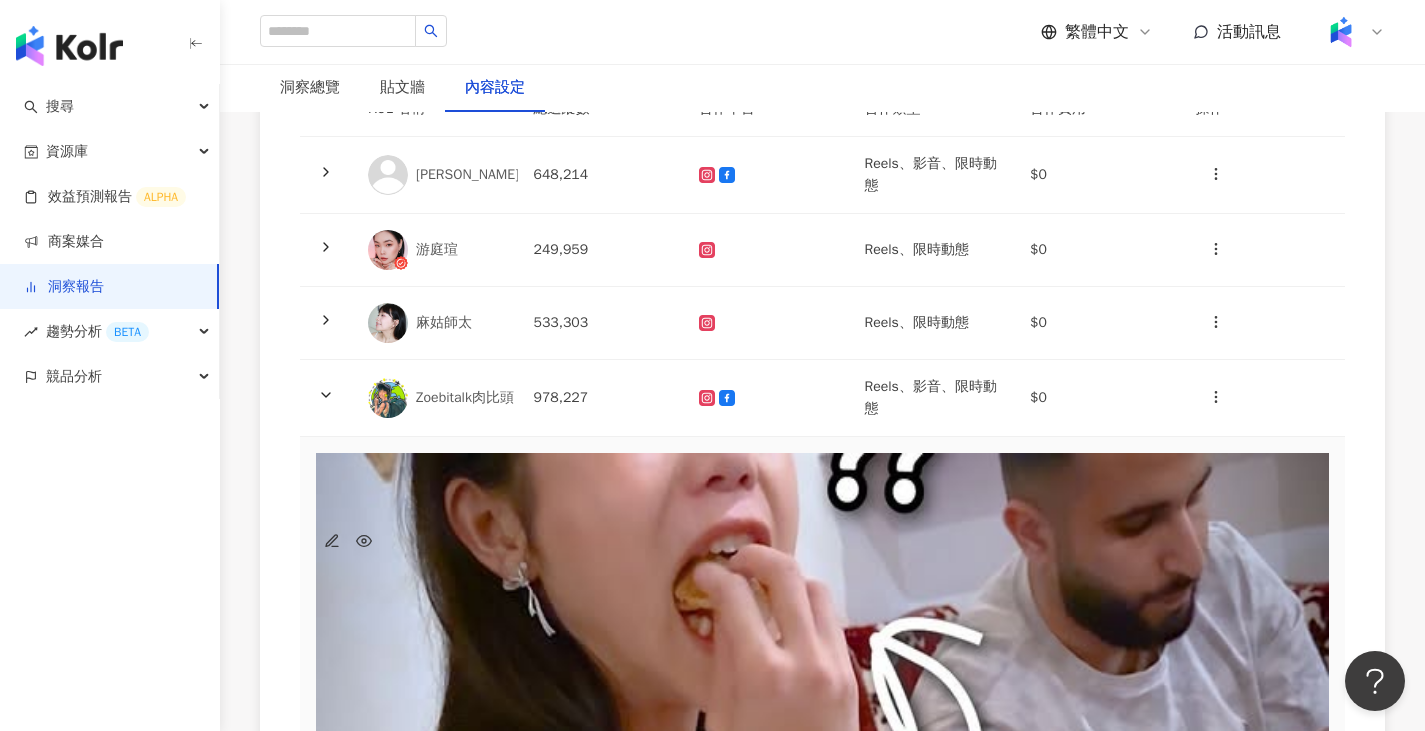 click at bounding box center (822, 999) 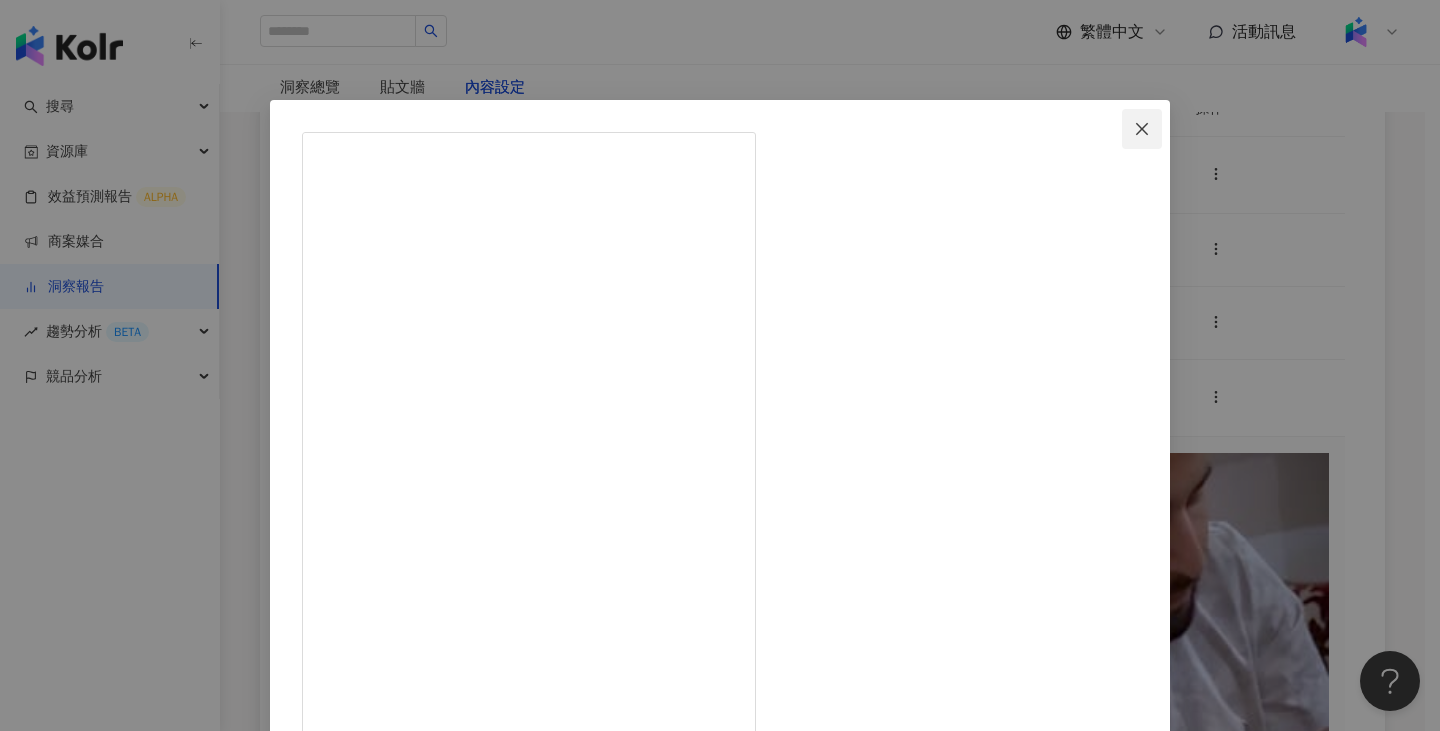 click 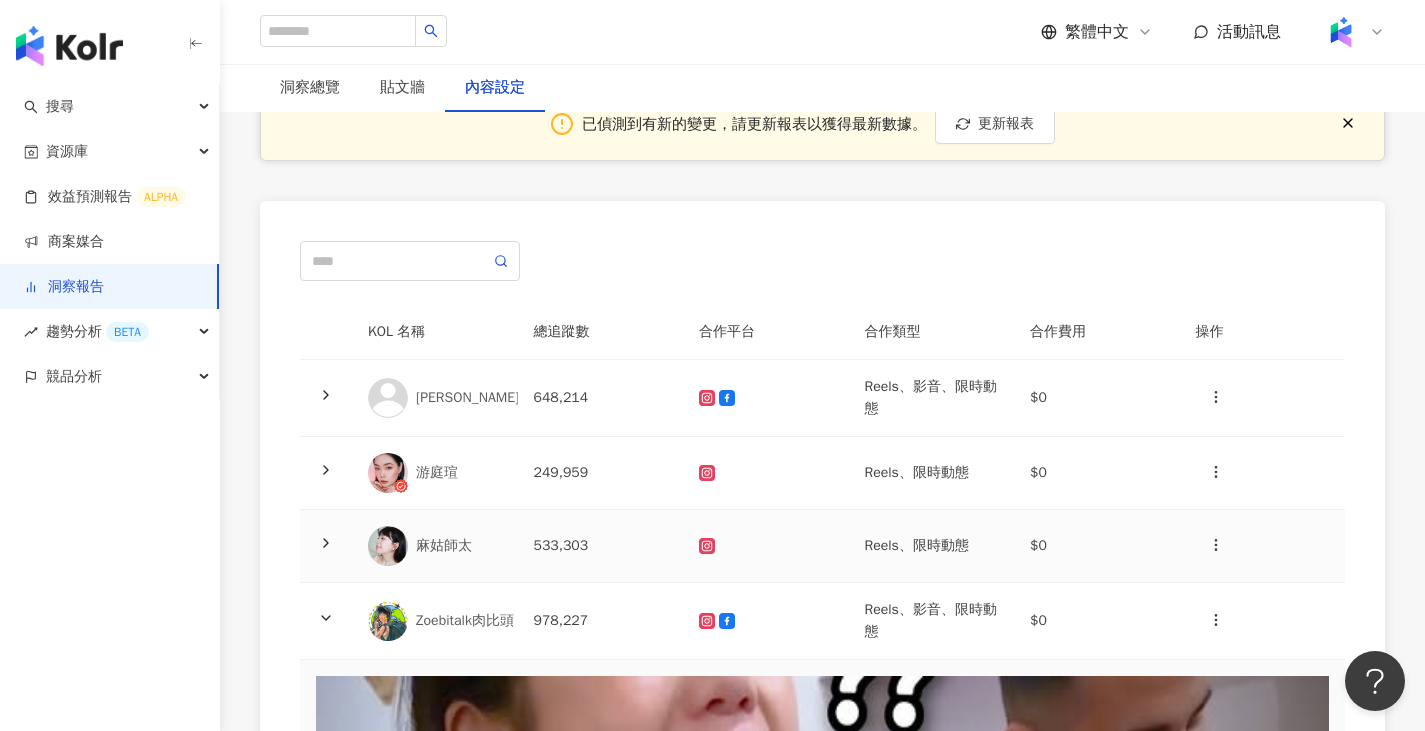 scroll, scrollTop: 0, scrollLeft: 0, axis: both 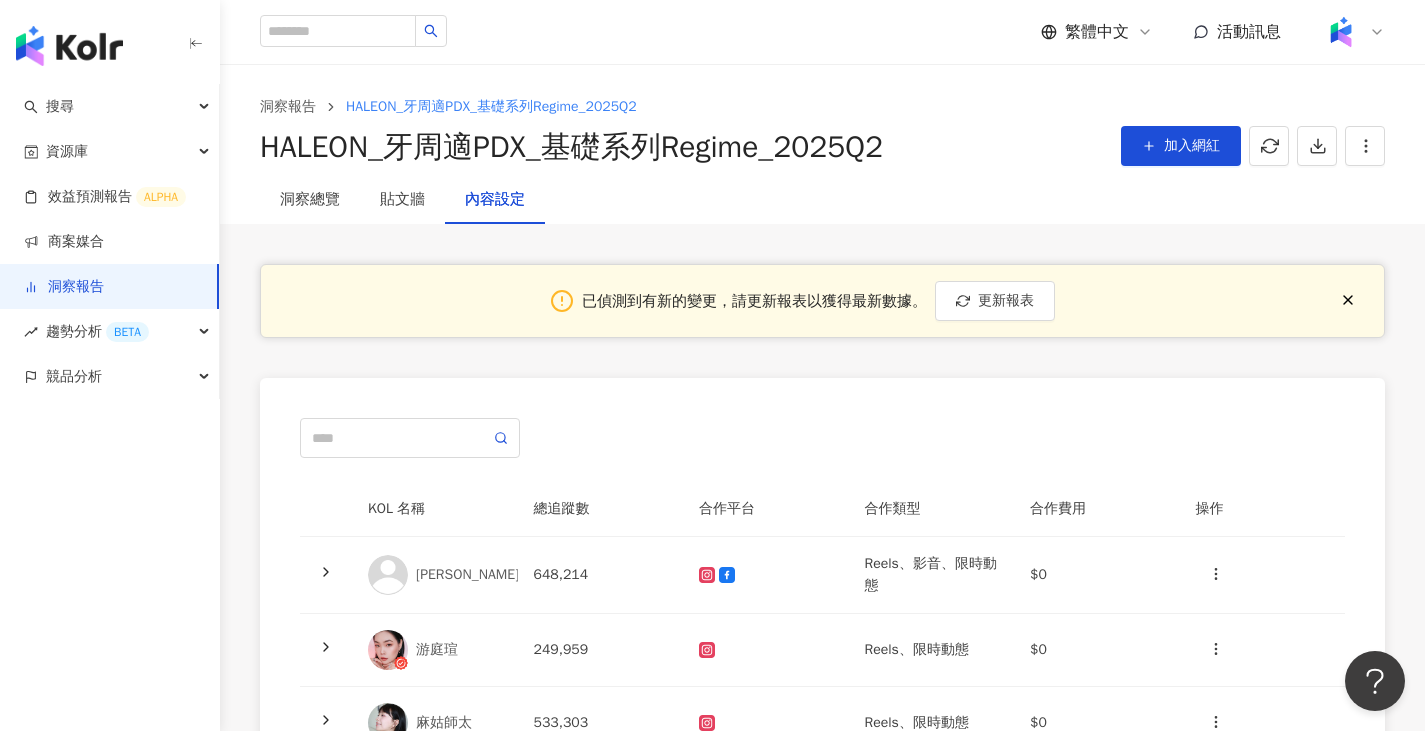 click on "洞察報告 HALEON_牙[PERSON_NAME]PDX_基礎系列Regime_2025Q2 HALEON_牙[PERSON_NAME]PDX_基礎系列Regime_2025Q2 加入網紅" at bounding box center [822, 132] 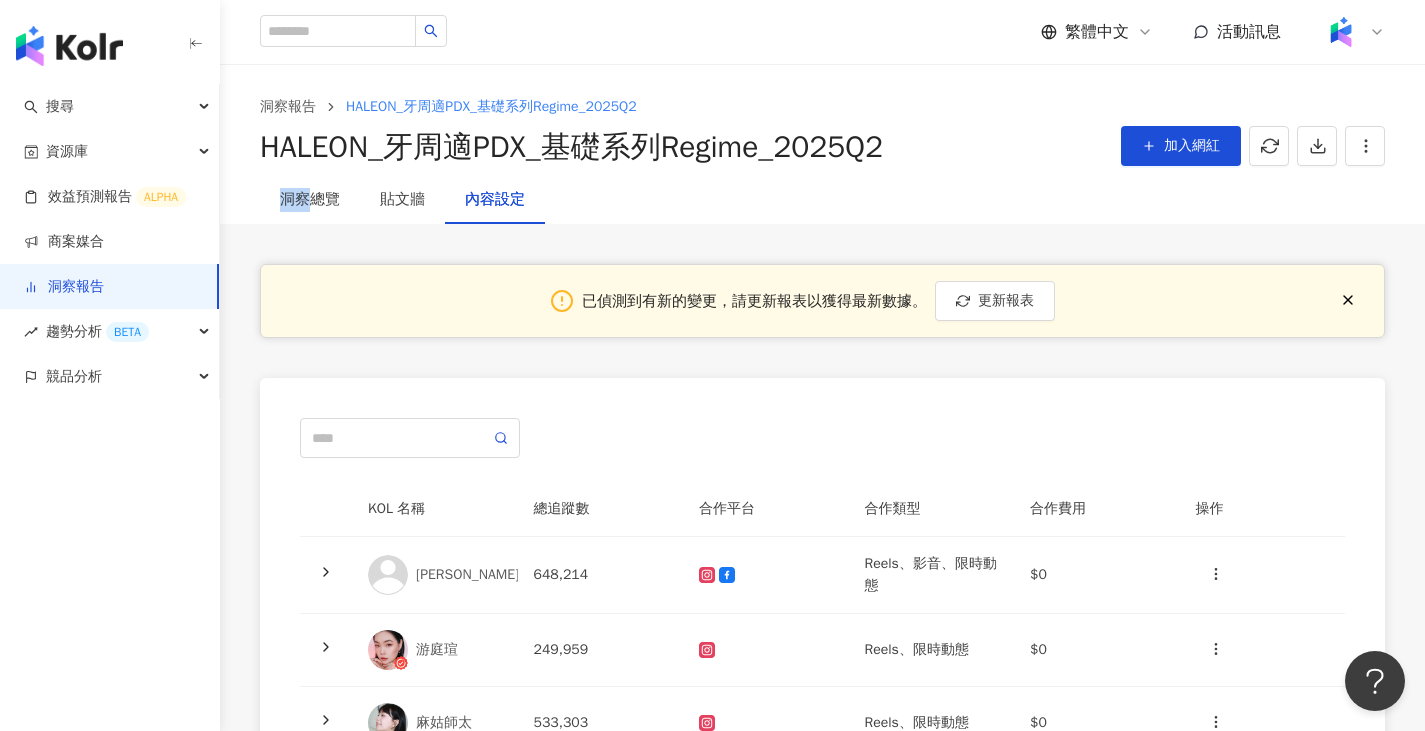 click on "洞察報告 HALEON_牙[PERSON_NAME]PDX_基礎系列Regime_2025Q2 HALEON_牙[PERSON_NAME]PDX_基礎系列Regime_2025Q2 加入網紅" at bounding box center (822, 132) 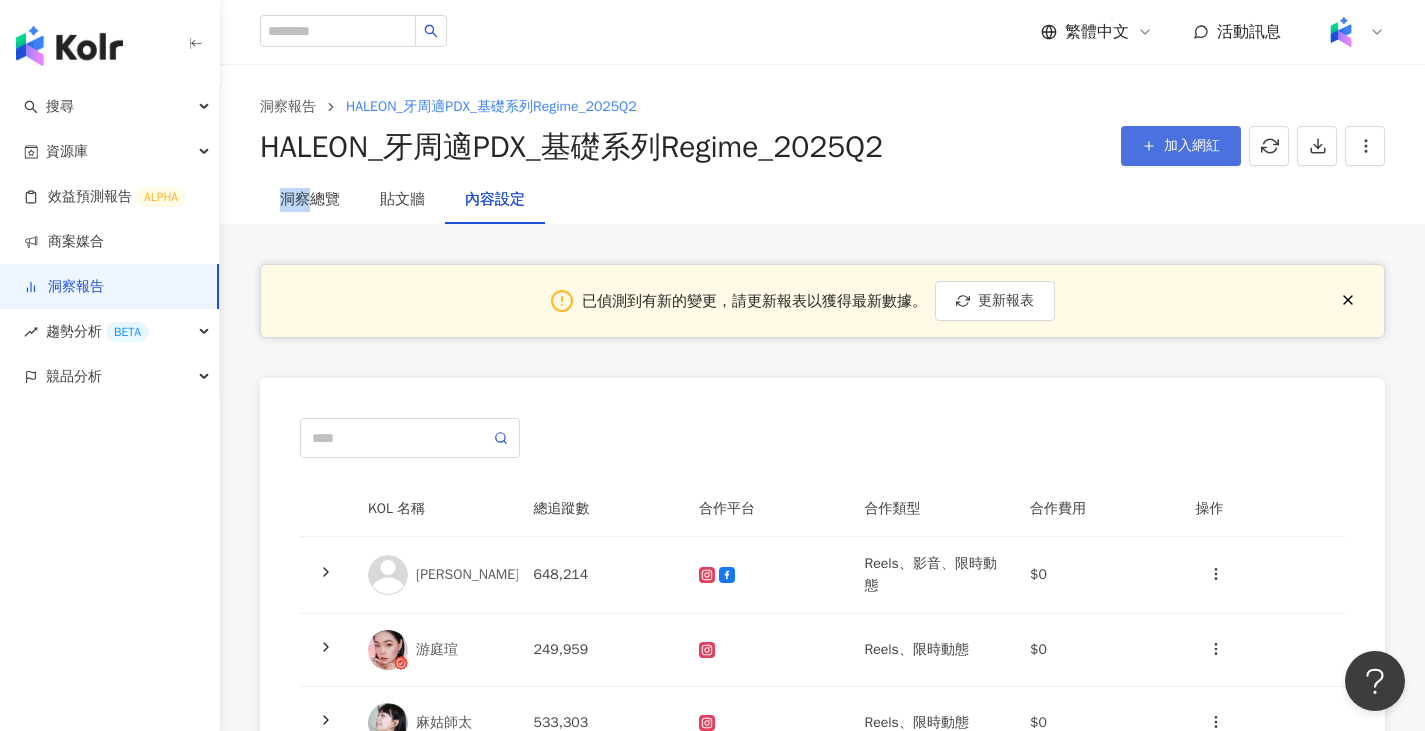 click on "加入網紅" at bounding box center [1192, 146] 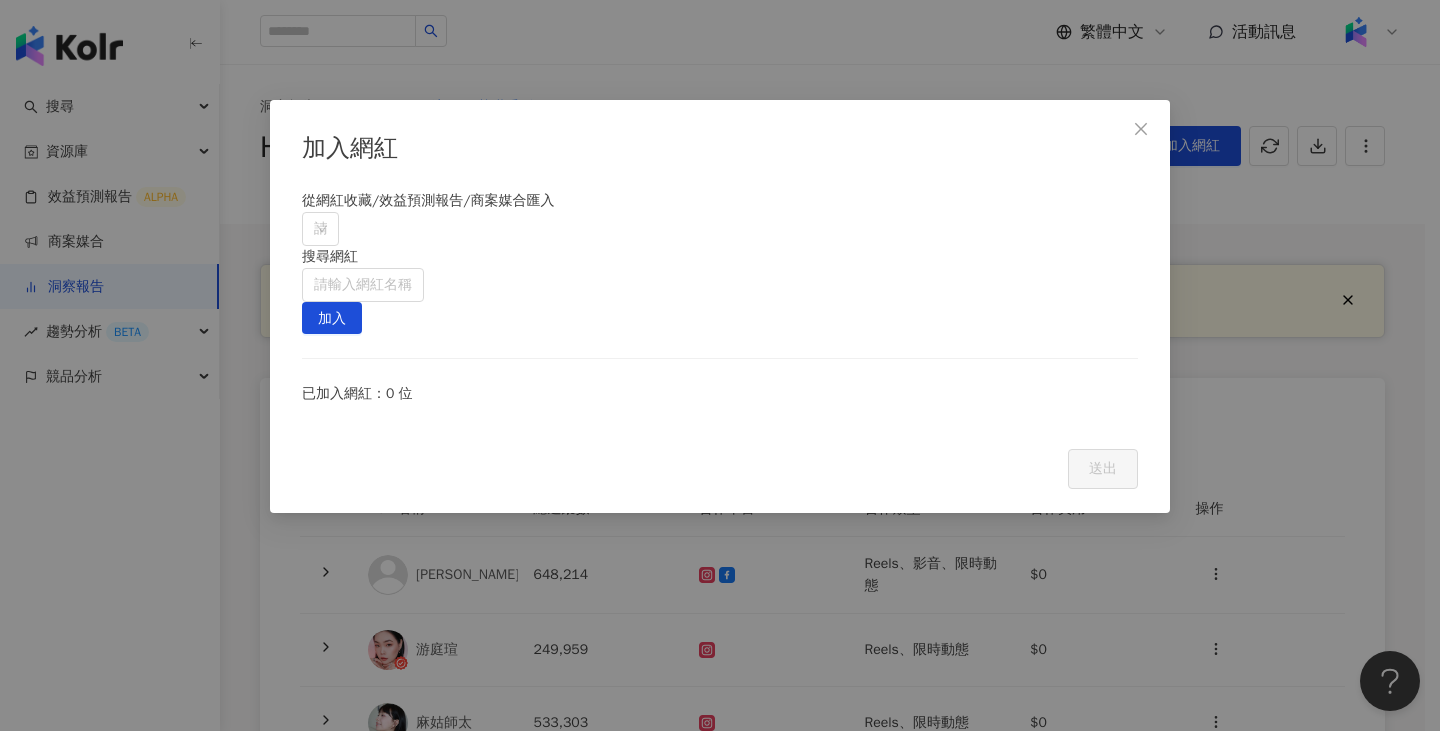 click on "加入網紅 從網紅收藏/效益預測報告/商案媒合匯入   請搜尋或選擇 搜尋網紅 請輸入網紅名稱 加入 已加入網紅：0 位 Cancel 送出" at bounding box center (720, 365) 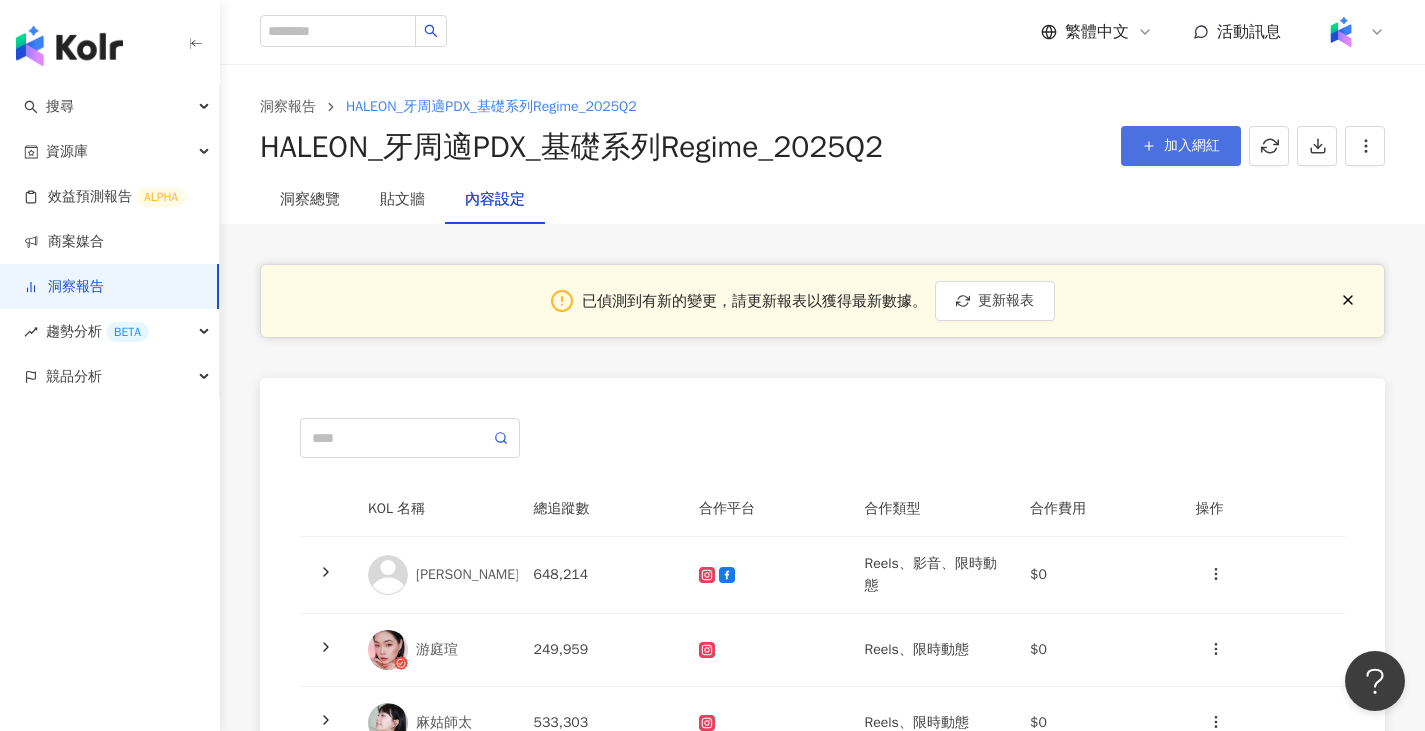 click on "加入網紅" at bounding box center (1181, 146) 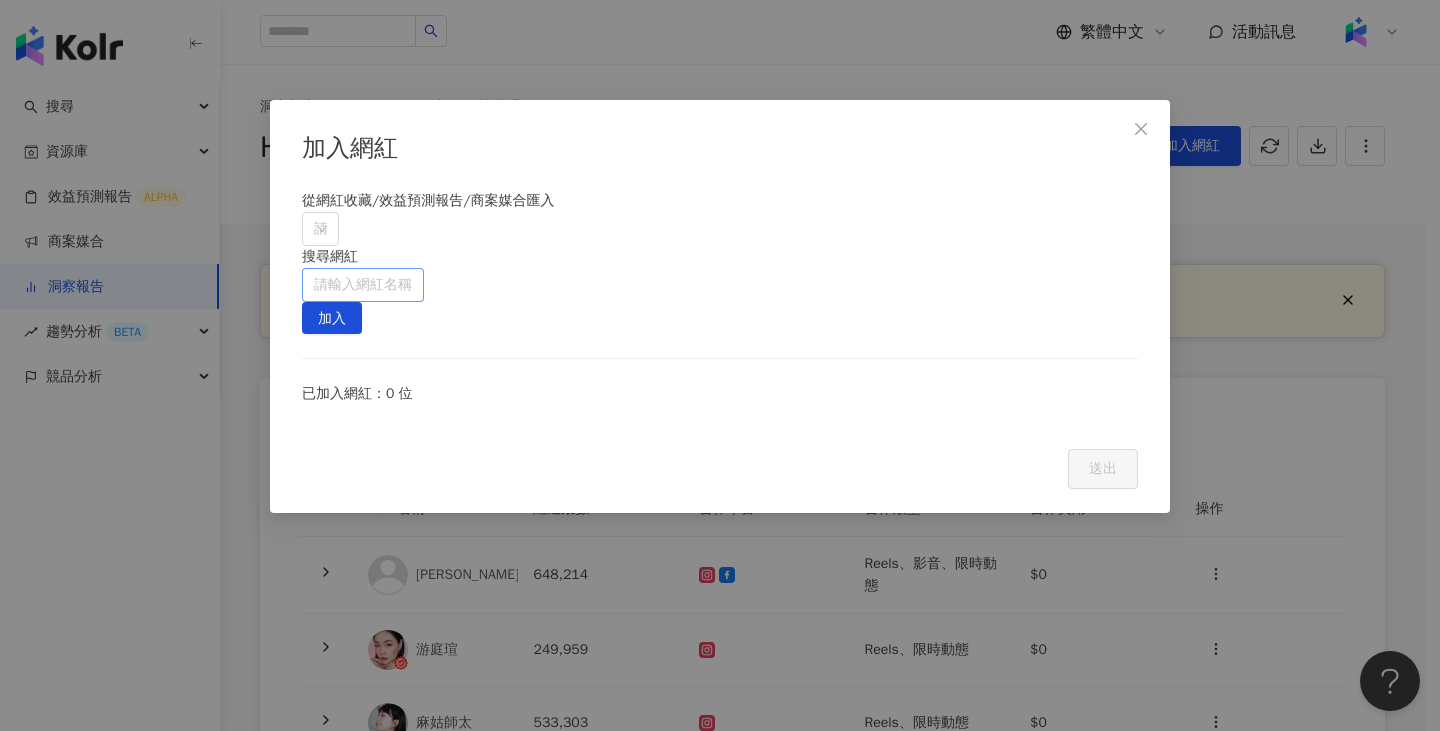 click at bounding box center (363, 285) 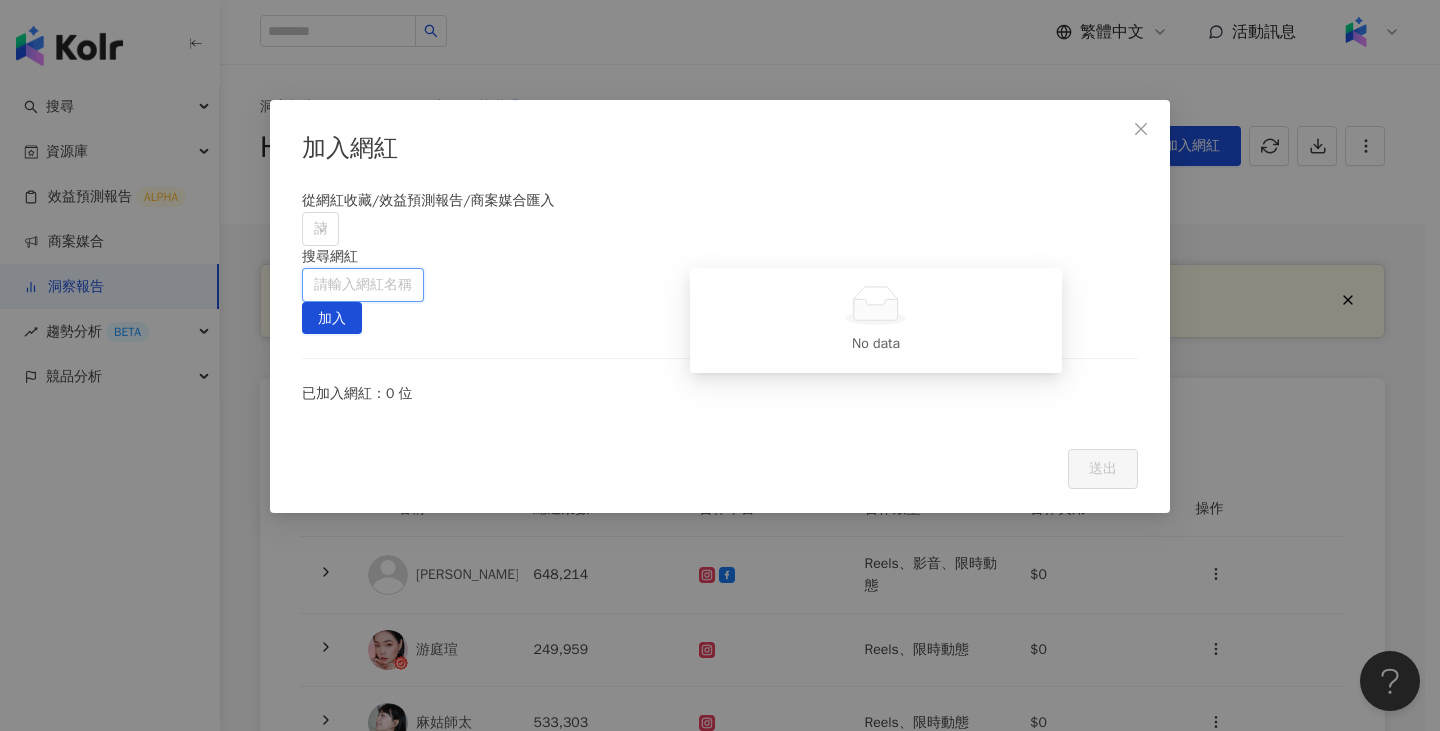 click at bounding box center (363, 285) 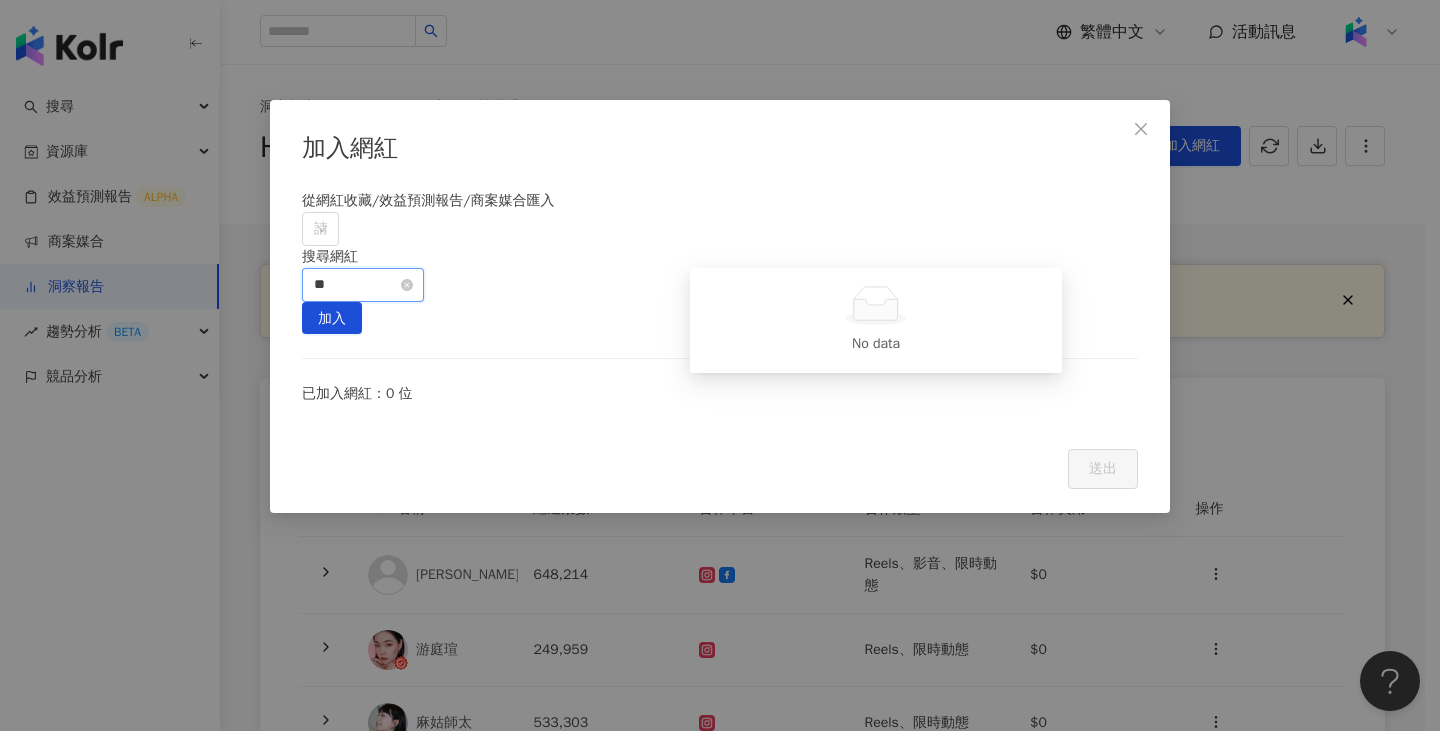 type on "*" 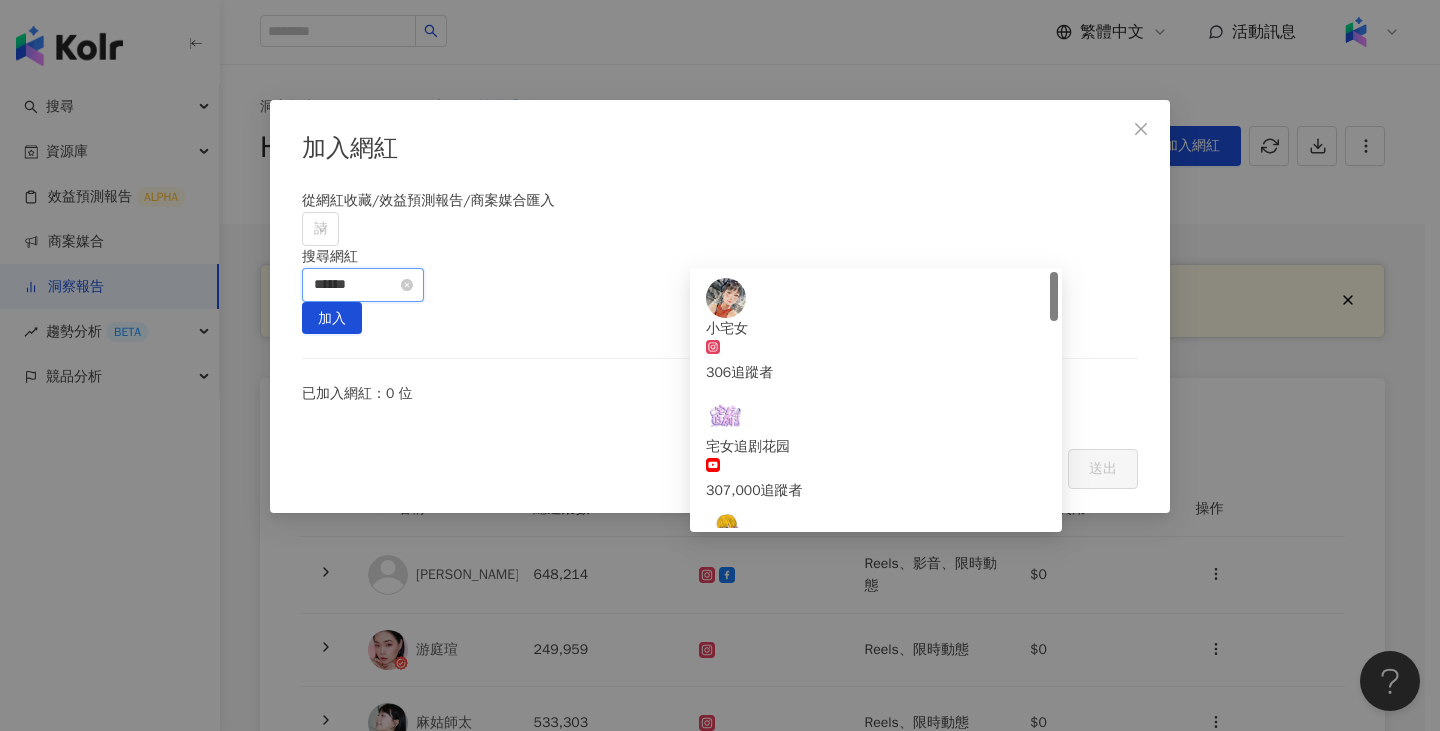 type on "****" 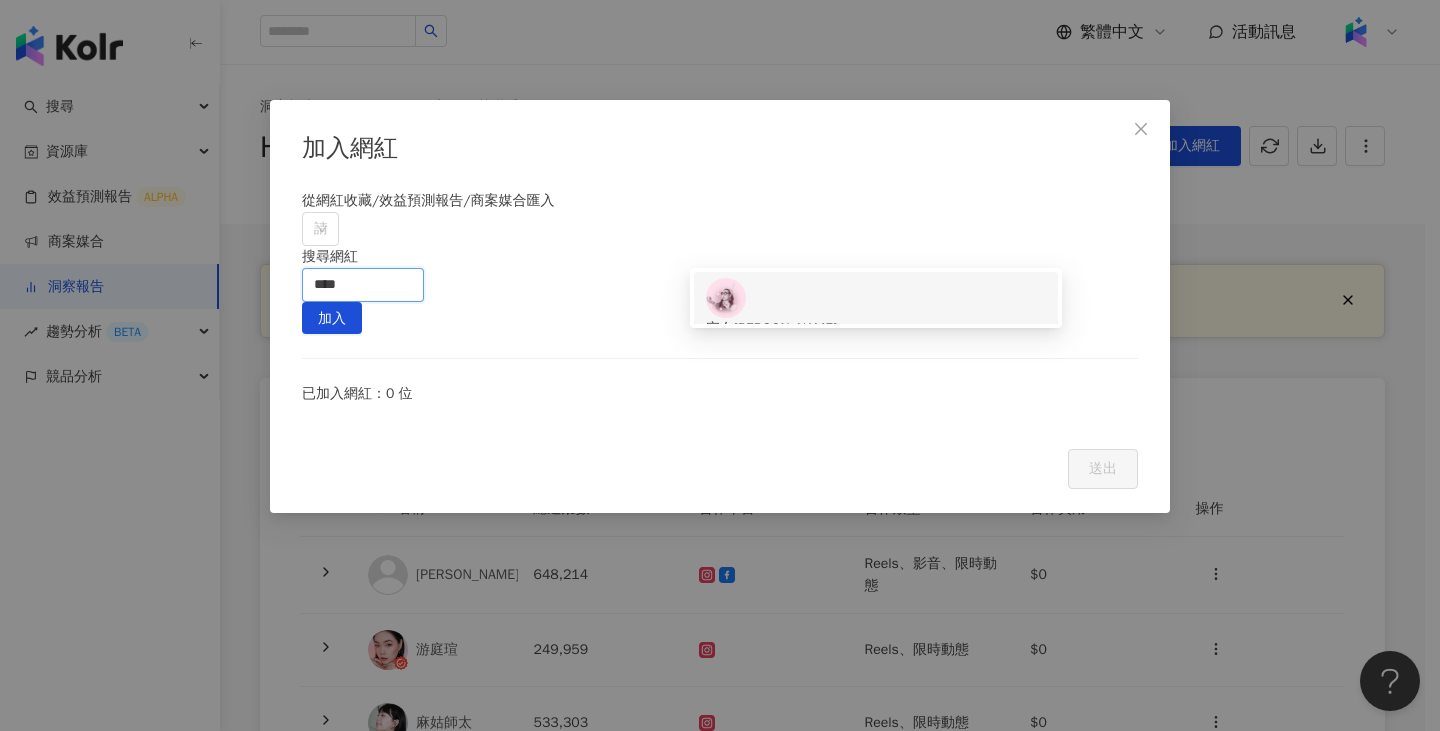 click on "宅女[PERSON_NAME]" at bounding box center [876, 329] 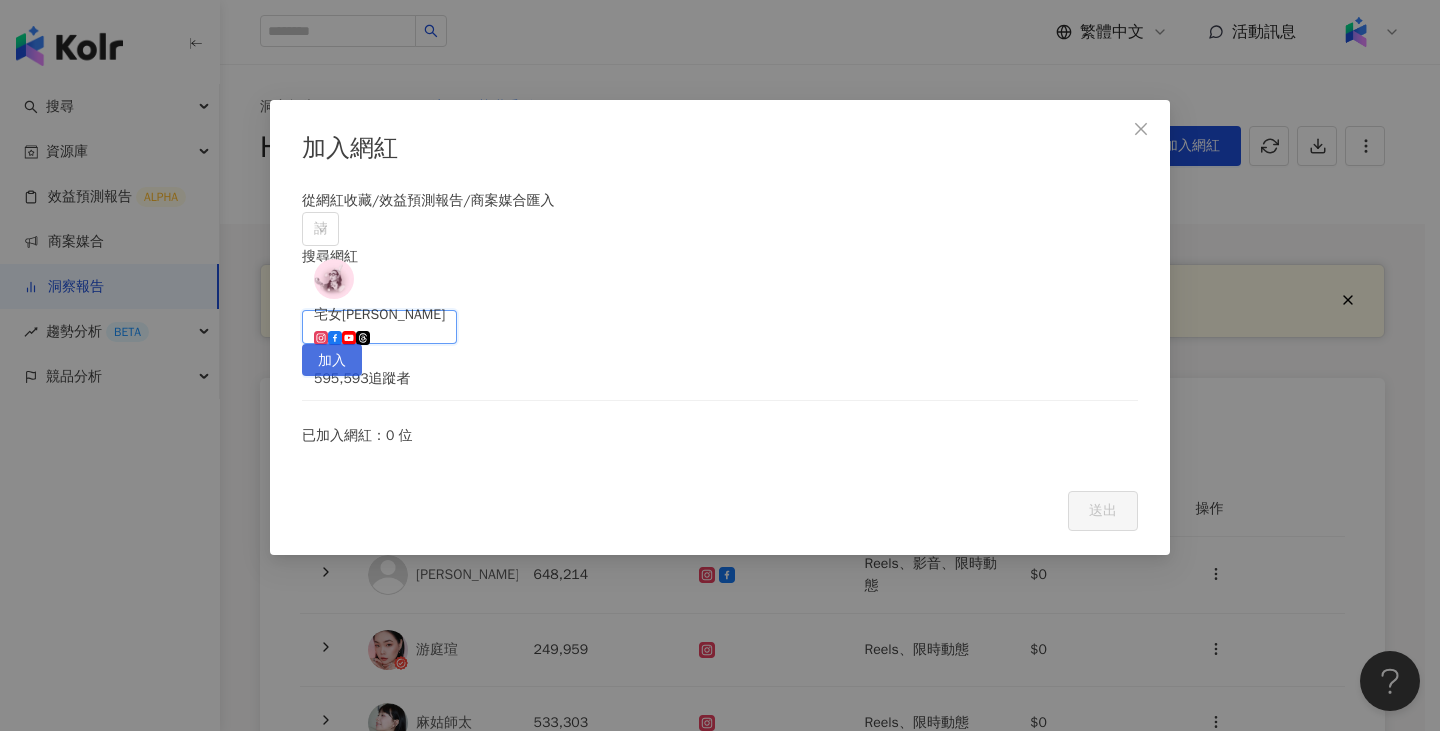click on "加入" at bounding box center (332, 361) 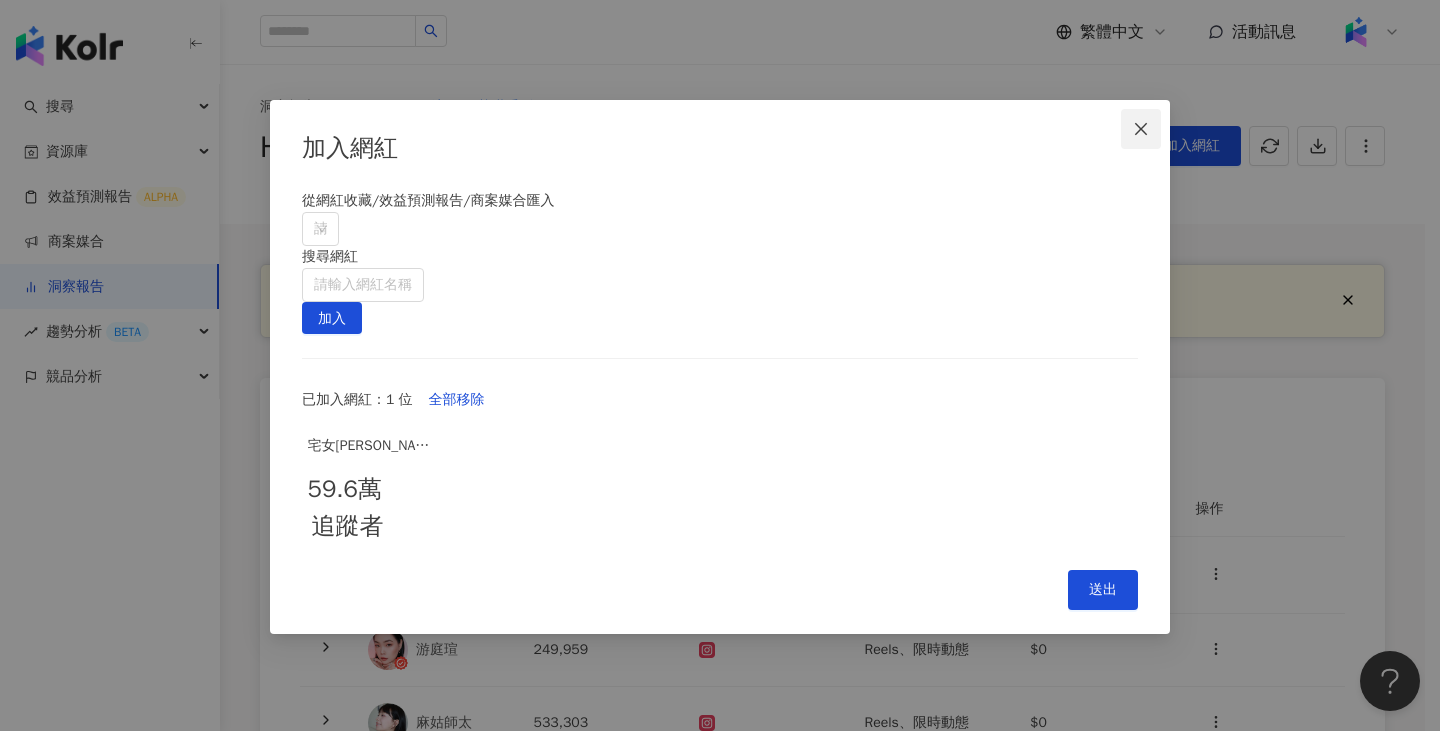 click 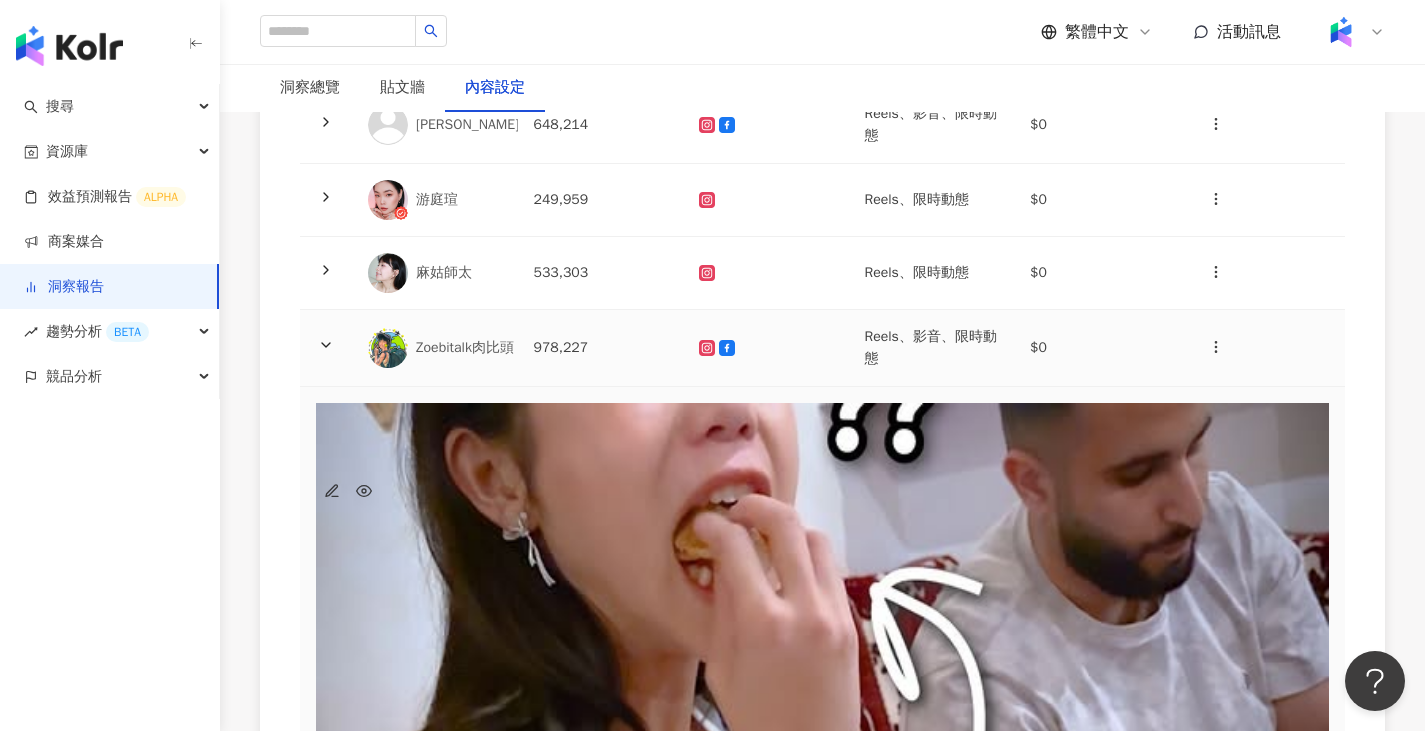 scroll, scrollTop: 500, scrollLeft: 0, axis: vertical 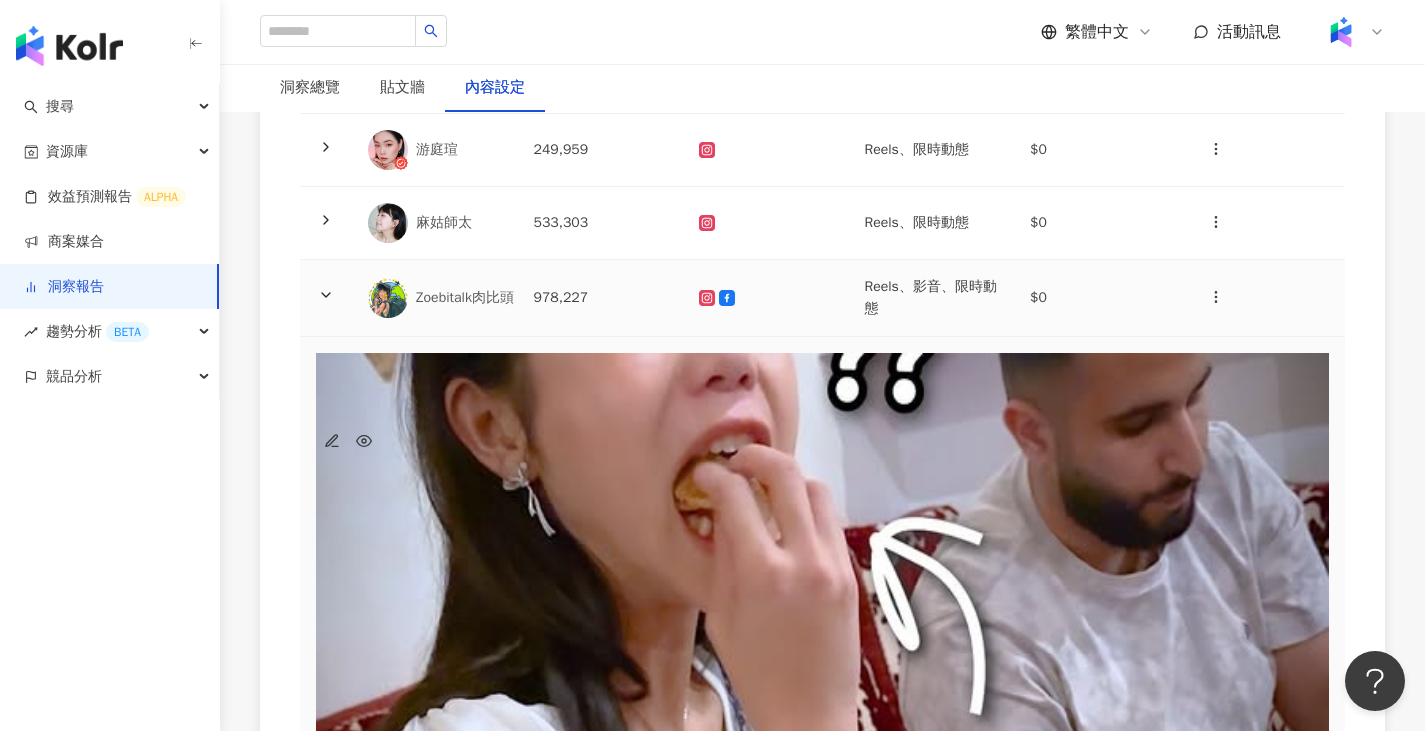 click on "978,227" at bounding box center (601, 298) 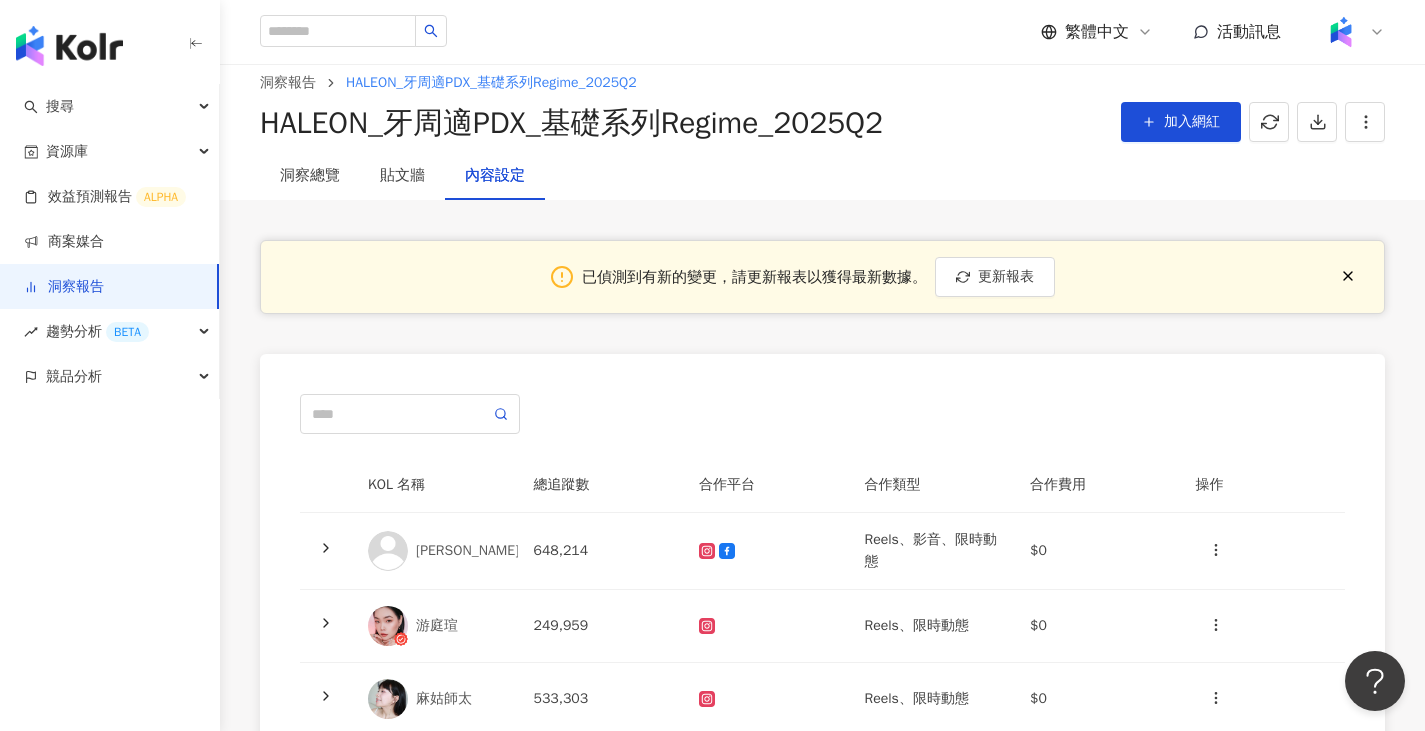 scroll, scrollTop: 0, scrollLeft: 0, axis: both 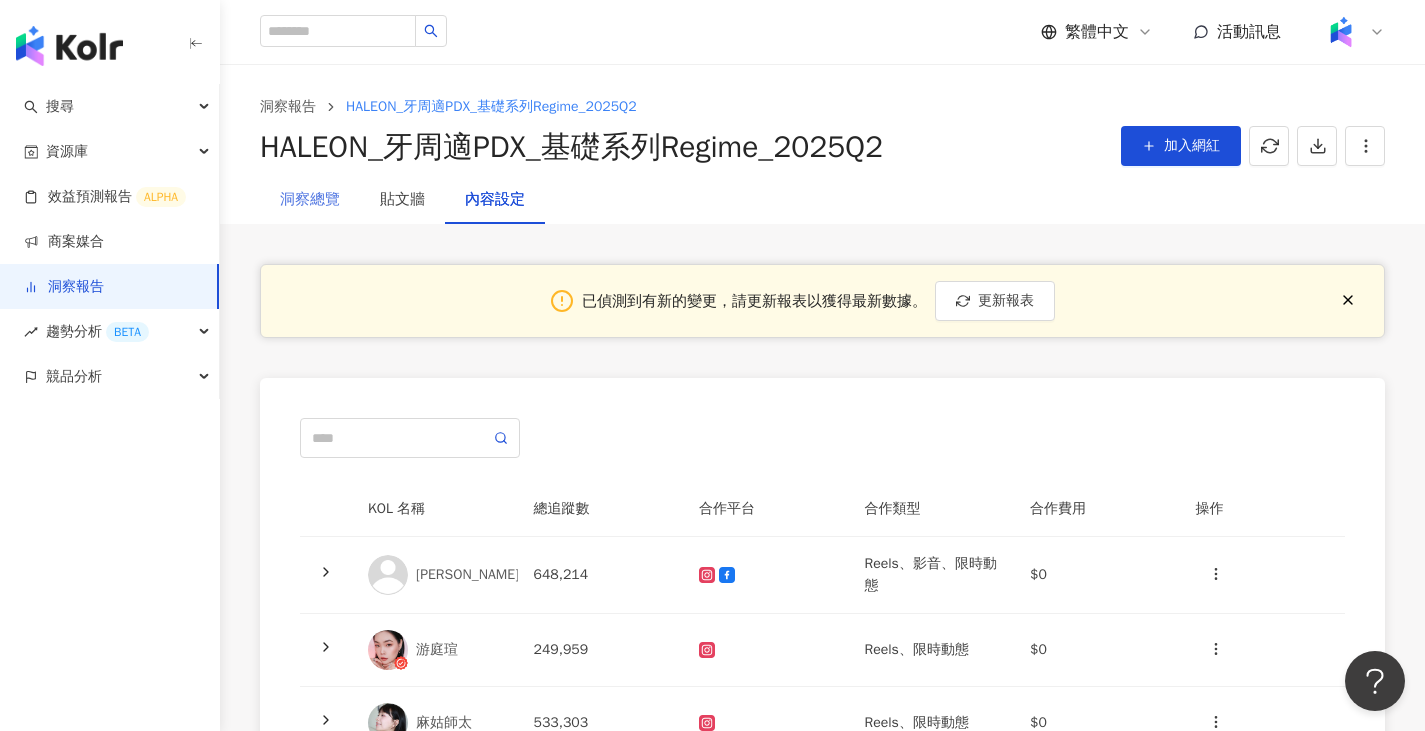 click on "洞察總覽" at bounding box center [310, 200] 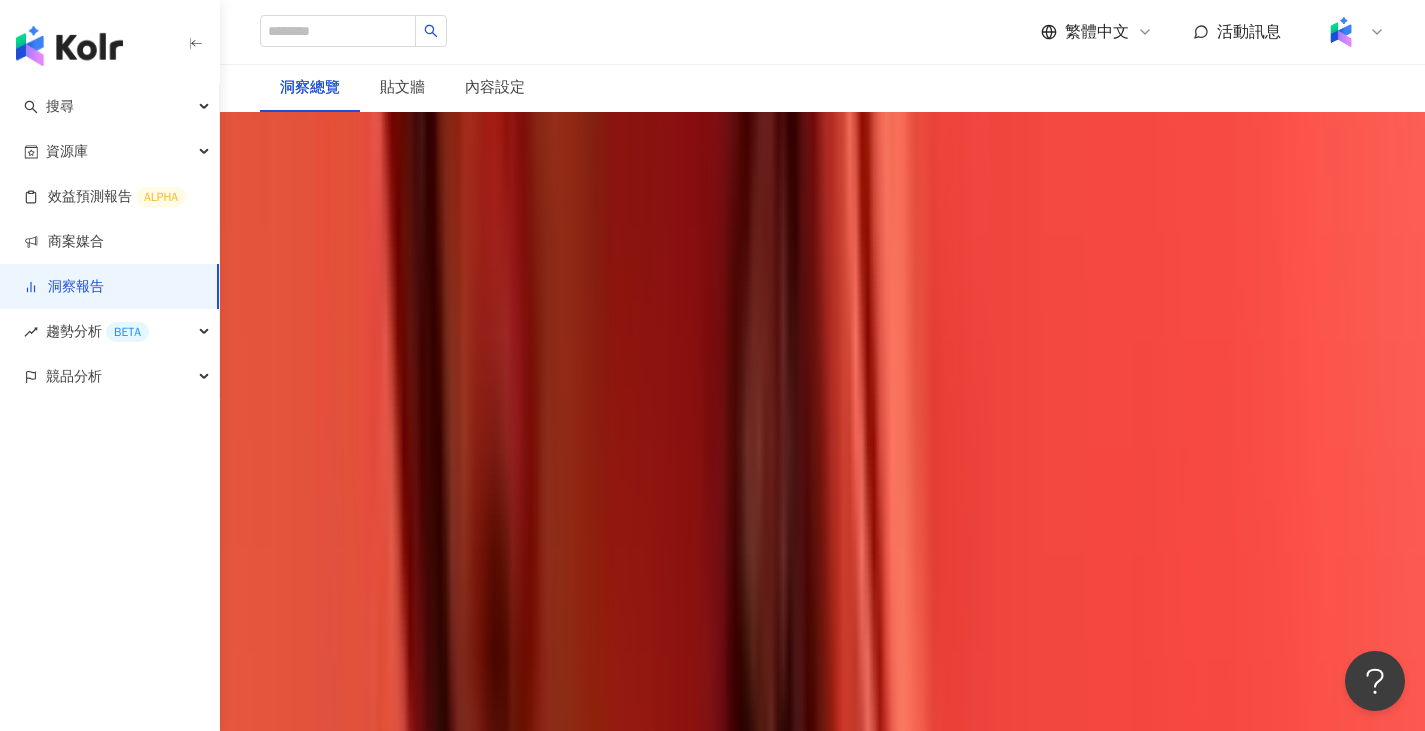 scroll, scrollTop: 6168, scrollLeft: 0, axis: vertical 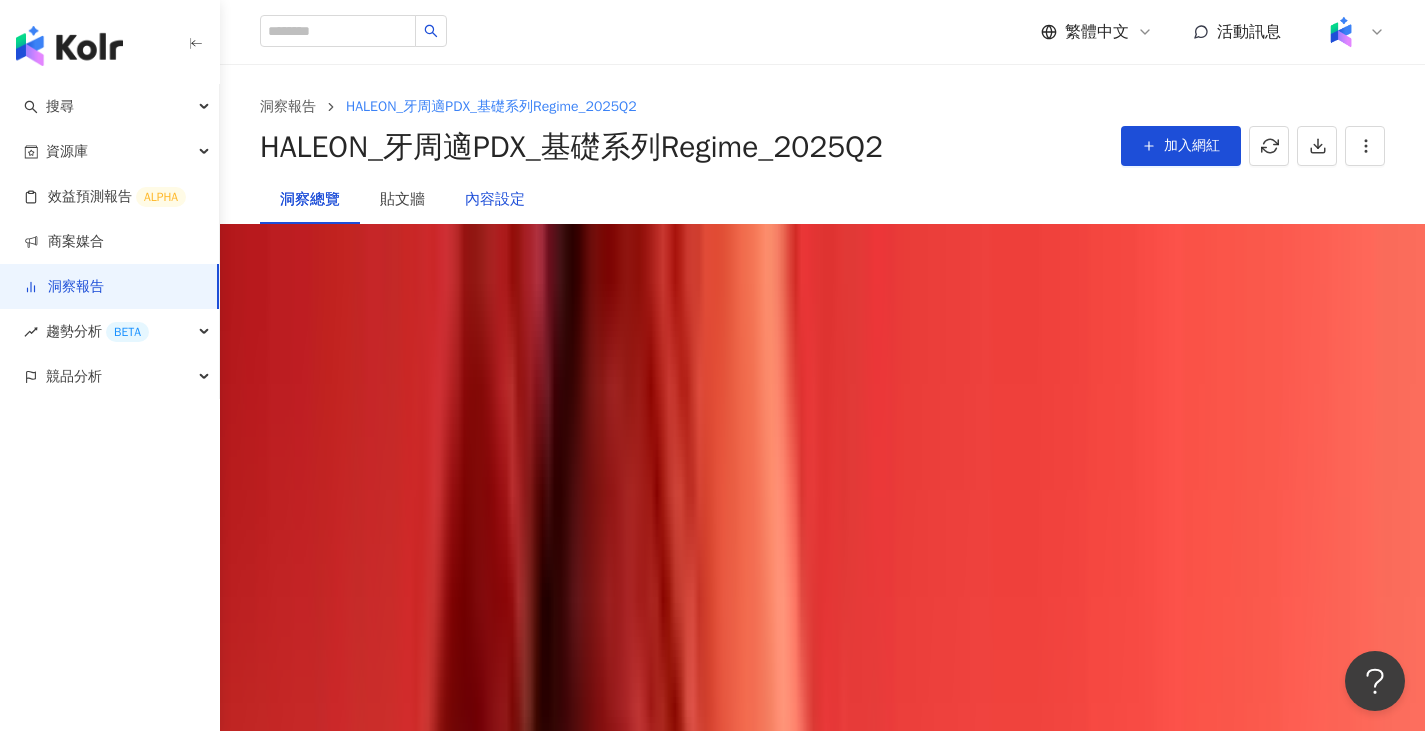 click on "內容設定" at bounding box center [495, 200] 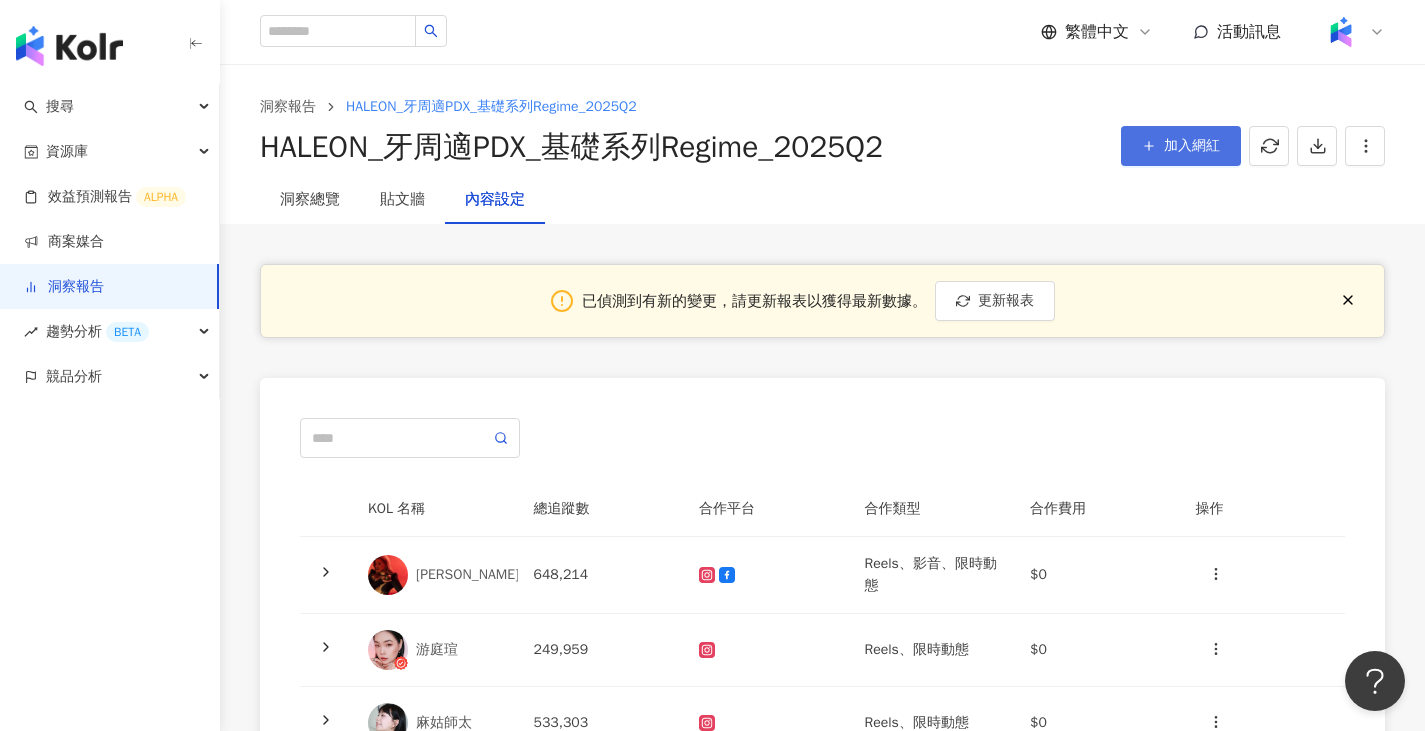 click on "加入網紅" at bounding box center [1192, 146] 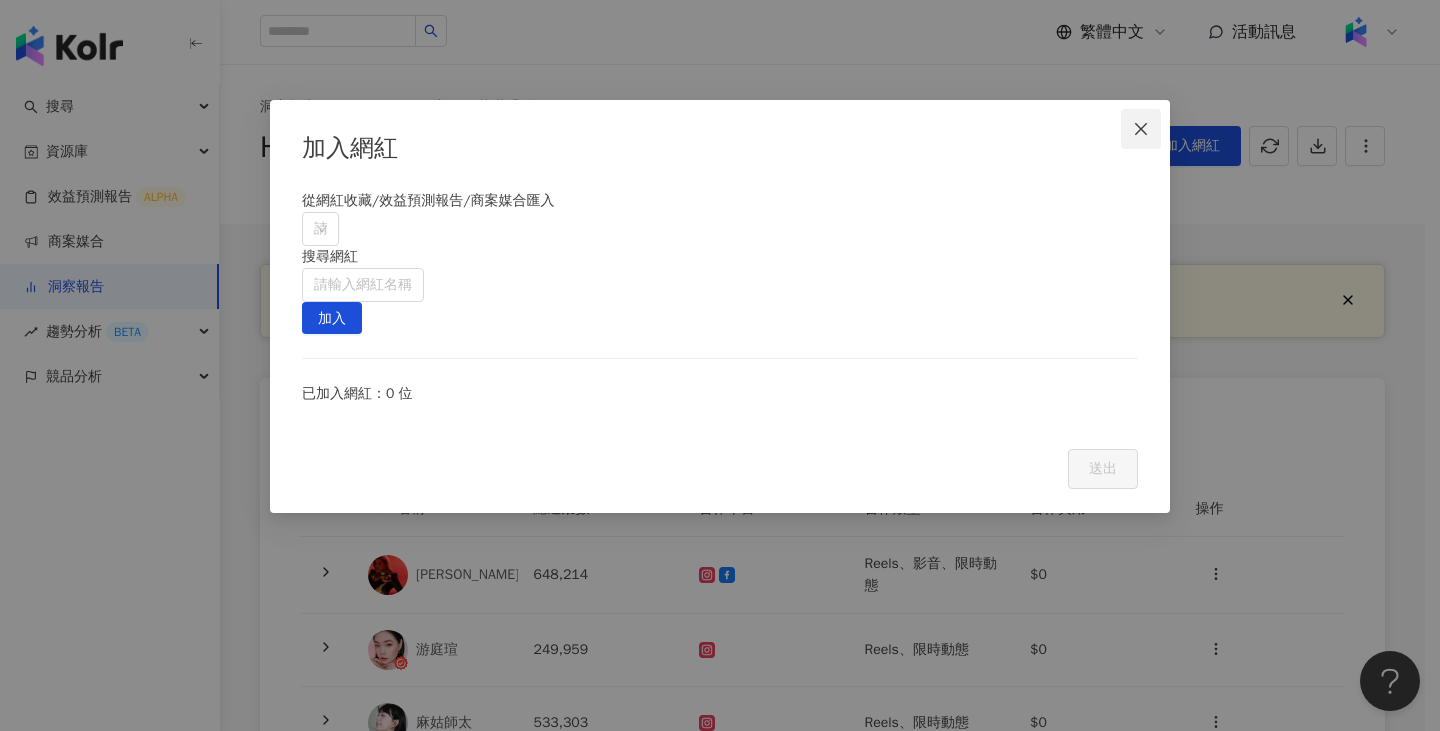 click at bounding box center (1141, 129) 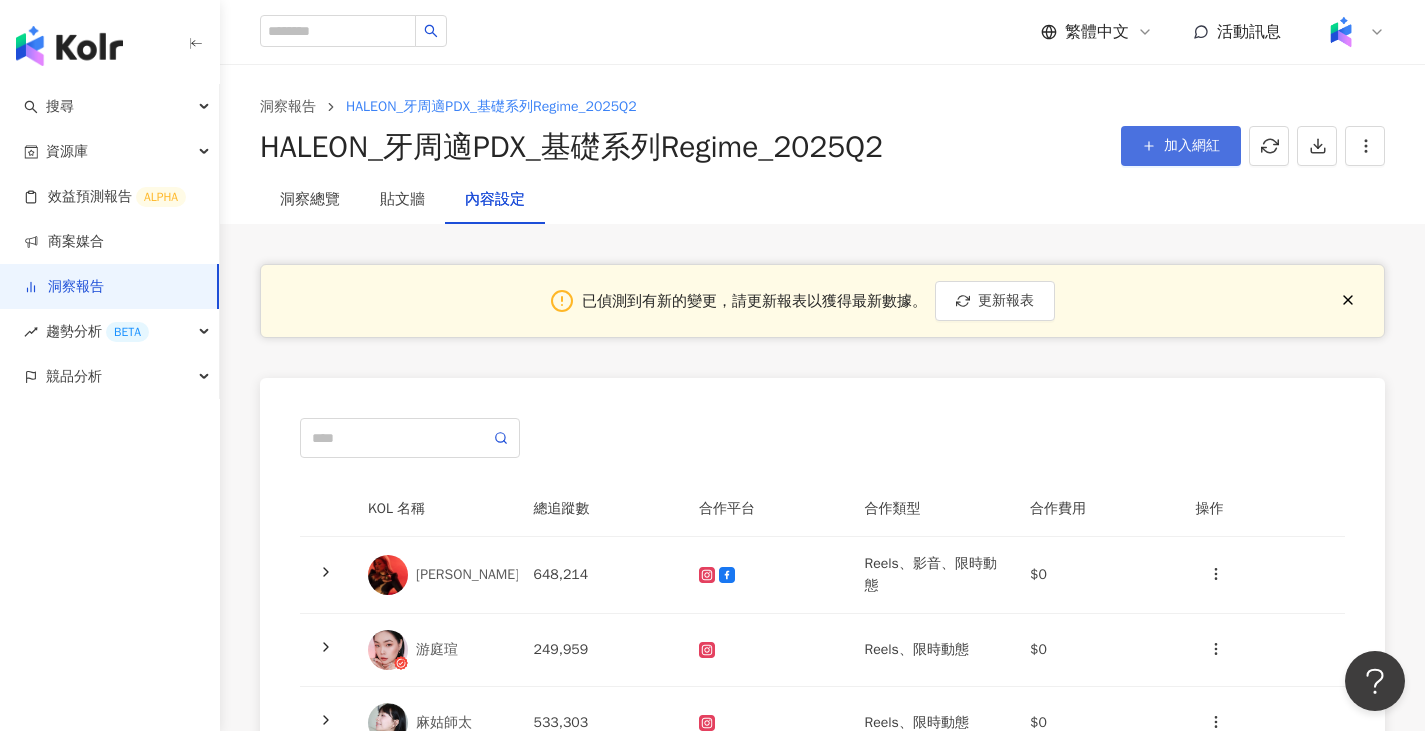 click on "加入網紅" at bounding box center (1181, 146) 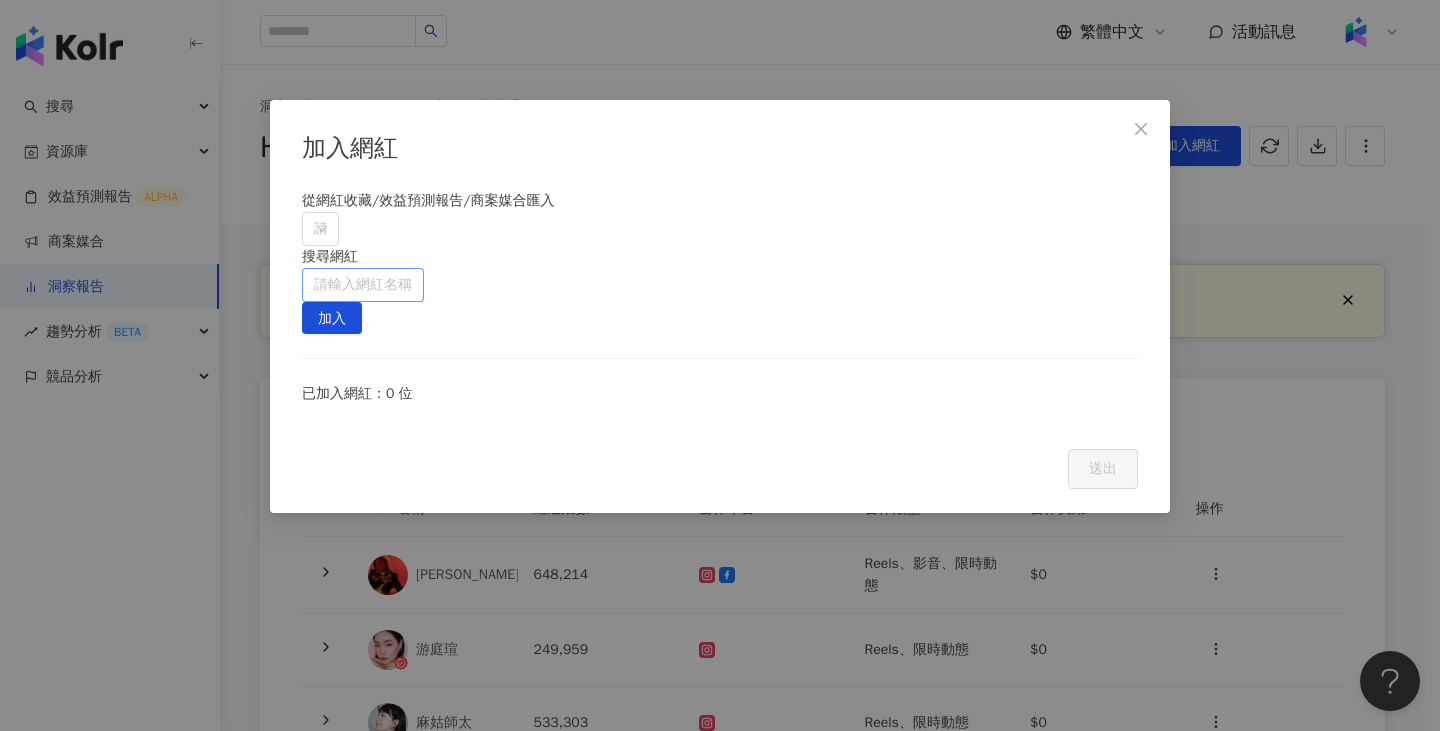 click at bounding box center (363, 285) 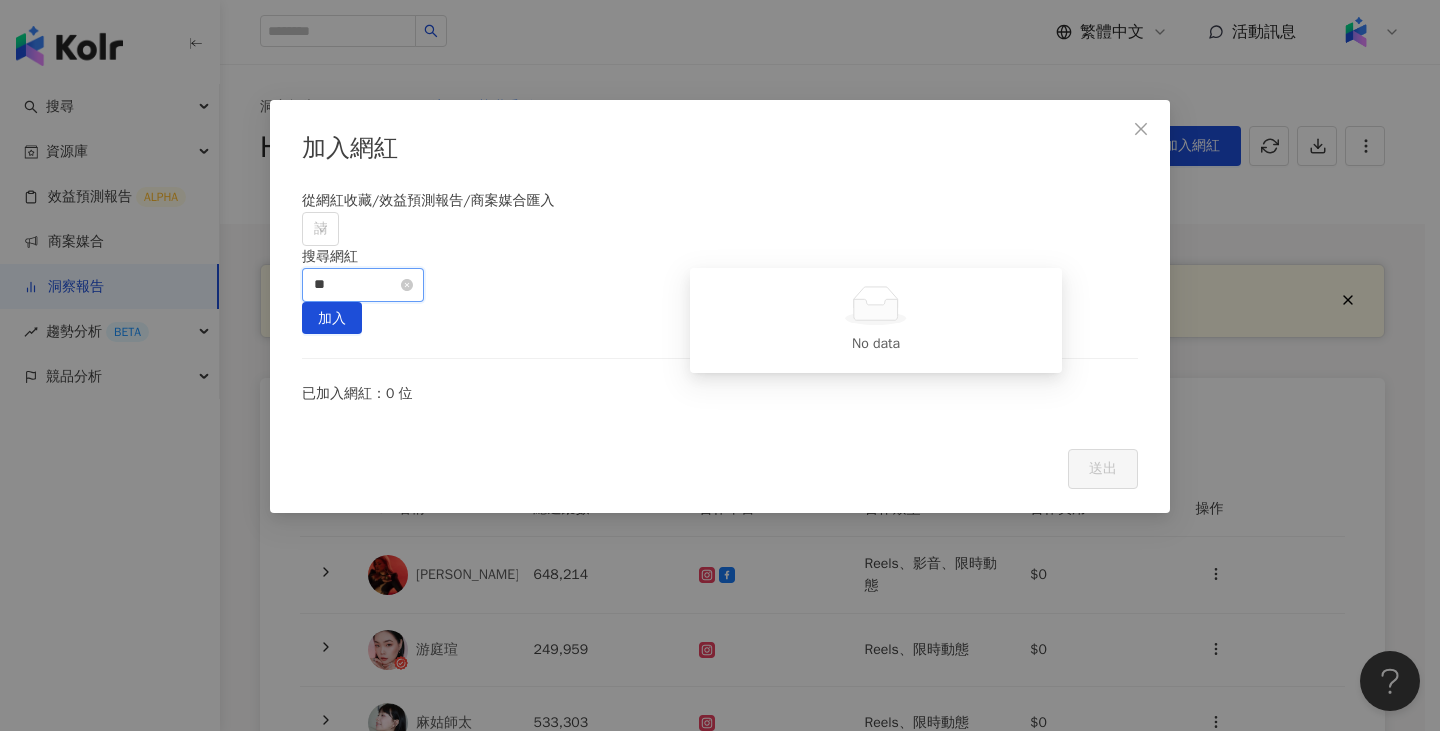 type on "*" 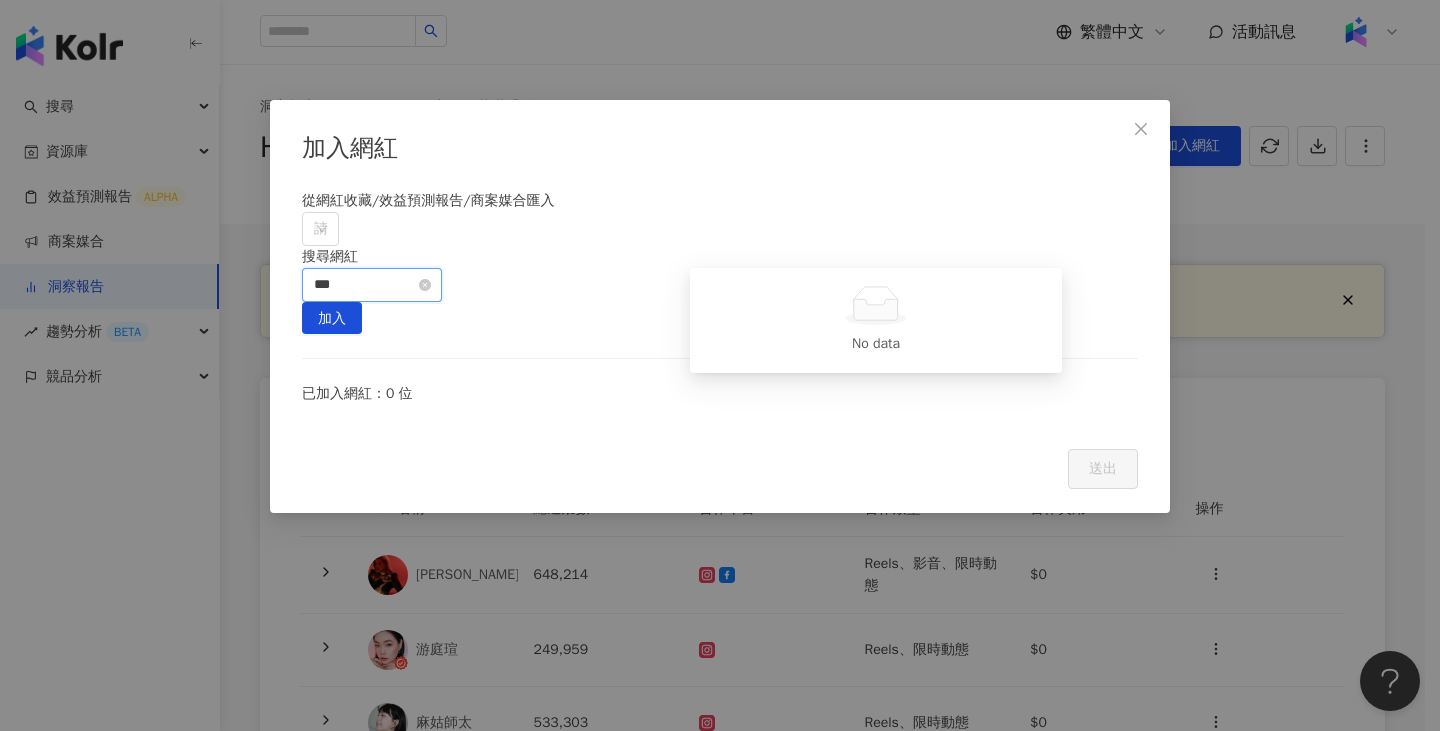 type on "**" 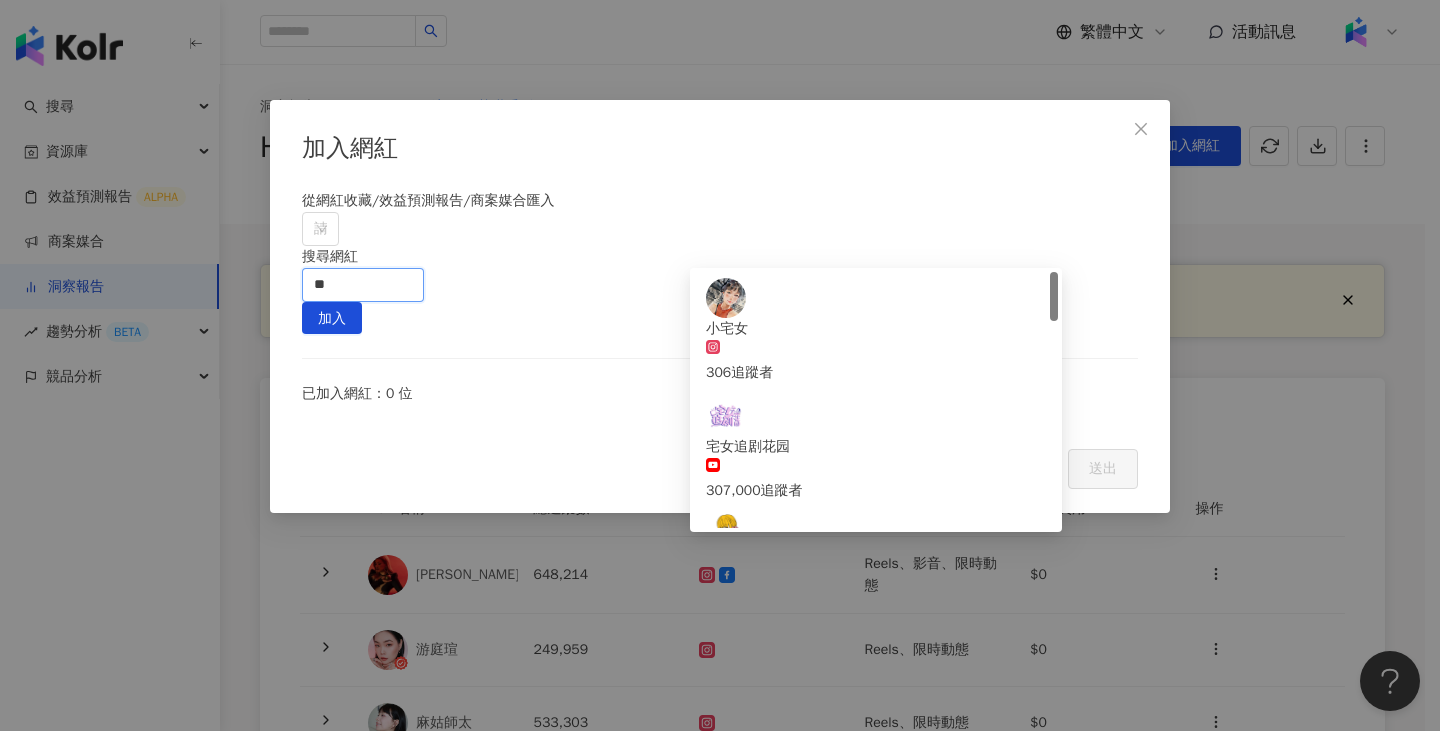 click on "宅女[PERSON_NAME]" at bounding box center (876, 683) 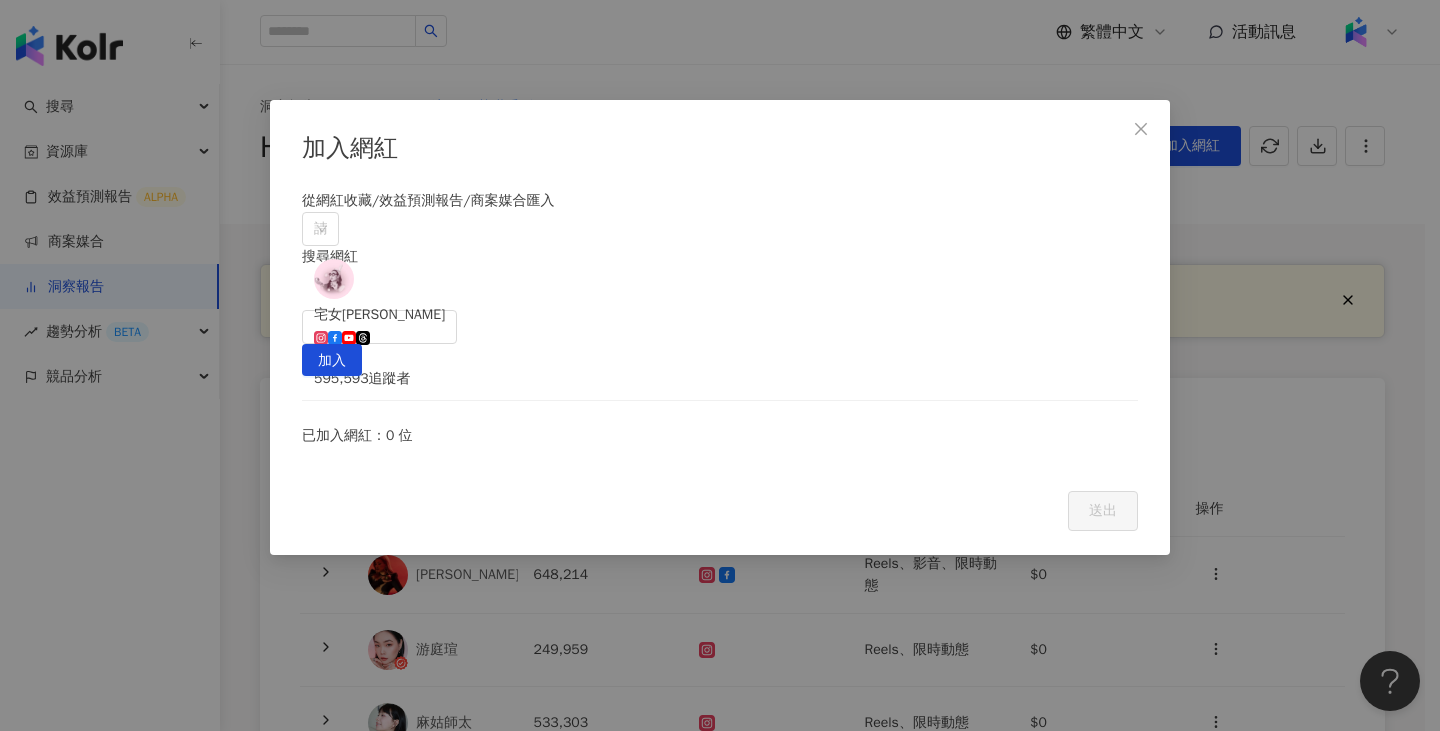 click on "從網紅收藏/效益預測報告/商案媒合匯入   請搜尋或選擇 搜尋網紅 宅女小紅 595,593 追蹤者 加入" at bounding box center (720, 283) 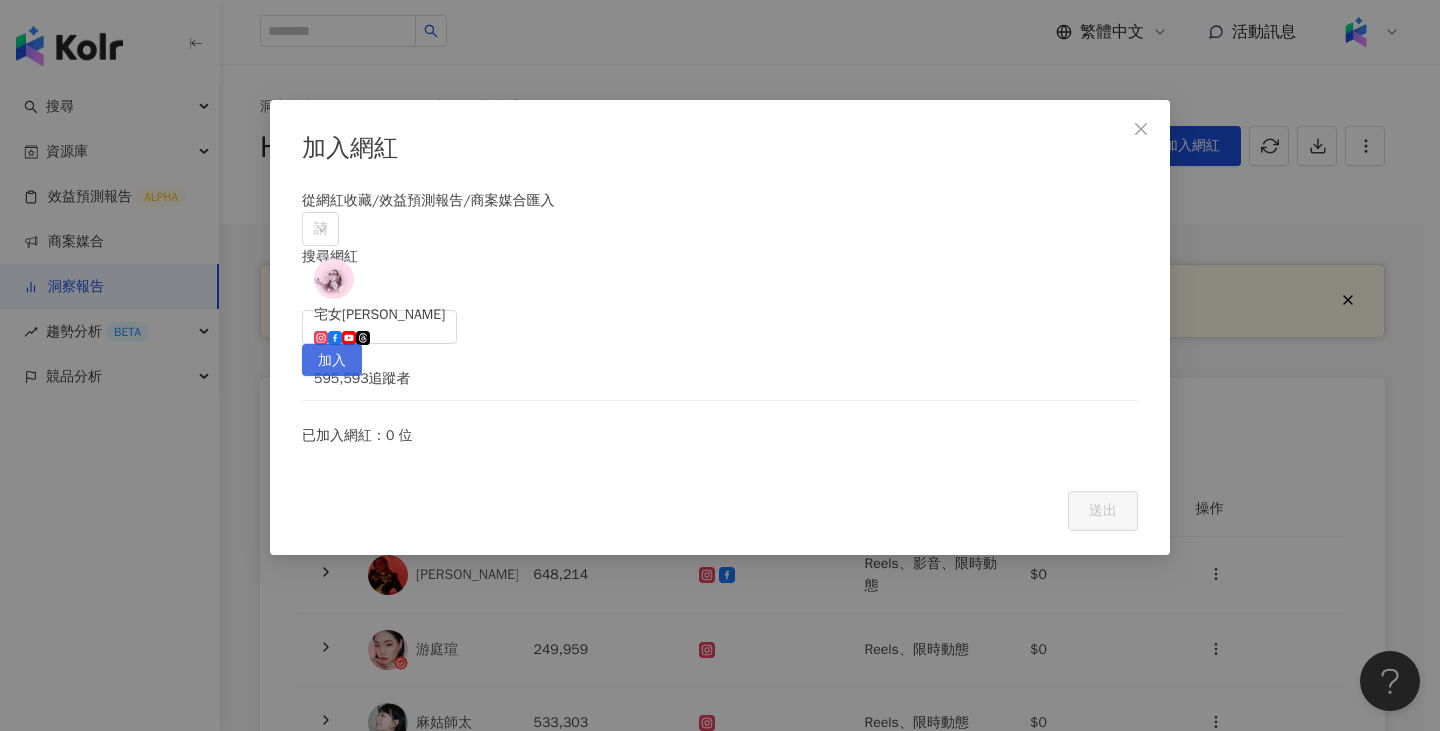 click on "加入" at bounding box center [332, 360] 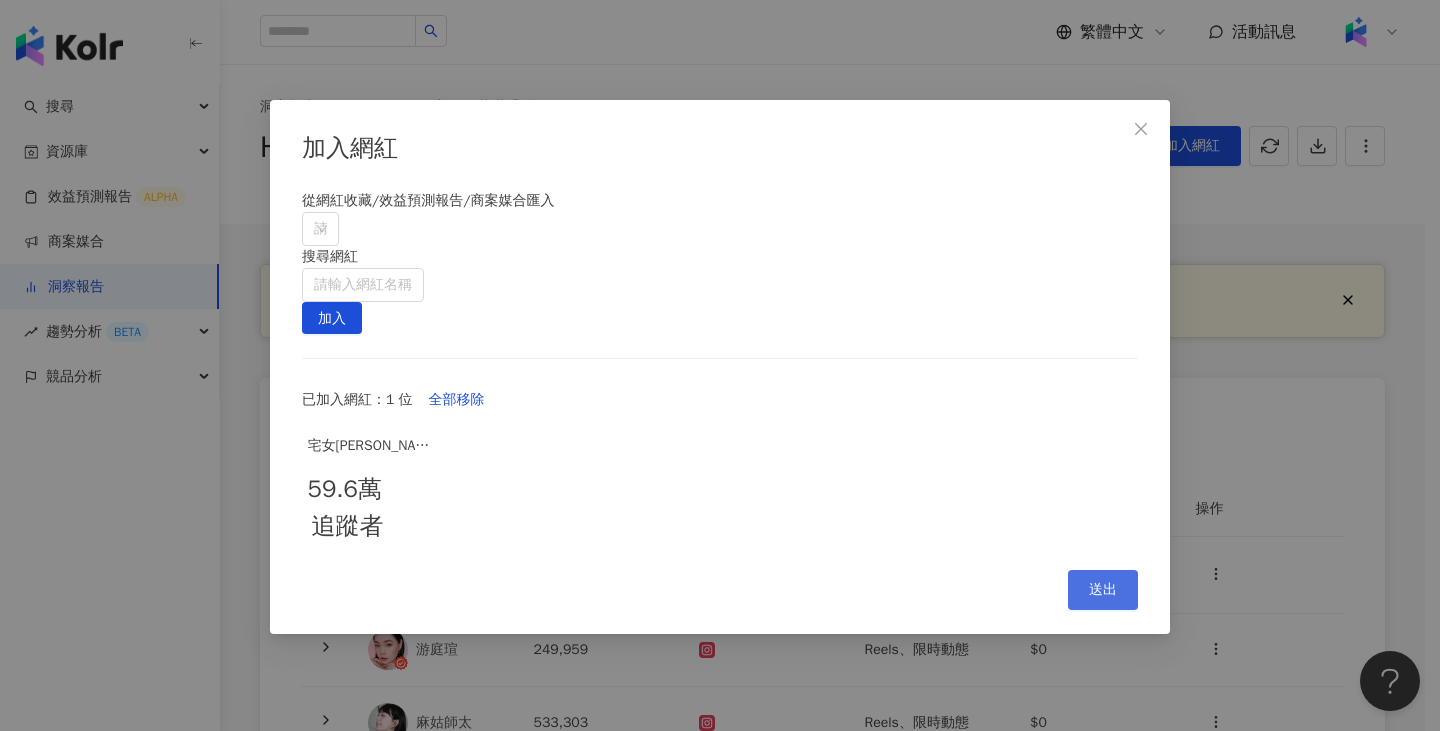 click on "送出" at bounding box center (1103, 590) 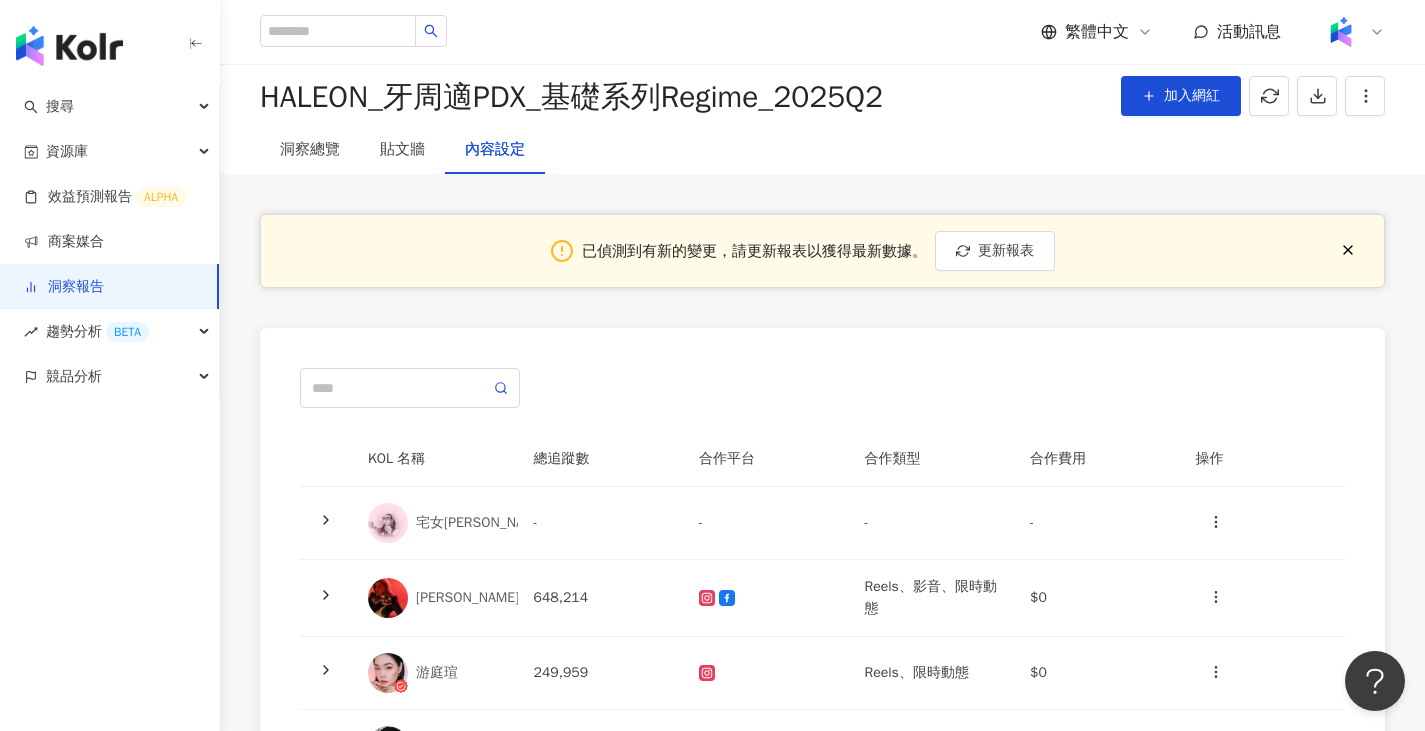 scroll, scrollTop: 100, scrollLeft: 0, axis: vertical 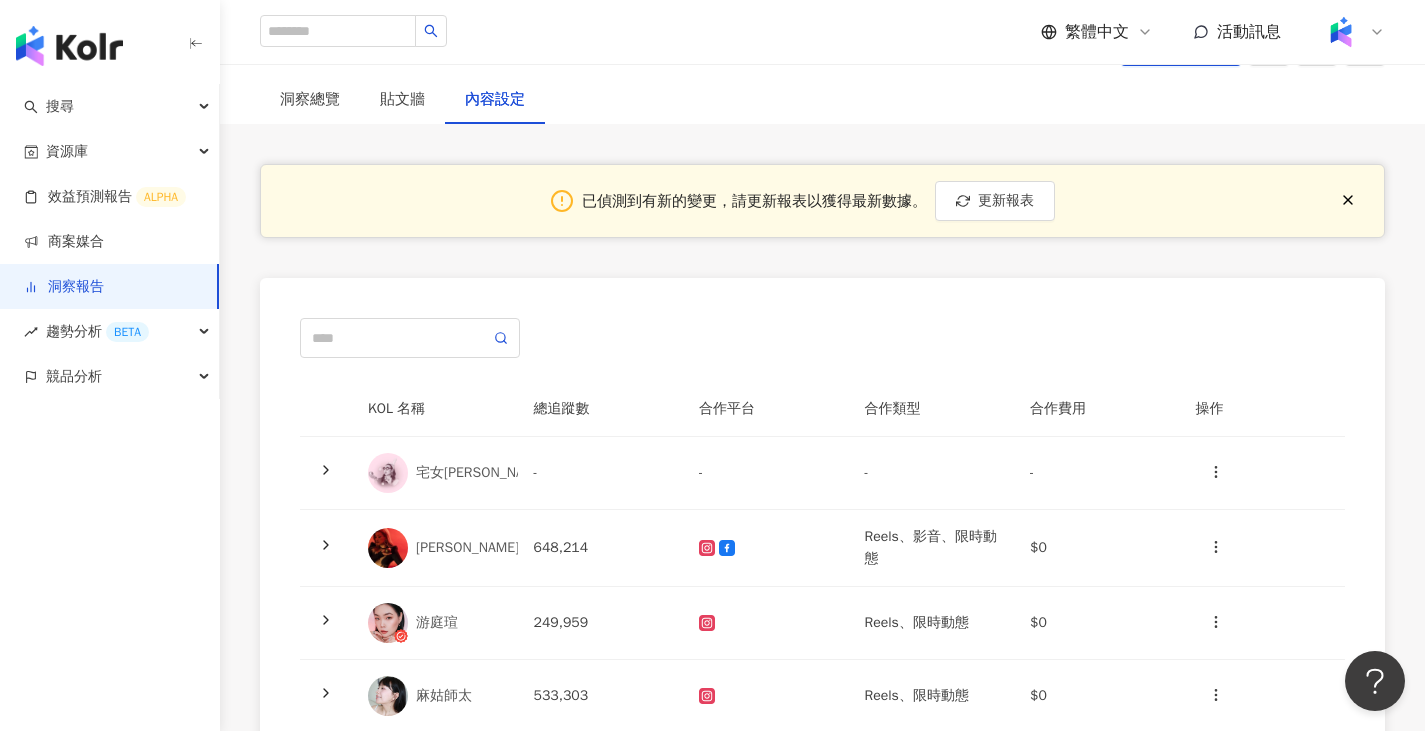 click on "合作類型" at bounding box center (932, 409) 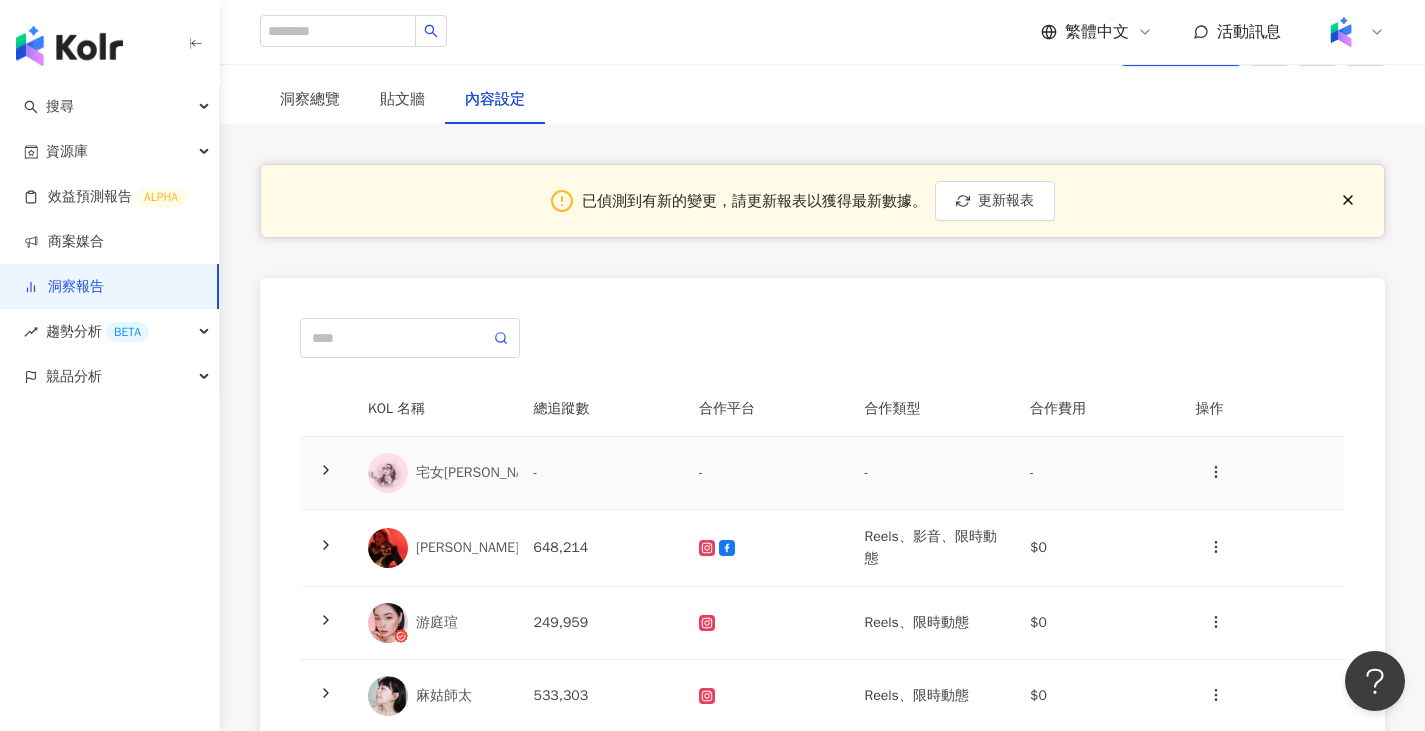click on "-" at bounding box center [766, 473] 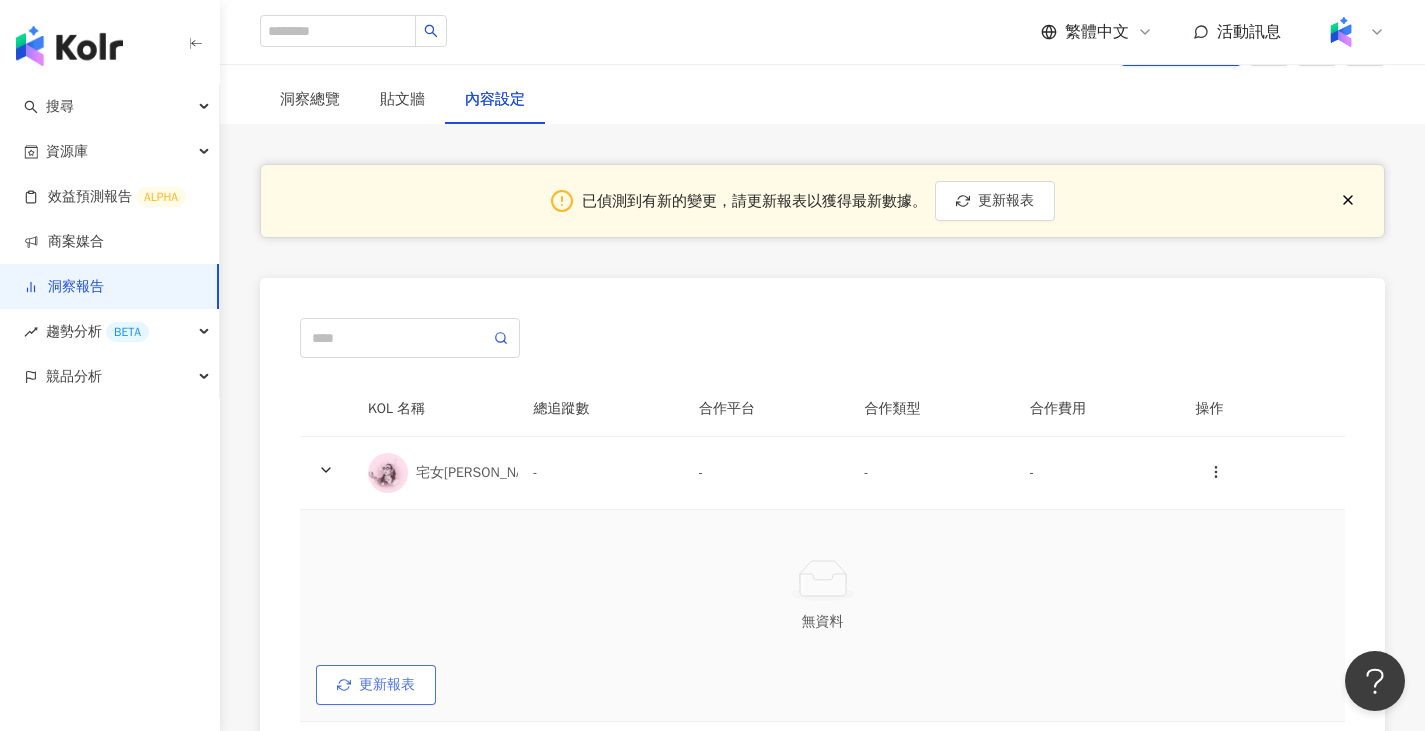 click on "更新報表" at bounding box center [387, 685] 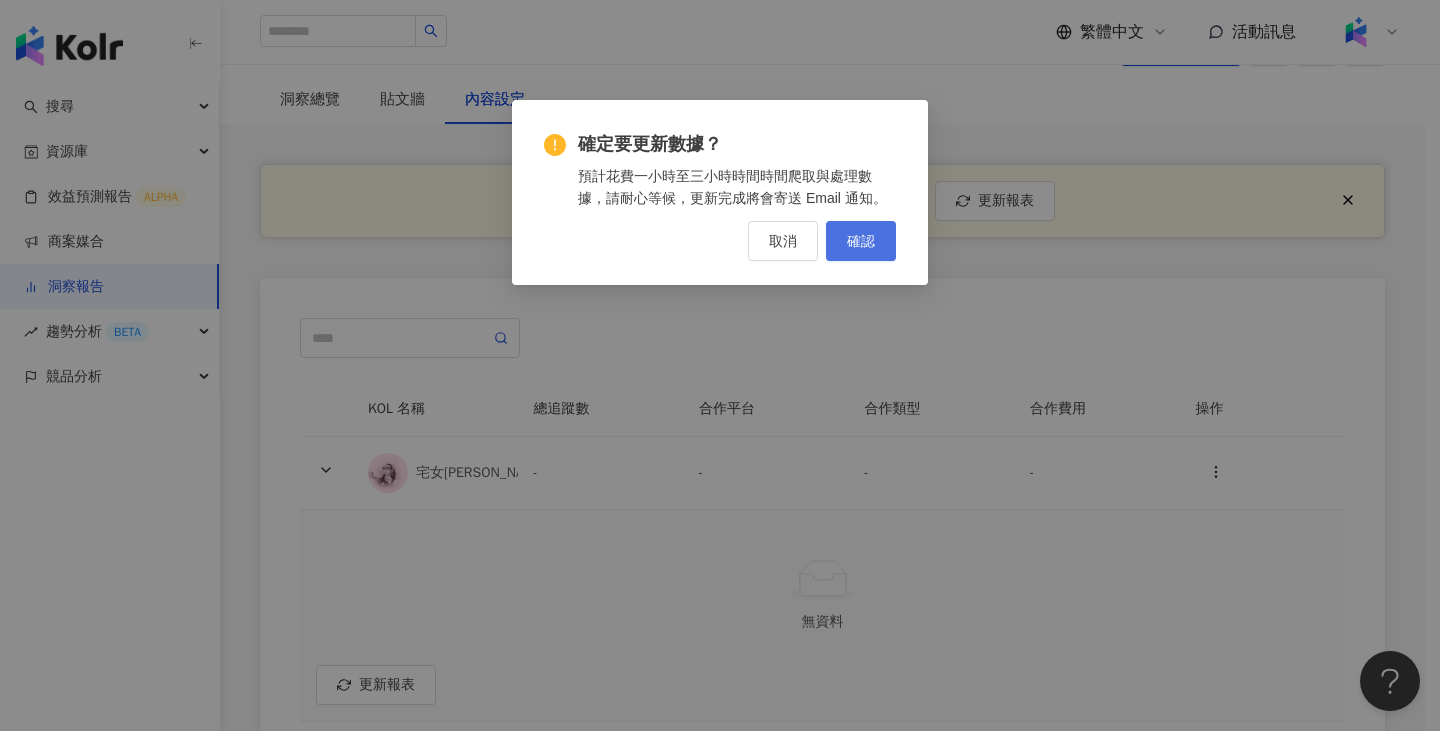 click on "確認" at bounding box center (861, 241) 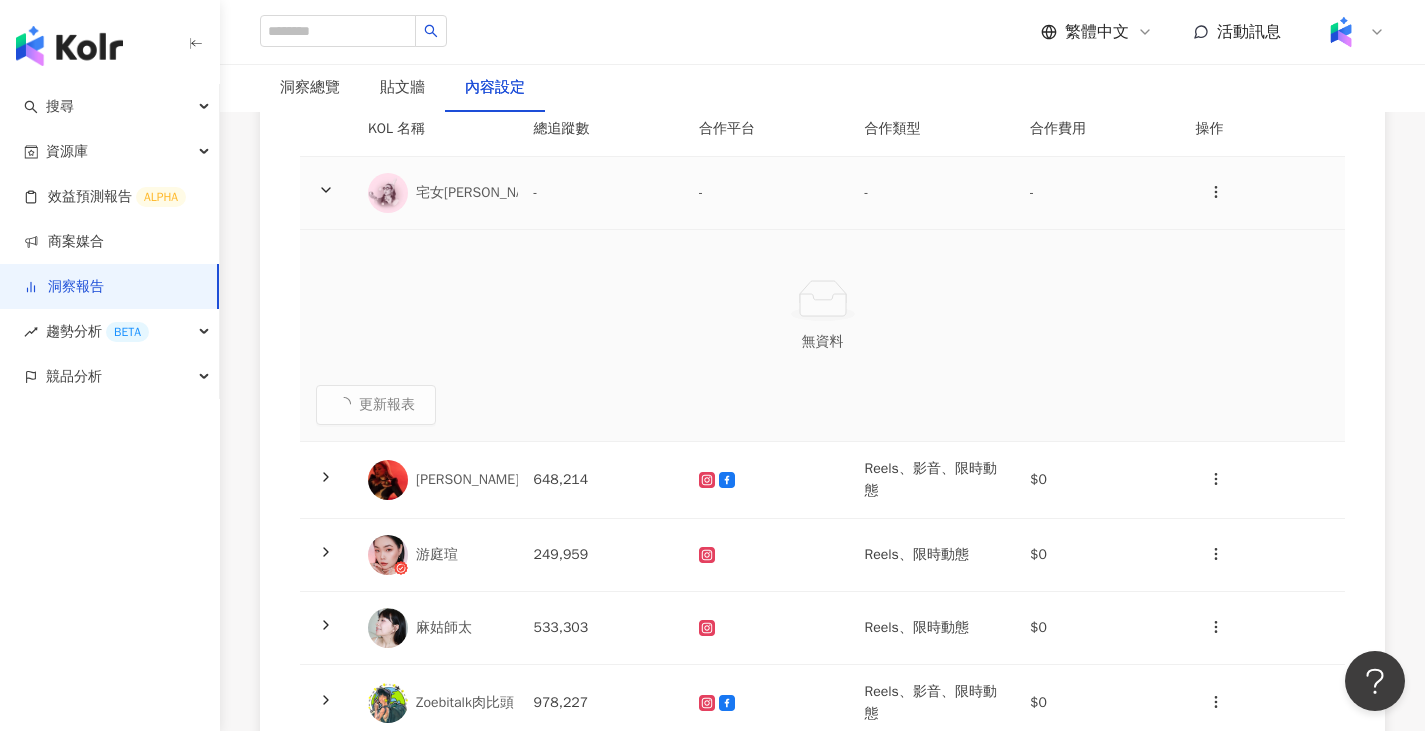 scroll, scrollTop: 400, scrollLeft: 0, axis: vertical 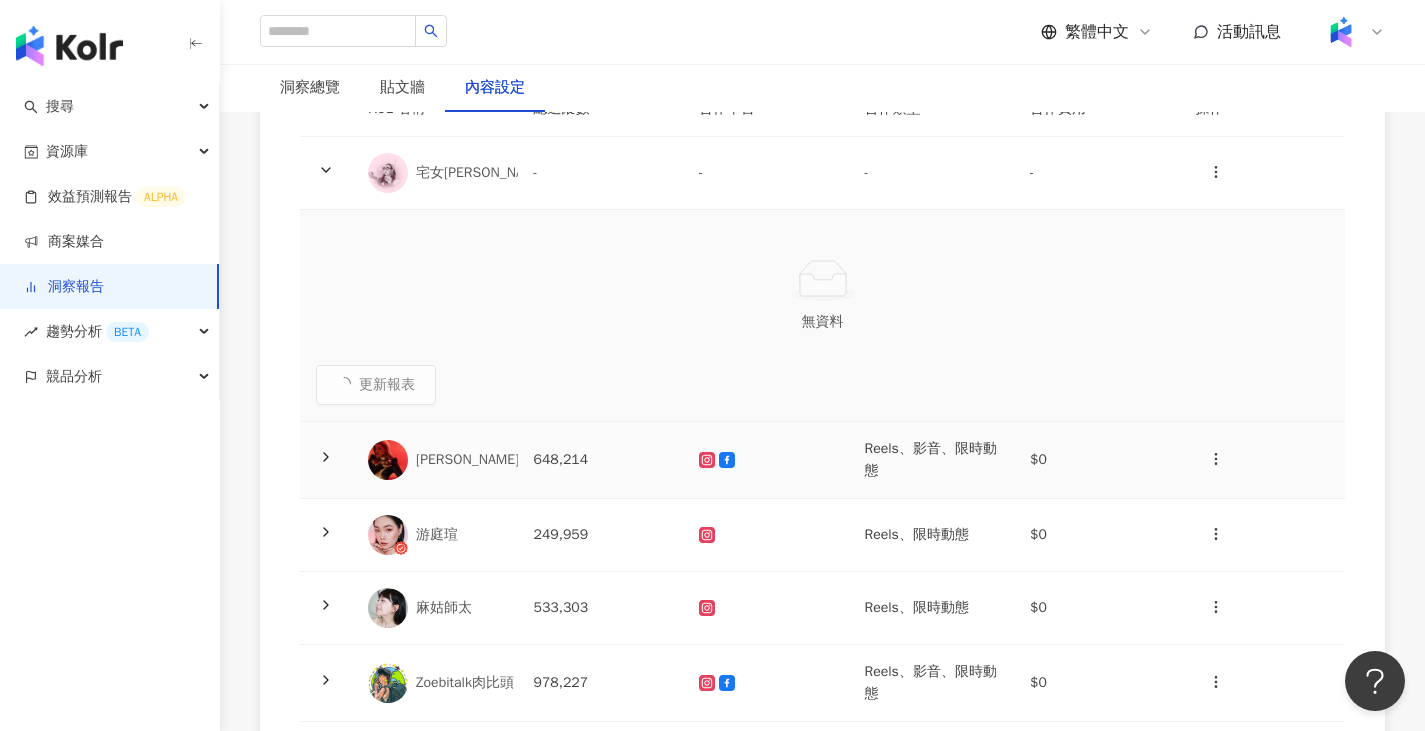 click at bounding box center [766, 460] 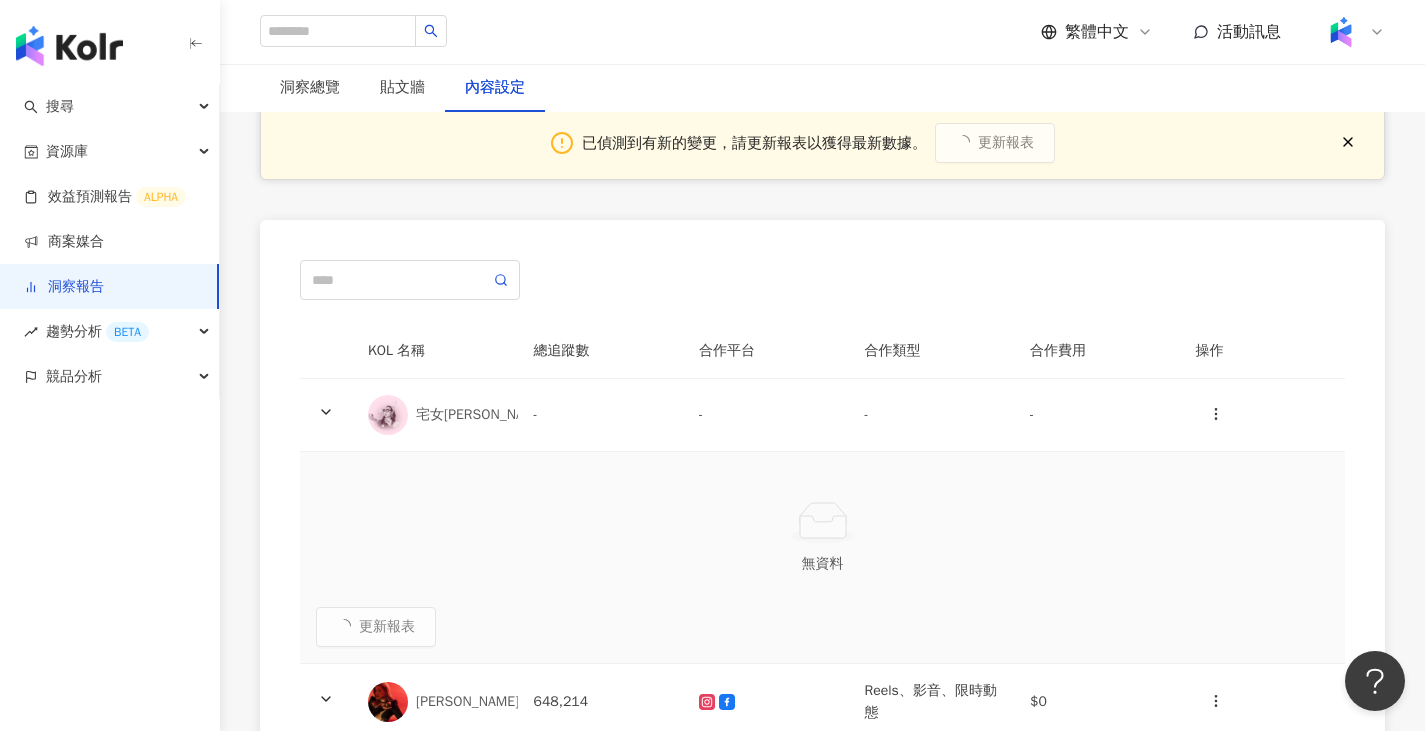 scroll, scrollTop: 0, scrollLeft: 0, axis: both 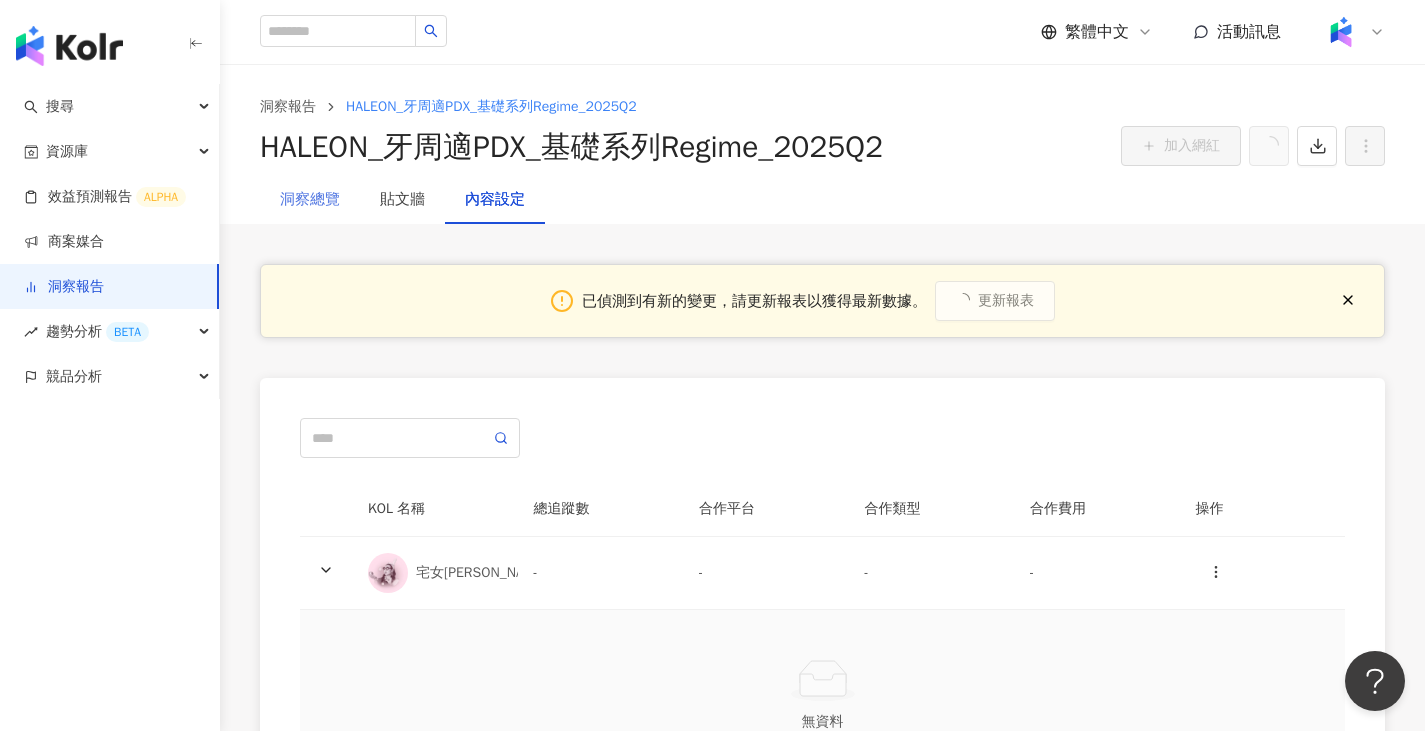click on "洞察總覽" at bounding box center (310, 200) 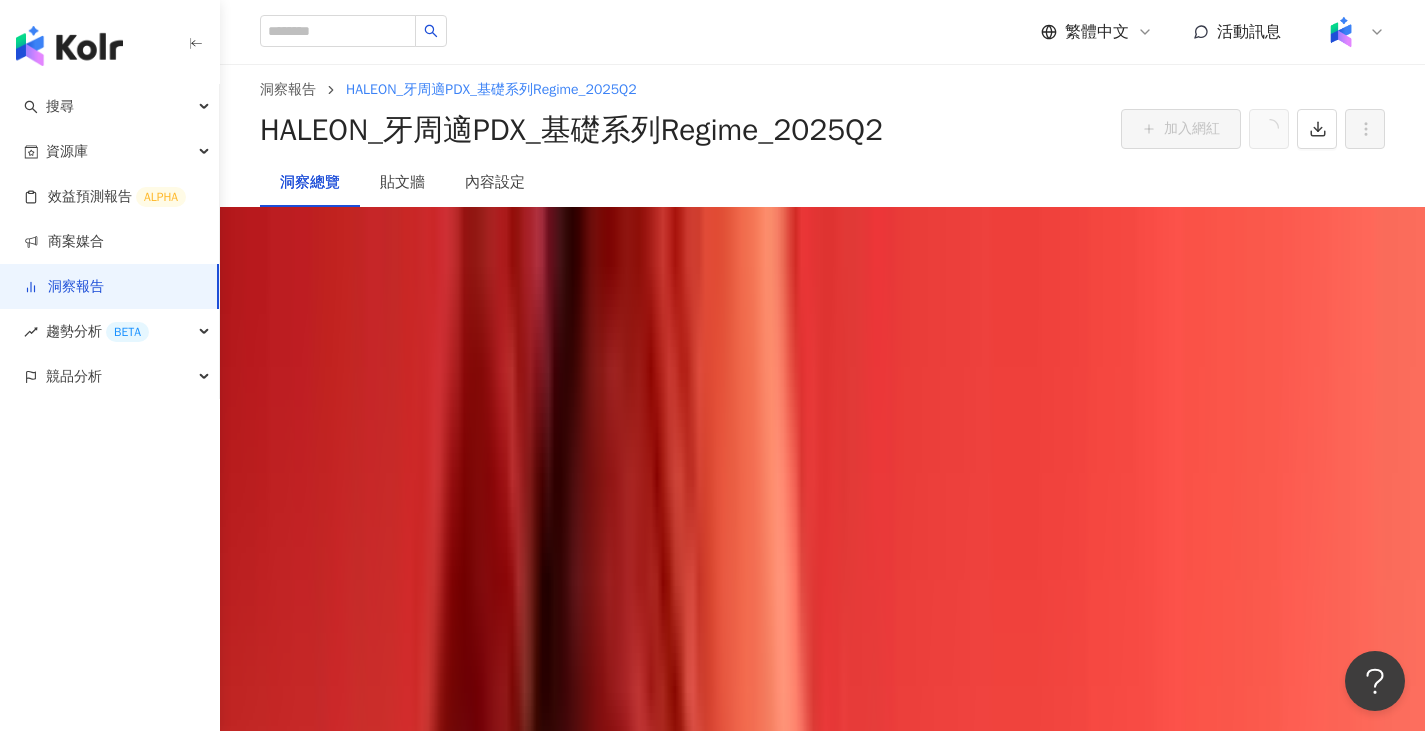 scroll, scrollTop: 0, scrollLeft: 0, axis: both 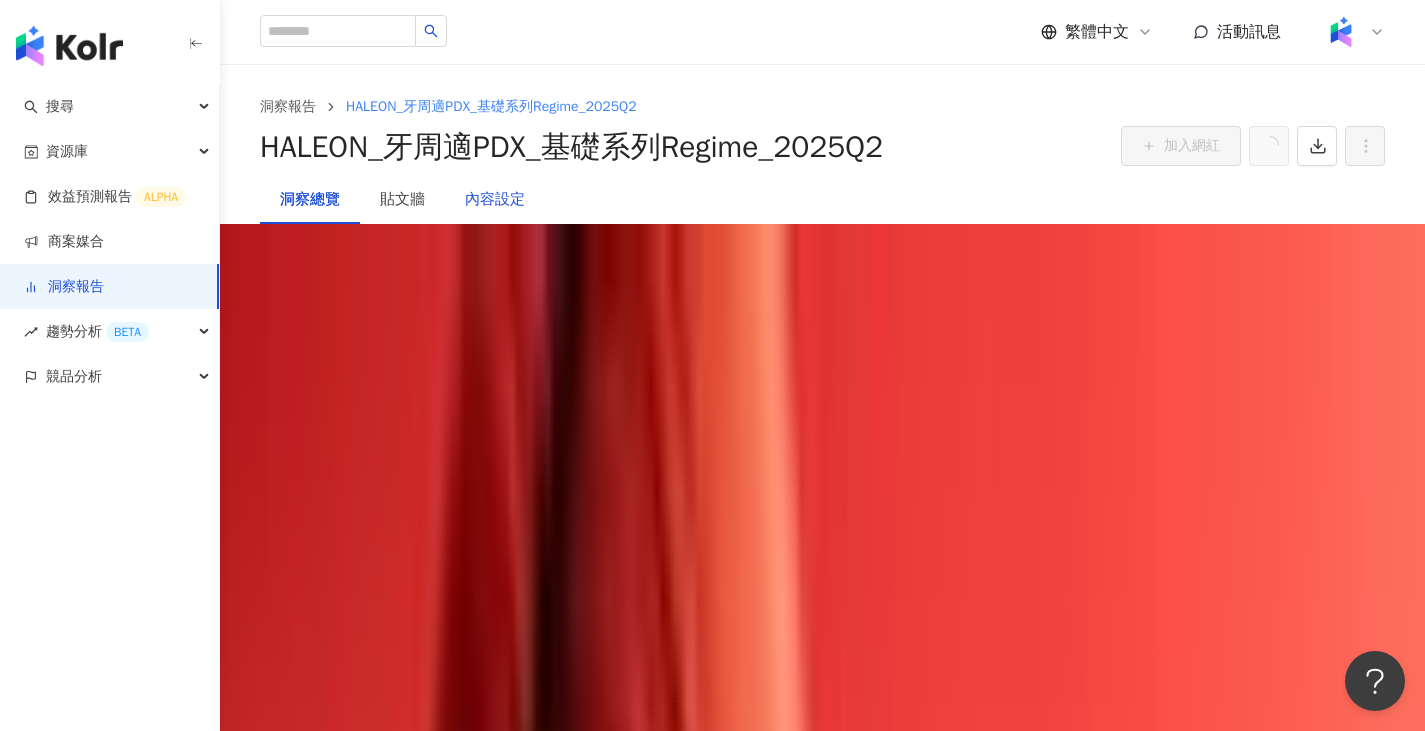 click on "內容設定" at bounding box center (495, 200) 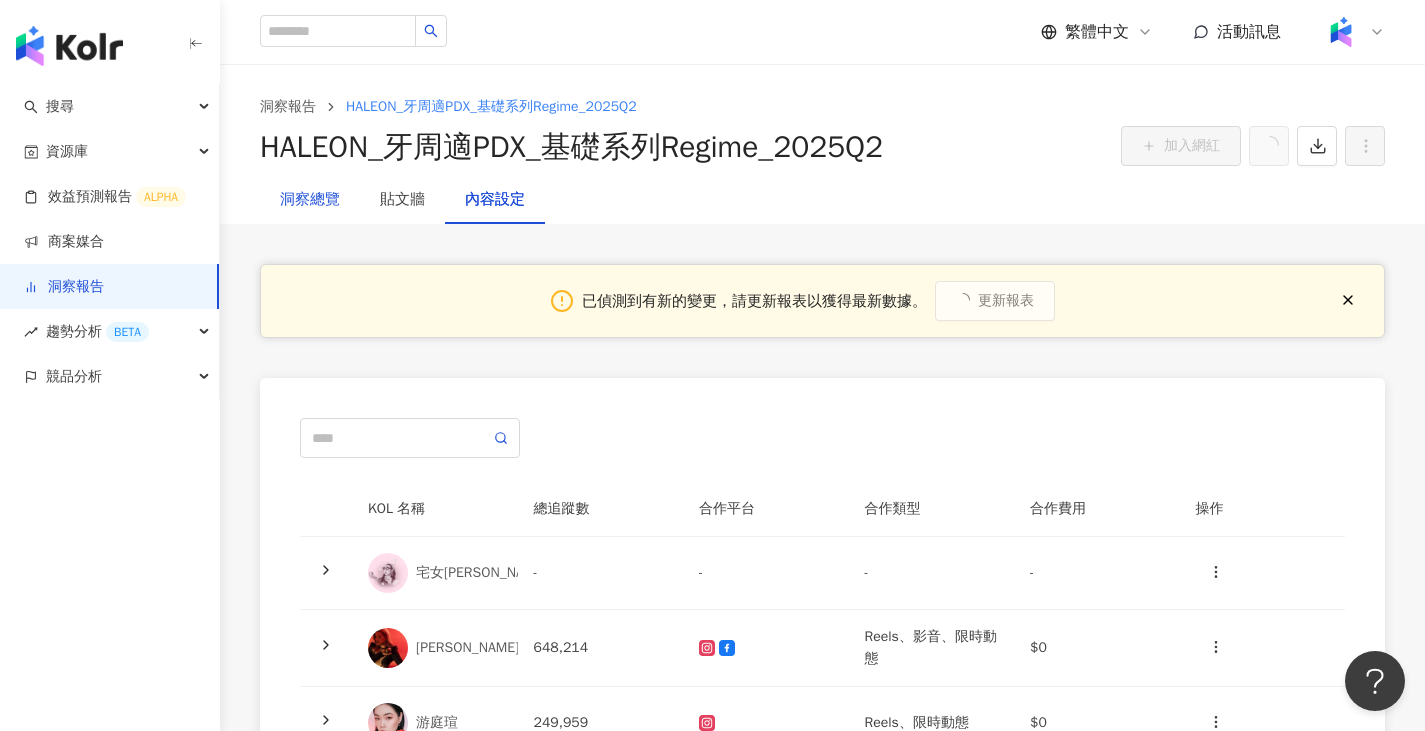 click on "洞察總覽" at bounding box center [310, 200] 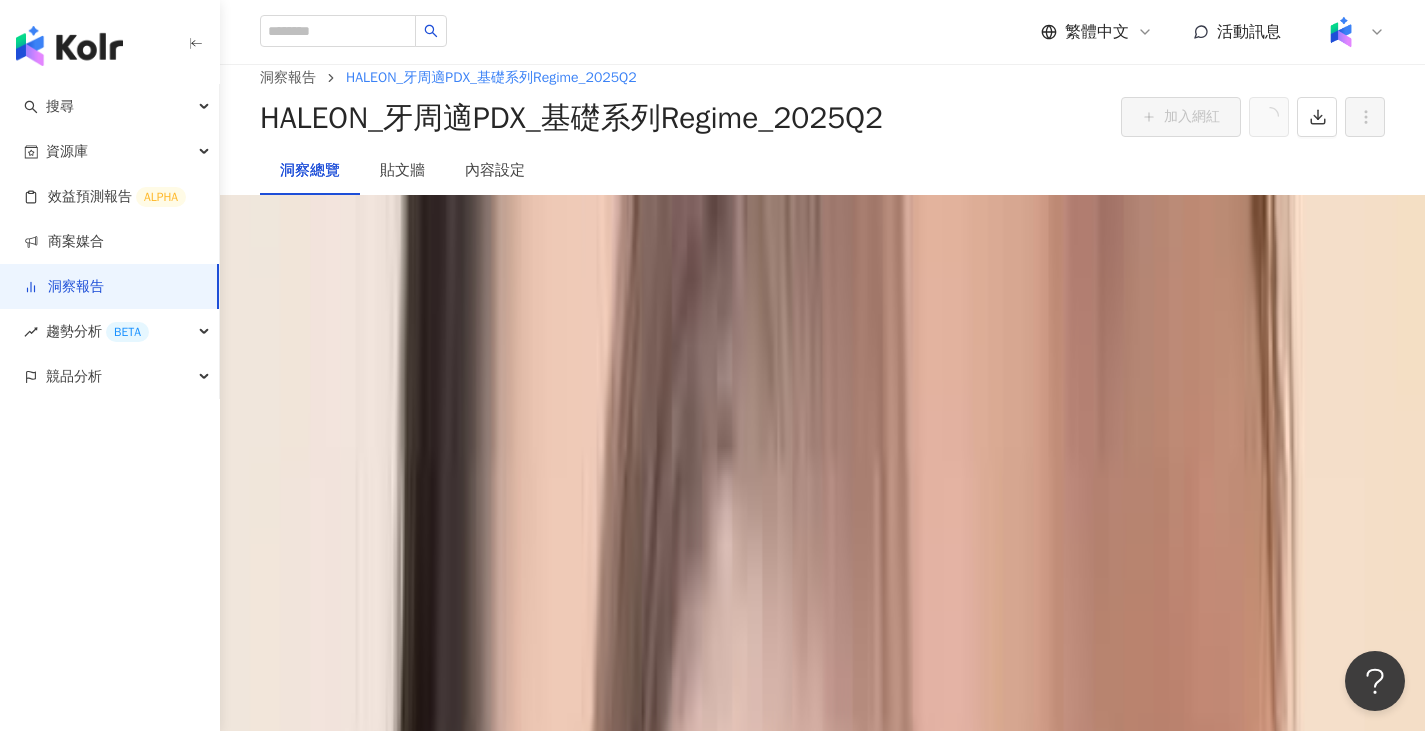 scroll, scrollTop: 100, scrollLeft: 0, axis: vertical 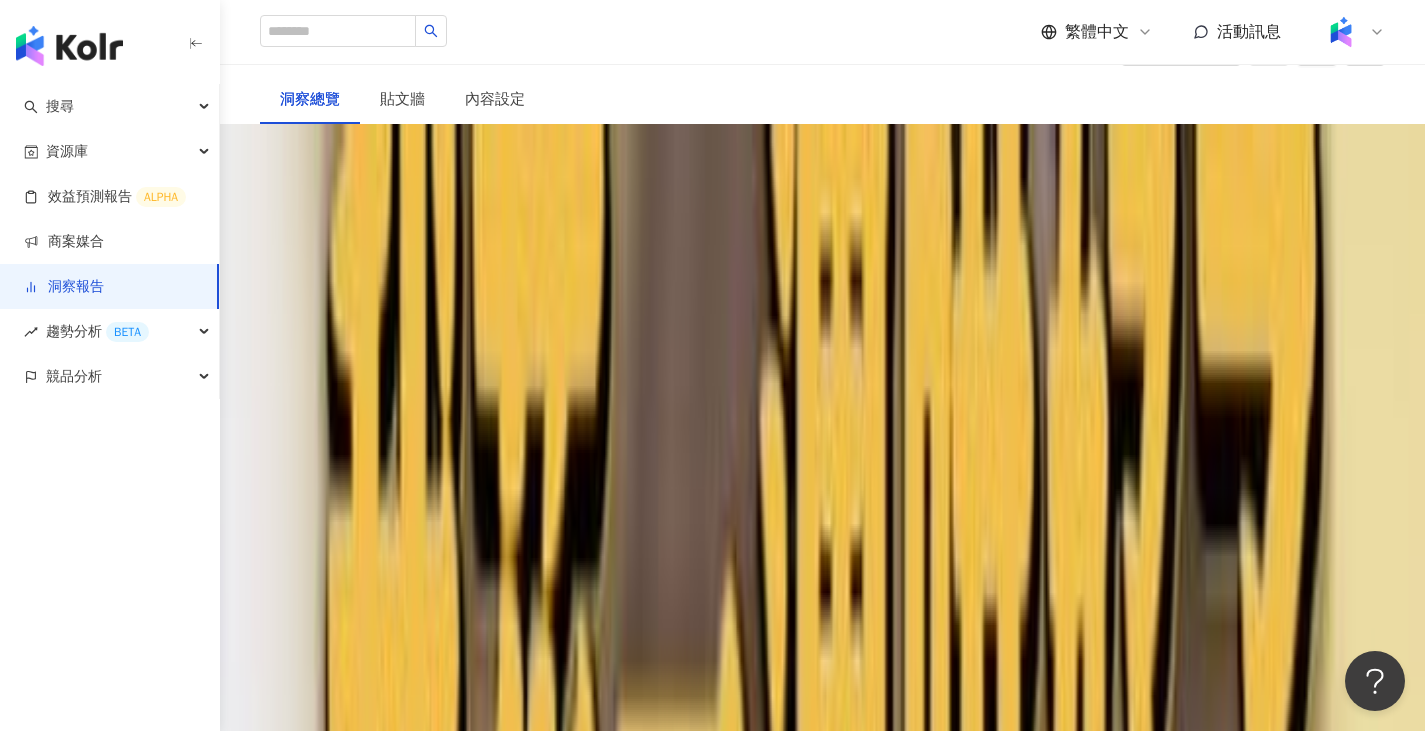 click on "2025/4/13 - 2025/4/30" at bounding box center [822, 326] 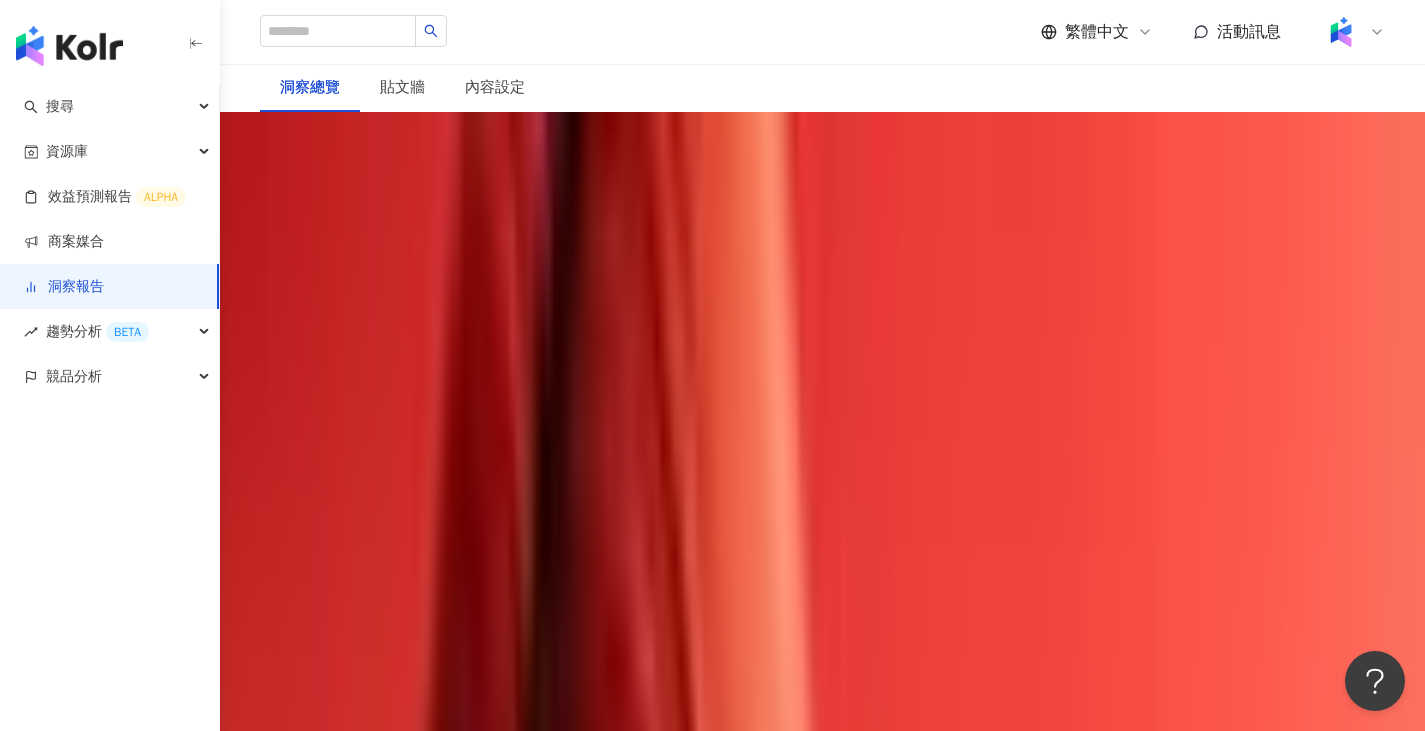 scroll, scrollTop: 0, scrollLeft: 0, axis: both 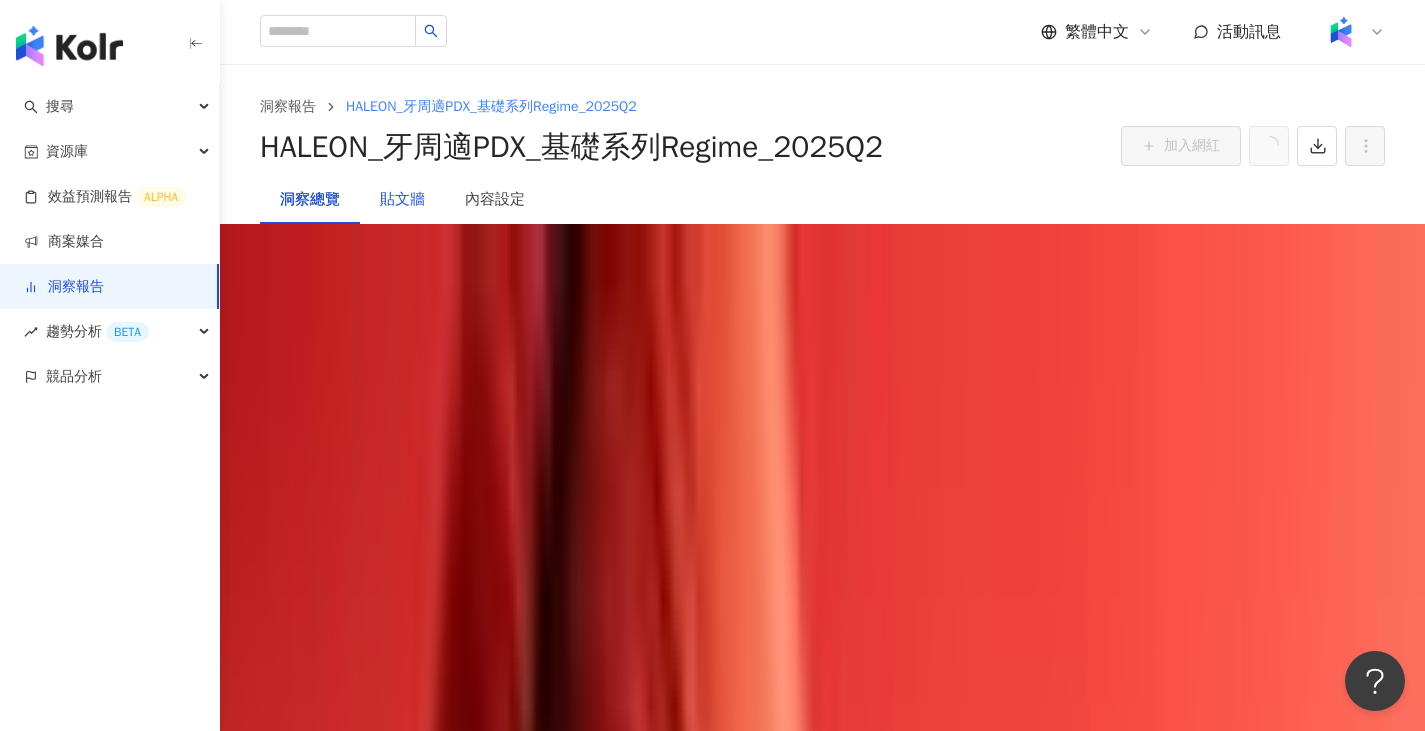 click on "貼文牆" at bounding box center (402, 200) 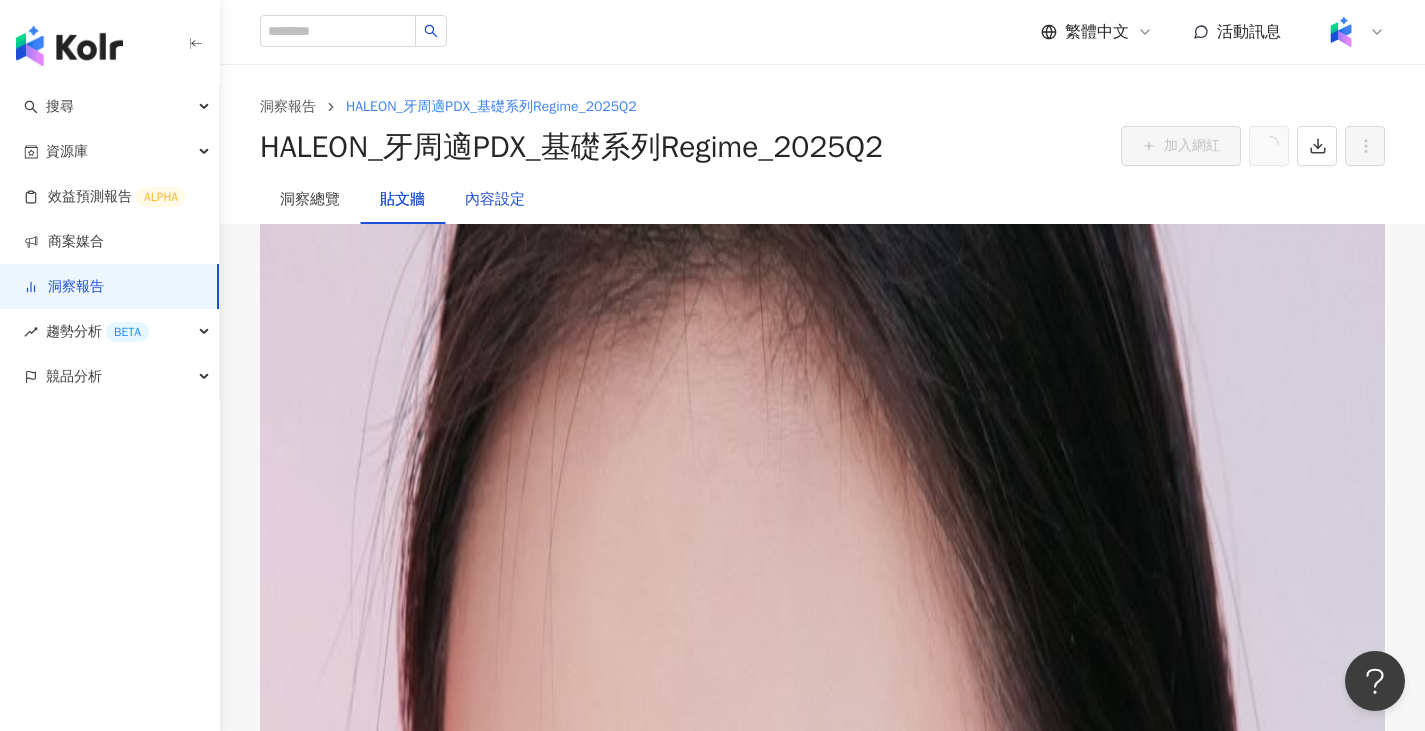 click on "內容設定" at bounding box center (495, 200) 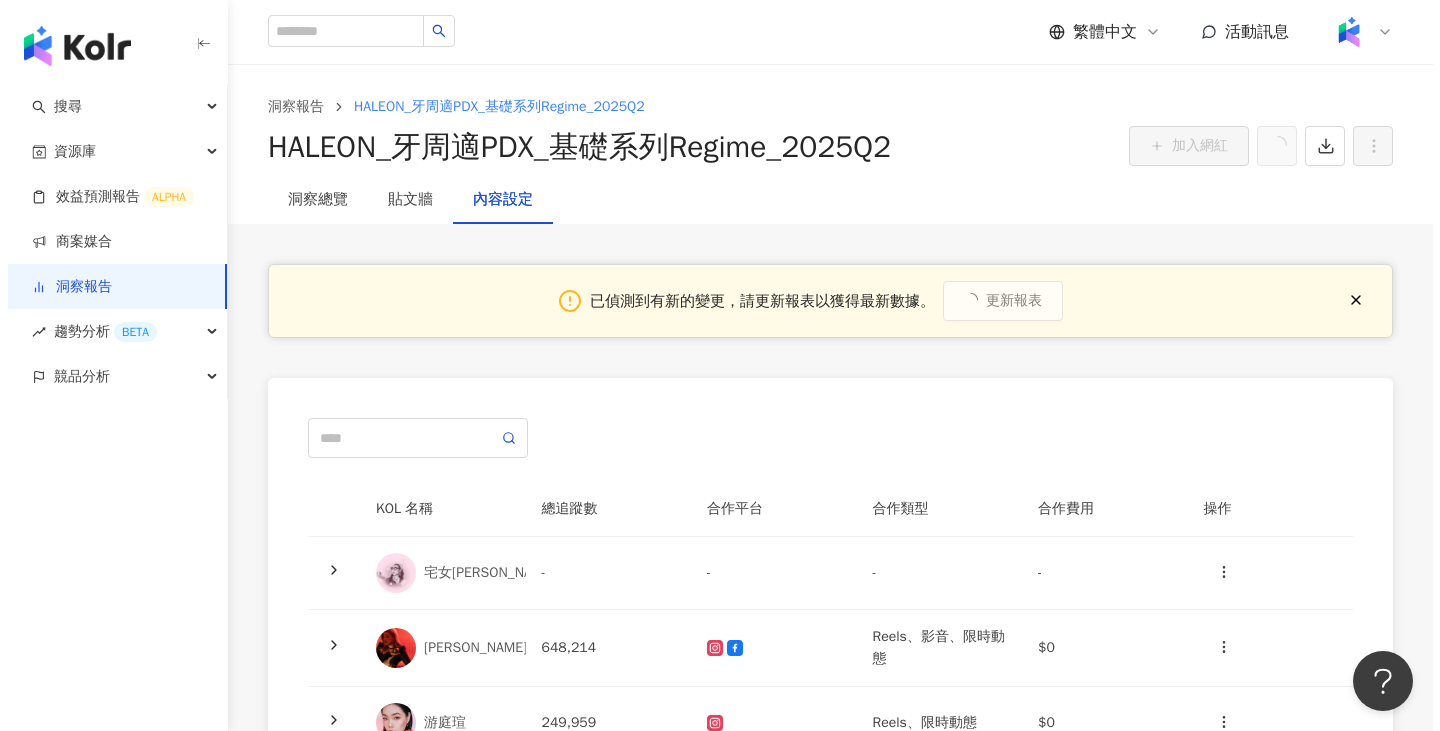 scroll, scrollTop: 200, scrollLeft: 0, axis: vertical 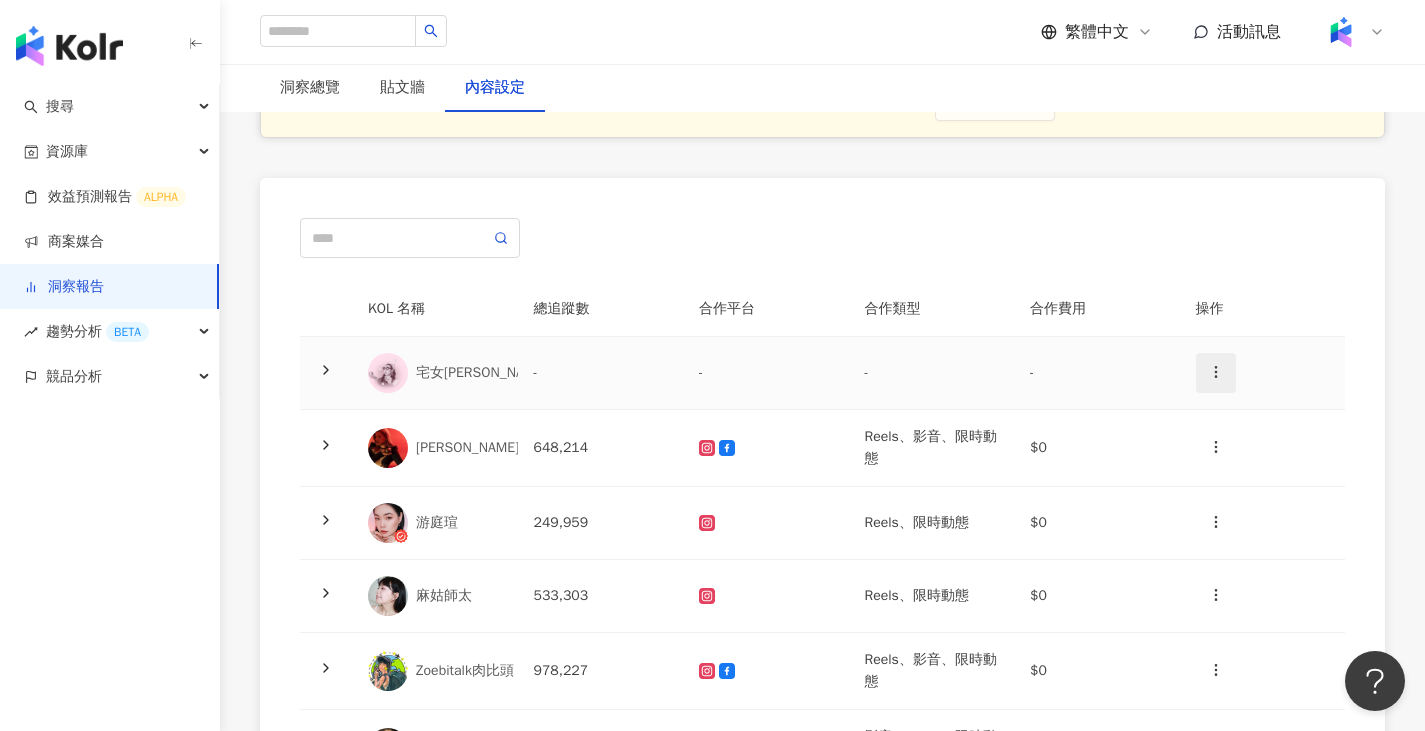 click 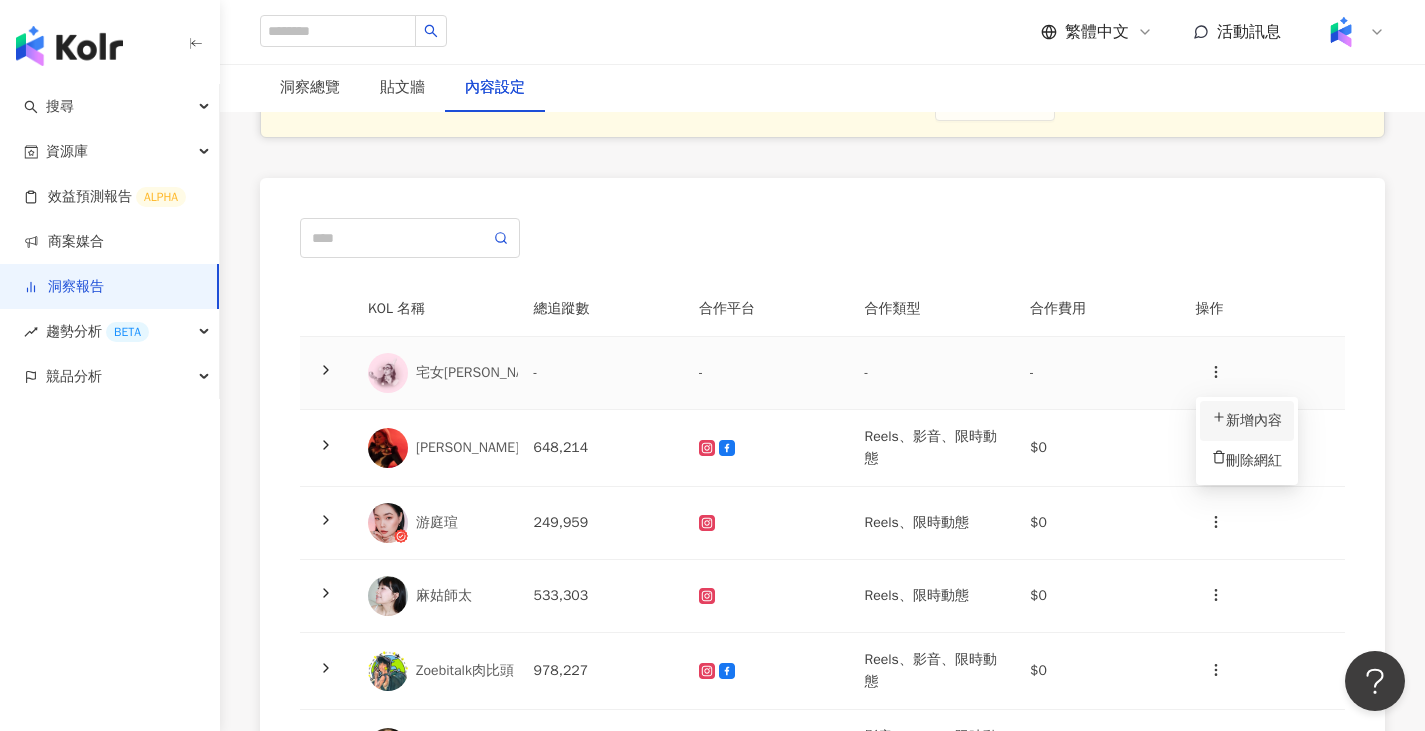 click on "新增內容" at bounding box center (1247, 421) 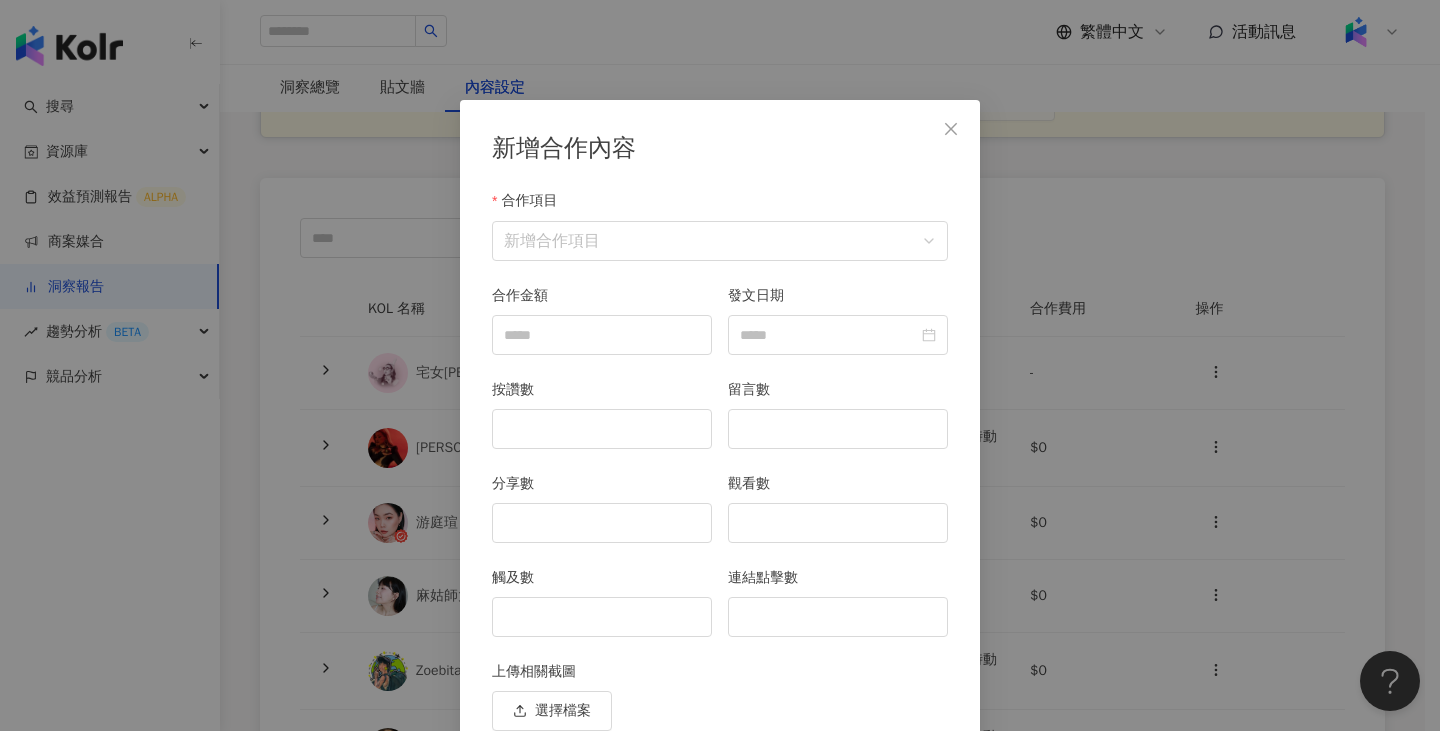 scroll, scrollTop: 87, scrollLeft: 0, axis: vertical 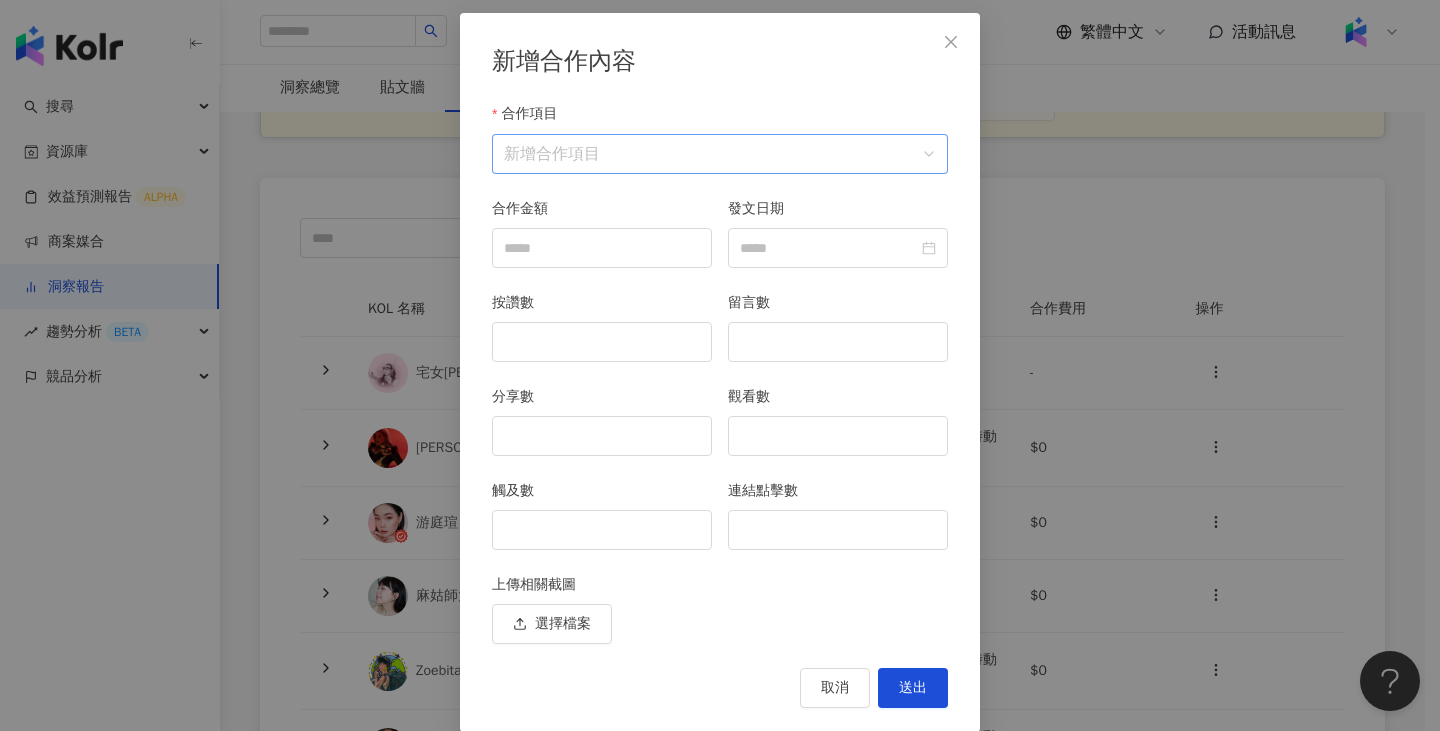 click on "合作項目" at bounding box center (720, 154) 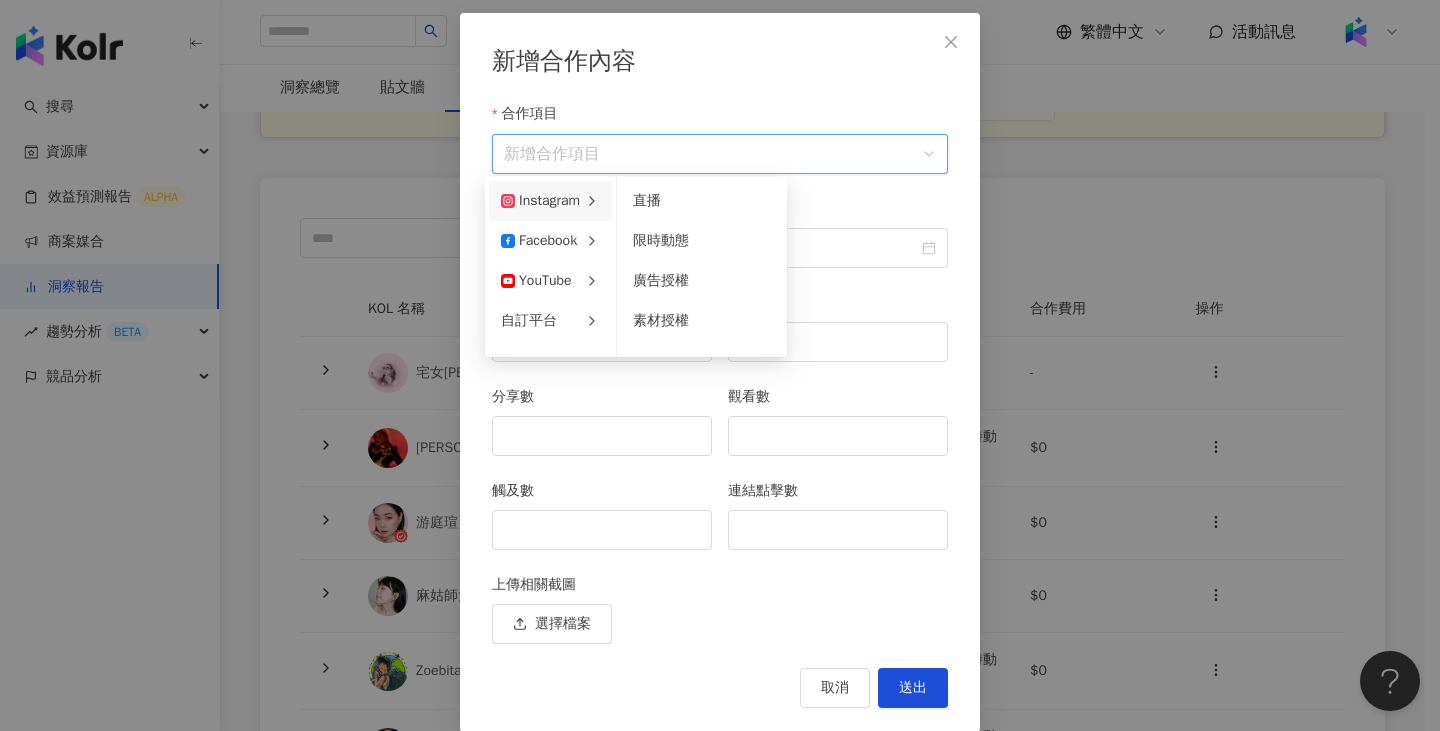 click on "新增合作內容 合作項目 新增合作項目 合作項目   合作金額 發文日期 按讚數 留言數 分享數 觀看數 觸及數 連結點擊數 上傳相關截圖 選擇檔案 取消 送出" at bounding box center (720, 365) 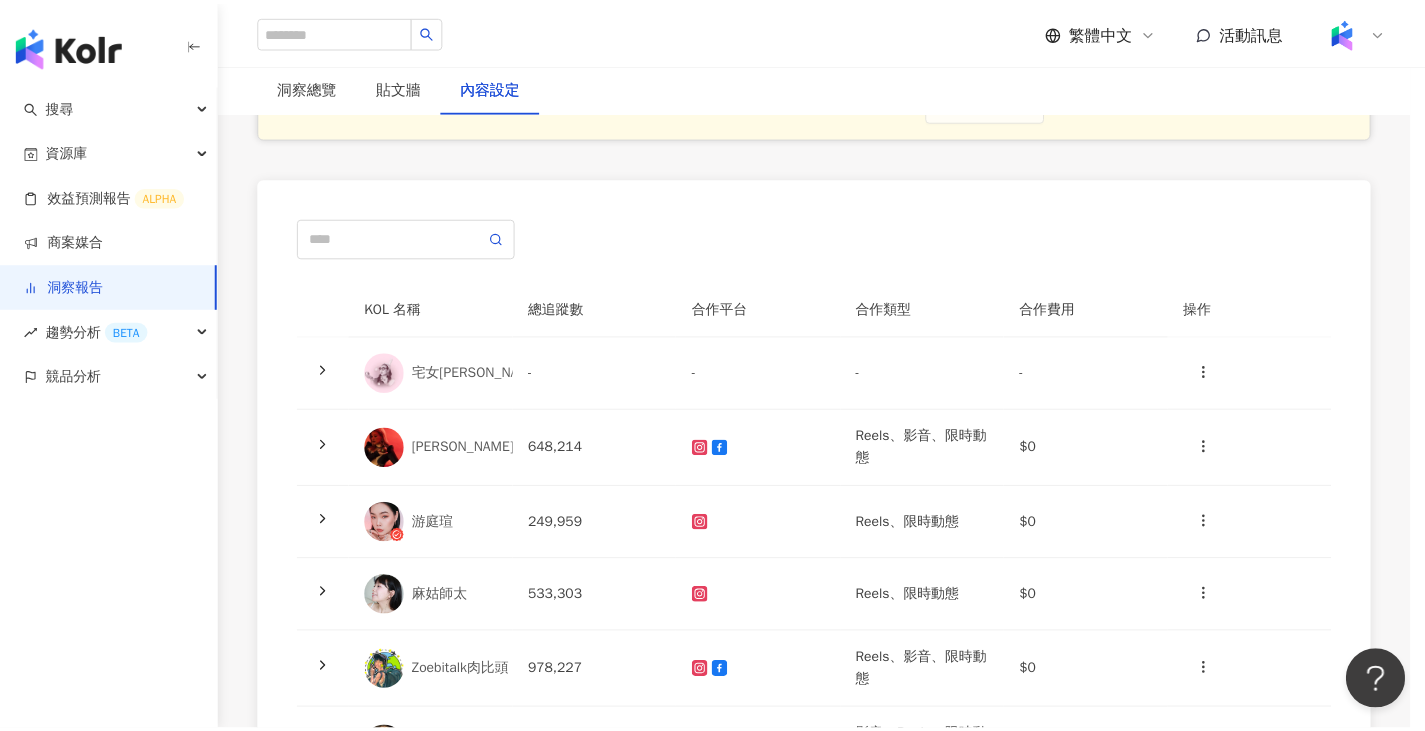 scroll, scrollTop: 11, scrollLeft: 0, axis: vertical 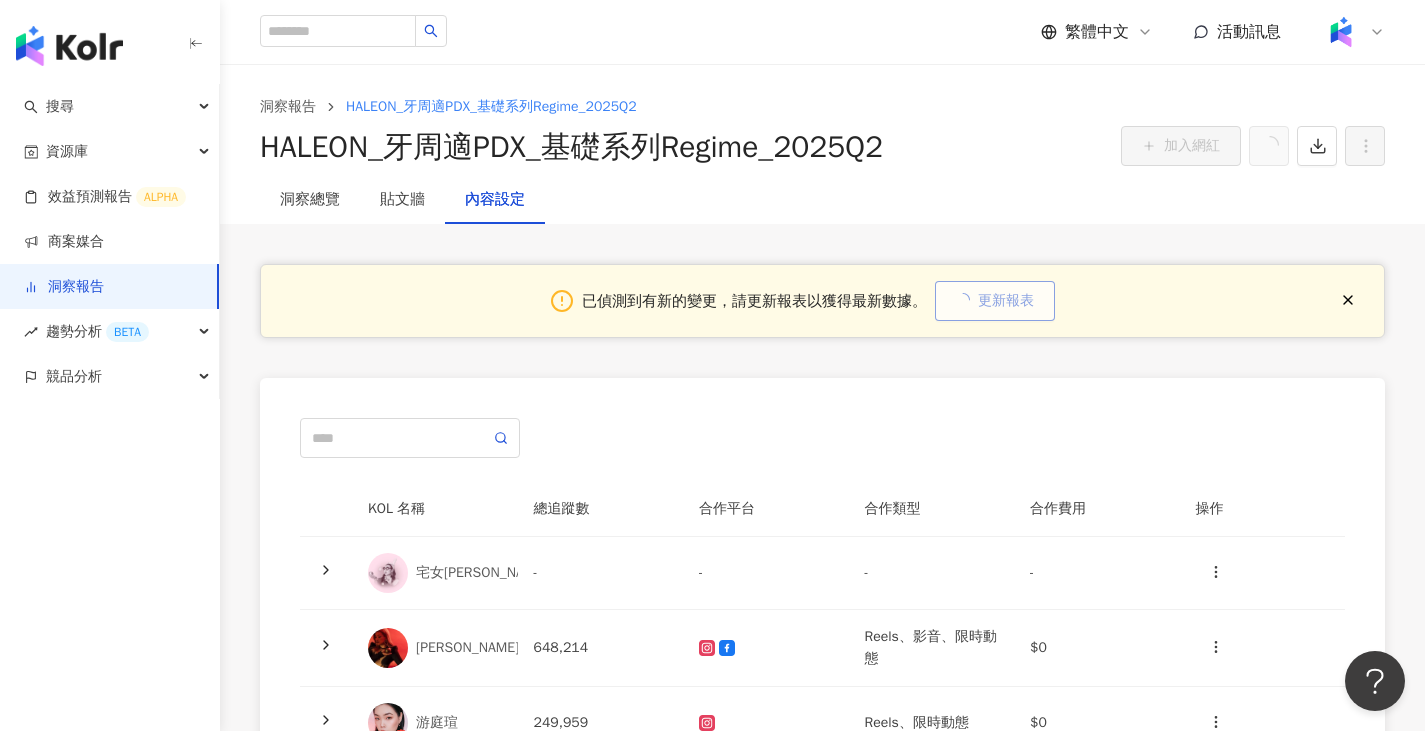 click on "更新報表" at bounding box center [1006, 301] 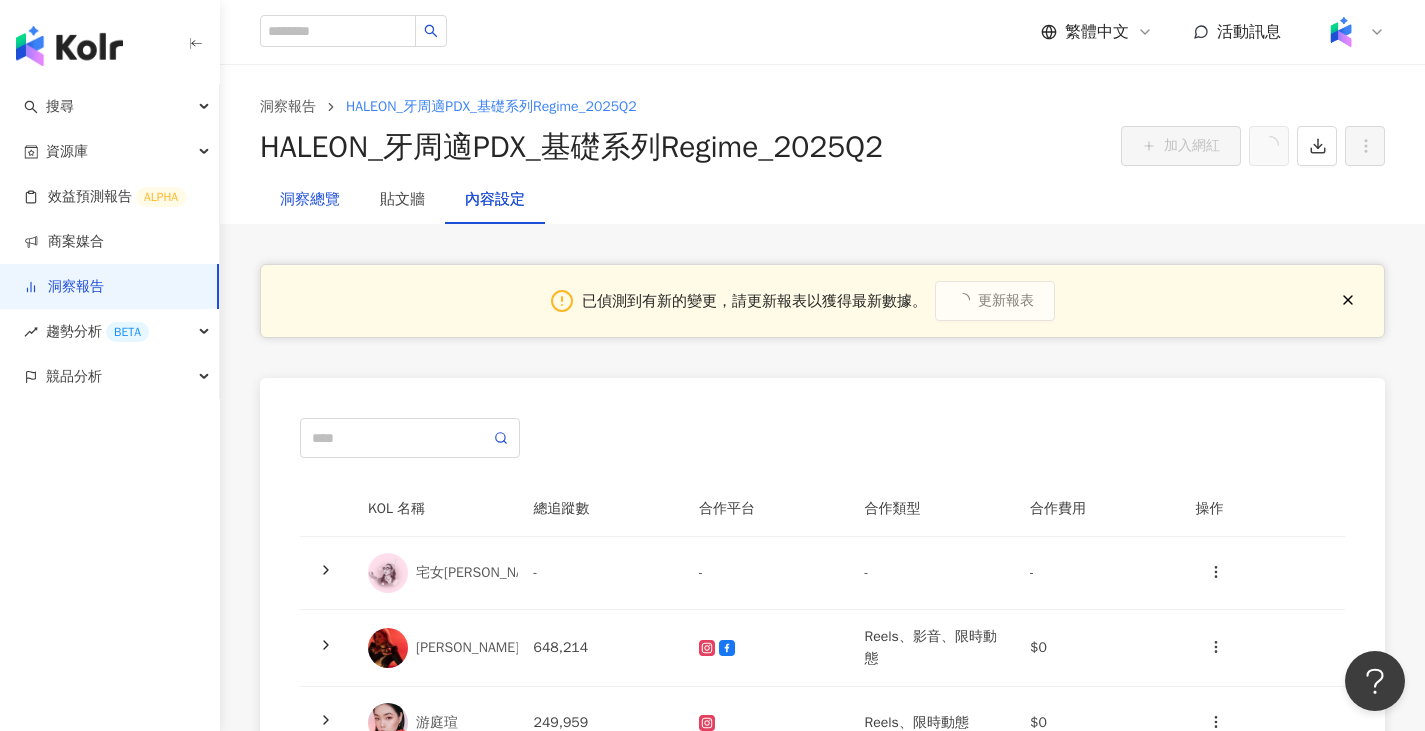 click on "洞察總覽" at bounding box center (310, 200) 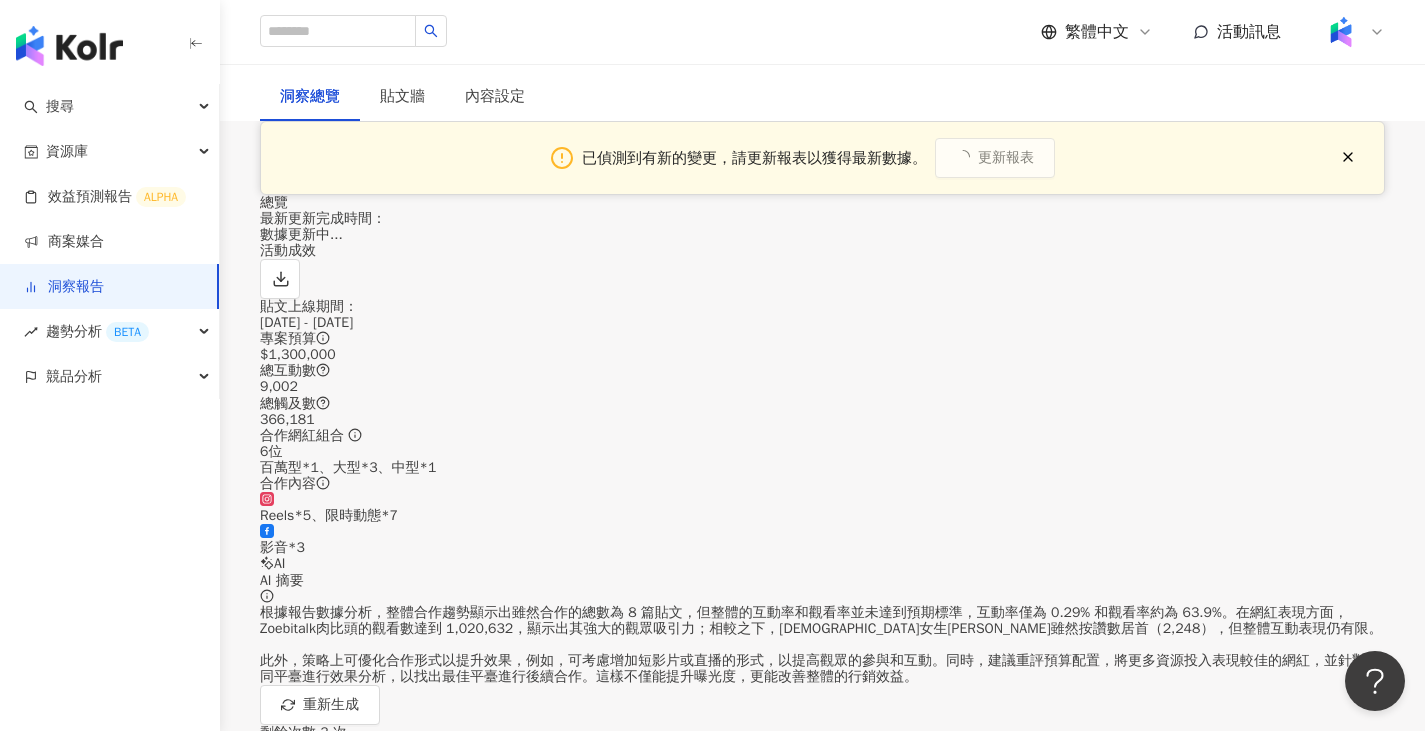 scroll, scrollTop: 300, scrollLeft: 0, axis: vertical 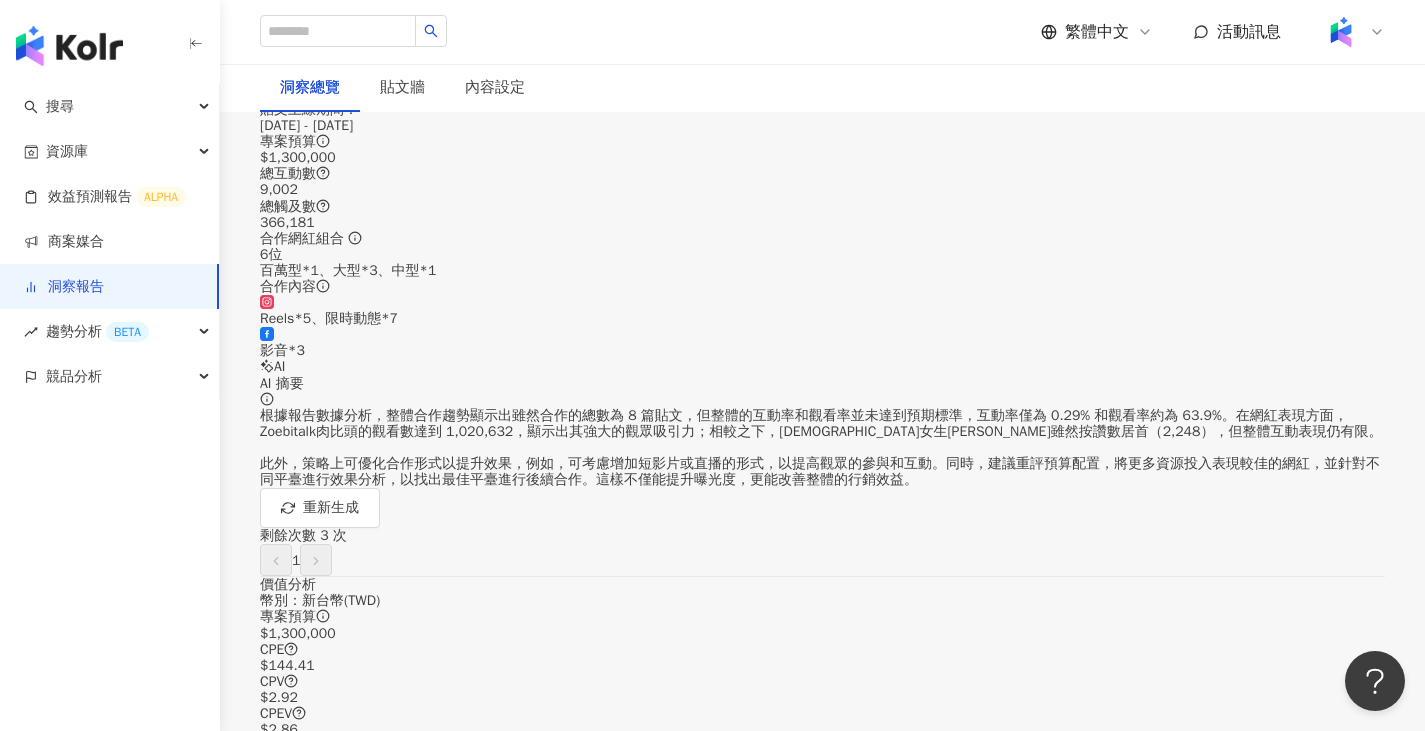 click on "2025/4/13 - 2025/4/30" at bounding box center (822, 126) 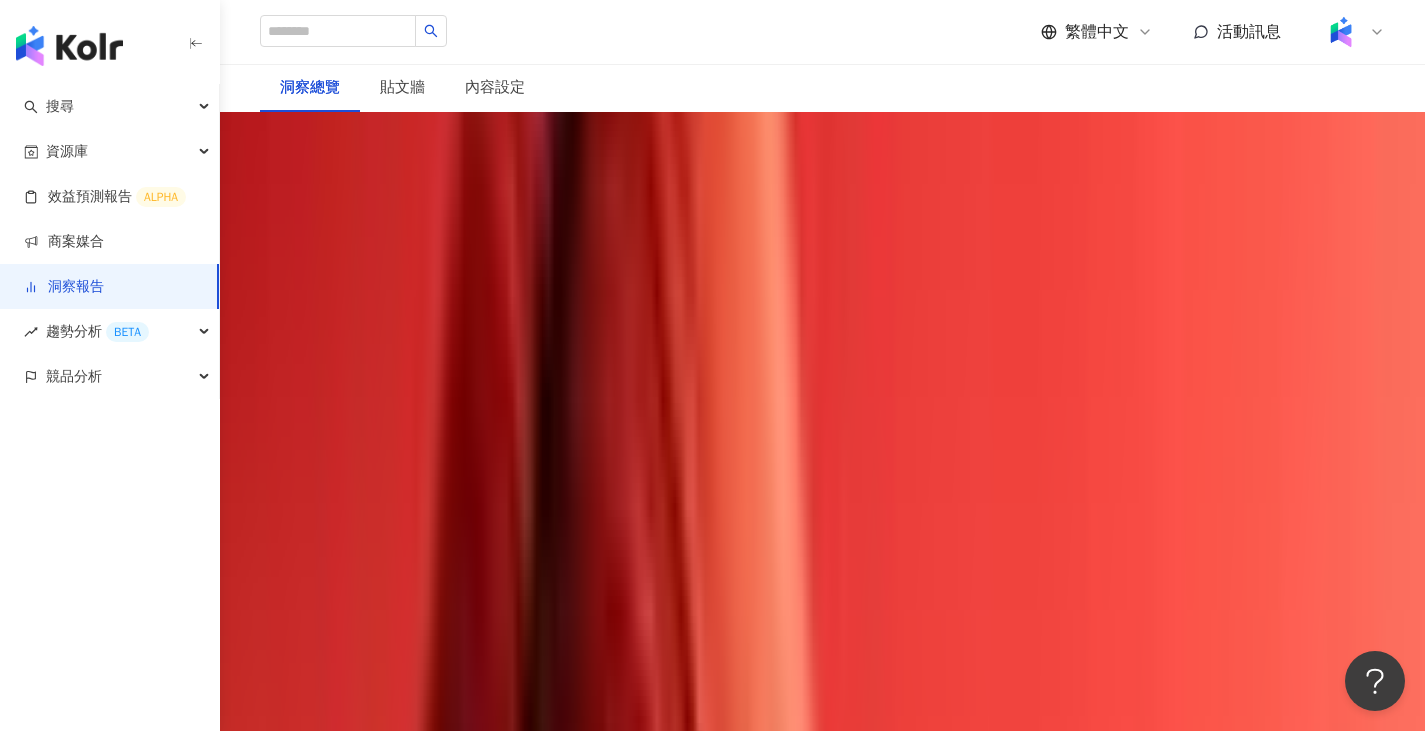 scroll, scrollTop: 0, scrollLeft: 0, axis: both 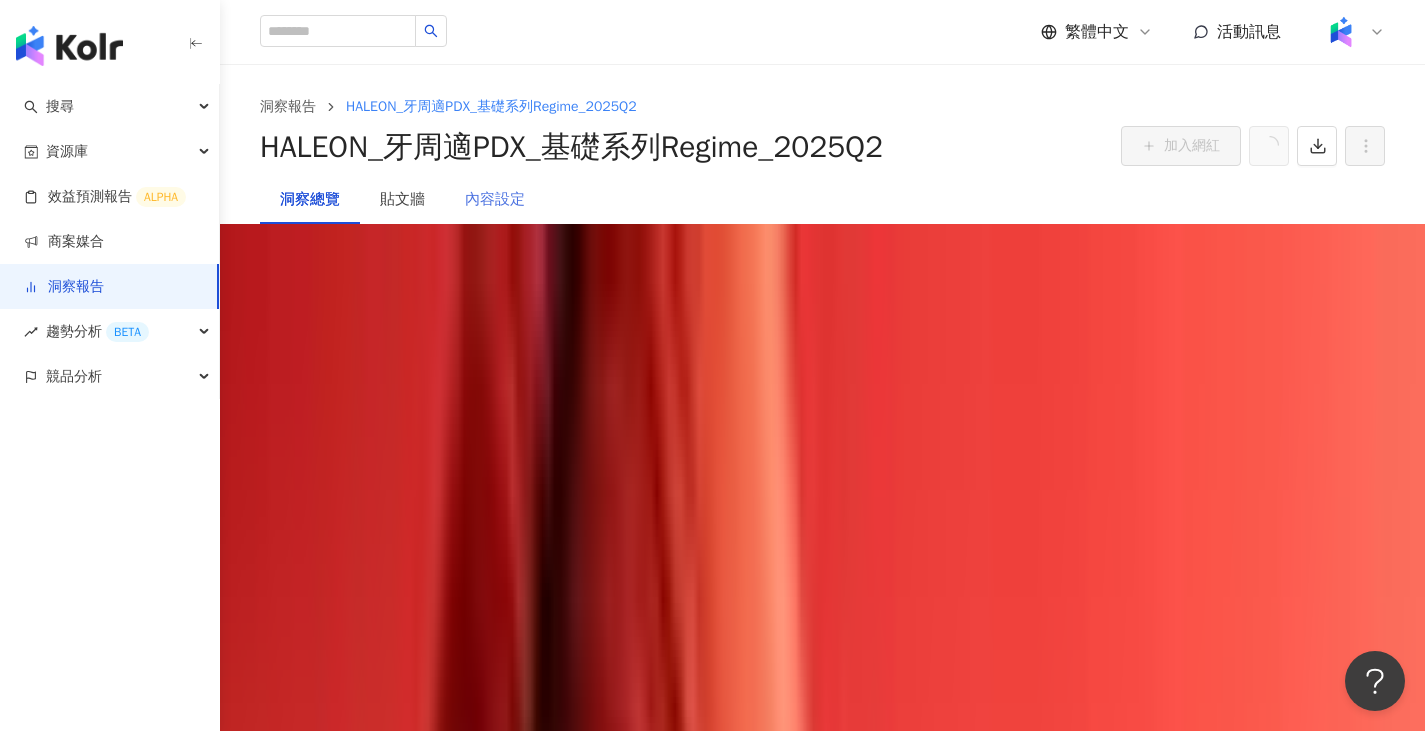 click on "內容設定" at bounding box center [495, 200] 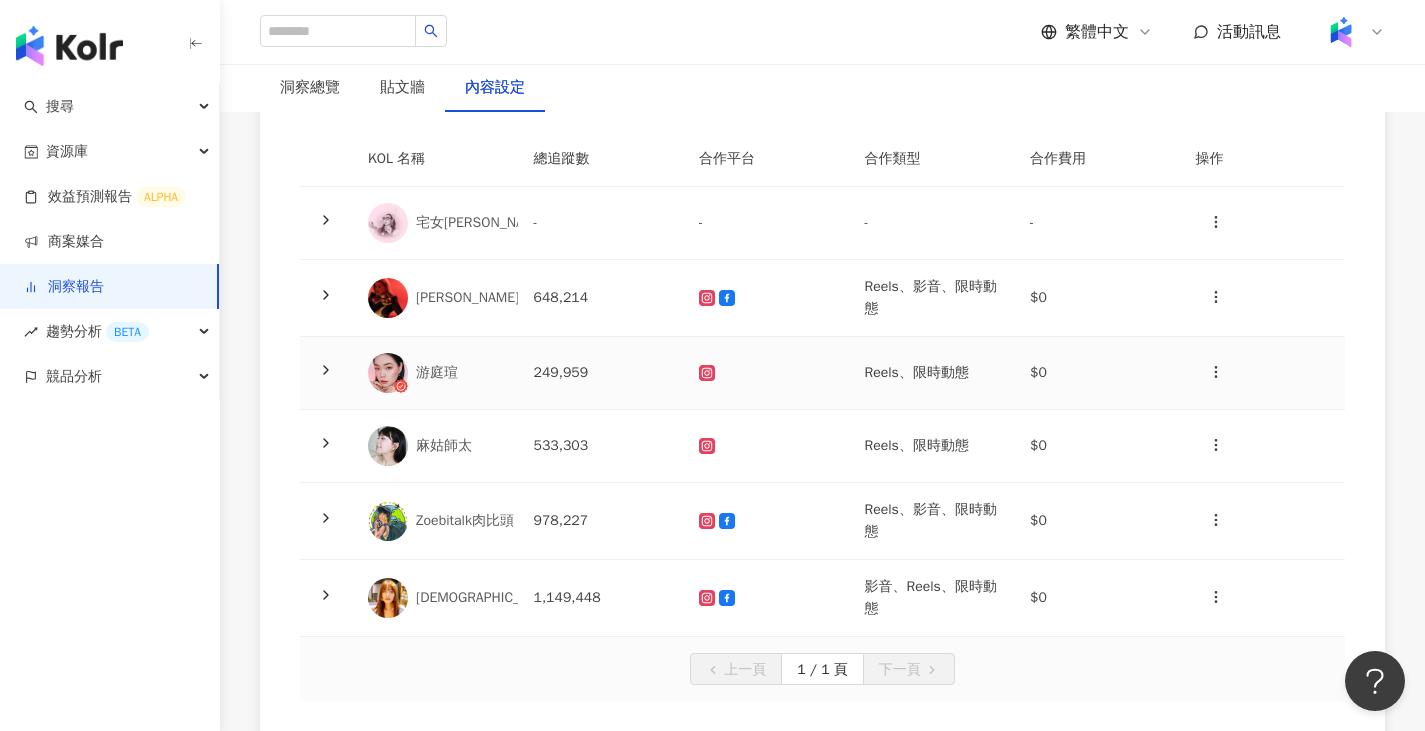 scroll, scrollTop: 400, scrollLeft: 0, axis: vertical 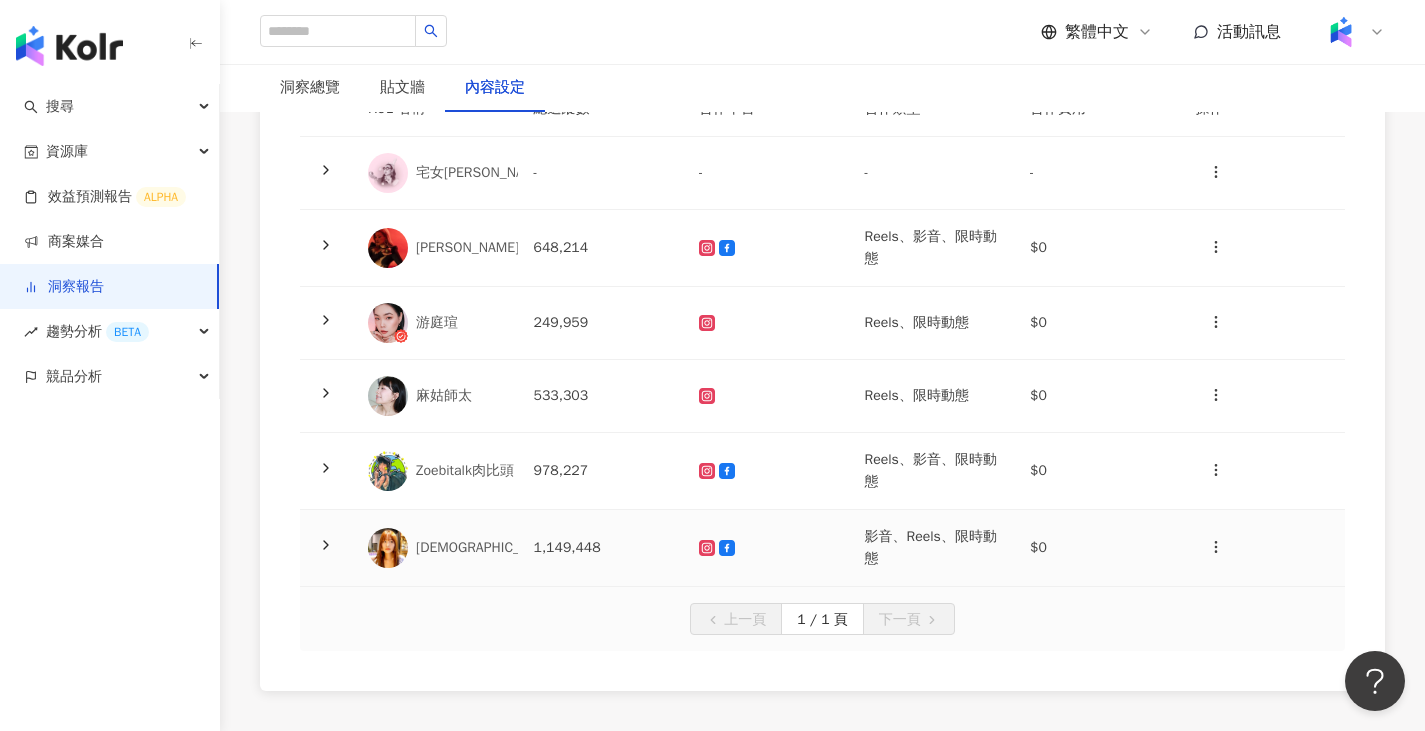 click on "1,149,448" at bounding box center (601, 548) 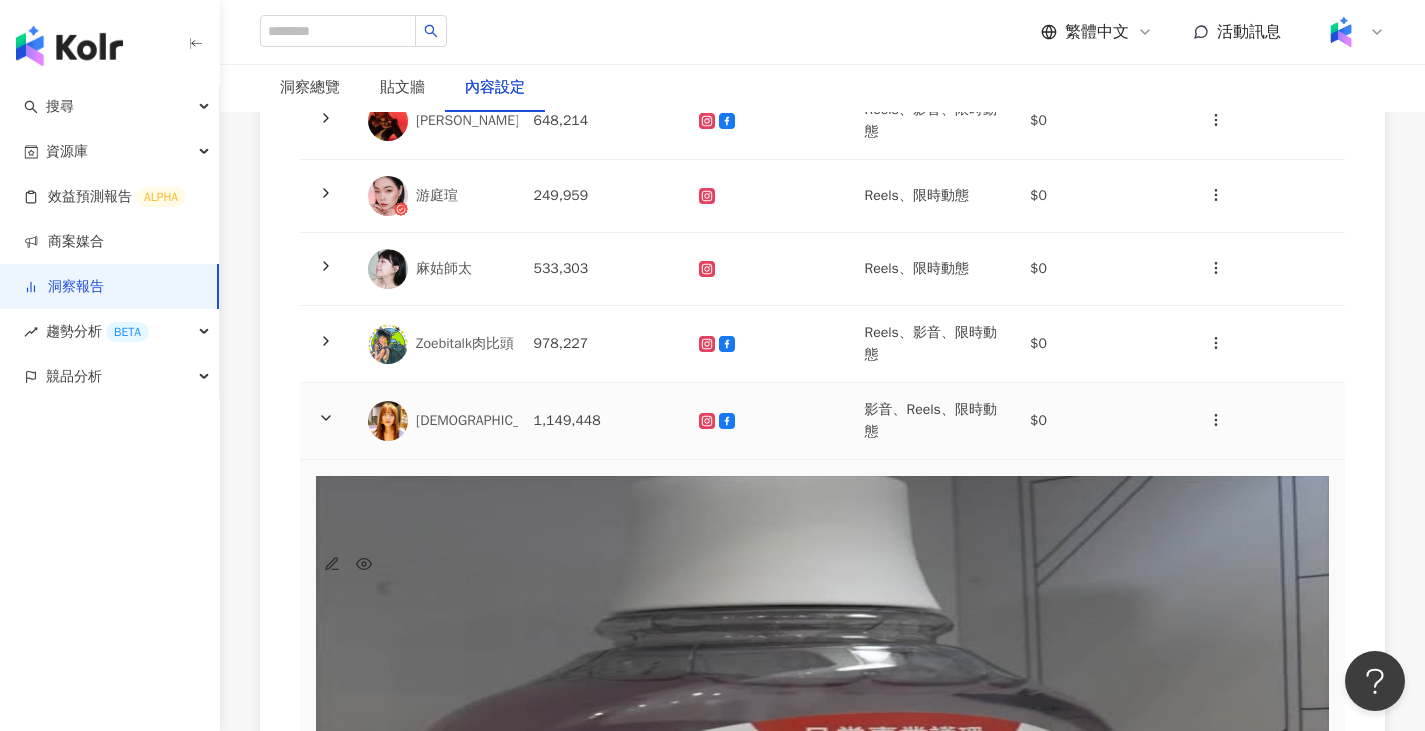 scroll, scrollTop: 700, scrollLeft: 0, axis: vertical 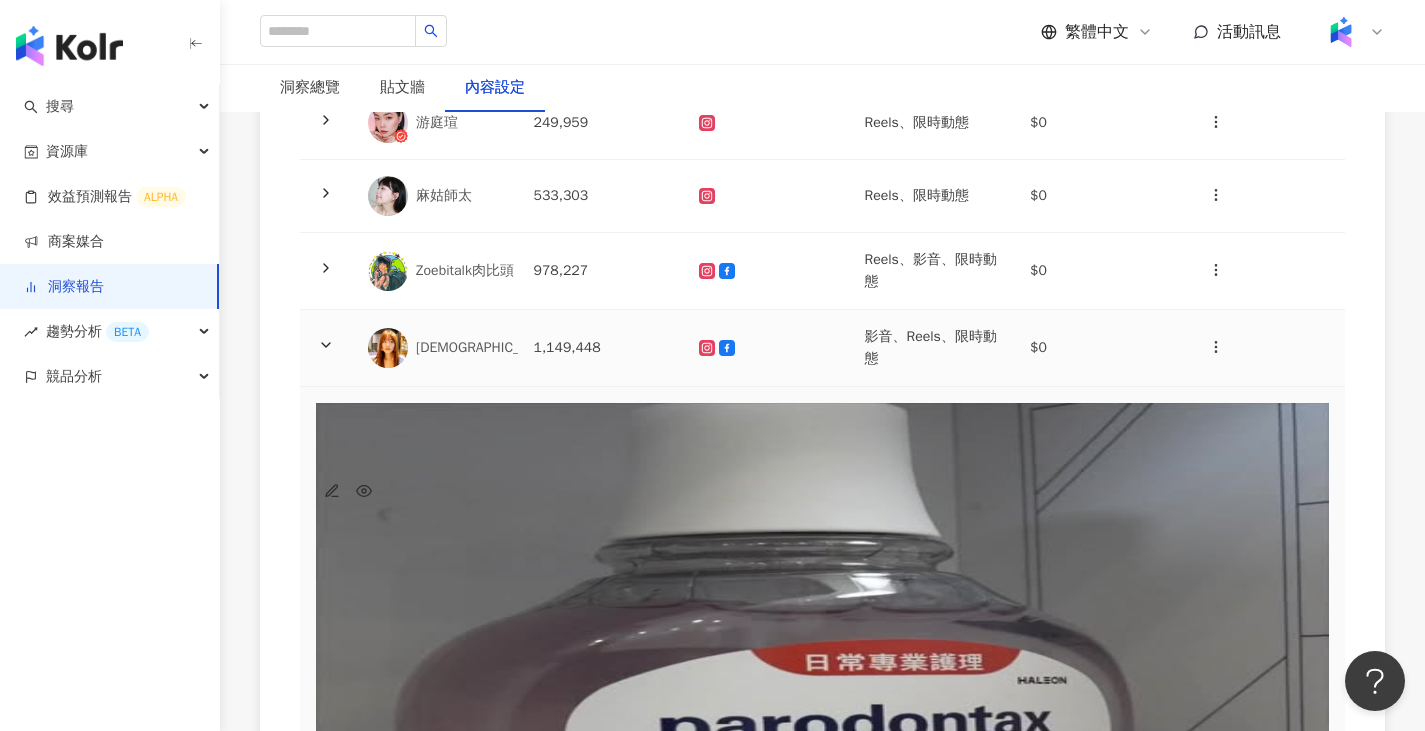 click on "1,149,448" at bounding box center [601, 348] 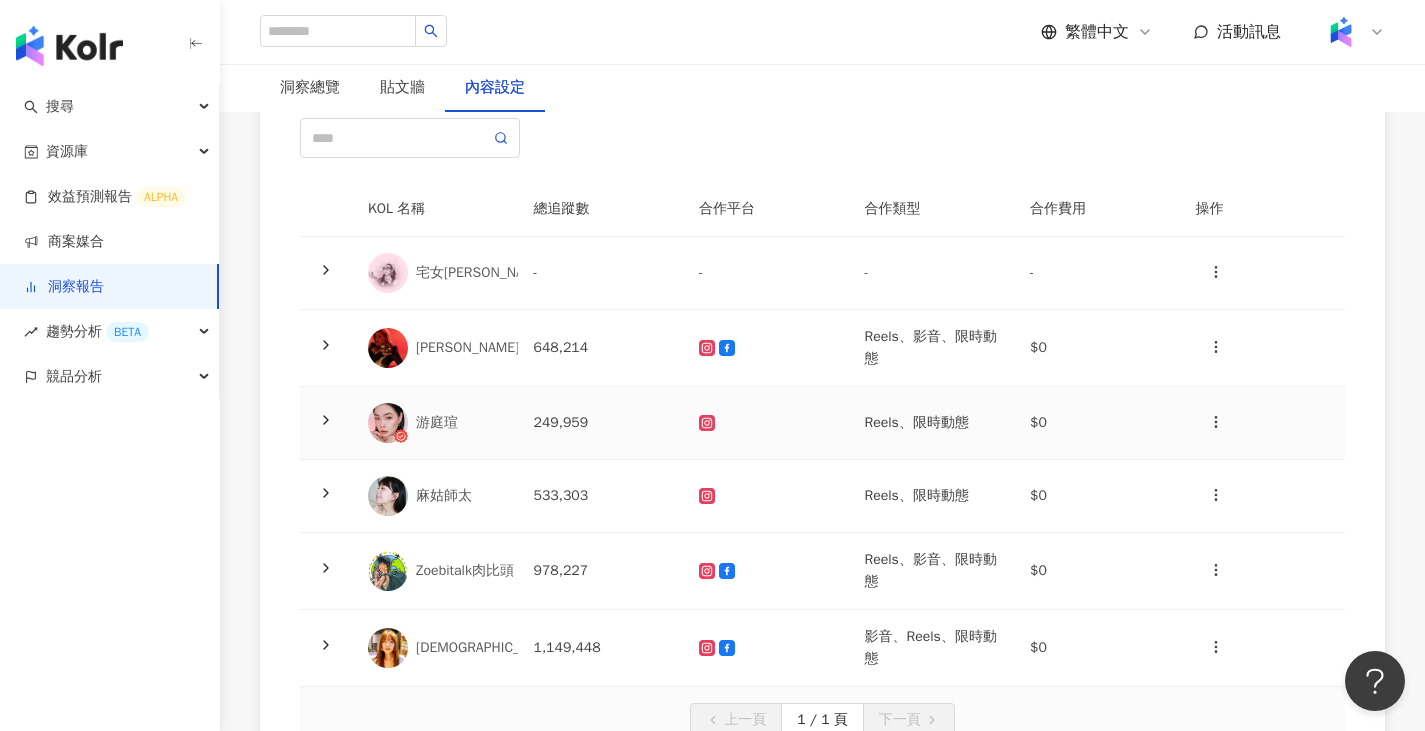 scroll, scrollTop: 100, scrollLeft: 0, axis: vertical 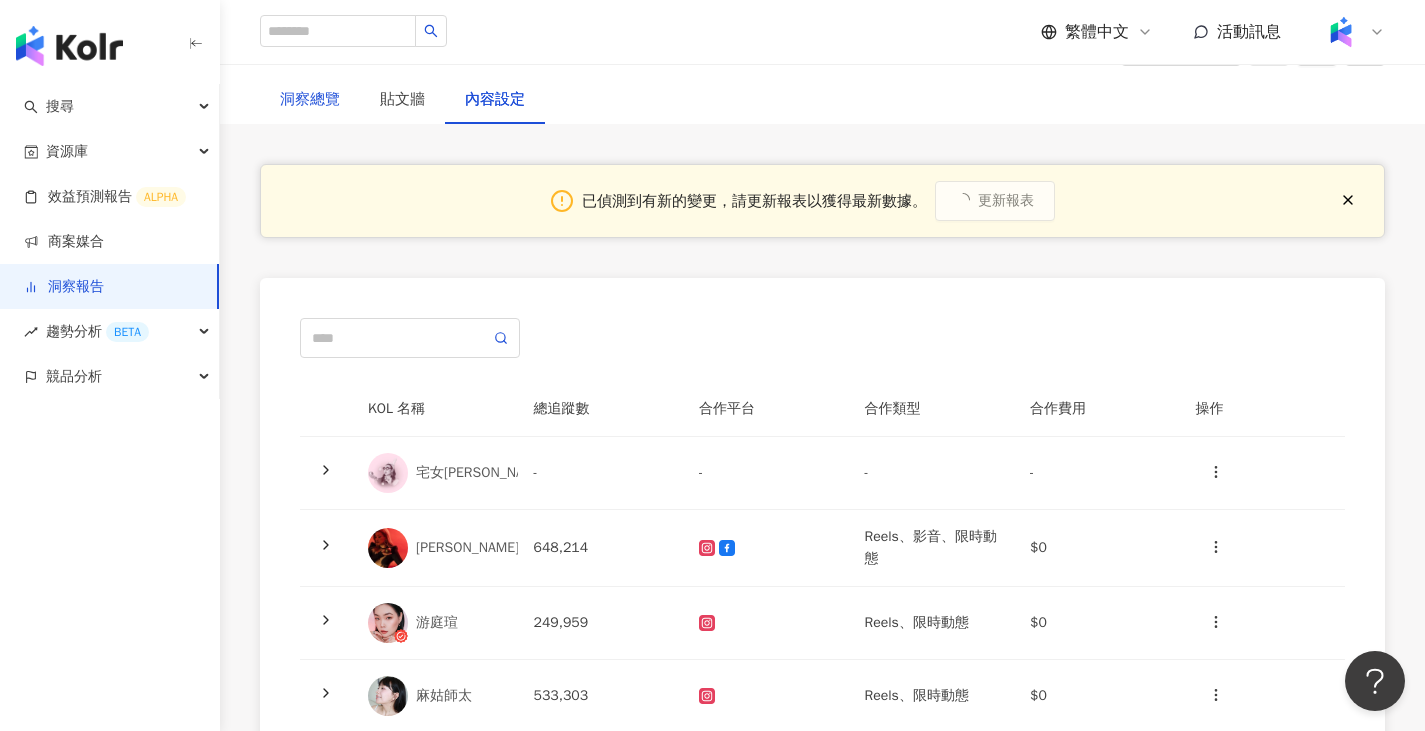 click on "洞察總覽" at bounding box center (310, 100) 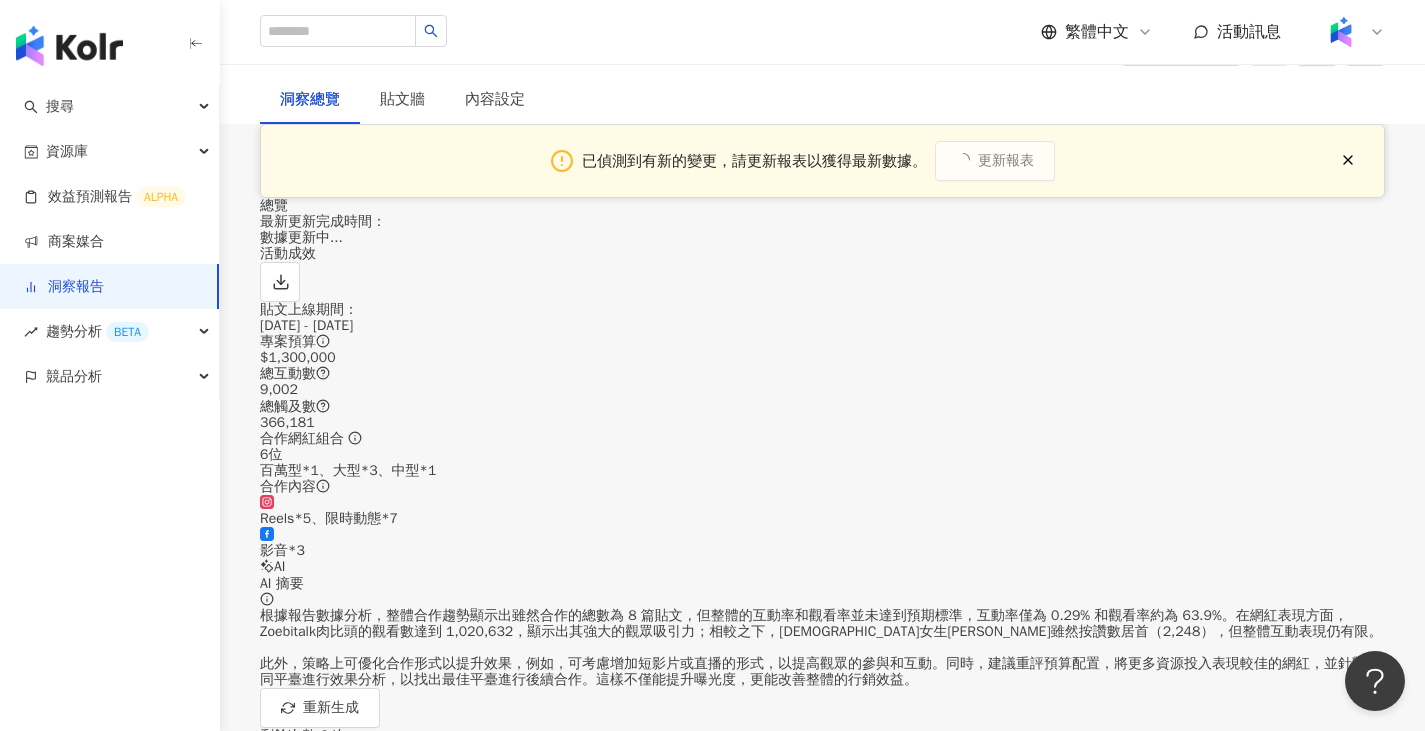 scroll, scrollTop: 0, scrollLeft: 0, axis: both 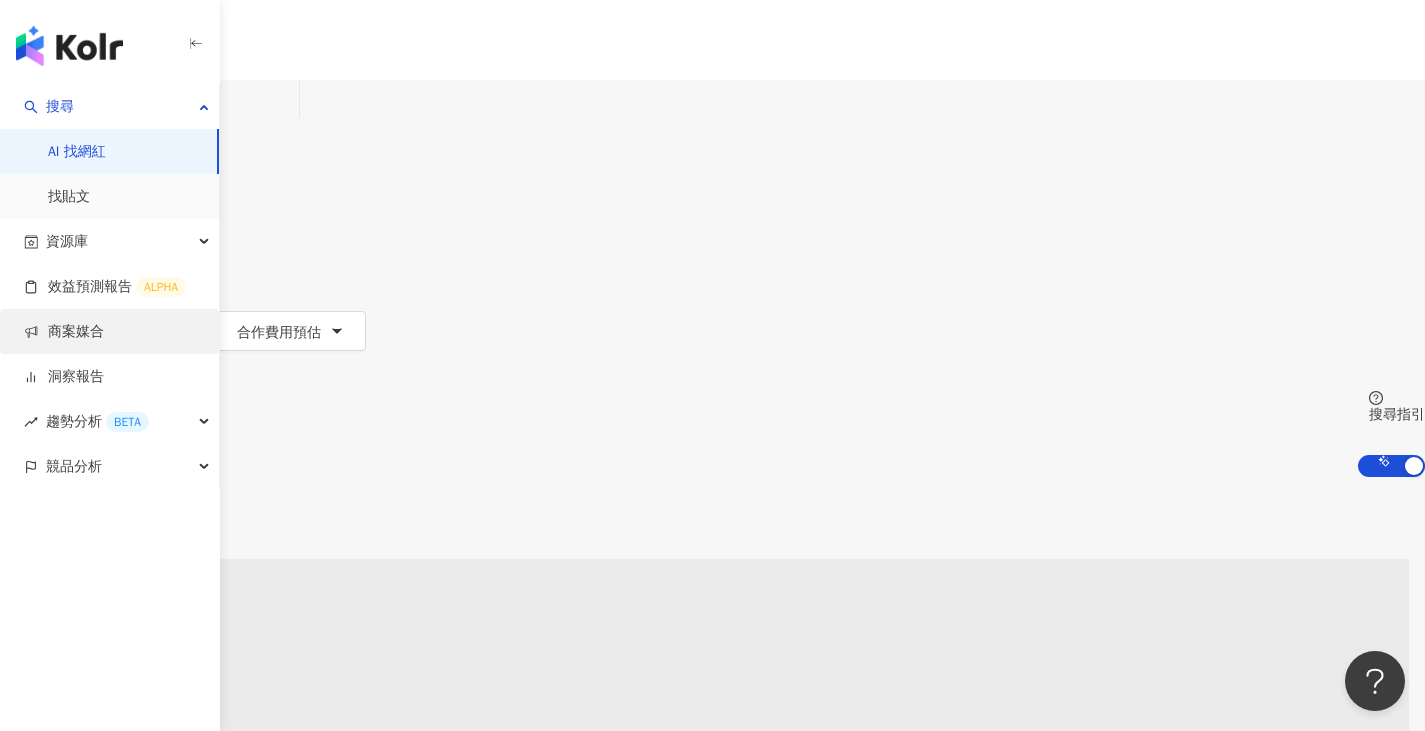 click on "商案媒合" at bounding box center (64, 332) 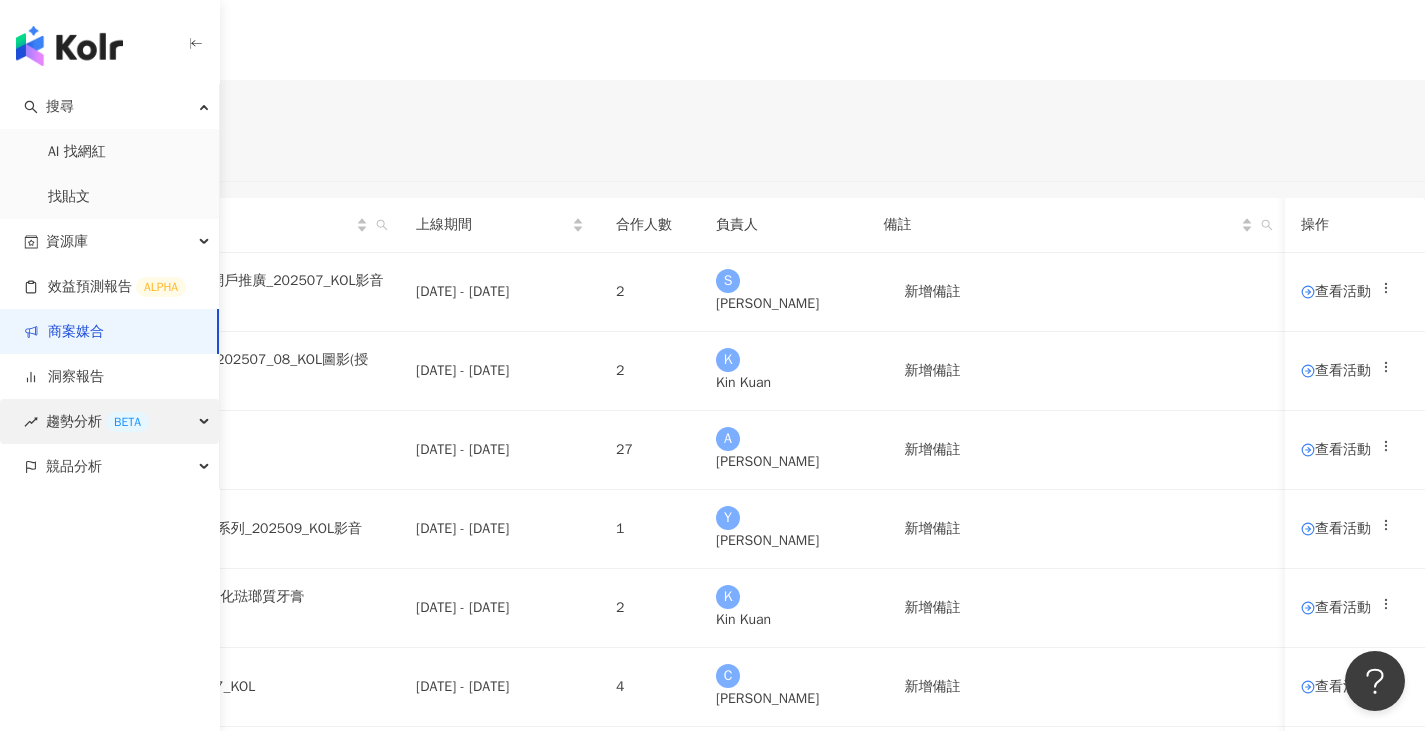 click on "趨勢分析 BETA" at bounding box center [97, 421] 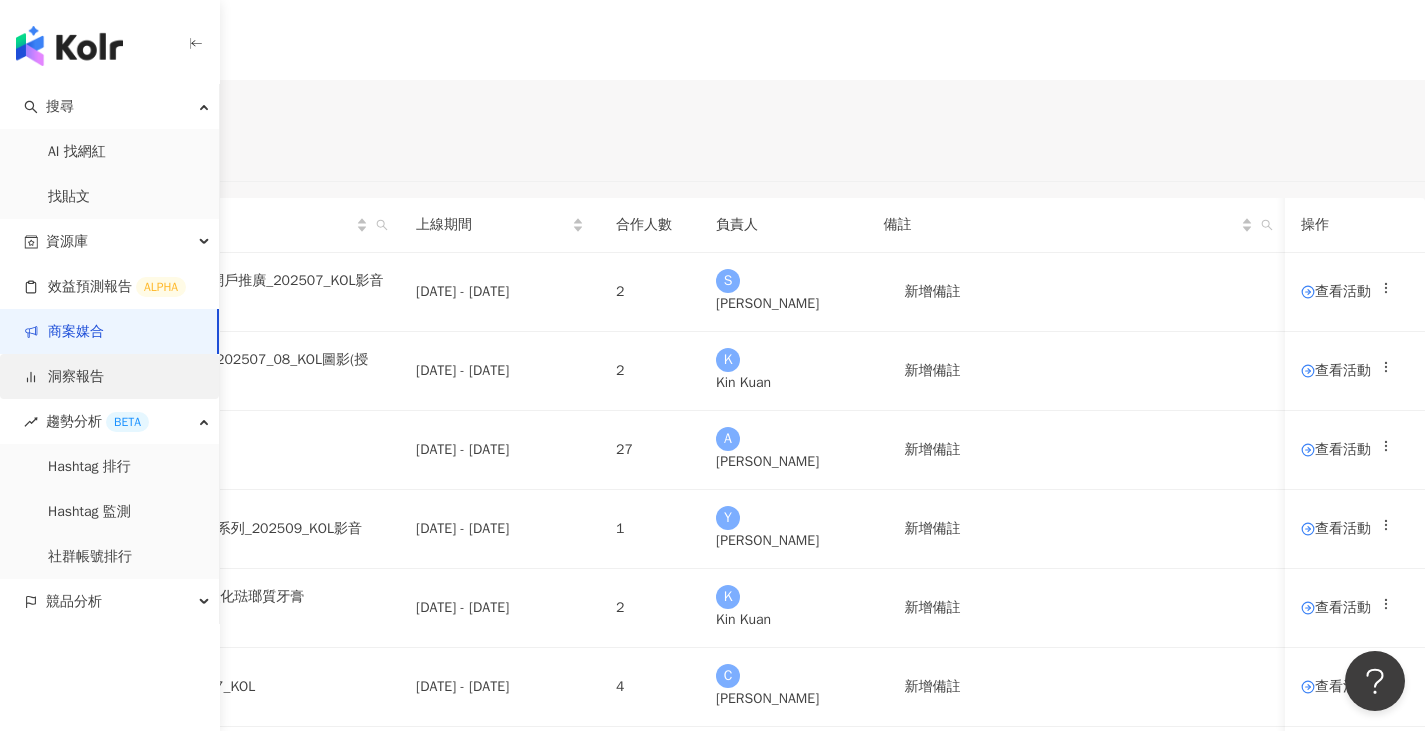 click on "洞察報告" at bounding box center (64, 377) 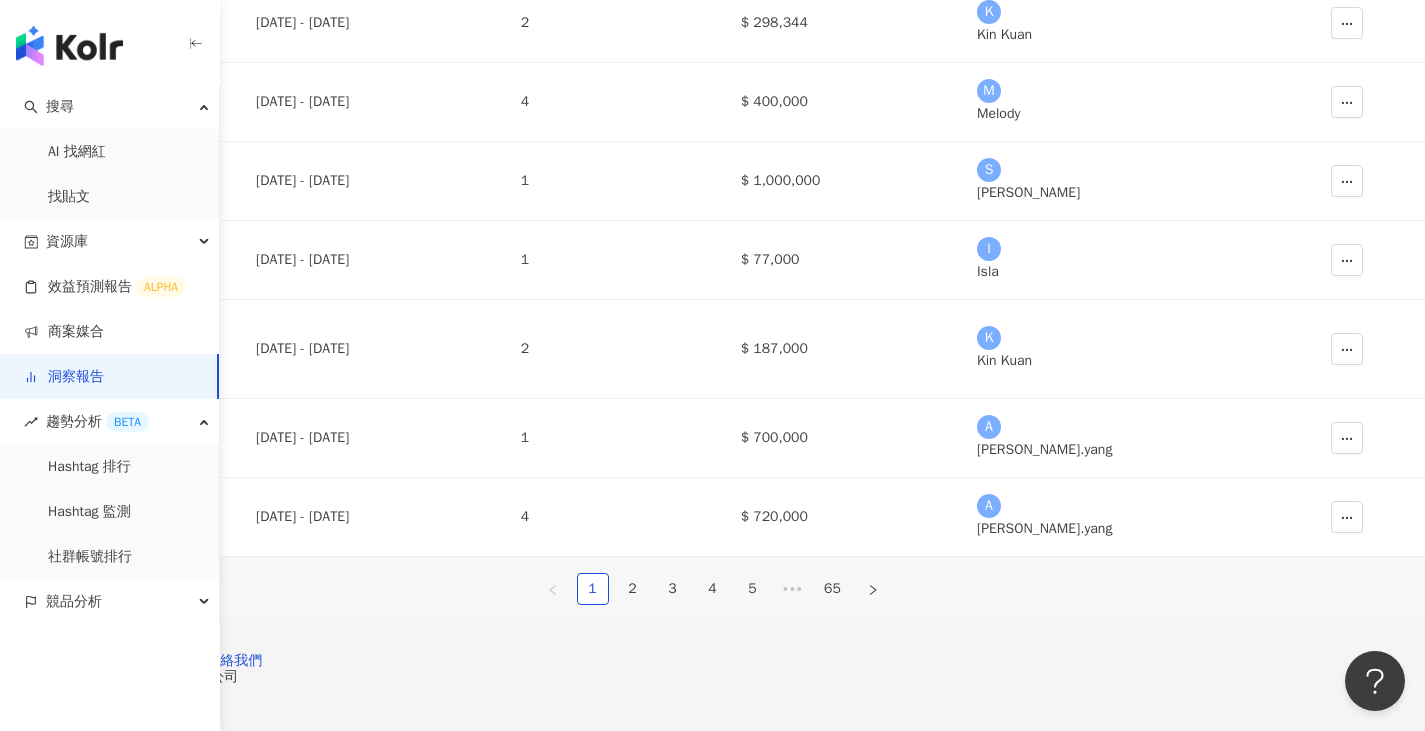 scroll, scrollTop: 600, scrollLeft: 0, axis: vertical 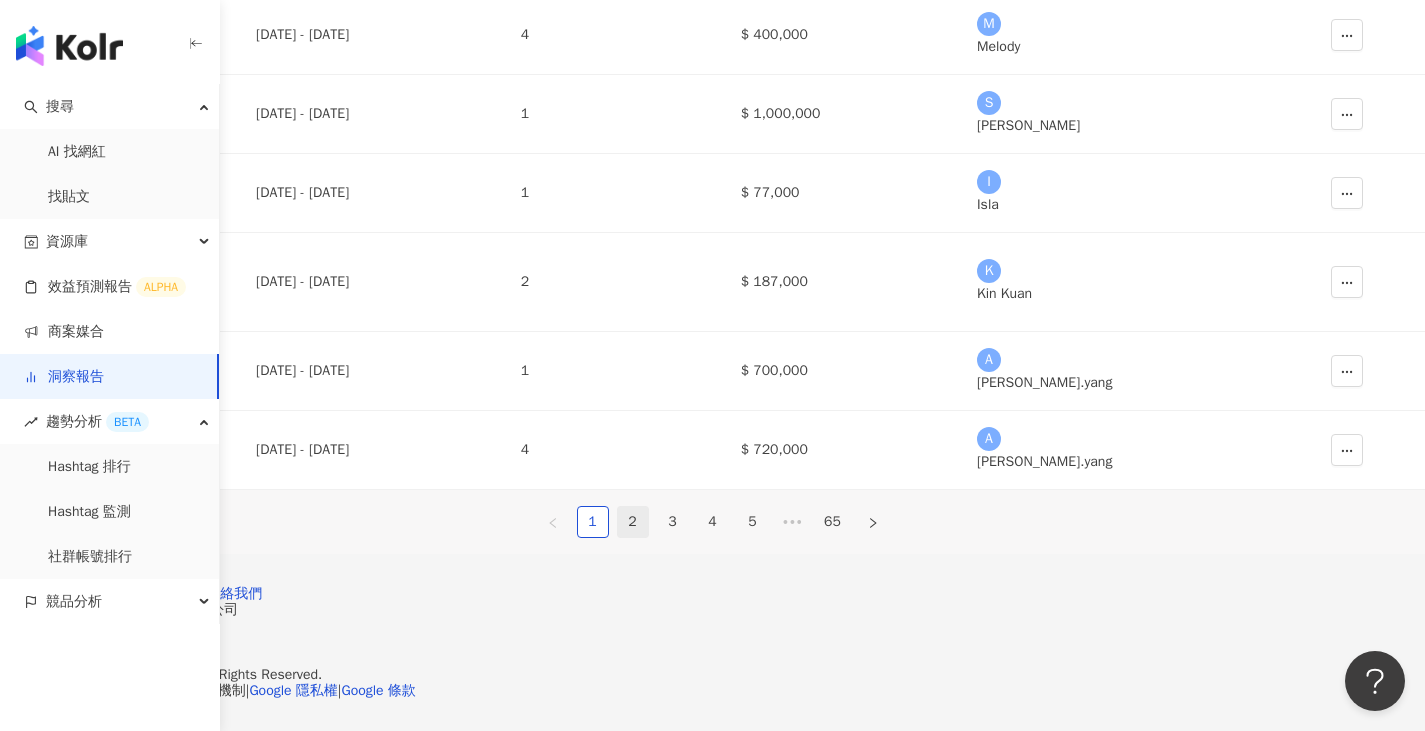 click on "2" at bounding box center (633, 522) 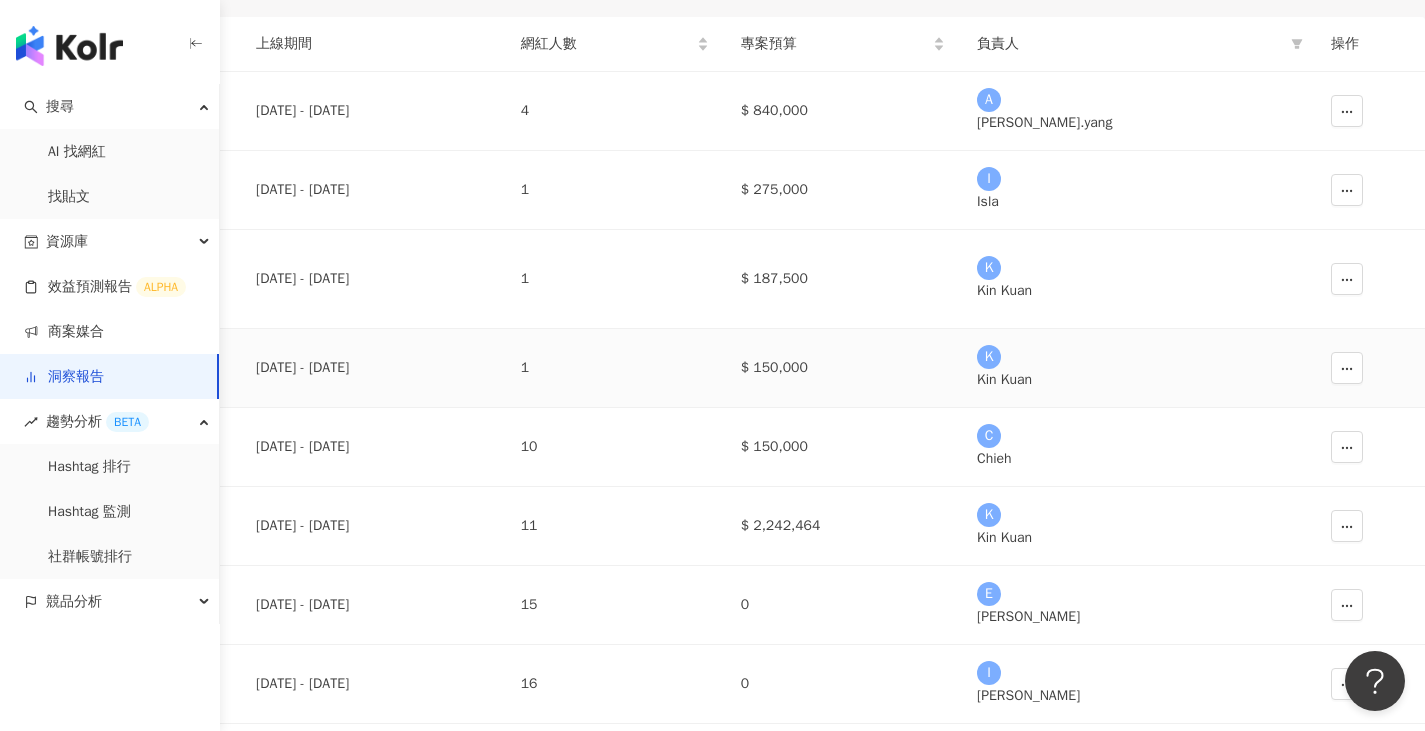 scroll, scrollTop: 0, scrollLeft: 0, axis: both 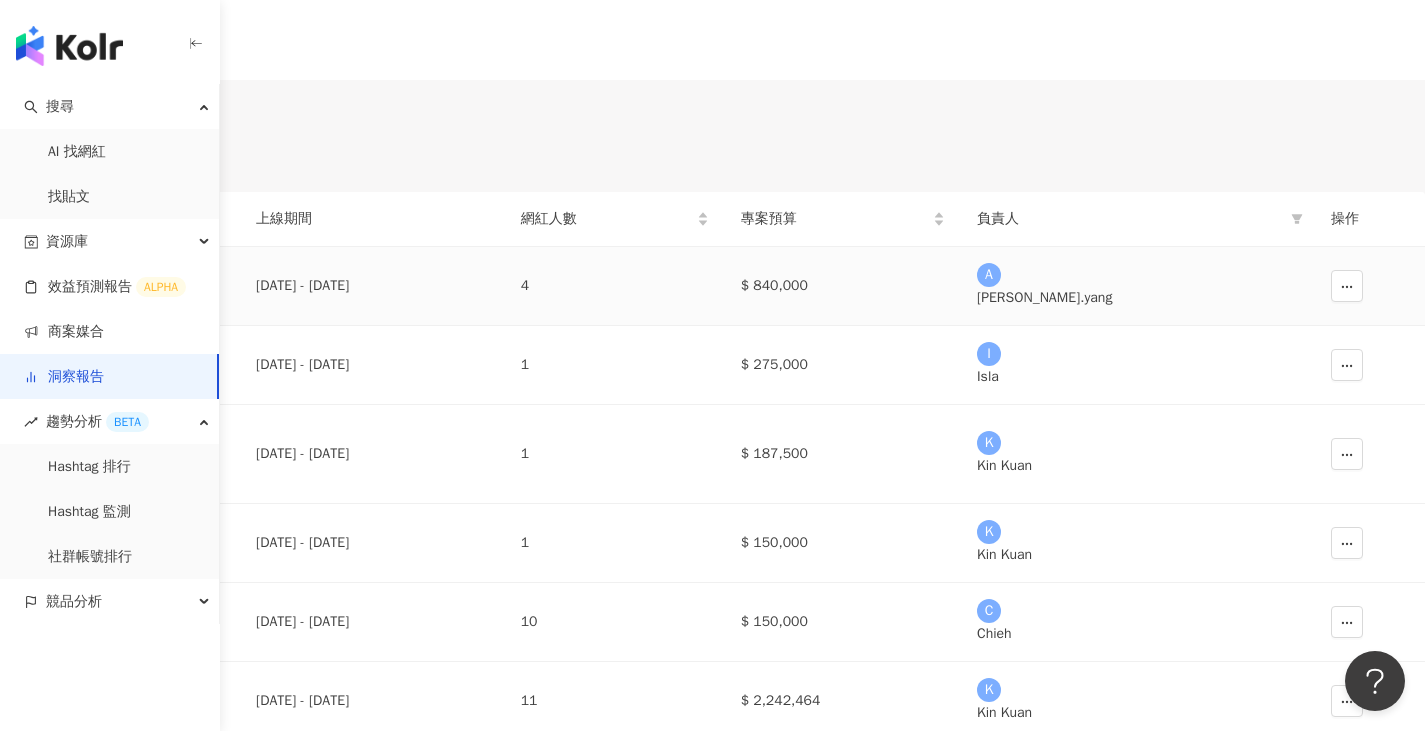 click on "雀巢_普瑞納寵物食品_貓倍麗_2025_KOL圖影" at bounding box center (120, 286) 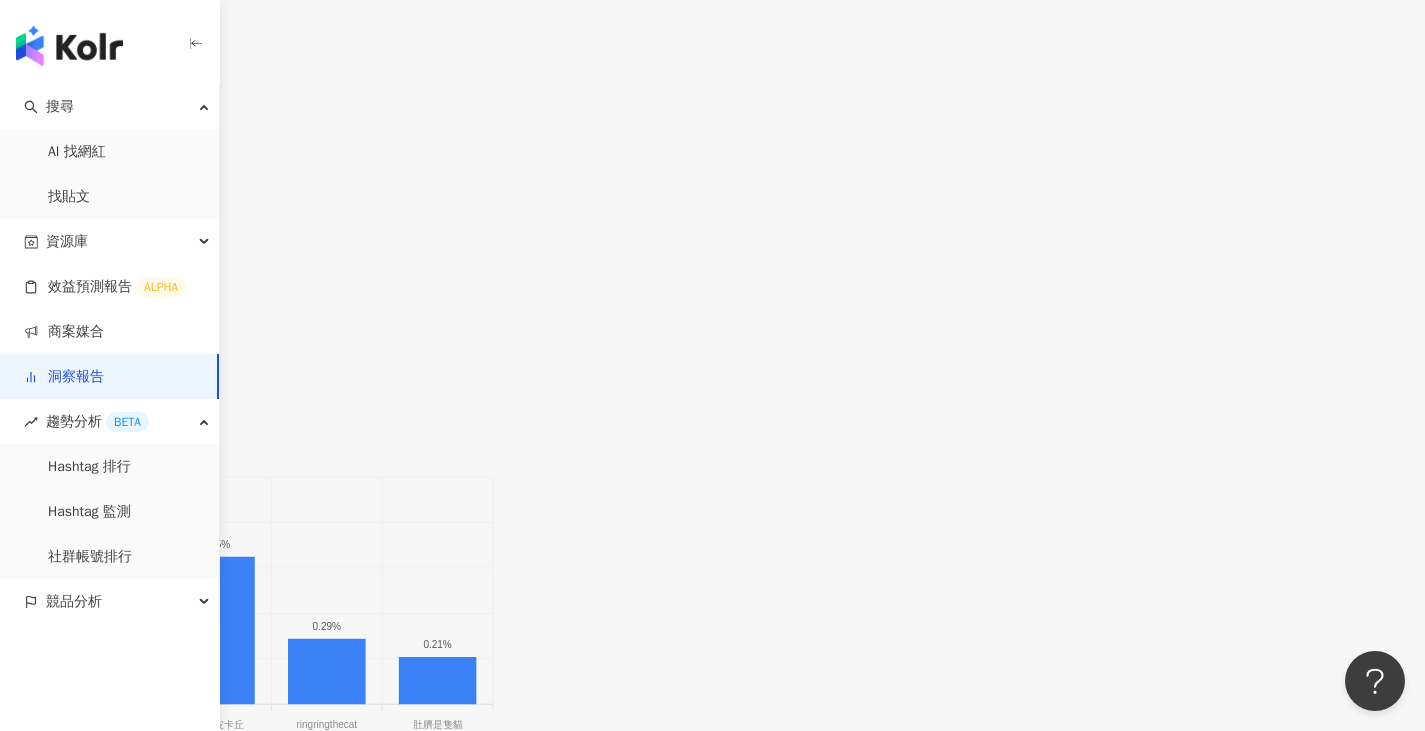 scroll, scrollTop: 1400, scrollLeft: 0, axis: vertical 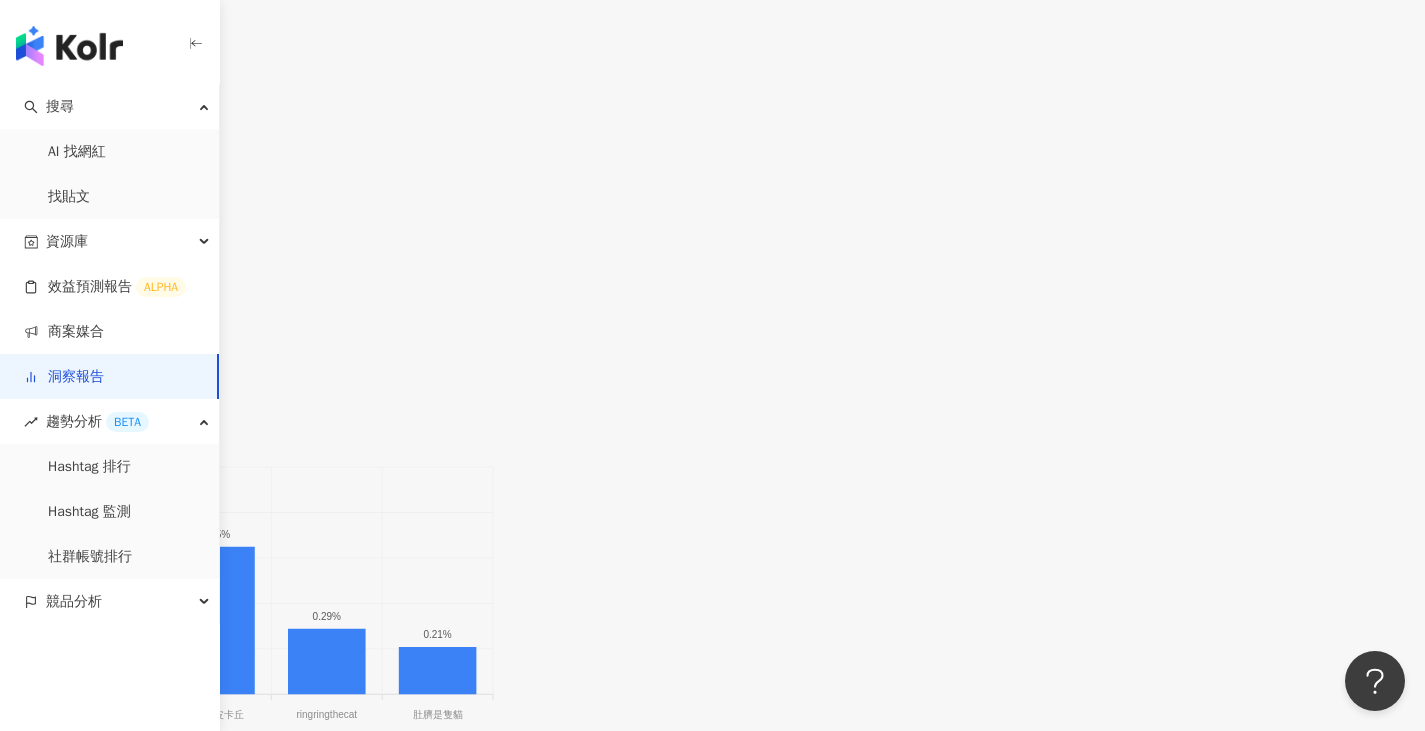 click on "KOL  ( 4 / 4 )" at bounding box center [712, 318] 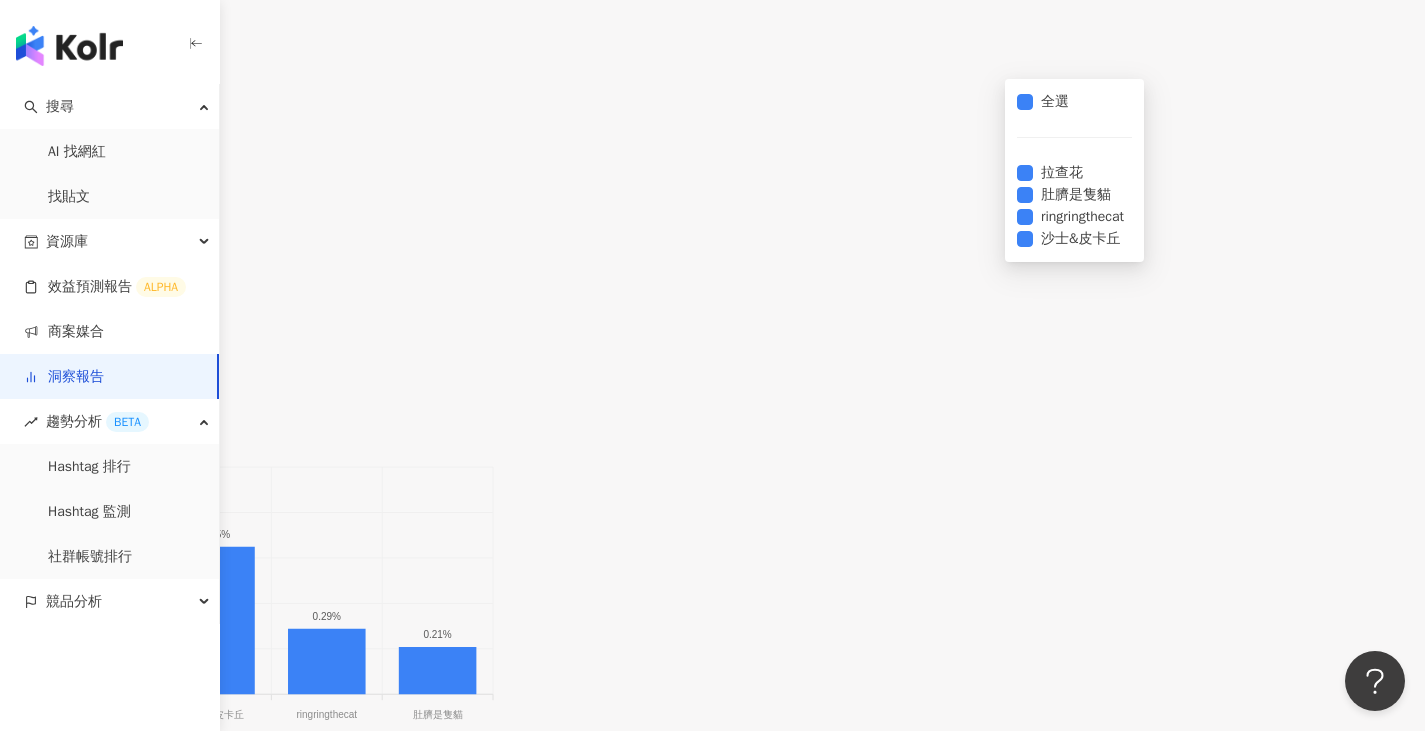 click on "網紅成效排行 互動率" at bounding box center [712, 371] 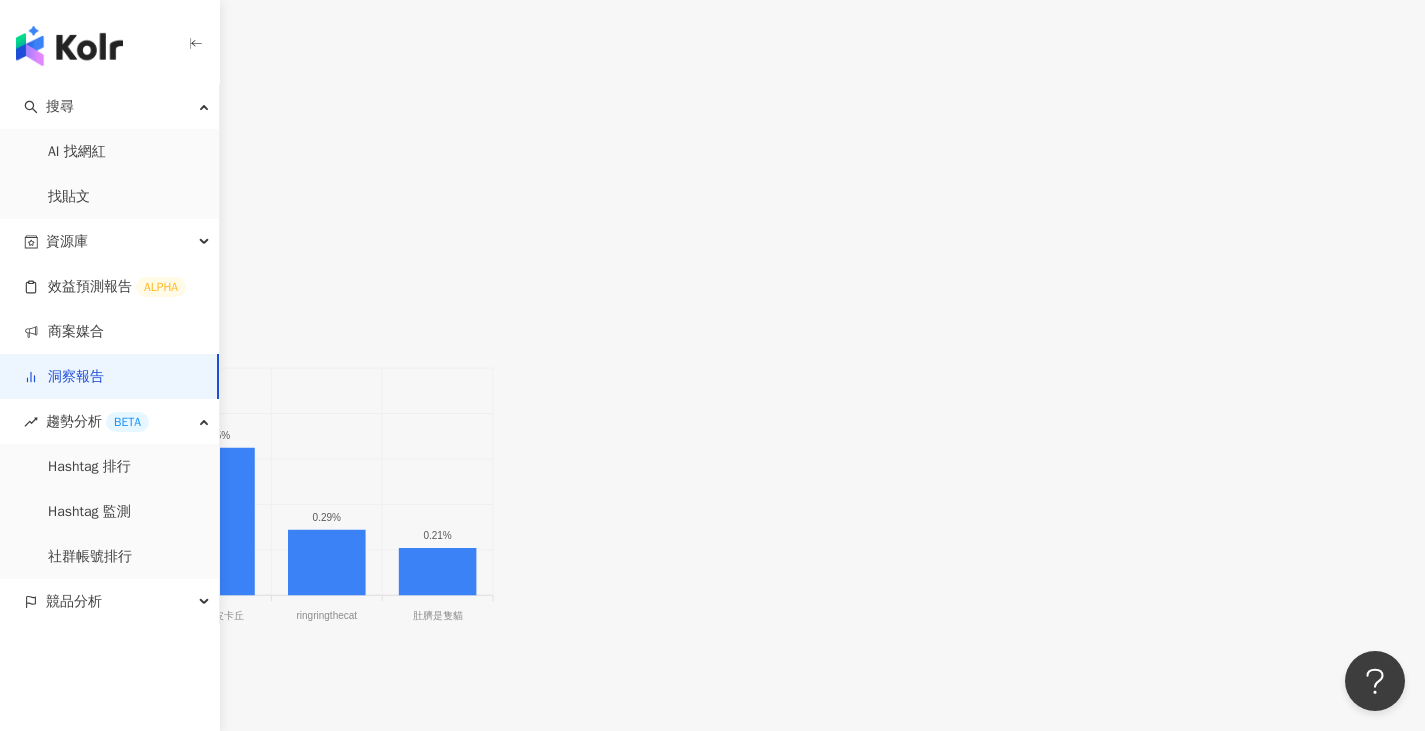scroll, scrollTop: 1500, scrollLeft: 0, axis: vertical 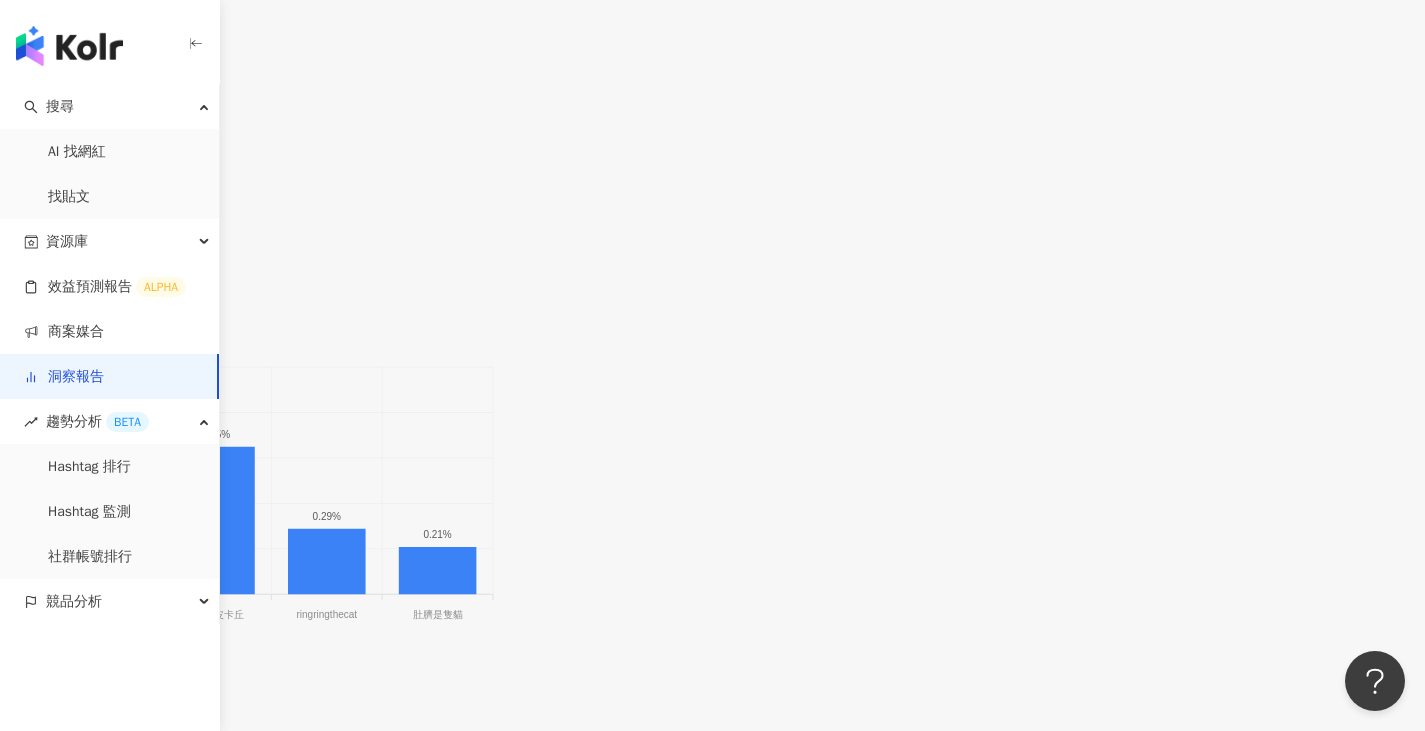 click on "互動率" at bounding box center (45, 279) 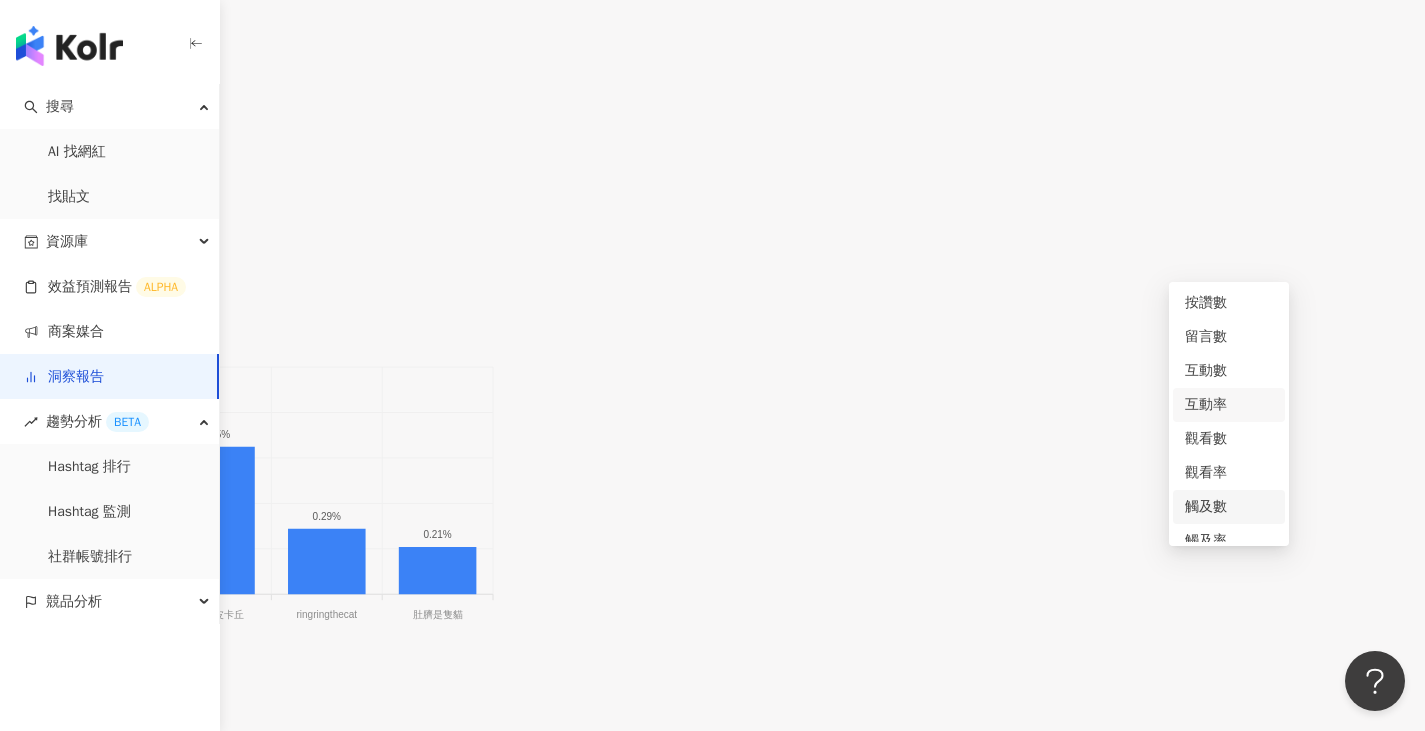 click on "觸及數" at bounding box center (1229, 507) 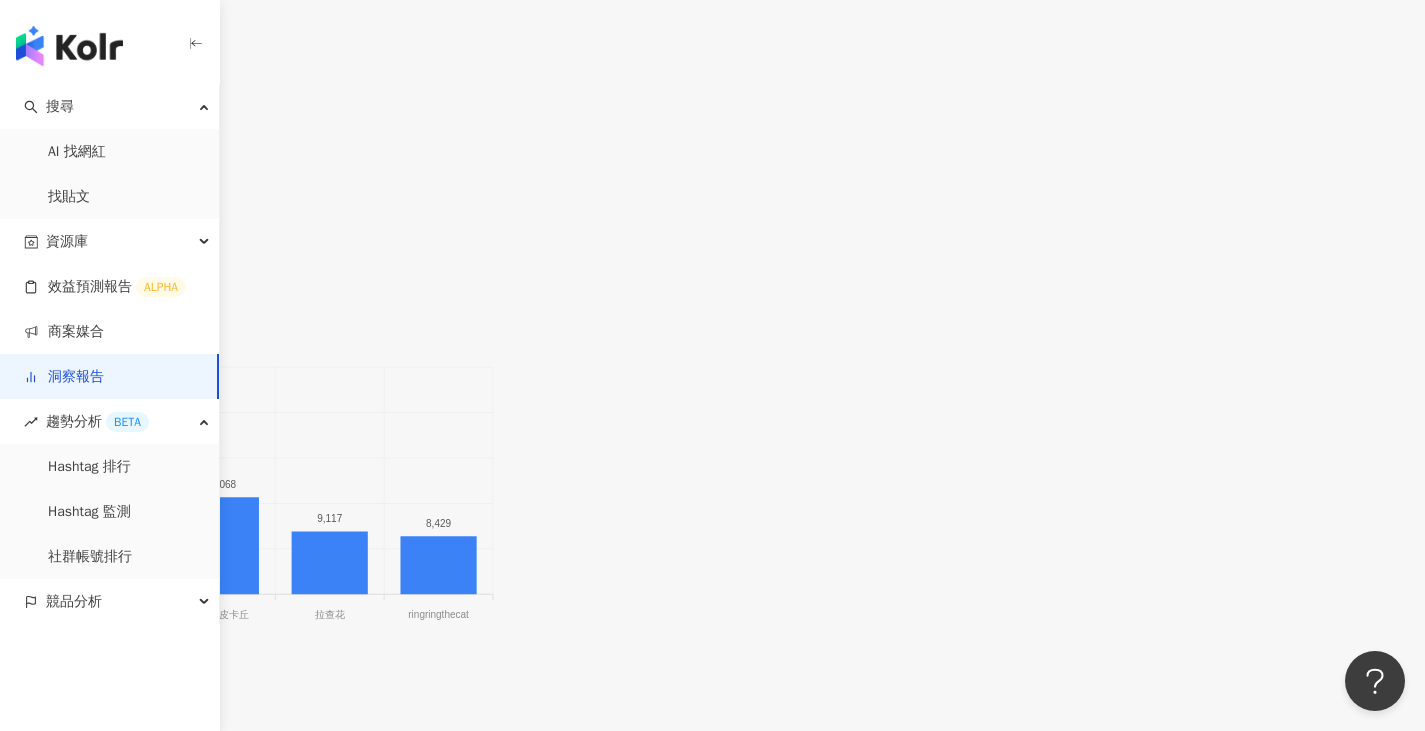 click on "觸及數" at bounding box center (45, 279) 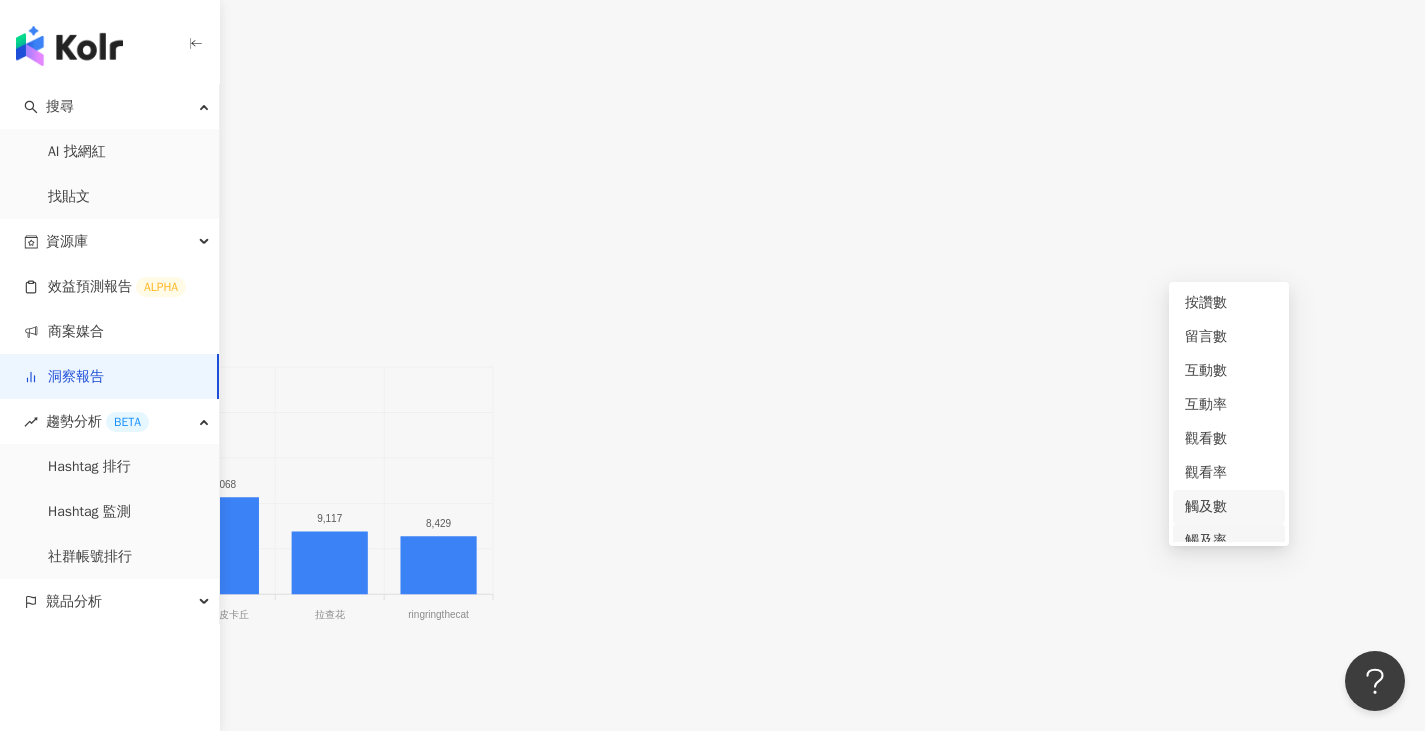 click on "觸及率" at bounding box center (1229, 541) 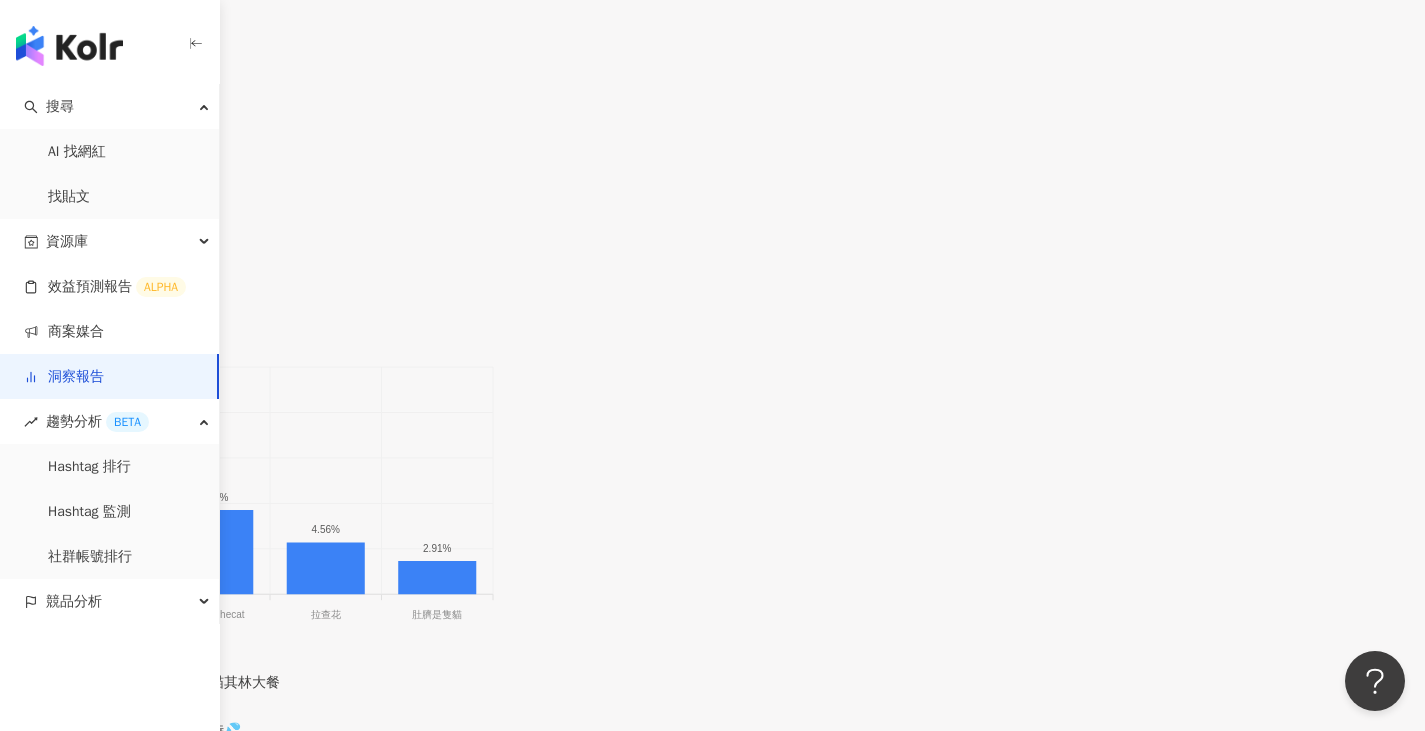 click on "KOL  ( 4 / 4 )" at bounding box center [712, 218] 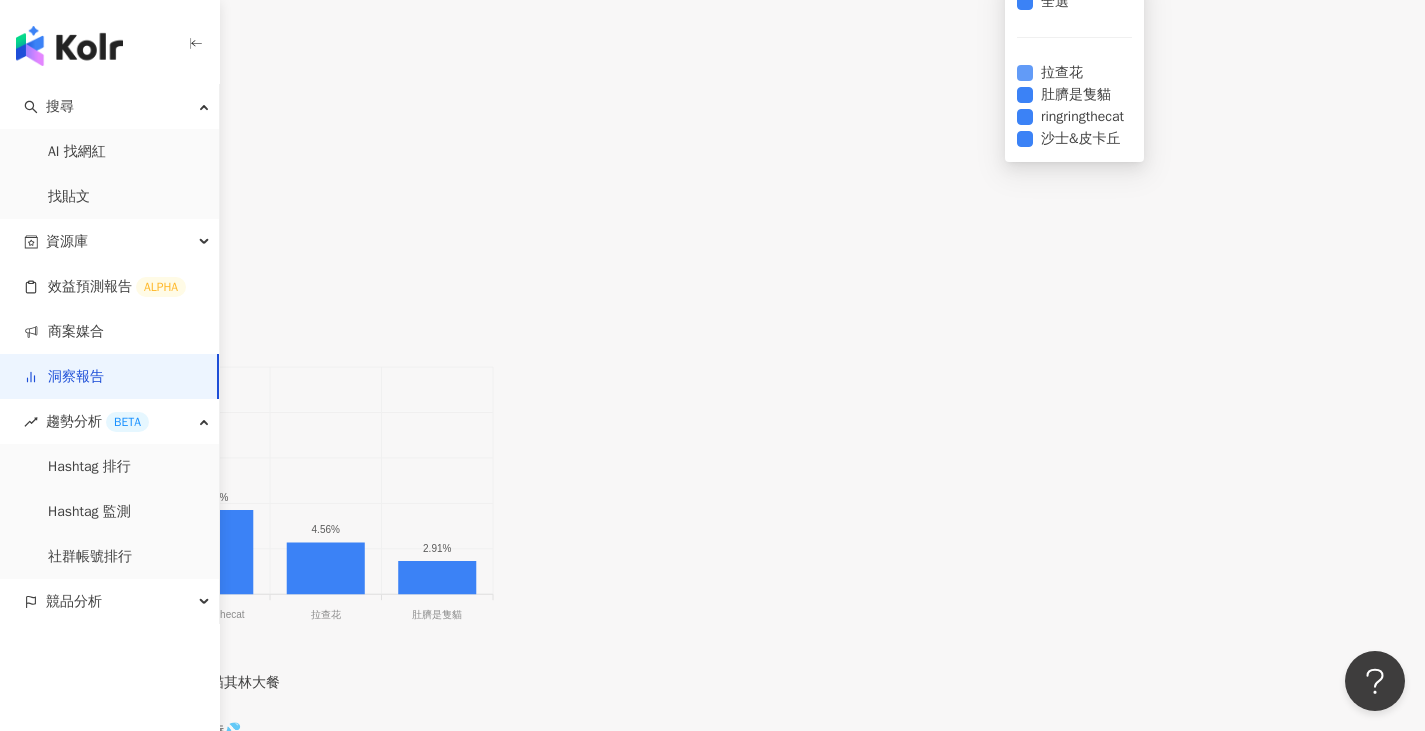 click on "拉查花" at bounding box center [1062, 73] 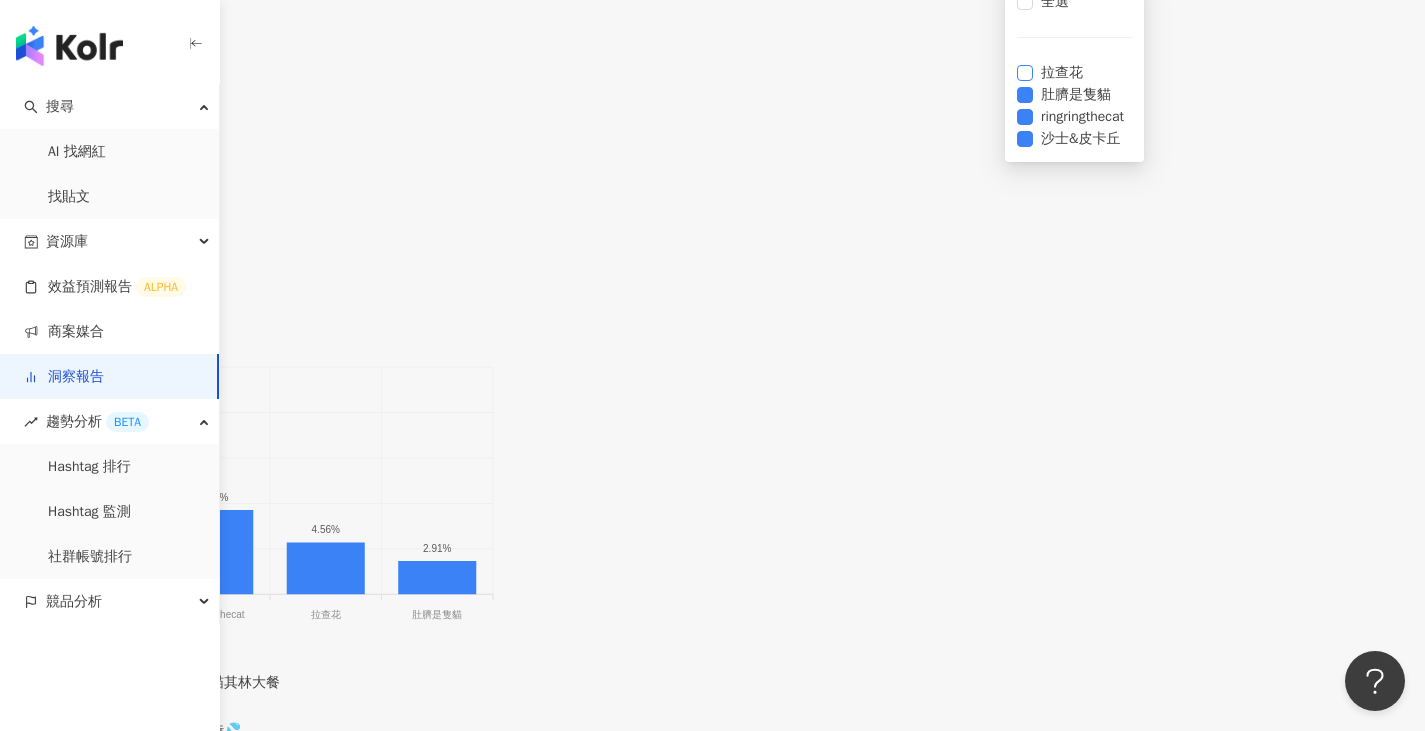 click on "拉查花" at bounding box center (1062, 73) 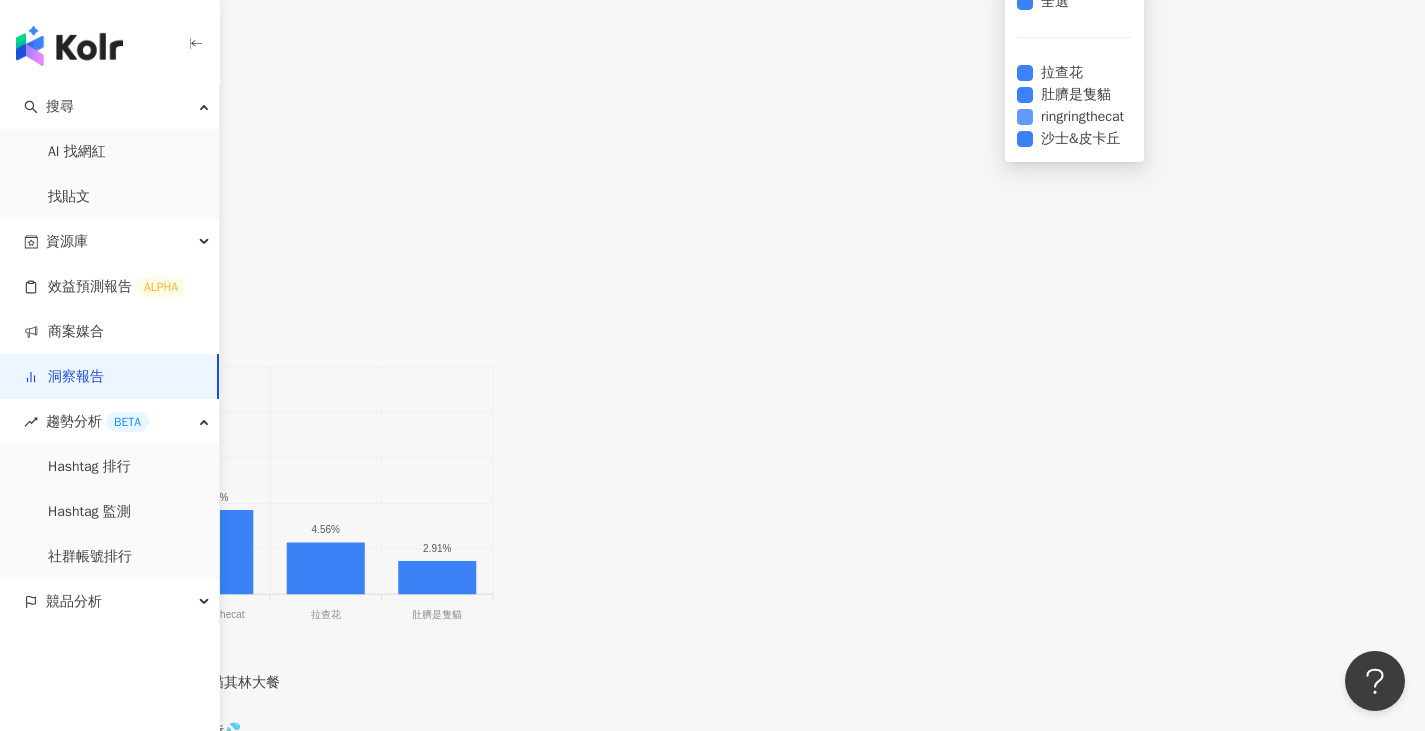 click on "ringringthecat" at bounding box center (1082, 117) 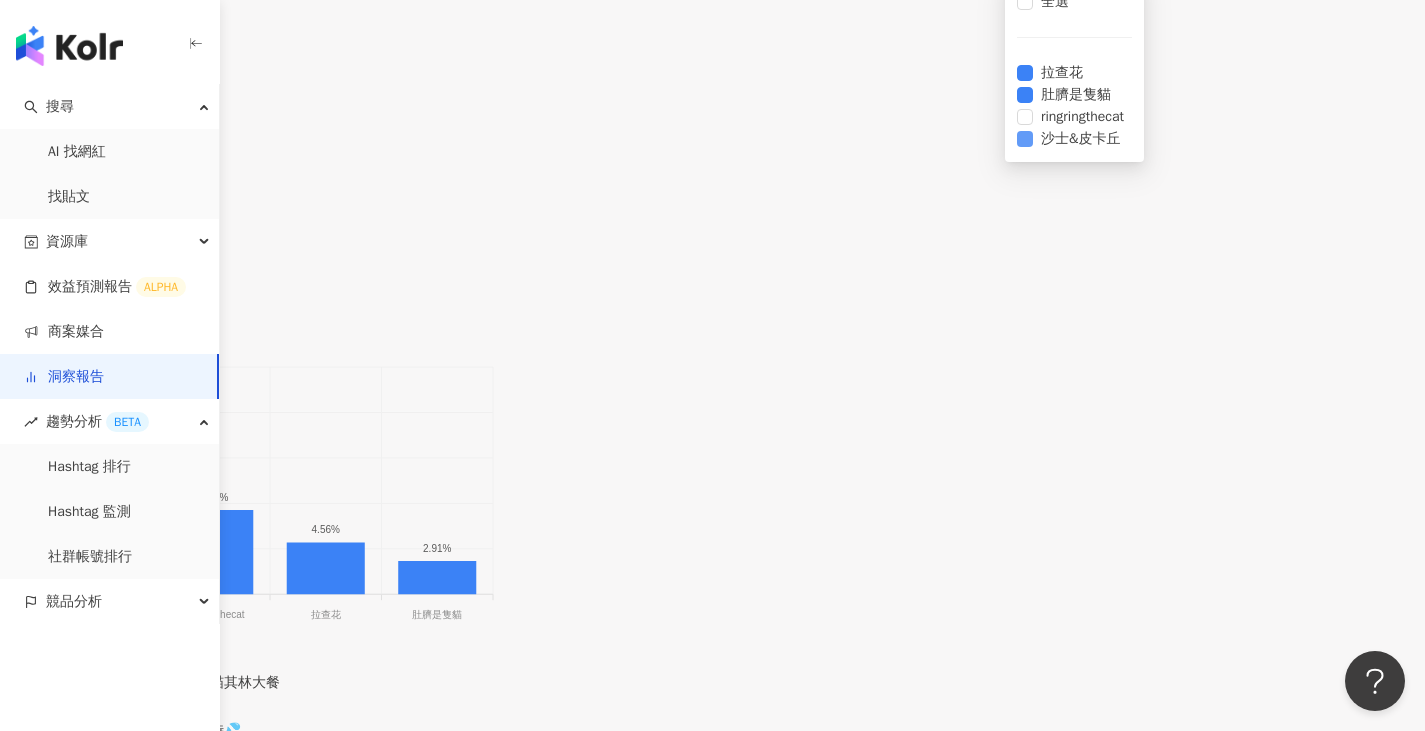 click on "沙士&皮卡丘" at bounding box center [1081, 139] 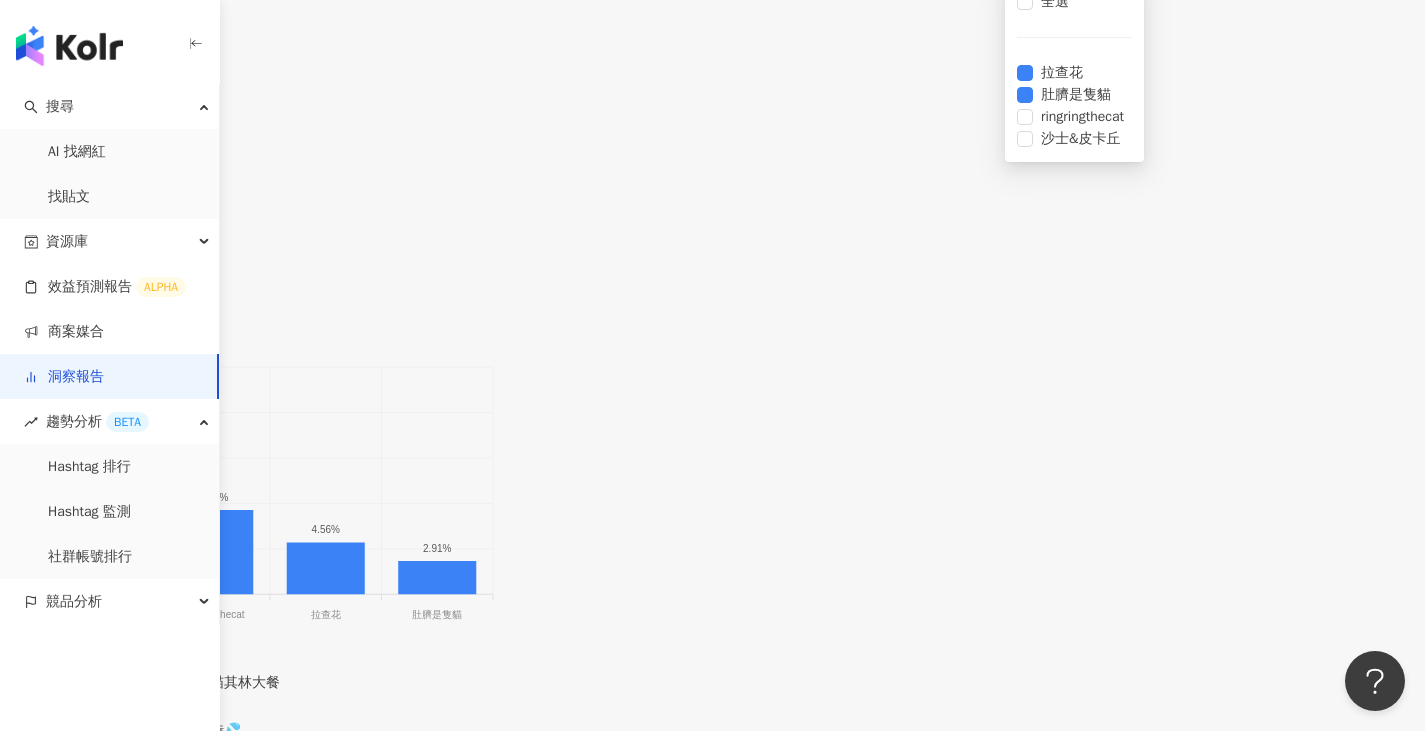 click on "網紅成效排行 觸及率" at bounding box center (712, 271) 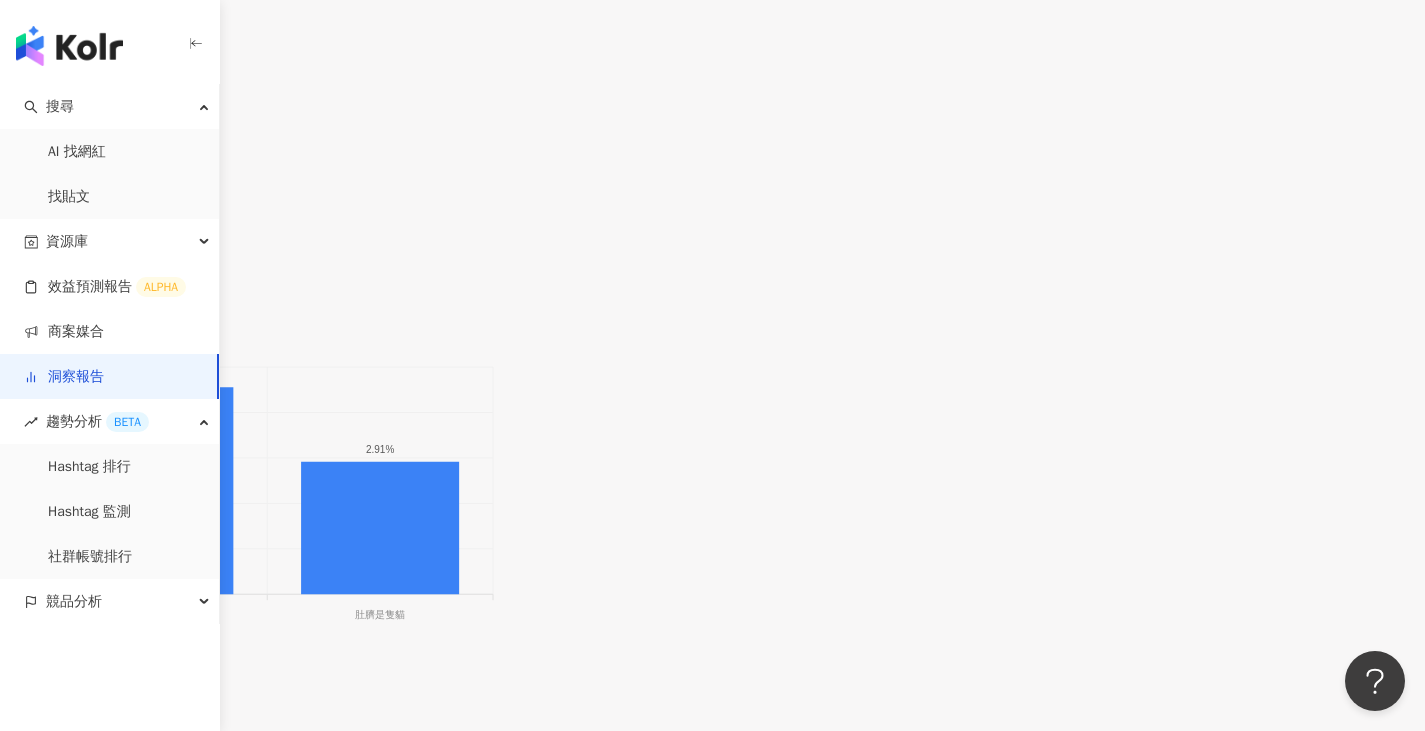 click on "內容設定" at bounding box center [226, -1309] 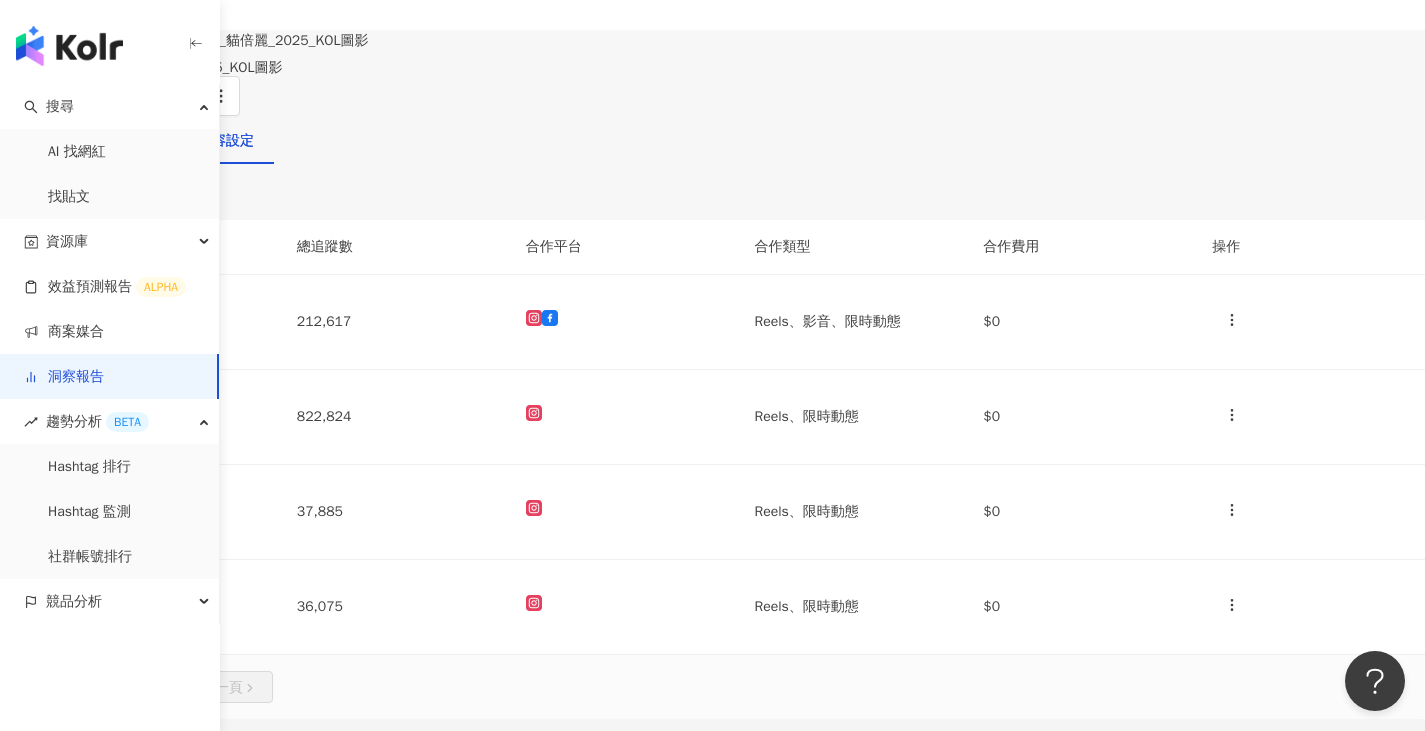 scroll, scrollTop: 0, scrollLeft: 0, axis: both 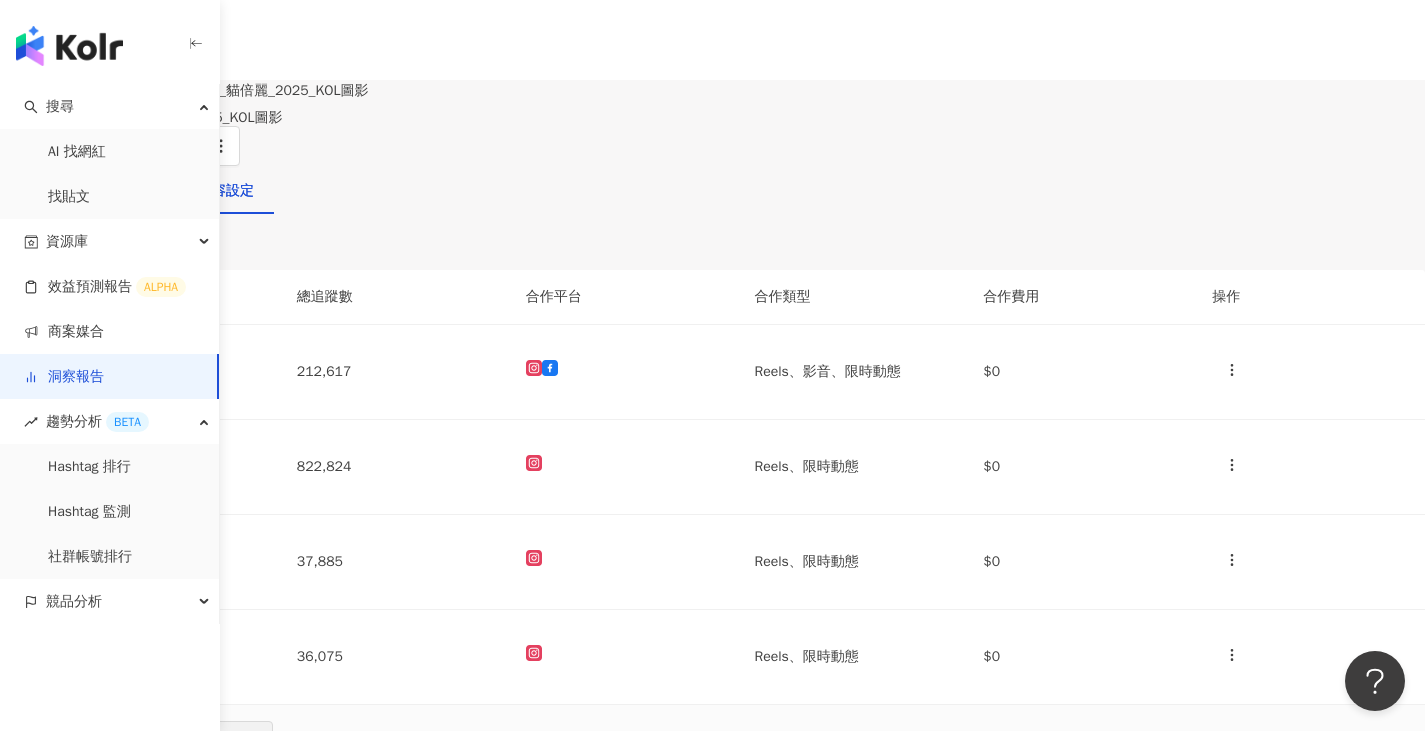 click on "洞察總覽" at bounding box center (48, 191) 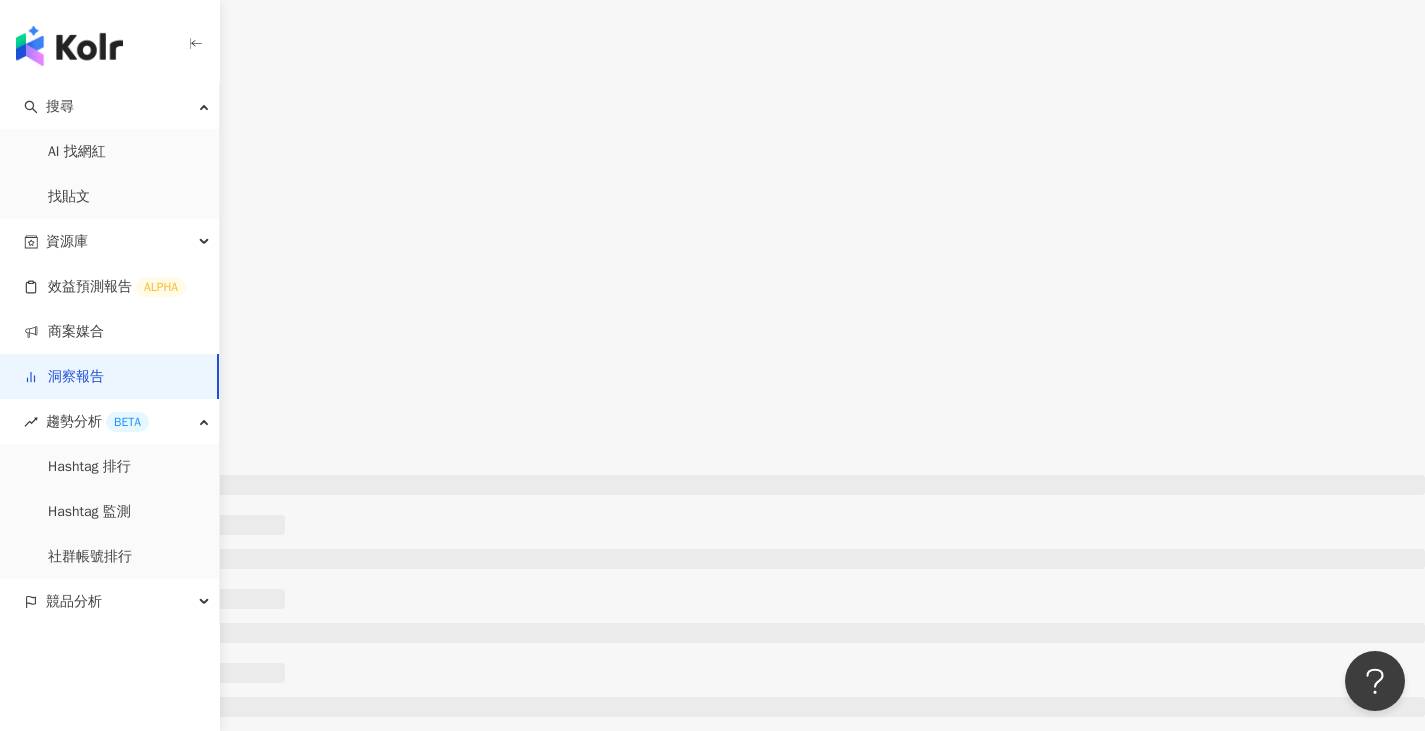 scroll, scrollTop: 1400, scrollLeft: 0, axis: vertical 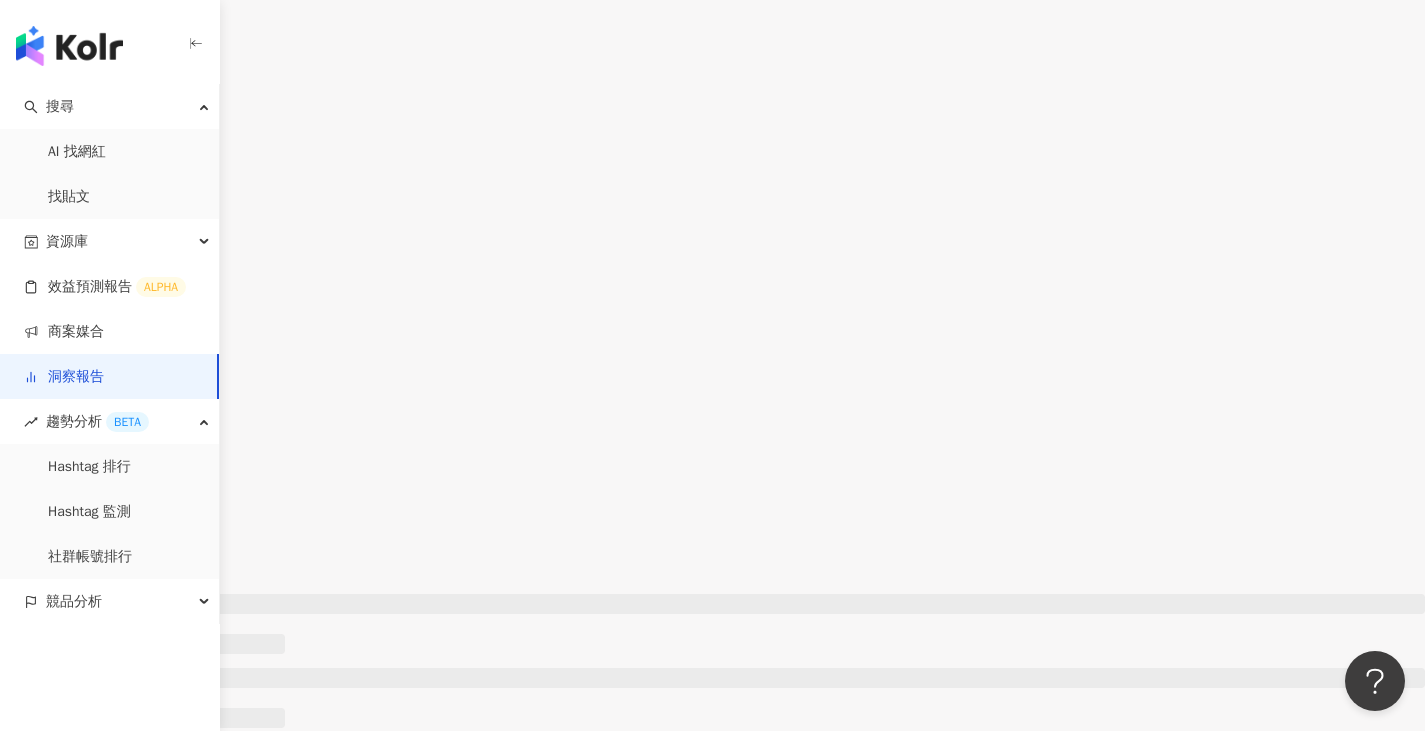click on "KOL  ( 4 / 4 )" at bounding box center (712, 326) 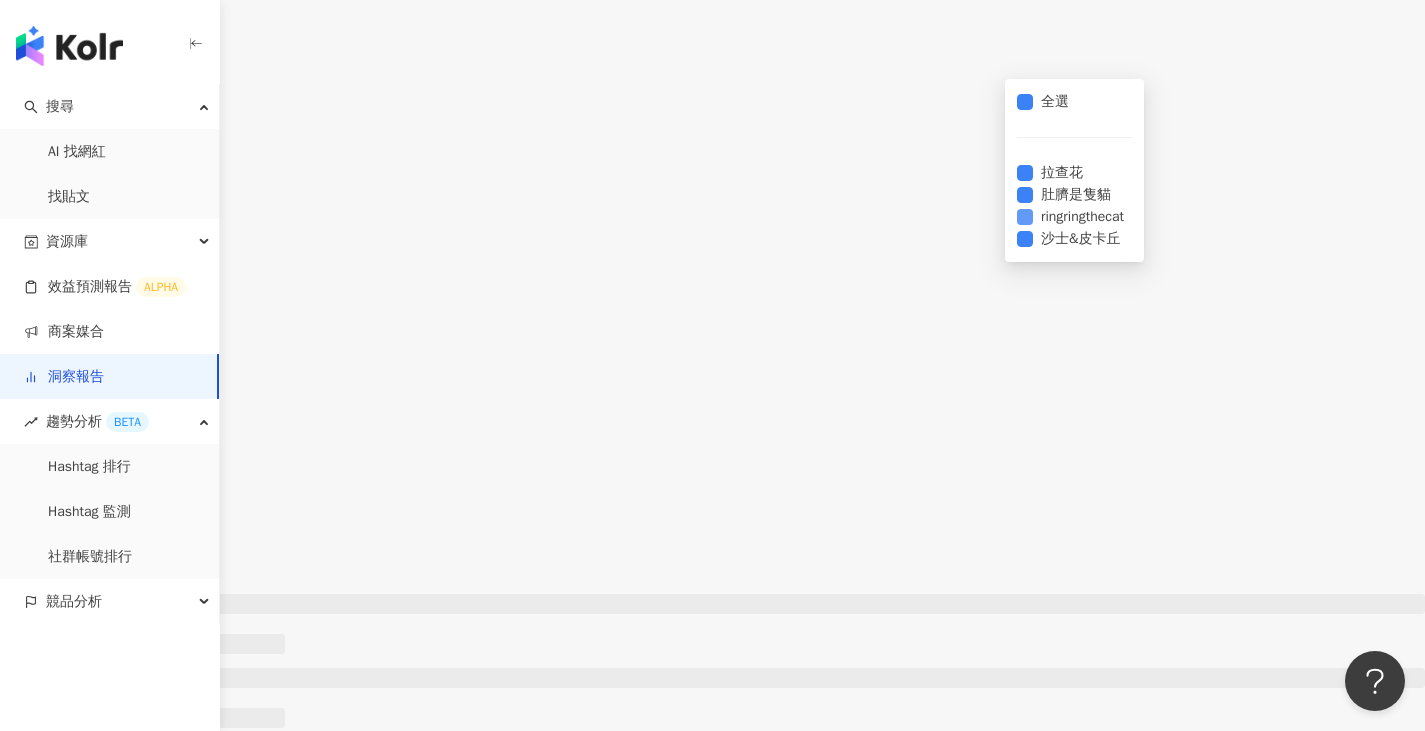 click on "ringringthecat" at bounding box center (1082, 217) 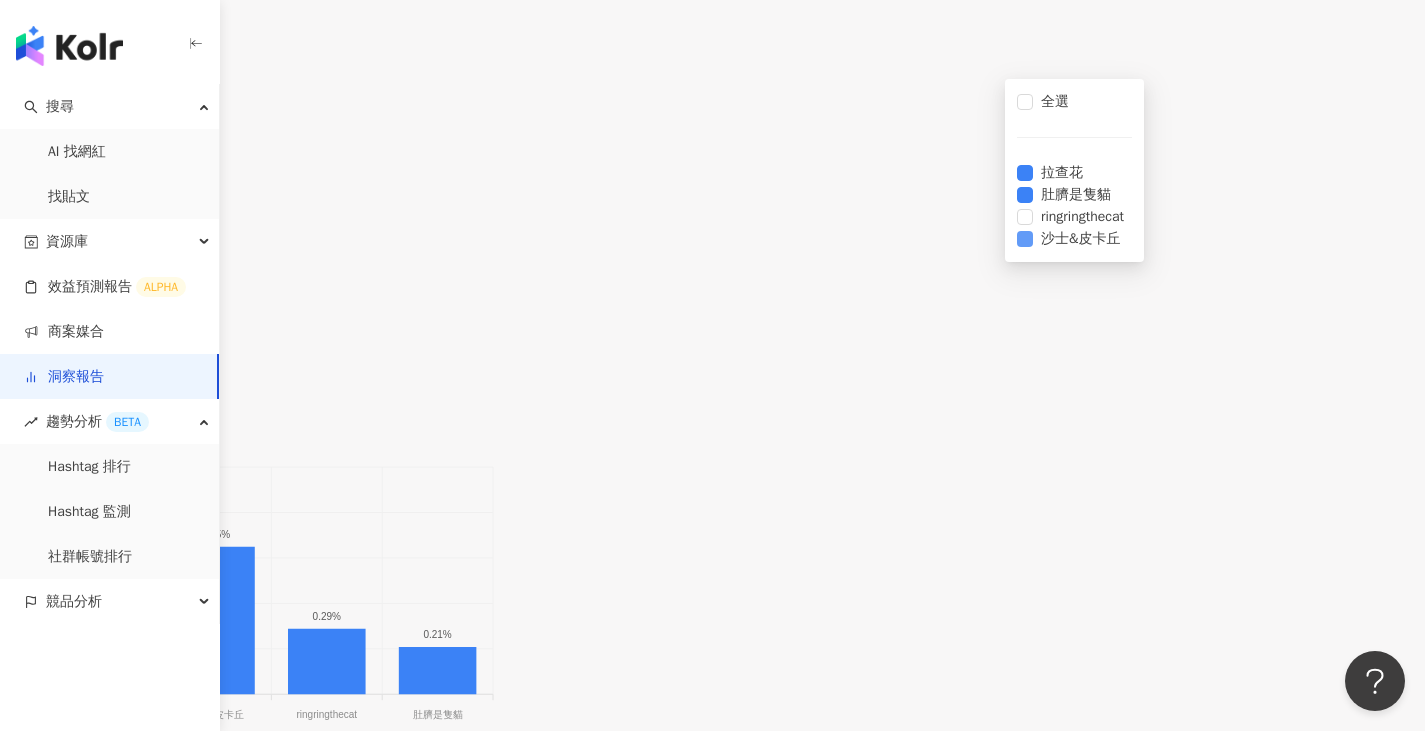 click on "沙士&皮卡丘" at bounding box center [1081, 239] 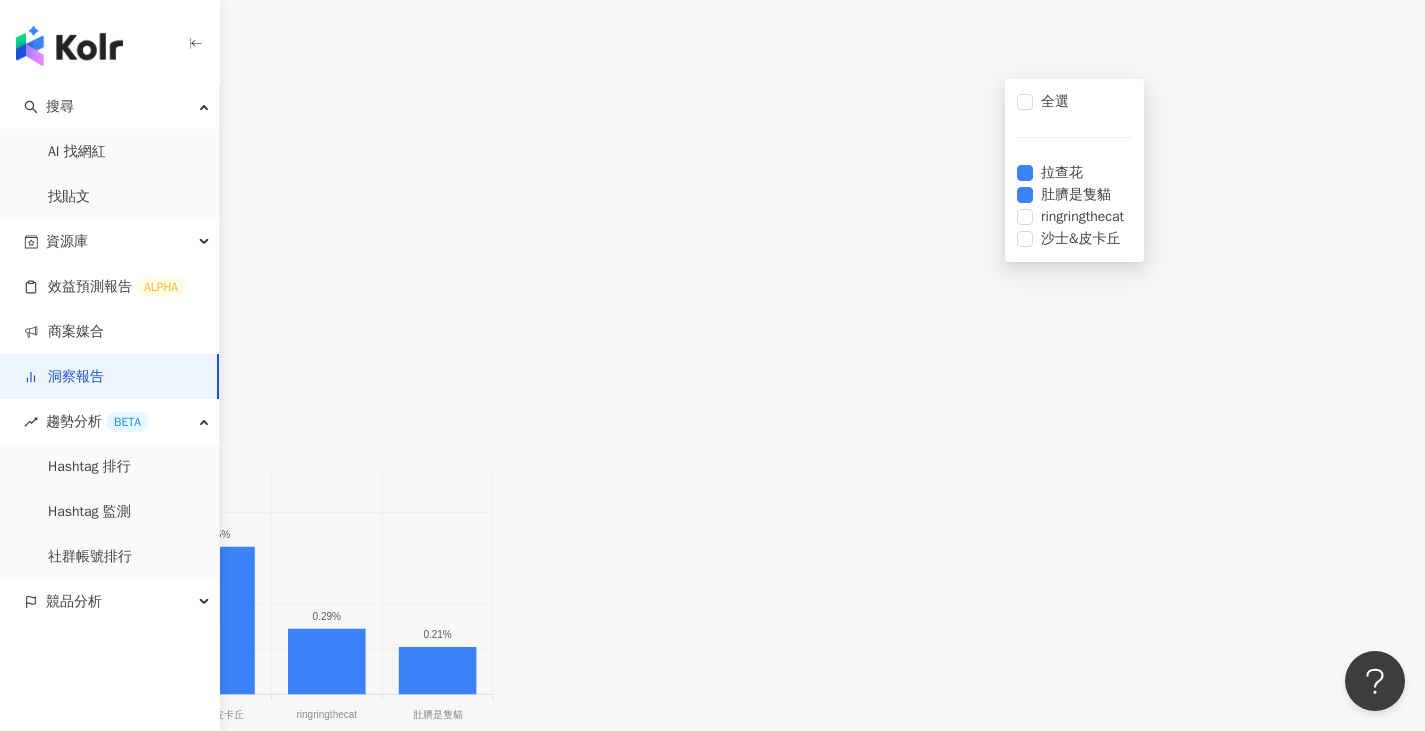 click on "網紅成效排行 互動率" at bounding box center (712, 371) 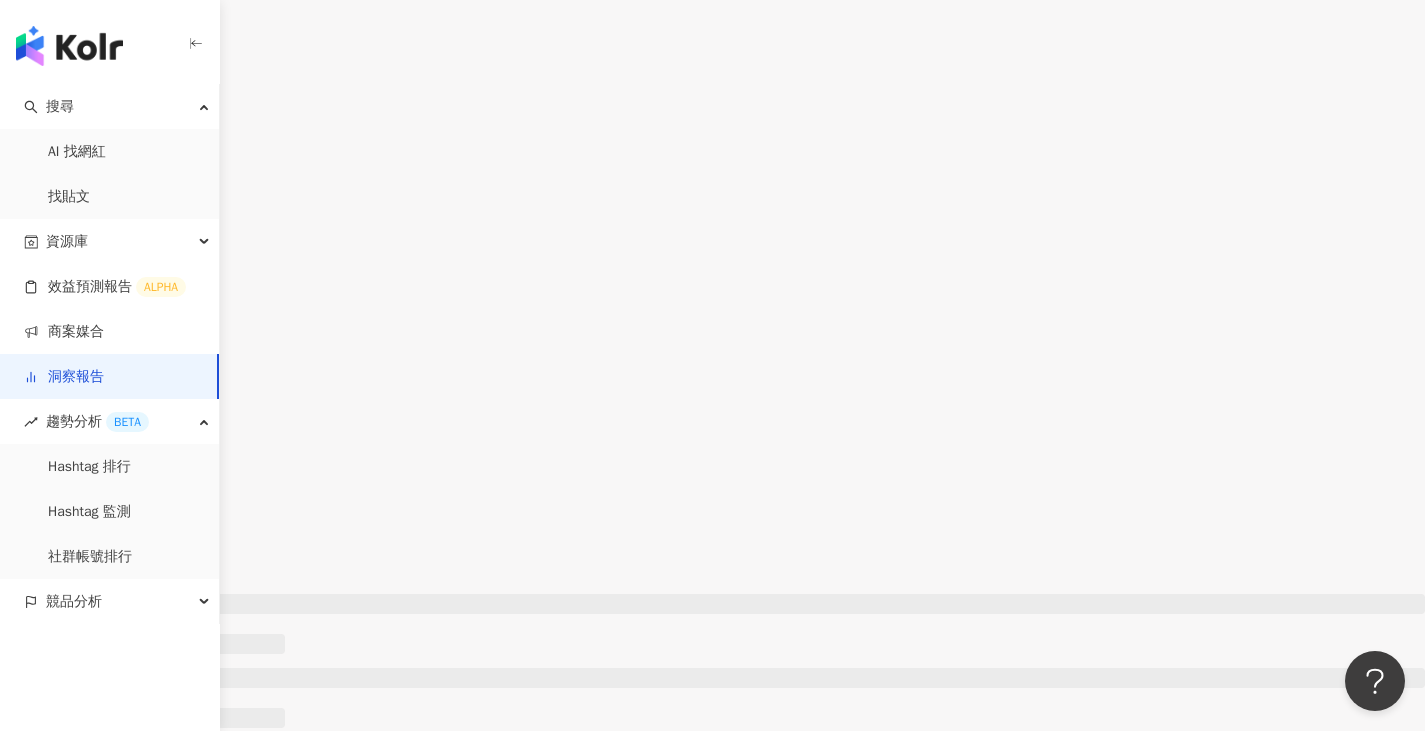 click on "互動率" at bounding box center (45, 379) 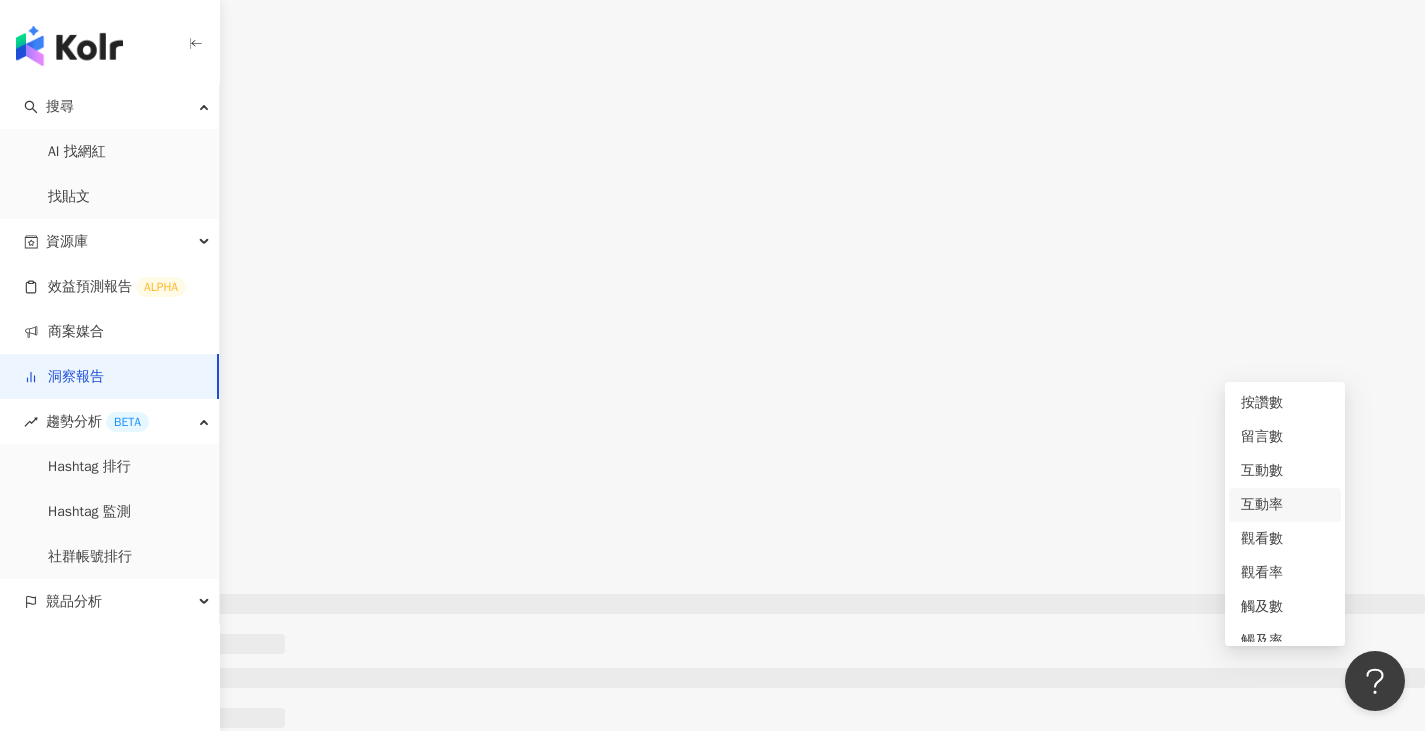 click on "網紅成效排行 互動率" at bounding box center [712, 371] 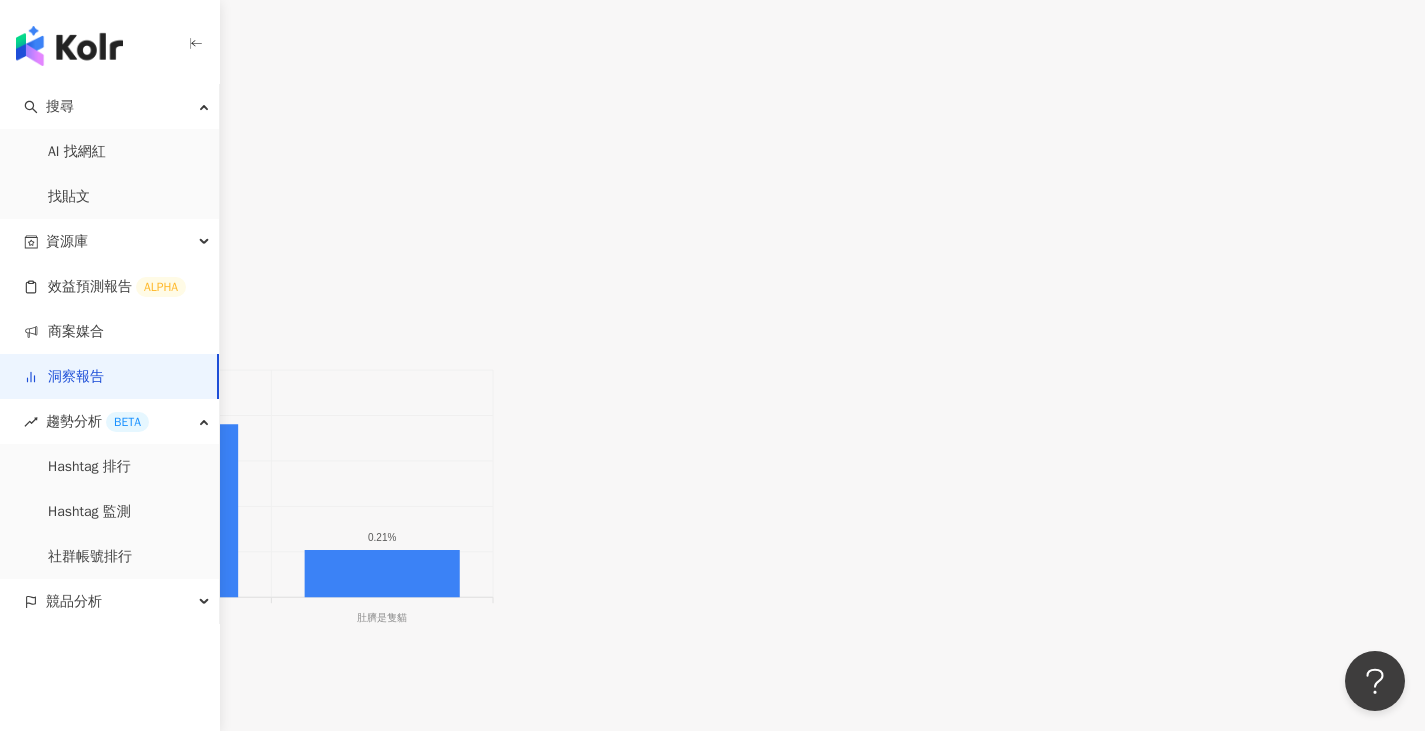 scroll, scrollTop: 1500, scrollLeft: 0, axis: vertical 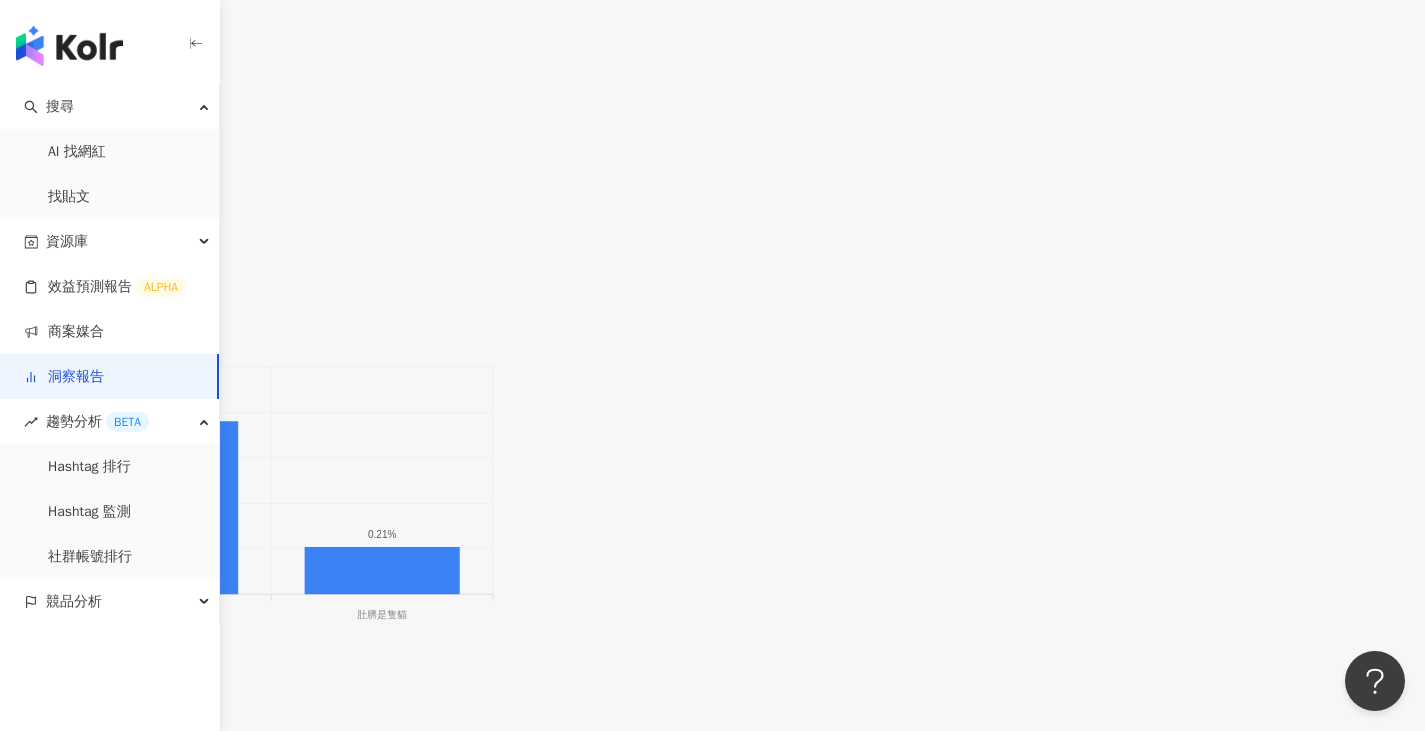 click on "互動率" at bounding box center (45, 279) 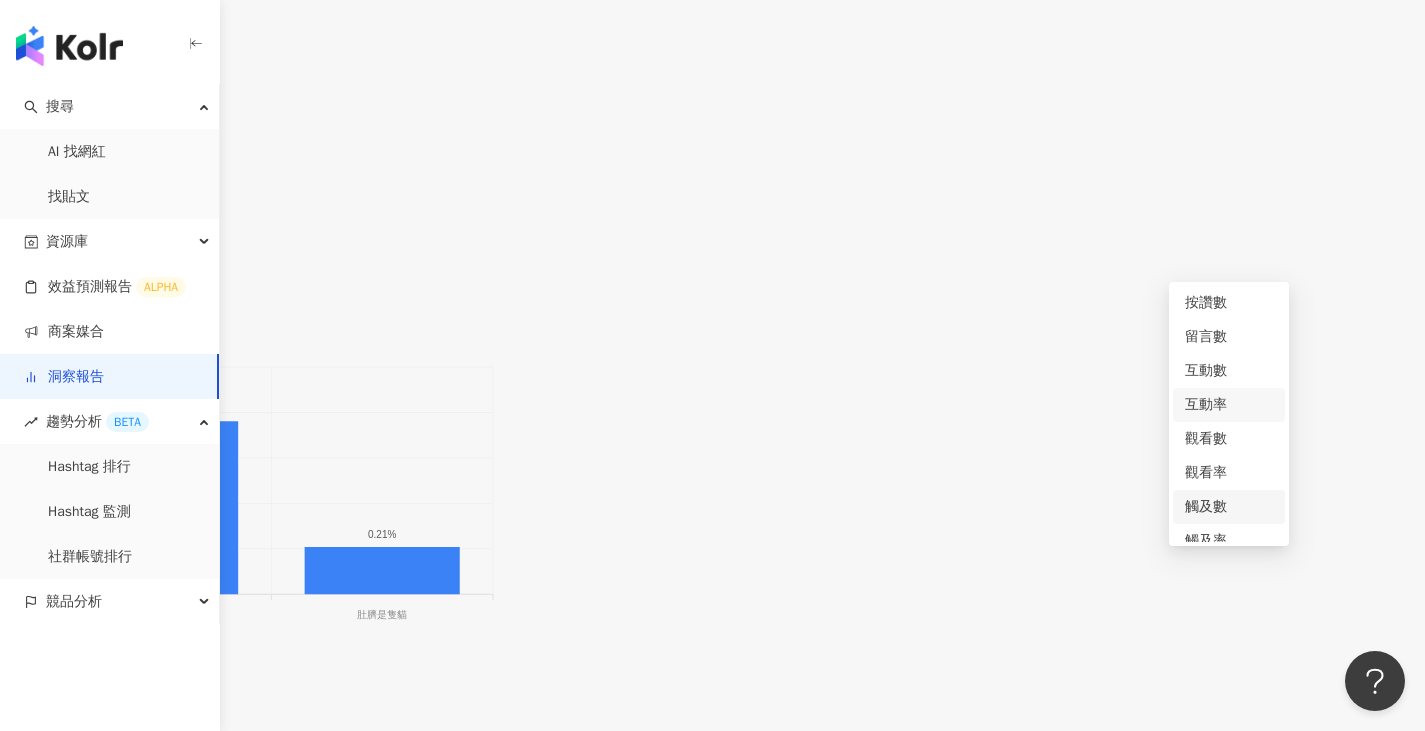 click on "觸及數" at bounding box center [1229, 507] 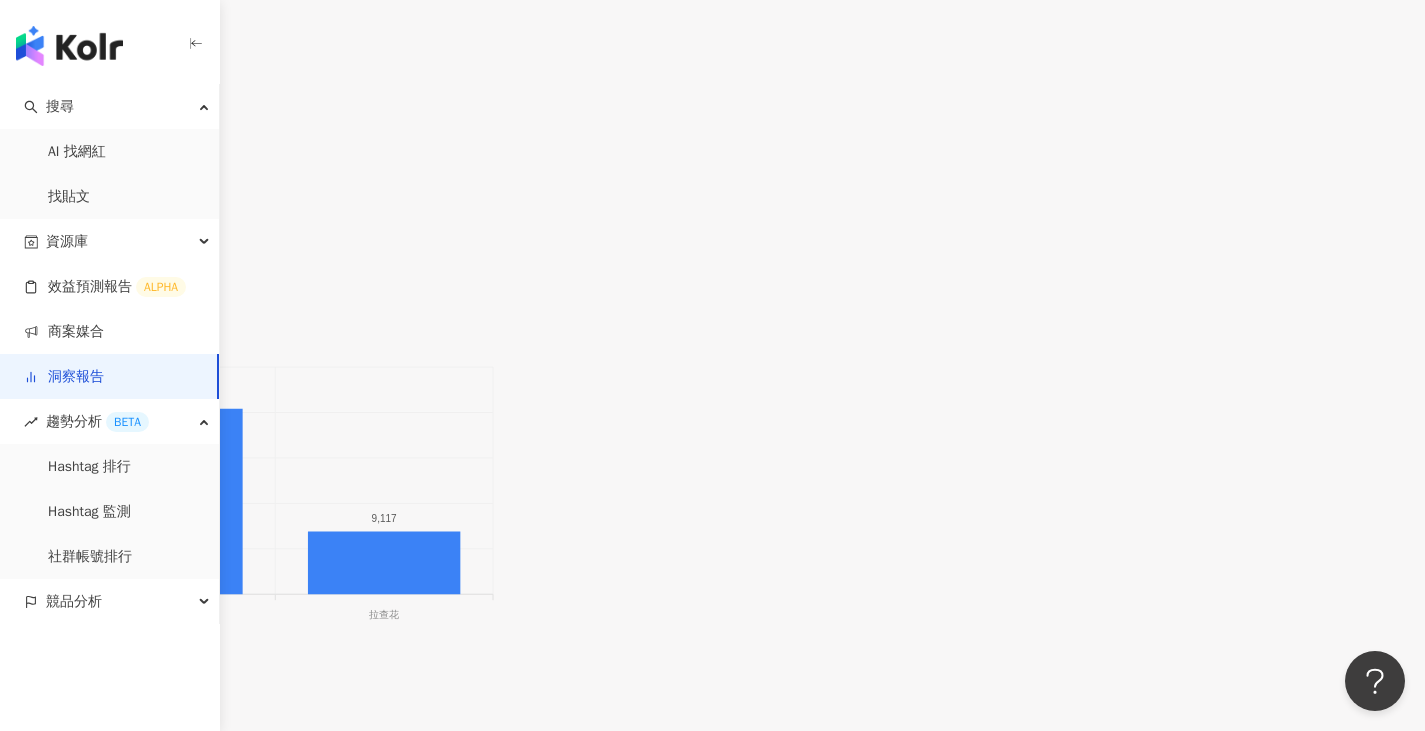 click on "觸及數" at bounding box center [45, 279] 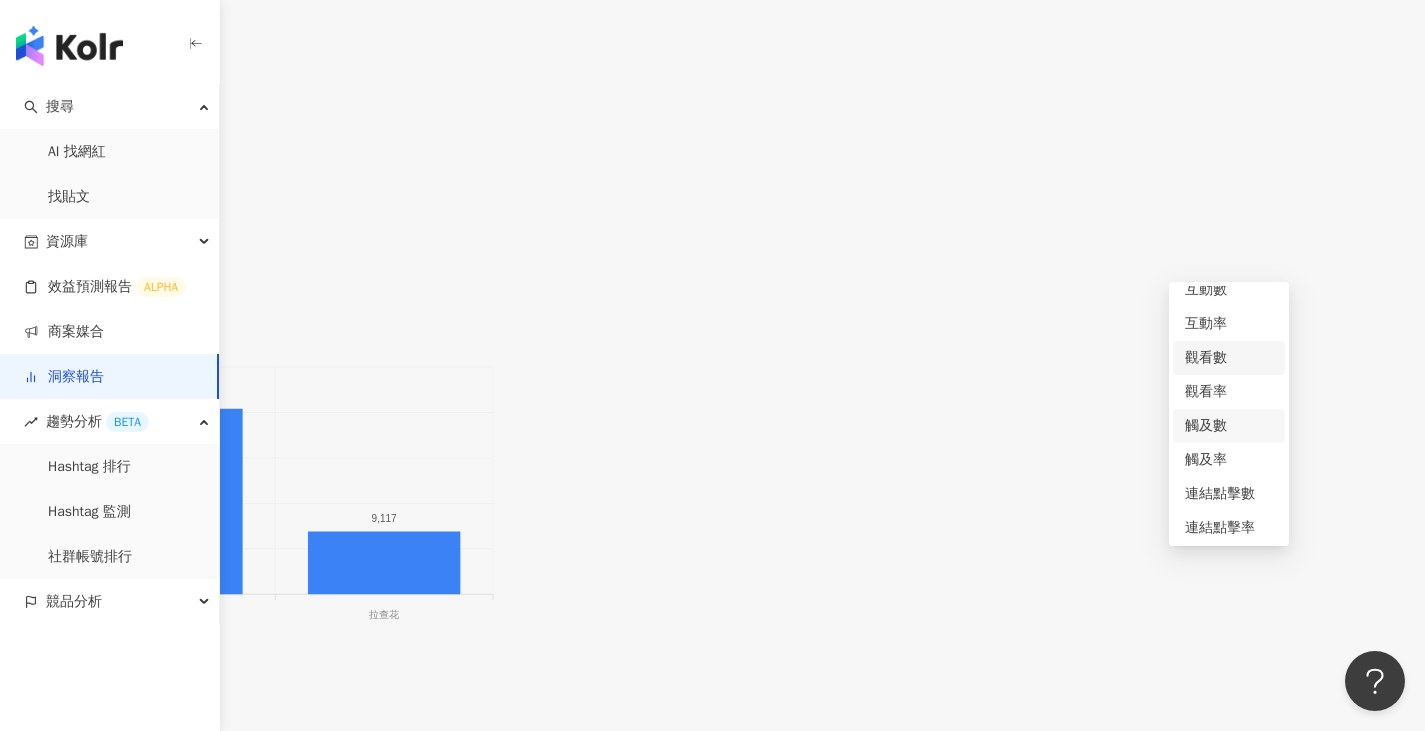 scroll, scrollTop: 84, scrollLeft: 0, axis: vertical 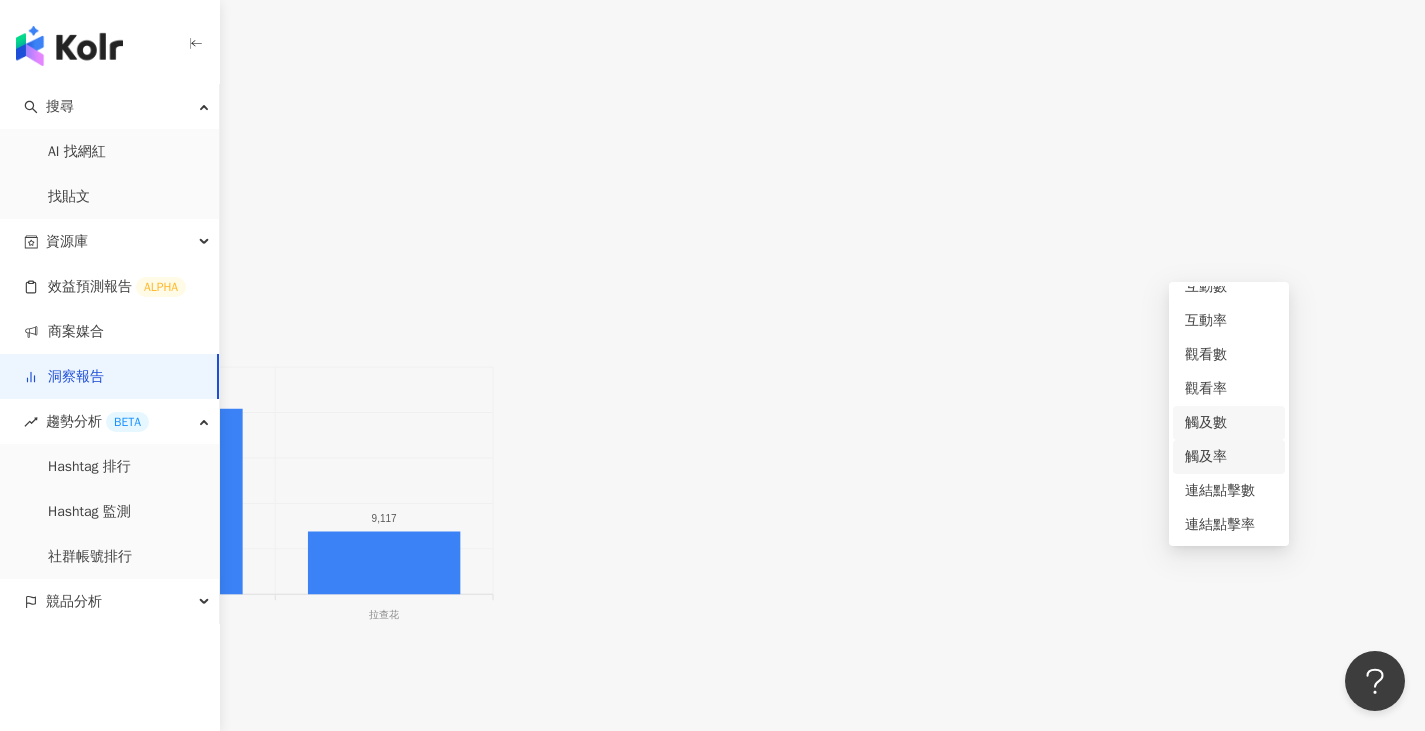 click on "觸及率" at bounding box center [1229, 457] 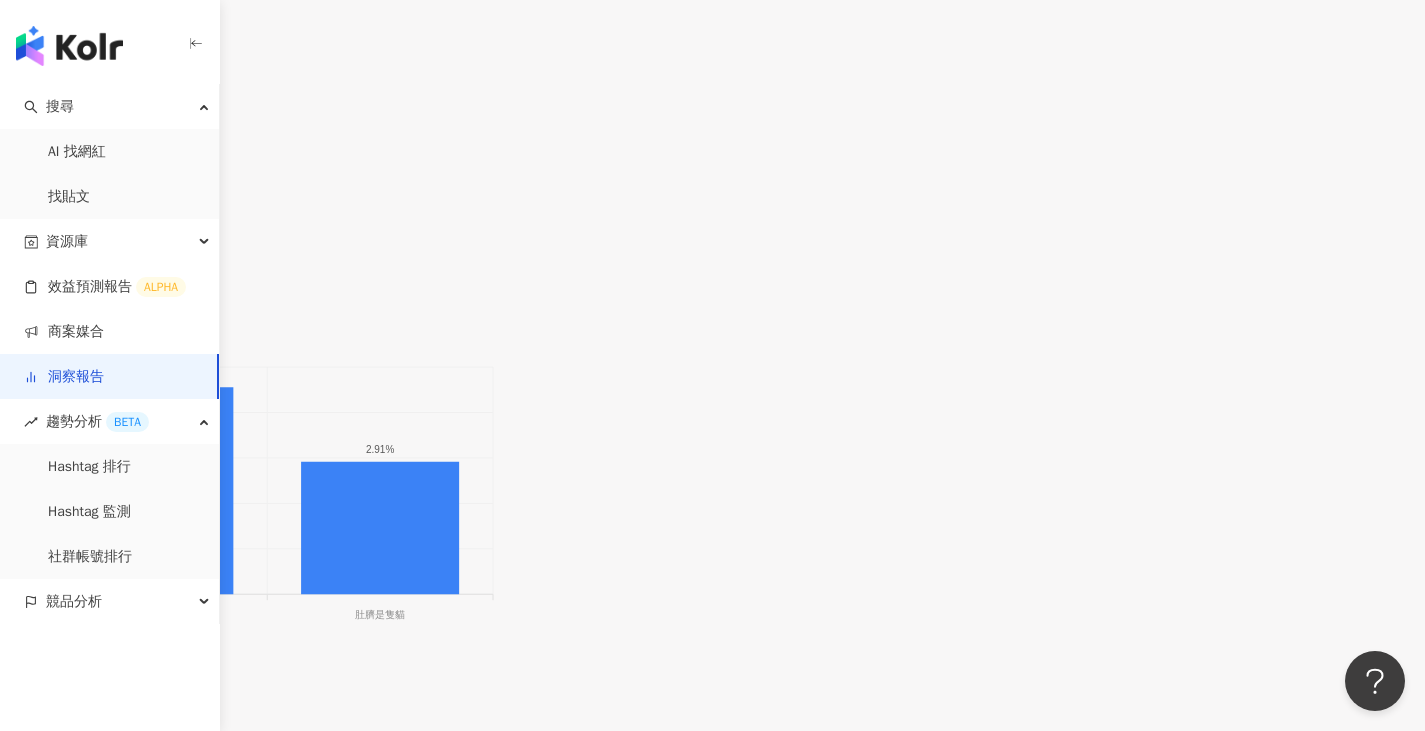 click on "觸及率" at bounding box center [45, 279] 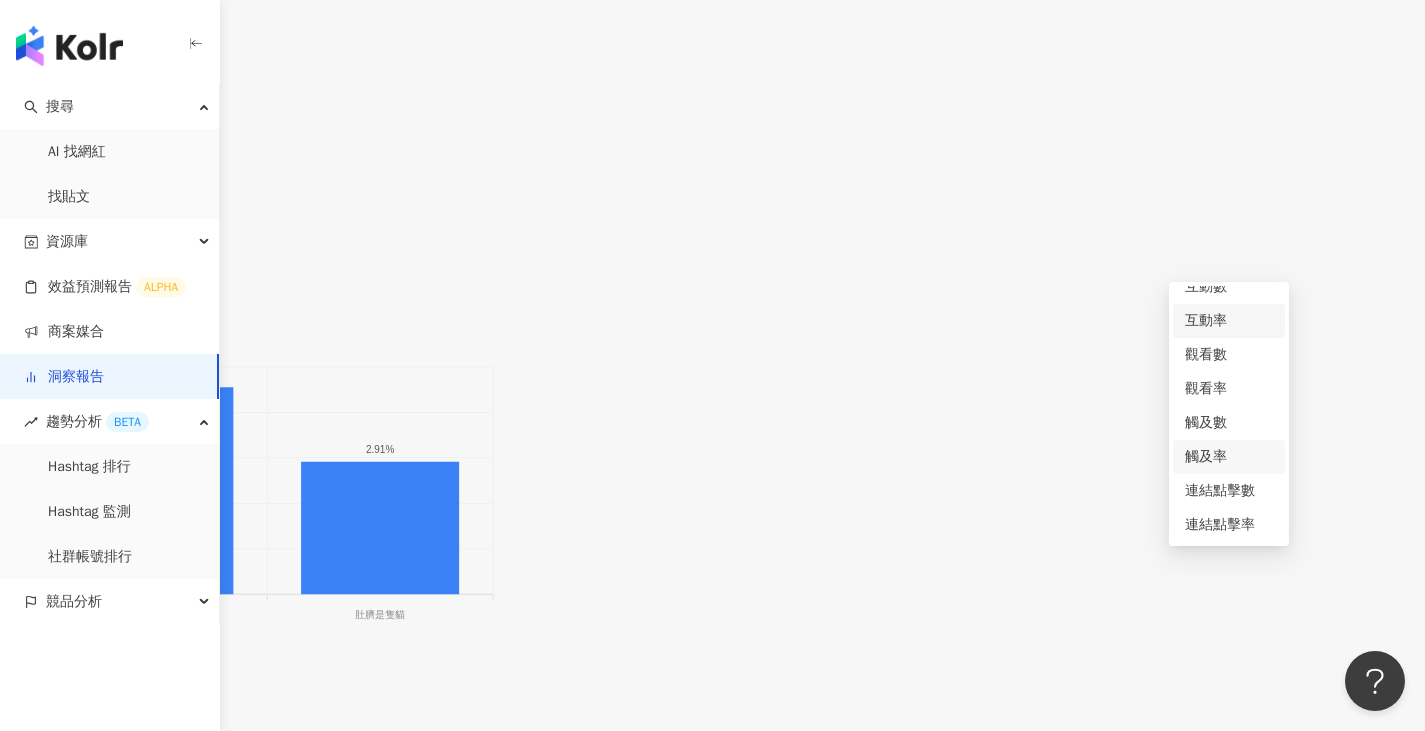 click on "互動率" at bounding box center (1229, 321) 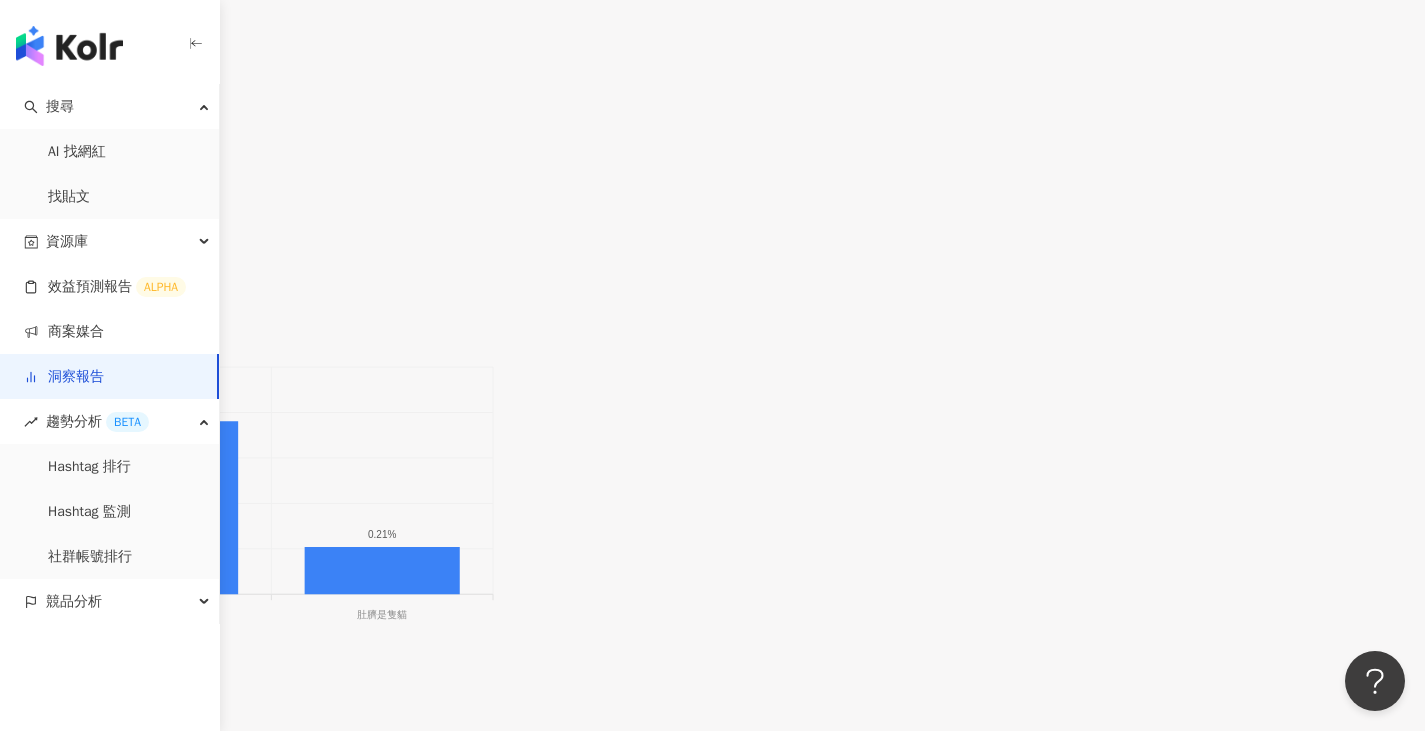 click on "總覽 最新更新完成時間 ： 2025/07/22 18:06:10 活動成效 貼文上線期間 ： 2025/6/1 - 2025/6/15 專案預算 $840,000 總互動數 1,803 總觸及數 62,219 合作網紅組合   4 位 大型*1、中型*1、小型*2 合作內容 Reels*4、限時動態*8 影音*1 AI AI 摘要 重新生成 剩餘次數 3 次 1 價值分析 幣別 ： 新台幣 ( TWD ) 專案預算 $840,000 CPE $465.89 CPV $14.98 CPEV $14.51 口碑價值 $203,567 網紅成效數據 社群平台  ( 2 / 2 ) 貼文類型  ( 3 / 3 ) KOL  ( 4 / 4 ) 成效數據 內容數 13 按讚數 1,622 留言數 79 分享數 102 互動成效 互動數 1,803 互動率 0.3% 觀看成效 觀看數 56,093 觀看率 9.43% 觸及成效 觸及數 62,219 觸及率 4.17% 連結點擊成效 連結點擊數 132 連結點擊率 0.03% 網紅成效分析   Instagram 貼文類型  ( 2 / 2 ) KOL  ( 2 / 4 ) 全選 拉查花 肚臍是隻貓 ringringthecat 沙士&皮卡丘 網紅成效排行 互動率 顯示專案平均 1% 1% 0.8% 0.8% 0.6% 0.6% 0.4% 0.4% 0.2% 0.2%" at bounding box center (712, 11035) 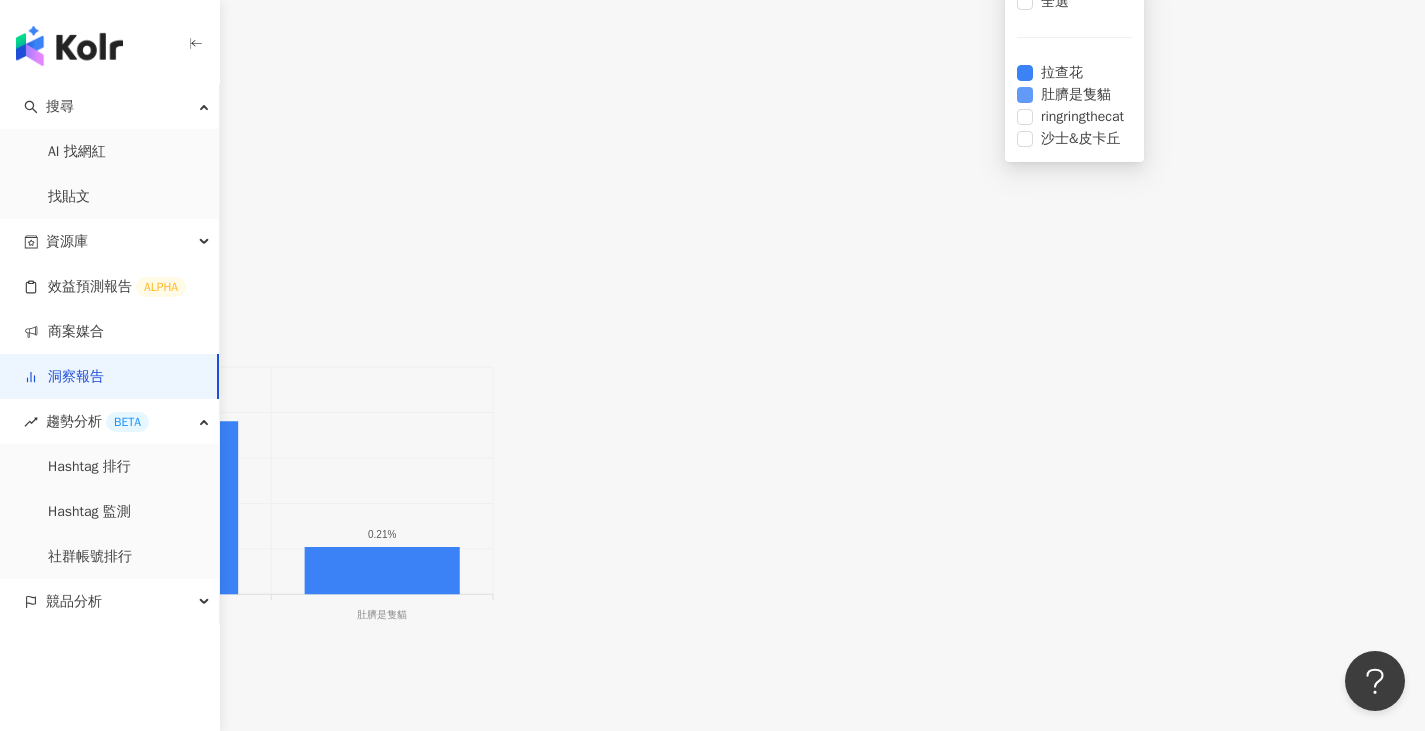 click on "肚臍是隻貓" at bounding box center (1076, 95) 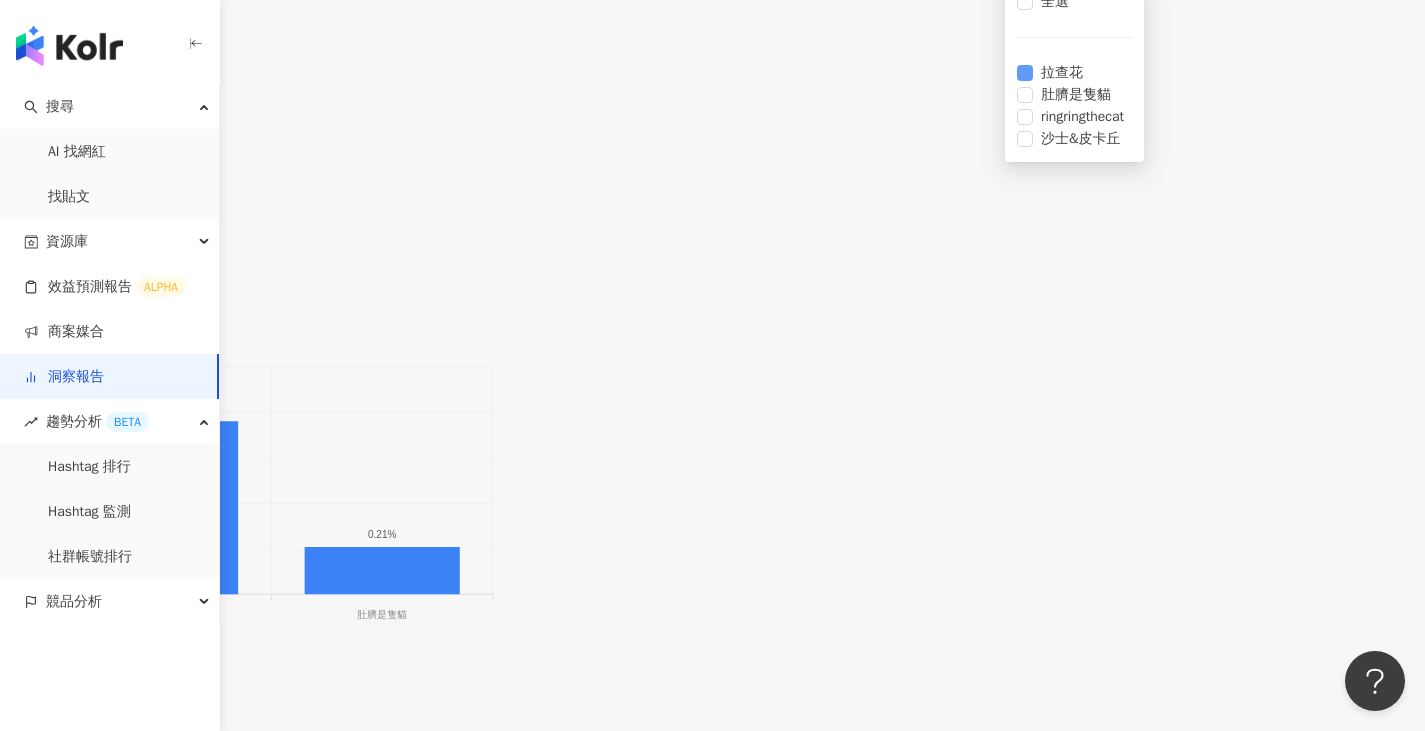 click on "拉查花" at bounding box center (1062, 73) 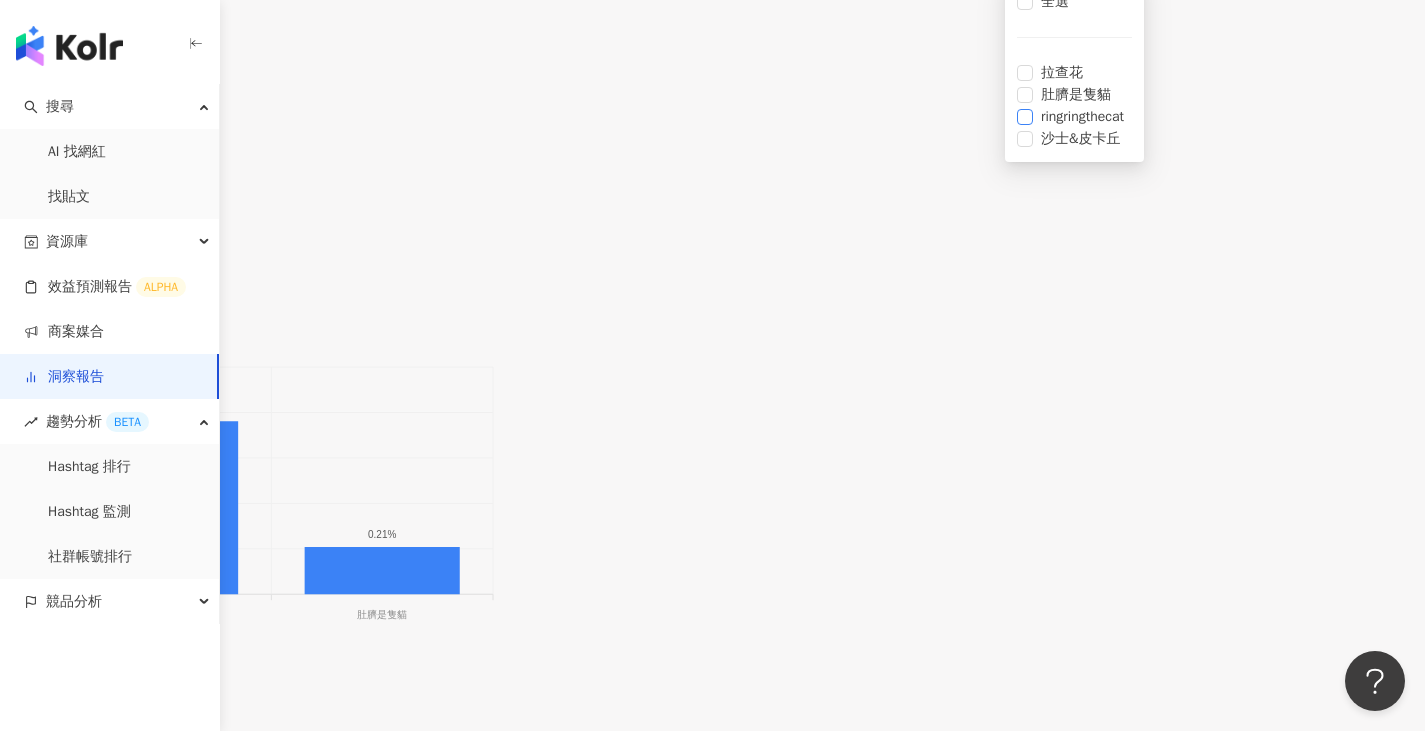 click on "ringringthecat" at bounding box center [1082, 117] 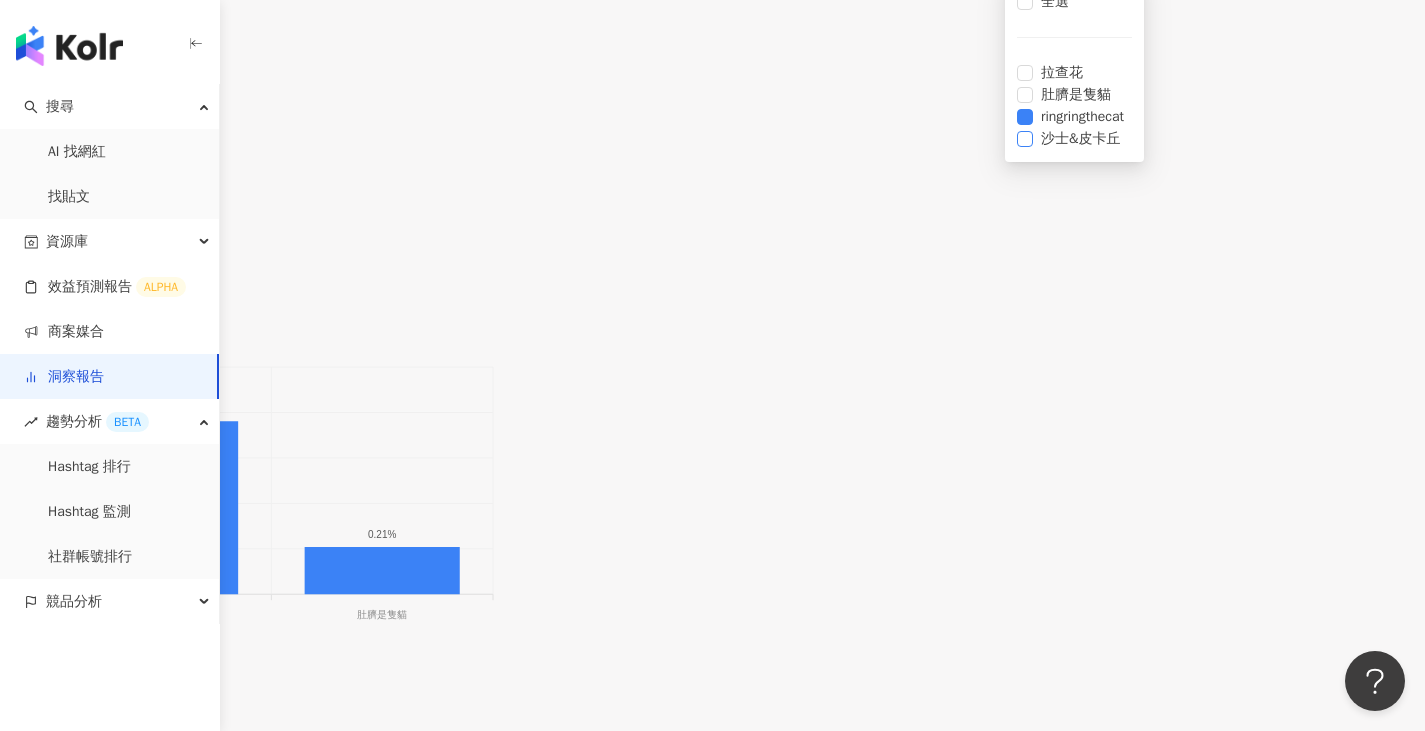 click on "沙士&皮卡丘" at bounding box center (1081, 139) 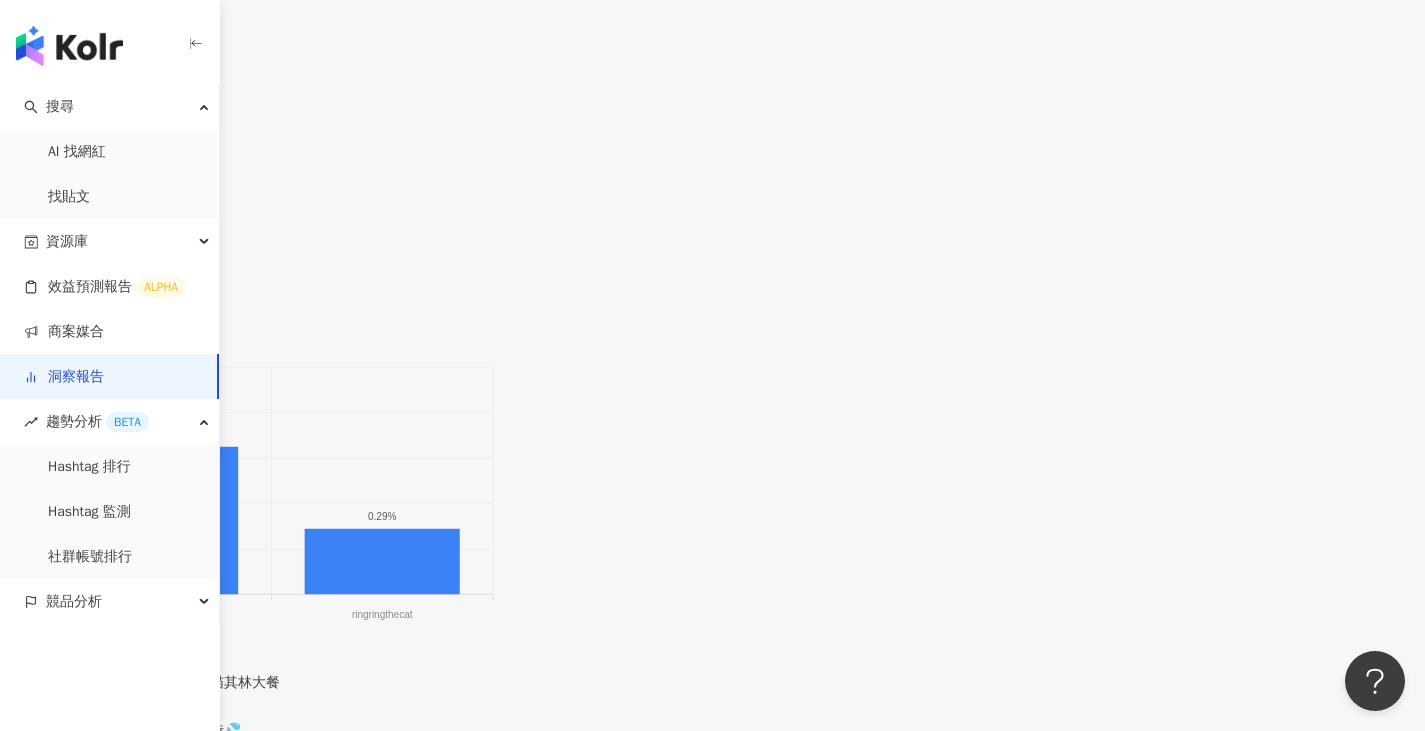 click on "互動率" at bounding box center (45, 279) 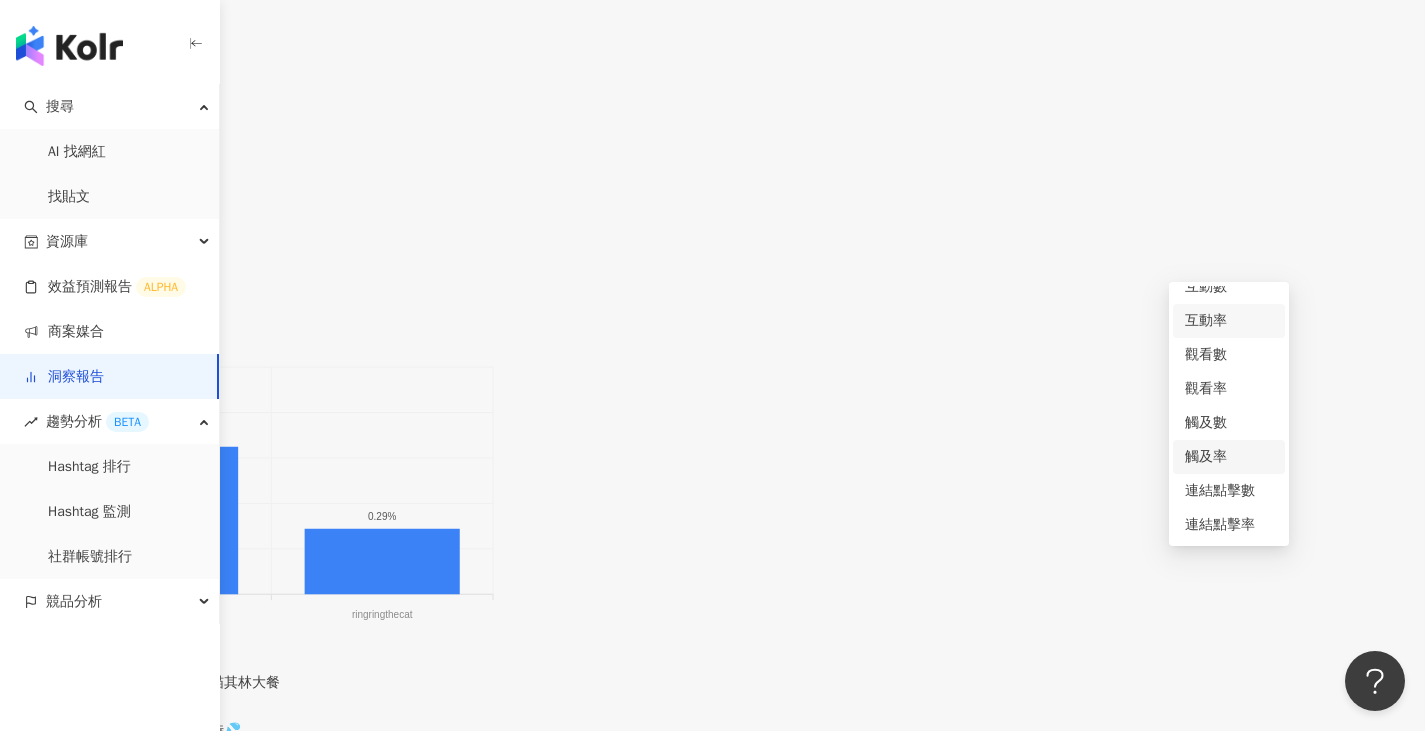 click on "觸及率" at bounding box center [1229, 457] 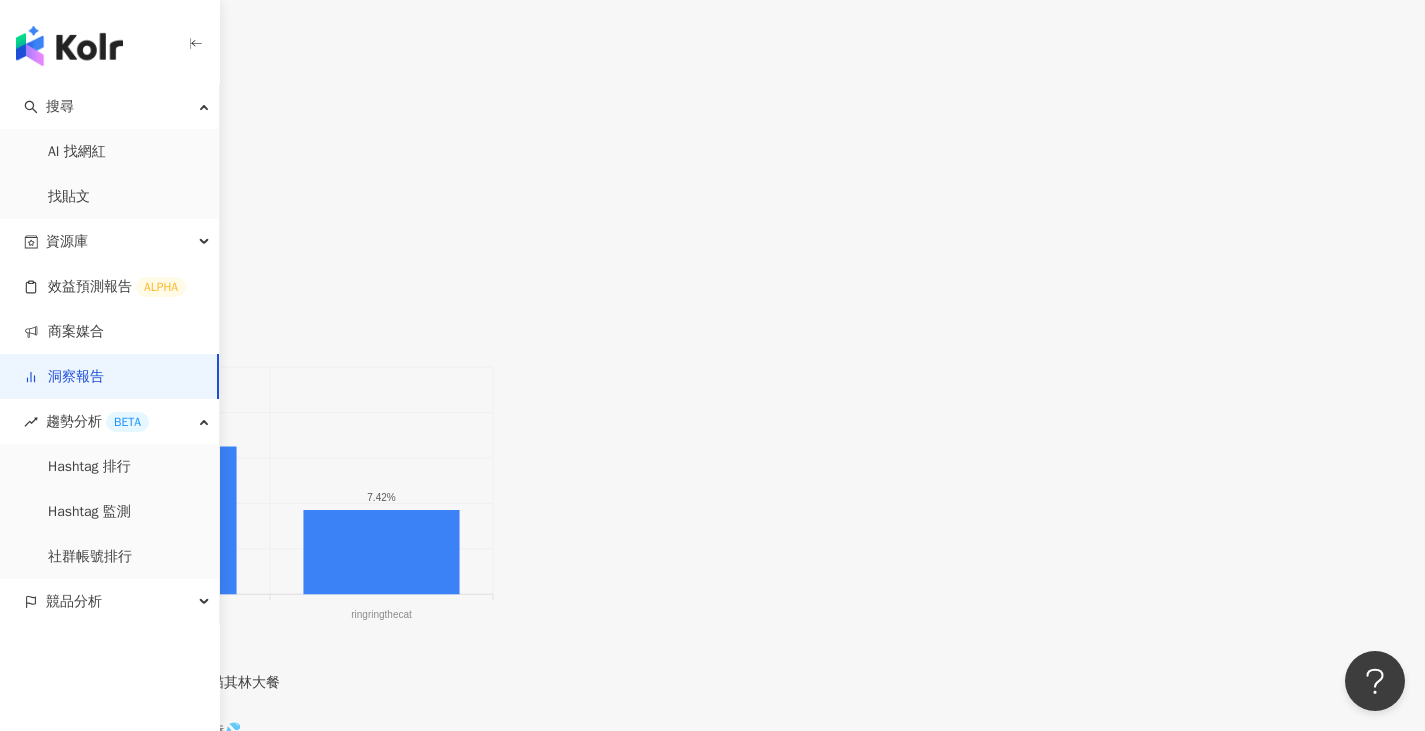 click on "KOL  ( 2 / 4 )" at bounding box center [712, 218] 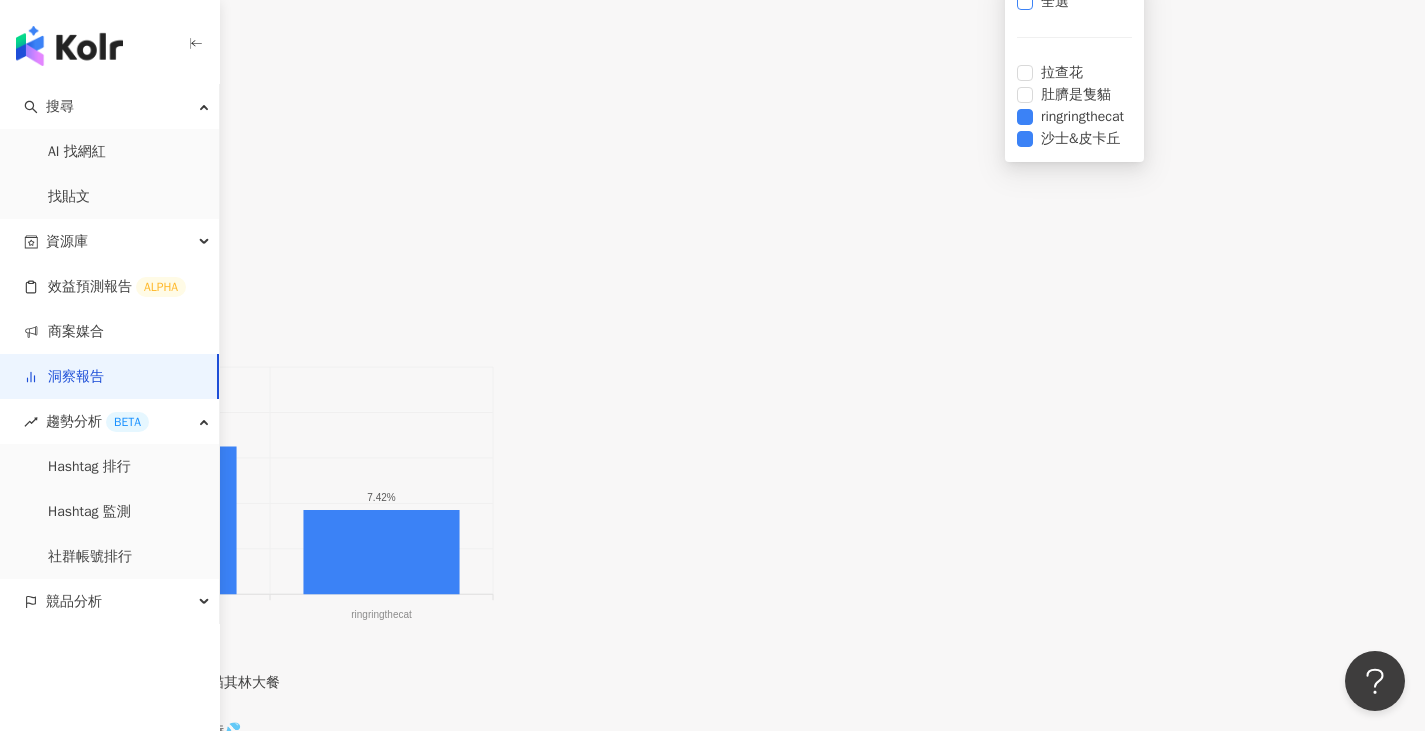 click on "全選" at bounding box center (1055, 2) 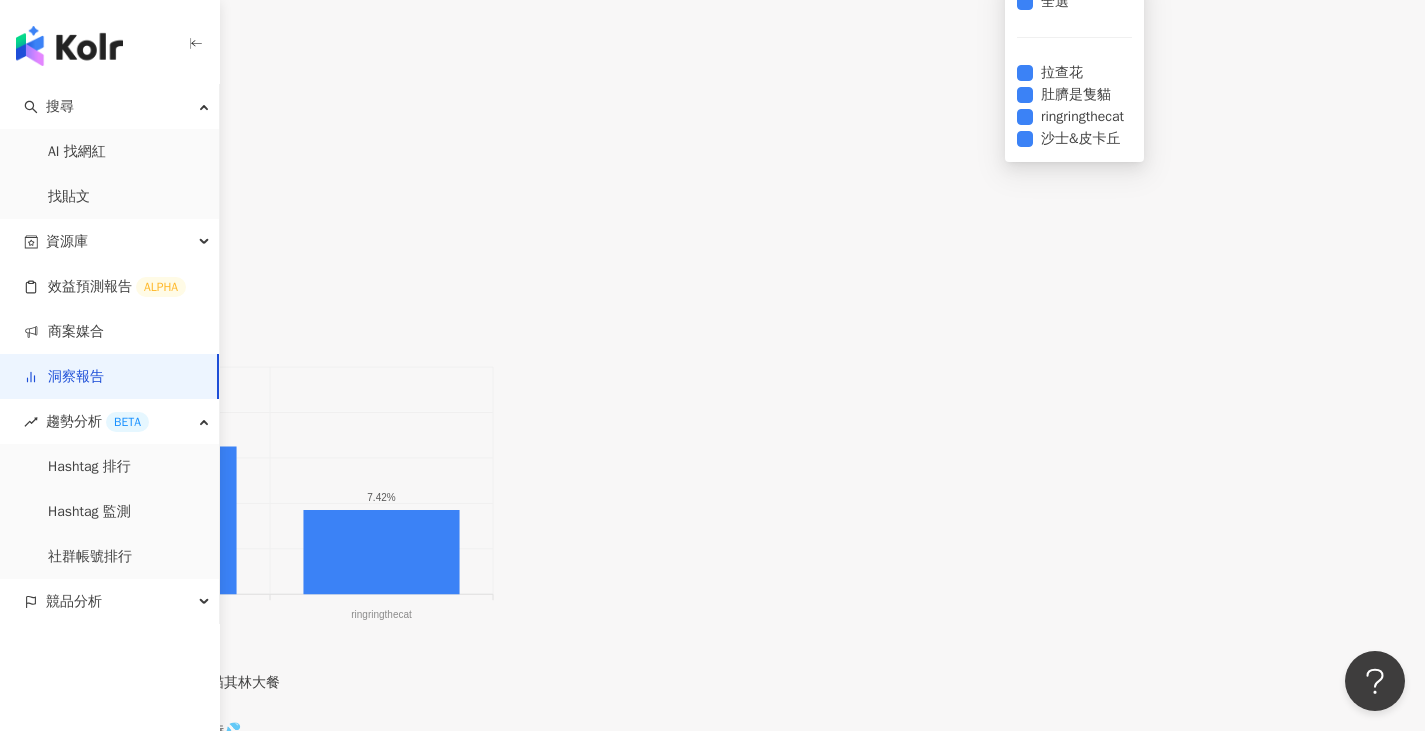 click on "網紅成效排行 觸及率" at bounding box center (712, 271) 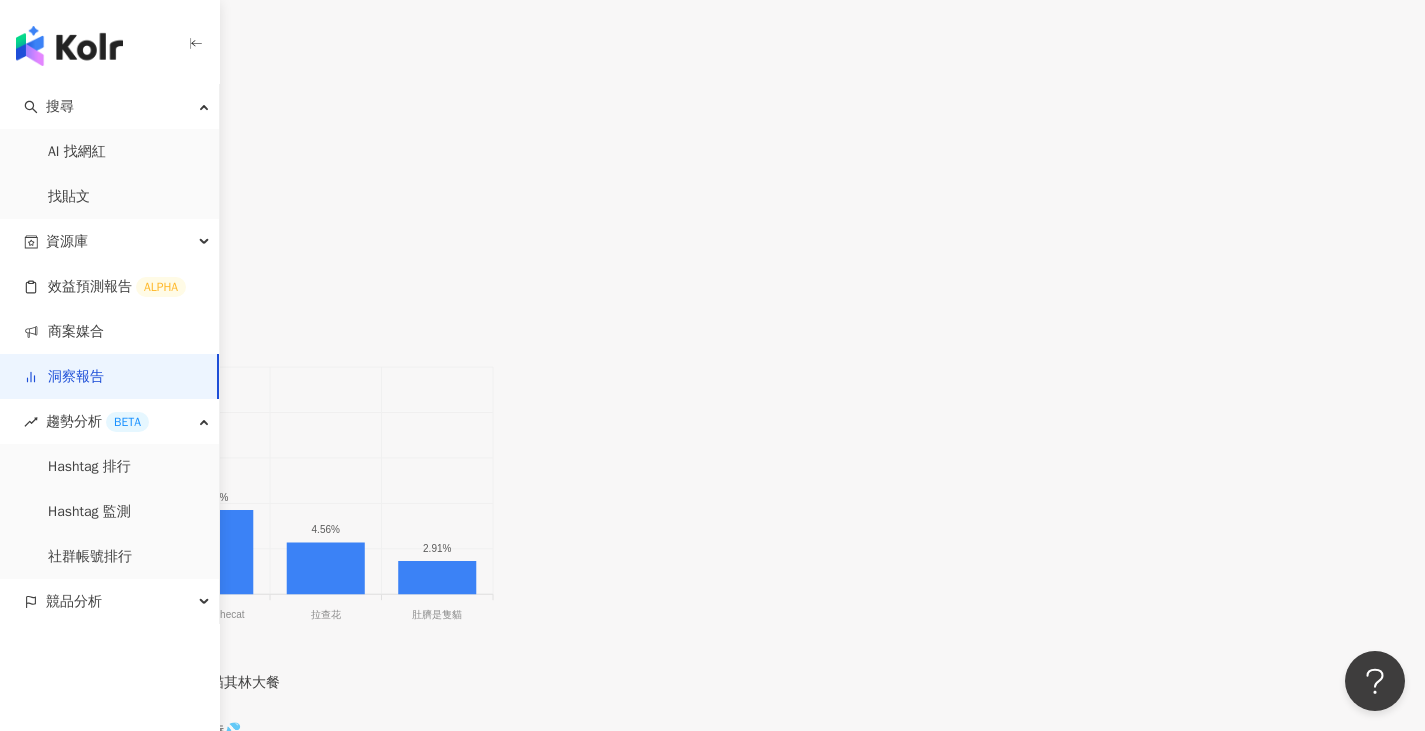 click on "觸及率" at bounding box center [45, 279] 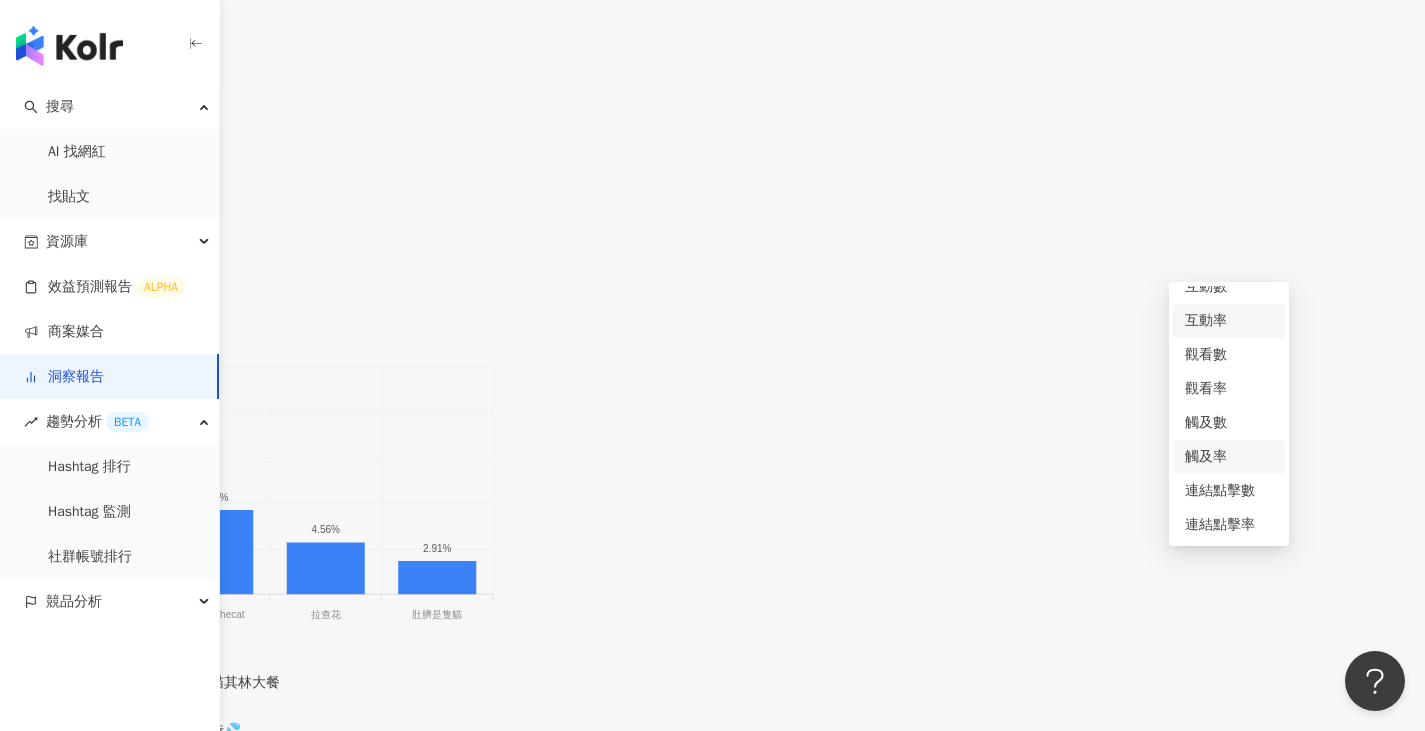 click on "互動率" at bounding box center [1229, 321] 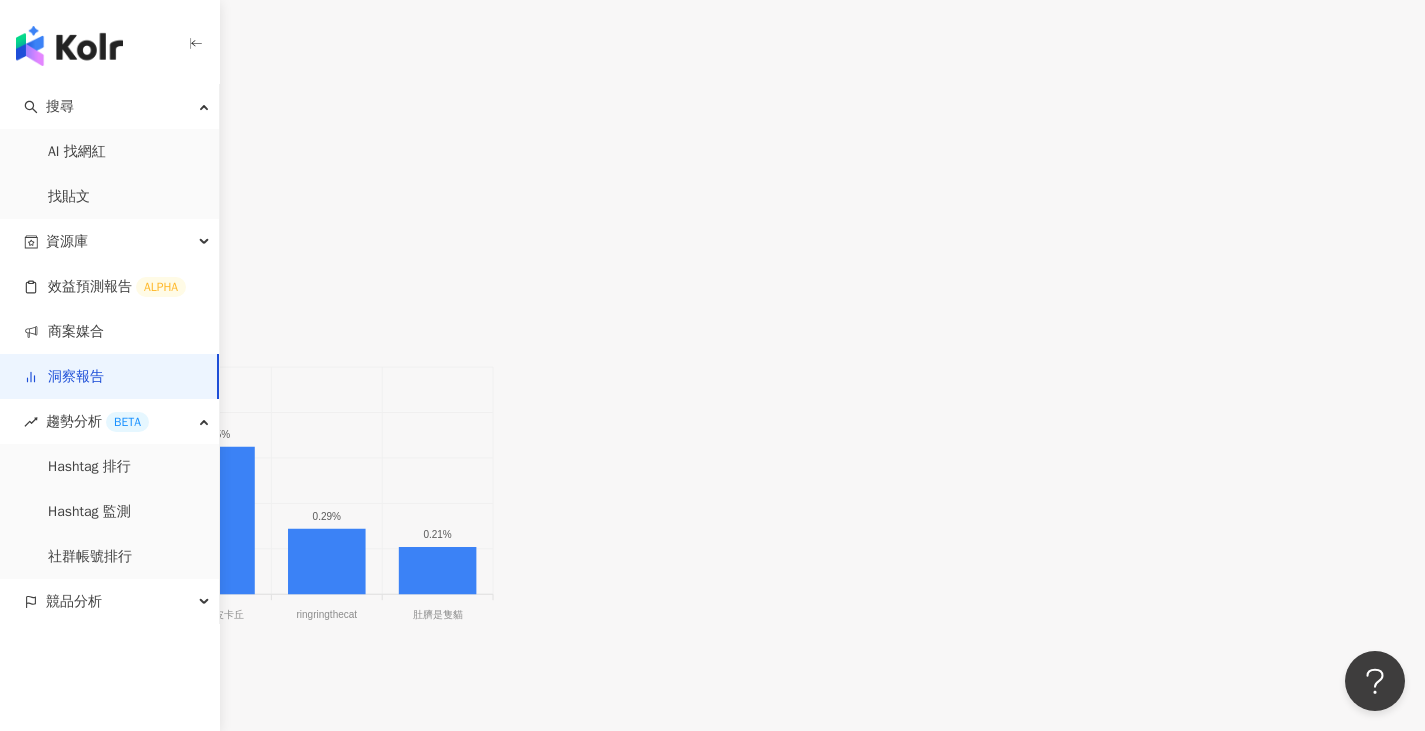 click on "互動率" at bounding box center (45, 279) 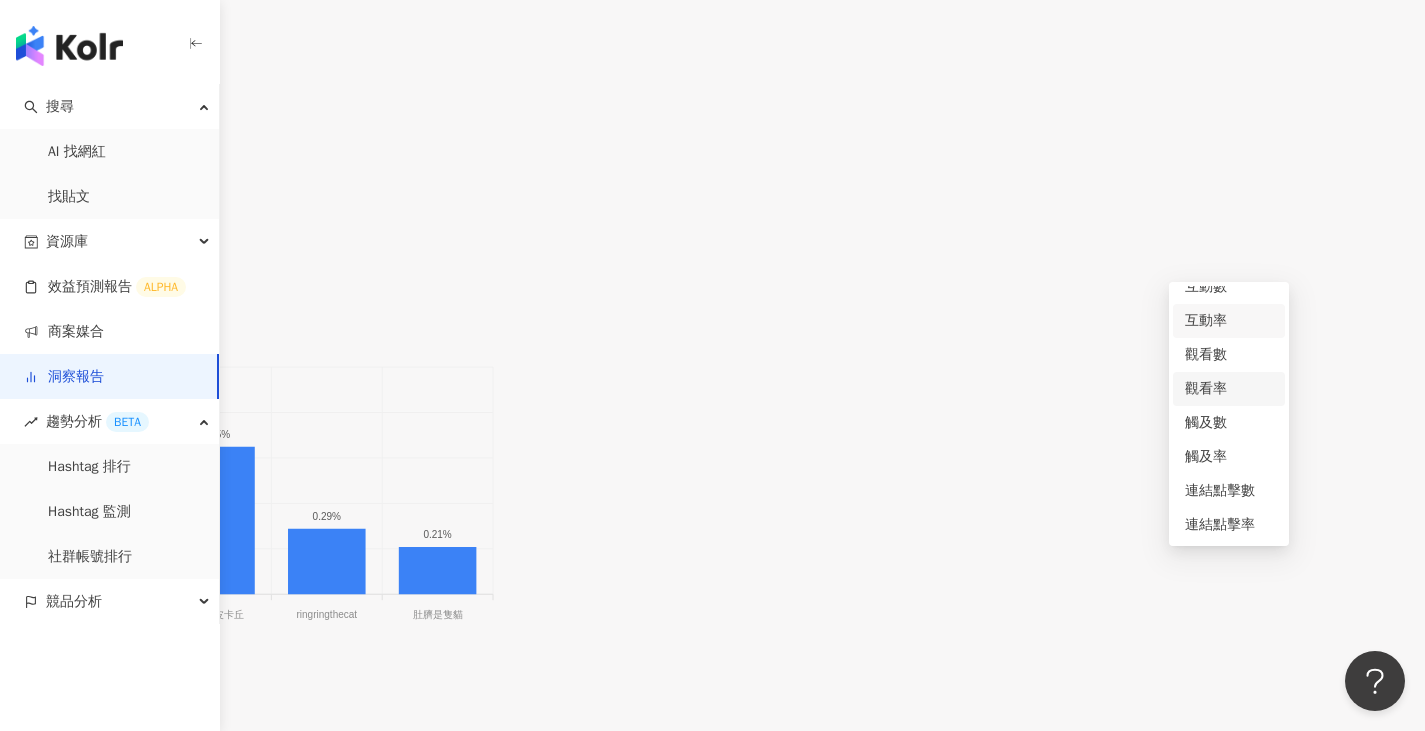 click on "觀看率" at bounding box center [1229, 389] 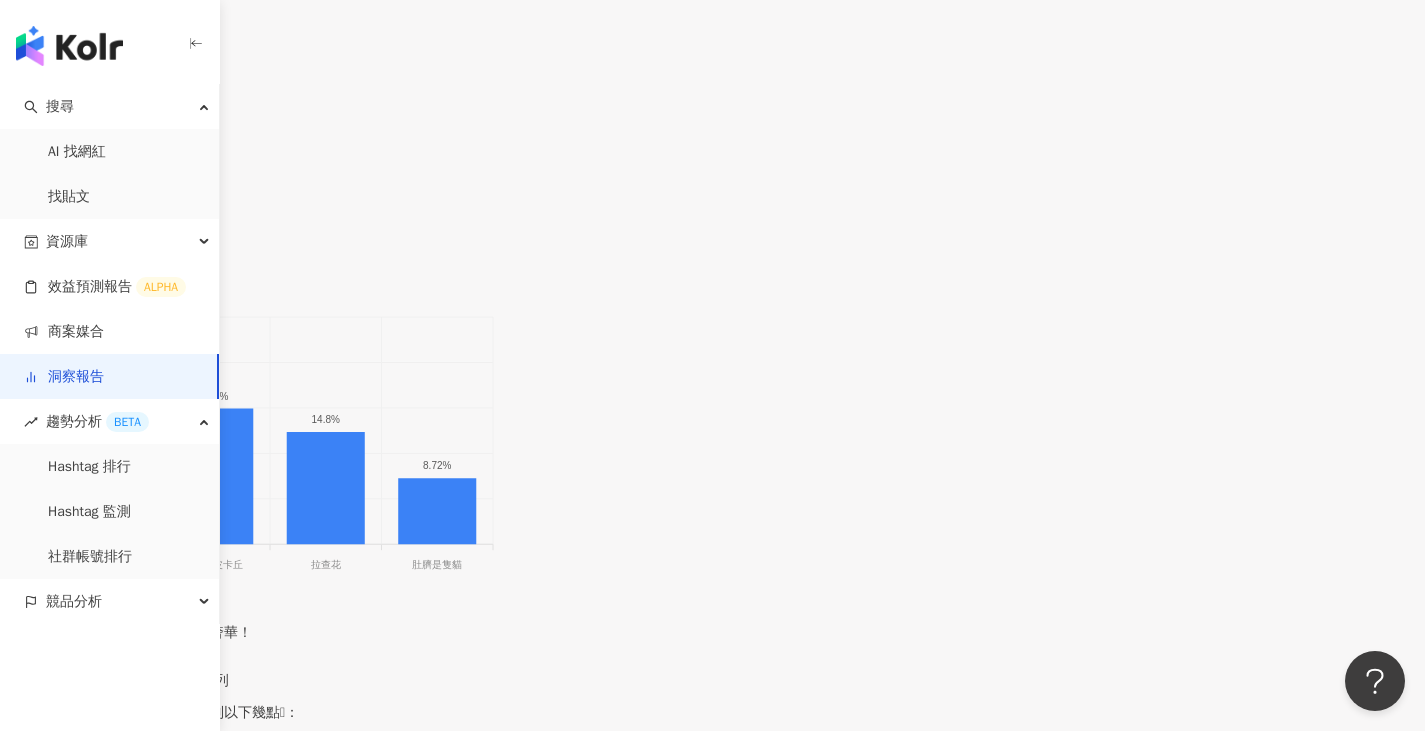 scroll, scrollTop: 1600, scrollLeft: 0, axis: vertical 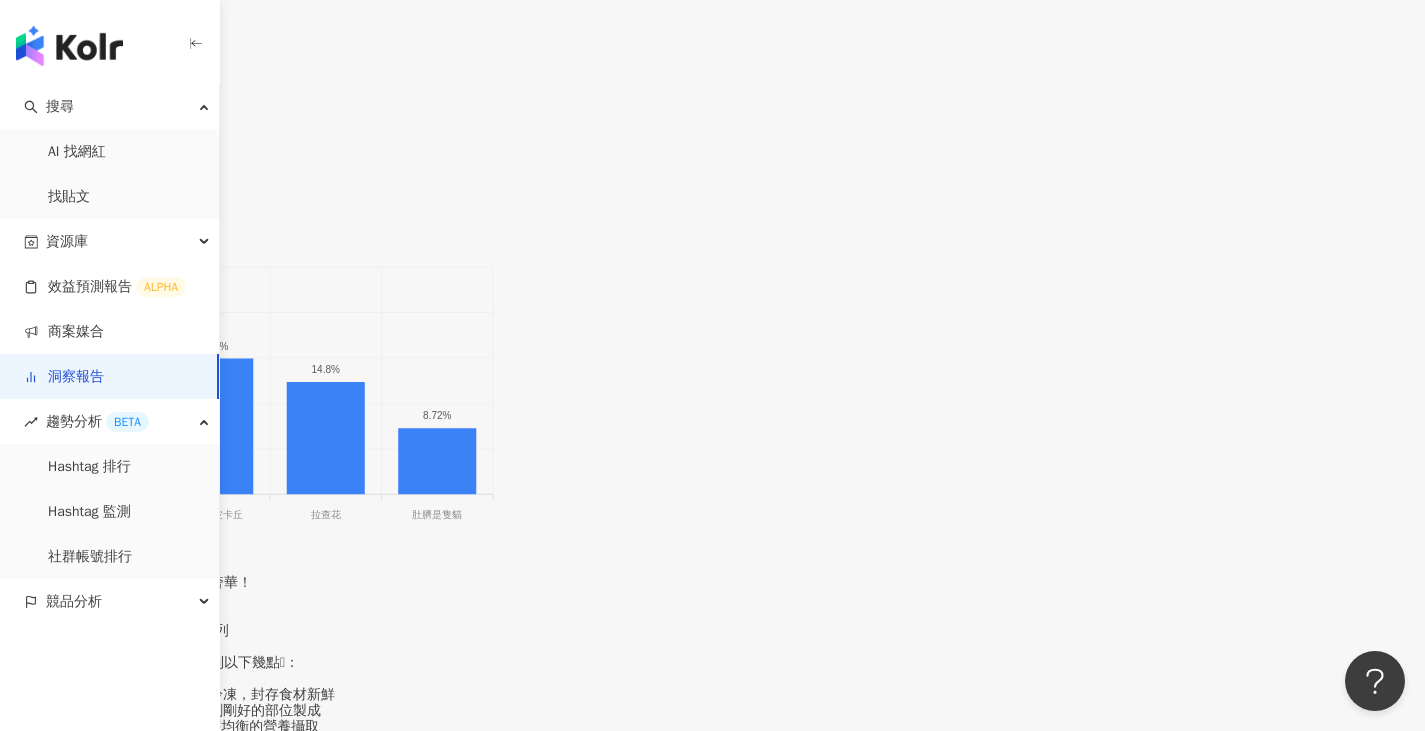 click on "觀看率" at bounding box center [45, 179] 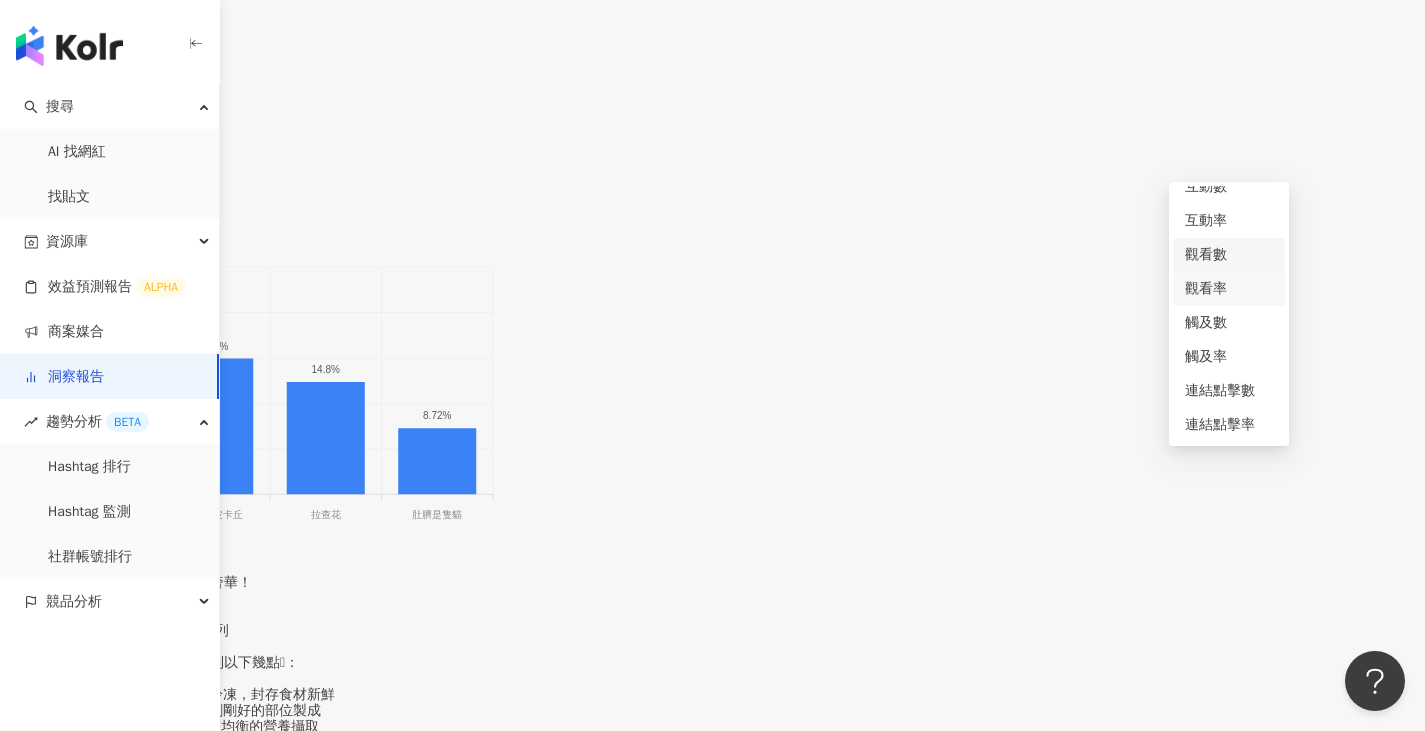 scroll, scrollTop: 0, scrollLeft: 0, axis: both 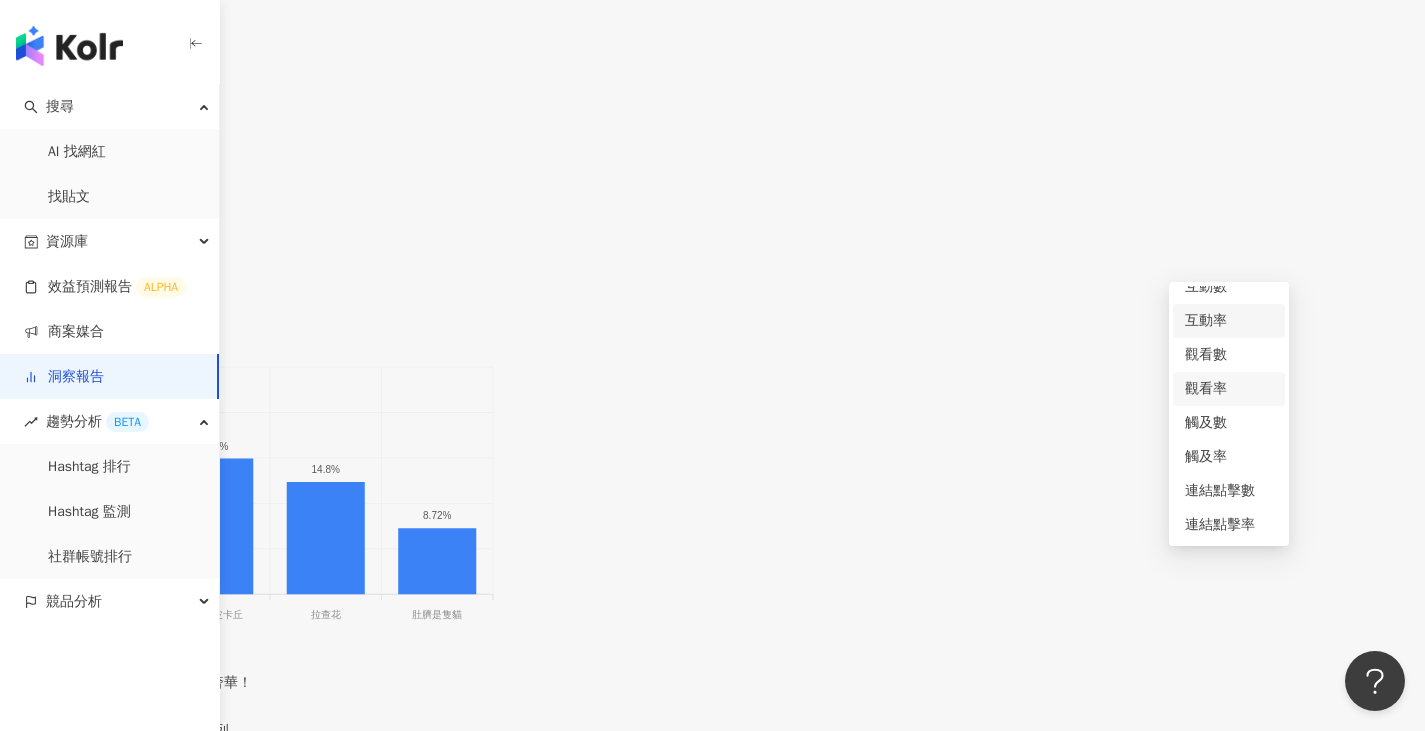 click on "互動率" at bounding box center [1229, 321] 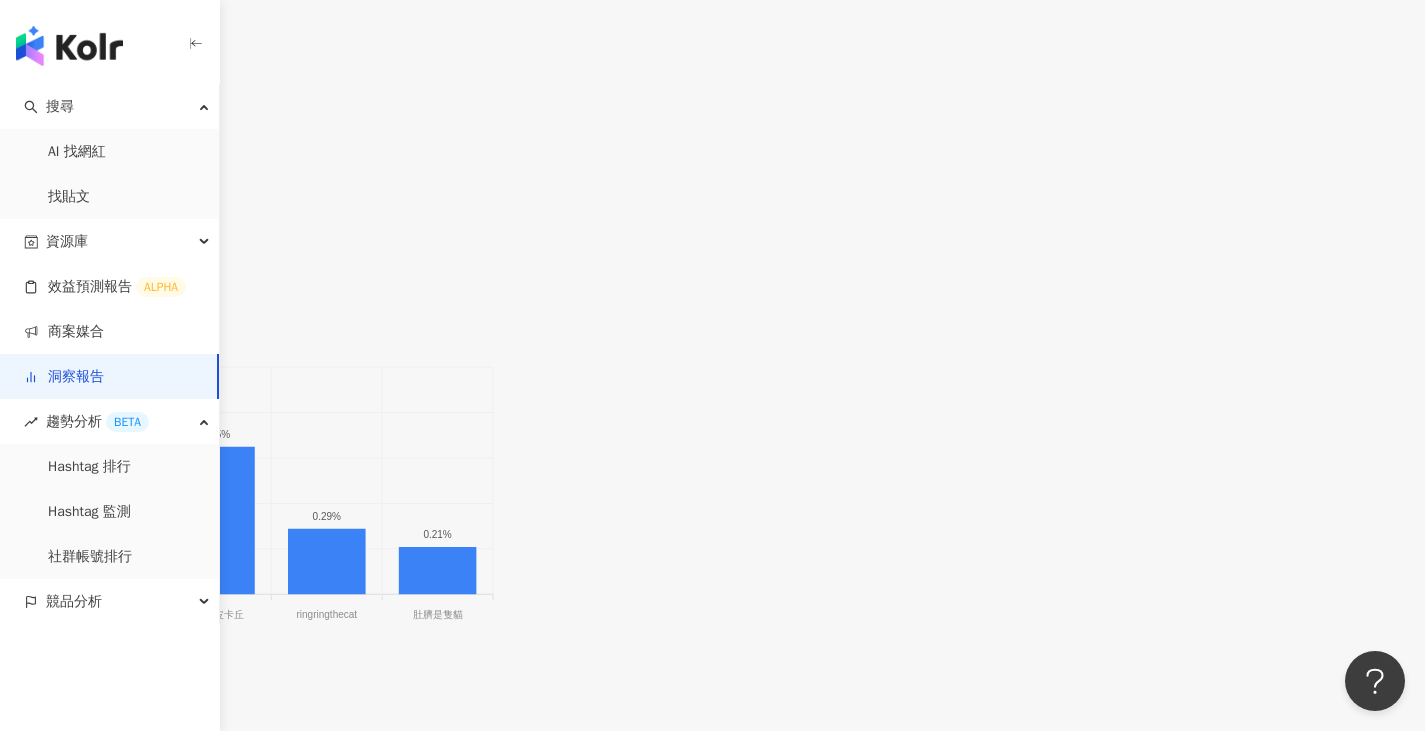click on "互動率" at bounding box center (45, 279) 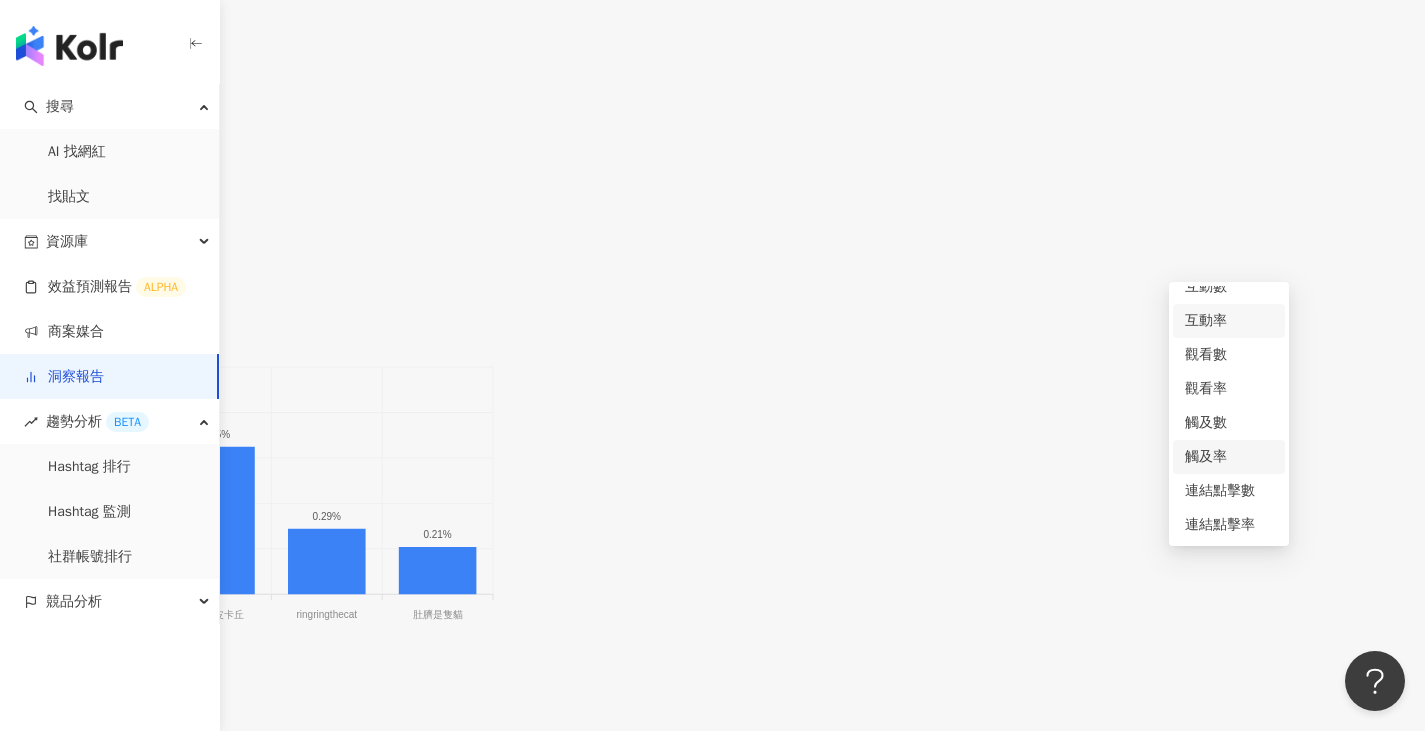 scroll, scrollTop: 1600, scrollLeft: 0, axis: vertical 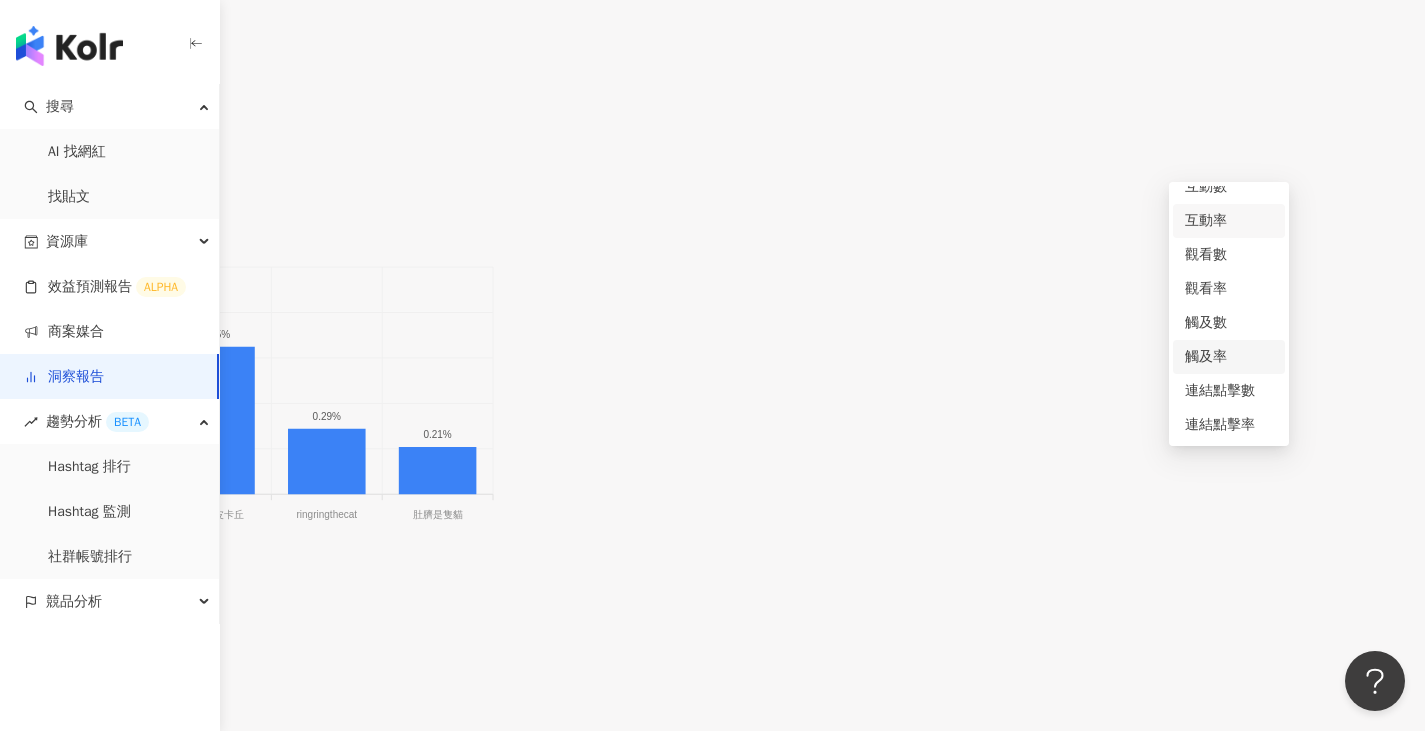 click on "觸及率" at bounding box center [1229, 357] 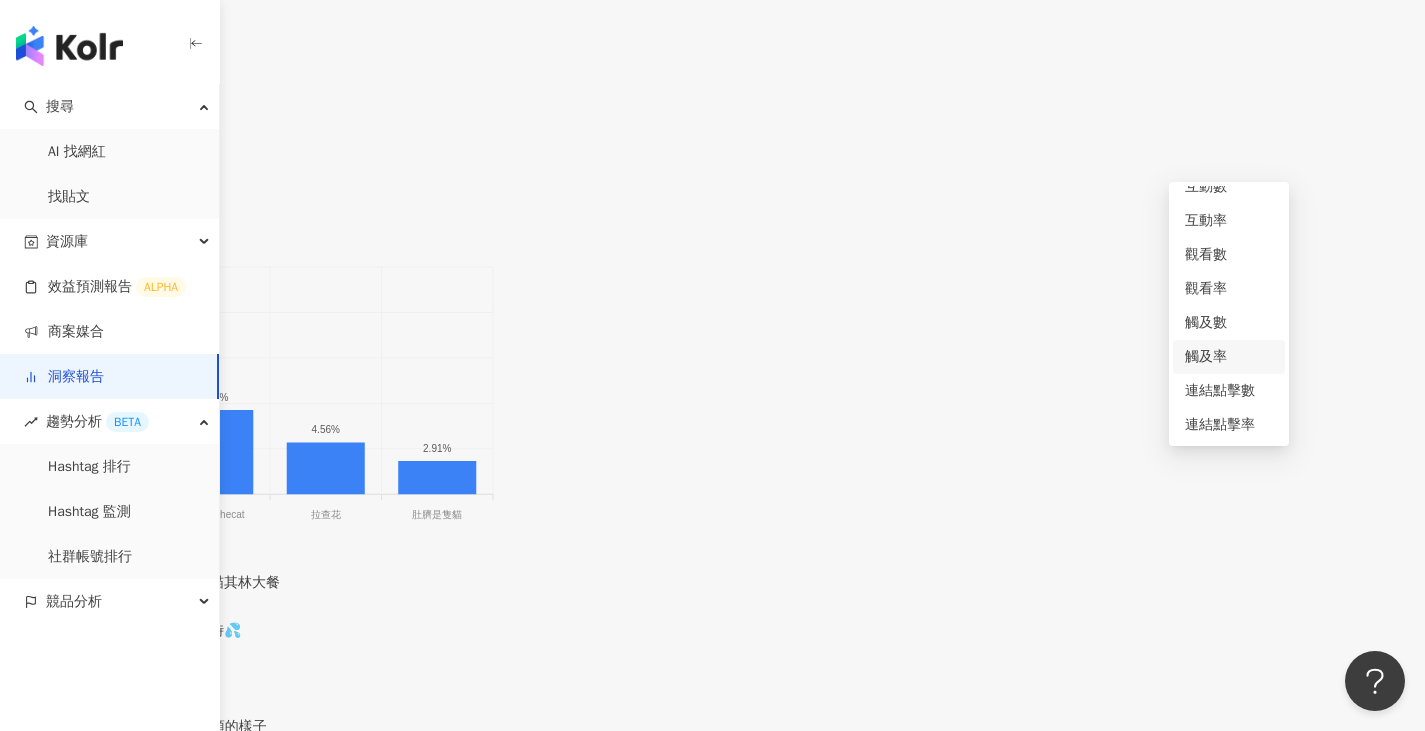click on "觸及率" at bounding box center [45, 179] 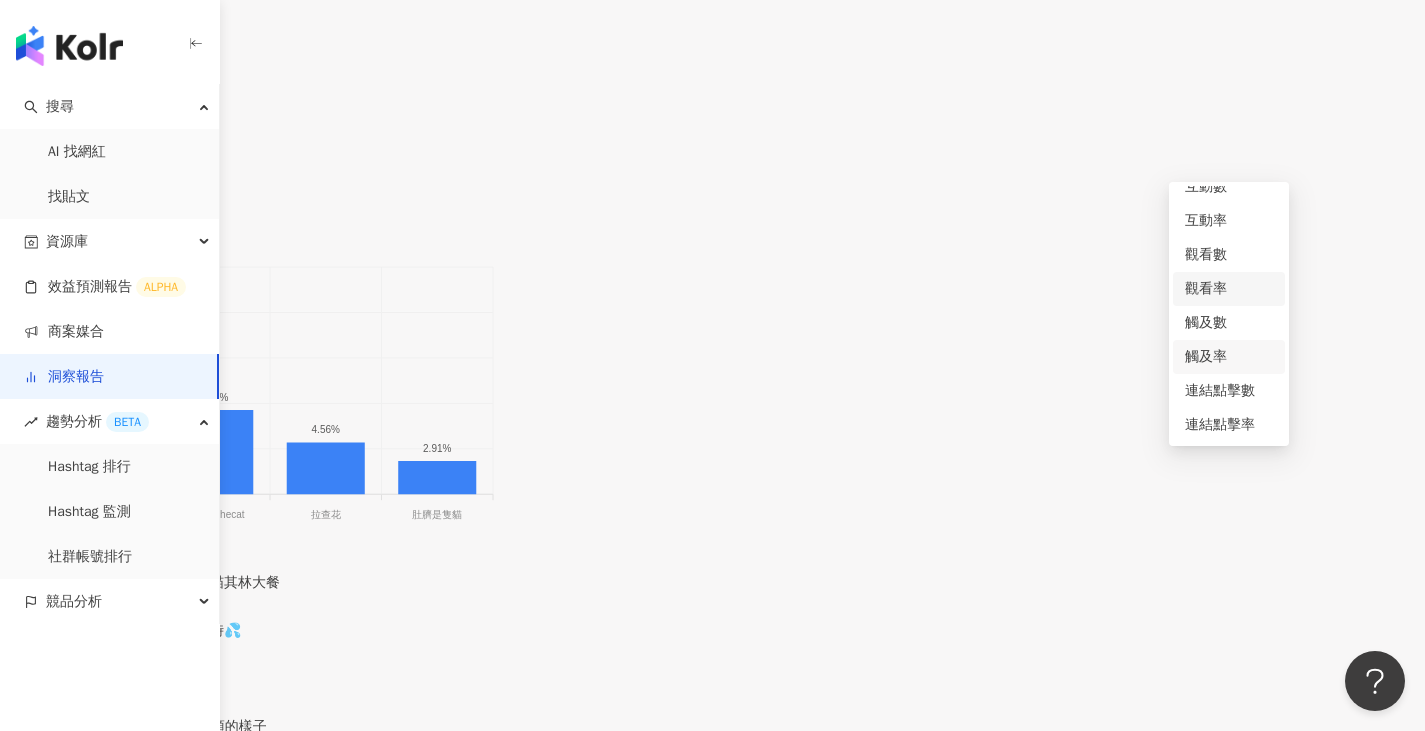 click on "觀看率" at bounding box center [1229, 289] 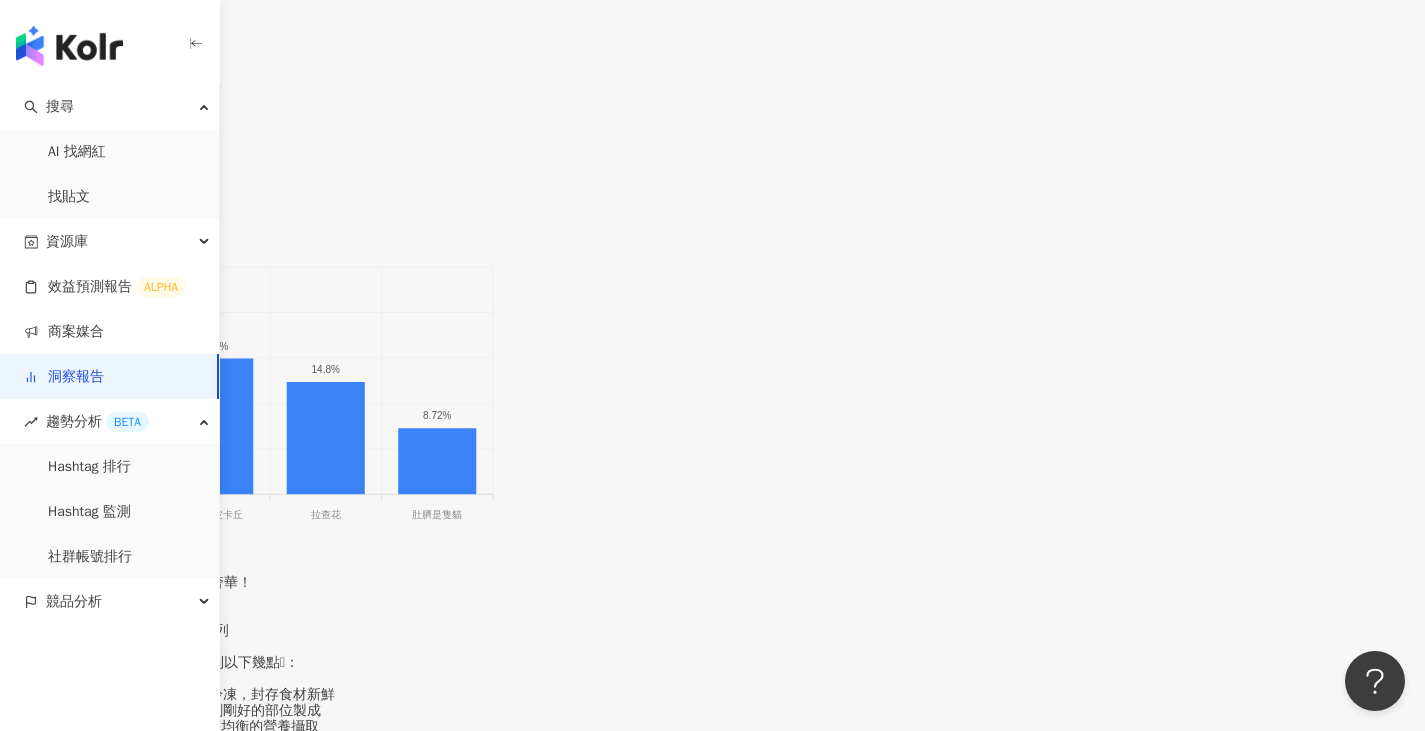 click on "觀看率" at bounding box center (45, 179) 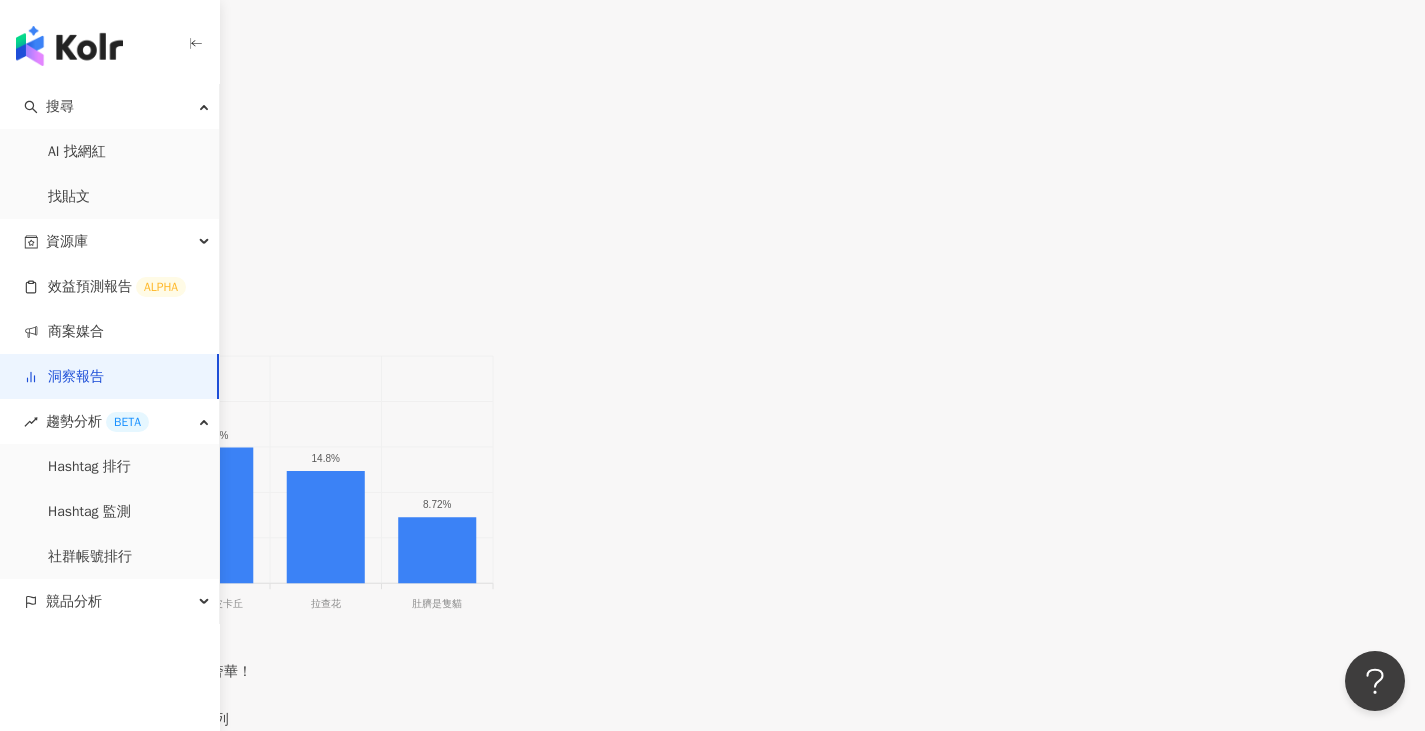 scroll, scrollTop: 1400, scrollLeft: 0, axis: vertical 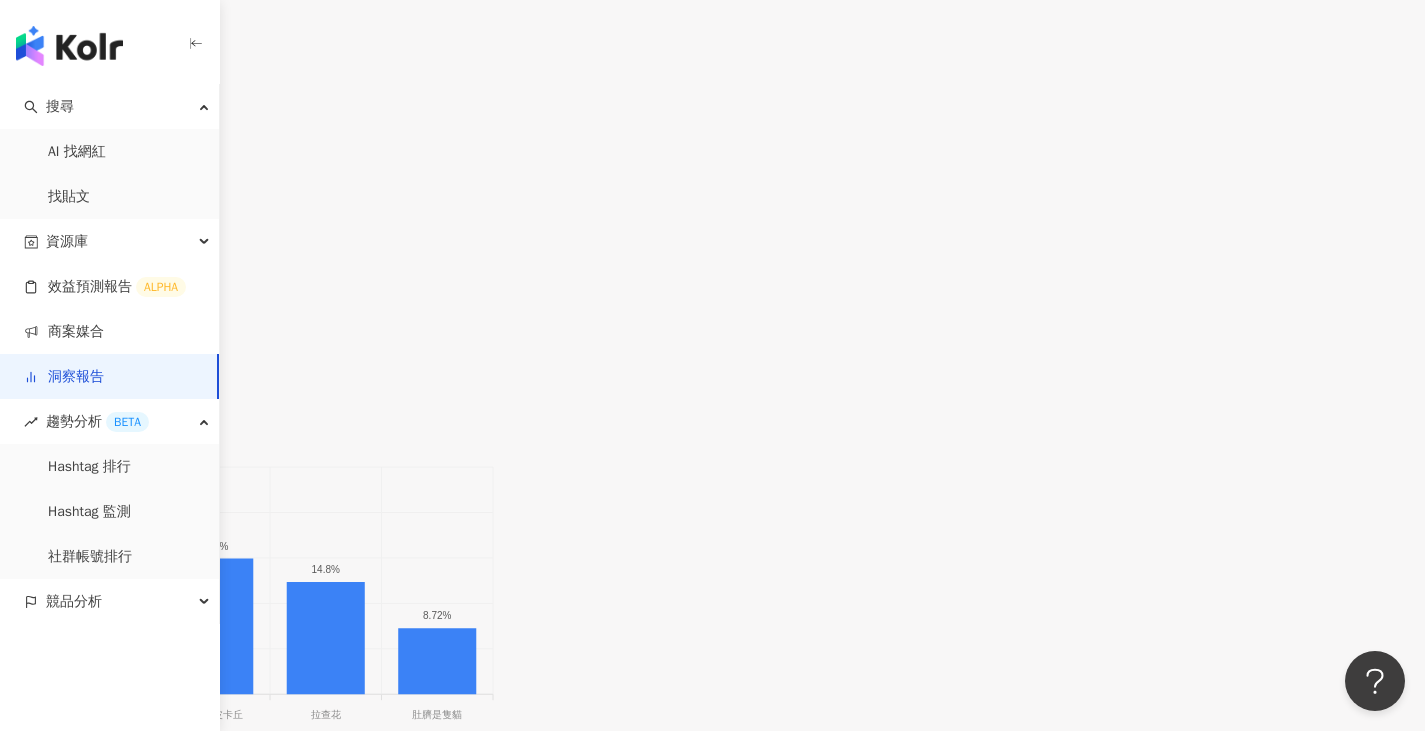 click on "KOL  ( 4 / 4 )" at bounding box center [712, 326] 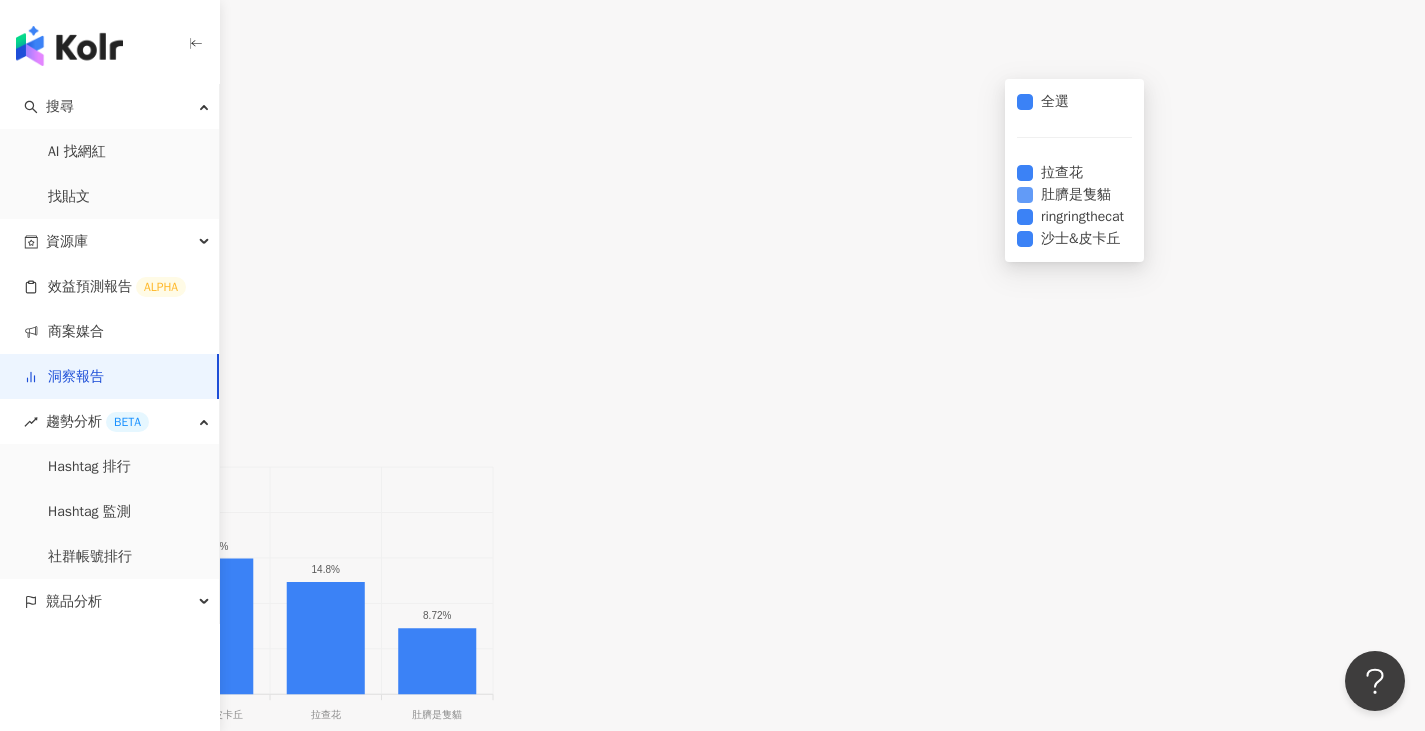 click on "肚臍是隻貓" at bounding box center (1076, 195) 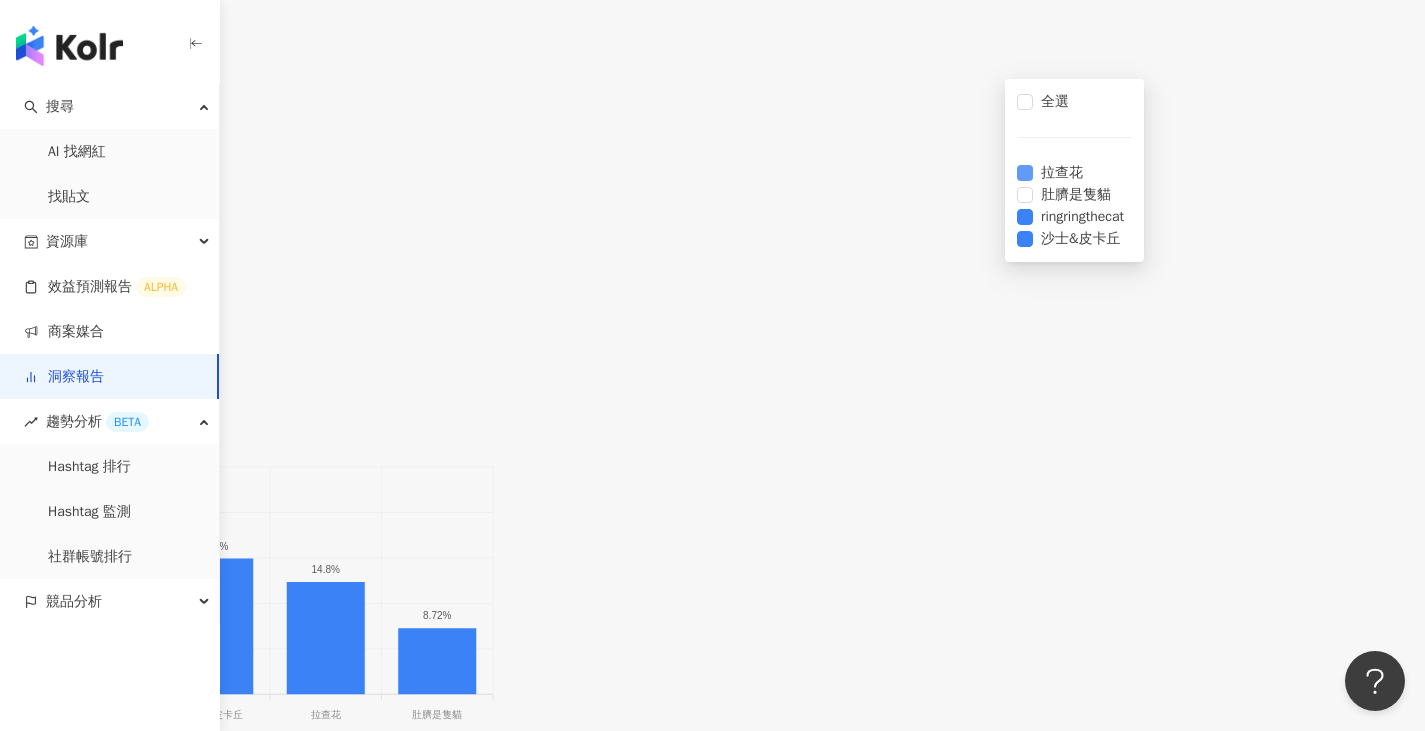 click on "拉查花" at bounding box center [1062, 173] 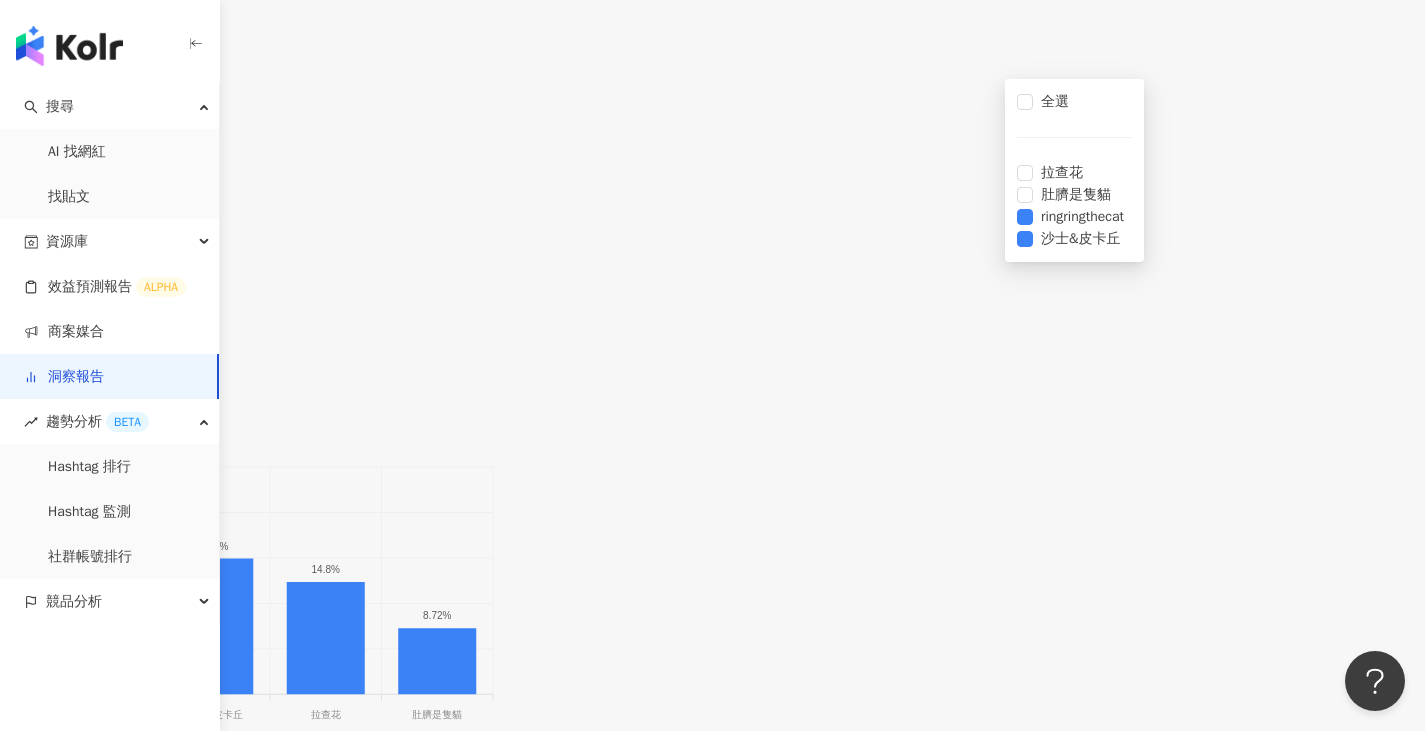 click on "網紅成效排行 觀看率" at bounding box center (712, 371) 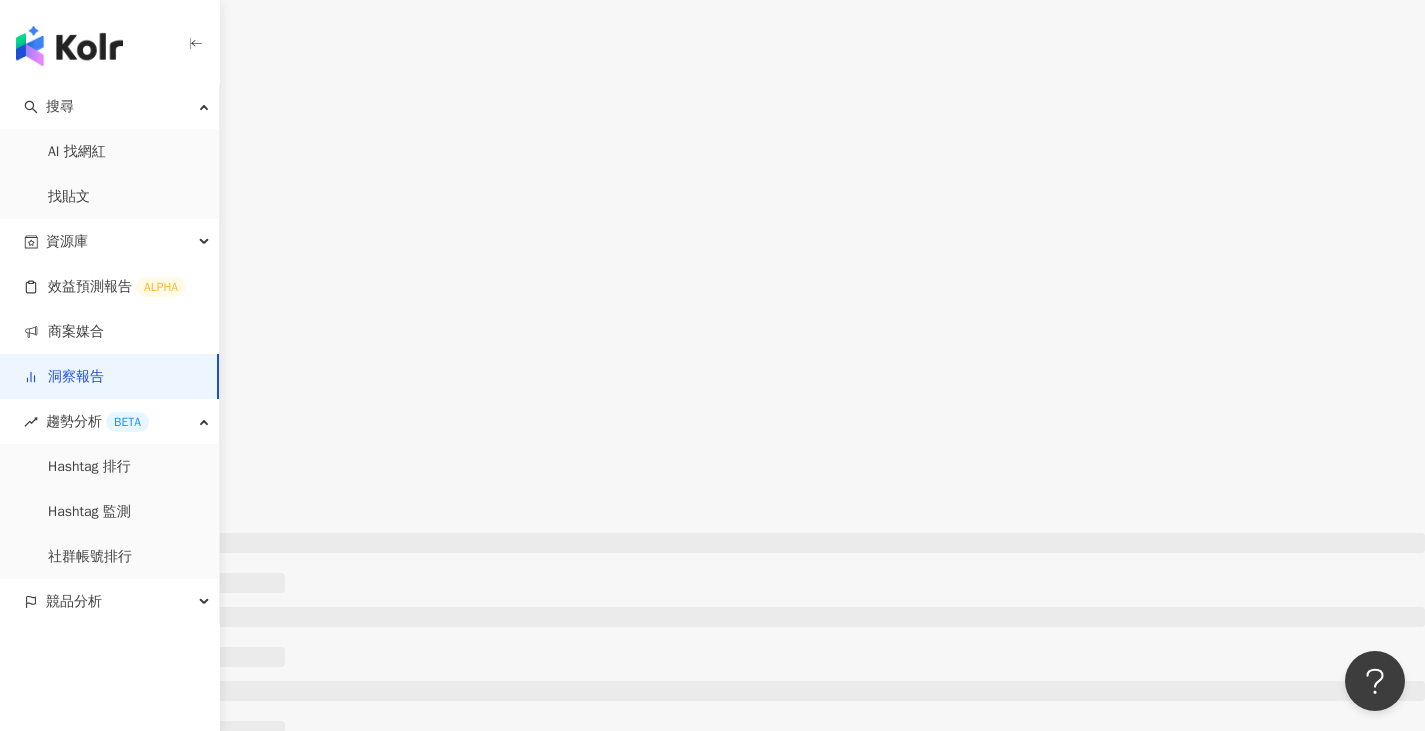 scroll, scrollTop: 1500, scrollLeft: 0, axis: vertical 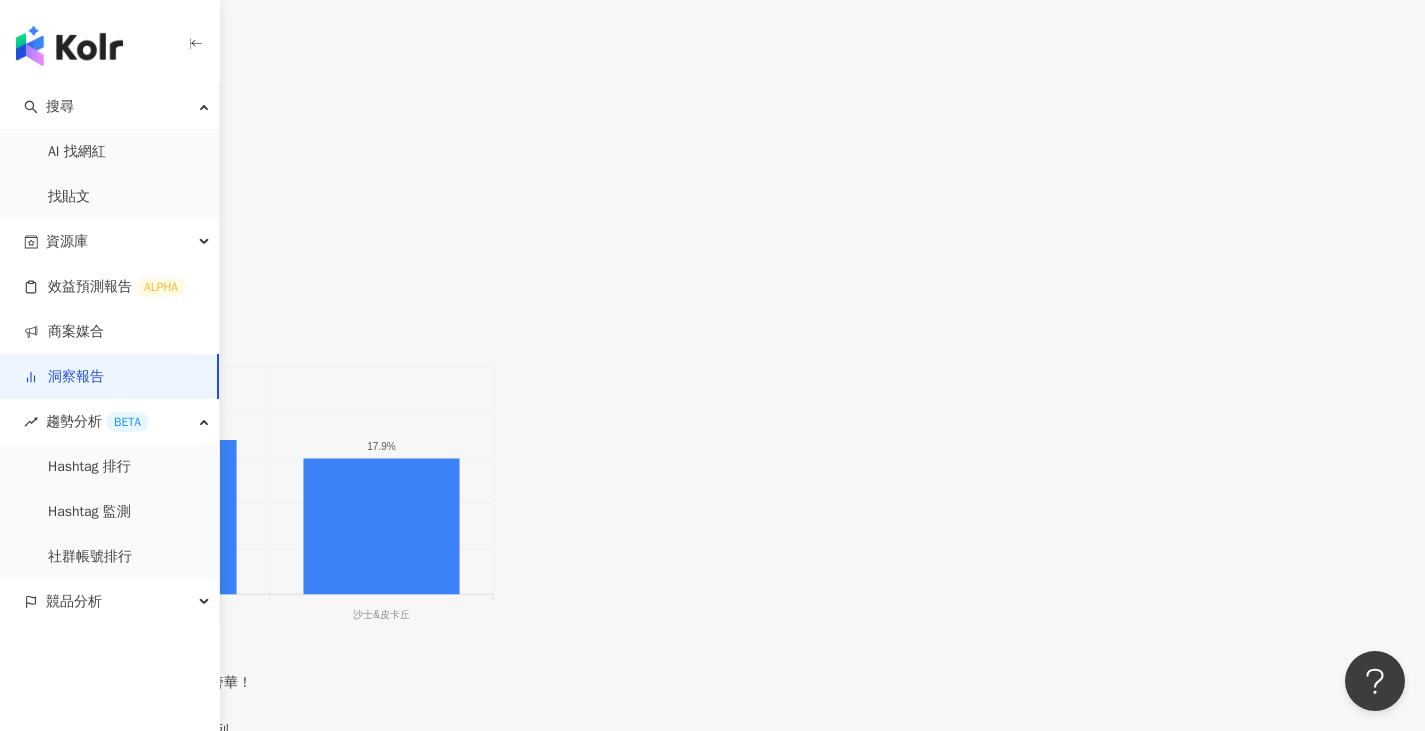 click on "觀看率" at bounding box center [45, 279] 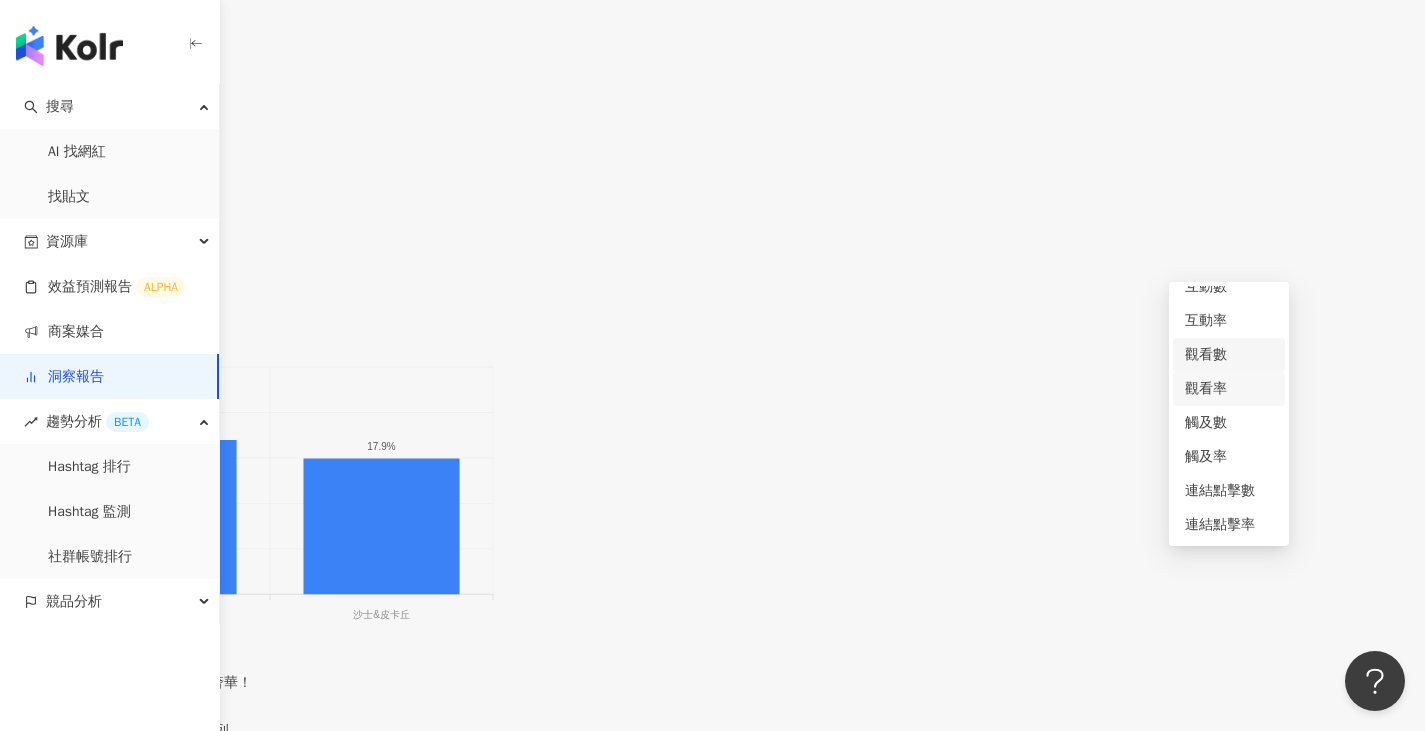 click on "觀看數" at bounding box center [1229, 355] 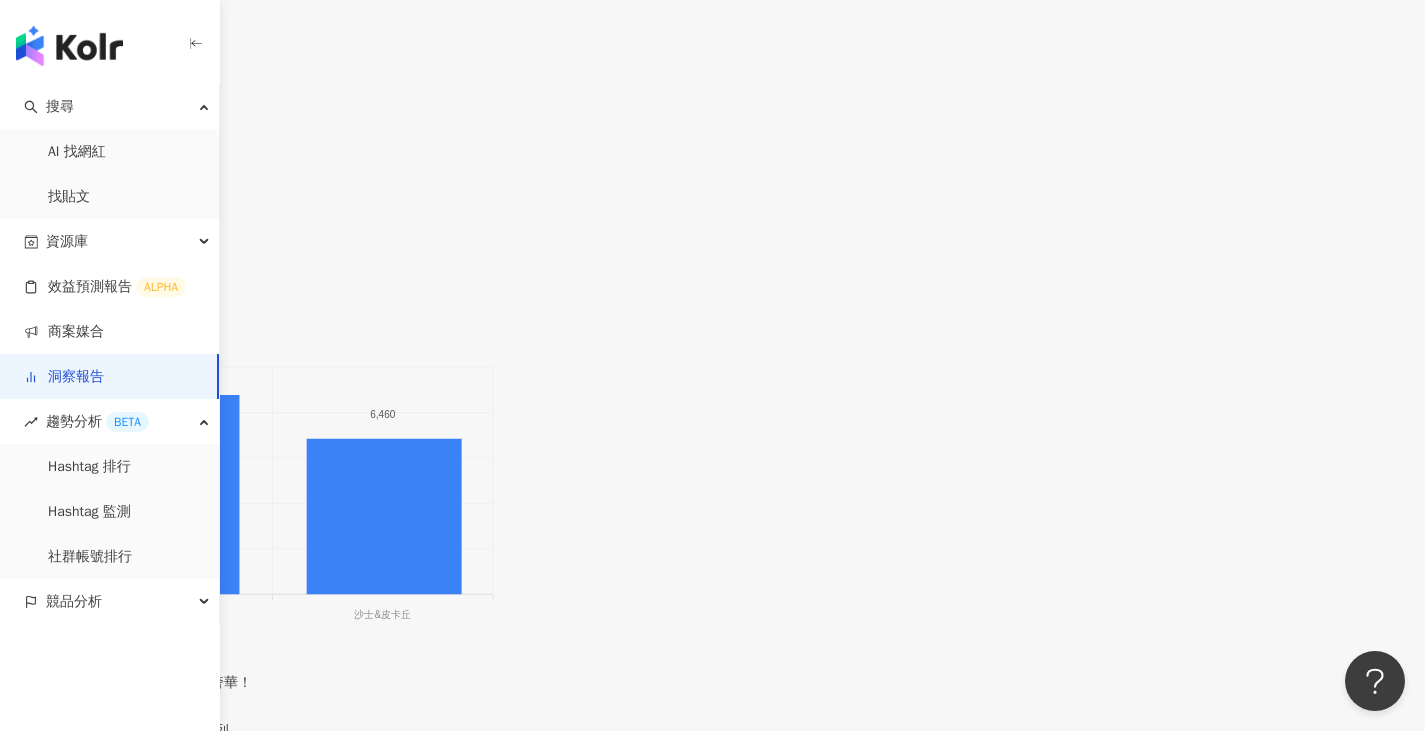 click on "觀看數" at bounding box center [45, 279] 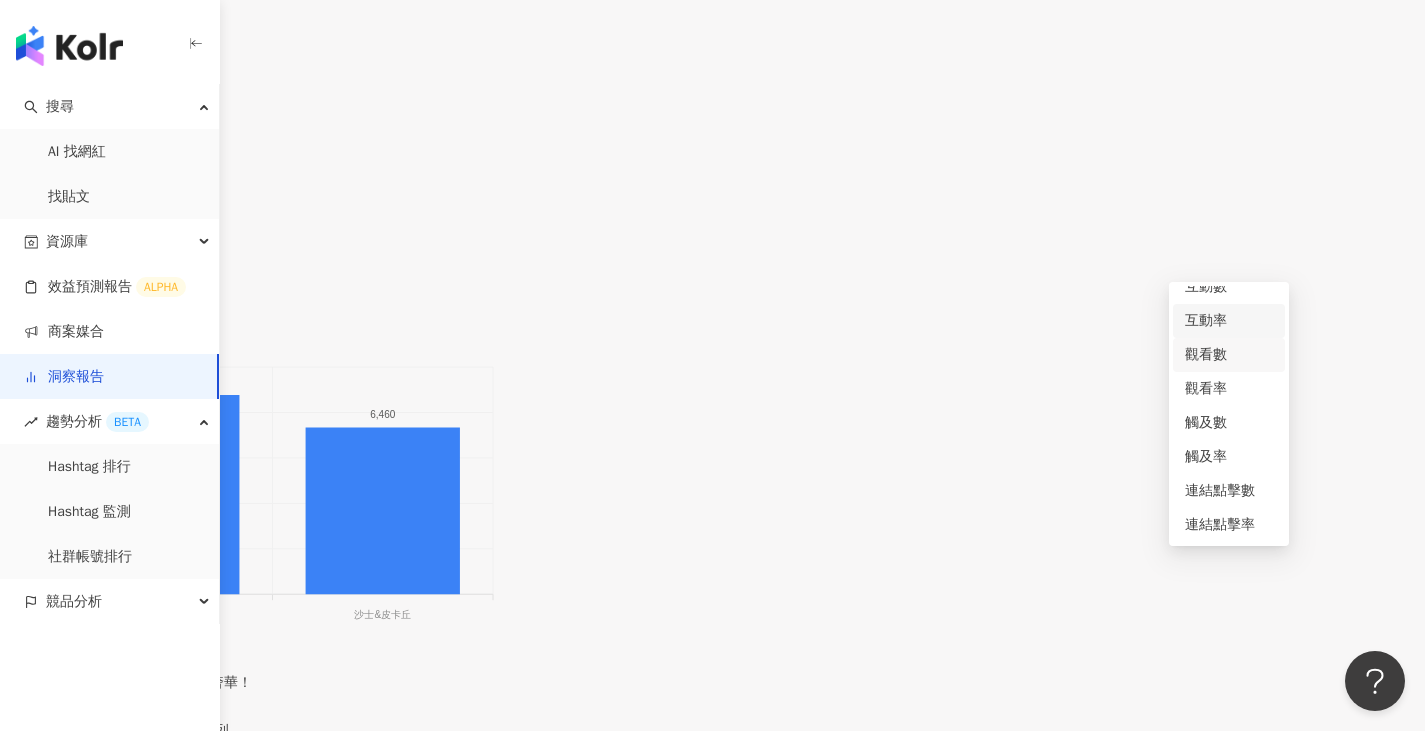 click on "互動率" at bounding box center (1229, 321) 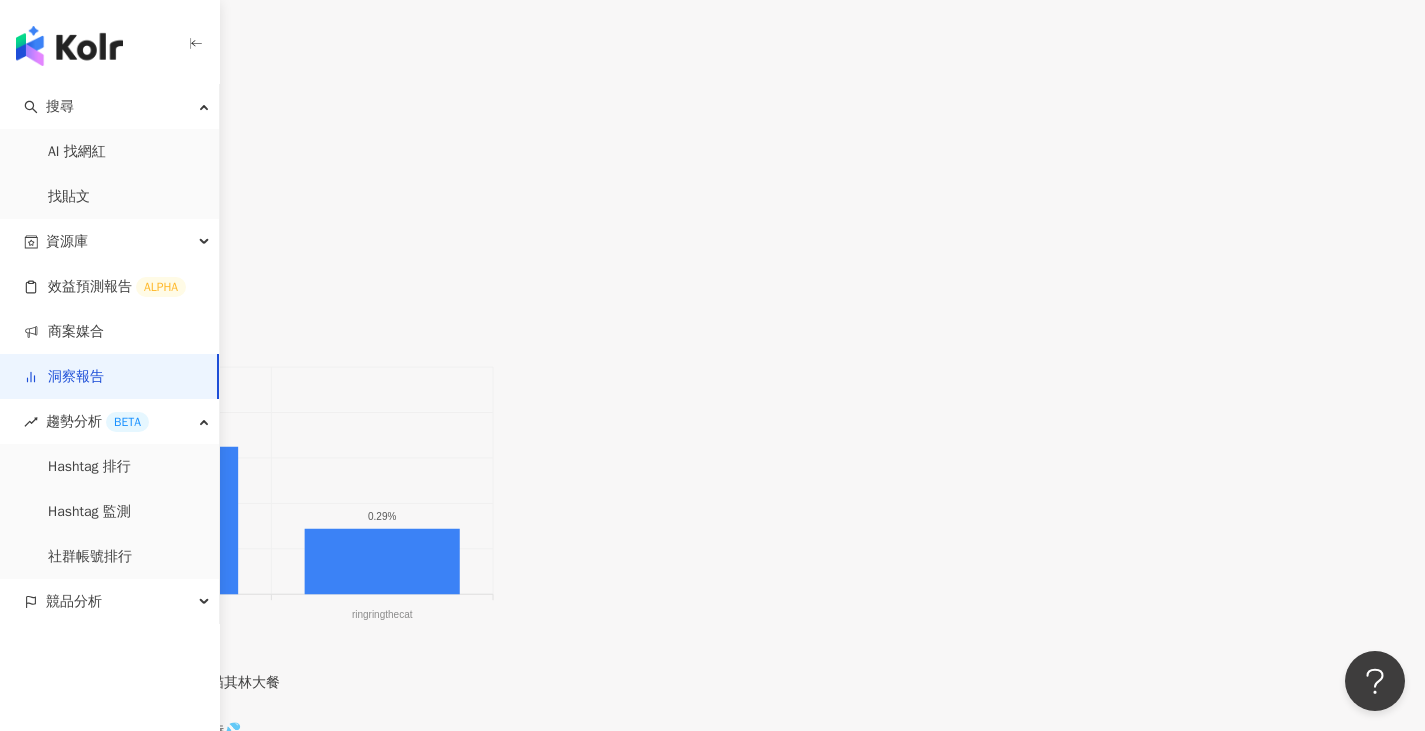 click on "互動率" at bounding box center (45, 279) 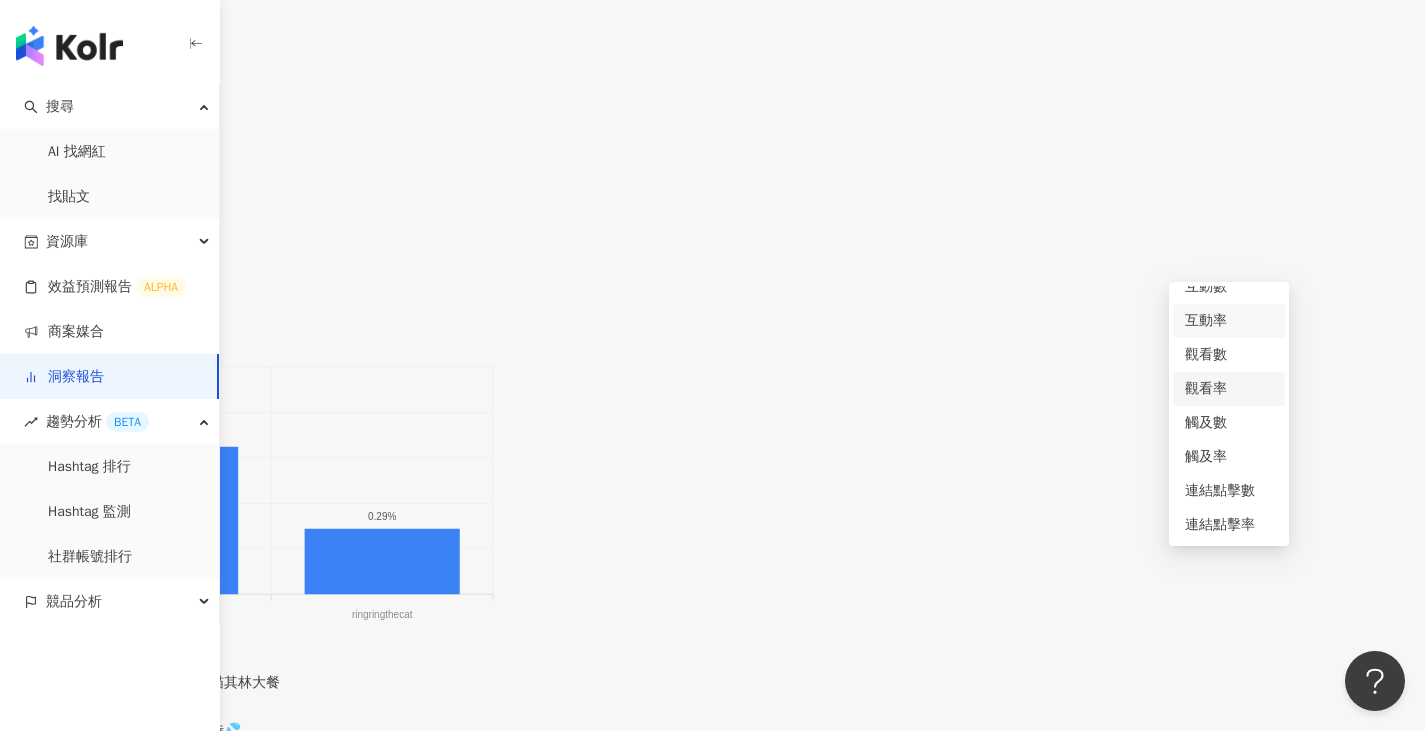 click on "觀看率" at bounding box center [1229, 389] 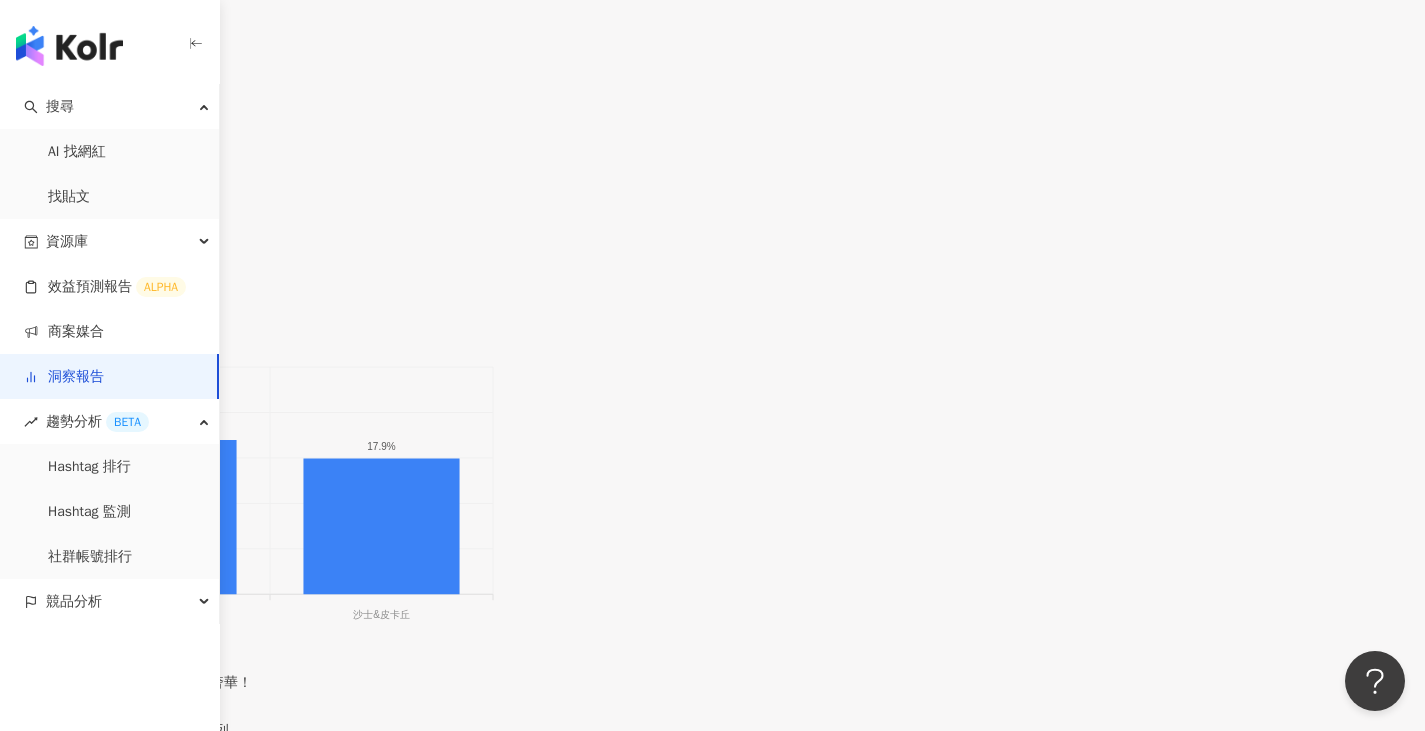 click on "網紅成效排行 觀看率 觀看率" at bounding box center (712, 271) 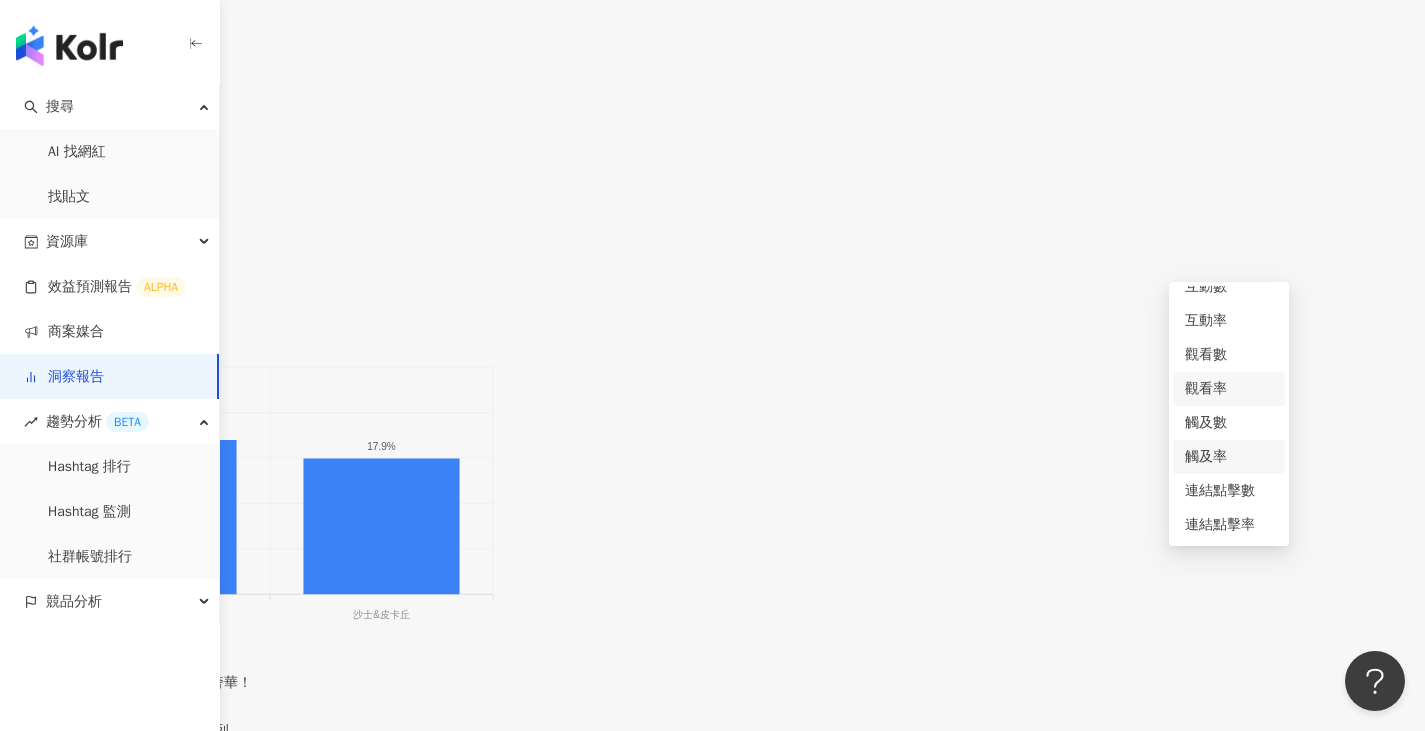 click on "觸及率" at bounding box center [1229, 457] 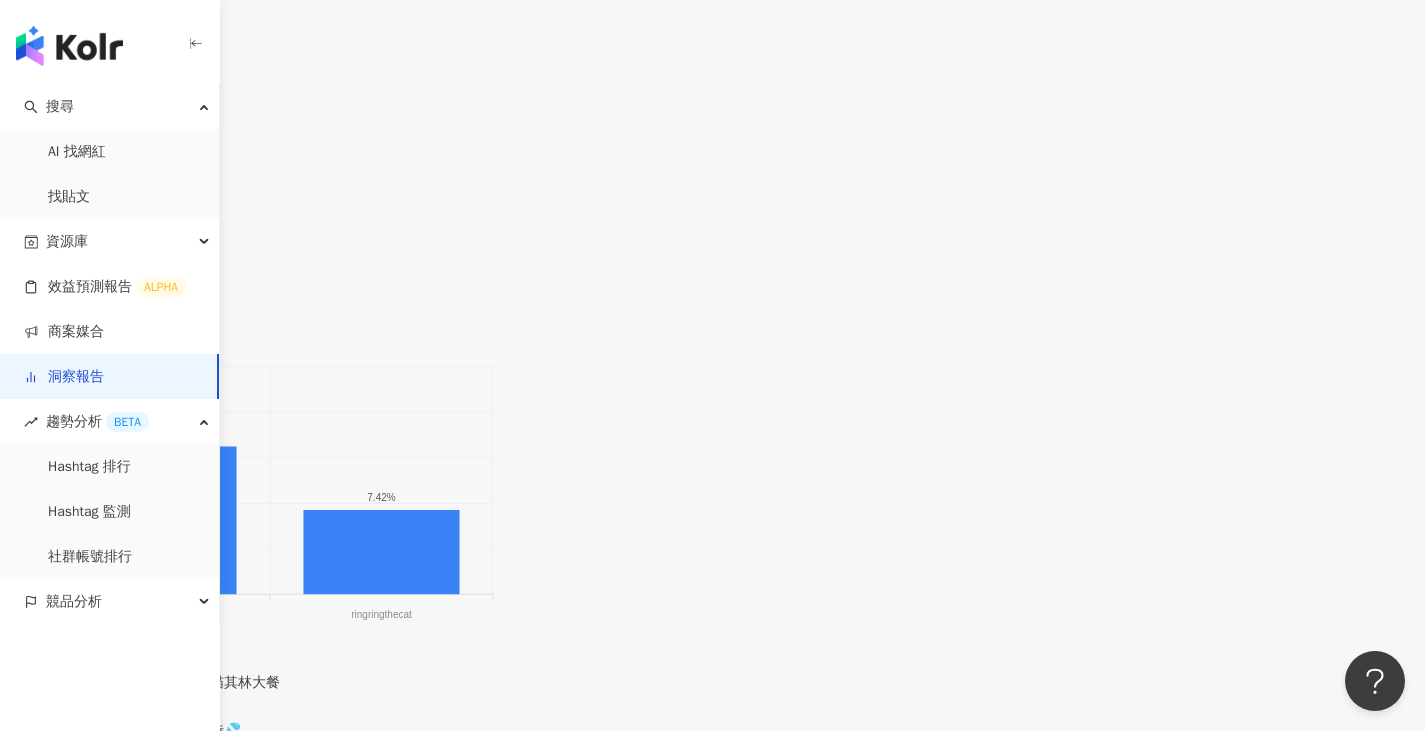 click on "KOL  ( 2 / 4 )" at bounding box center (712, 218) 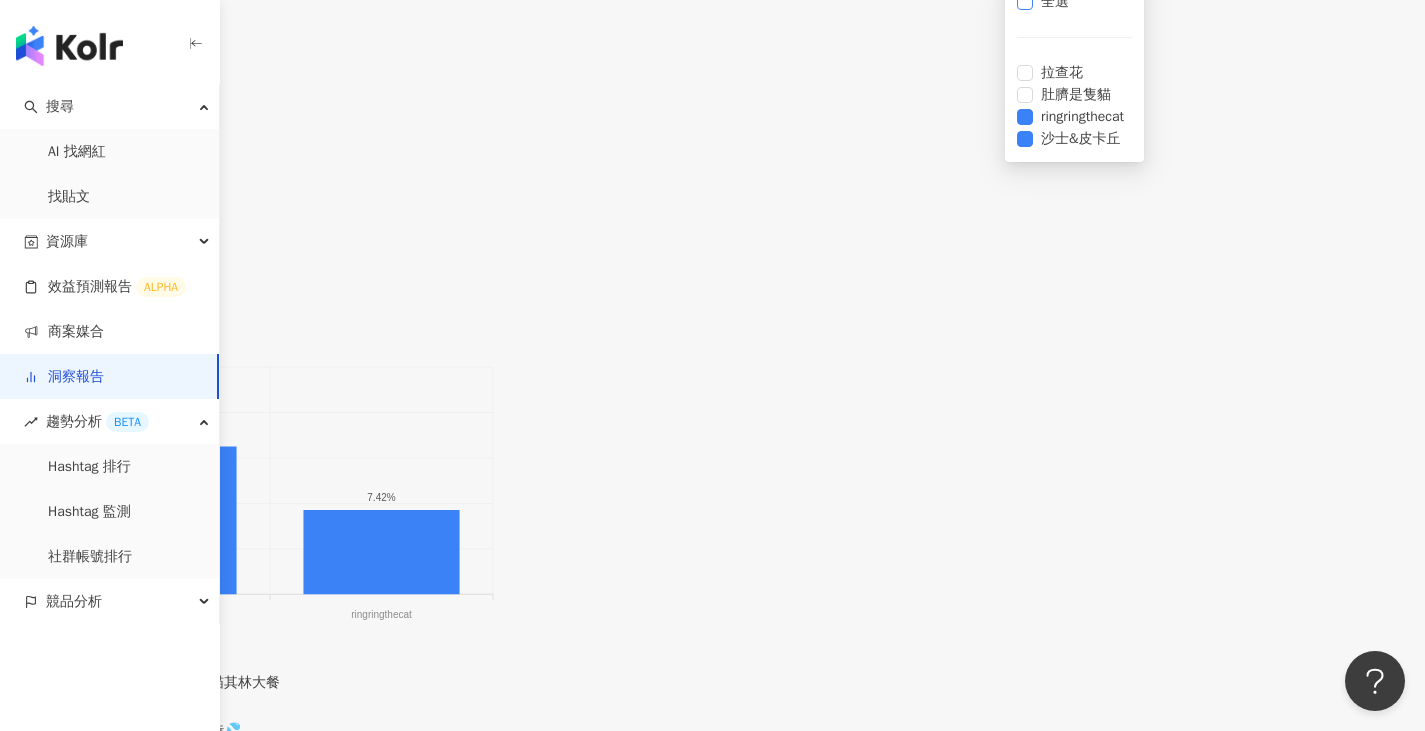 click on "全選" at bounding box center [1055, 2] 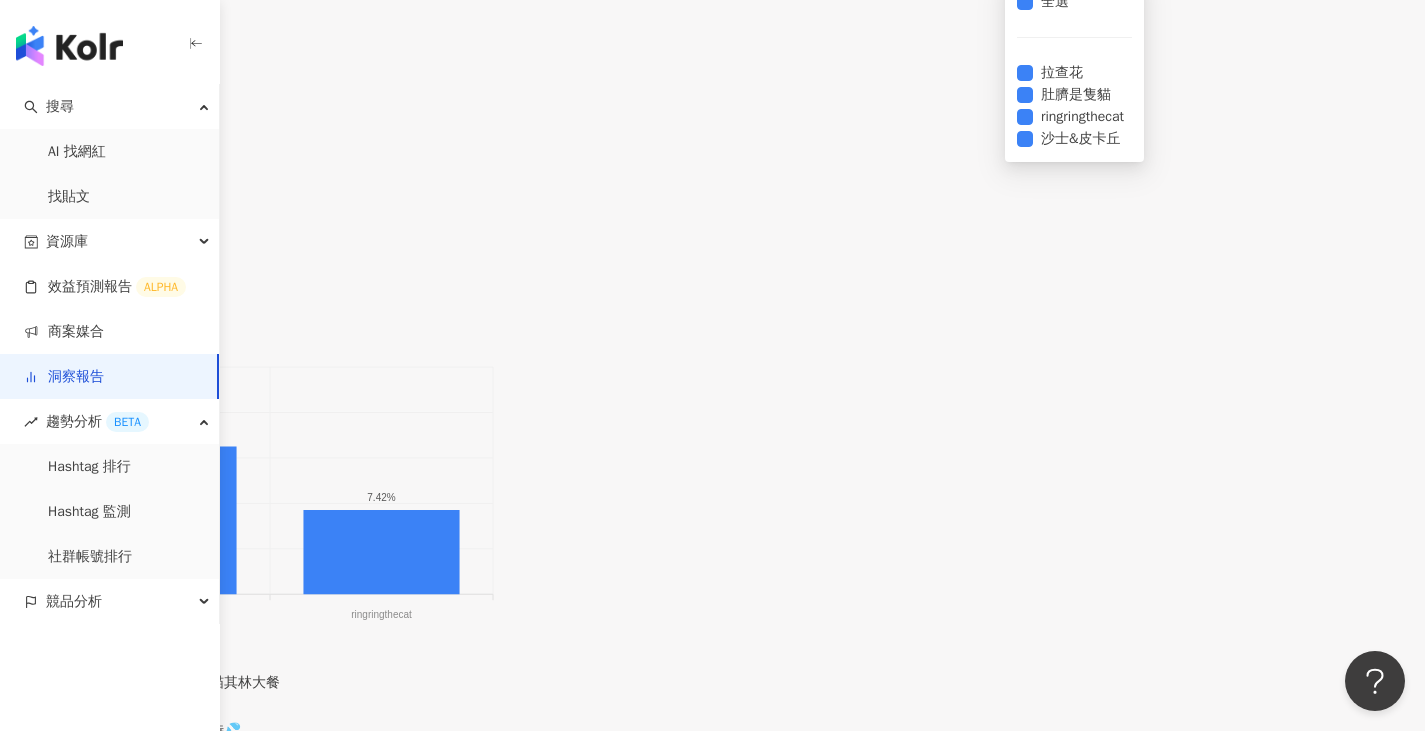 click on "顯示專案平均 20% 20% 16% 16% 12% 12% 8% 8% 4% 4% 0% 0% 13% 7.42% 沙士&皮卡丘 沙士&皮卡丘 ringringthecat ringringthecat 觸及率 # 1 貓倍麗餐盒，隨時隨地拆開即享的喵其林大餐
這麼香~沒有貓貓會拒絕啦!!
平常沙皮嘴饞或是想獎勵犒賞他們時💦
都會餵他們吃美味副食
這次收到貓倍麗 #餐盒
我才剛從櫃子拿出來而已
沙皮看到就狂衝過來😂
那眼神彷彿是『要給我吃了沒？』
看沙士&皮卡丘大快朵頤的樣子
身為人類的我也好想吃~~
㊙️貓倍麗餐盒好吃㊙️
•嚴選深海魚，急速冷凍，封存新鮮和營養
•擷取油脂均勻的魚腹中段，人食級鮮肉超奢華
盒裝設計，隨時隨地都能享用大餐，超方便!
怪不得兩姐妹吃這麼香~😋
毛孩就應該享用極致饗宴
一起來場美味的吃播show
🛒https://reurl.cc/EV54Qm
#Purina #雀巢普瑞納 #貓倍麗 #貓主吃播SHOW #星級喵其林 #貓奴 #貓奴日常
#沙士 #皮卡丘 #asmr 25.9% # 2" at bounding box center [712, 983] 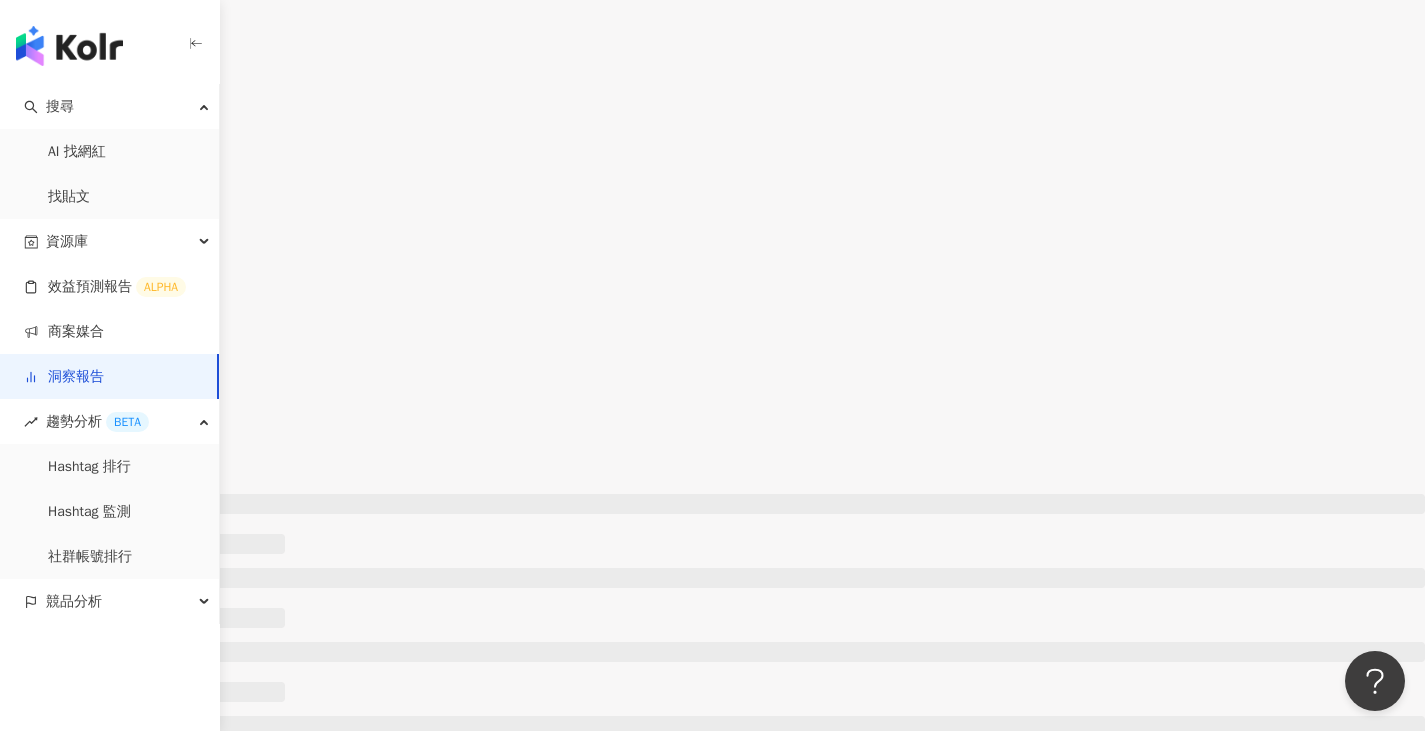 click on "搜尋 AI 找網紅 找貼文 資源庫 效益預測報告 ALPHA 商案媒合 洞察報告 趨勢分析 BETA Hashtag 排行 Hashtag 監測 社群帳號排行 競品分析 繁體中文 活動訊息 洞察報告 雀巢_普瑞納寵物食品_貓倍麗_2025_KOL圖影			 雀巢_普瑞納寵物食品_貓倍麗_2025_KOL圖影			 加入網紅 洞察總覽 貼文牆 內容設定 總覽 最新更新完成時間 ： 2025/07/22 18:06:10 活動成效 貼文上線期間 ： 2025/6/1 - 2025/6/15 專案預算 $840,000 總互動數 1,803 總觸及數 62,219 合作網紅組合   4 位 大型*1、中型*1、小型*2 合作內容 Reels*4、限時動態*8 影音*1 AI AI 摘要 重新生成 剩餘次數 3 次 1 價值分析 幣別 ： 新台幣 ( TWD ) 專案預算 $840,000 CPE $465.89 CPV $14.98 CPEV $14.51 口碑價值 $203,567 網紅成效數據 社群平台  ( 2 / 2 ) 貼文類型  ( 3 / 3 ) KOL  ( 4 / 4 ) 成效數據 內容數 13 按讚數 1,622 留言數 79 分享數 102 互動成效 互動數 1,803 互動率 0.3% 觀看數" at bounding box center (712, -1135) 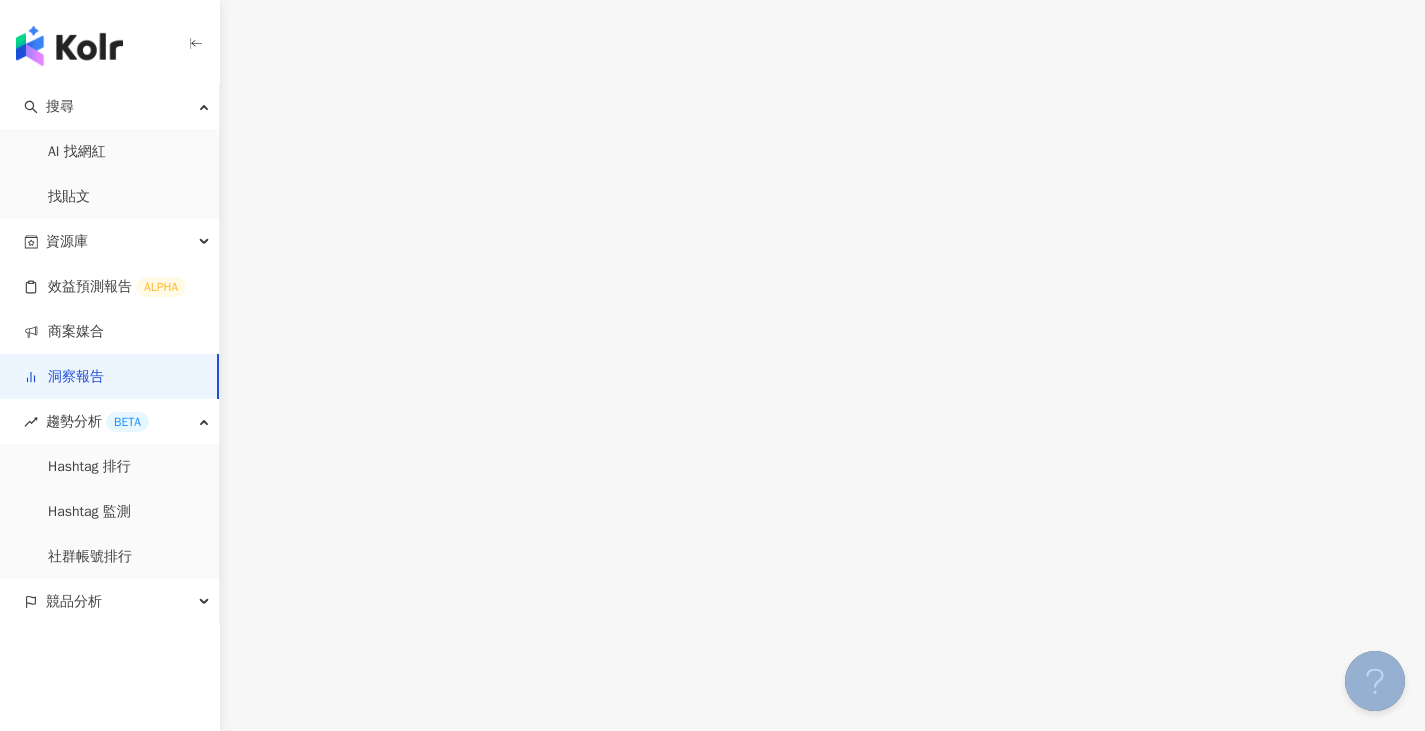 scroll, scrollTop: 1312, scrollLeft: 0, axis: vertical 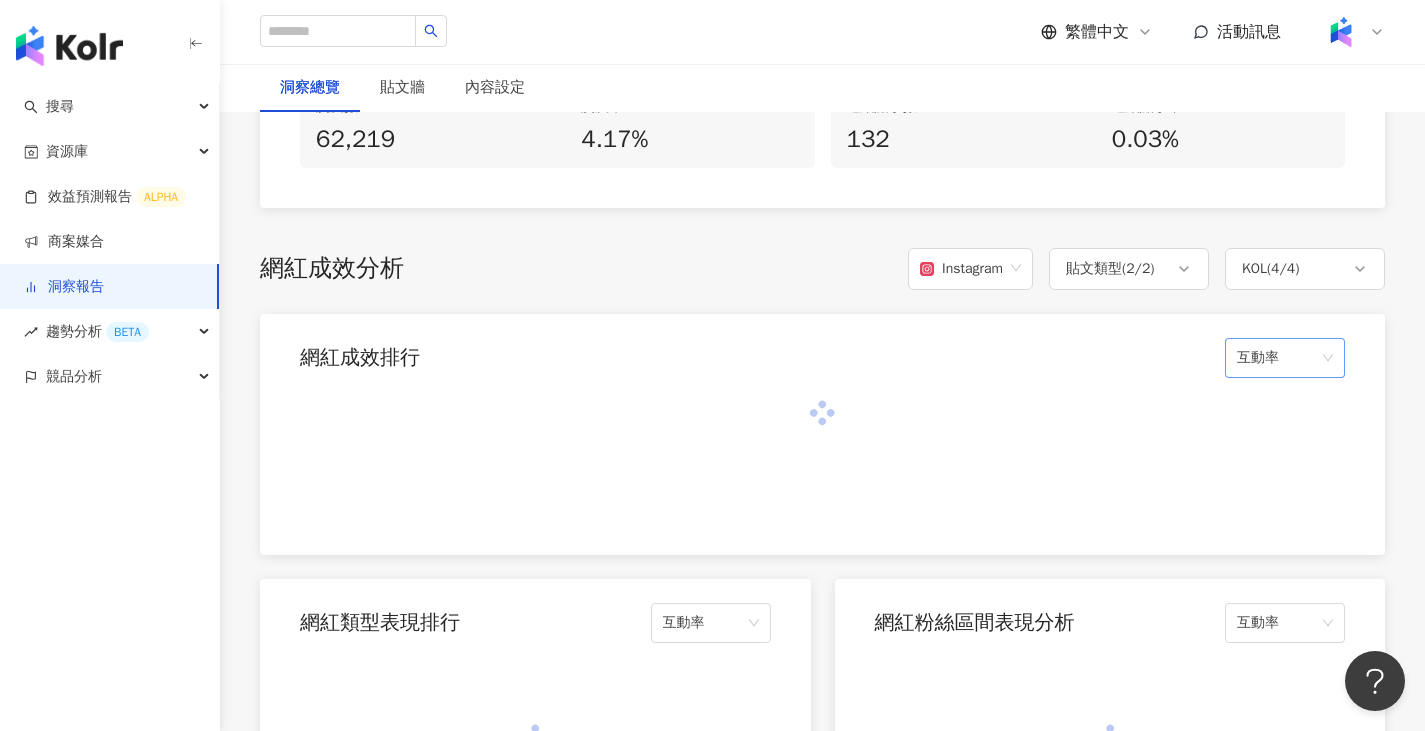 click on "互動率" at bounding box center [1285, 358] 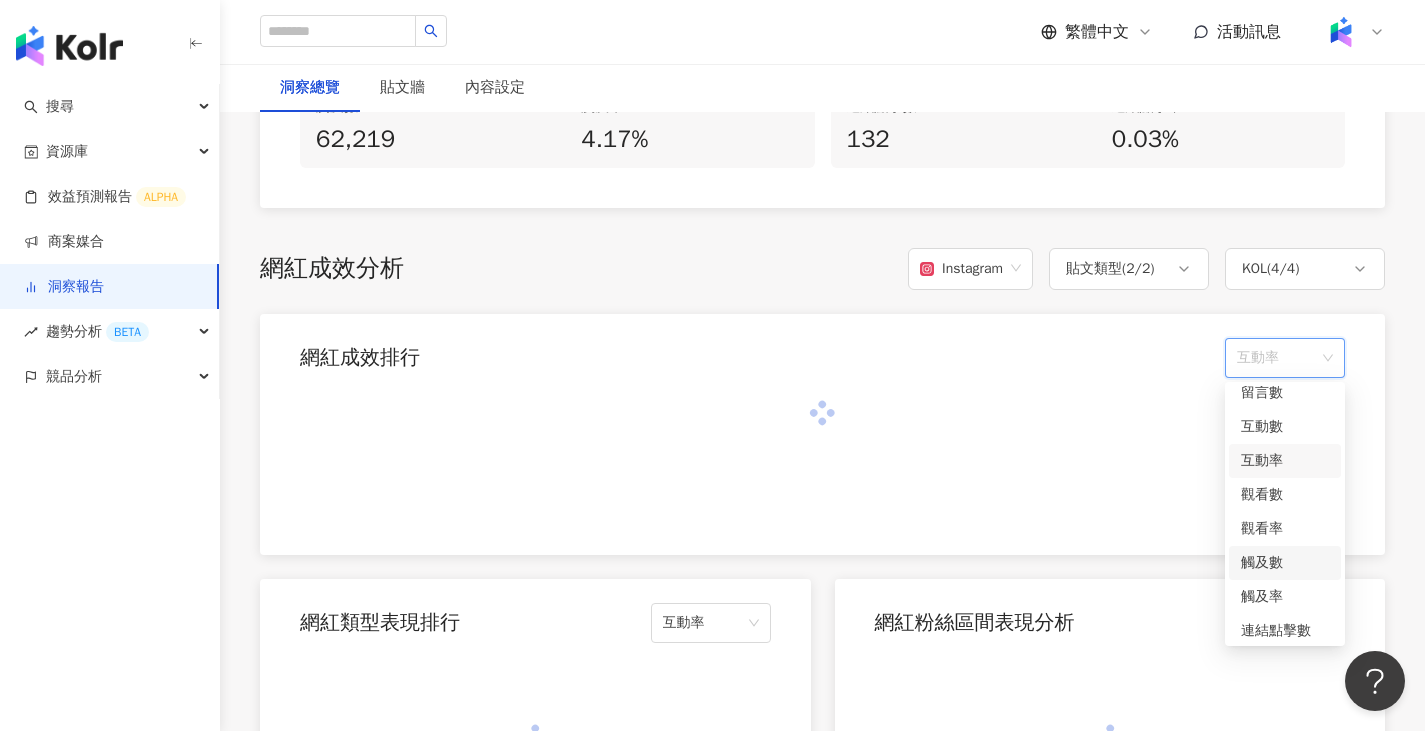 scroll, scrollTop: 84, scrollLeft: 0, axis: vertical 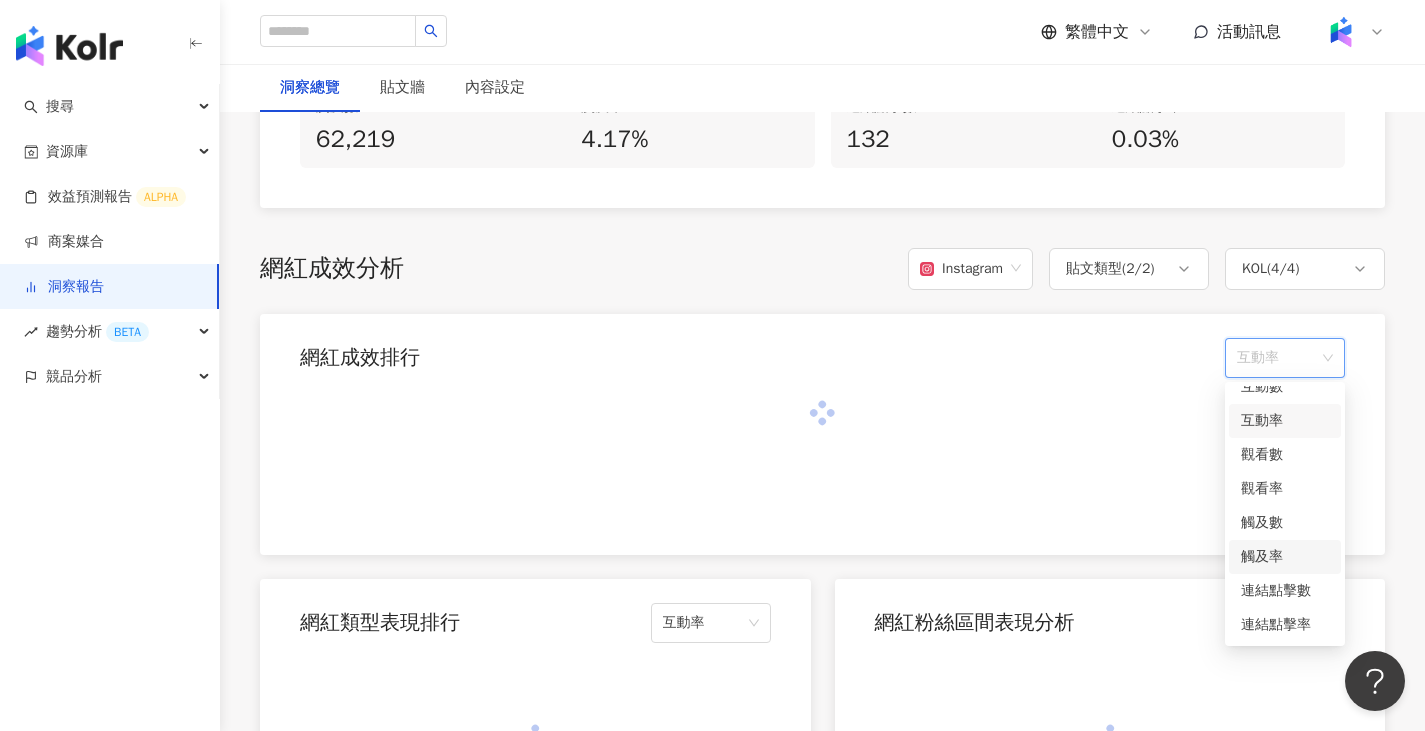 click on "觸及率" at bounding box center [1285, 557] 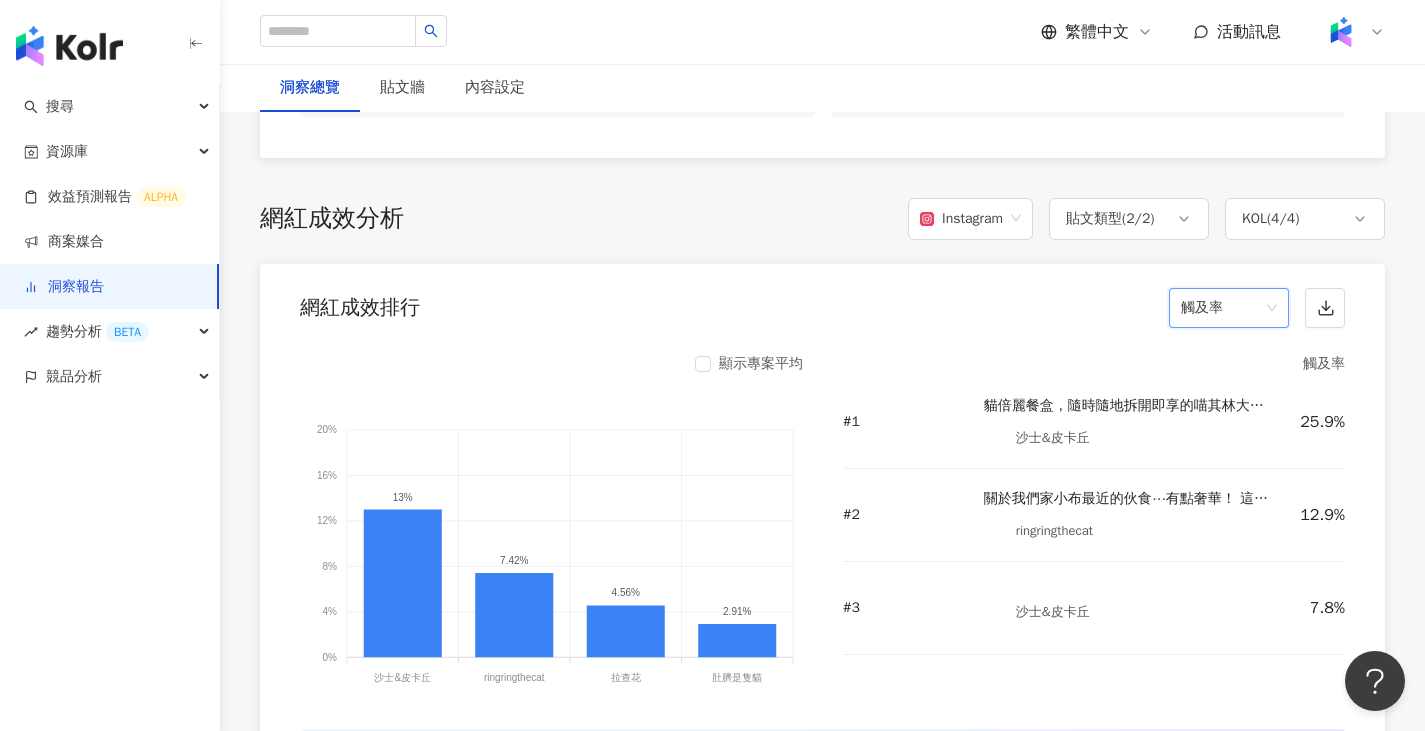 scroll, scrollTop: 1500, scrollLeft: 0, axis: vertical 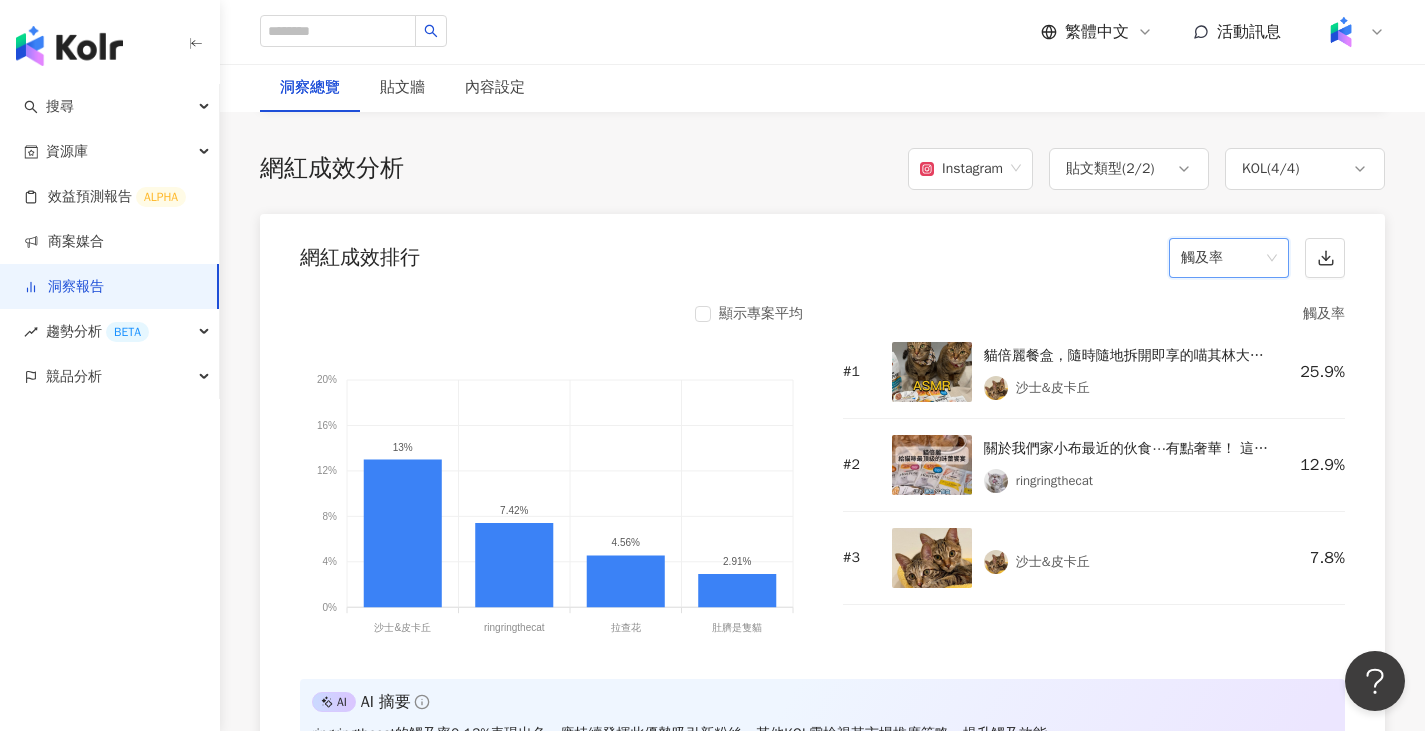 click on "觸及率" at bounding box center [1229, 258] 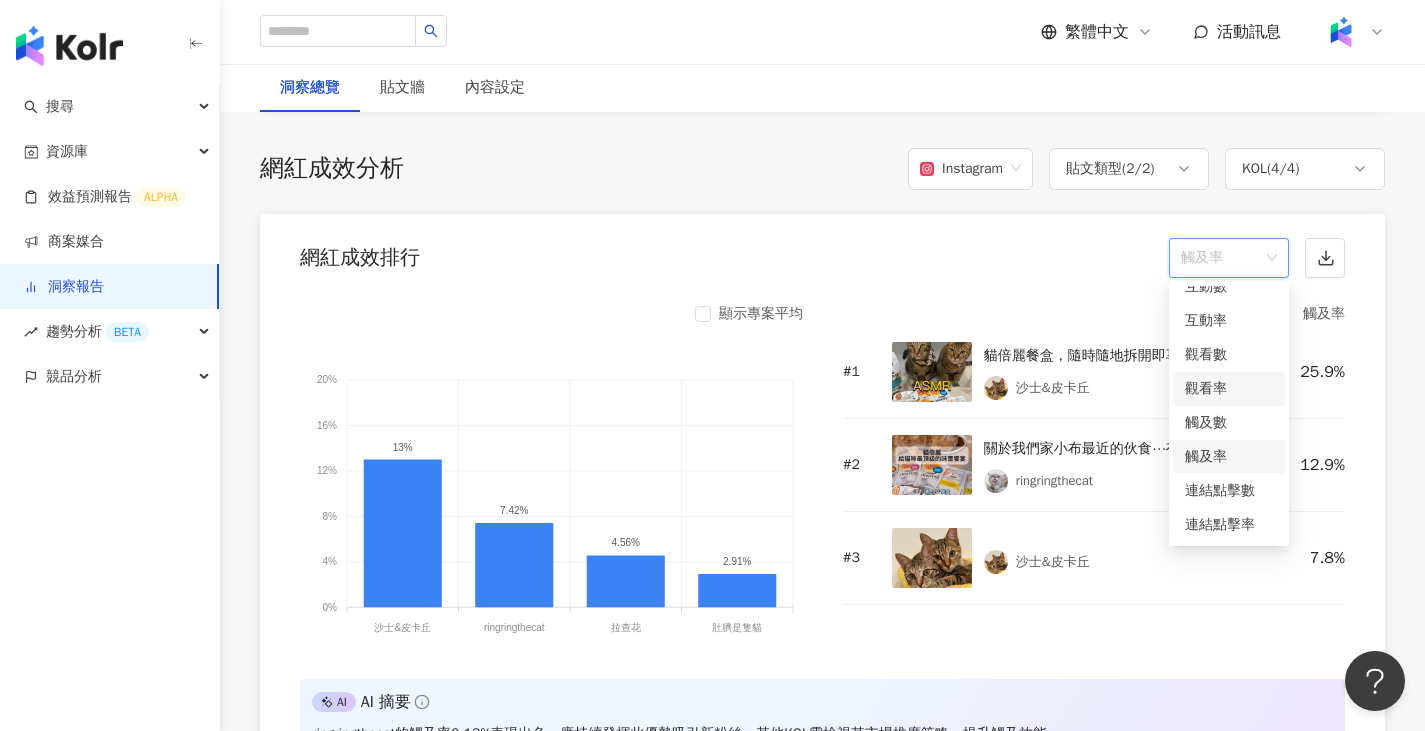 click on "觀看率" at bounding box center (1229, 389) 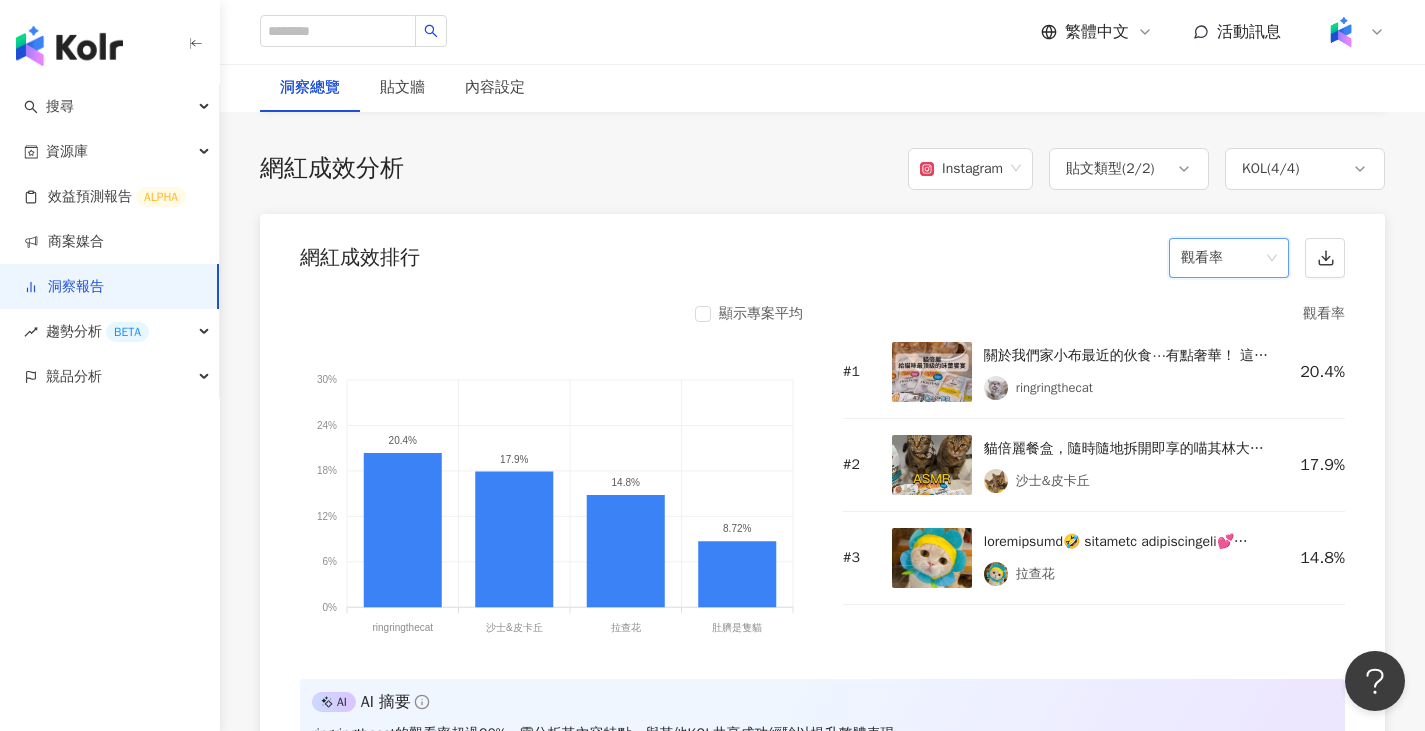 click on "觀看率" at bounding box center [1229, 258] 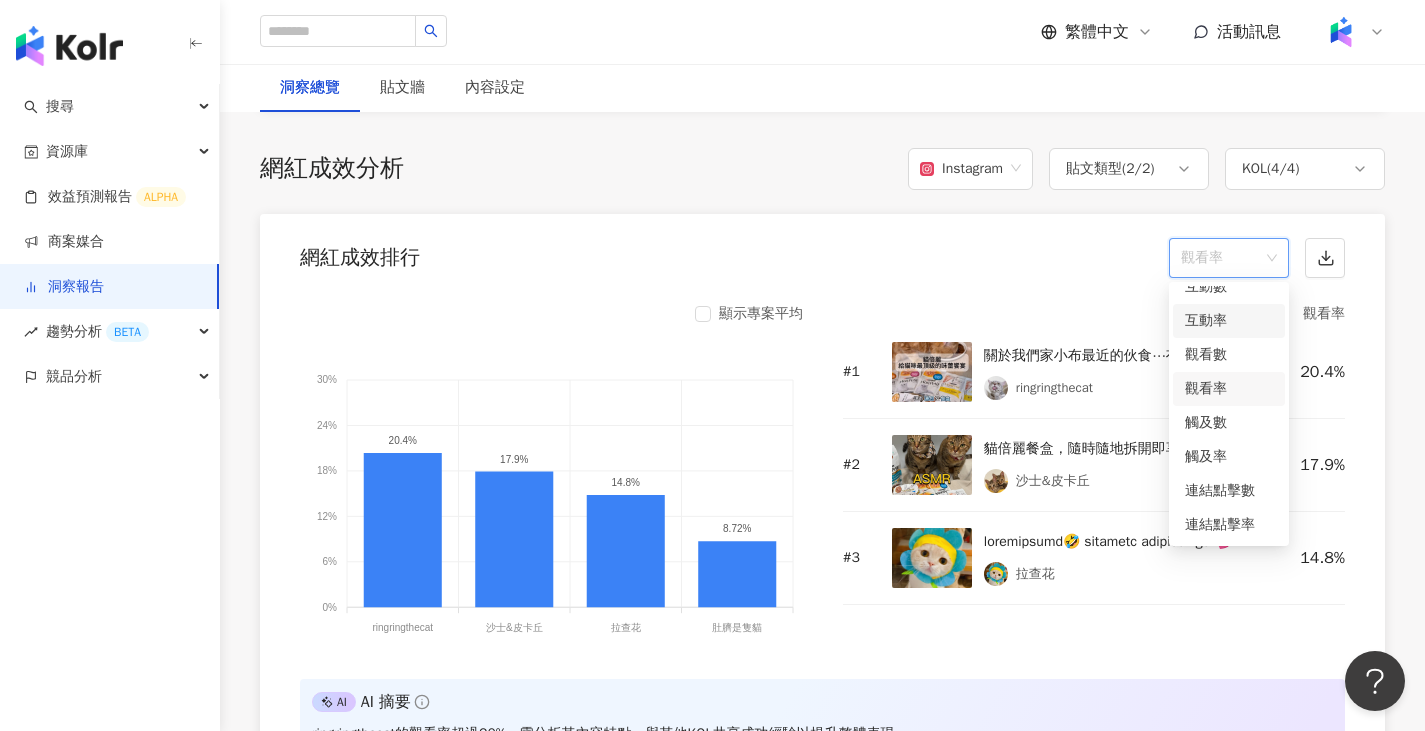 click on "互動率" at bounding box center [1229, 321] 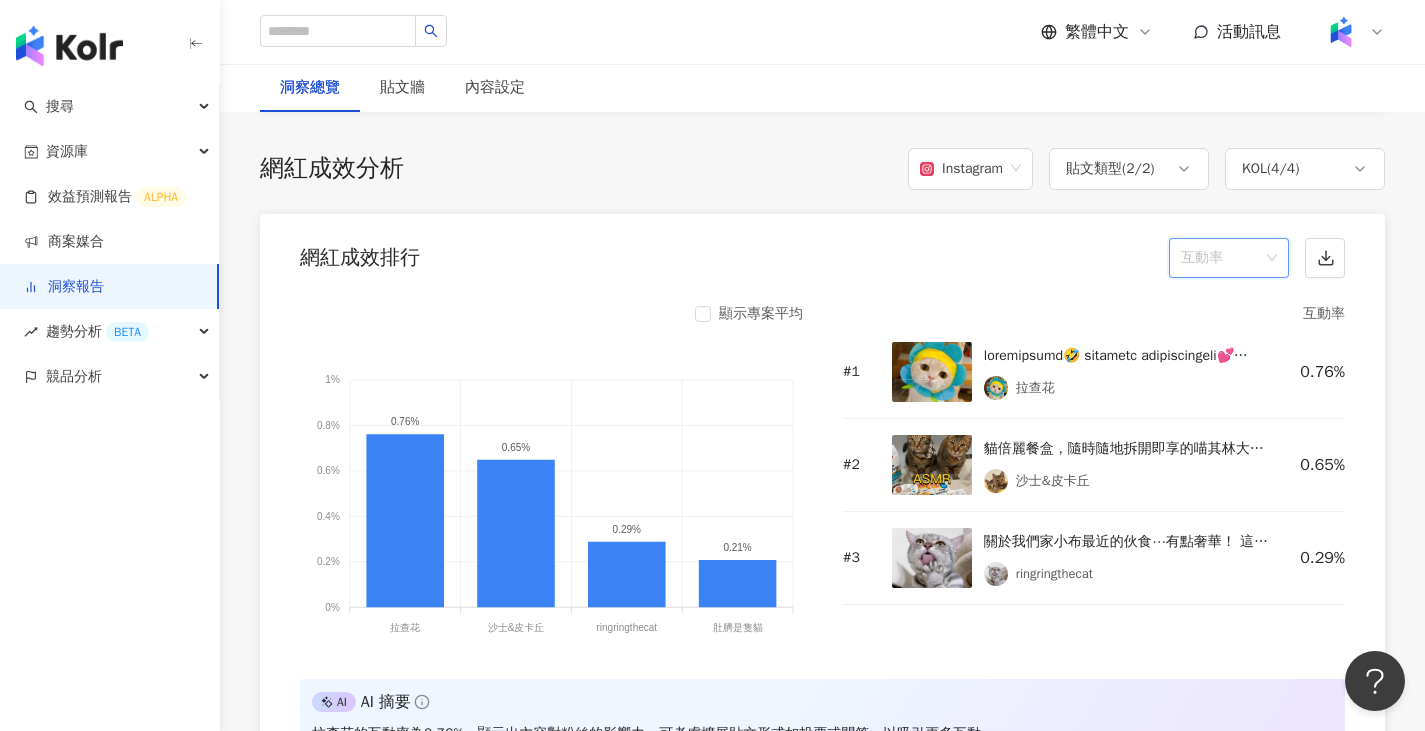 click on "互動率" at bounding box center [1229, 258] 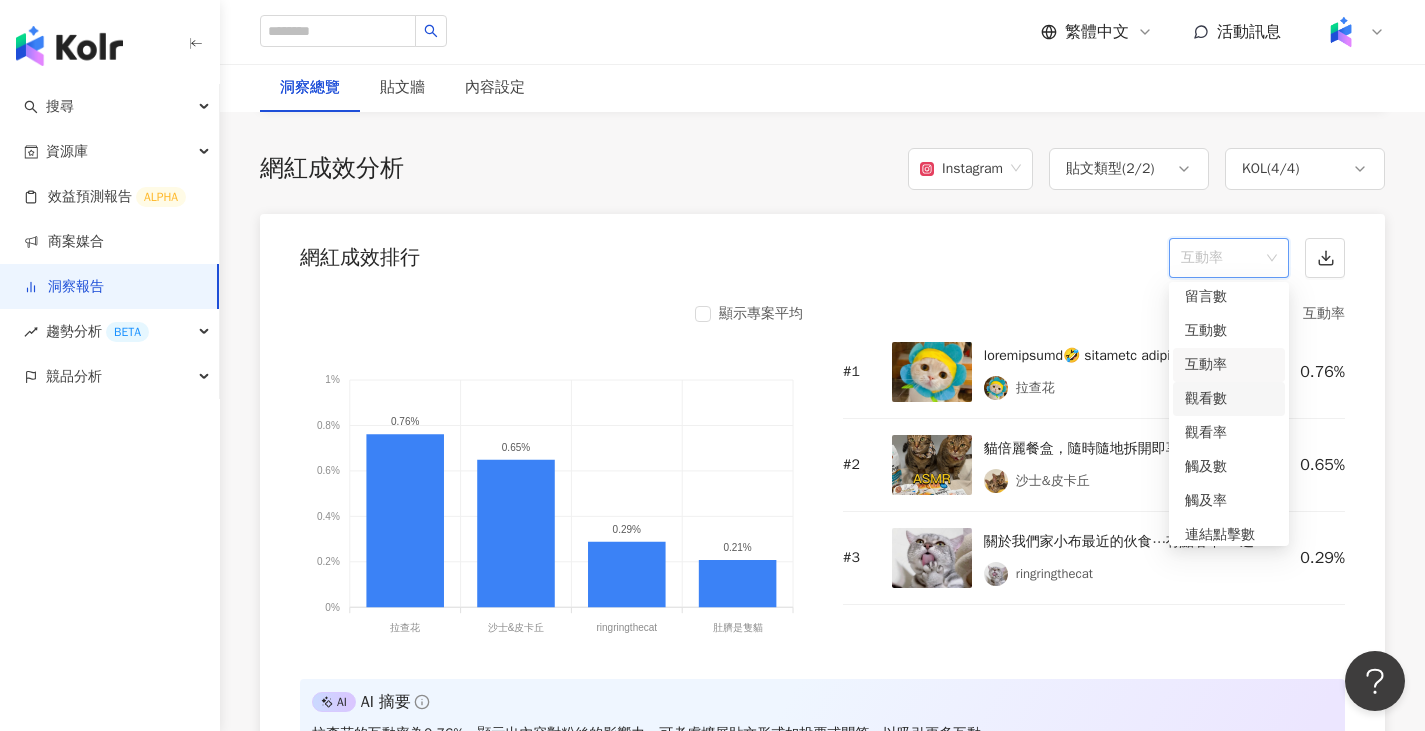 scroll, scrollTop: 0, scrollLeft: 0, axis: both 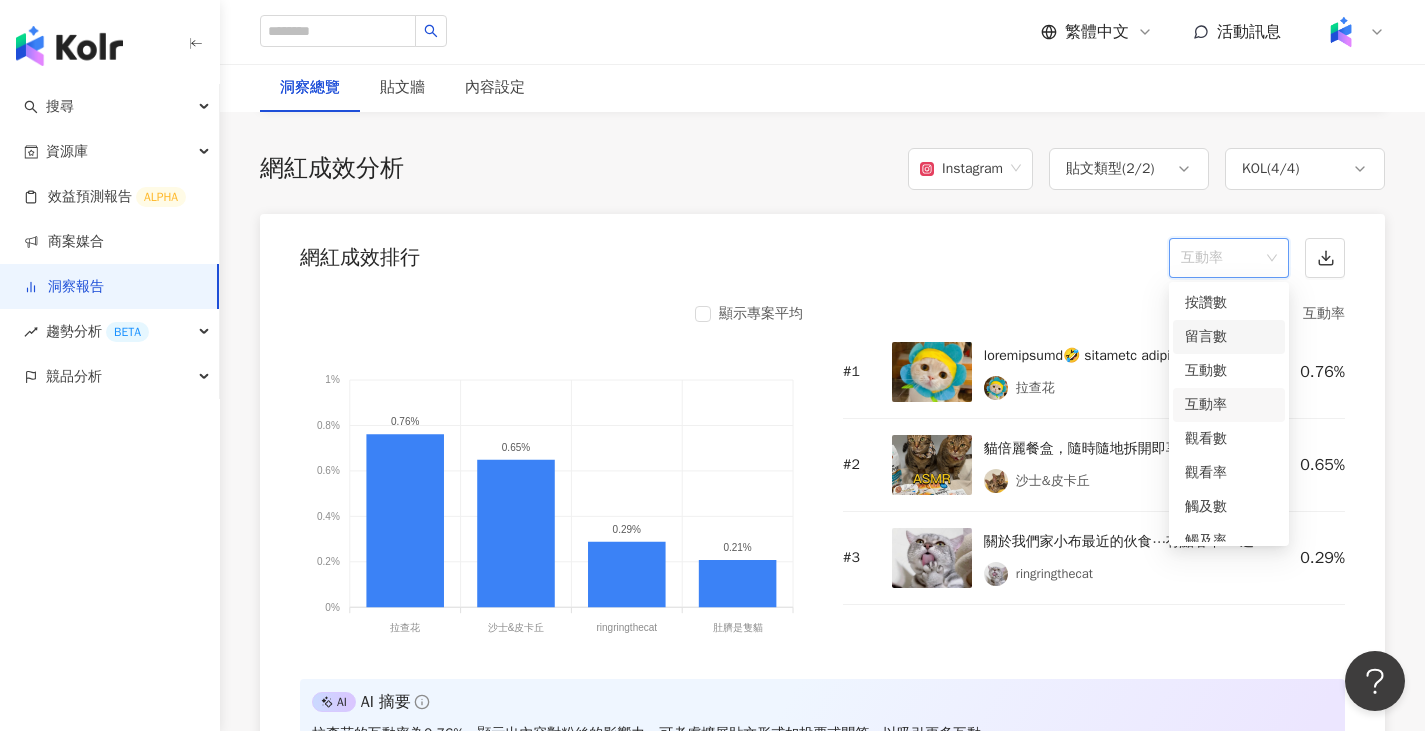 click on "留言數" at bounding box center (1229, 337) 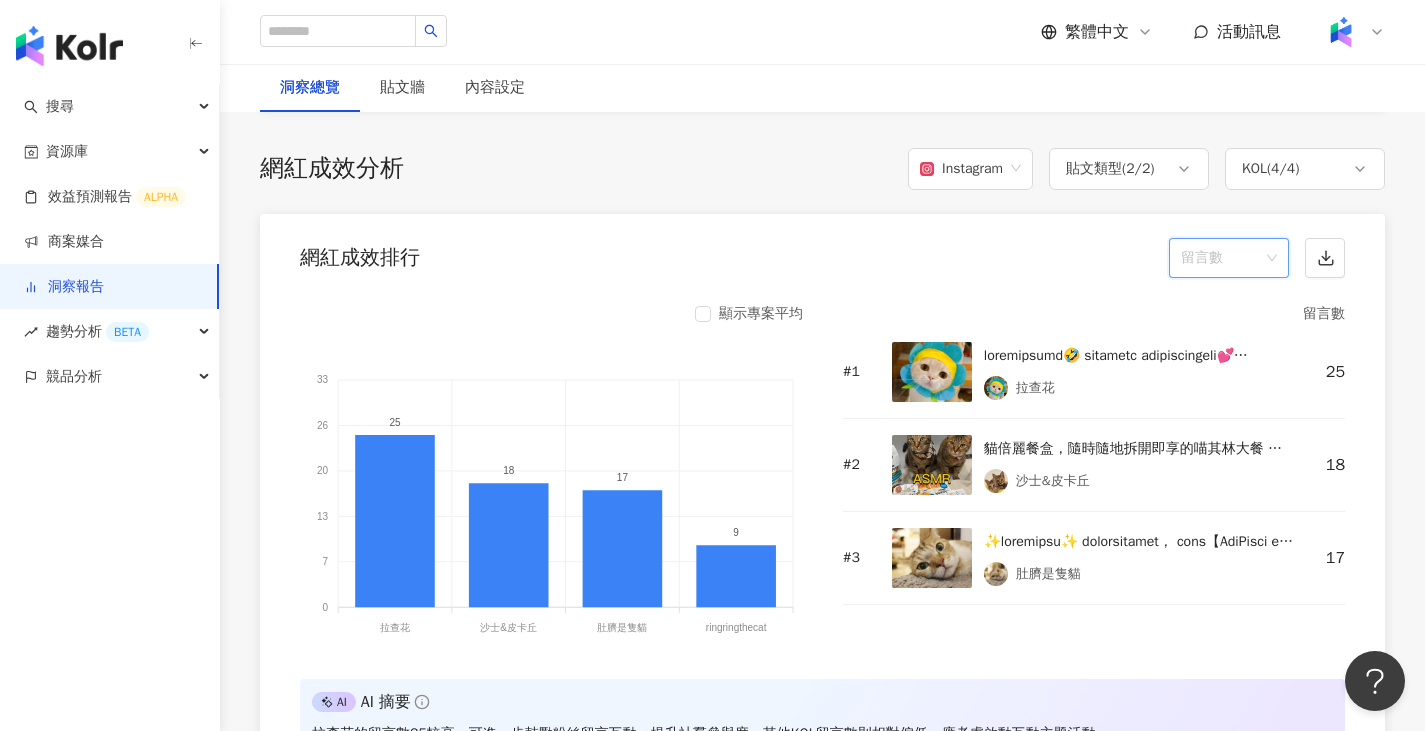 click on "留言數" at bounding box center (1229, 258) 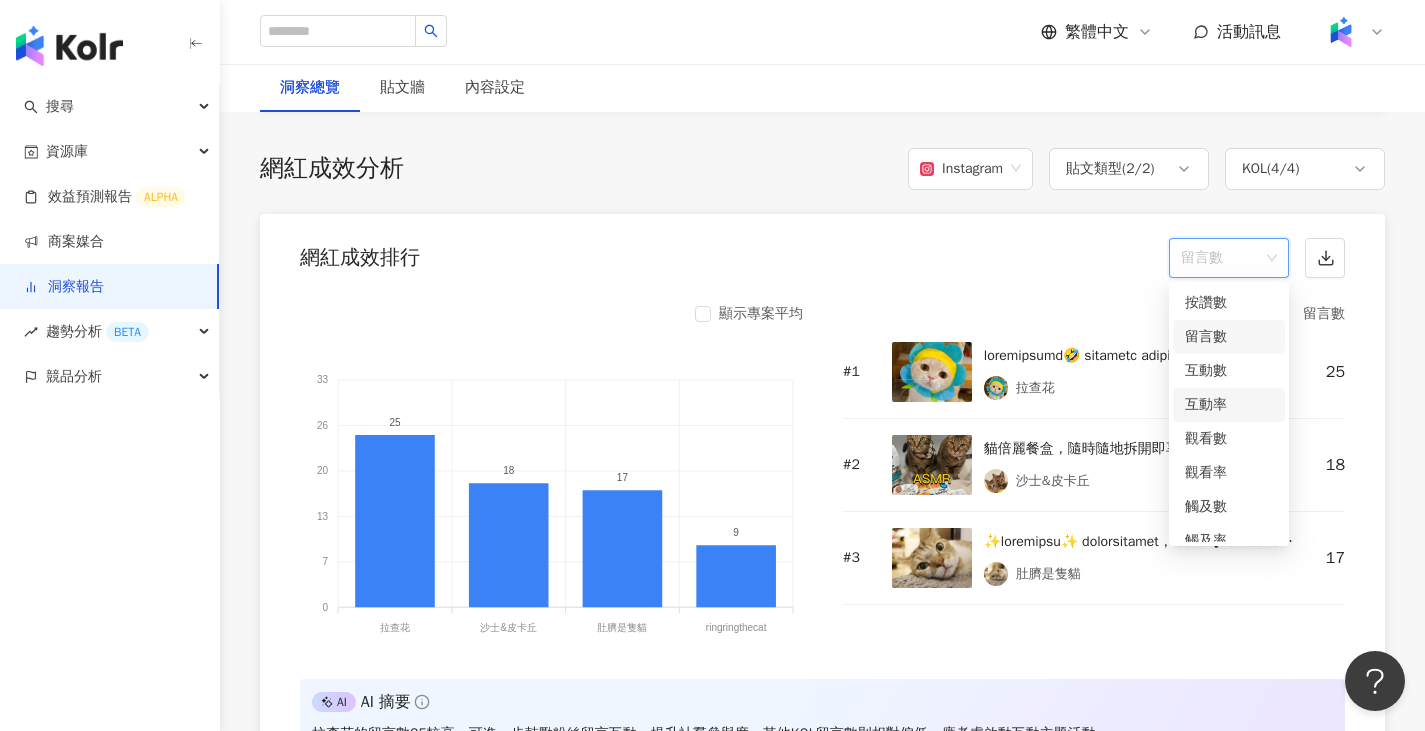 click on "互動率" at bounding box center [1229, 405] 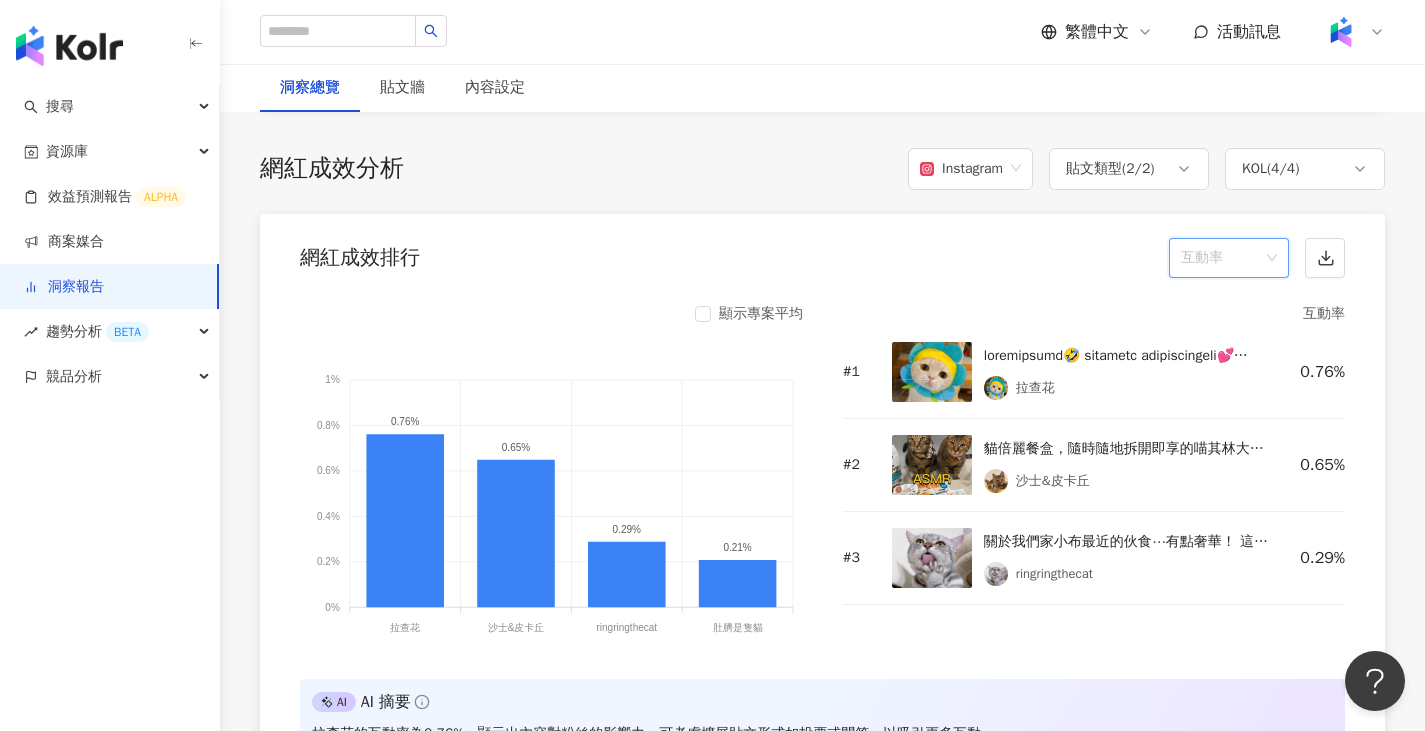 click on "互動率" at bounding box center (1229, 258) 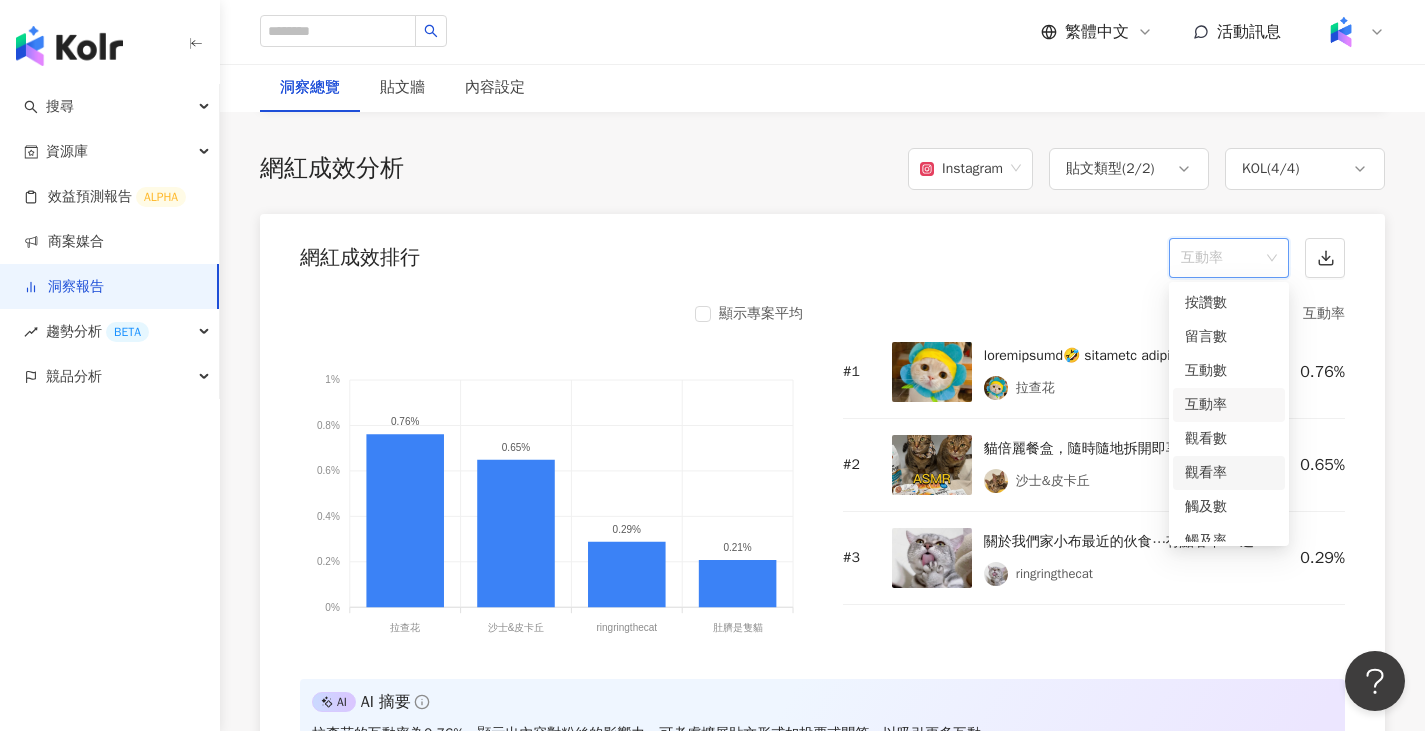 click on "觀看率" at bounding box center [1229, 473] 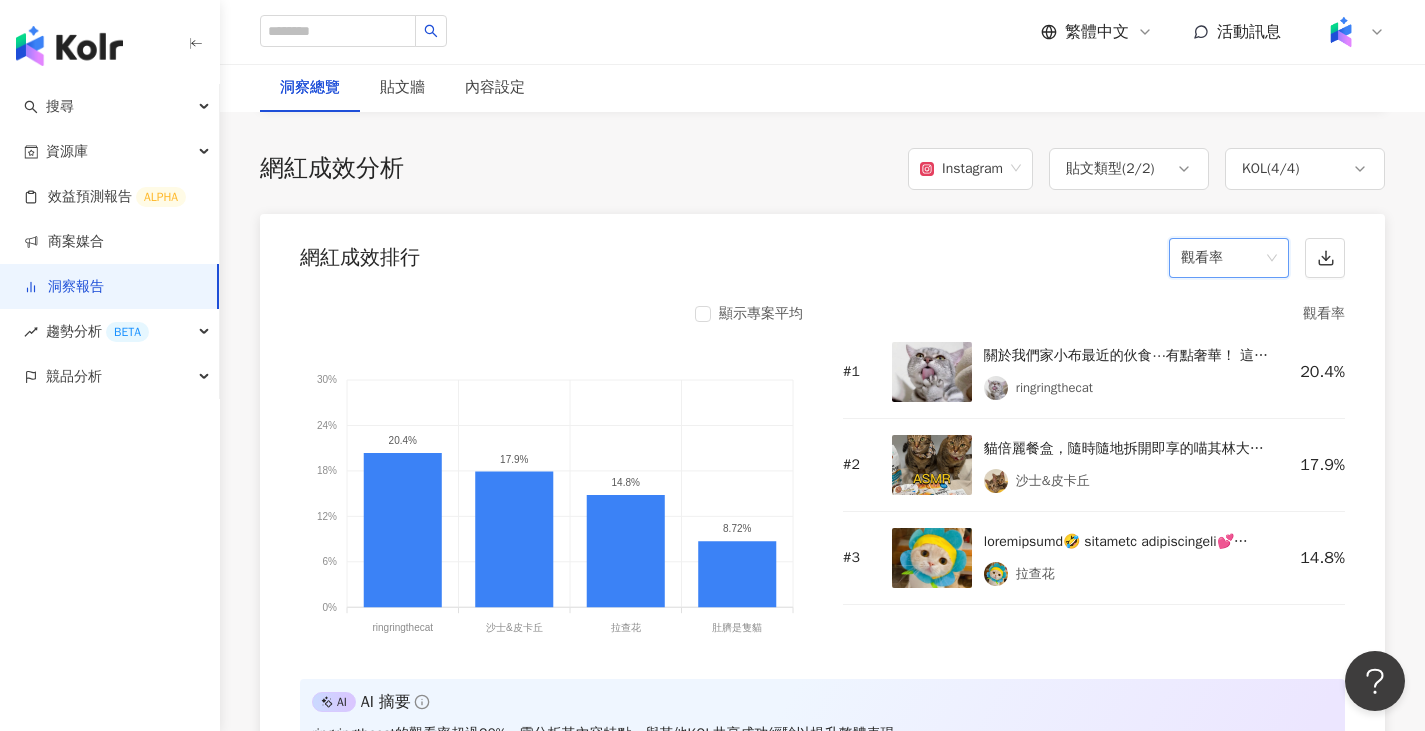 click on "觀看率" at bounding box center (1229, 258) 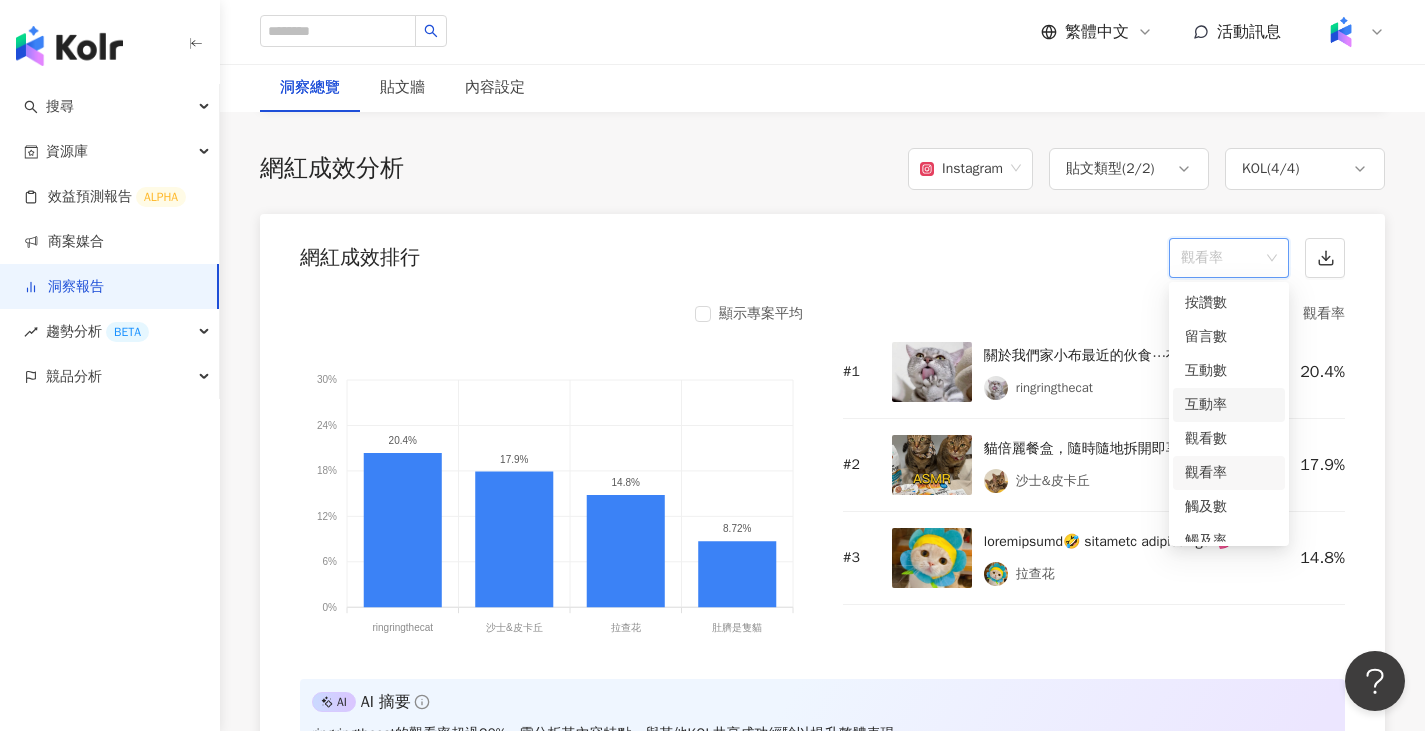 click on "互動率" at bounding box center [1229, 405] 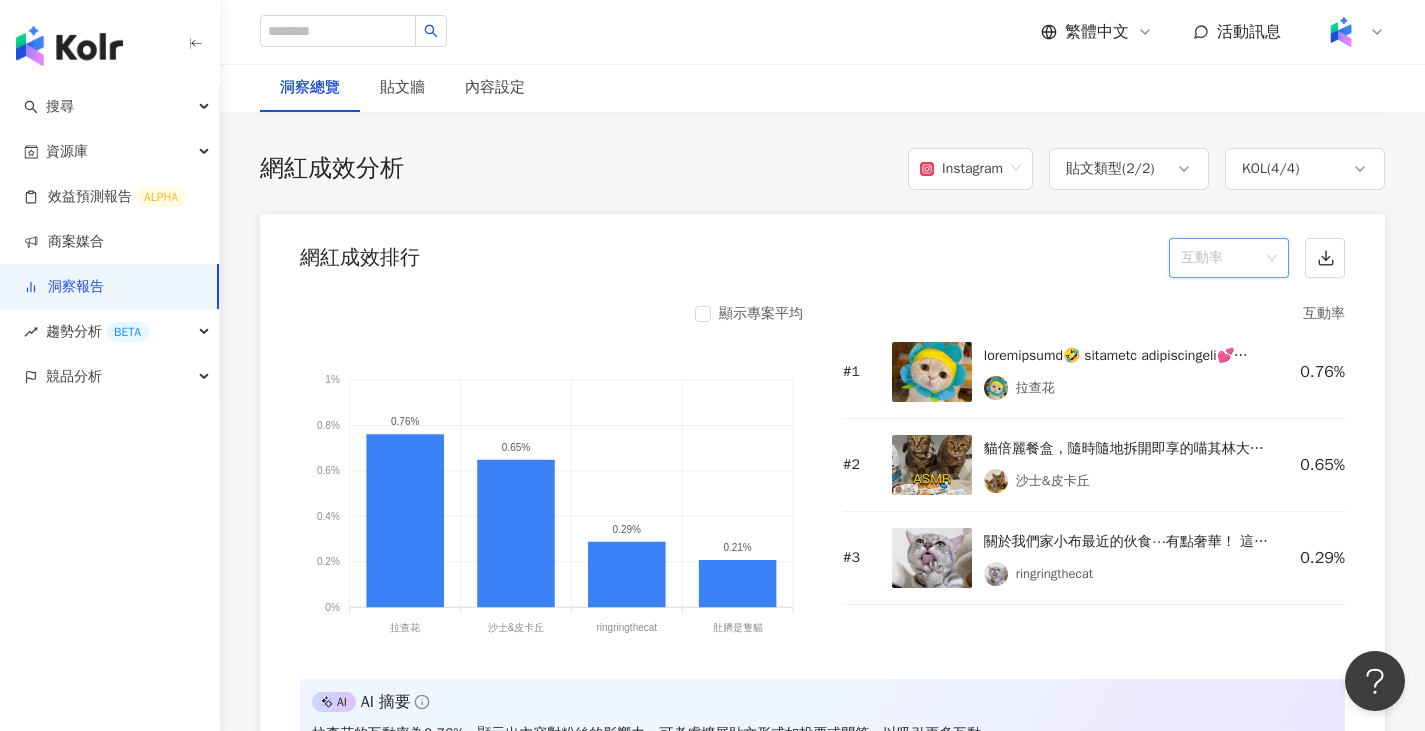 click on "互動率" at bounding box center (1229, 258) 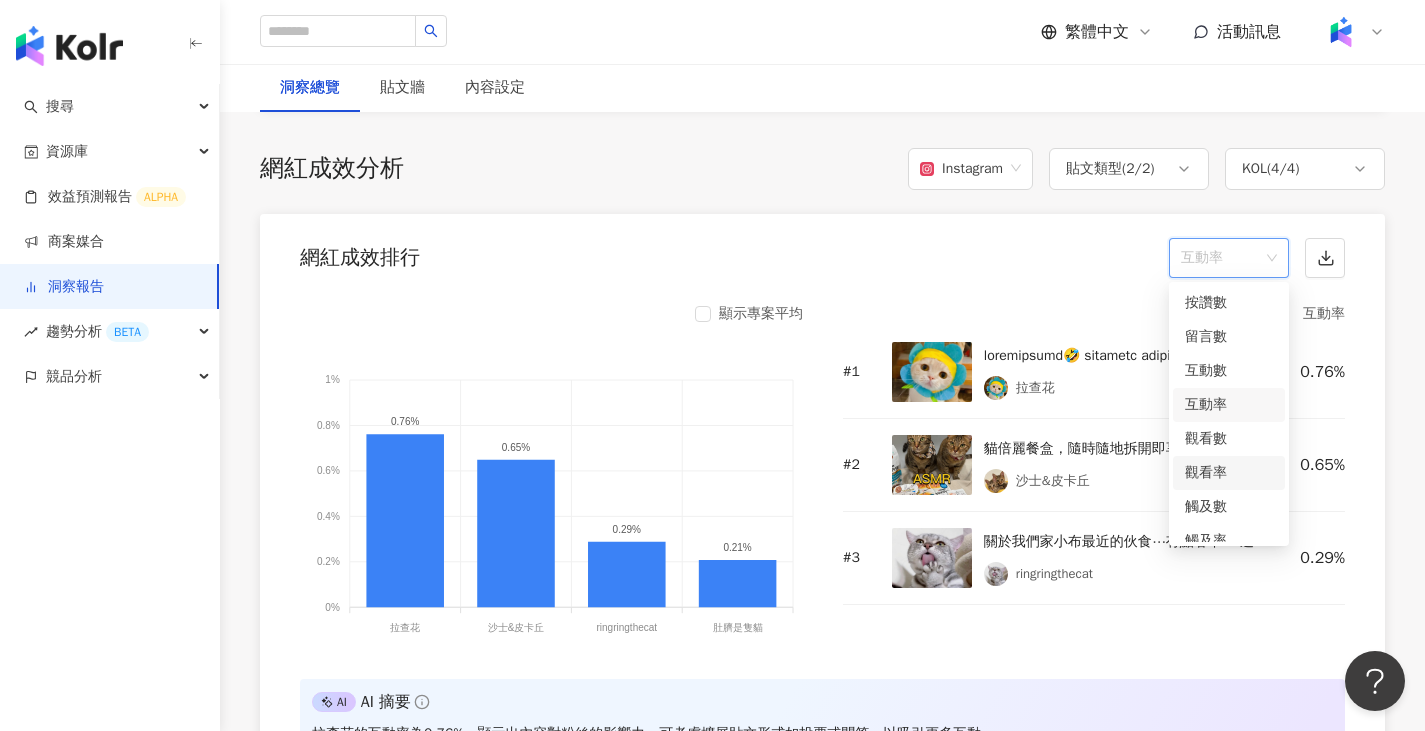 click on "觀看率" at bounding box center [1229, 473] 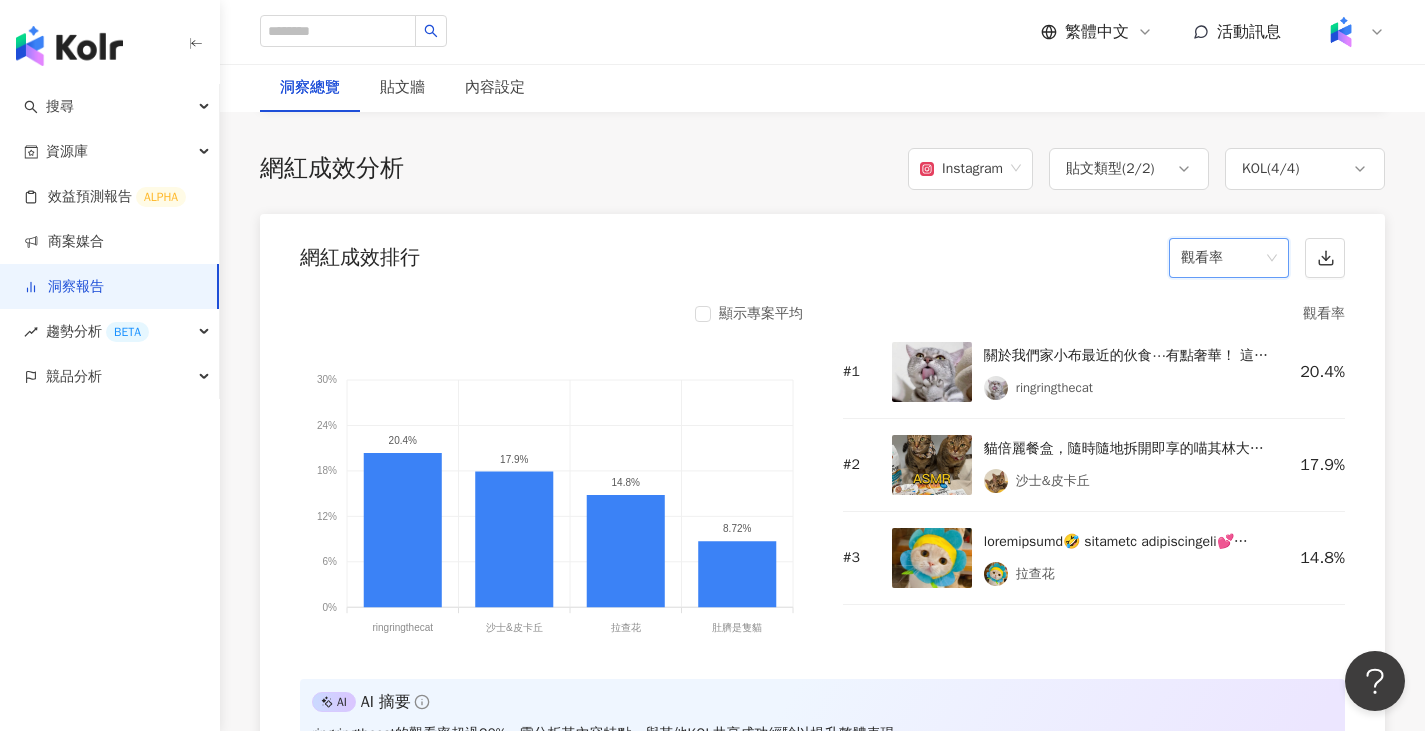 click on "觀看率" at bounding box center [1229, 258] 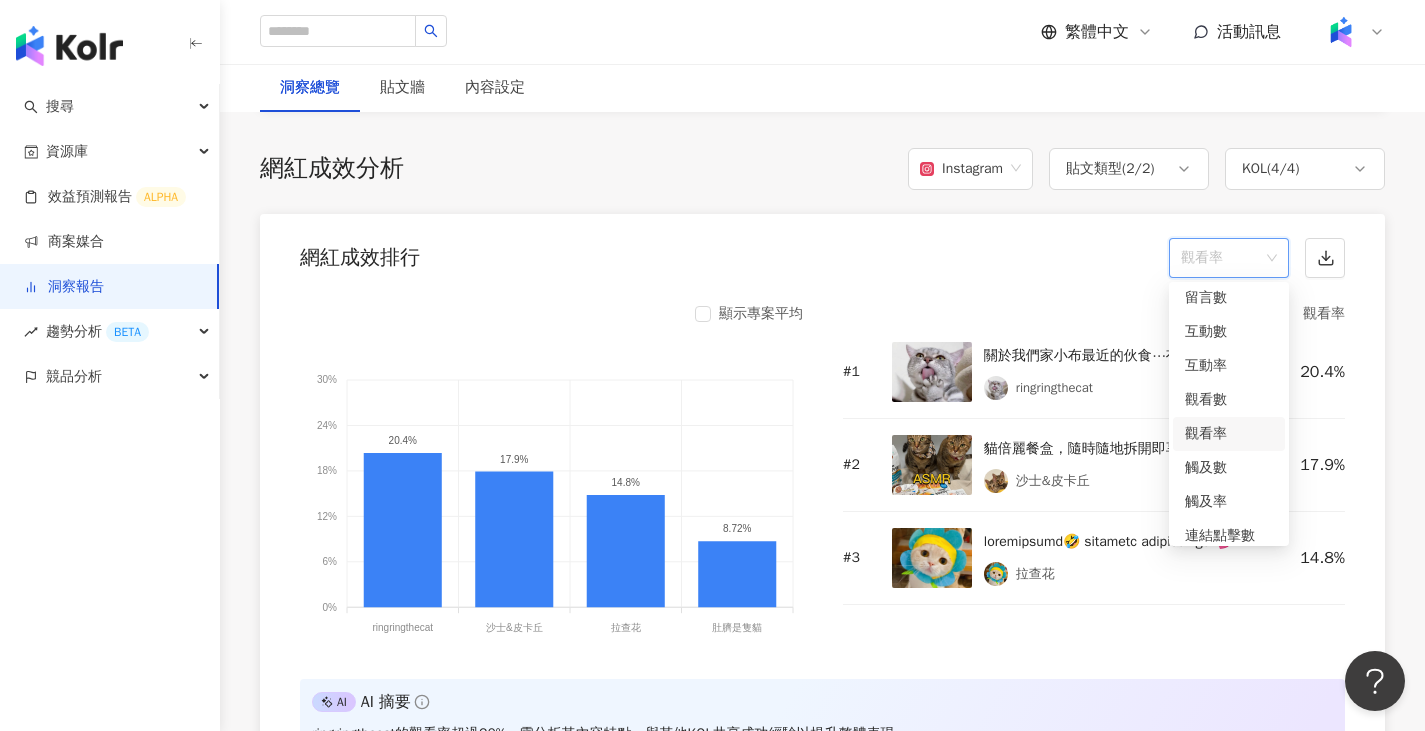 scroll, scrollTop: 84, scrollLeft: 0, axis: vertical 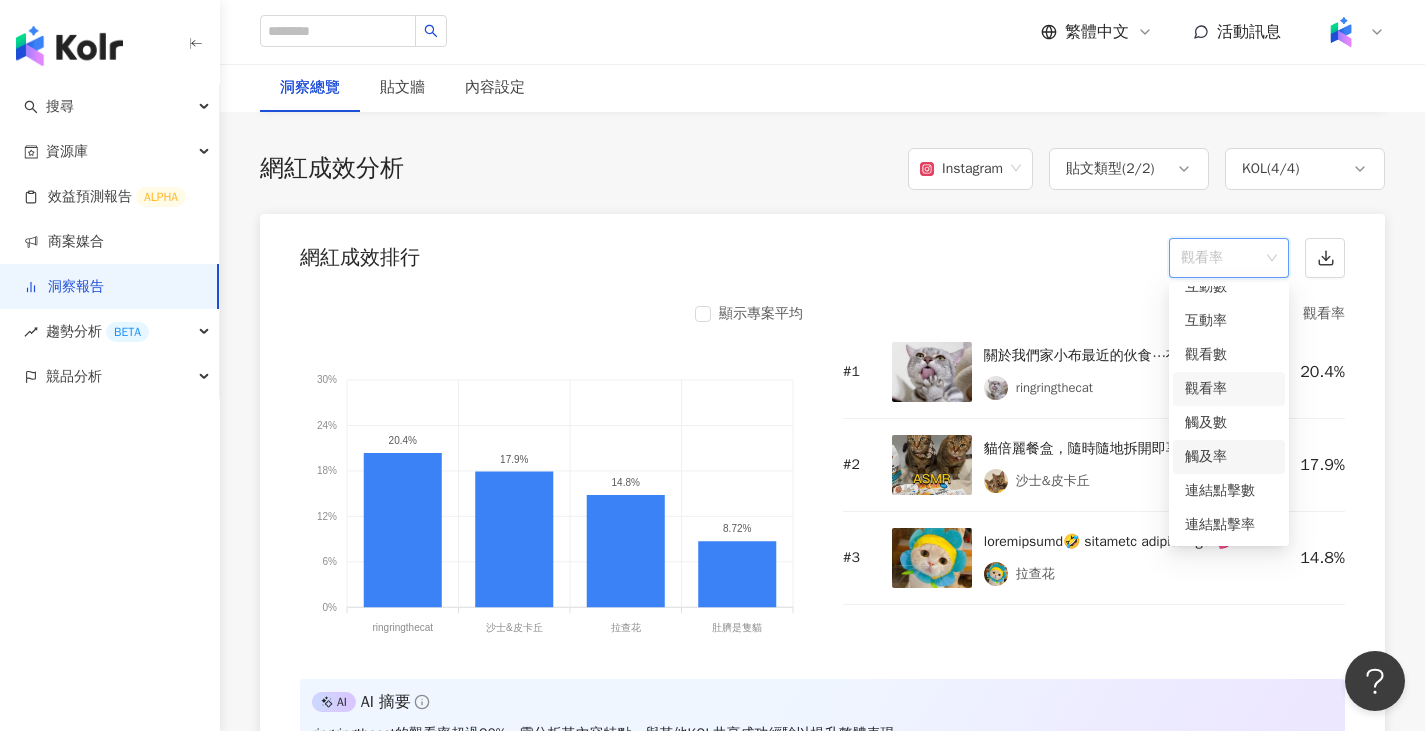 click on "觸及率" at bounding box center [1229, 457] 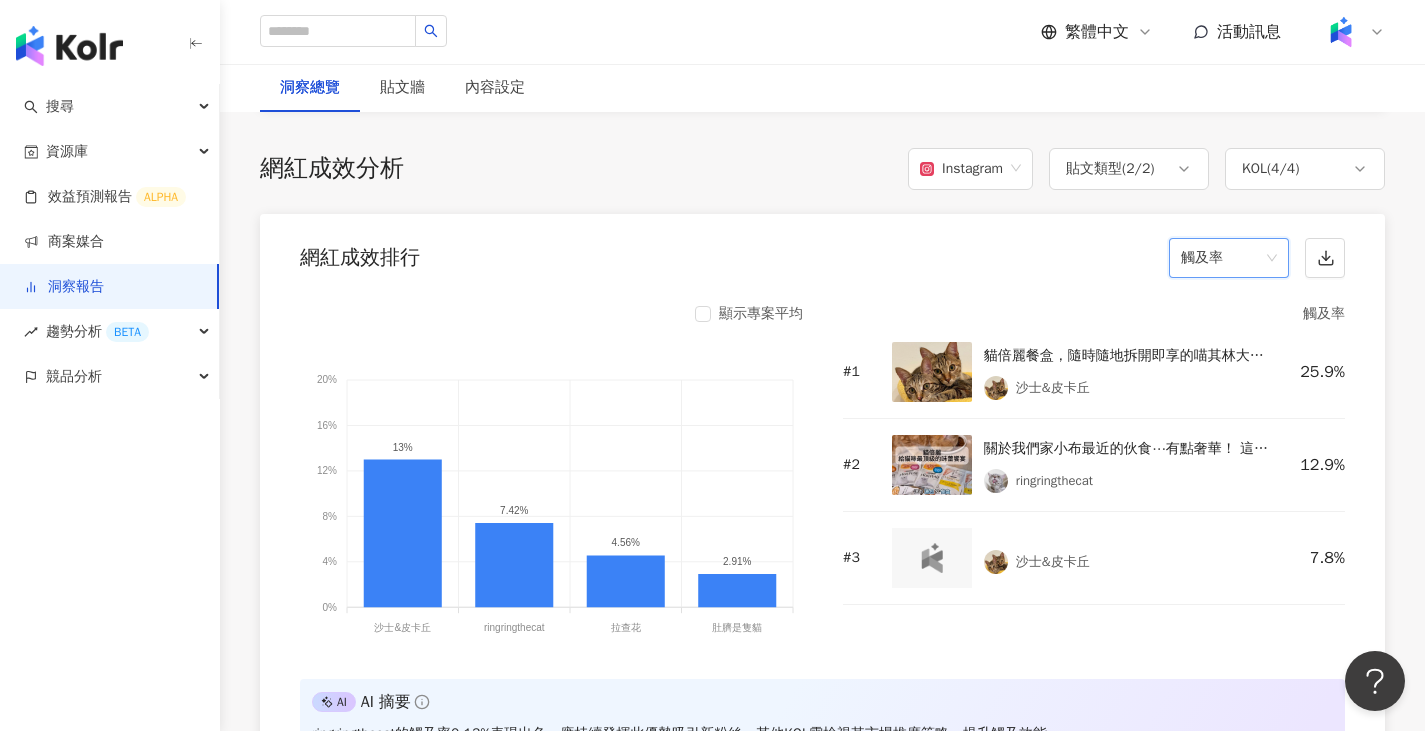 click on "觸及率" at bounding box center [1229, 258] 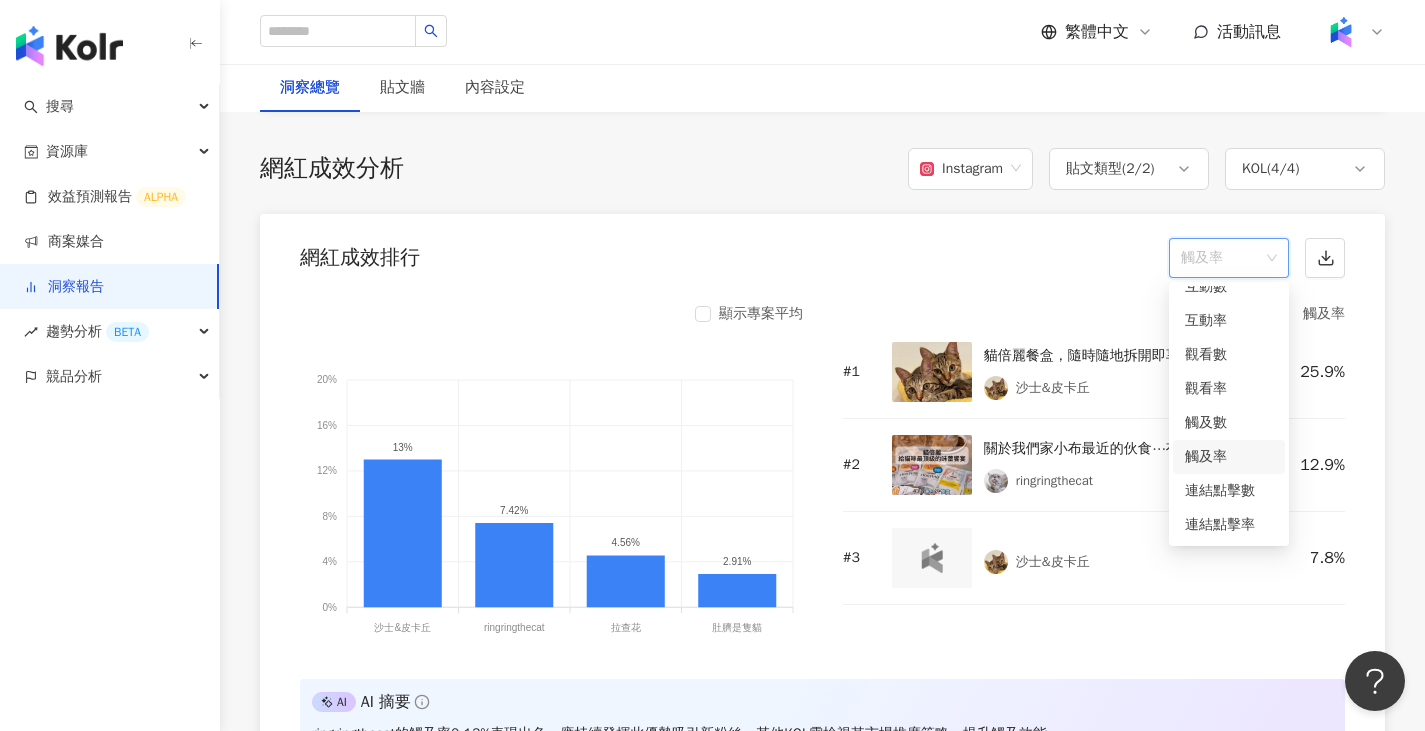 click on "網紅成效分析   Instagram 貼文類型  ( 2 / 2 ) KOL  ( 4 / 4 ) 網紅成效排行 觸及率 顯示專案平均 20% 20% 16% 16% 12% 12% 8% 8% 4% 4% 0% 0% 13% 7.42% 4.56% 2.91% 沙士&皮卡丘 沙士&皮卡丘 ringringthecat ringringthecat 拉查花 拉查花 肚臍是隻貓 肚臍是隻貓 觸及率 # 1 沙士&皮卡丘 25.9% # 2 ringringthecat 12.9% # 3 沙士&皮卡丘 7.8% AI AI 摘要 ringringthecat的觸及率0.13%表現出色，應持續發揮此優勢吸引新粉絲。其他KOL需檢視其市場推廣策略，提升觸及效能。 網紅類型表現排行 互動率 顯示子分類 顯示專案平均 1% 1% 0.75% 0.75% 0.5% 0.5% 0.25% 0.25% 0% 0% 美食 美食 旅遊 旅遊 美妝時尚 美妝時尚 命理占卜 命理占卜 醫療... 醫療與健康 日常話題 日常話題 寵物 寵物 遊戲 遊戲 網紅粉絲區間表現分析 互動率 顯示專案平均 1% 1% 0.8% 0.8% 0.6% 0.6% 0.4% 0.4% 0.2% 0.2% 0% 0% <1萬 <1萬 1萬-3萬 1萬-3萬 3萬-5萬 3萬-5萬 5萬-10萬 5萬-10萬 10萬-... #" at bounding box center (822, 999) 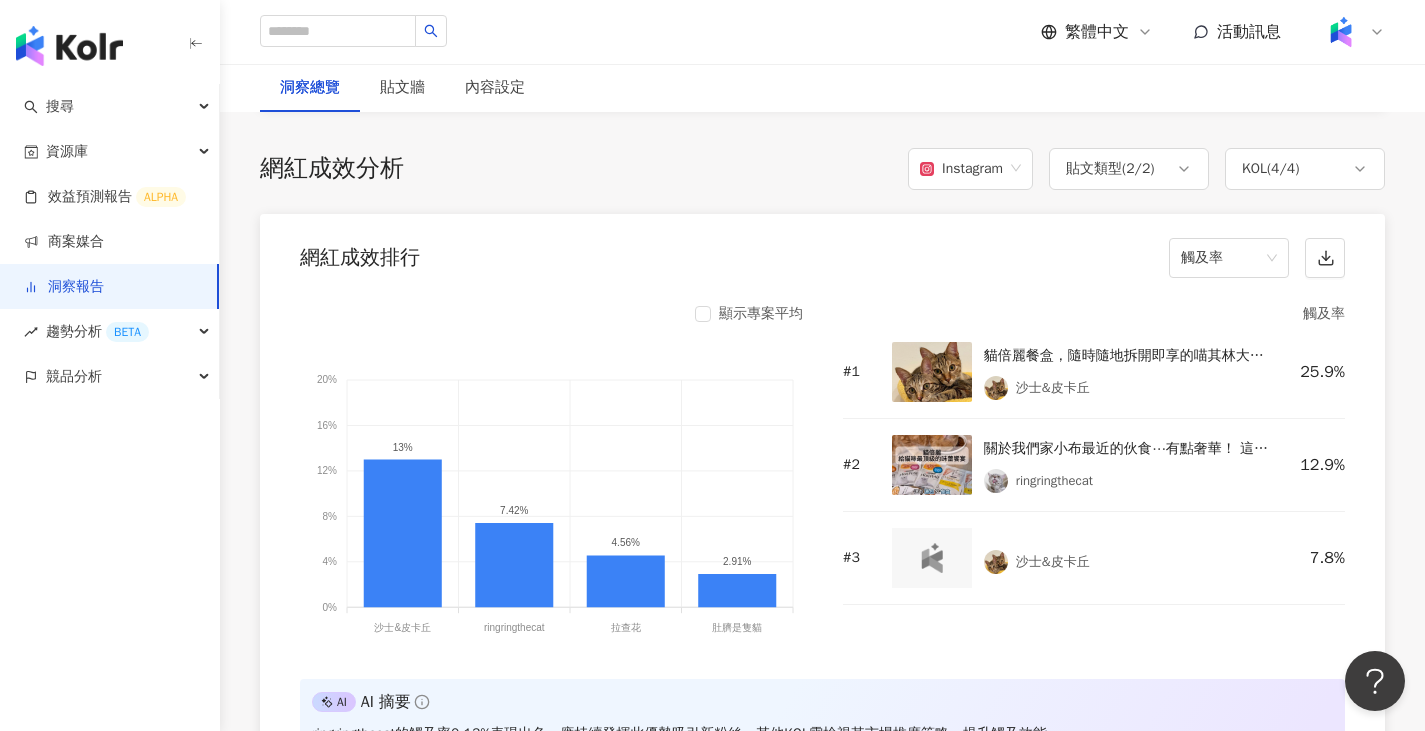 click on "網紅成效排行 觸及率" at bounding box center [822, 252] 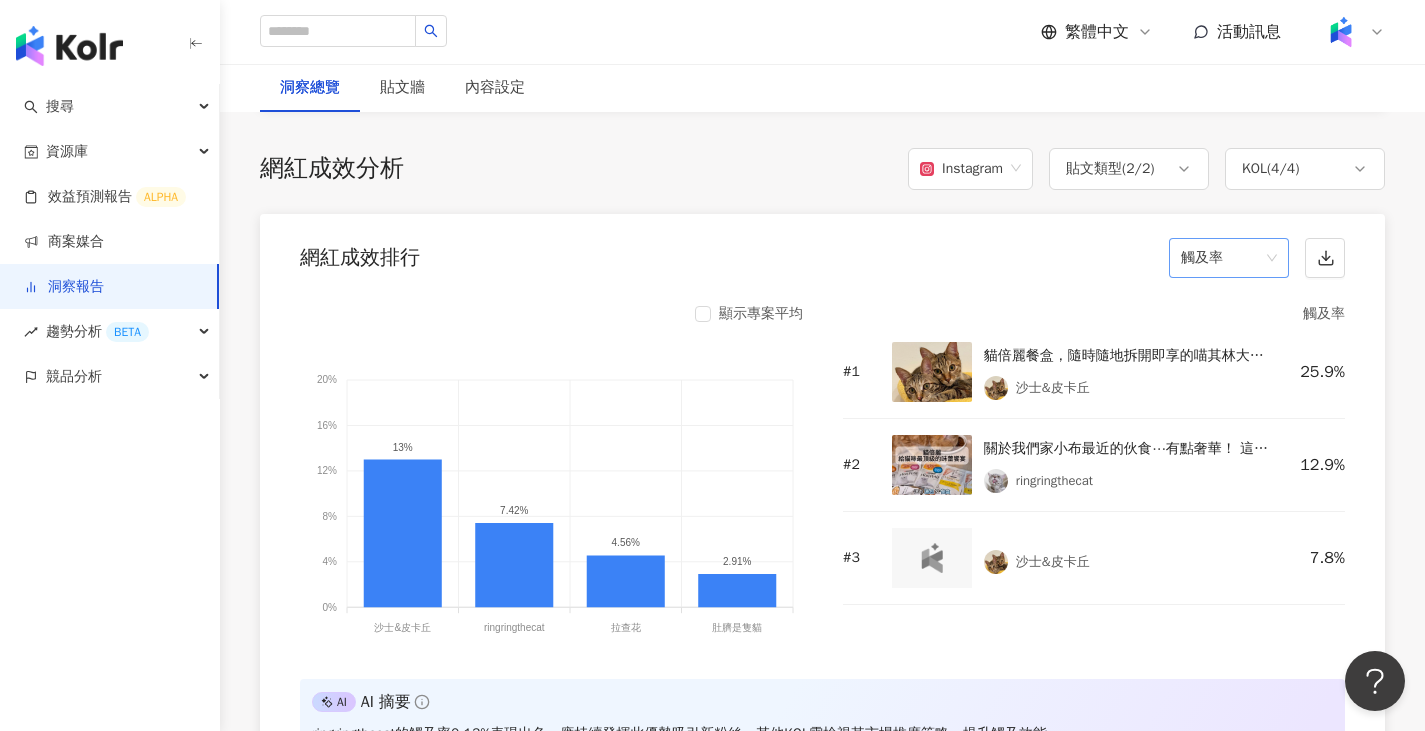 click on "觸及率" at bounding box center [1229, 258] 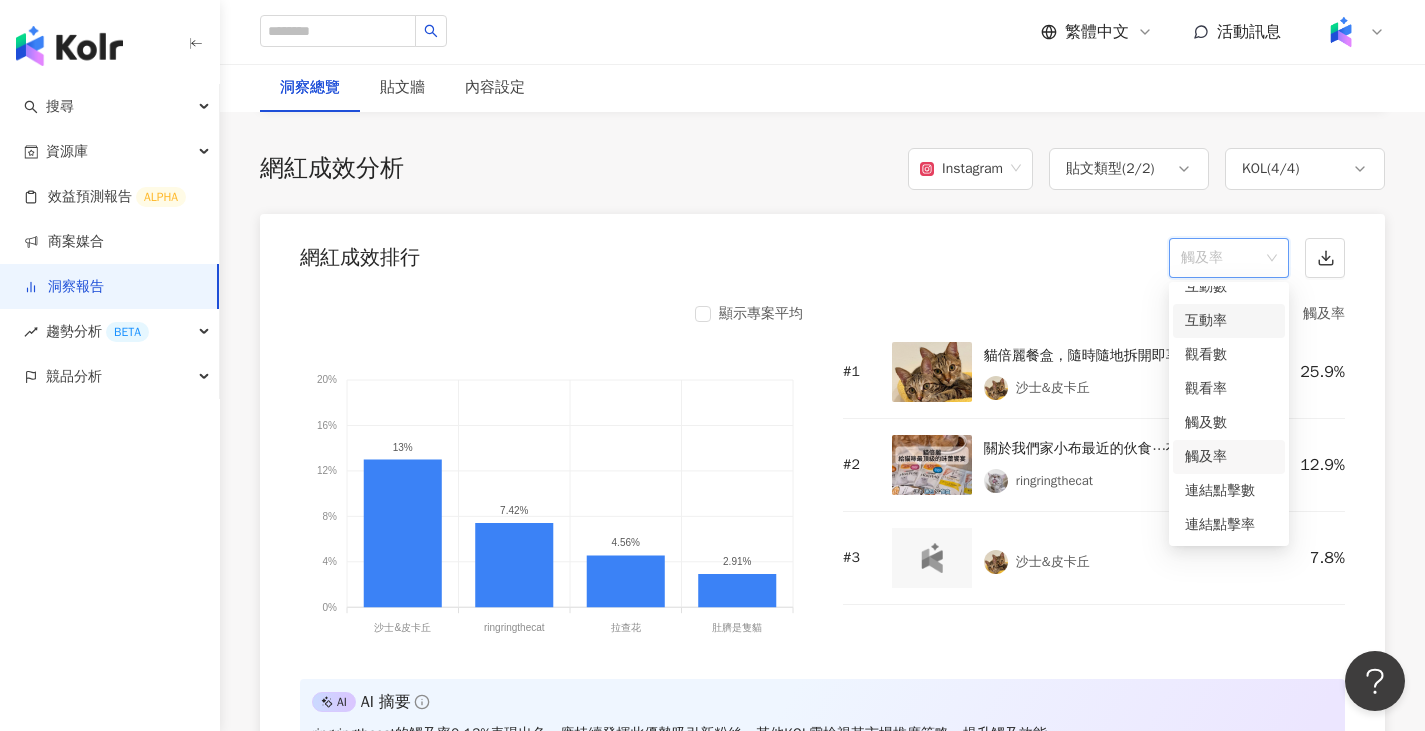 click on "互動率" at bounding box center (1229, 321) 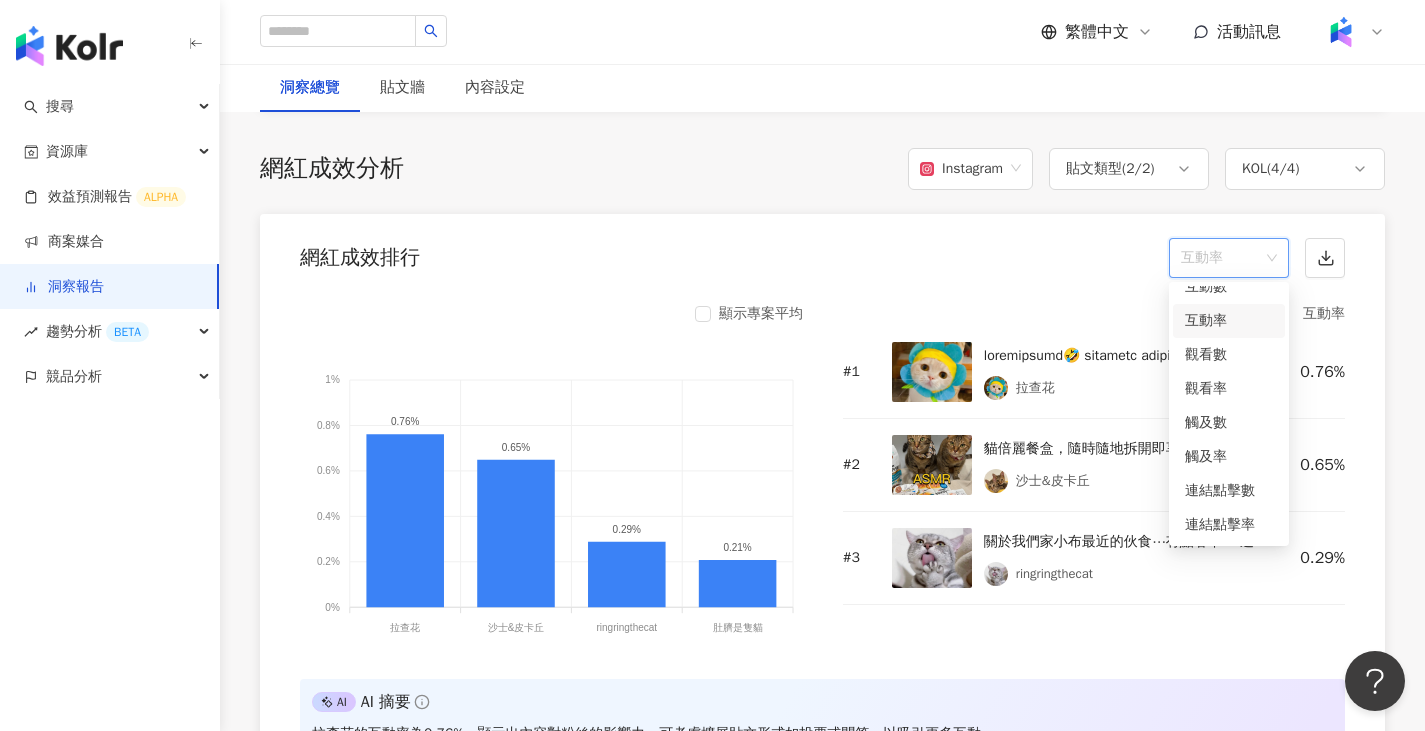click on "互動率" at bounding box center (1229, 258) 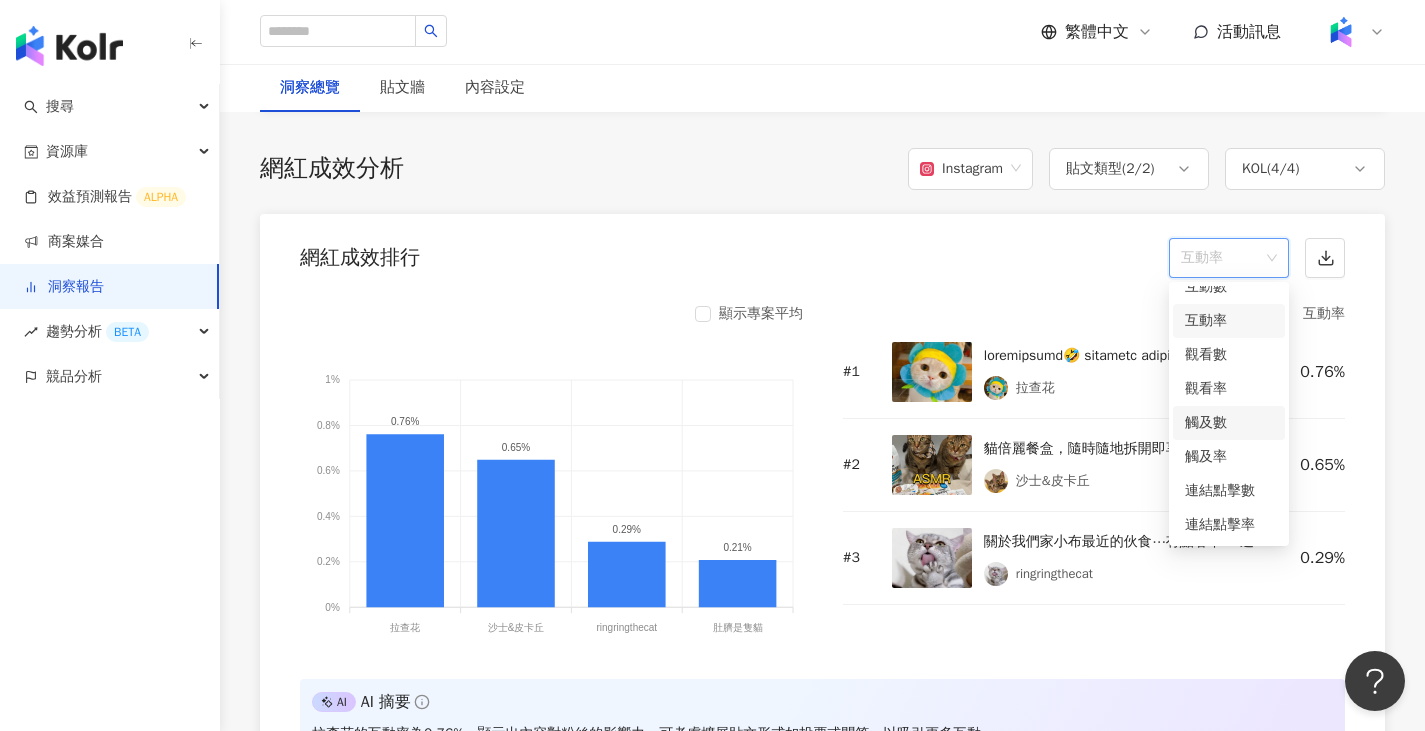click on "觸及數" at bounding box center [1229, 423] 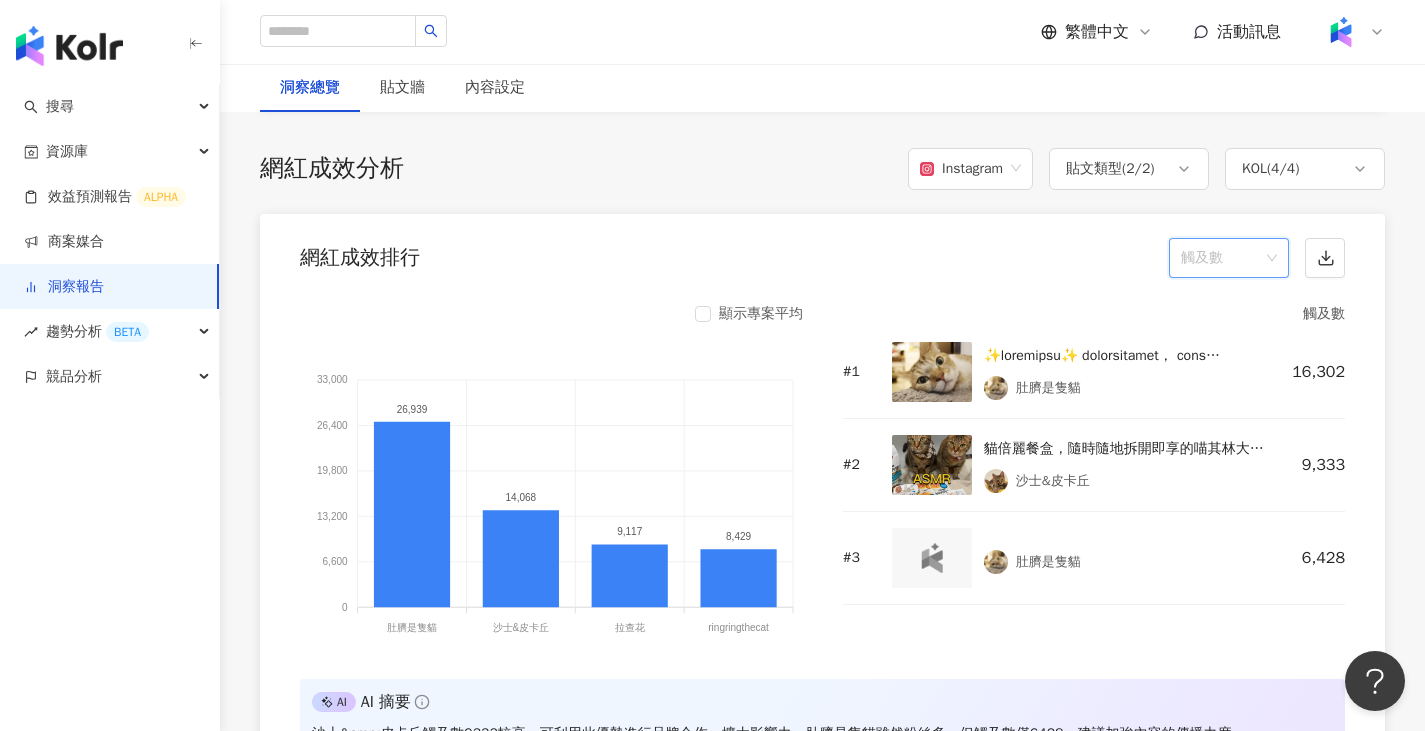 click on "觸及數" at bounding box center (1229, 258) 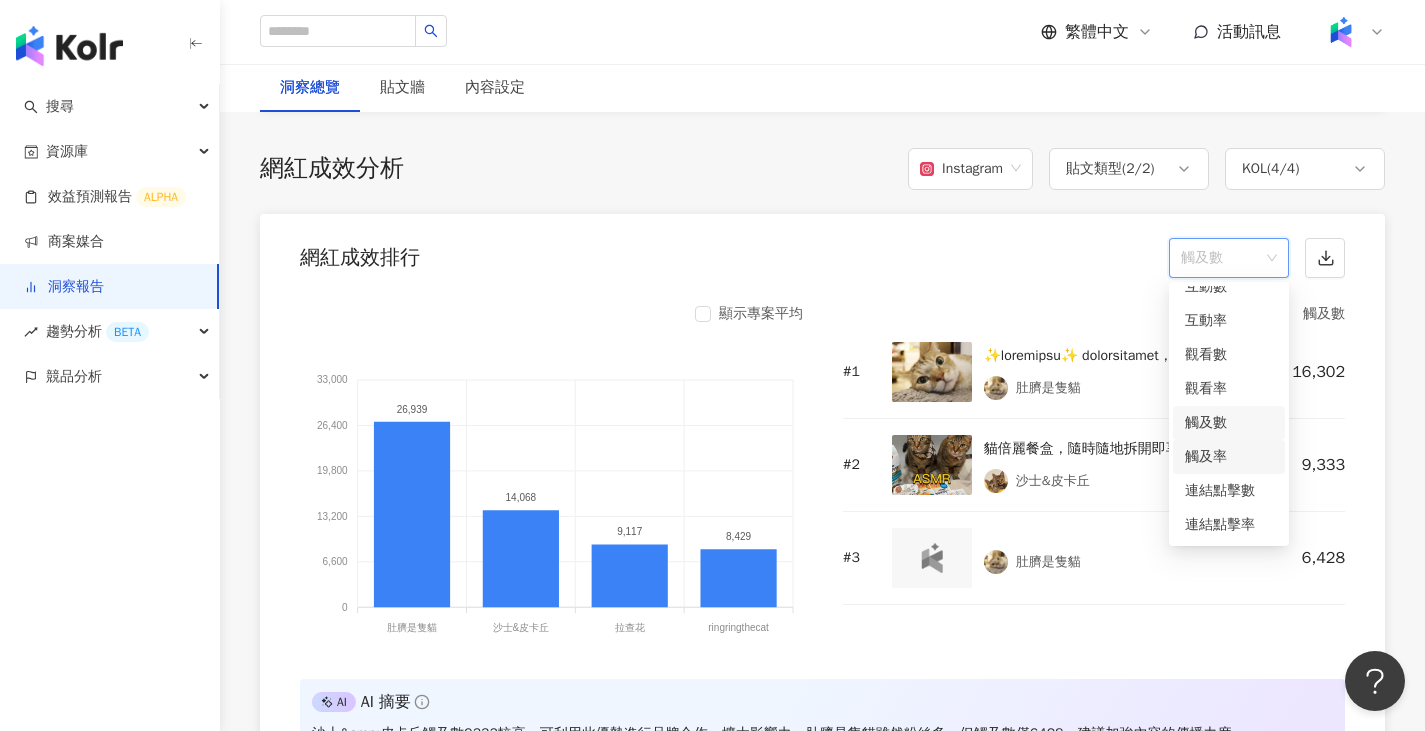 click on "觸及率" at bounding box center (1229, 457) 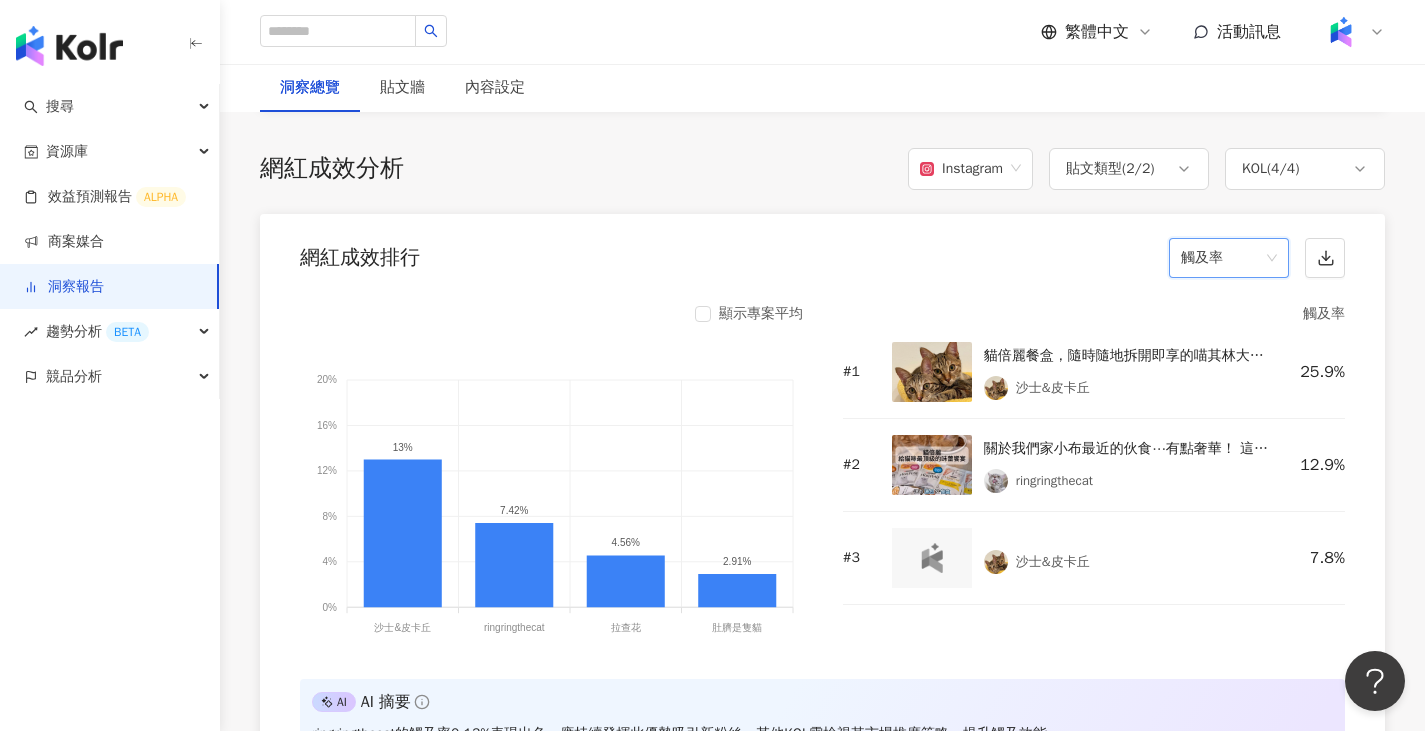 click on "觸及率" at bounding box center (1229, 258) 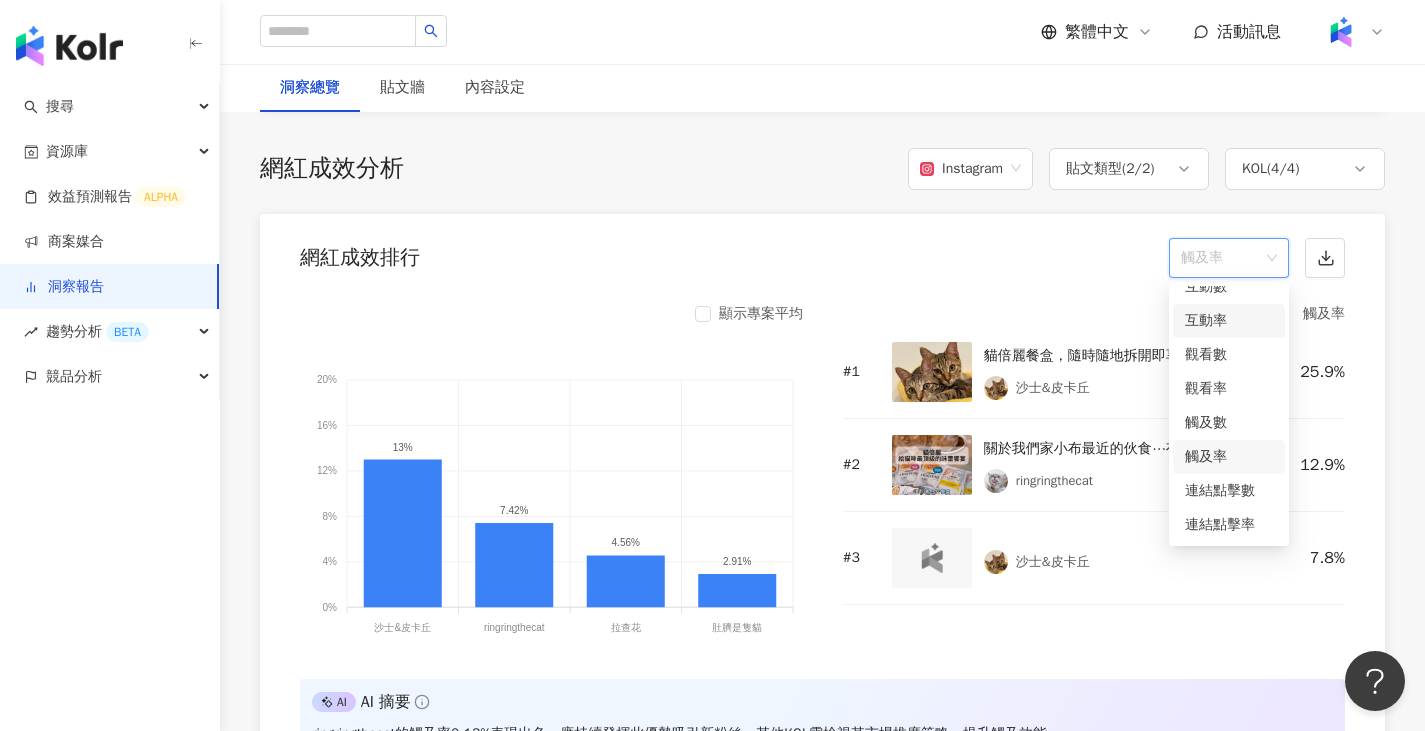 click on "互動率" at bounding box center (1229, 321) 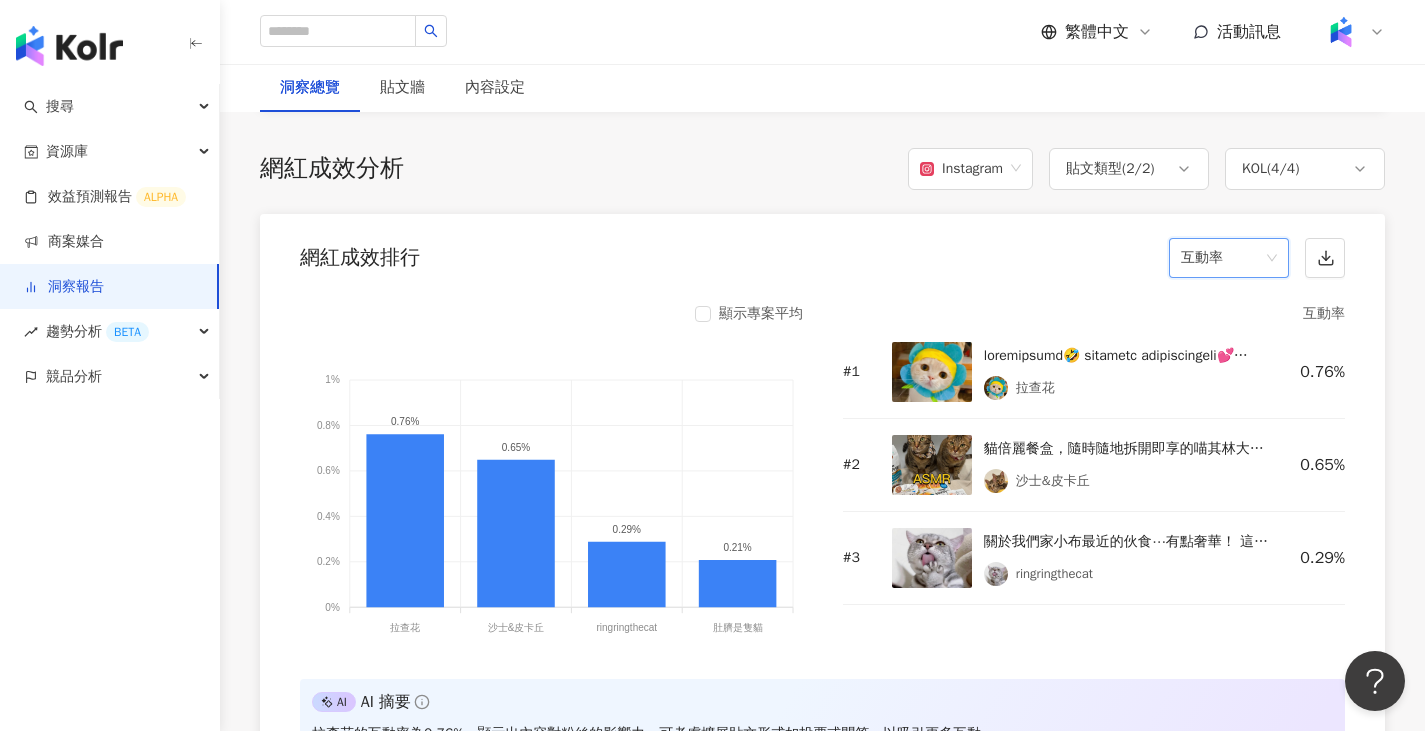 click on "互動率" at bounding box center [1229, 258] 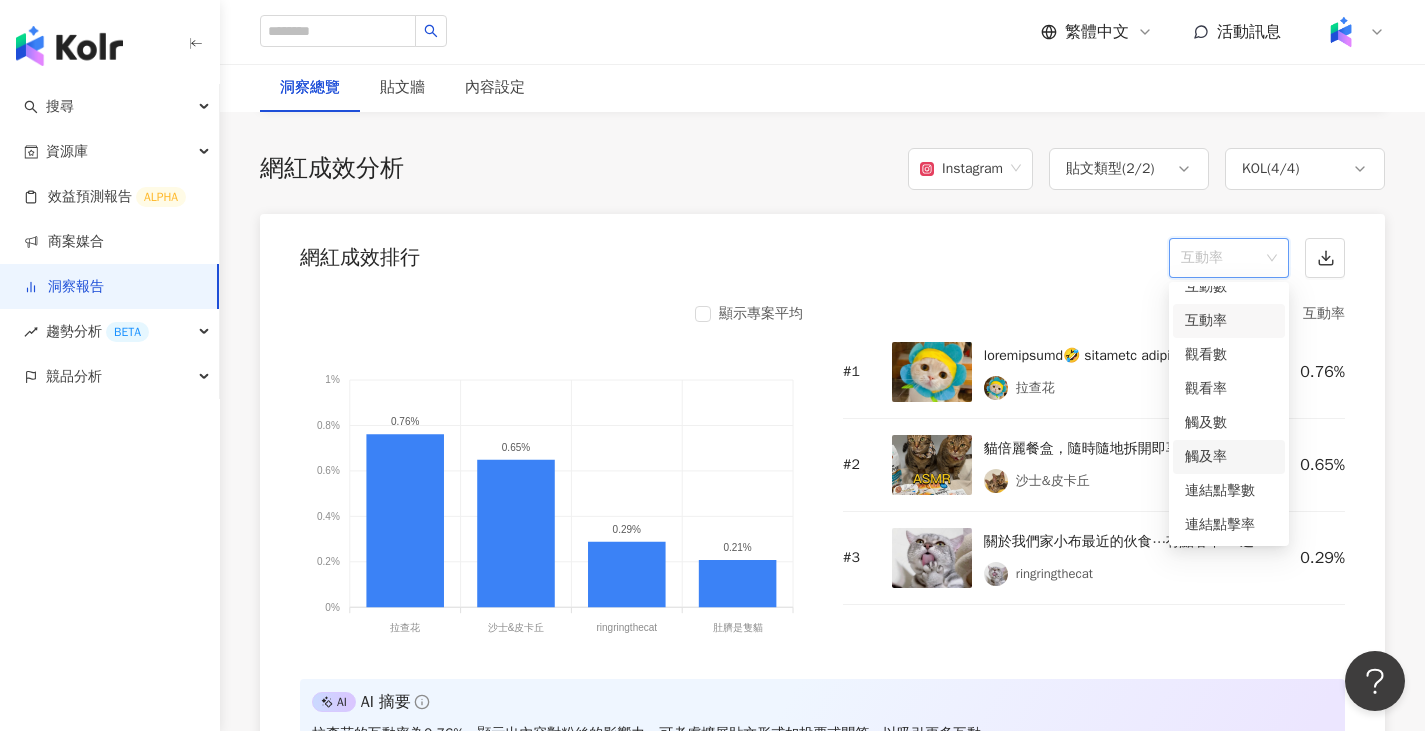 click on "觸及率" at bounding box center (1229, 457) 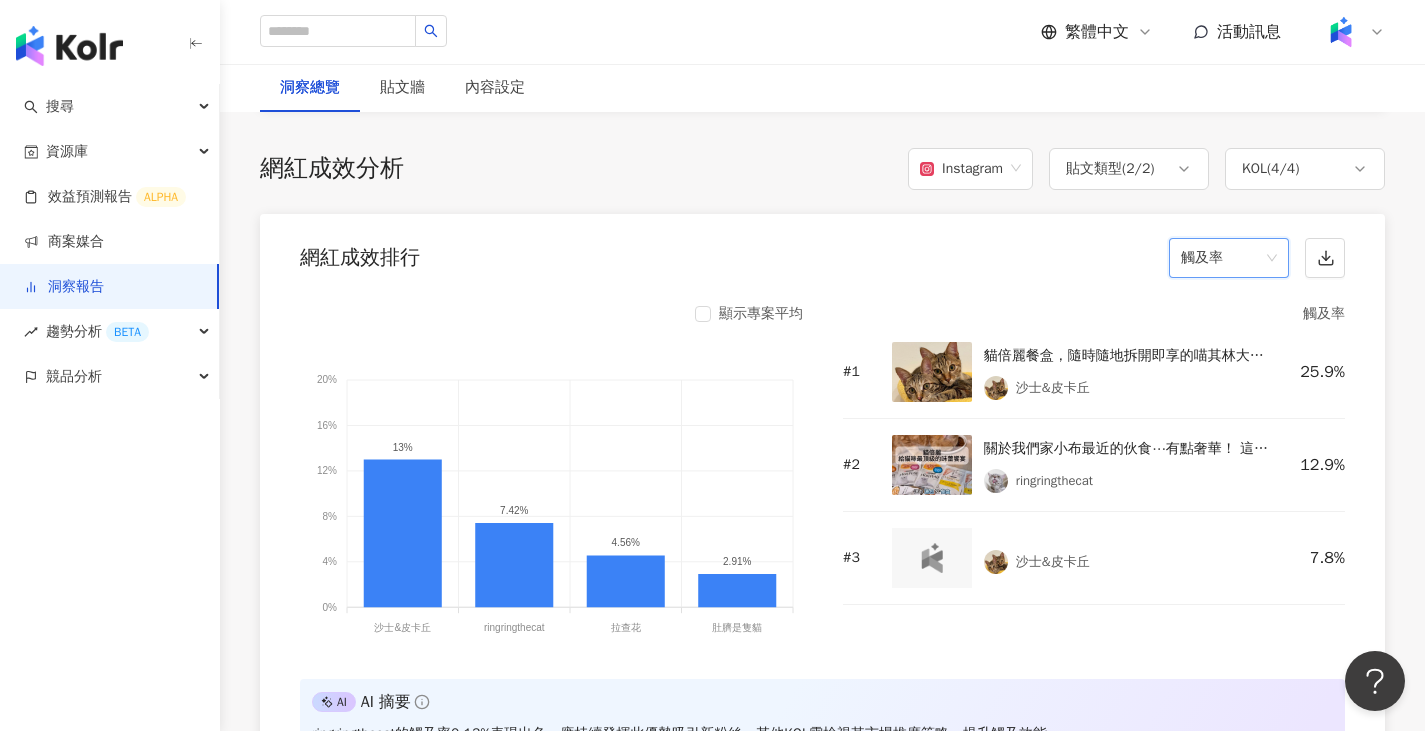 click on "繁體中文 活動訊息" at bounding box center (822, 32) 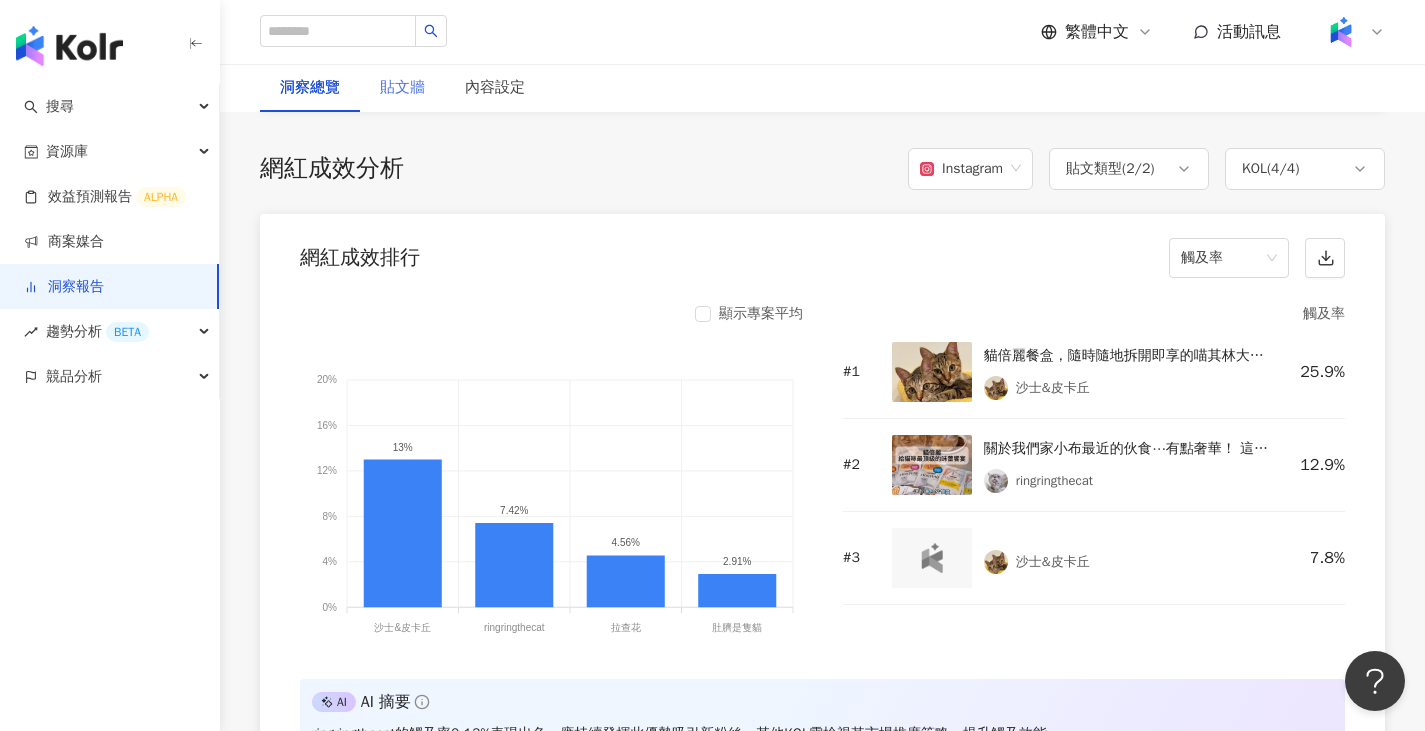 click on "貼文牆" at bounding box center [402, 88] 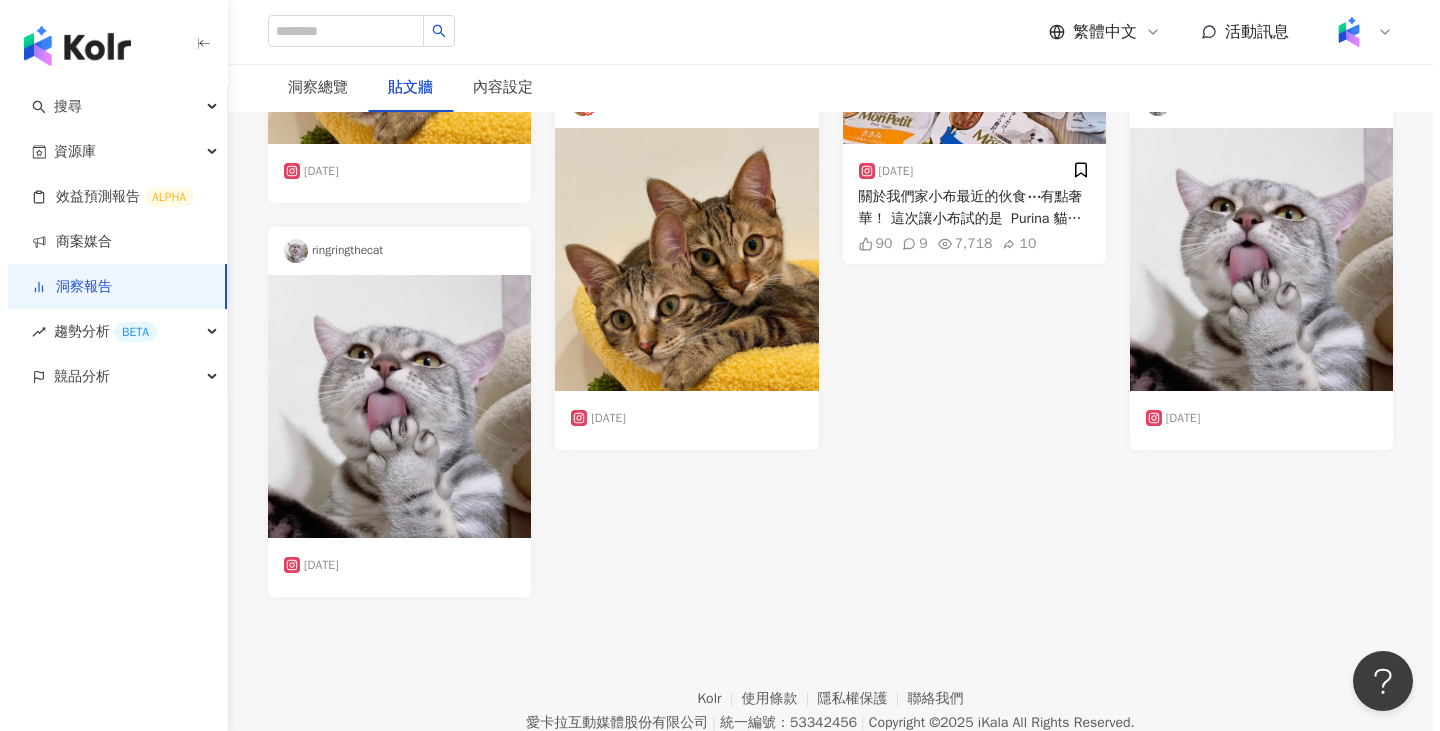 scroll, scrollTop: 1100, scrollLeft: 0, axis: vertical 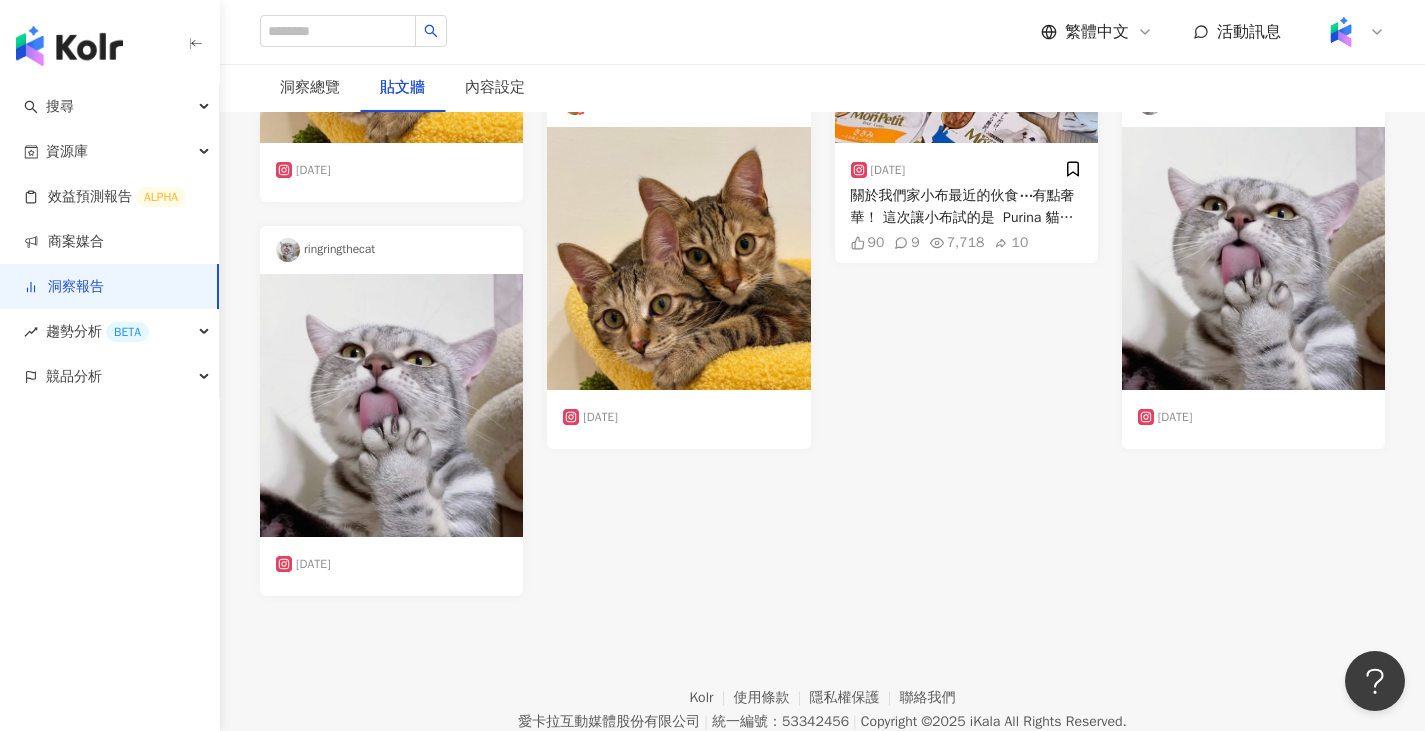 click at bounding box center [966, 11] 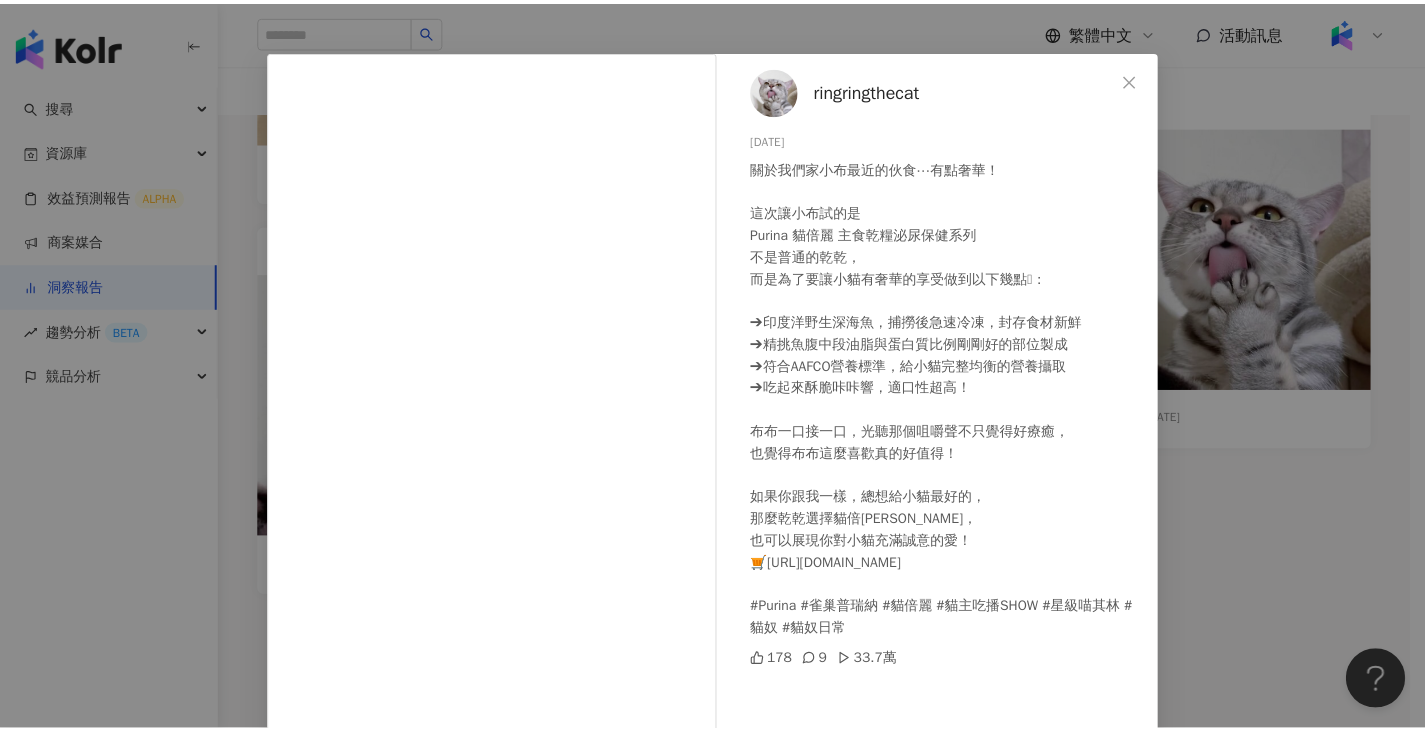 scroll, scrollTop: 100, scrollLeft: 0, axis: vertical 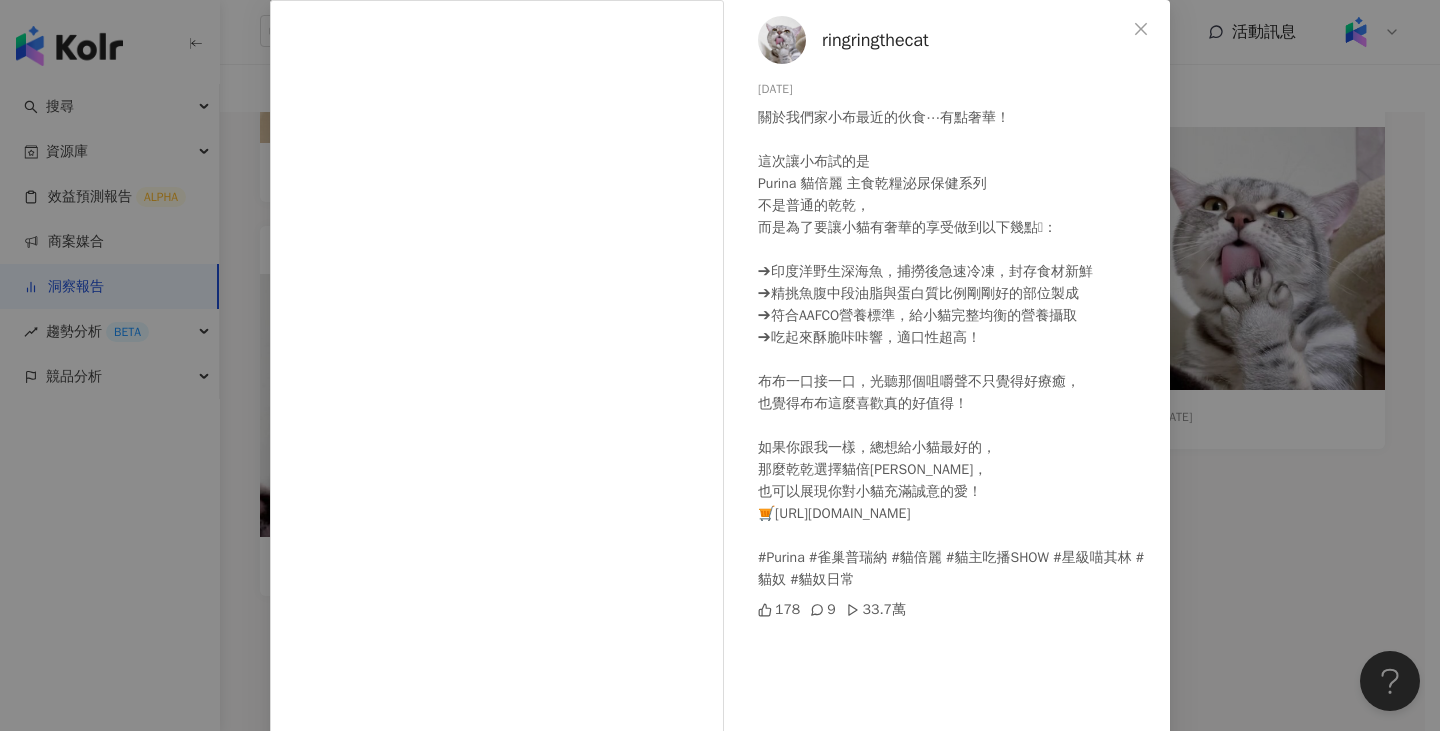 click on "ringringthecat 2025/6/7 關於我們家小布最近的伙食⋯有點奢華！
這次讓小布試的是
Purina 貓倍麗 主食乾糧泌尿保健系列
不是普通的乾乾，
而是為了要讓小貓有奢華的享受做到以下幾點🥹：
➔印度洋野生深海魚，捕撈後急速冷凍，封存食材新鮮
➔精挑魚腹中段油脂與蛋白質比例剛剛好的部位製成
➔符合AAFCO營養標準，給小貓完整均衡的營養攝取
➔吃起來酥脆咔咔響，適口性超高！
布布一口接一口，光聽那個咀嚼聲不只覺得好療癒，
也覺得布布這麼喜歡真的好值得！
如果你跟我一樣，總想給小貓最好的，
那麼乾乾選擇貓倍麗，
也可以展現你對小貓充滿誠意的愛！
🛒https://petpetgo.com/category/monpetit
#Purina #雀巢普瑞納 #貓倍麗 #貓主吃播SHOW #星級喵其林 #貓奴 #貓奴日常 178 9 33.7萬 查看原始貼文" at bounding box center [720, 365] 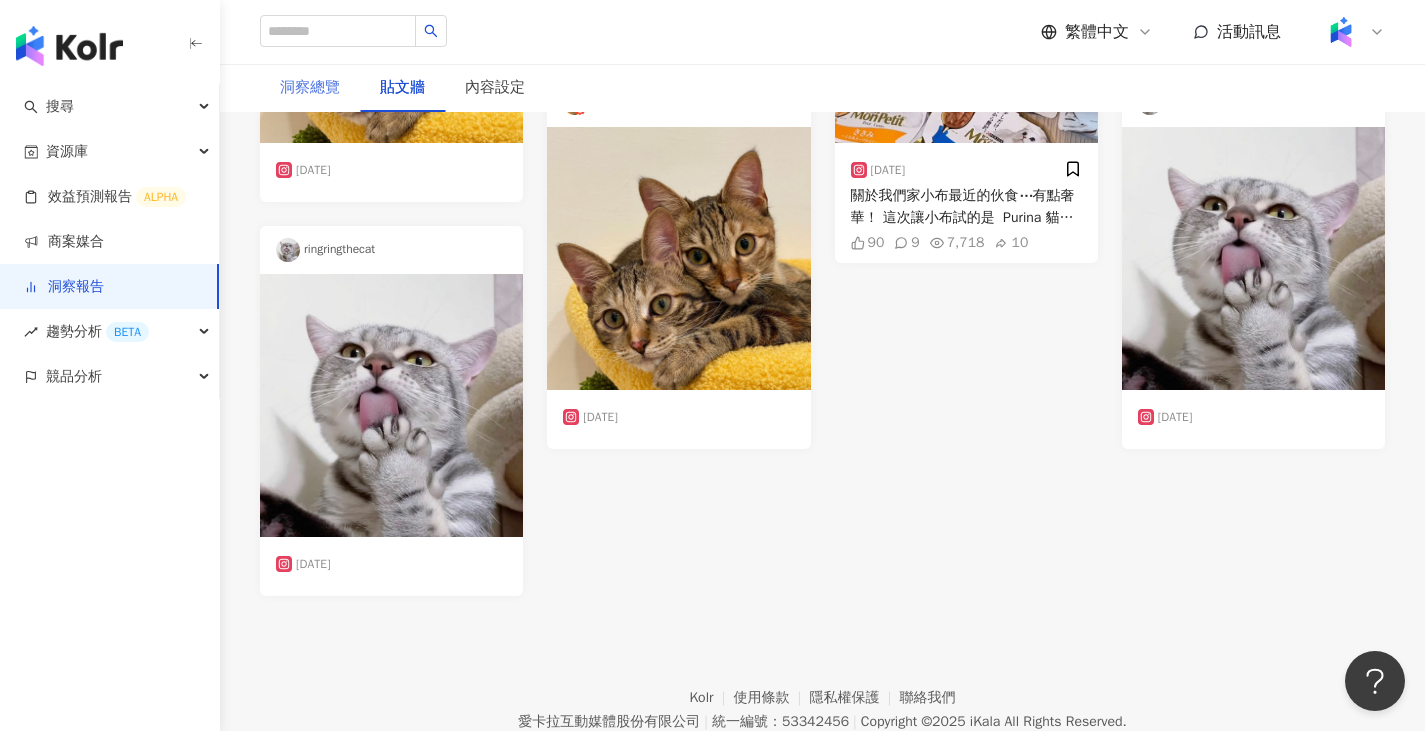 click on "洞察總覽" at bounding box center [310, 88] 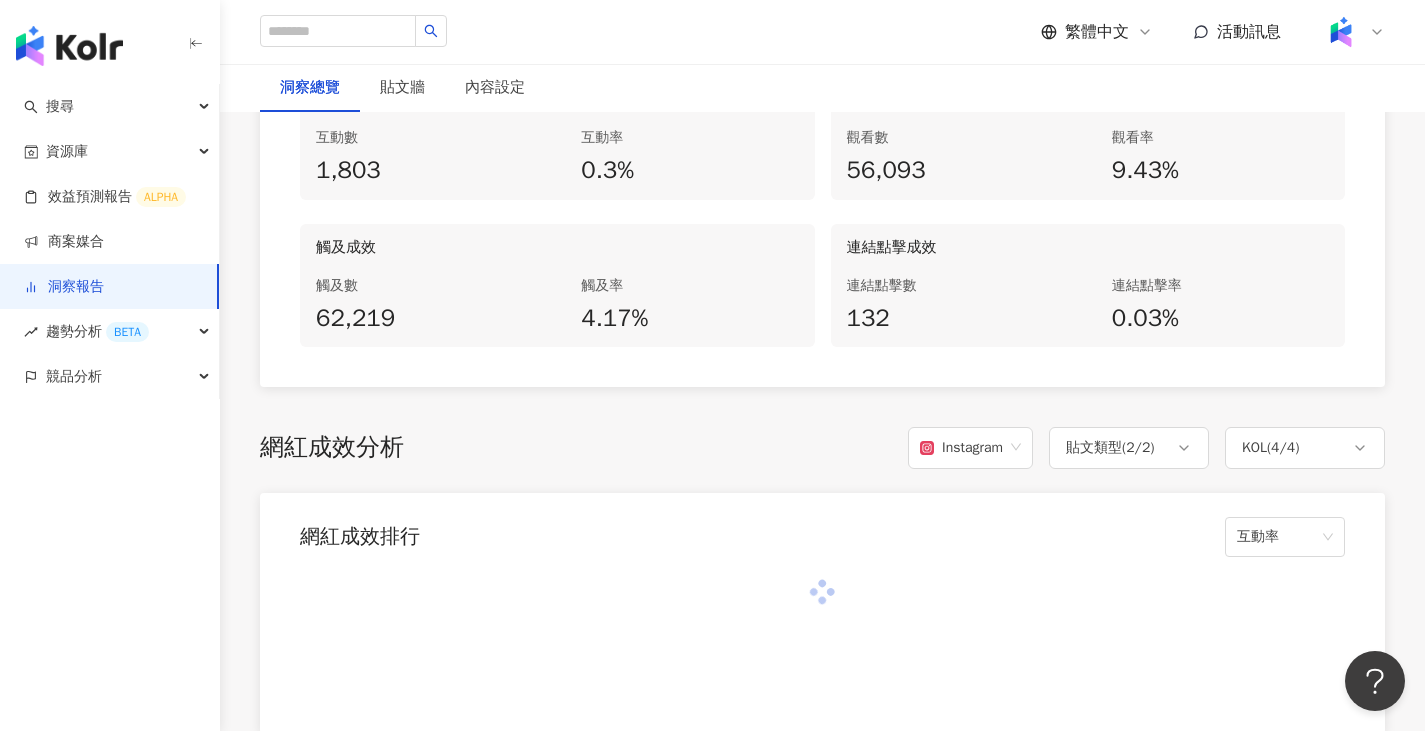 scroll, scrollTop: 1400, scrollLeft: 0, axis: vertical 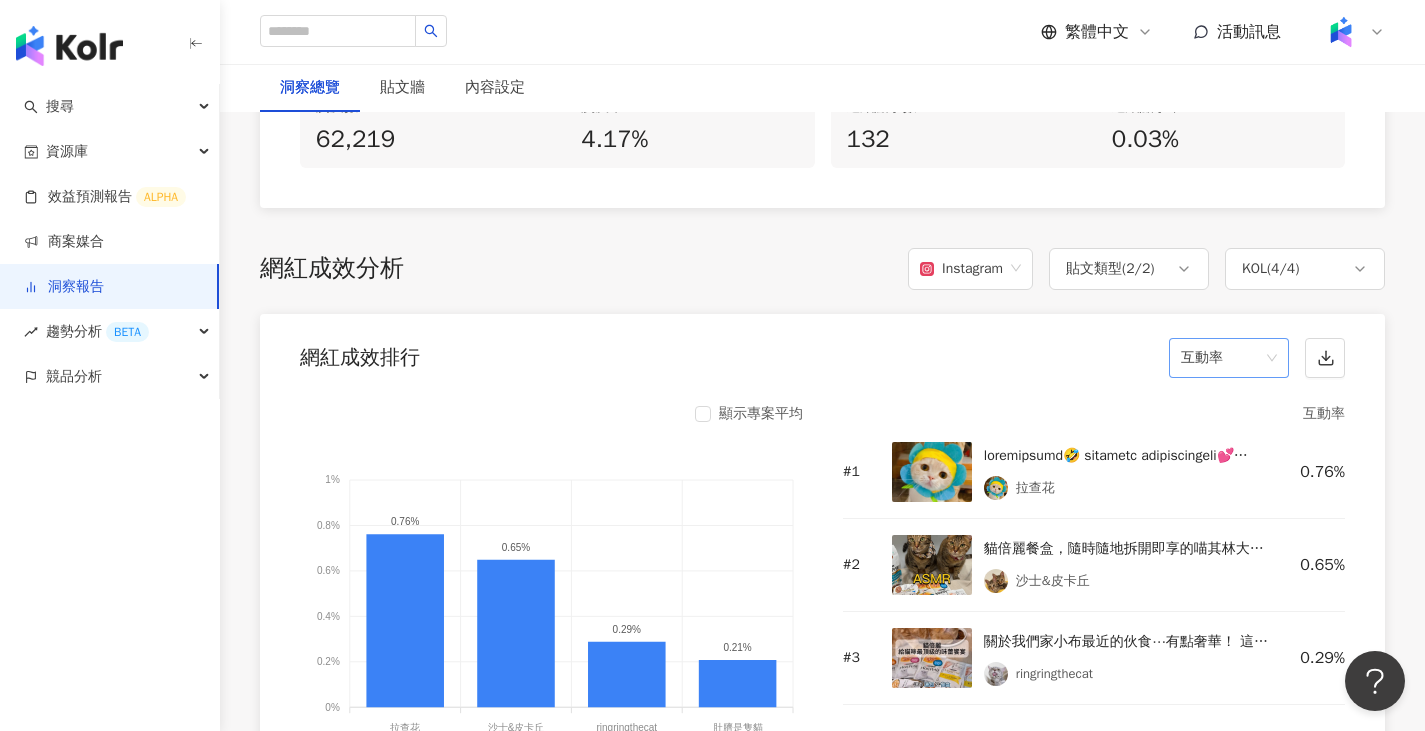 click on "互動率" at bounding box center [1229, 358] 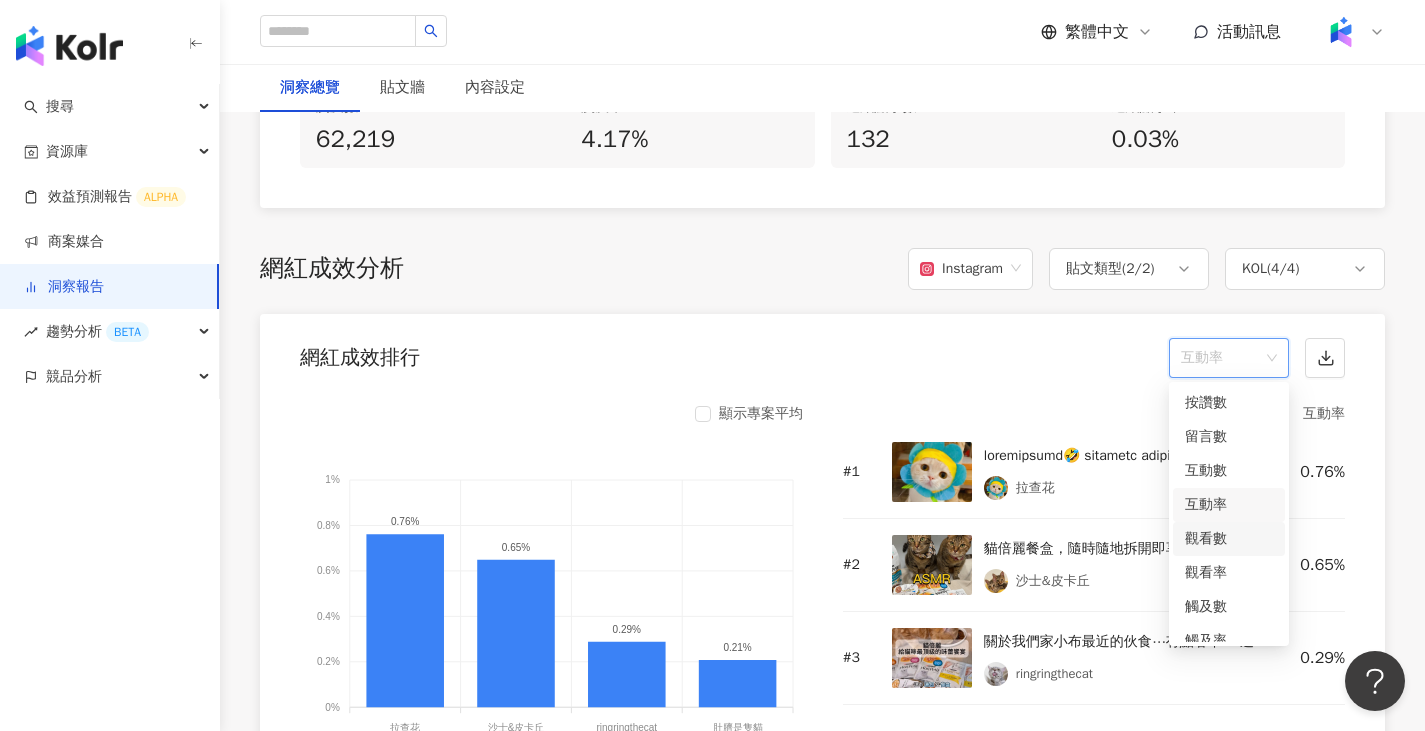 click on "網紅成效排行 互動率" at bounding box center [822, 352] 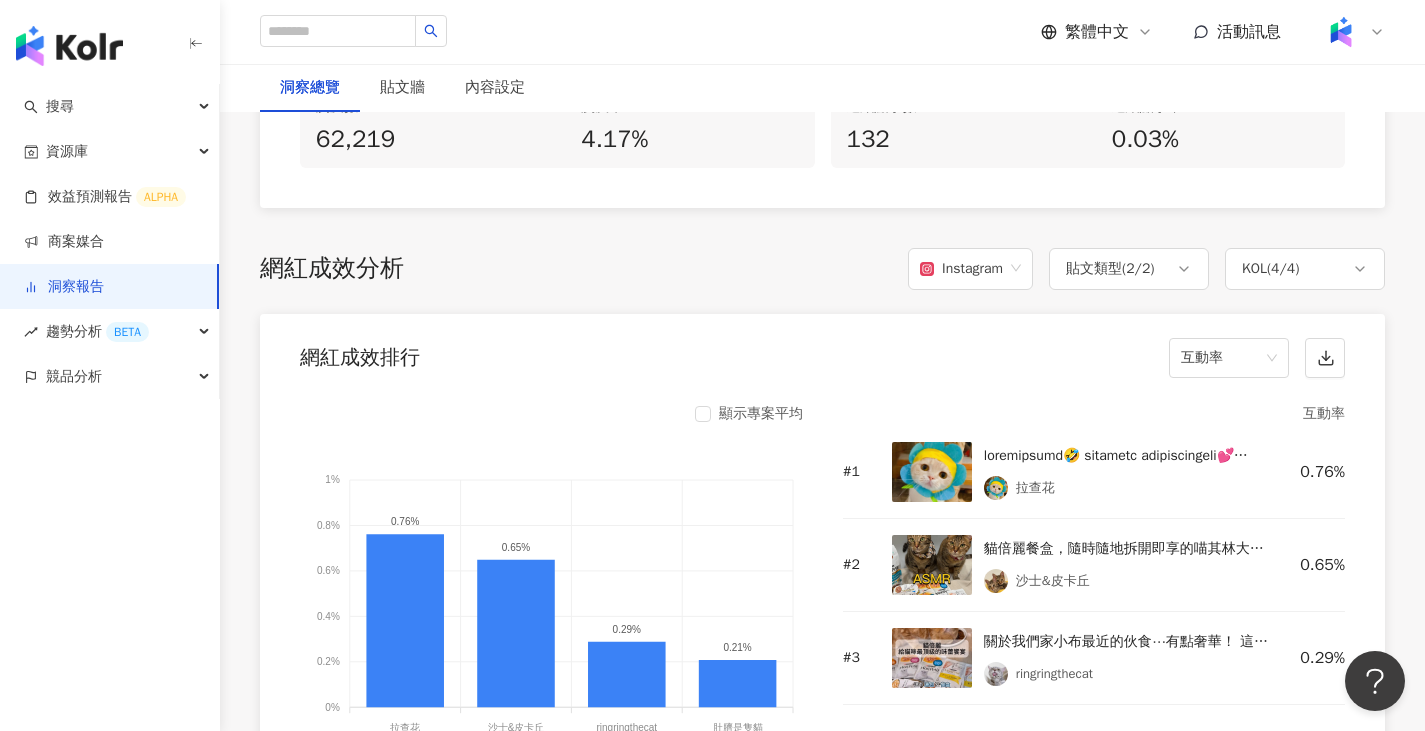 scroll, scrollTop: 1500, scrollLeft: 0, axis: vertical 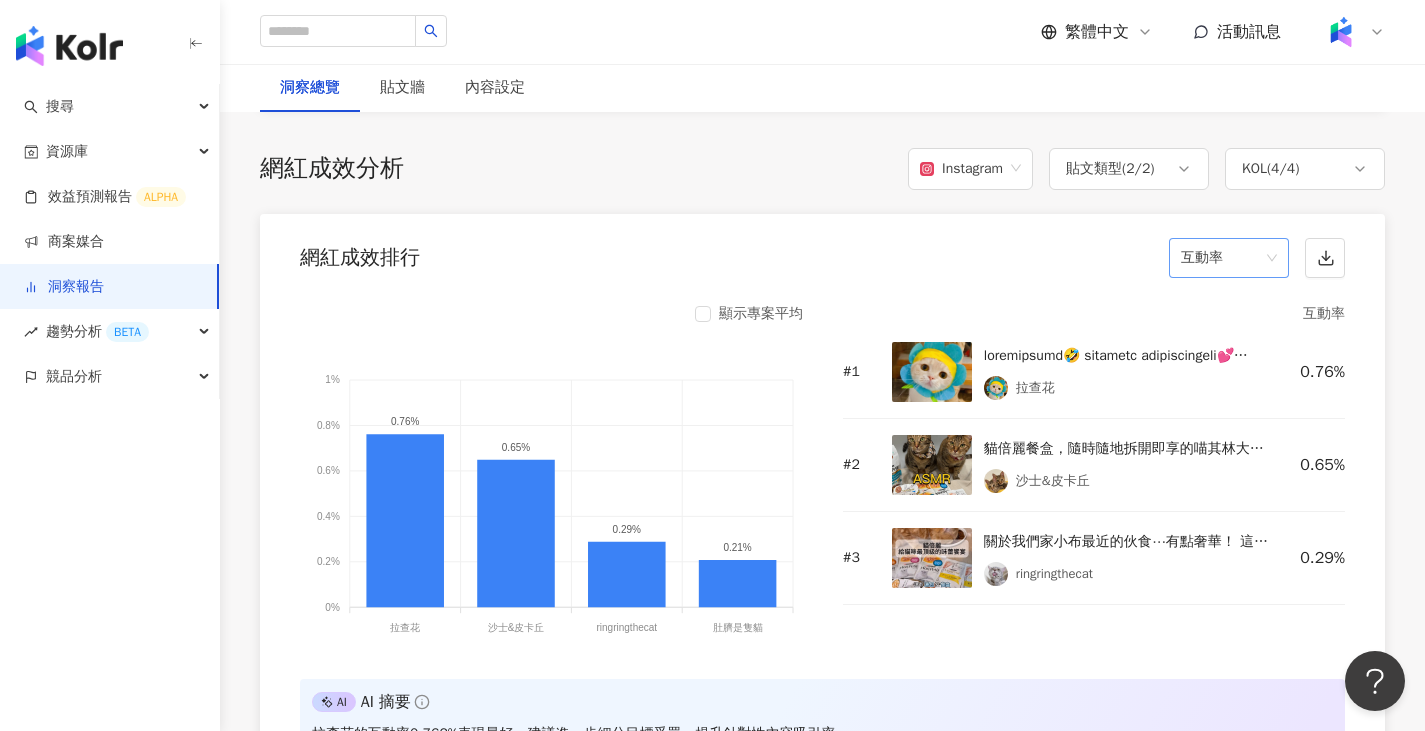 click on "互動率" at bounding box center [1229, 258] 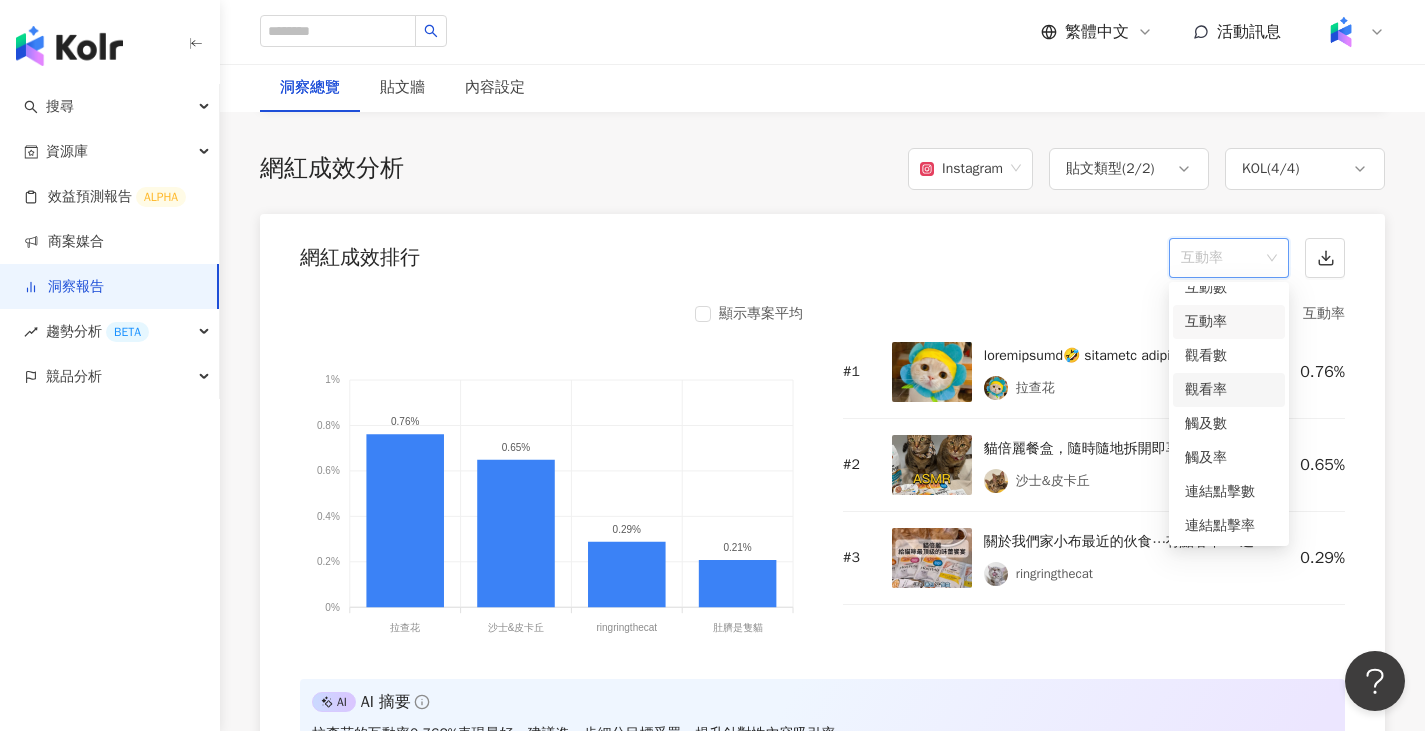 scroll, scrollTop: 84, scrollLeft: 0, axis: vertical 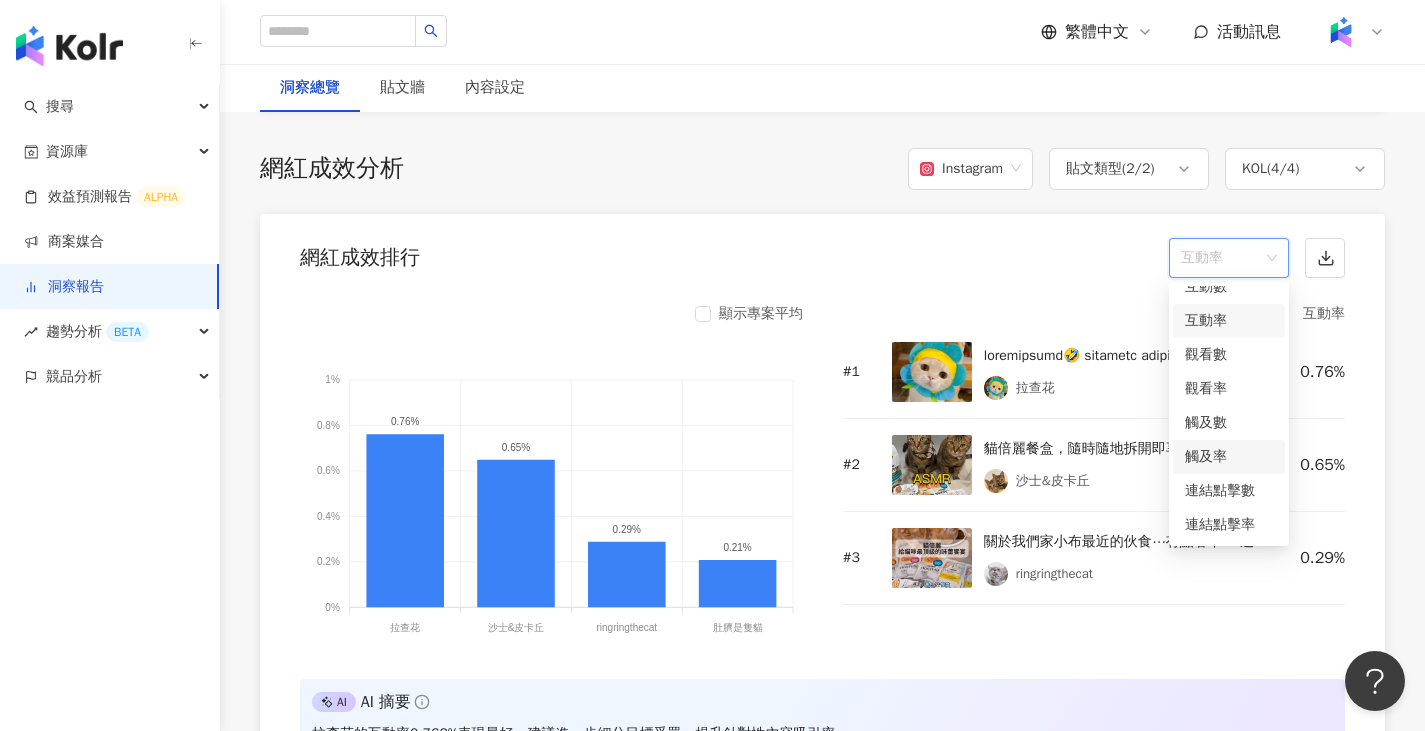 click on "觸及率" at bounding box center (1229, 457) 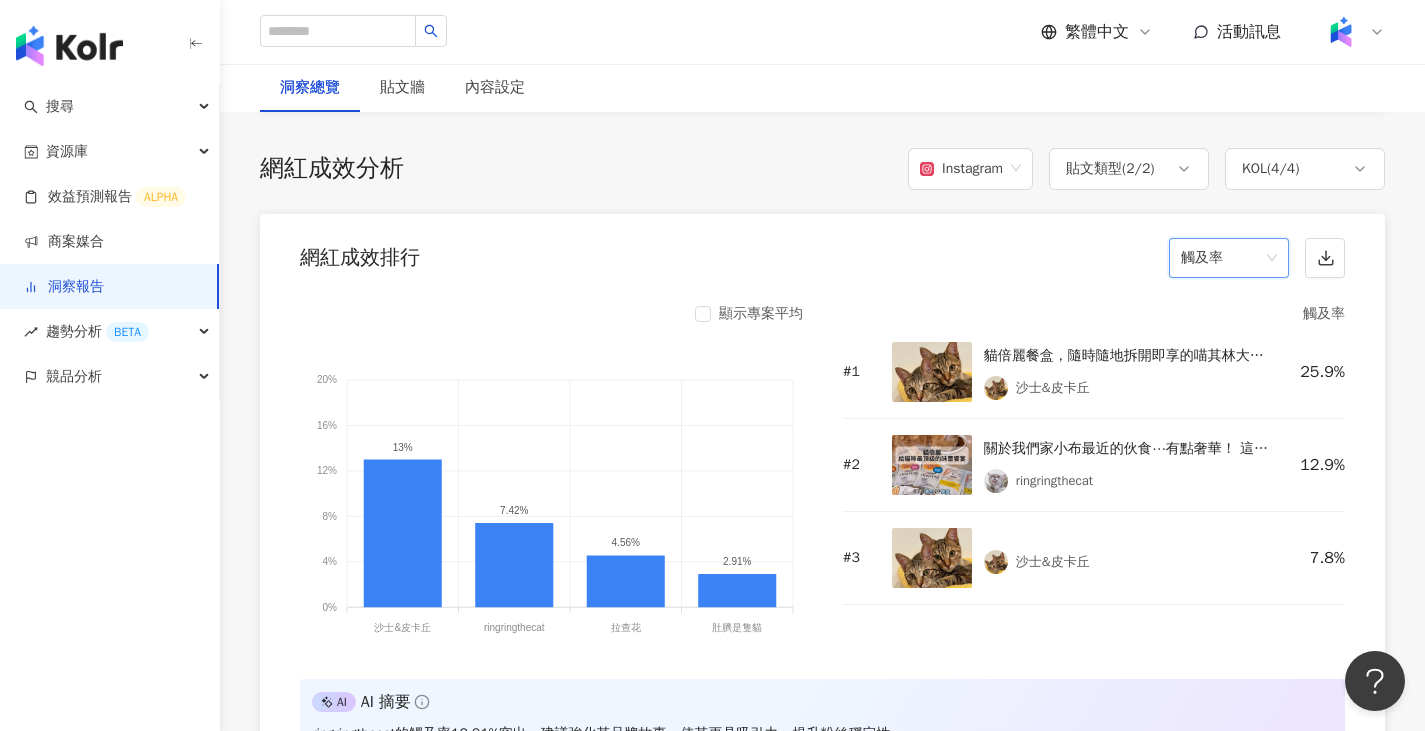 click on "觸及率" at bounding box center [1229, 258] 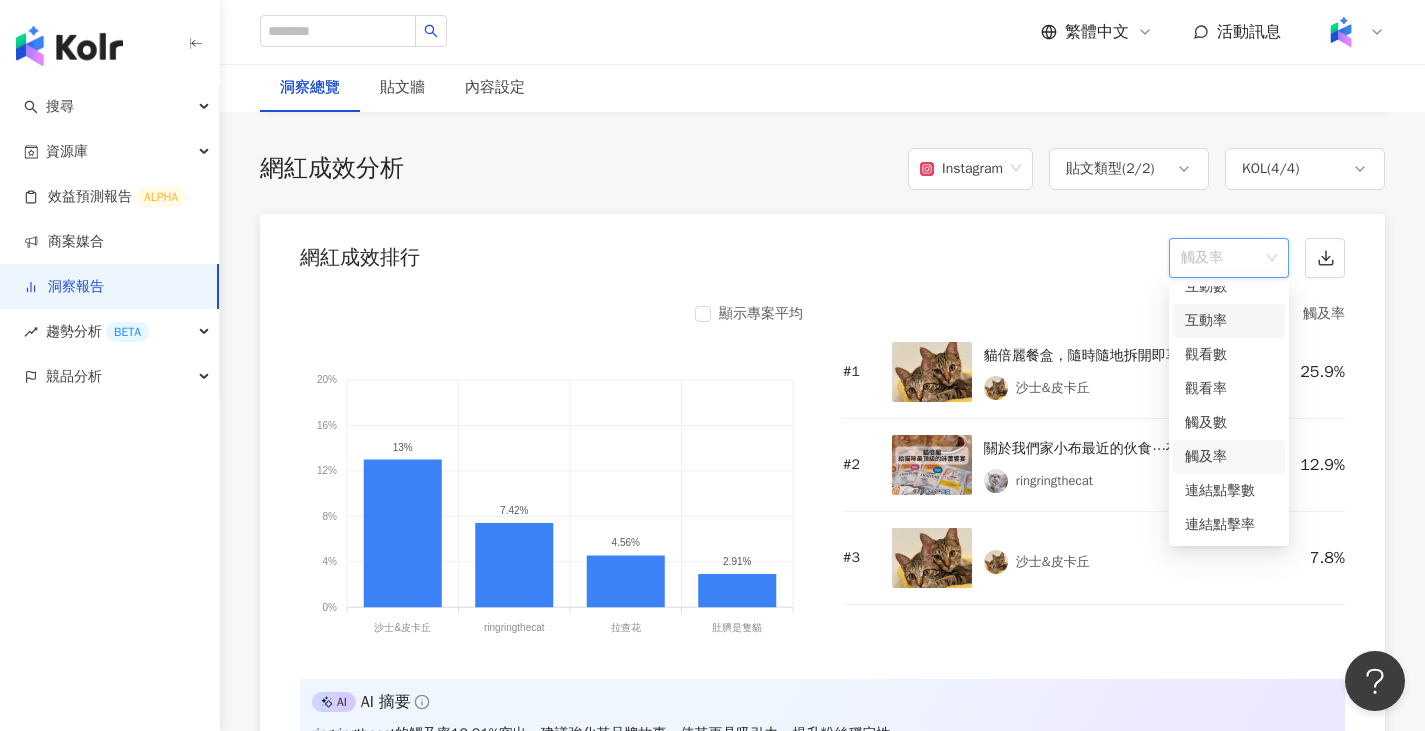 click on "互動率" at bounding box center [1229, 321] 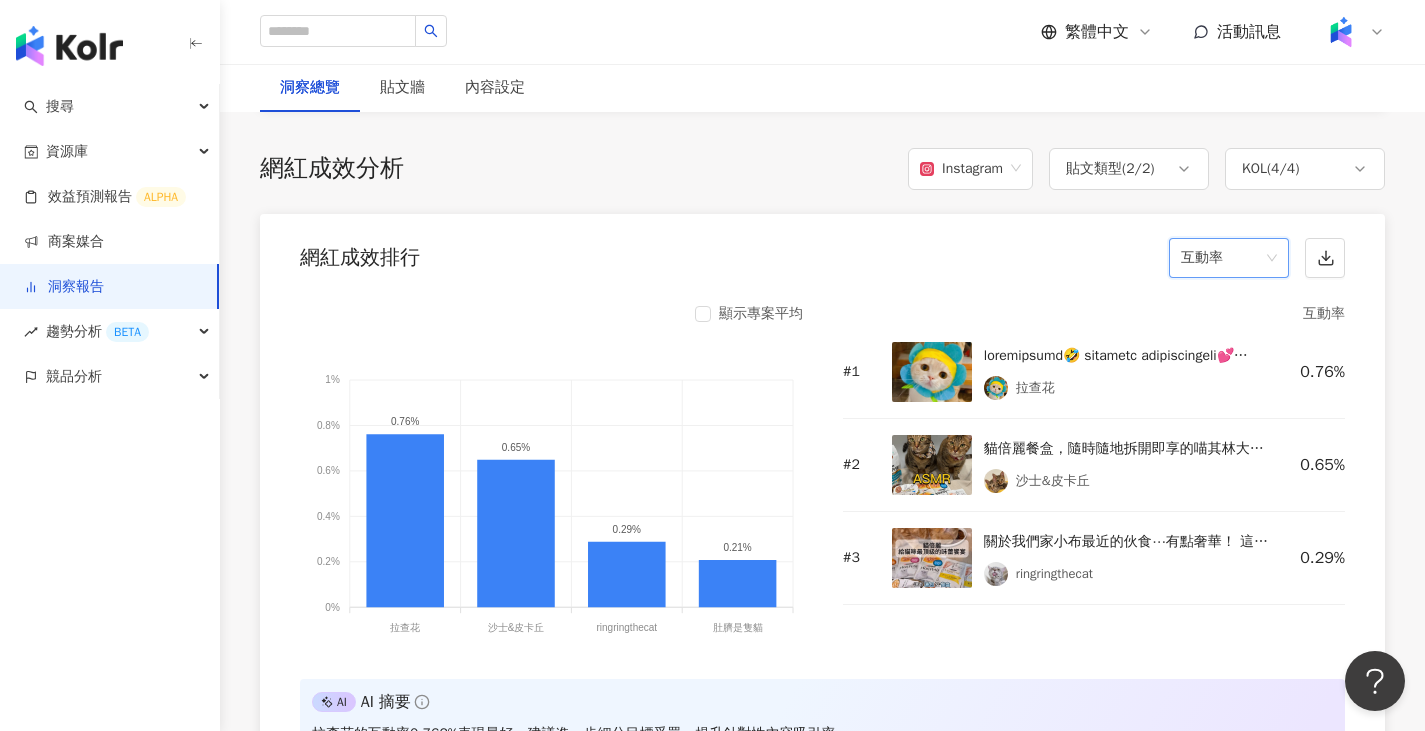 click on "互動率" at bounding box center [1229, 258] 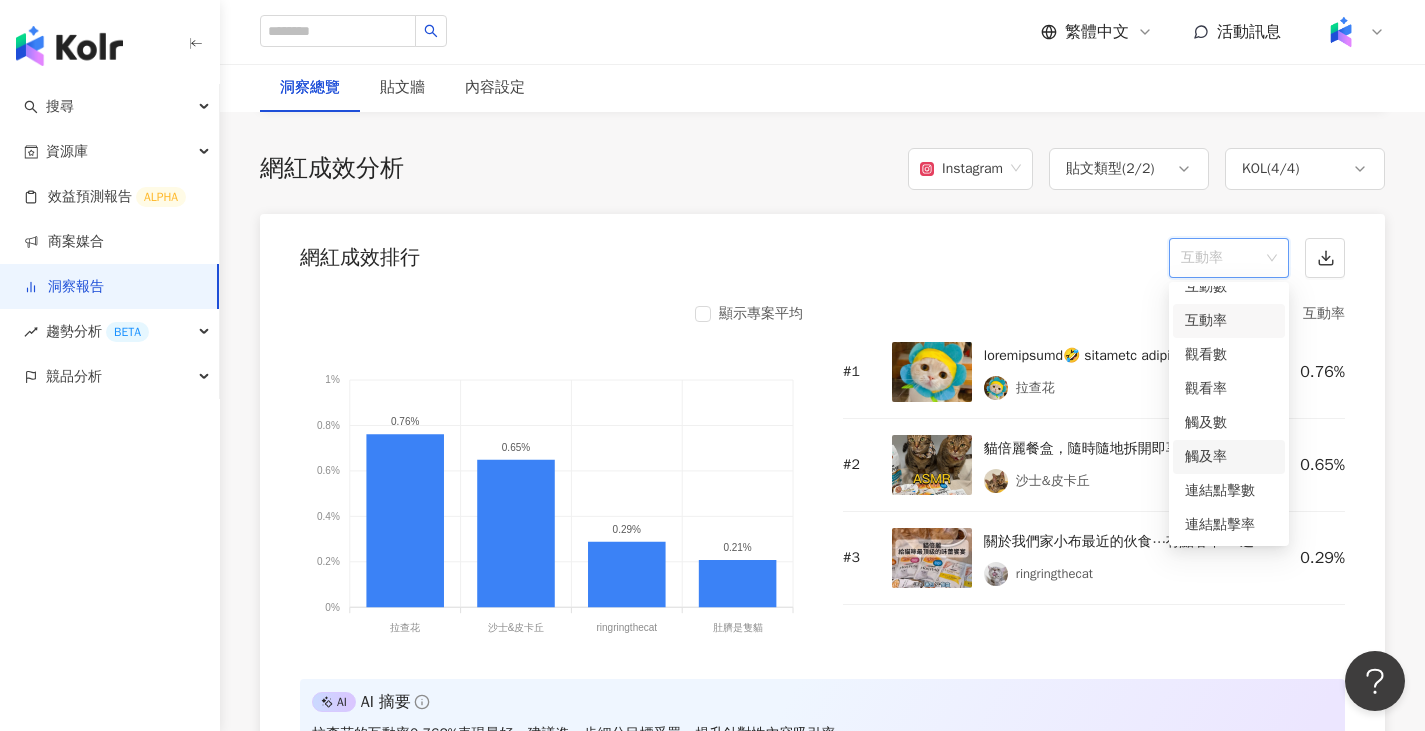 click on "觸及率" at bounding box center (1229, 457) 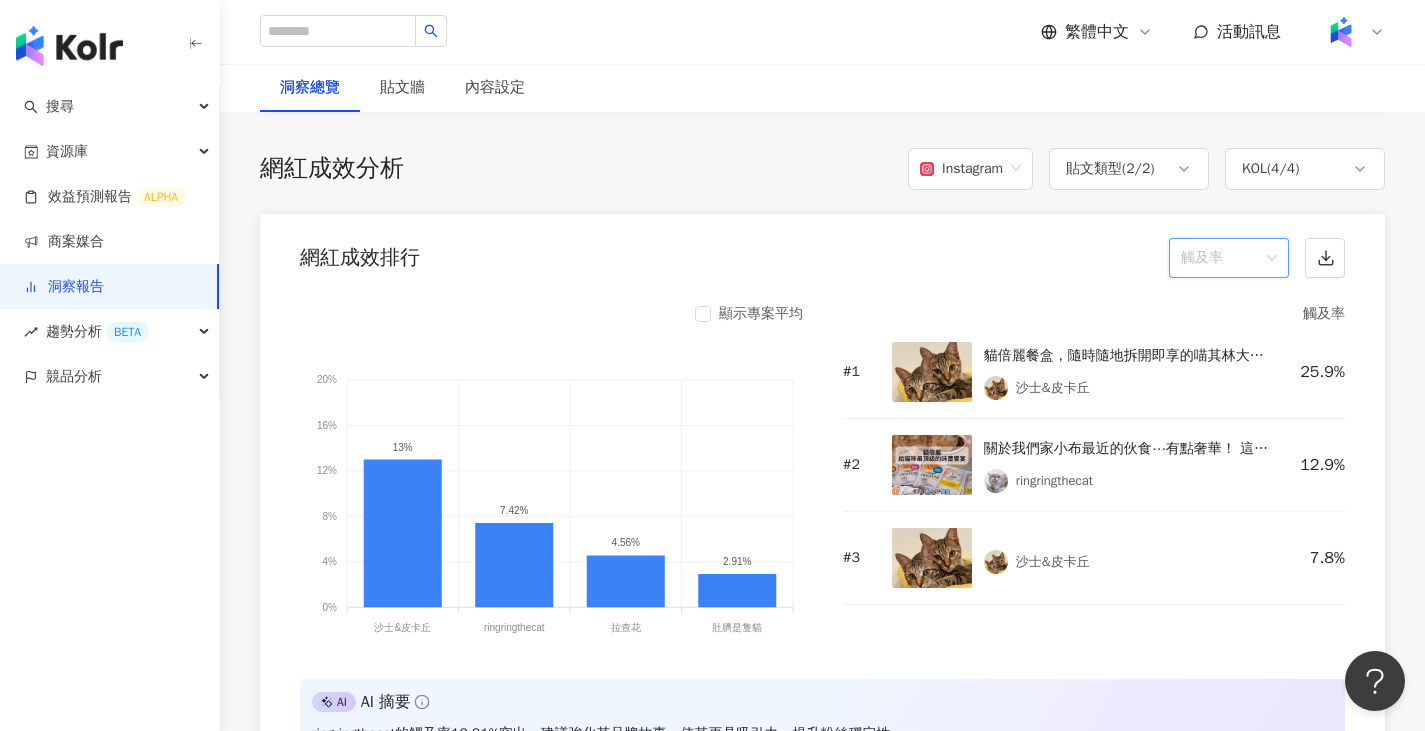 click on "觸及率" at bounding box center [1229, 258] 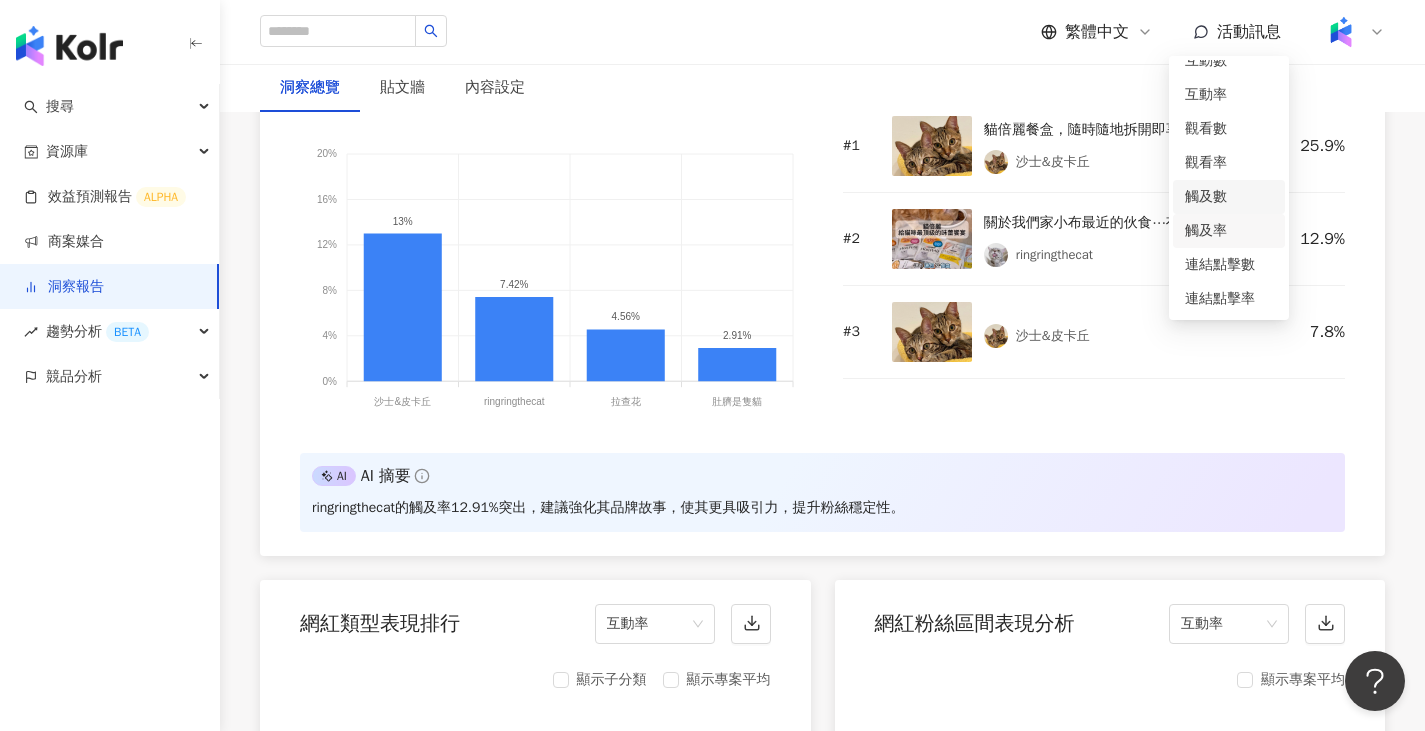 scroll, scrollTop: 1600, scrollLeft: 0, axis: vertical 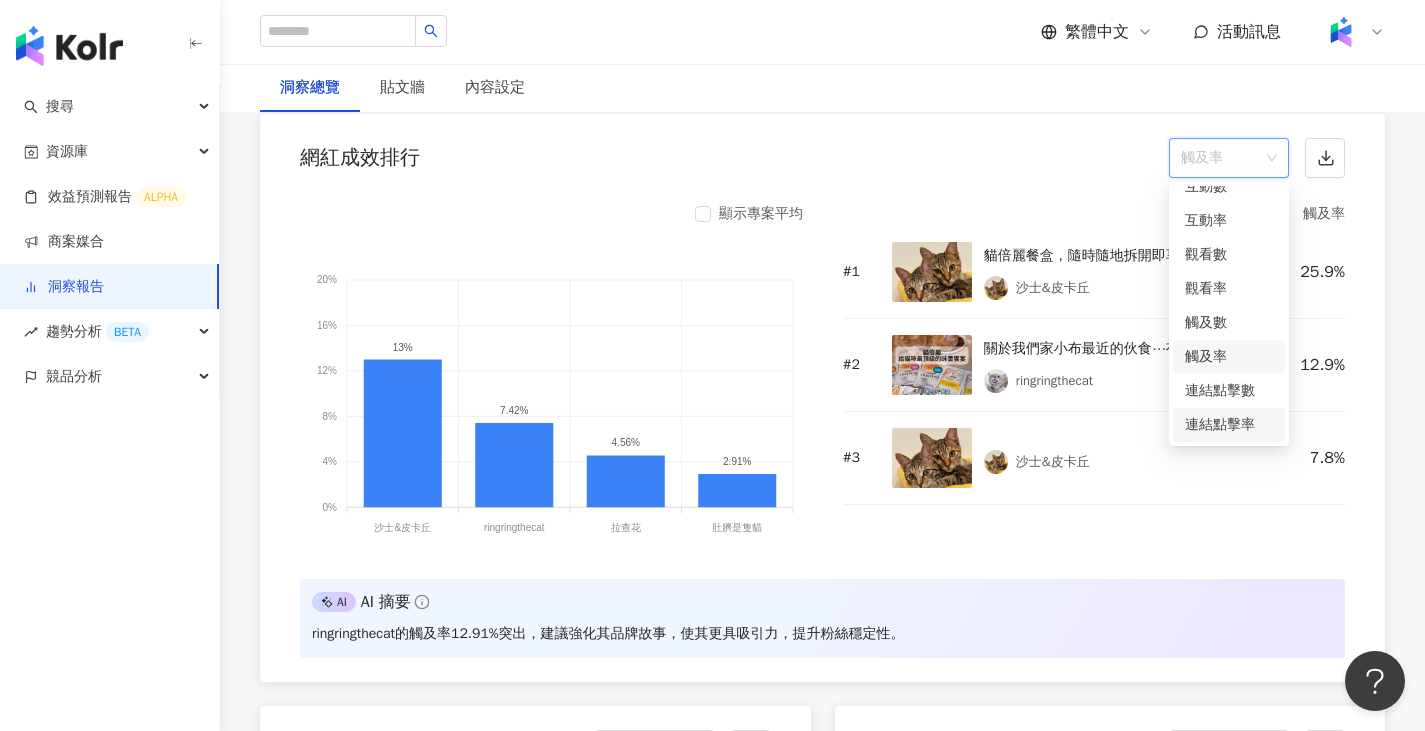 click on "連結點擊率" at bounding box center [1229, 425] 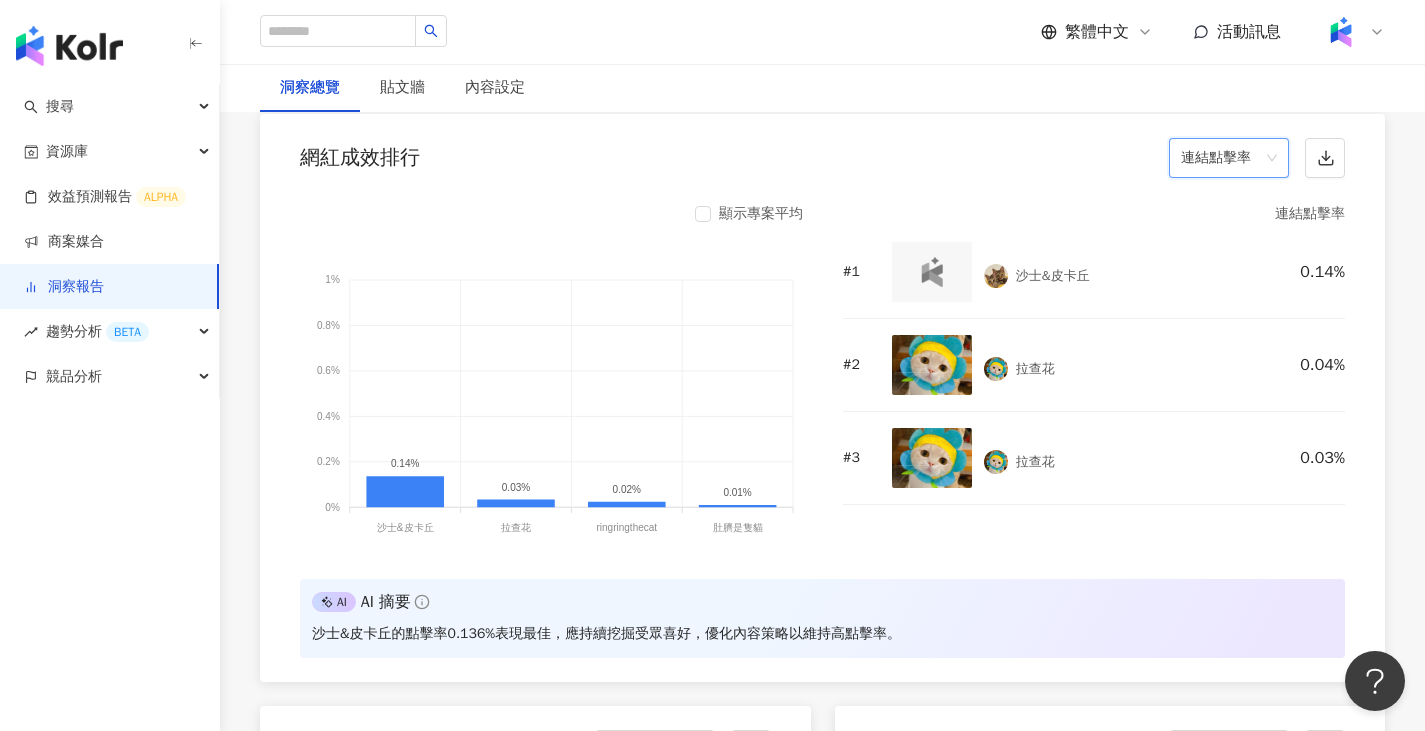click on "連結點擊率" at bounding box center [1229, 158] 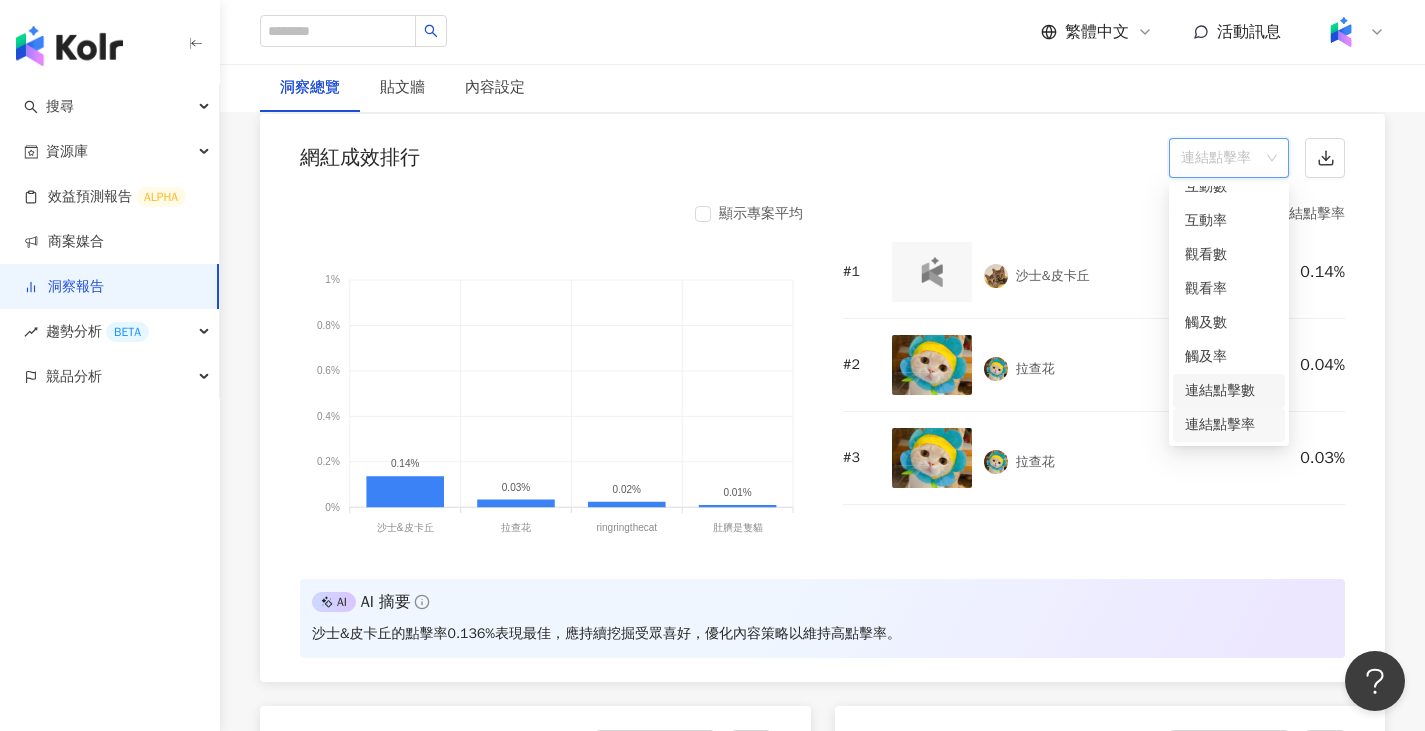 click on "連結點擊數" at bounding box center (1229, 391) 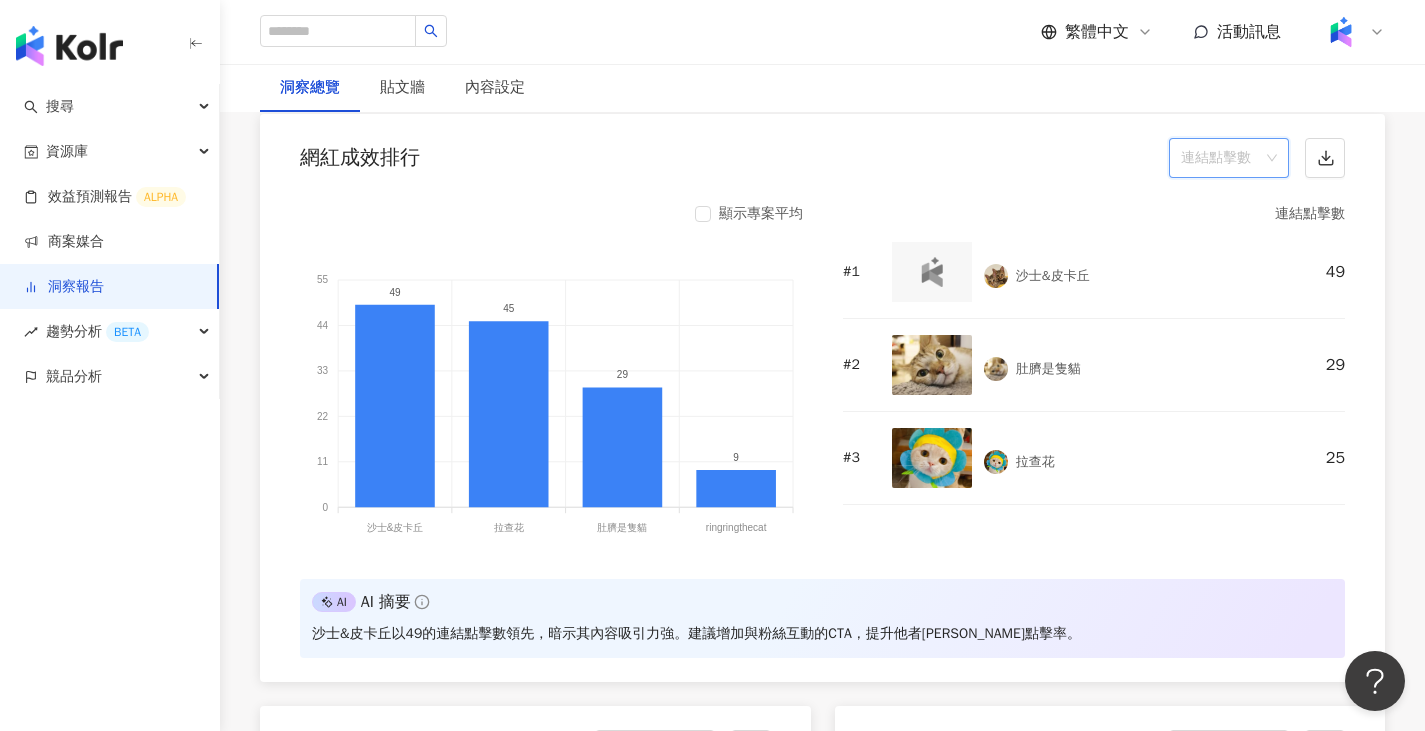 click on "連結點擊數" at bounding box center (1229, 158) 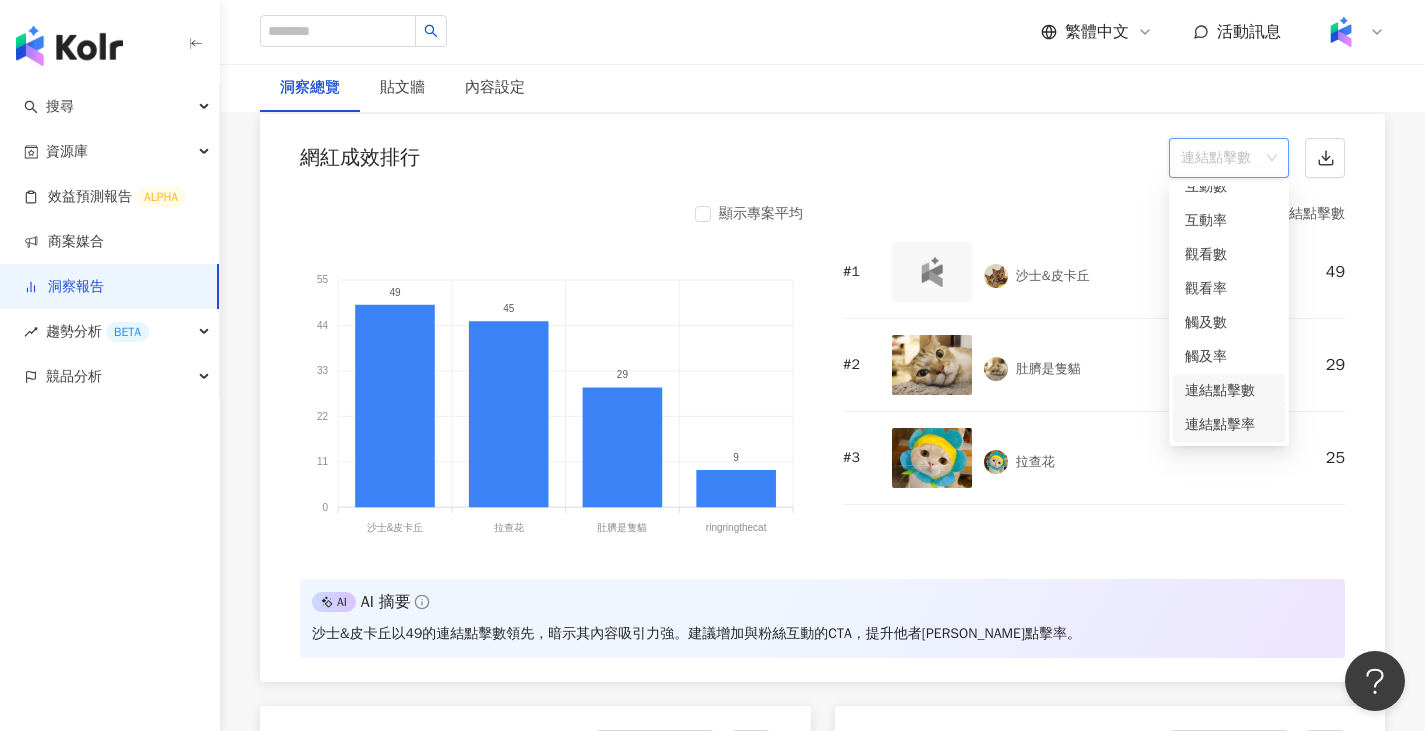 click on "連結點擊率" at bounding box center [1229, 425] 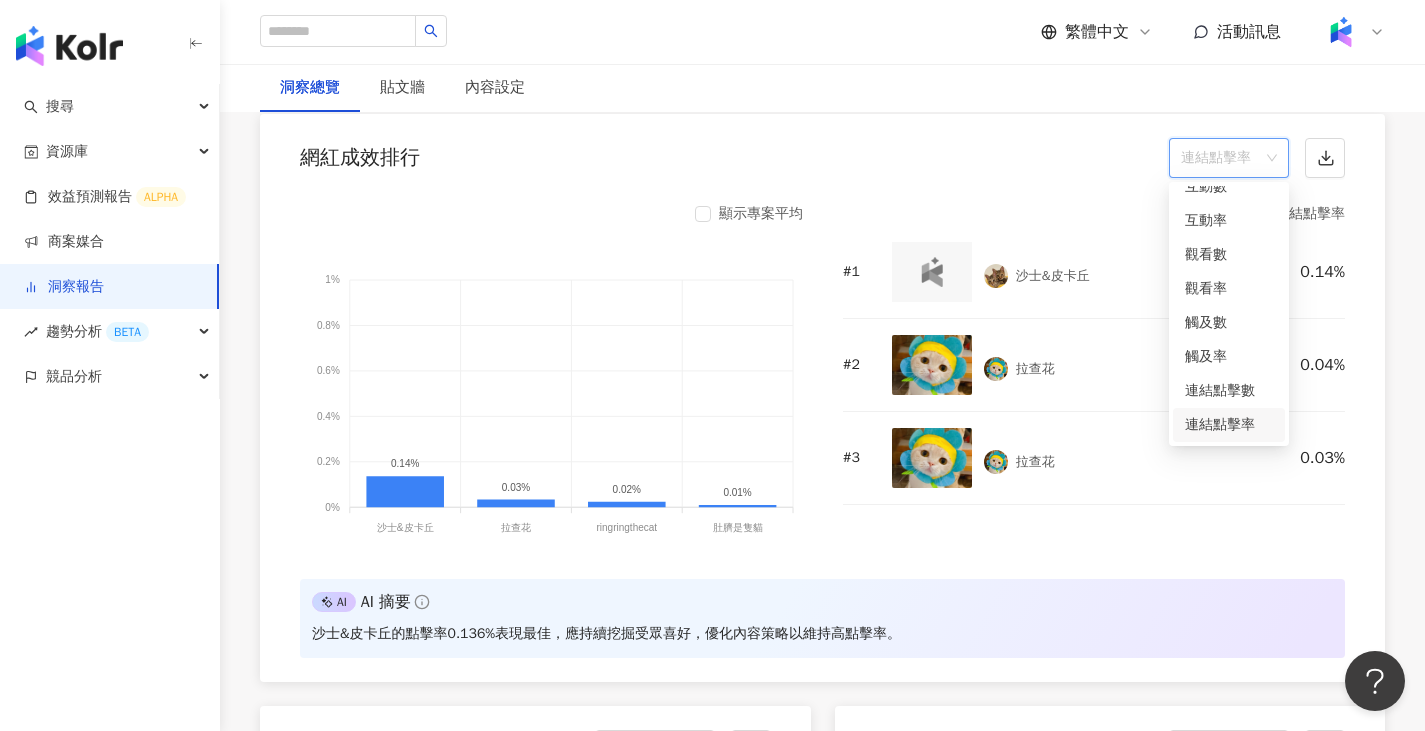 click on "連結點擊率" at bounding box center [1229, 158] 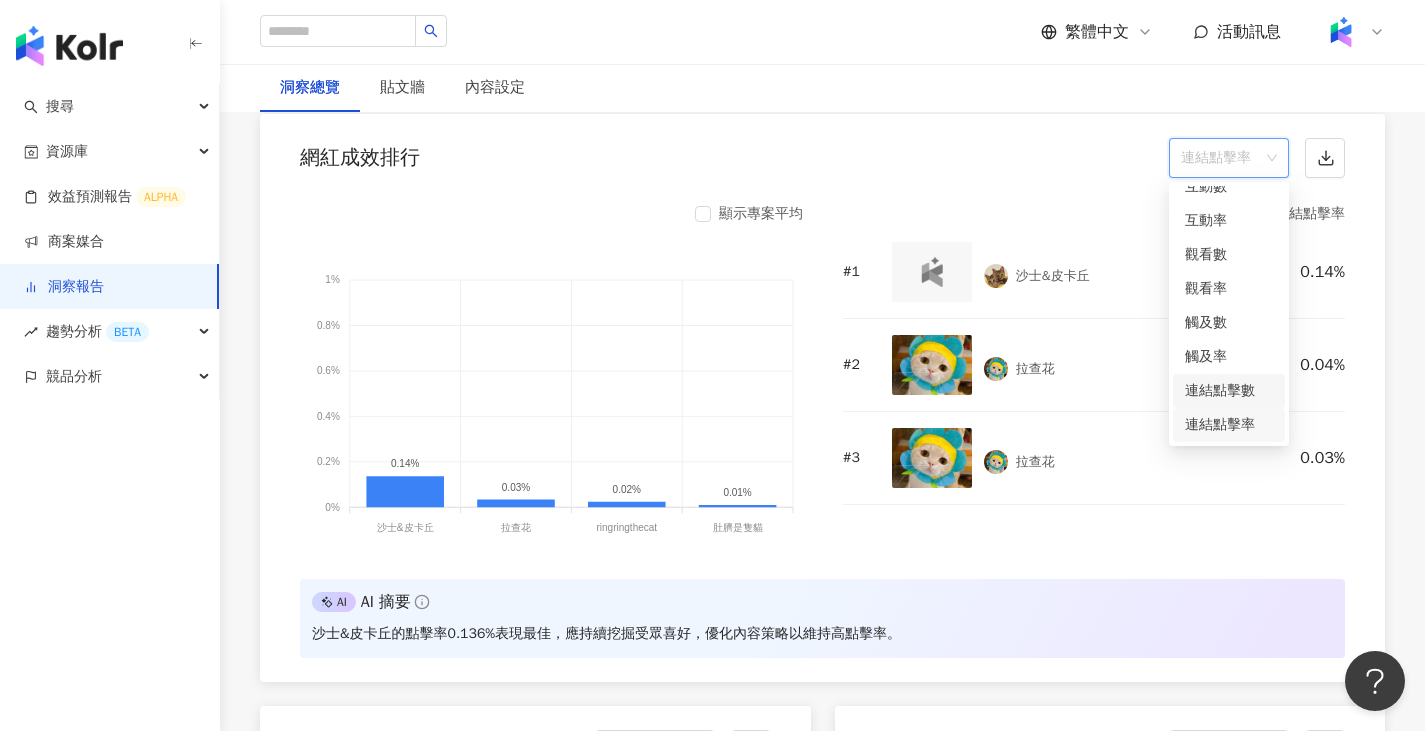 click on "連結點擊數" at bounding box center [1229, 391] 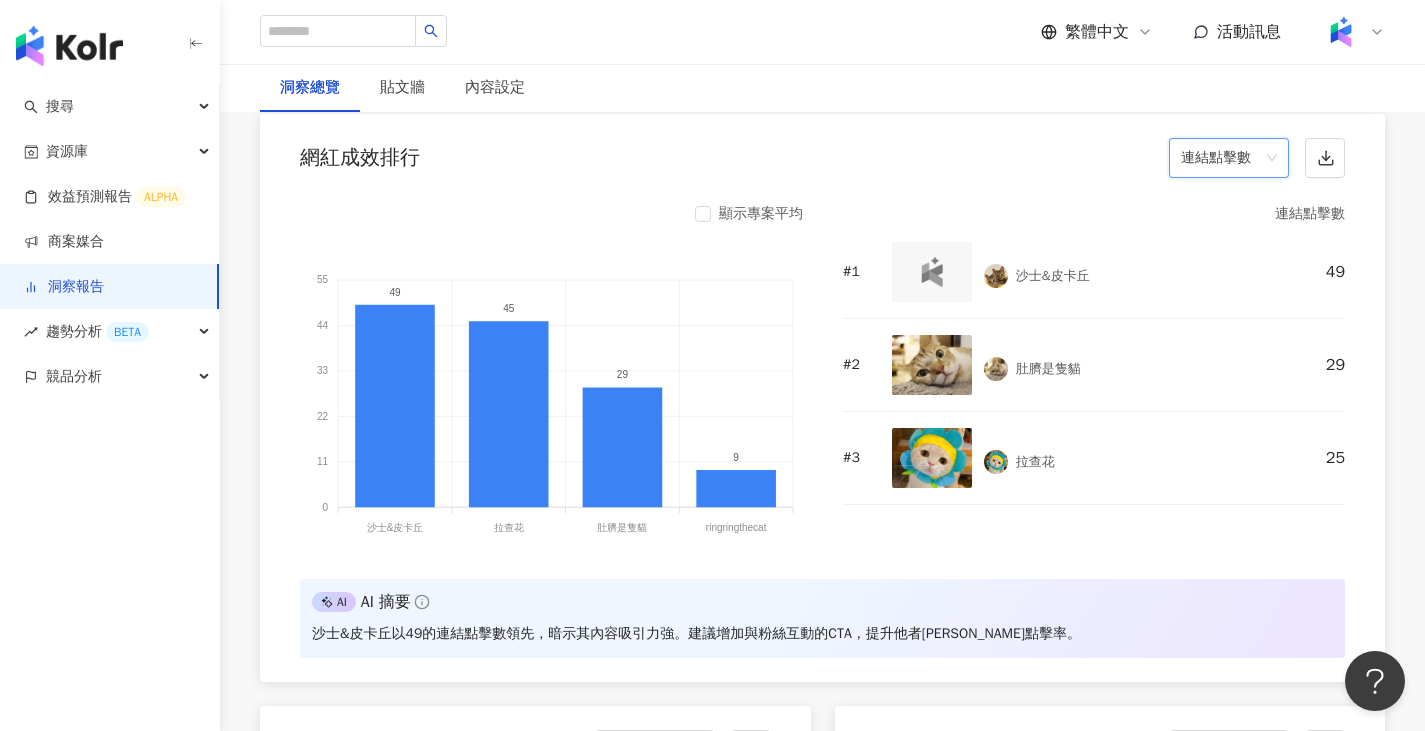 click on "連結點擊數" at bounding box center (1229, 158) 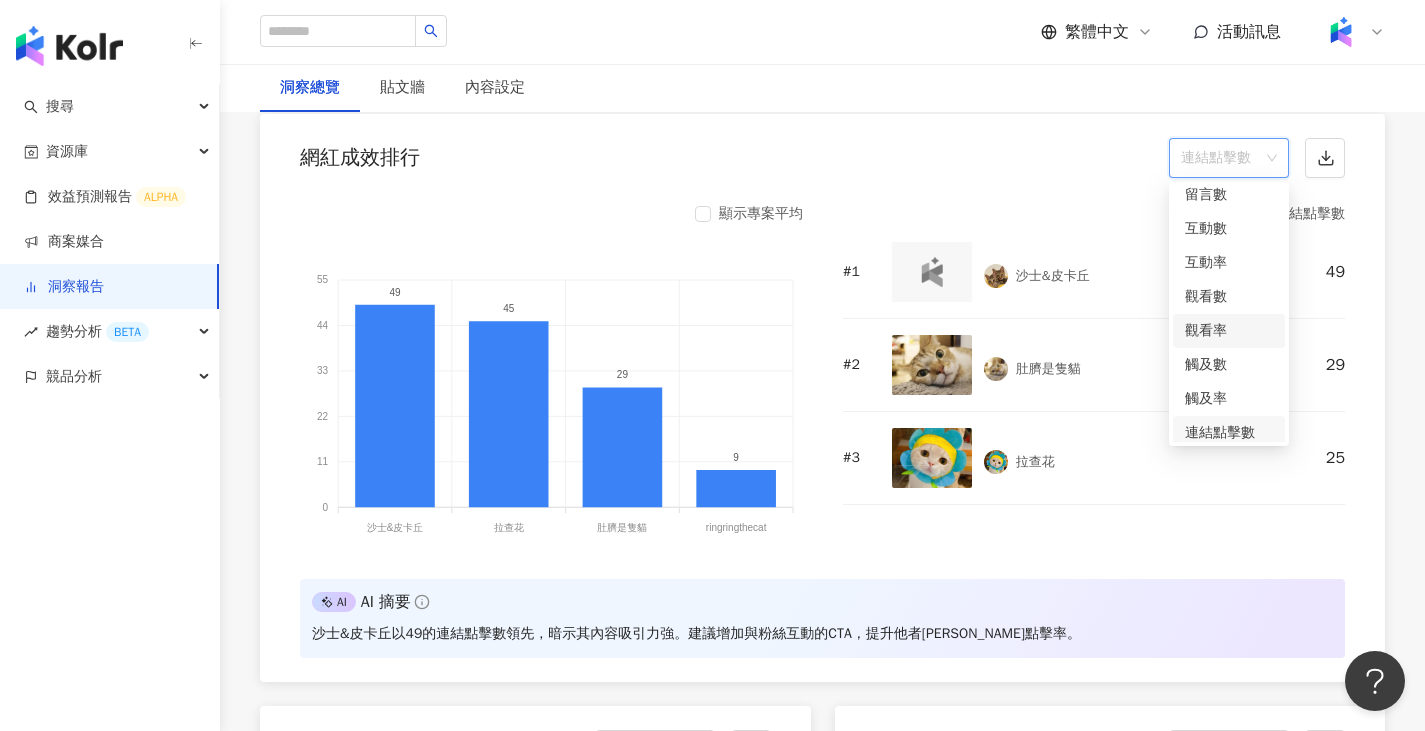 scroll, scrollTop: 0, scrollLeft: 0, axis: both 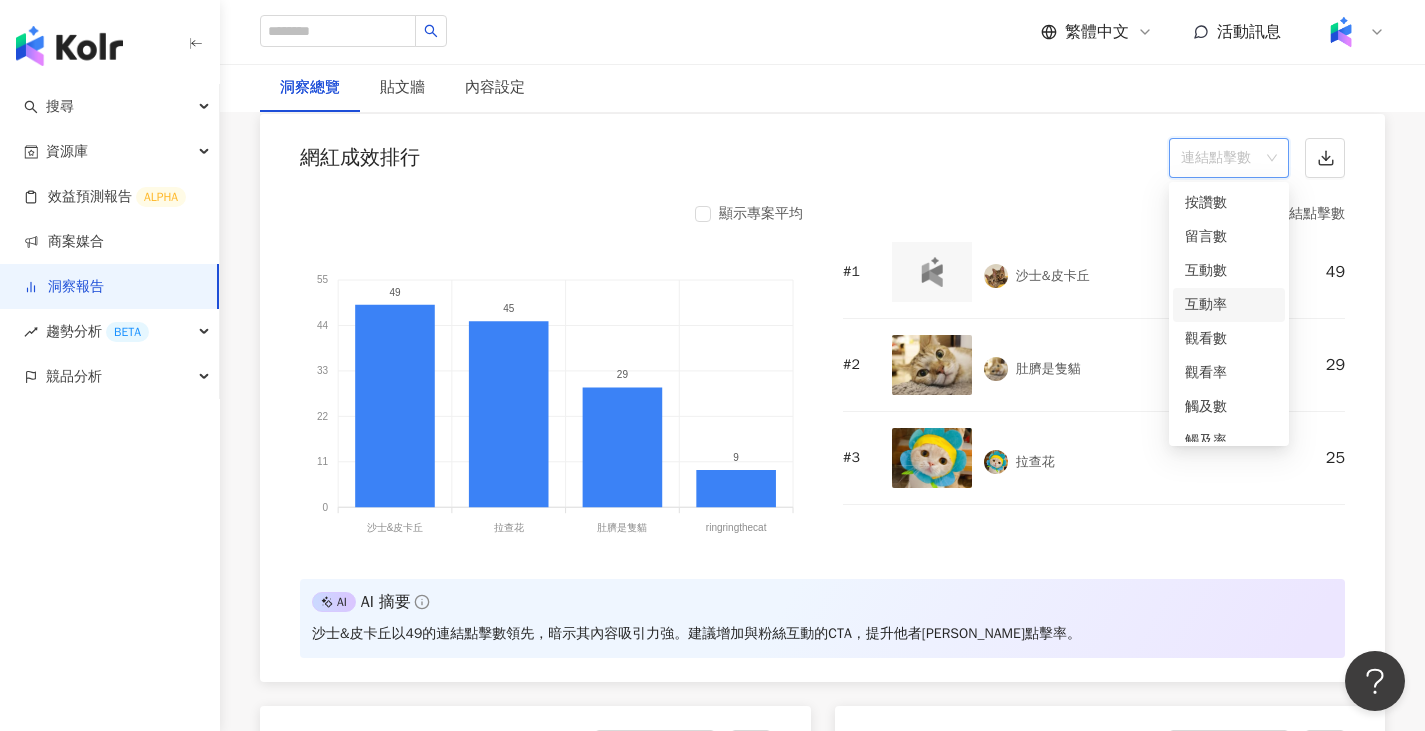 click on "互動率" at bounding box center (1229, 305) 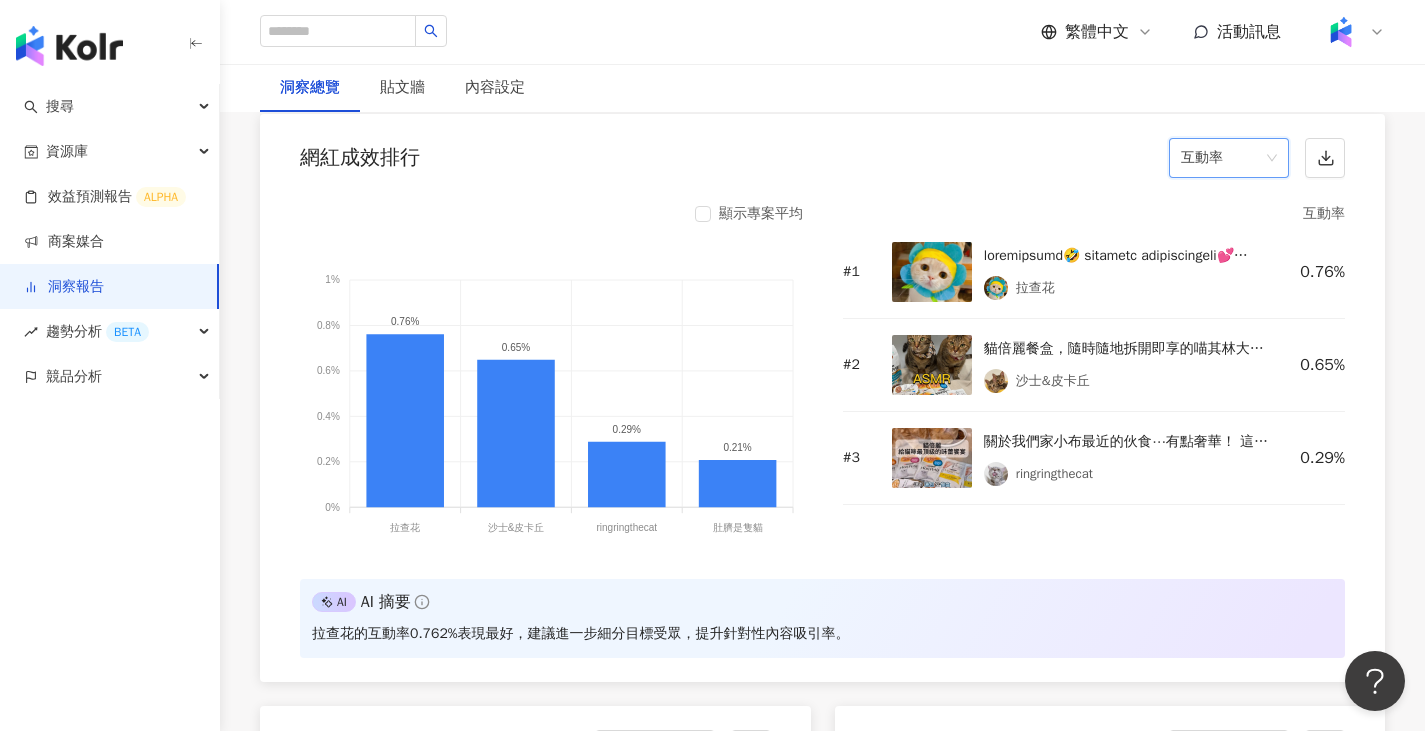 click on "互動率" at bounding box center (1229, 158) 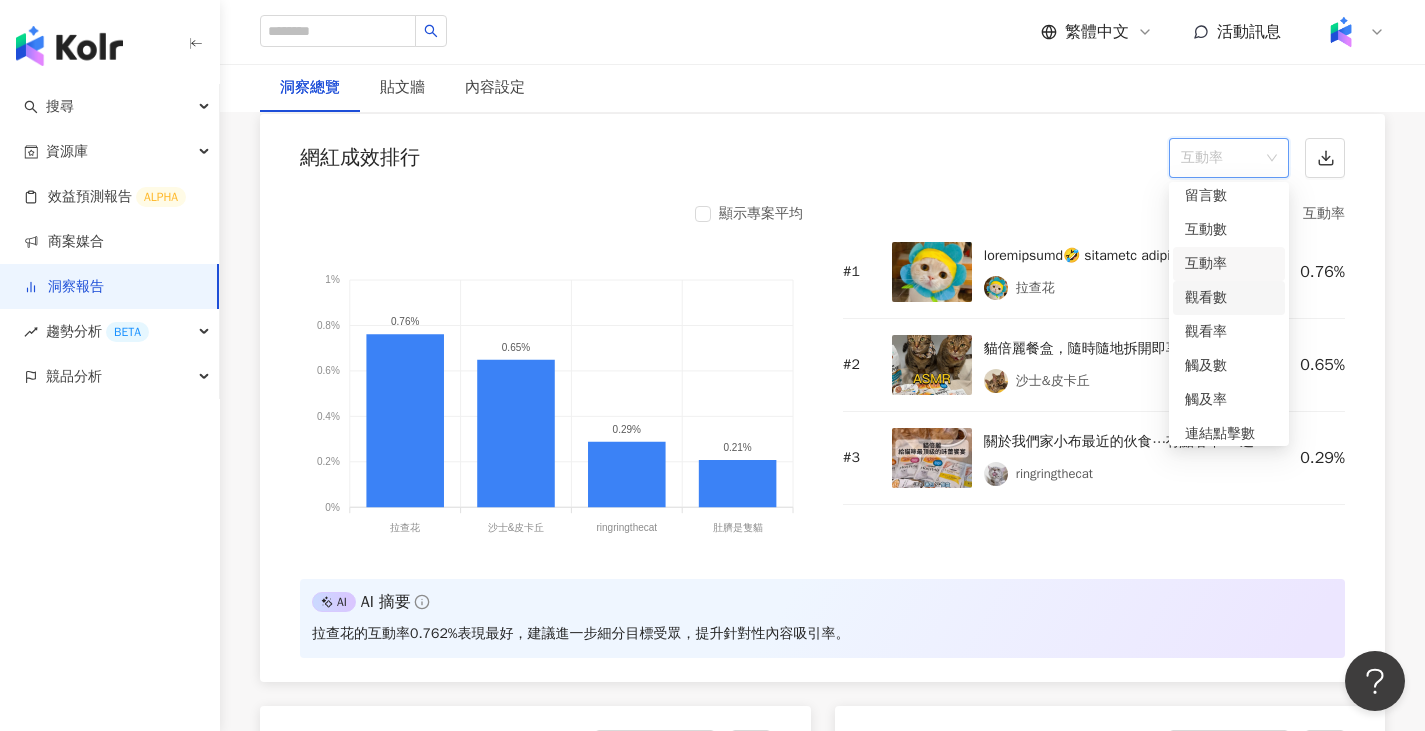 scroll, scrollTop: 84, scrollLeft: 0, axis: vertical 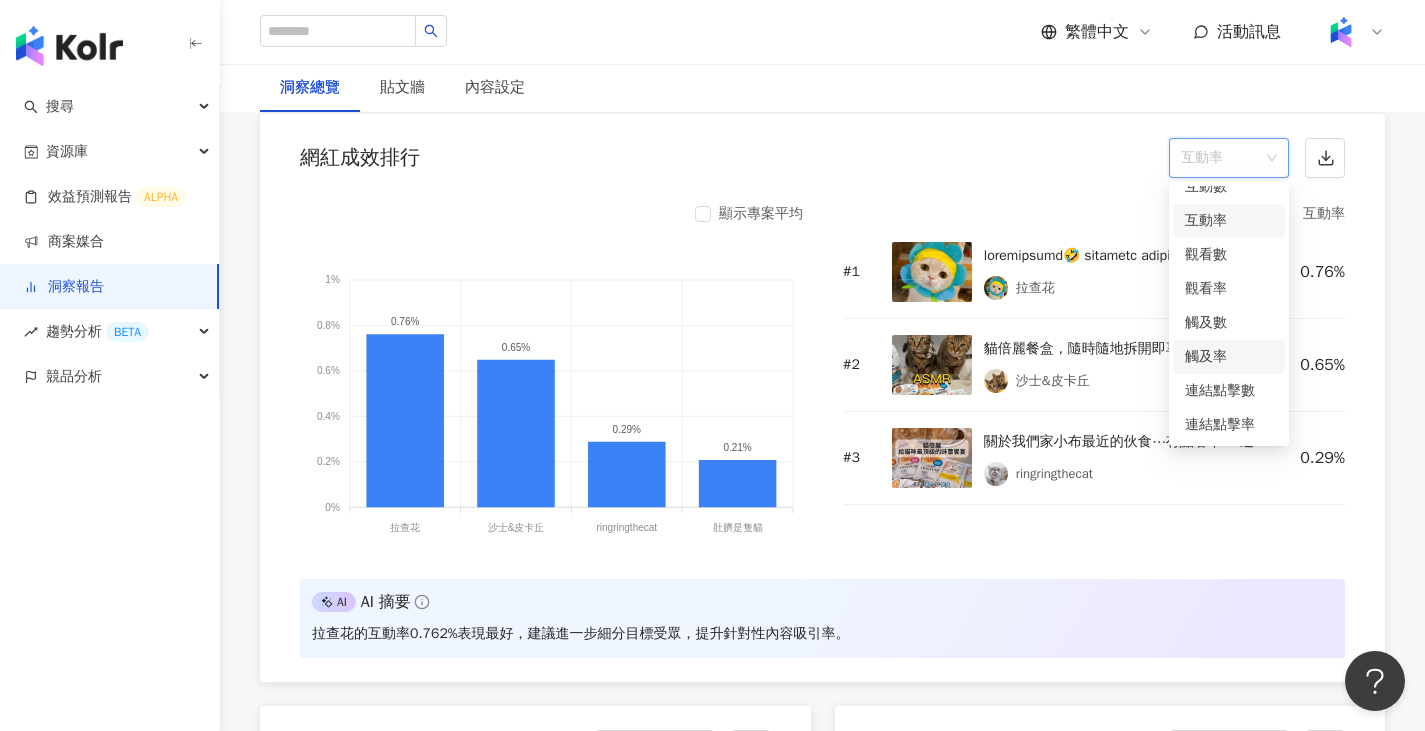 click on "觸及率" at bounding box center (1229, 357) 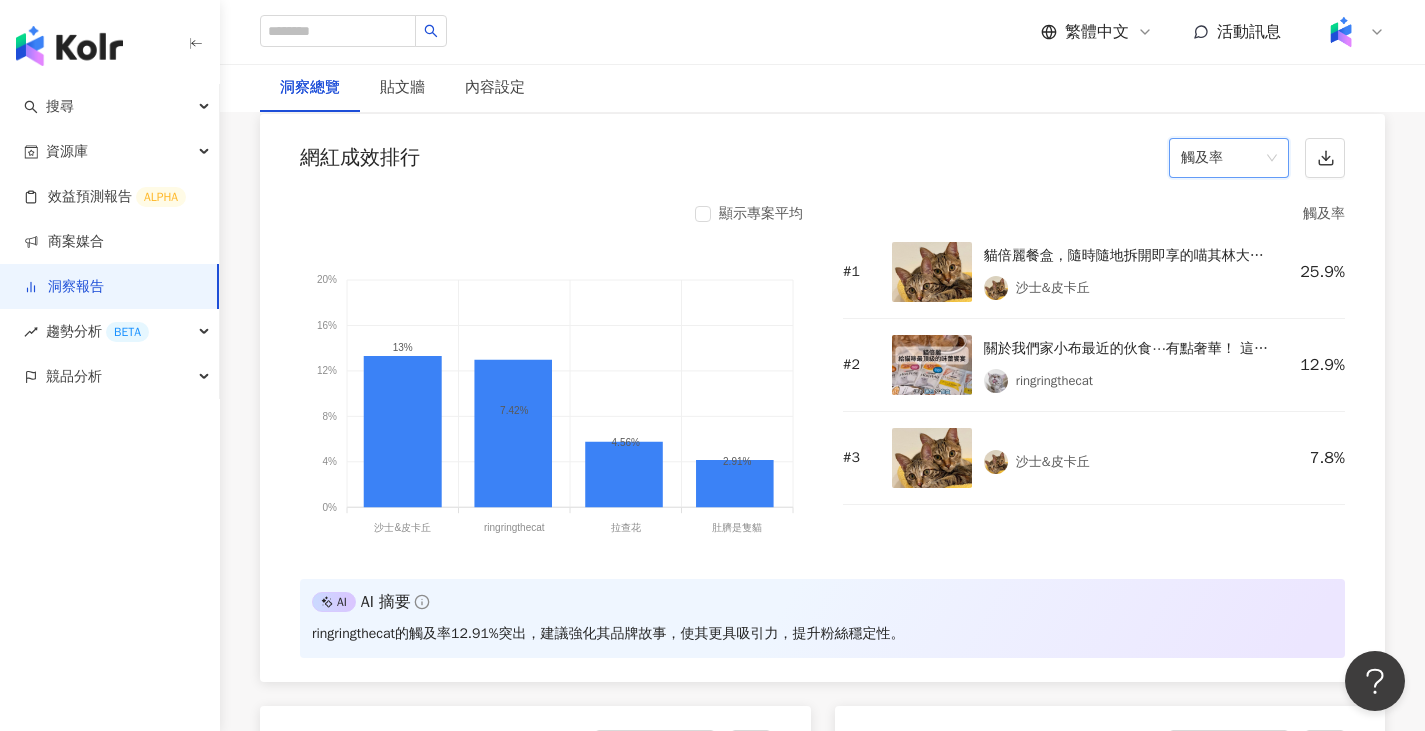 click on "關於我們家小布最近的伙食⋯有點奢華！
這次讓小布試的是
Purina 貓倍麗 主食乾糧泌尿保健系列
不是普通的乾乾，
而是為了要讓小貓有奢華的享受做到以下幾點🥹：
➔印度洋野生深海魚，捕撈後急速冷凍，封存食材新鮮
➔精挑魚腹中段油脂與蛋白質比例剛剛好的部位製成
➔符合AAFCO營養標準，給小貓完整均衡的營養攝取
➔吃起來酥脆咔咔響，適口性超高！
布布一口接一口，光聽那個咀嚼聲不只覺得好療癒，
也覺得布布這麼喜歡真的好值得！
如果你跟我一樣，總想給小貓最好的，
那麼乾乾選擇貓倍麗，
也可以展現你對小貓充滿誠意的愛！
🛒https://petpetgo.com/category/monpetit
#Purina #雀巢普瑞納 #貓倍麗 #貓主吃播SHOW #星級喵其林 #貓奴 #貓奴日常" at bounding box center [1126, 349] 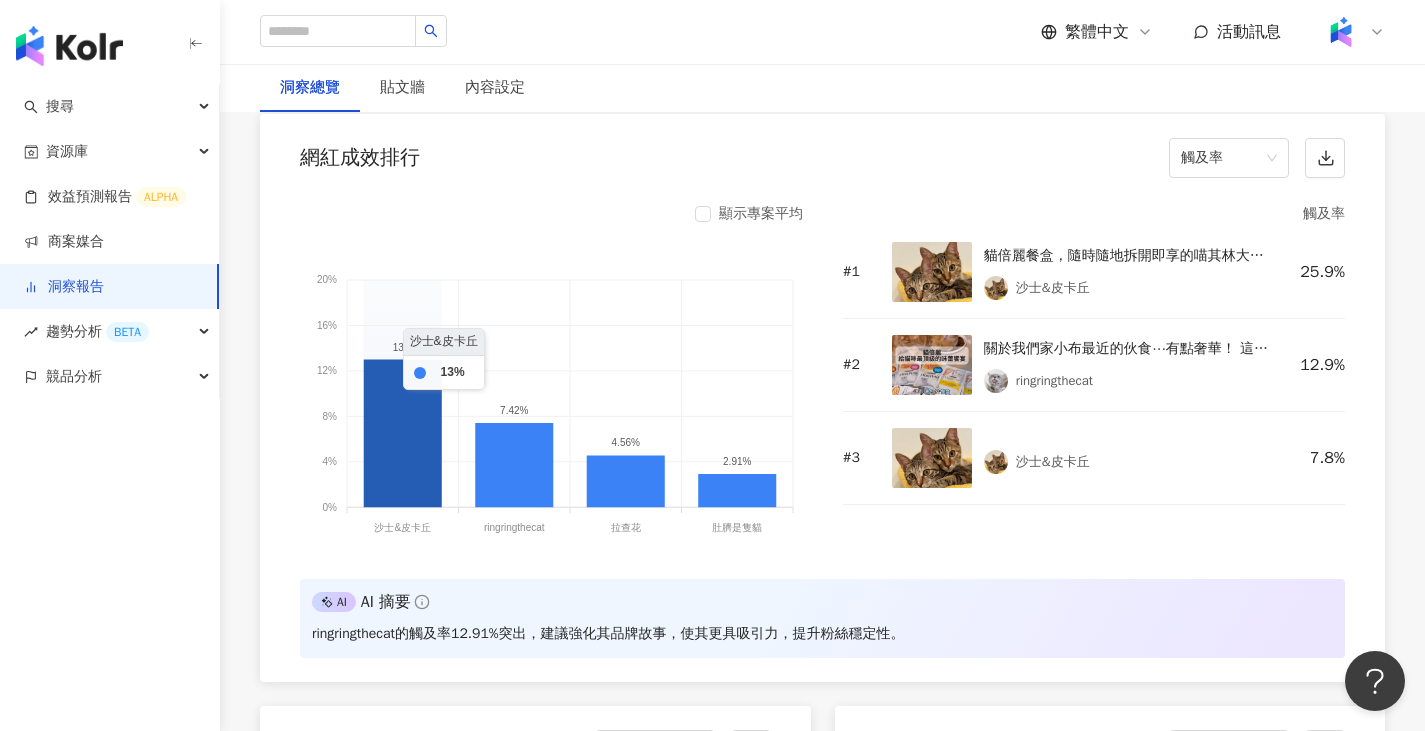 click 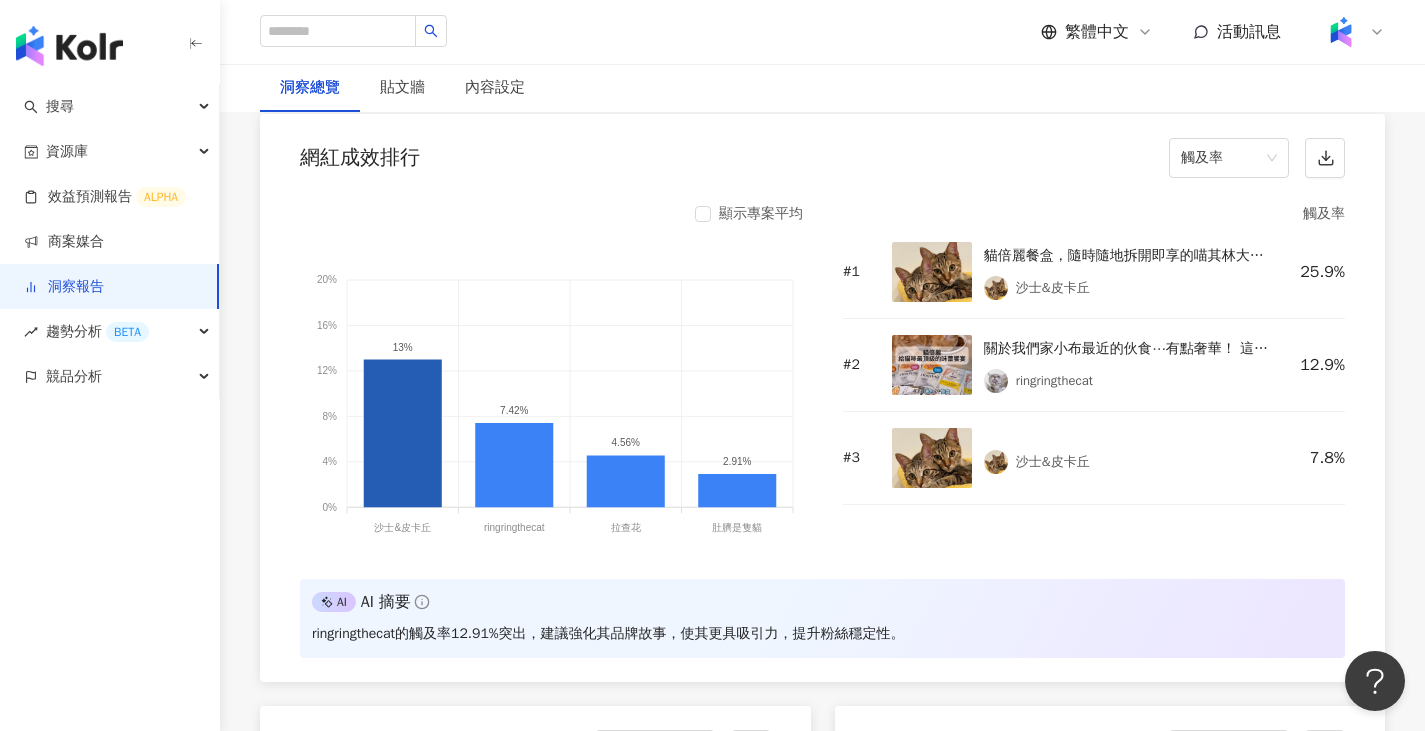 click on "ringringthecat的觸及率12.91%突出，建議強化其品牌故事，使其更具吸引力，提升粉絲穩定性。" at bounding box center (608, 634) 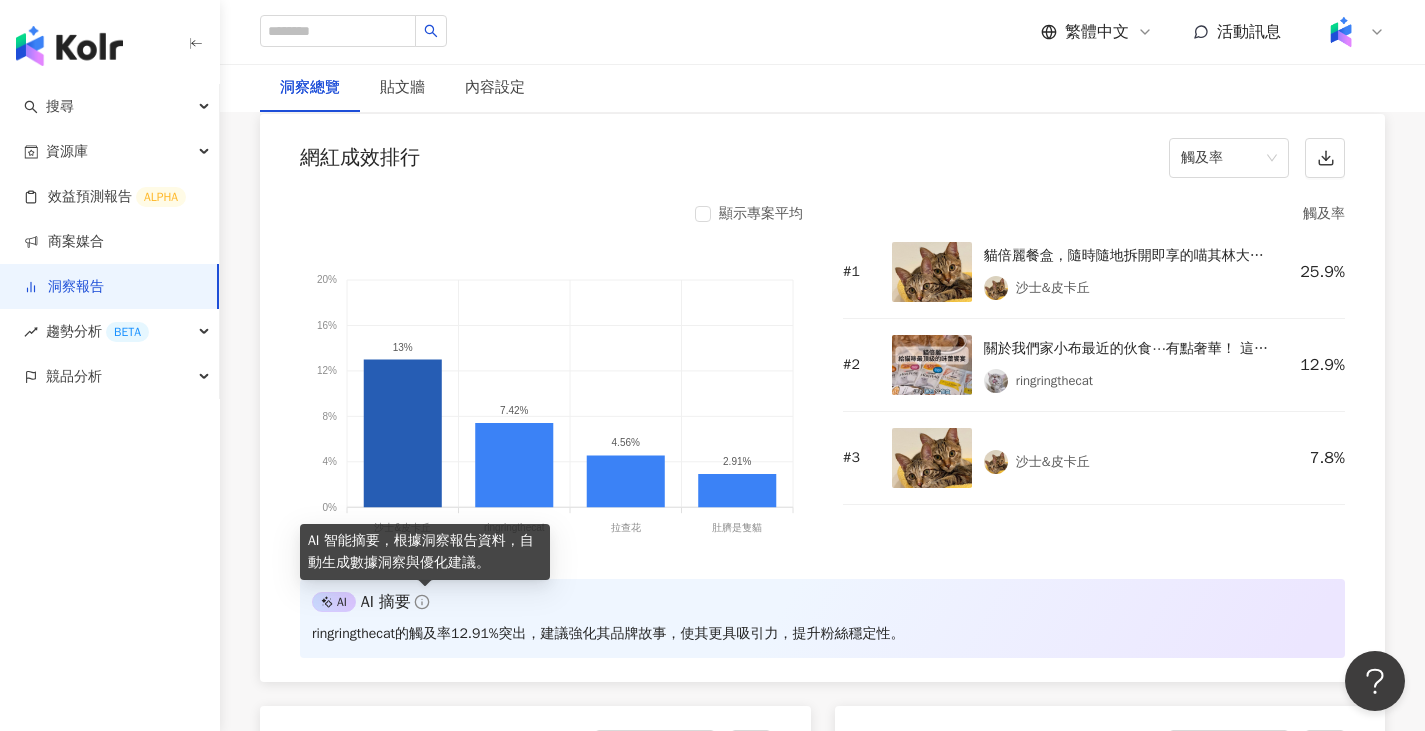 click 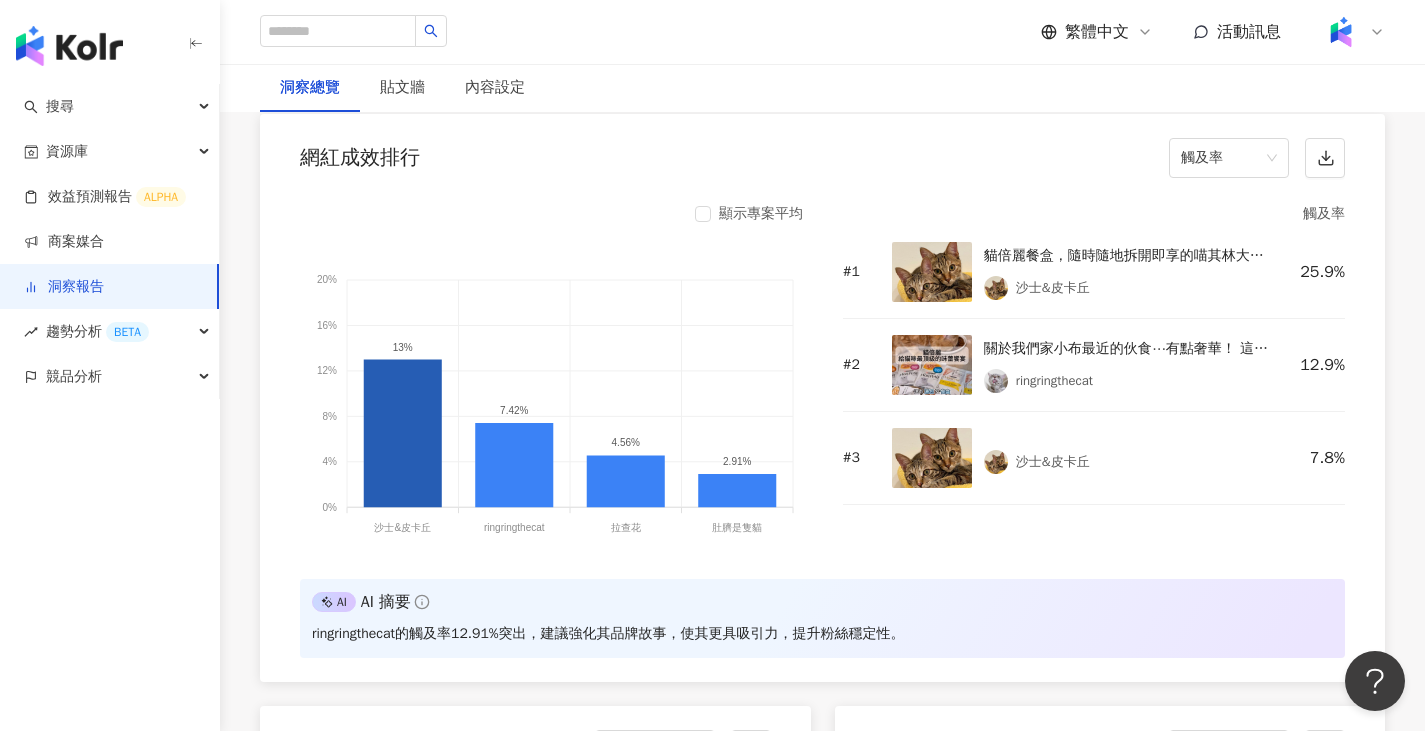 click on "AI AI 摘要 ringringthecat的觸及率12.91%突出，建議強化其品牌故事，使其更具吸引力，提升粉絲穩定性。" at bounding box center [822, 618] 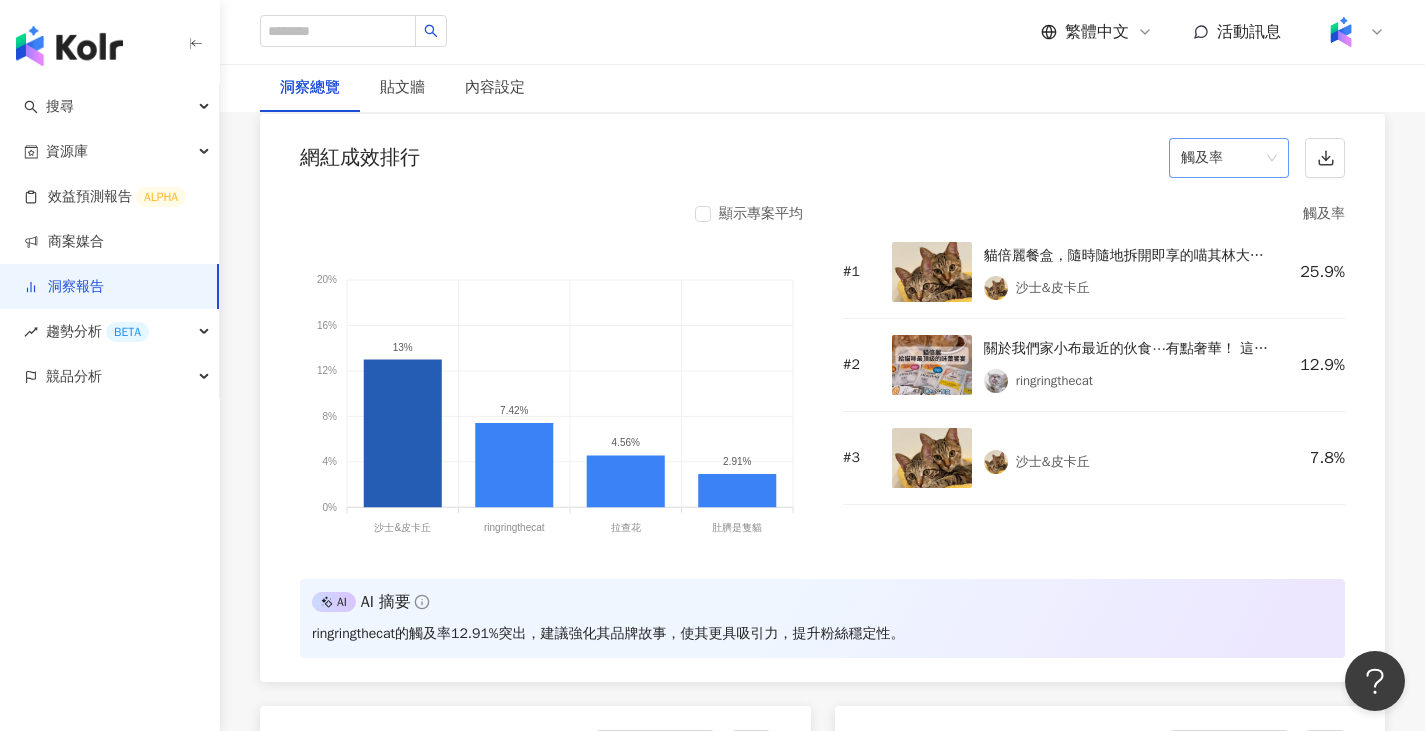 click on "觸及率" at bounding box center [1229, 158] 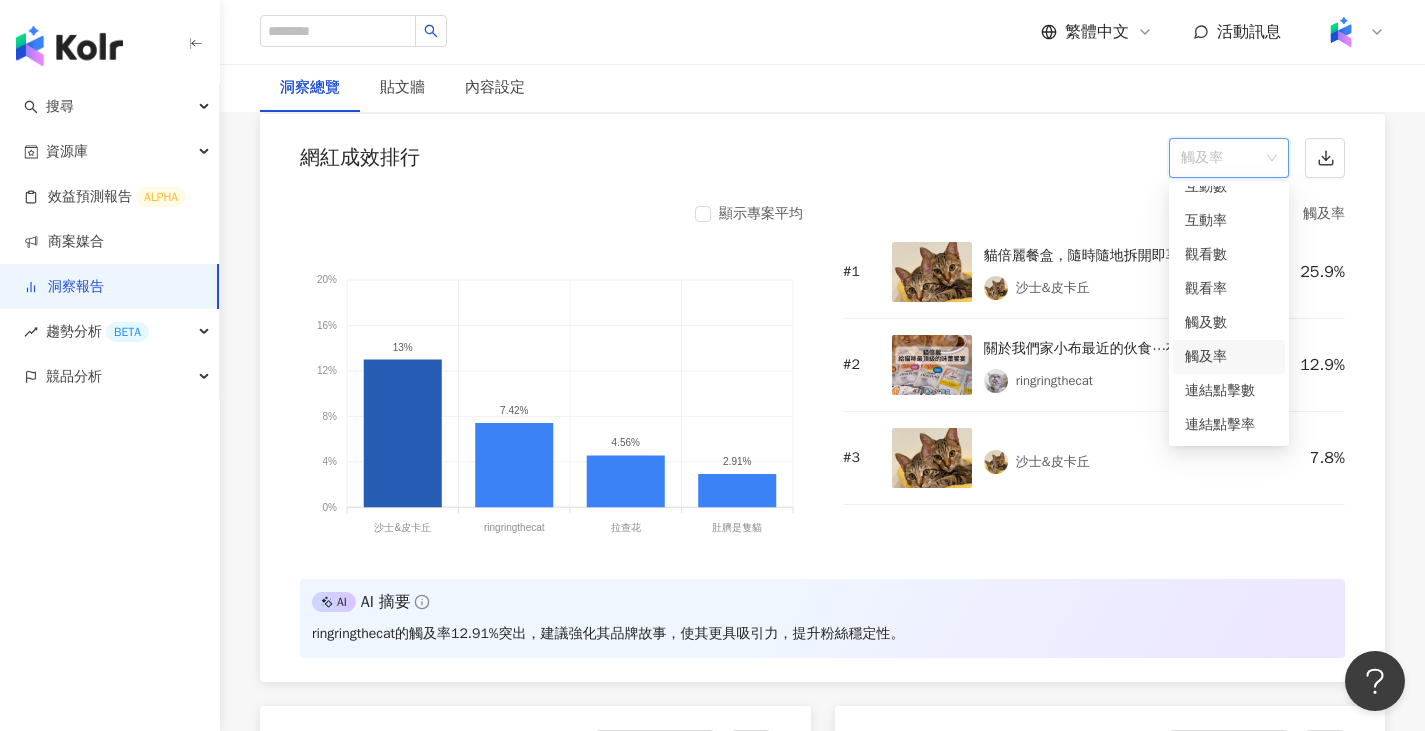 click on "觸及率" at bounding box center (1229, 357) 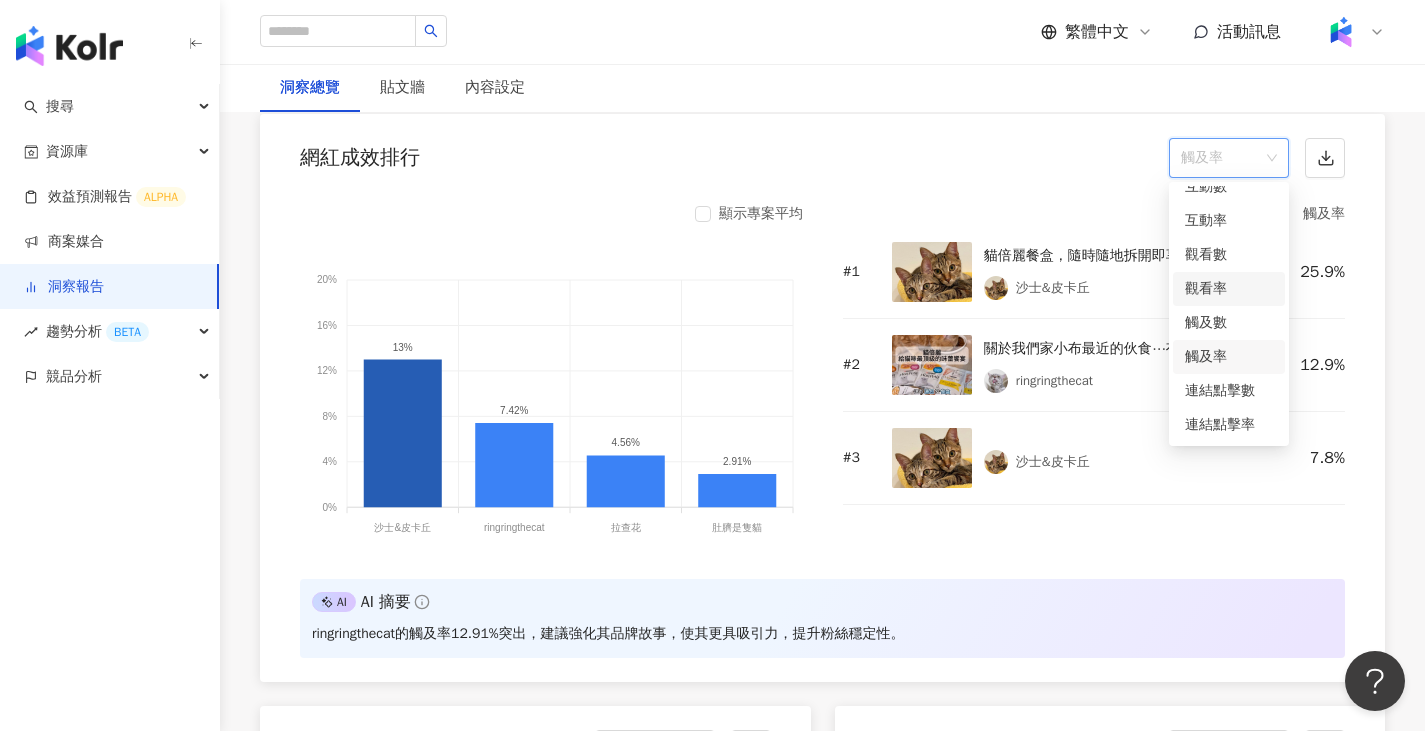 click on "觀看率" at bounding box center [1229, 289] 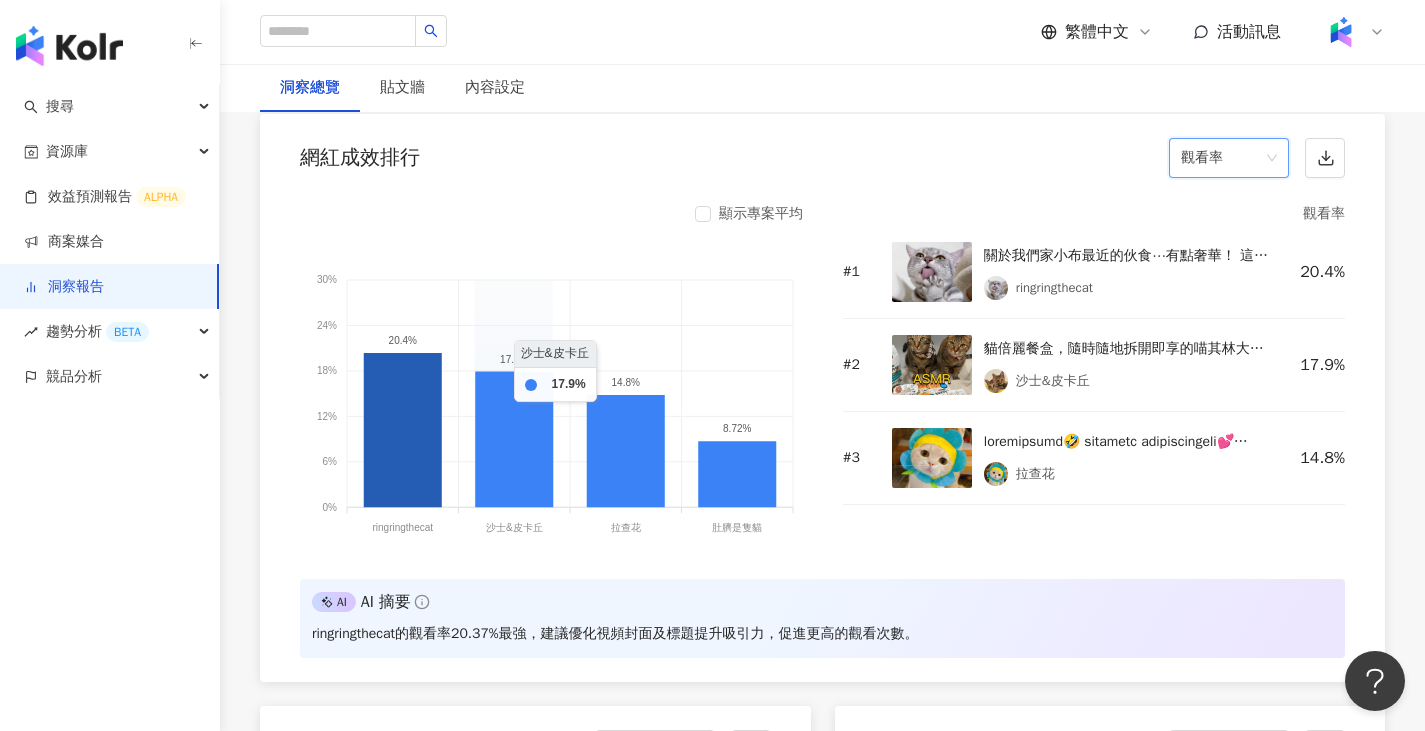 click on "AI AI 摘要 ringringthecat的觀看率20.37%最強，建議優化視頻封面及標題提升吸引力，促進更高的觀看次數。" at bounding box center (822, 618) 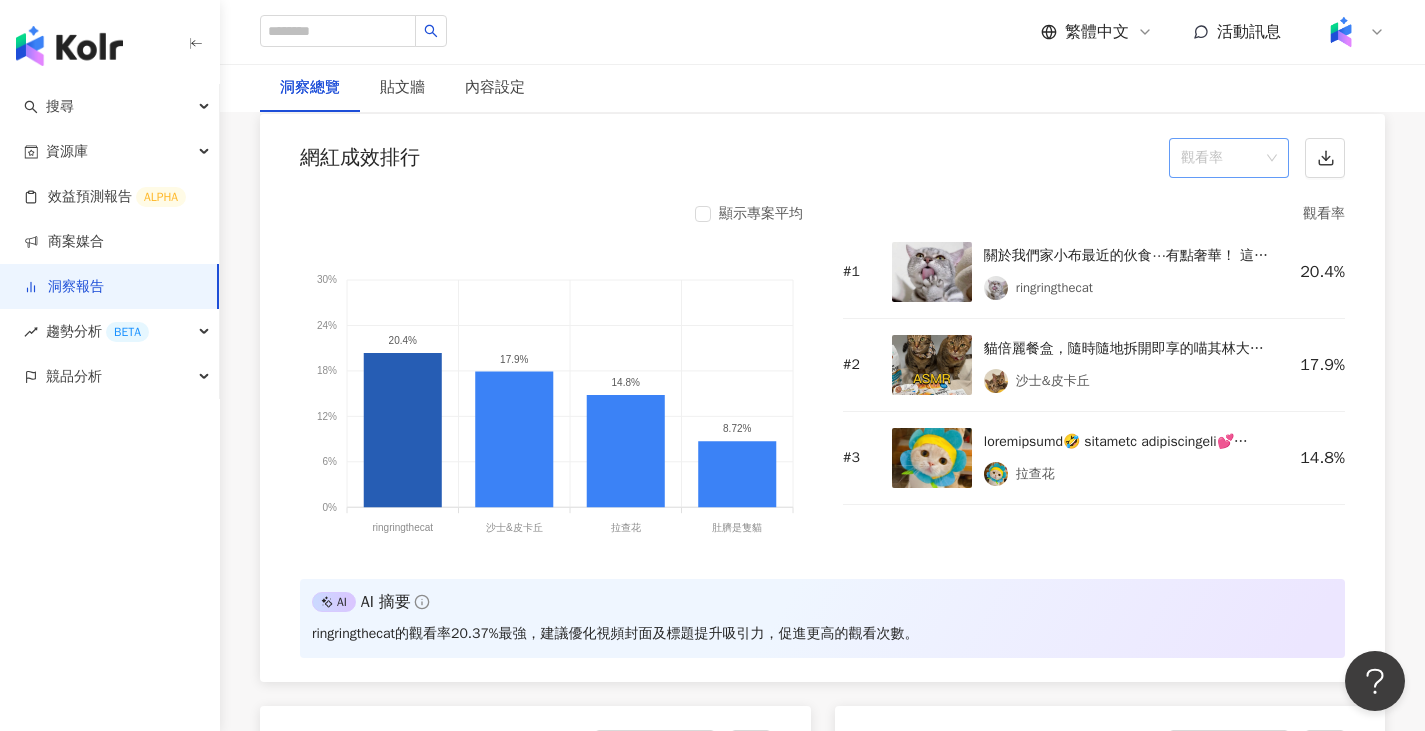 click on "觀看率" at bounding box center [1229, 158] 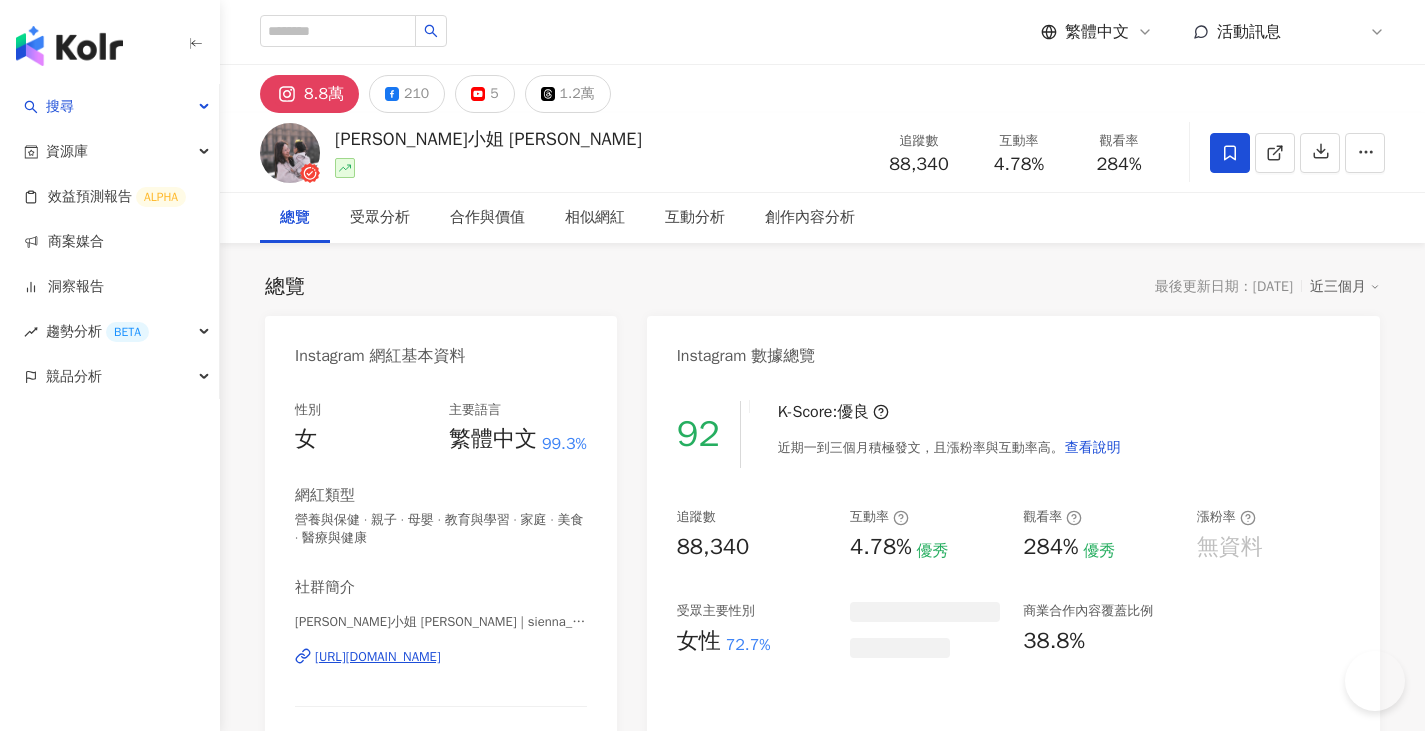scroll, scrollTop: 0, scrollLeft: 0, axis: both 